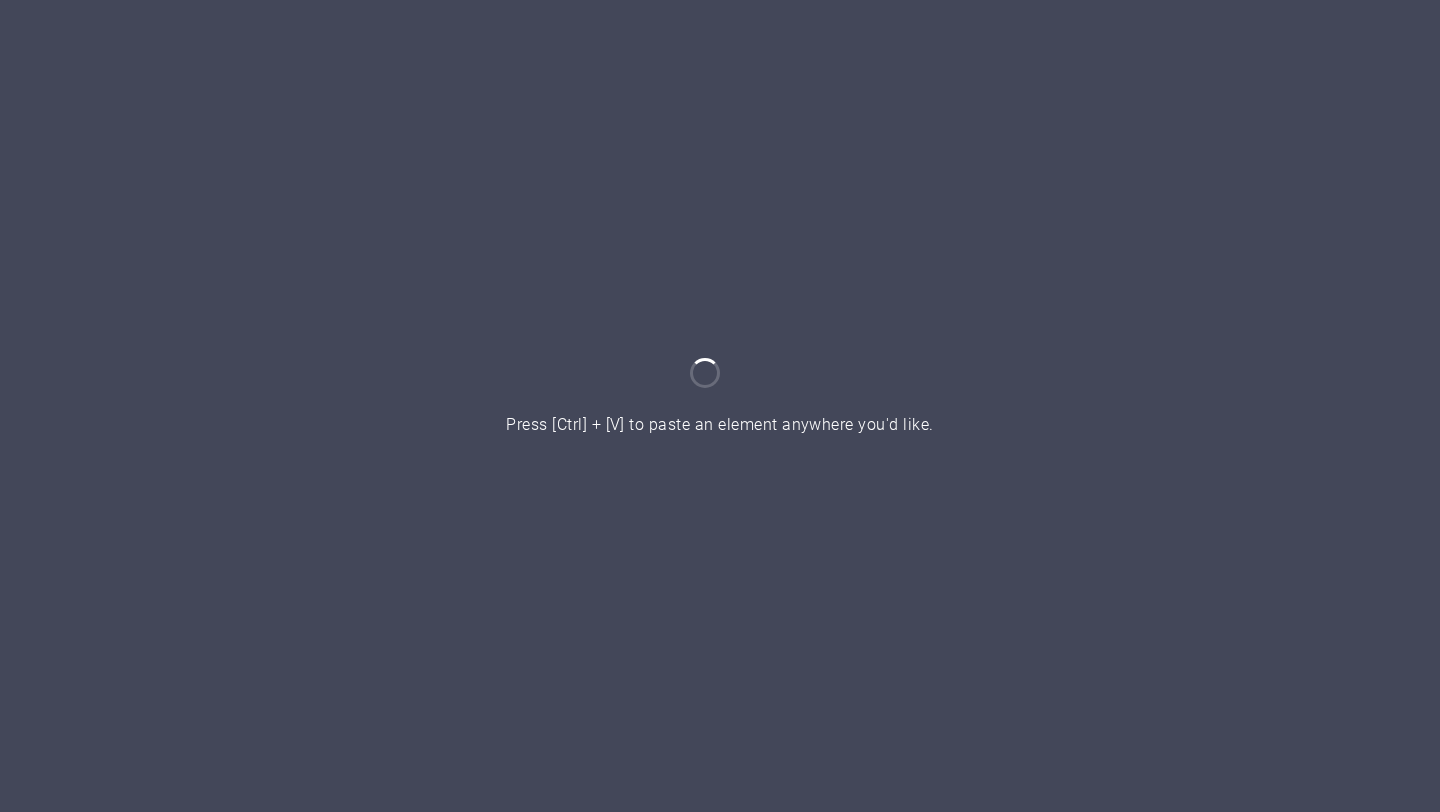 scroll, scrollTop: 0, scrollLeft: 0, axis: both 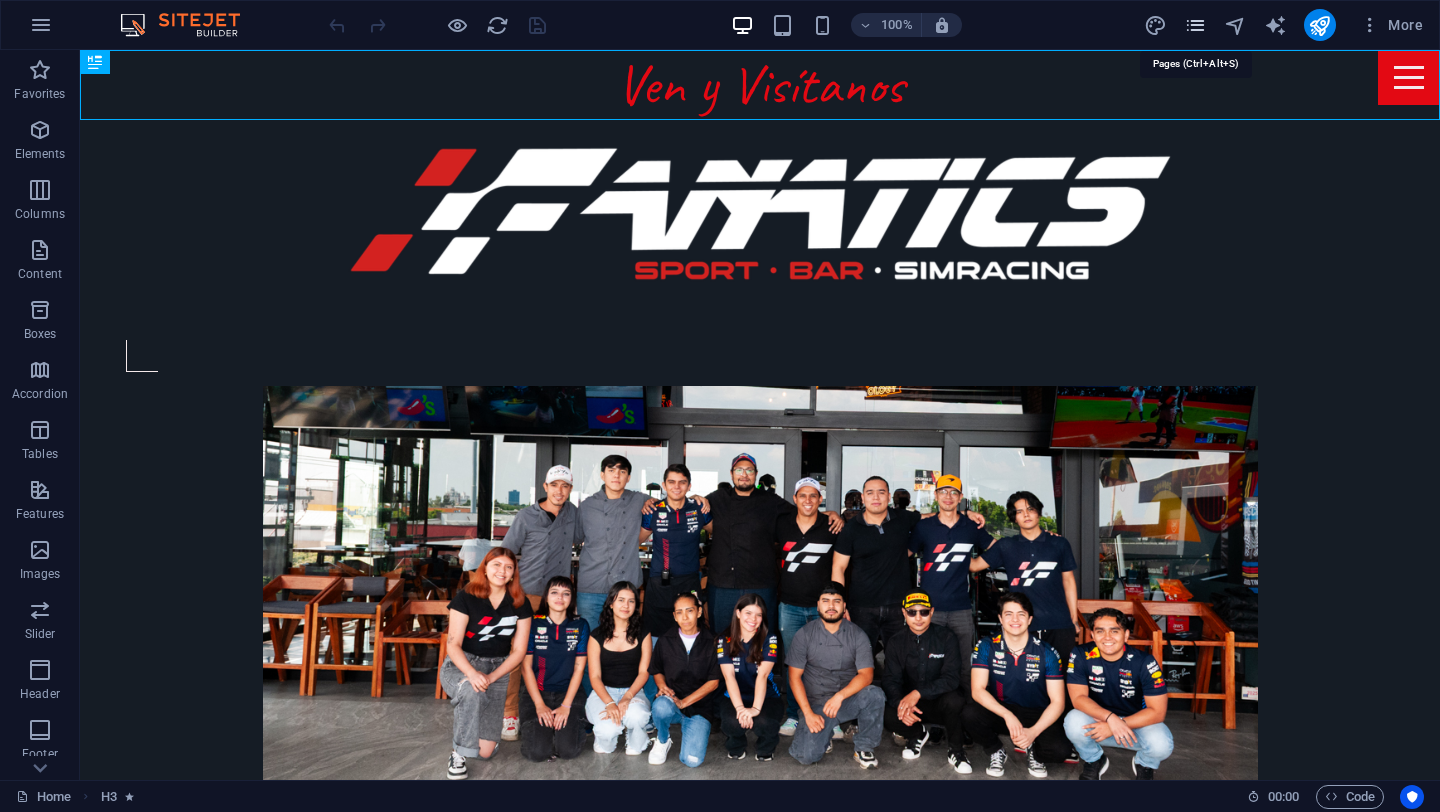 click at bounding box center [1195, 25] 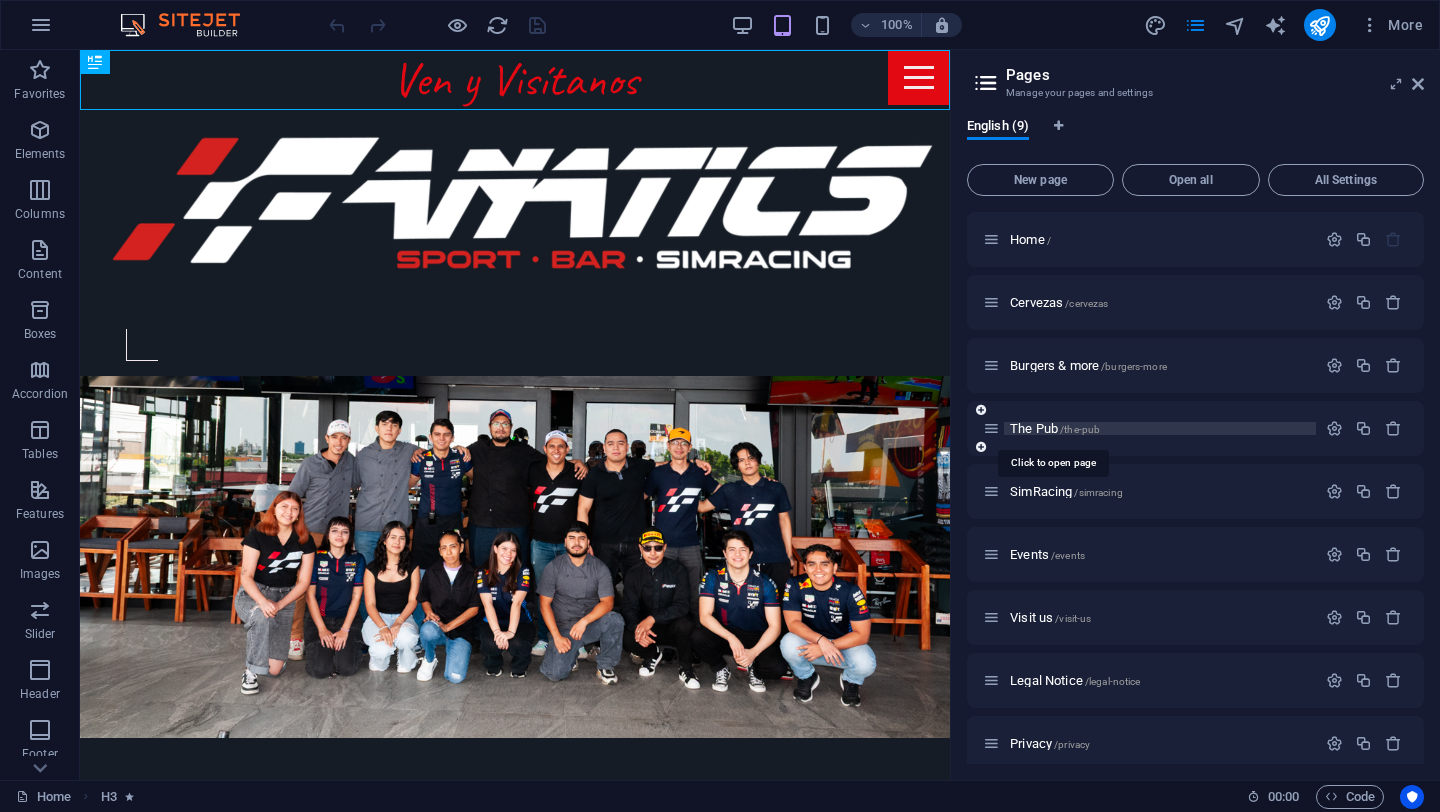 click on "The Pub /the-pub" at bounding box center [1055, 428] 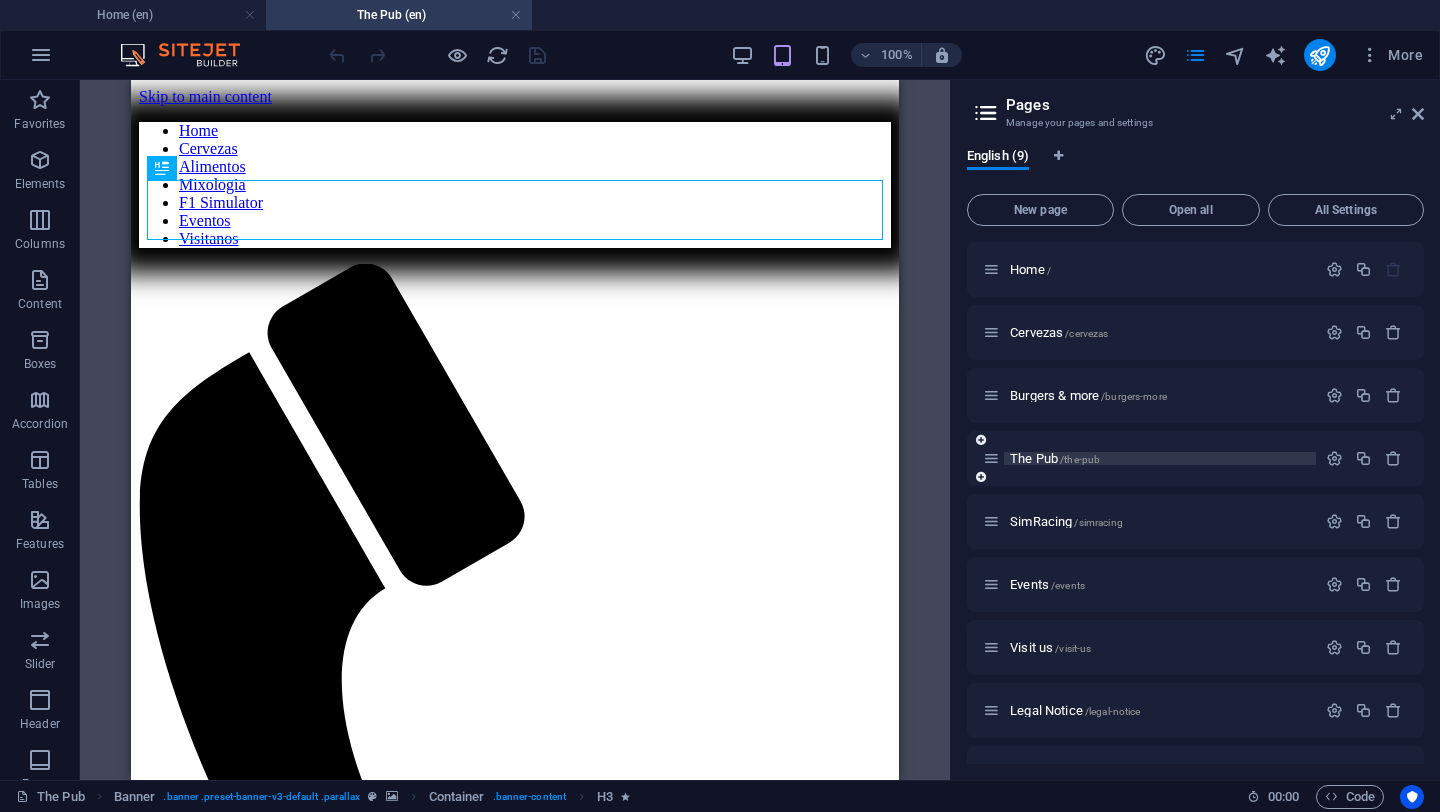 scroll, scrollTop: 0, scrollLeft: 0, axis: both 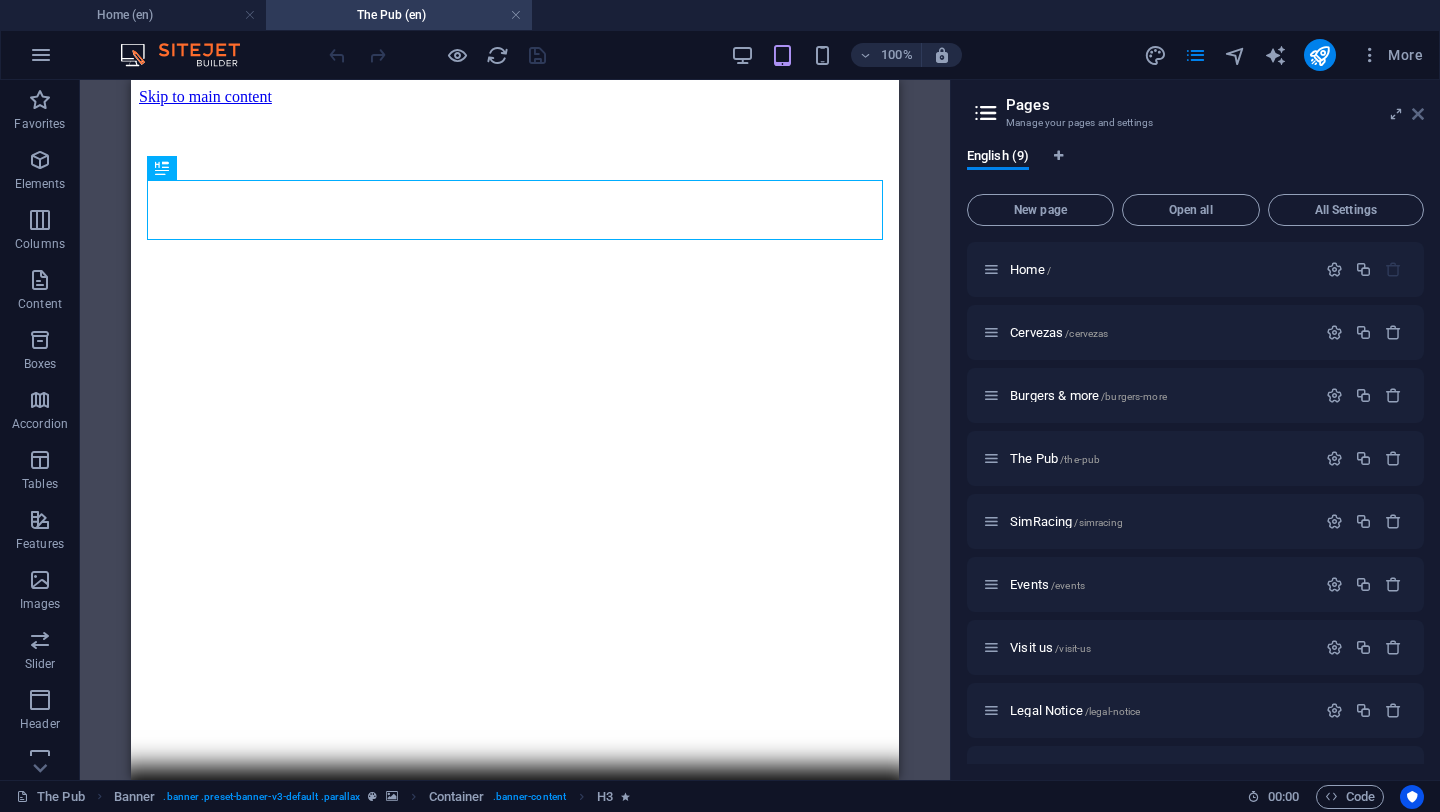 click at bounding box center (1418, 114) 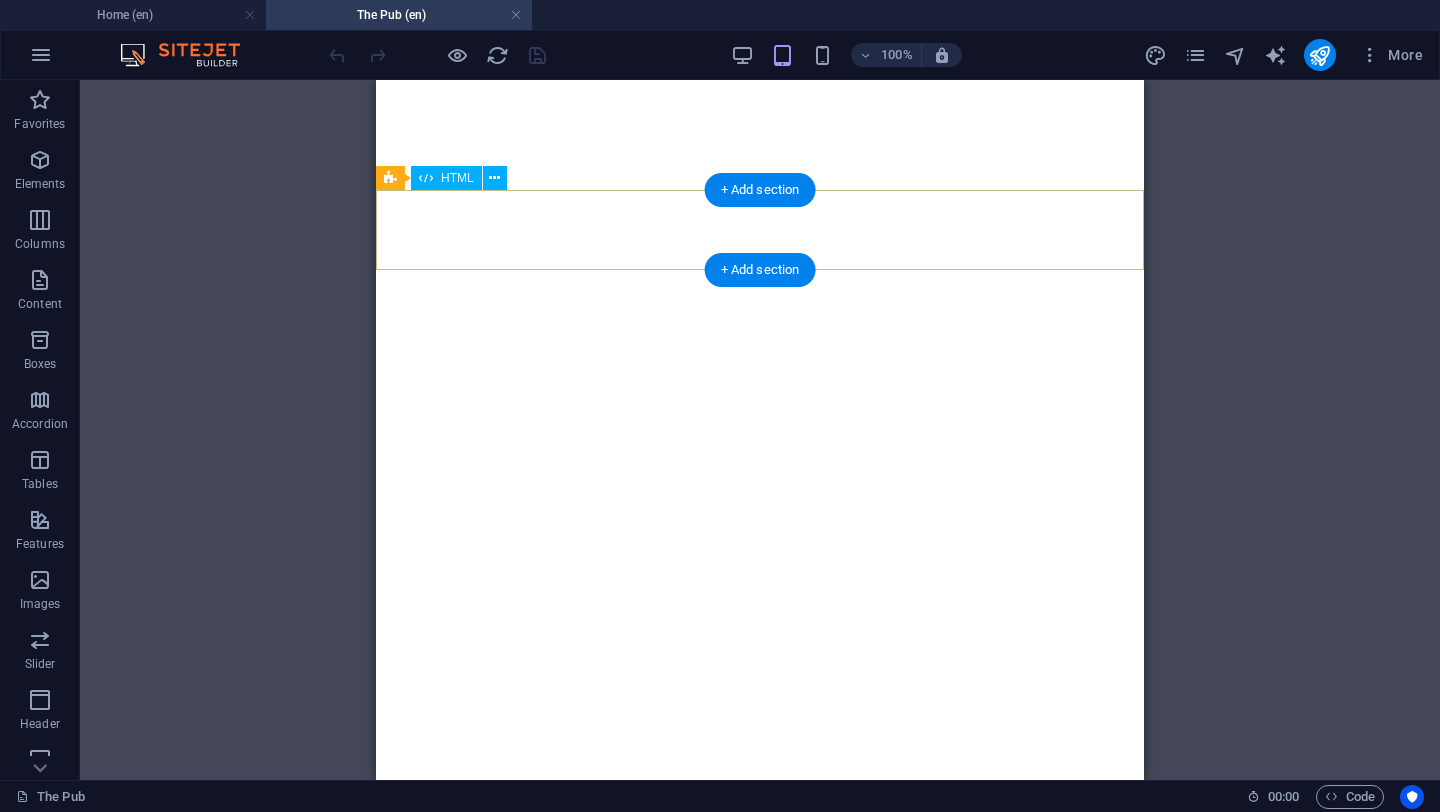 scroll, scrollTop: 2975, scrollLeft: 0, axis: vertical 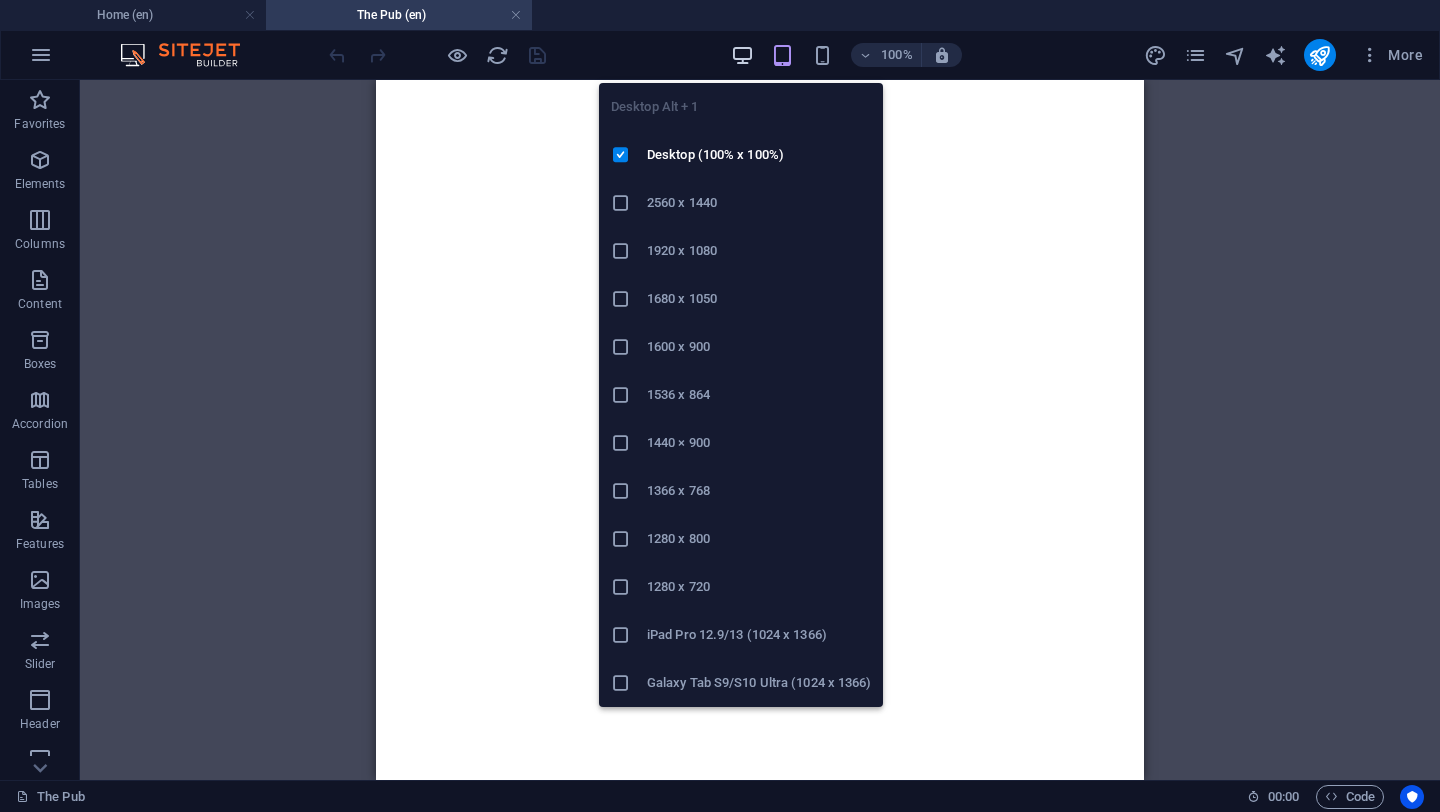 click at bounding box center [742, 55] 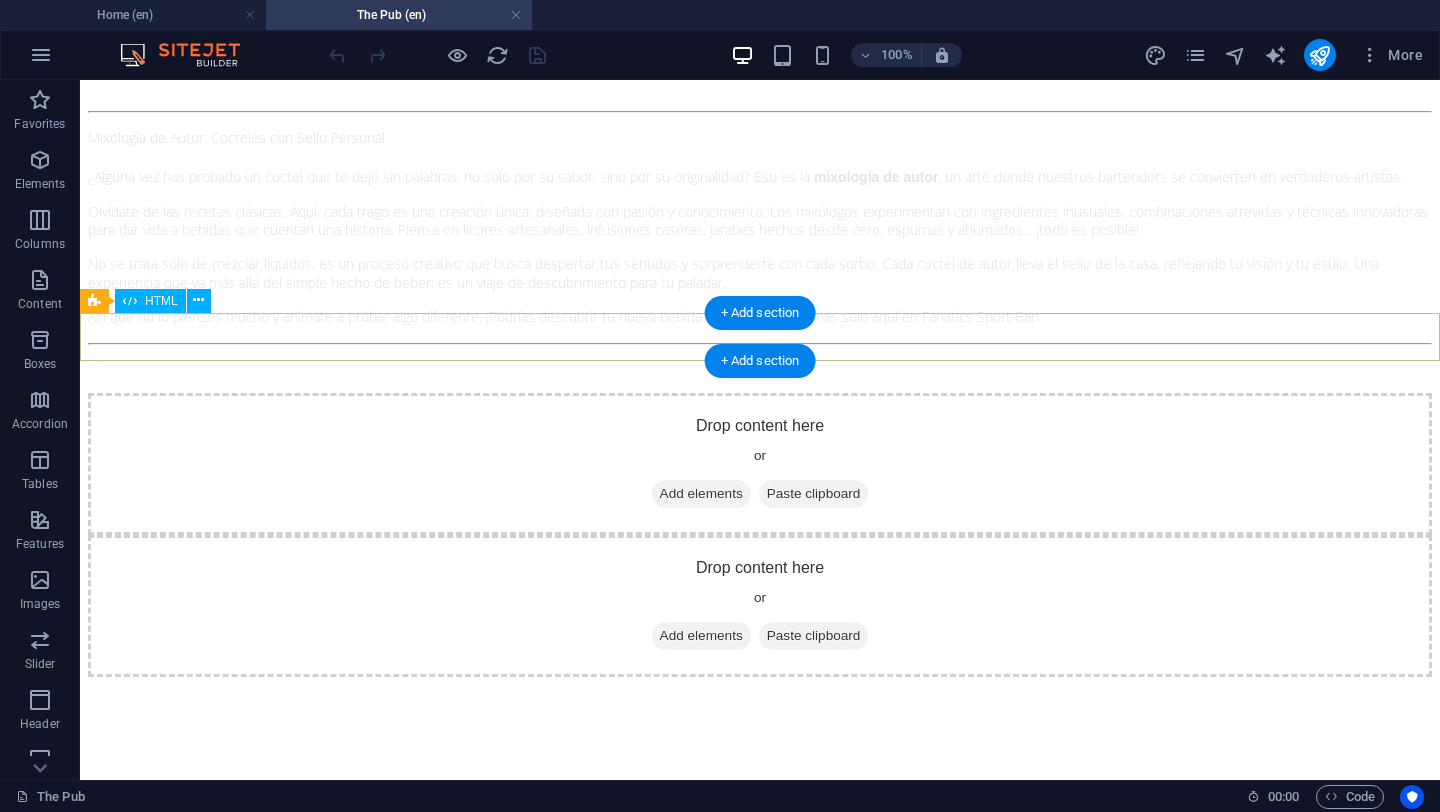 click at bounding box center (760, 2981) 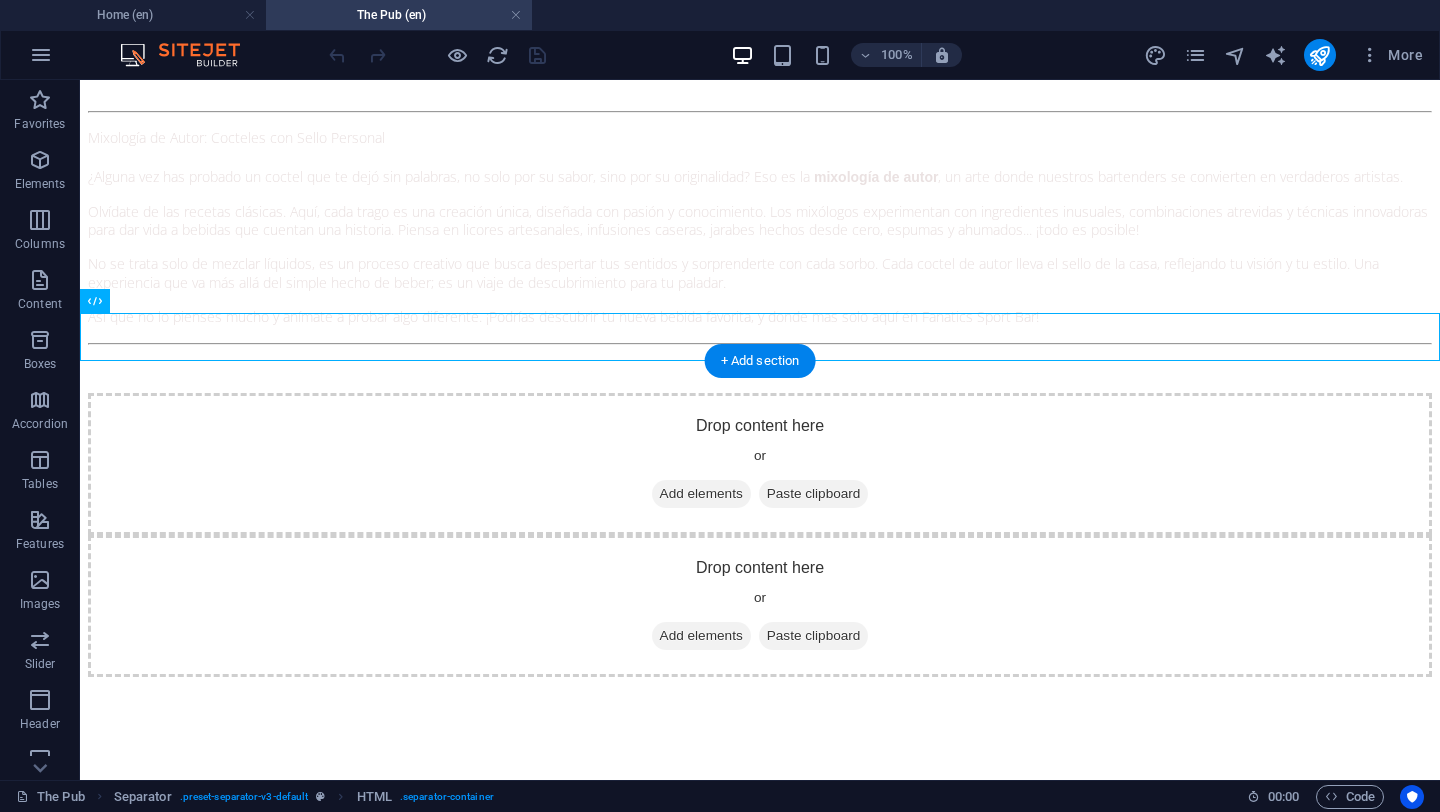 click at bounding box center (760, 3161) 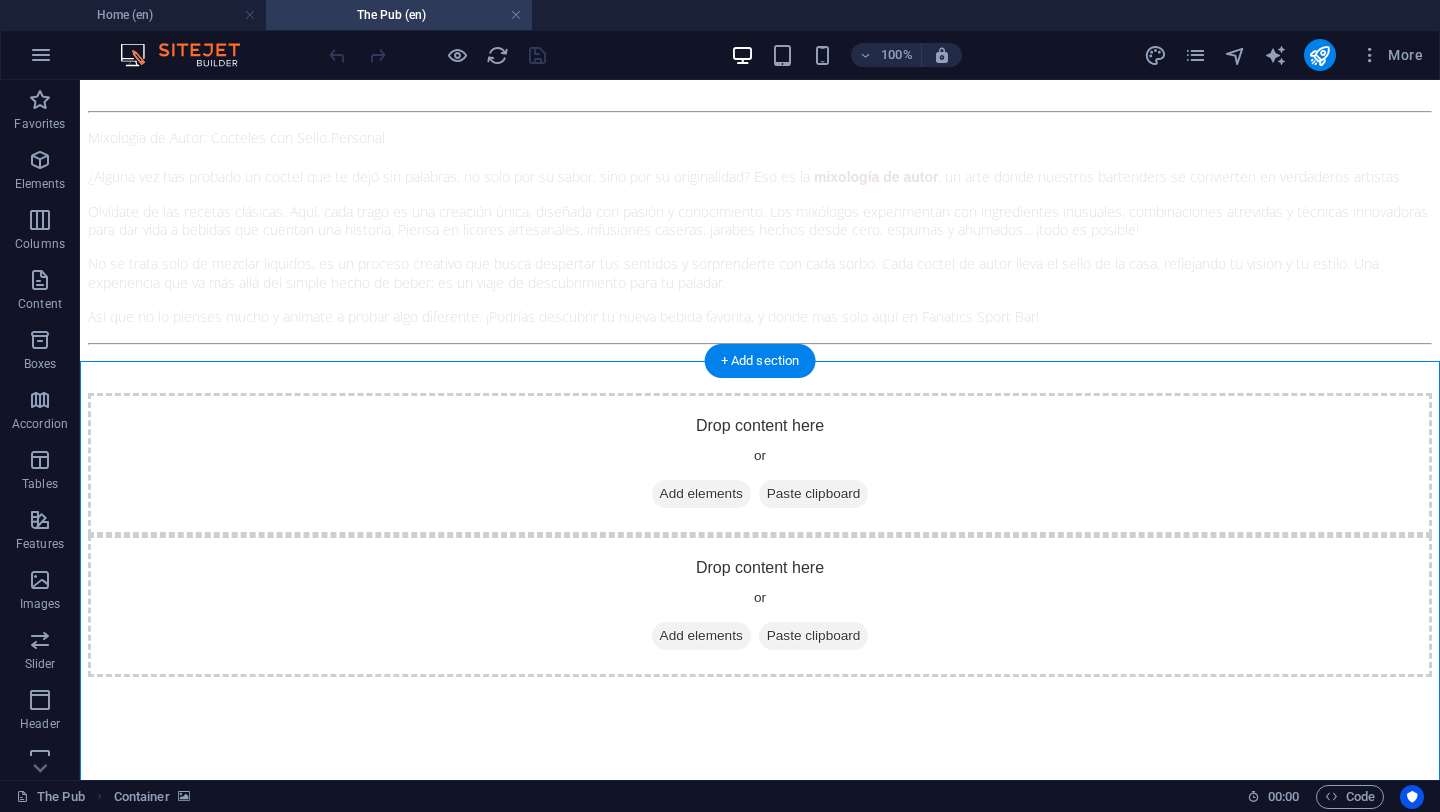 click at bounding box center [760, 3161] 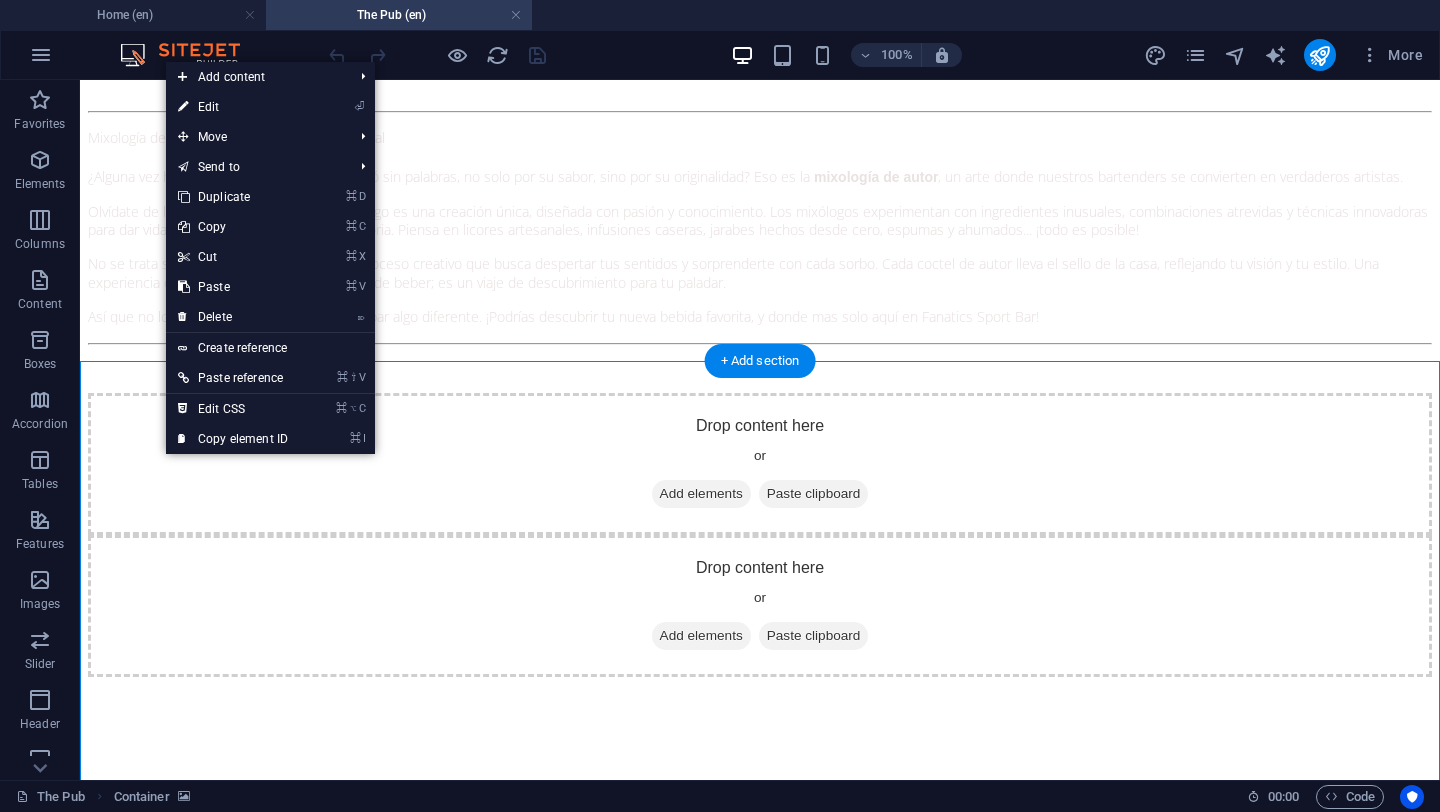click at bounding box center (760, 3161) 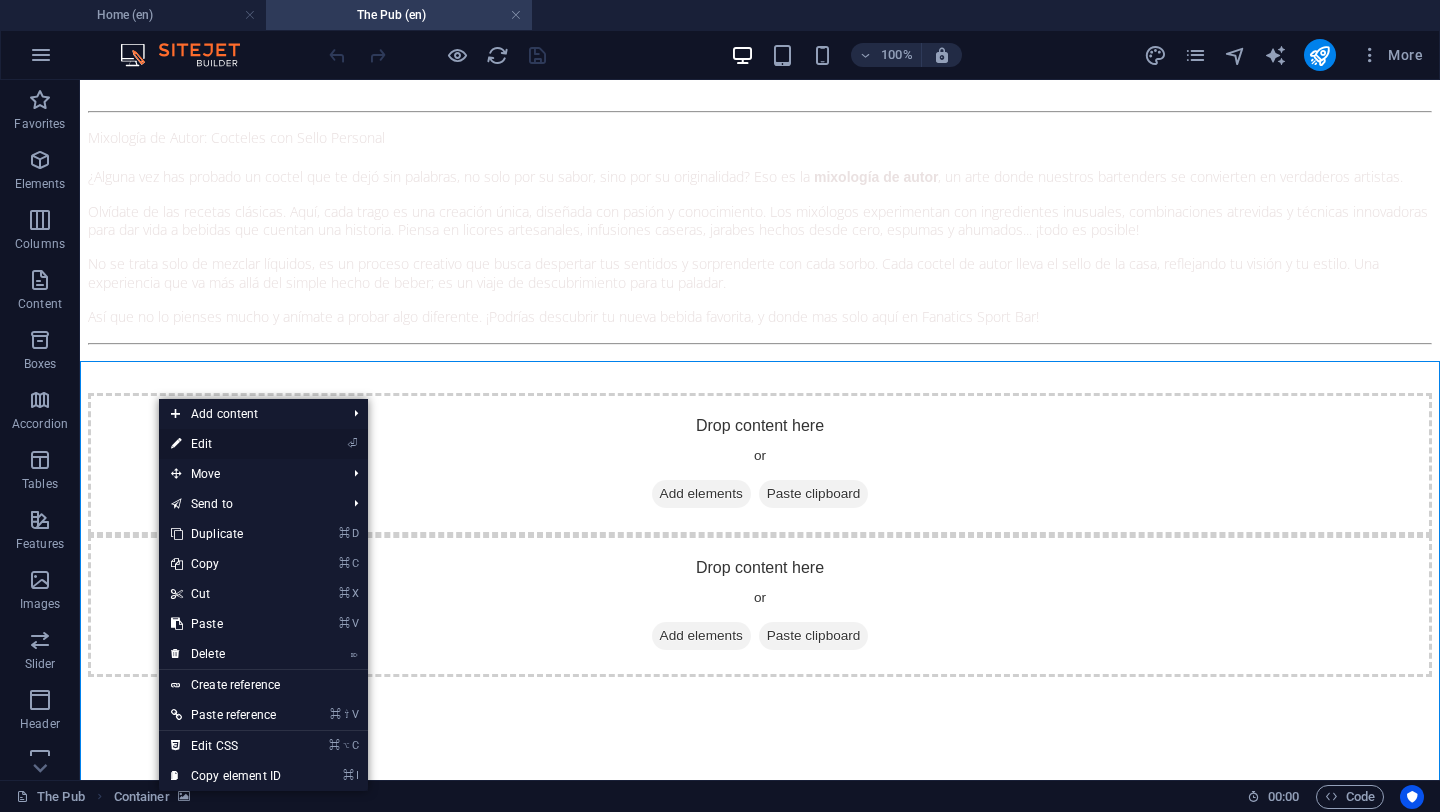 click on "⏎  Edit" at bounding box center [226, 444] 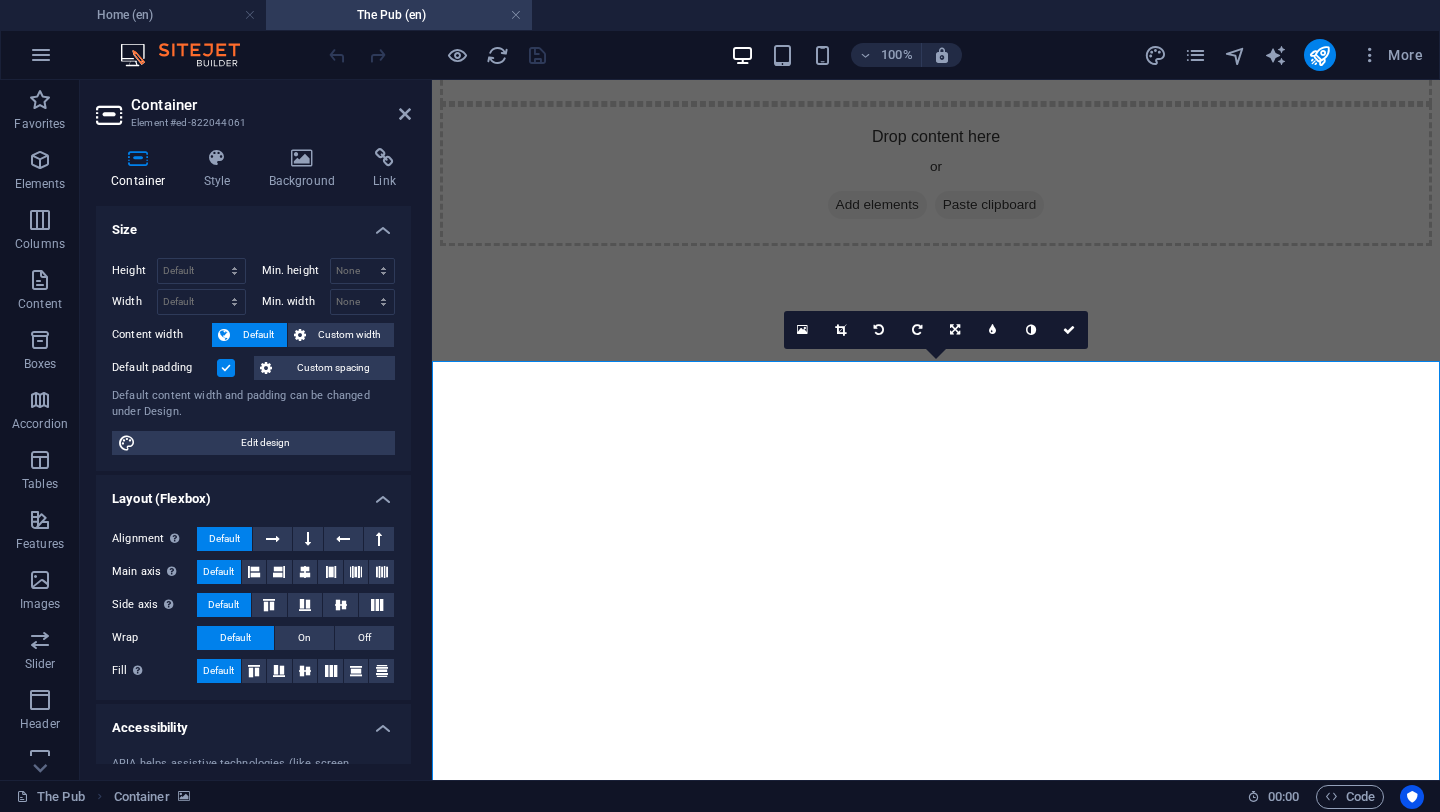 click at bounding box center [936, 2740] 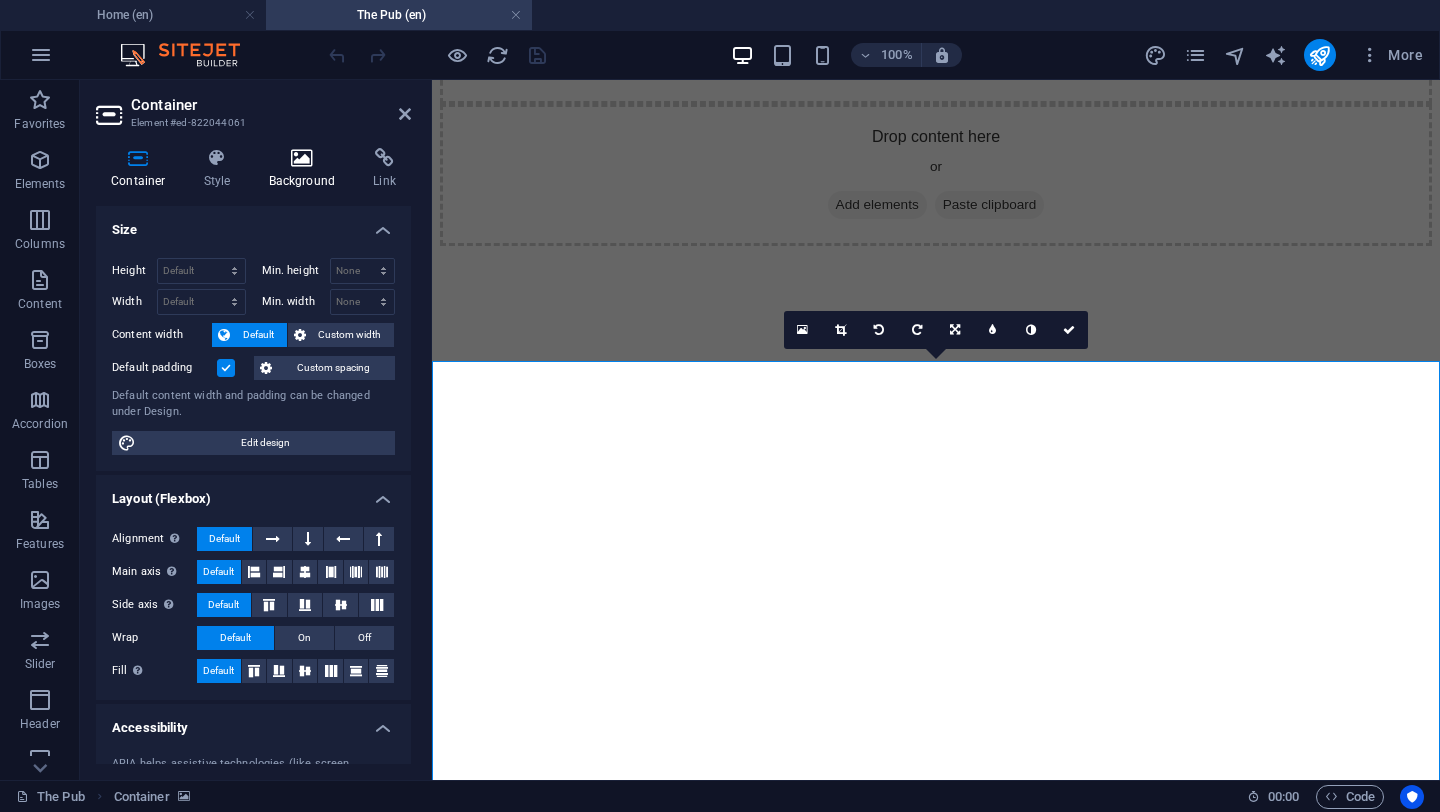 click at bounding box center (302, 158) 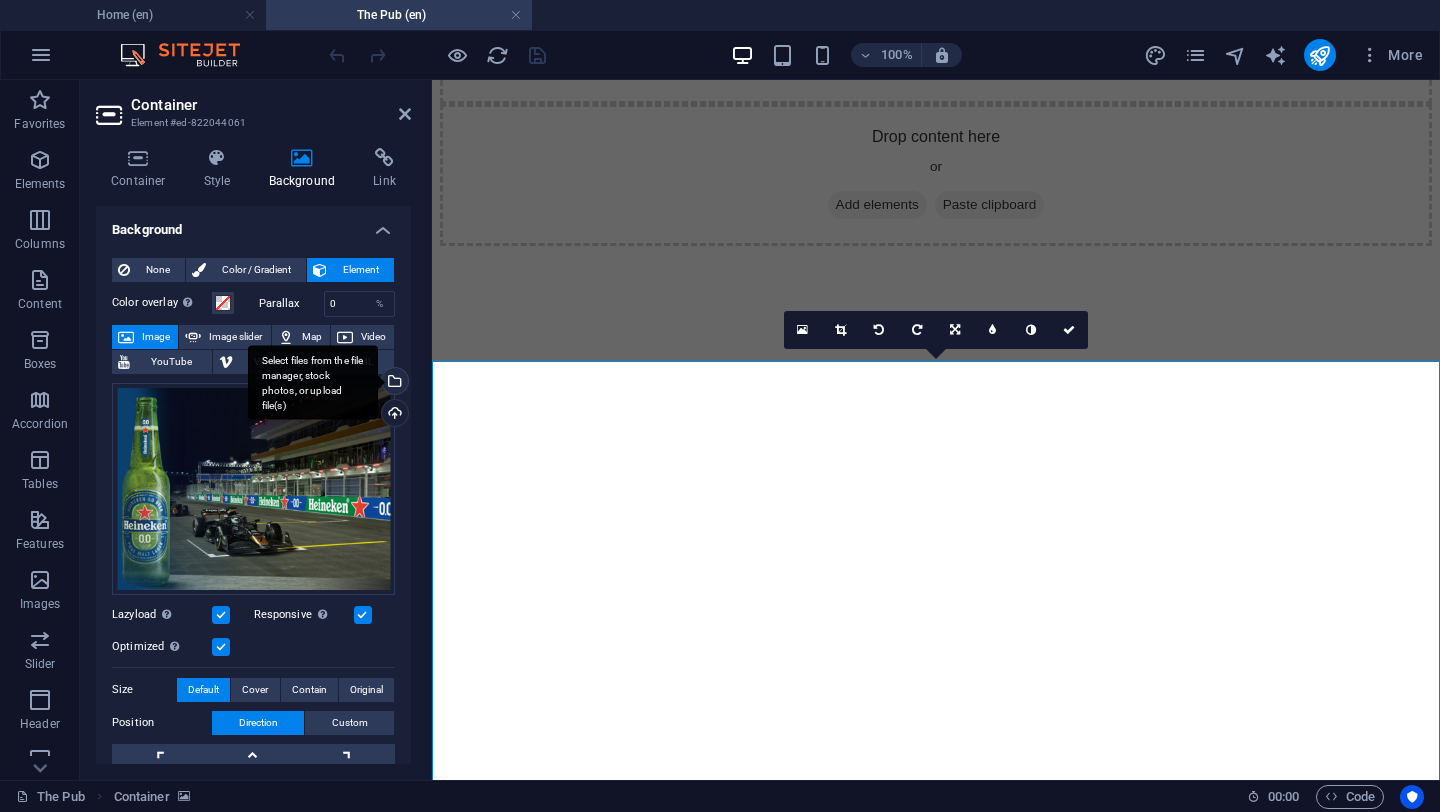 click on "Select files from the file manager, stock photos, or upload file(s)" at bounding box center [393, 383] 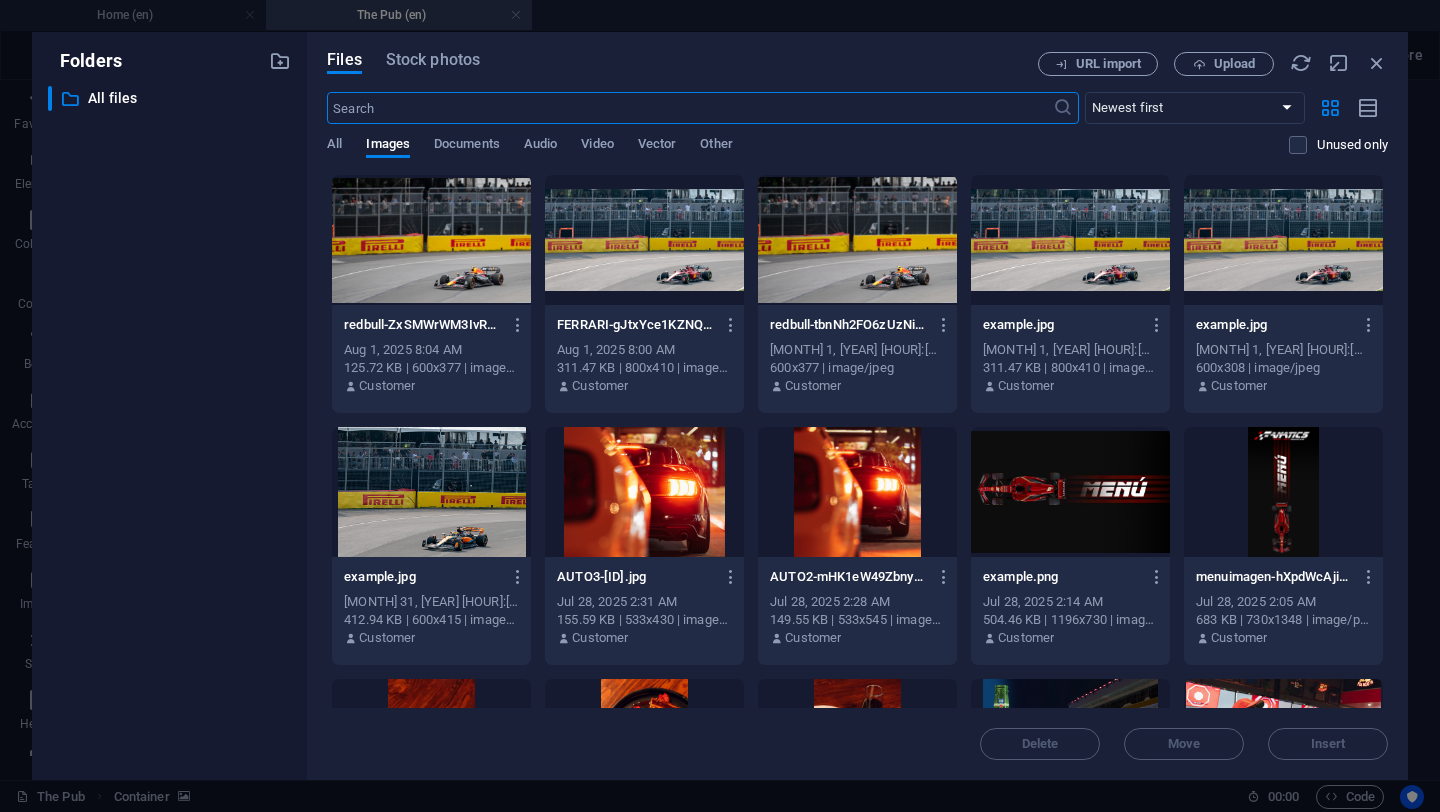 scroll, scrollTop: 2610, scrollLeft: 0, axis: vertical 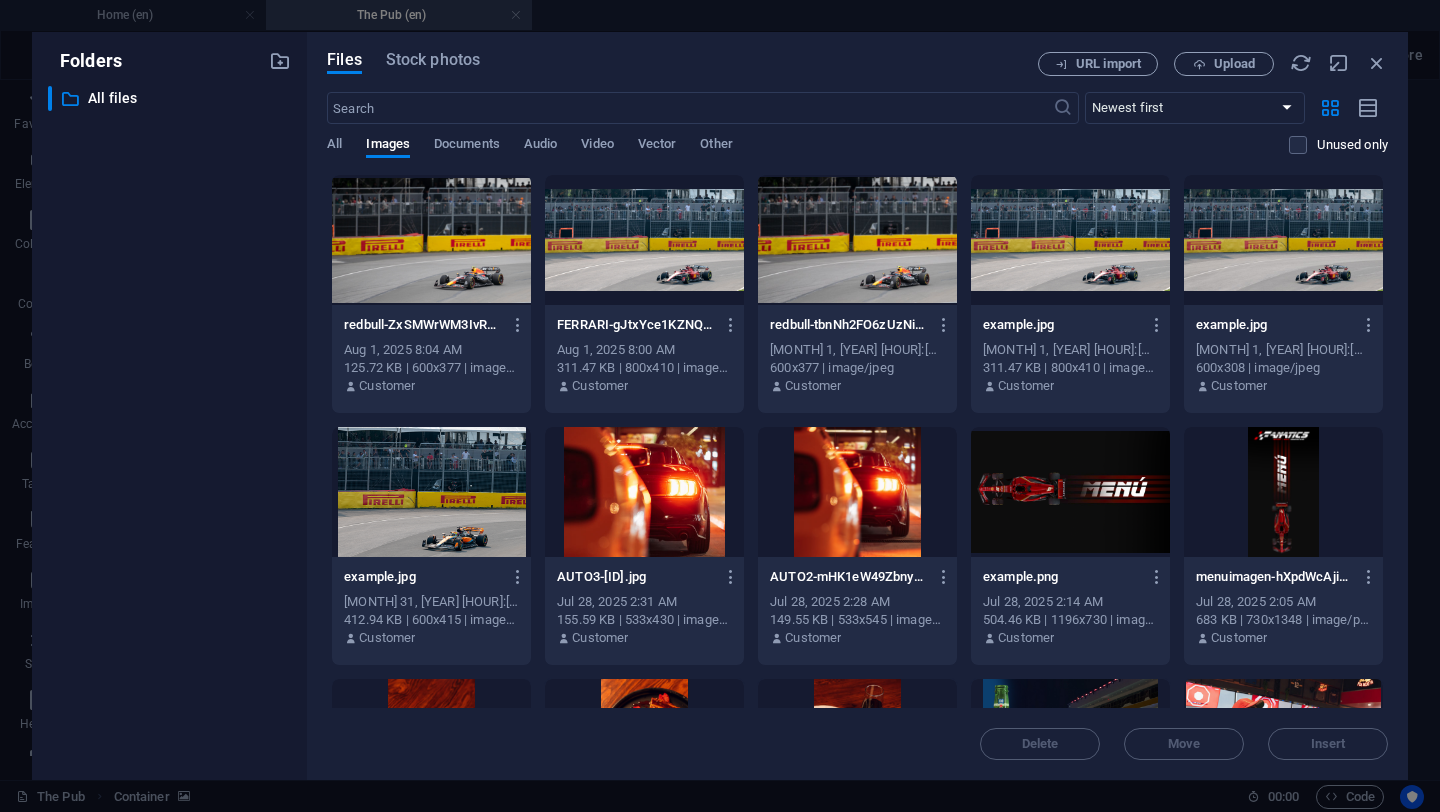 click at bounding box center [644, 240] 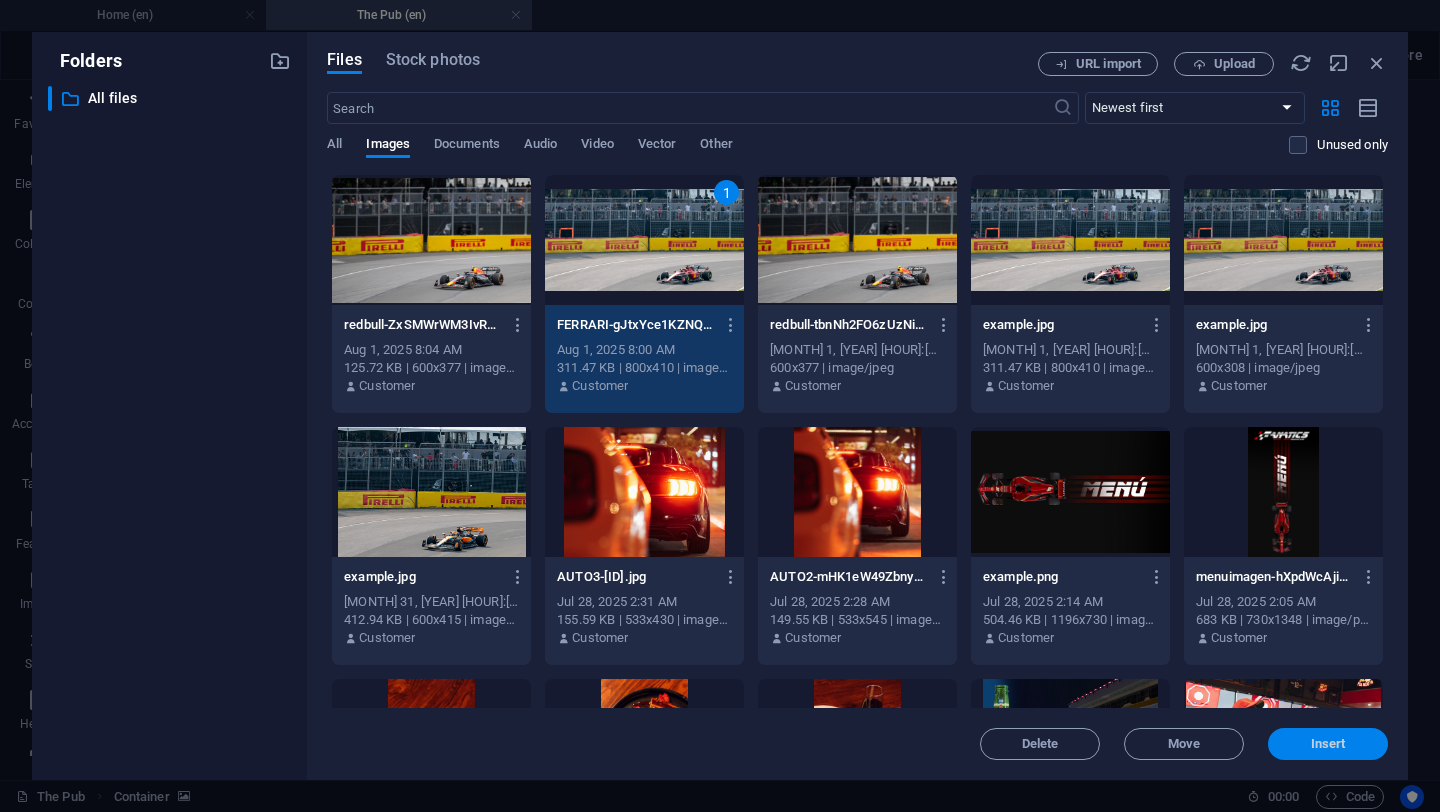 click on "Insert" at bounding box center (1328, 744) 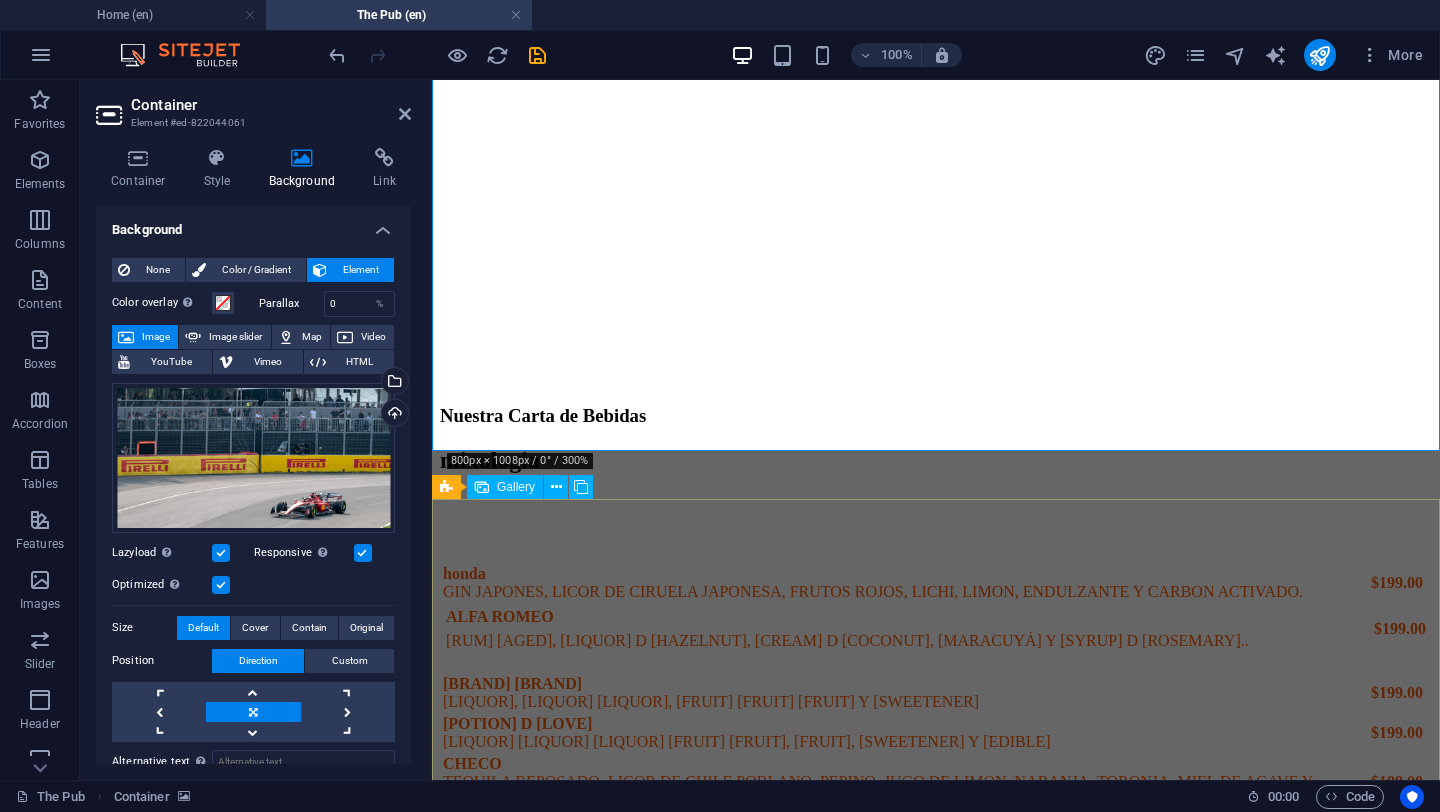 scroll, scrollTop: 4109, scrollLeft: 0, axis: vertical 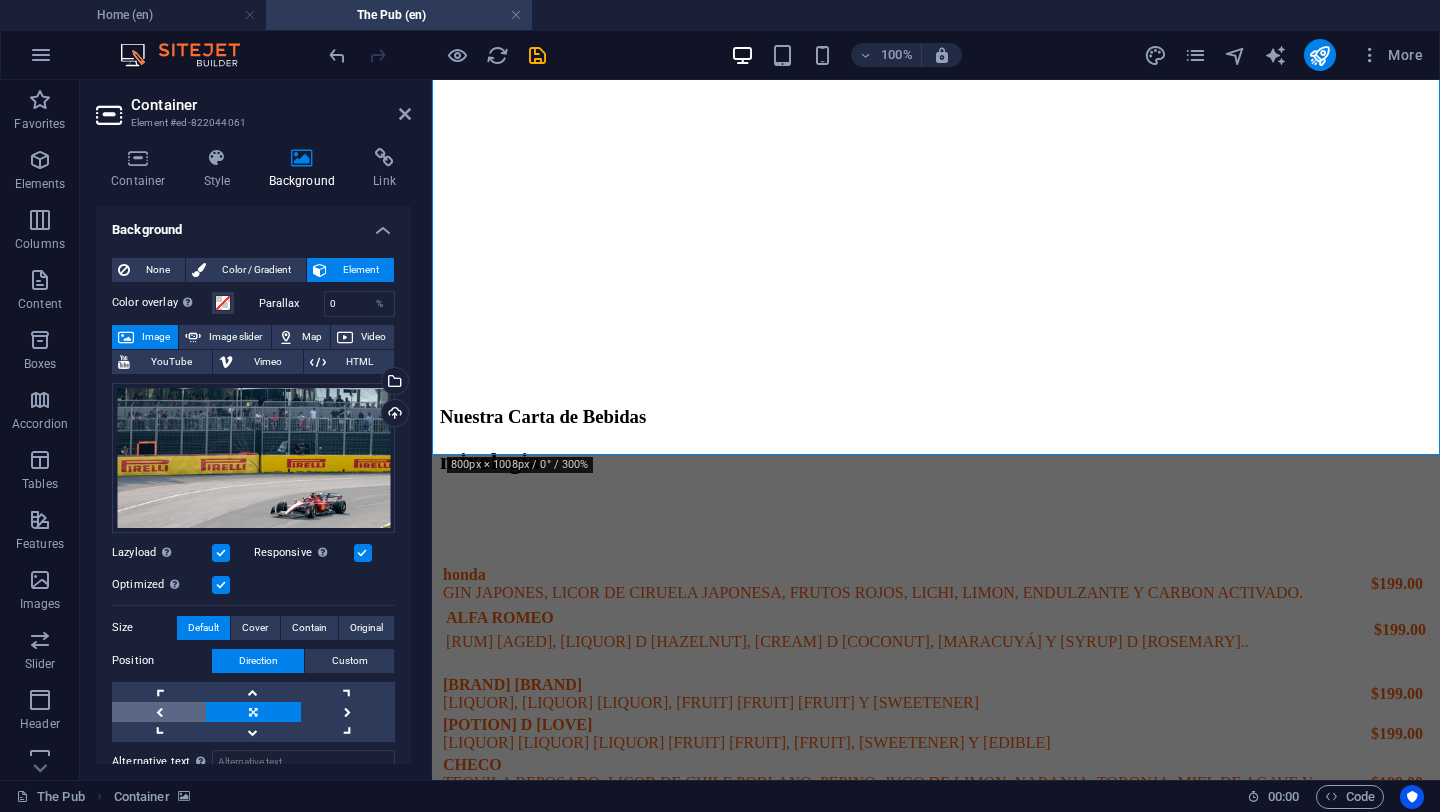 click at bounding box center [159, 712] 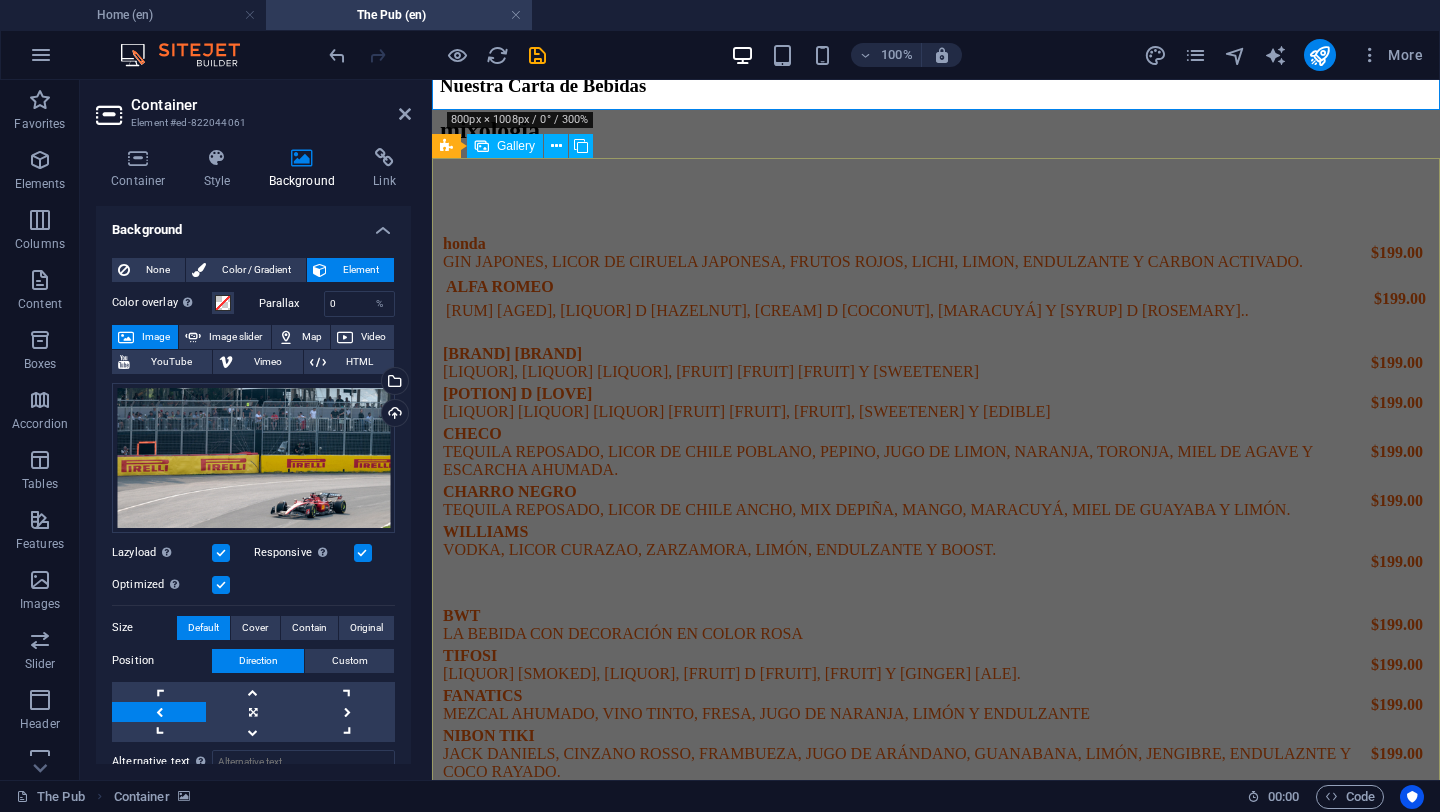 scroll, scrollTop: 4467, scrollLeft: 0, axis: vertical 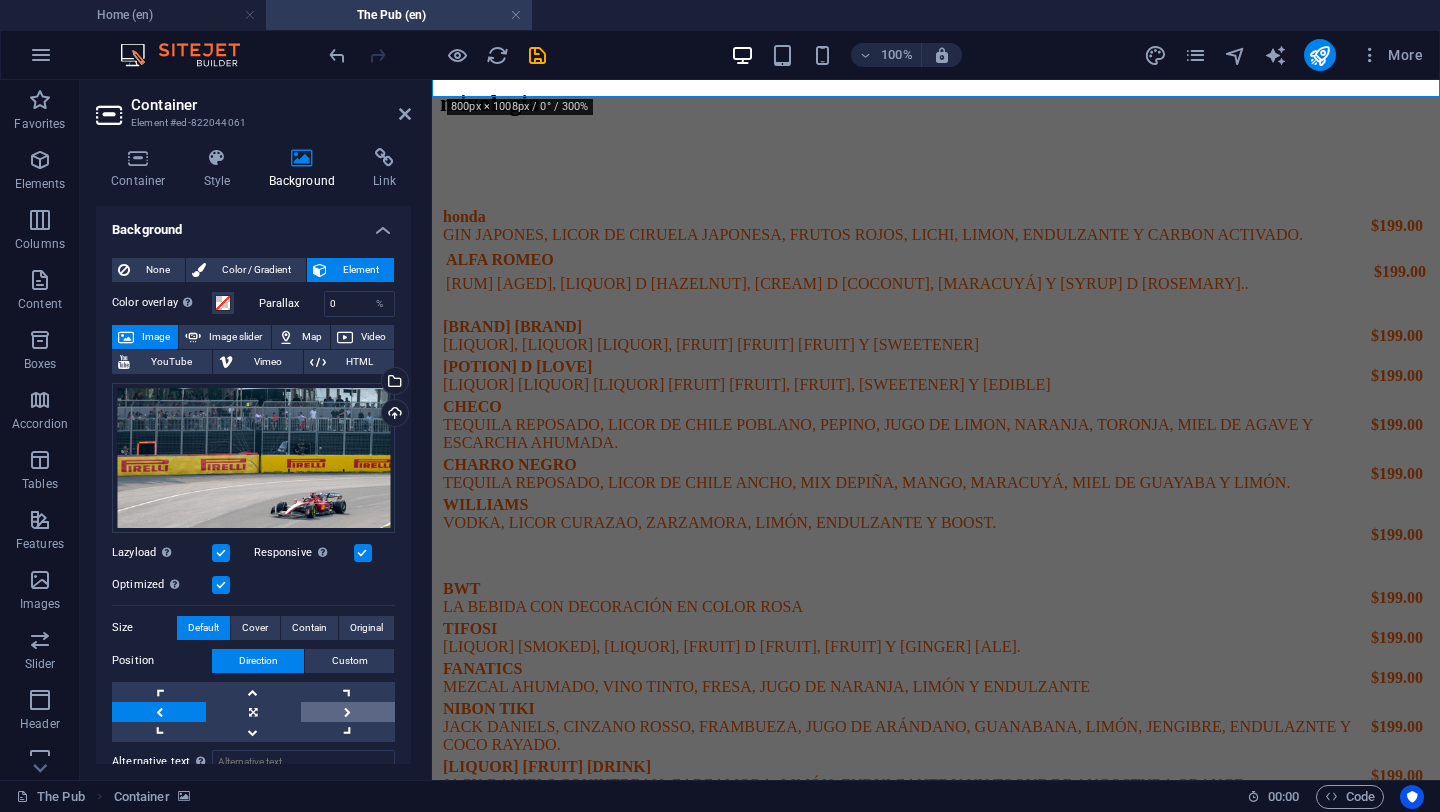 click at bounding box center (348, 712) 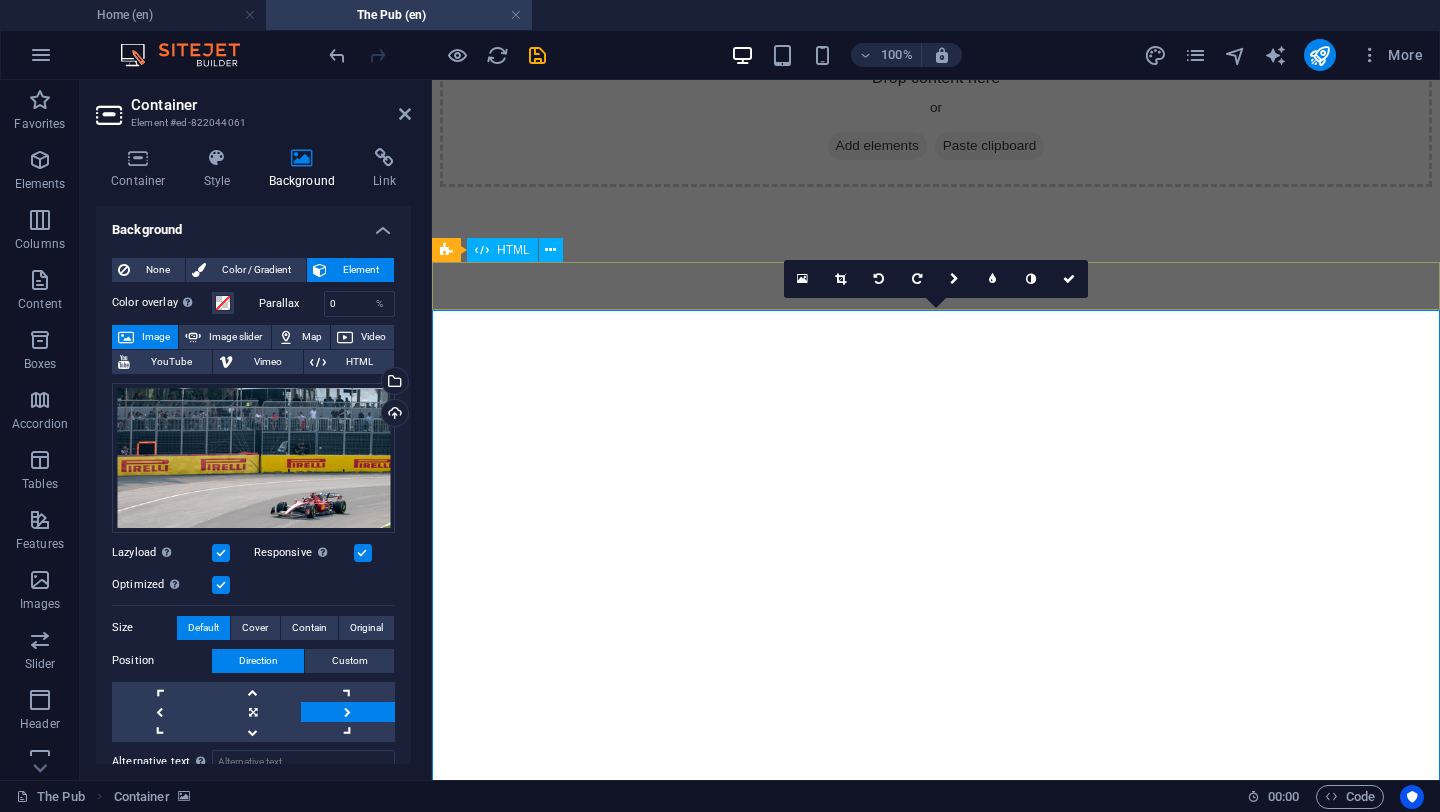 scroll, scrollTop: 3026, scrollLeft: 0, axis: vertical 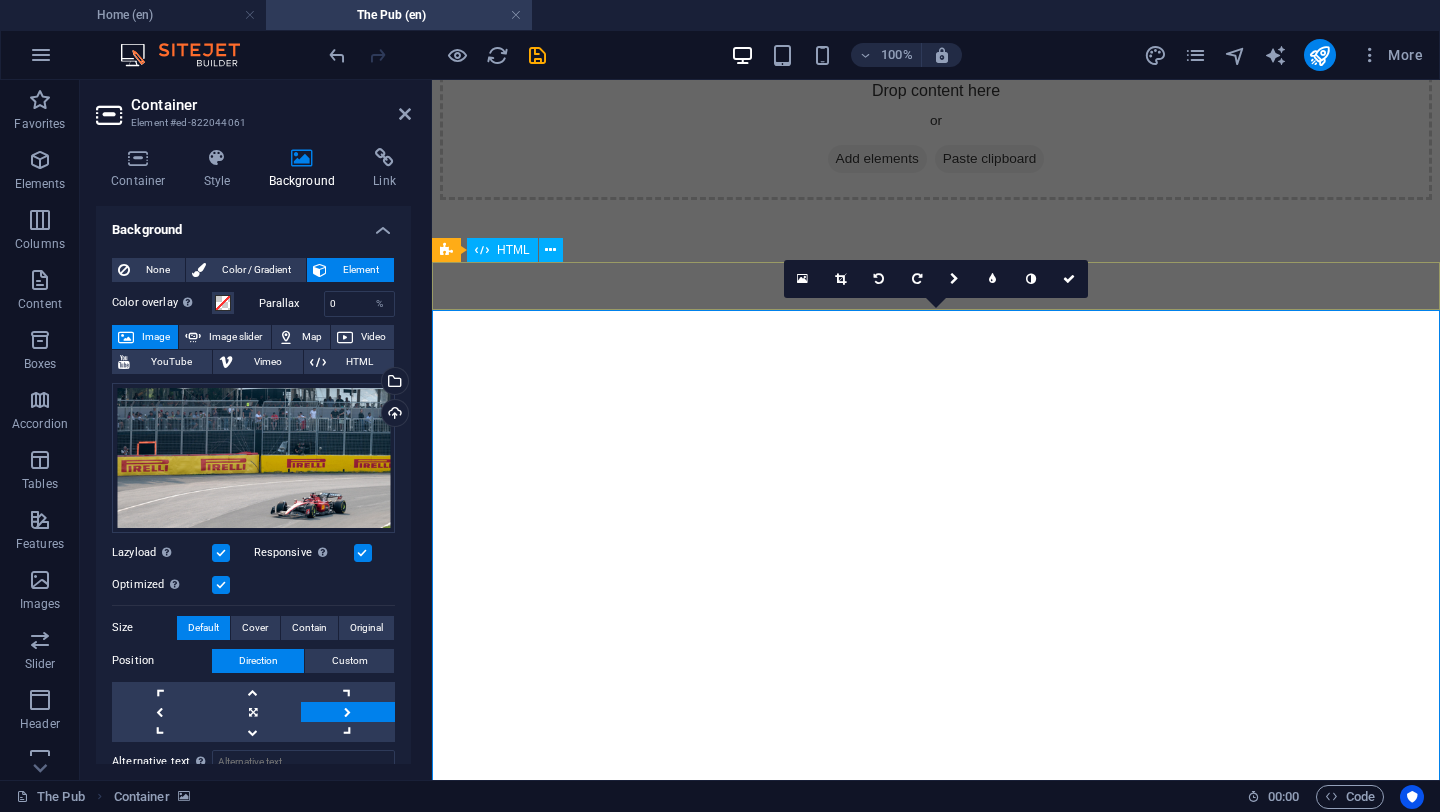 click at bounding box center [936, 2546] 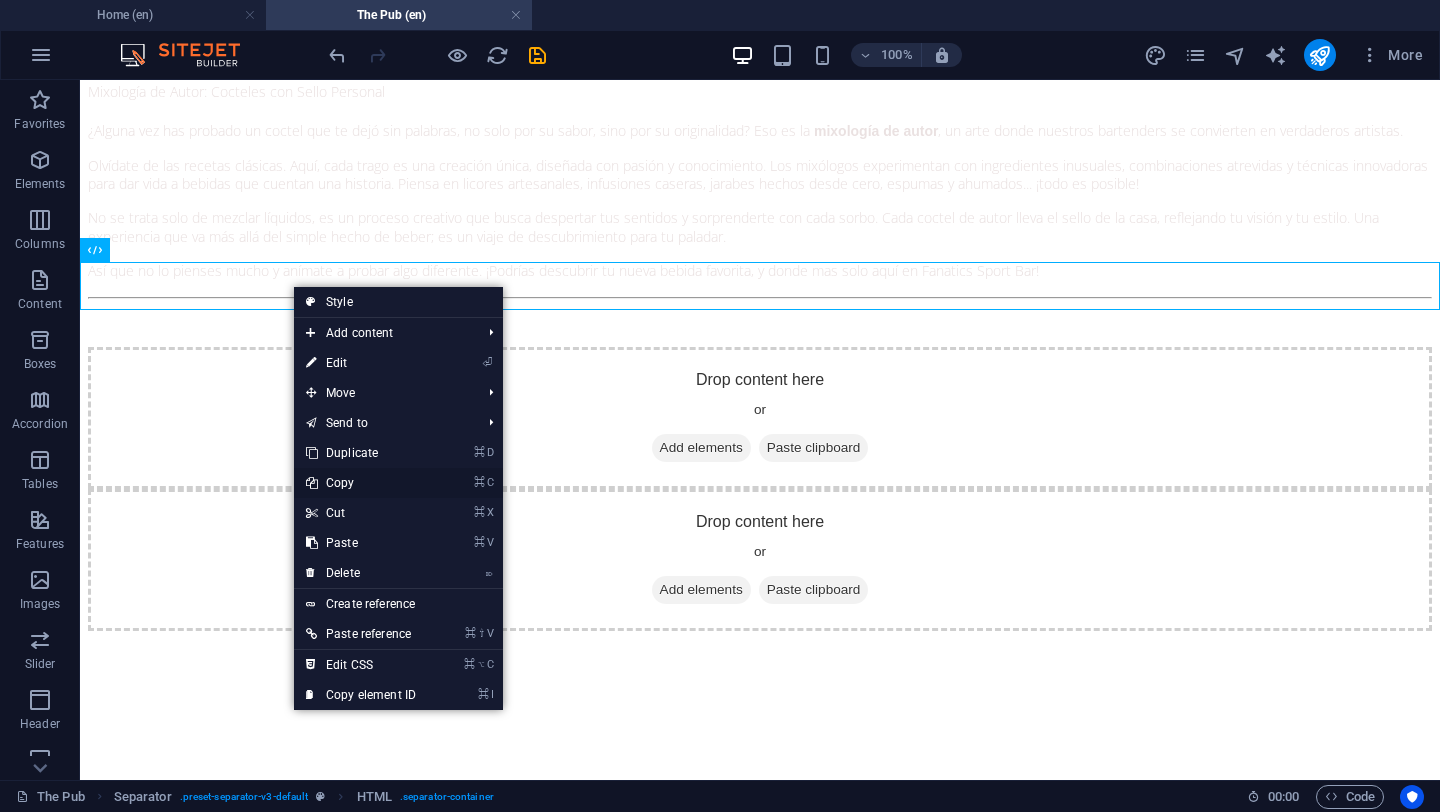 click on "⌘ C  Copy" at bounding box center [361, 483] 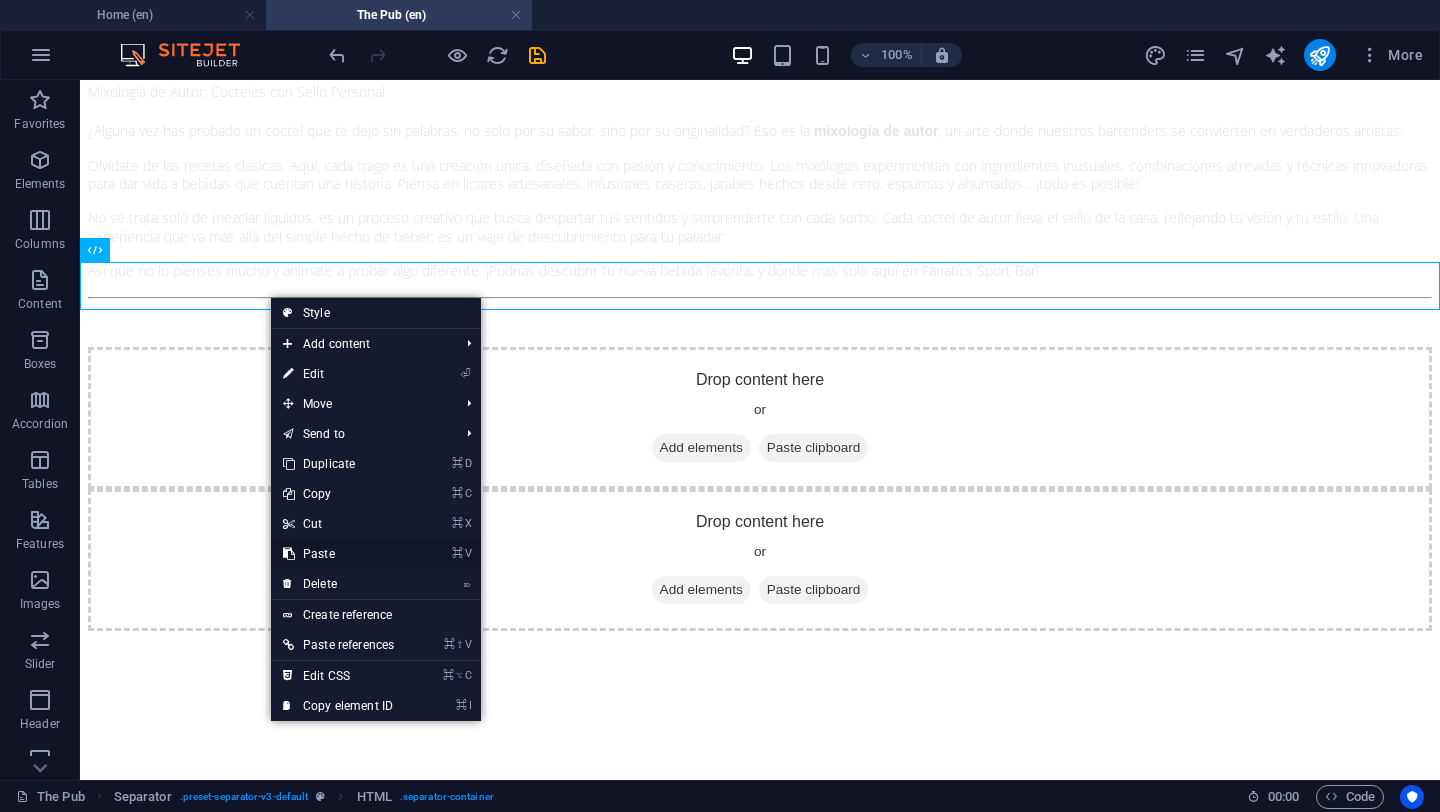 click on "⌘ V  Paste" at bounding box center (338, 554) 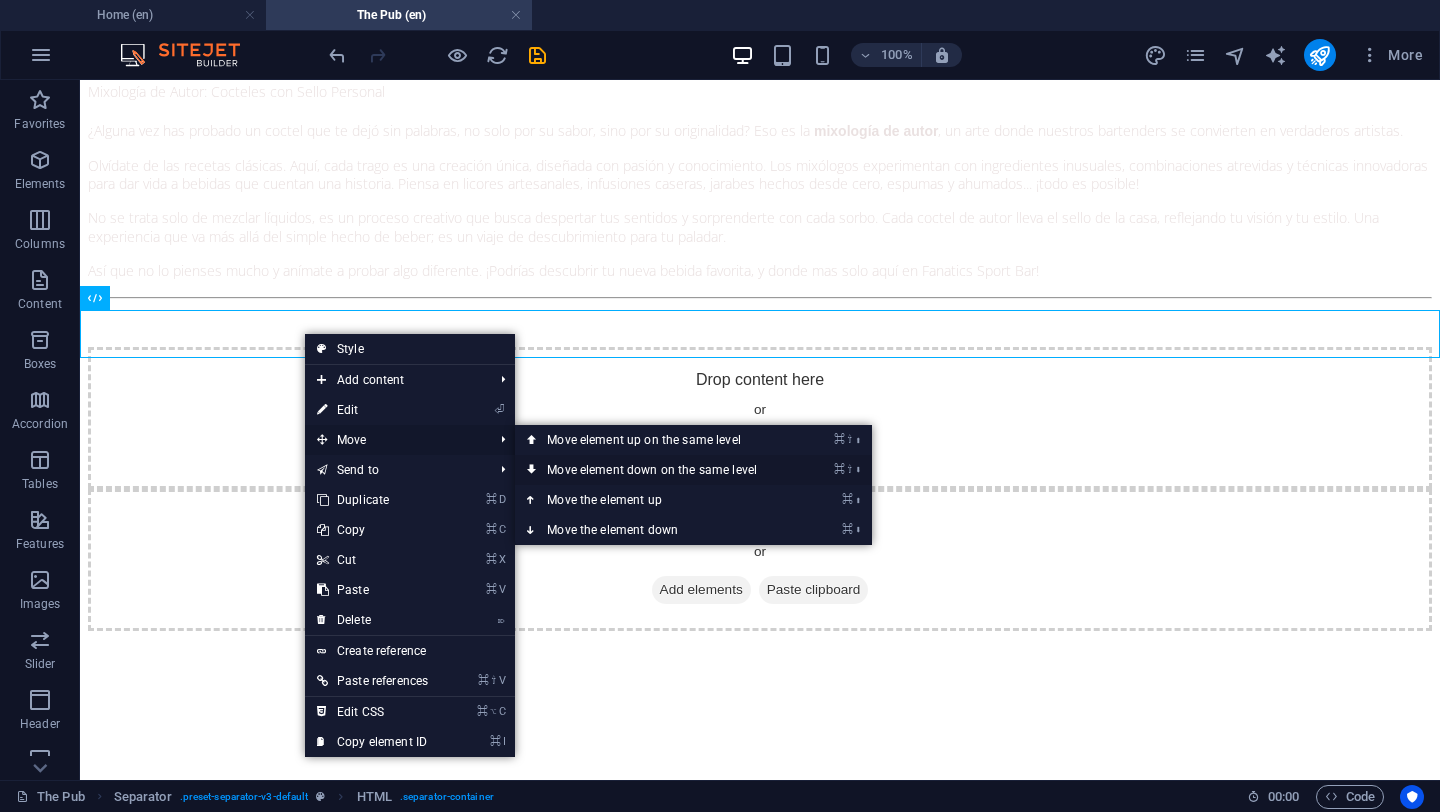 click on "⌘ ⇧ ⬇  Move element down on the same level" at bounding box center (656, 470) 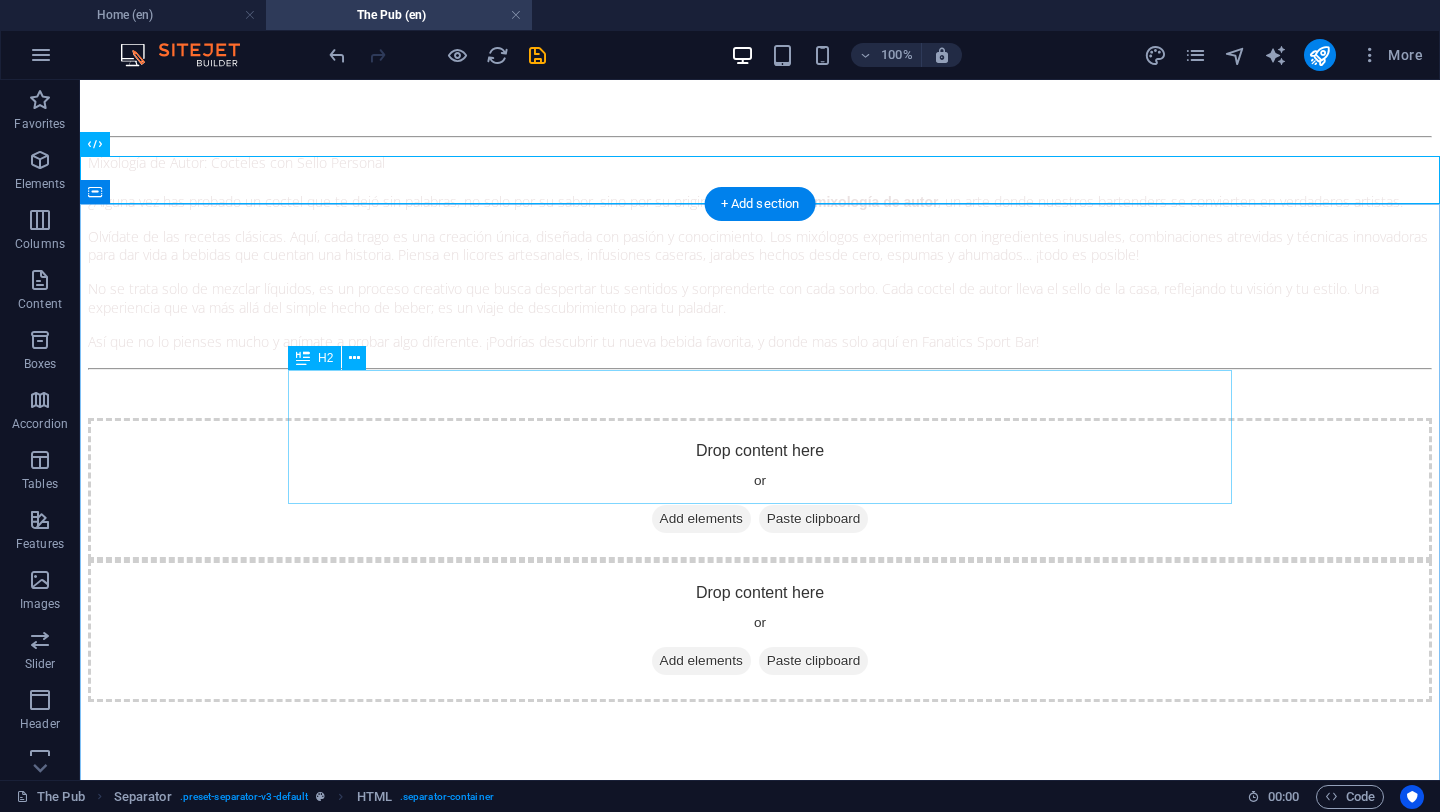 scroll, scrollTop: 2936, scrollLeft: 0, axis: vertical 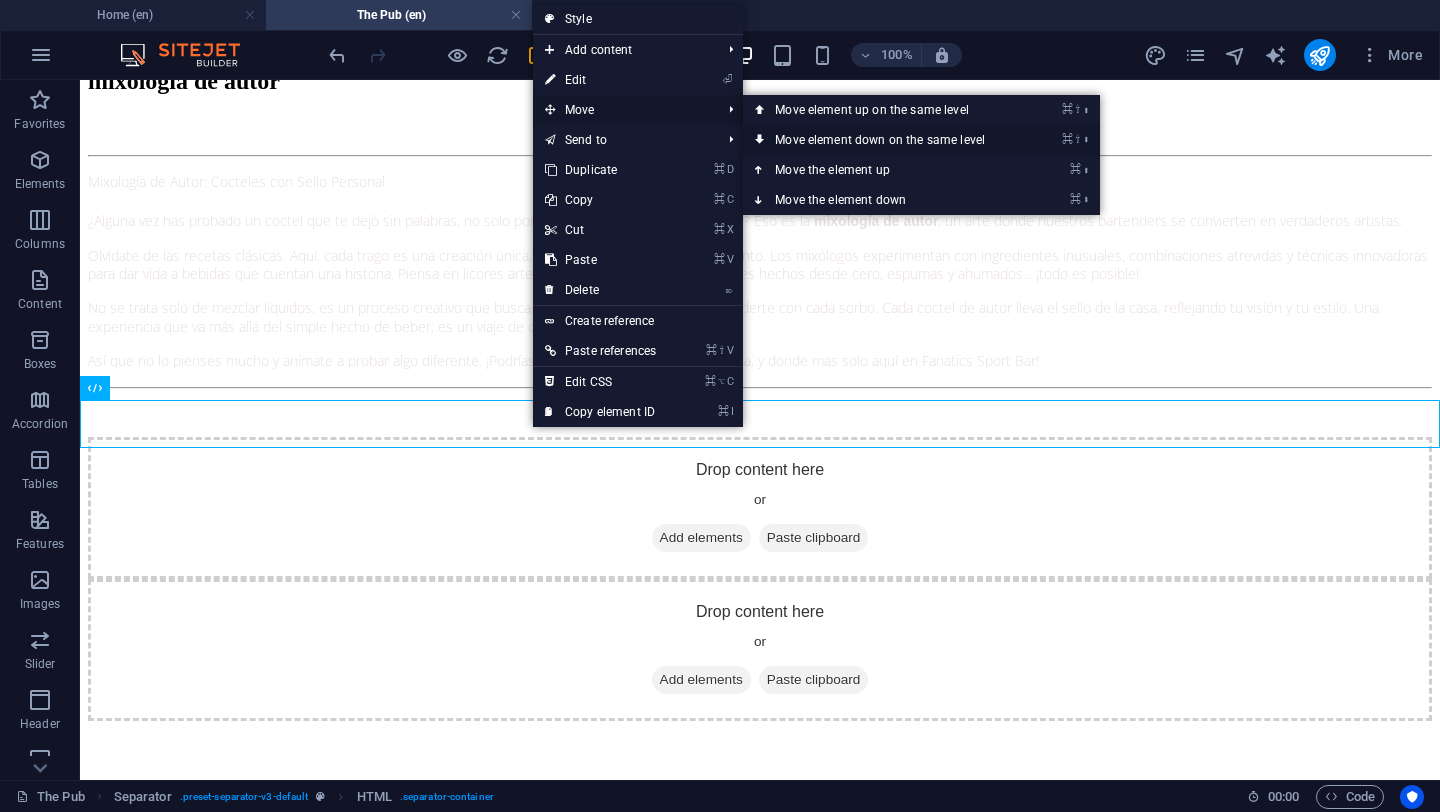 click on "⌘ ⇧ ⬇  Move element down on the same level" at bounding box center [884, 140] 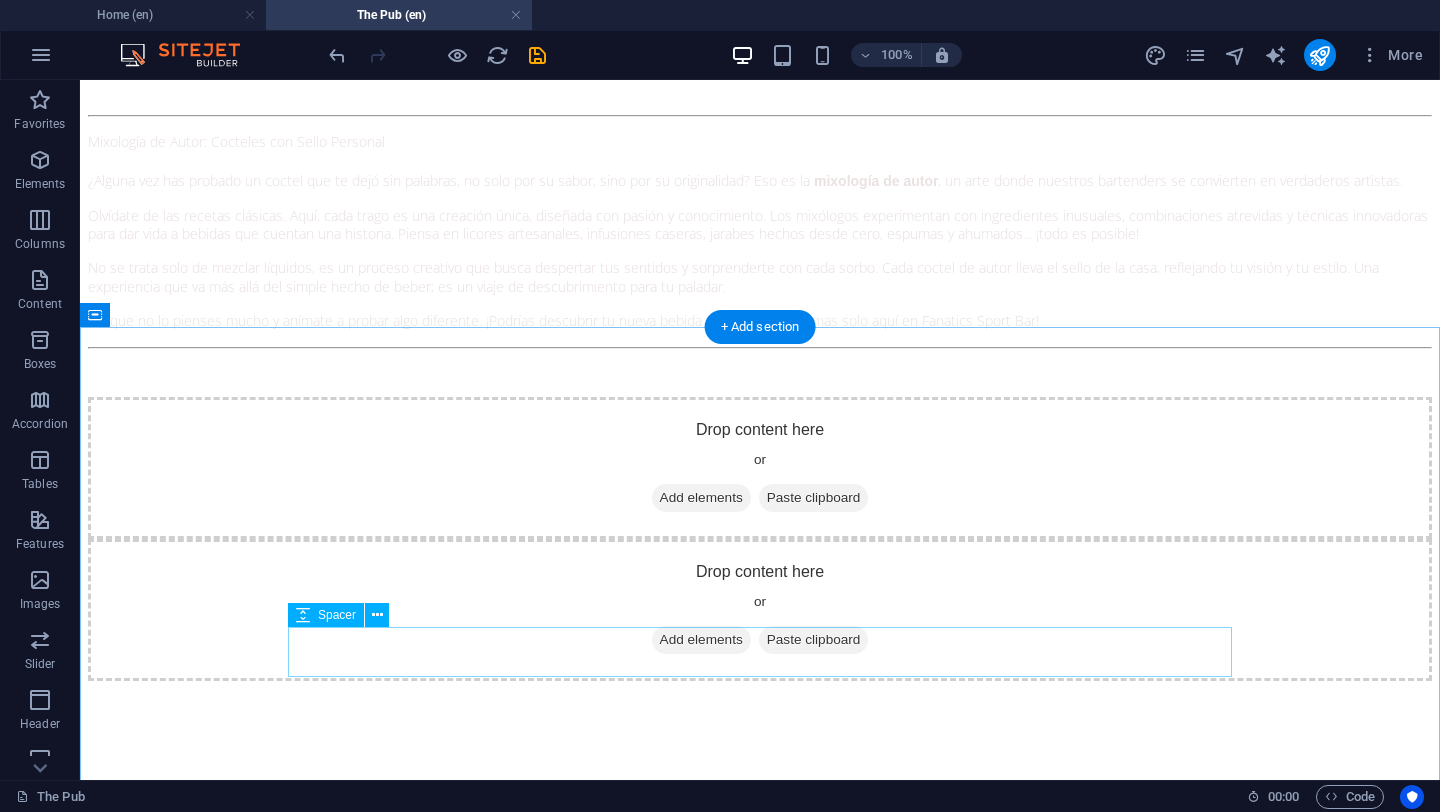 scroll, scrollTop: 2963, scrollLeft: 0, axis: vertical 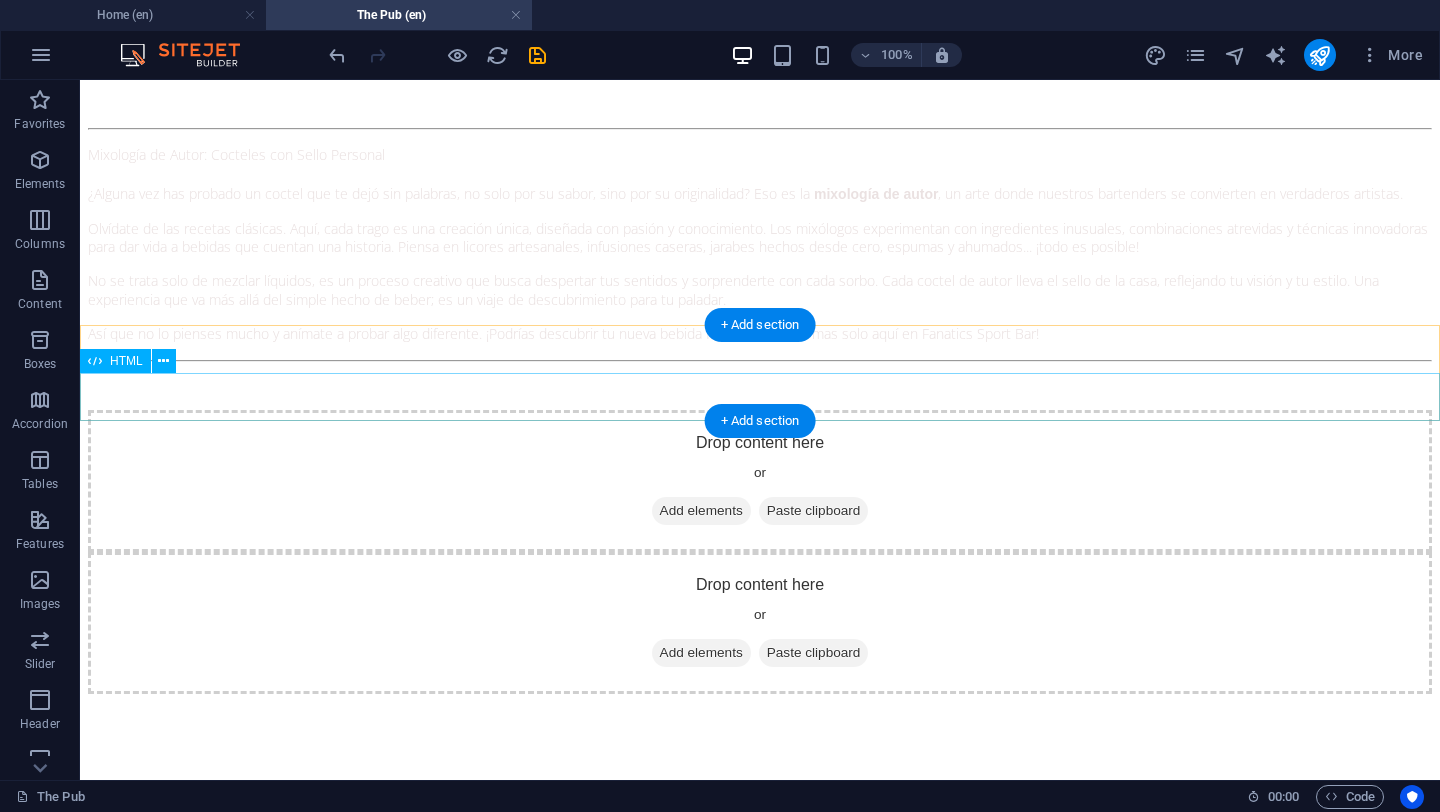 click at bounding box center (760, 3369) 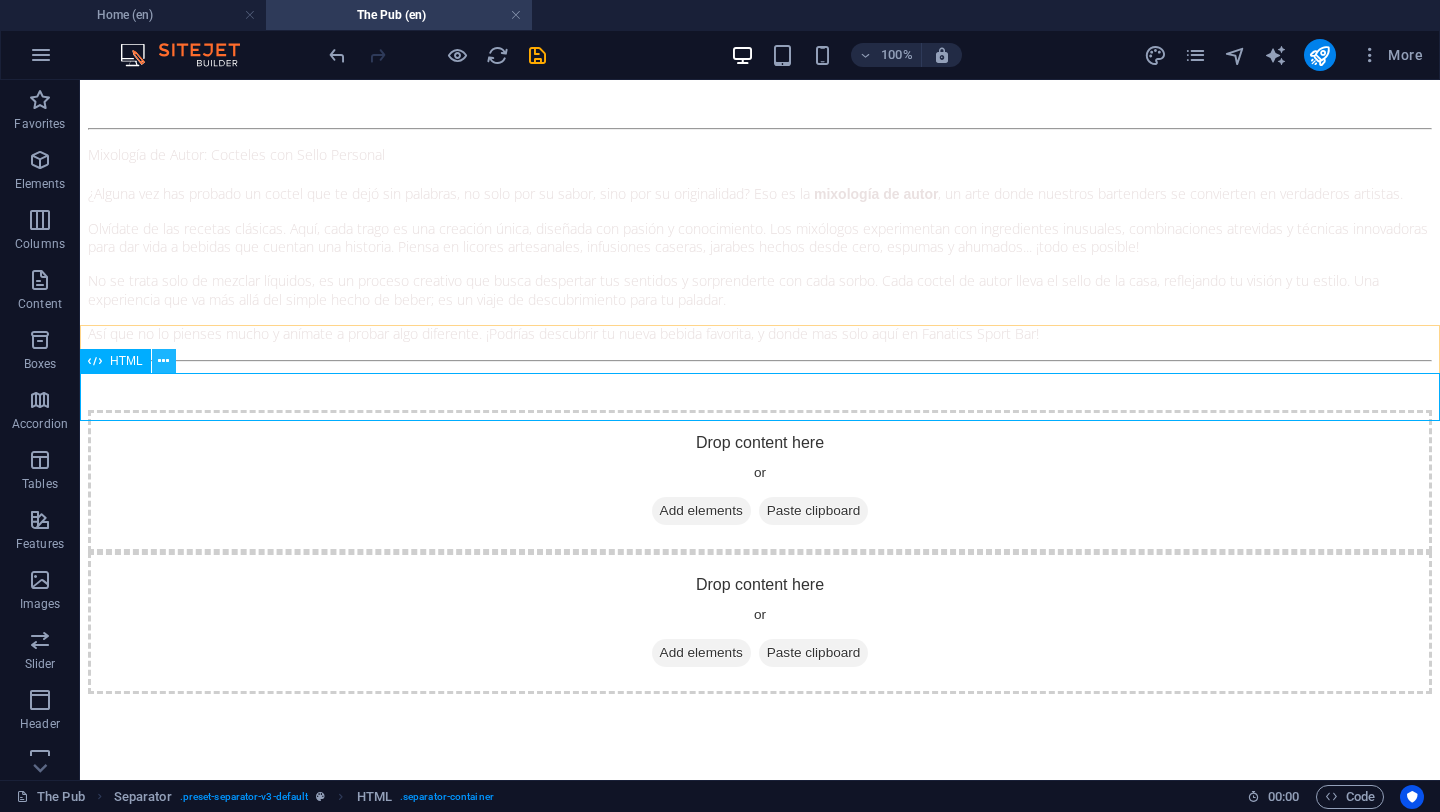 click at bounding box center [163, 361] 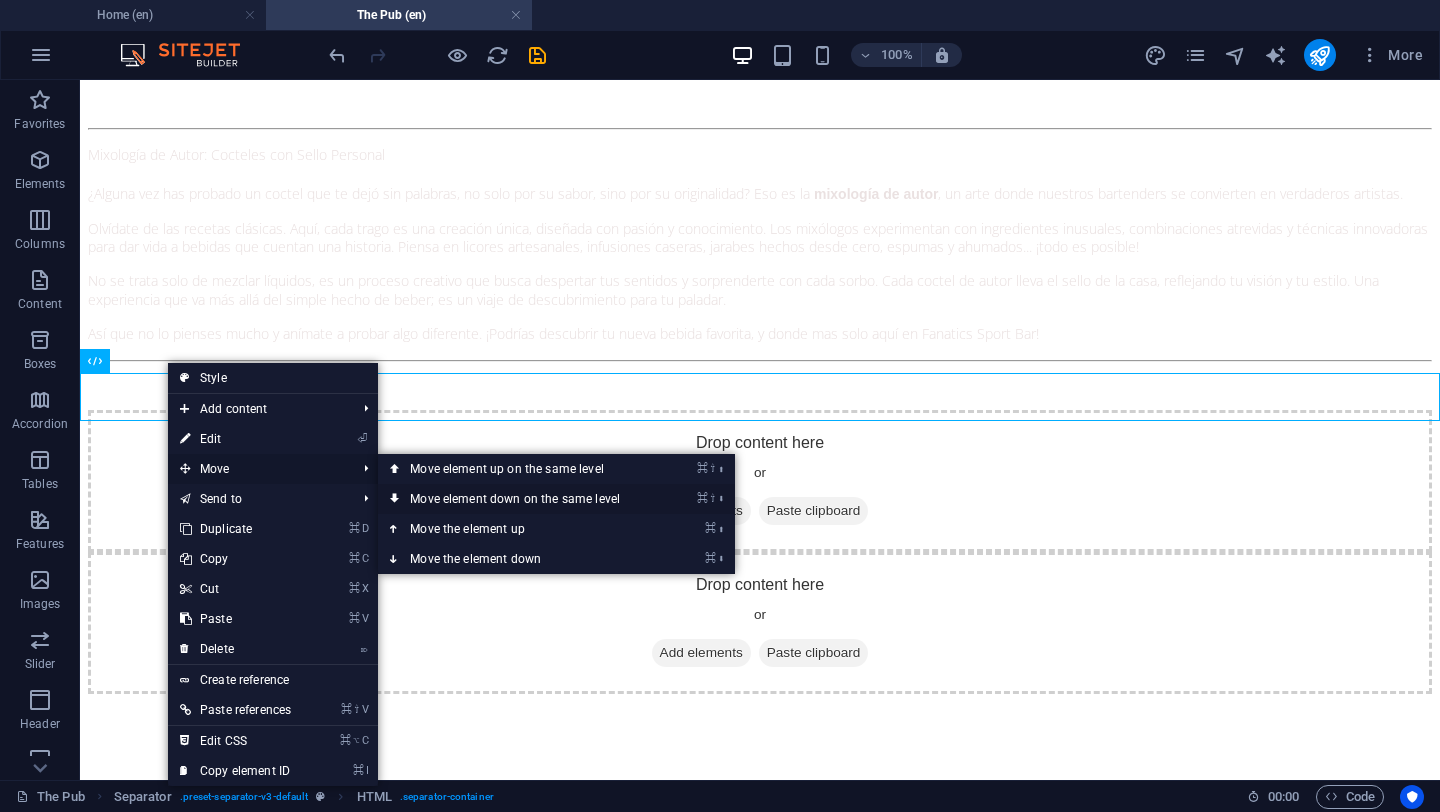 click on "⌘ ⇧ ⬇  Move element down on the same level" at bounding box center (519, 499) 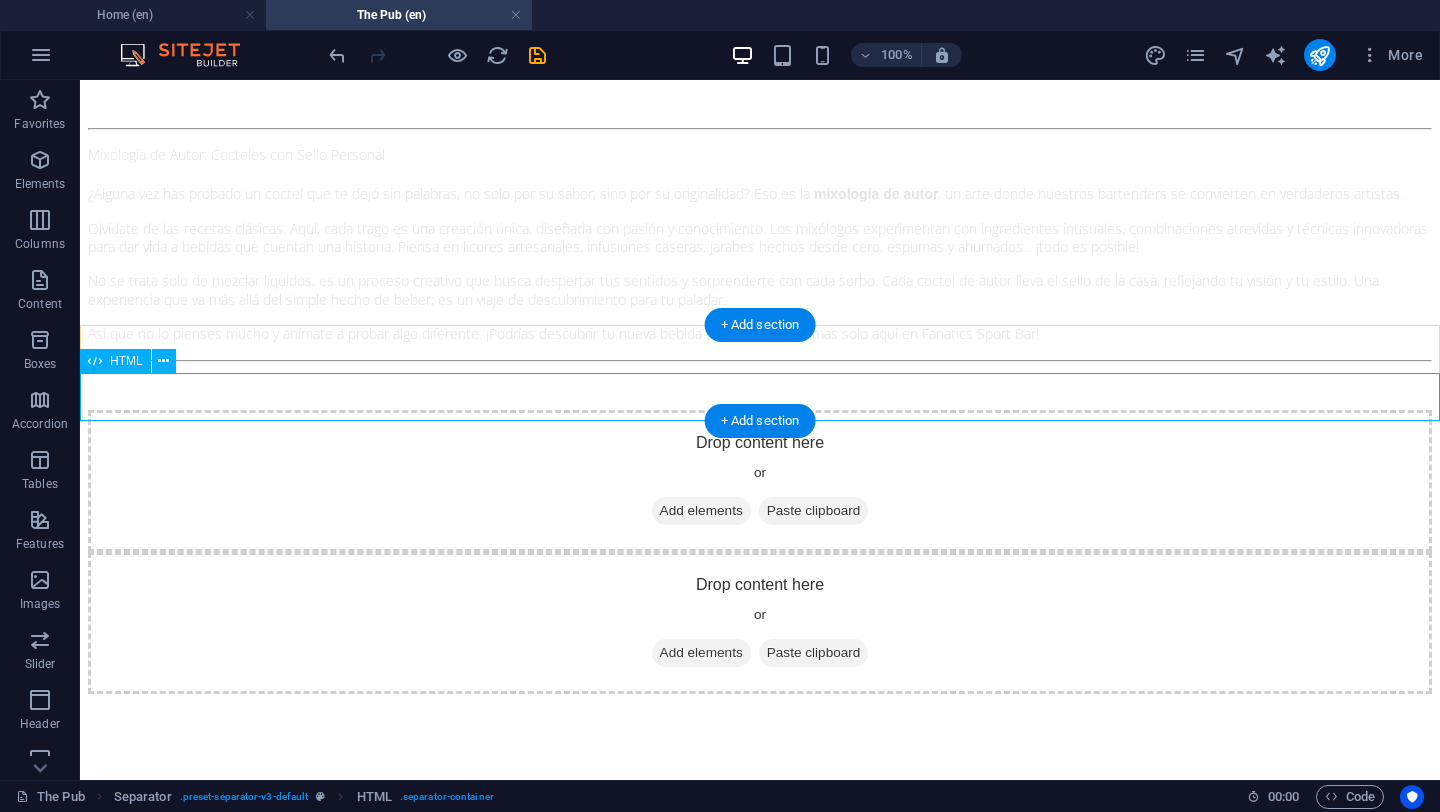 click at bounding box center (760, 3369) 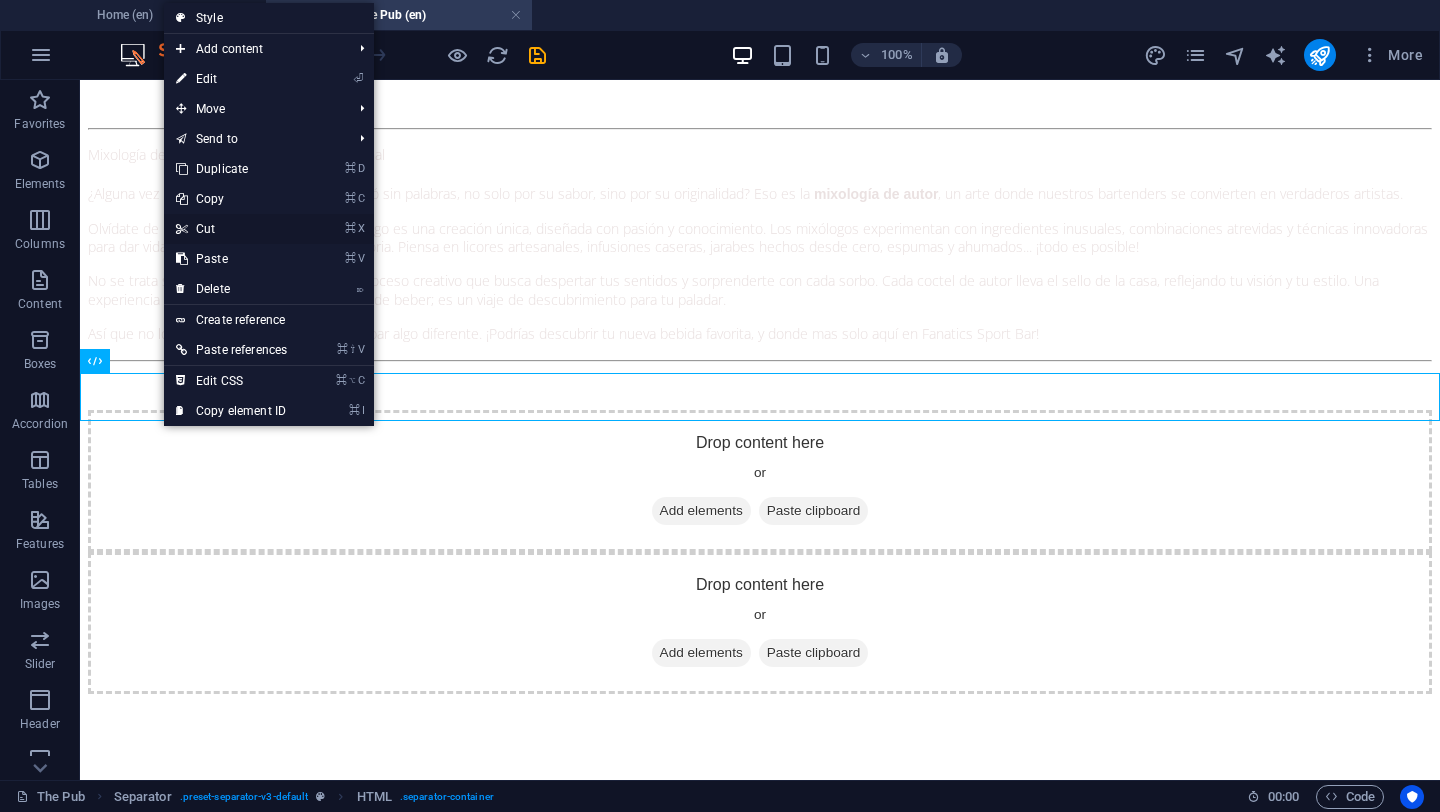 click on "⌘ X  Cut" at bounding box center (231, 229) 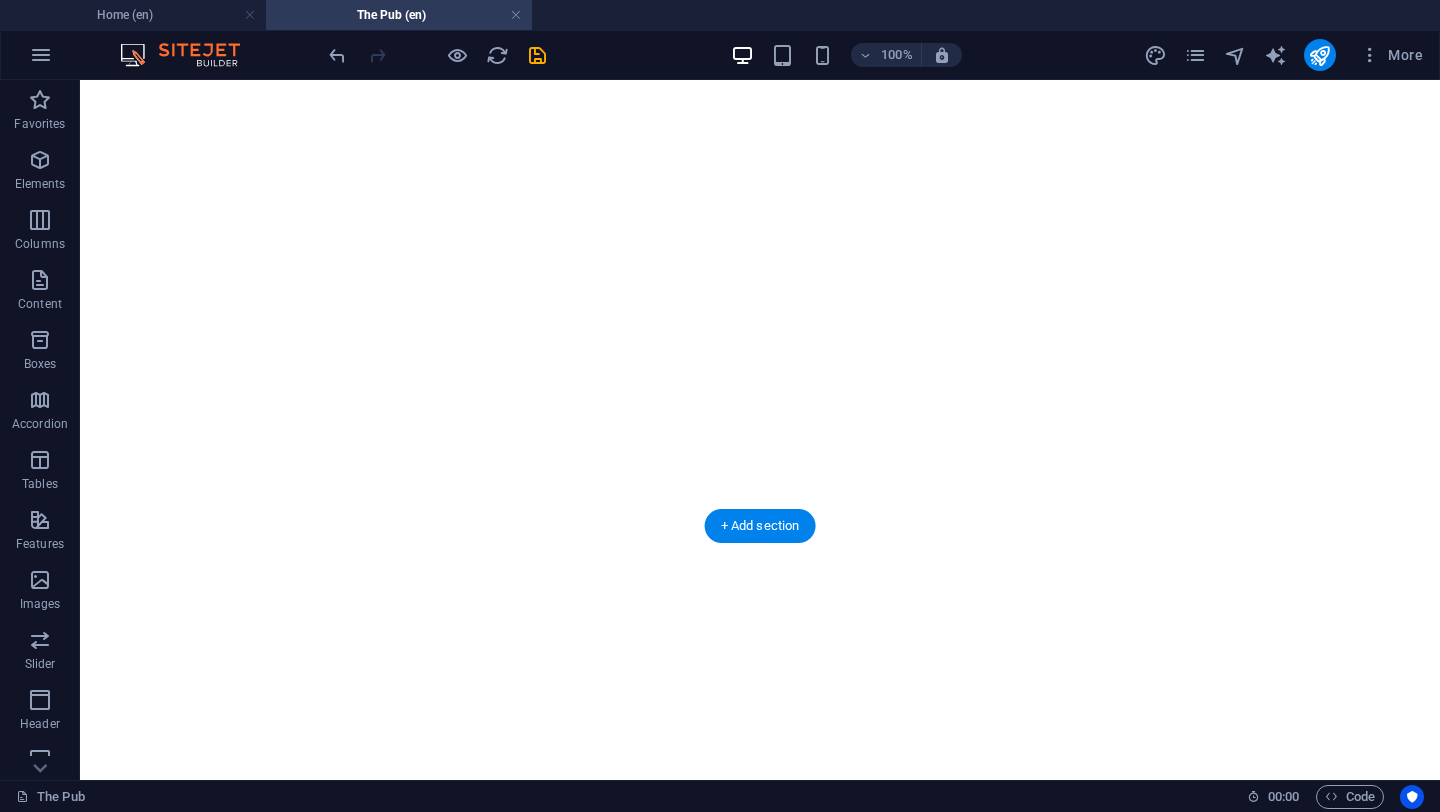 scroll, scrollTop: 4060, scrollLeft: 0, axis: vertical 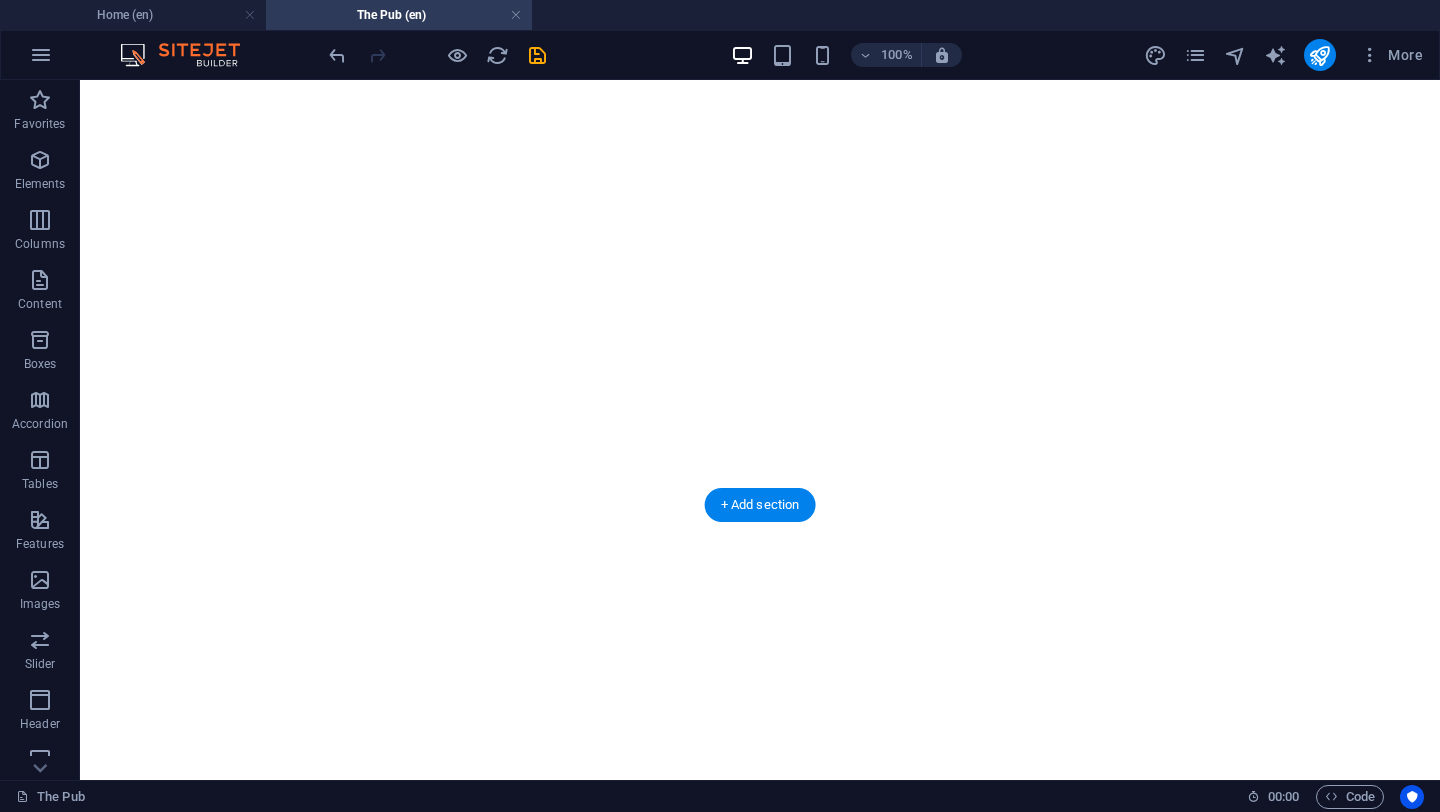 click at bounding box center [760, 2093] 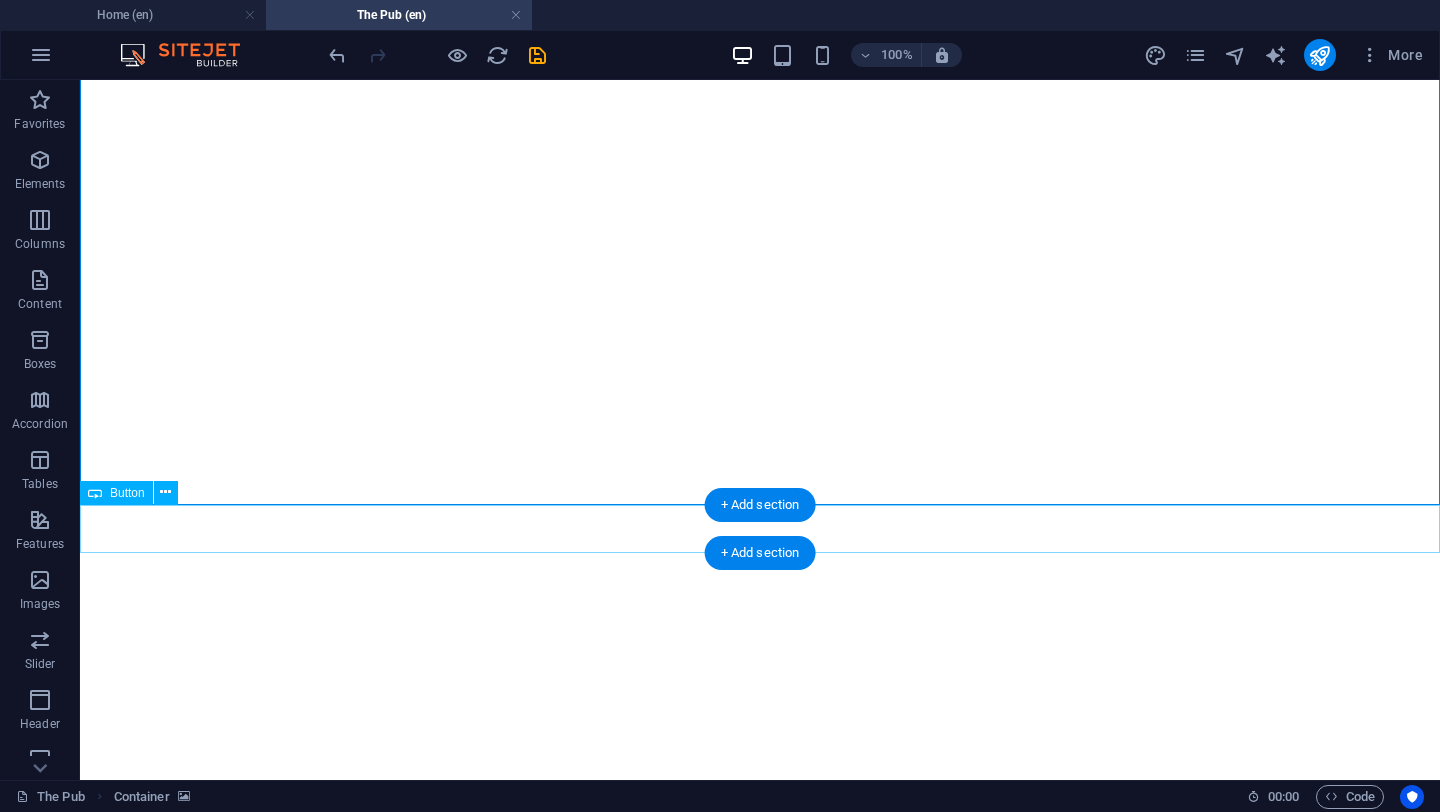 click on "Our location" at bounding box center [760, 4199] 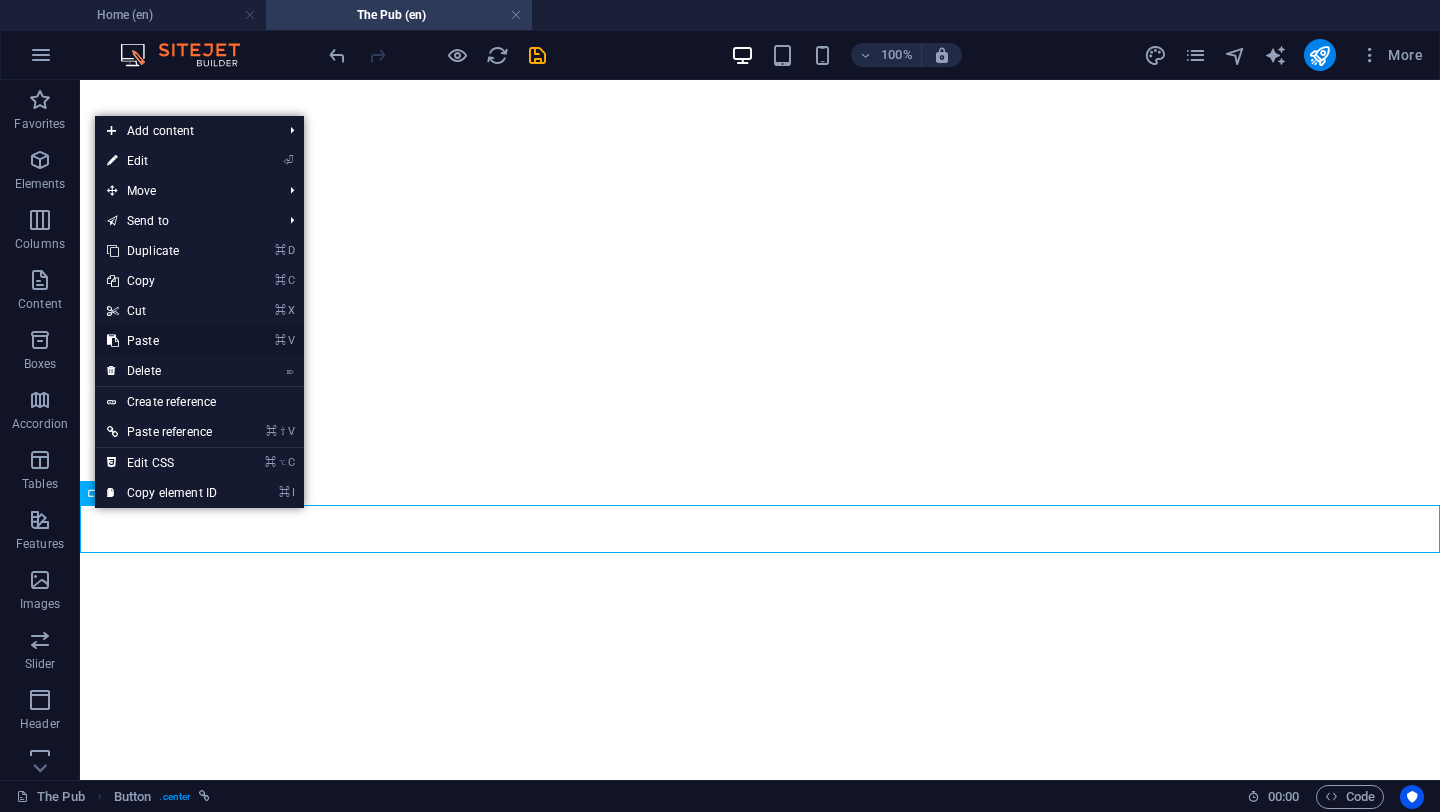 click on "⌘ V  Paste" at bounding box center [162, 341] 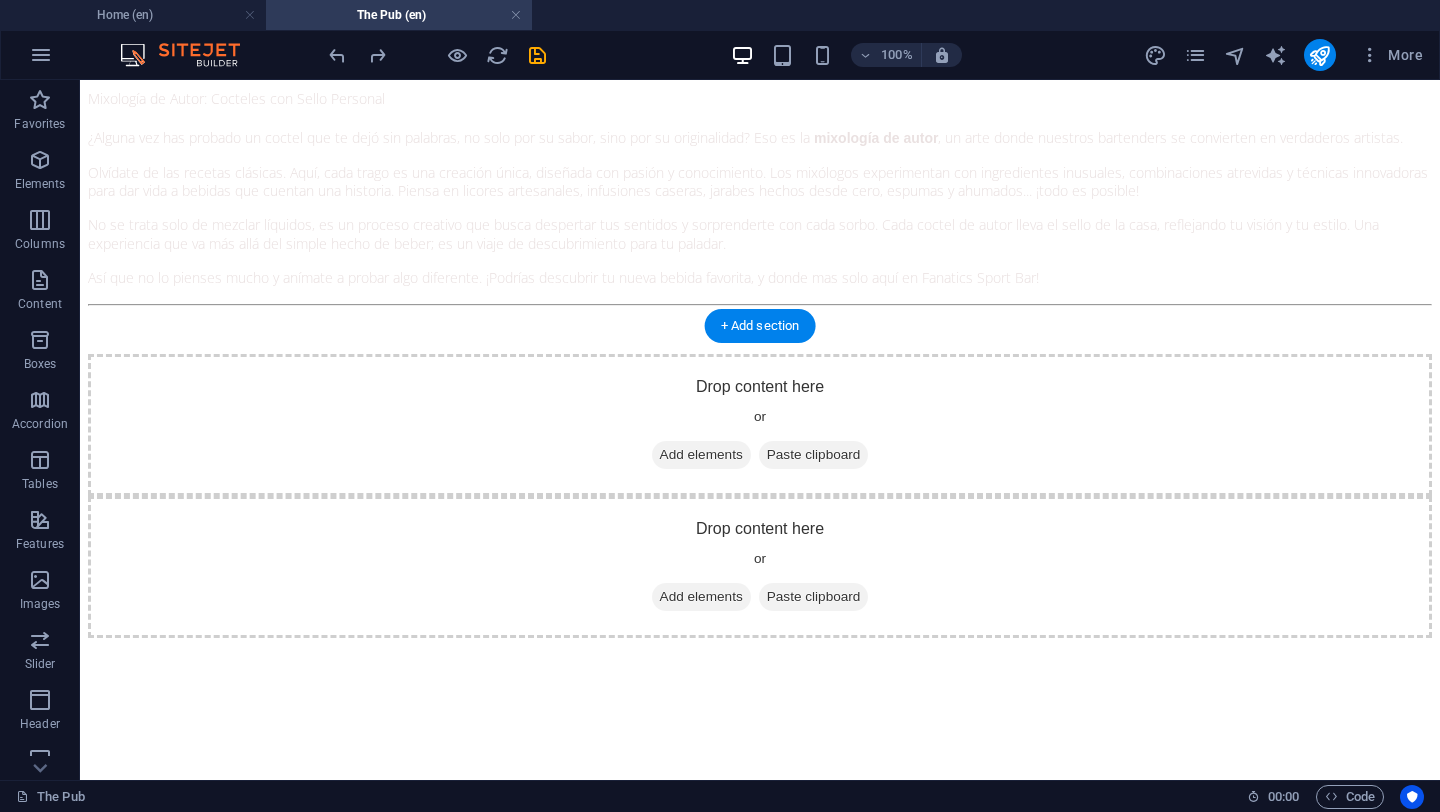scroll, scrollTop: 3006, scrollLeft: 0, axis: vertical 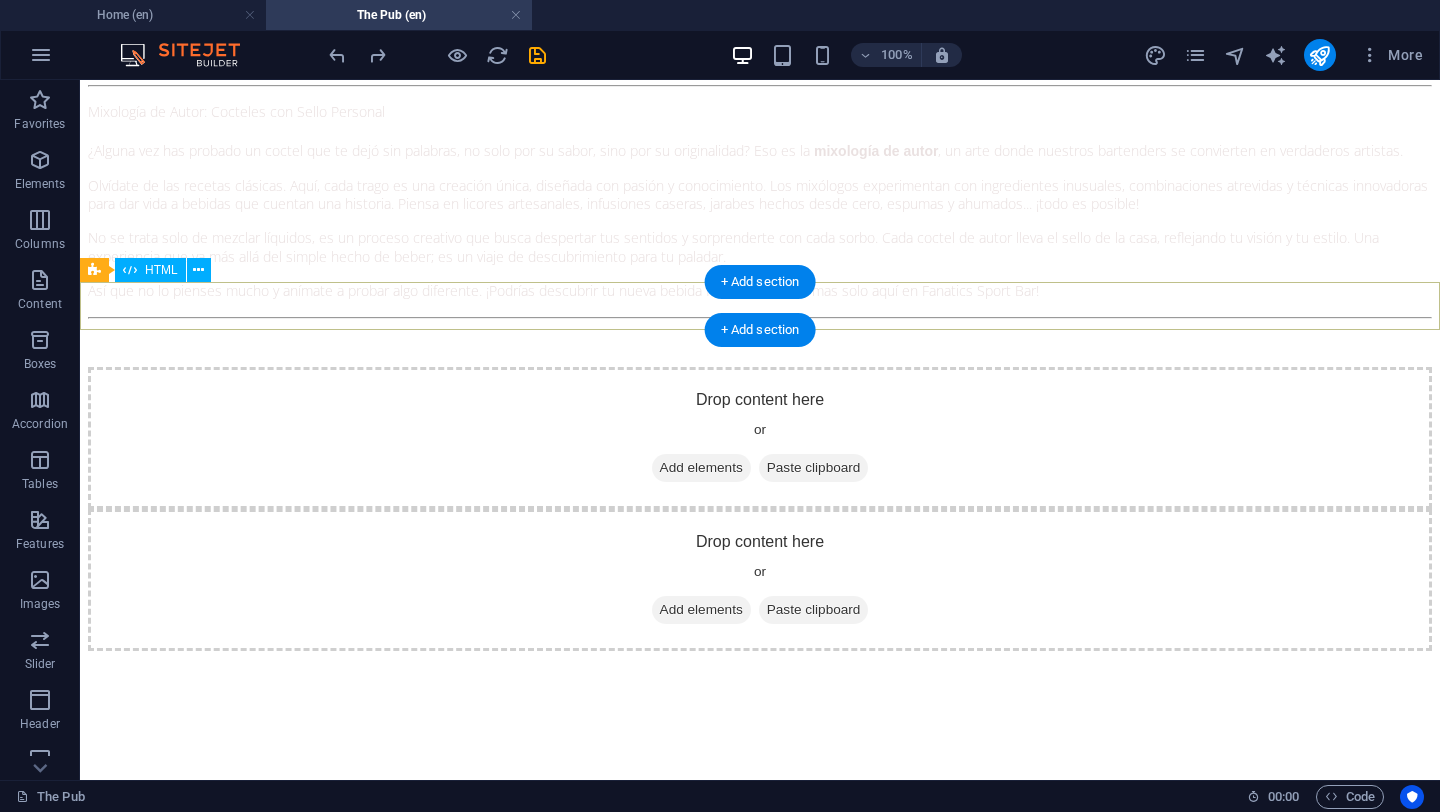 click at bounding box center [760, 2967] 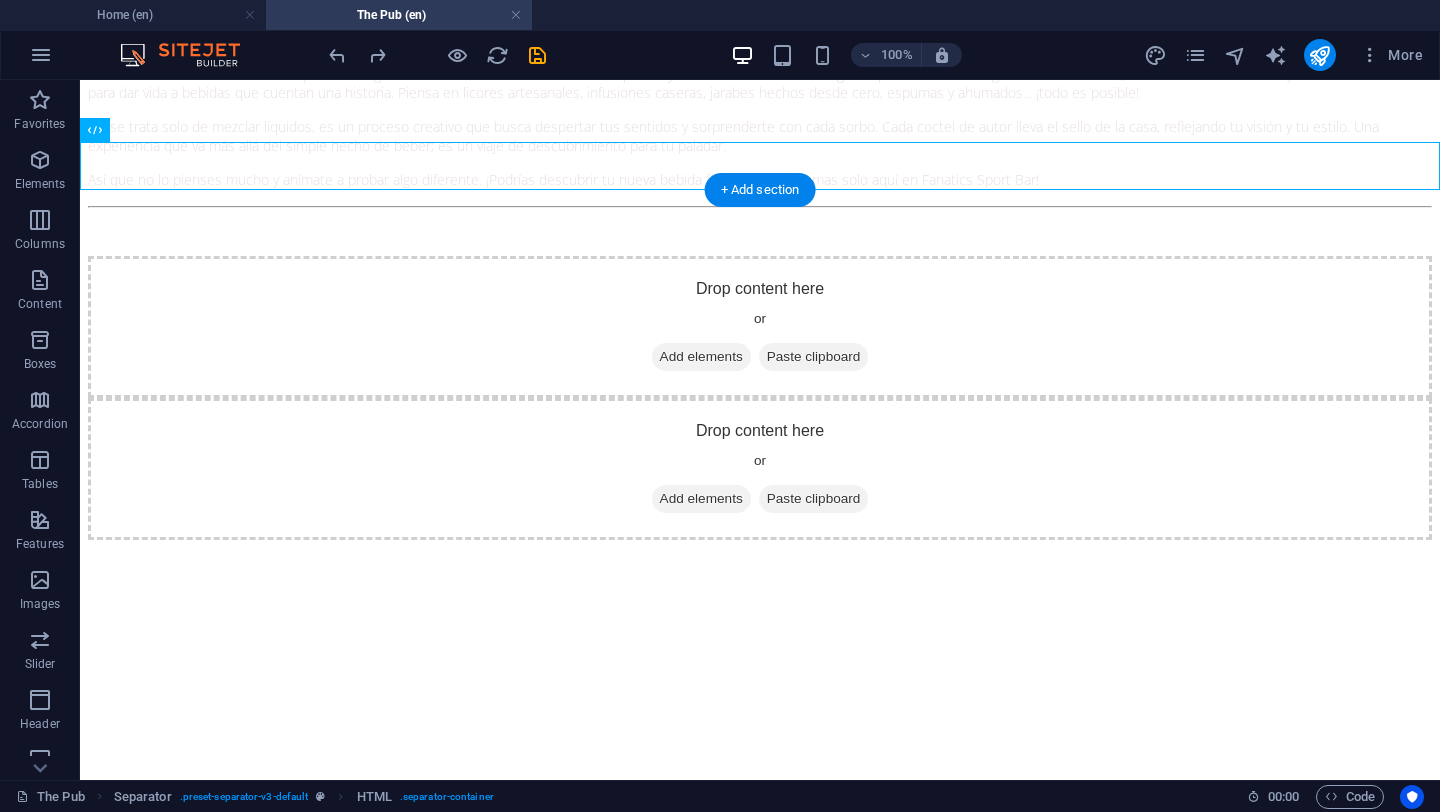 scroll, scrollTop: 3112, scrollLeft: 0, axis: vertical 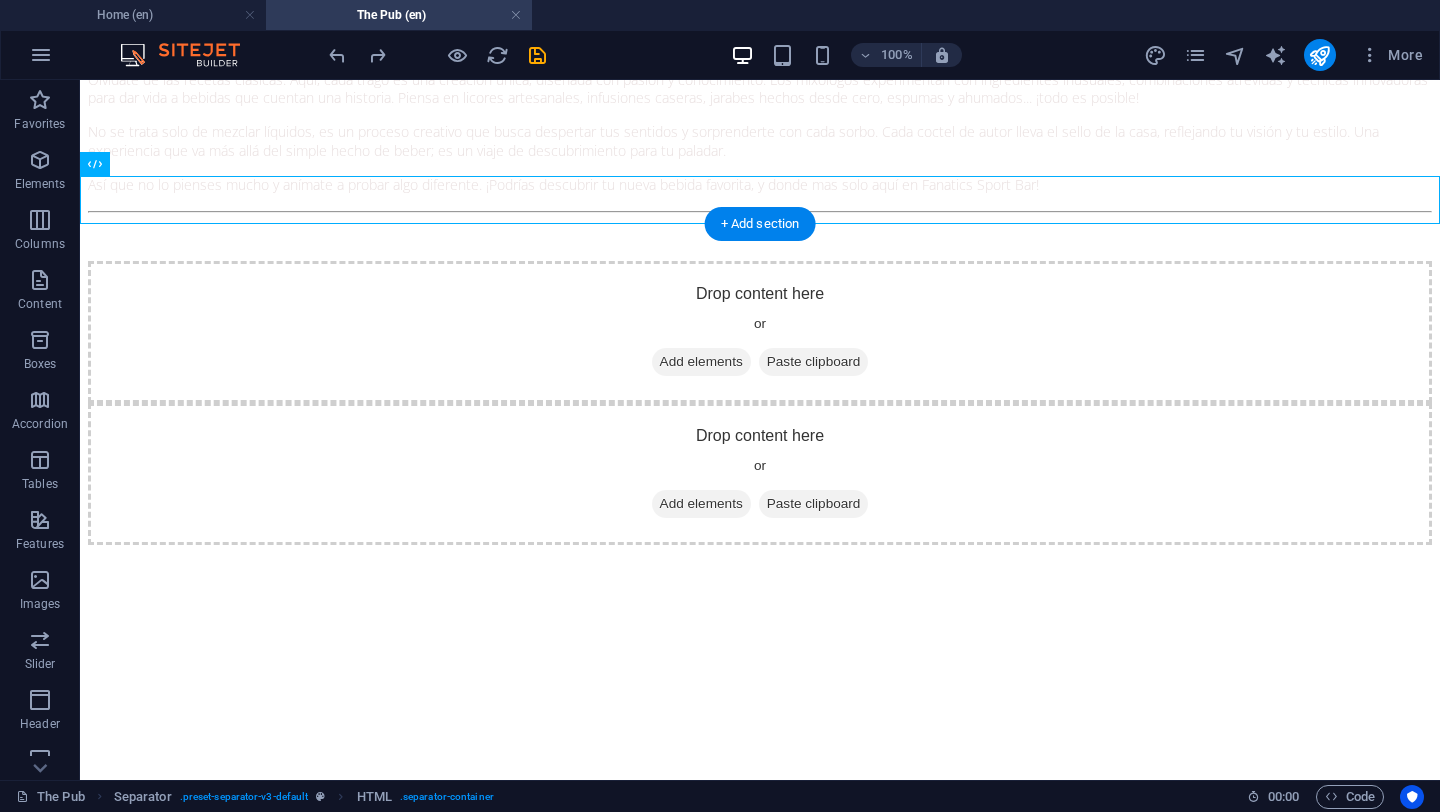 click at bounding box center [760, 3041] 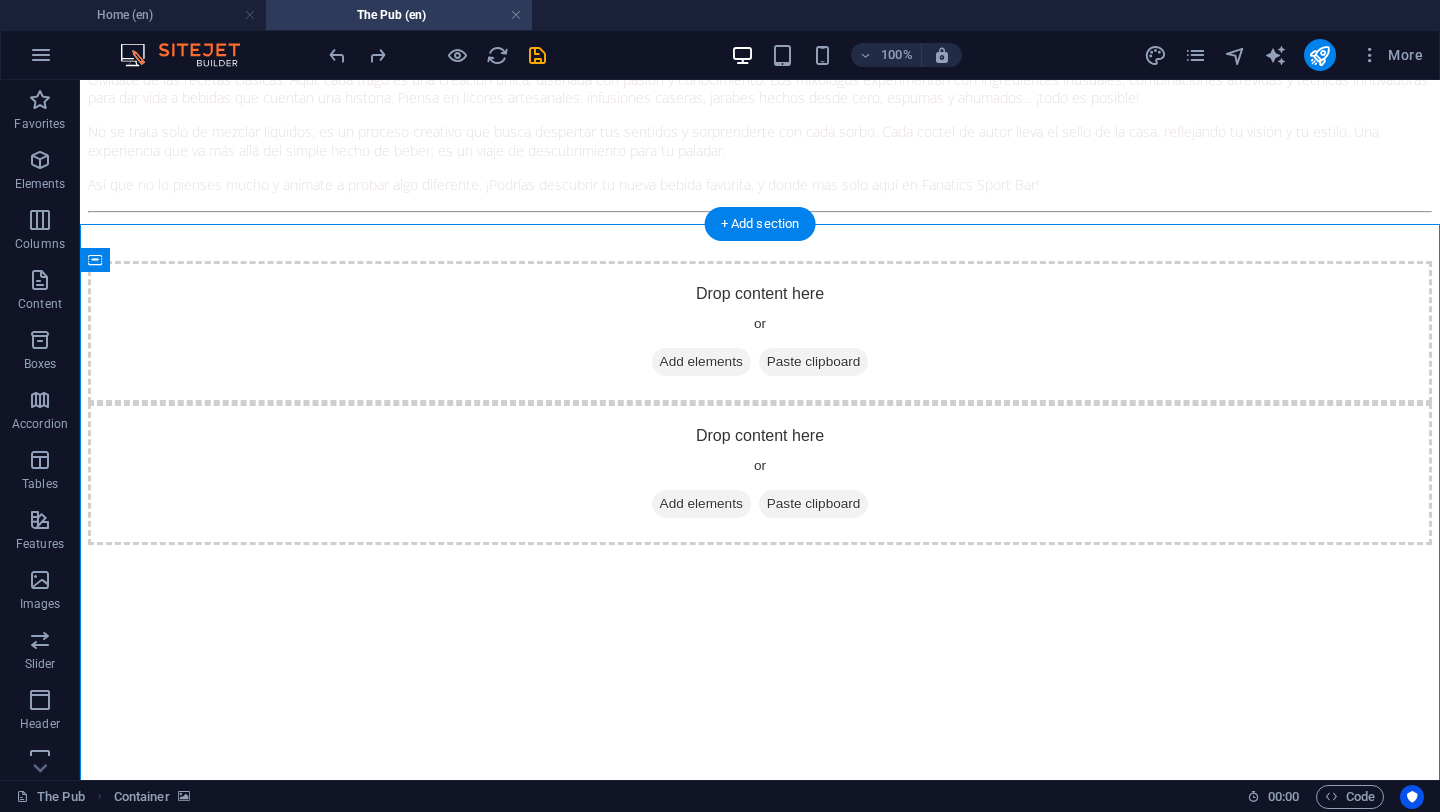 click at bounding box center (760, 3041) 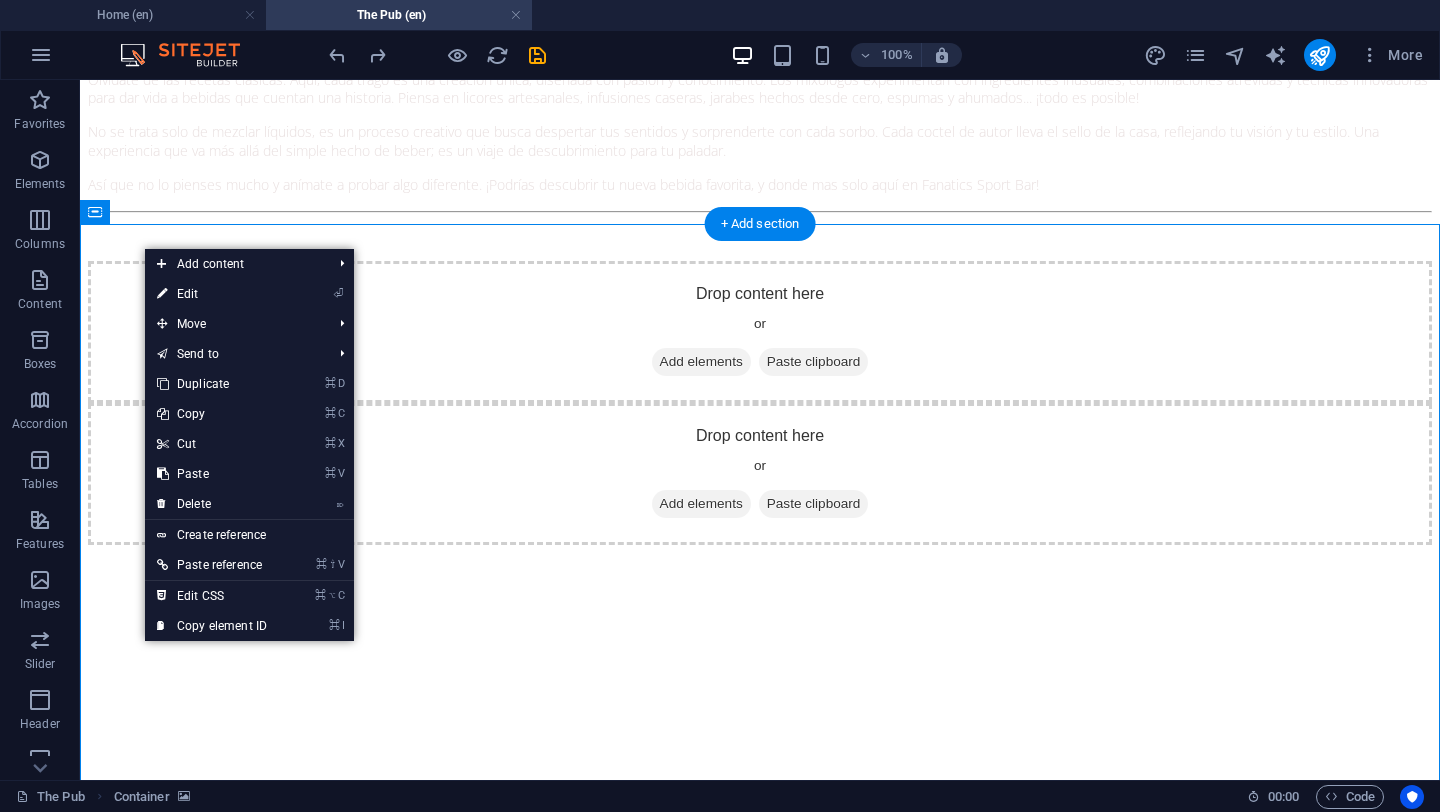 click at bounding box center [760, 3041] 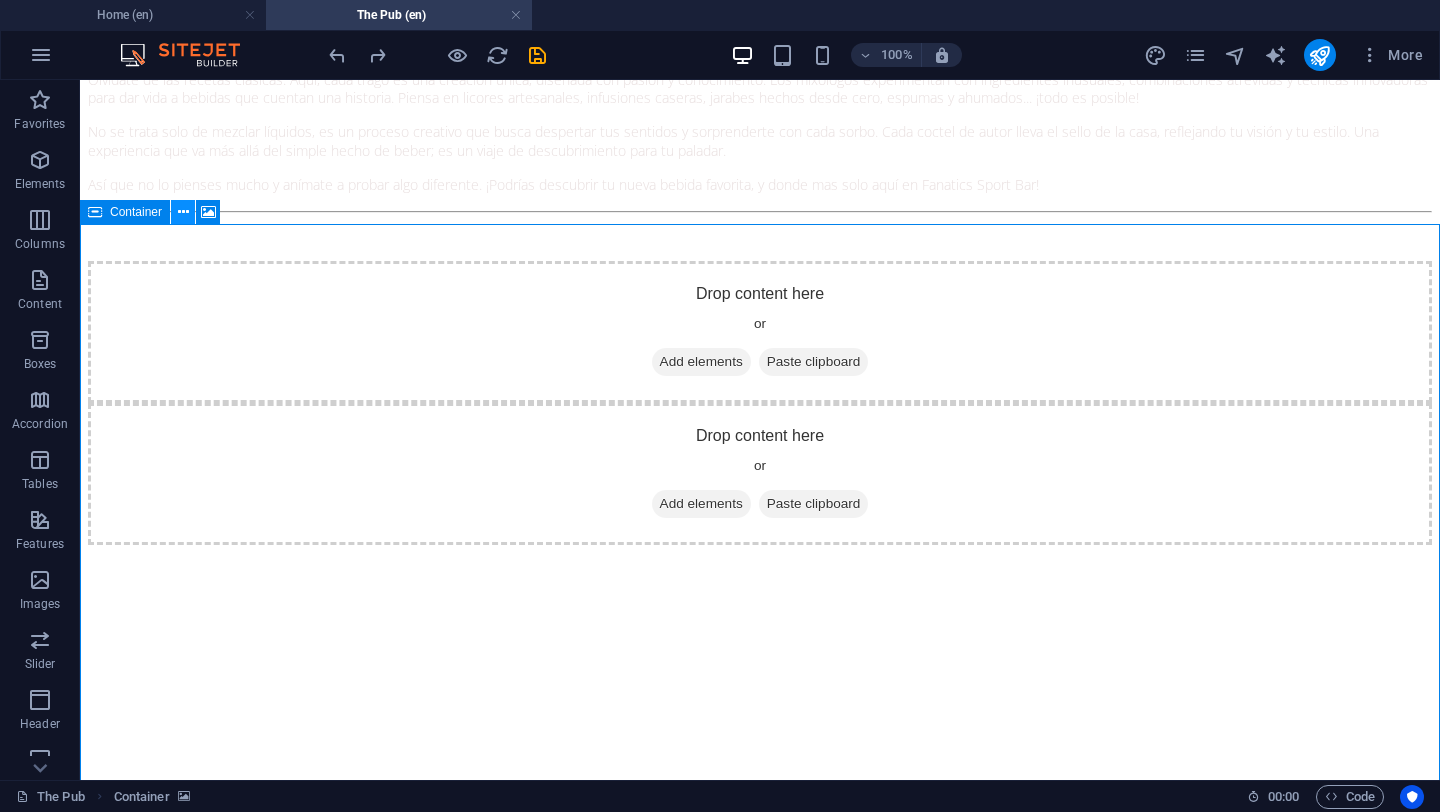 click at bounding box center (183, 212) 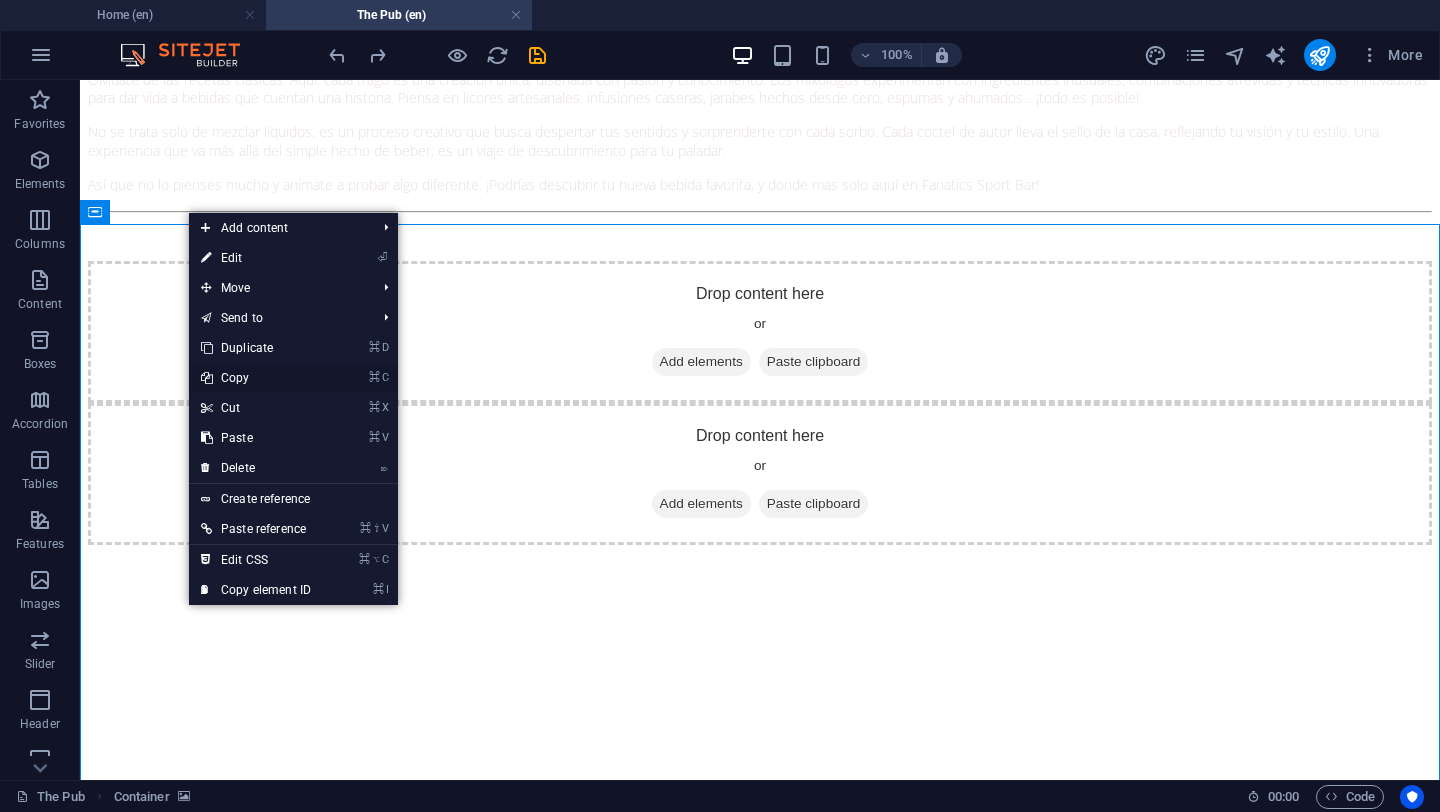 click on "⌘ C  Copy" at bounding box center [256, 378] 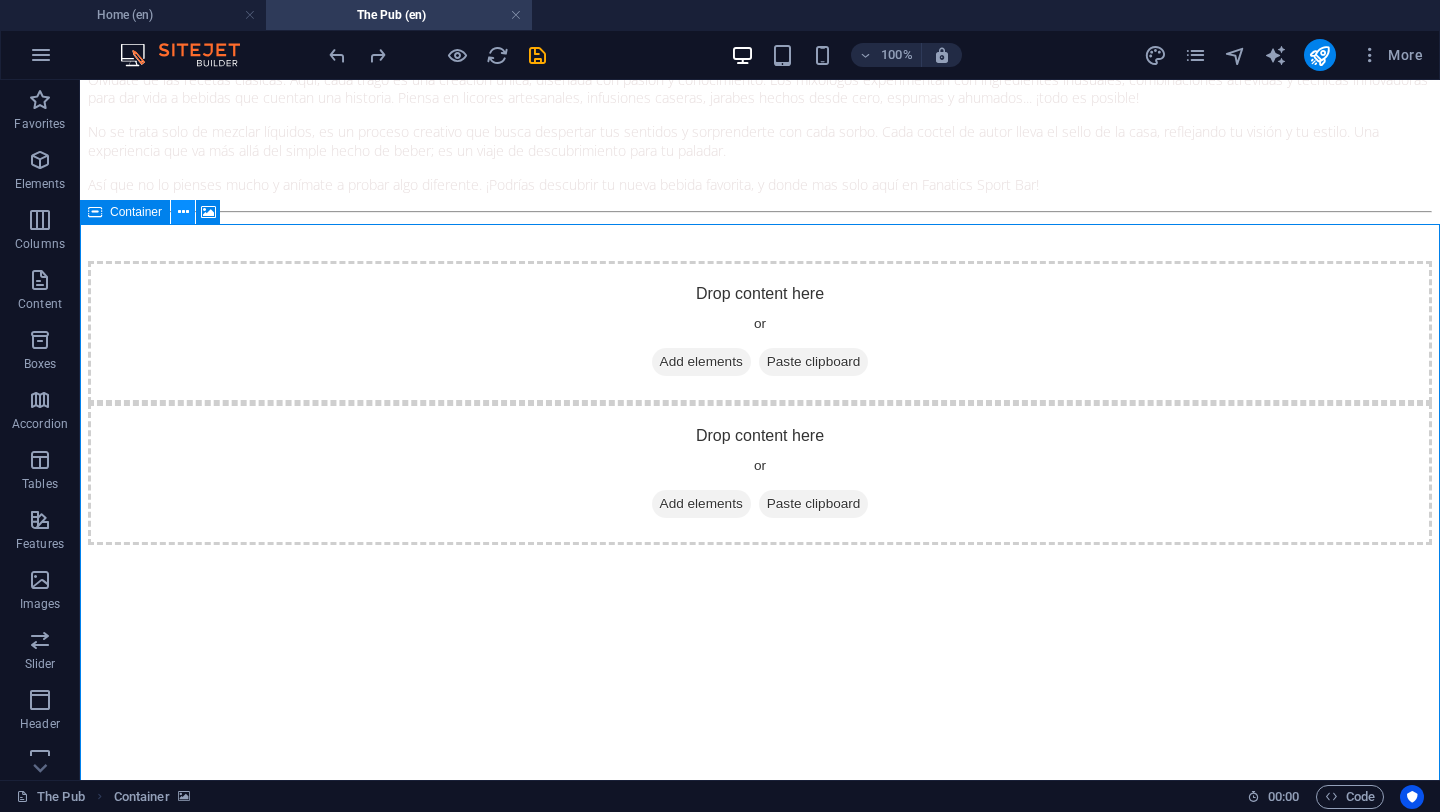 click at bounding box center (183, 212) 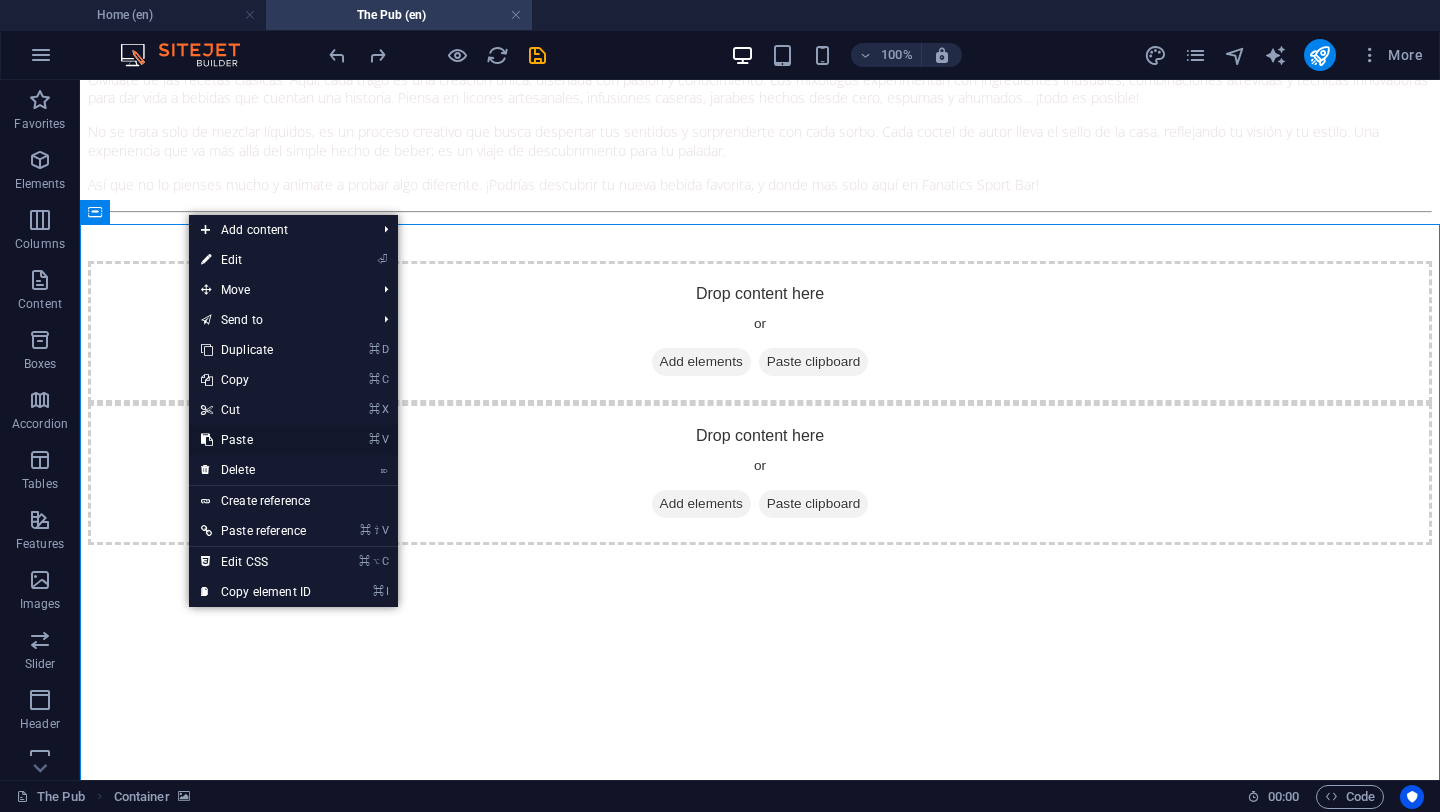 click on "⌘ V  Paste" at bounding box center (256, 440) 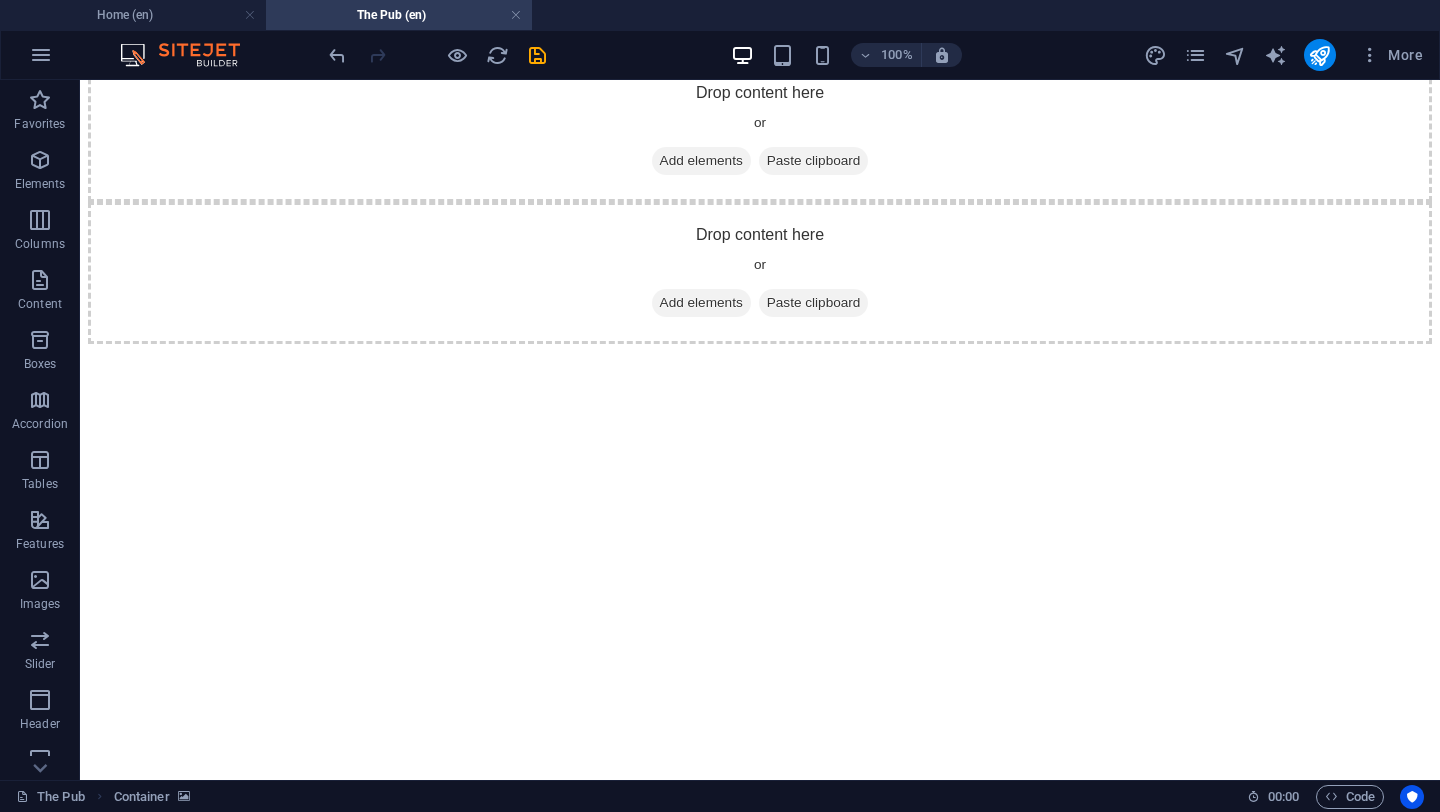 scroll, scrollTop: 2959, scrollLeft: 0, axis: vertical 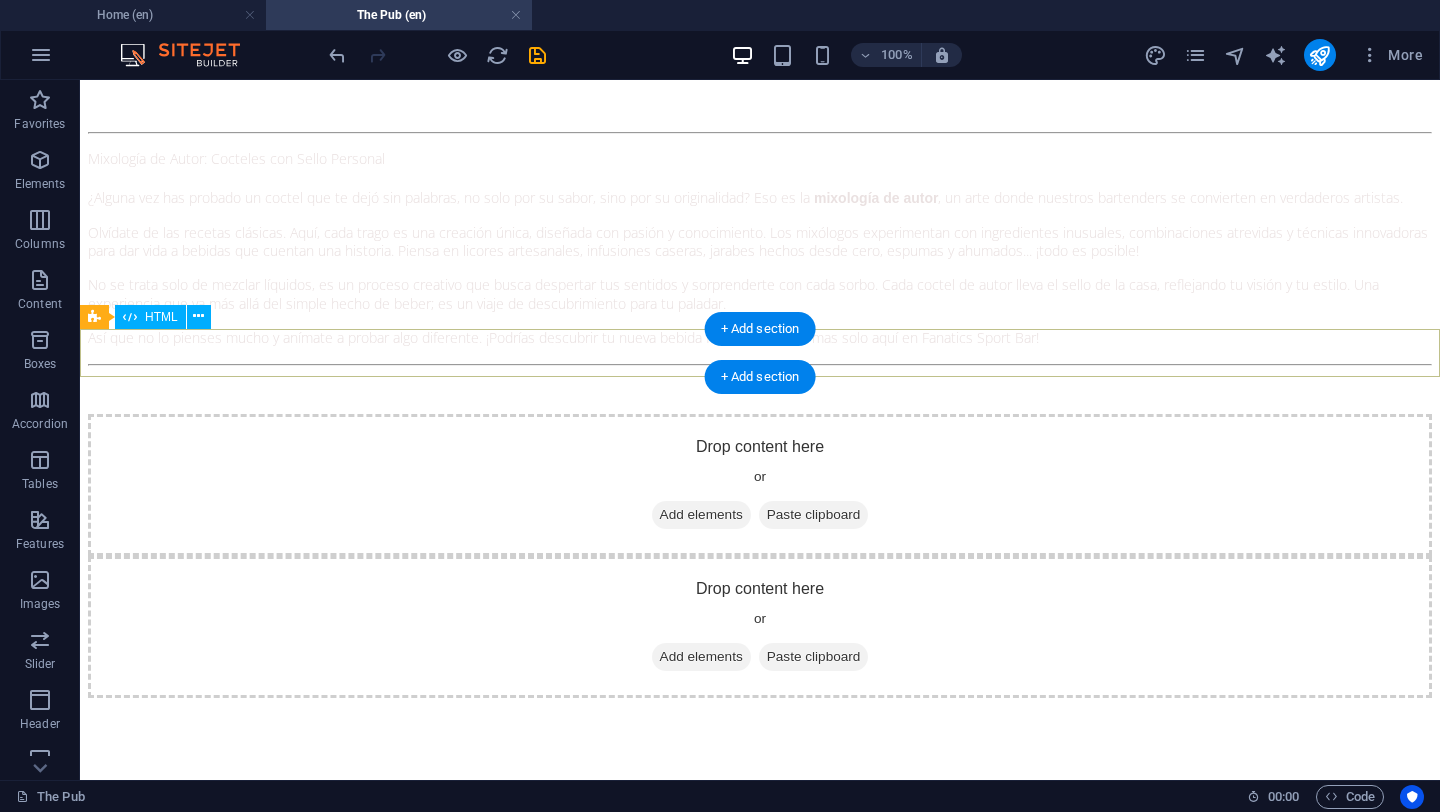 click at bounding box center (760, 3014) 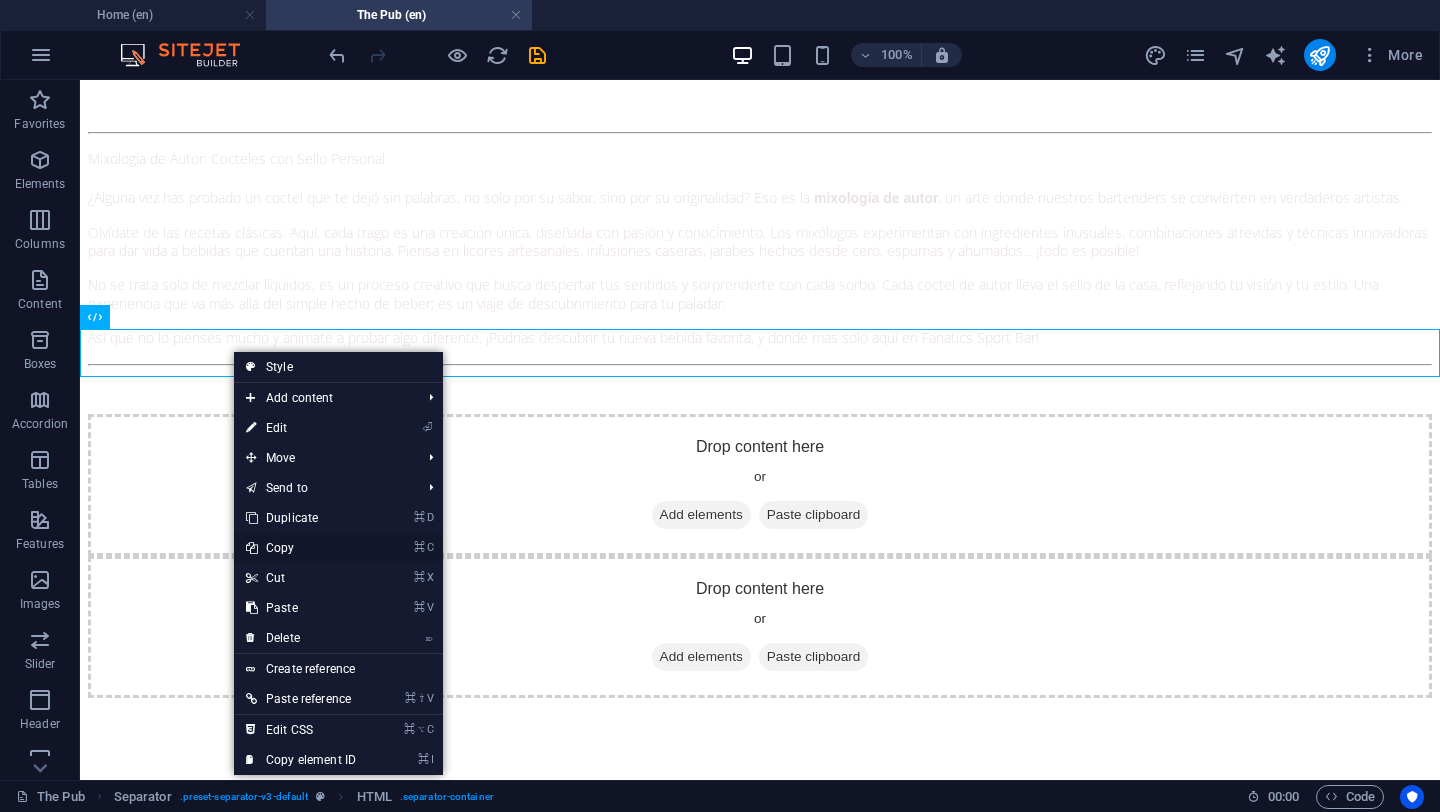 click on "⌘ C  Copy" at bounding box center [301, 548] 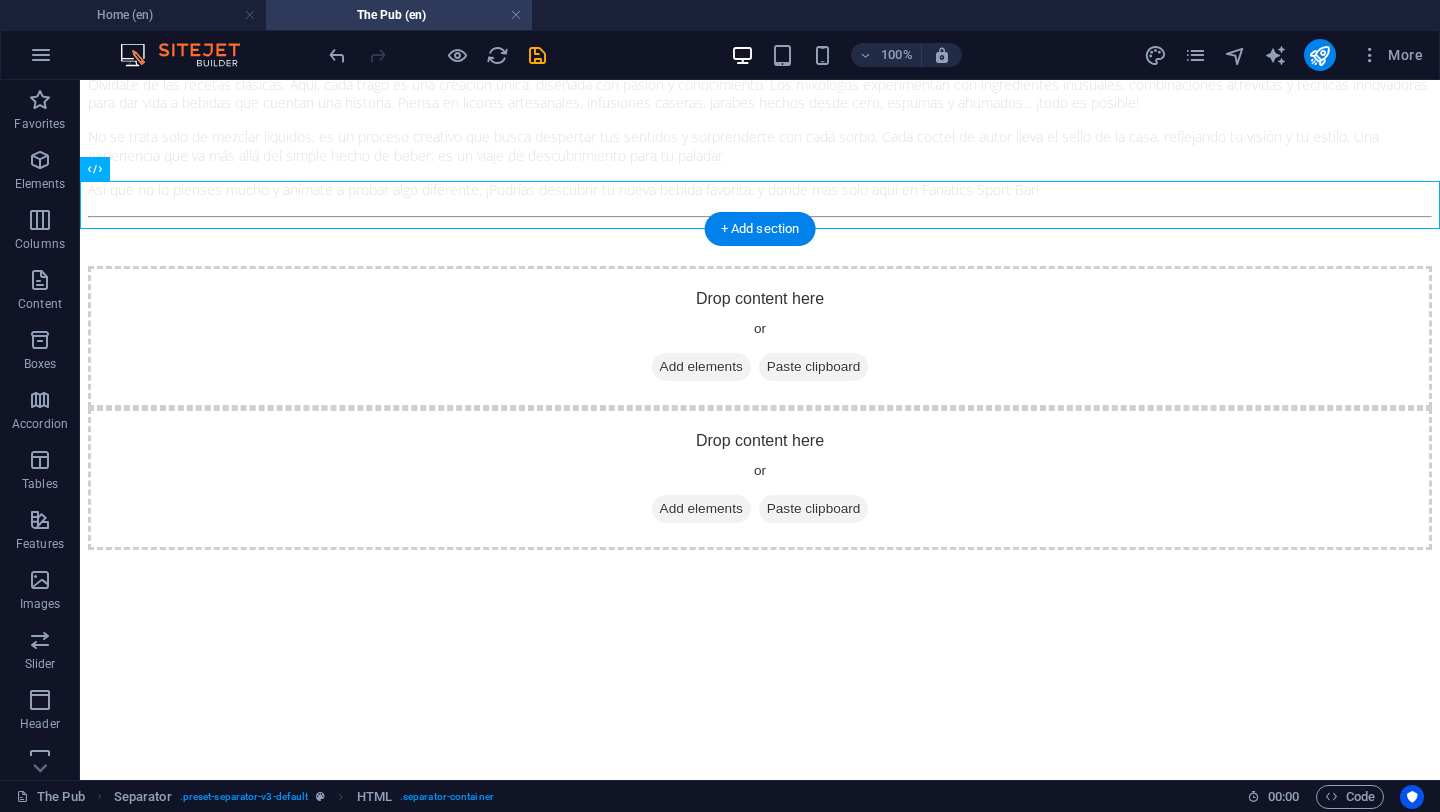 scroll, scrollTop: 3105, scrollLeft: 0, axis: vertical 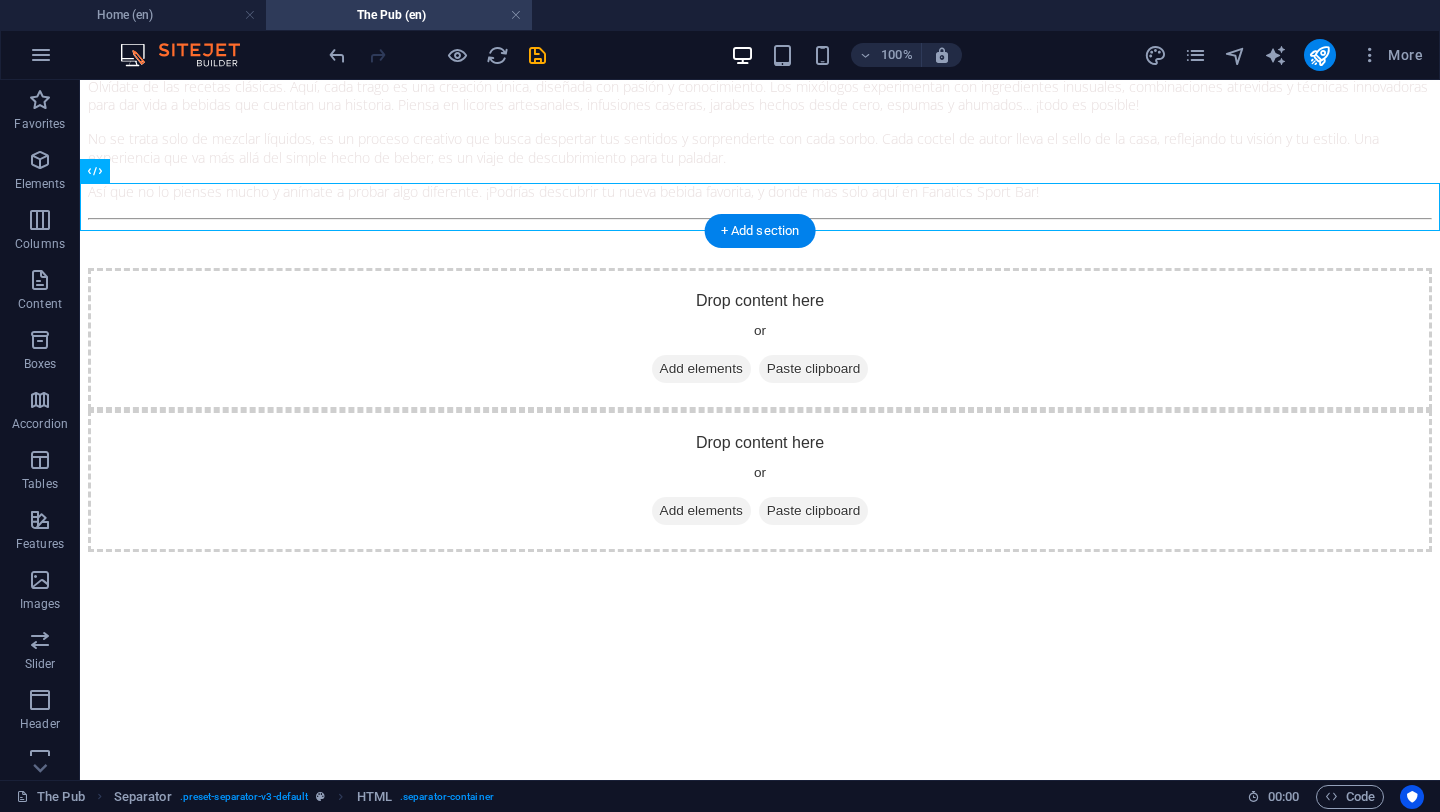 click at bounding box center (760, 3048) 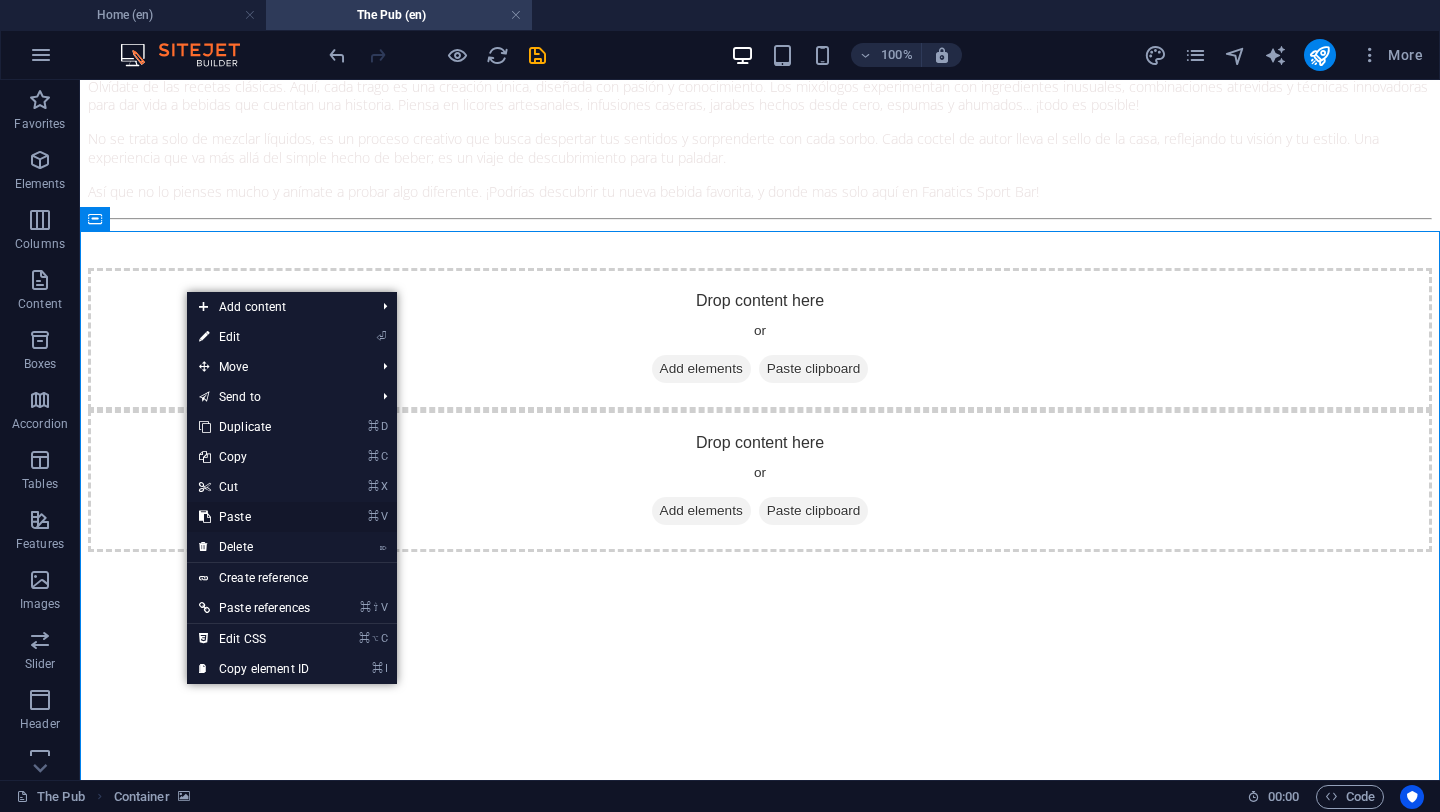 click on "⌘ V  Paste" at bounding box center (254, 517) 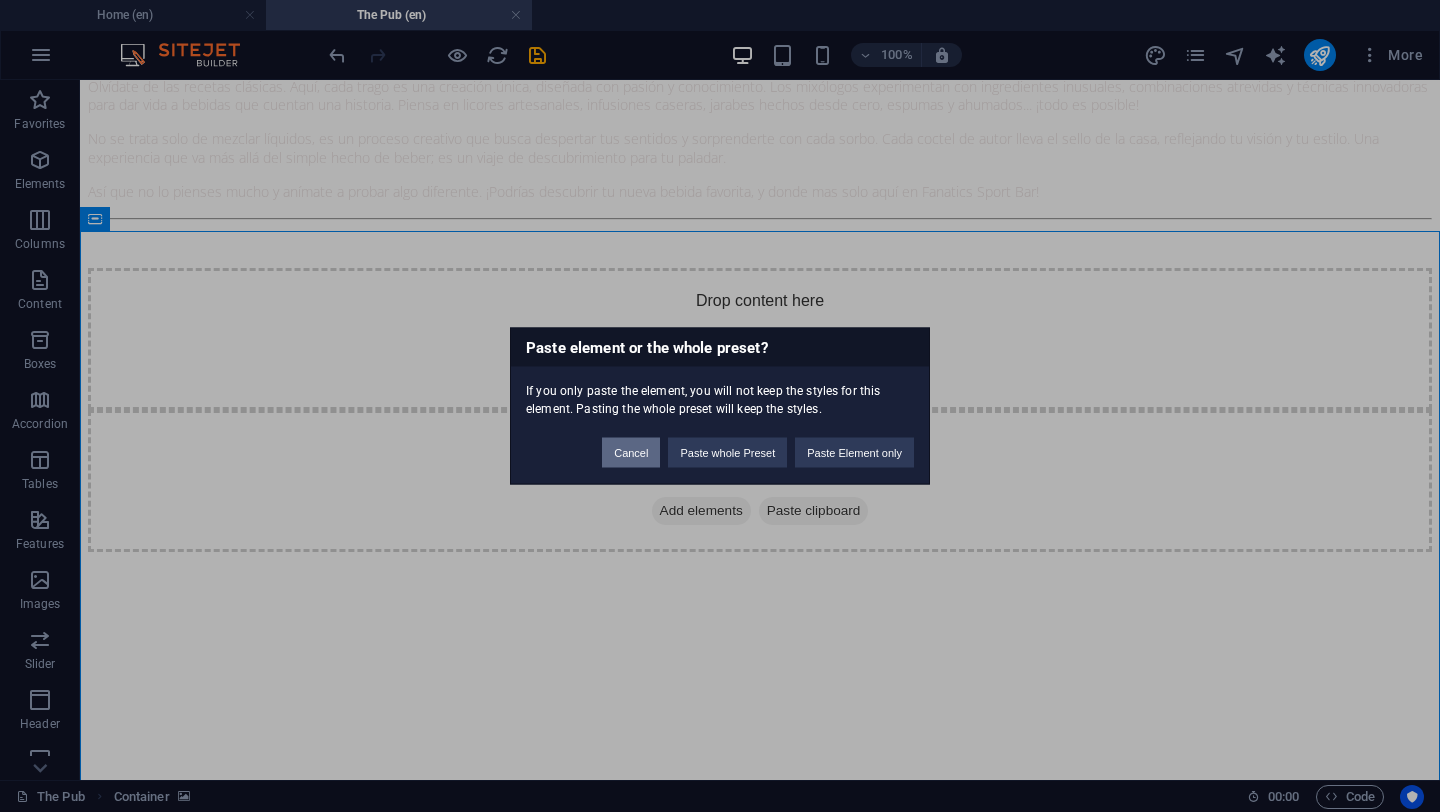 click on "Cancel" at bounding box center (631, 453) 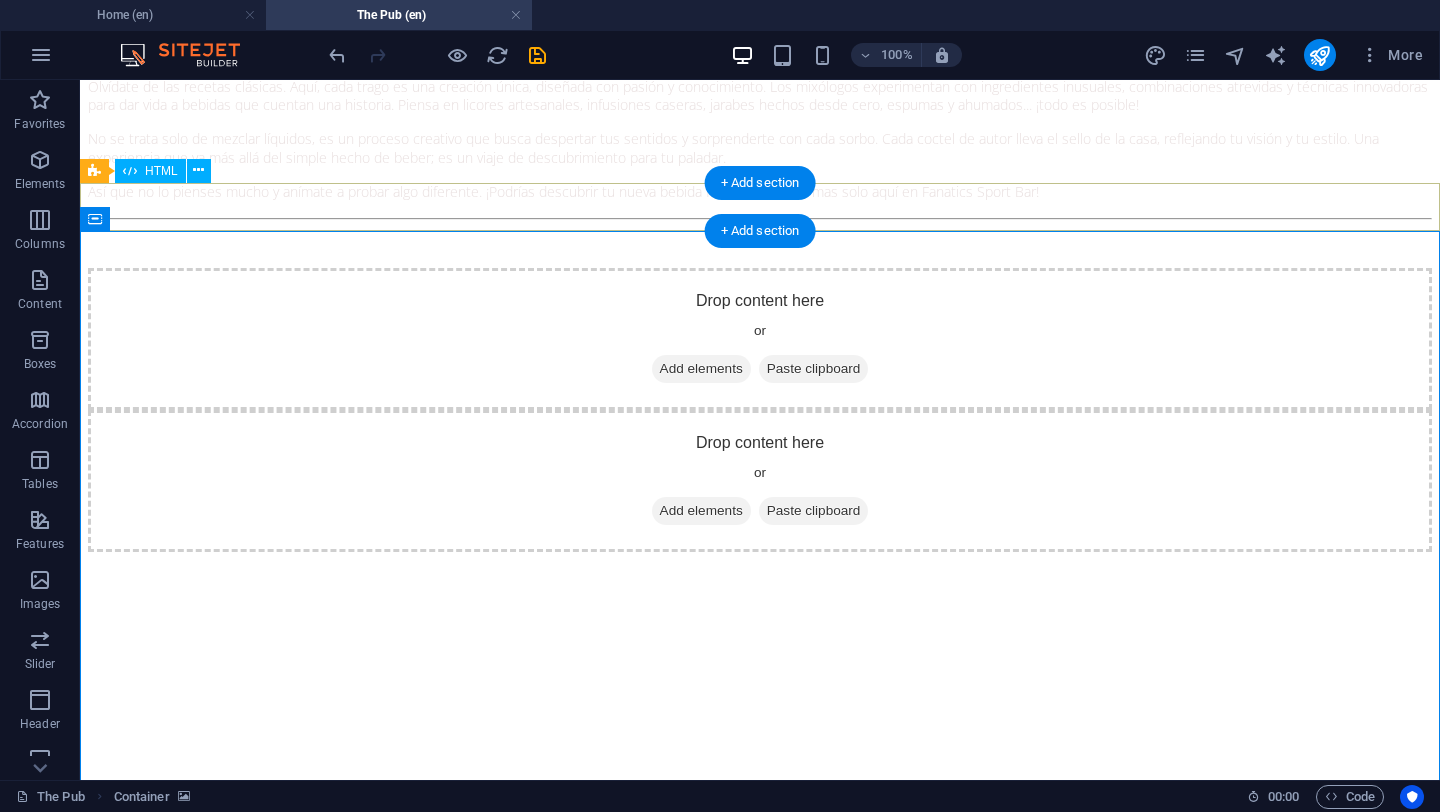 click at bounding box center (760, 2868) 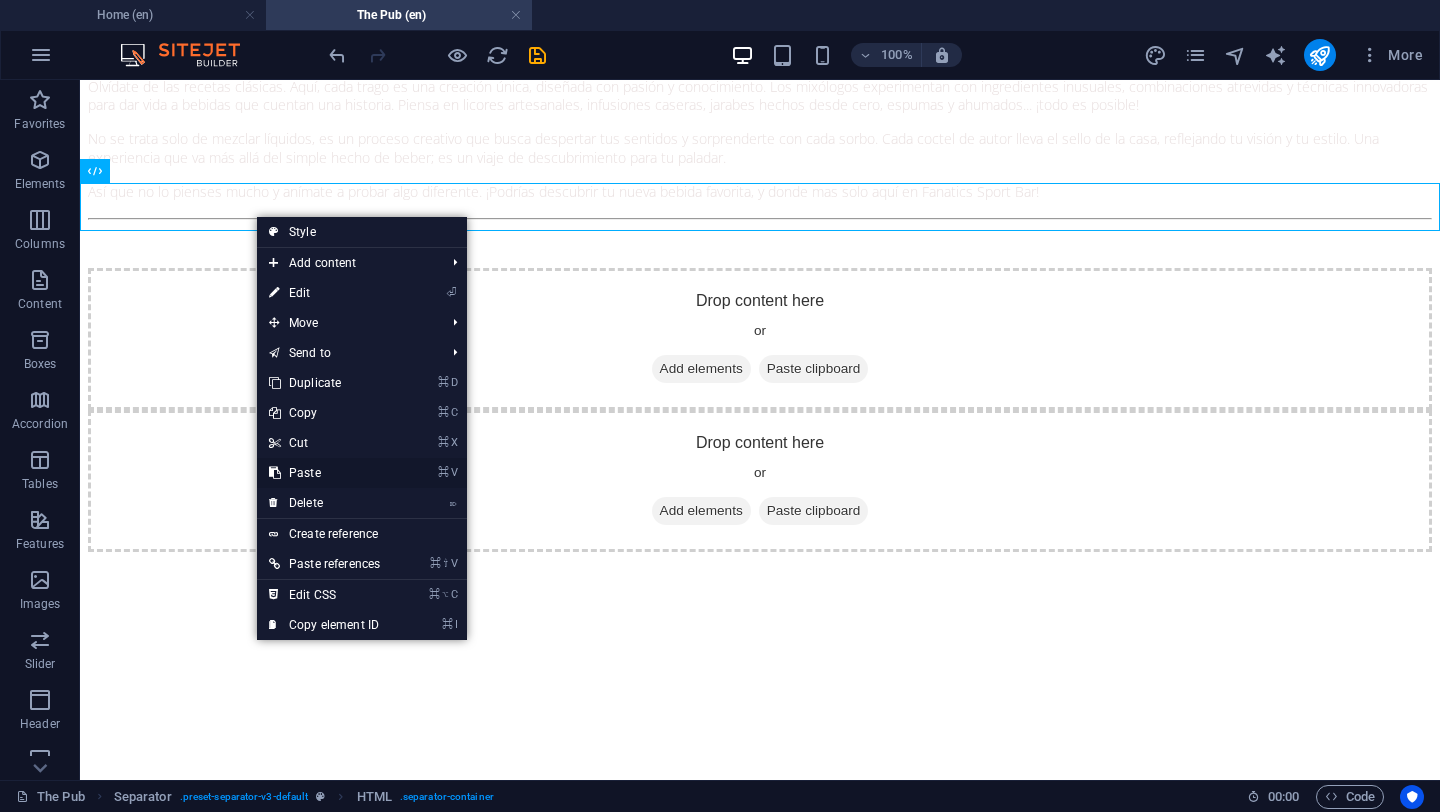 click on "⌘ V  Paste" at bounding box center [324, 473] 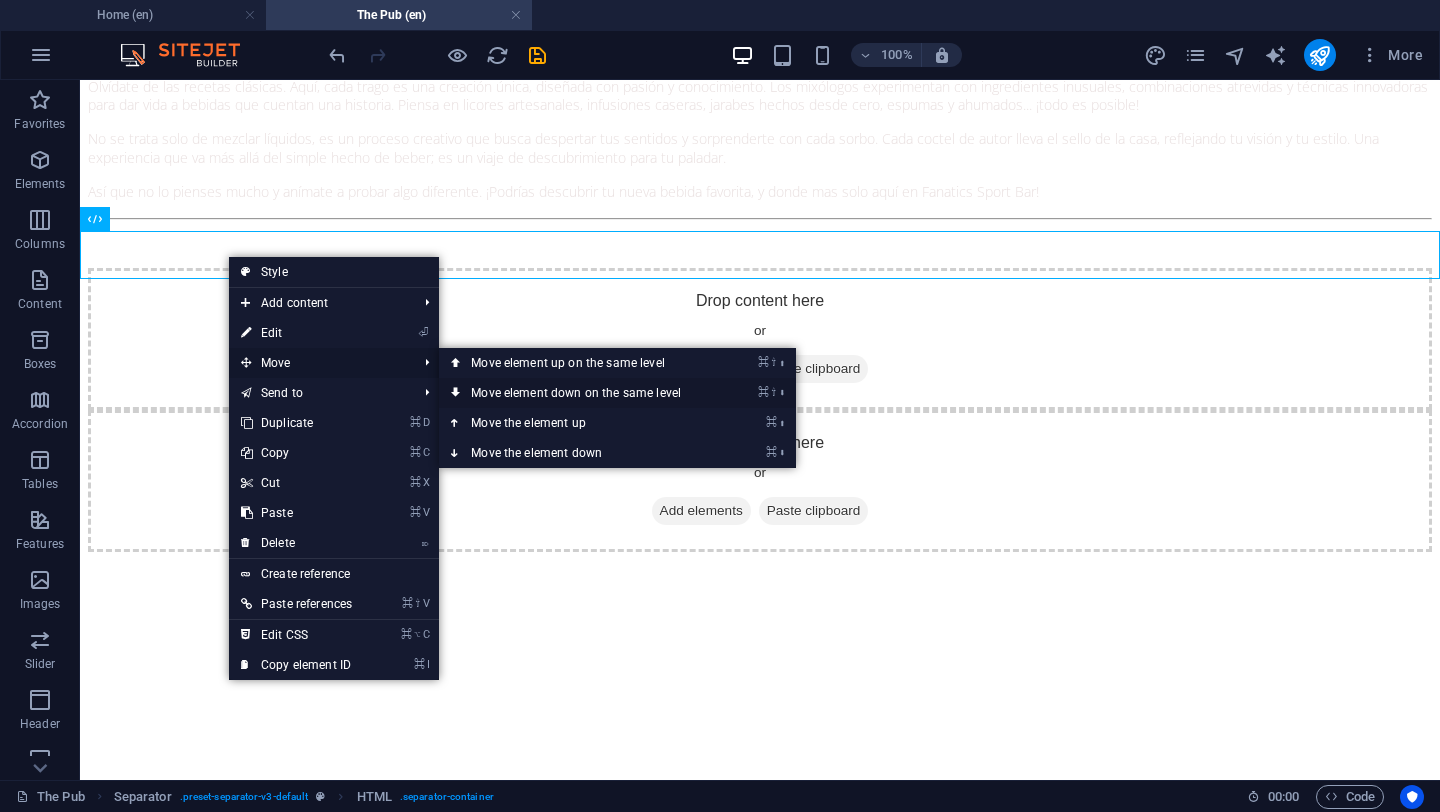 click on "⌘ ⇧ ⬇  Move element down on the same level" at bounding box center [580, 393] 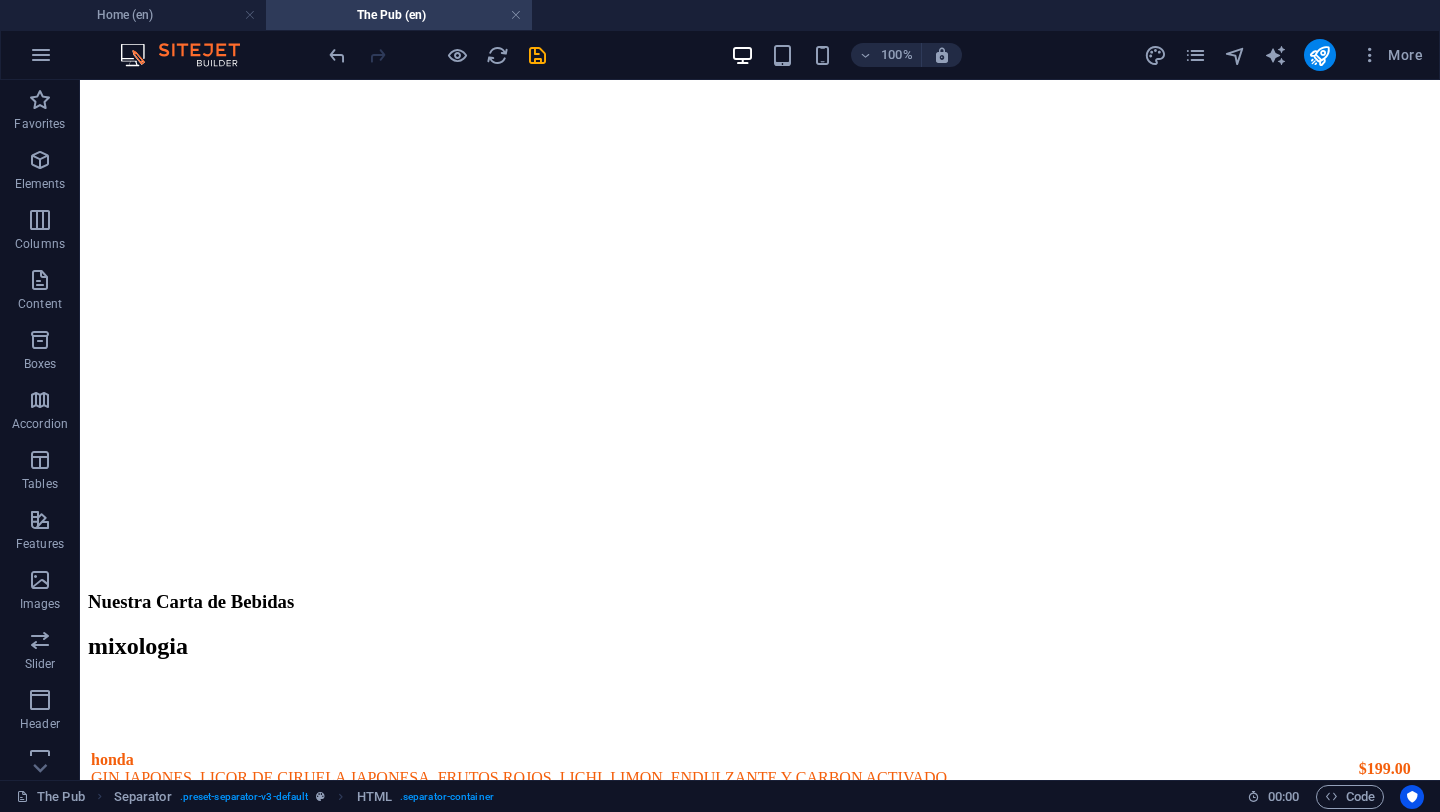 scroll, scrollTop: 4377, scrollLeft: 0, axis: vertical 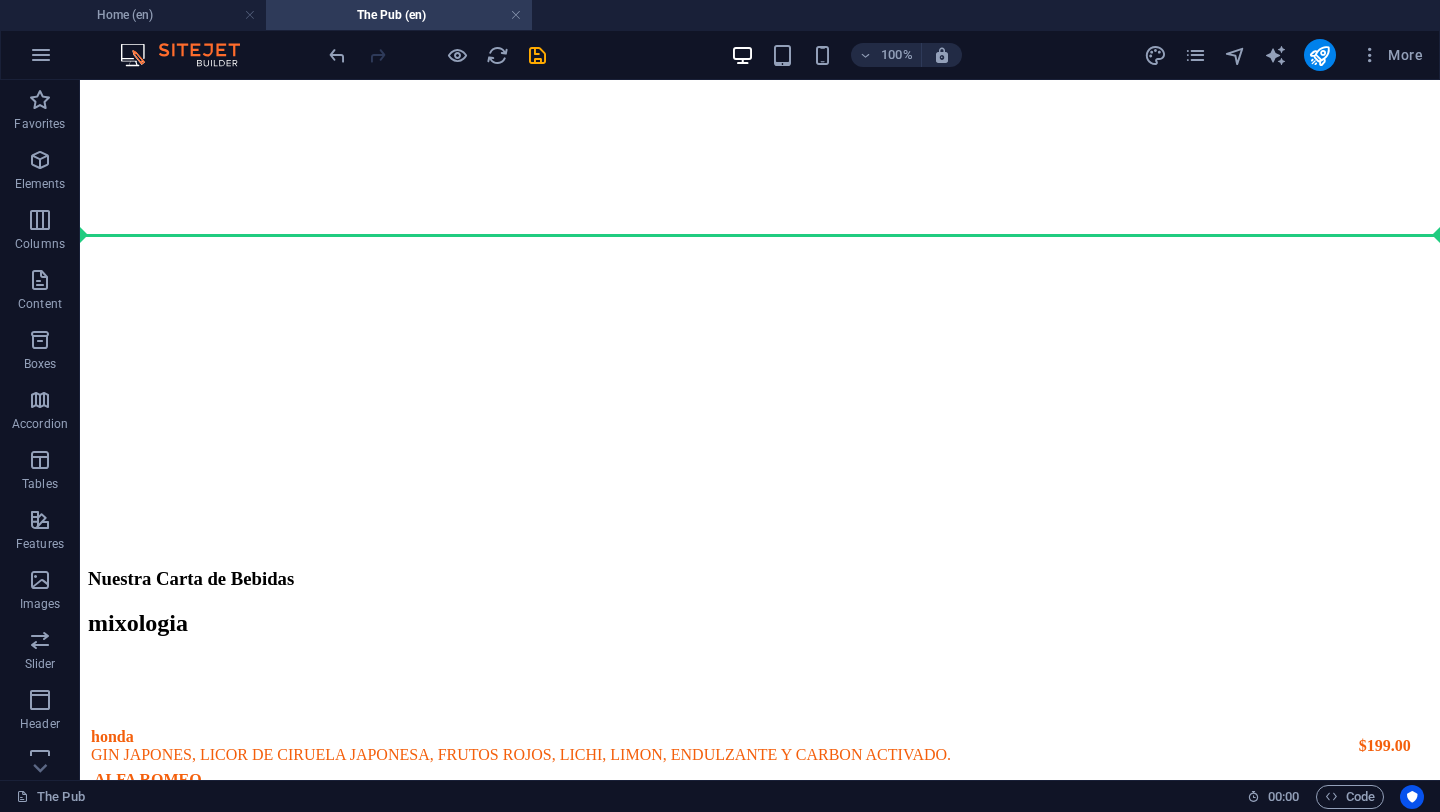 drag, startPoint x: 322, startPoint y: 248, endPoint x: 217, endPoint y: 259, distance: 105.574615 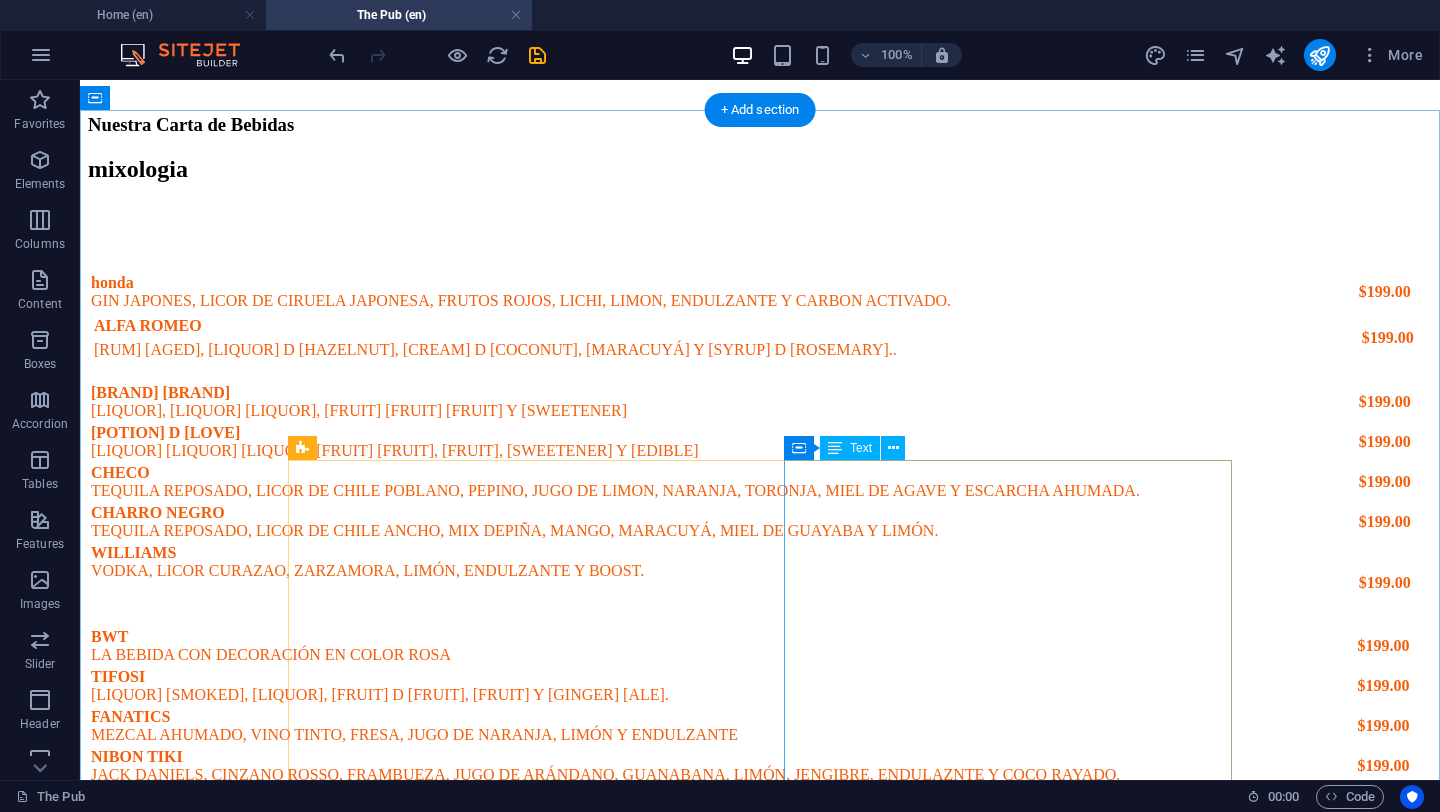 scroll, scrollTop: 4837, scrollLeft: 0, axis: vertical 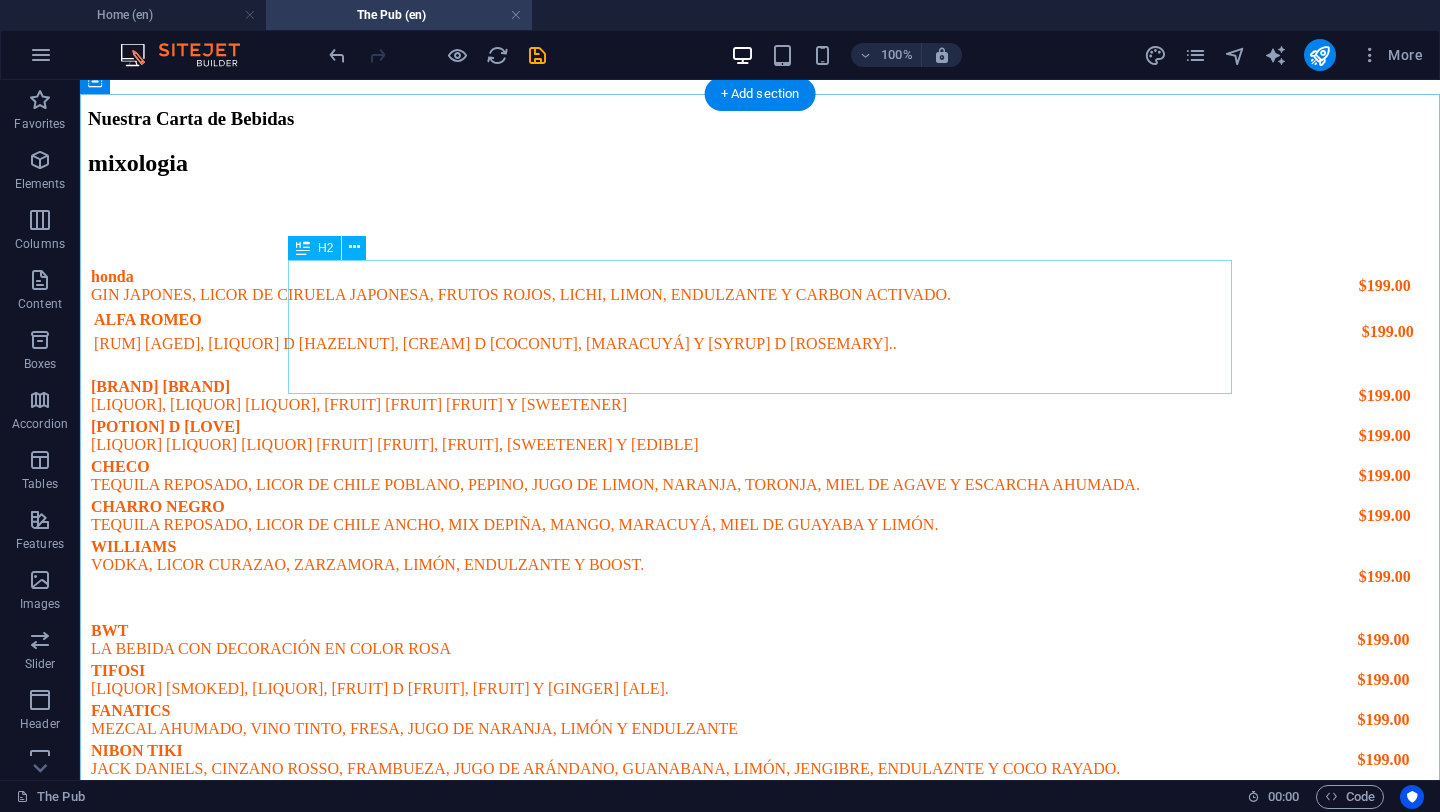click on "mezcalitas" at bounding box center (760, 5074) 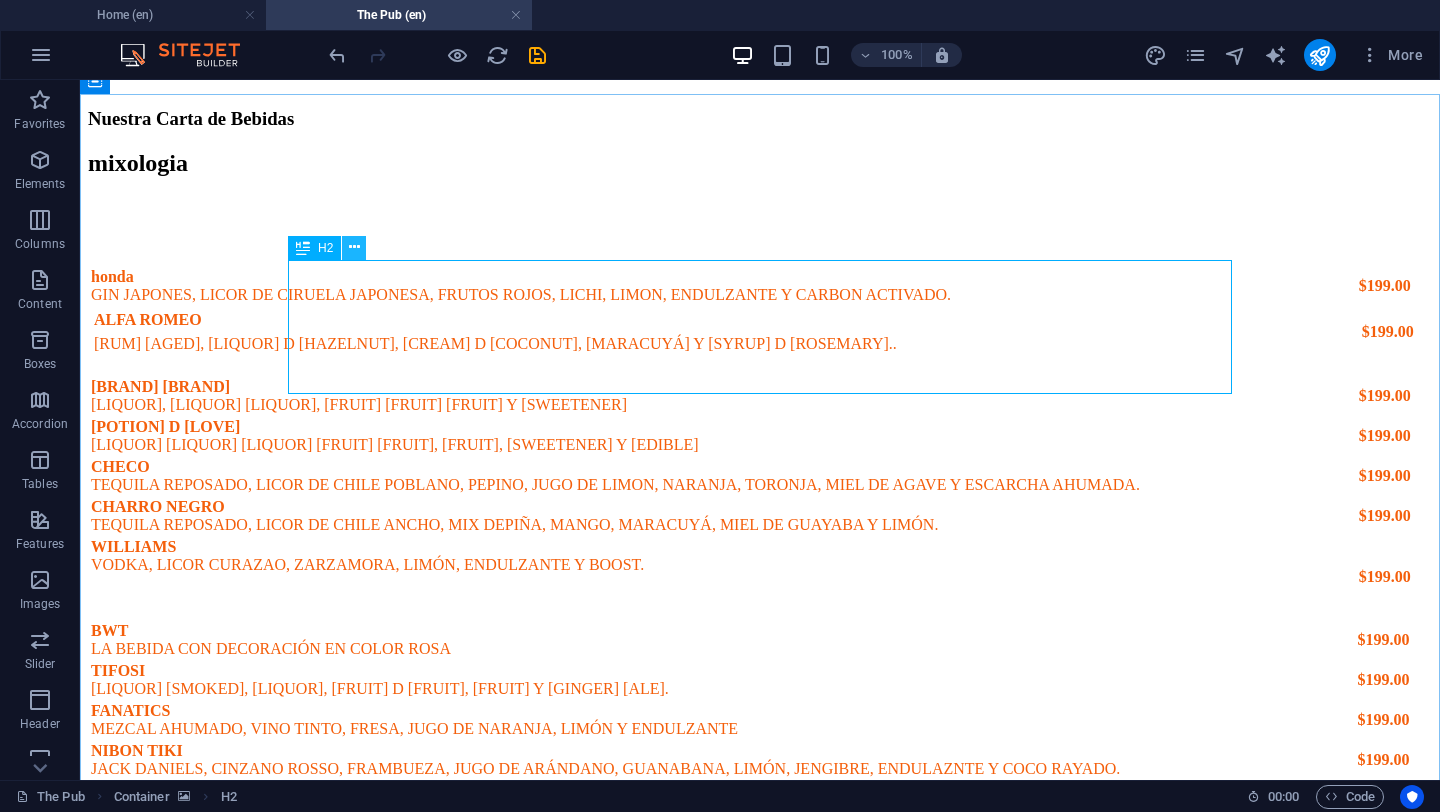 click at bounding box center (354, 247) 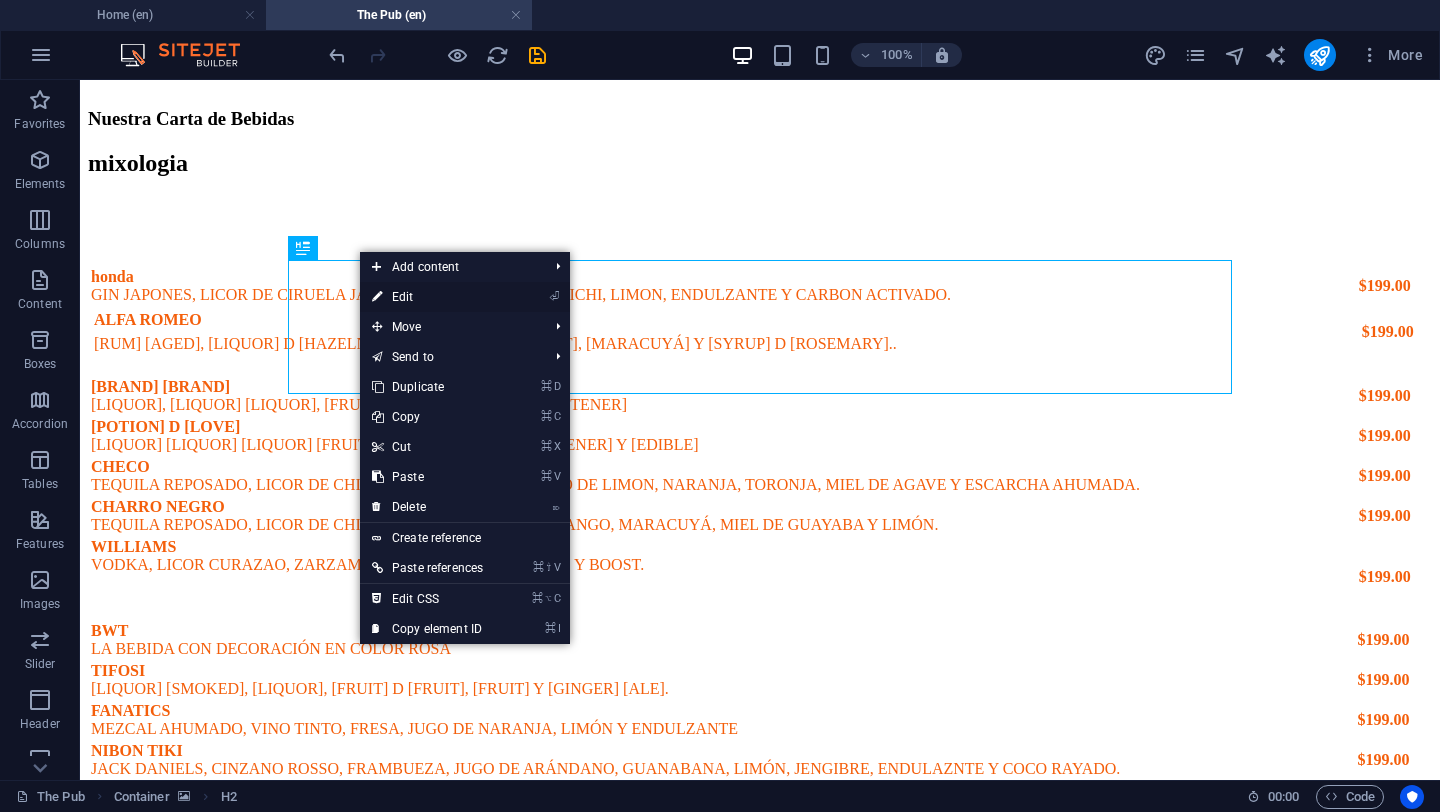 click on "⏎  Edit" at bounding box center [427, 297] 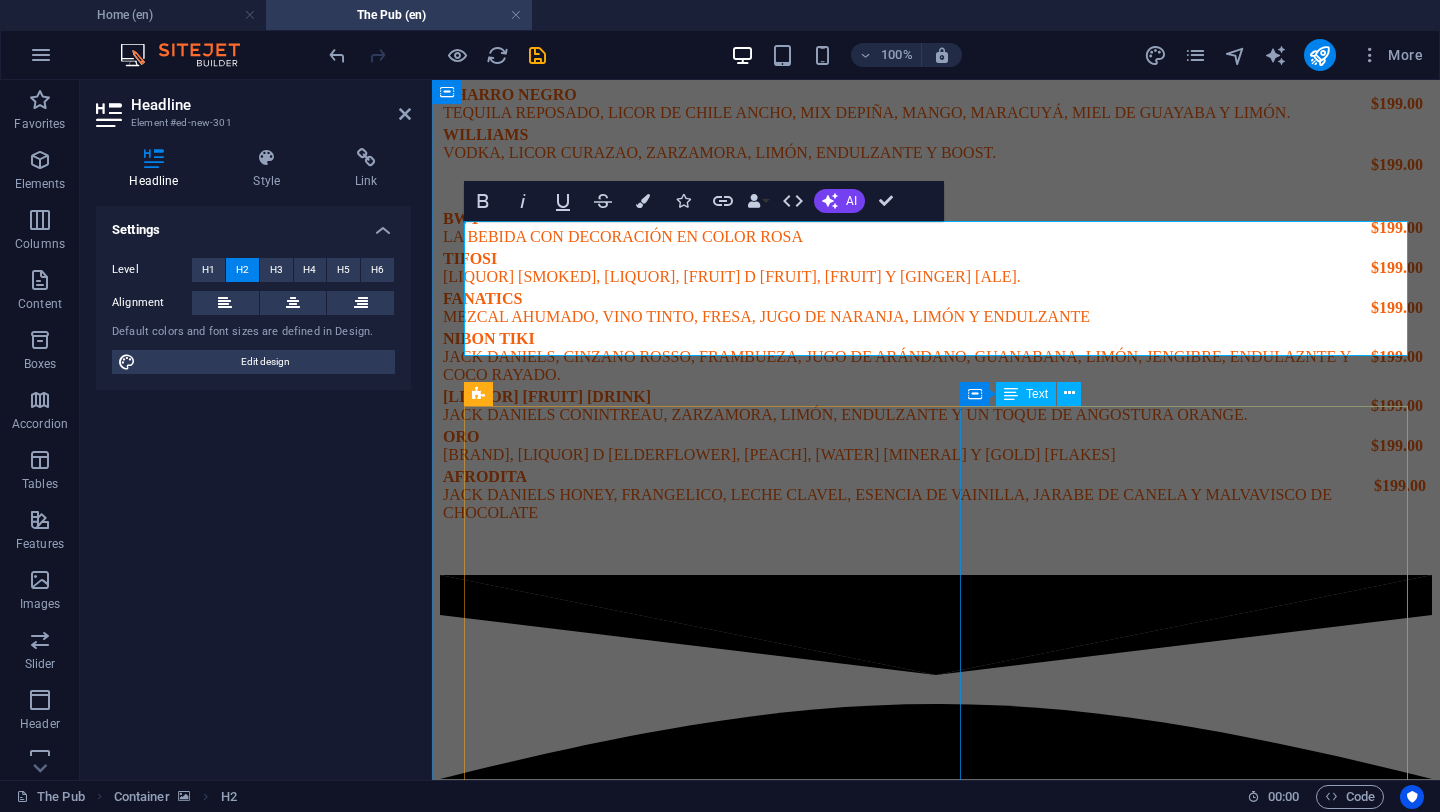type 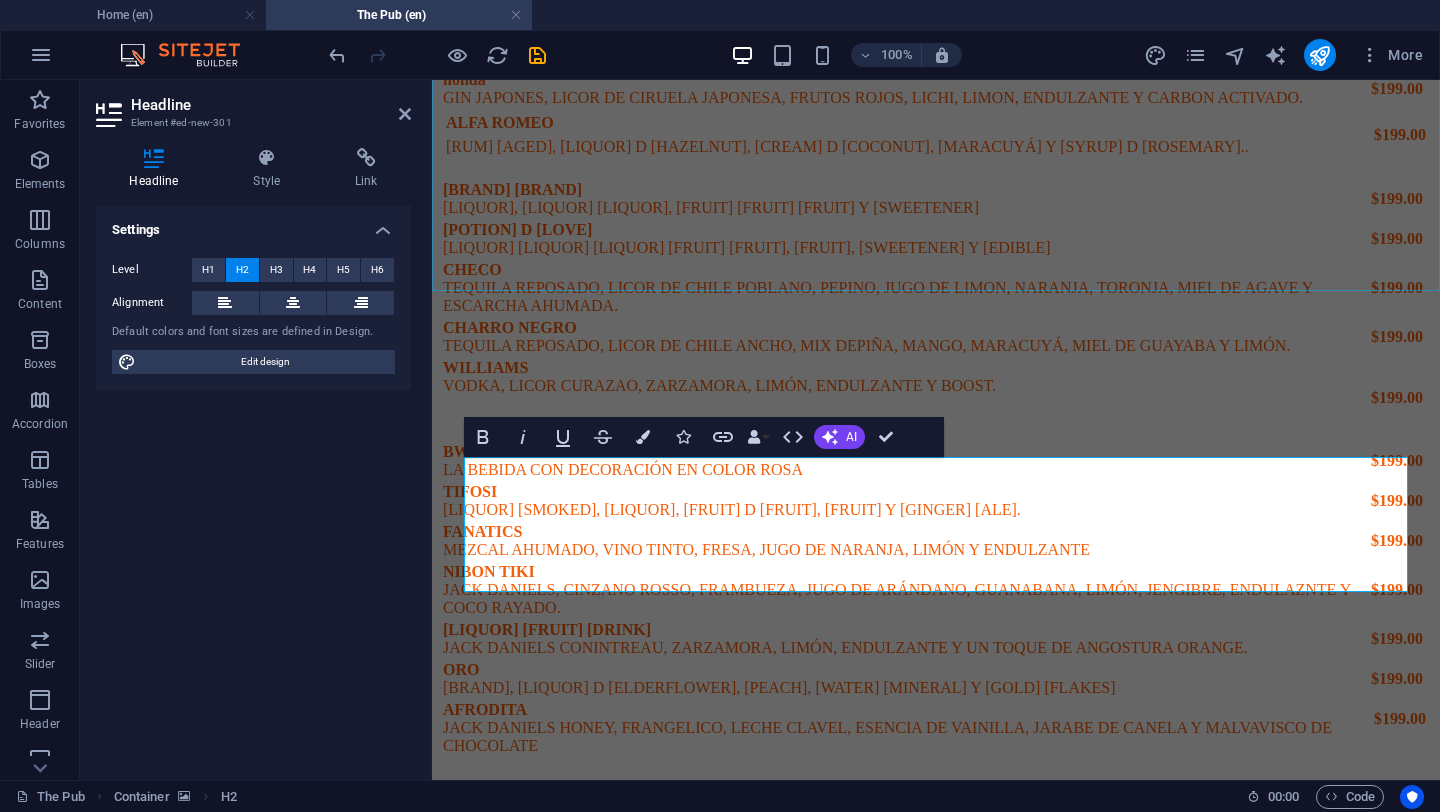 scroll, scrollTop: 4607, scrollLeft: 0, axis: vertical 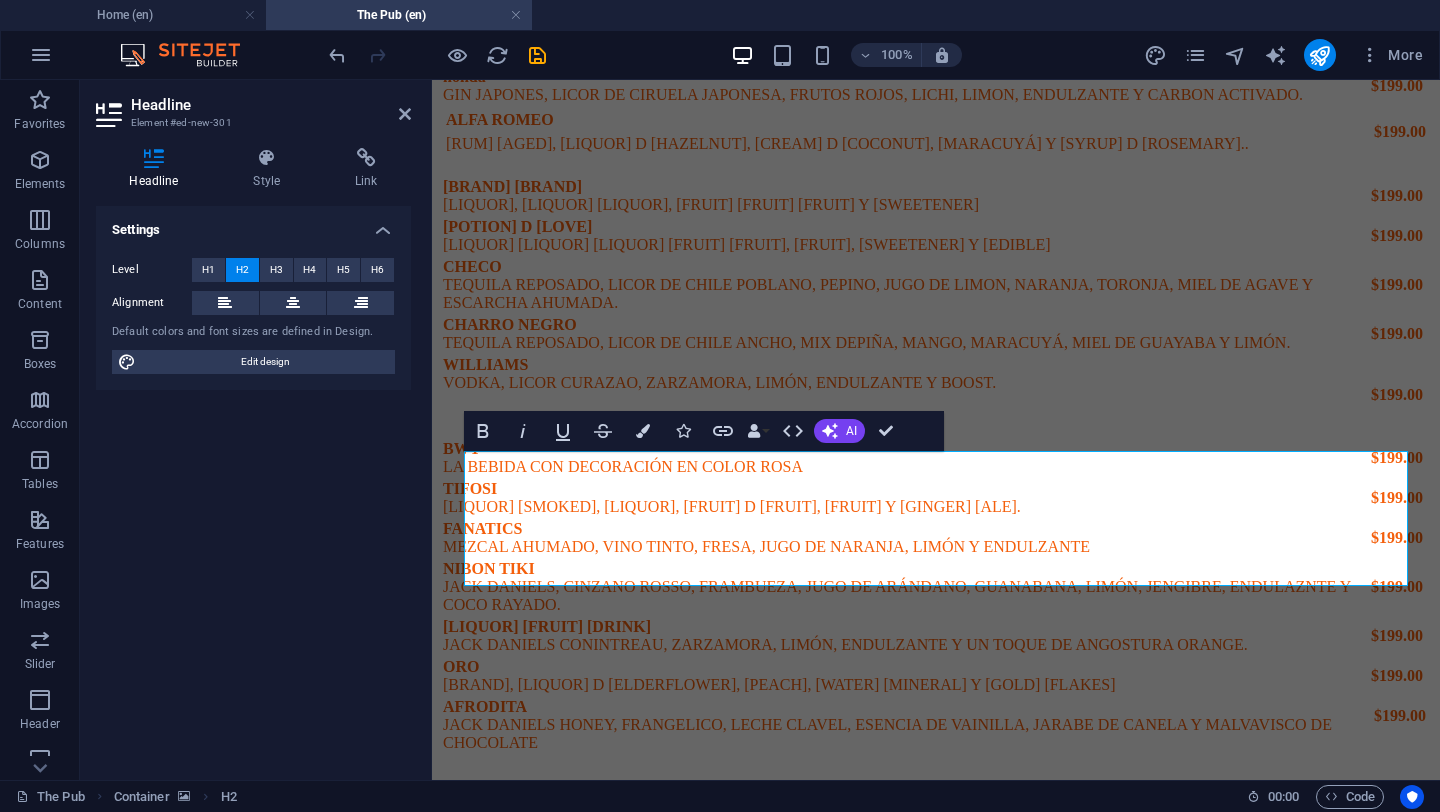 click on "Settings Level H1 H2 H3 H4 H5 H6 Alignment Default colors and font sizes are defined in Design. Edit design" at bounding box center (253, 485) 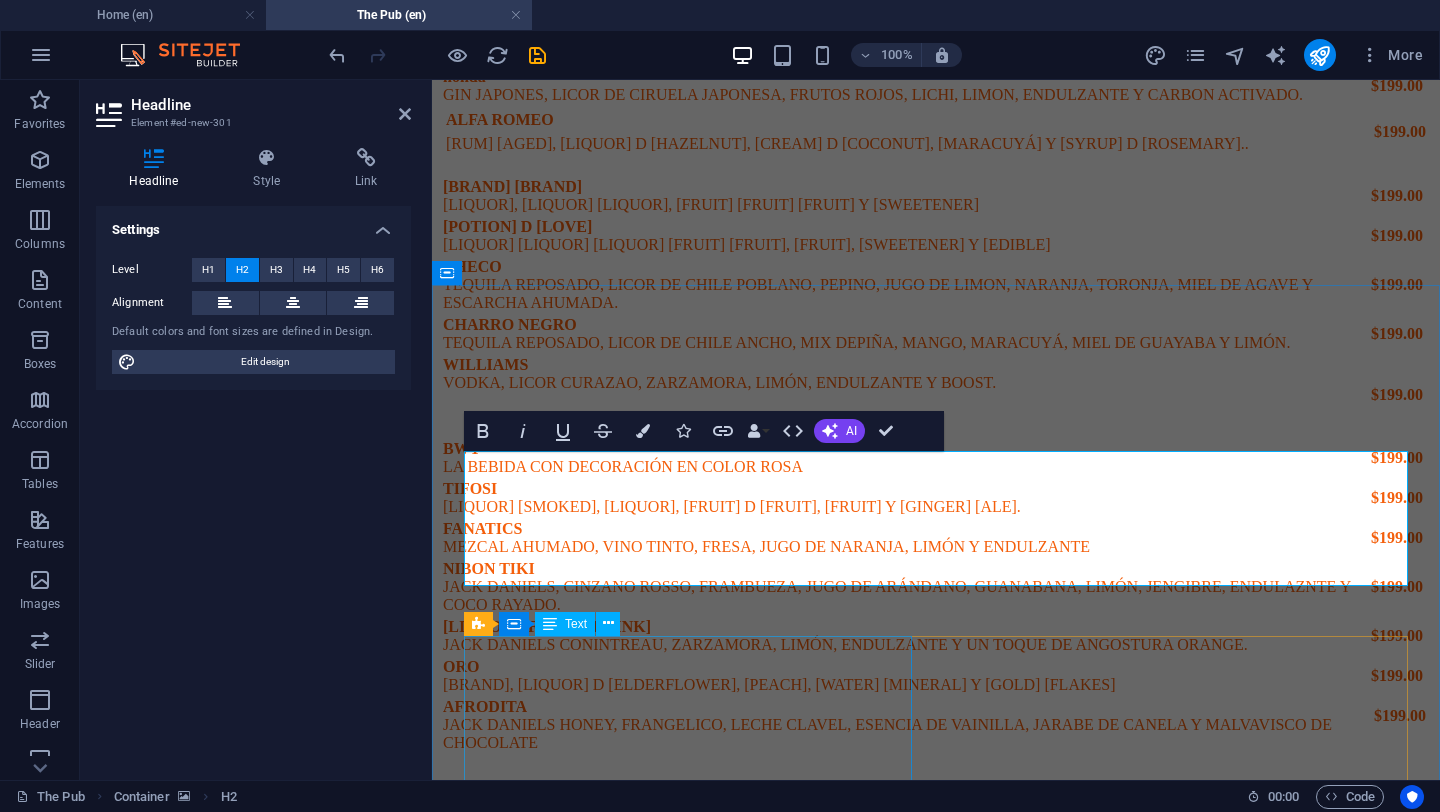 click on "[ALE] [FRUIT] + [FRUIT], [LIQUOR], [FRUIT], [SWEETENER] Y [SALT] [JAMAICA] [JAMAICA] + [ORANGE], [LIQUOR], [FRUIT], [SWEETENER] Y [SALT] [TAMARINDO] [TAMARINDO] + [FRUIT], I [LIQUOR], [FRUIT], [SWEETENER] Y [SALT] [FRUIT] [FRUIT] + [JUICE] D [BERRY], [LIQUOR], [FRUIT], [SWEETENER] Y [SALT] [MARACUYÁ] [MARACUYÁ] + [FRUIT], , [LIQUOR], [FRUIT], [SWEETENER] Y [SALT] [MANGO] [SPICY] [MANGO] + [SPICY], [LIQUOR], [FRUIT], [SWEETENER] Y [SALT] . [LIQUOR] [TONIC] [LIQUOR] + [WATER] [TONIC], [FRUIT], [SWEETENER] Y [SALT] ." at bounding box center [936, 5115] 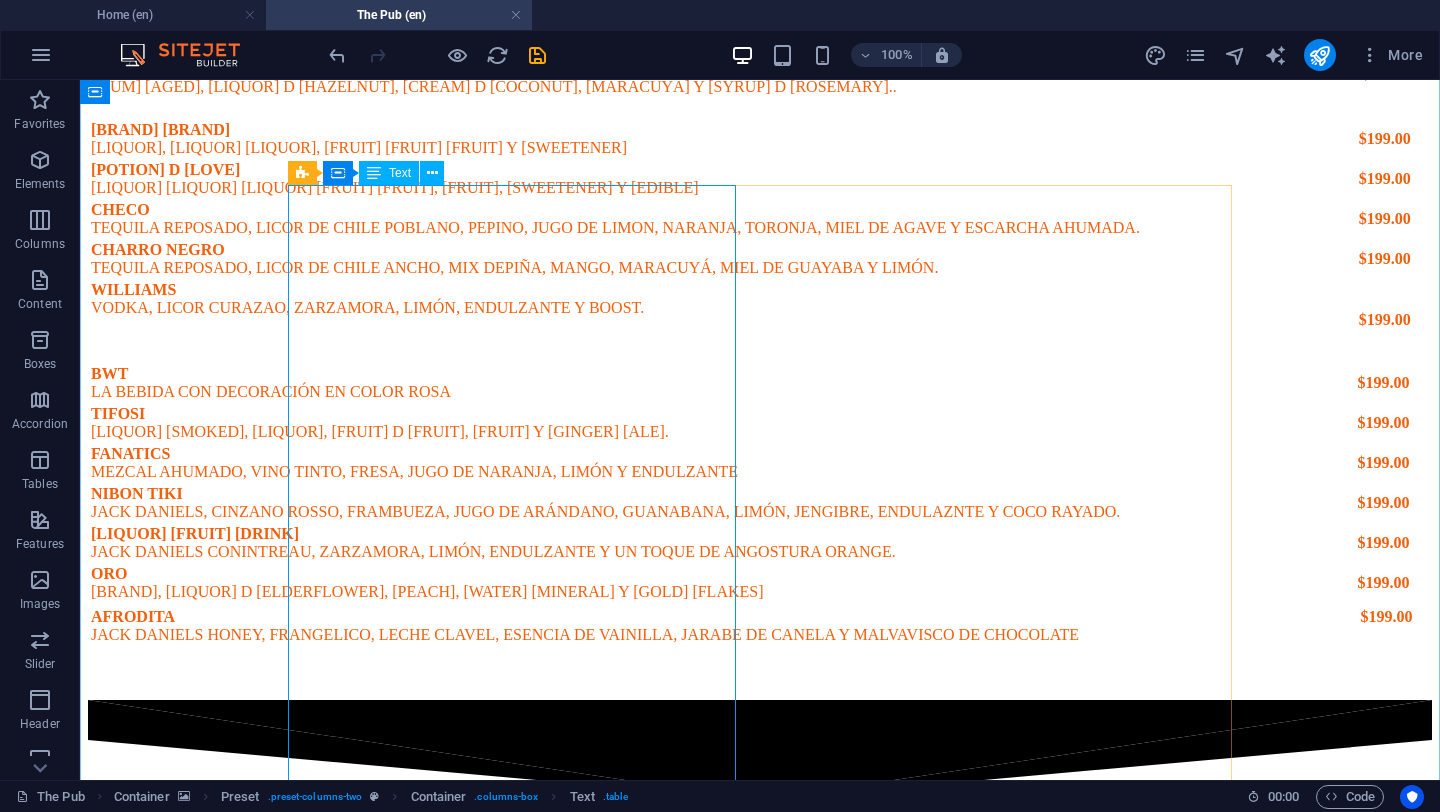 scroll, scrollTop: 5103, scrollLeft: 0, axis: vertical 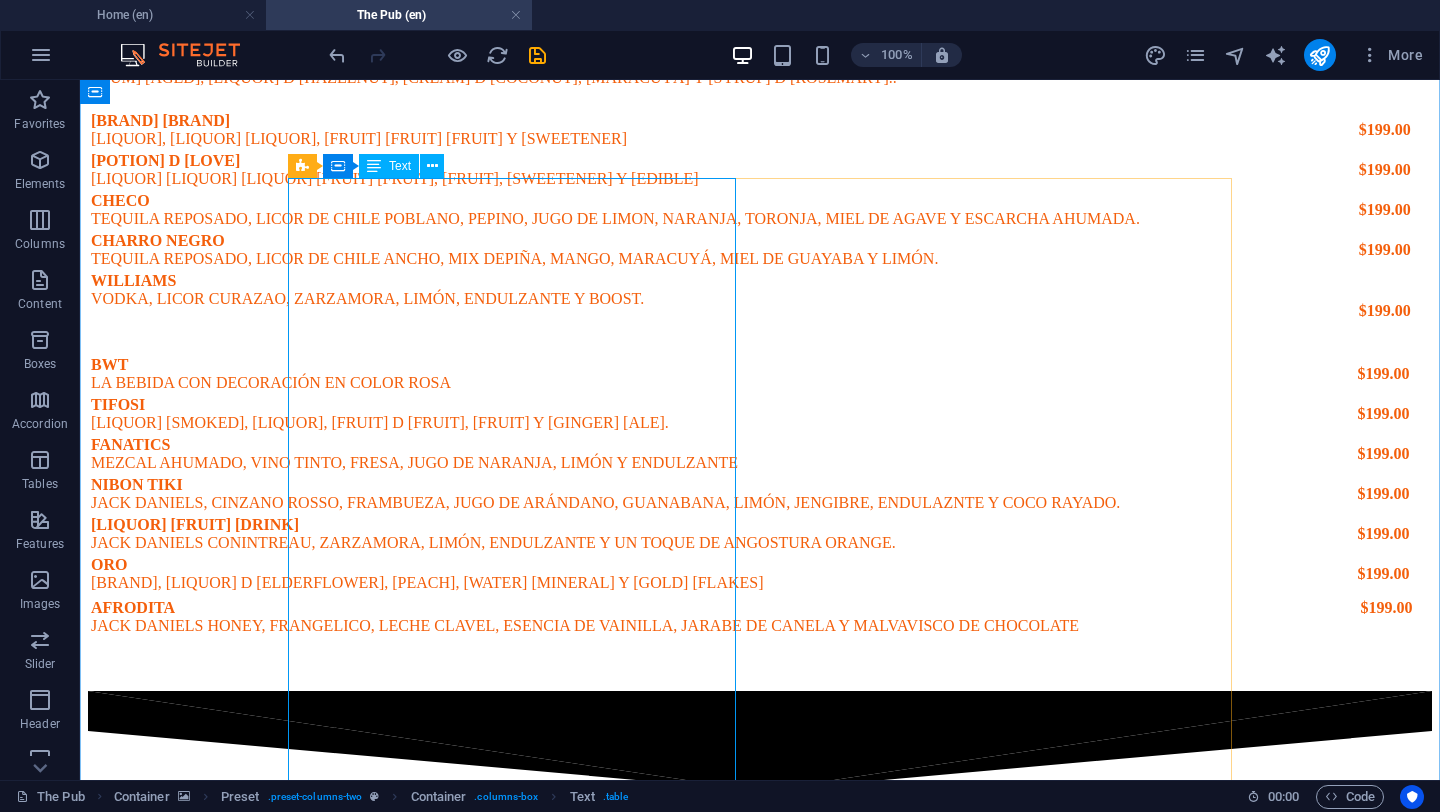click on "[ALE] [FRUIT] + [FRUIT], [LIQUOR], [FRUIT], [SWEETENER] Y [SALT] [JAMAICA] [JAMAICA] + [ORANGE], [LIQUOR], [FRUIT], [SWEETENER] Y [SALT] [TAMARINDO] [TAMARINDO] + [FRUIT], I [LIQUOR], [FRUIT], [SWEETENER] Y [SALT] [FRUIT] [FRUIT] + [JUICE] D [BERRY], [LIQUOR], [FRUIT], [SWEETENER] Y [SALT] [MARACUYÁ] [MARACUYÁ] + [FRUIT], , [LIQUOR], [FRUIT], [SWEETENER] Y [SALT] [MANGO] [SPICY] [MANGO] + [SPICY], [LIQUOR], [FRUIT], [SWEETENER] Y [SALT] . [LIQUOR] [TONIC] [LIQUOR] + [WATER] [TONIC], [FRUIT], [SWEETENER] Y [SALT] ." at bounding box center (760, 5078) 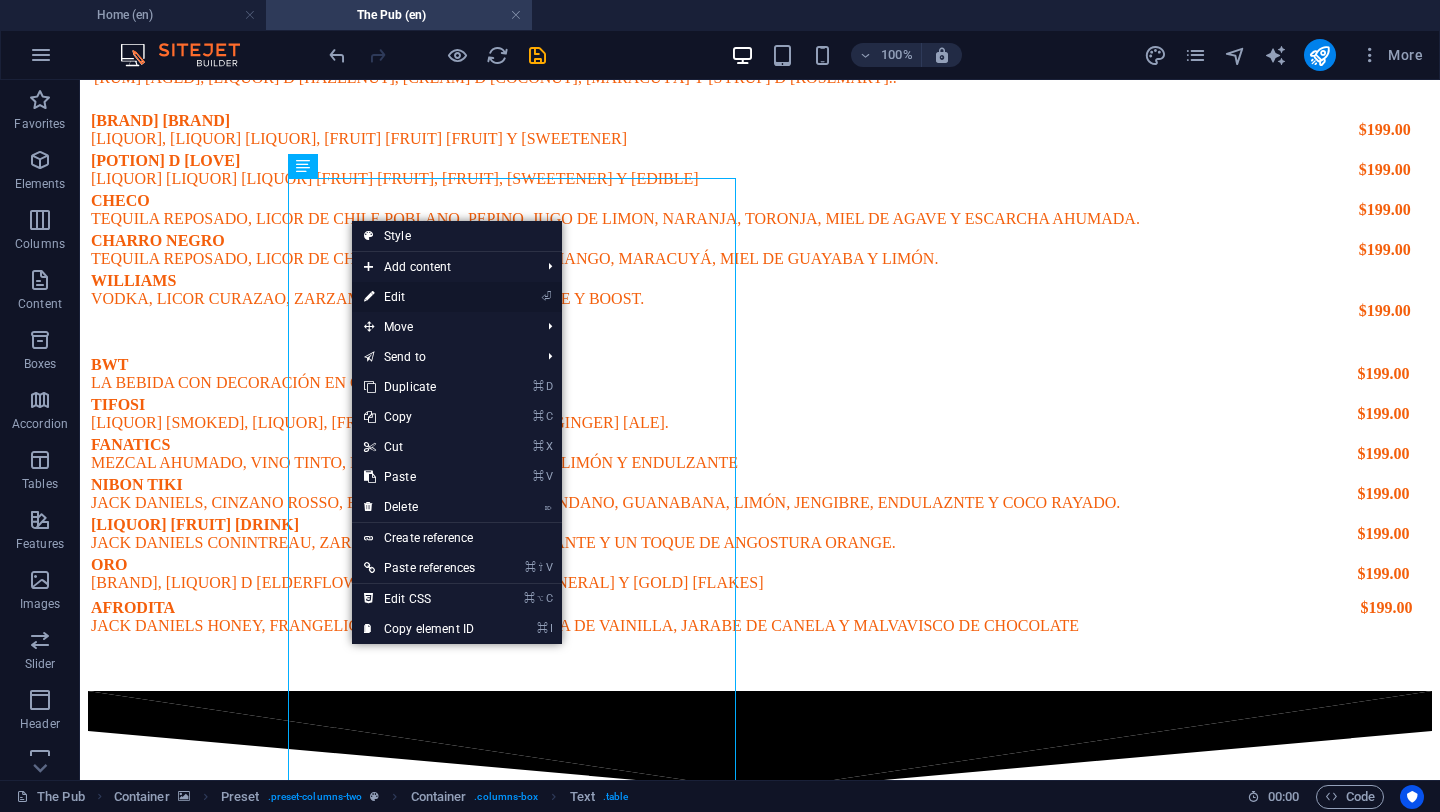 click on "⏎  Edit" at bounding box center (419, 297) 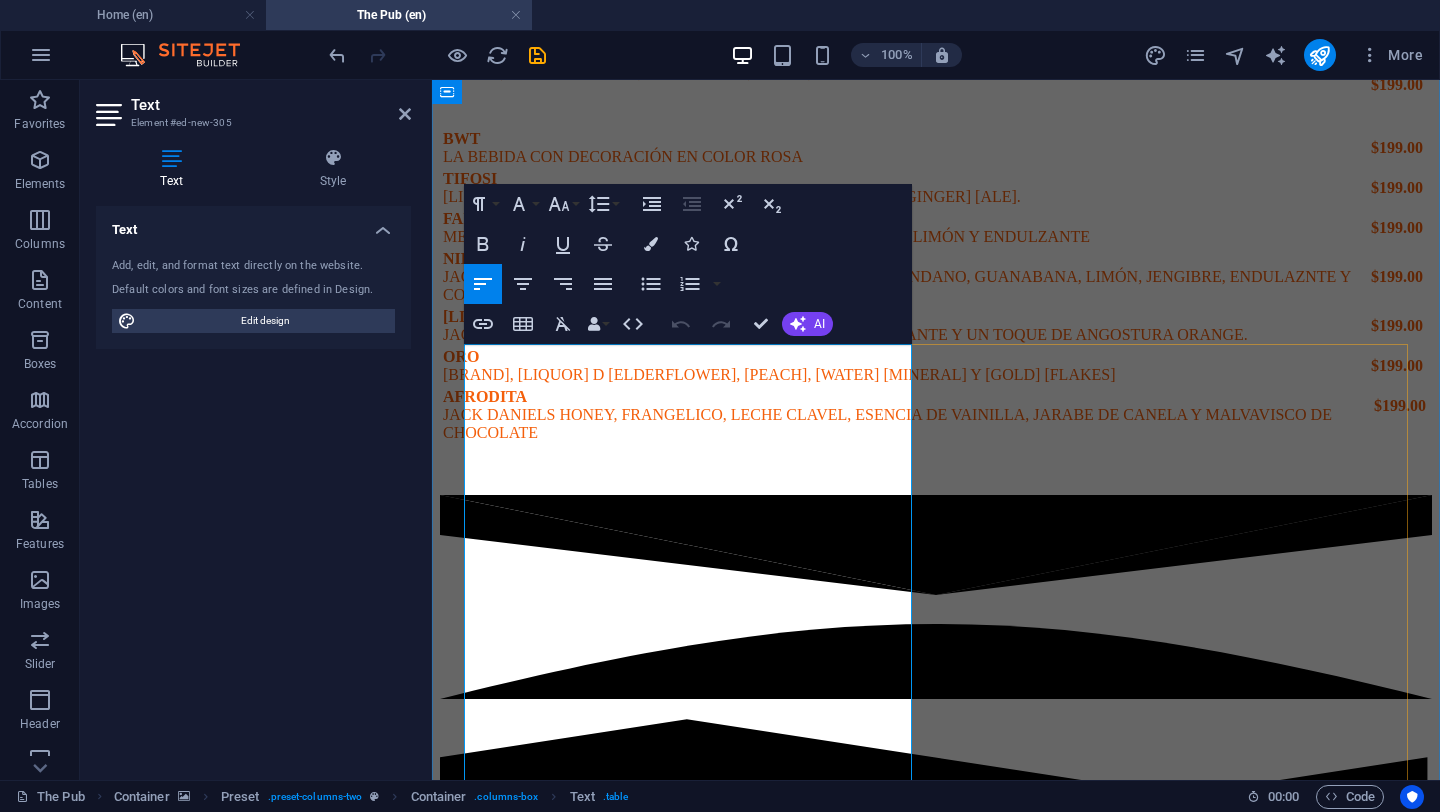 scroll, scrollTop: 4930, scrollLeft: 0, axis: vertical 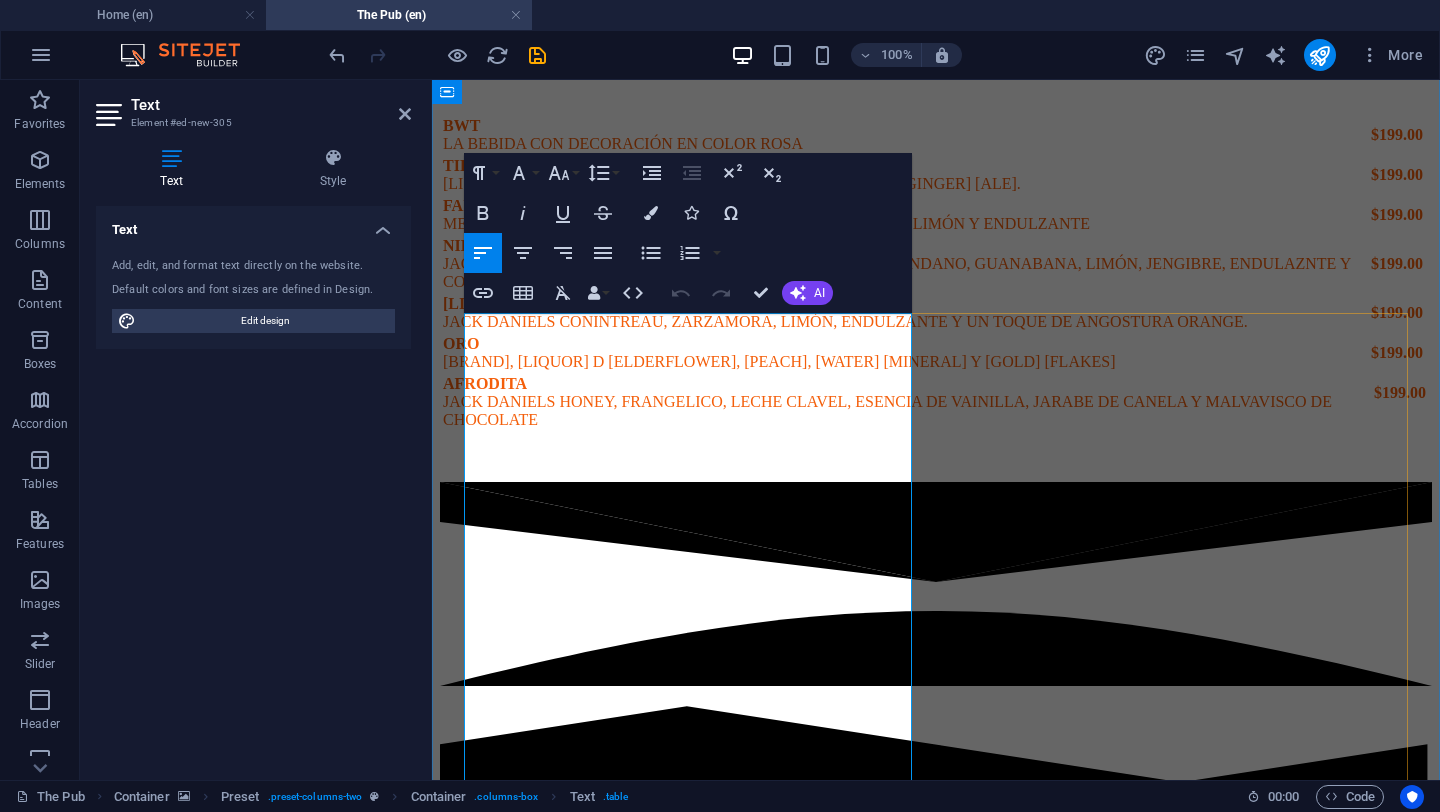click on "alebrije" at bounding box center [470, 4636] 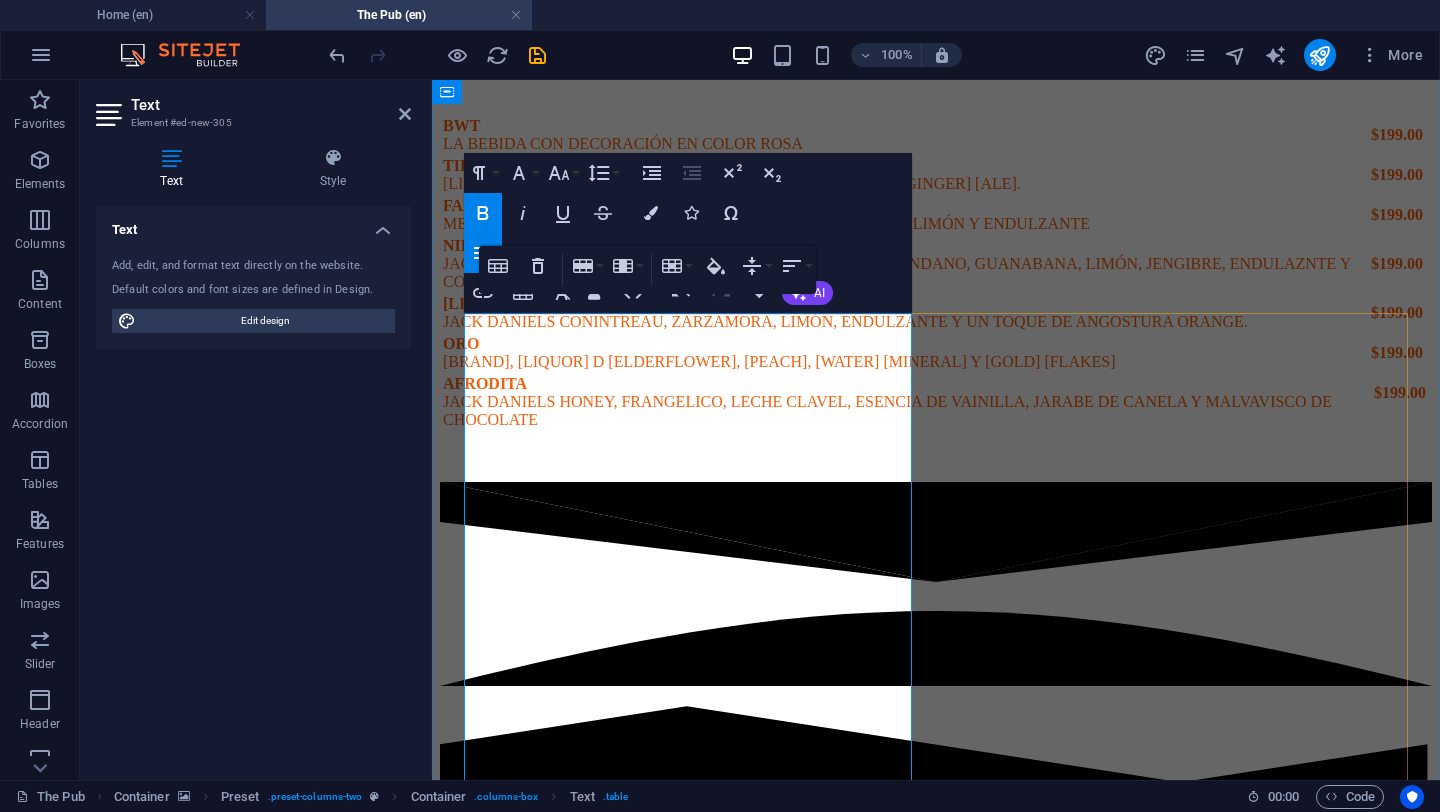 type 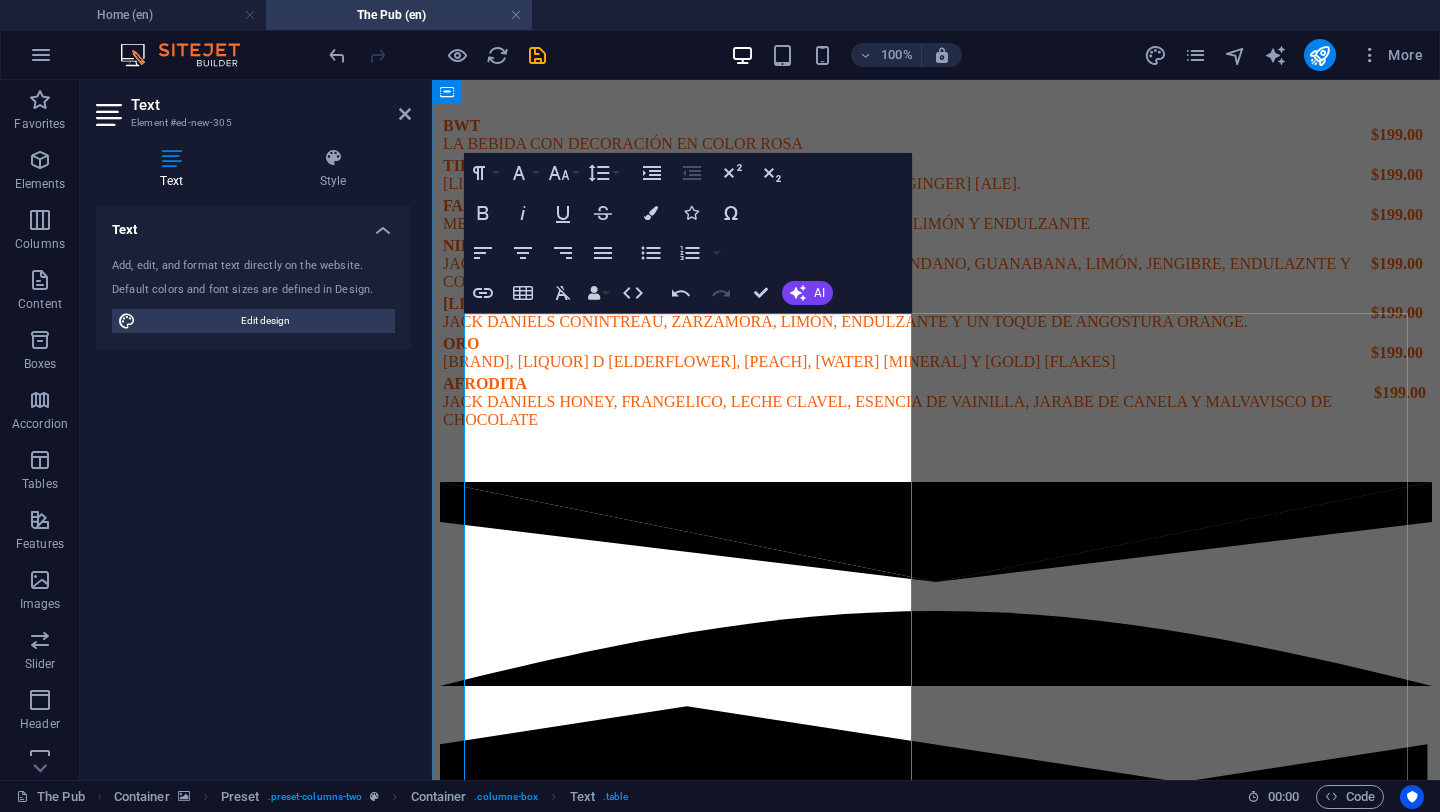 click on "PIÑA + PEPINO, MEZCAL, LIMÓN, ENDULZANTE Y SAL DE GUSANO" at bounding box center [695, 4688] 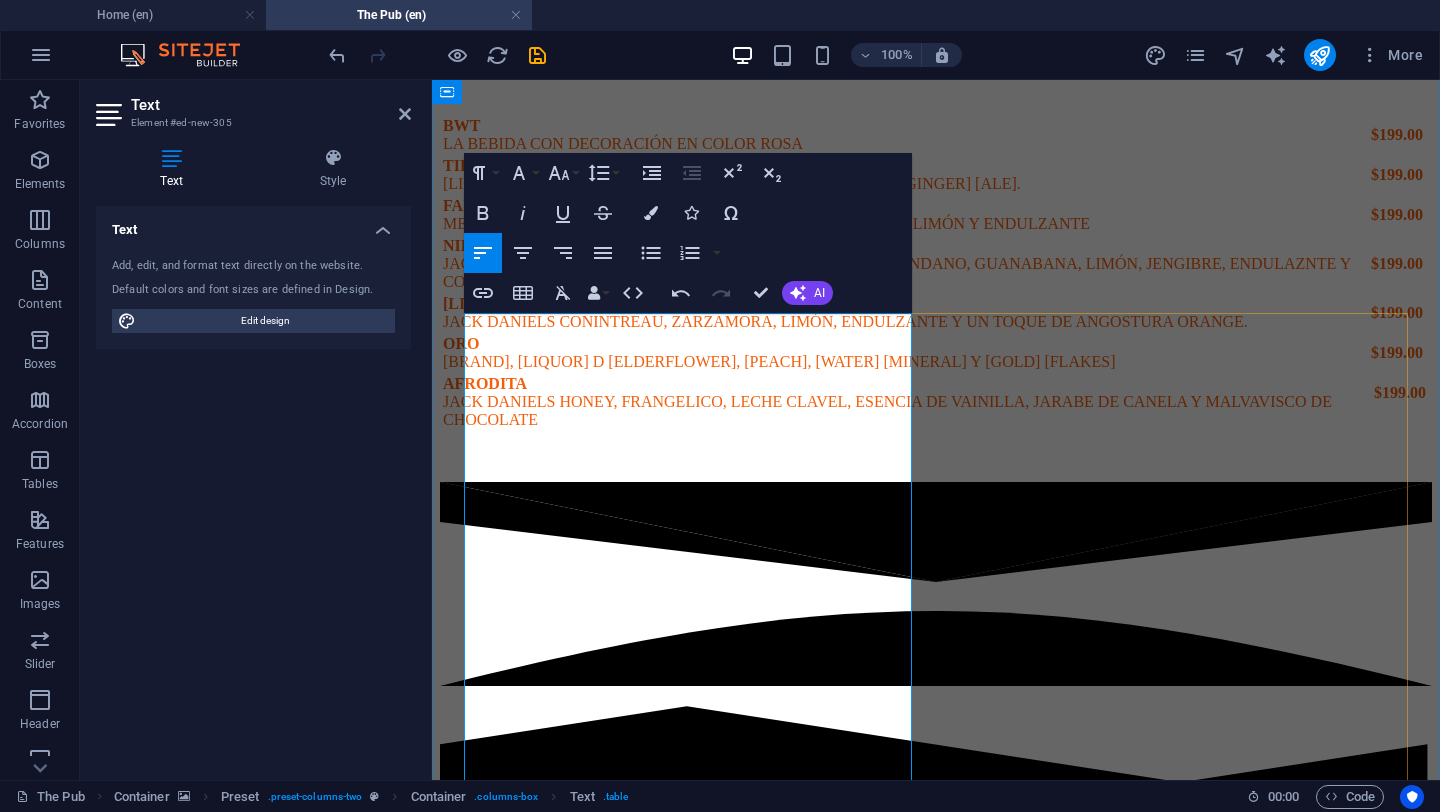 click on "$145.00" at bounding box center (1349, 4679) 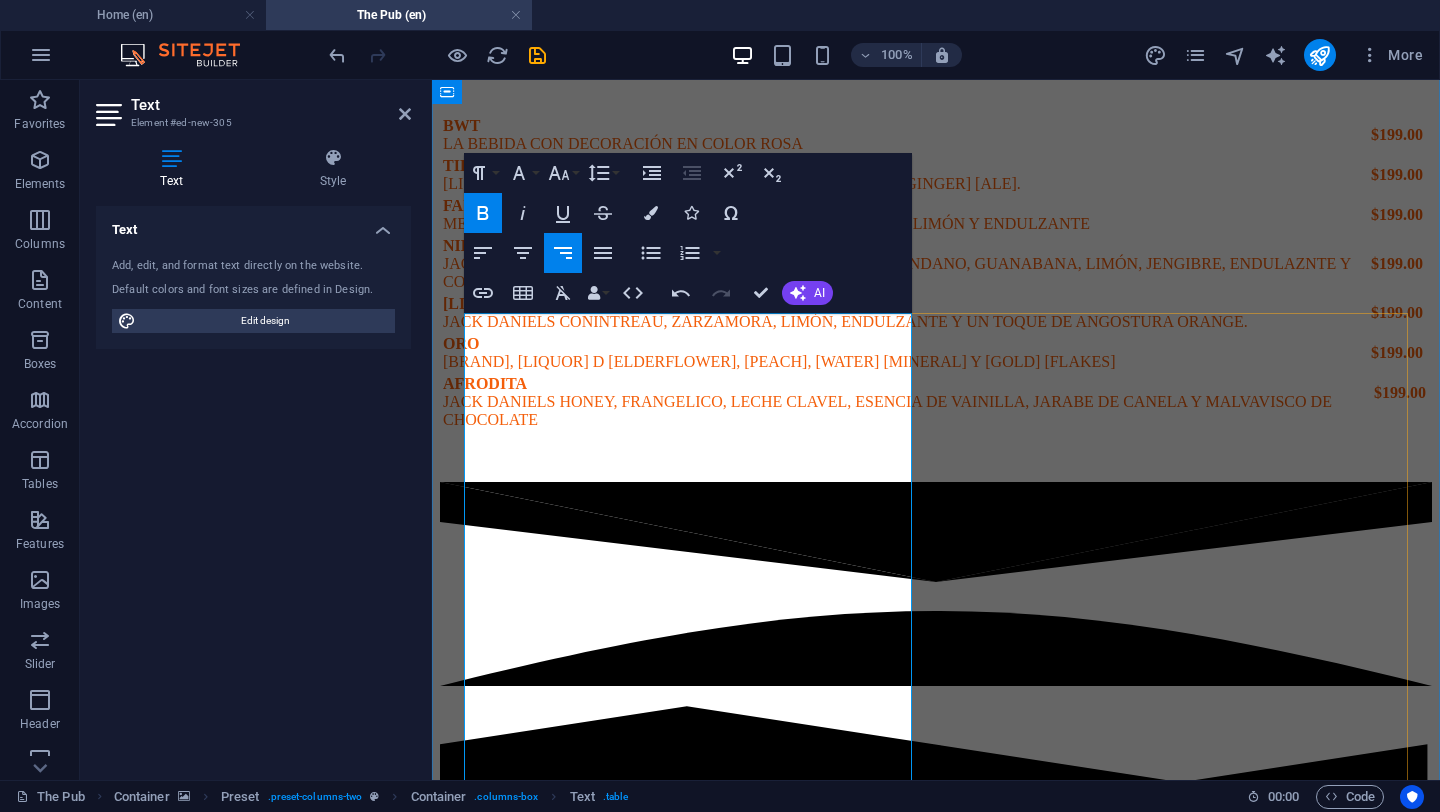 click on "JAMAICA" at bounding box center (486, 4716) 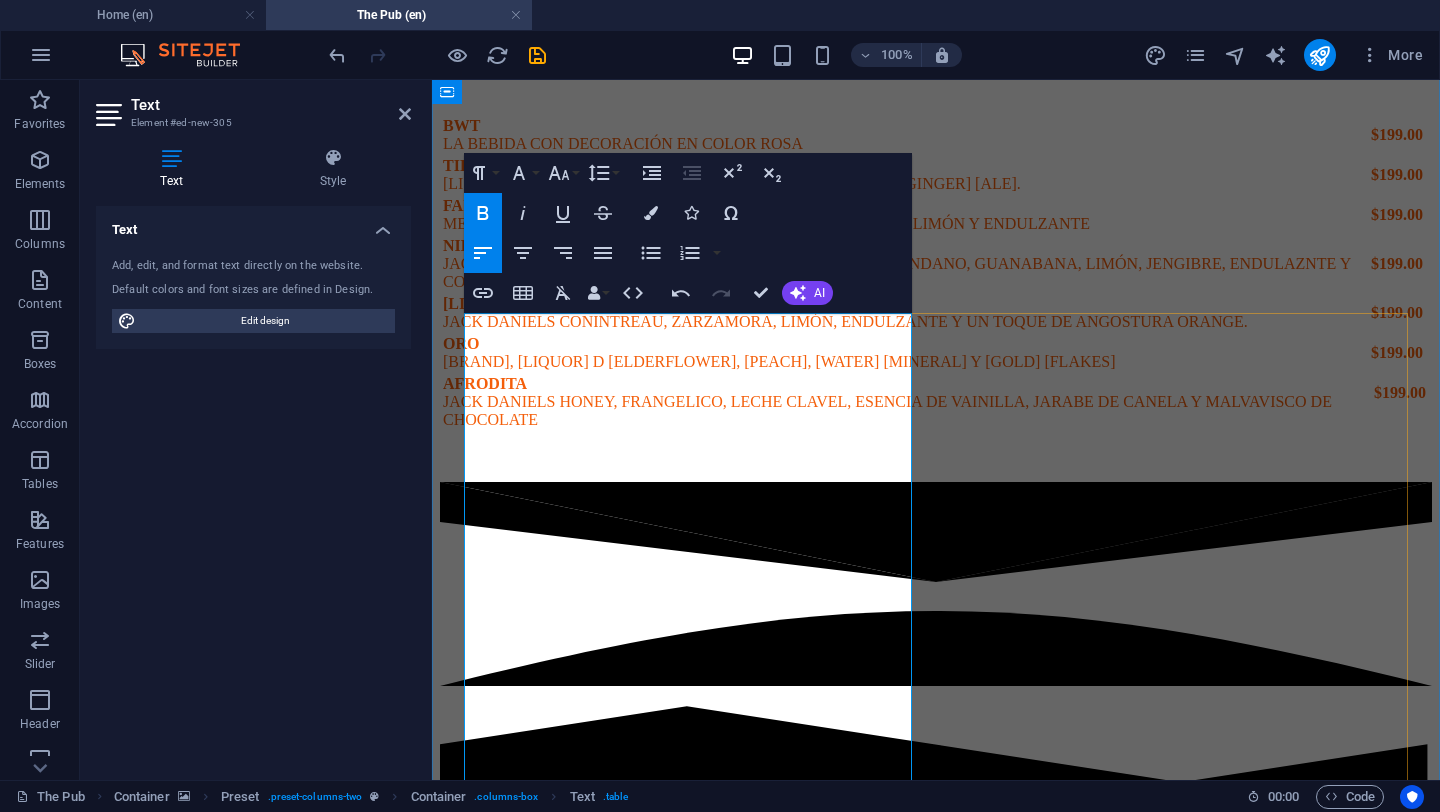 click on "[JAMAICA] + [ORANGE], [LIQUOR], [FRUIT], [SWEETENER] Y [SALT]" at bounding box center (880, 4743) 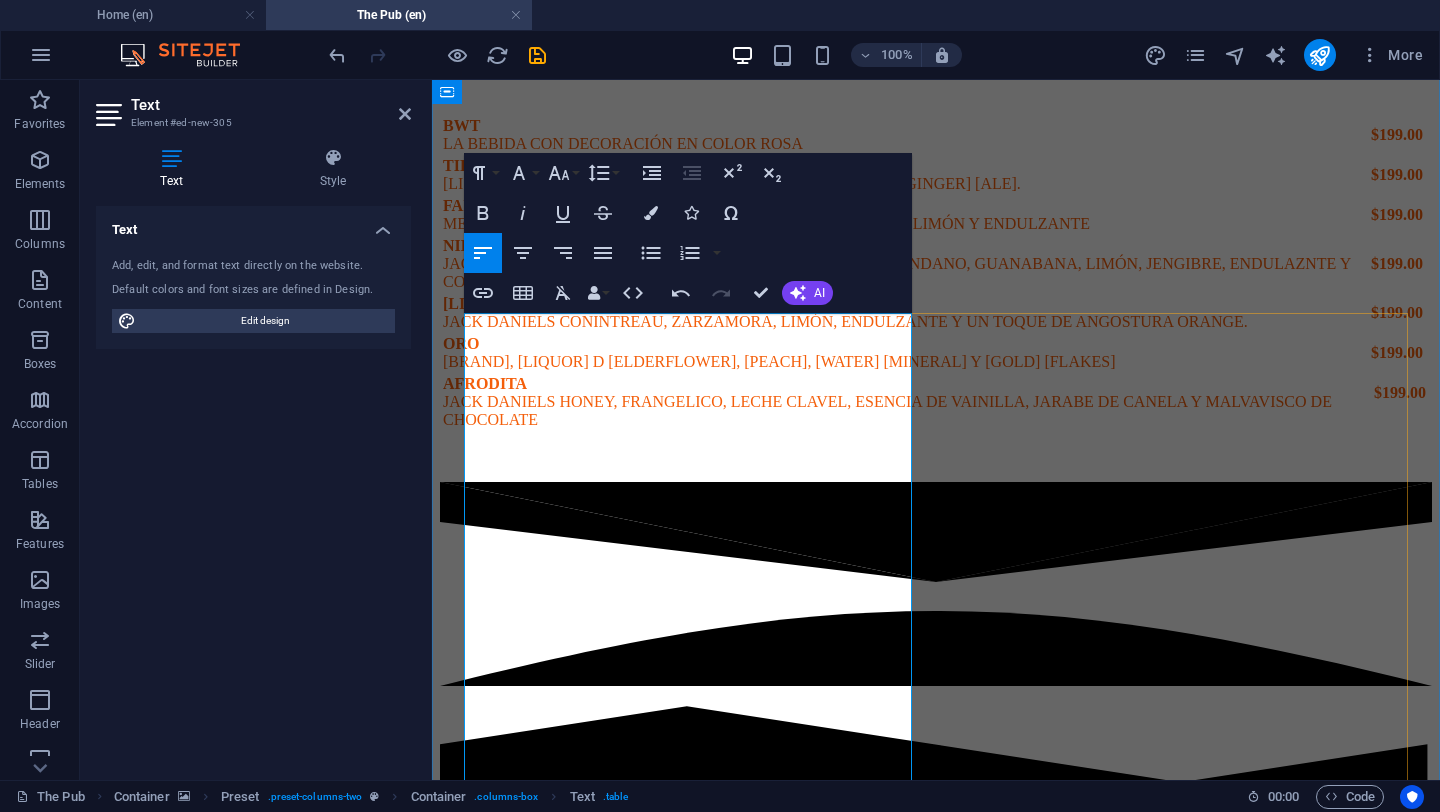 click on "old fashioned [LIQUOR], [SWEETENER], [WATER] [BITTER] [BITTER]" at bounding box center (881, 4651) 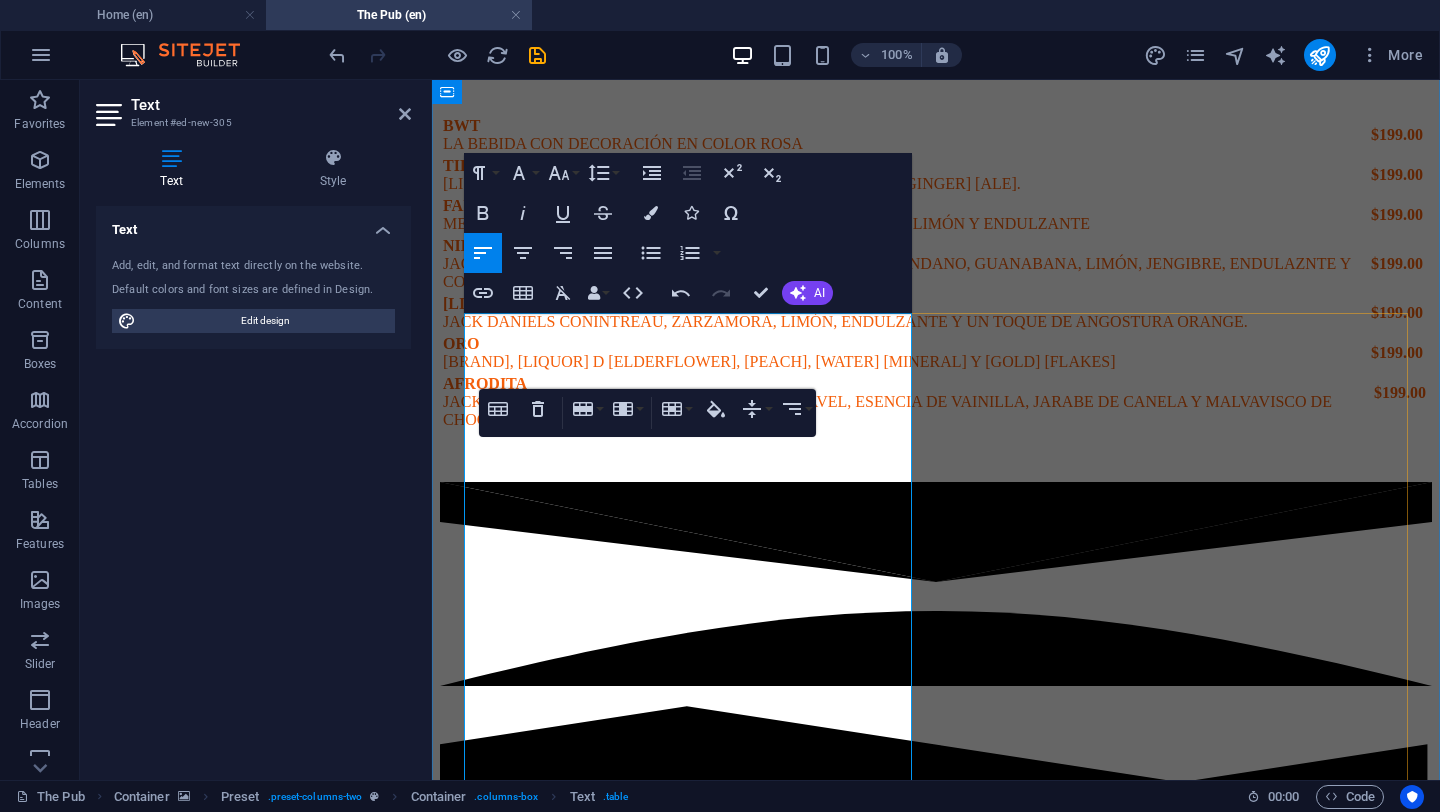 click on "$145.00" at bounding box center [1345, 4709] 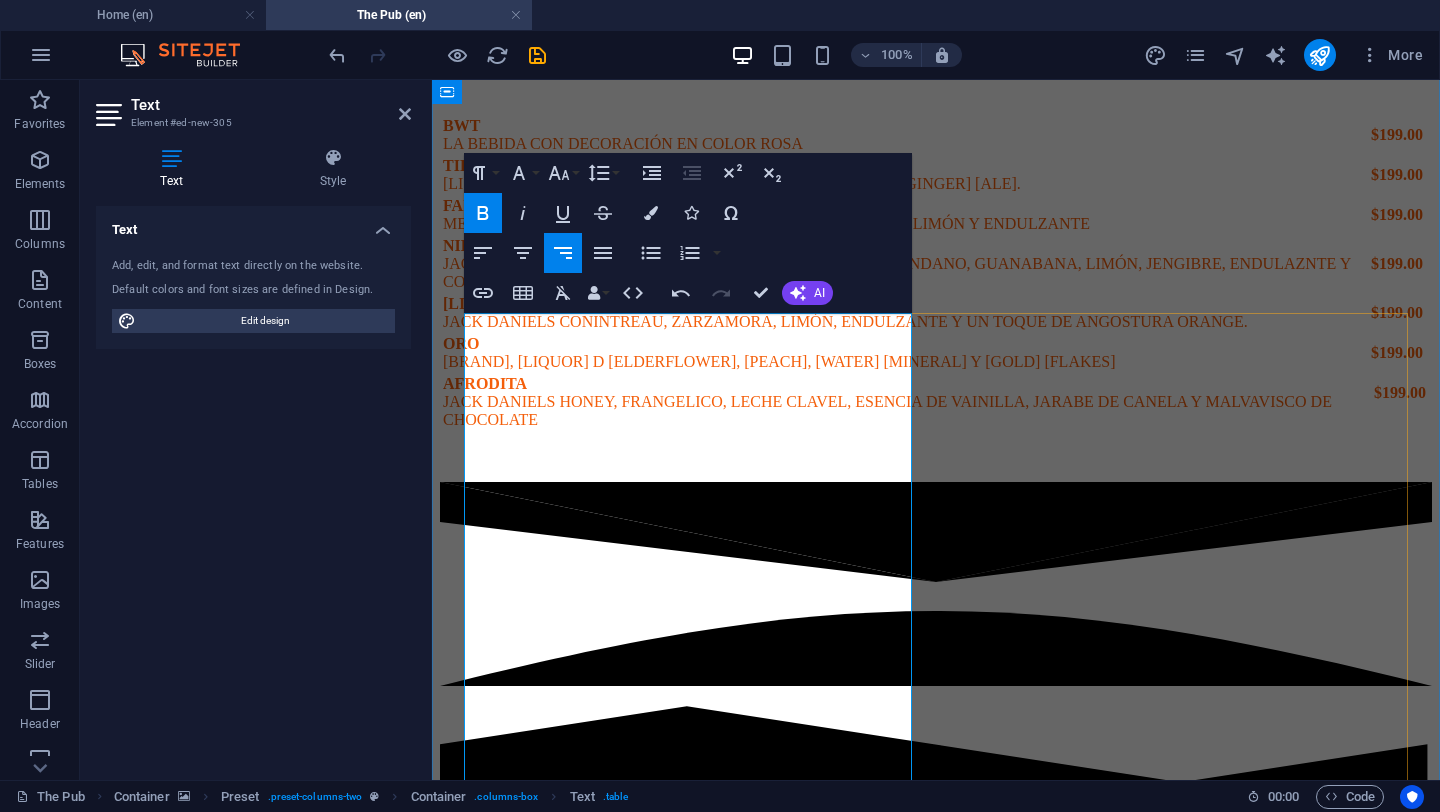 click on "TAMARINDO" at bounding box center (494, 4768) 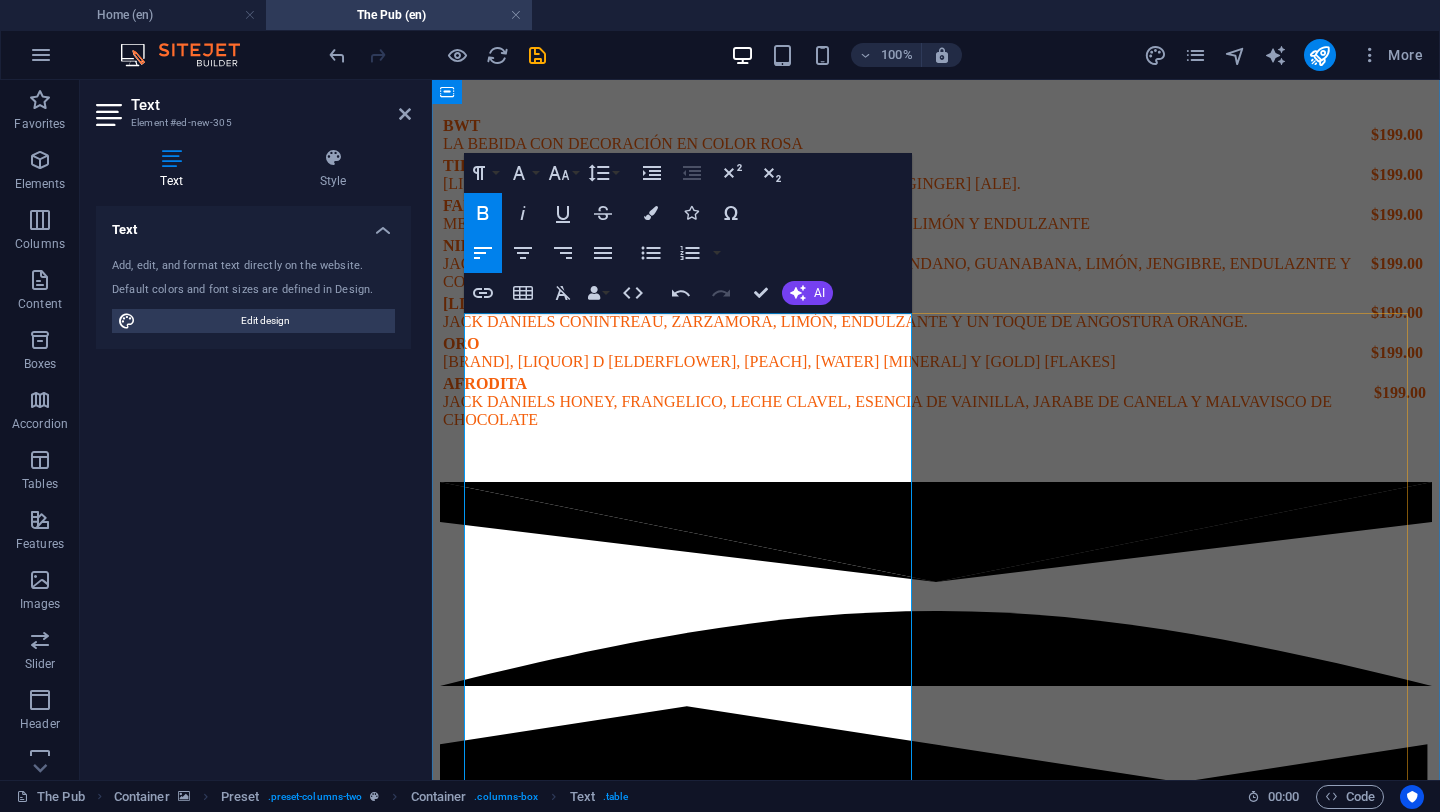 click on "MEZCAL, LIMÓN, ENDULZANTE Y" at bounding box center (696, 4787) 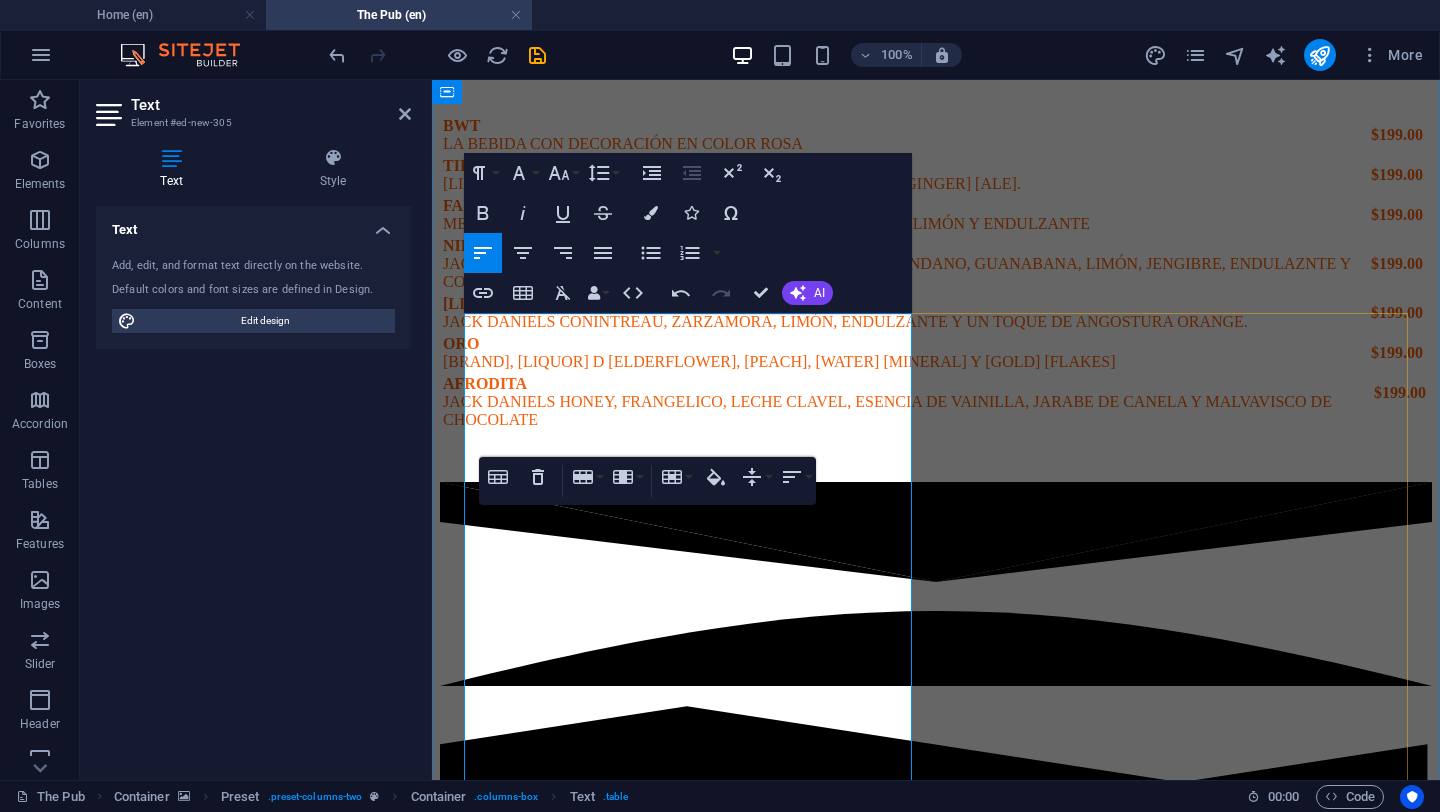 click on "MANHATTAN TAMARINDO + PIÑA, I MEZCAL, LIMÓN, ENDULZANTE Y  SAL DE GUSANO" at bounding box center (876, 4778) 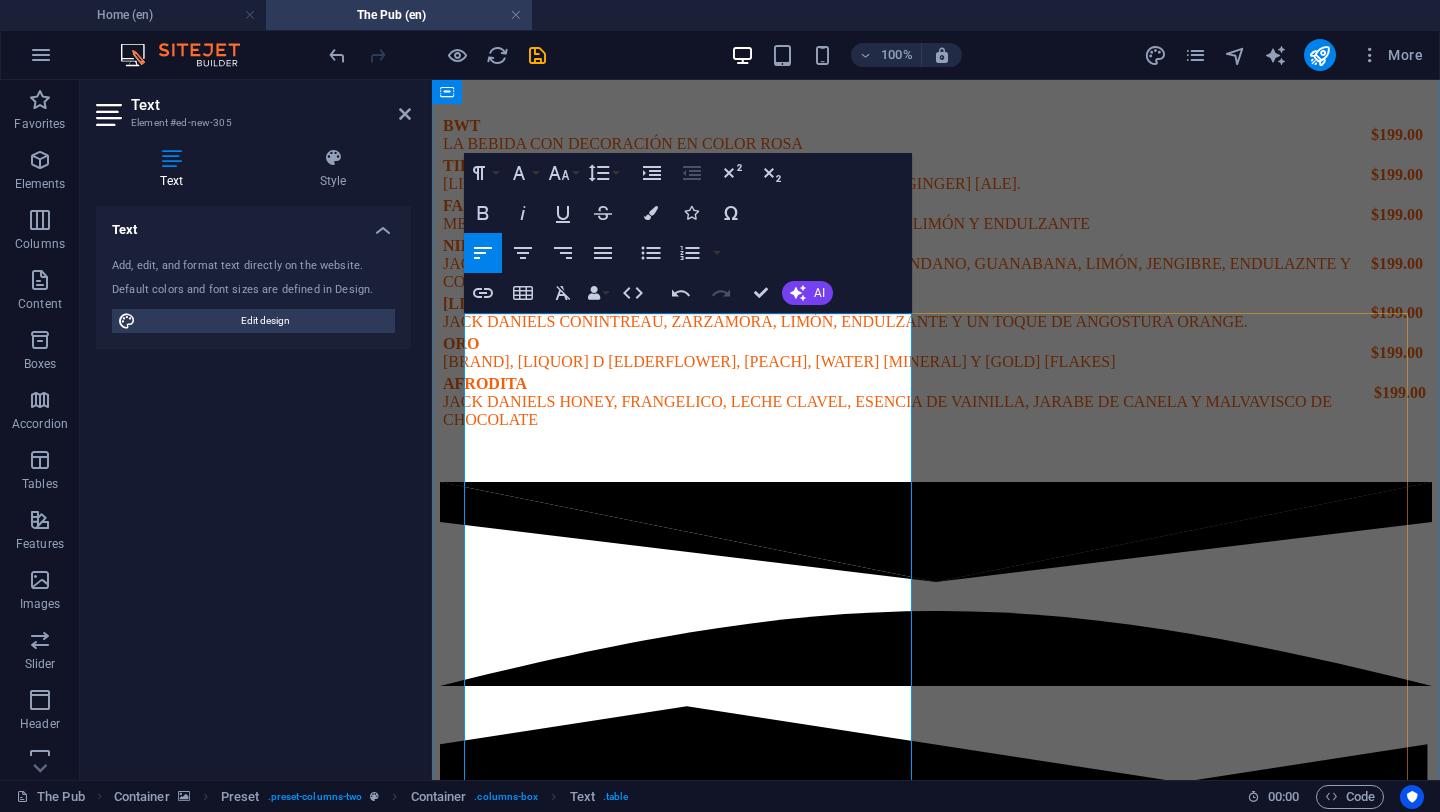 click on "[LIQUOR] [LIQUOR] [LIQUOR], [BITTER] [FRUIT] Y" at bounding box center [876, 4757] 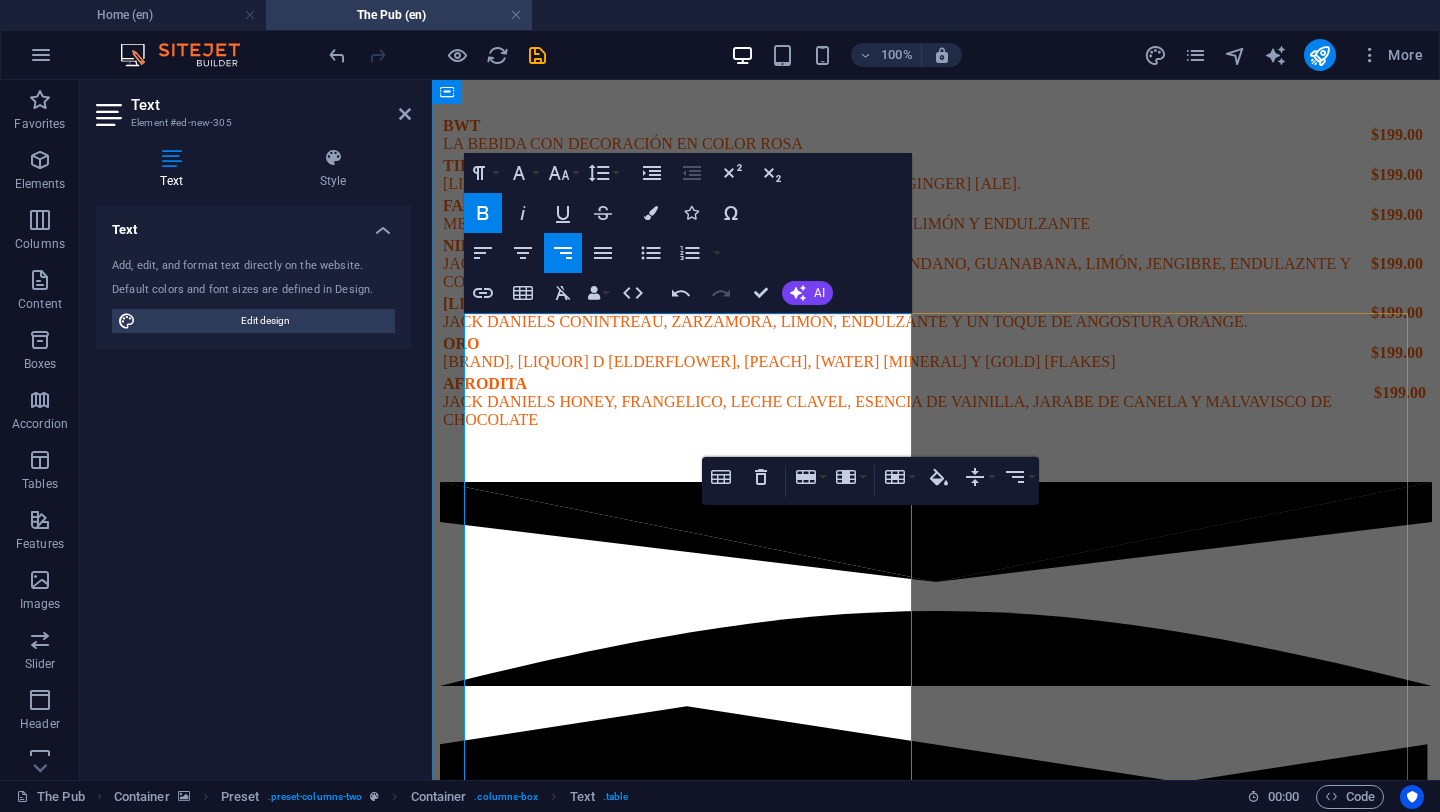 click on "[FRUIT] [FRUIT]" at bounding box center (506, 4789) 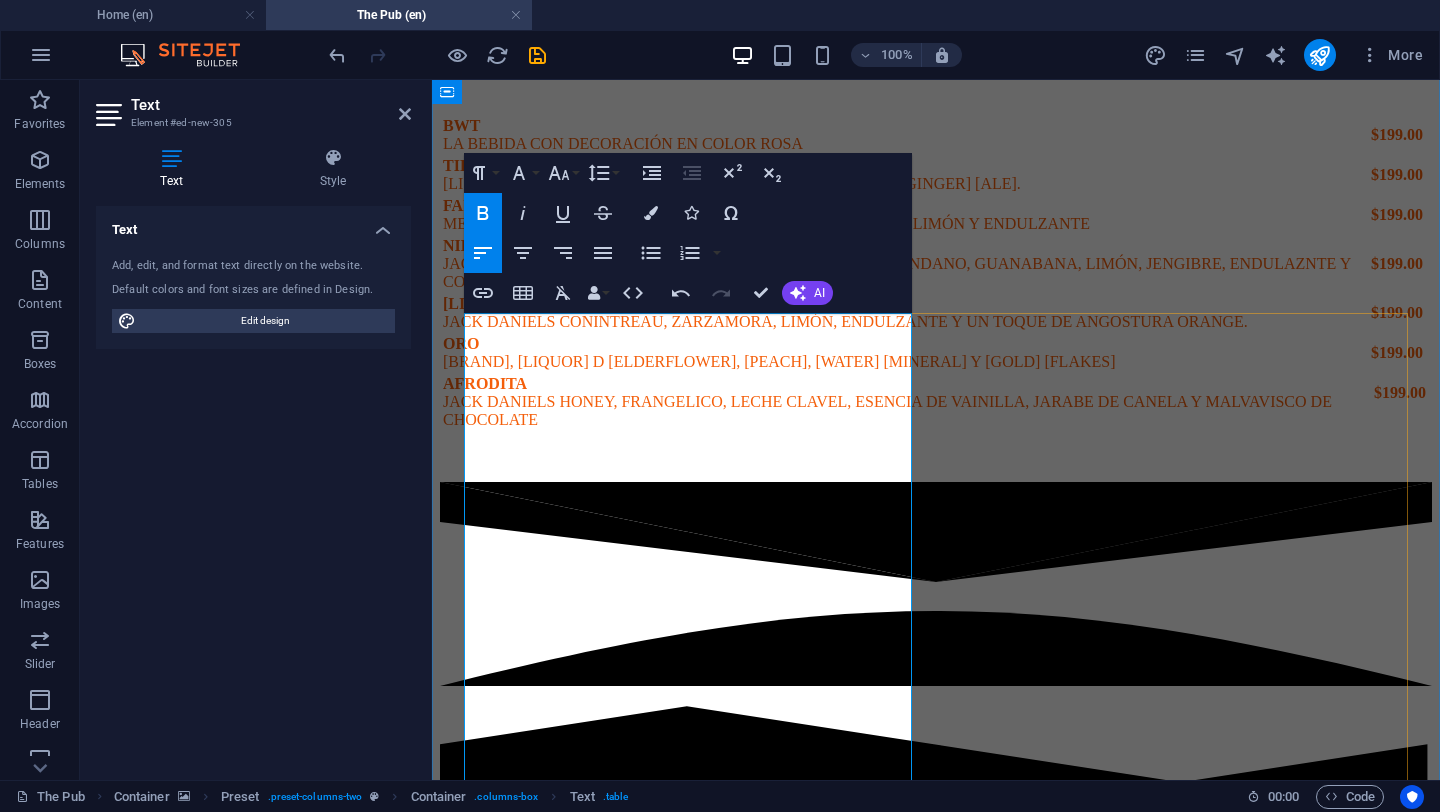 click on "PENICILLIN FRUTOS ROJOS + JUGO DE ARANDANO, MEZCAL, LIMÓN, ENDULZANTE Y  SAL DE GUSANO" at bounding box center [876, 4799] 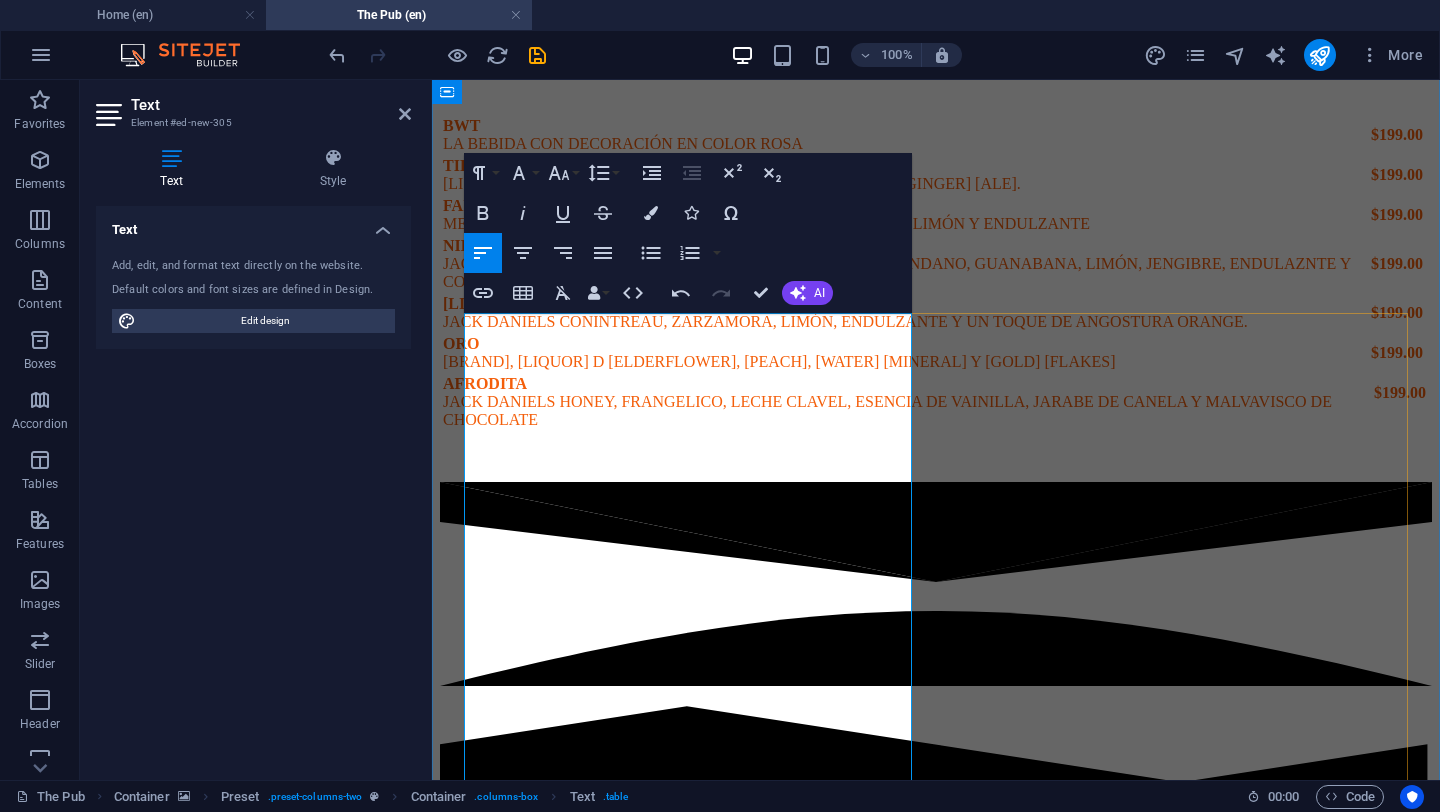 click on "MARACUYÁ" at bounding box center [492, 4811] 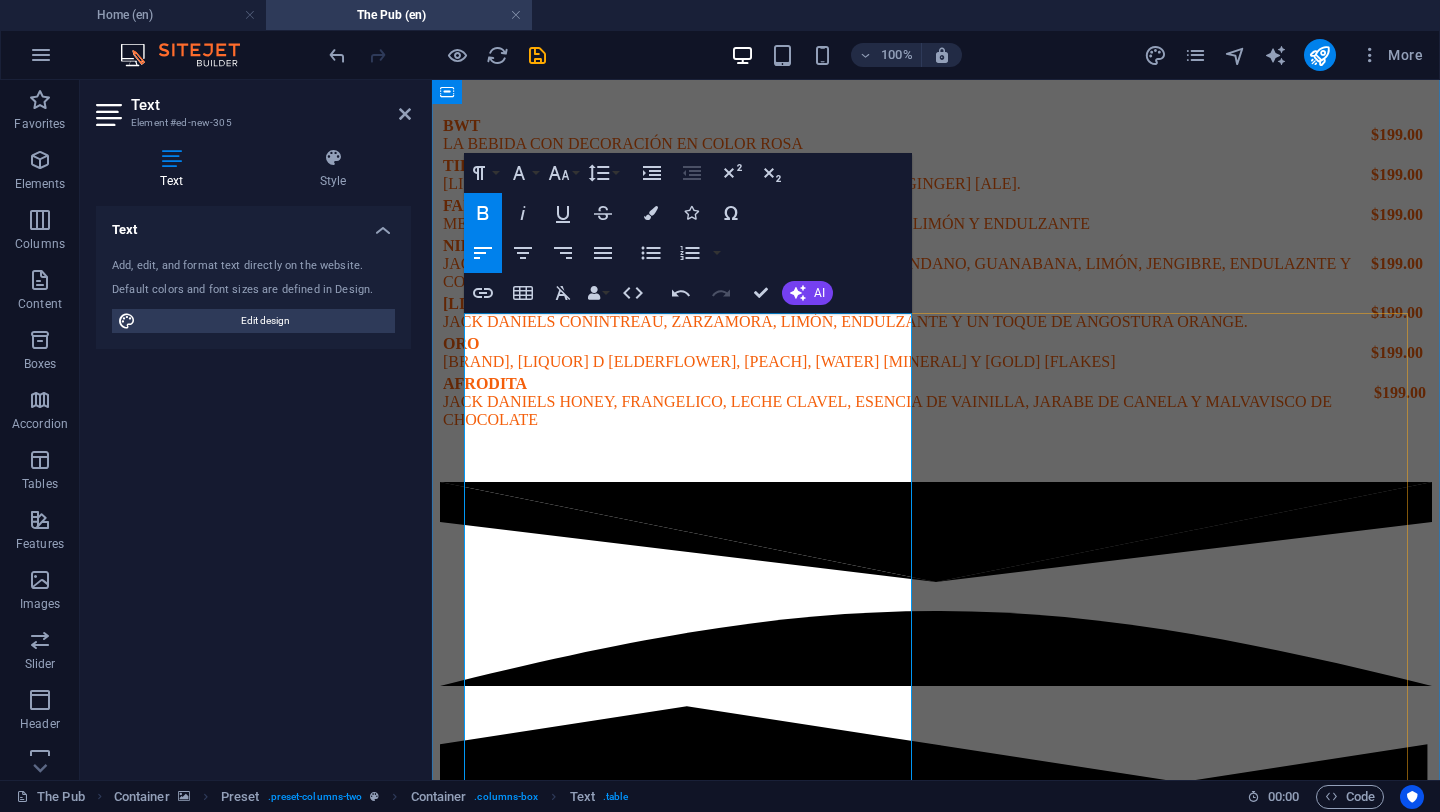 click on "BOULEVARDIER MARACUYÁ + PIÑA, , MEZCAL, LIMÓN, ENDULZANTE Y SAL DE GUSANO" at bounding box center (872, 4821) 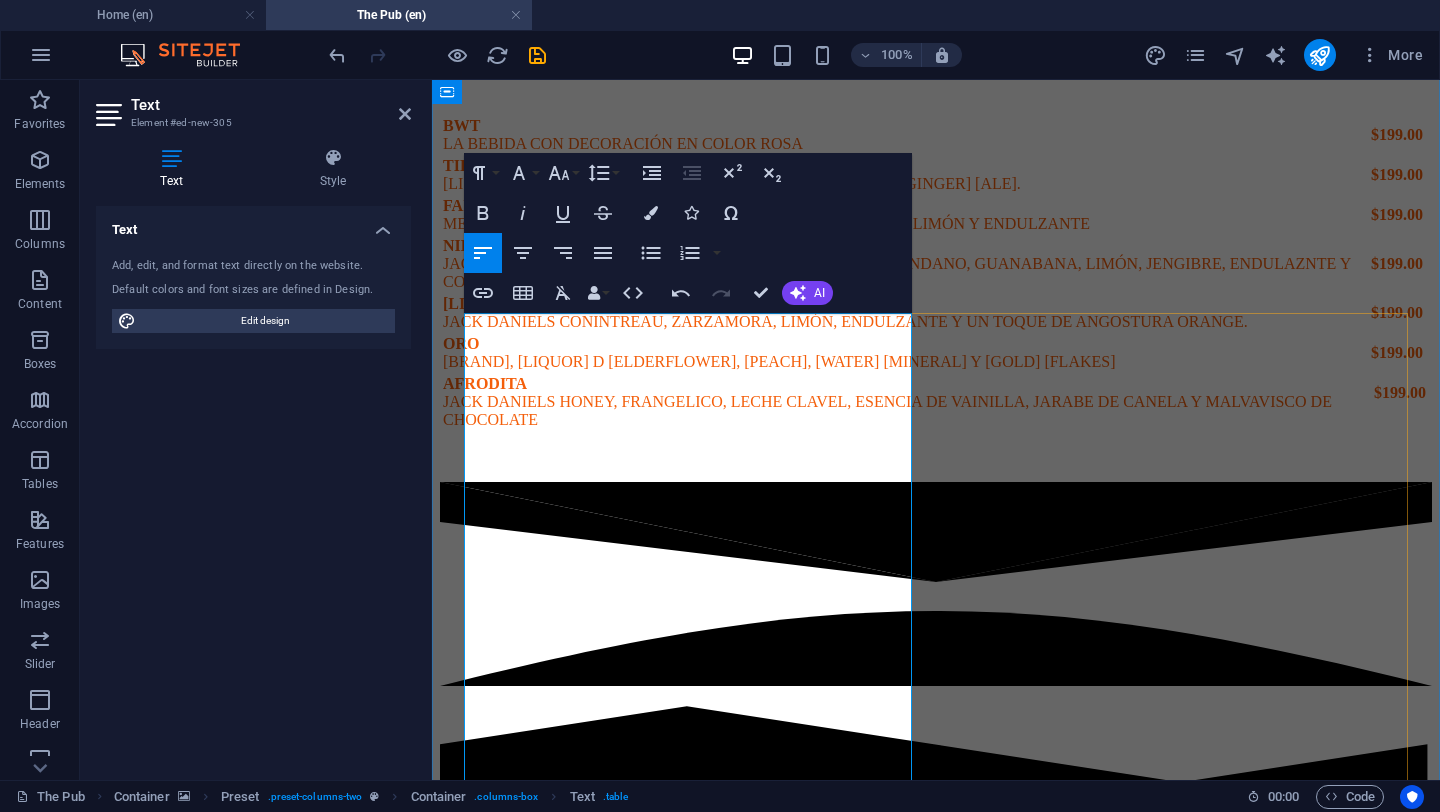 click on "BOULEVARDIER WHISKY" at bounding box center [872, 4801] 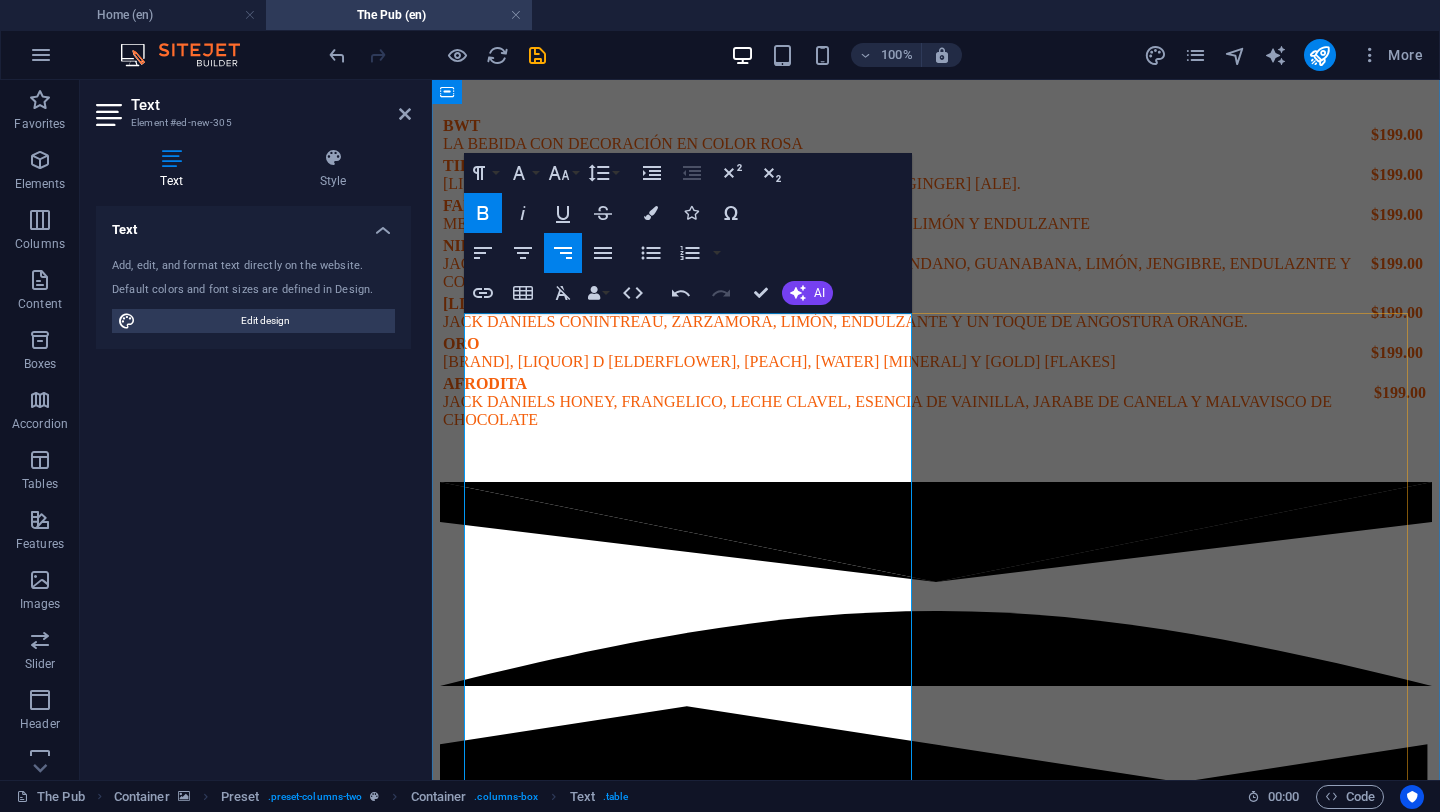 click on "$165.00" at bounding box center (1333, 4800) 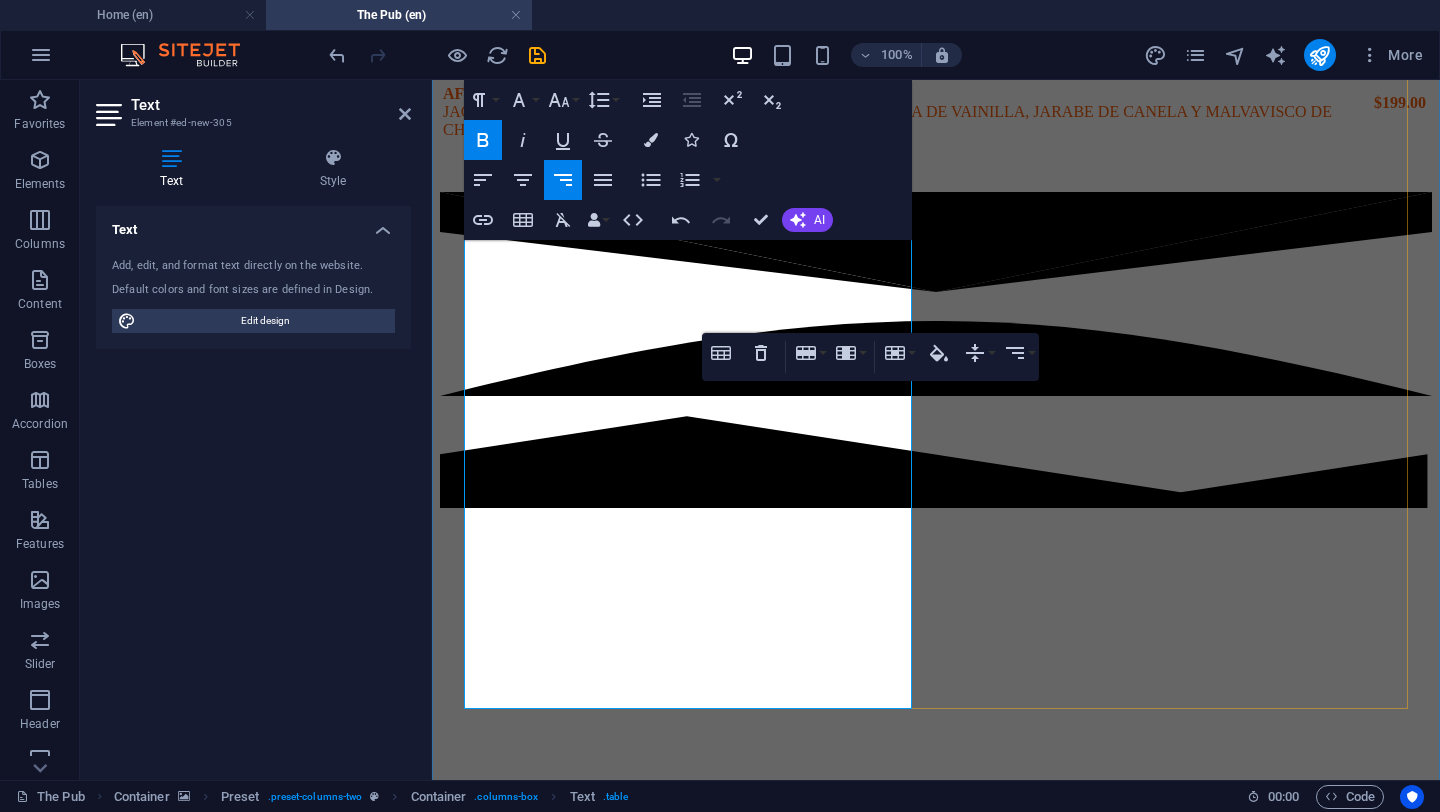 scroll, scrollTop: 5223, scrollLeft: 0, axis: vertical 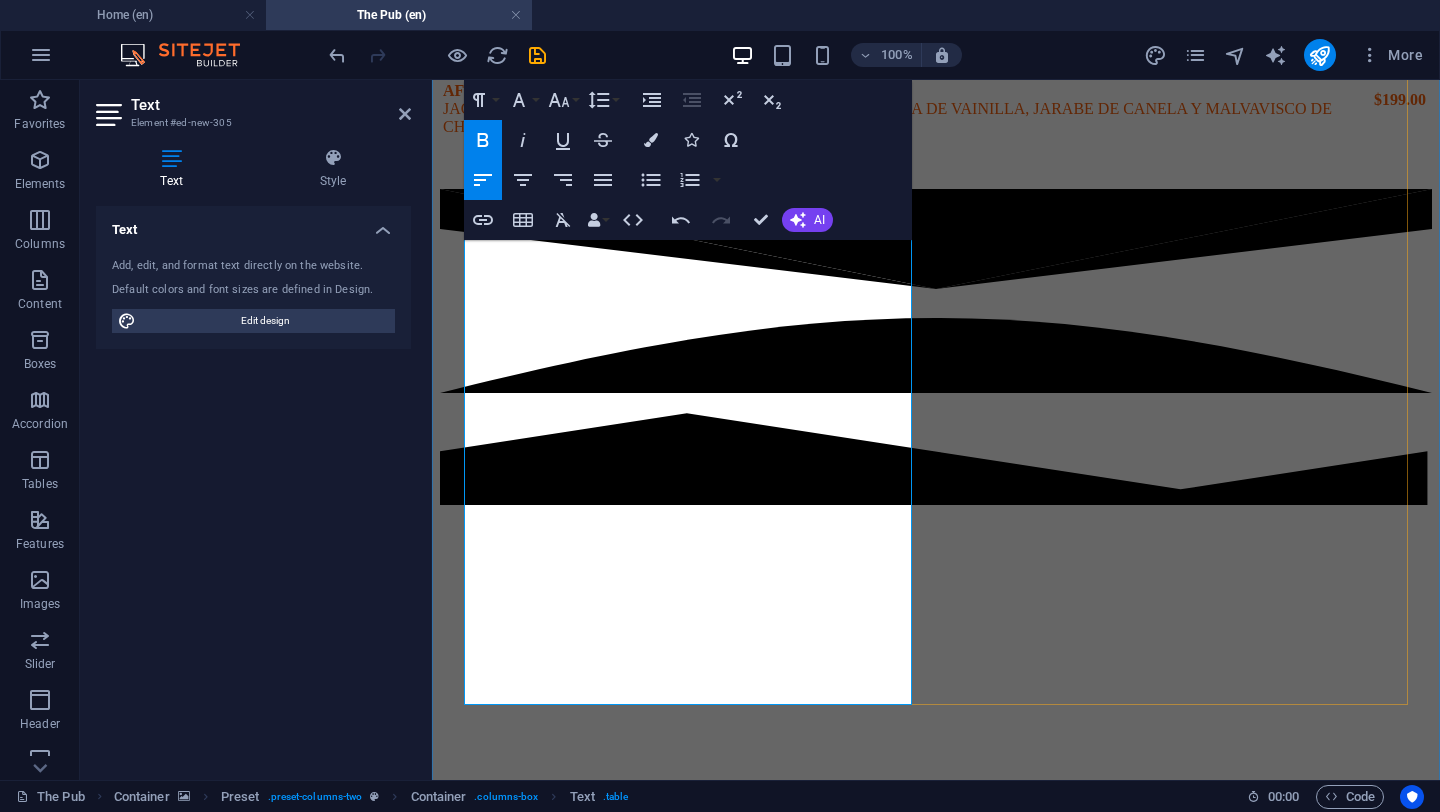 click on "MANGO SPICY" at bounding box center [501, 4540] 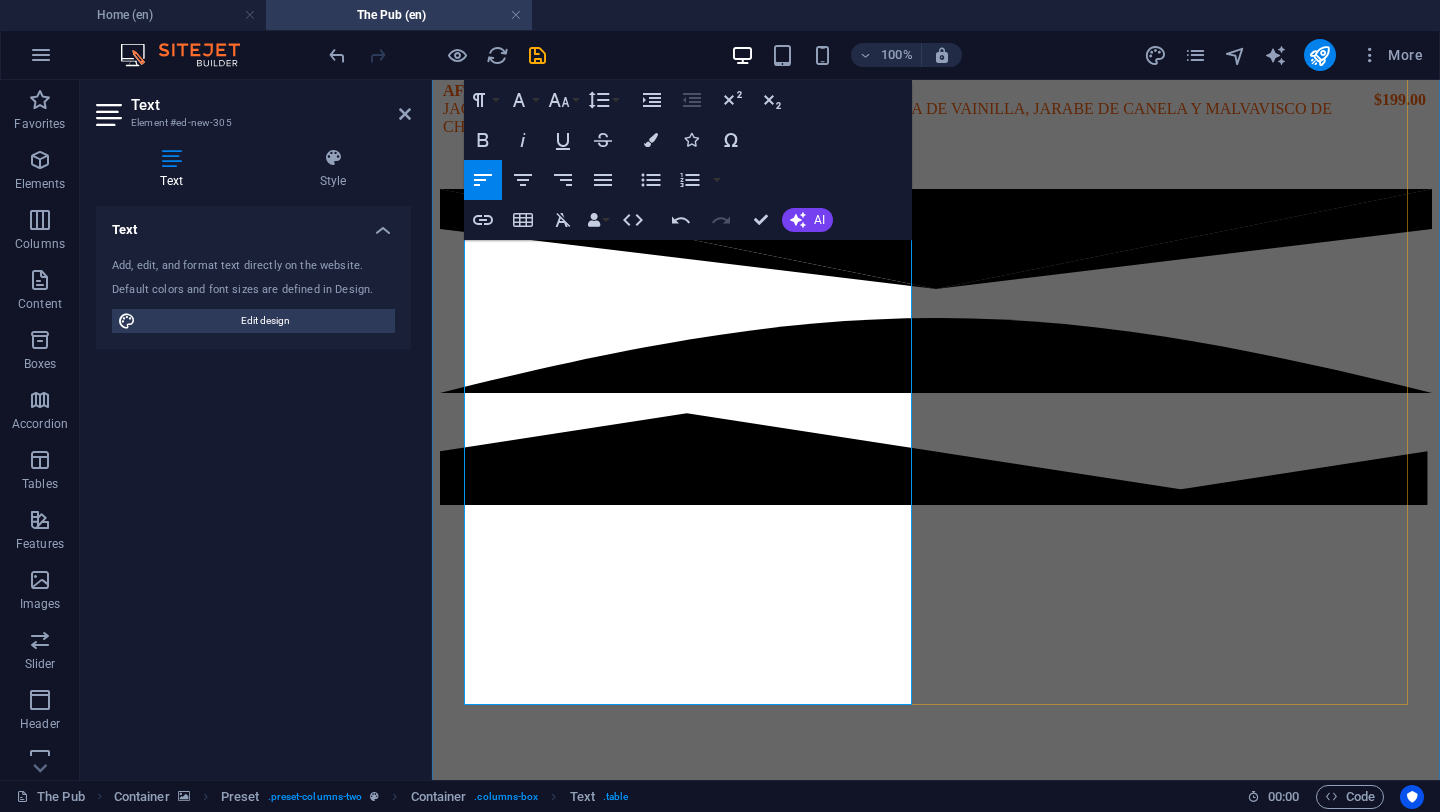 click on "[FRUIT] + [SPICY], [LIQUOR], [FRUIT], [SWEETENER] Y" at bounding box center (585, 4559) 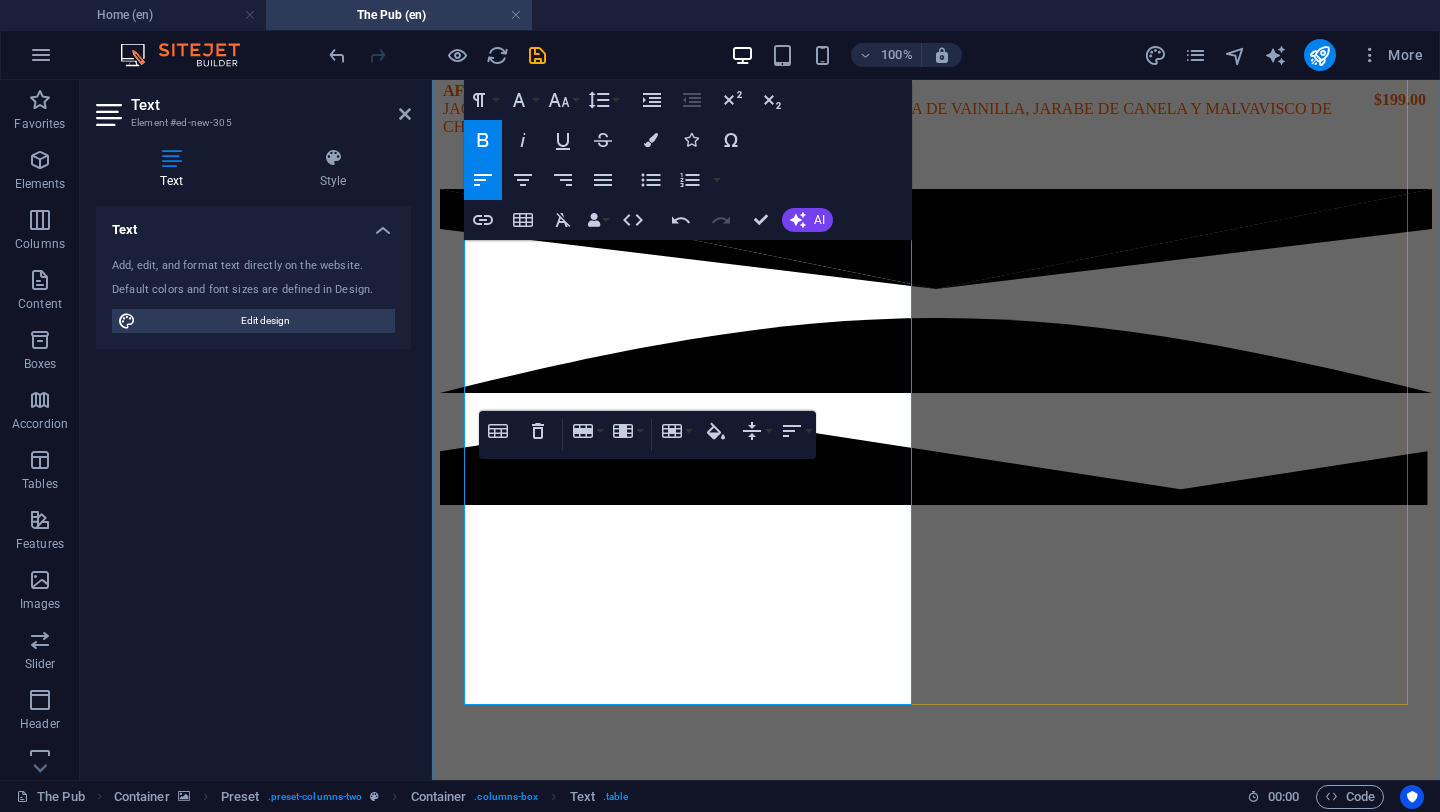 click on "NEW YORK SOUR MANGO + PICANTE, MEZCAL, LIMÓN, ENDULZANTE Y SAL DE GUSANO ." at bounding box center [872, 4550] 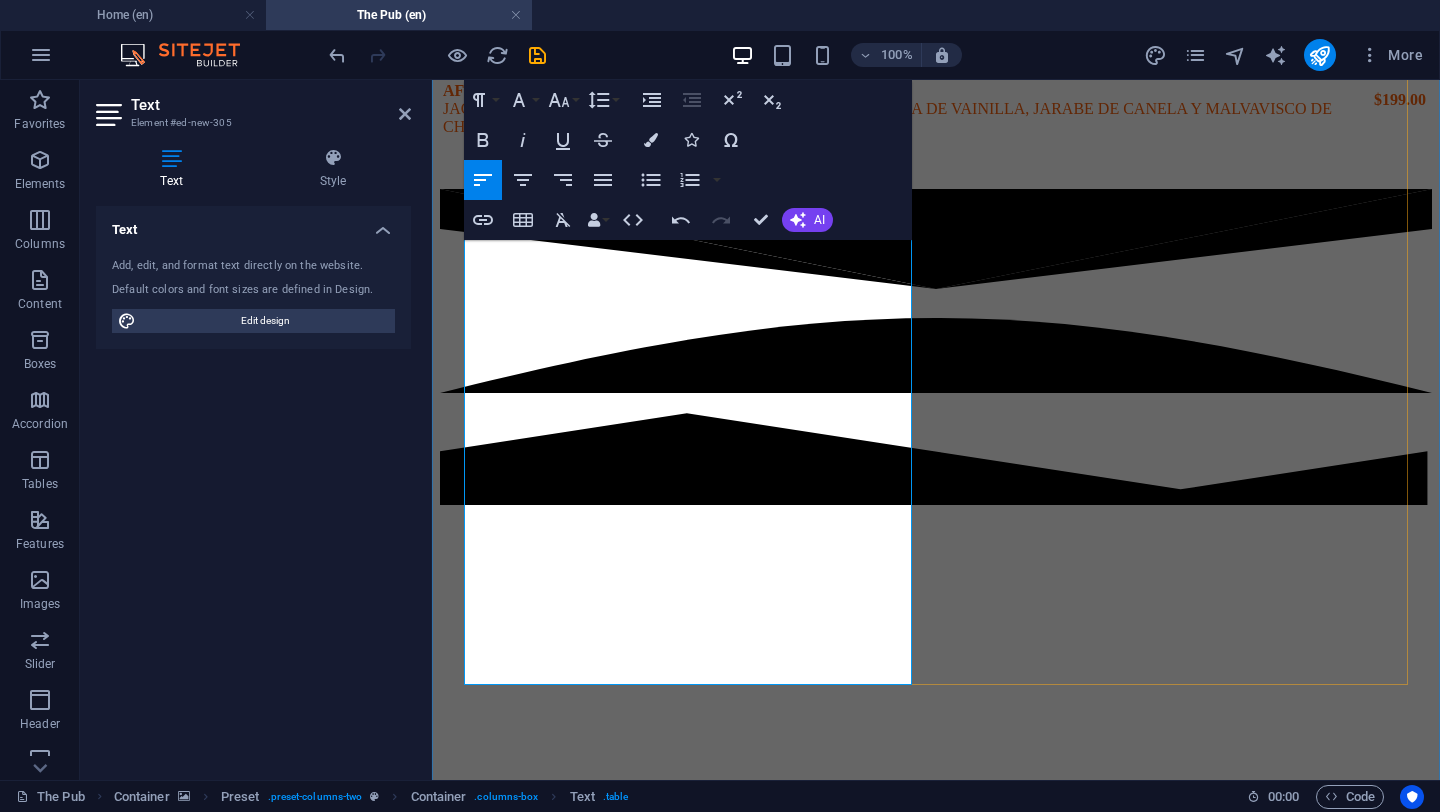 click on "[DRINK] [LIQUOR], [LIQUOR] [LIQUOR], [FRUIT] D [FRUIT] Y" at bounding box center [872, 4529] 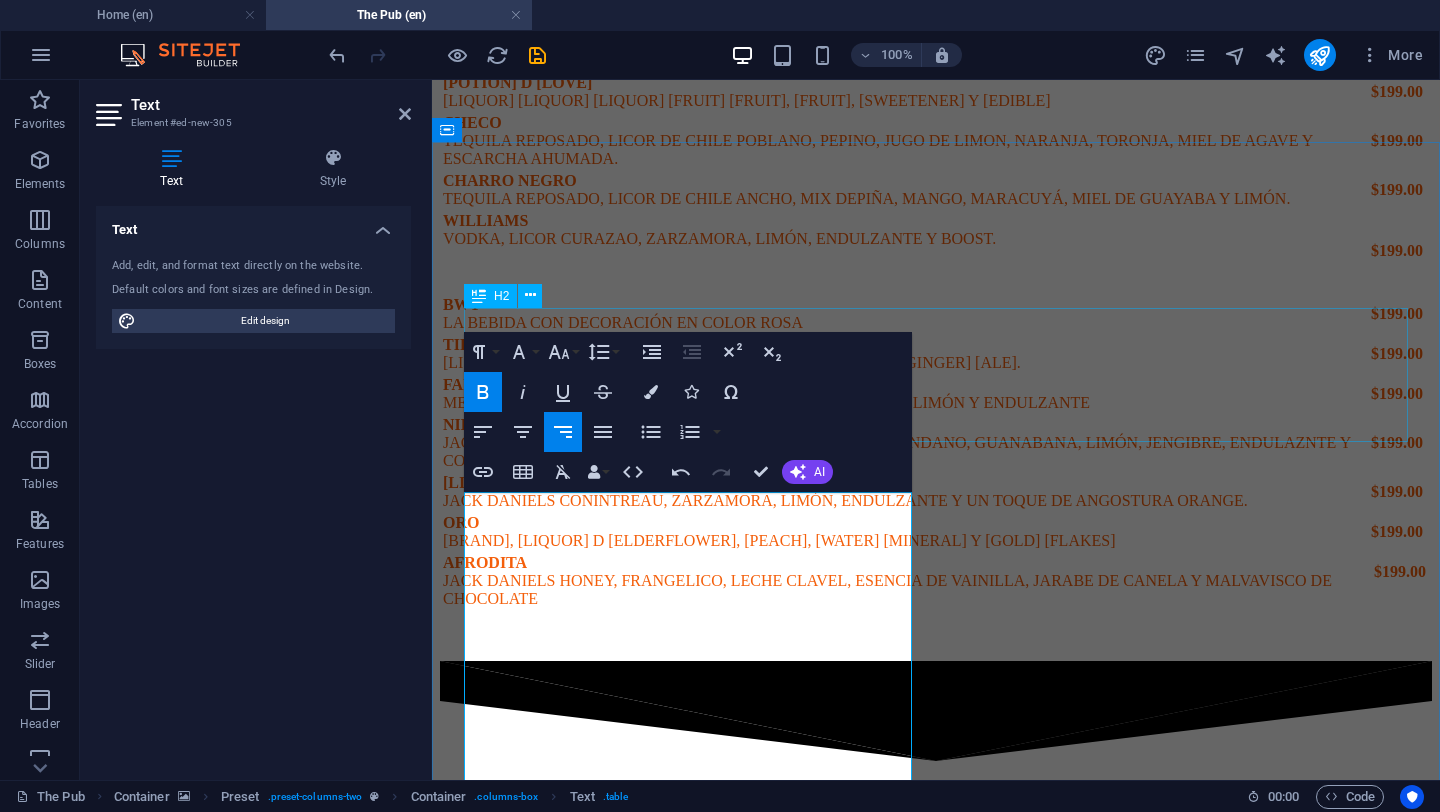 scroll, scrollTop: 4779, scrollLeft: 0, axis: vertical 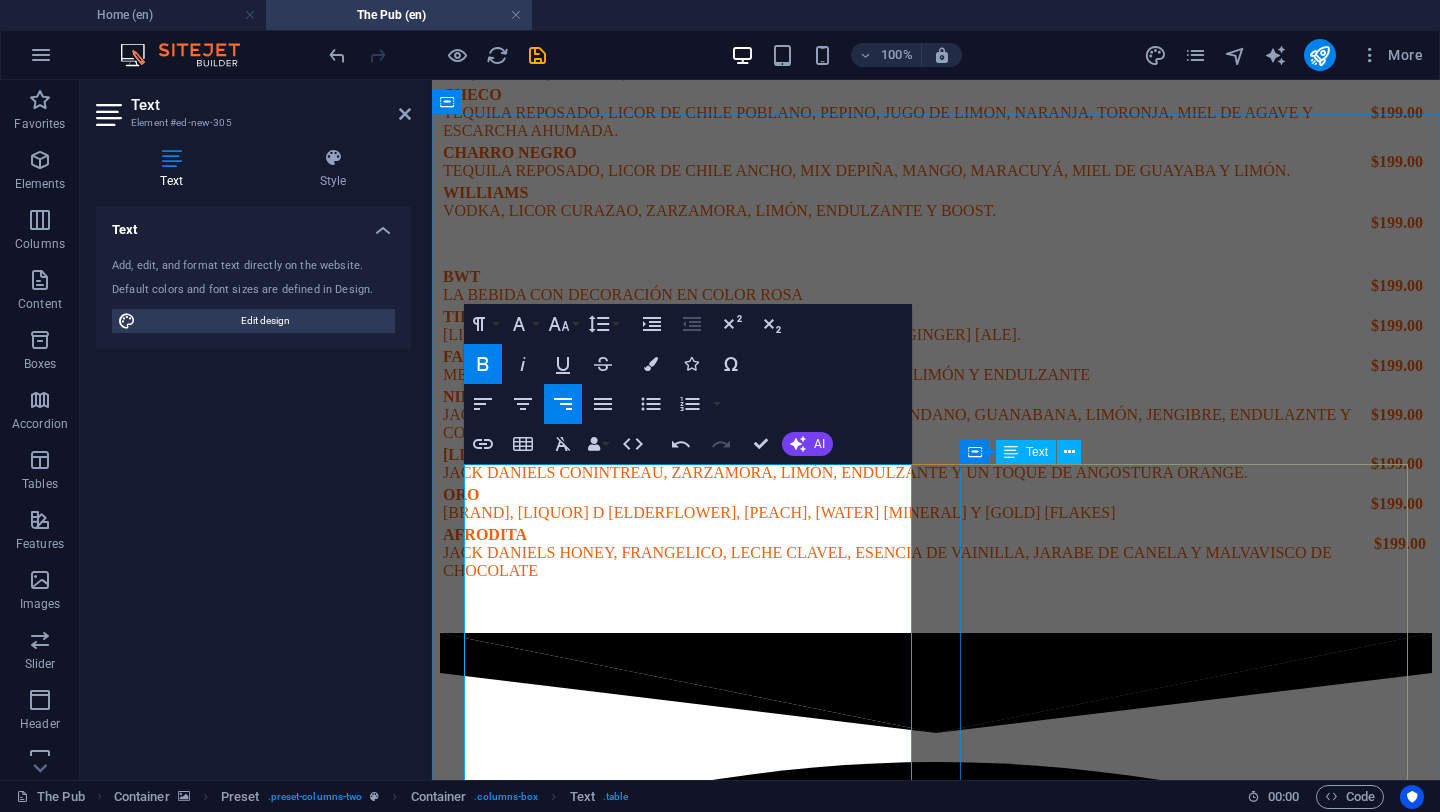 click on "FRUTOS ROJOS FRUTA FRESCA,  MEZCAL, LIMÓN, ENDULZANTE Y  SAL DE GUSANO $165.00 CÍTIRCOS NARANJA, TORONJA, LIMÓN AMARILLO,  MEZCAL,  ENDULZANTE Y  SAL DE GUSANO . $165.00 CLÁSICO PIEL DE LIMÓN VERDE, MEZCAL, LIMÓN, ENDULZANTE Y  SAL DE GUSANO L $165.00 MEZCAL MULE MEZCAL, LIMÓN, JENGIBRE, ENDULZANTE Y  GINGER ALE. . $145.00 NAKED AND FAMOUS MEZCAL, CHARTREUSE VERDE, APERO Y JUGO DE LIMÓN AMARILLO $199.00 CANTARITO MEZCAL MEZCAL, SQUIRT, MIEL DE AGAVE, JUGO DE LIMÓN AMARILLO. $145.00 . ." at bounding box center [936, 5225] 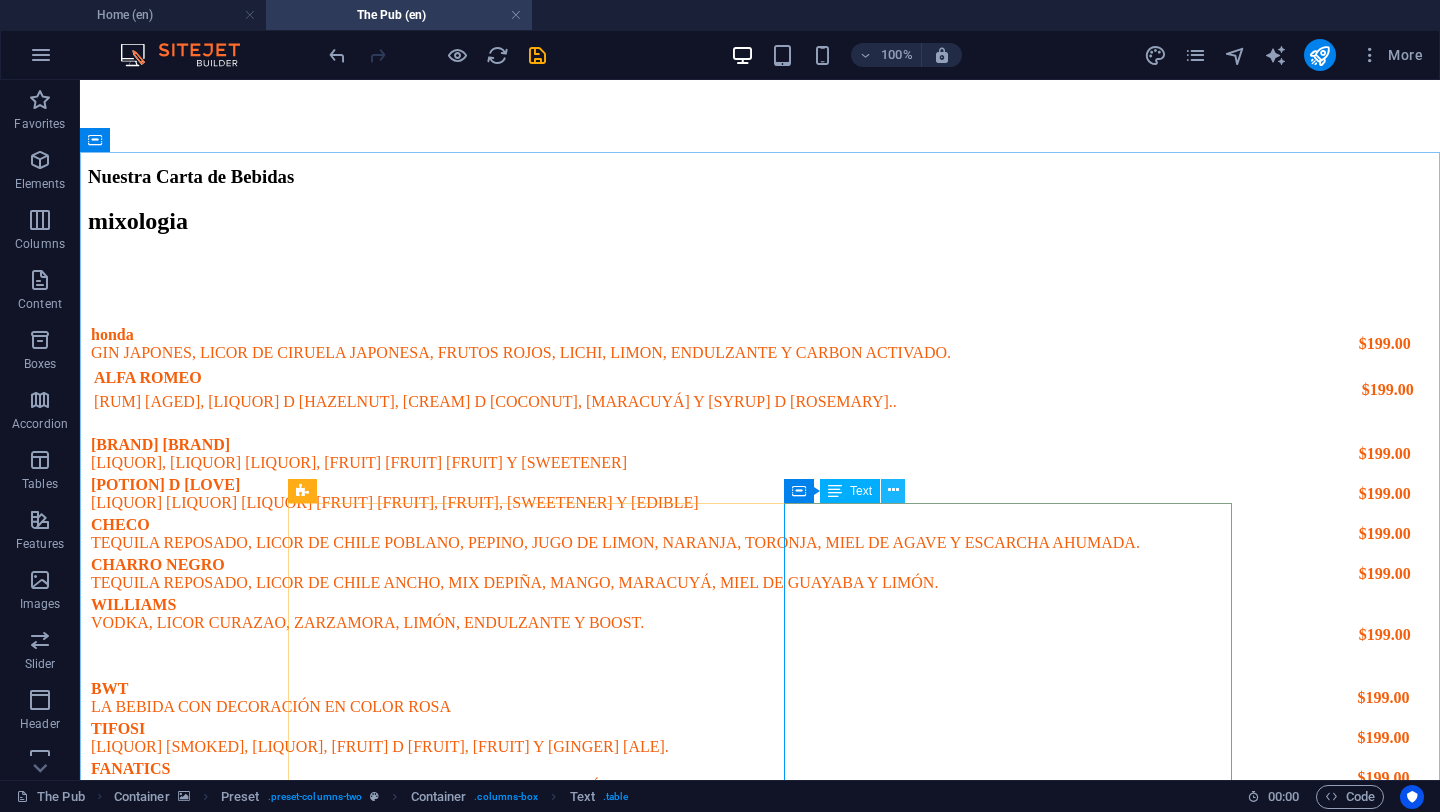 click at bounding box center (893, 490) 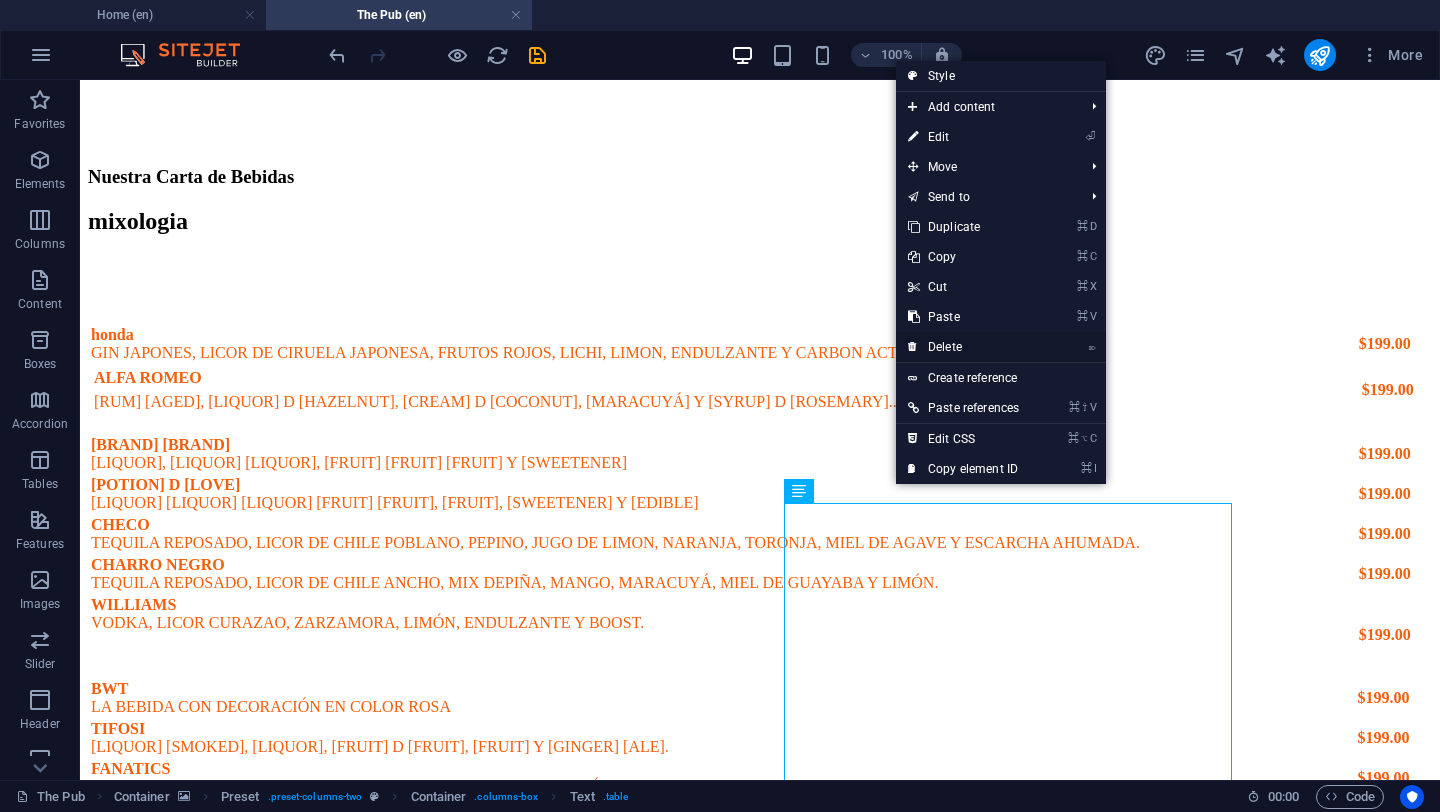 click on "⌦  Delete" at bounding box center [963, 347] 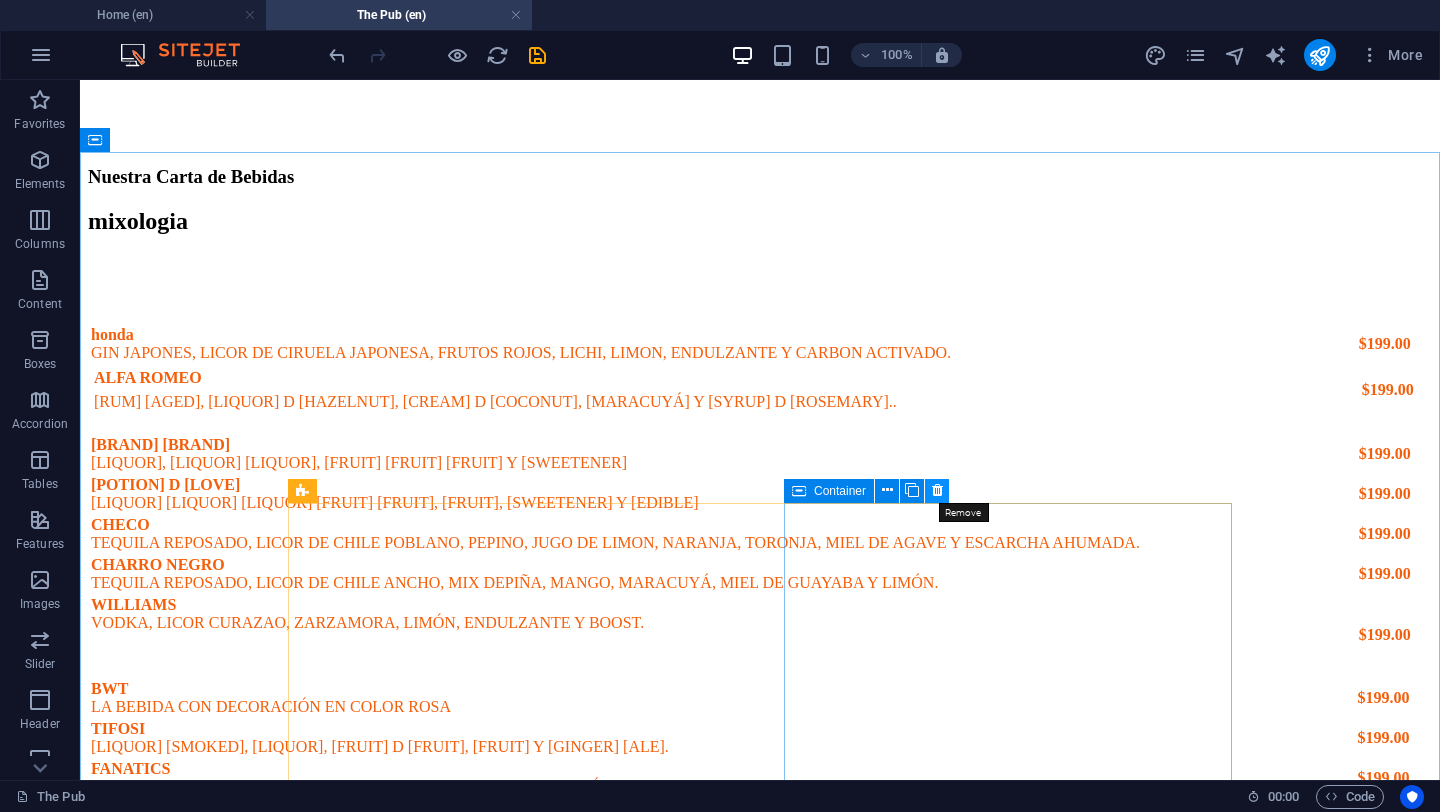 click at bounding box center (937, 490) 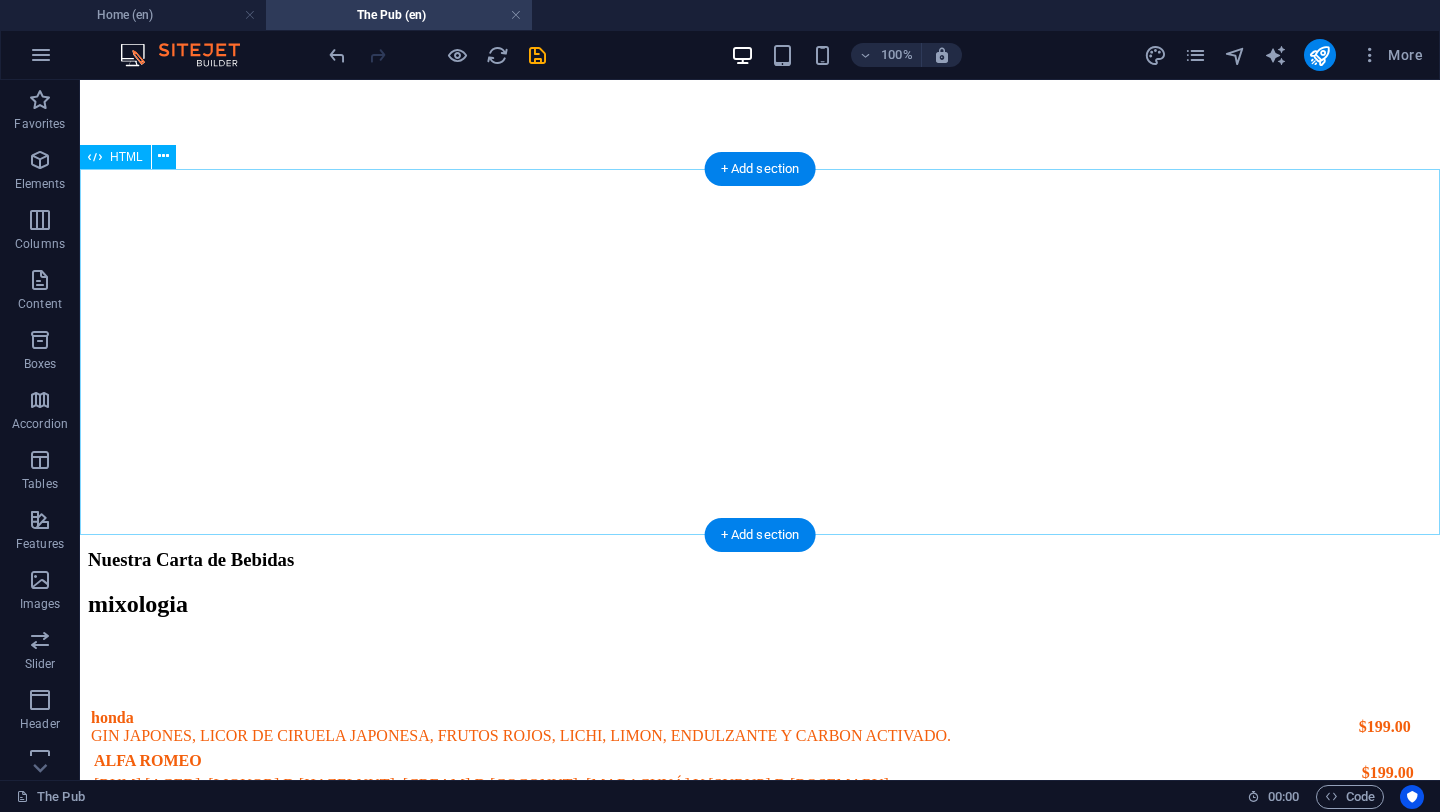 scroll, scrollTop: 4374, scrollLeft: 0, axis: vertical 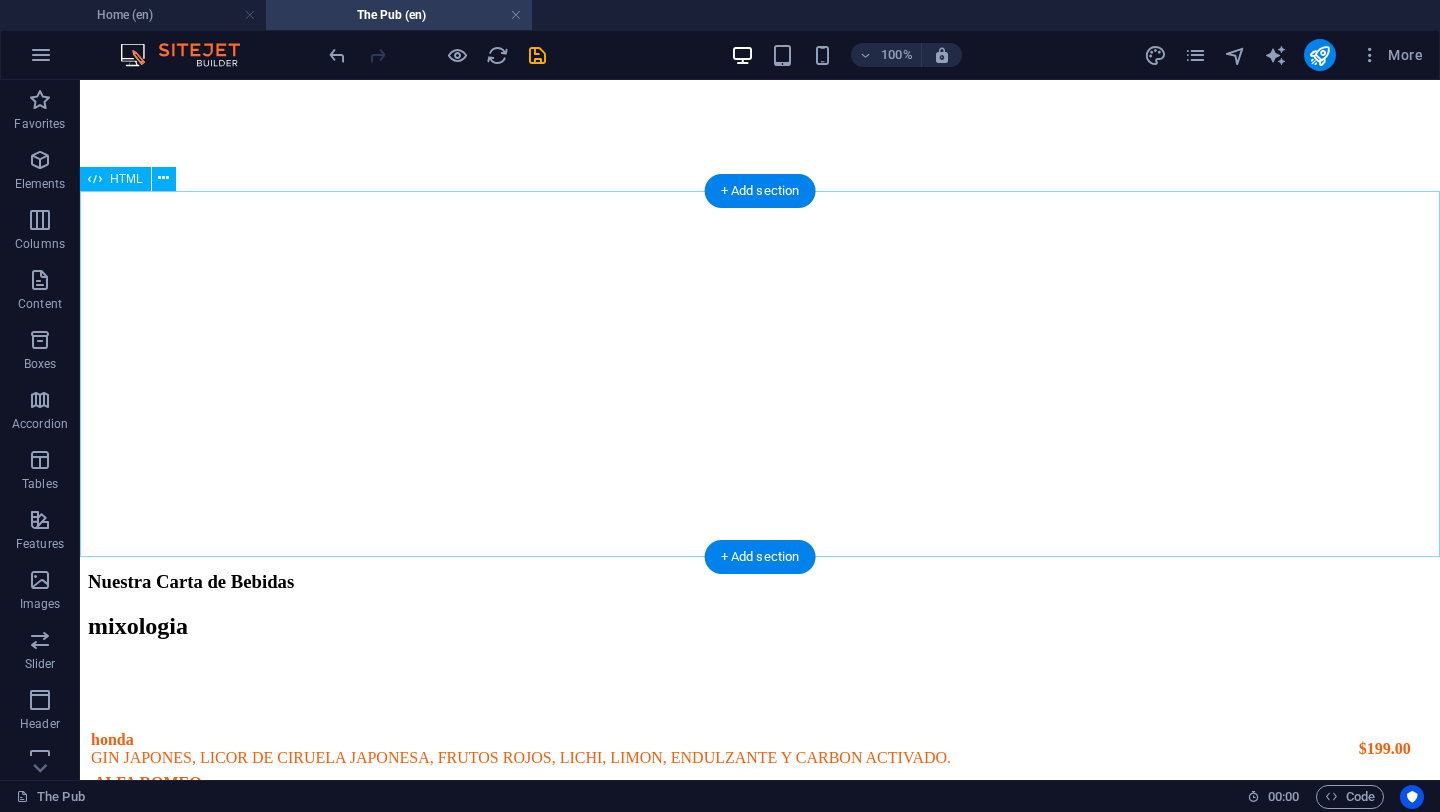 click at bounding box center (760, 4055) 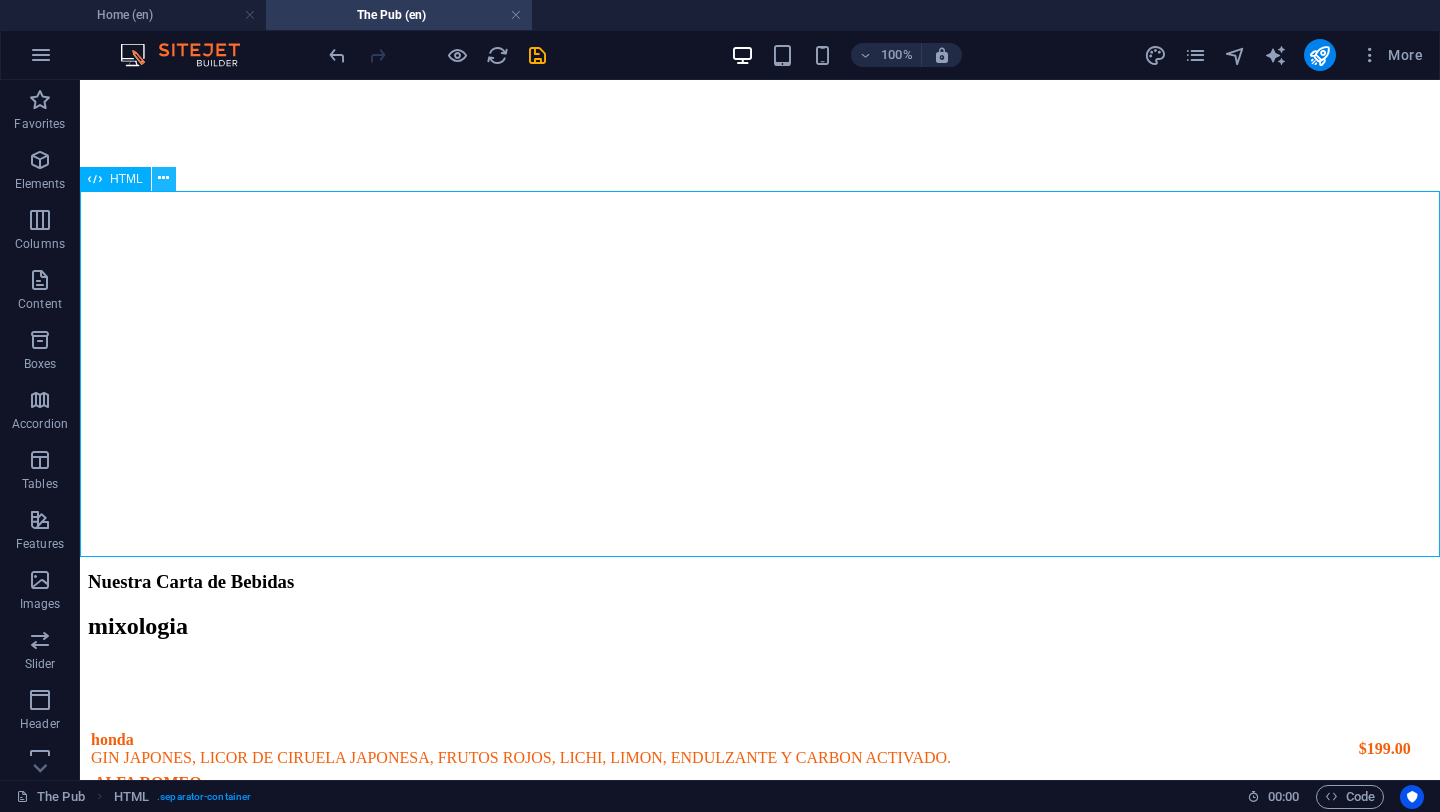 click at bounding box center [163, 178] 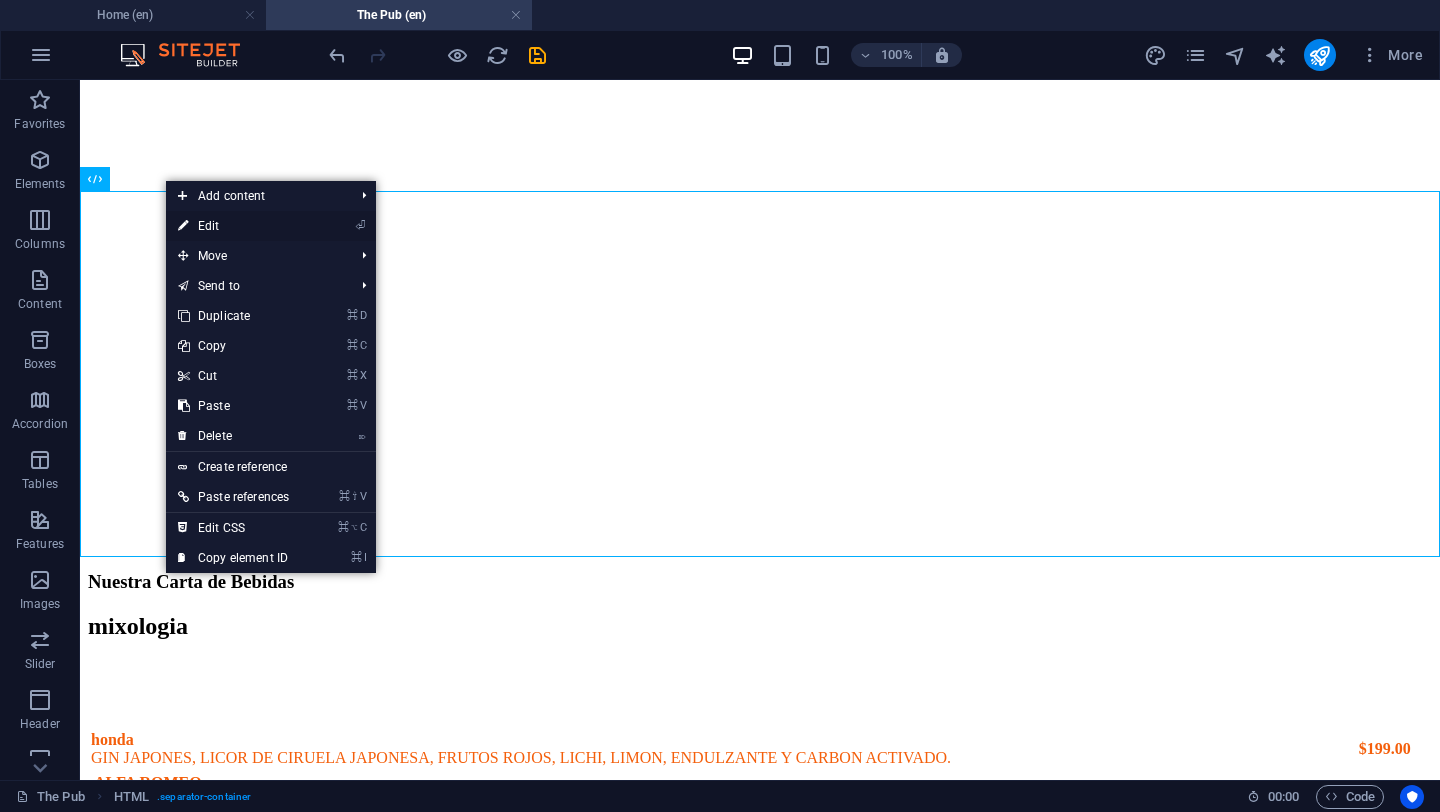 click on "⏎  Edit" at bounding box center [233, 226] 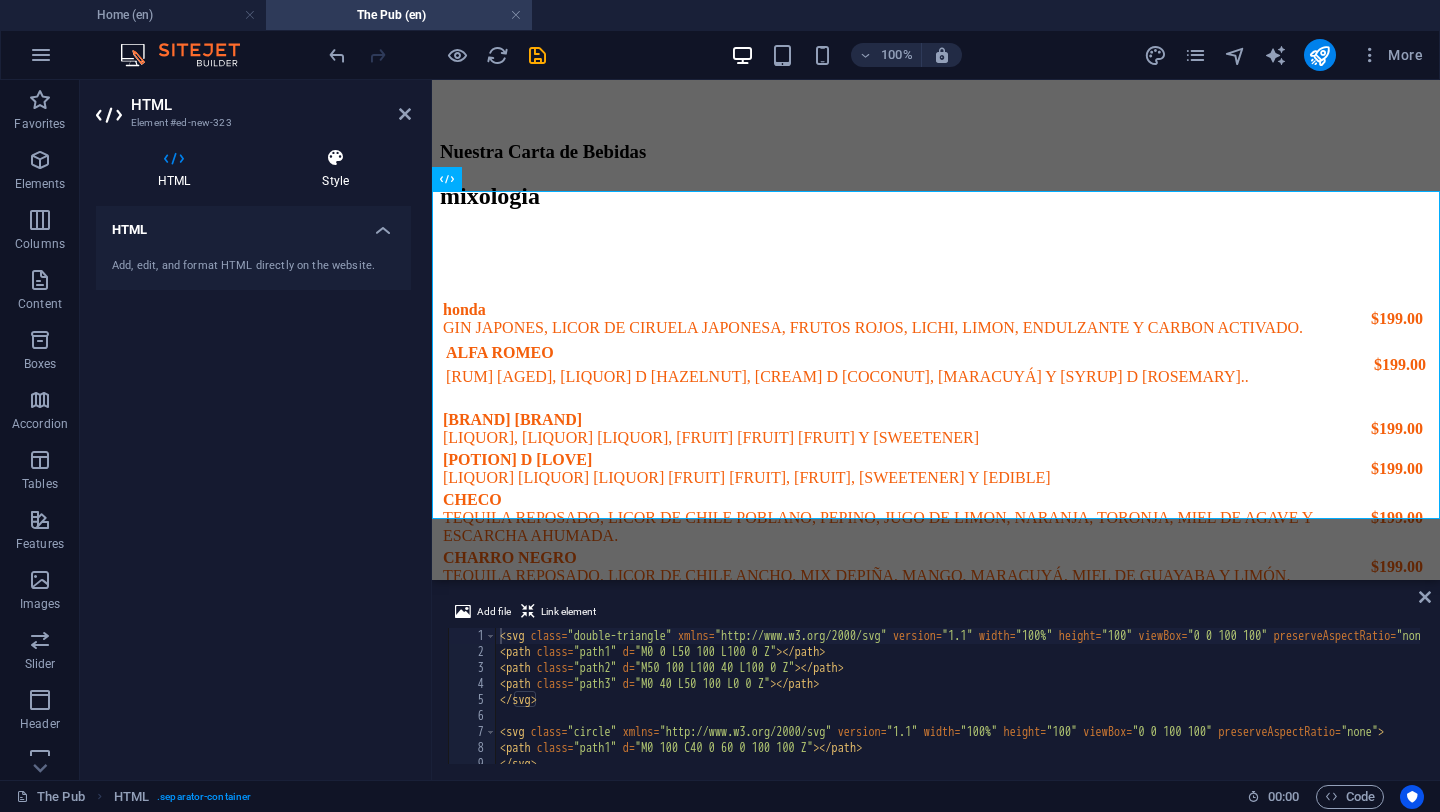click on "Style" at bounding box center [335, 169] 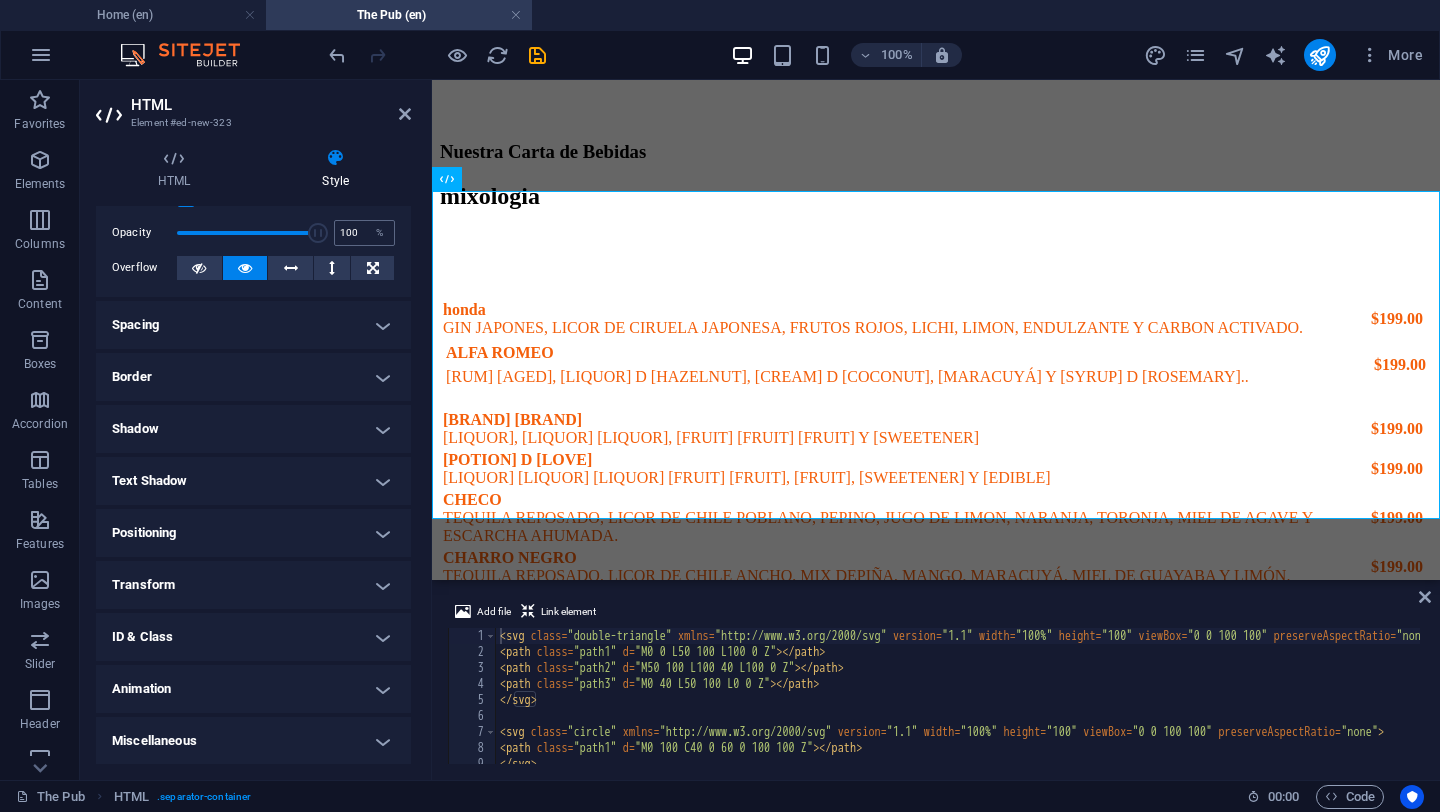 scroll, scrollTop: 0, scrollLeft: 0, axis: both 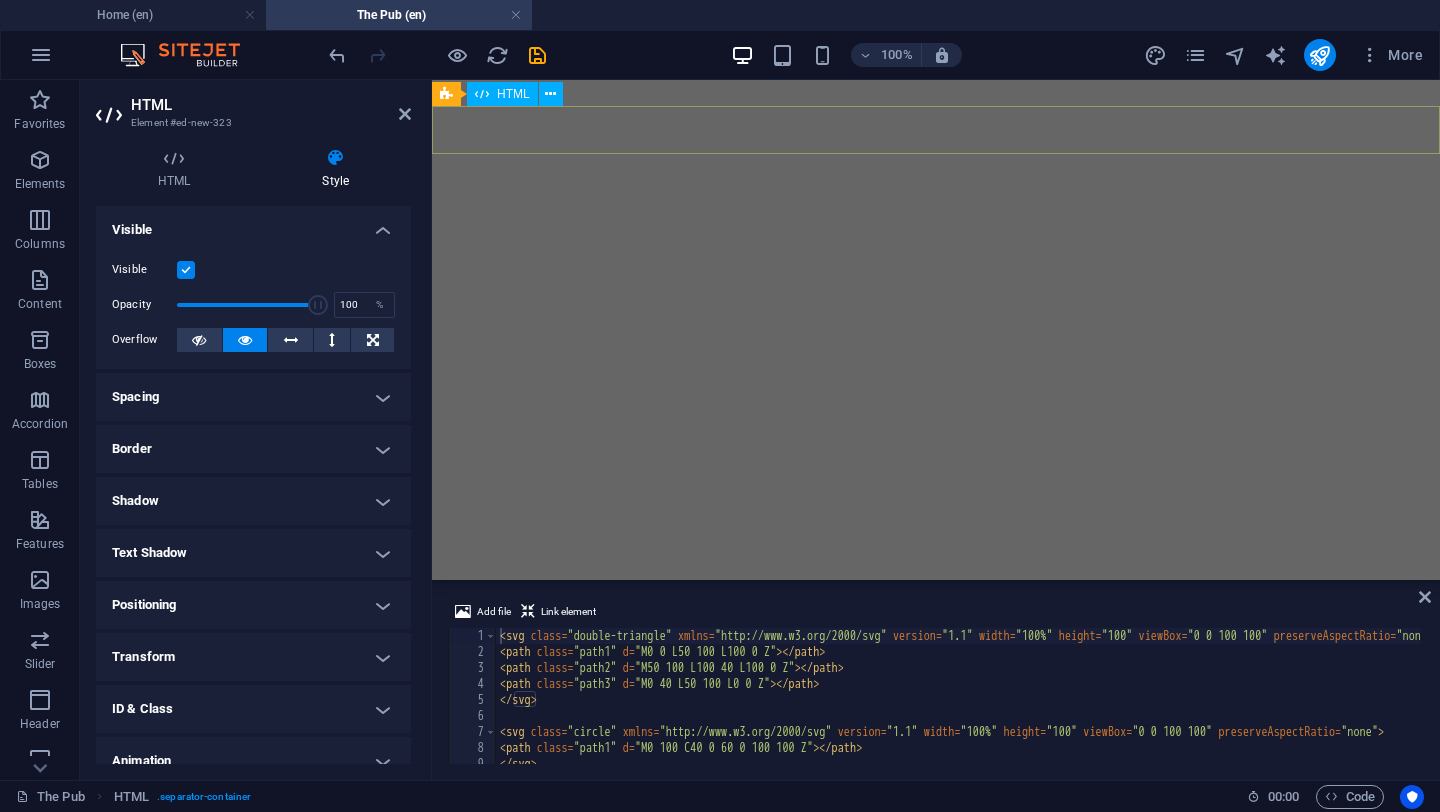 click at bounding box center [936, 2220] 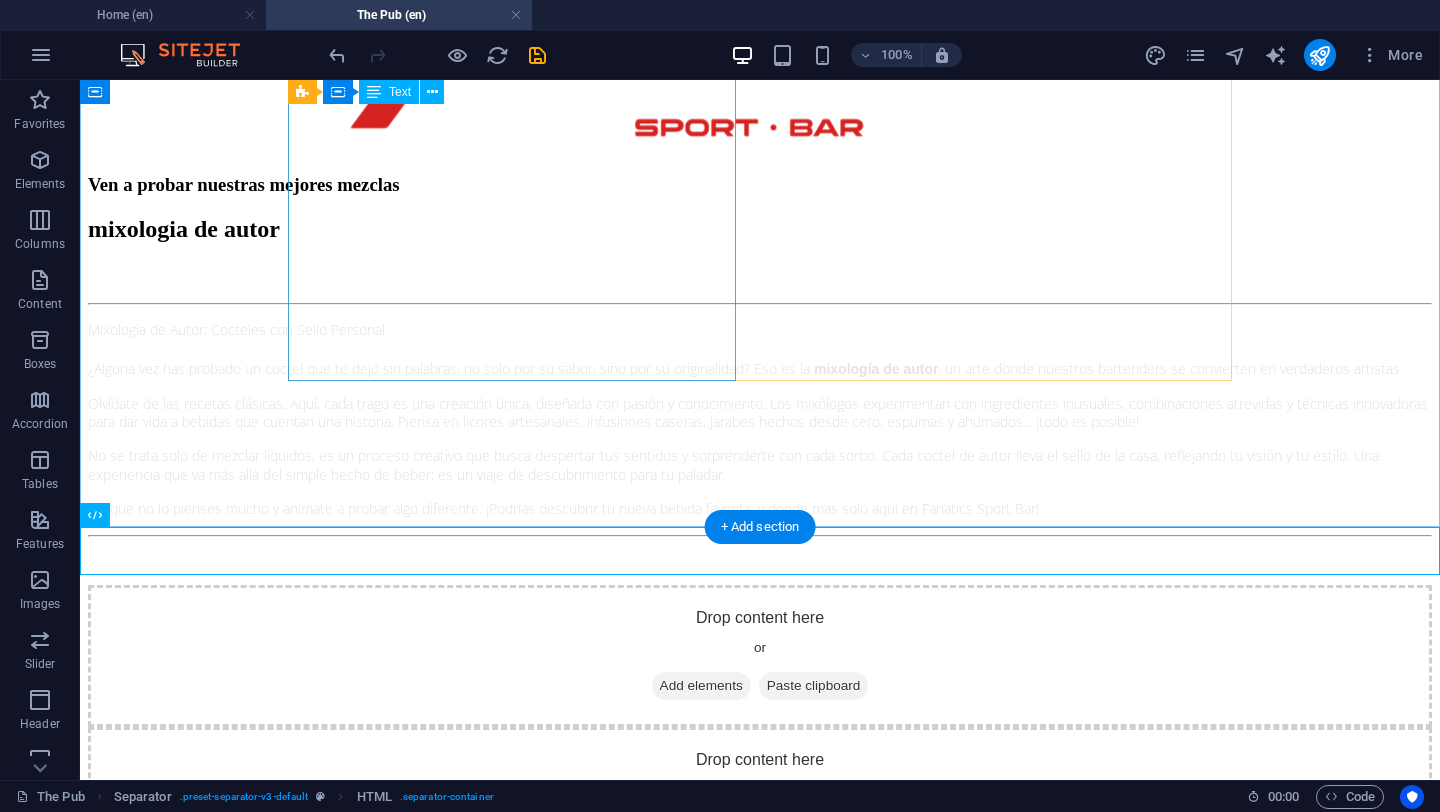 scroll, scrollTop: 2798, scrollLeft: 0, axis: vertical 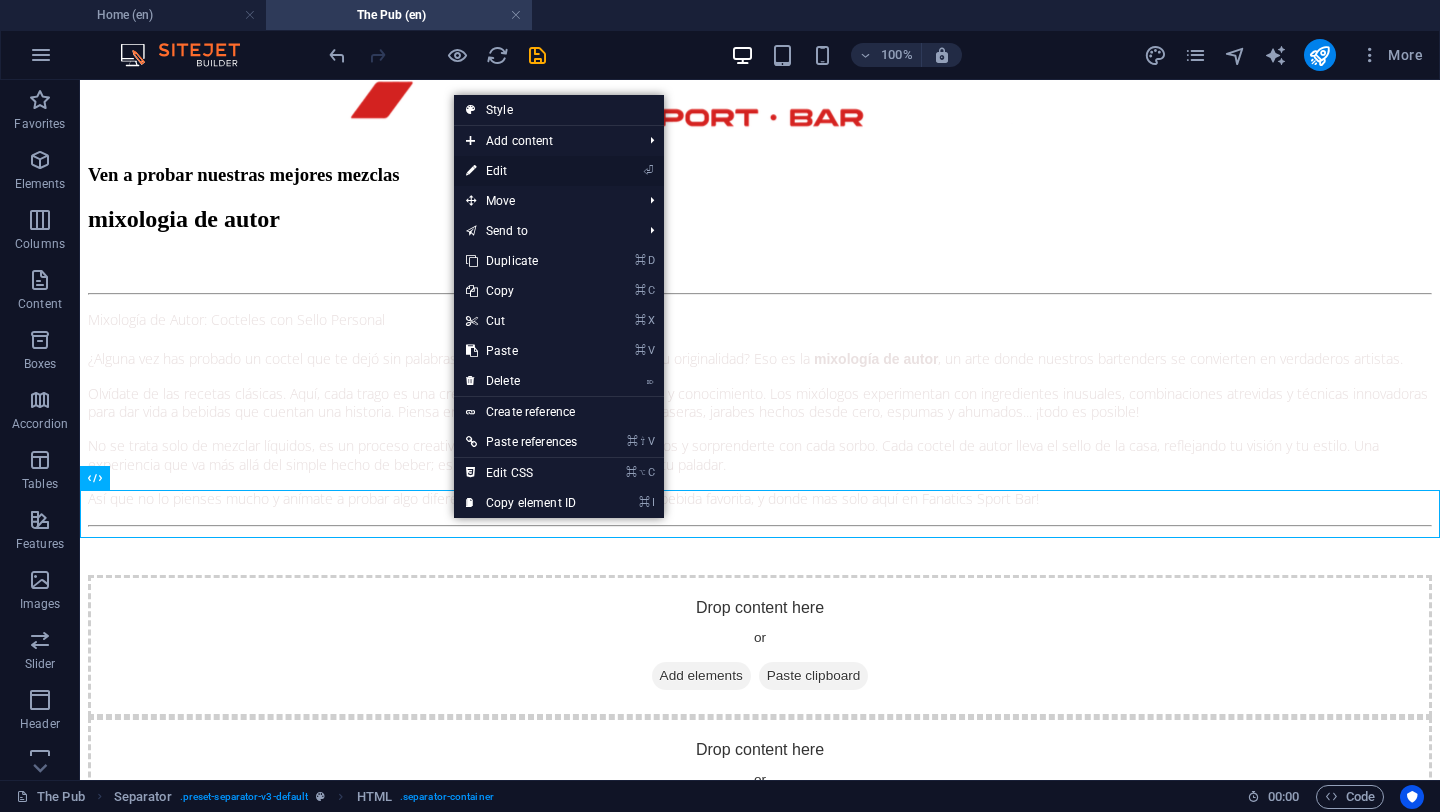 click on "⏎  Edit" at bounding box center (521, 171) 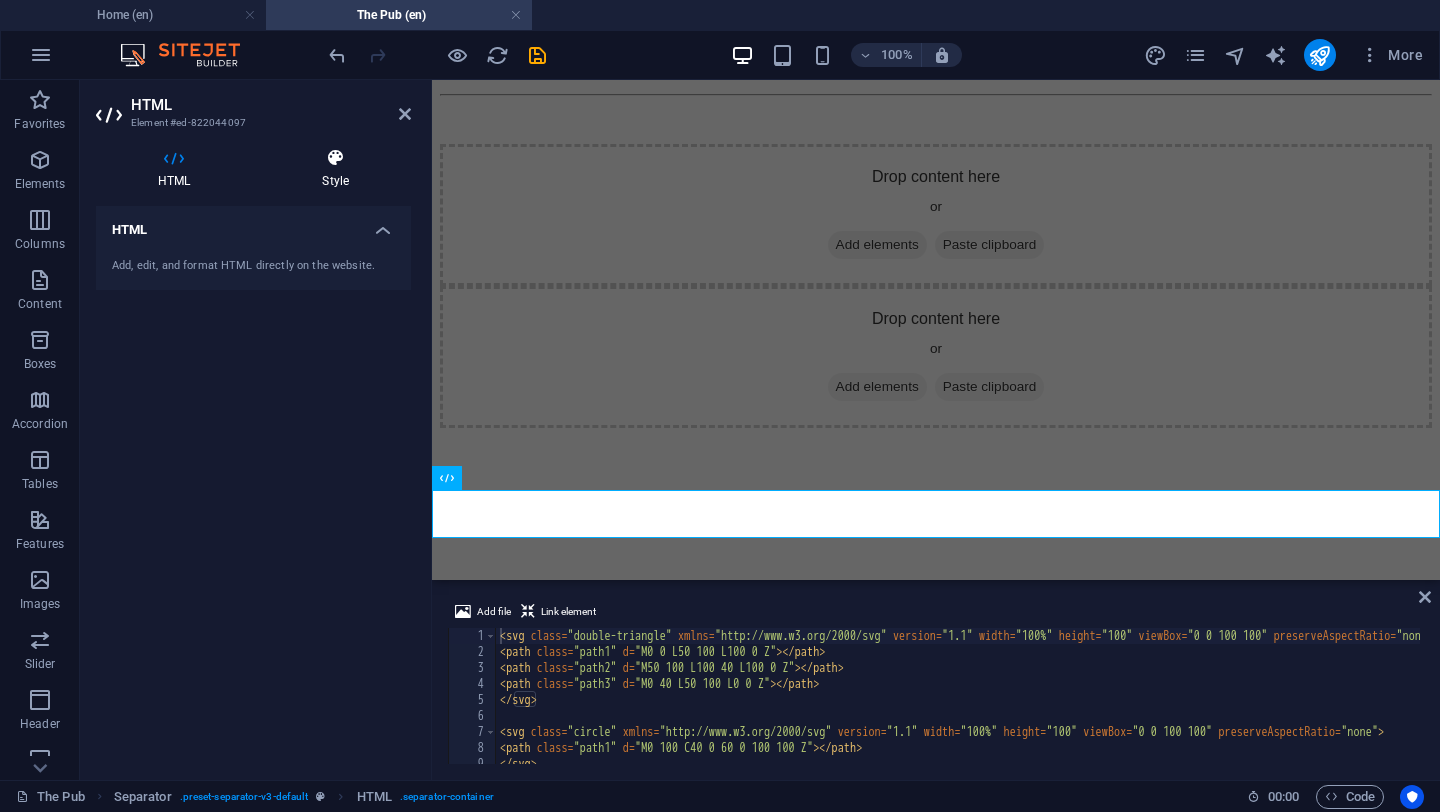 click at bounding box center (335, 158) 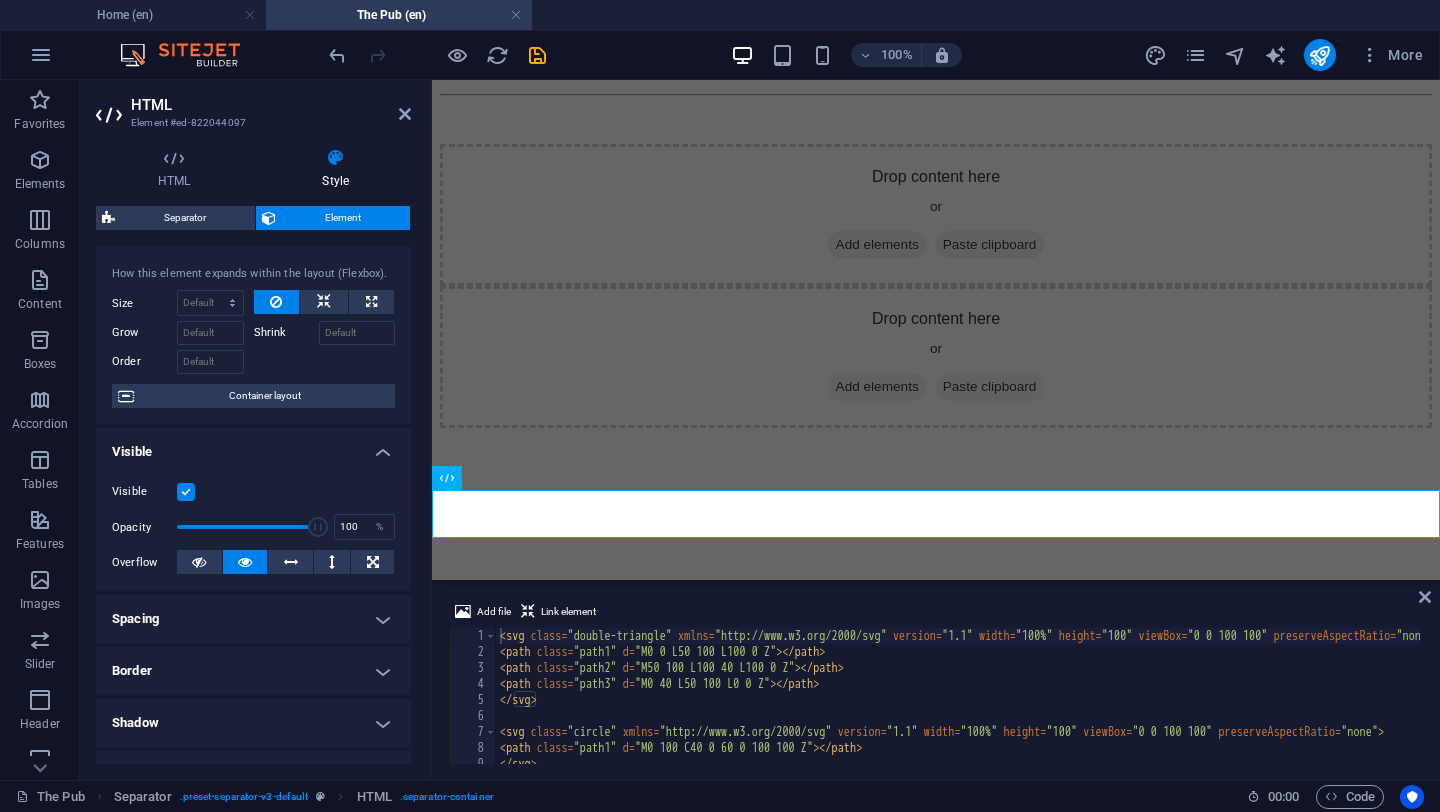 scroll, scrollTop: 29, scrollLeft: 0, axis: vertical 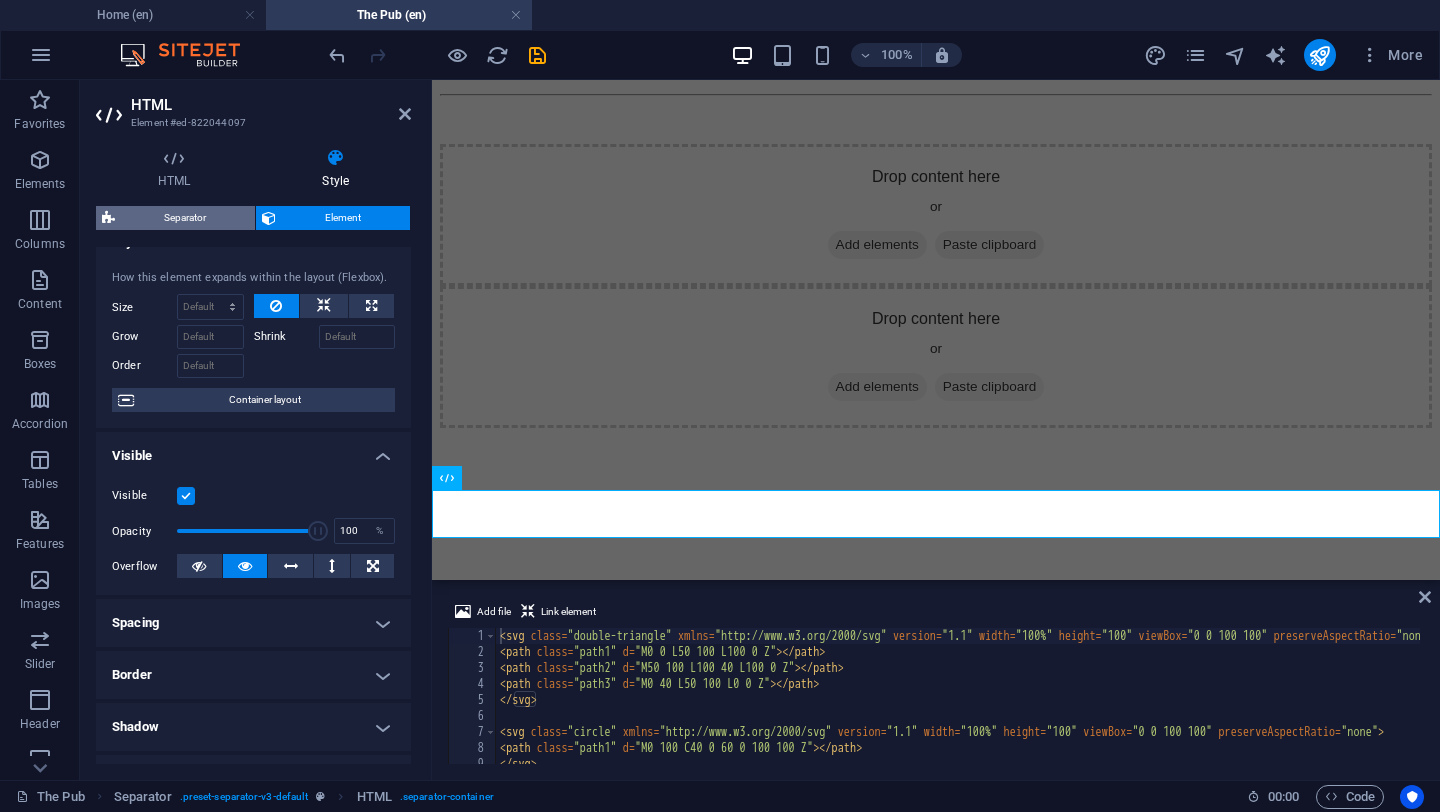 click on "Separator" at bounding box center (185, 218) 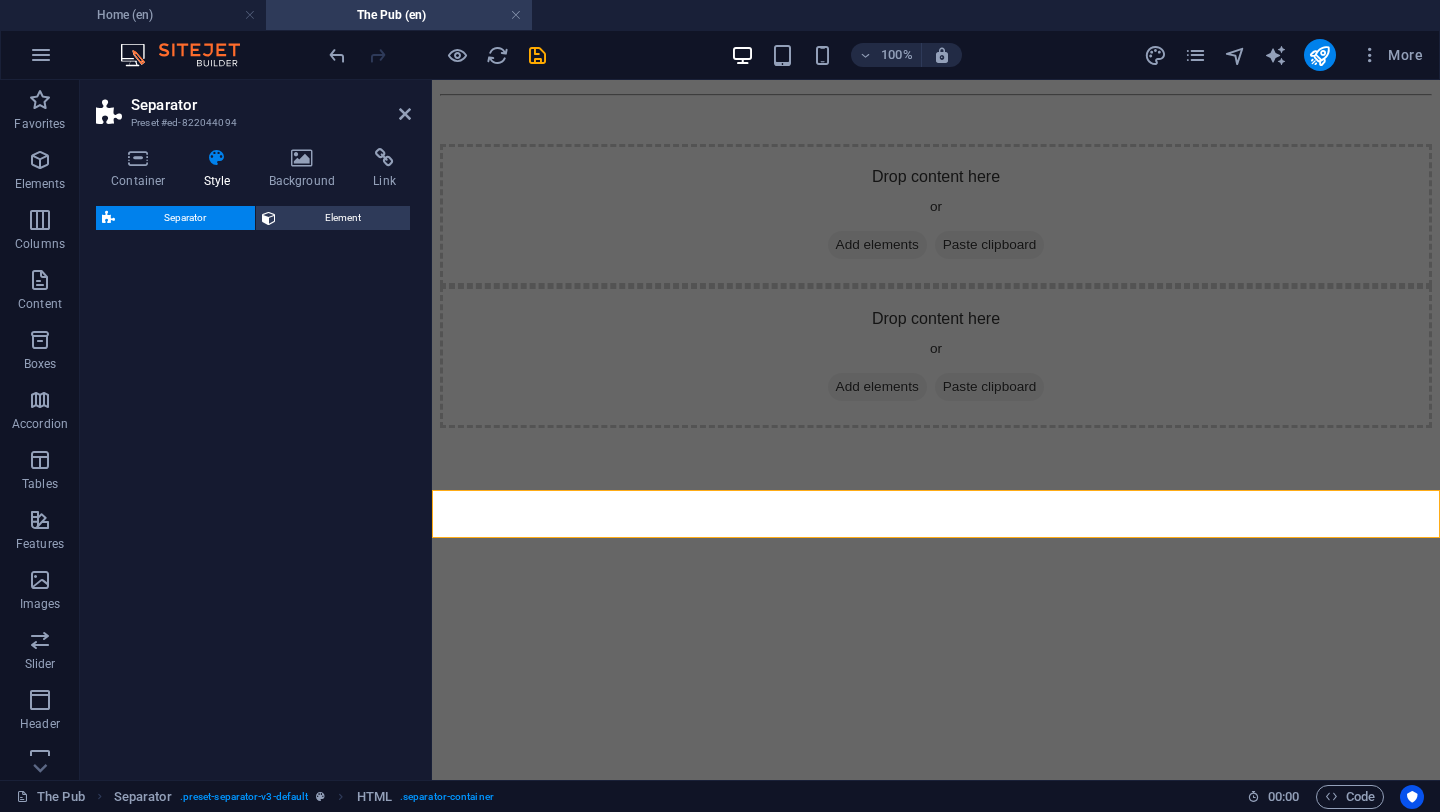 select on "rem" 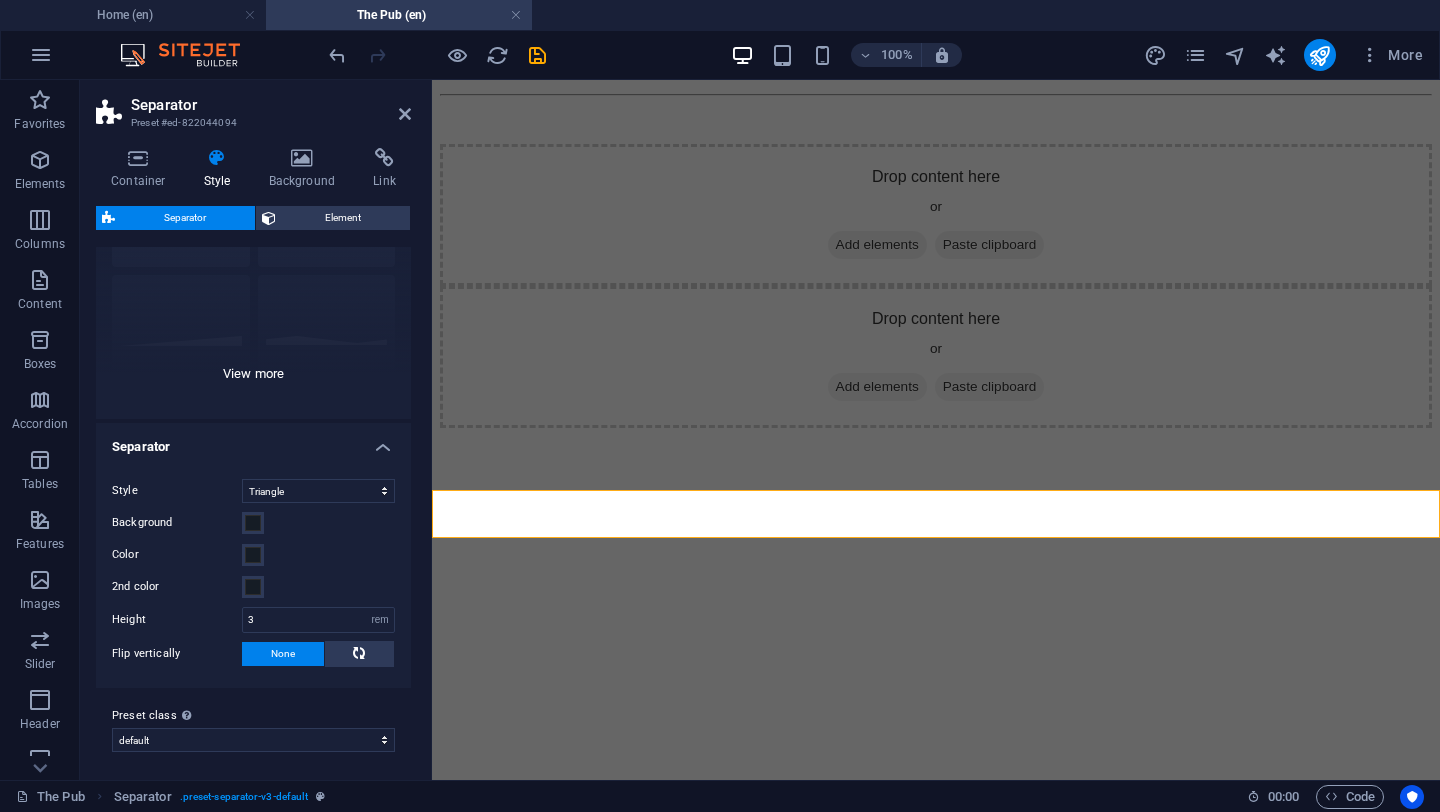 scroll, scrollTop: 167, scrollLeft: 0, axis: vertical 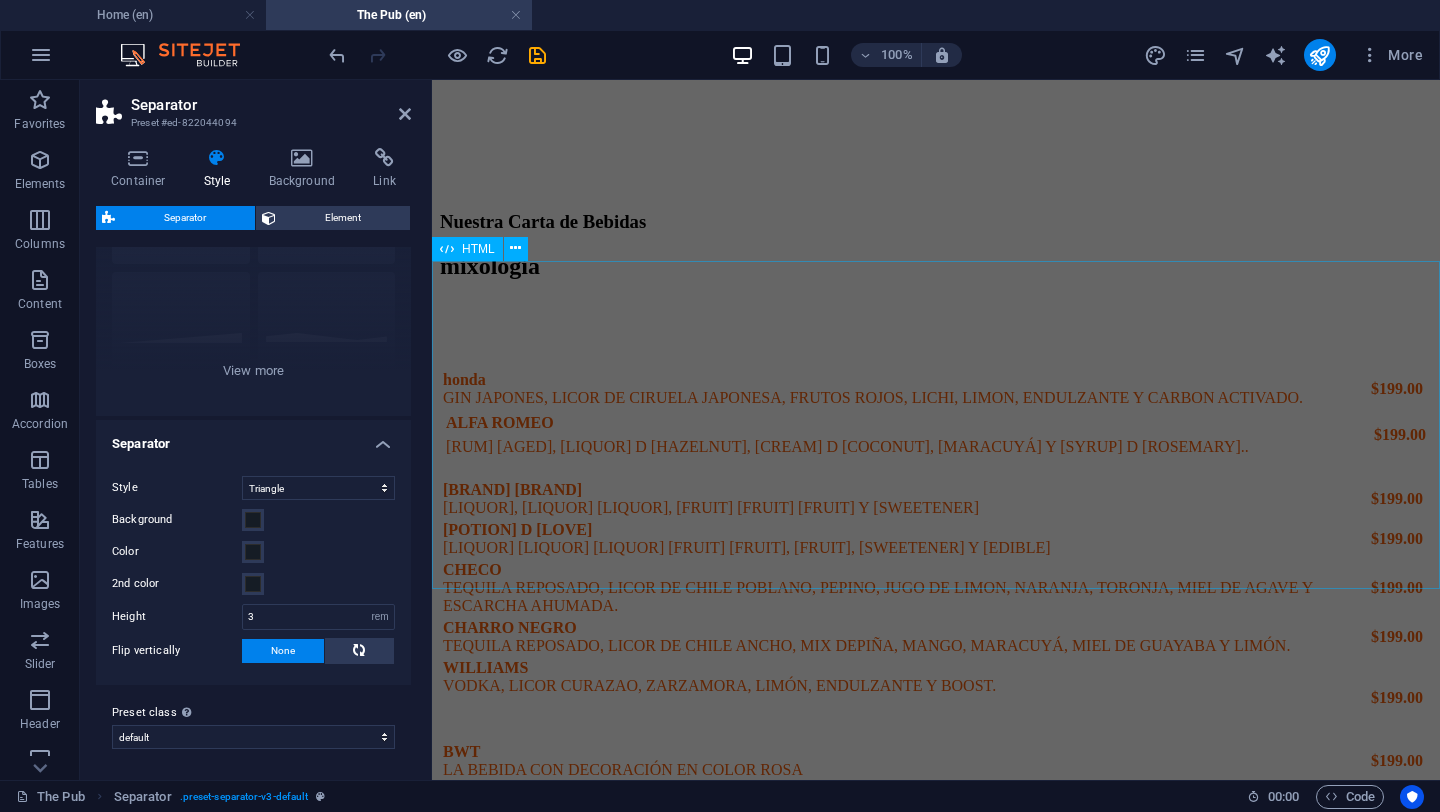 click at bounding box center [936, 3685] 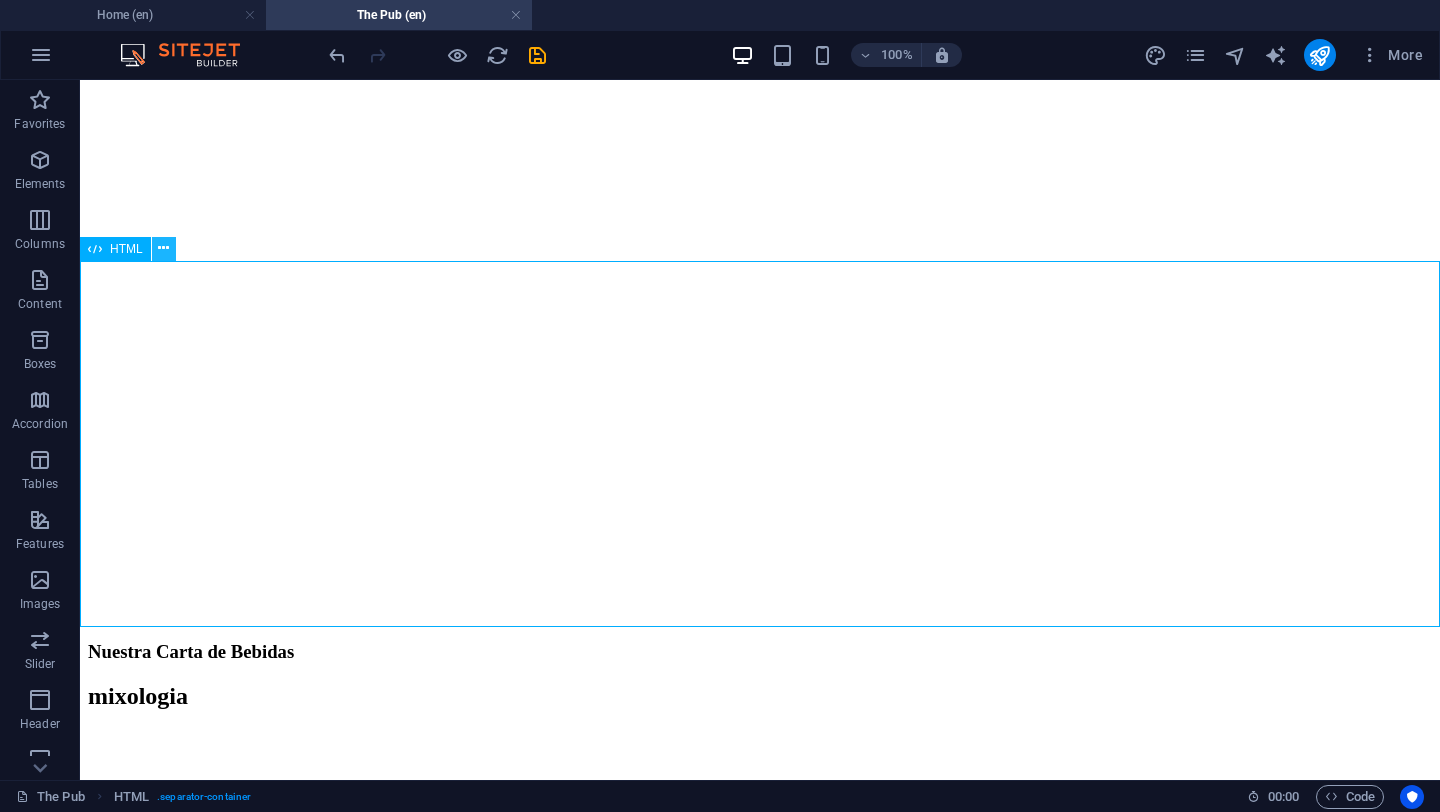 click at bounding box center (163, 248) 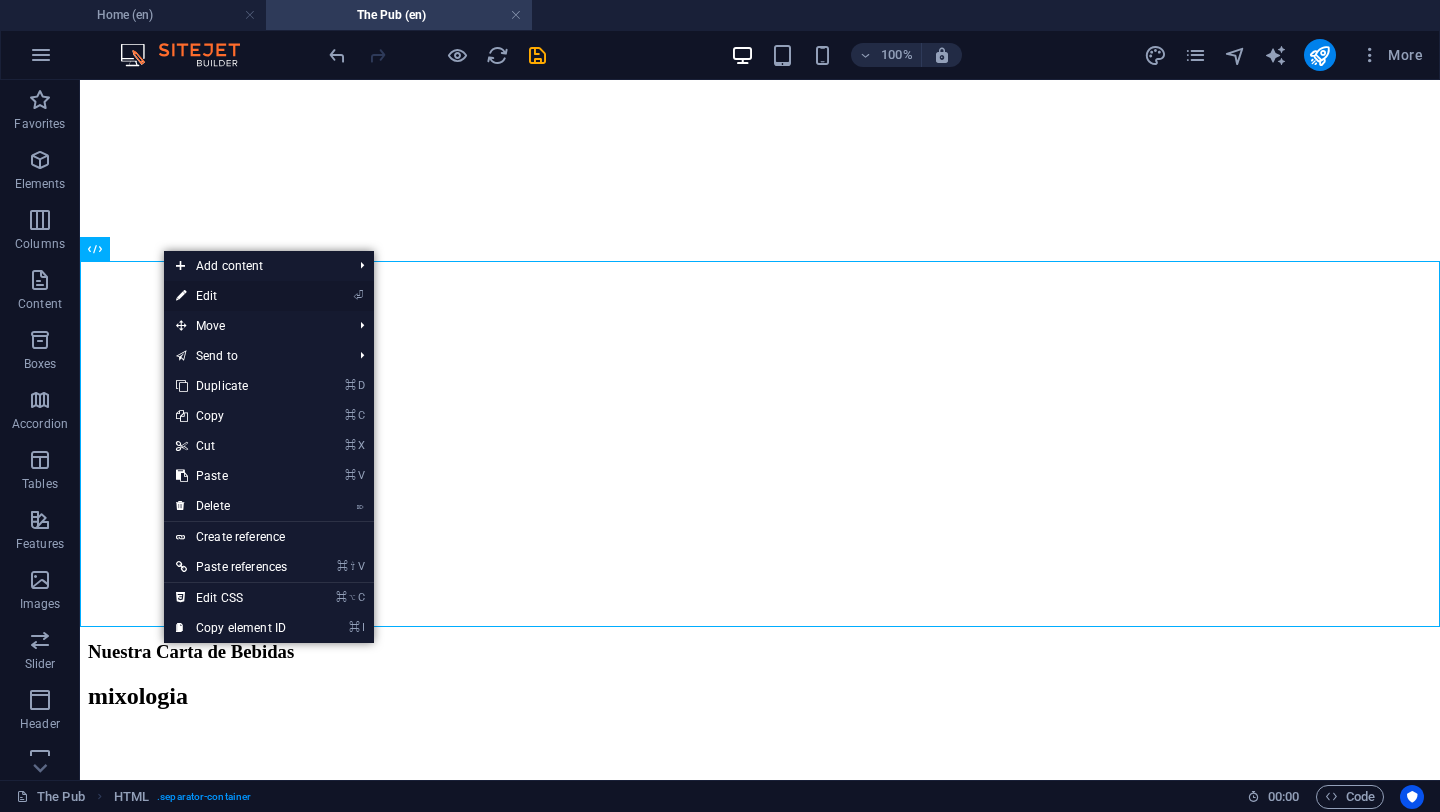 click at bounding box center [181, 296] 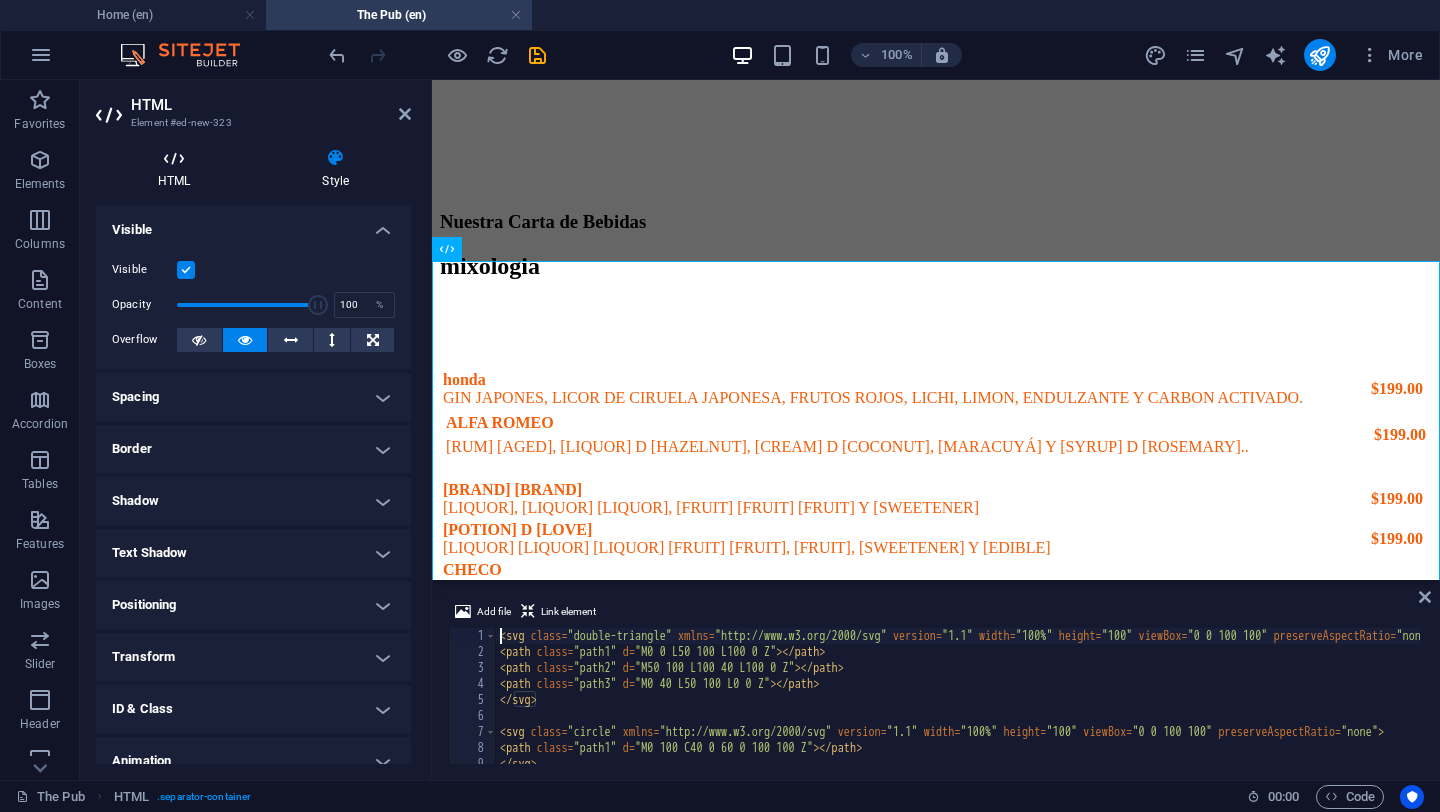 click at bounding box center [174, 158] 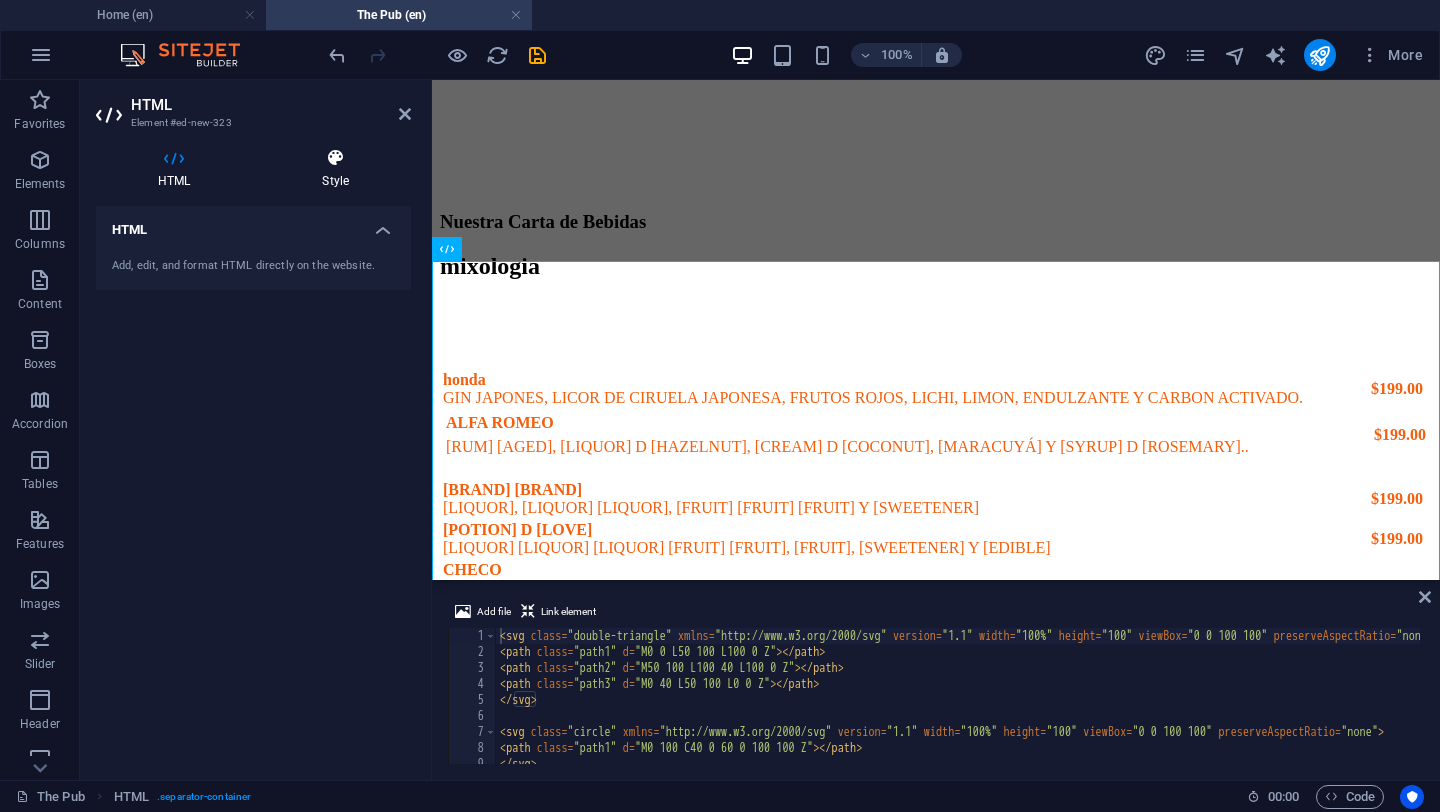 click on "Style" at bounding box center [335, 169] 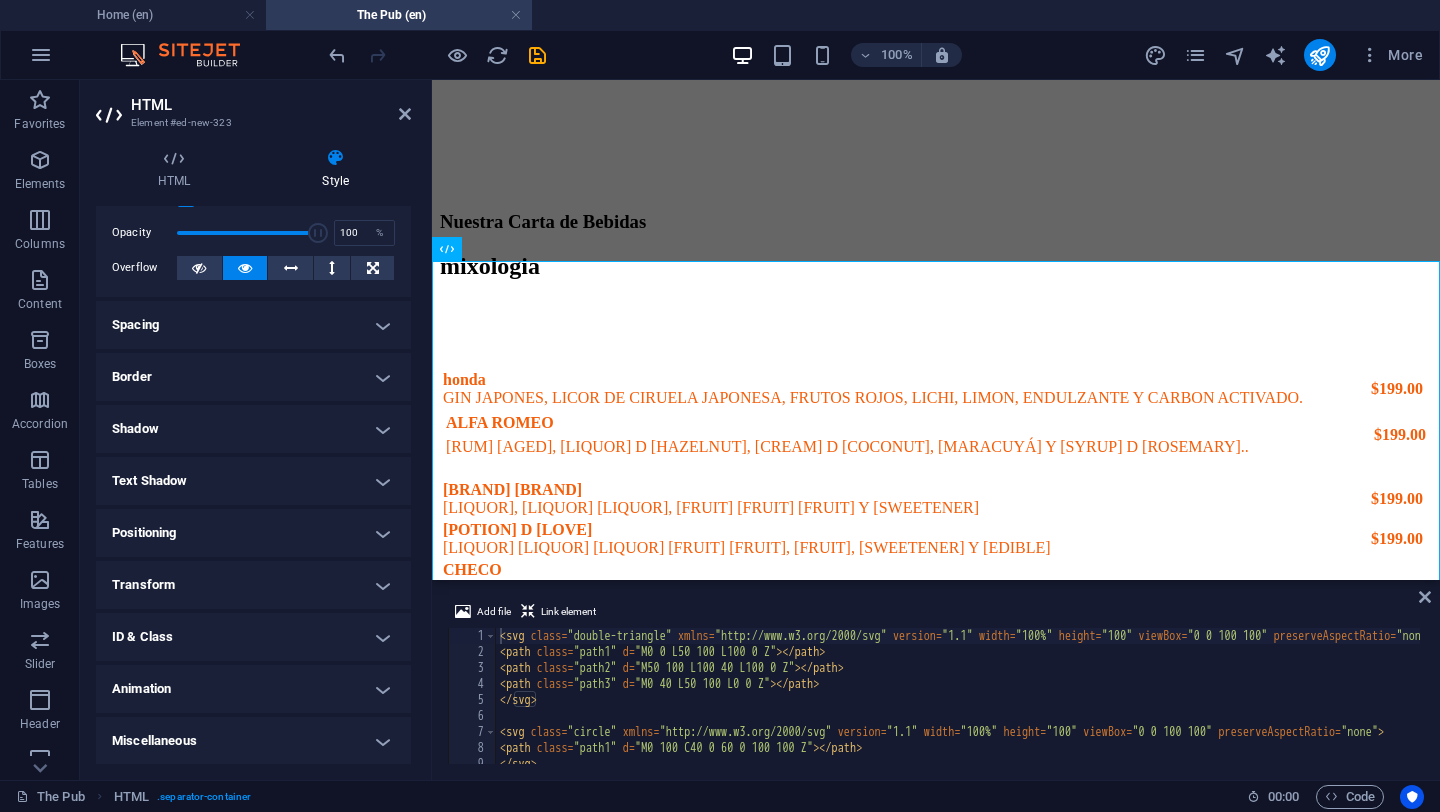 scroll, scrollTop: 45, scrollLeft: 0, axis: vertical 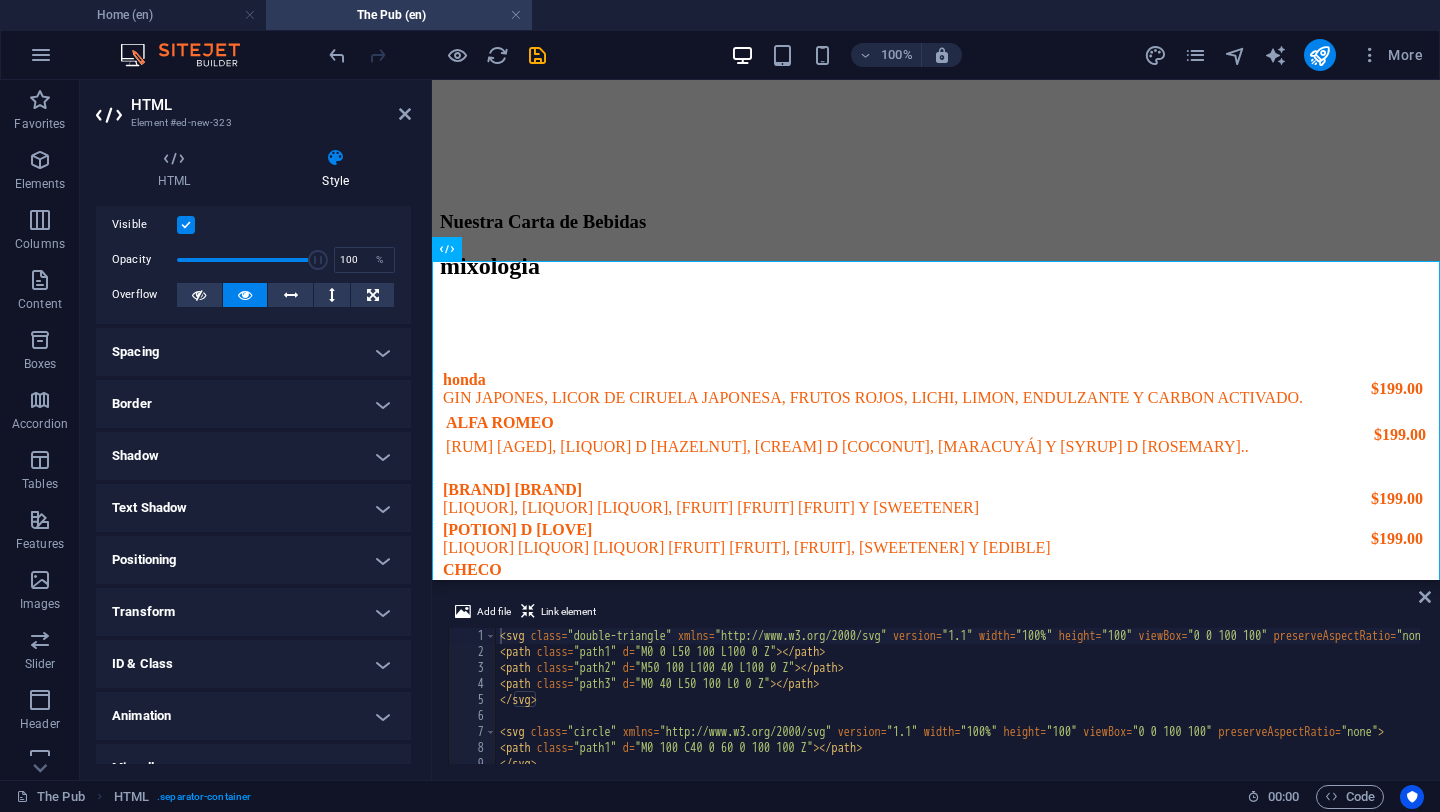 click on "Spacing" at bounding box center [253, 352] 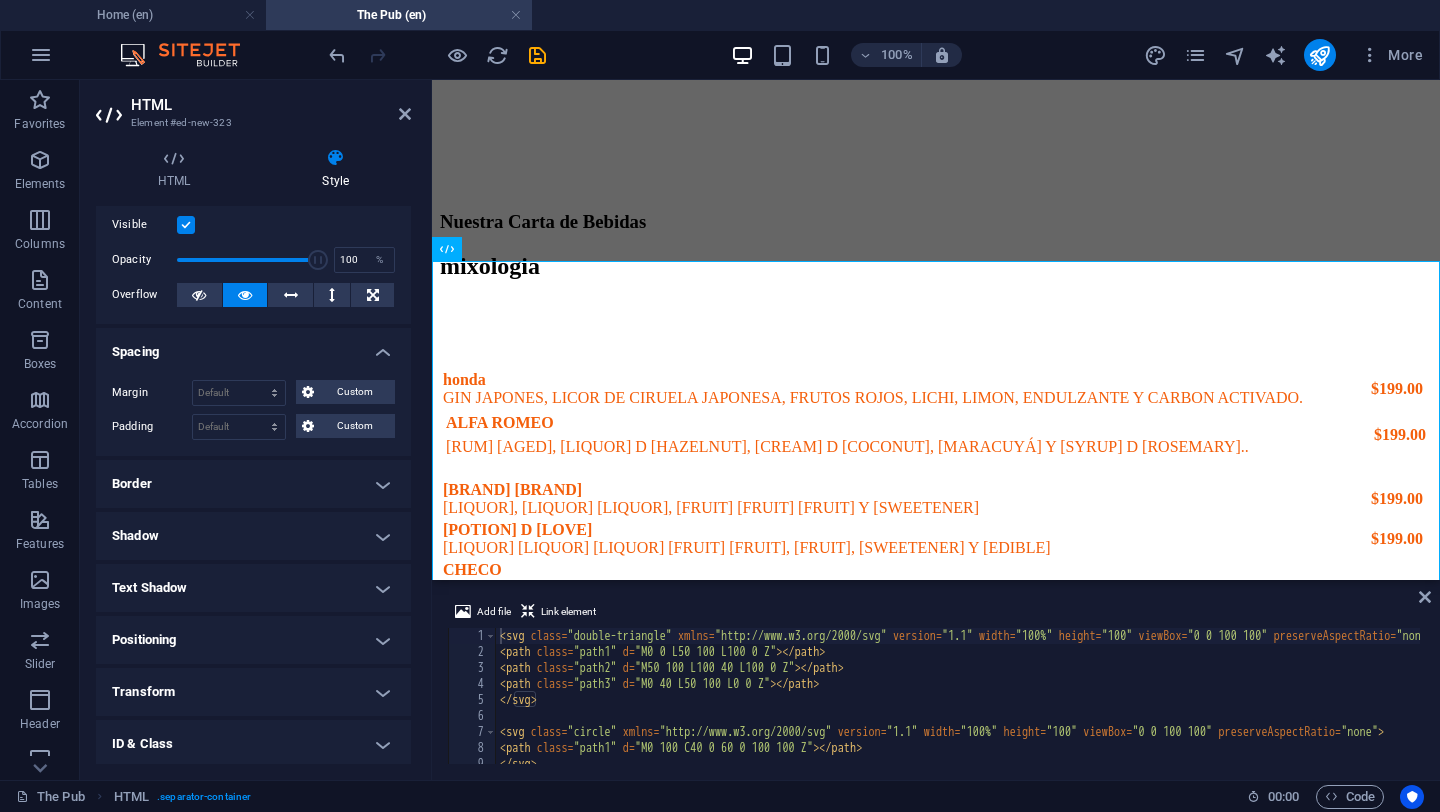 click on "Border" at bounding box center (253, 484) 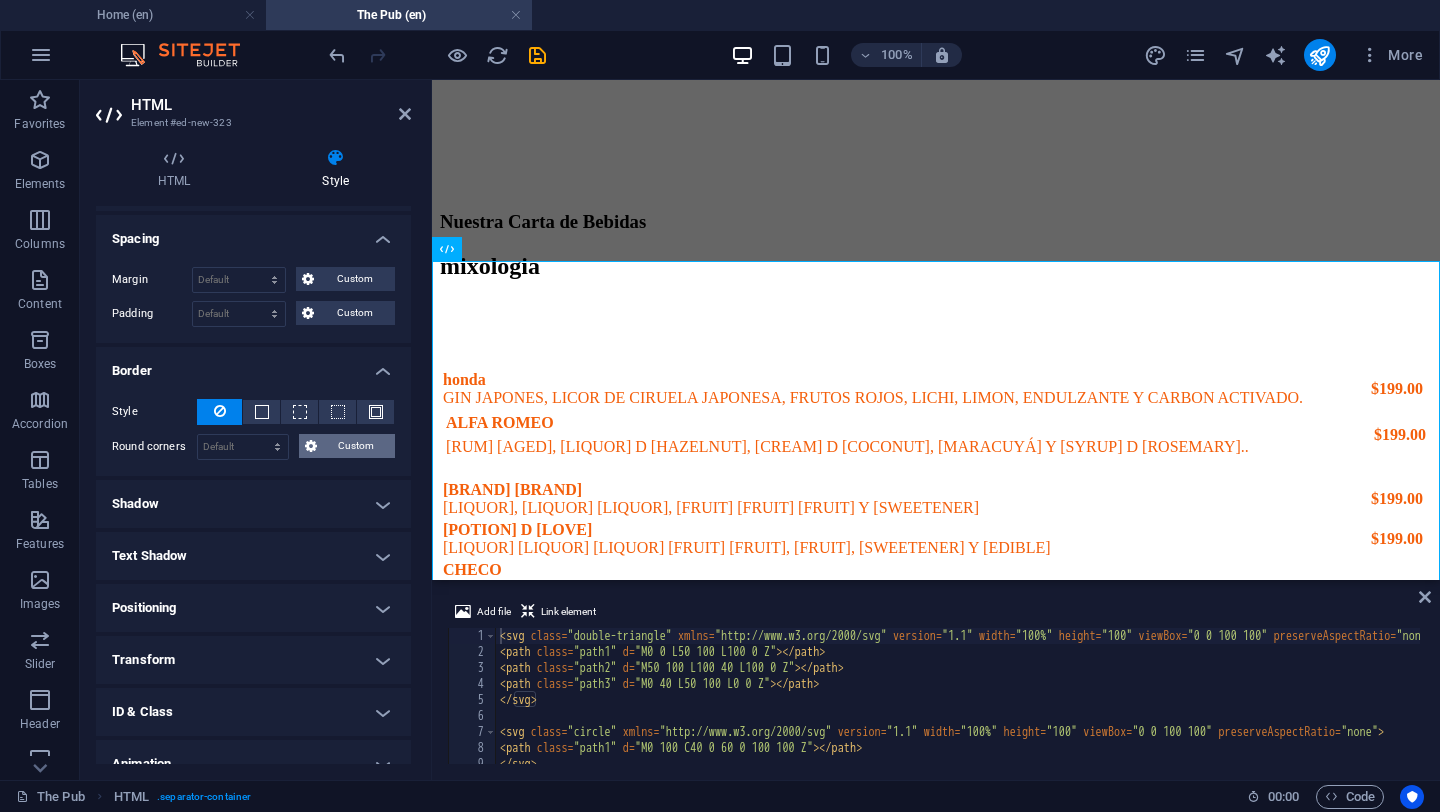 scroll, scrollTop: 233, scrollLeft: 0, axis: vertical 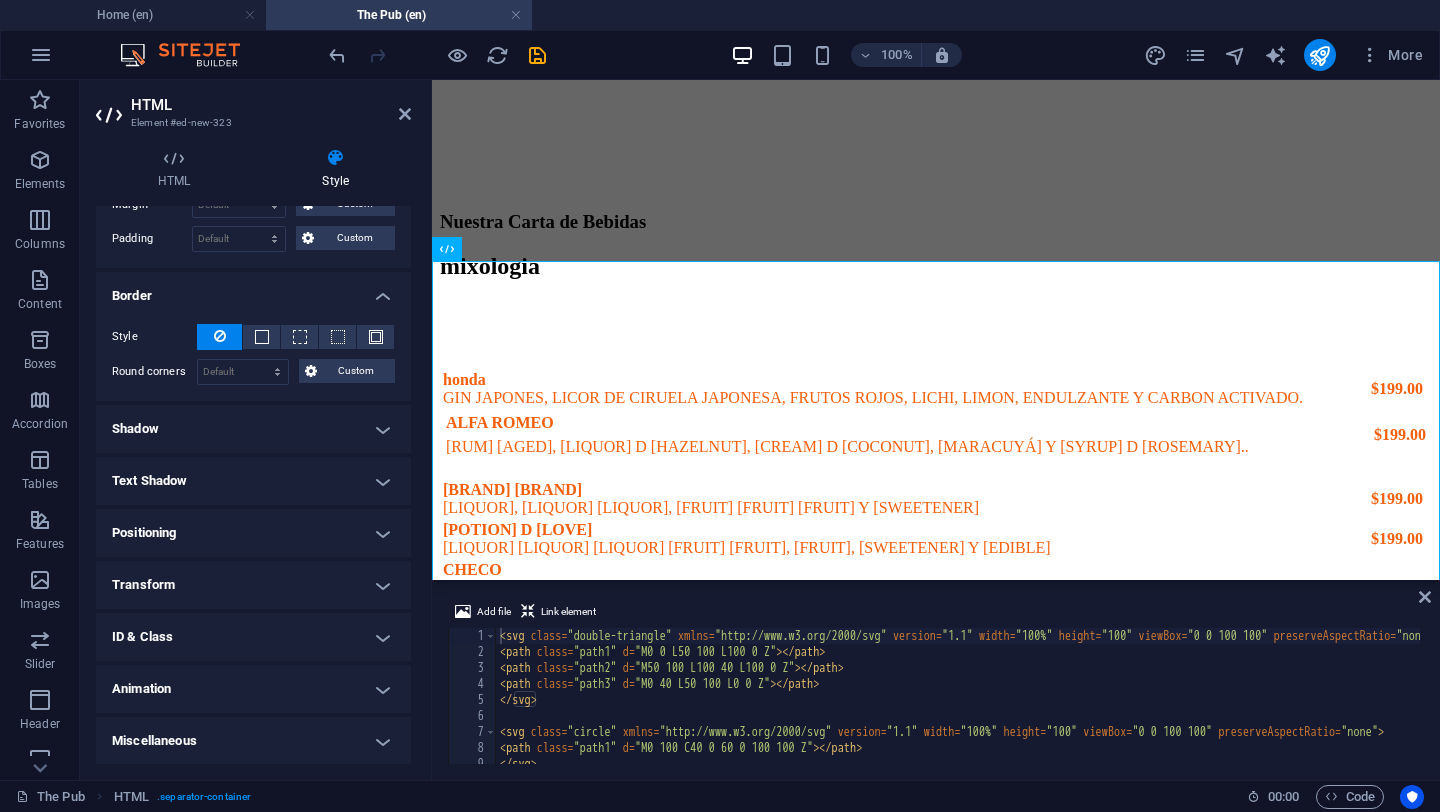 click on "Shadow" at bounding box center [253, 429] 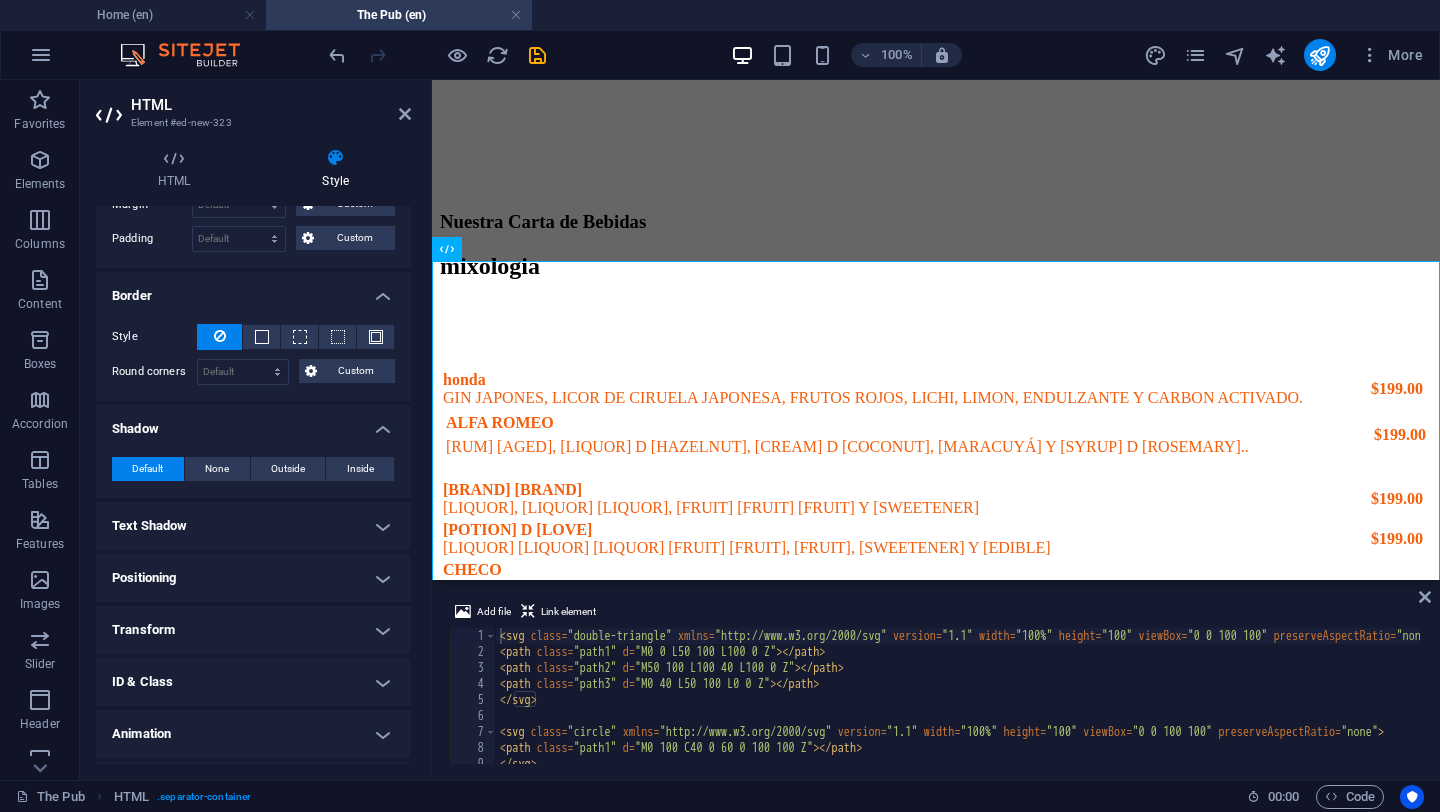 scroll, scrollTop: 278, scrollLeft: 0, axis: vertical 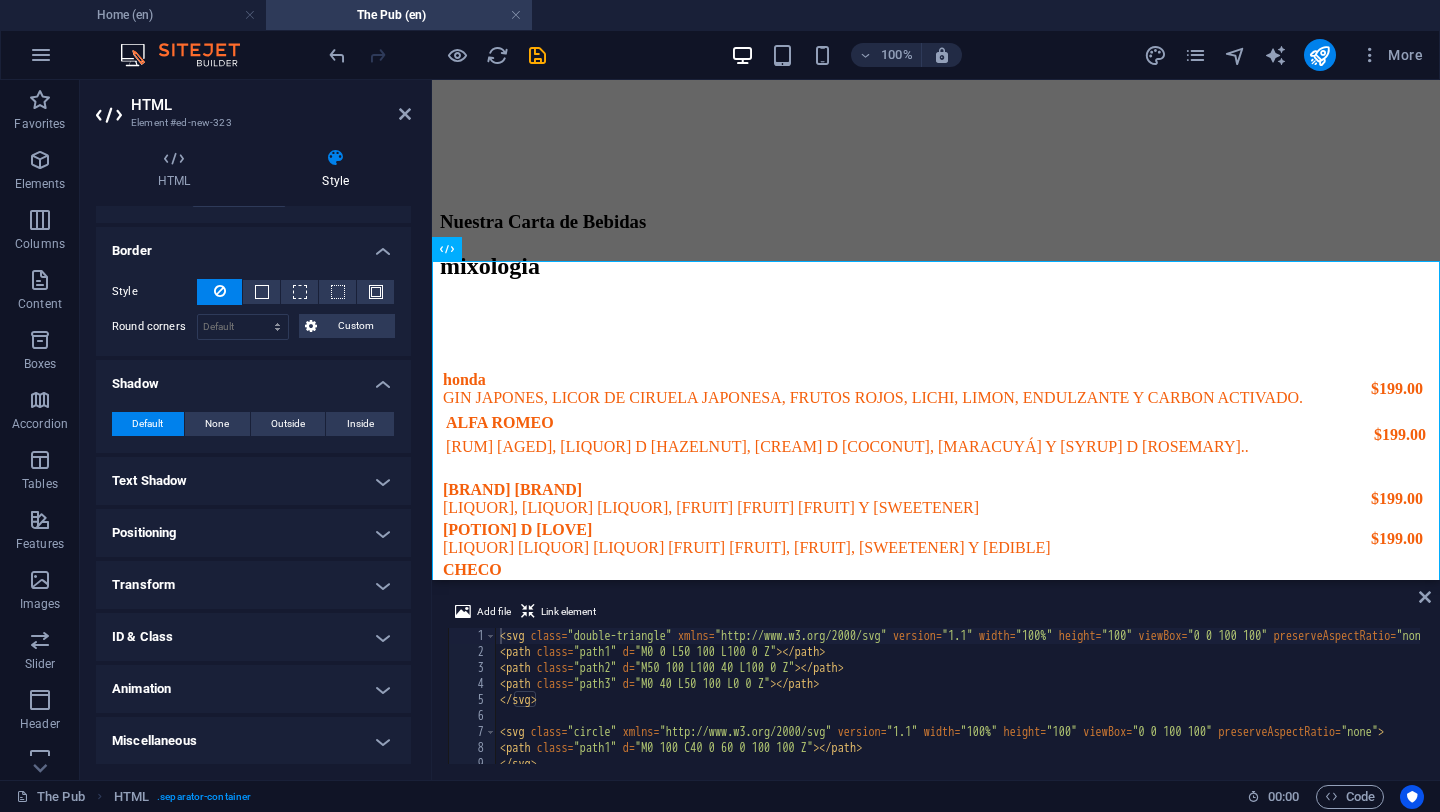 click on "Text Shadow" at bounding box center [253, 481] 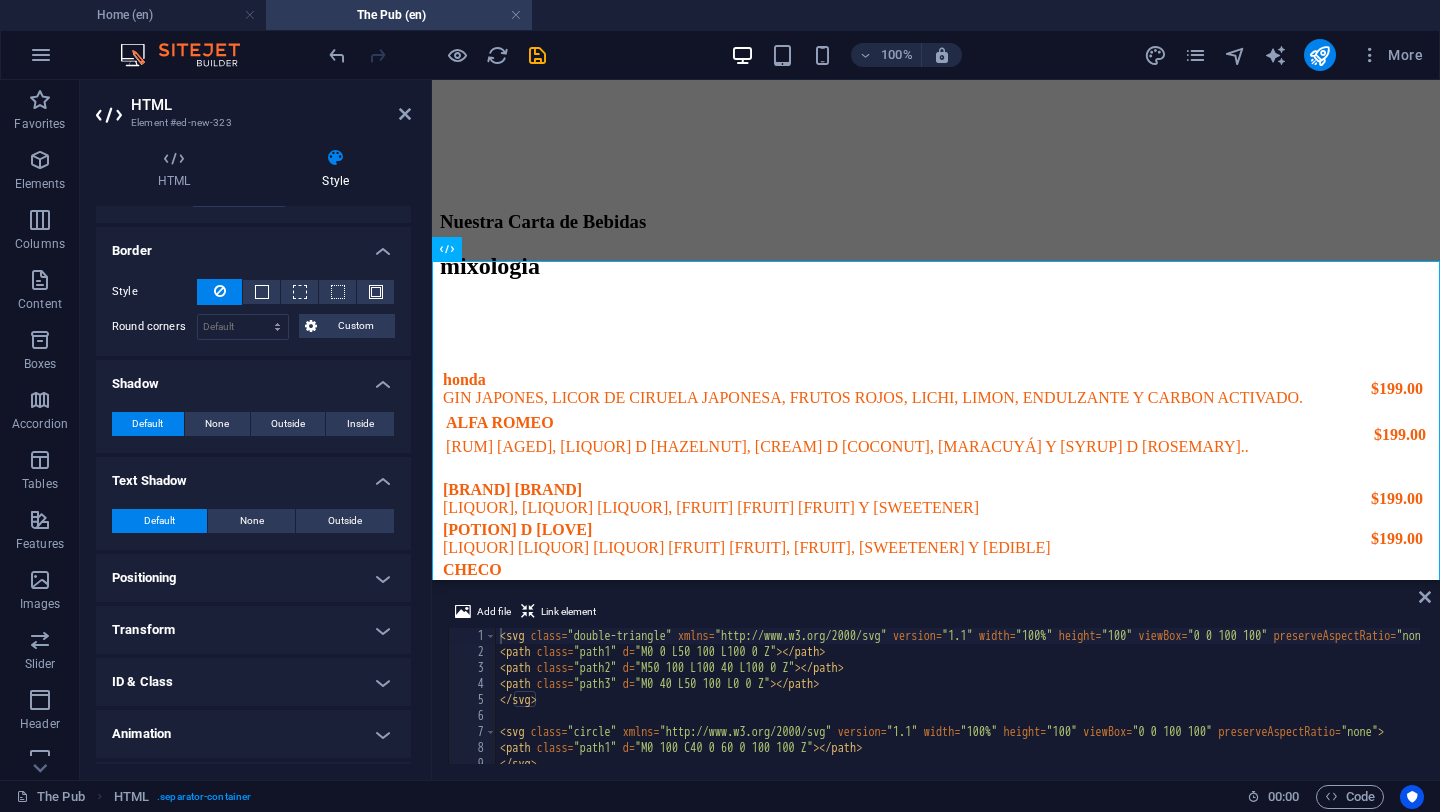 scroll, scrollTop: 323, scrollLeft: 0, axis: vertical 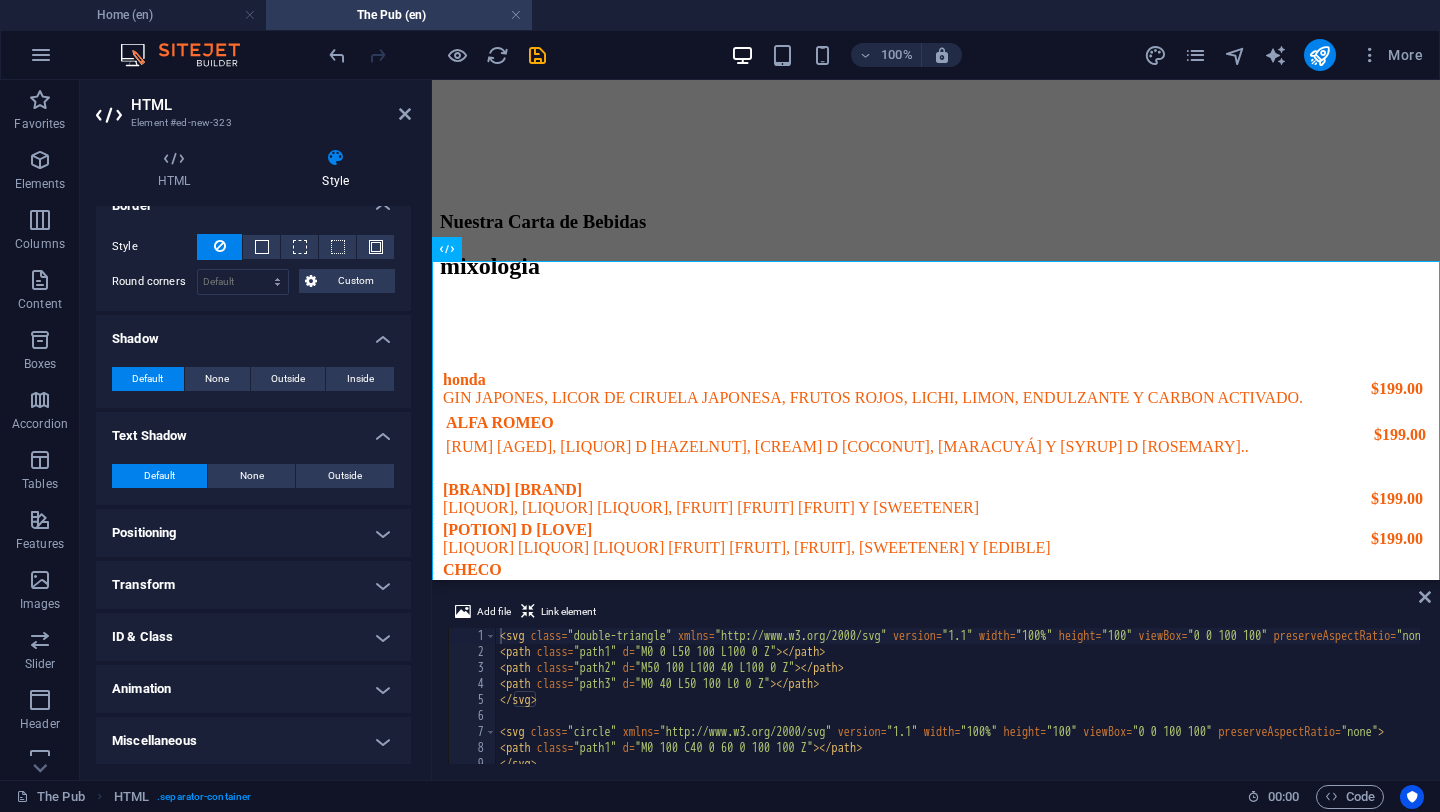 click on "Positioning" at bounding box center [253, 533] 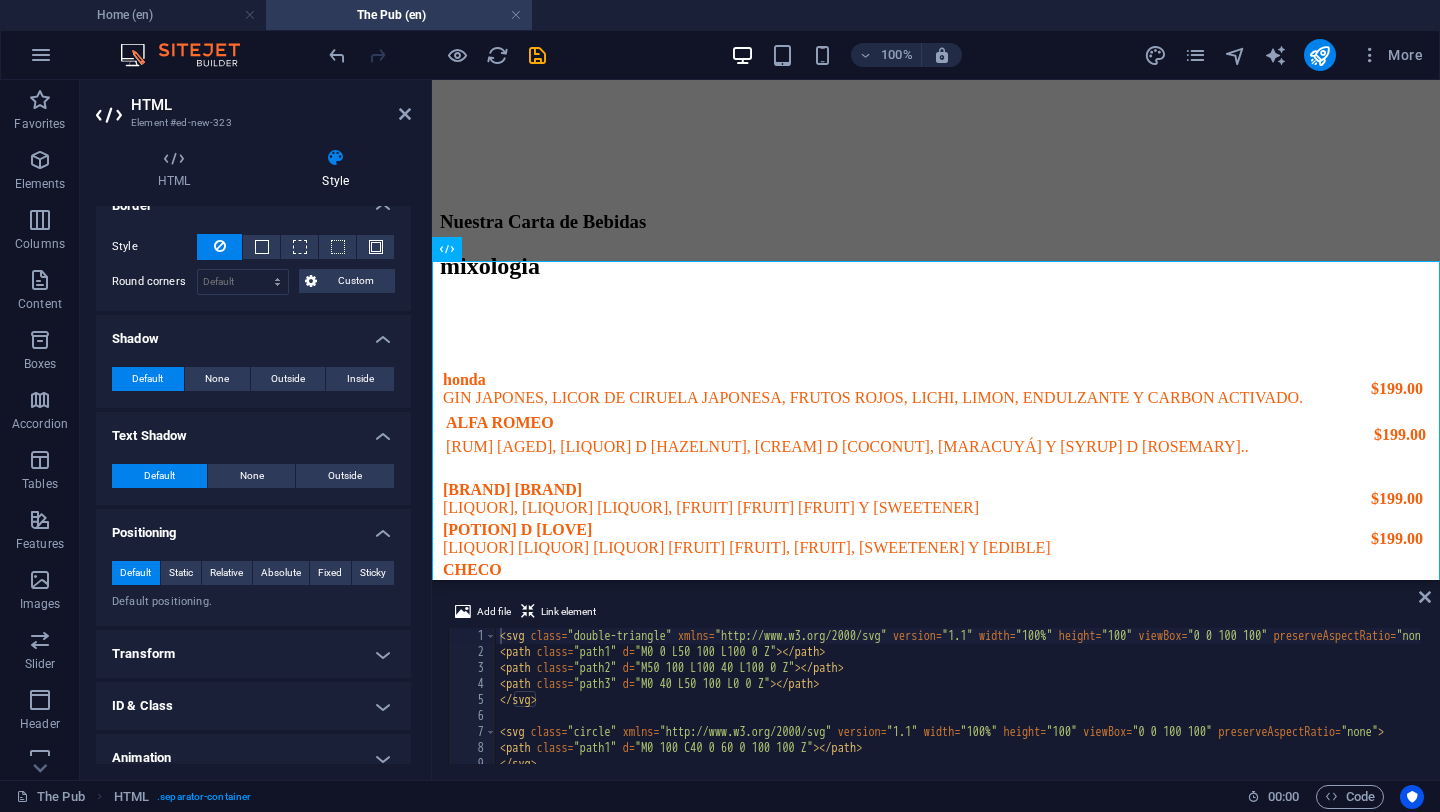 scroll, scrollTop: 392, scrollLeft: 0, axis: vertical 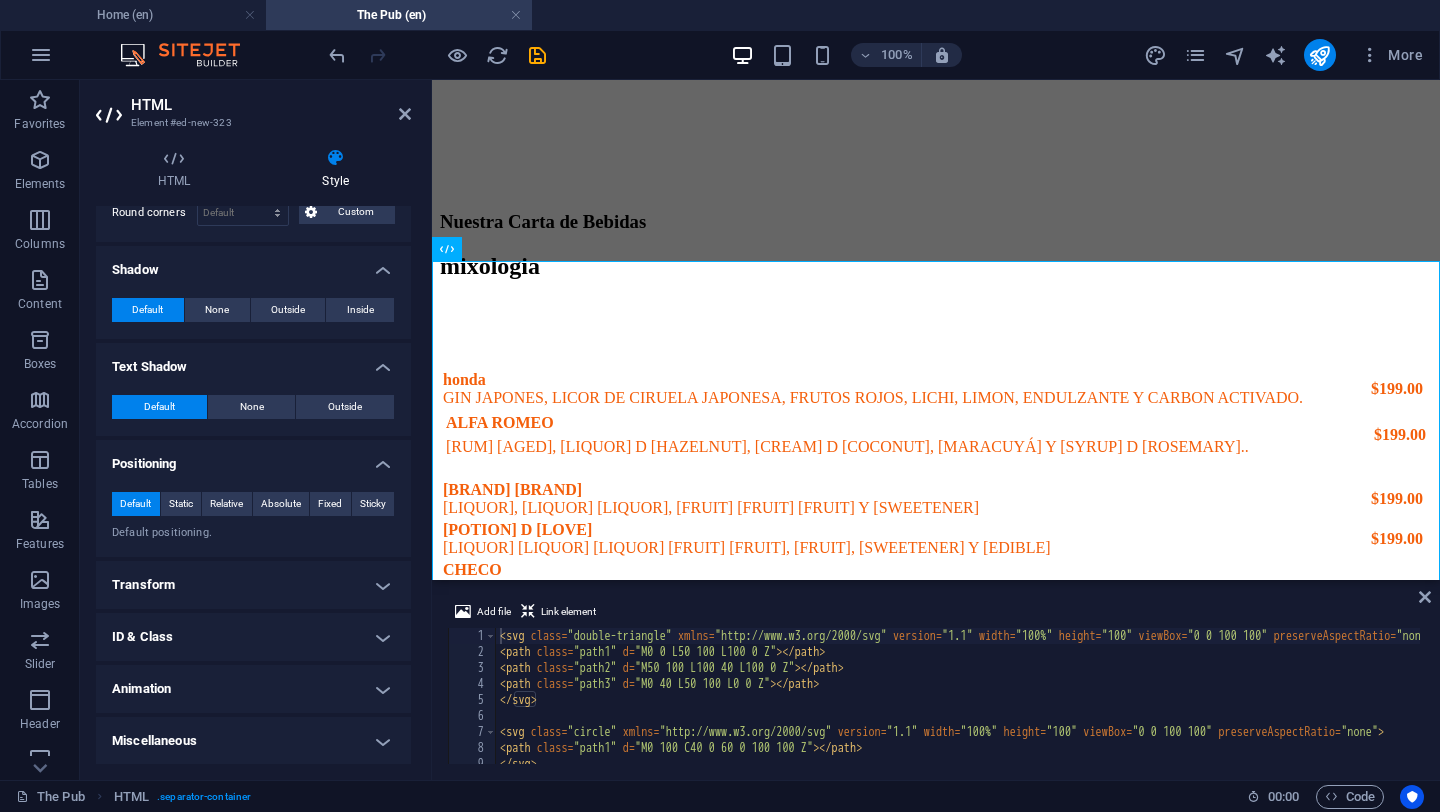click on "Transform" at bounding box center [253, 585] 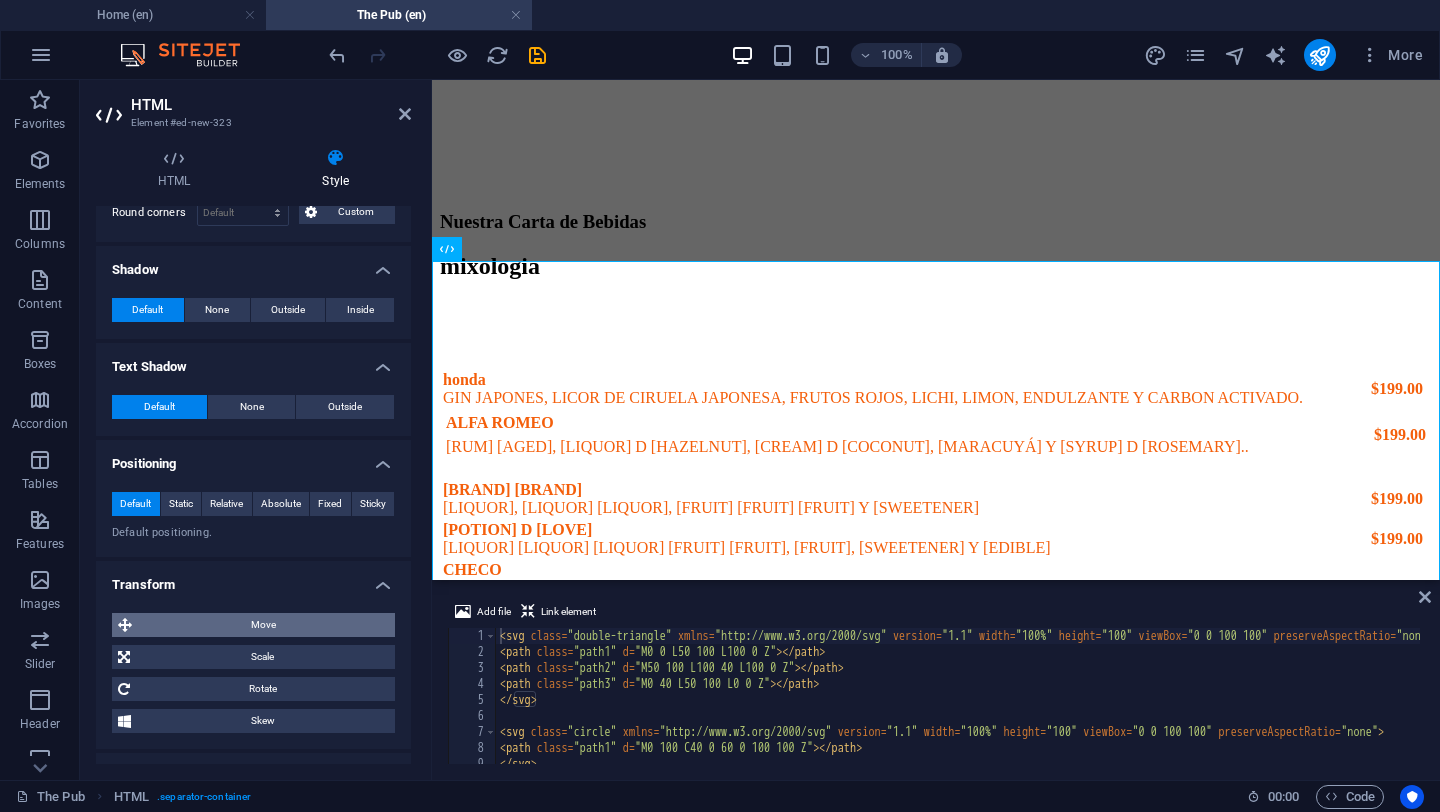 scroll, scrollTop: 532, scrollLeft: 0, axis: vertical 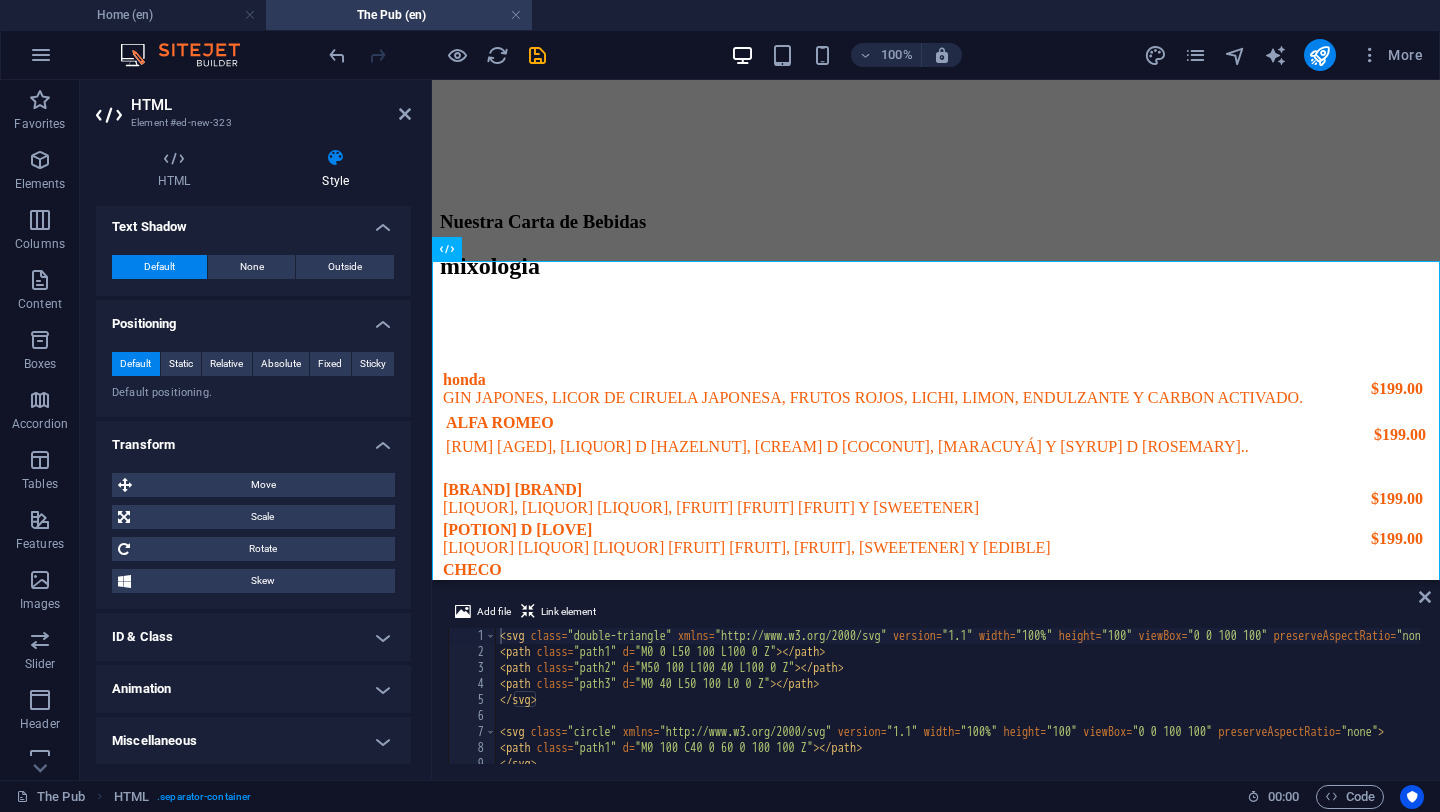 click on "ID & Class" at bounding box center [253, 637] 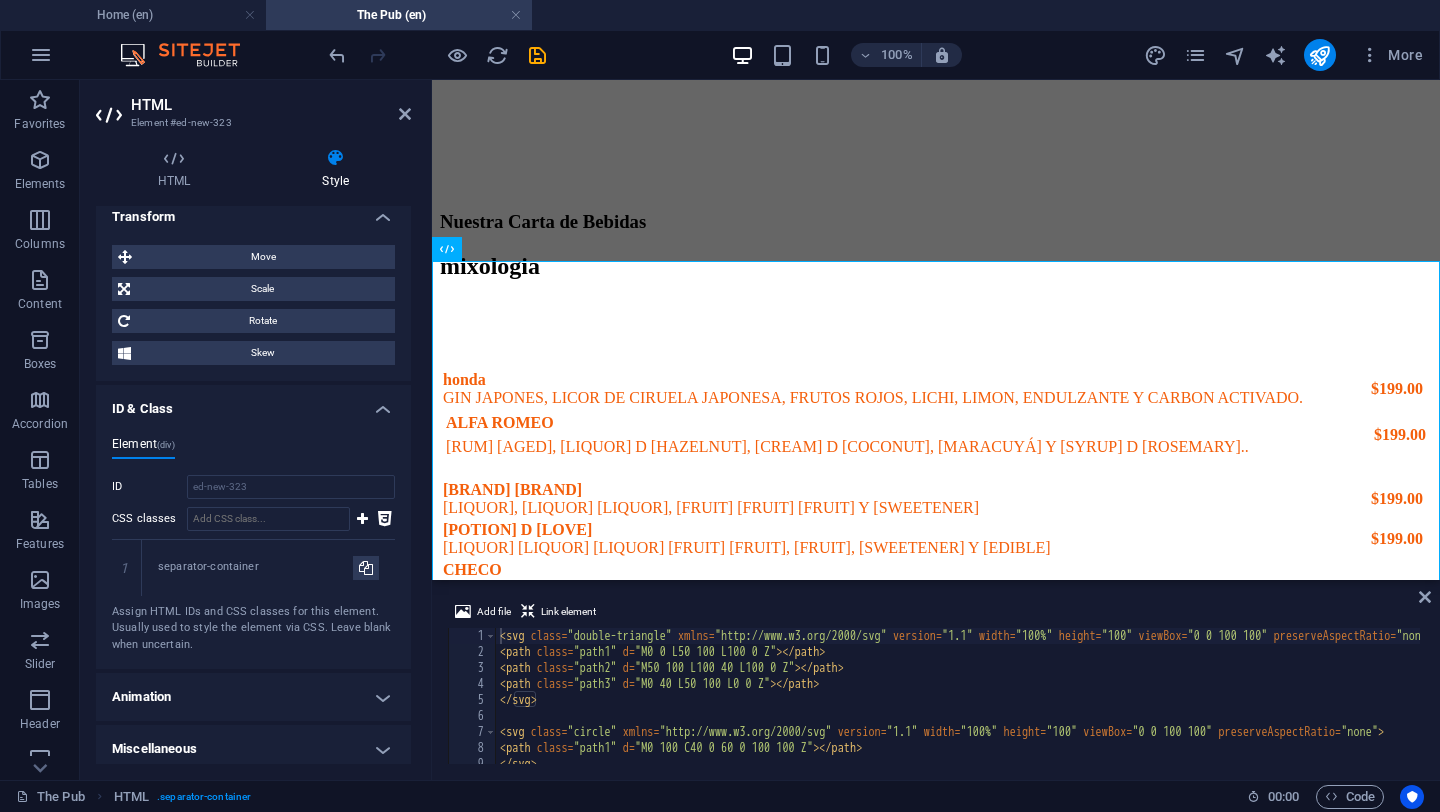 scroll, scrollTop: 768, scrollLeft: 0, axis: vertical 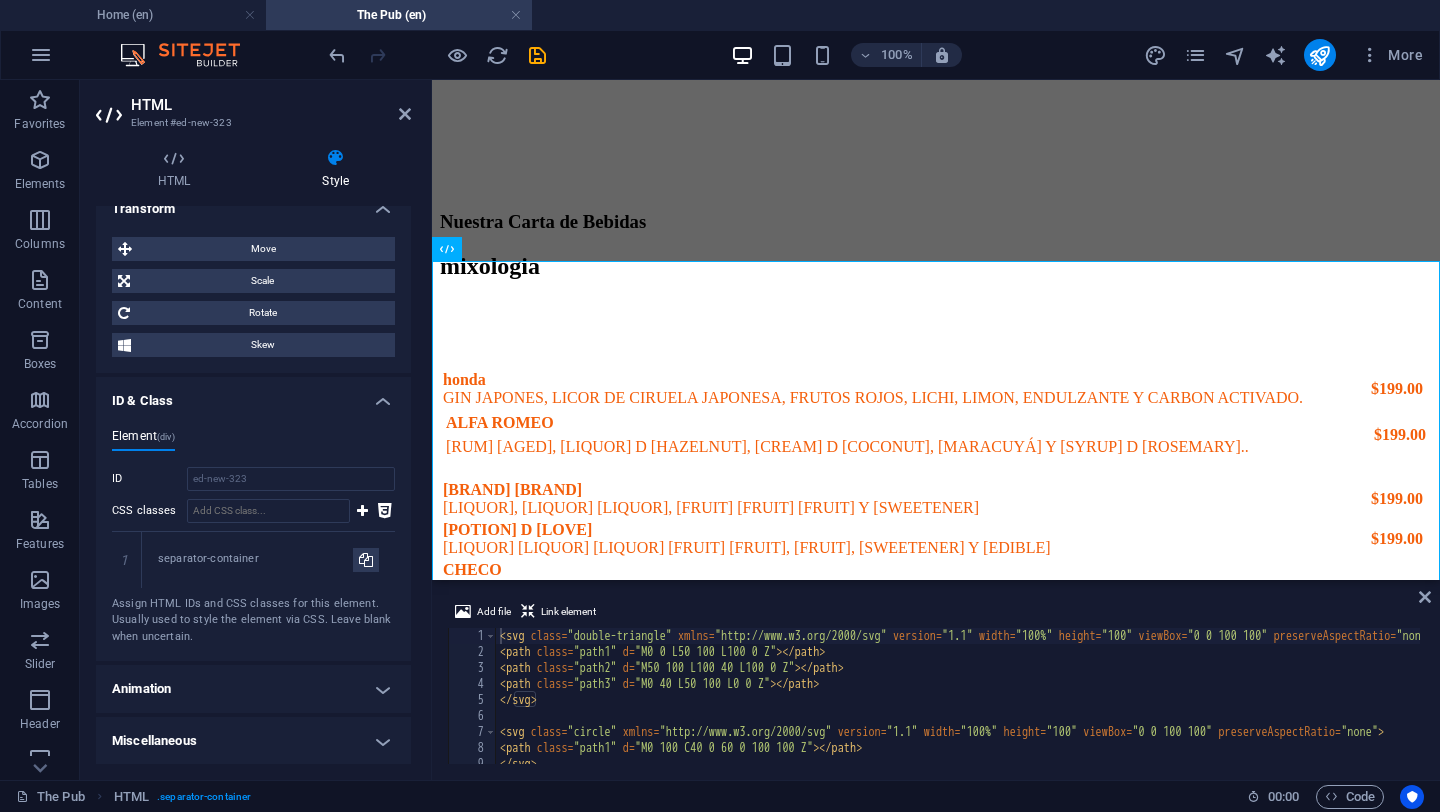 click on "Animation" at bounding box center [253, 689] 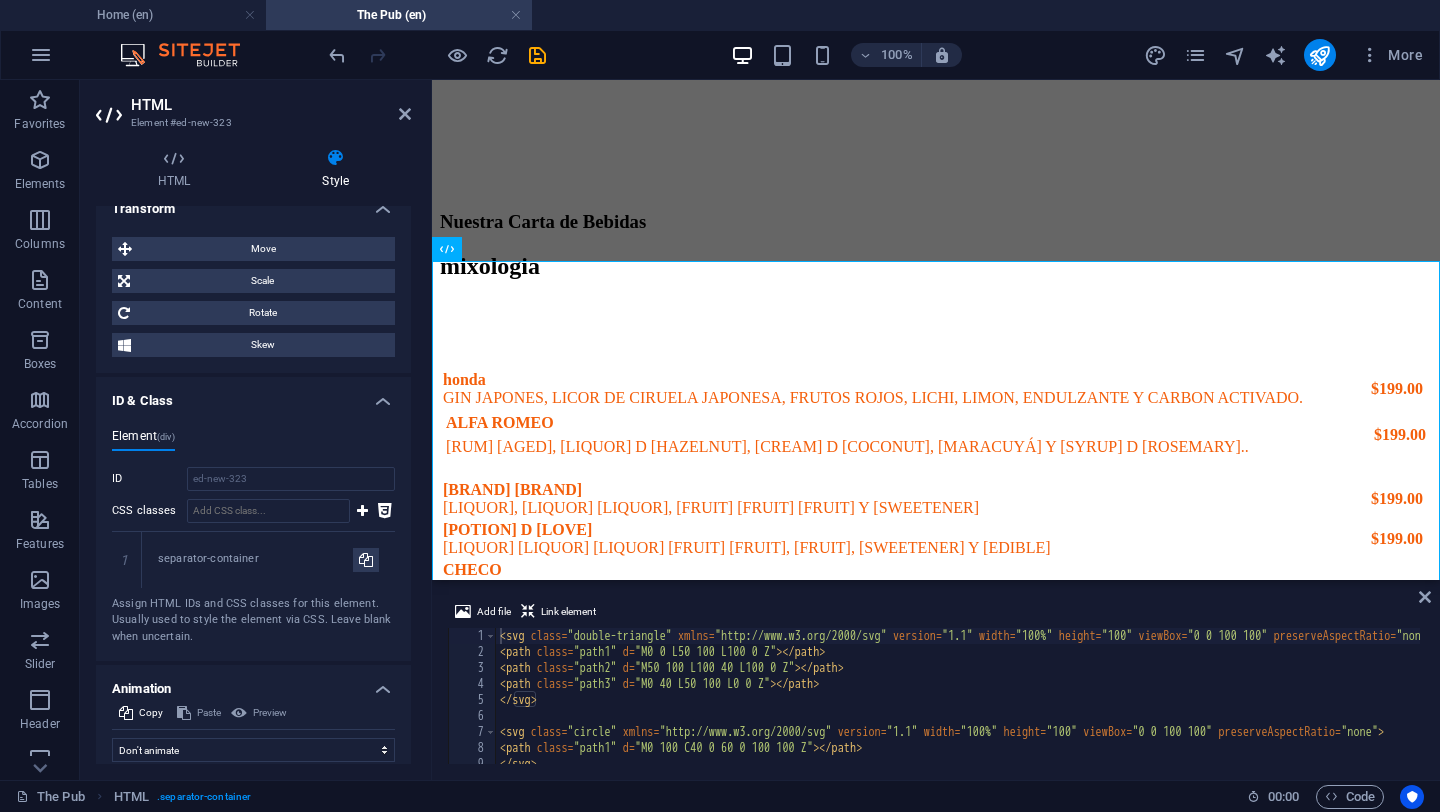 scroll, scrollTop: 833, scrollLeft: 0, axis: vertical 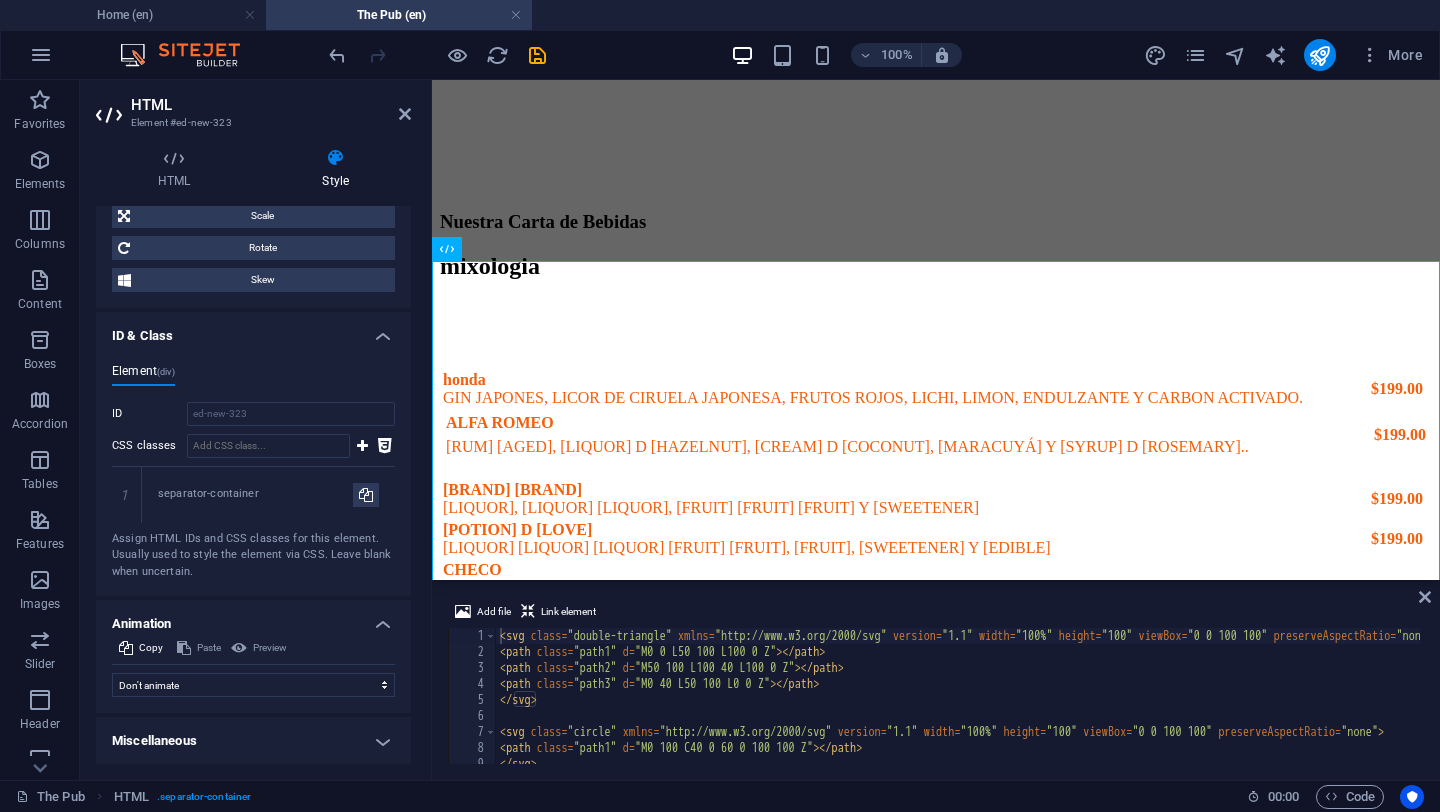 click on "Miscellaneous" at bounding box center [253, 741] 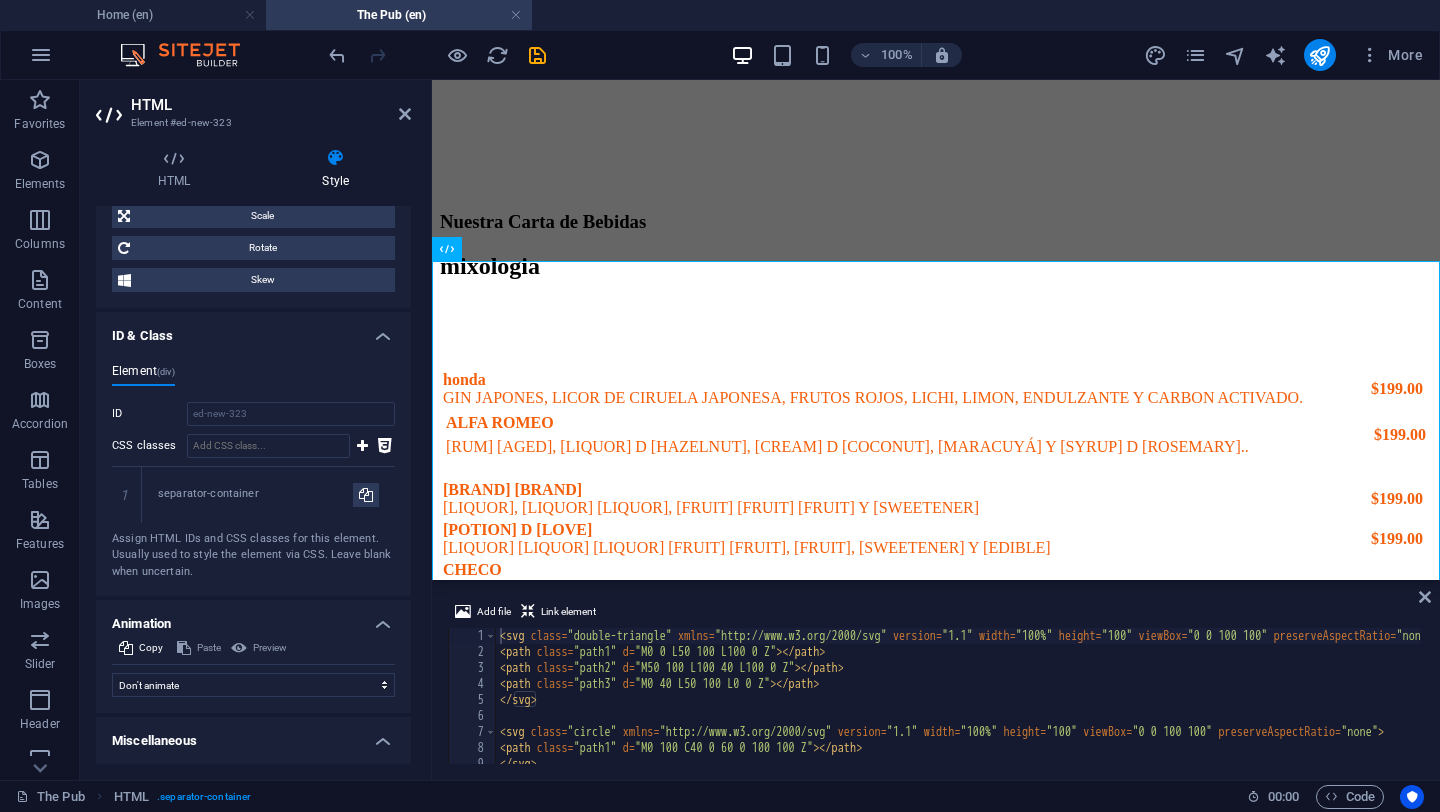 scroll, scrollTop: 957, scrollLeft: 0, axis: vertical 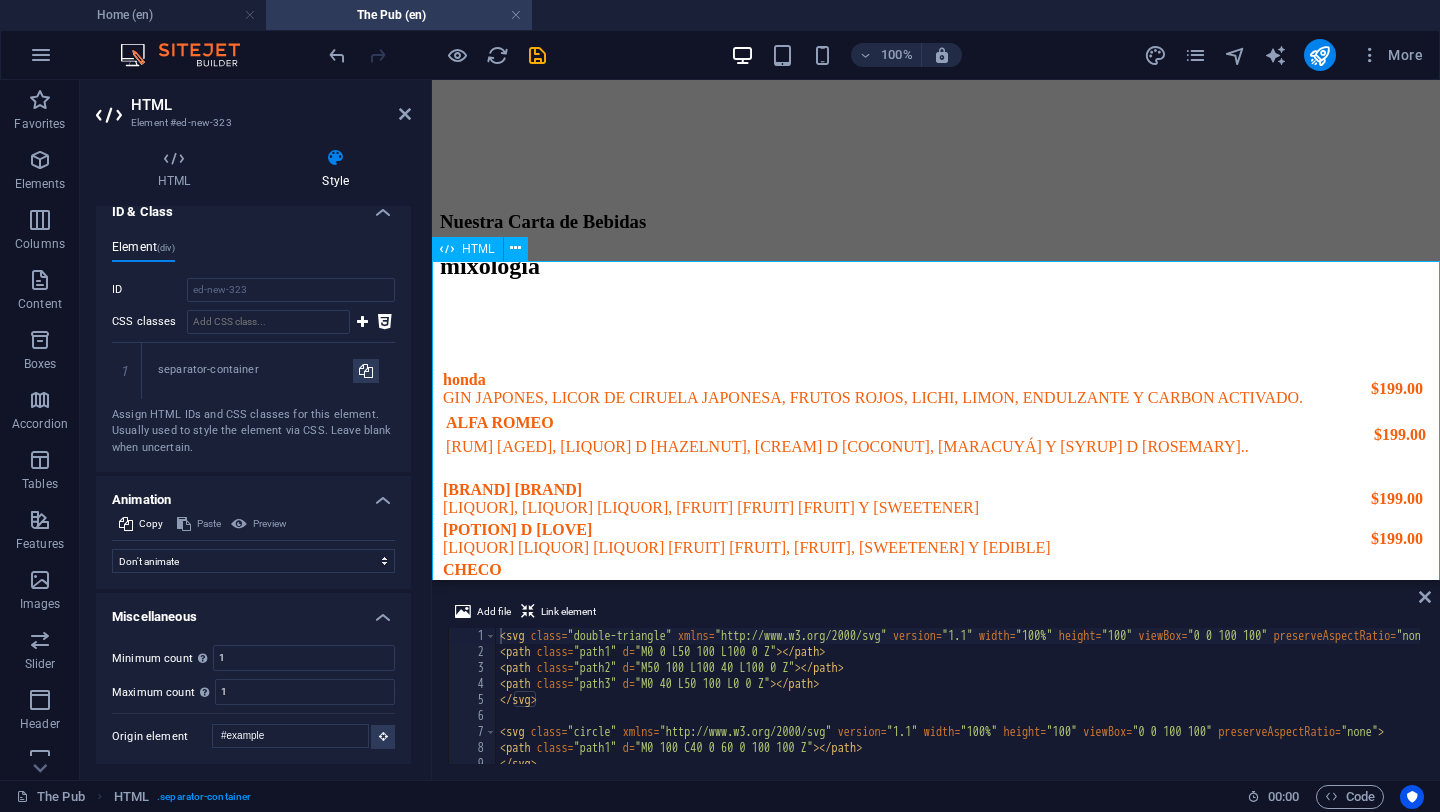 click at bounding box center (936, 3685) 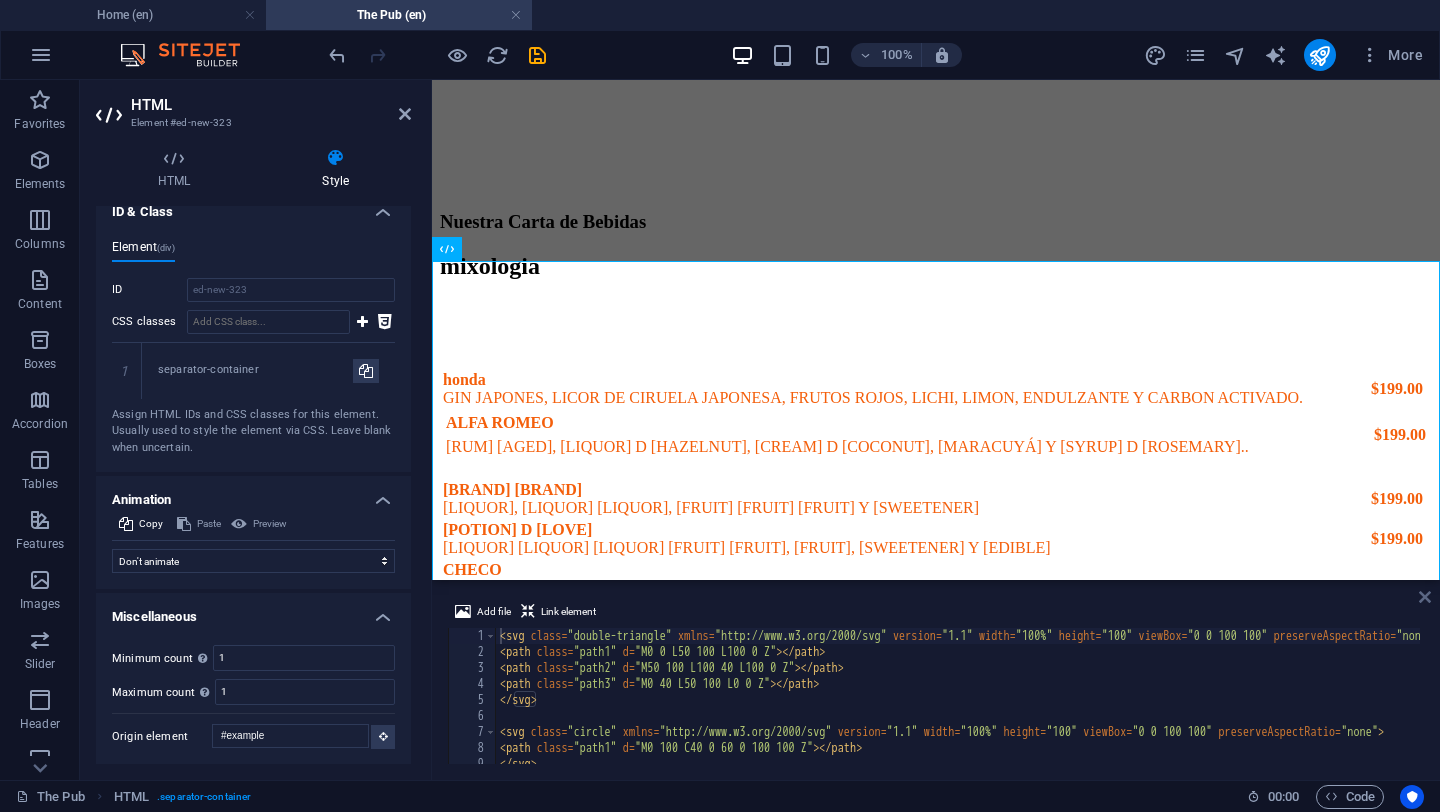 click at bounding box center (1425, 597) 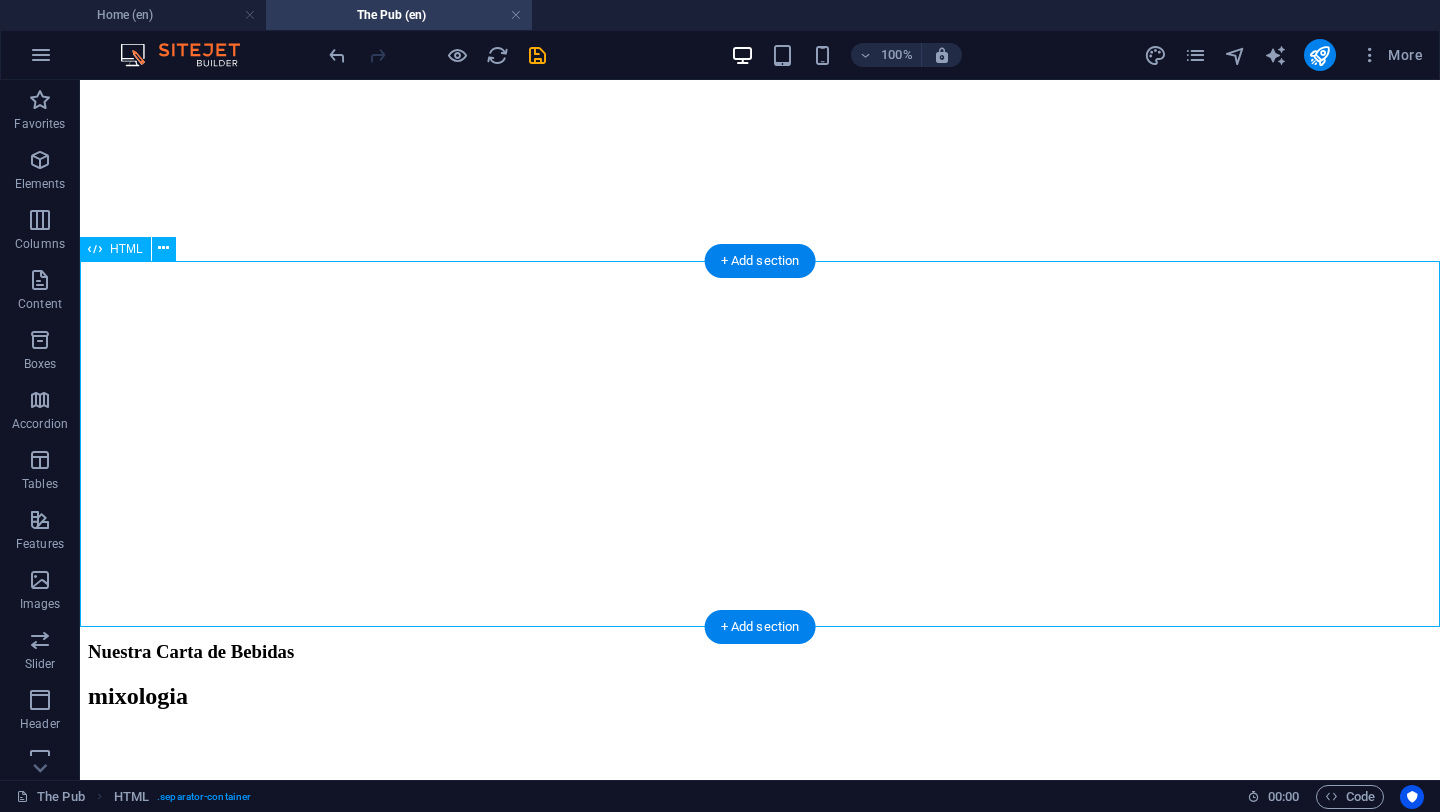 click at bounding box center [760, 4125] 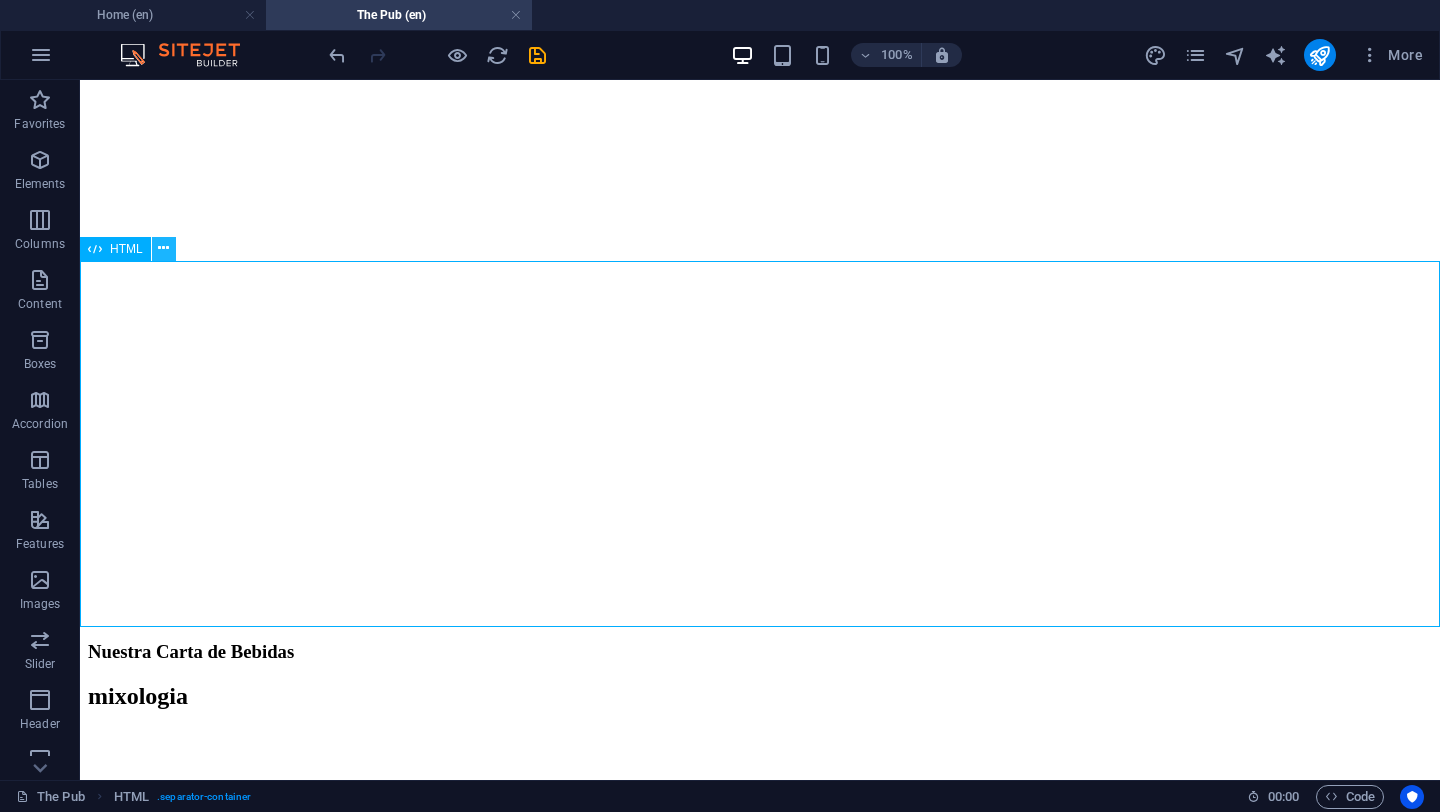 click at bounding box center (163, 248) 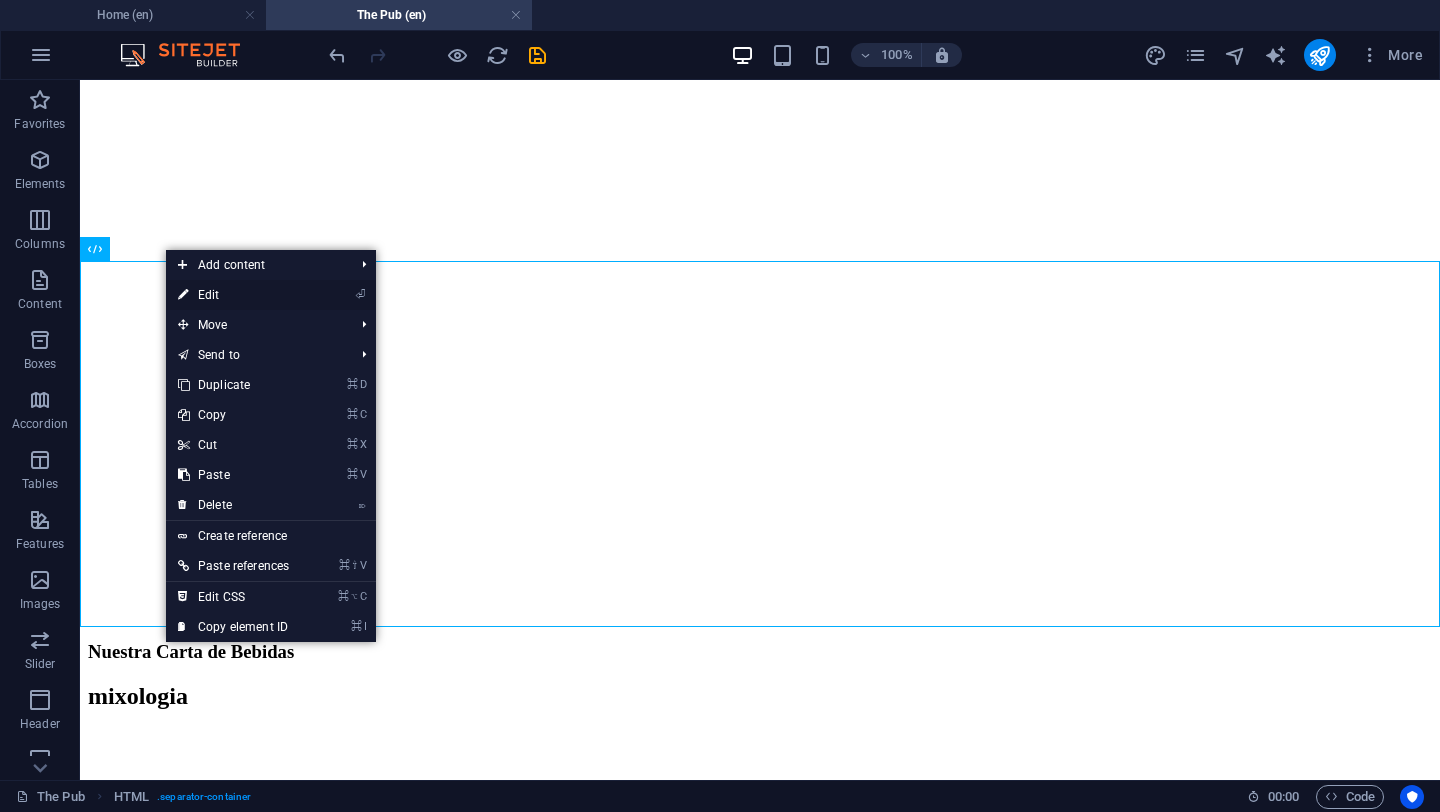 click on "⏎  Edit" at bounding box center (233, 295) 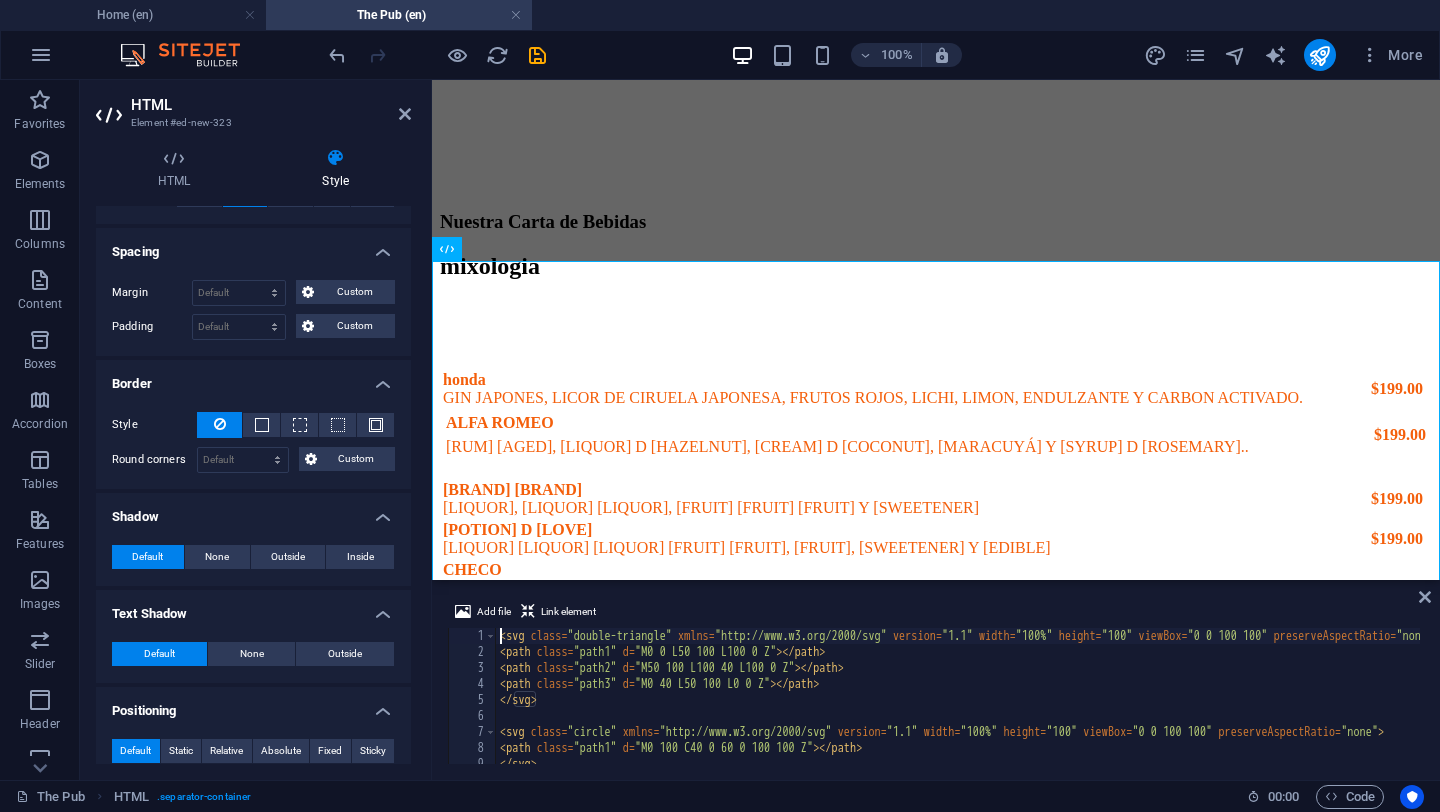 scroll, scrollTop: 0, scrollLeft: 0, axis: both 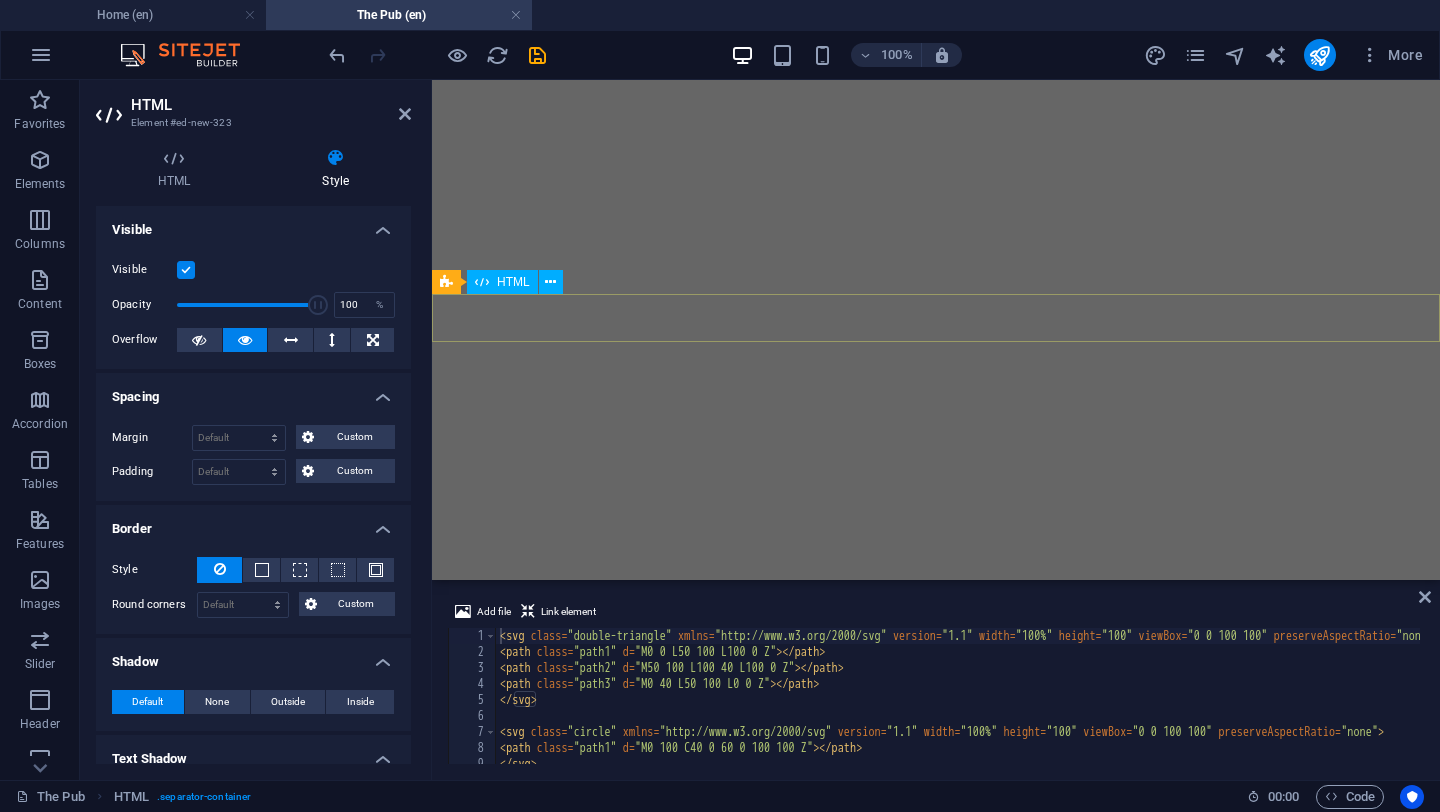 click at bounding box center (936, 2408) 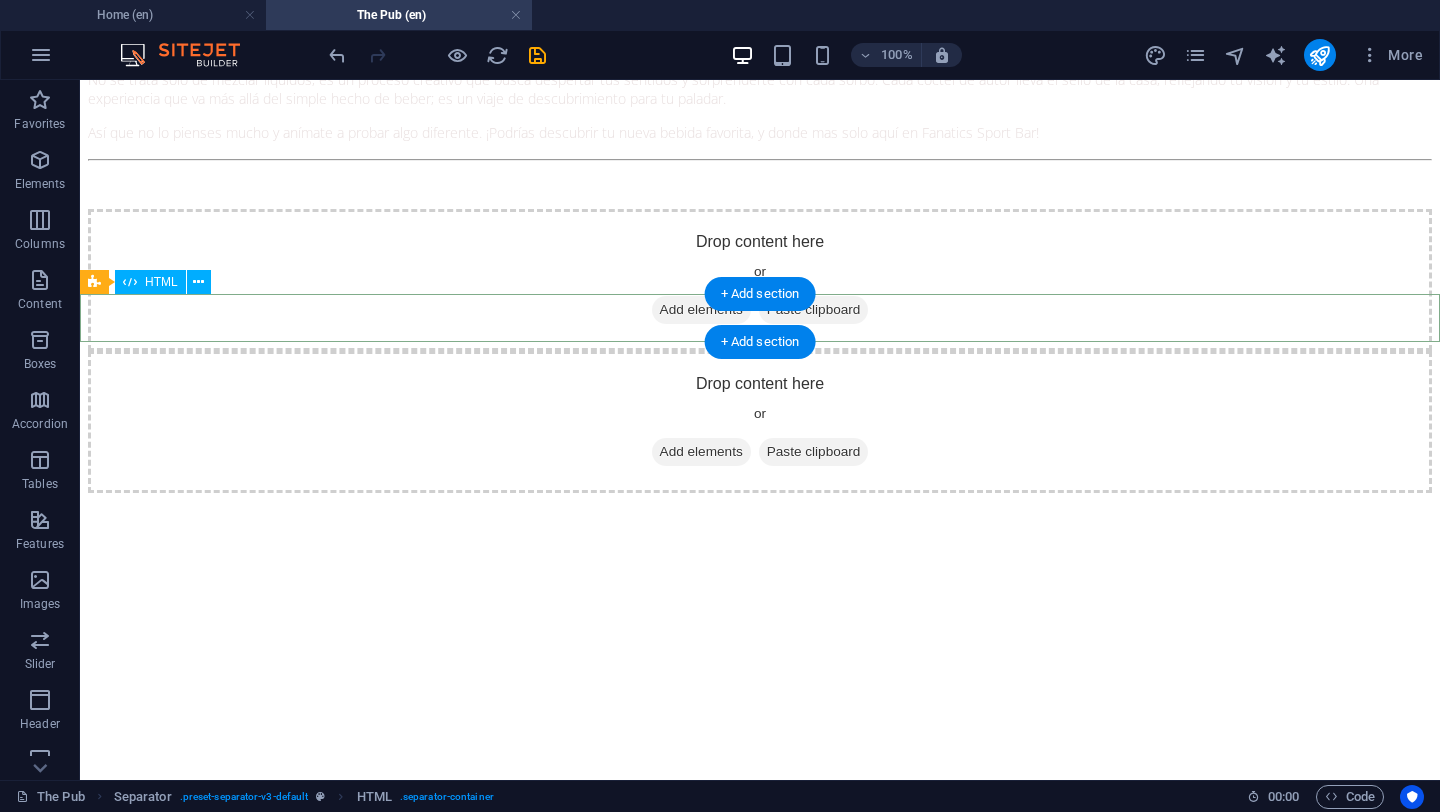 click at bounding box center [760, 2809] 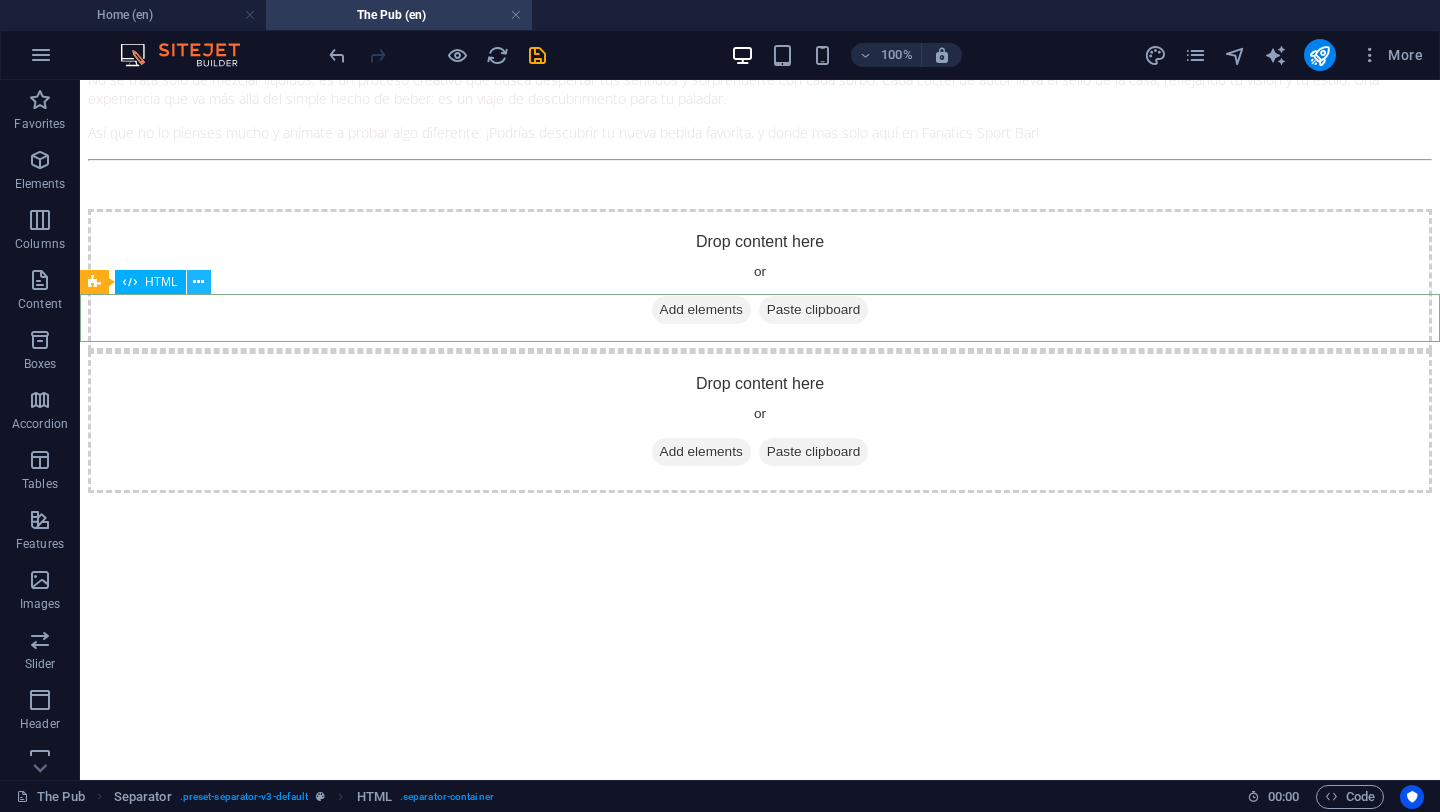 click at bounding box center (198, 282) 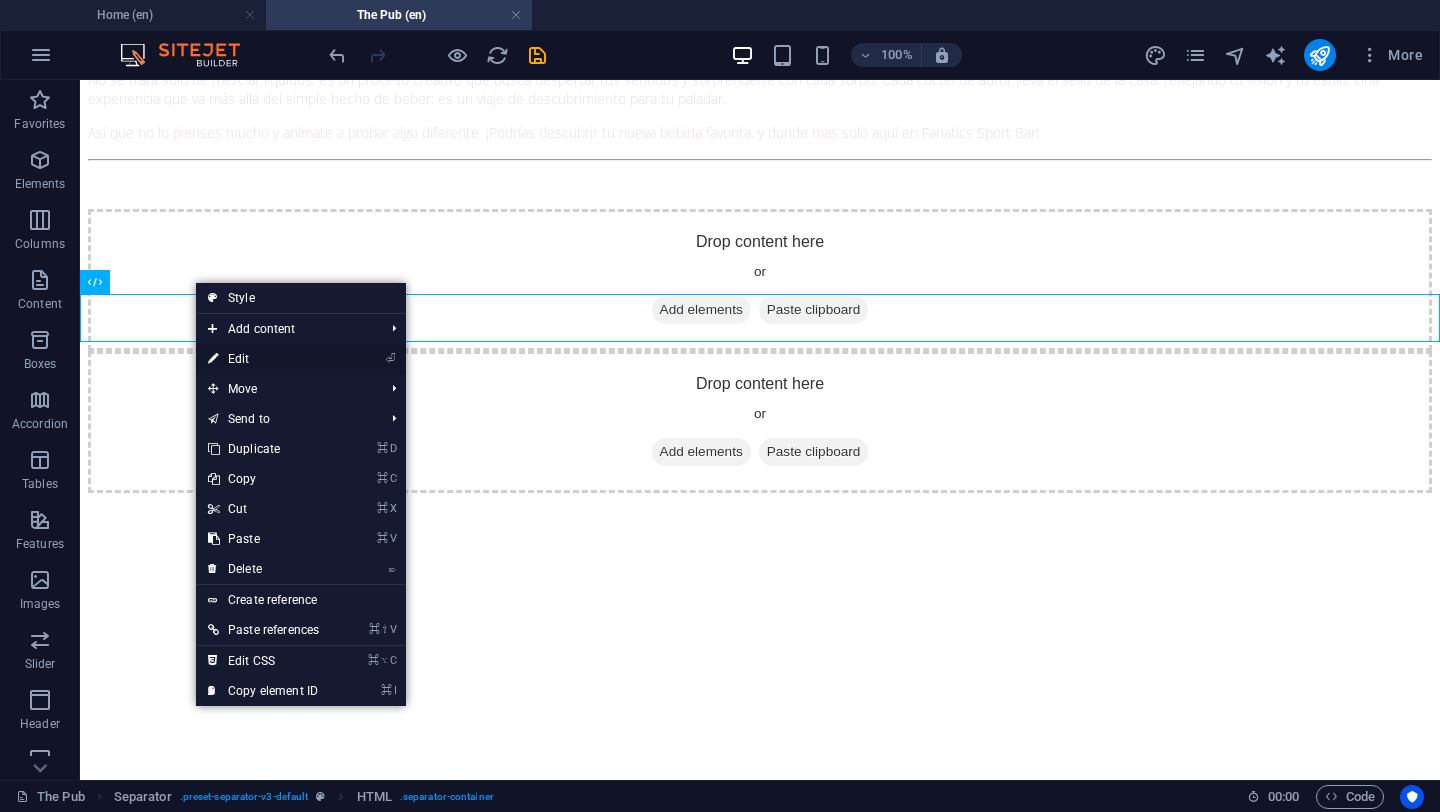 click on "⏎  Edit" at bounding box center (263, 359) 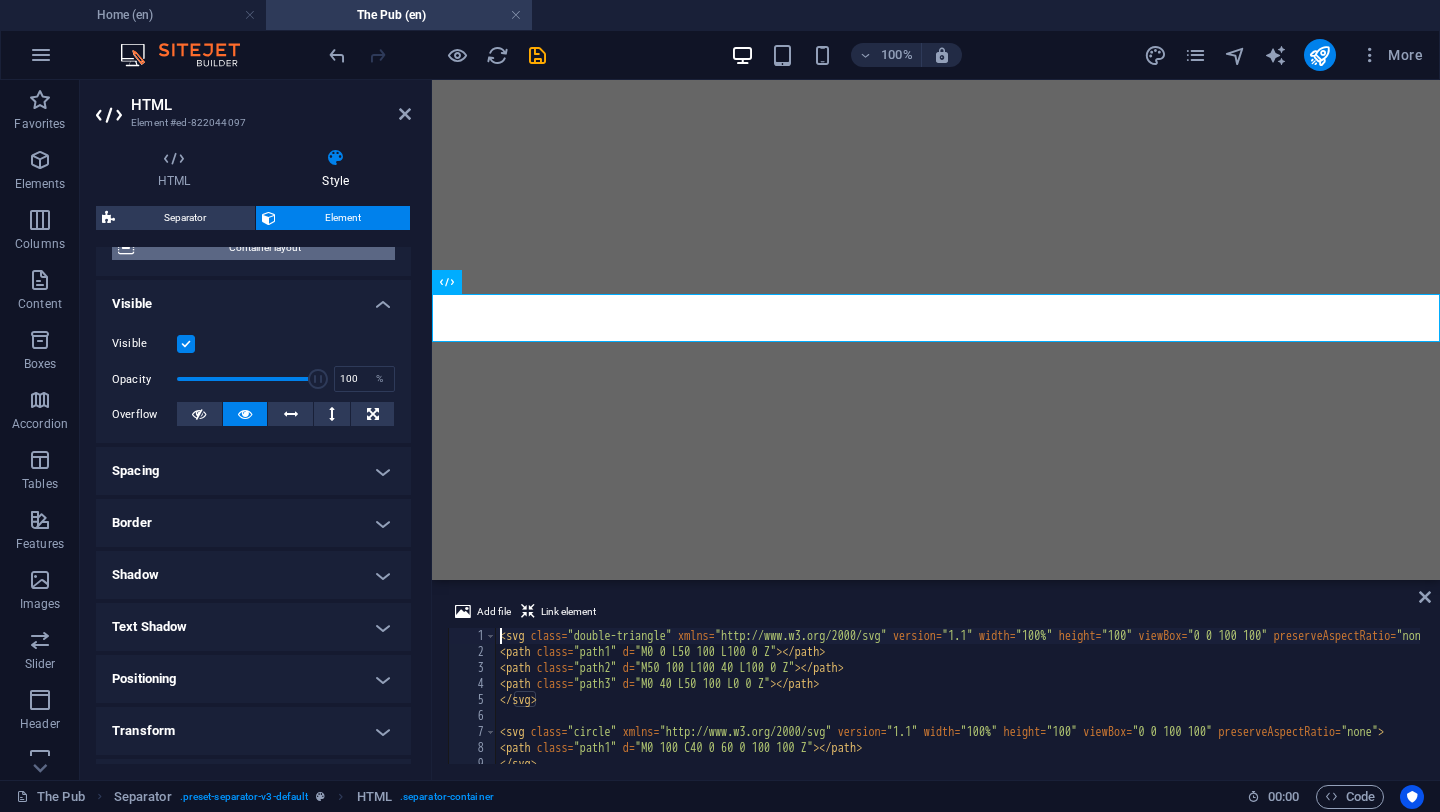 scroll, scrollTop: 328, scrollLeft: 0, axis: vertical 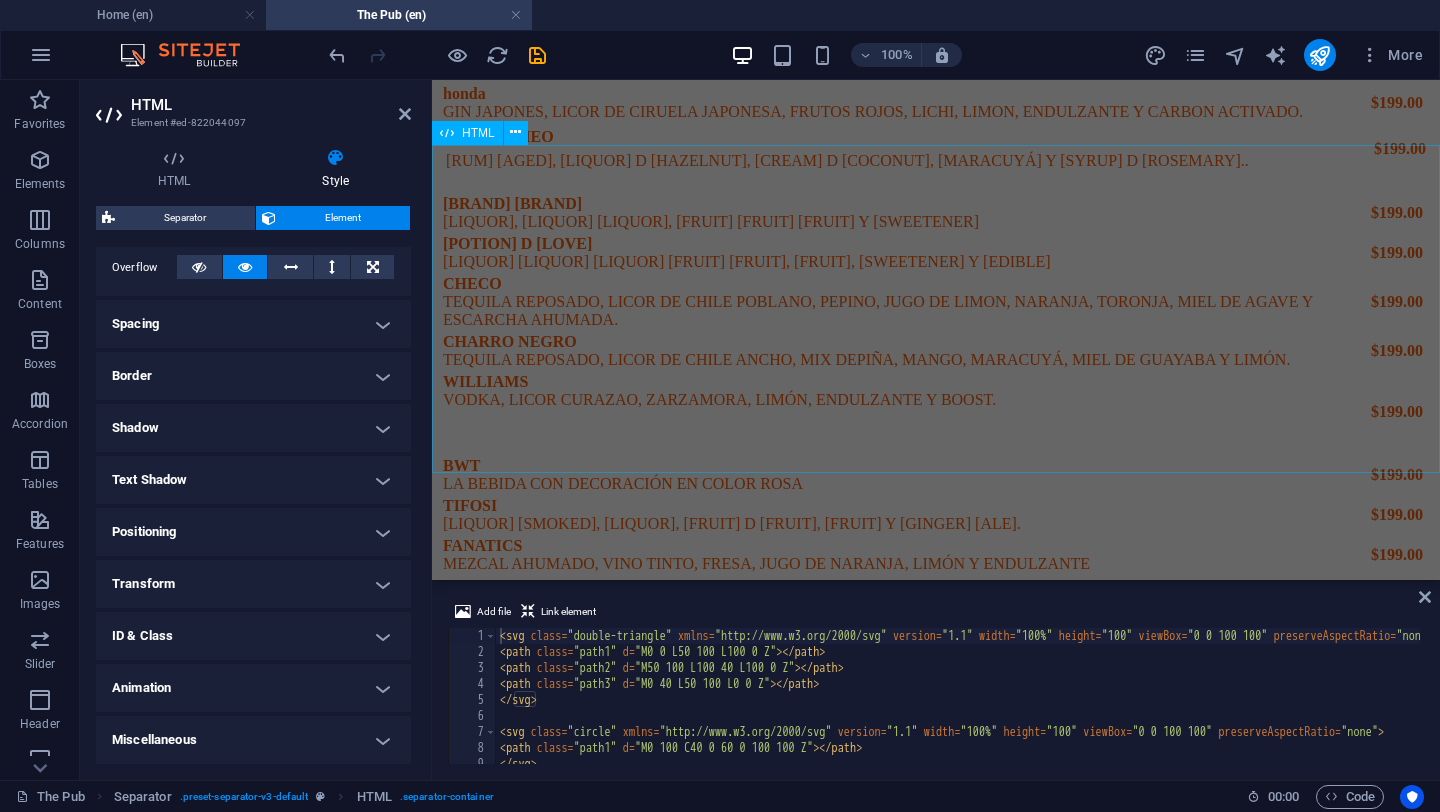 click at bounding box center [936, 3399] 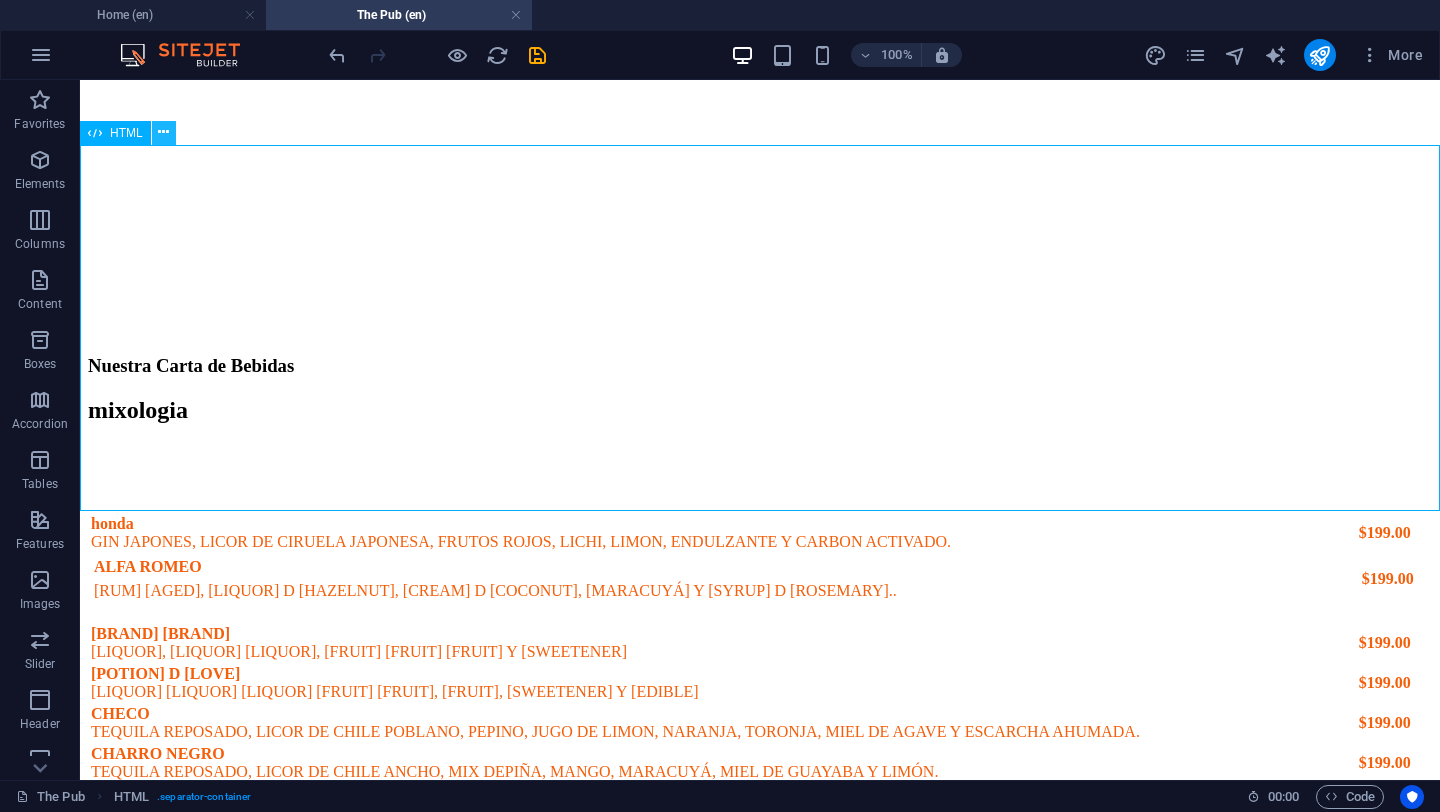 click at bounding box center (164, 133) 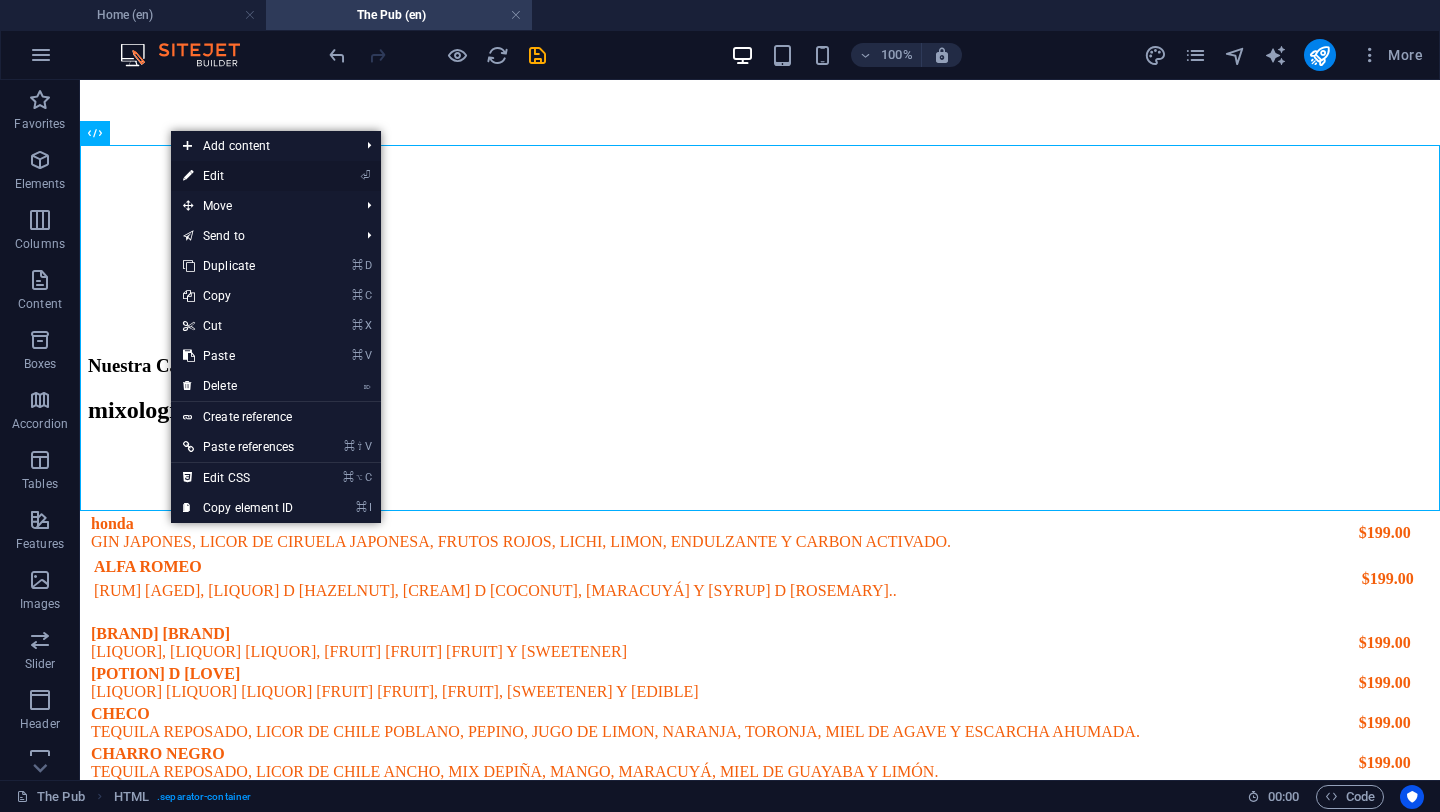 click on "⏎  Edit" at bounding box center (238, 176) 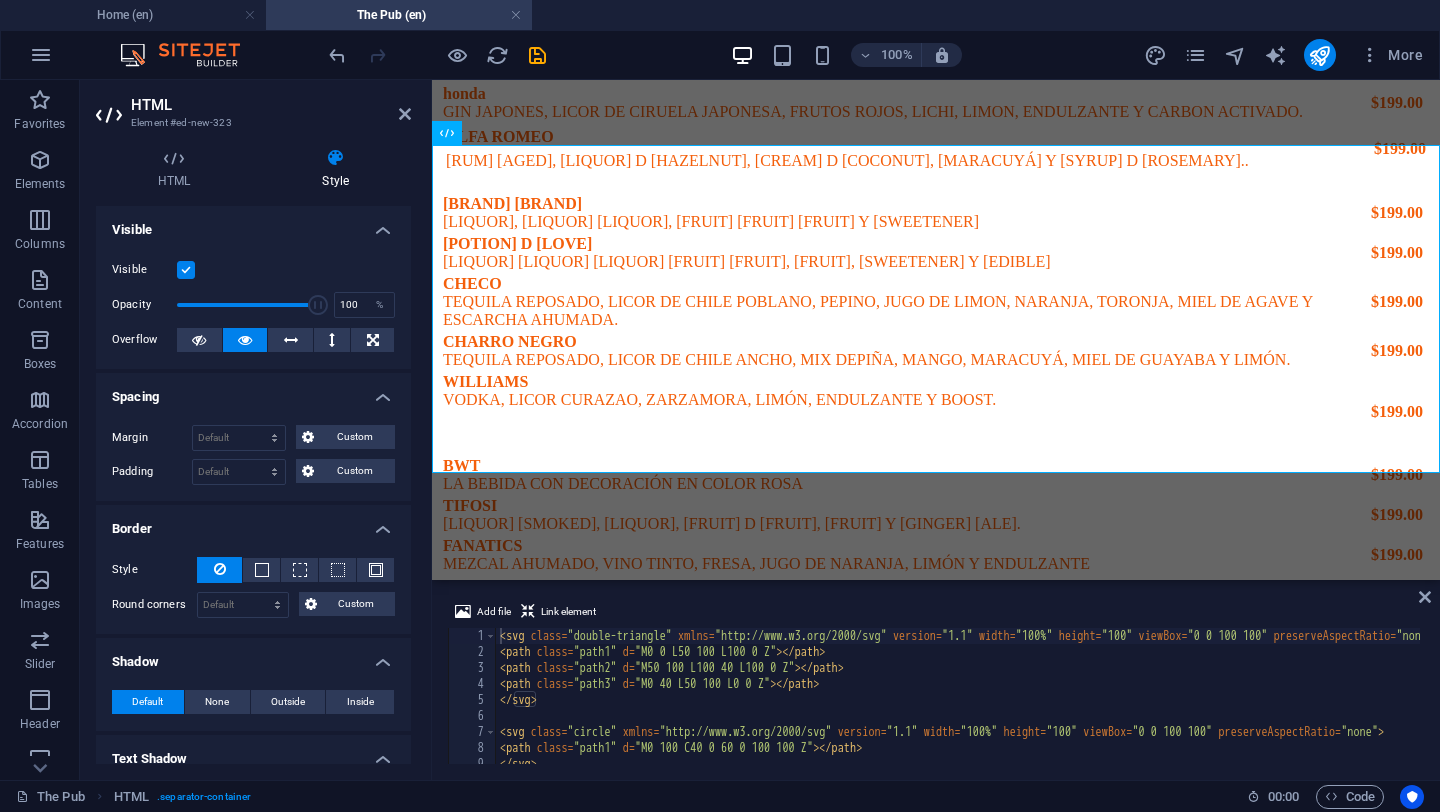 click on "Style" at bounding box center (335, 169) 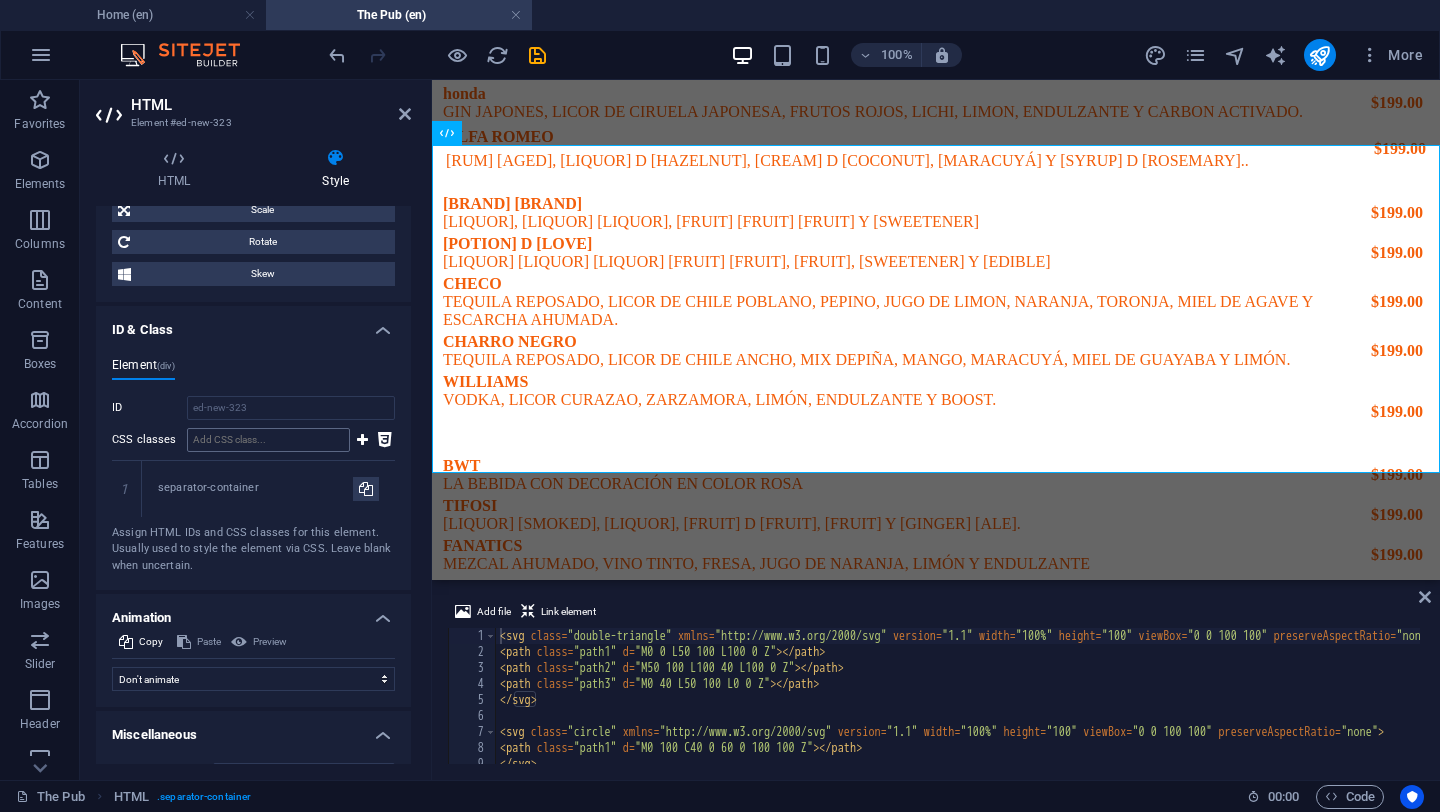 scroll, scrollTop: 957, scrollLeft: 0, axis: vertical 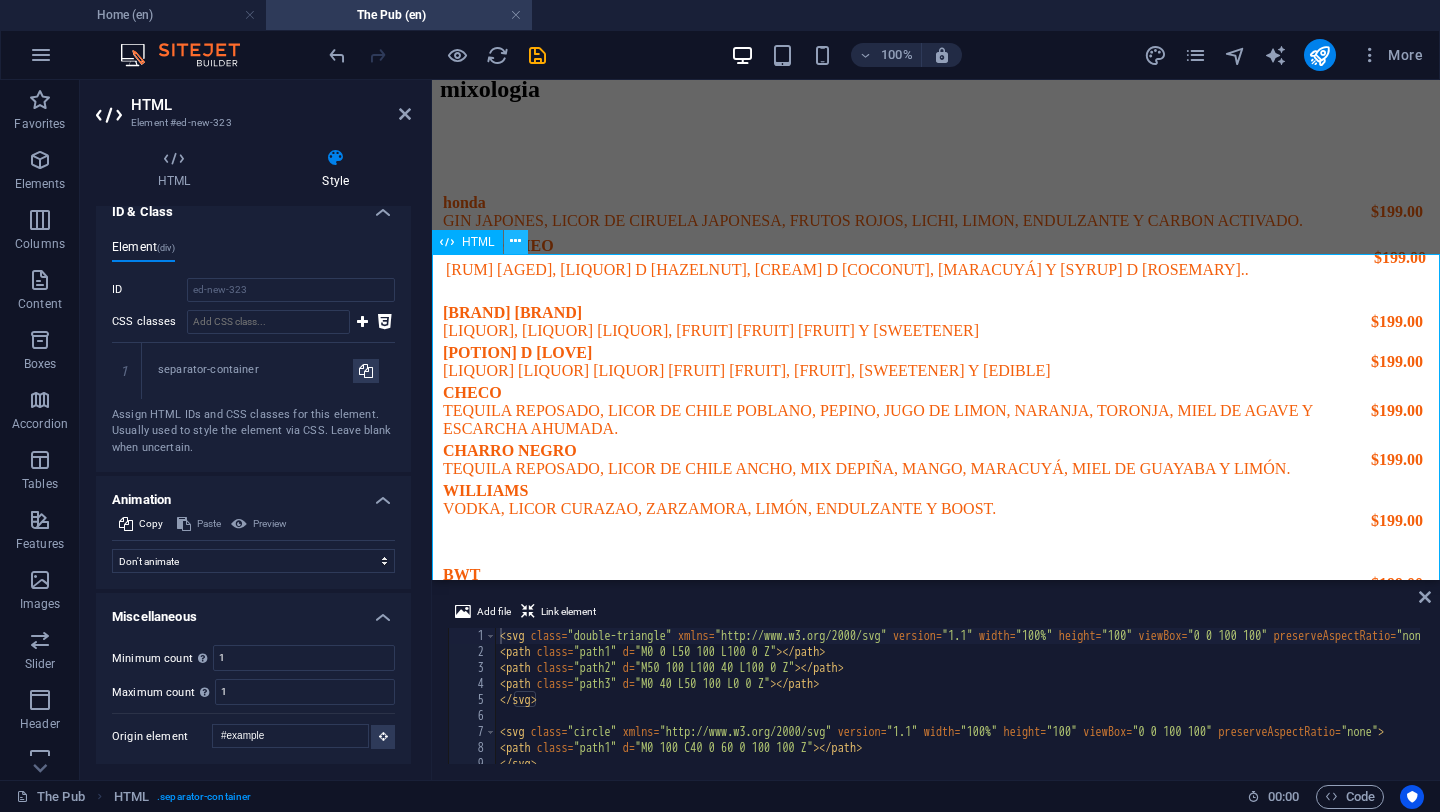 click at bounding box center [515, 241] 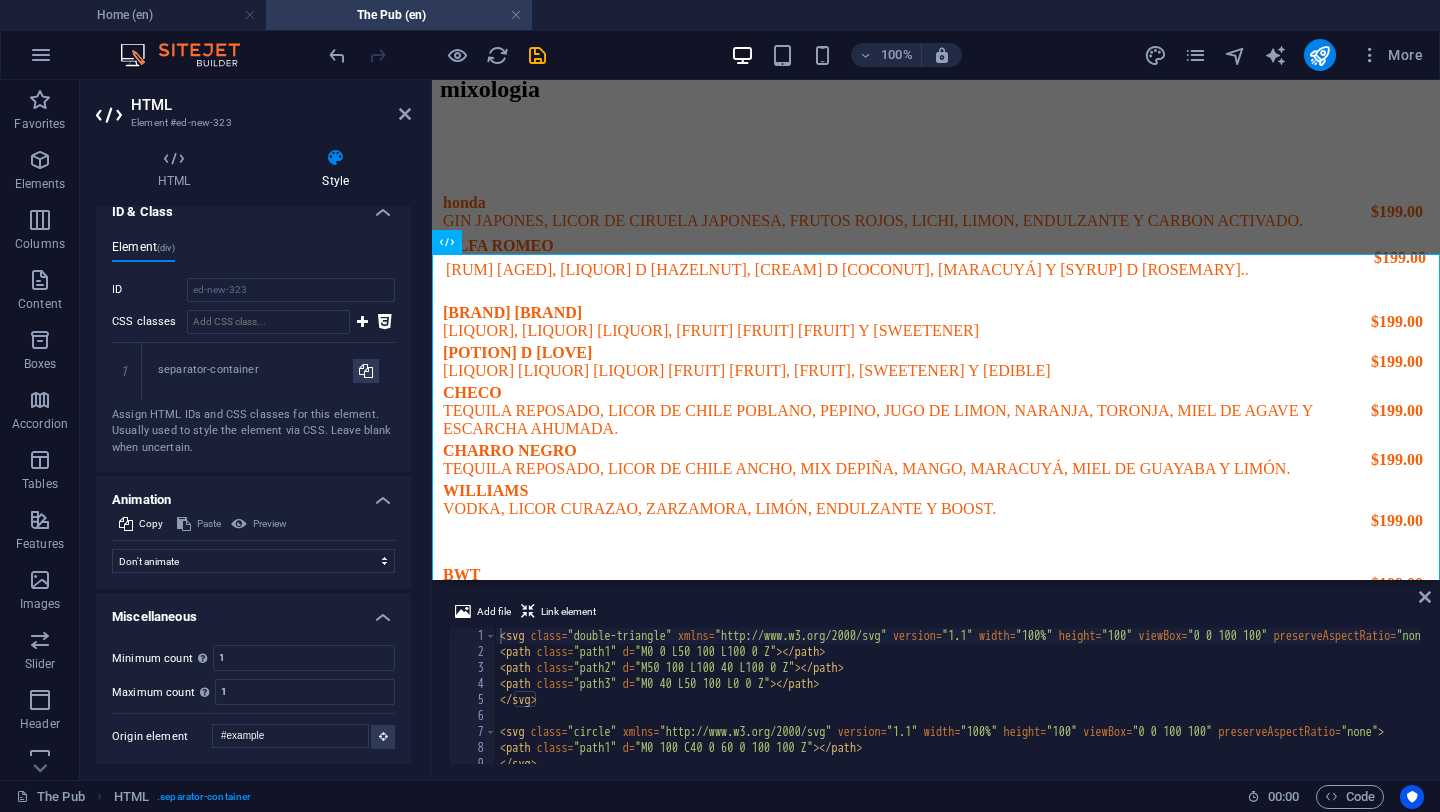 click at bounding box center [335, 158] 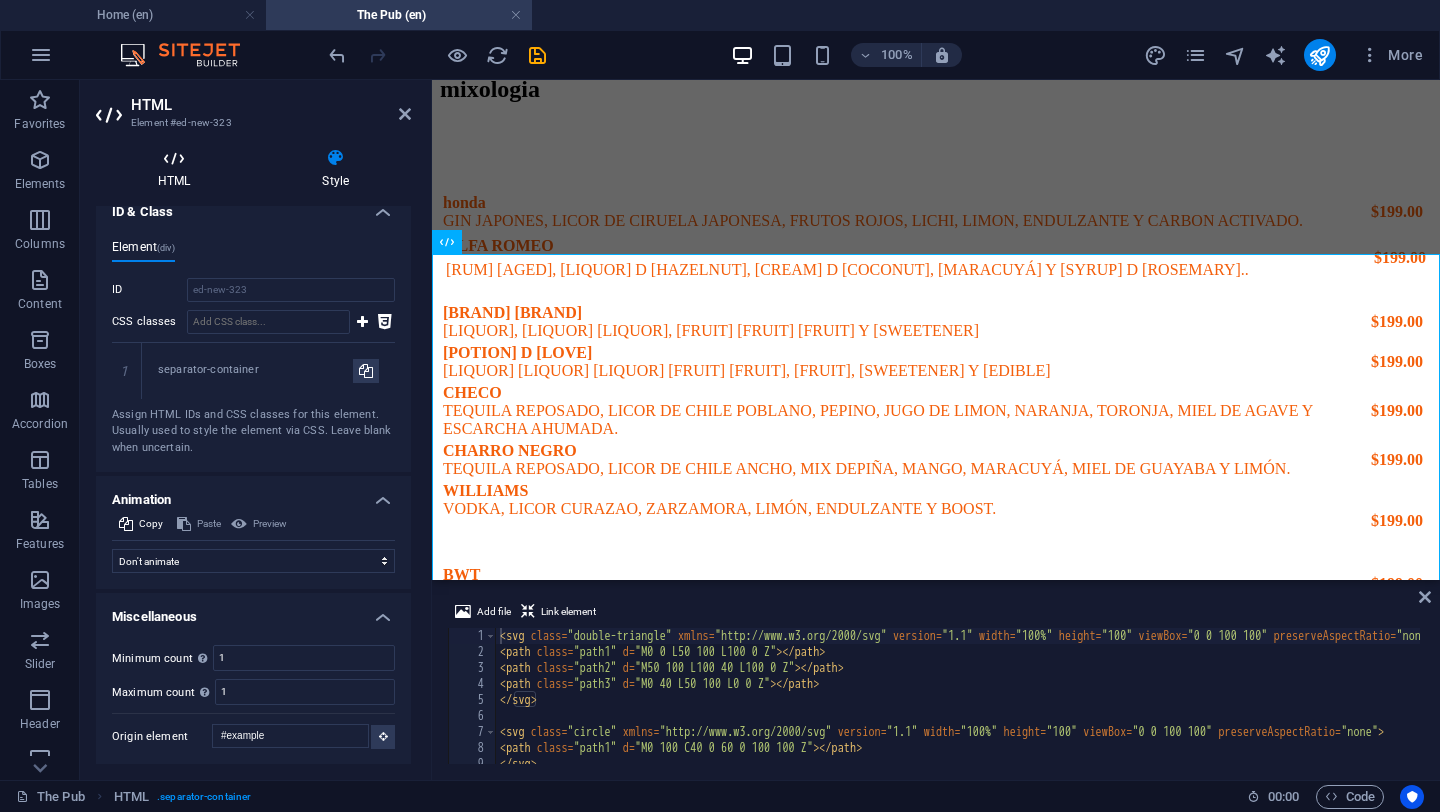 click at bounding box center [174, 158] 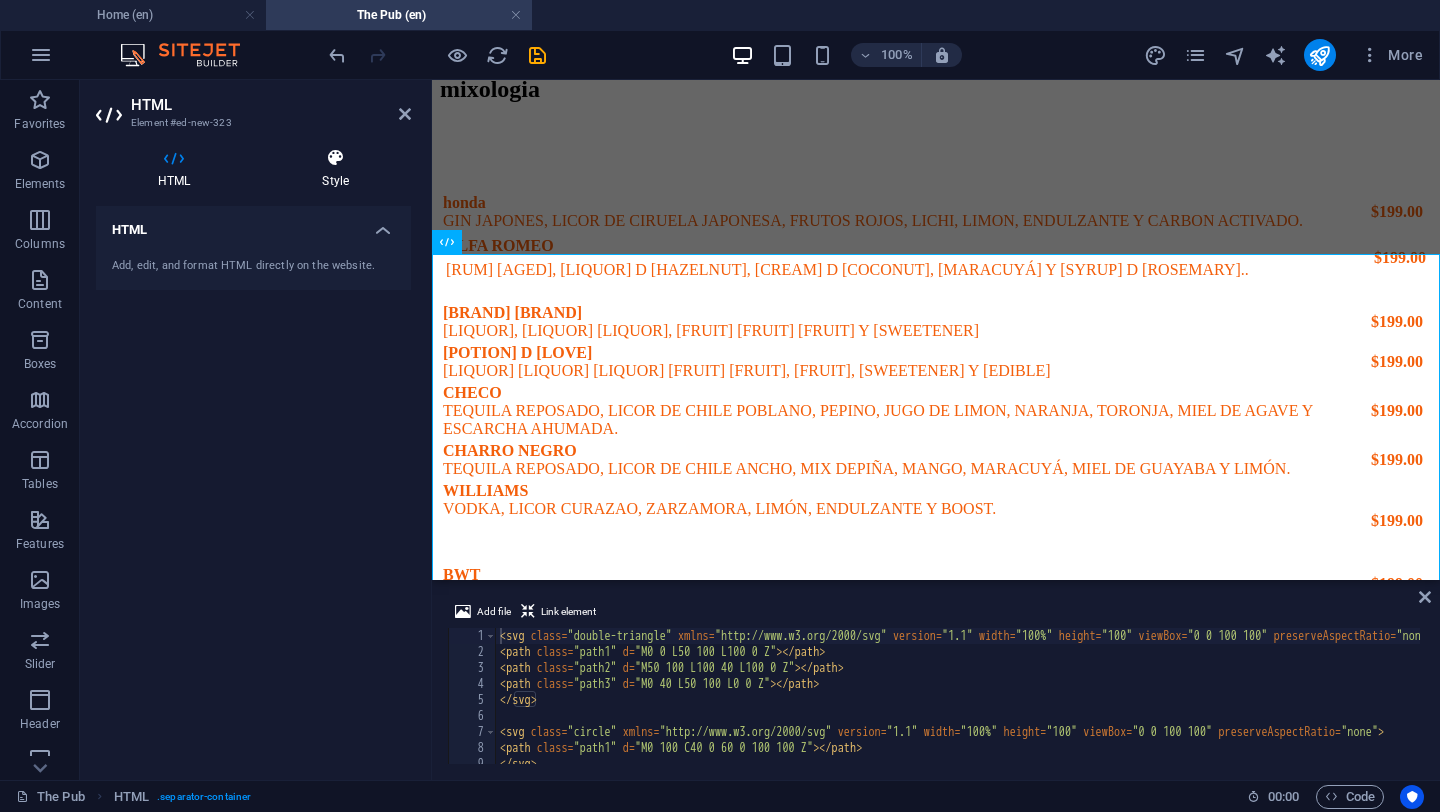 click at bounding box center (335, 158) 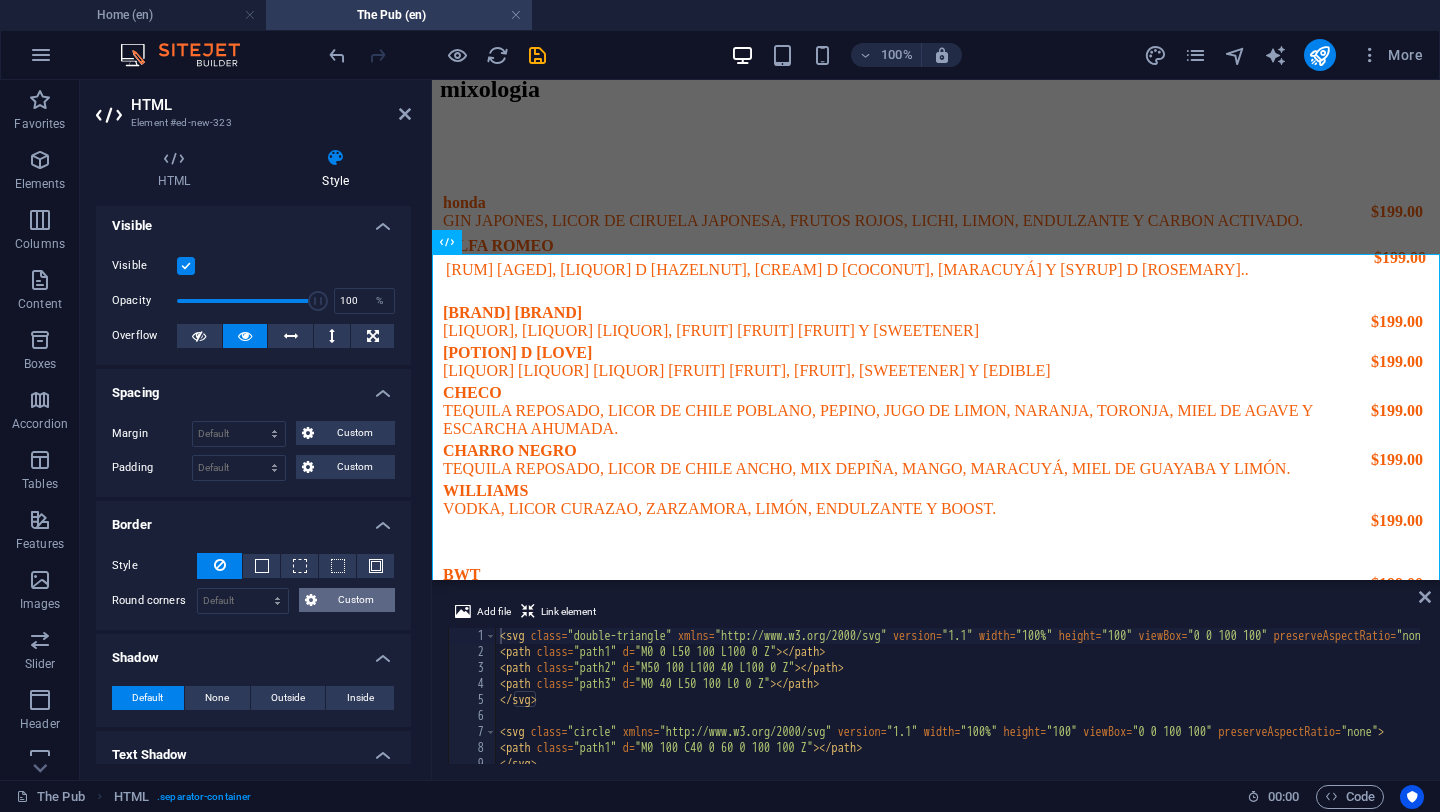 scroll, scrollTop: 0, scrollLeft: 0, axis: both 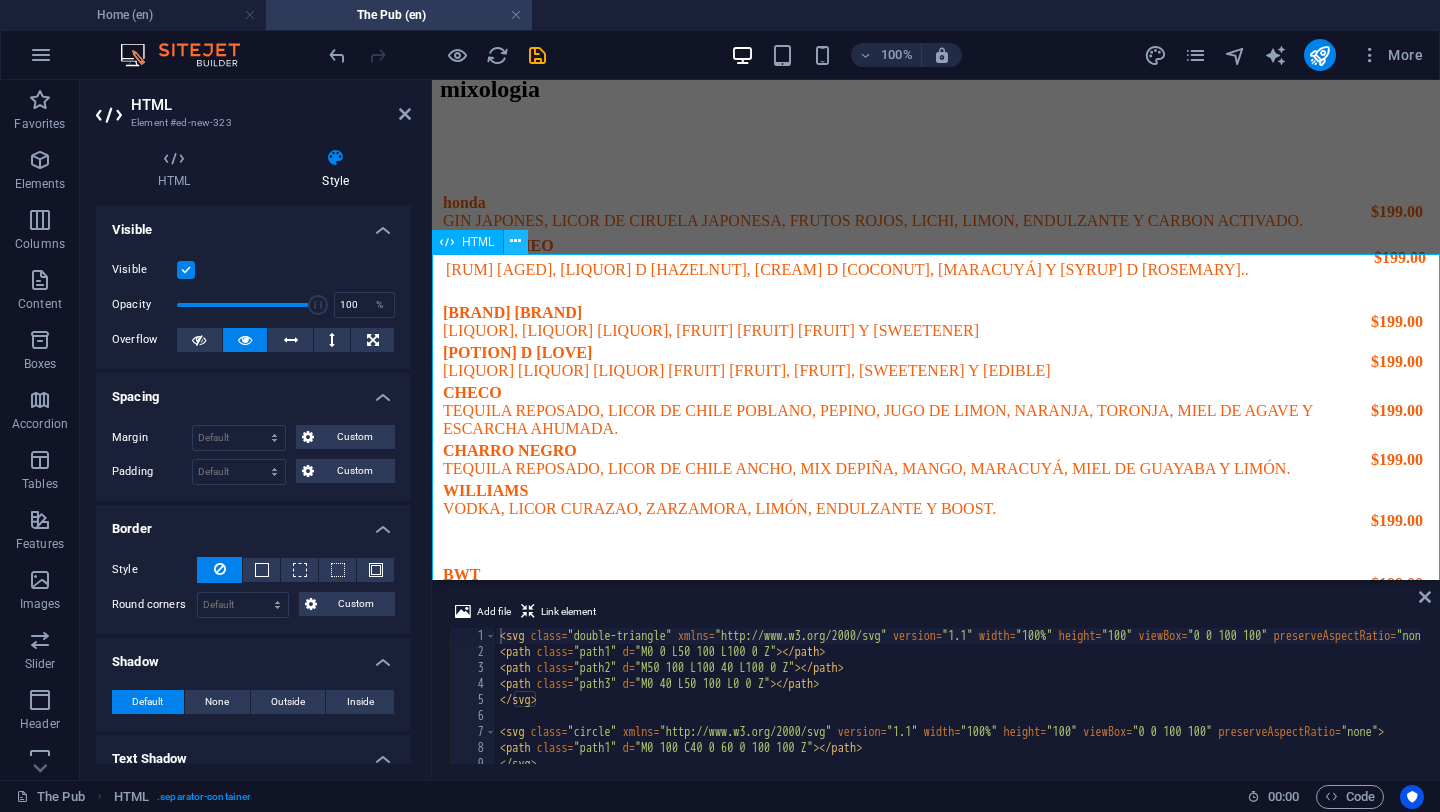 click at bounding box center [516, 242] 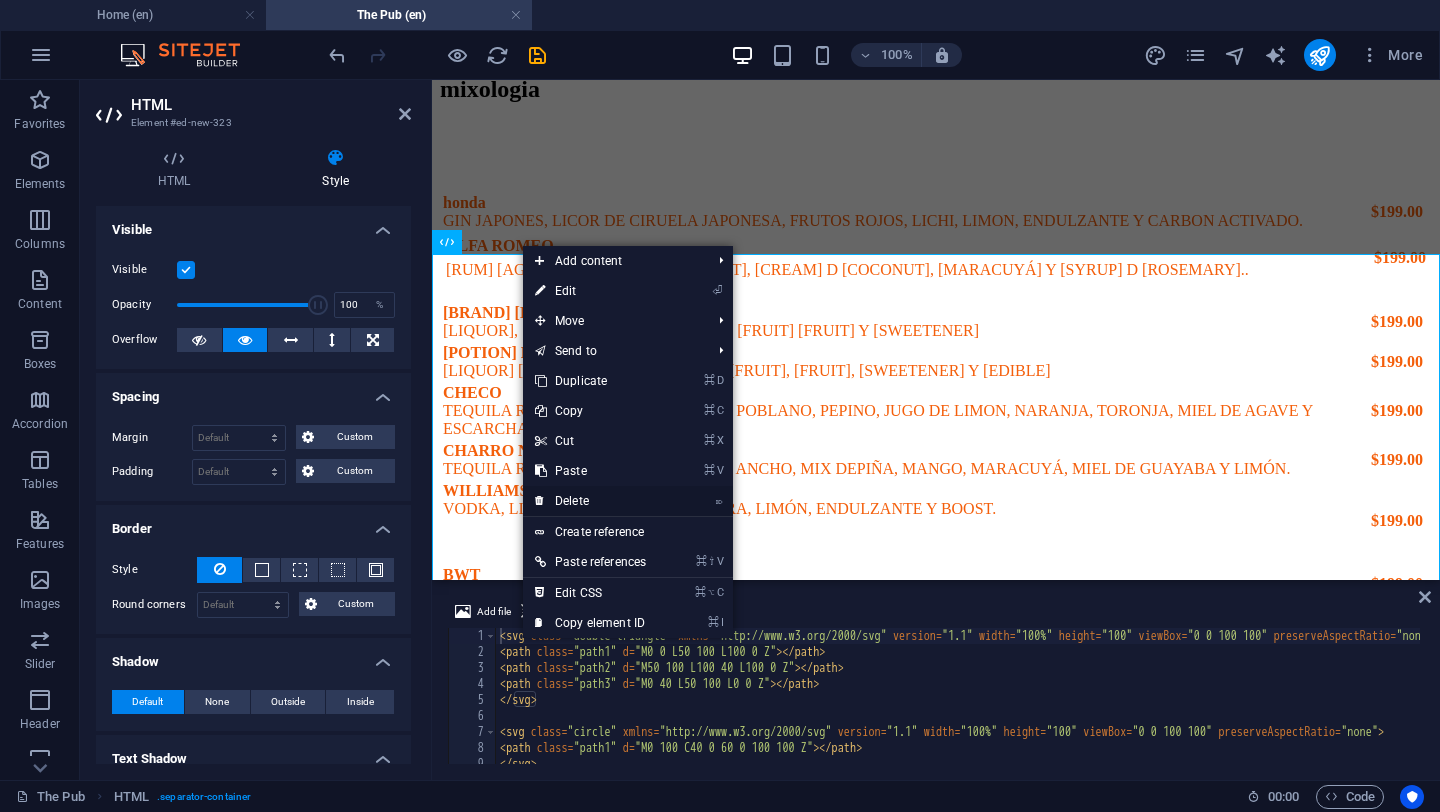 click on "⌦  Delete" at bounding box center (590, 501) 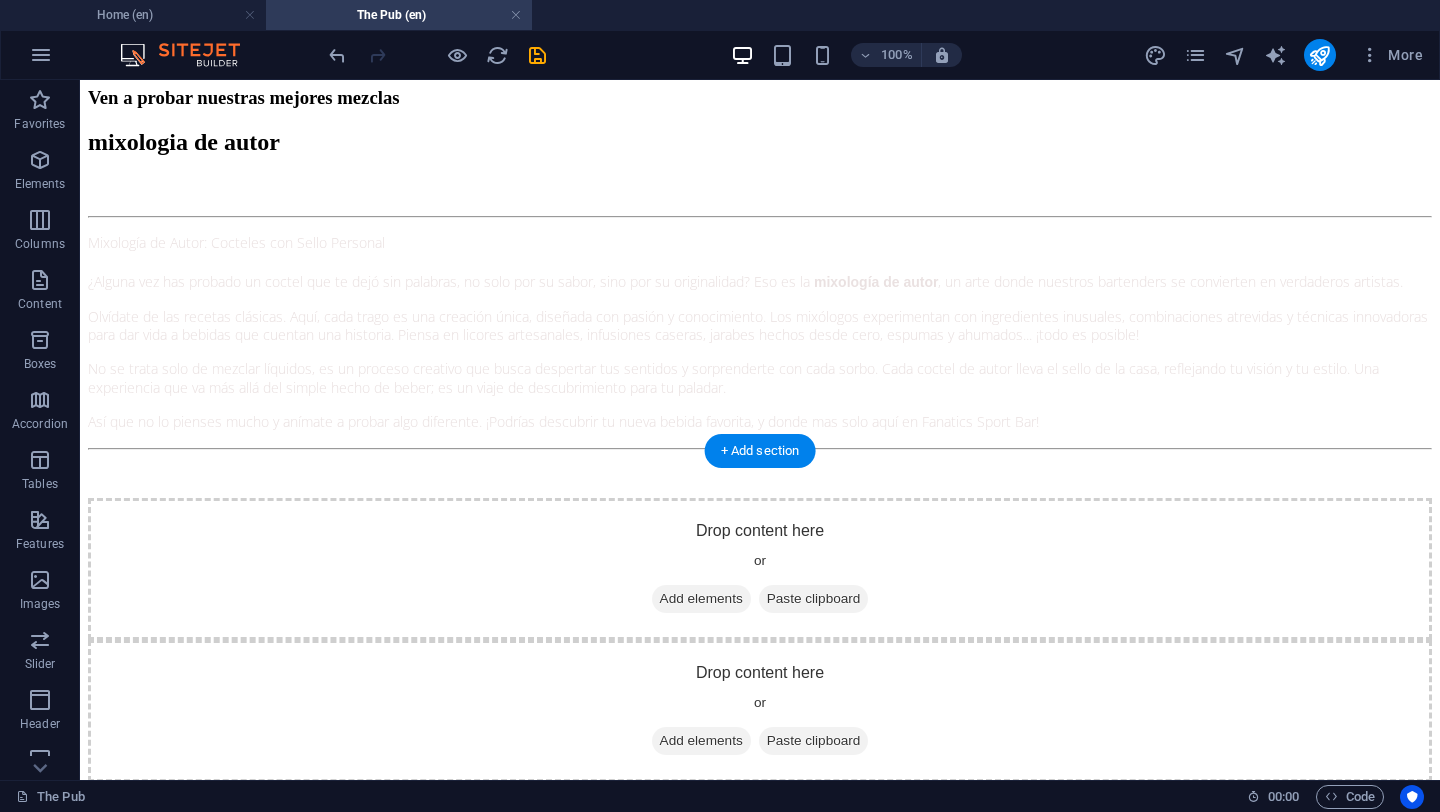 scroll, scrollTop: 2863, scrollLeft: 0, axis: vertical 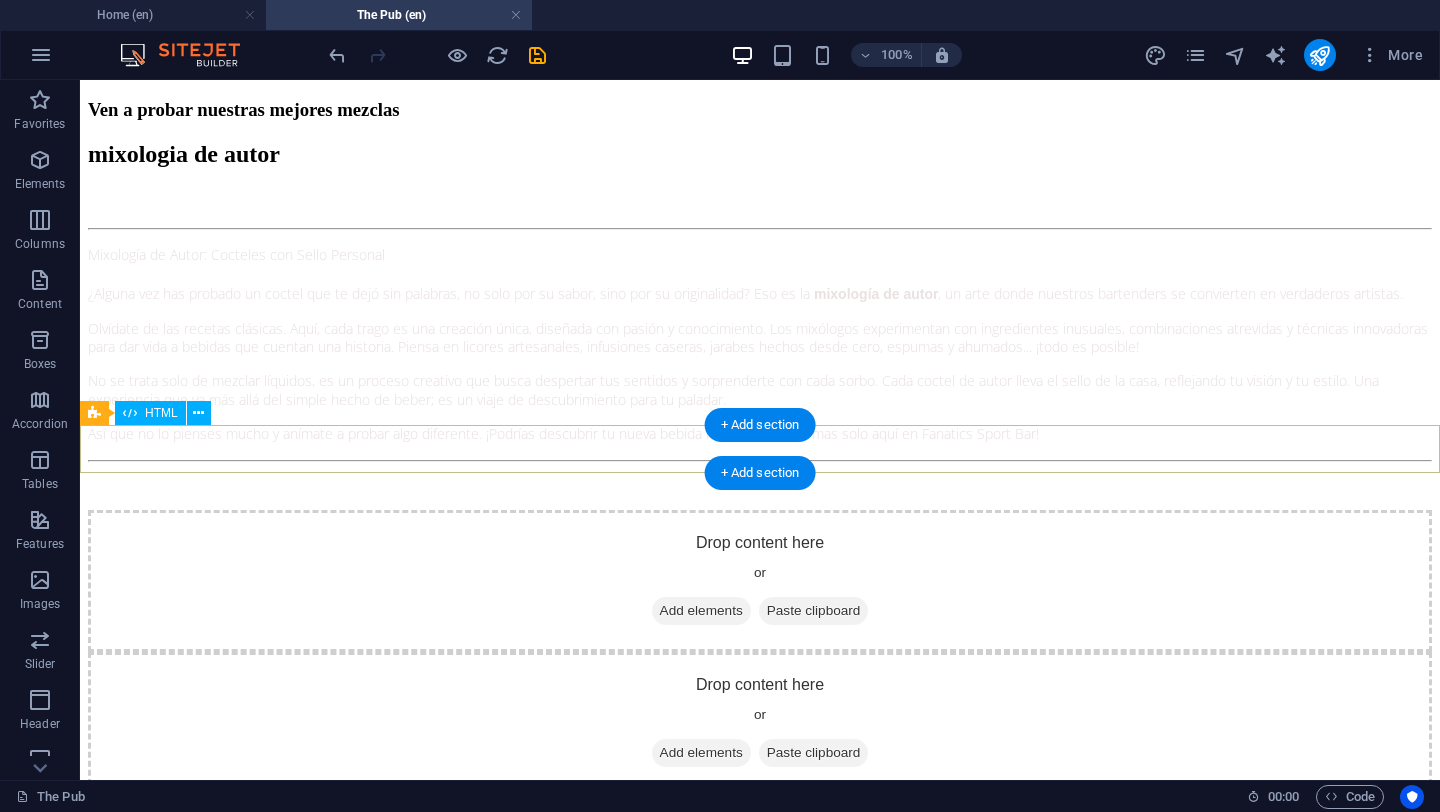 click at bounding box center [760, 3110] 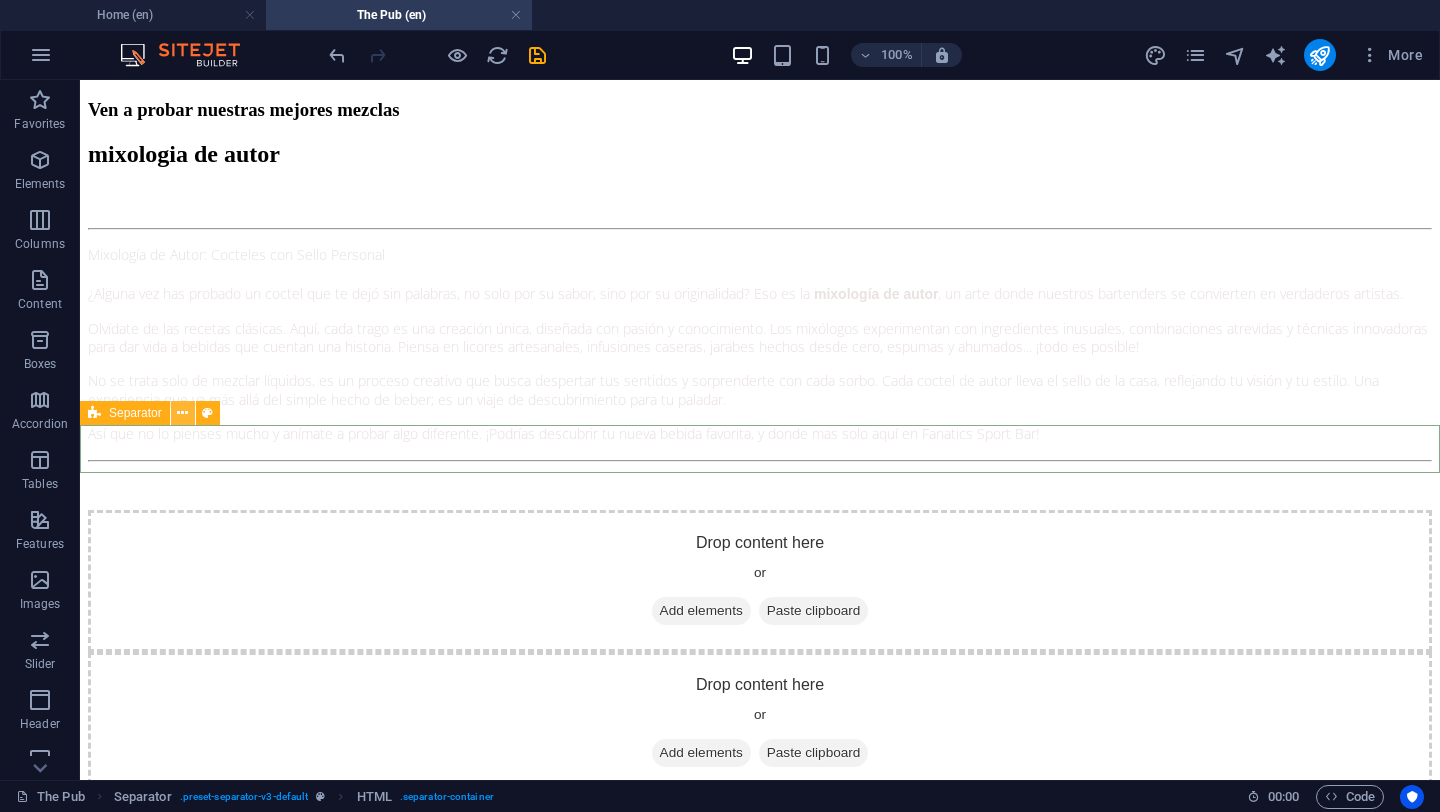 click at bounding box center [182, 413] 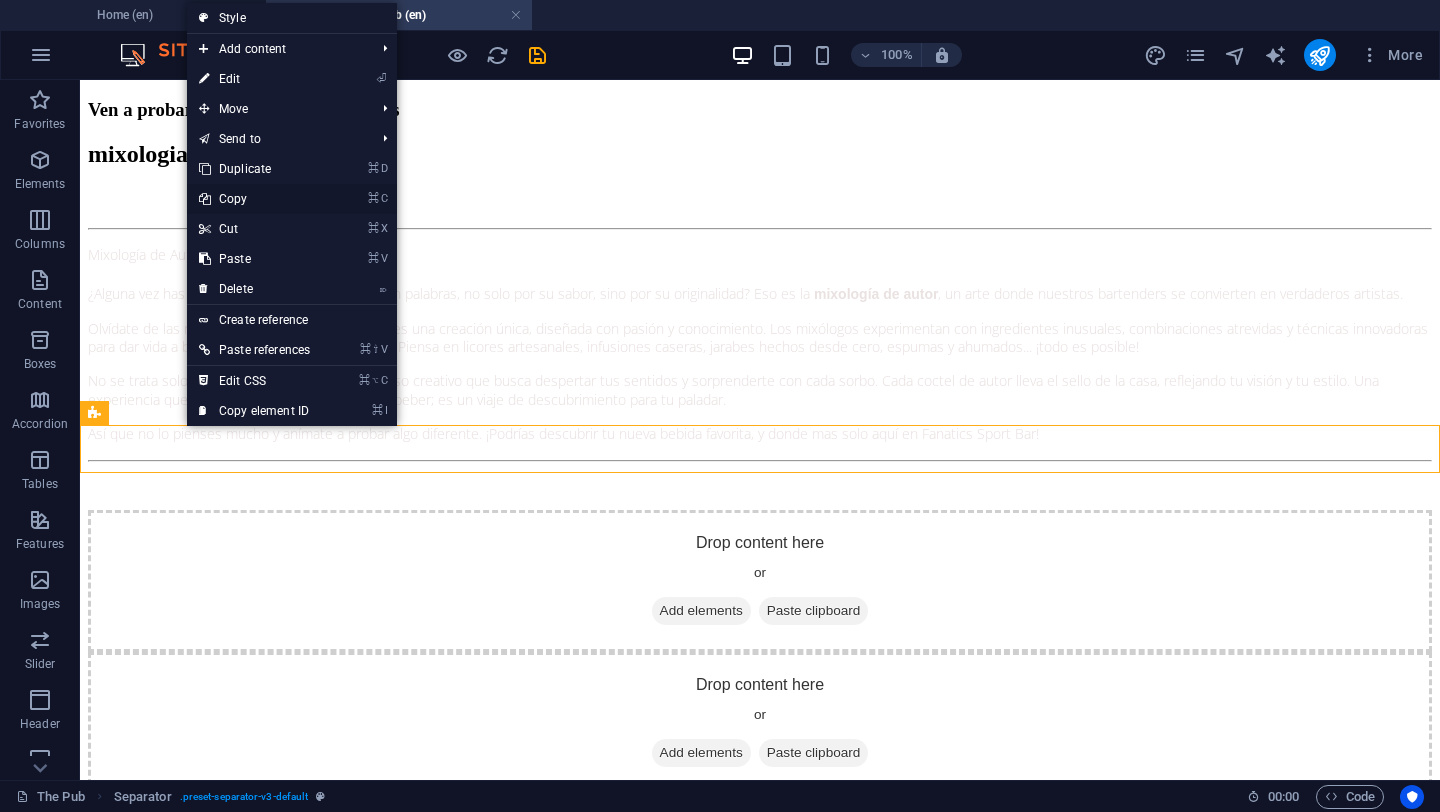 click on "⌘ C  Copy" at bounding box center (254, 199) 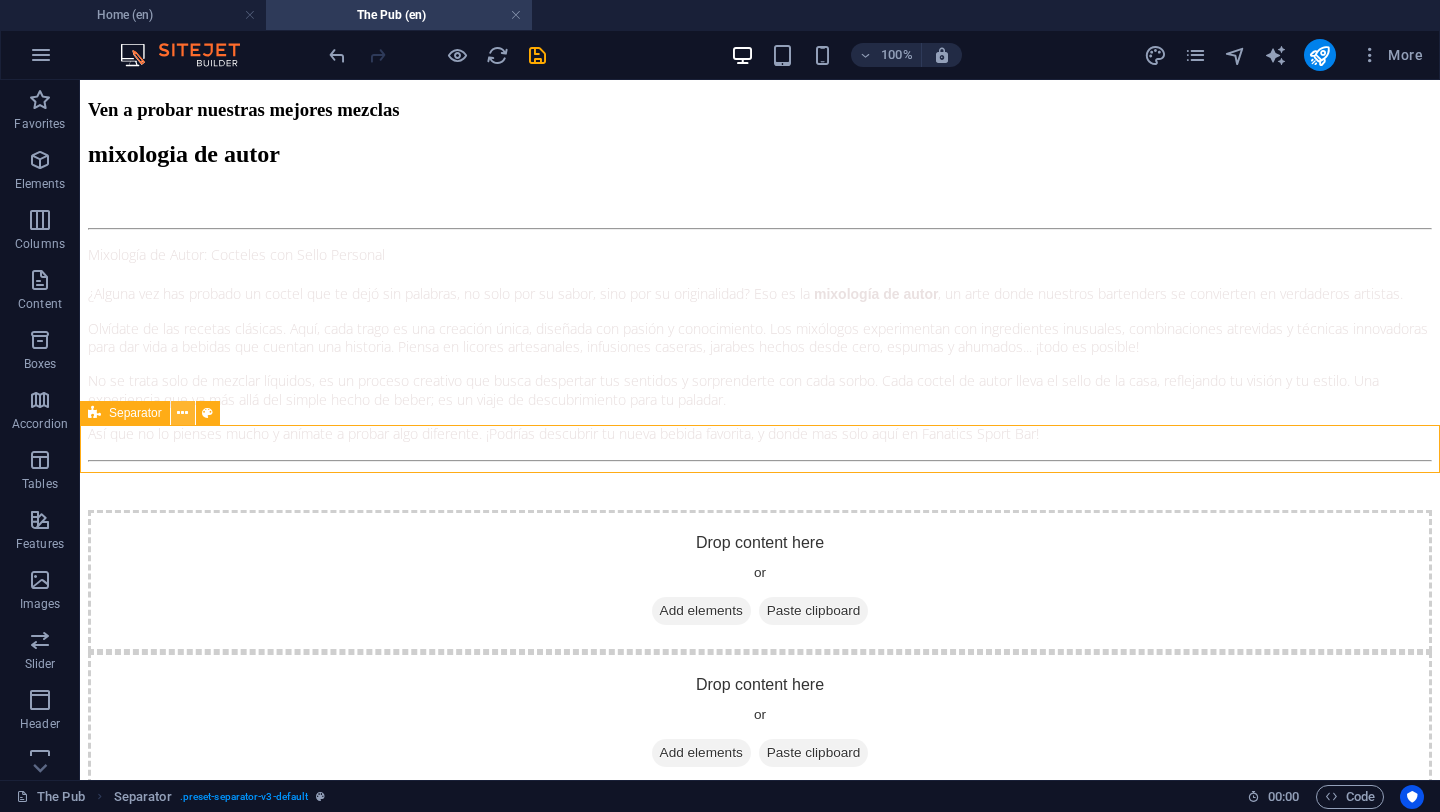 click at bounding box center [182, 413] 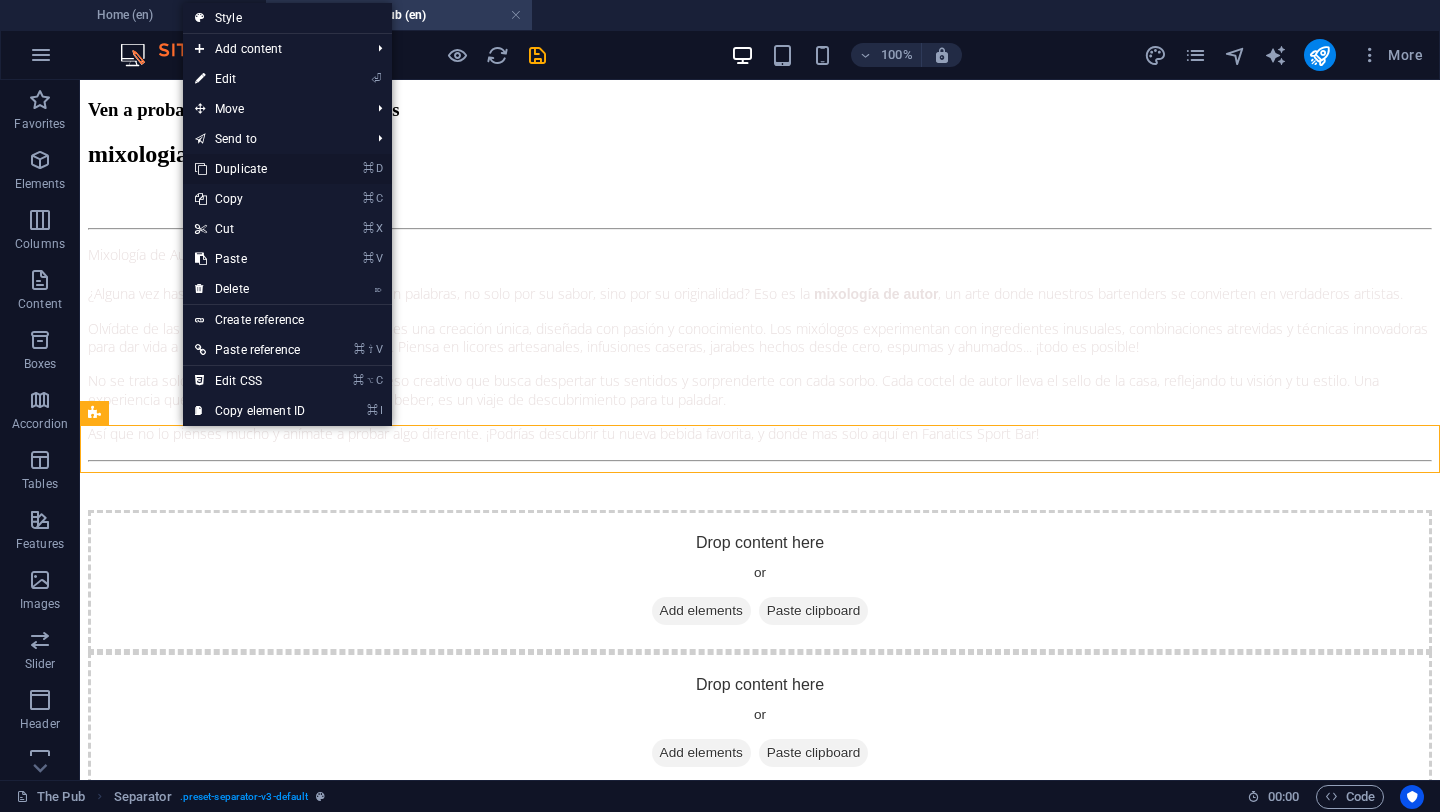click on "⌘ D  Duplicate" at bounding box center (250, 169) 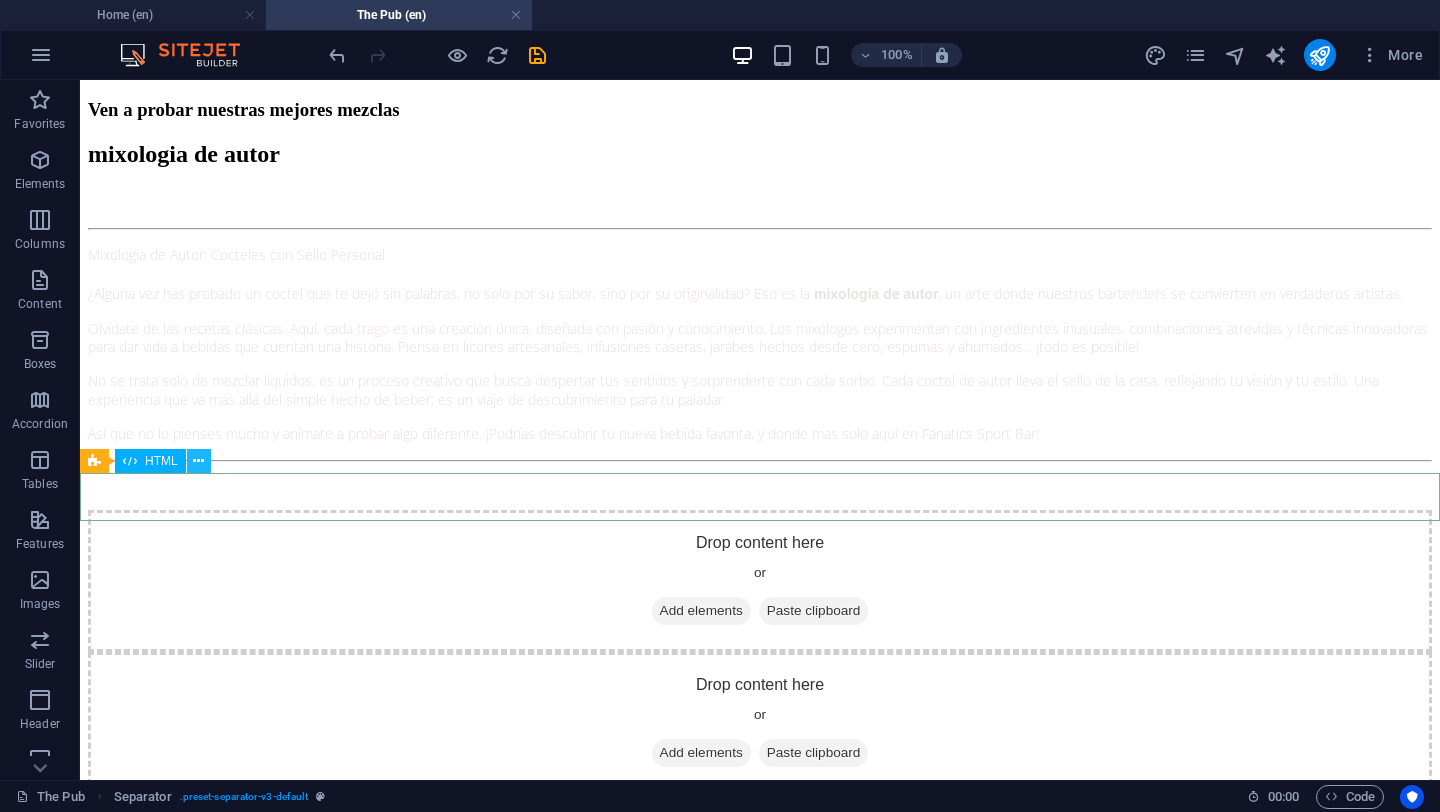 click at bounding box center [198, 461] 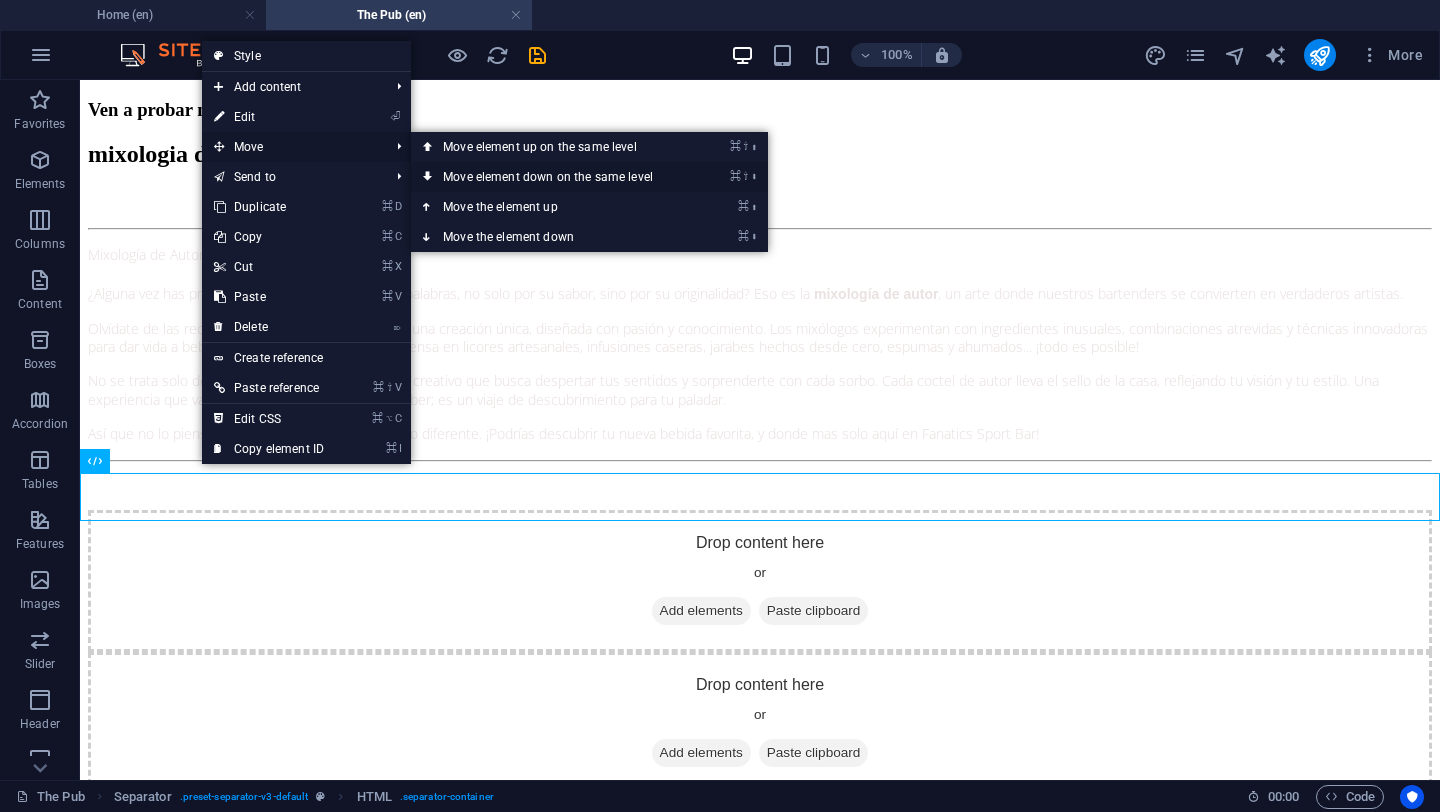 click on "⌘ ⇧ ⬇  Move element down on the same level" at bounding box center (552, 177) 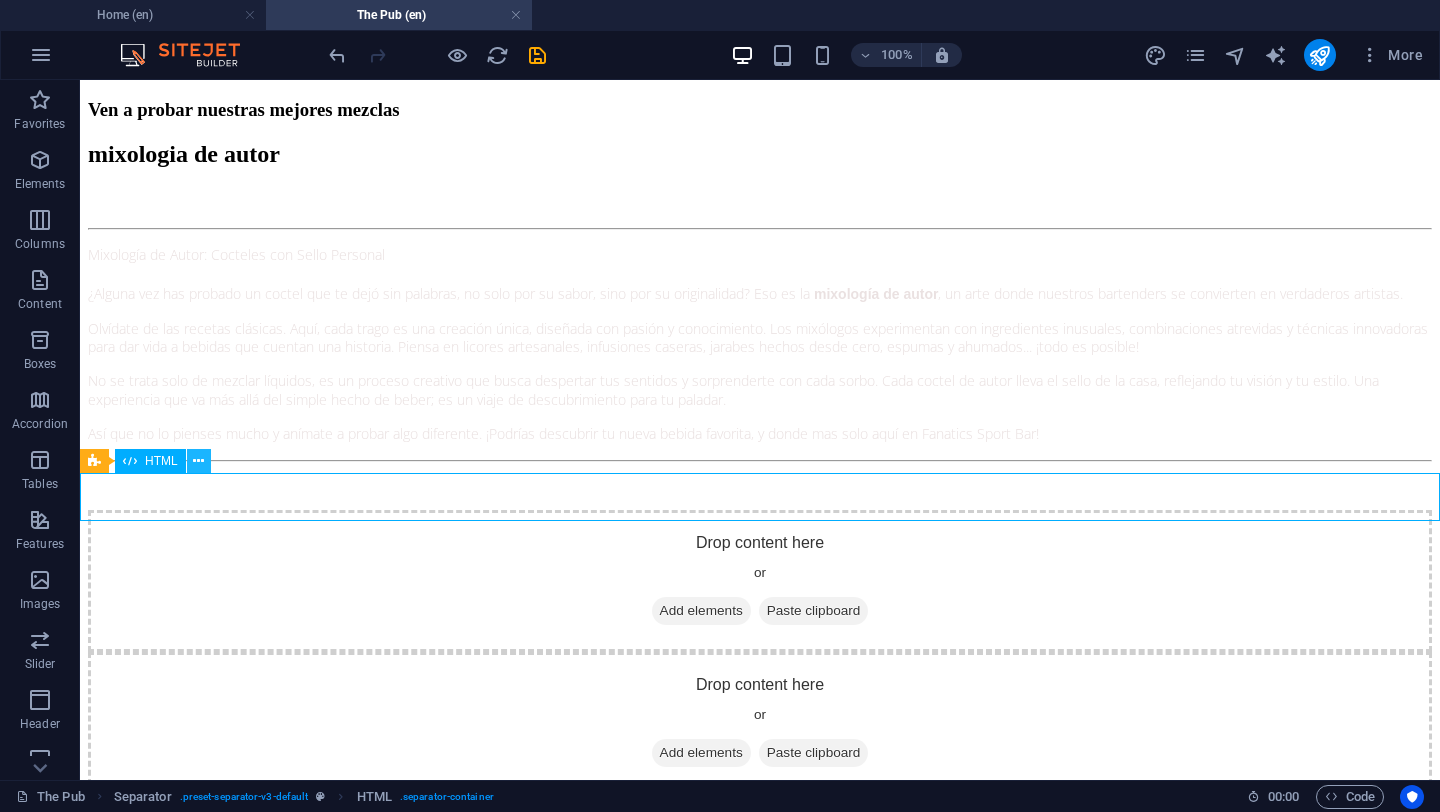 click at bounding box center [199, 461] 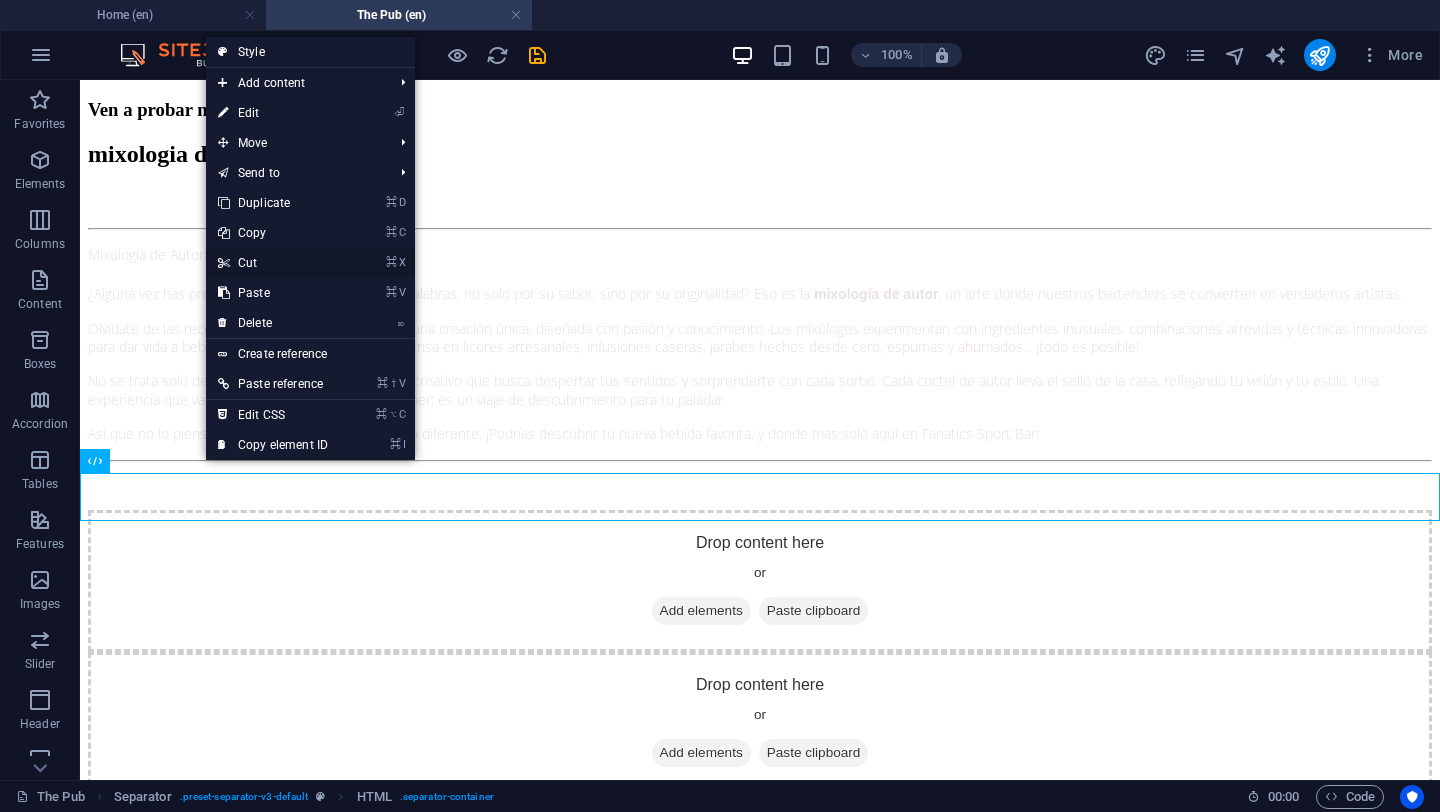 click on "⌘ X  Cut" at bounding box center (273, 263) 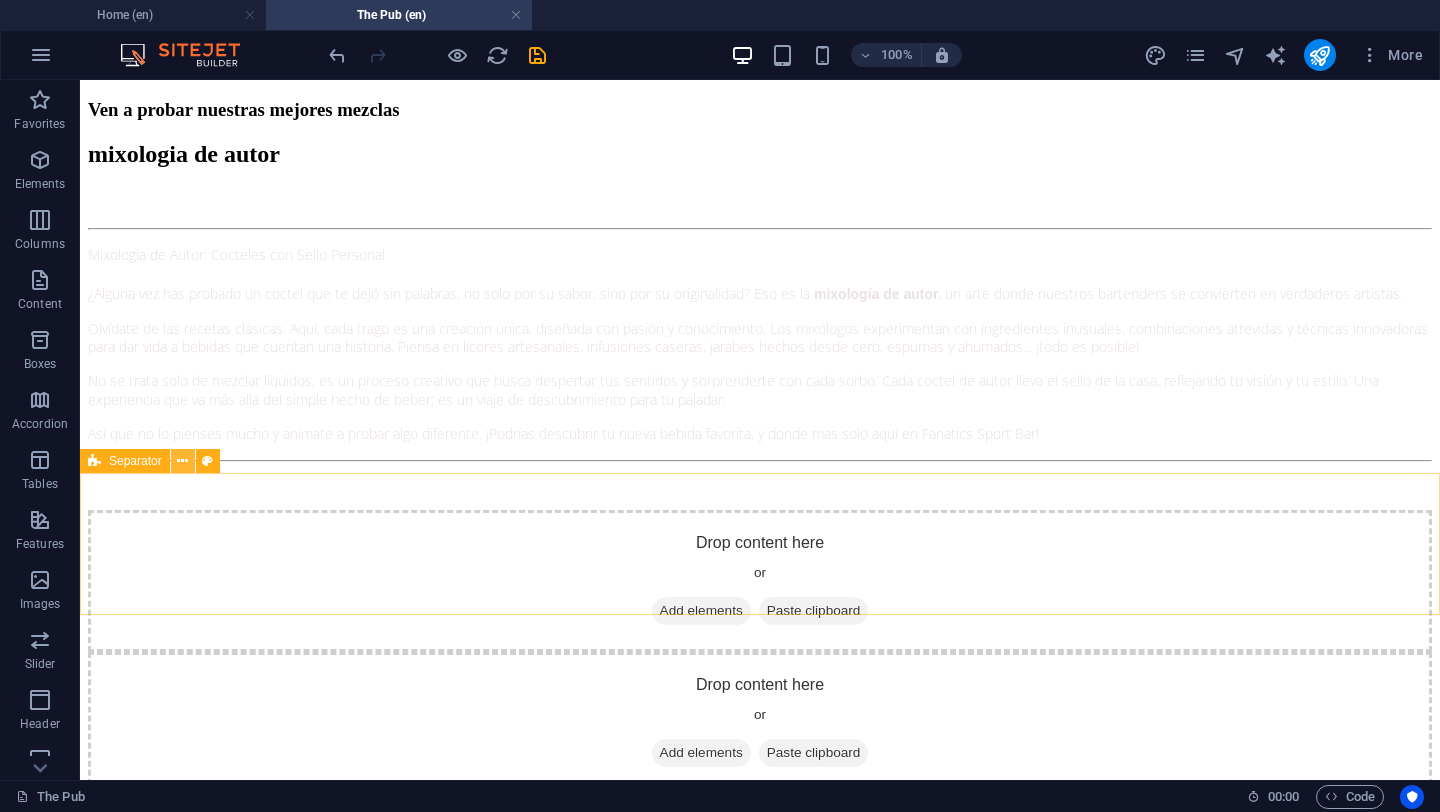 click at bounding box center [183, 461] 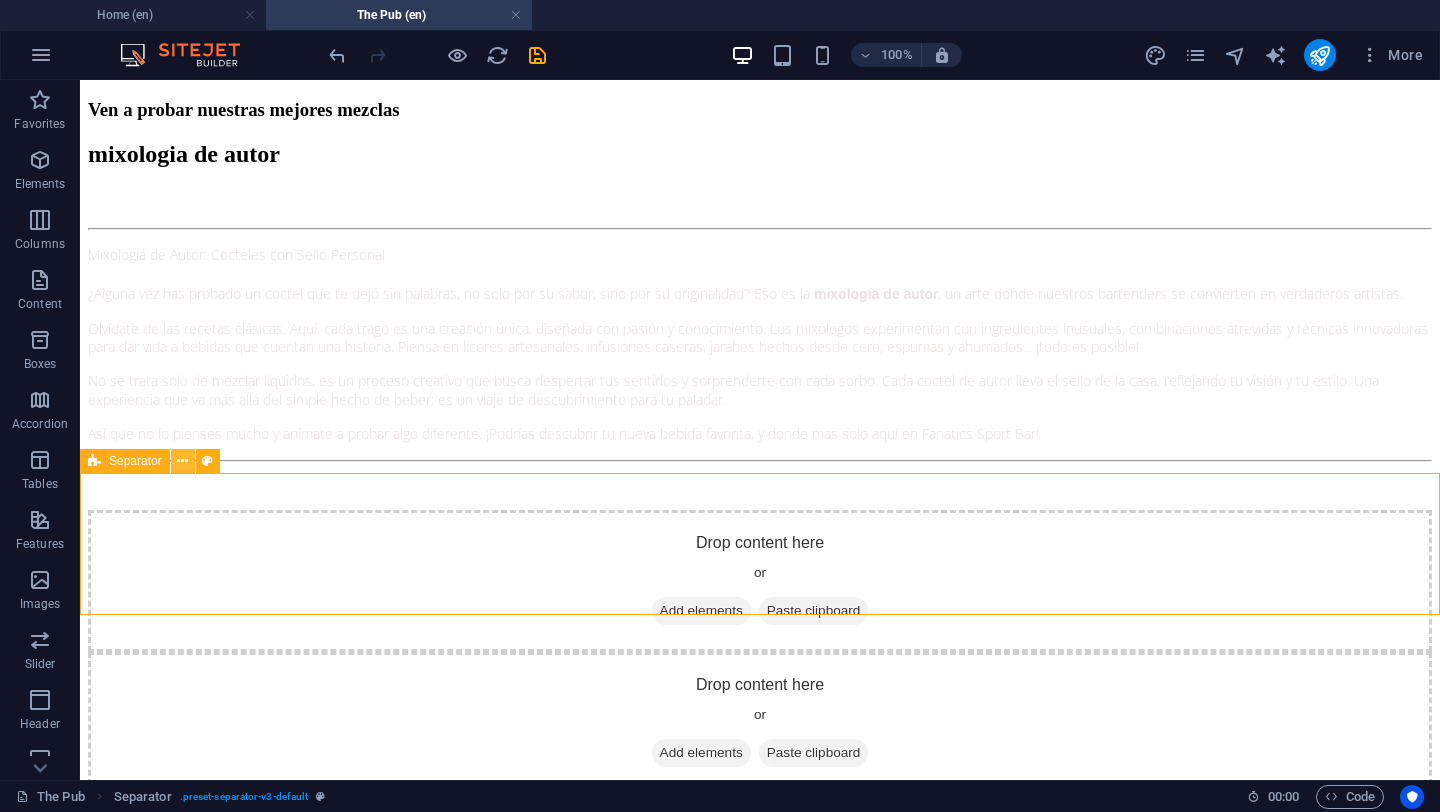 click at bounding box center (182, 461) 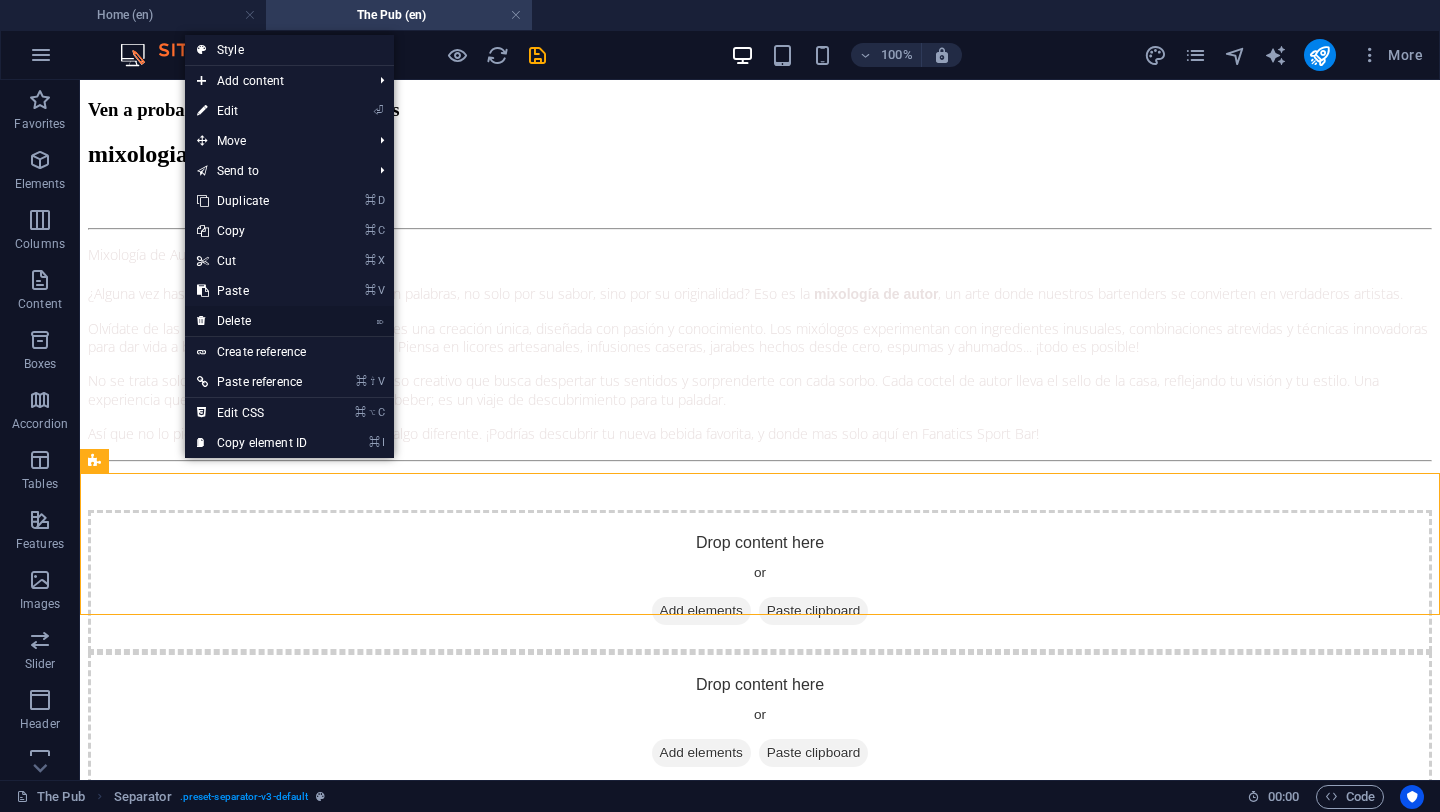 click on "⌦  Delete" at bounding box center [252, 321] 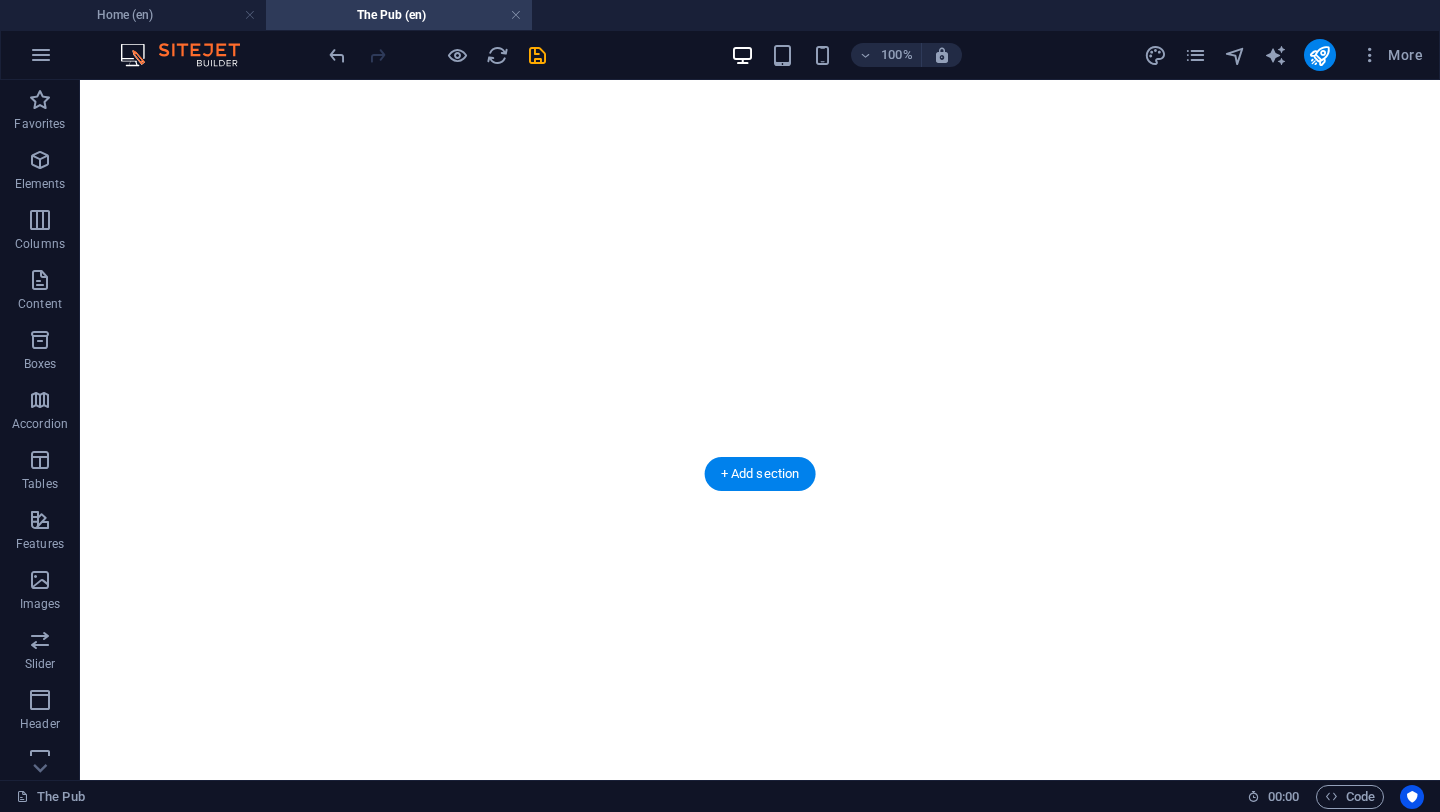 scroll, scrollTop: 4091, scrollLeft: 0, axis: vertical 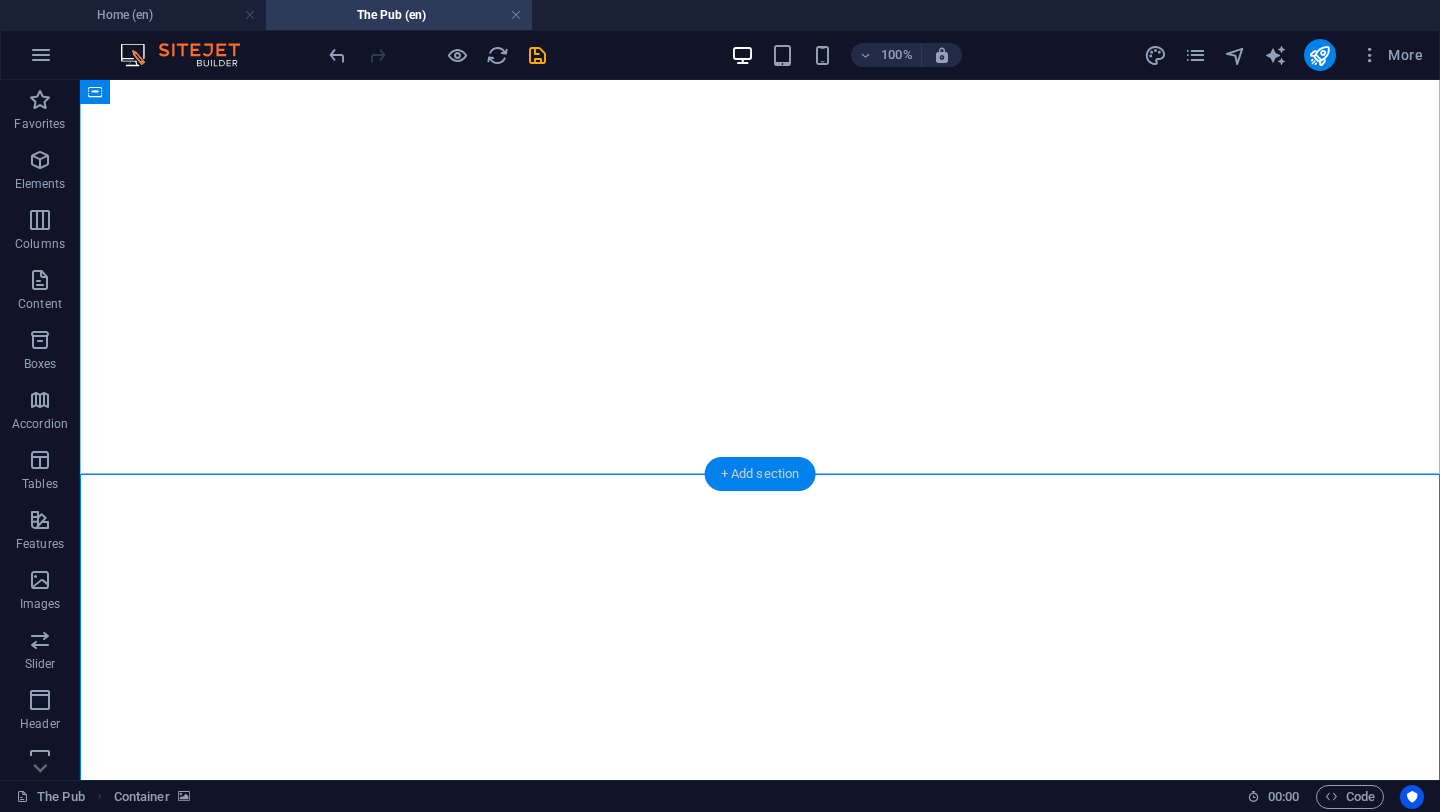 click on "+ Add section" at bounding box center (760, 474) 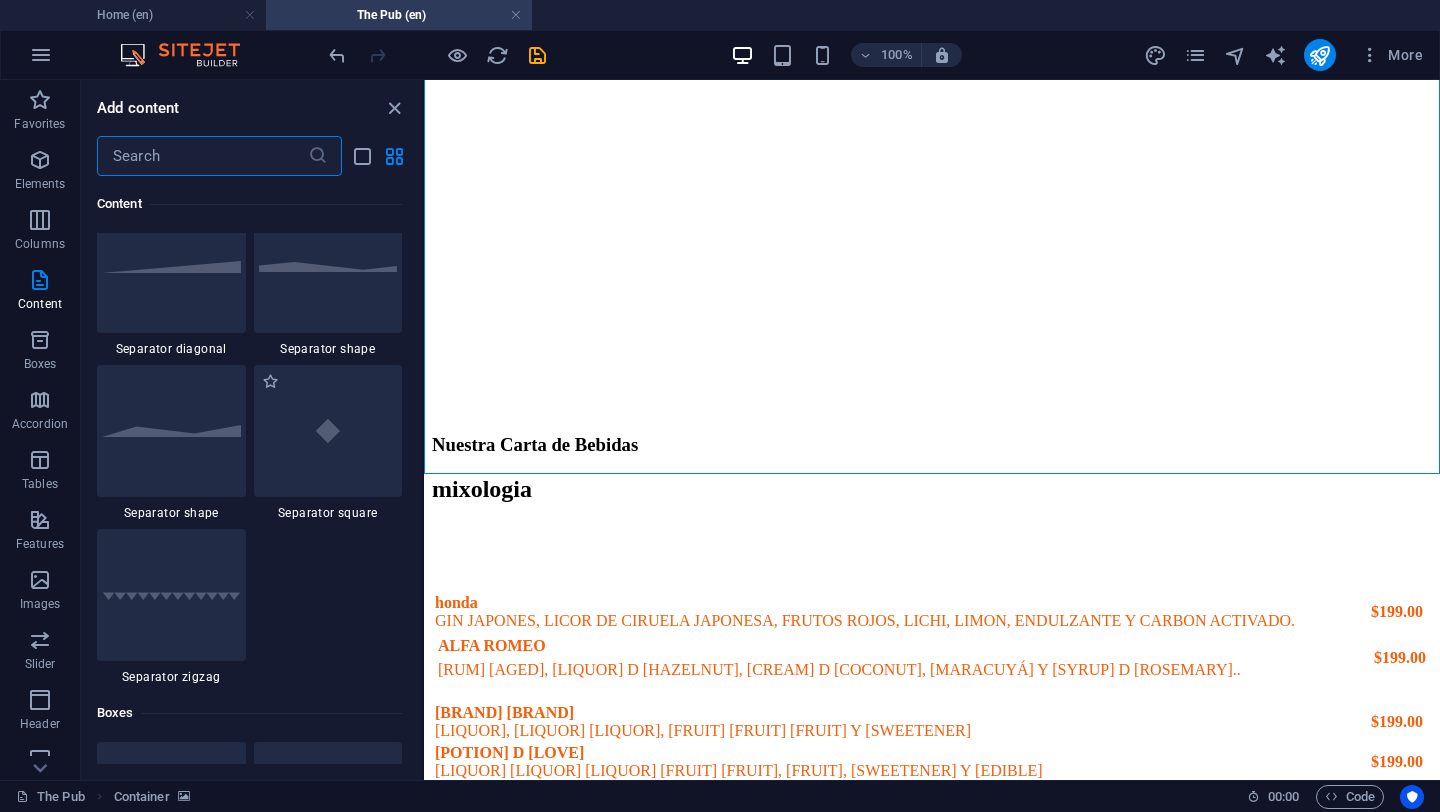 scroll, scrollTop: 5018, scrollLeft: 0, axis: vertical 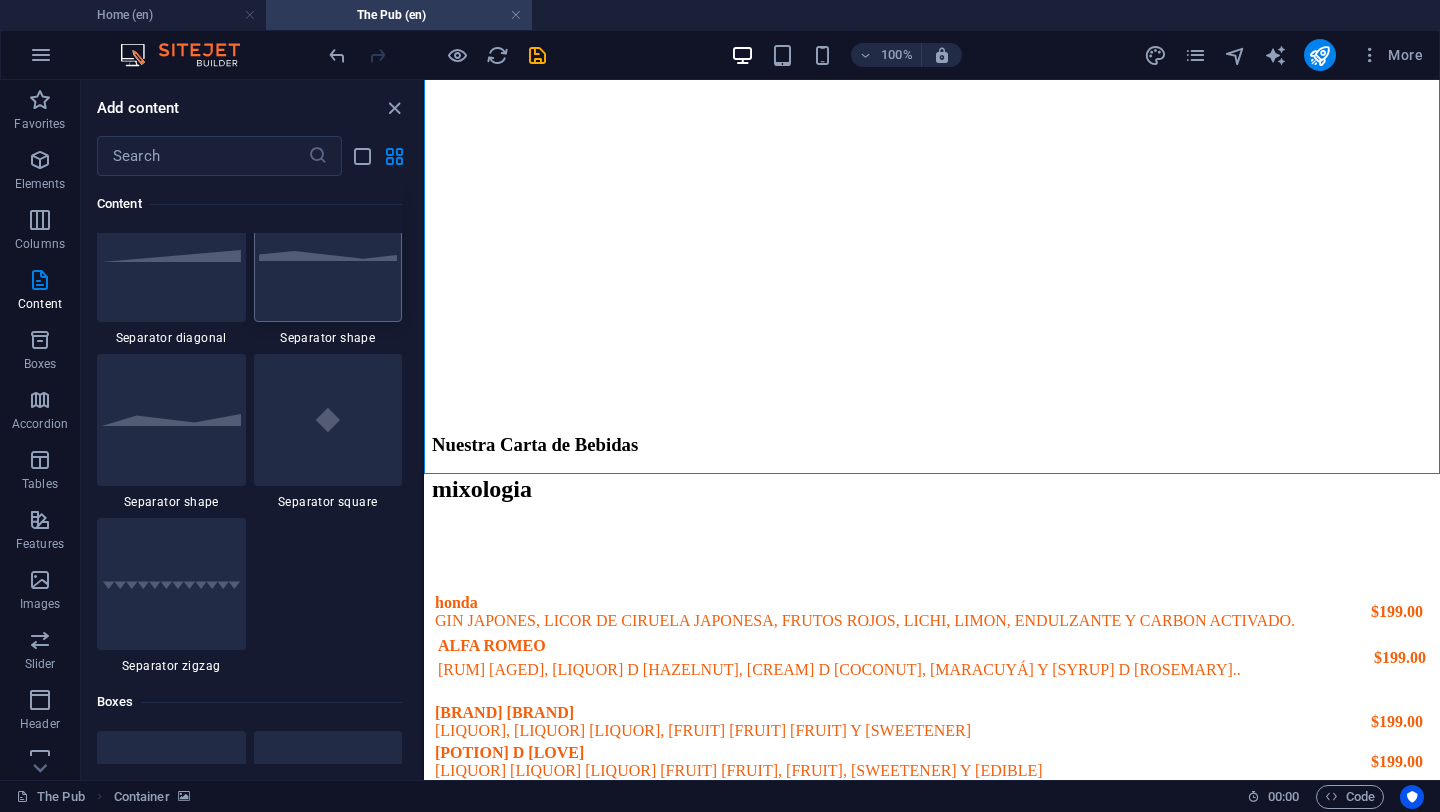 click at bounding box center [328, 256] 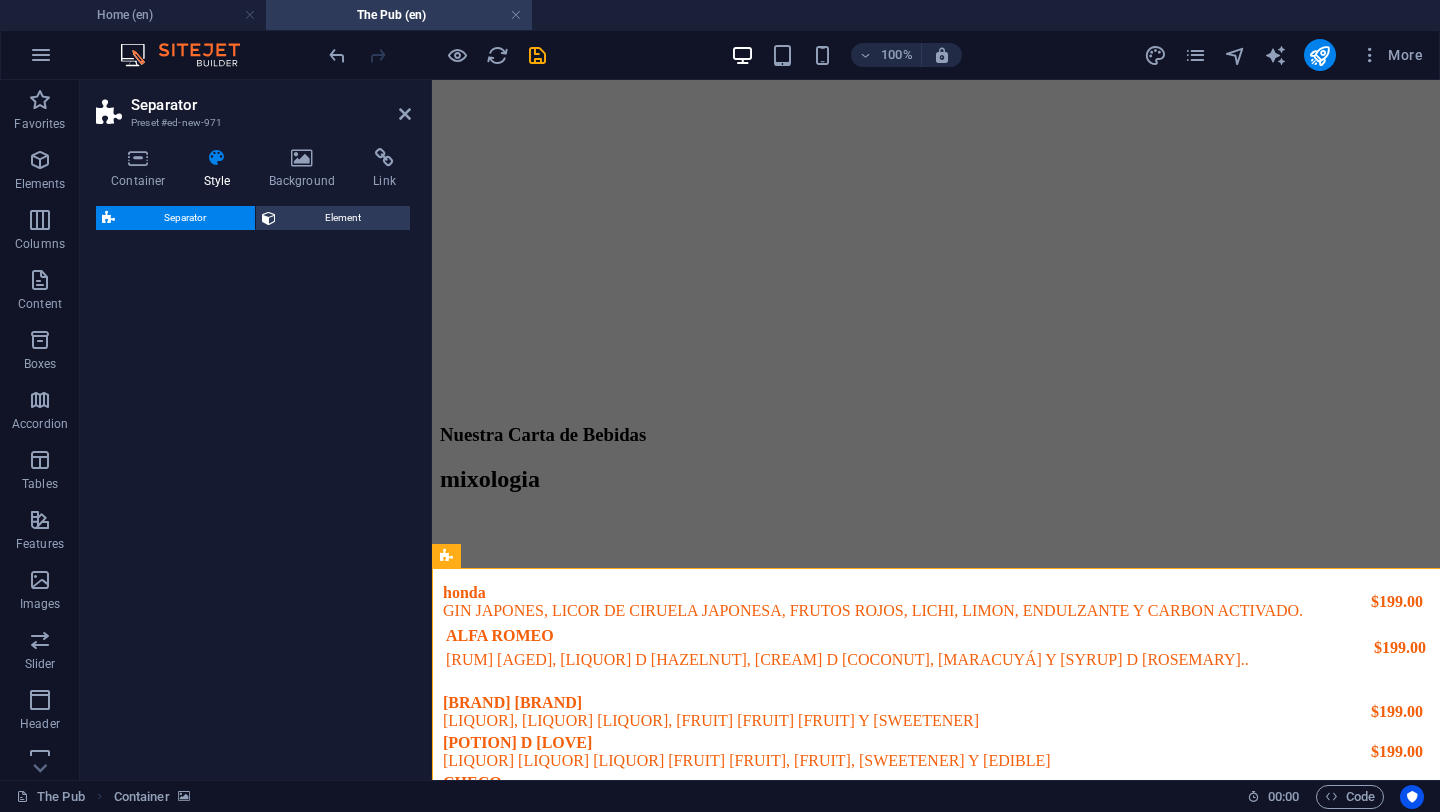 scroll, scrollTop: 3997, scrollLeft: 0, axis: vertical 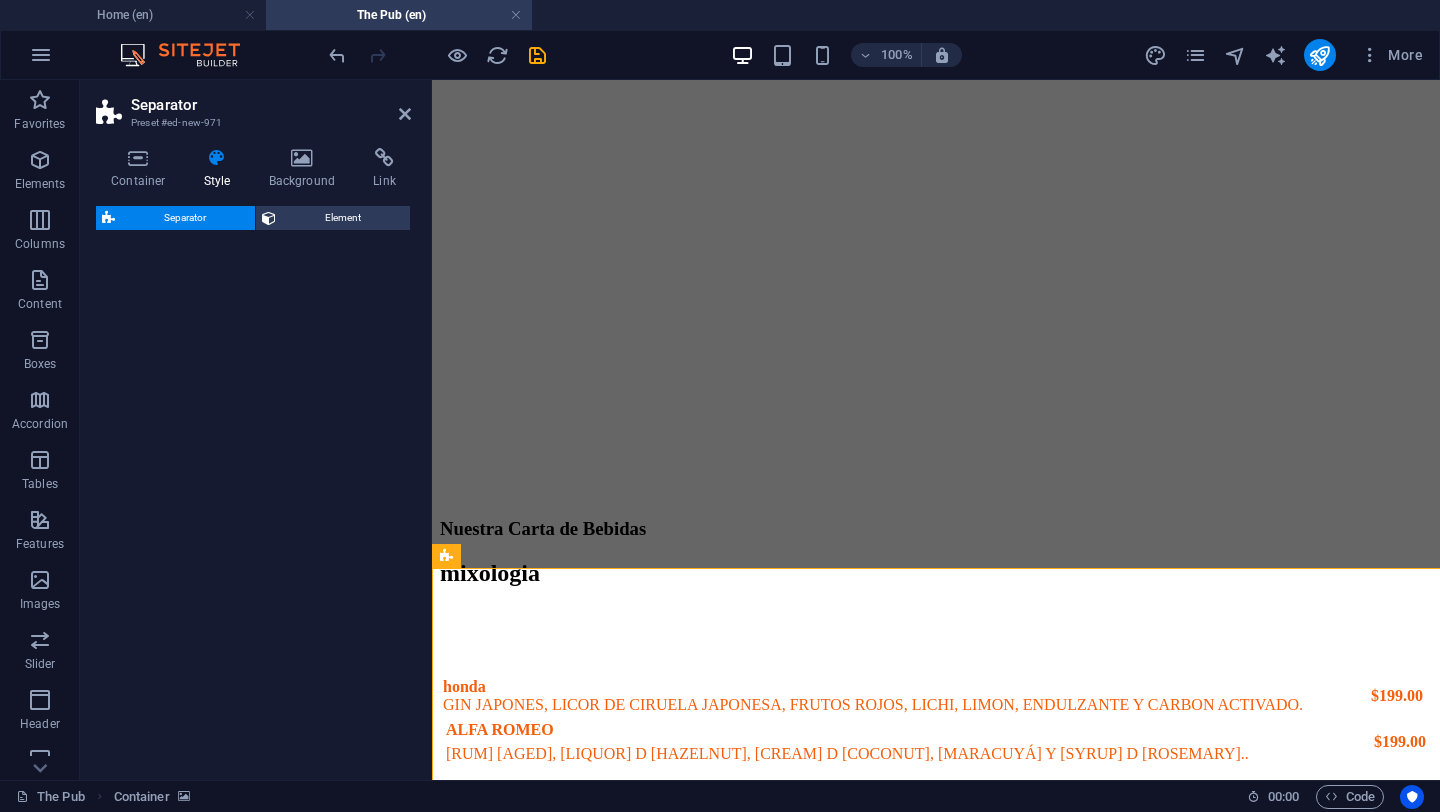select on "polygon1" 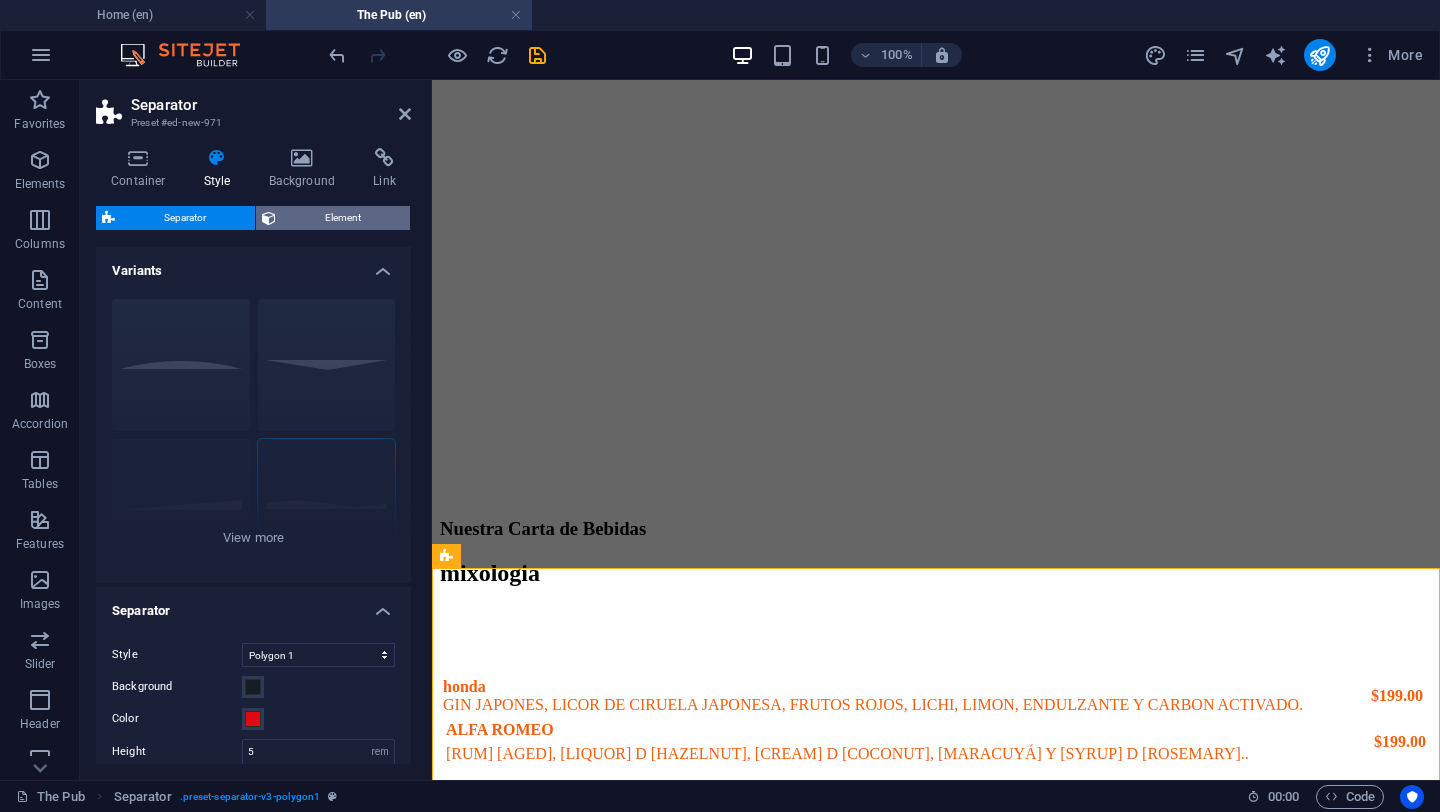click on "Element" at bounding box center [343, 218] 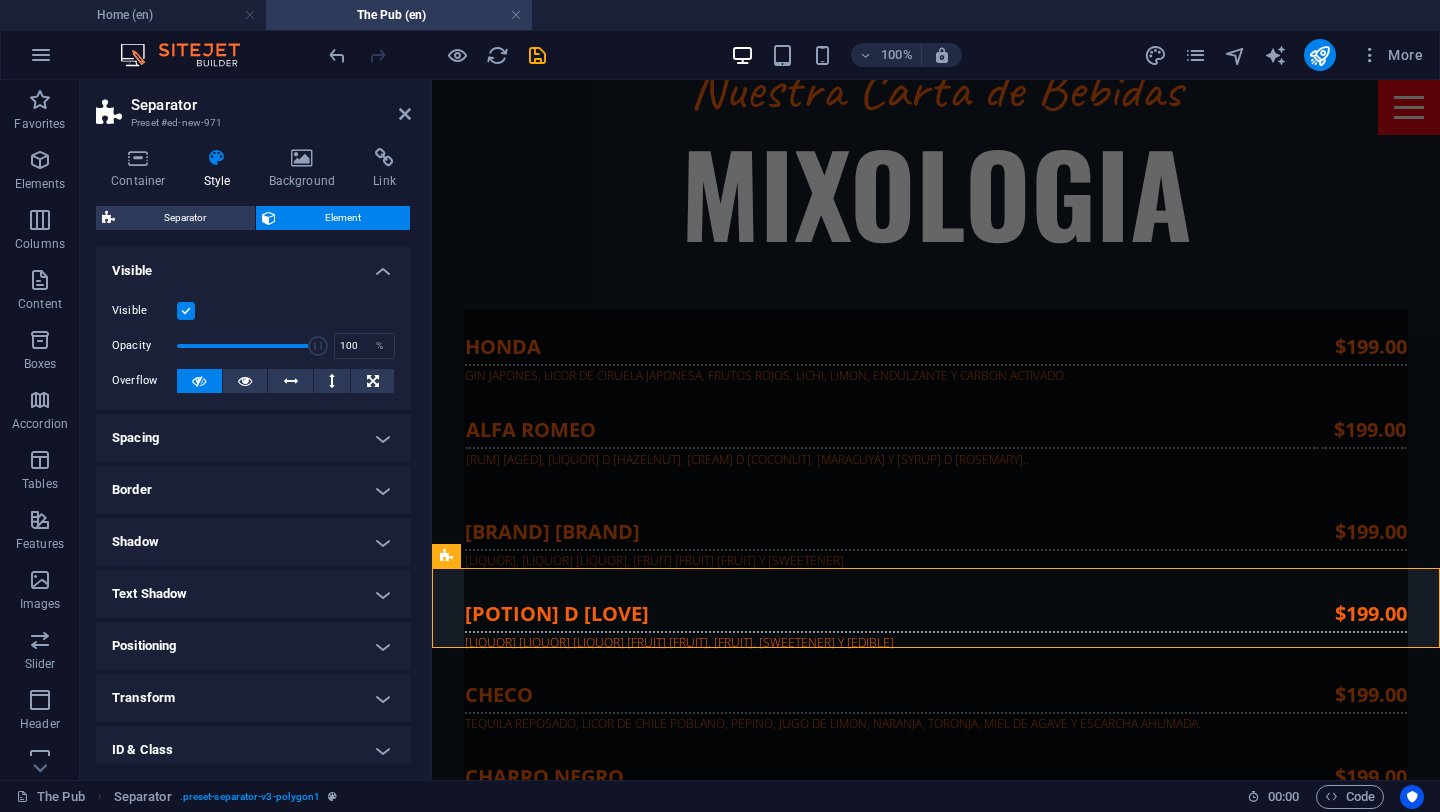 click on "Spacing" at bounding box center (253, 438) 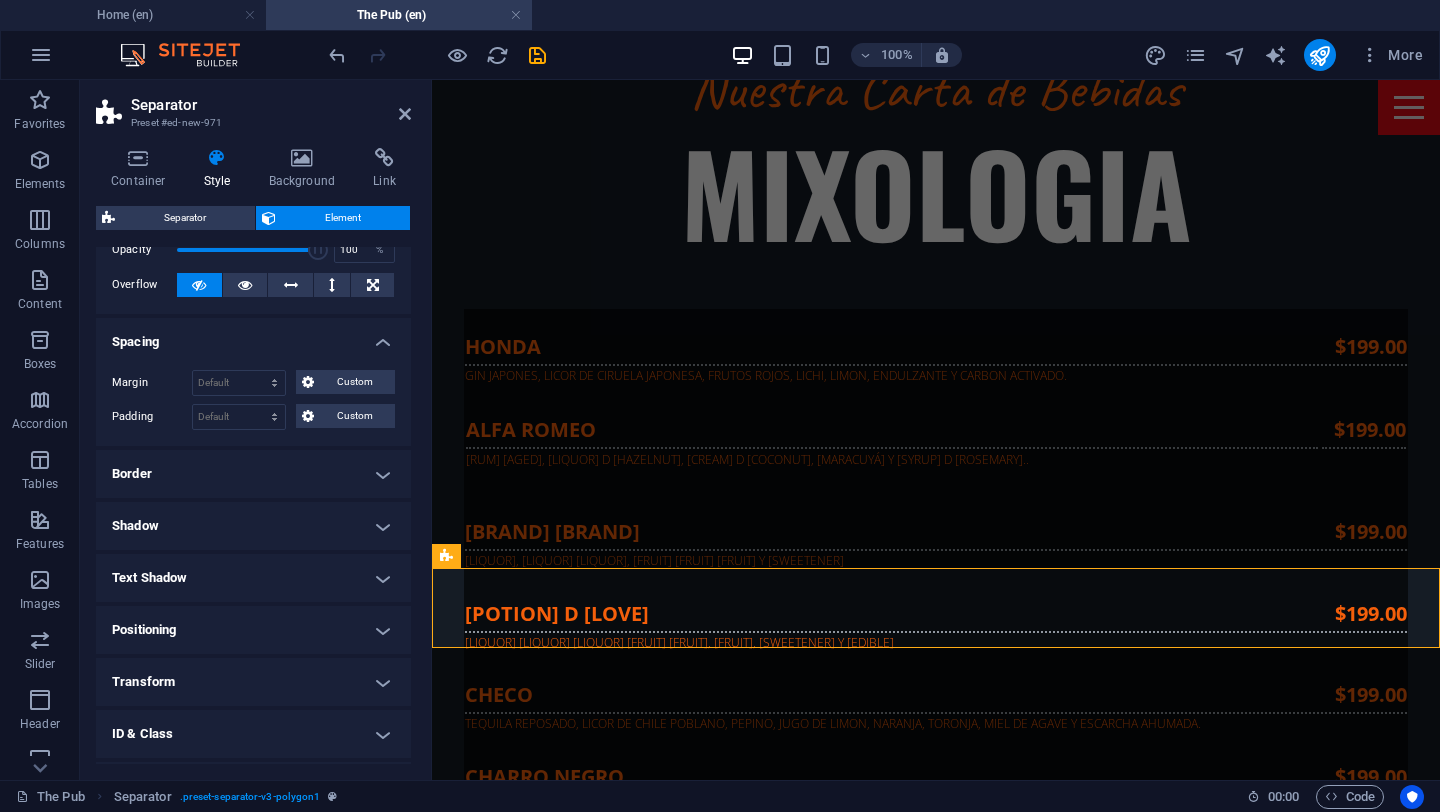 scroll, scrollTop: 0, scrollLeft: 0, axis: both 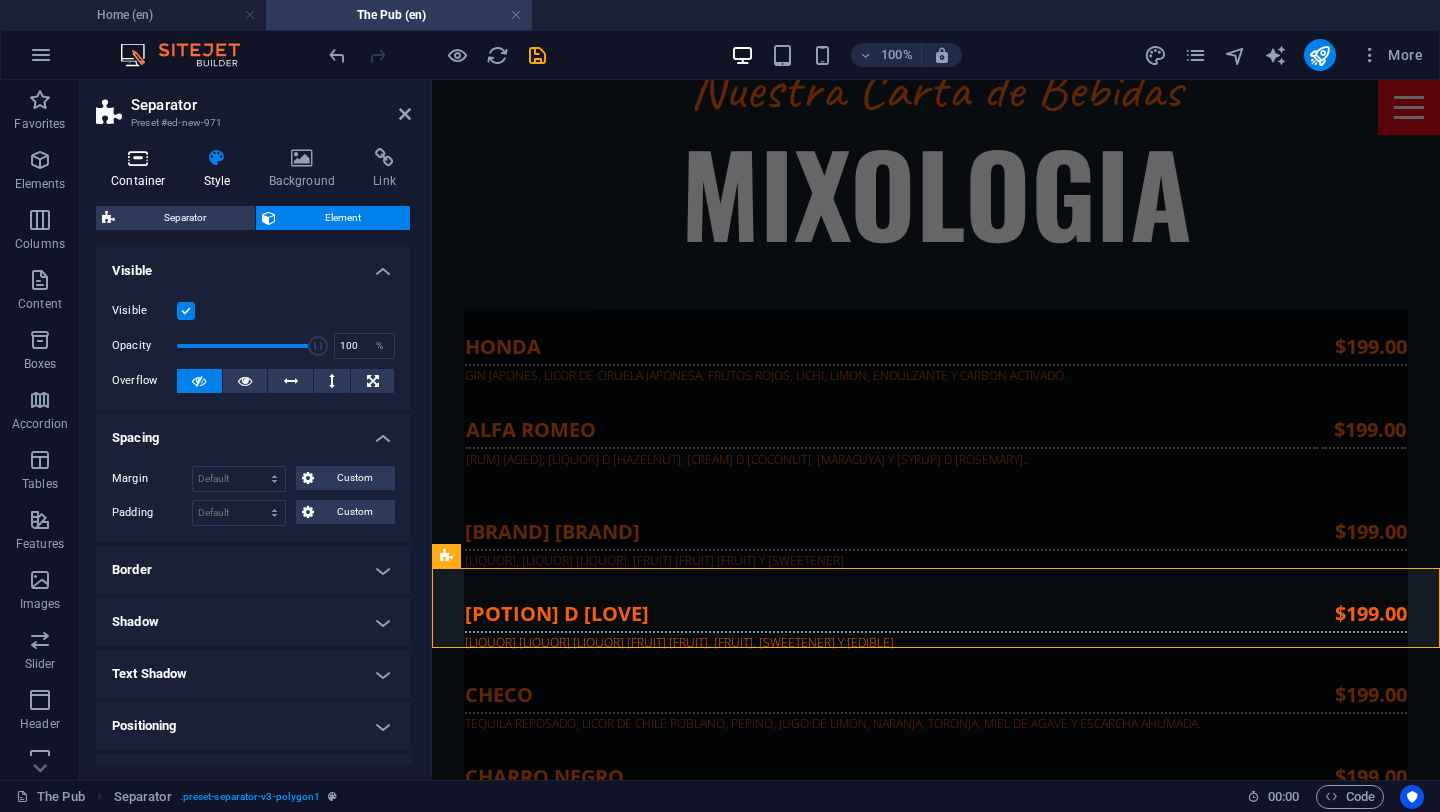 click at bounding box center [138, 158] 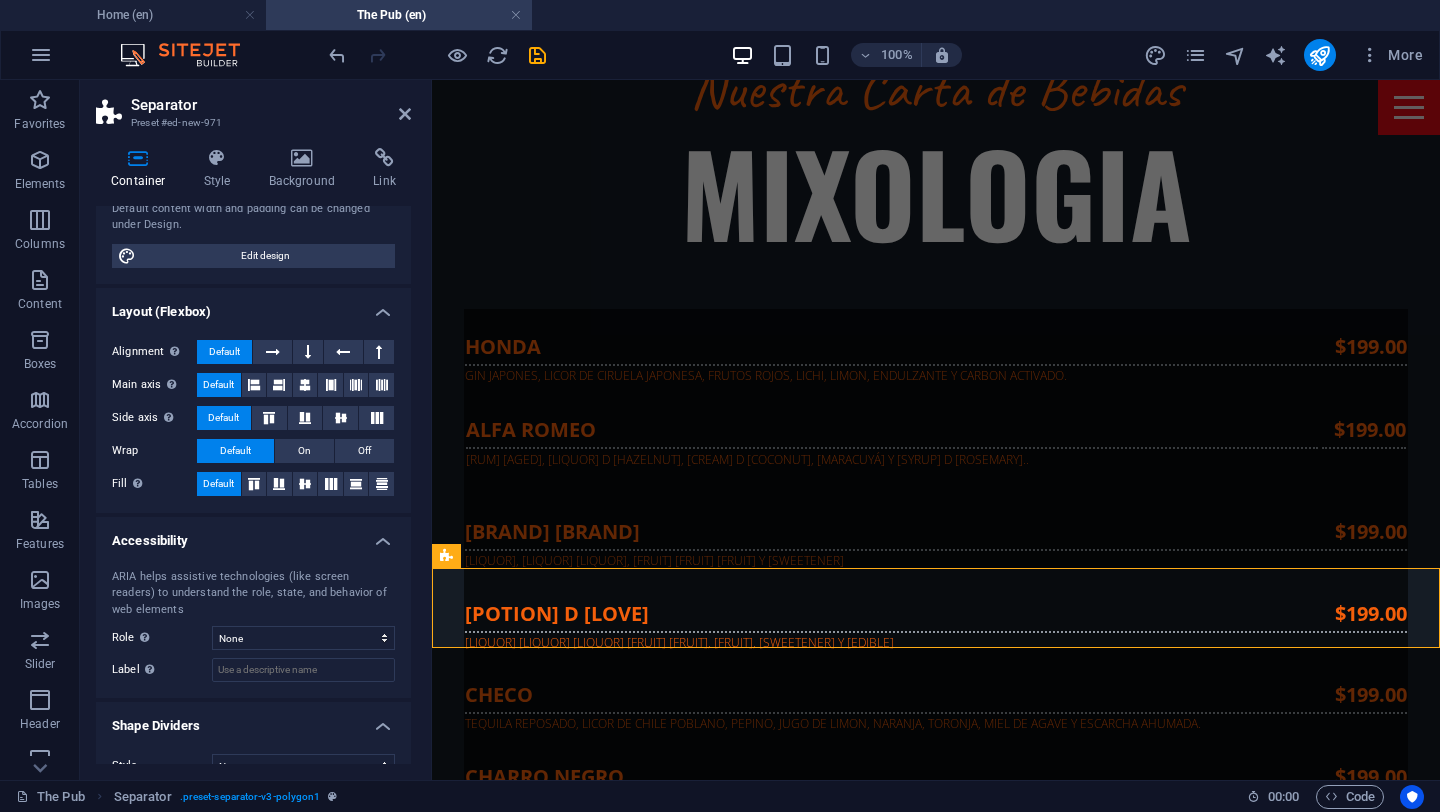 scroll, scrollTop: 251, scrollLeft: 0, axis: vertical 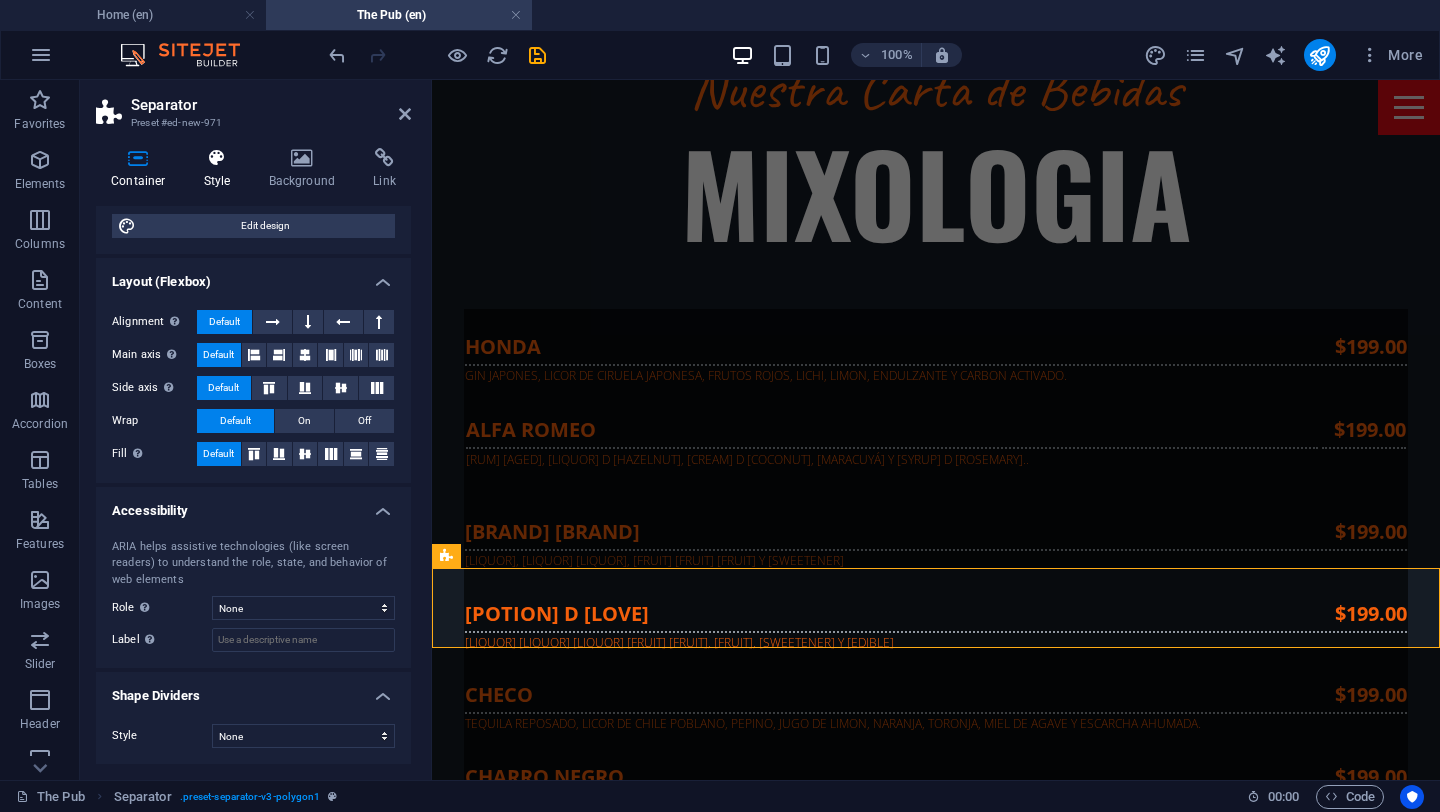 click on "Style" at bounding box center (221, 169) 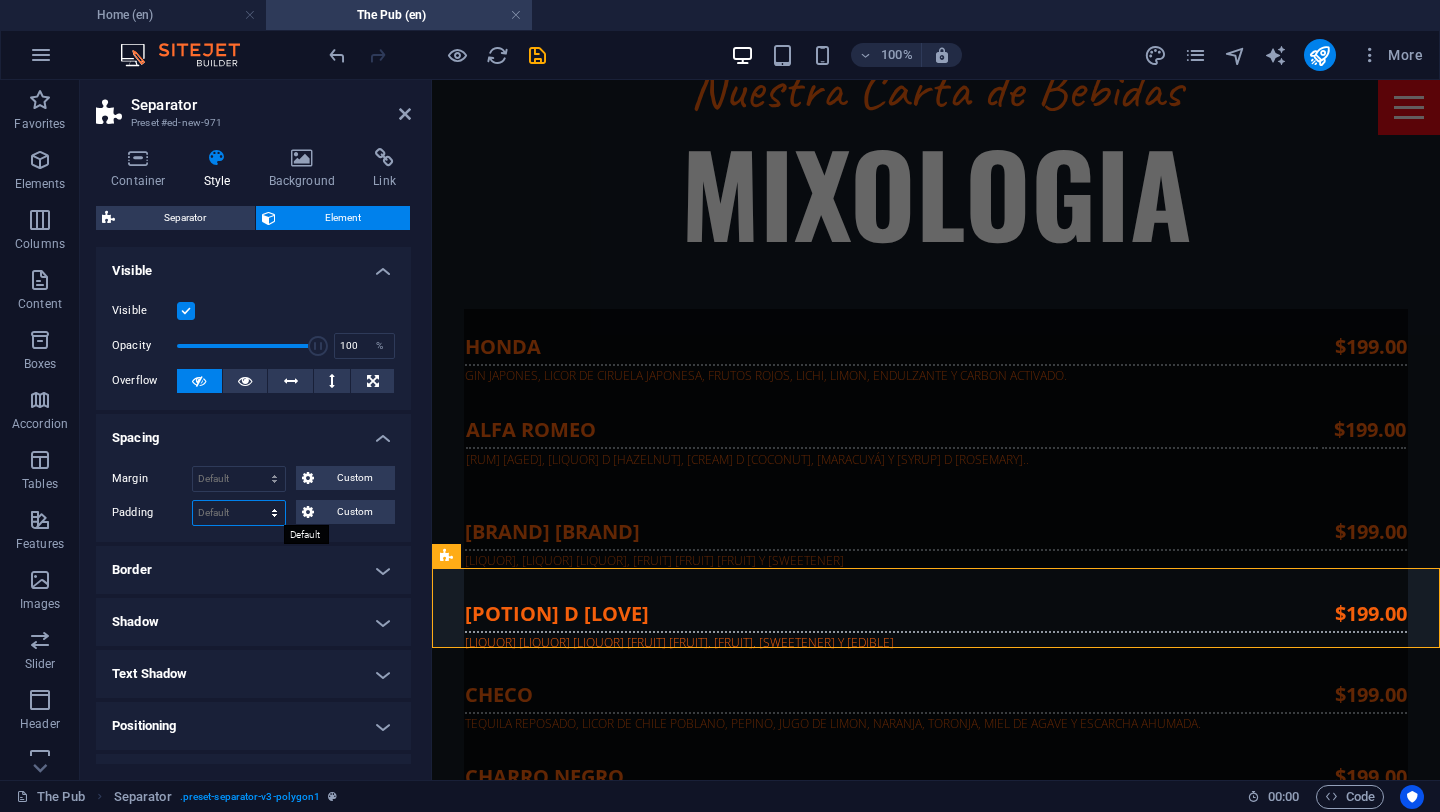 click on "Default px rem % vh vw Custom" at bounding box center [239, 513] 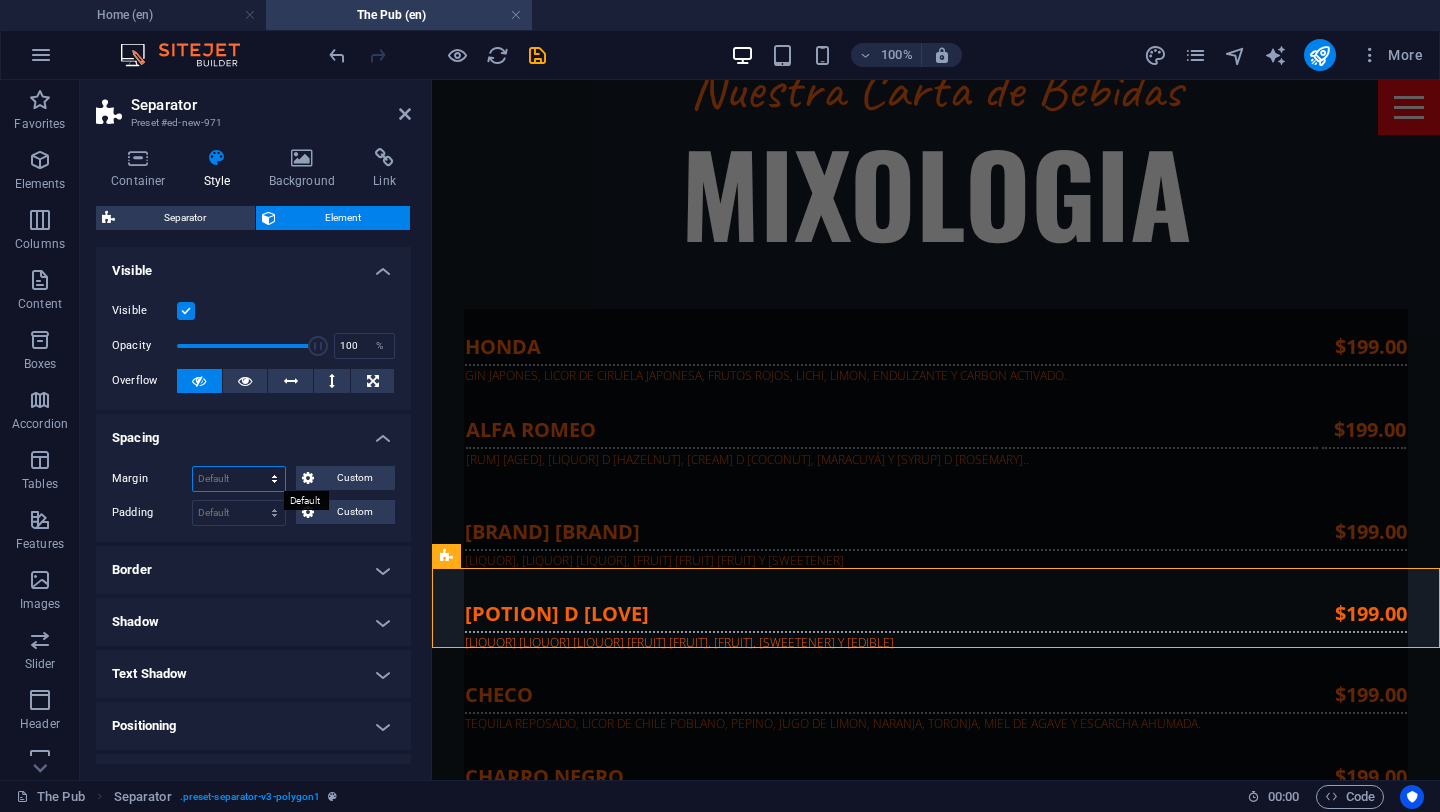 click on "Default auto px % rem vw vh Custom" at bounding box center (239, 479) 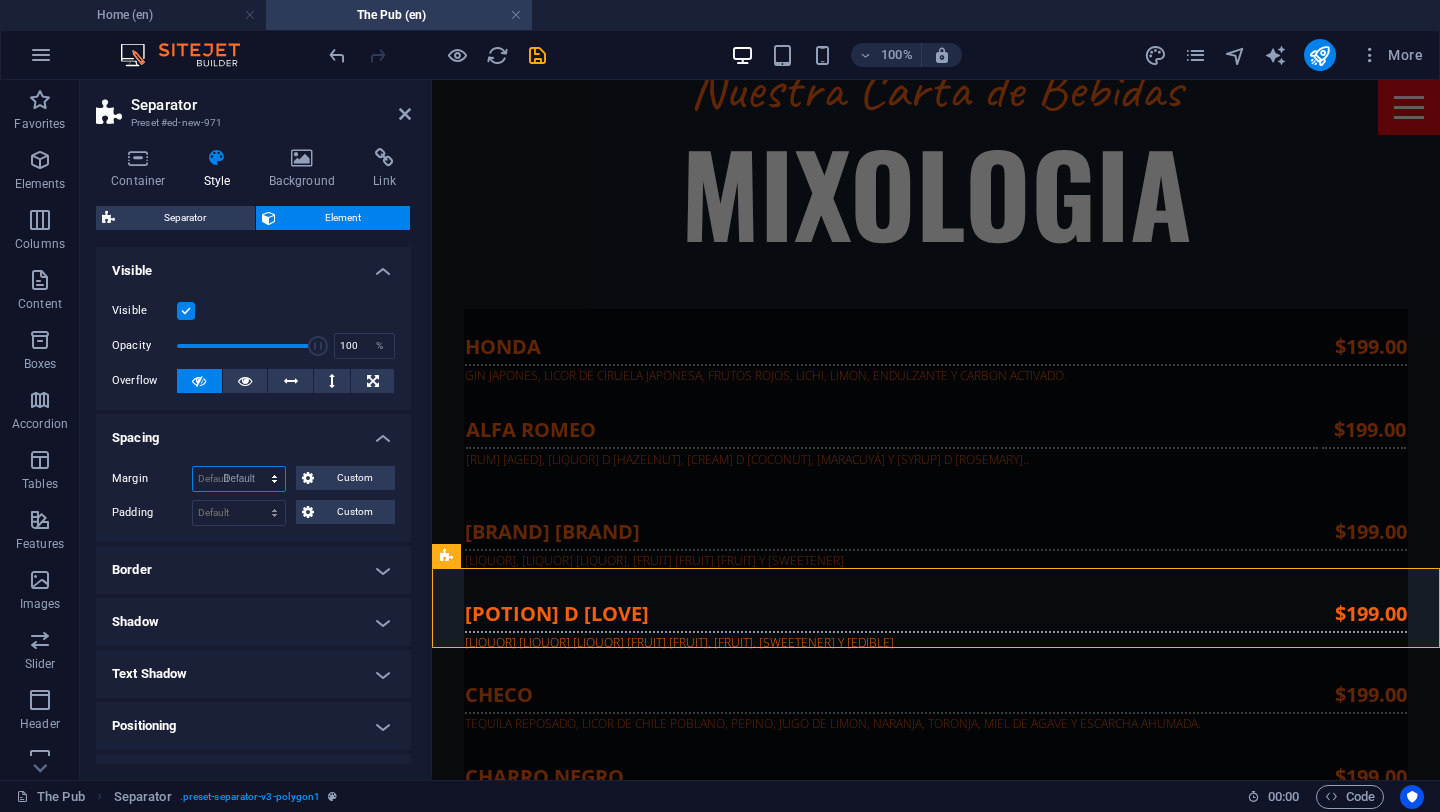 select on "DISABLED_OPTION_VALUE" 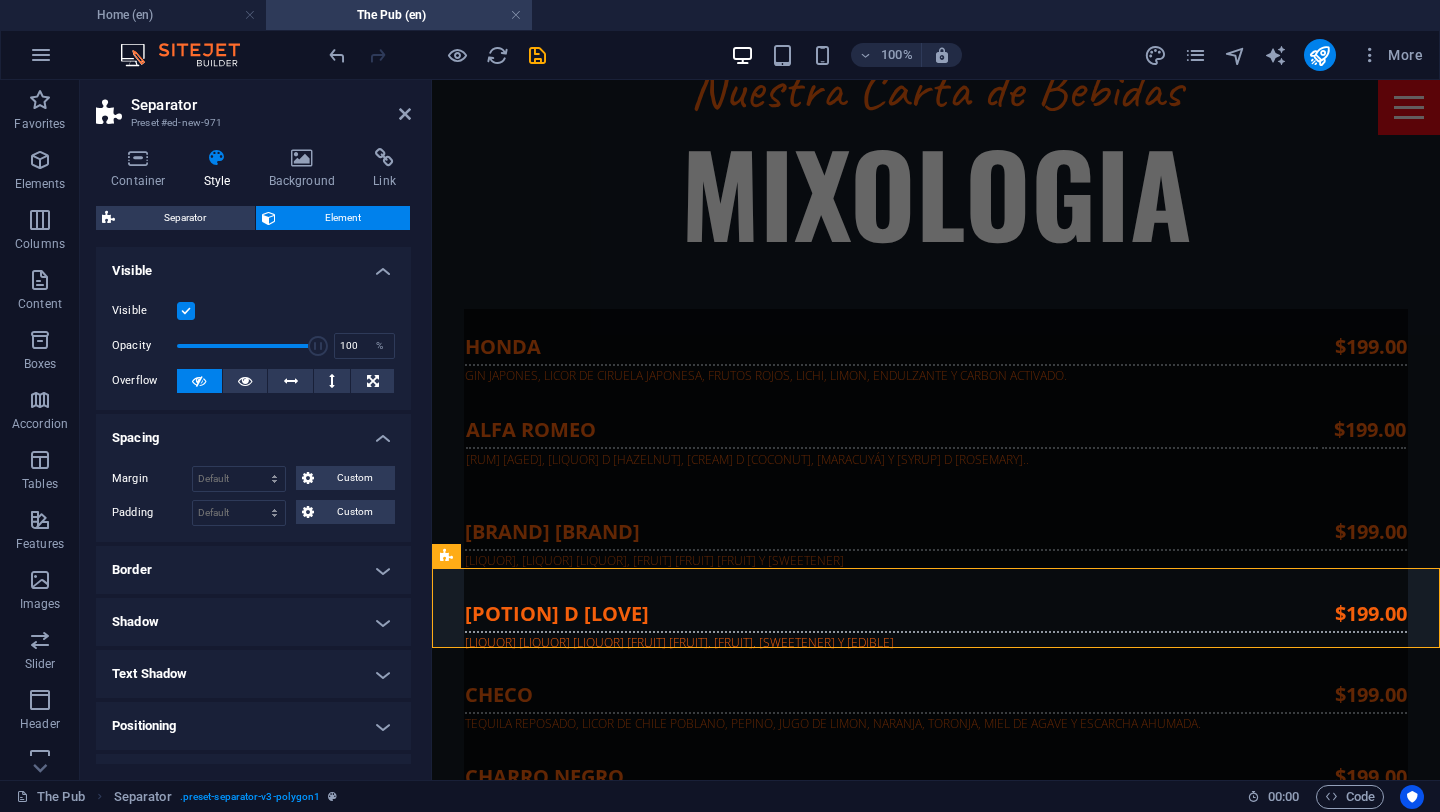 click on "Shadow" at bounding box center (253, 622) 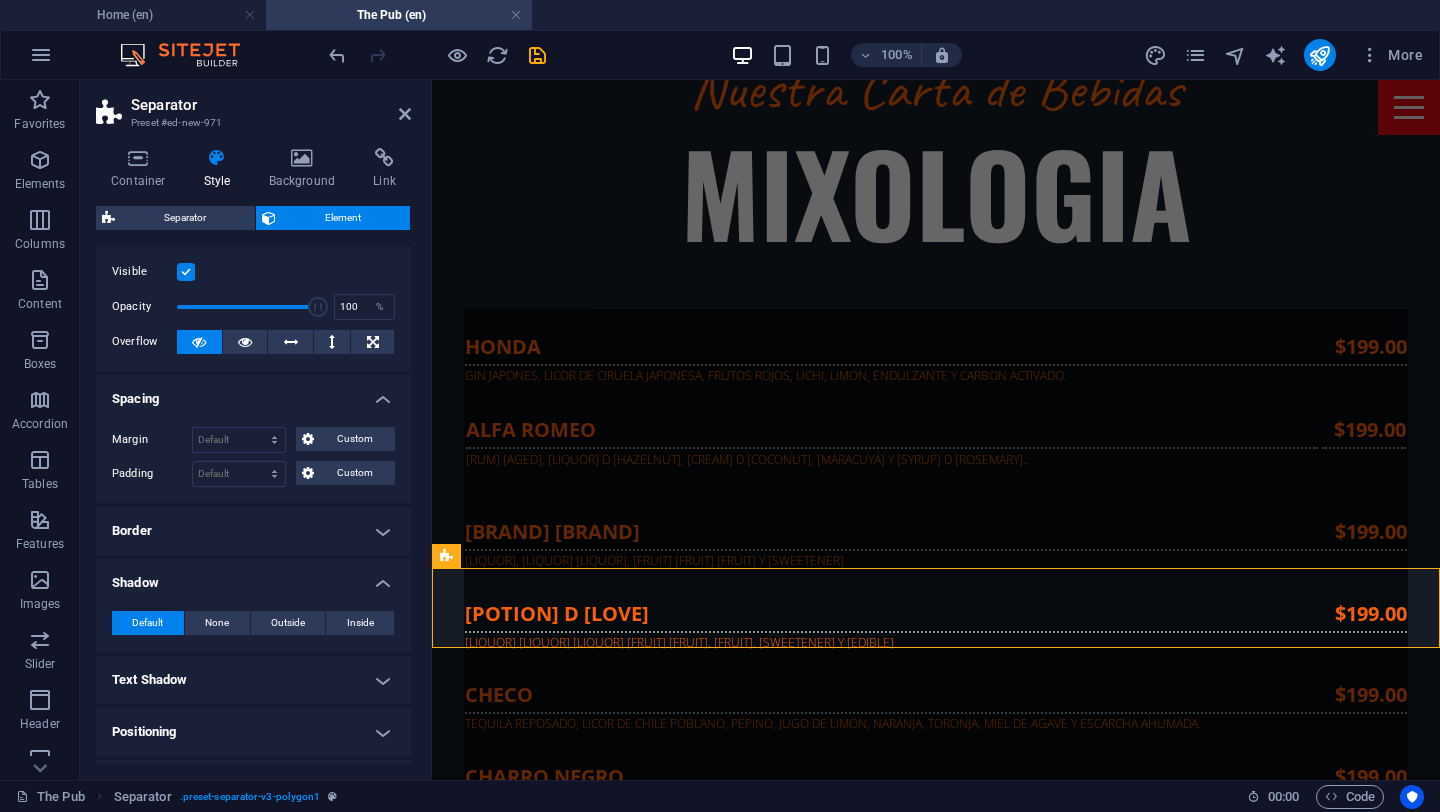 scroll, scrollTop: 42, scrollLeft: 0, axis: vertical 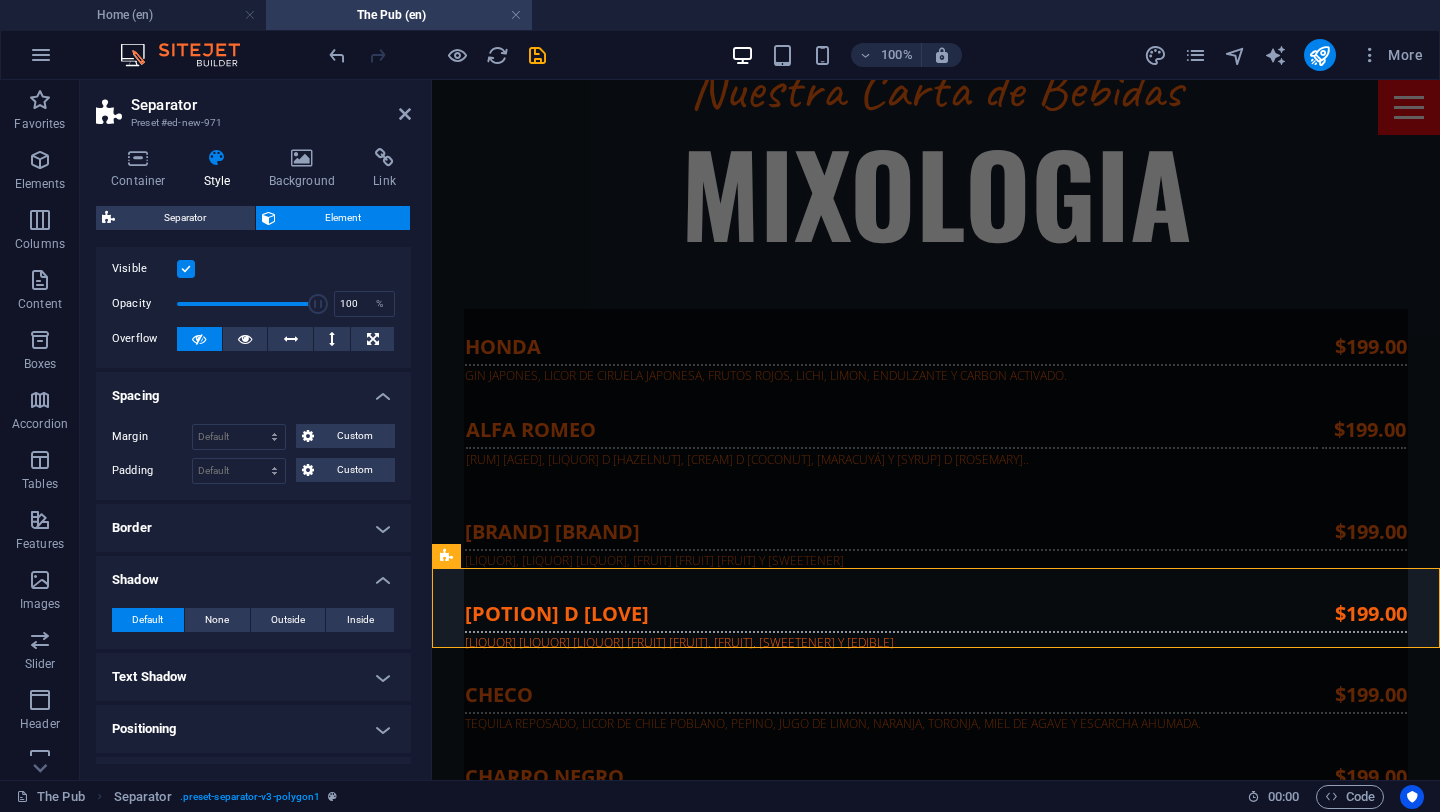 click on "Border" at bounding box center [253, 528] 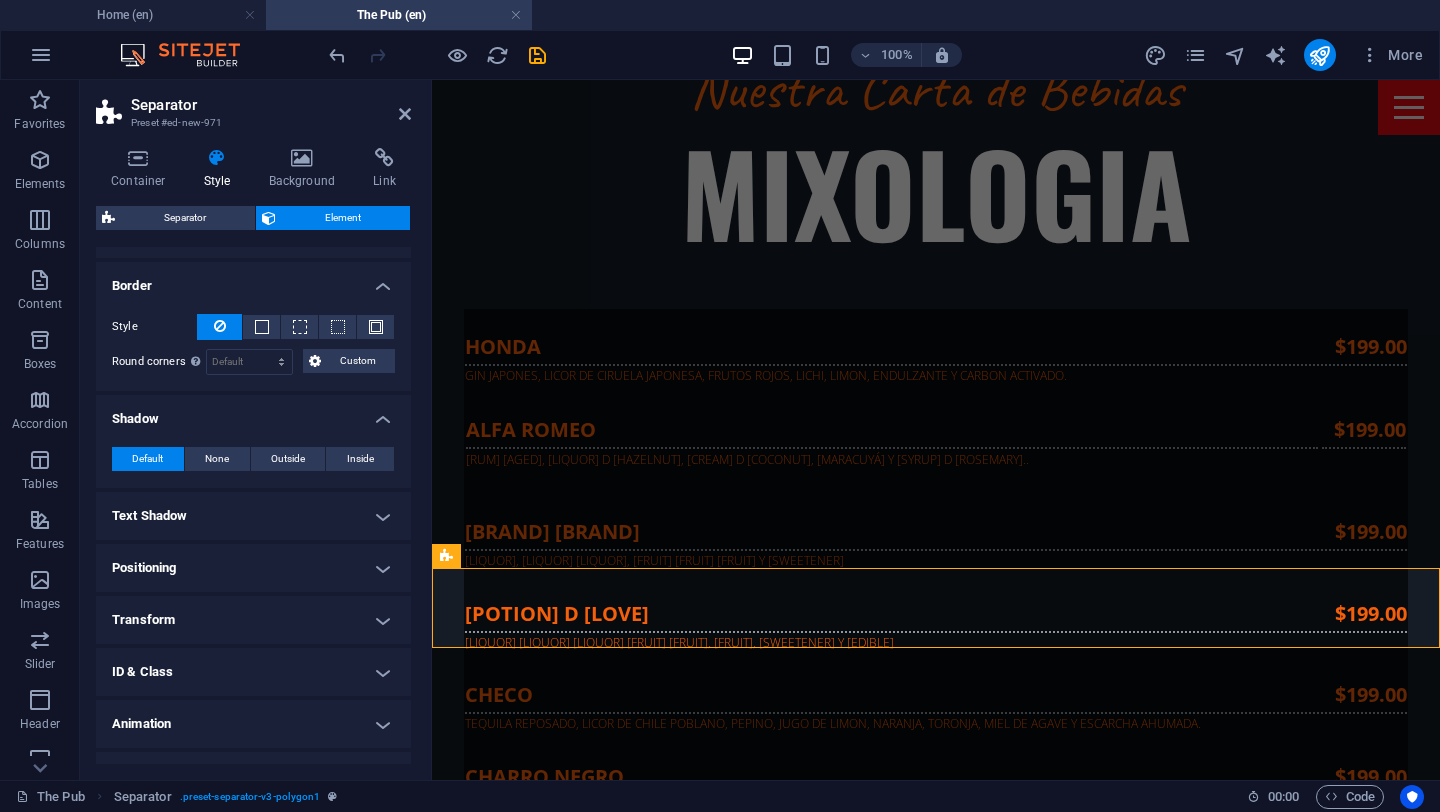 scroll, scrollTop: 319, scrollLeft: 0, axis: vertical 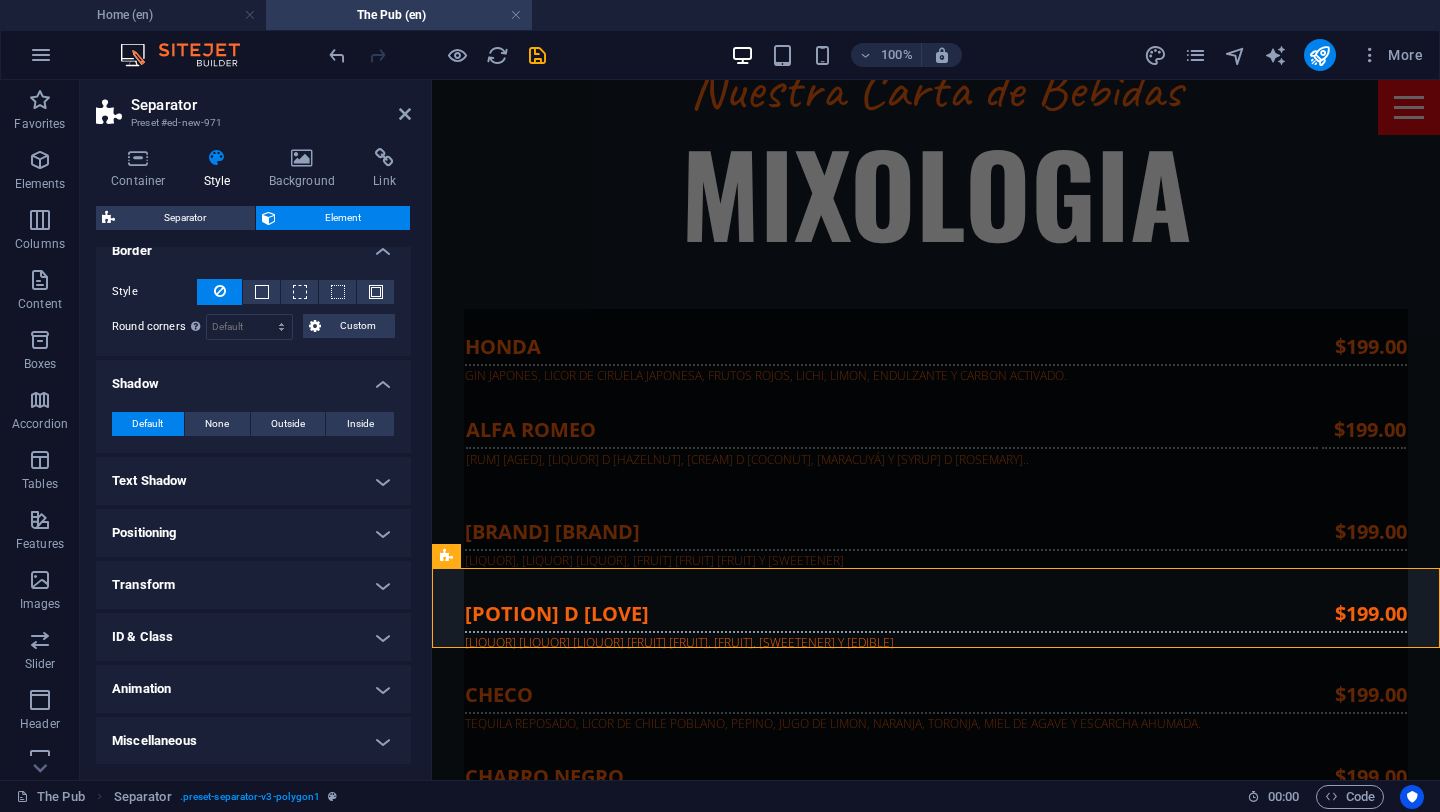 click on "Miscellaneous" at bounding box center [253, 741] 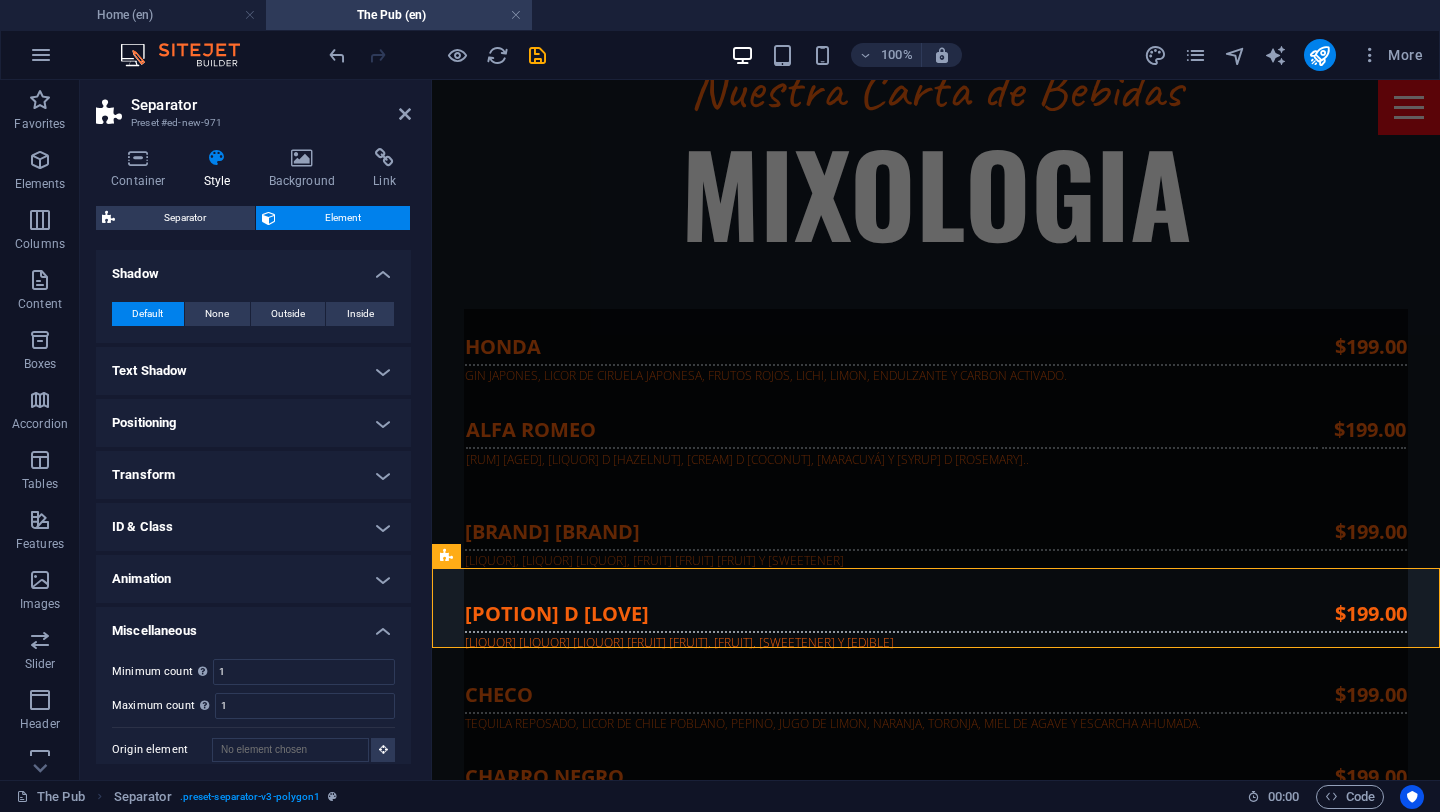 scroll, scrollTop: 443, scrollLeft: 0, axis: vertical 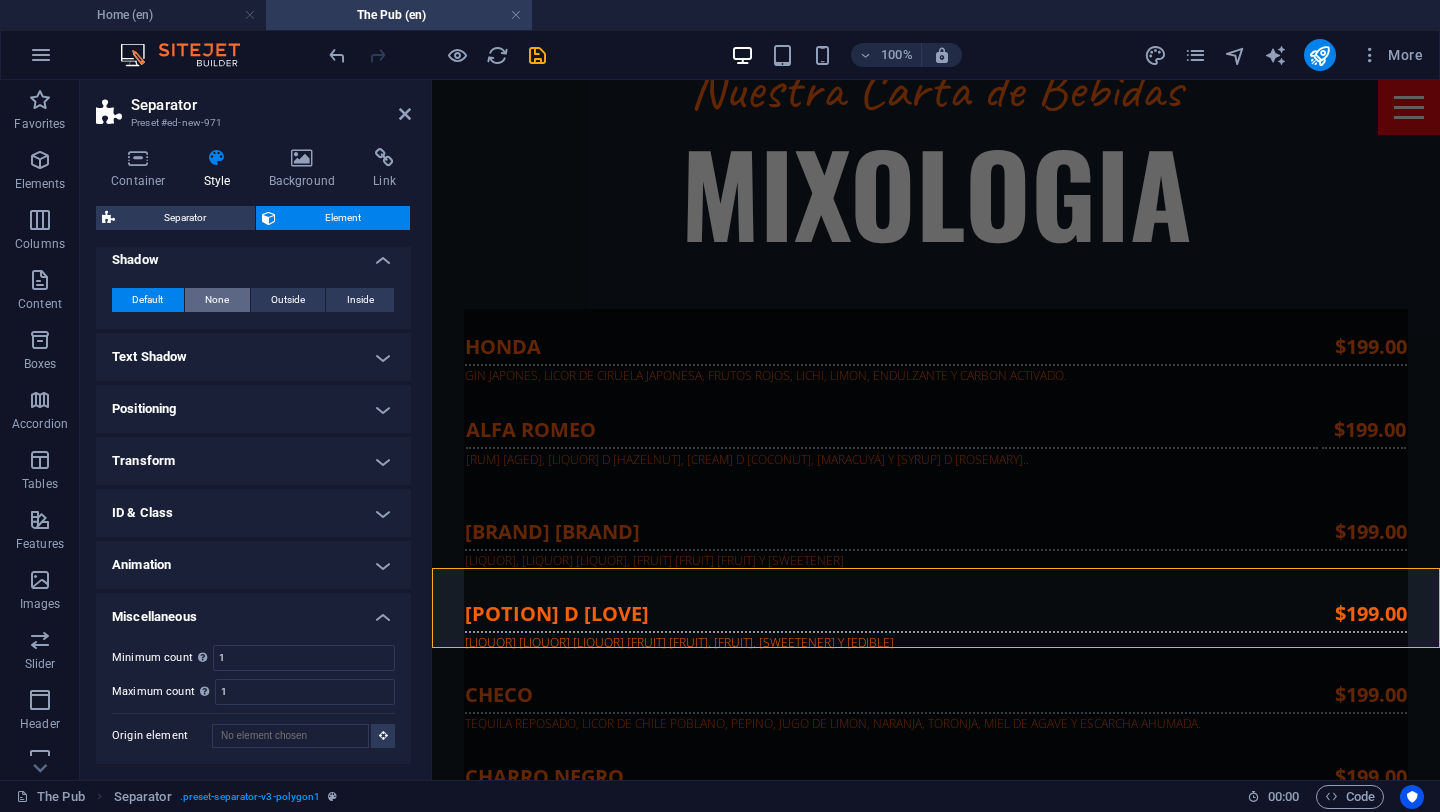 click on "None" at bounding box center (217, 300) 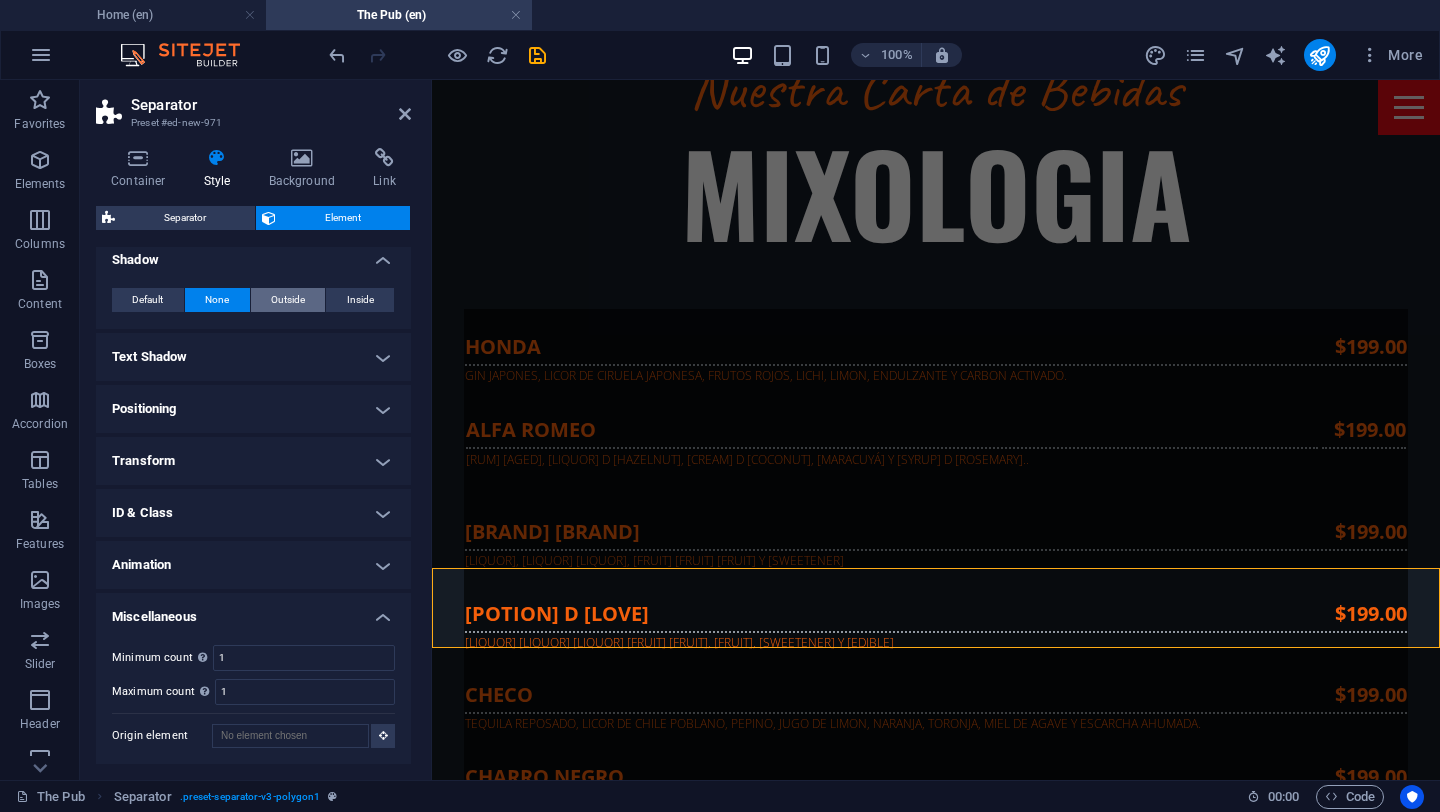 click on "Outside" at bounding box center (288, 300) 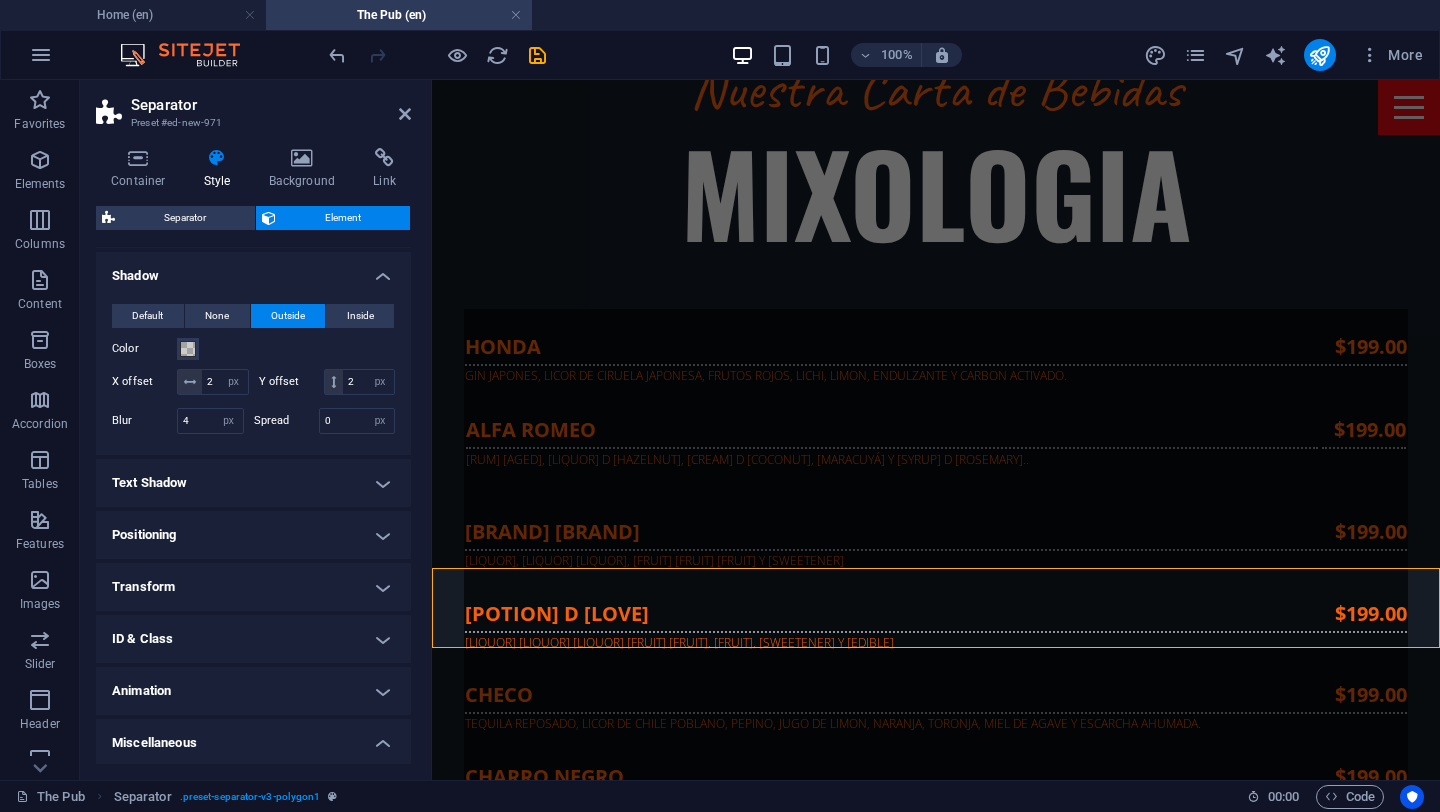 scroll, scrollTop: 413, scrollLeft: 0, axis: vertical 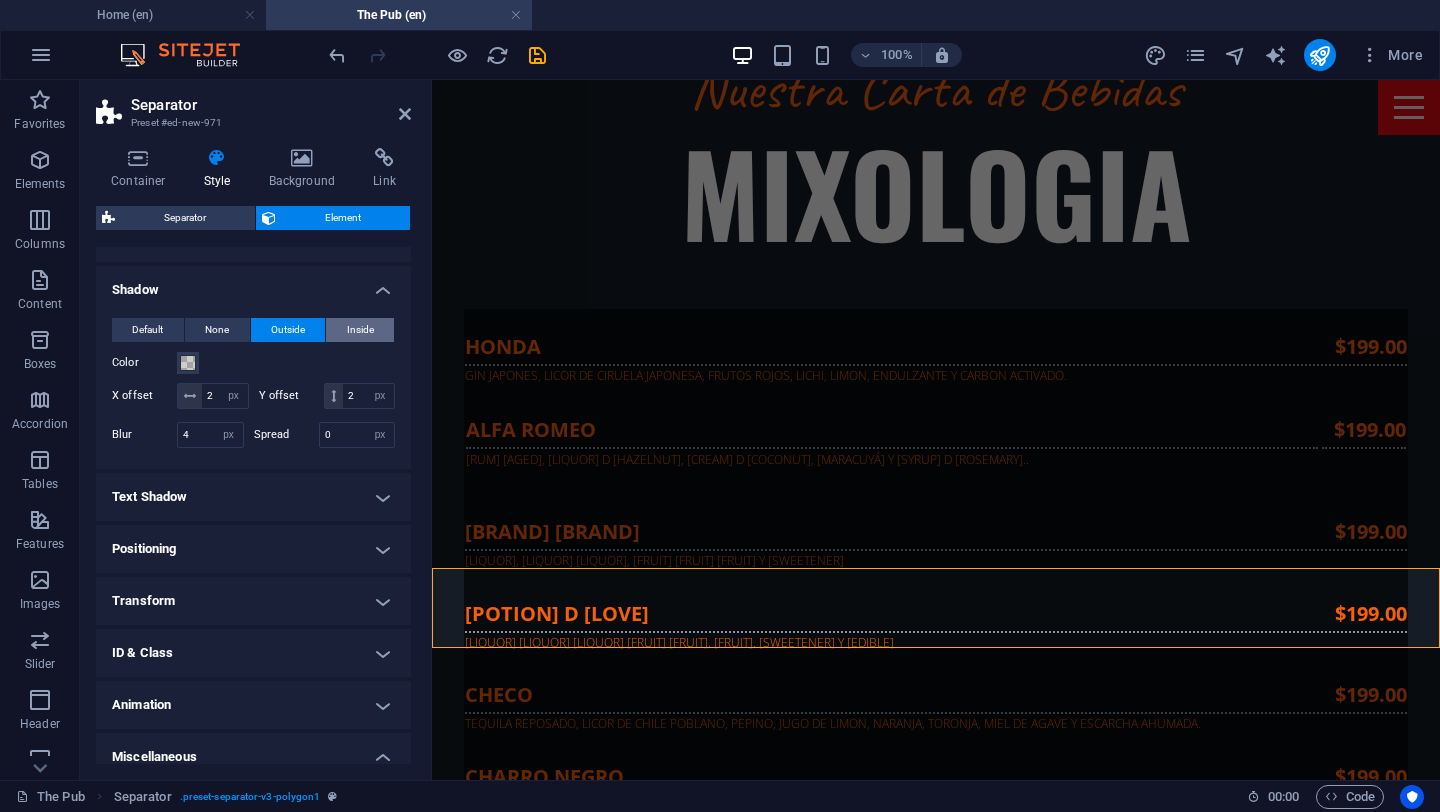 click on "Inside" at bounding box center [360, 330] 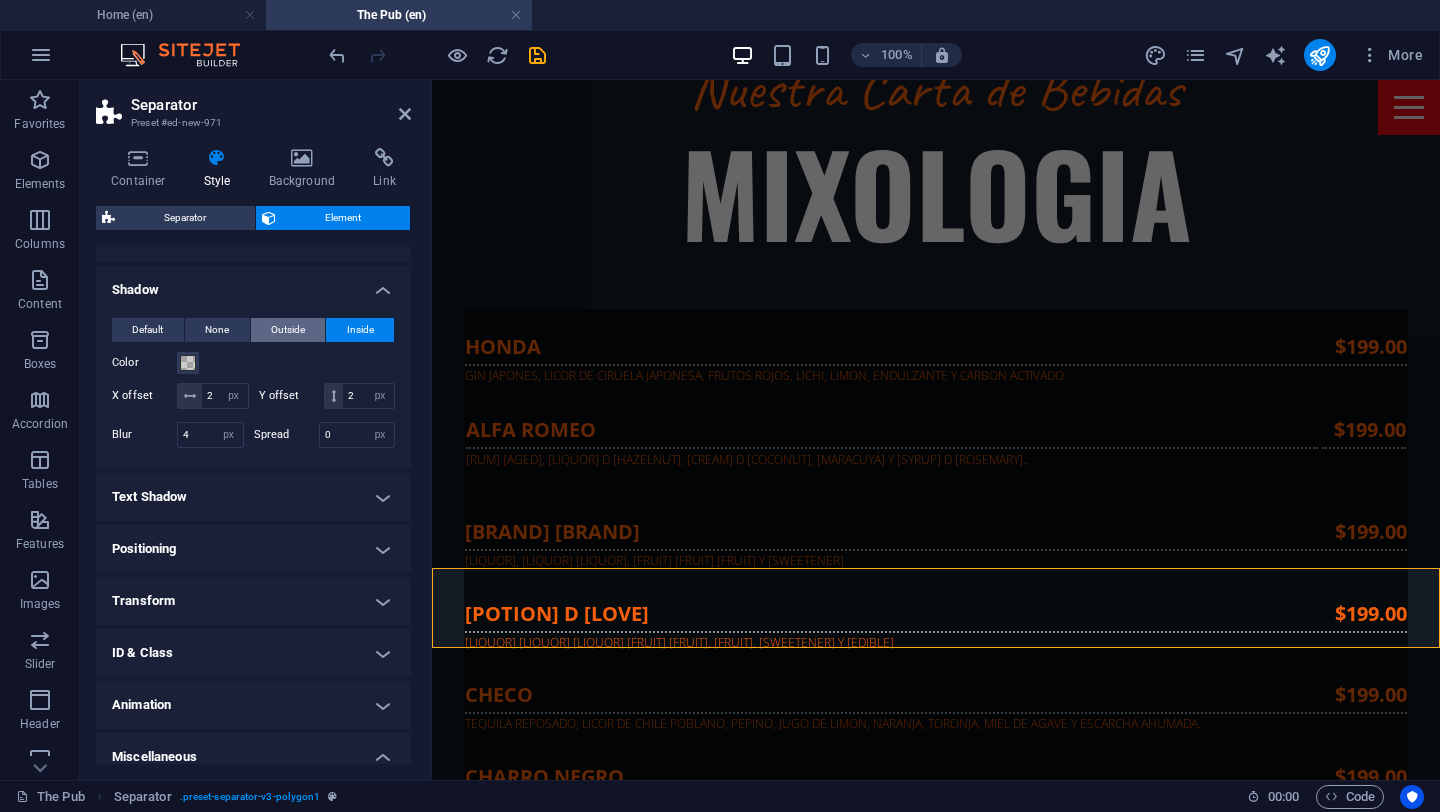 click on "Outside" at bounding box center (288, 330) 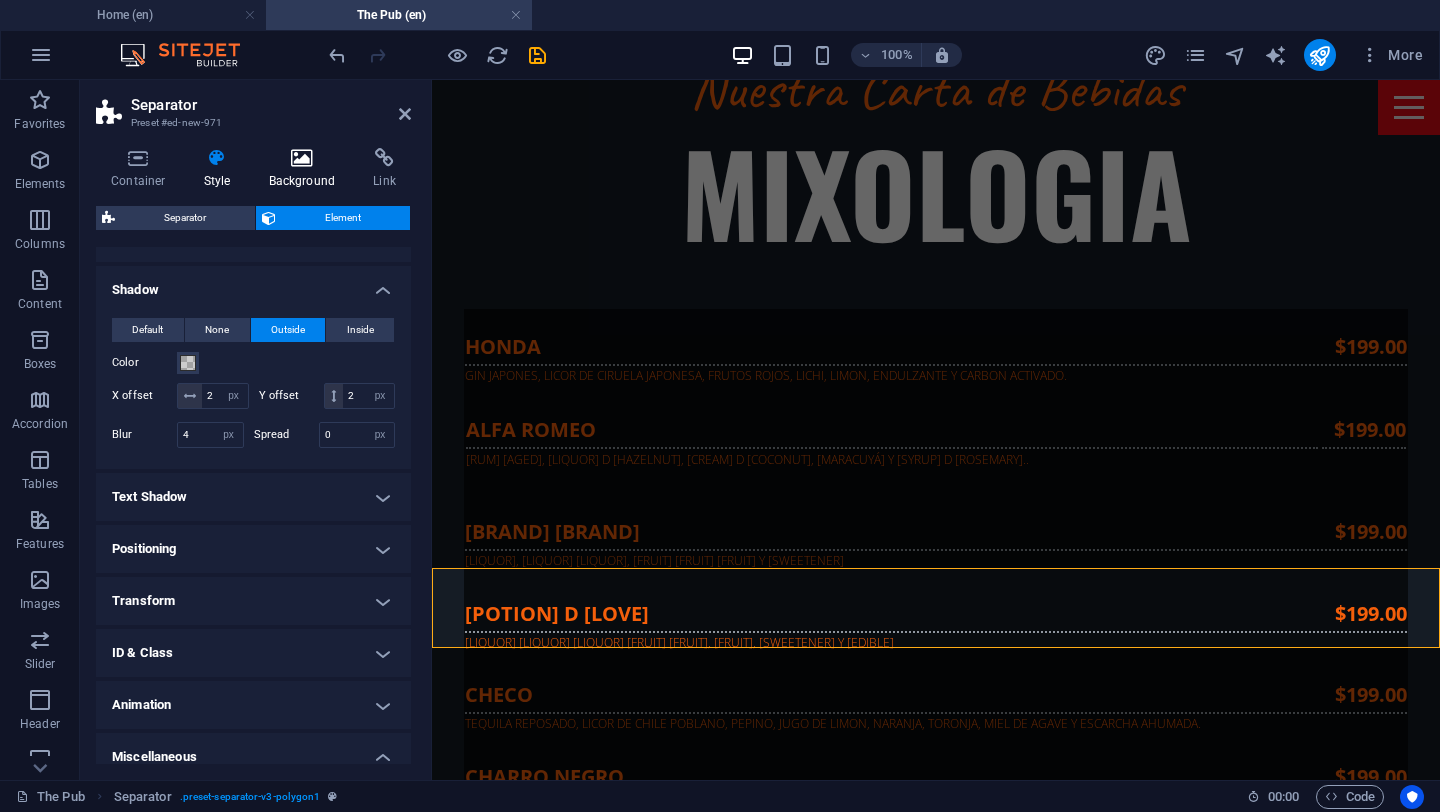 click at bounding box center (302, 158) 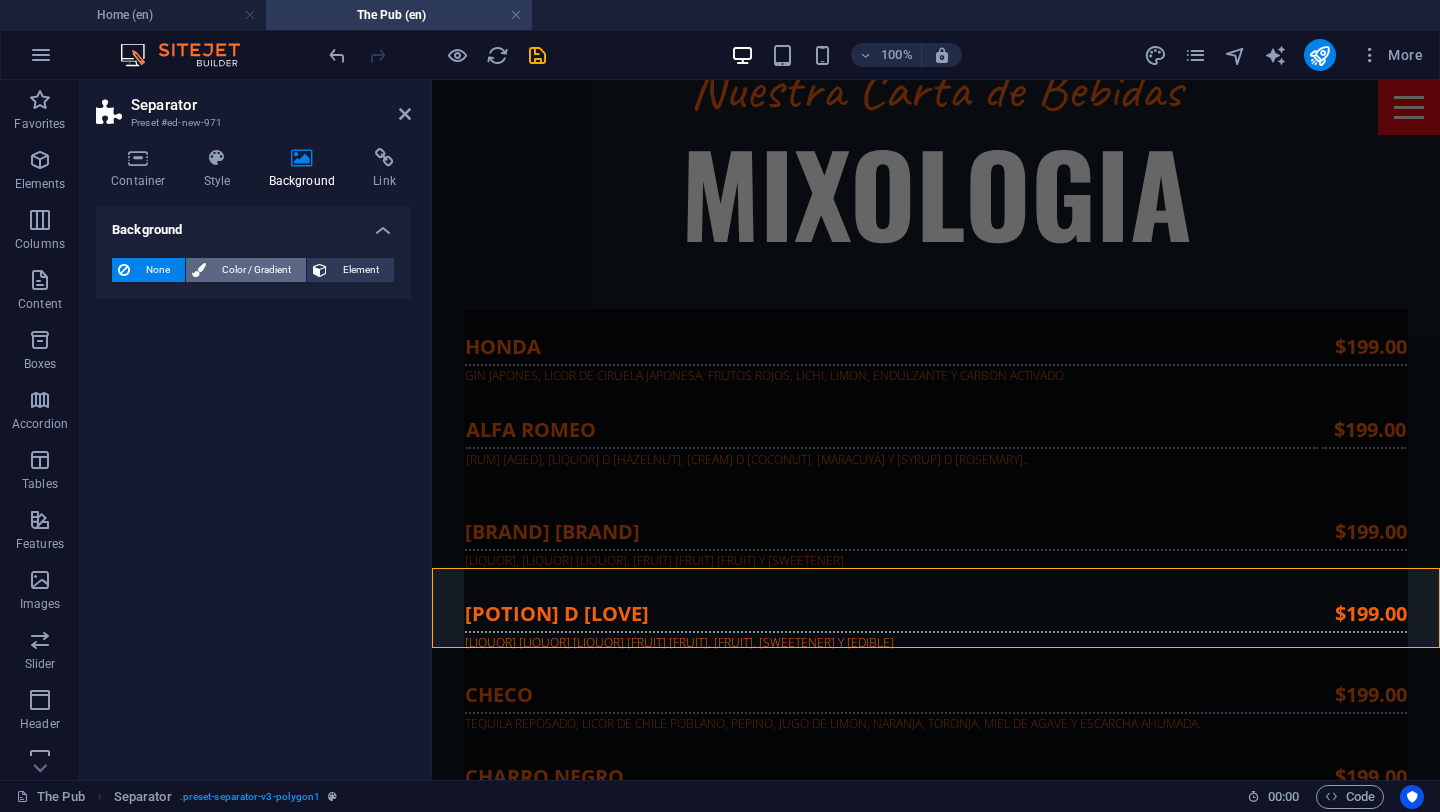 click on "Color / Gradient" at bounding box center [256, 270] 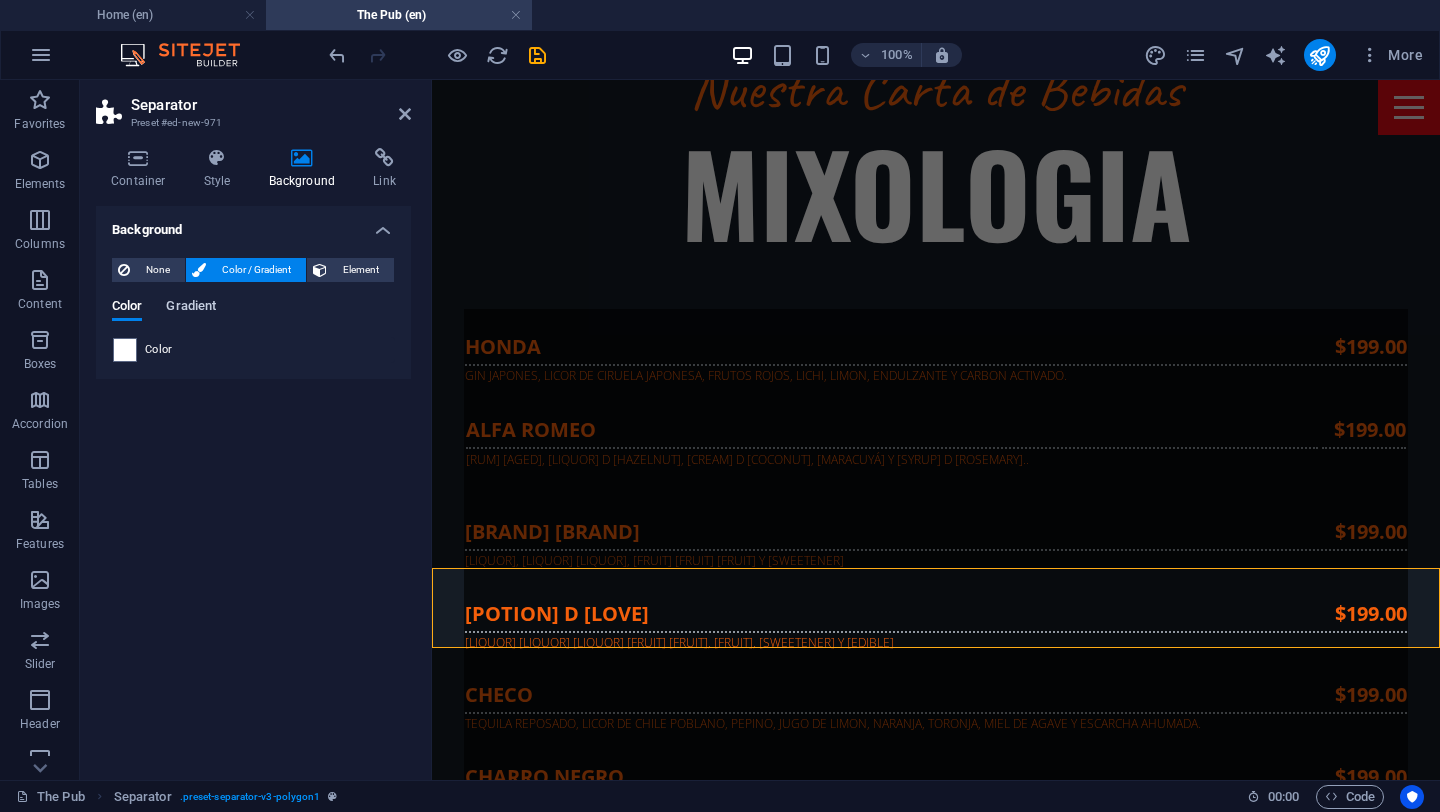 click on "Gradient" at bounding box center [191, 308] 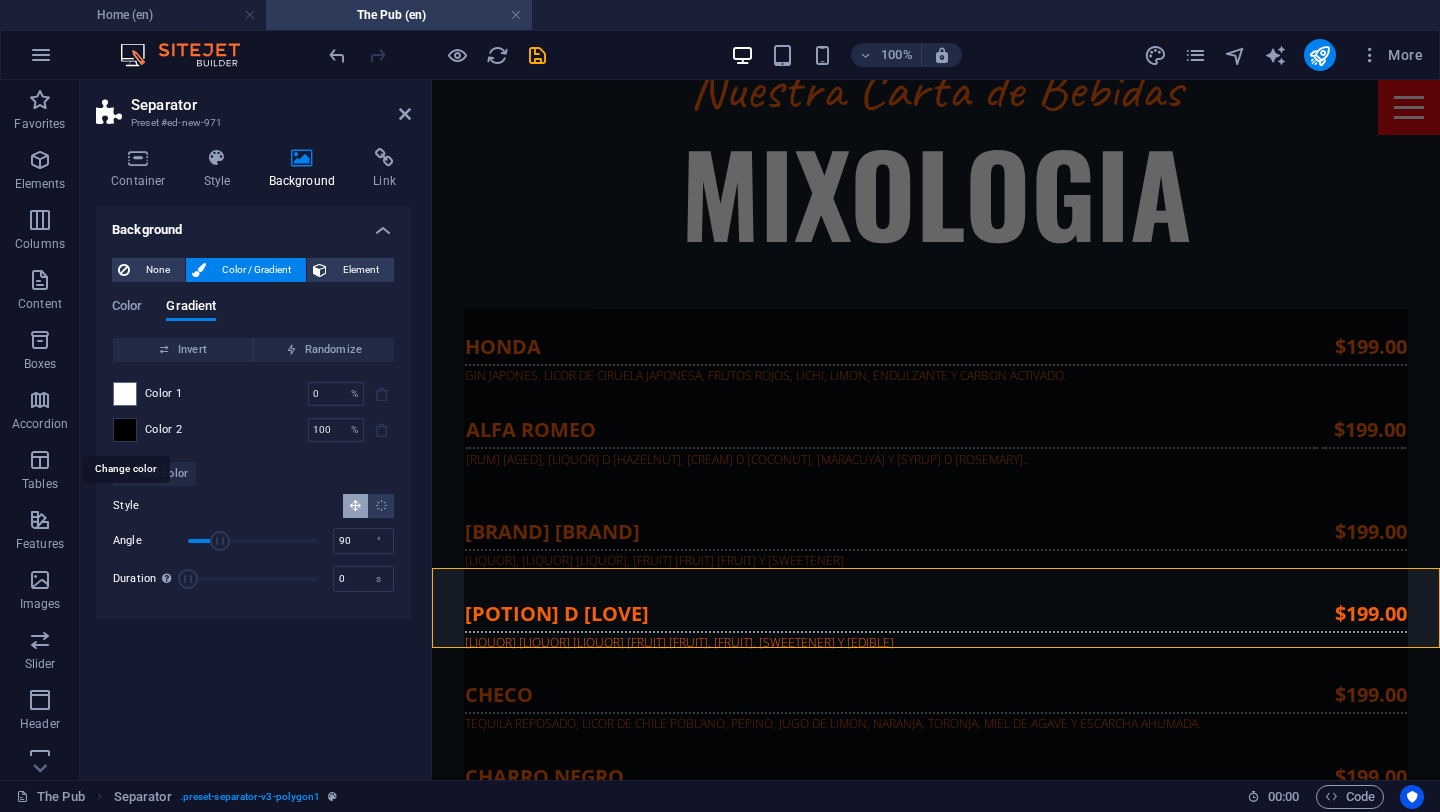 click at bounding box center (125, 430) 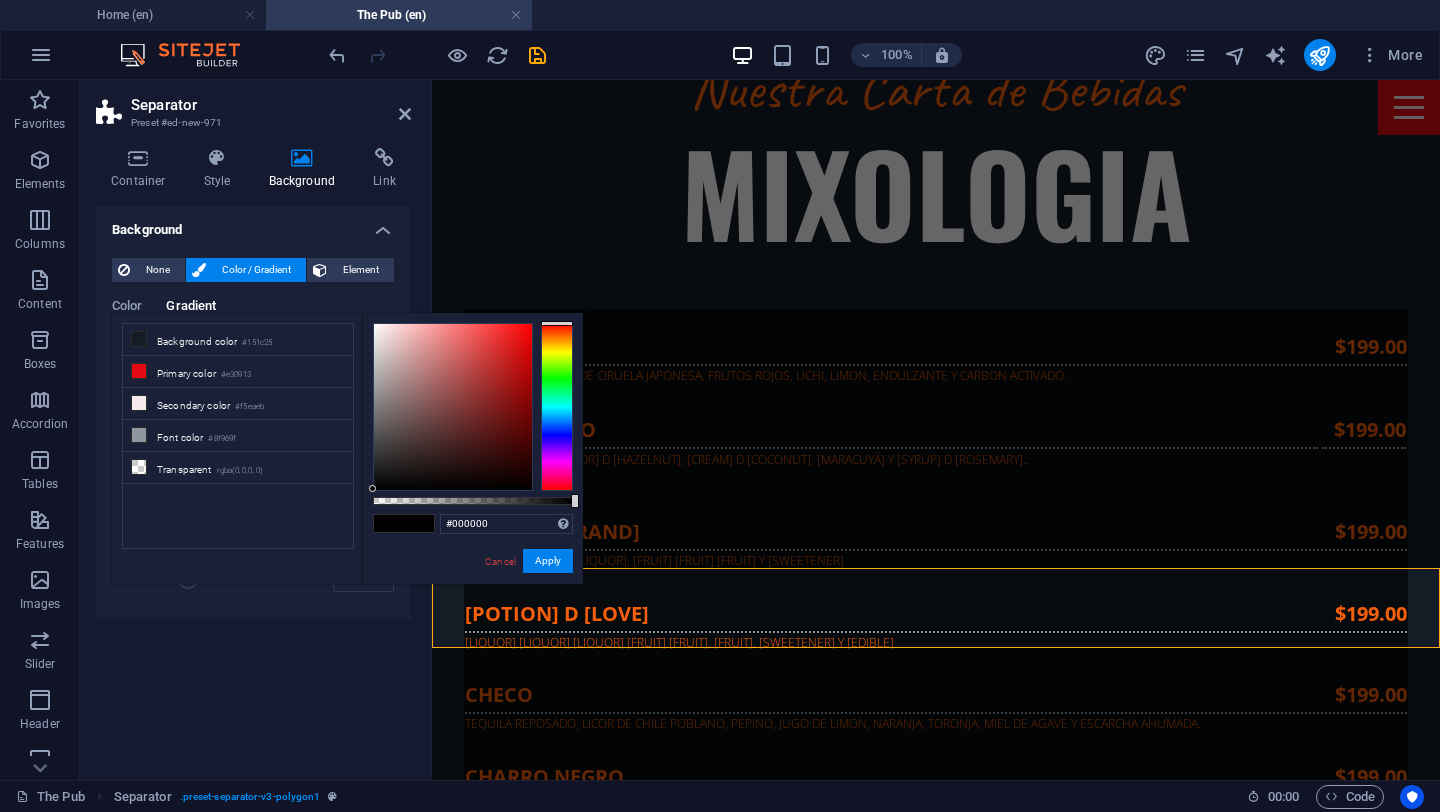 click at bounding box center [419, 523] 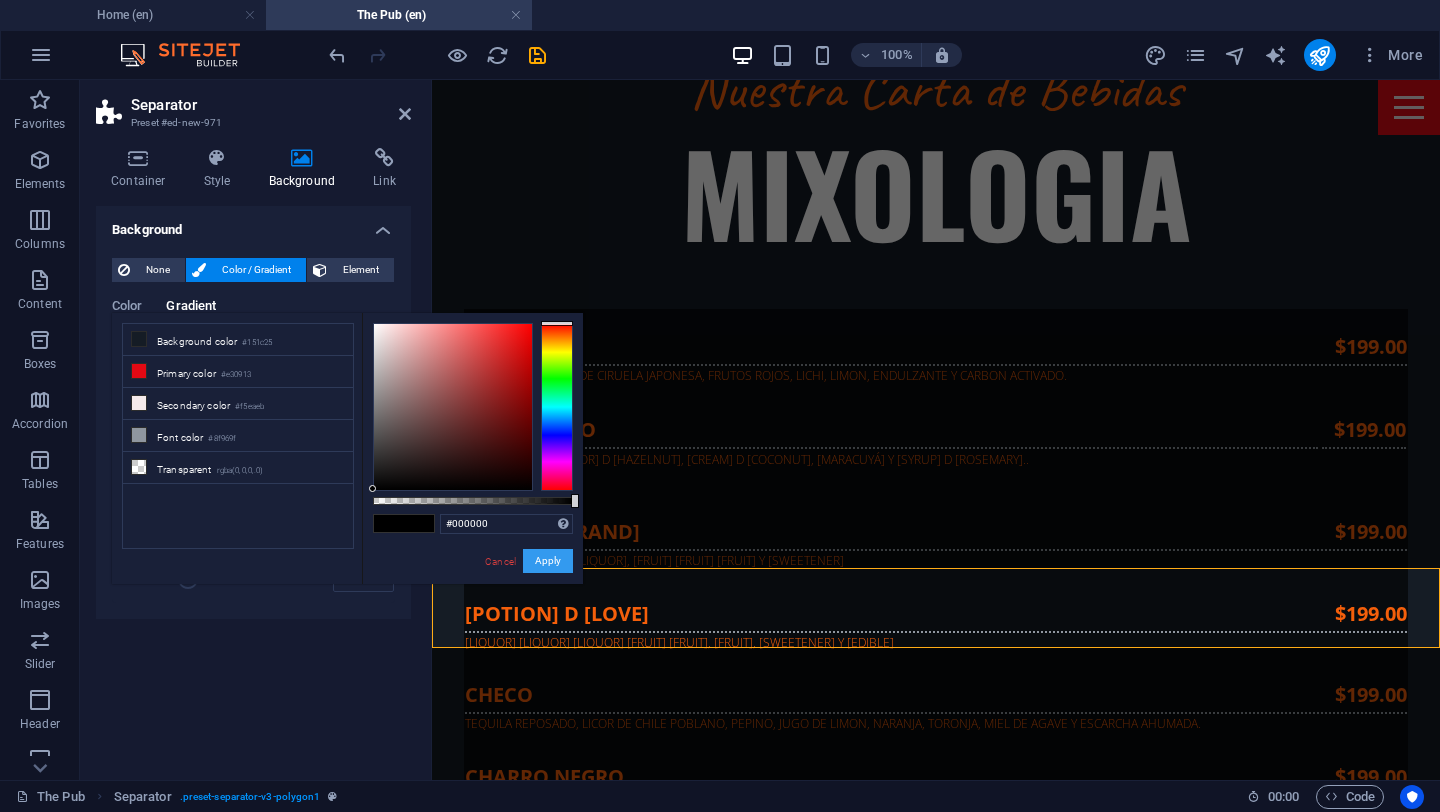 click on "Apply" at bounding box center (548, 561) 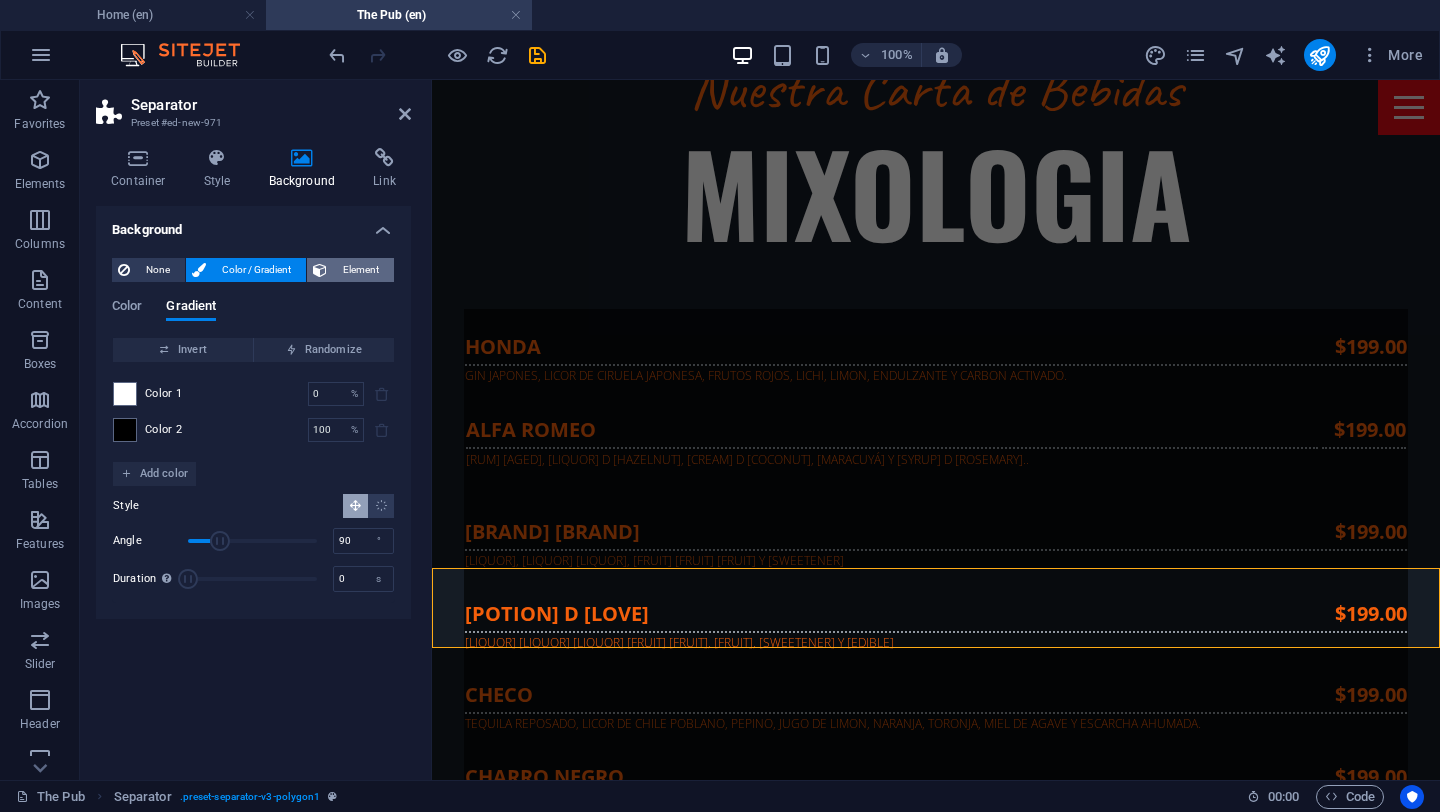 click on "Element" at bounding box center (360, 270) 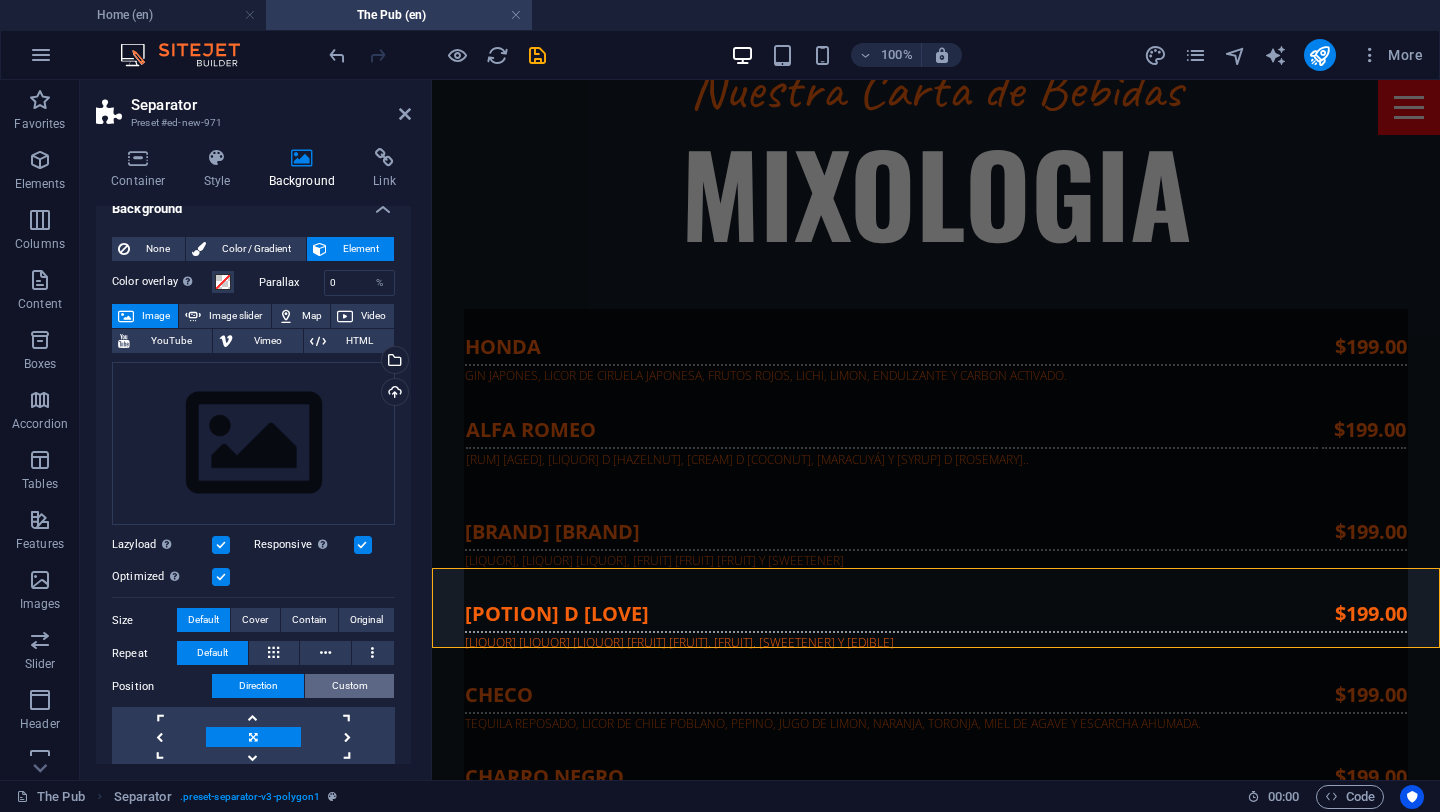 scroll, scrollTop: 0, scrollLeft: 0, axis: both 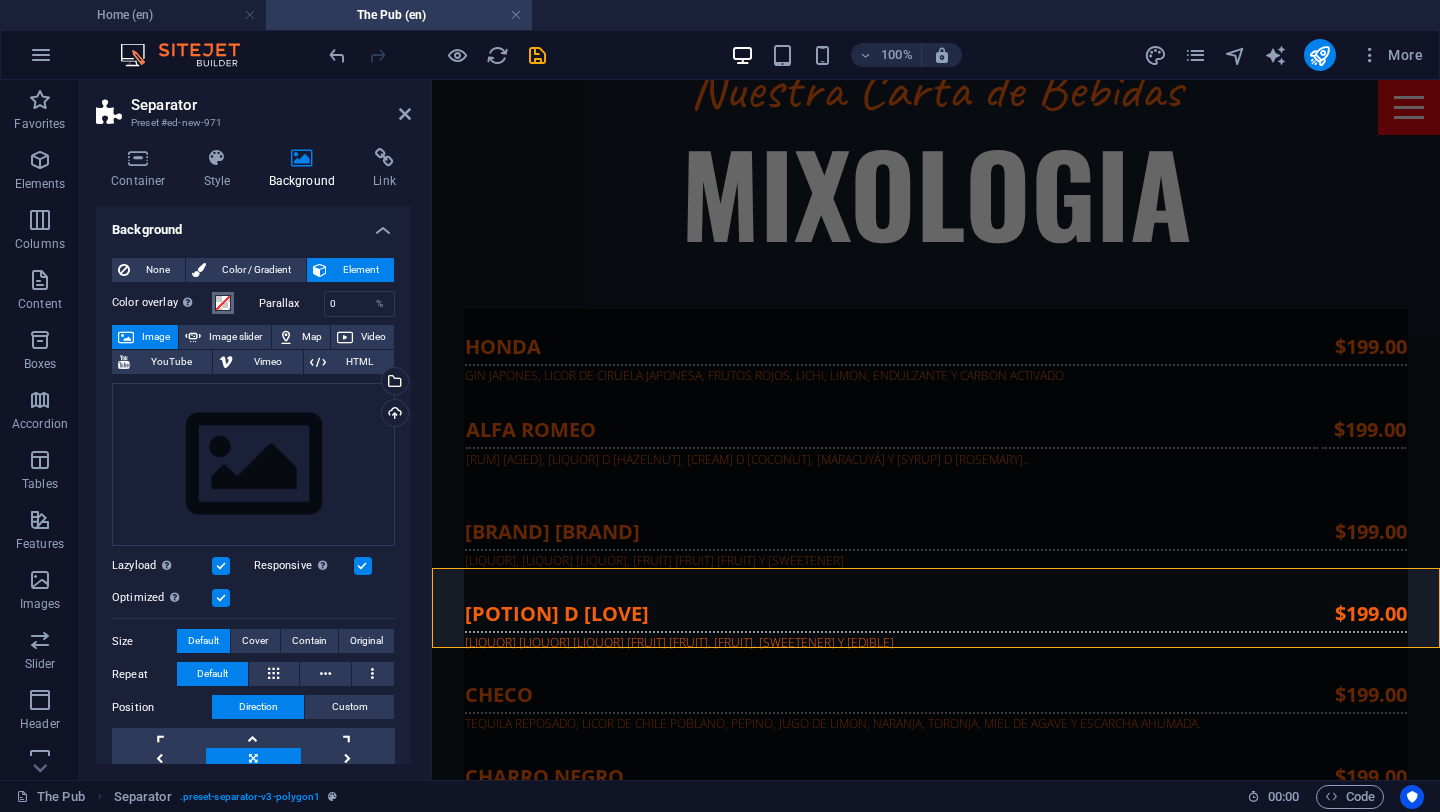 click at bounding box center [223, 303] 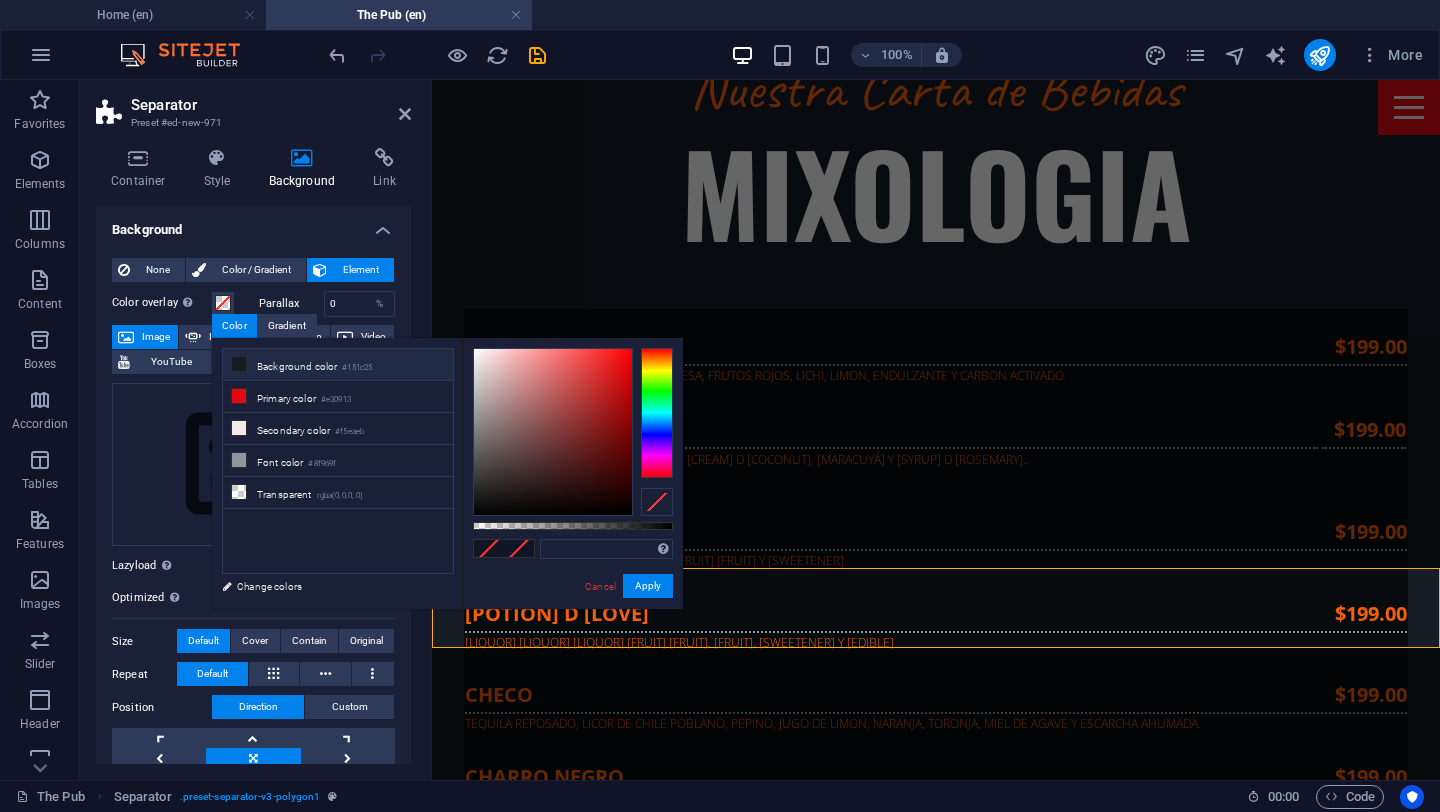 click on "Background color
#151c25" at bounding box center [338, 365] 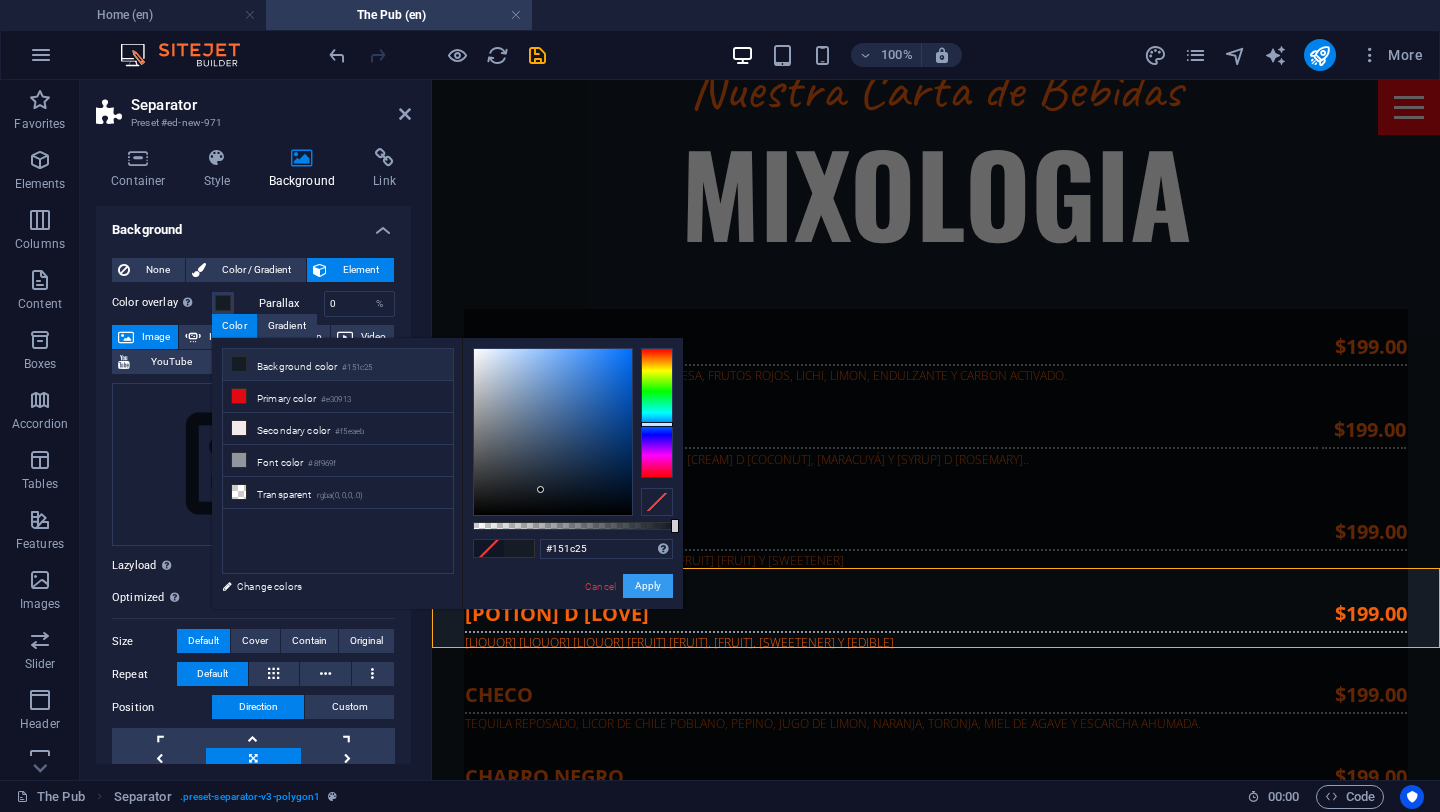 click on "Apply" at bounding box center [648, 586] 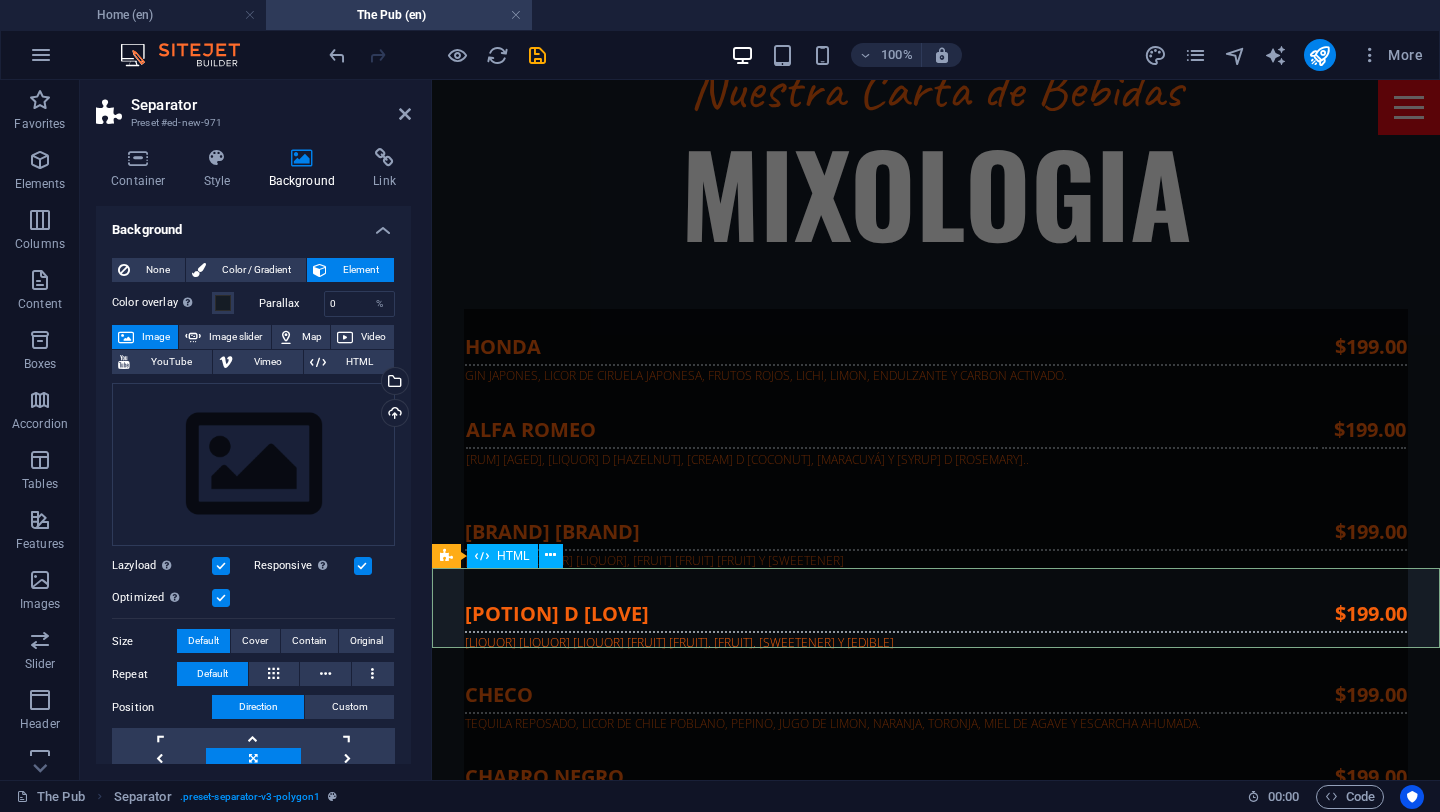 click at bounding box center (936, 4770) 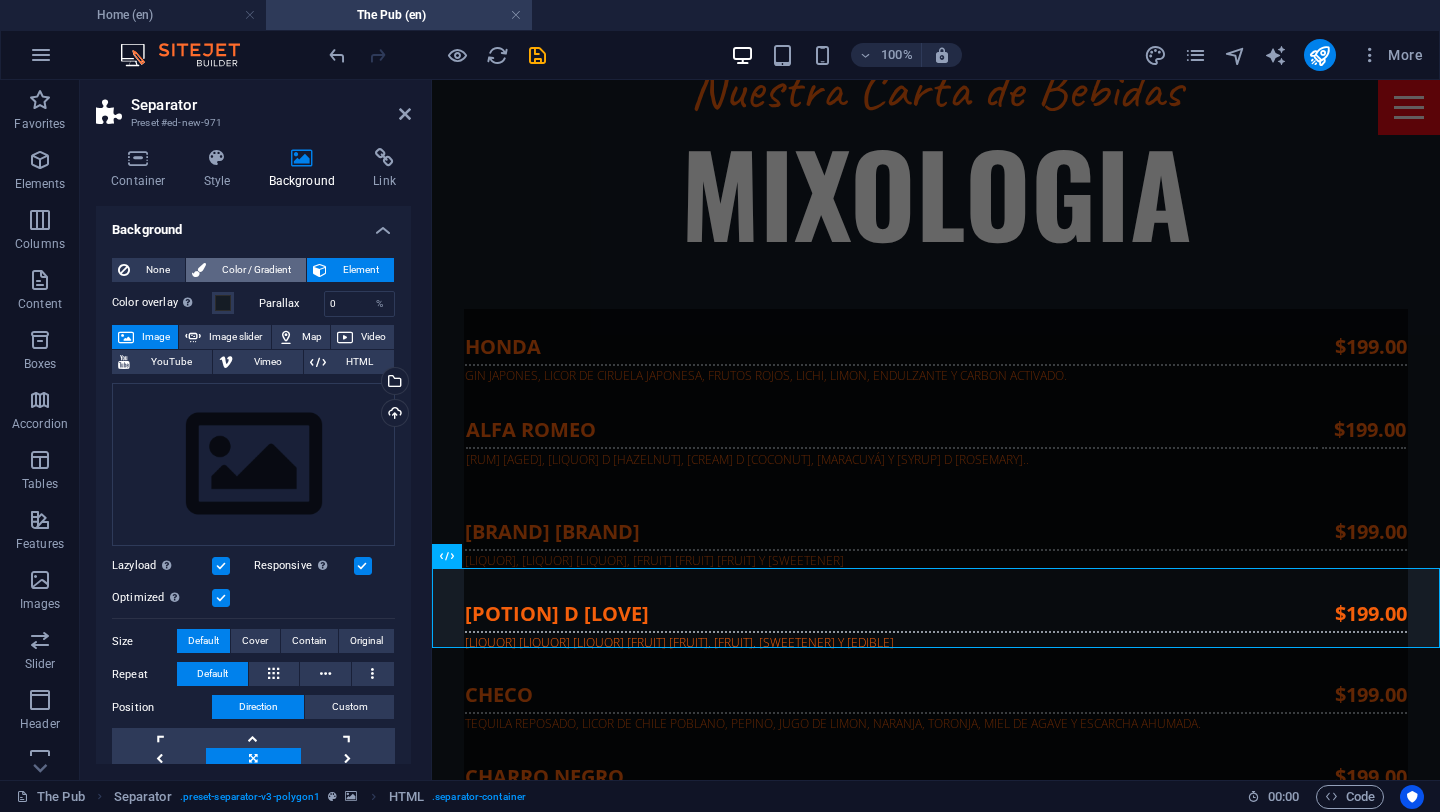 click on "Color / Gradient" at bounding box center [256, 270] 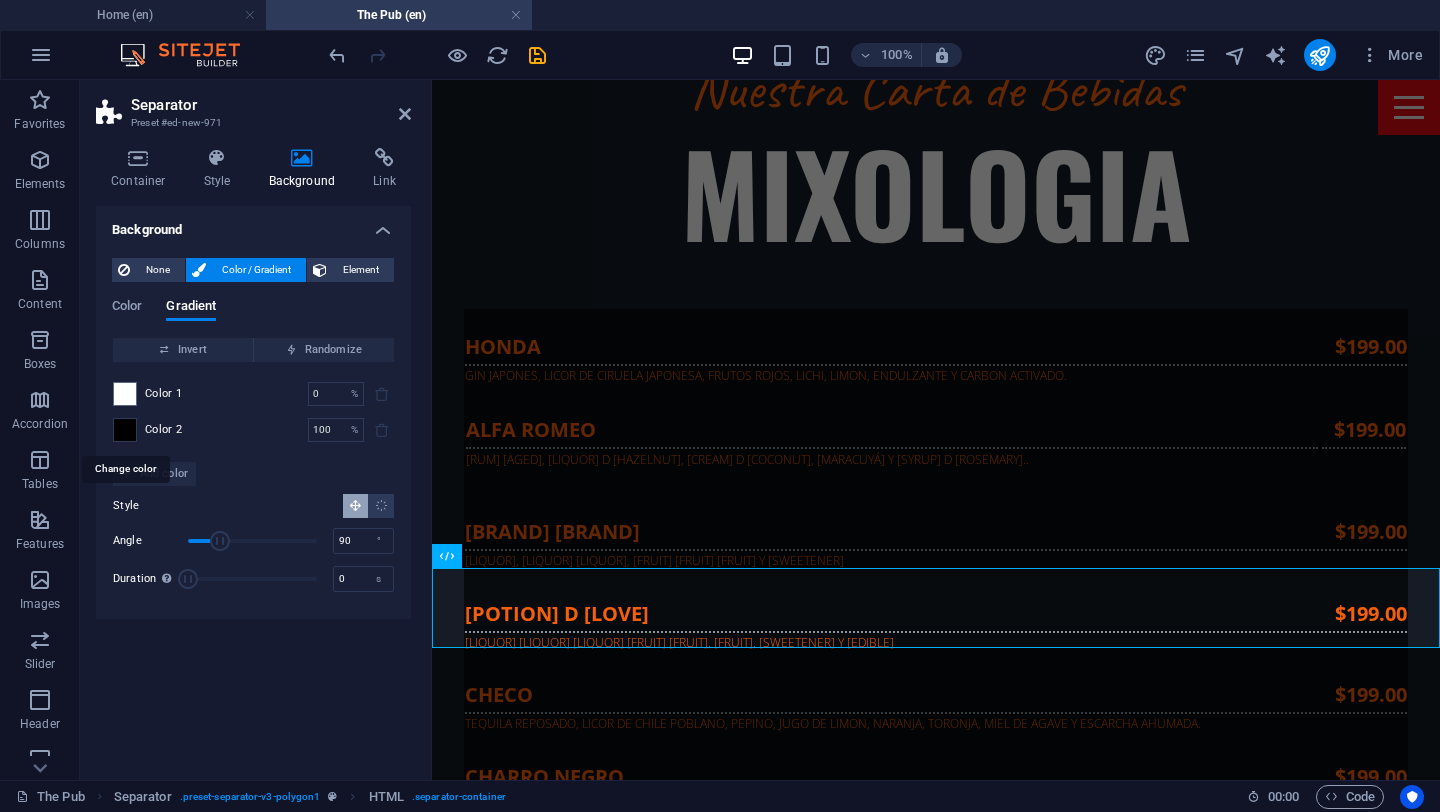 click at bounding box center [125, 430] 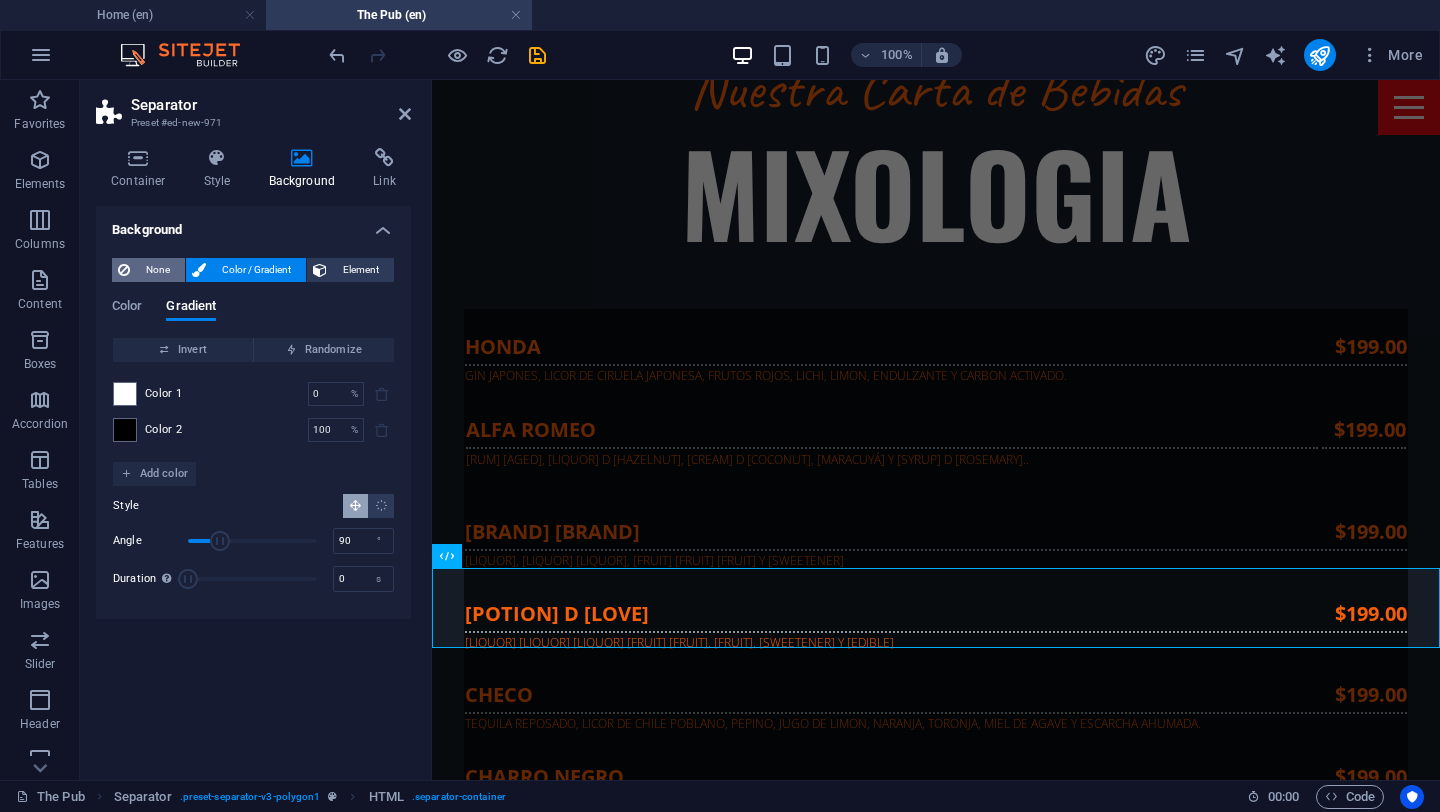 click on "None" at bounding box center [157, 270] 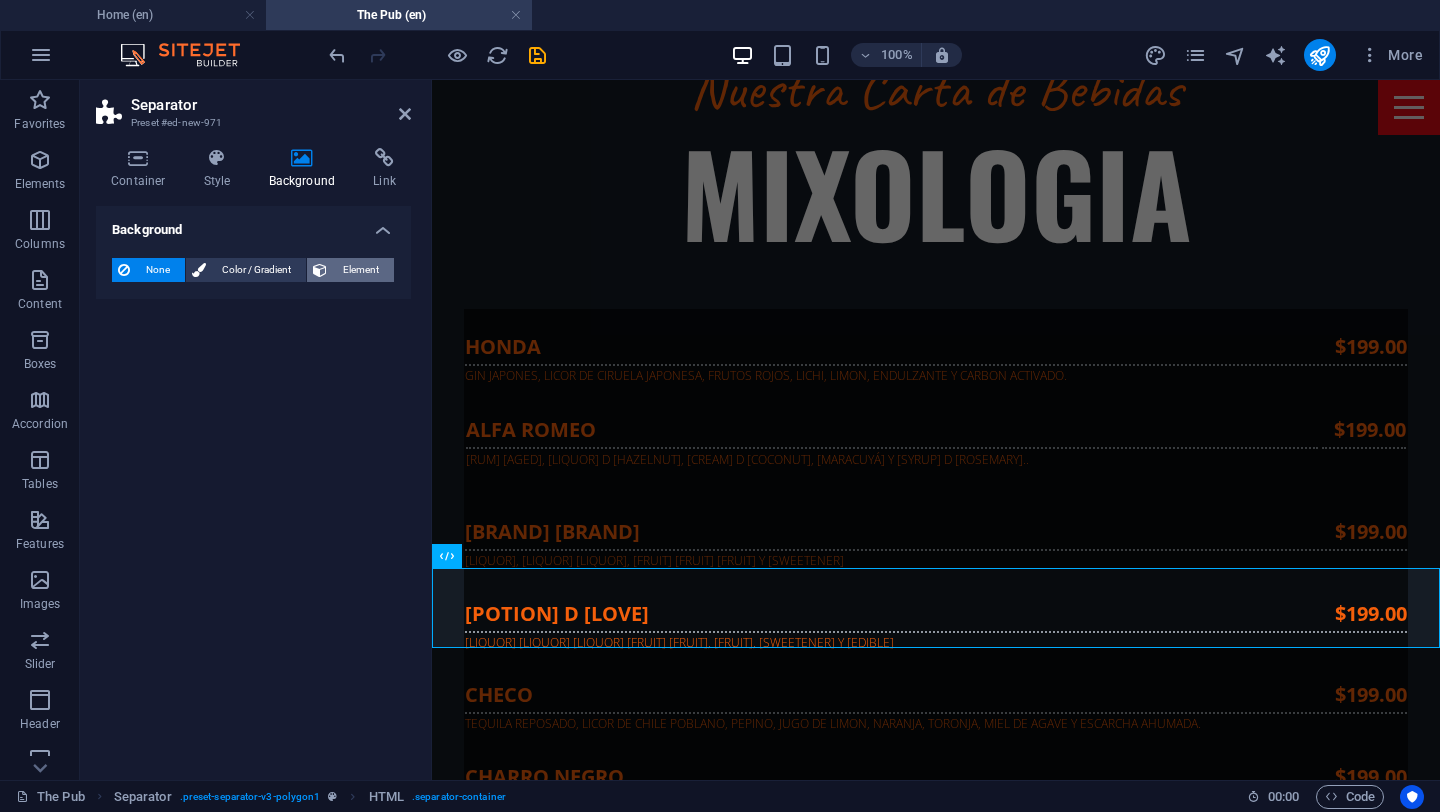 click on "Element" at bounding box center [360, 270] 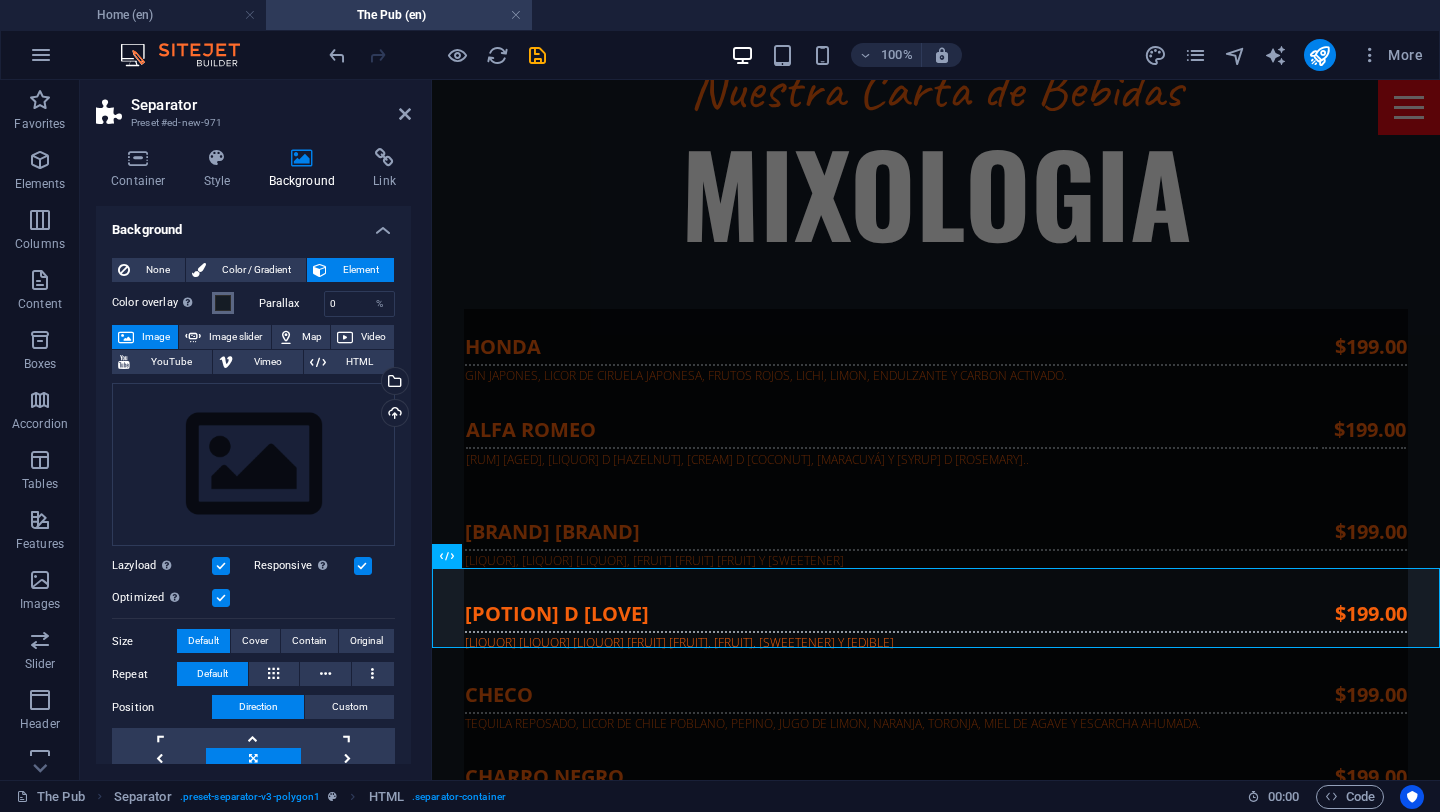 click at bounding box center [223, 303] 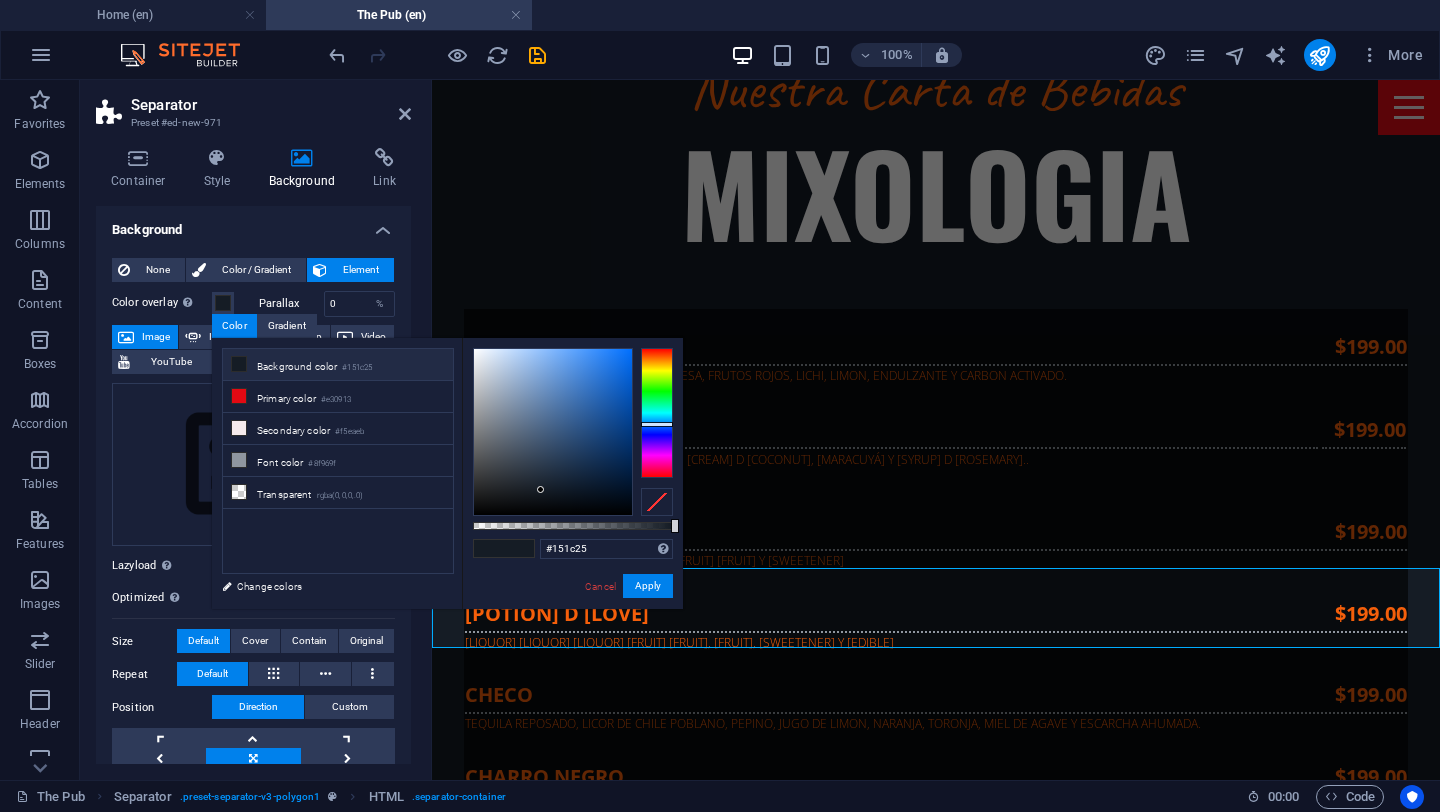click on "Background color
#151c25" at bounding box center [338, 365] 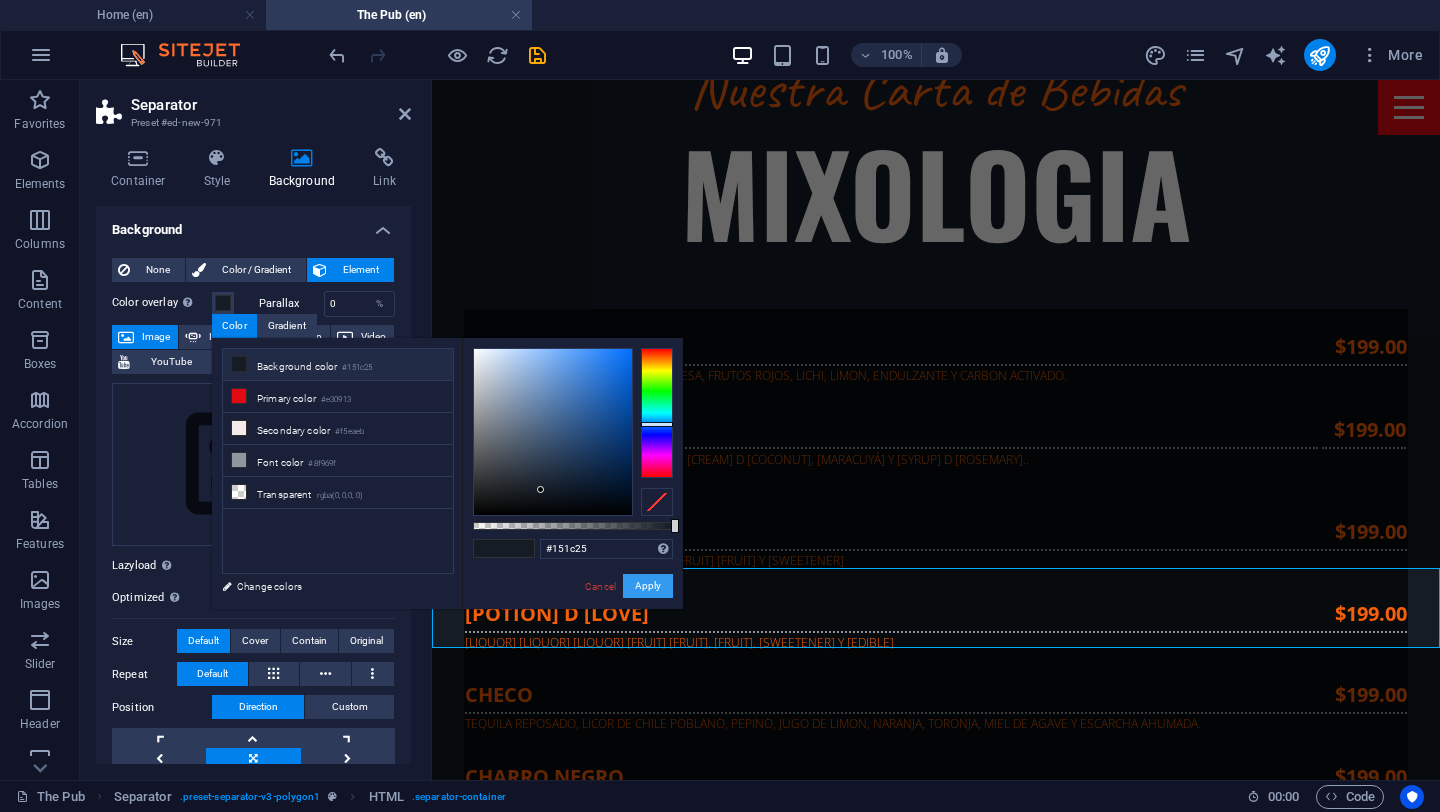 click on "Apply" at bounding box center (648, 586) 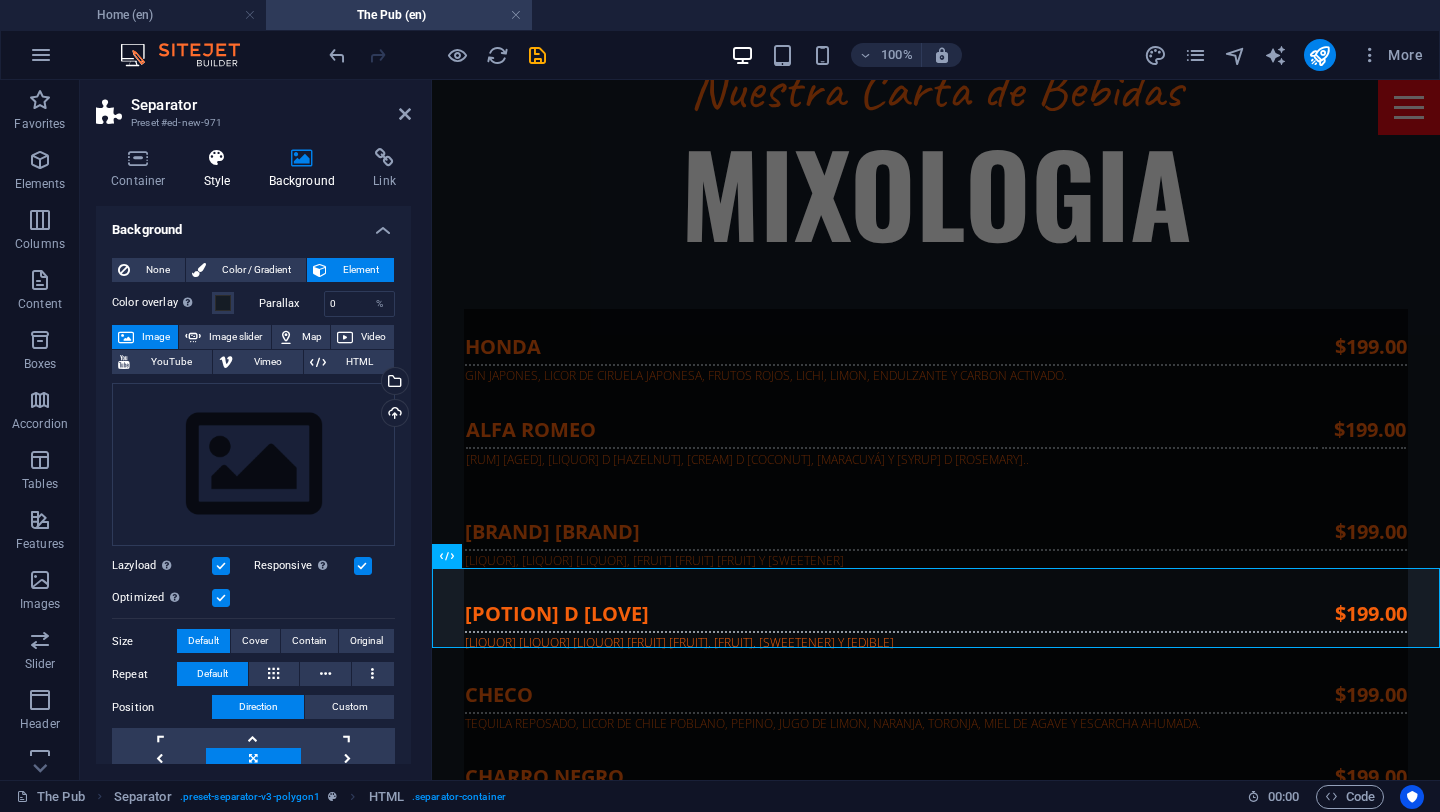 click at bounding box center [217, 158] 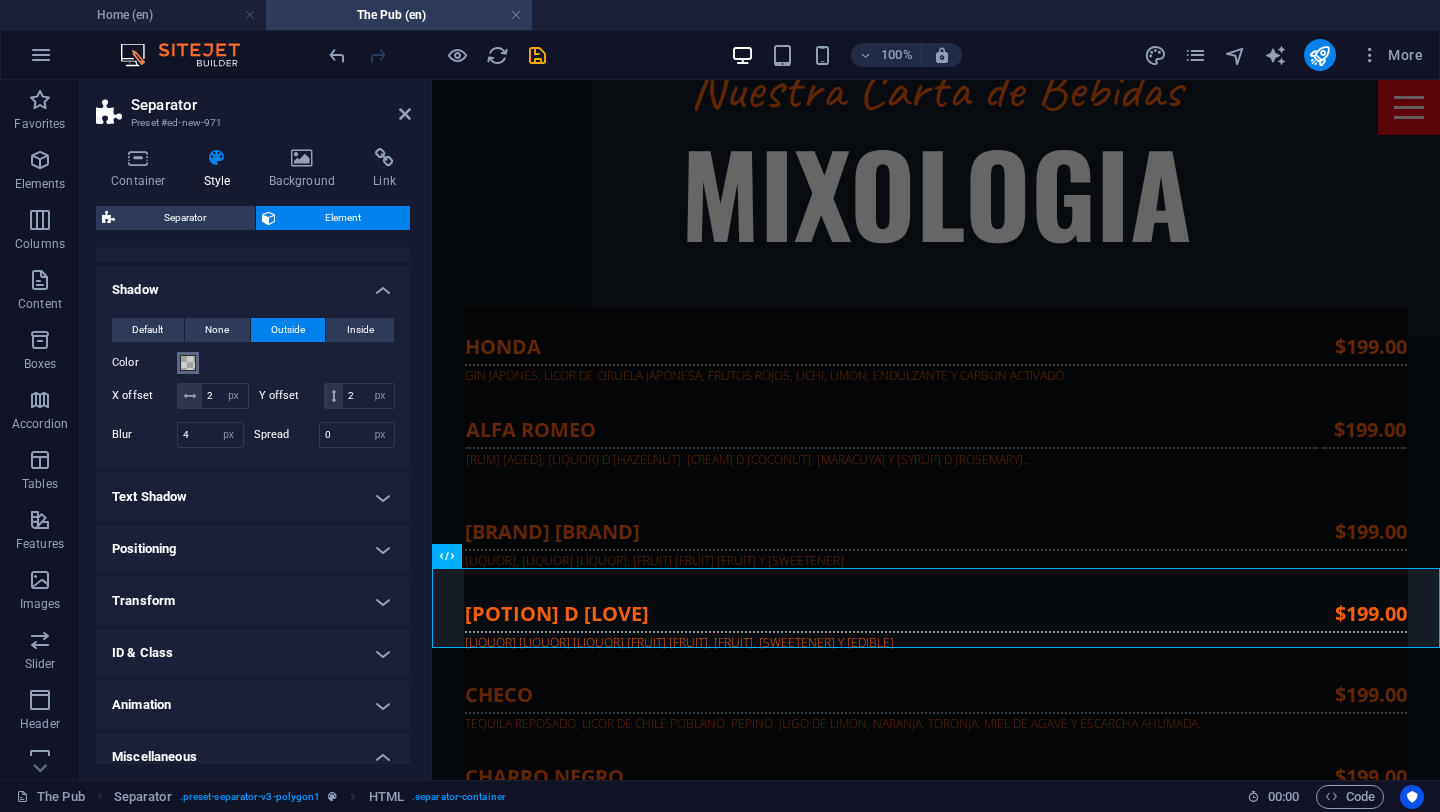 click at bounding box center [188, 363] 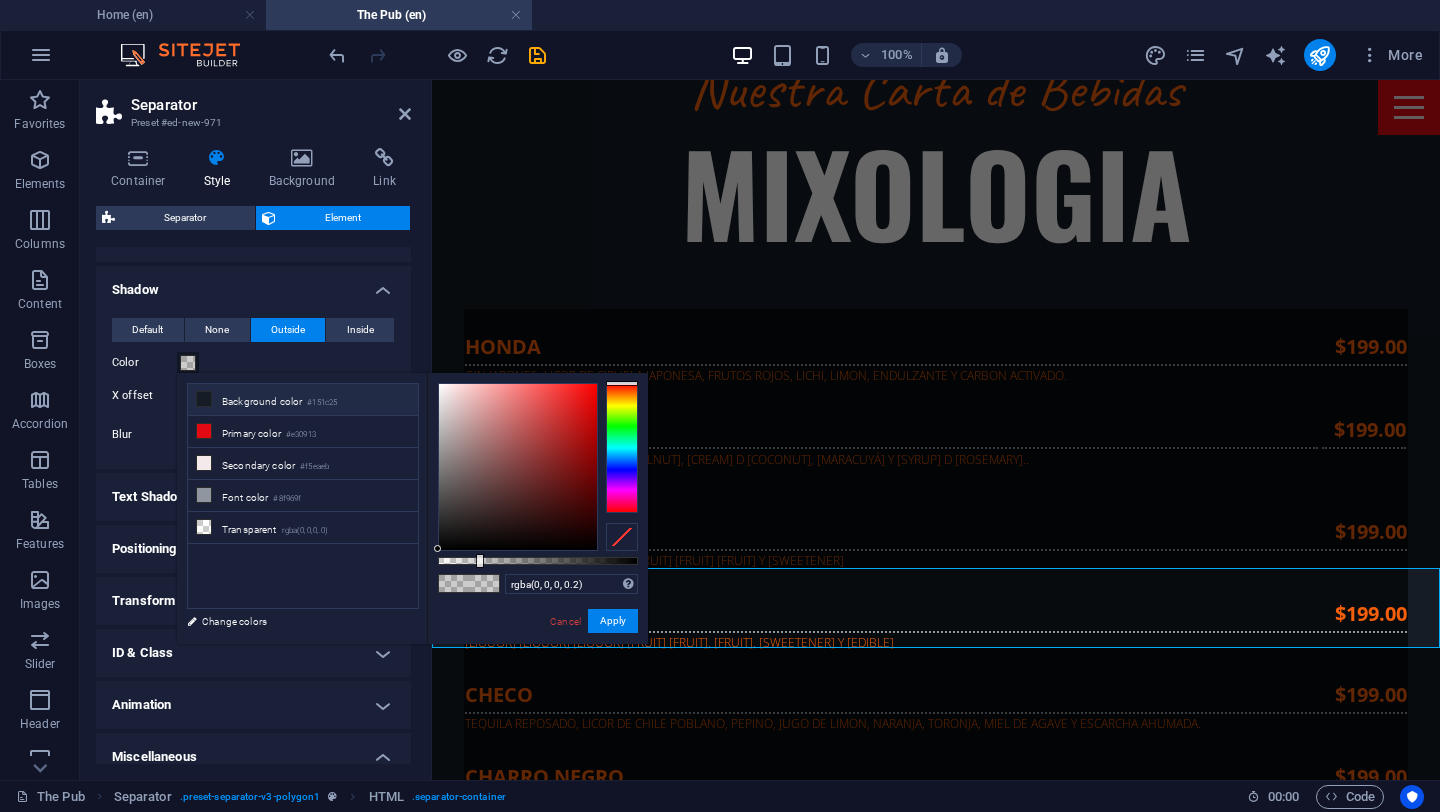 click on "Background color
#151c25" at bounding box center (303, 400) 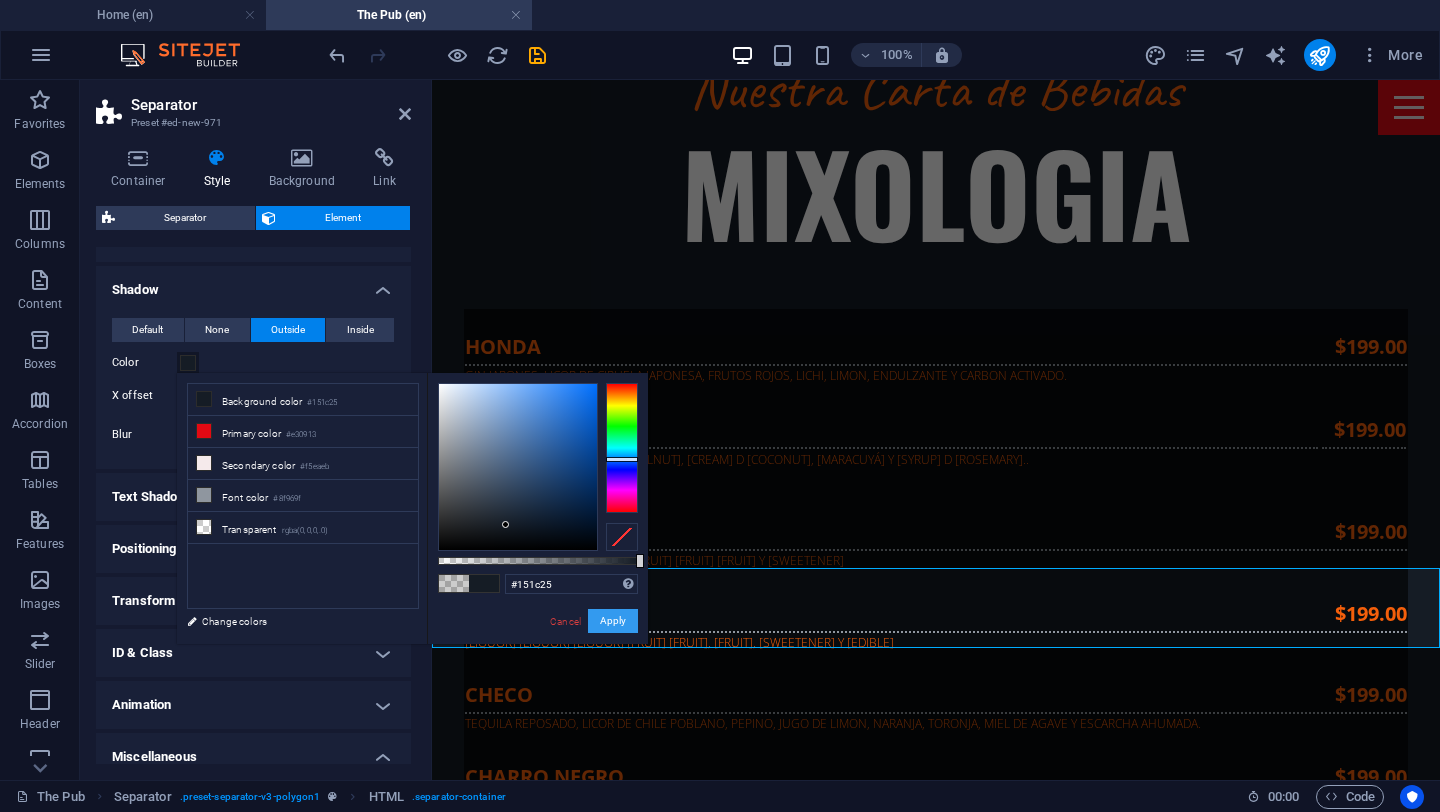 click on "Apply" at bounding box center (613, 621) 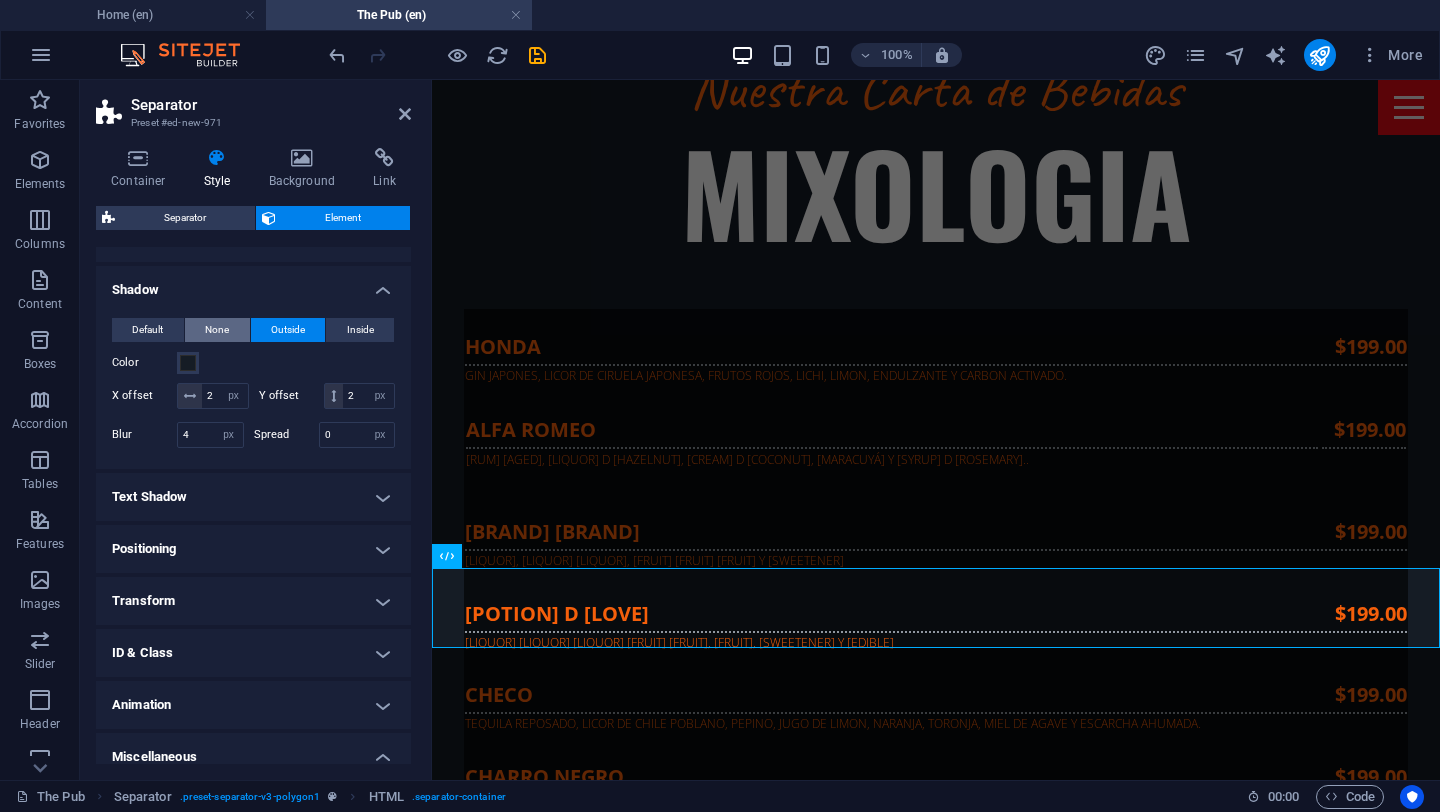 click on "None" at bounding box center (217, 330) 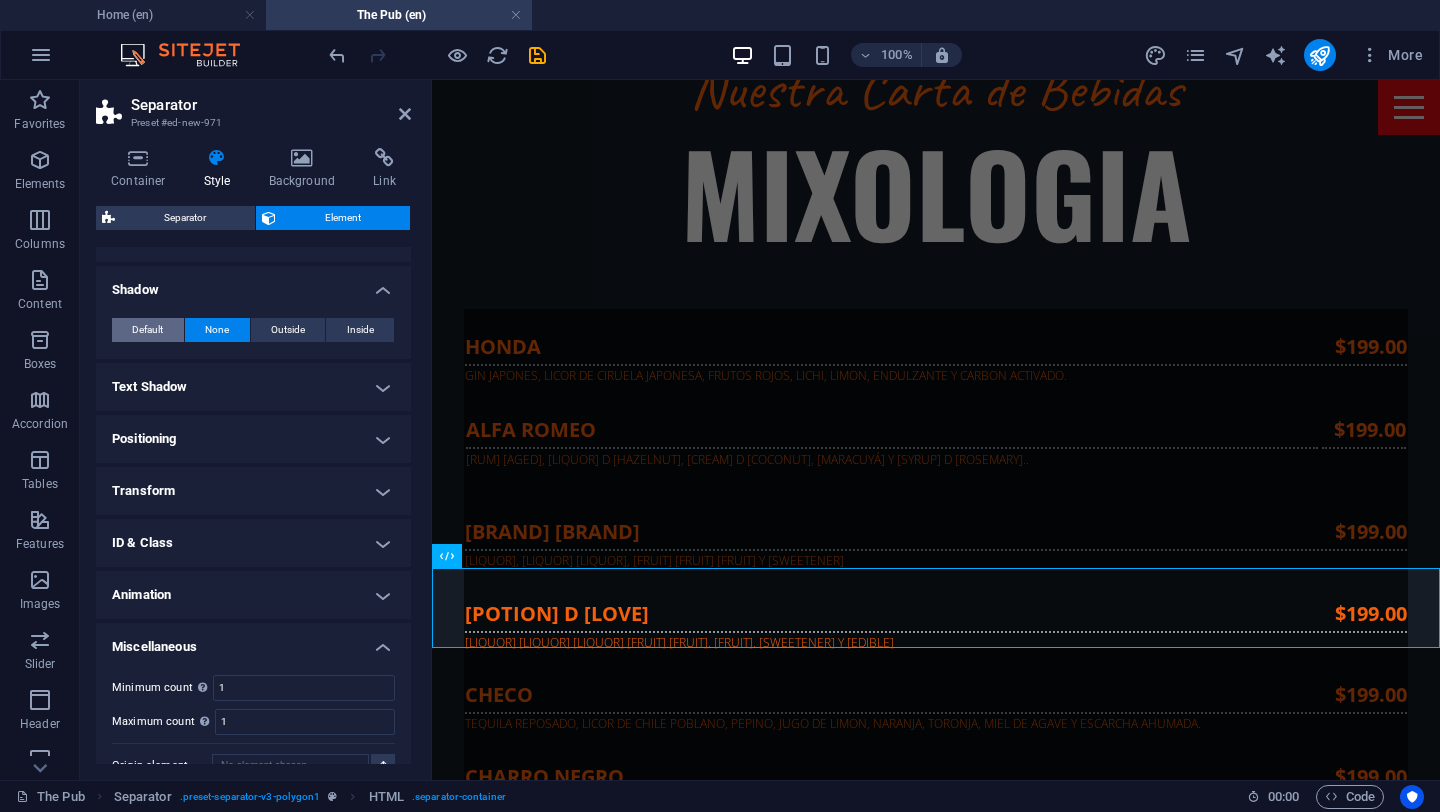 click on "Default" at bounding box center [147, 330] 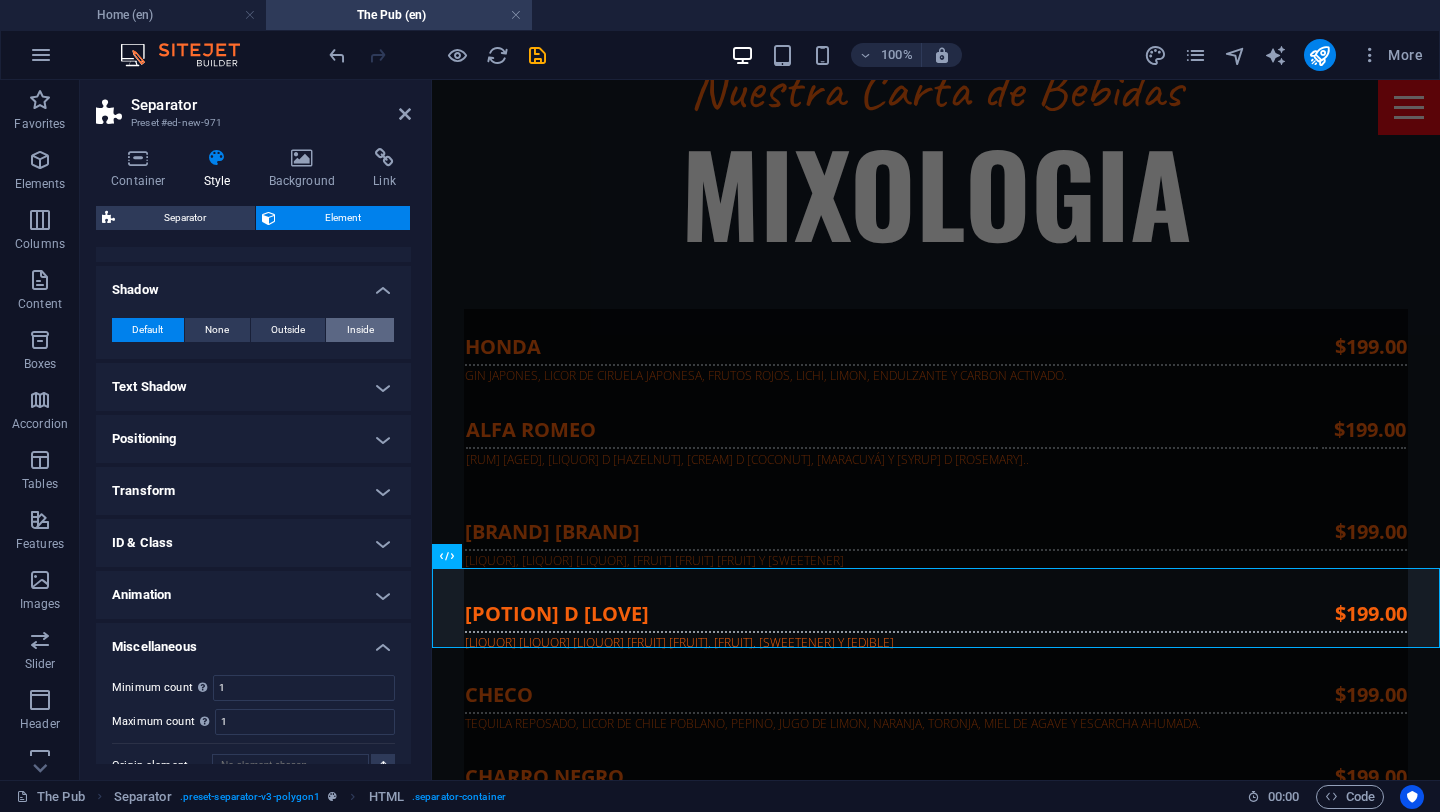 click on "Inside" at bounding box center (360, 330) 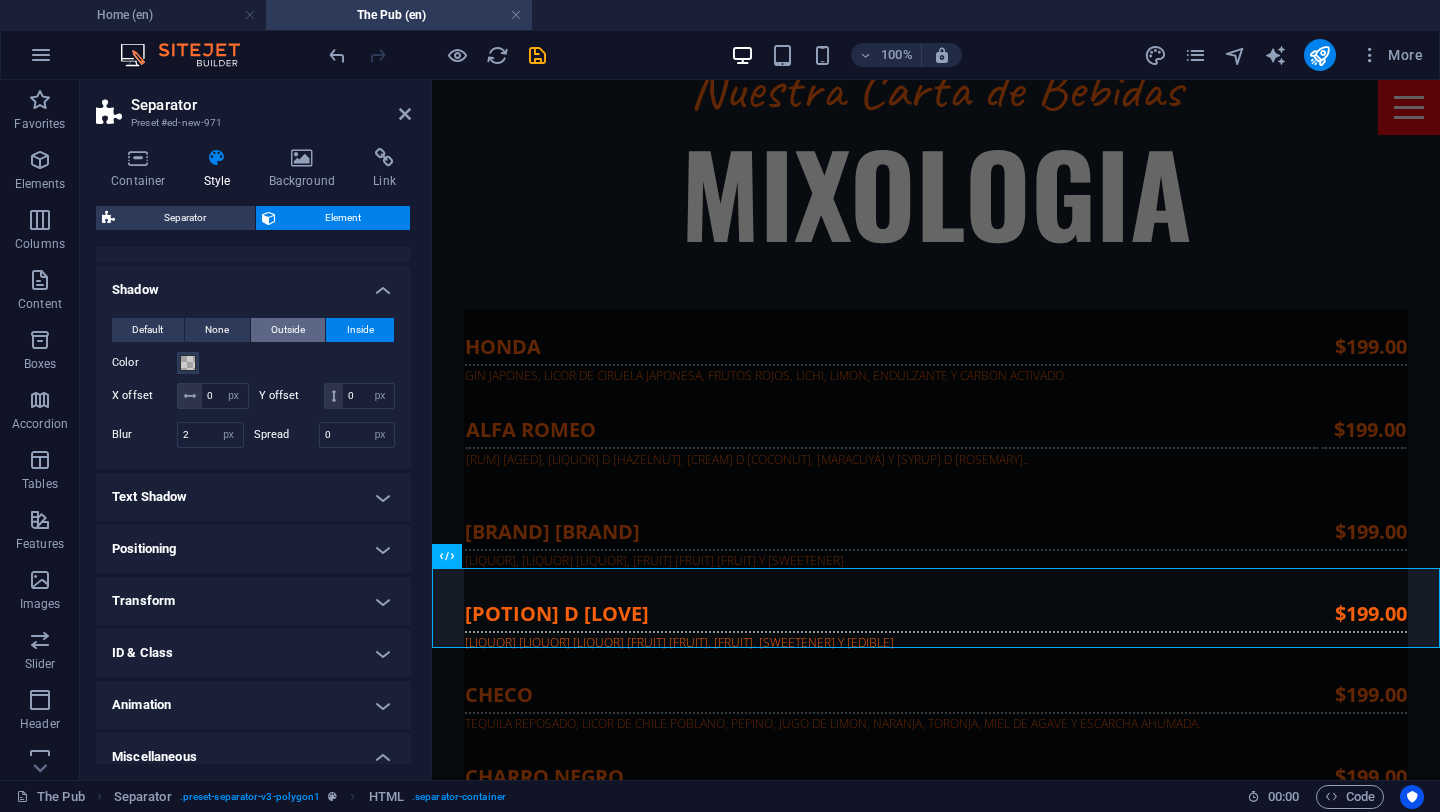 click on "Outside" at bounding box center [288, 330] 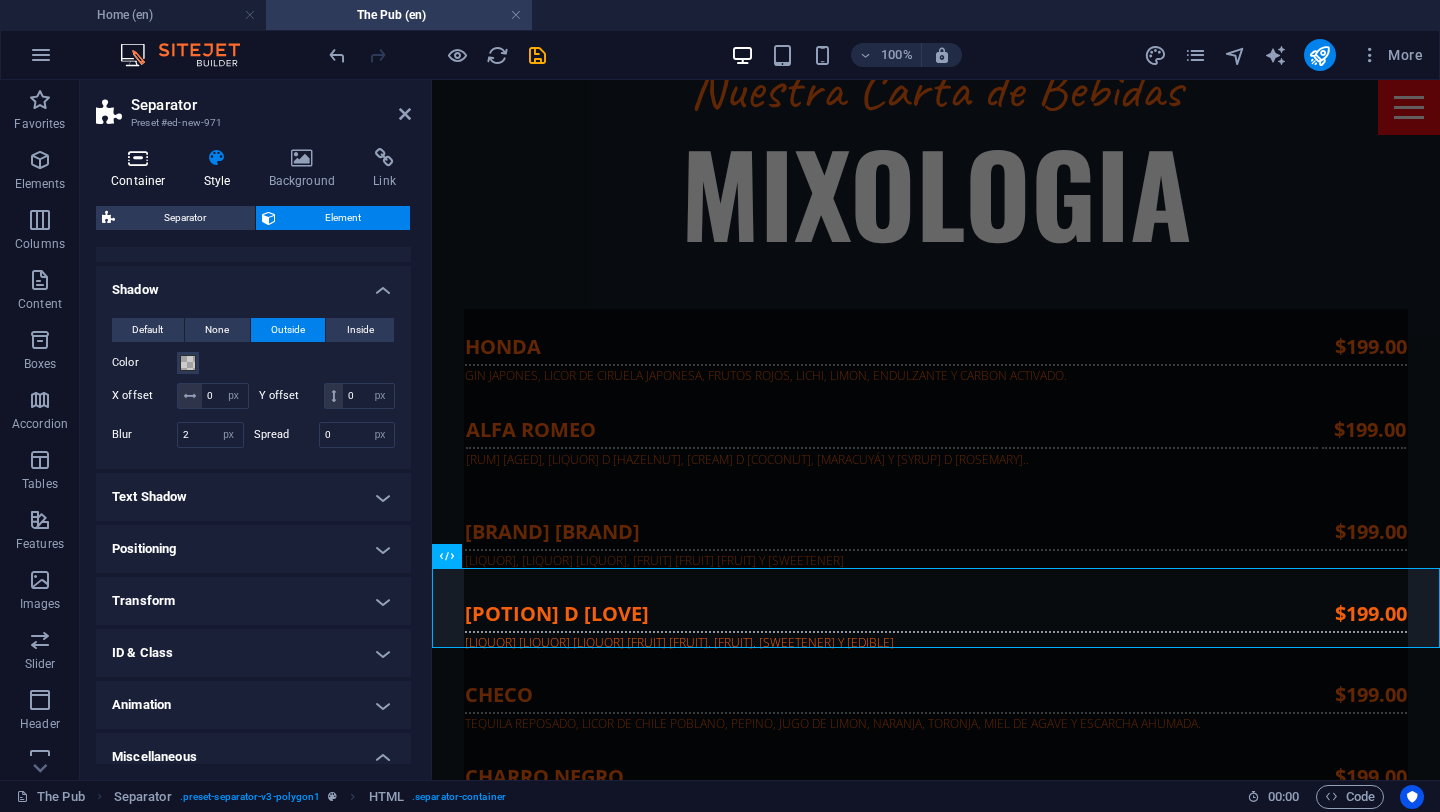 click on "Container" at bounding box center [142, 169] 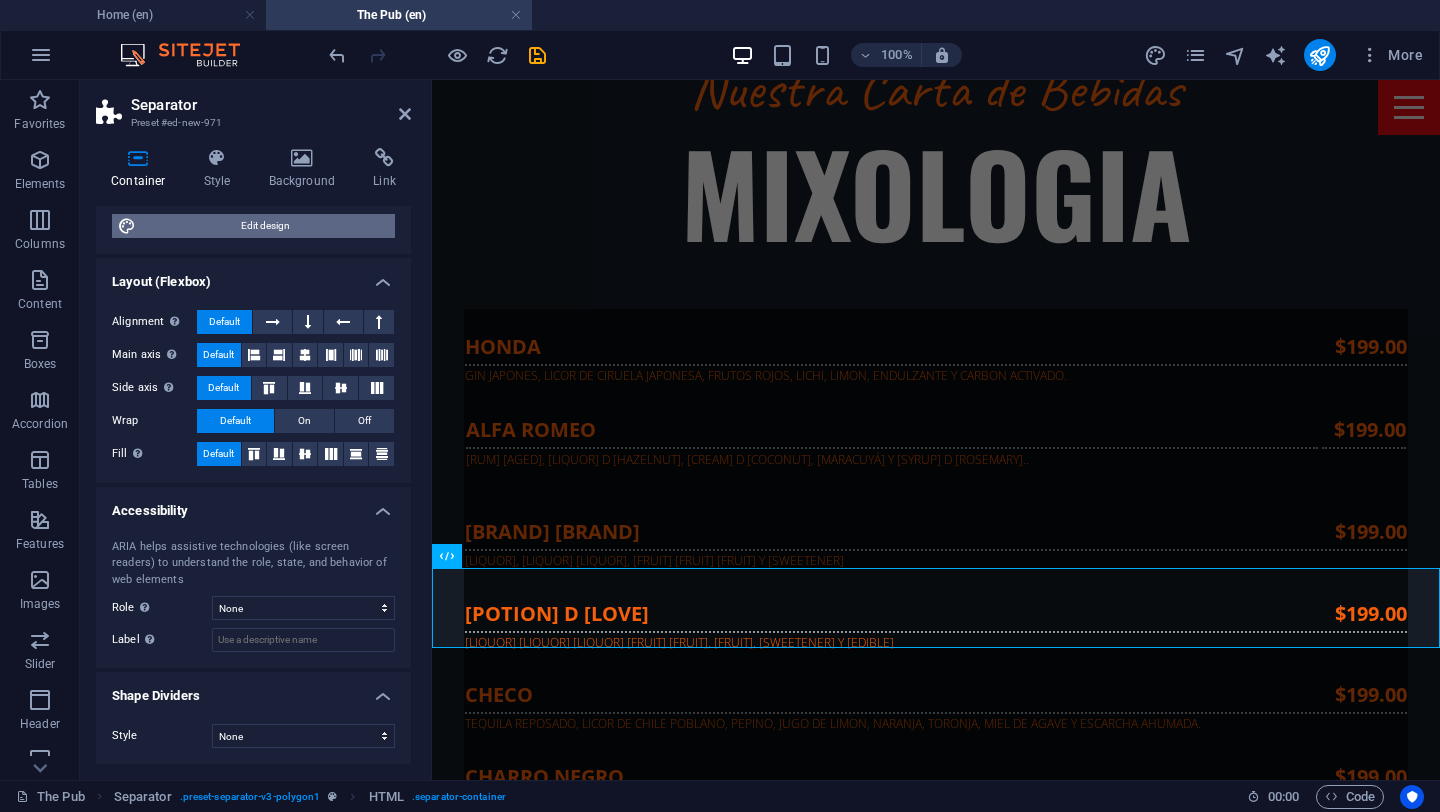 click on "Edit design" at bounding box center (265, 226) 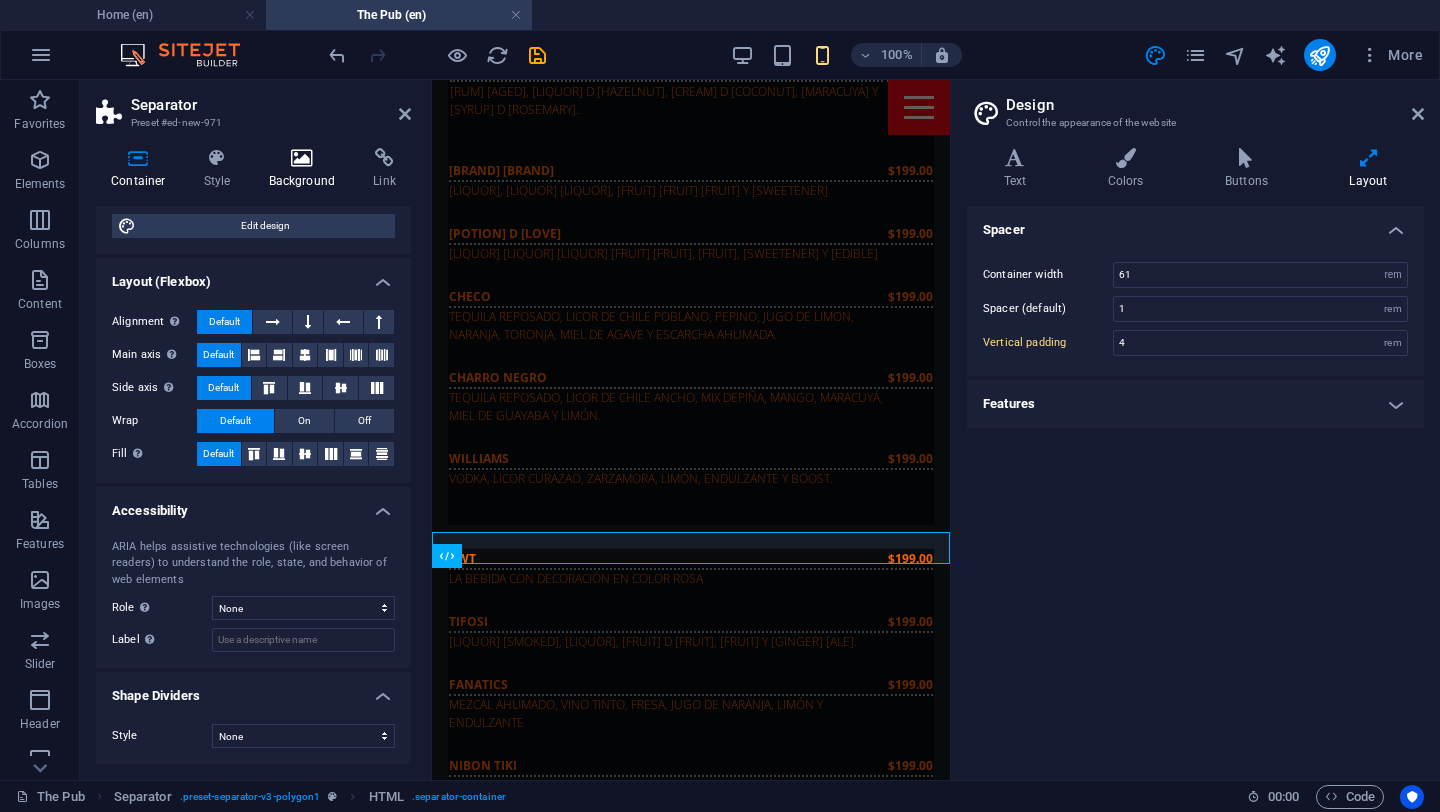 click at bounding box center (302, 158) 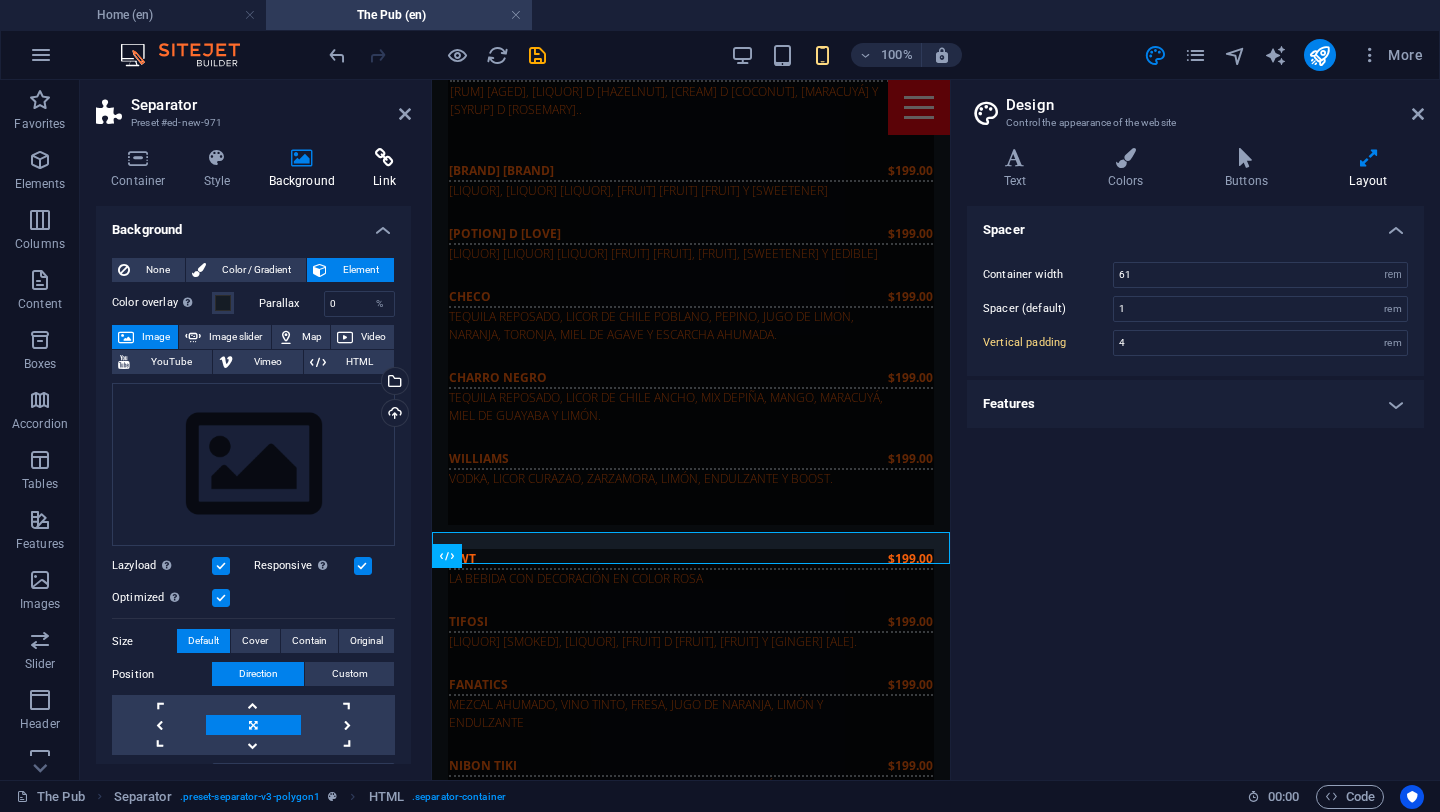 click on "Link" at bounding box center (384, 169) 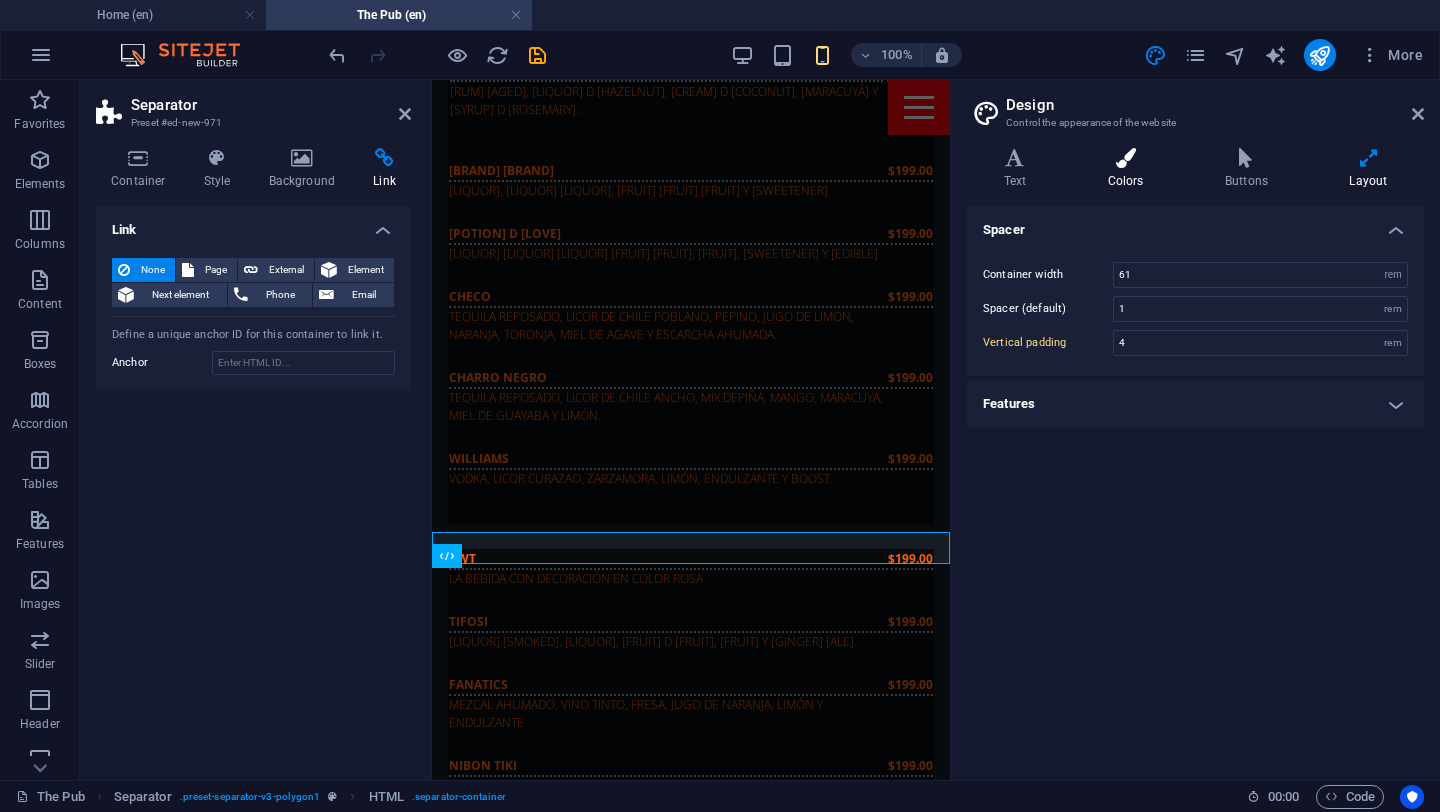 click at bounding box center (1125, 158) 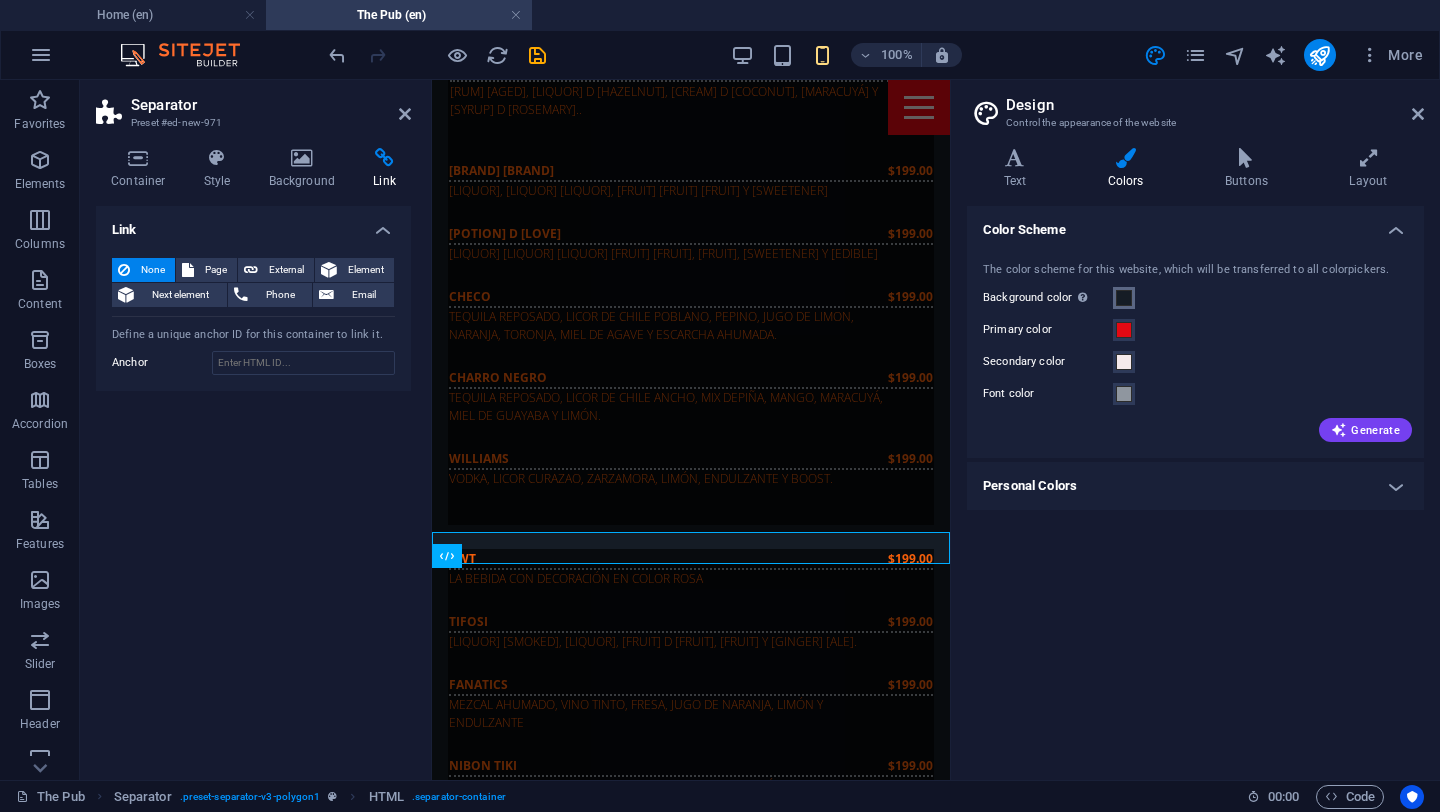 click at bounding box center (1124, 298) 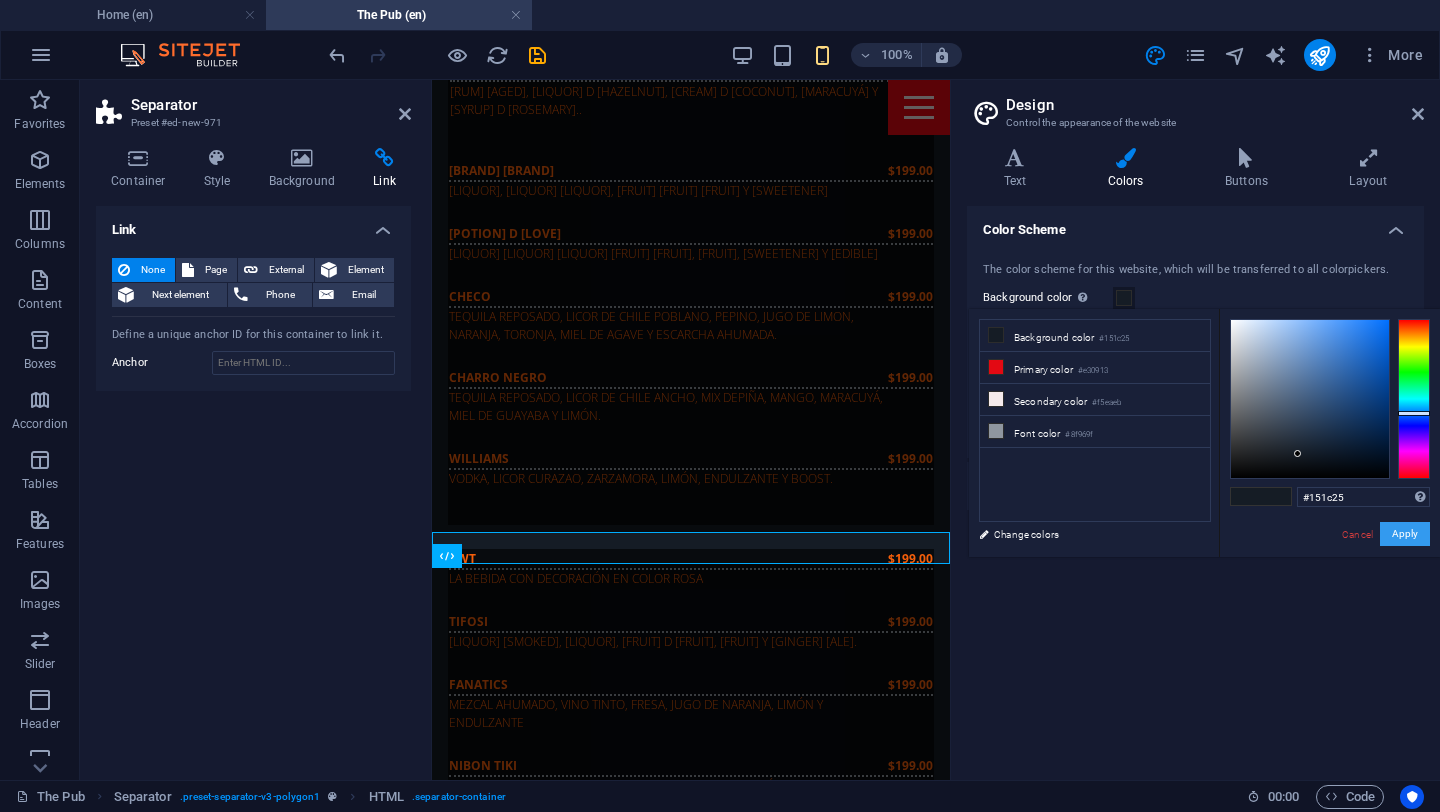 click on "Apply" at bounding box center (1405, 534) 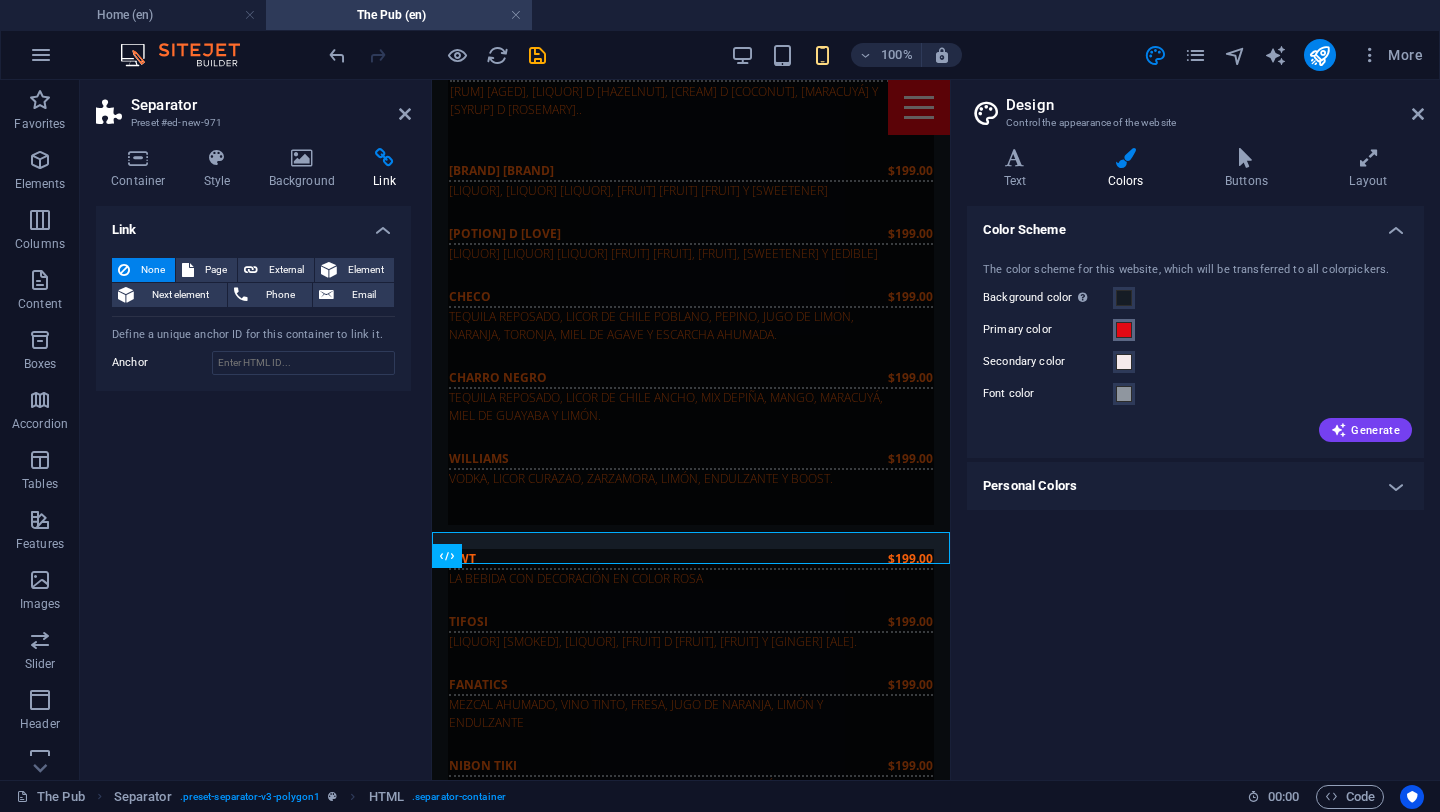 click at bounding box center [1124, 330] 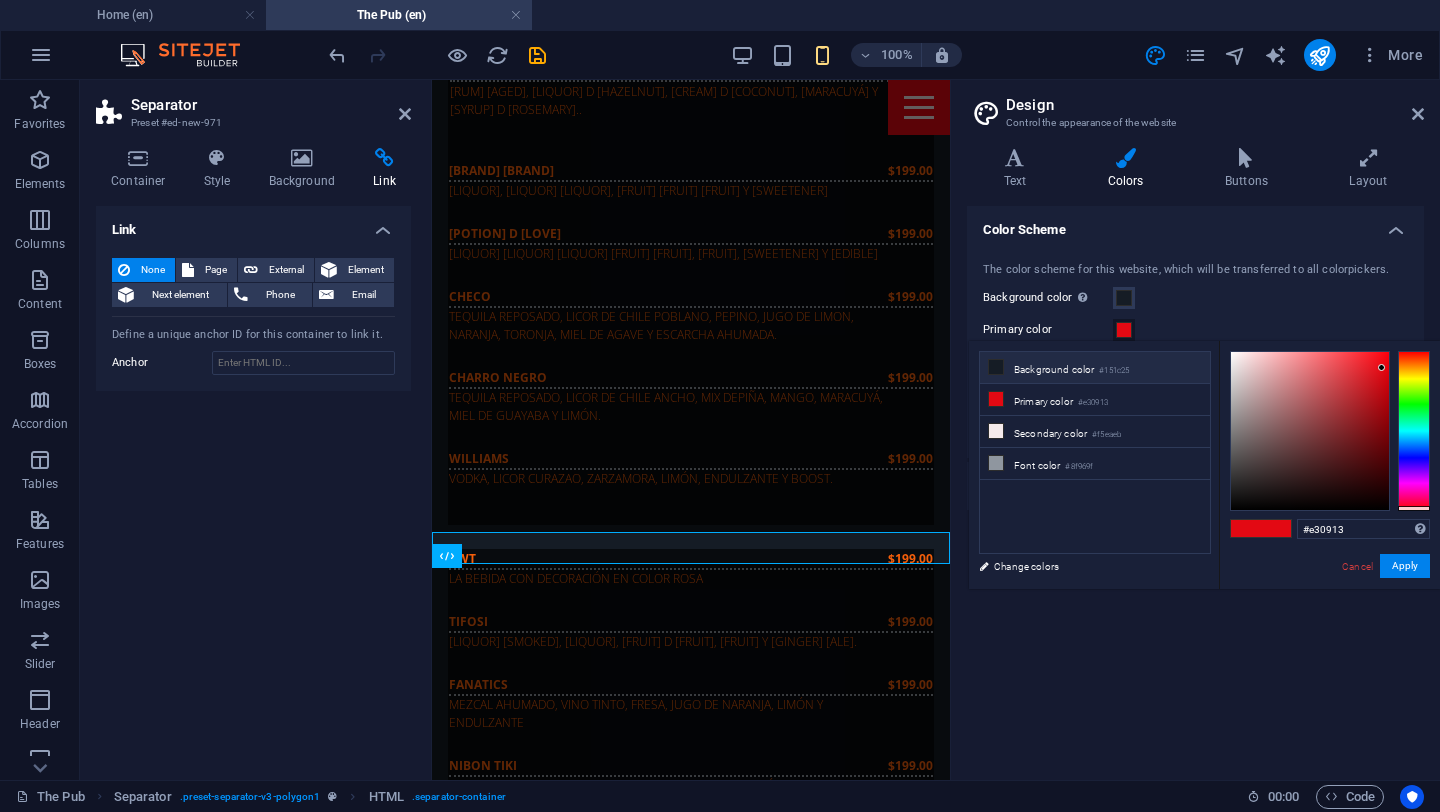 click on "Background color
#151c25" at bounding box center (1095, 368) 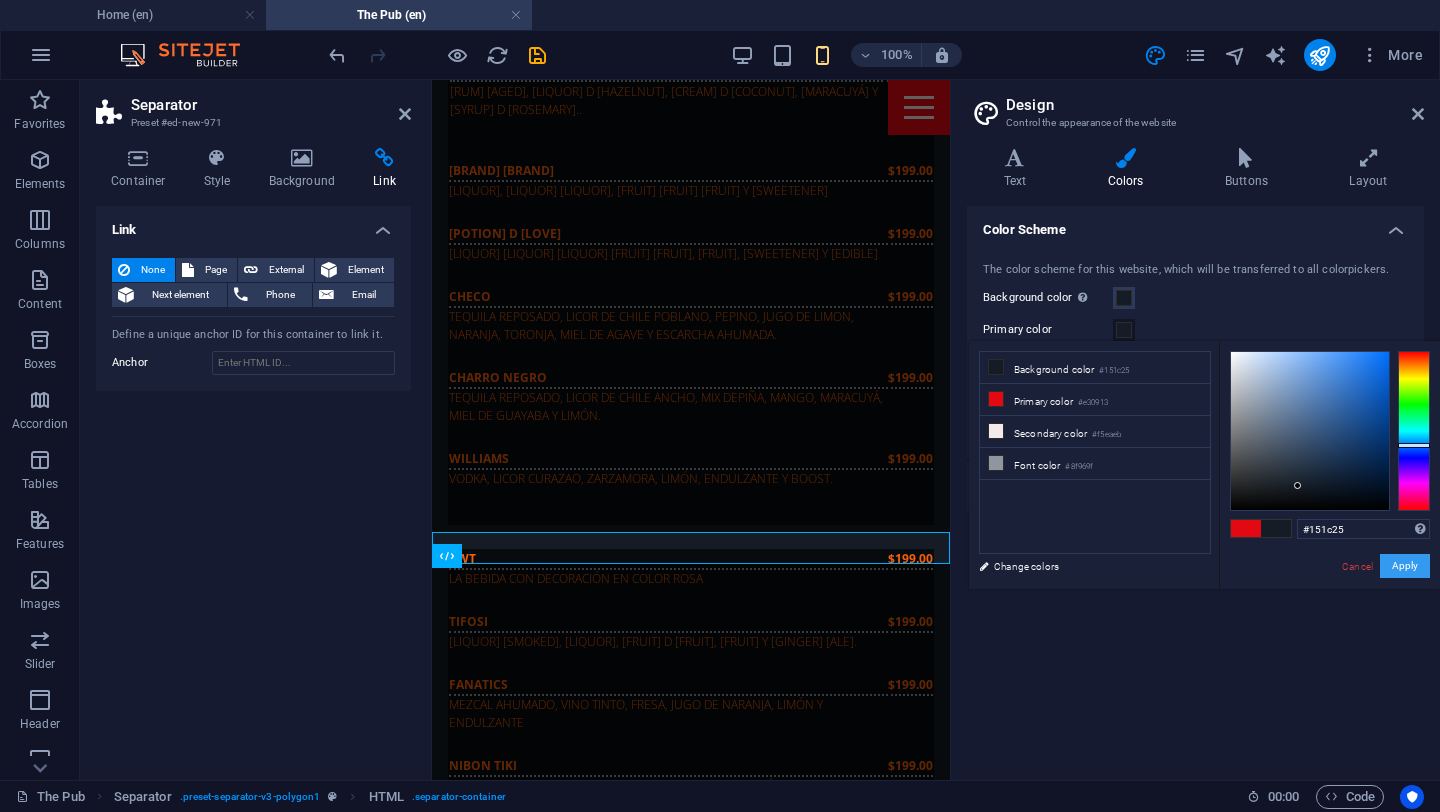 click on "Apply" at bounding box center (1405, 566) 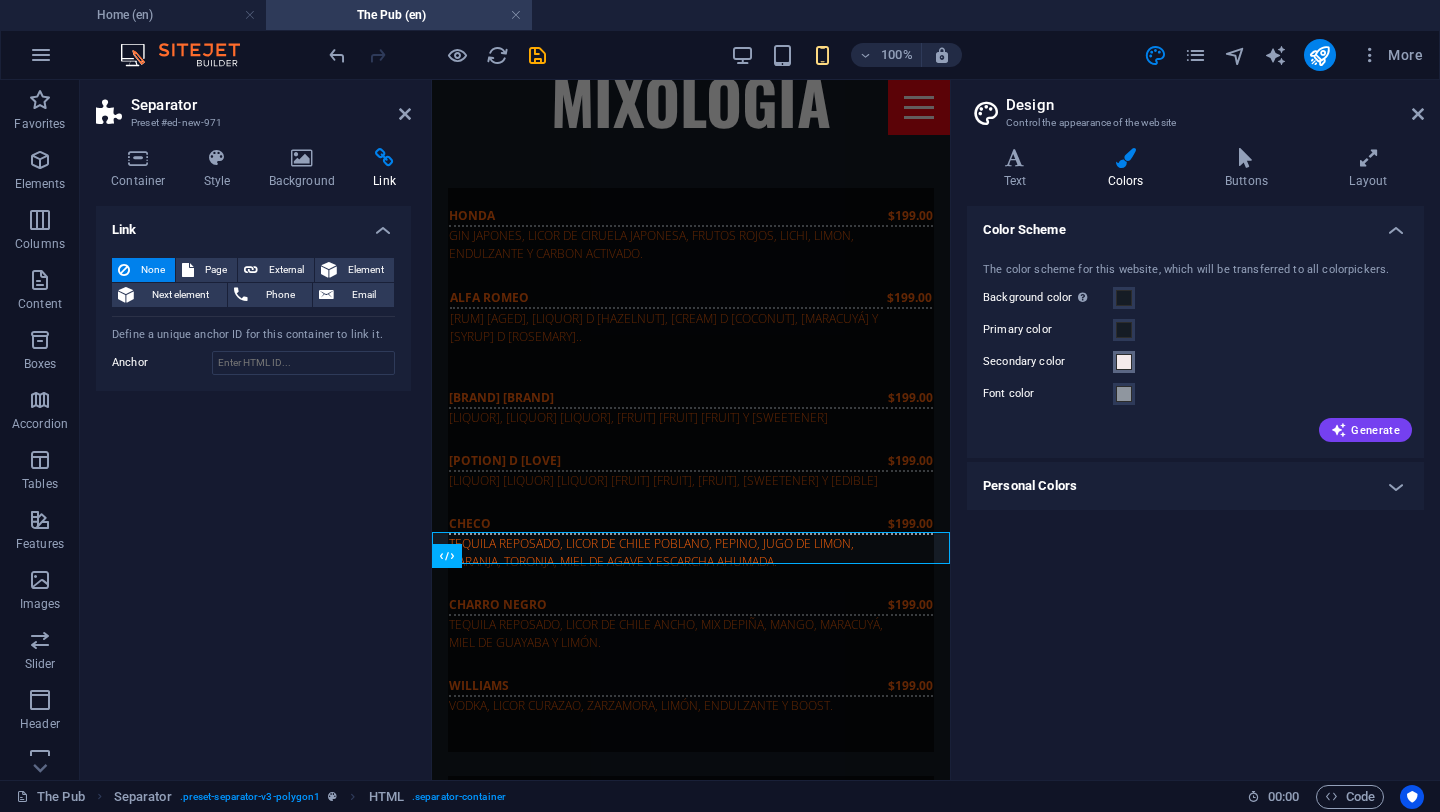 click at bounding box center [1124, 362] 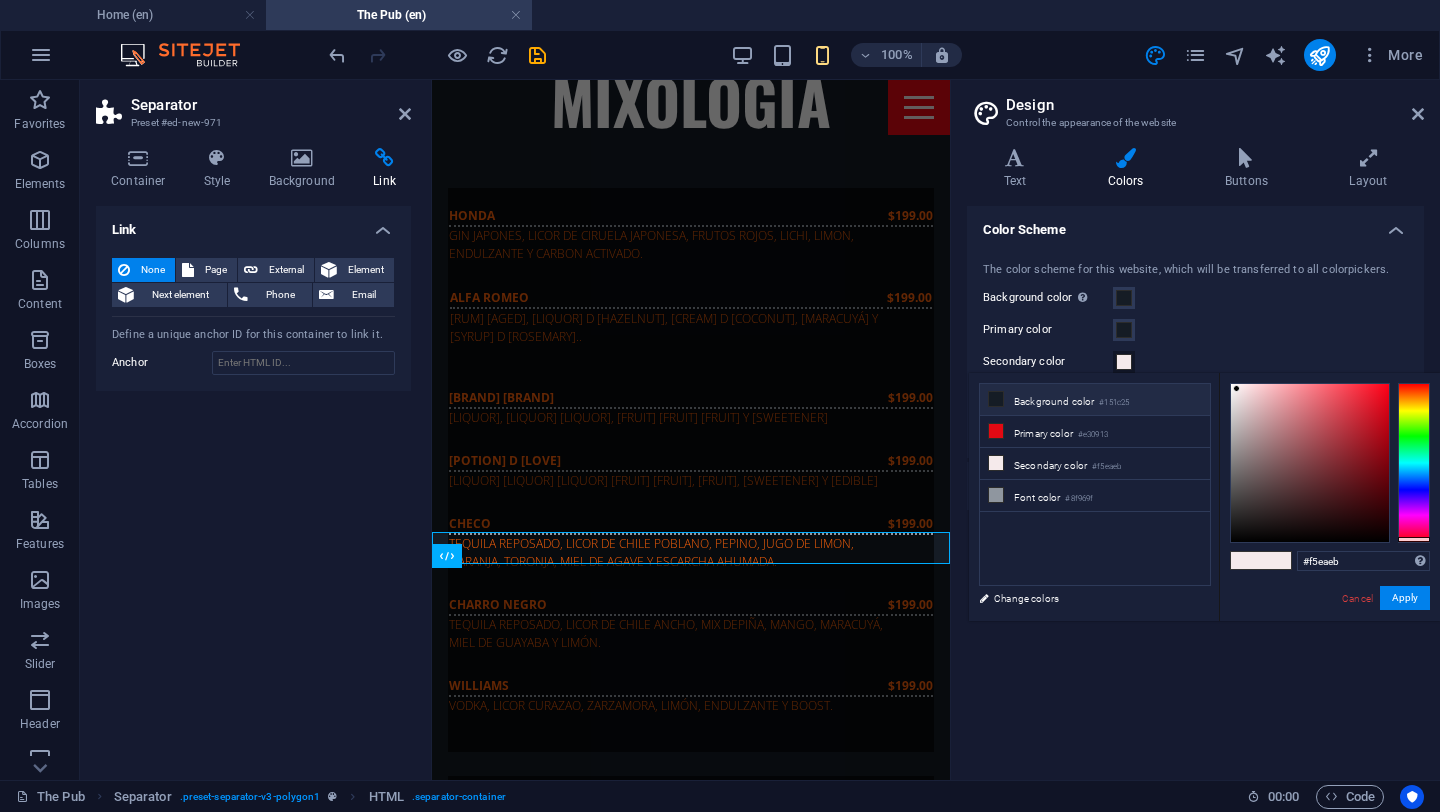 click on "Background color
#151c25" at bounding box center [1095, 400] 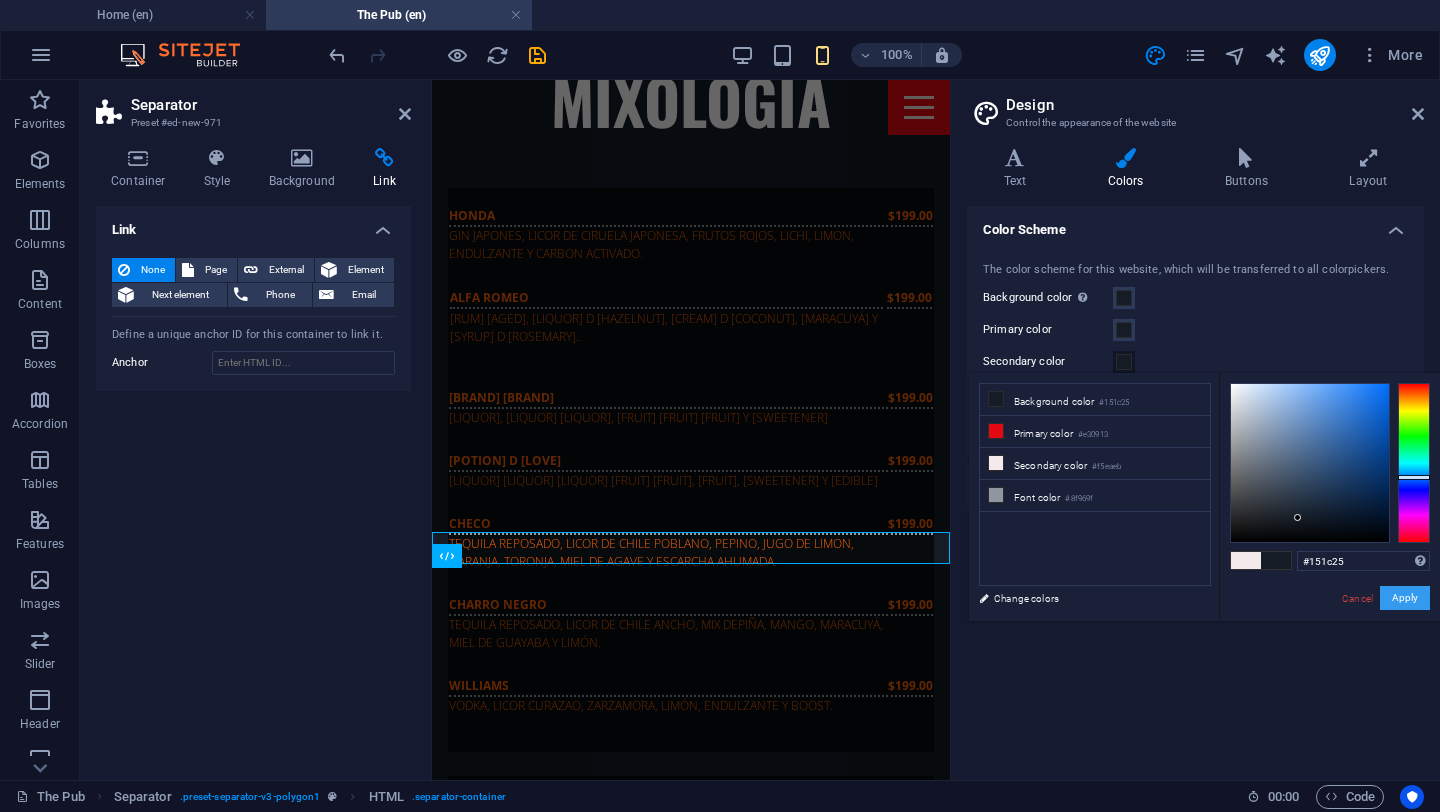 click on "Apply" at bounding box center [1405, 598] 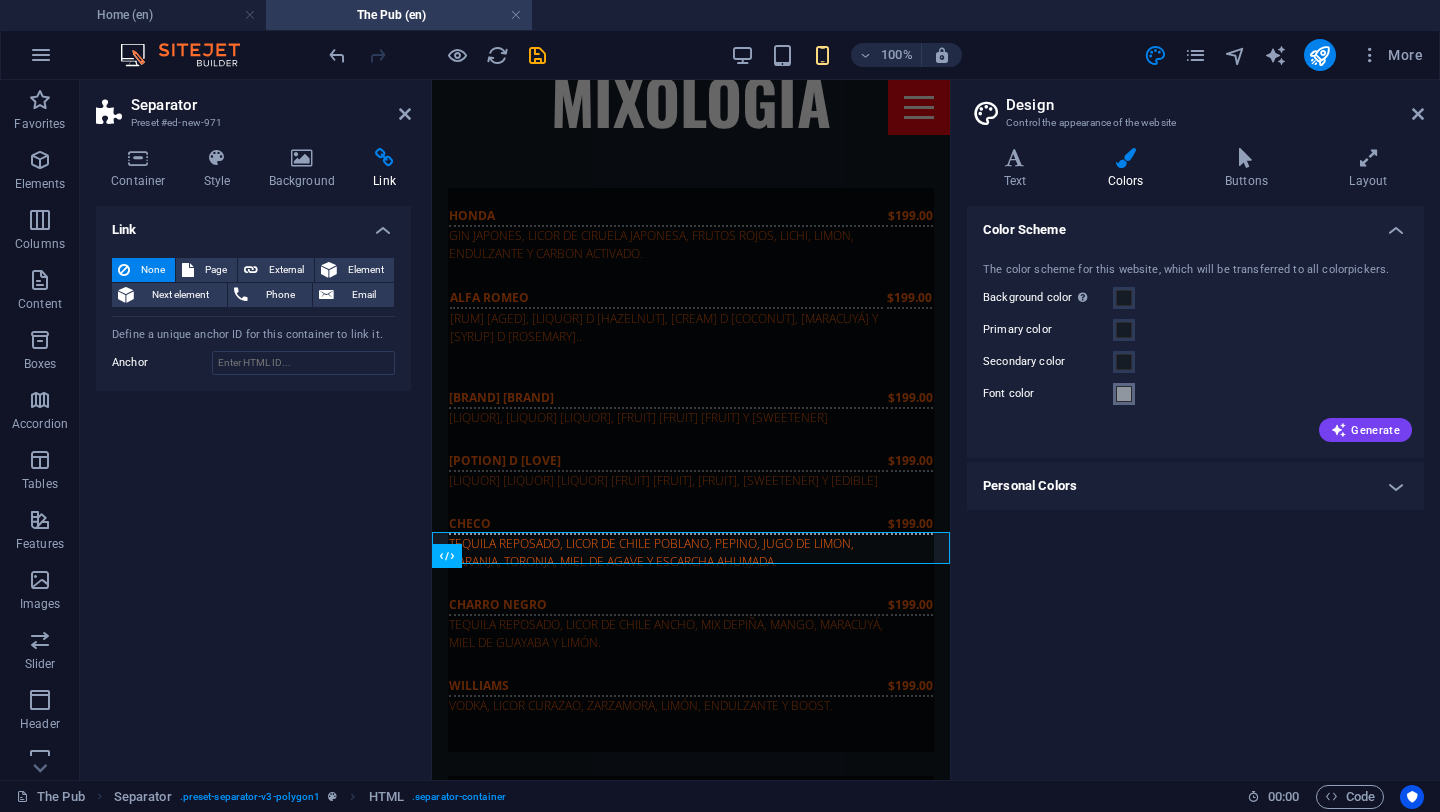 click at bounding box center [1124, 394] 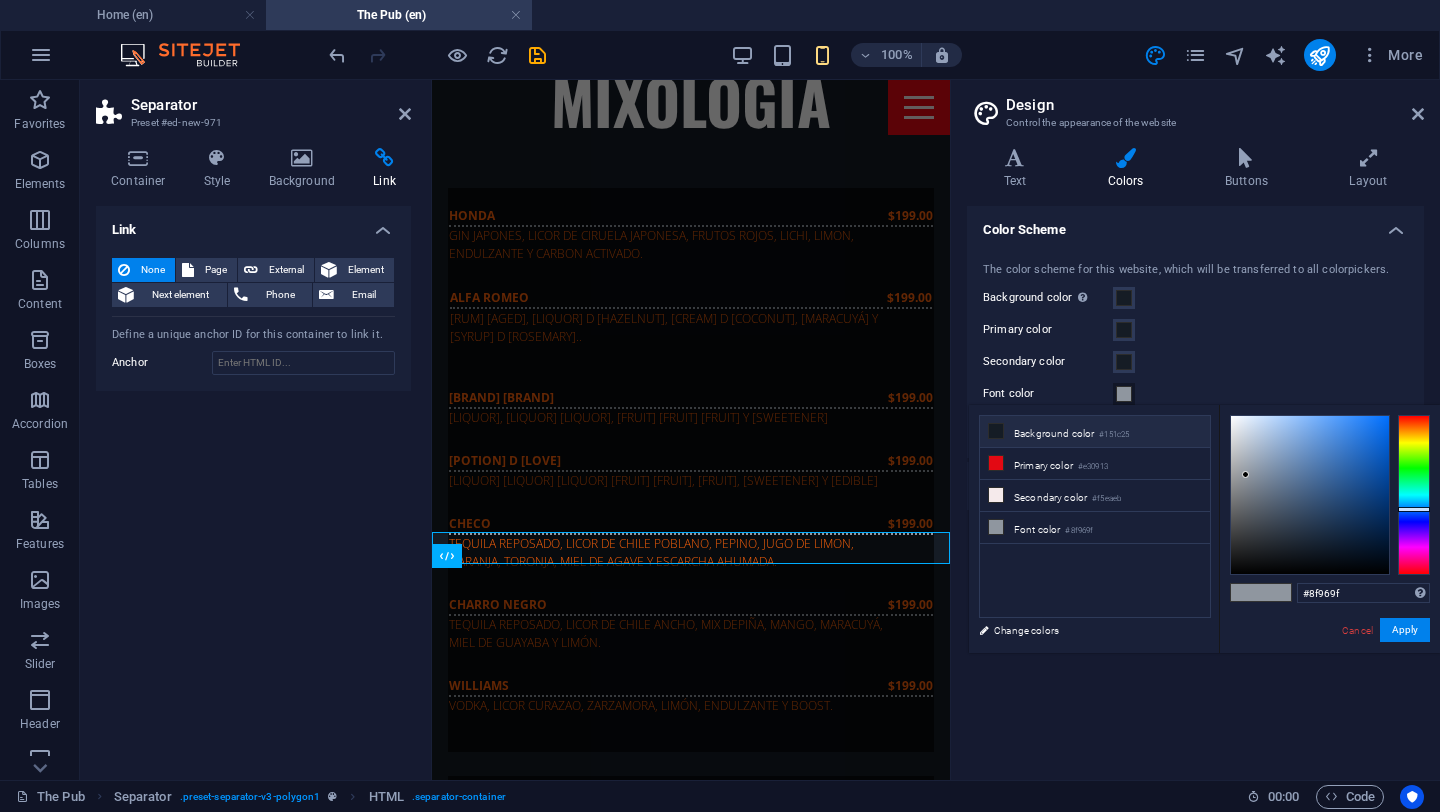 click on "Background color
#151c25" at bounding box center [1095, 432] 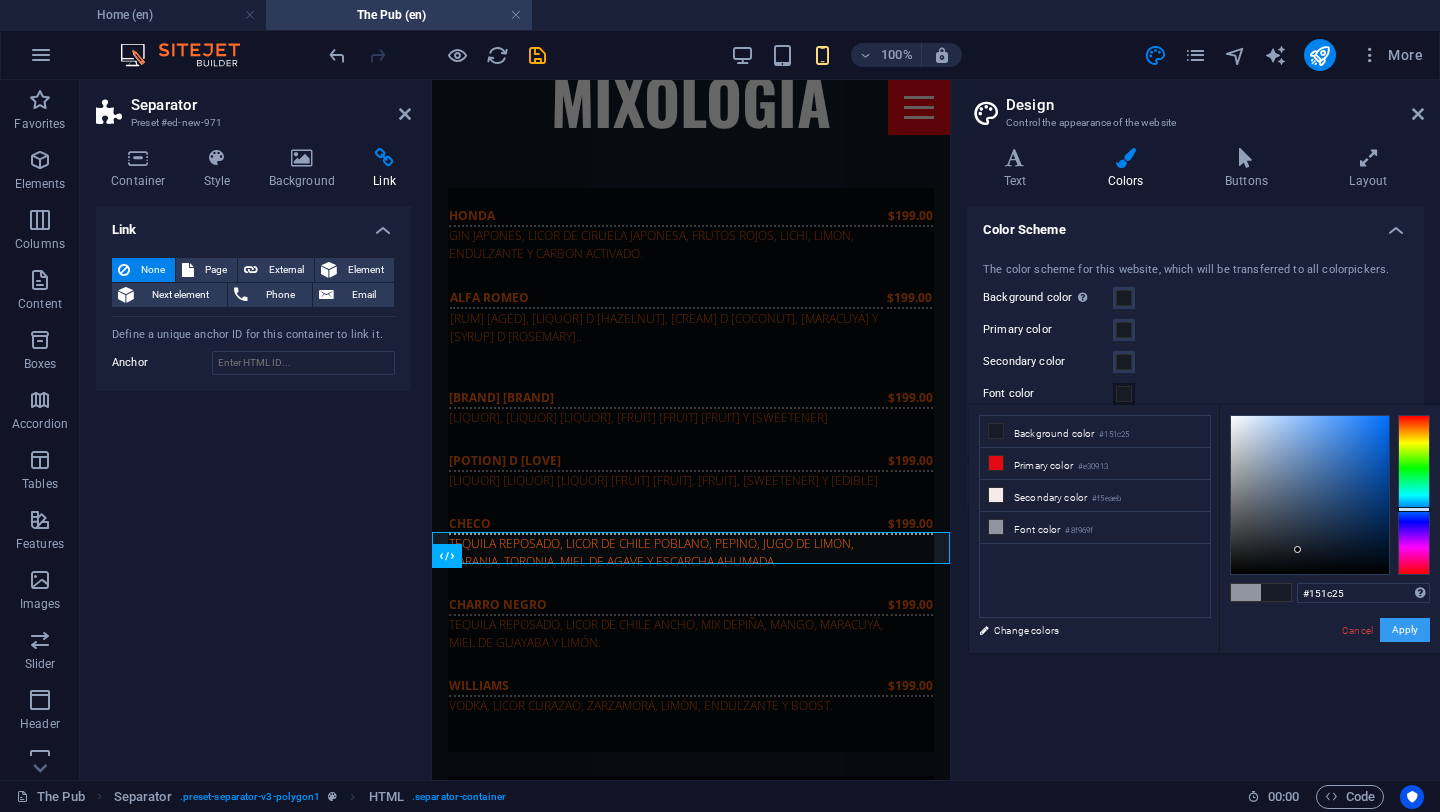 click on "Apply" at bounding box center (1405, 630) 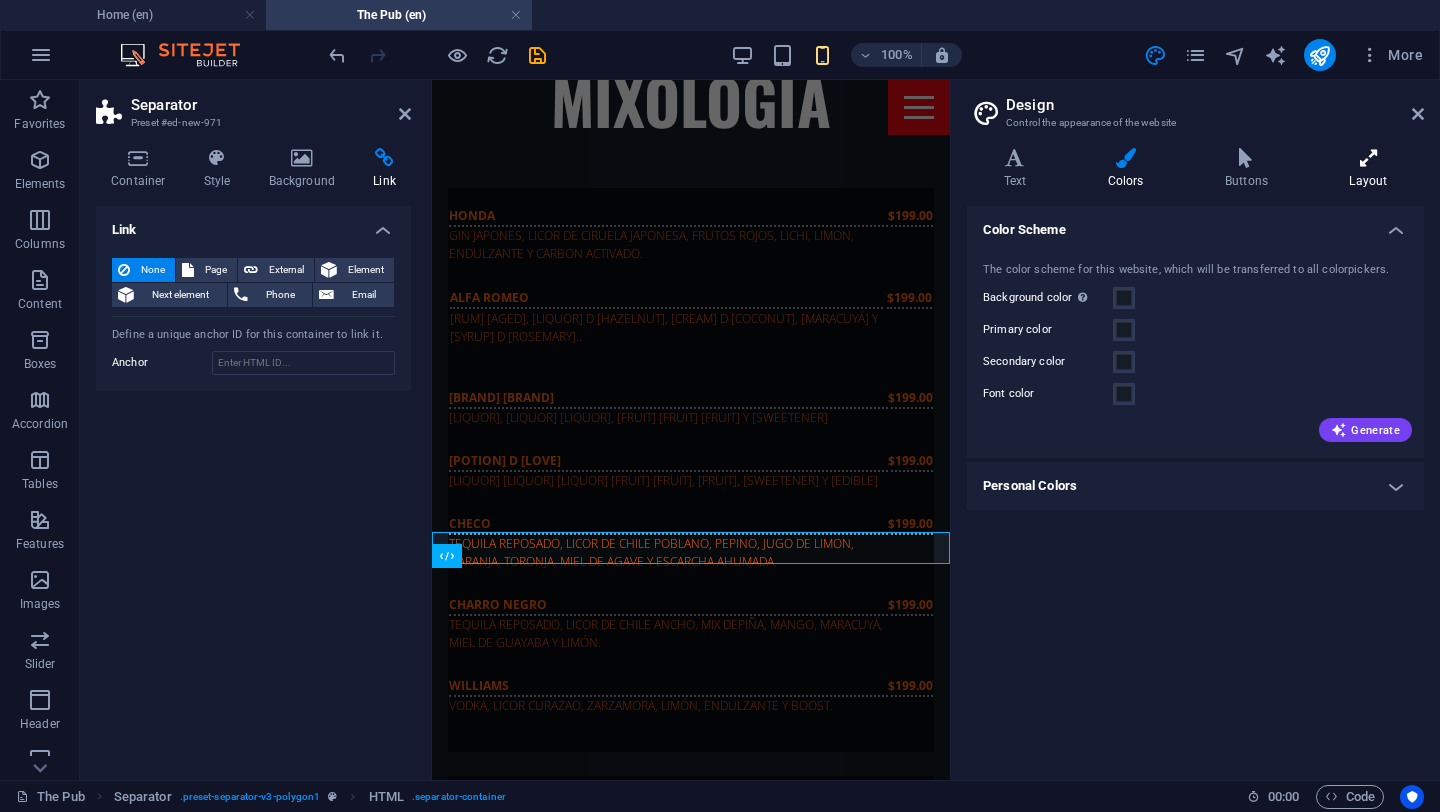 click at bounding box center [1368, 158] 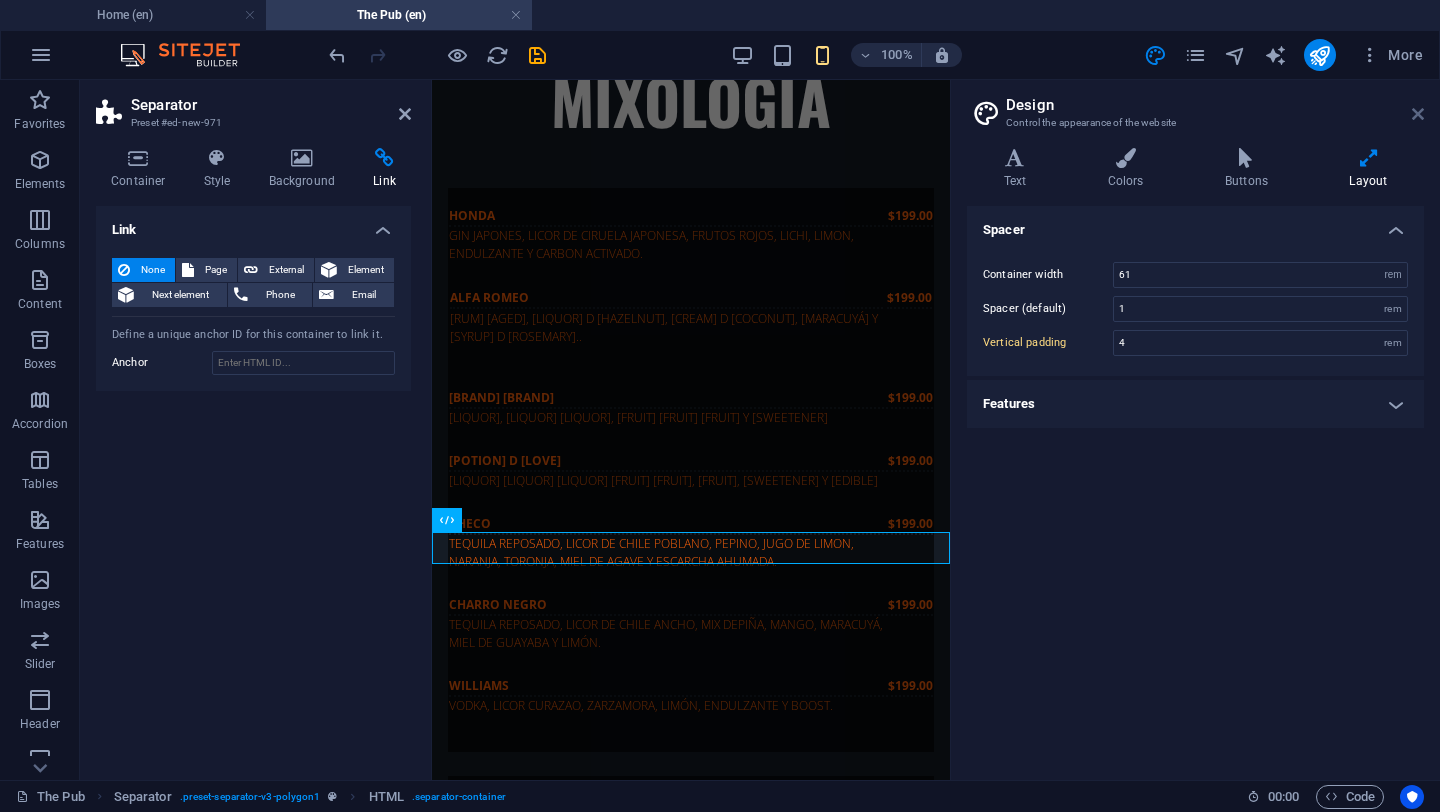 click at bounding box center (1418, 114) 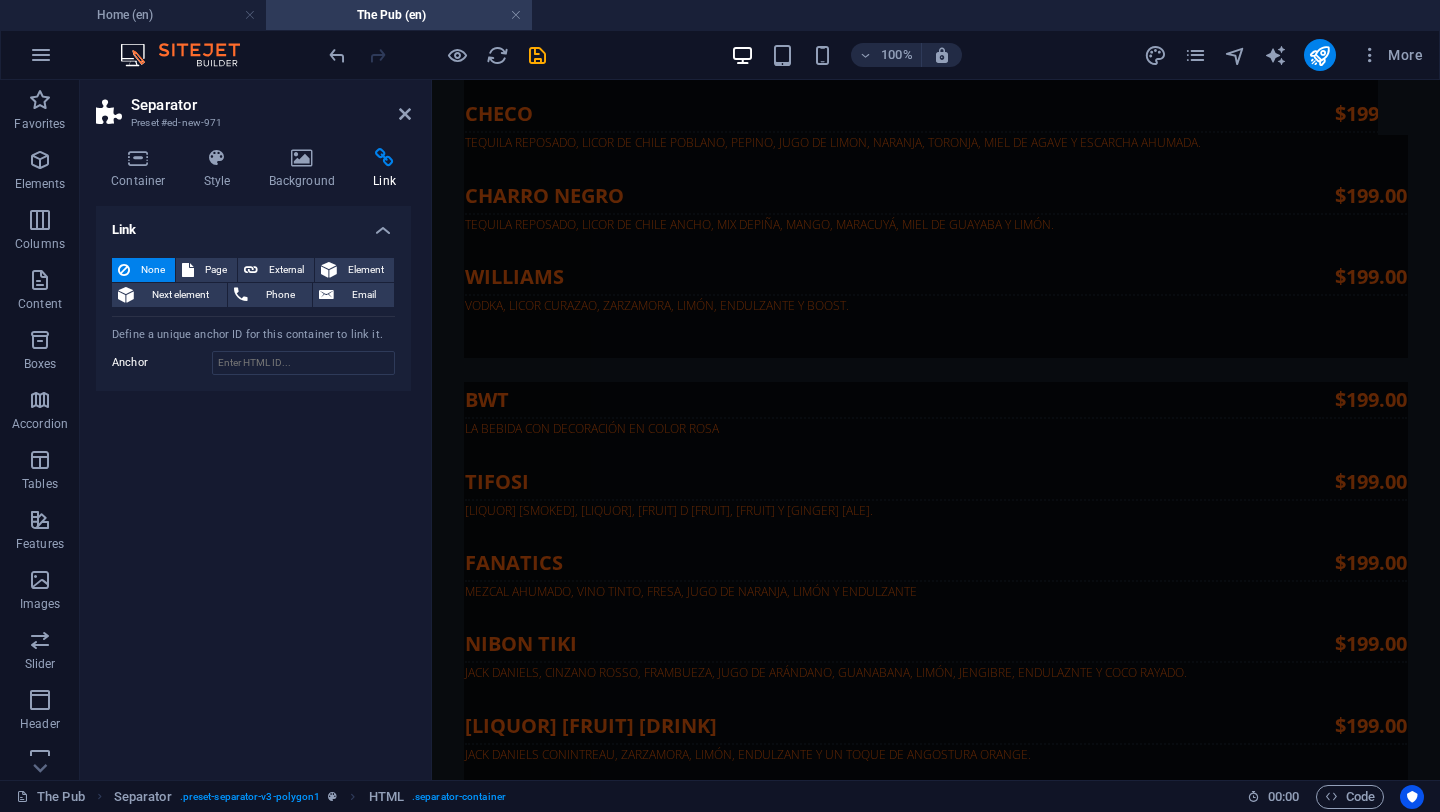 scroll, scrollTop: 4502, scrollLeft: 0, axis: vertical 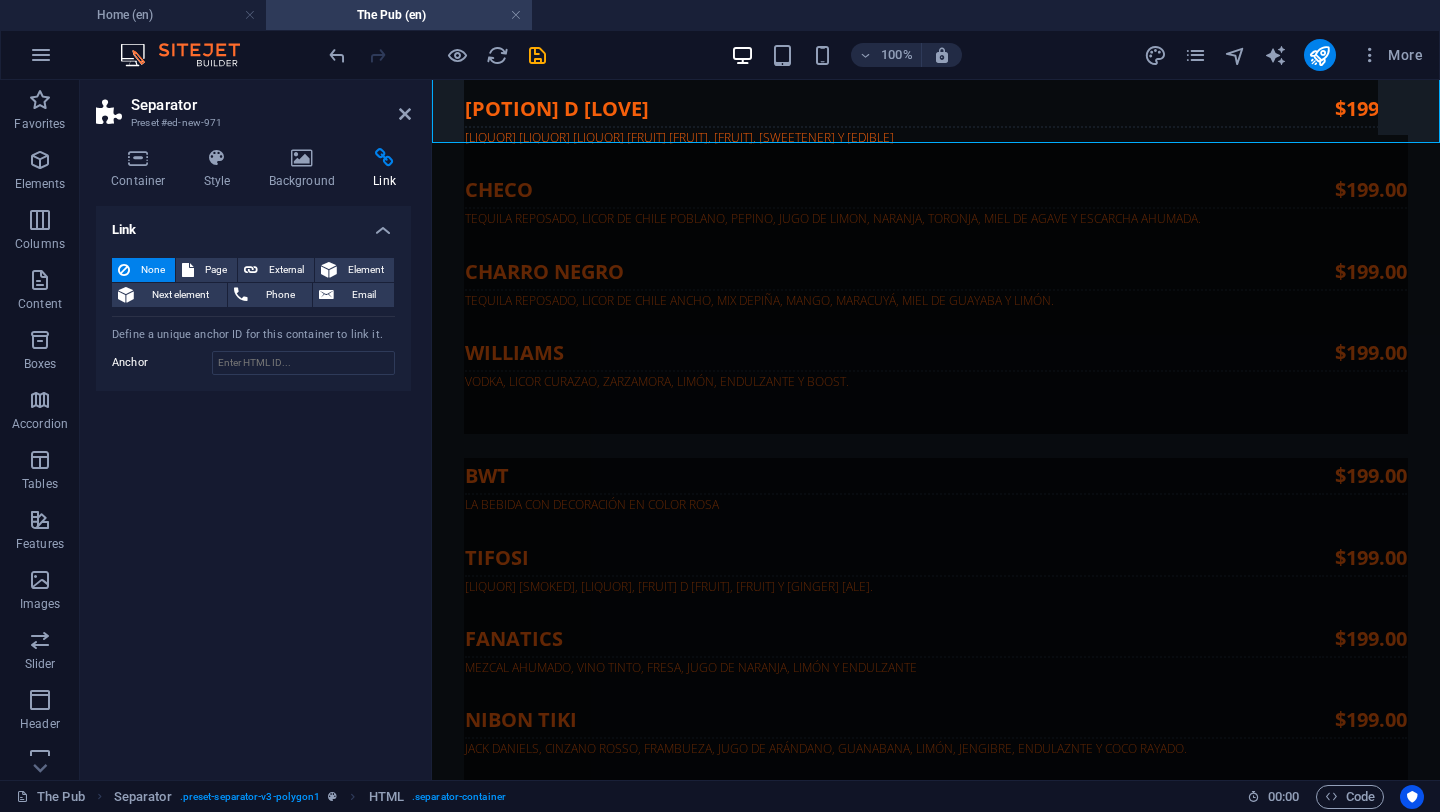 click at bounding box center (936, 4724) 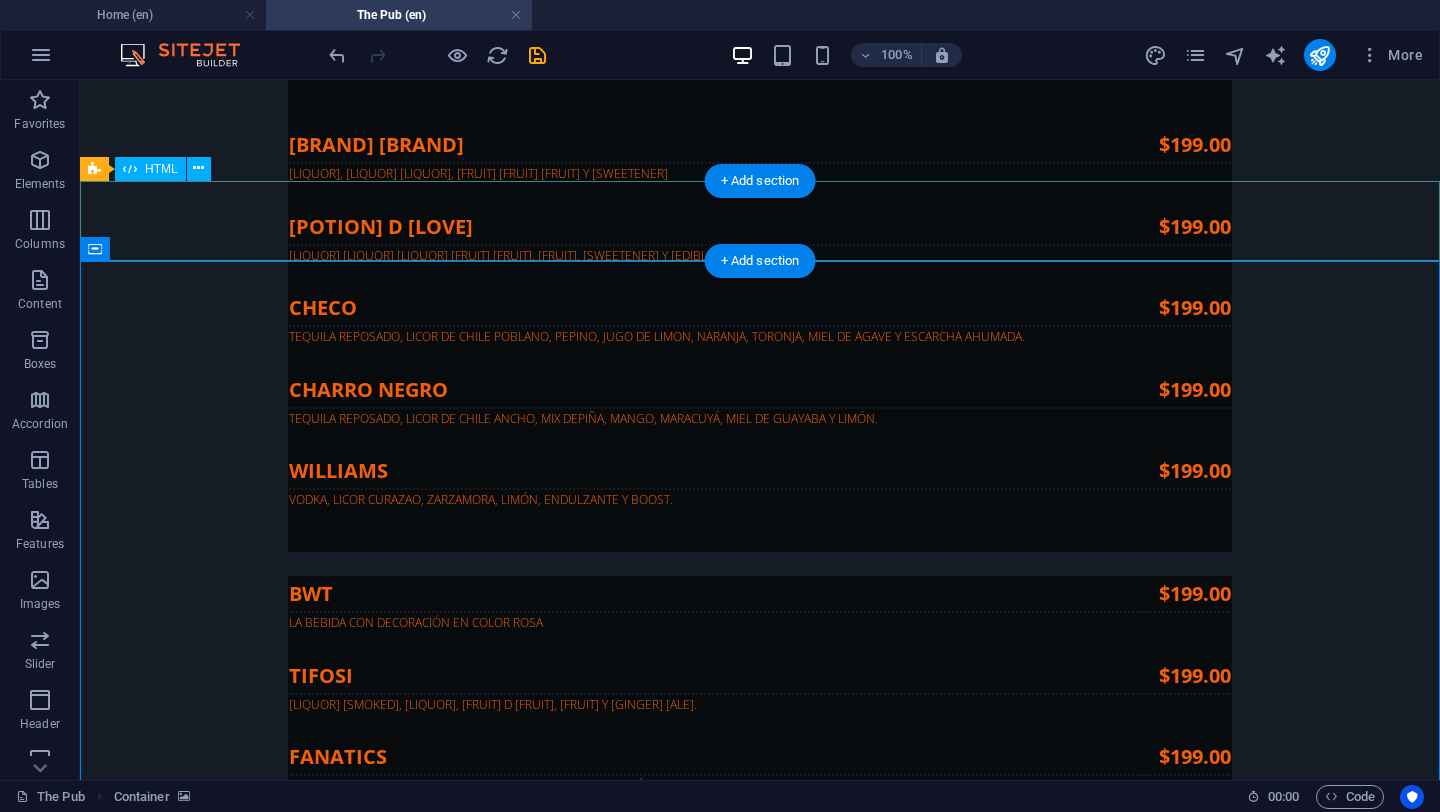 scroll, scrollTop: 4376, scrollLeft: 0, axis: vertical 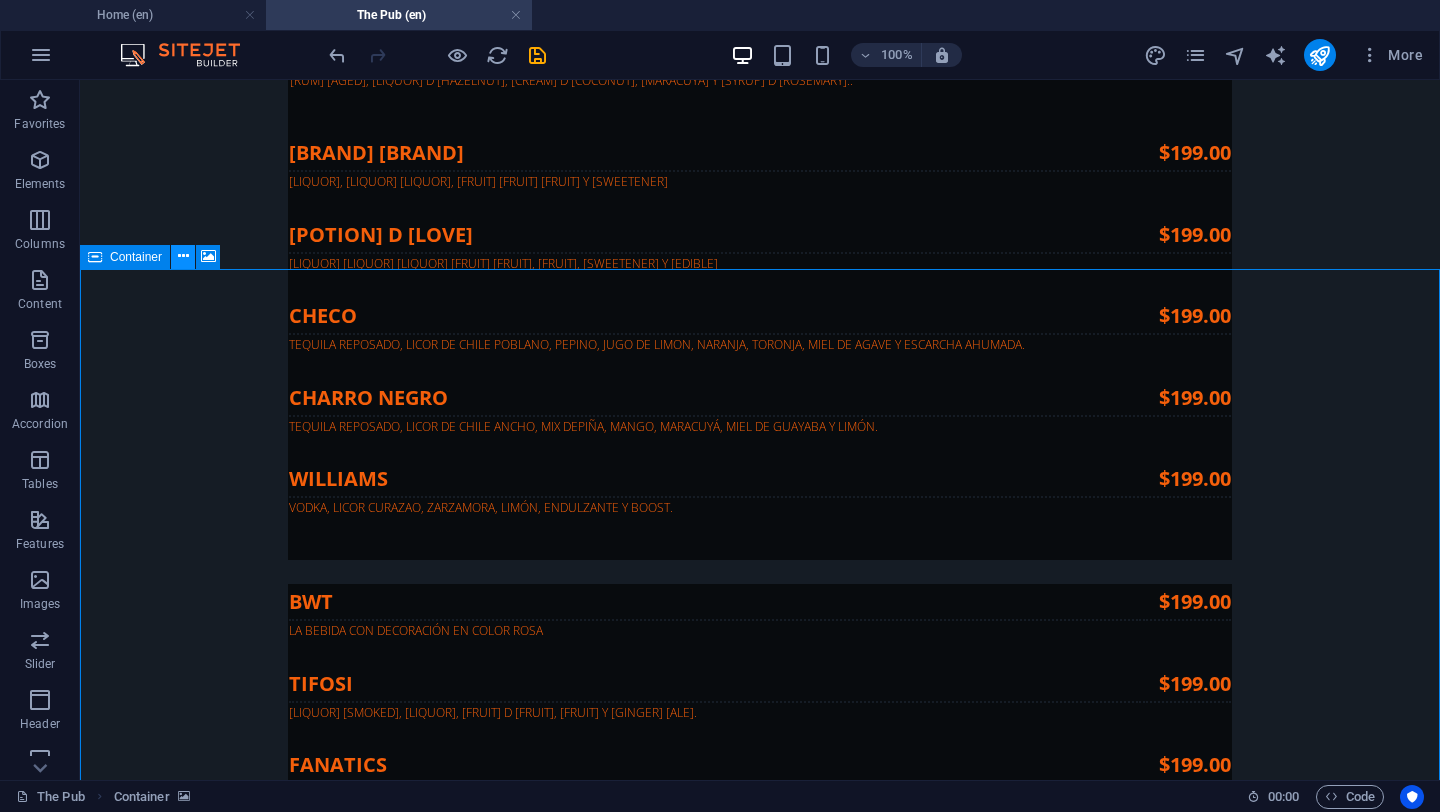 click at bounding box center [183, 256] 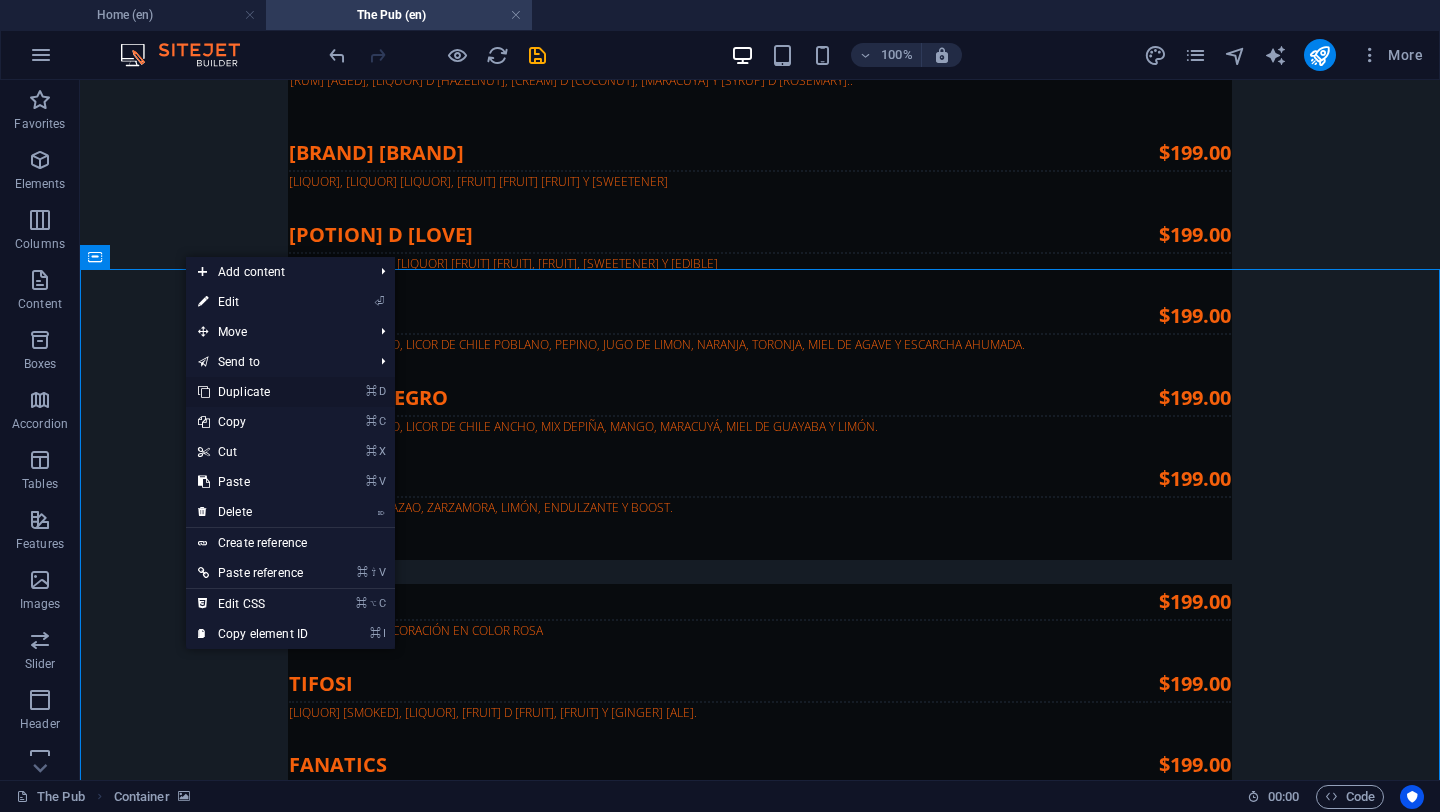 click on "⌘ D  Duplicate" at bounding box center [253, 392] 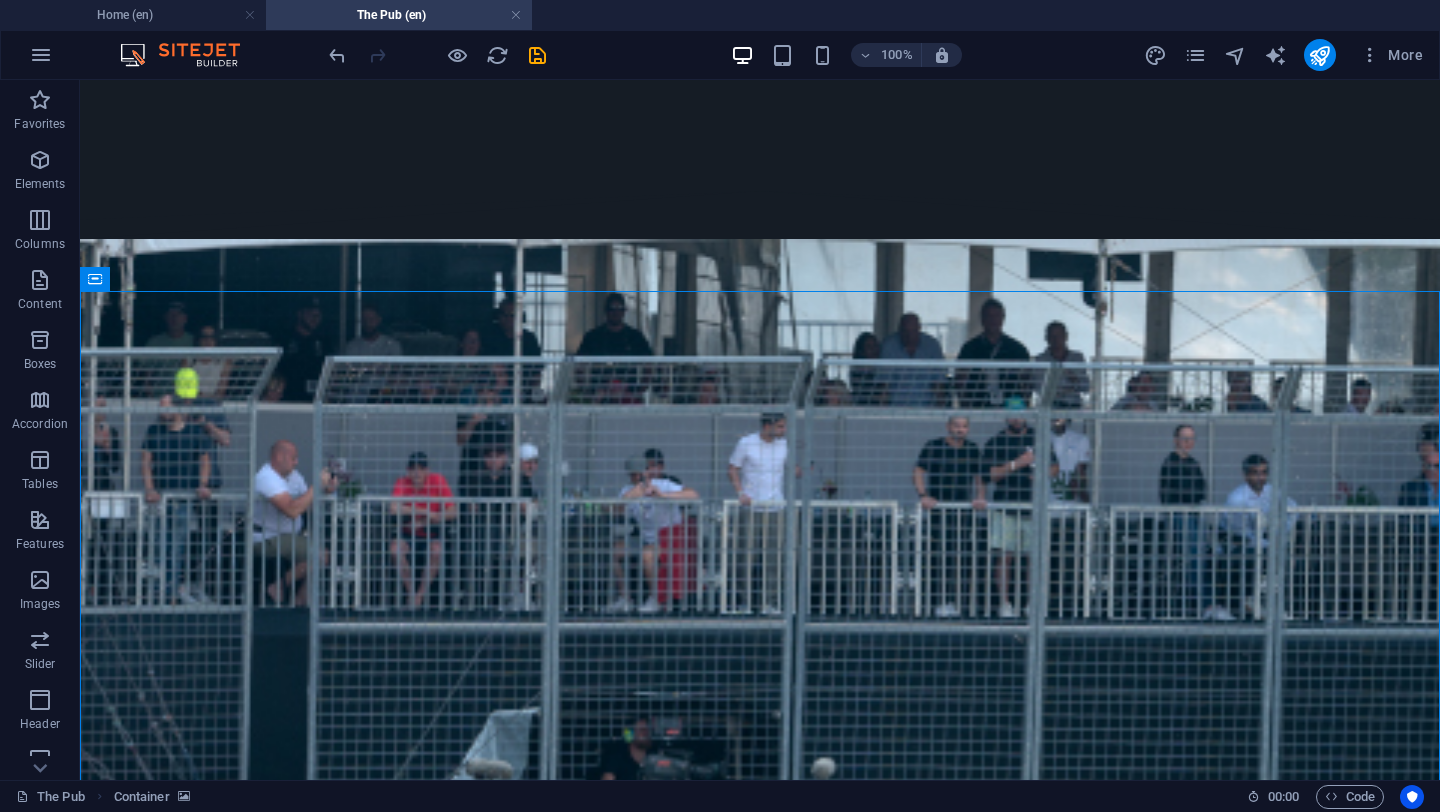 scroll, scrollTop: 5478, scrollLeft: 0, axis: vertical 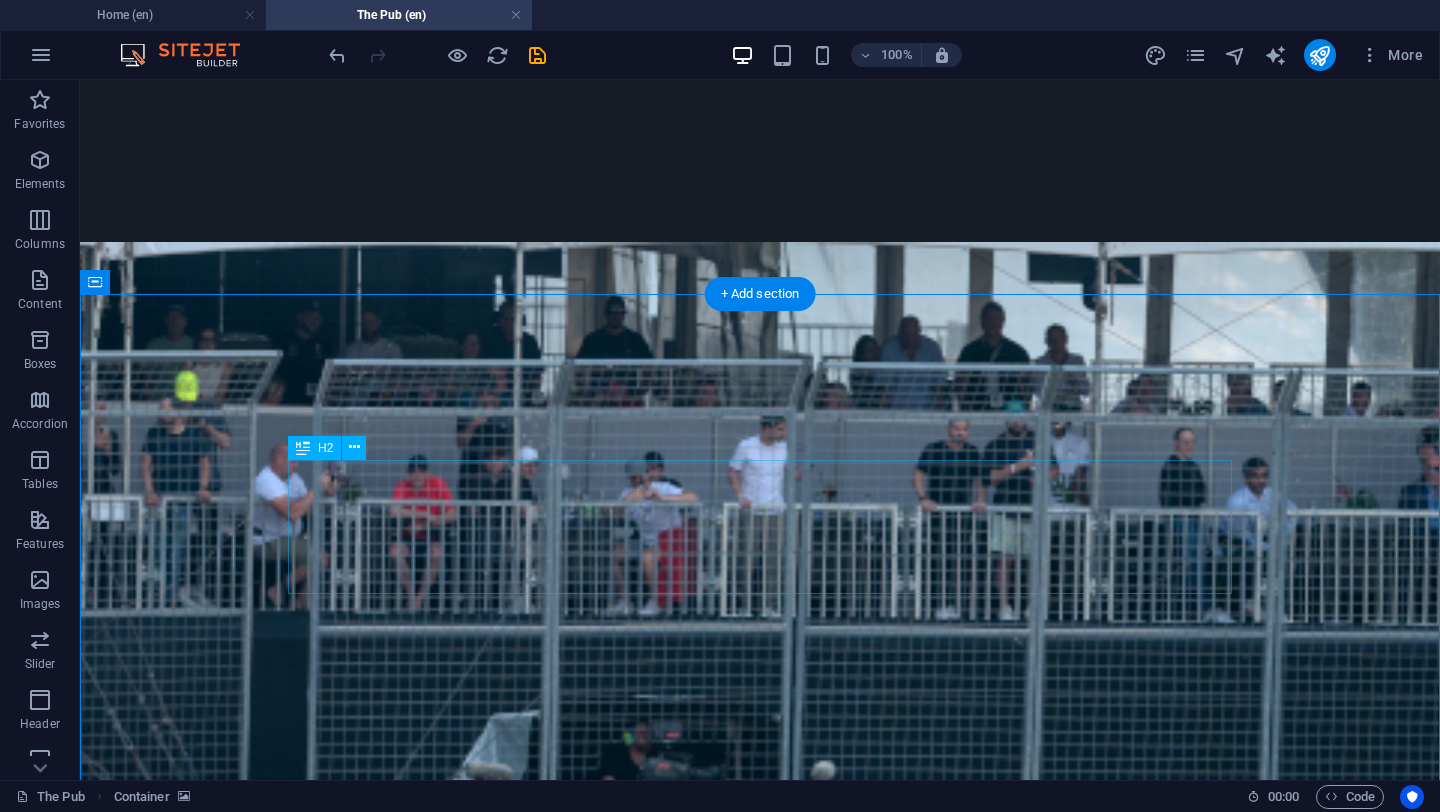 click on "whisky, bourbon" at bounding box center [760, 6942] 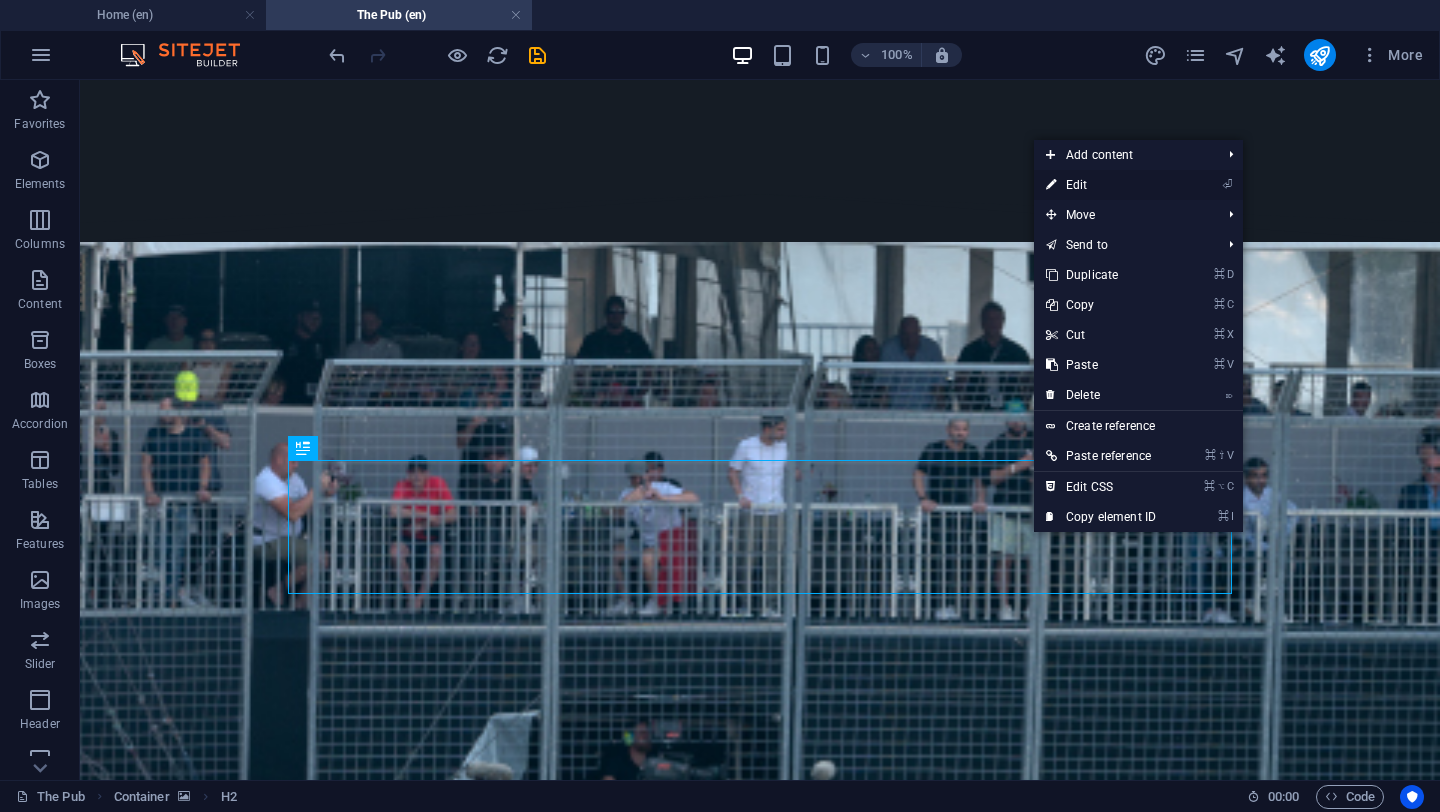 click on "⏎  Edit" at bounding box center [1101, 185] 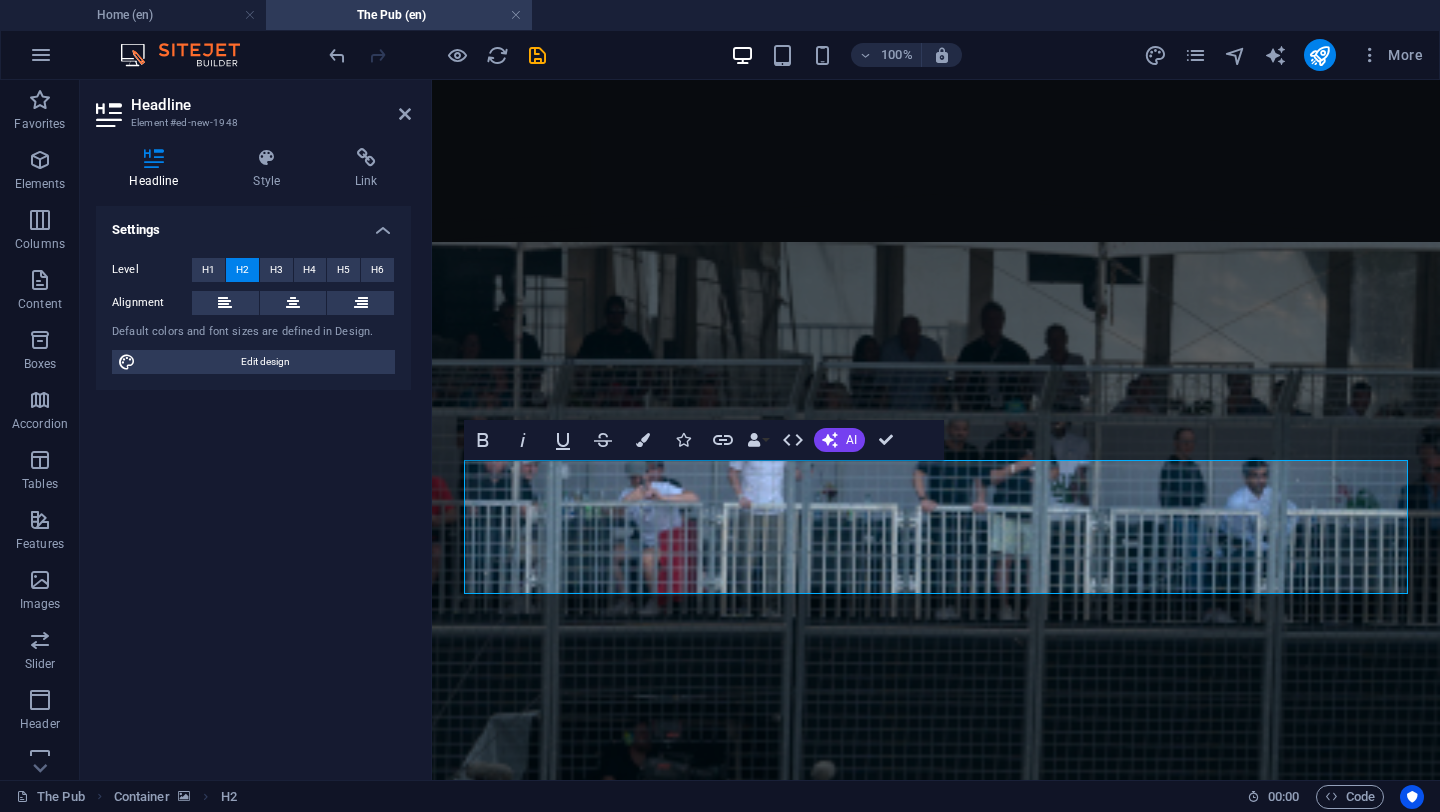 type 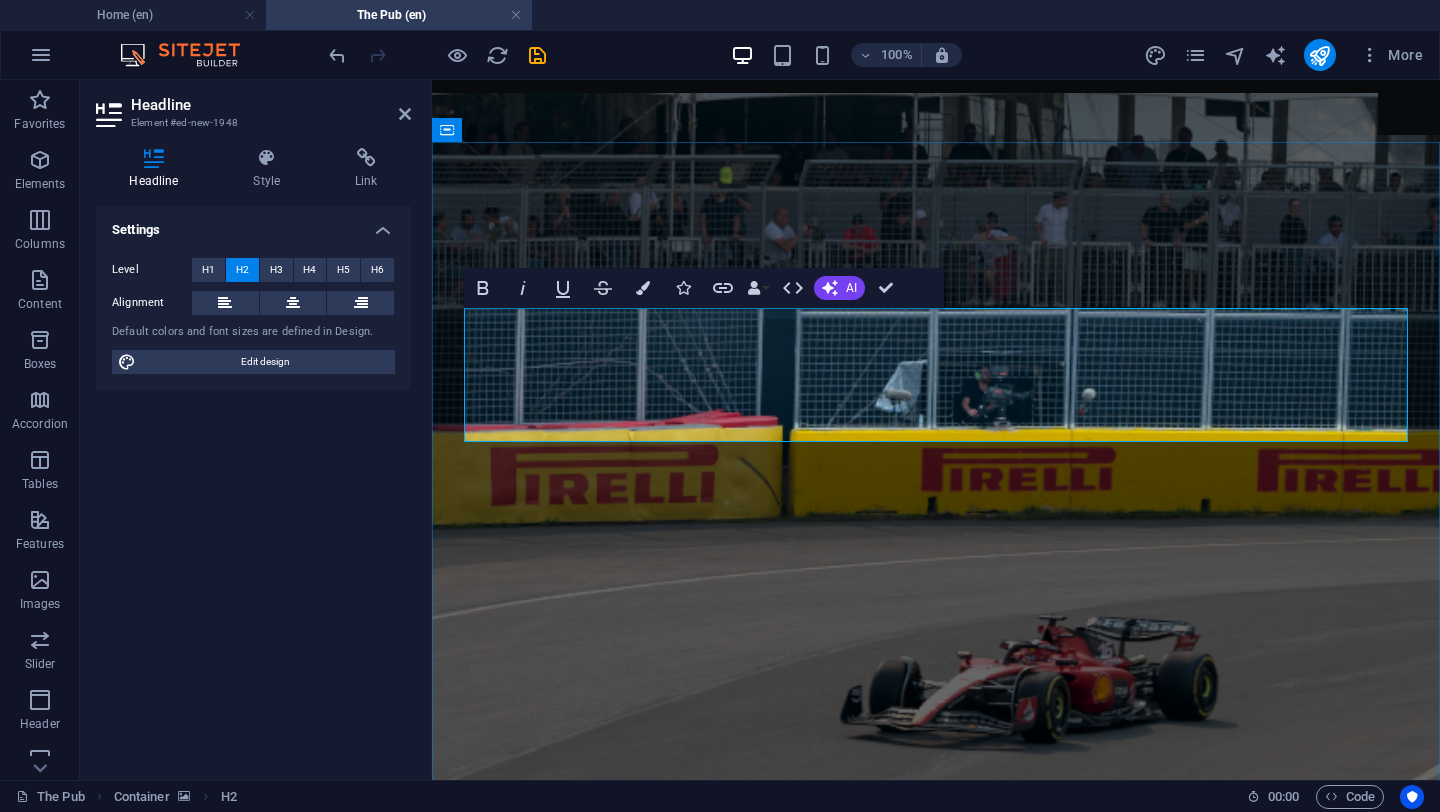 scroll, scrollTop: 5630, scrollLeft: 0, axis: vertical 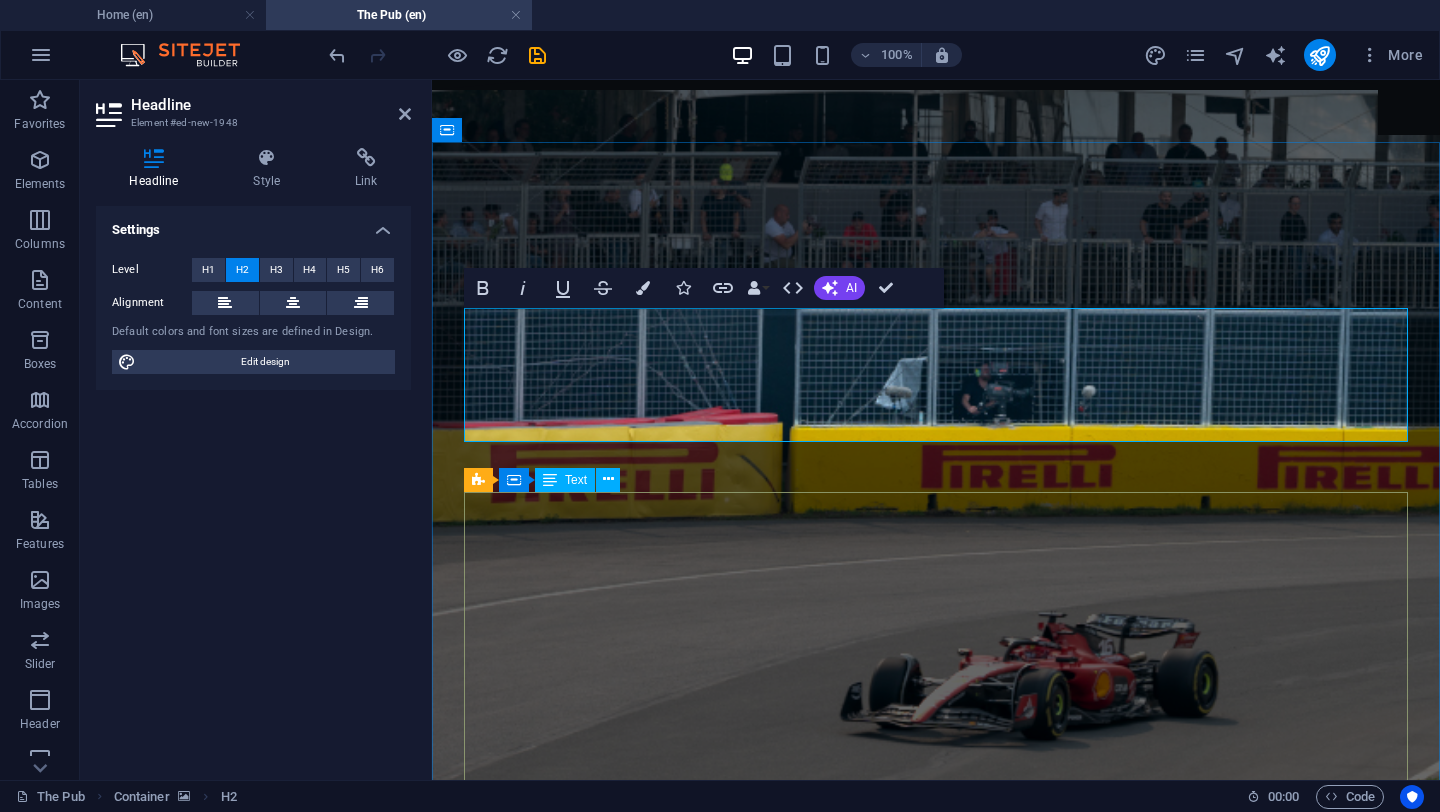 click on "old fashioned BOURBON, ENDULZANTE, AGUA MINERAL, AMARGO ANGOSTURA $169.00 MINT JULEP BOURBON, ENDULZANTE, MENTA Y LIMÓN $169.00 MANHATTAN BOURBON, VERMOUTH, ANGOSTURA ORANGE Y CEREZA. $169.00 PENICILLIN WHISKY, JENGIBRE, LIMÓN, NARANJA Y MIEL $169.00 BOULEVARDIER WHISKY, JENGIBRE, LIMON, NARANJA Y MIEL. $169.00 NEW YORK SOUR MWHISKY, VINO TINTO, LIMÓN, JUGO DE PIÑA Y CLARA DE HUEVO $169.00 MEZCAL TONIC MEZCAL + AGUA TONICA, LIMÓN, ENDULZANTE Y  SAL DE GUSANO . $165.00" at bounding box center (936, 7223) 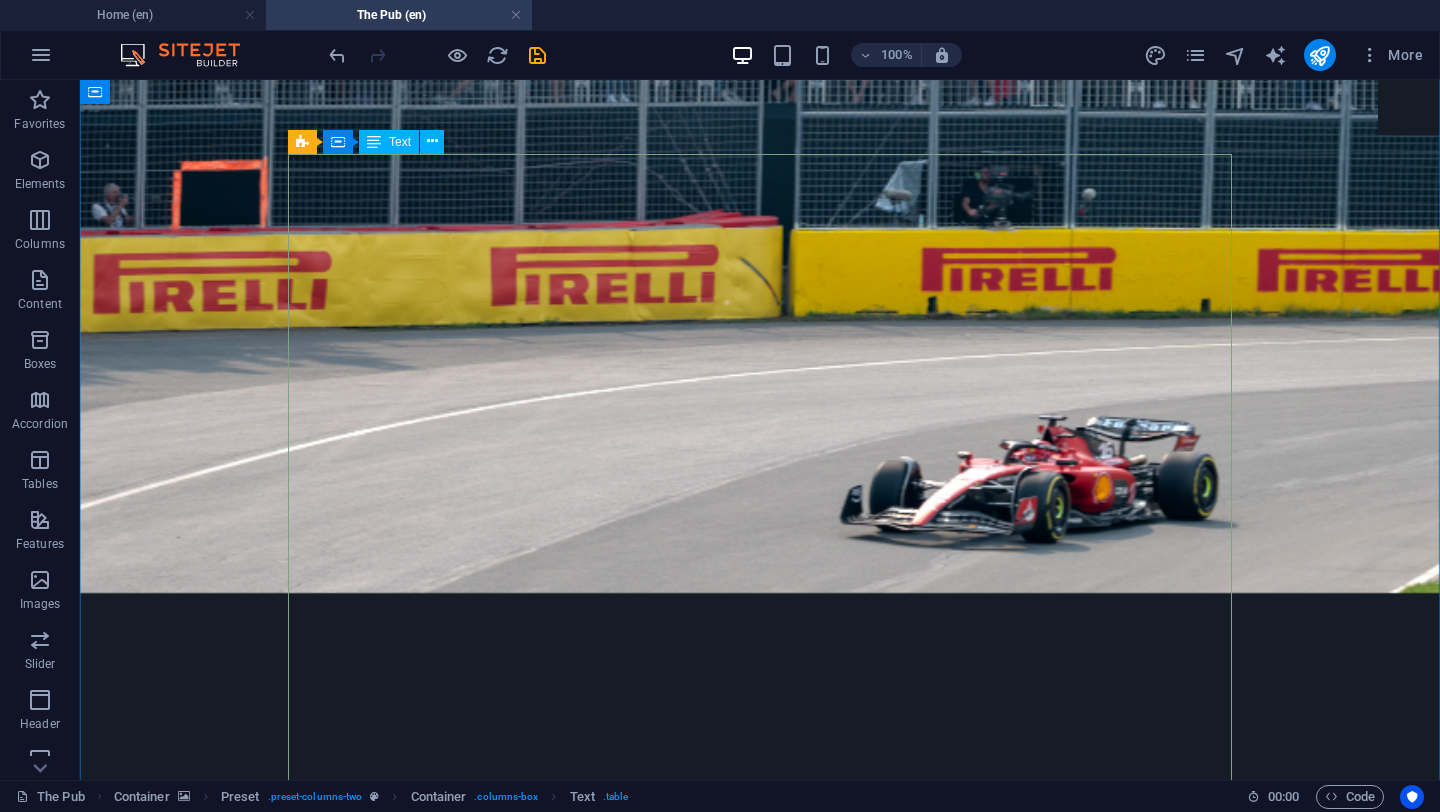scroll, scrollTop: 5772, scrollLeft: 0, axis: vertical 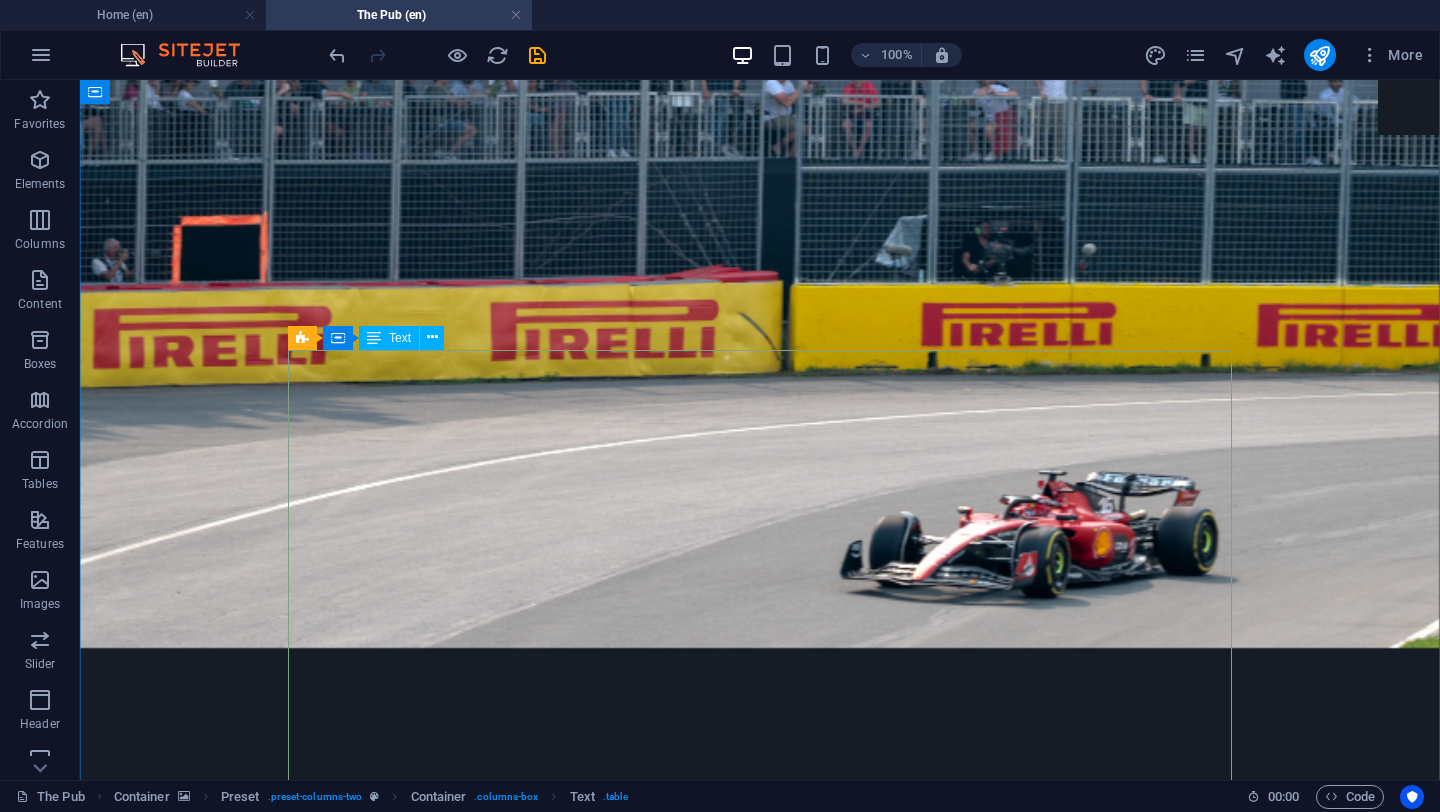 click on "old fashioned BOURBON, ENDULZANTE, AGUA MINERAL, AMARGO ANGOSTURA $169.00 MINT JULEP BOURBON, ENDULZANTE, MENTA Y LIMÓN $169.00 MANHATTAN BOURBON, VERMOUTH, ANGOSTURA ORANGE Y CEREZA. $169.00 PENICILLIN WHISKY, JENGIBRE, LIMÓN, NARANJA Y MIEL $169.00 BOULEVARDIER WHISKY, JENGIBRE, LIMON, NARANJA Y MIEL. $169.00 NEW YORK SOUR MWHISKY, VINO TINTO, LIMÓN, JUGO DE PIÑA Y CLARA DE HUEVO $169.00 MEZCAL TONIC MEZCAL + AGUA TONICA, LIMÓN, ENDULZANTE Y  SAL DE GUSANO . $165.00" at bounding box center (760, 7081) 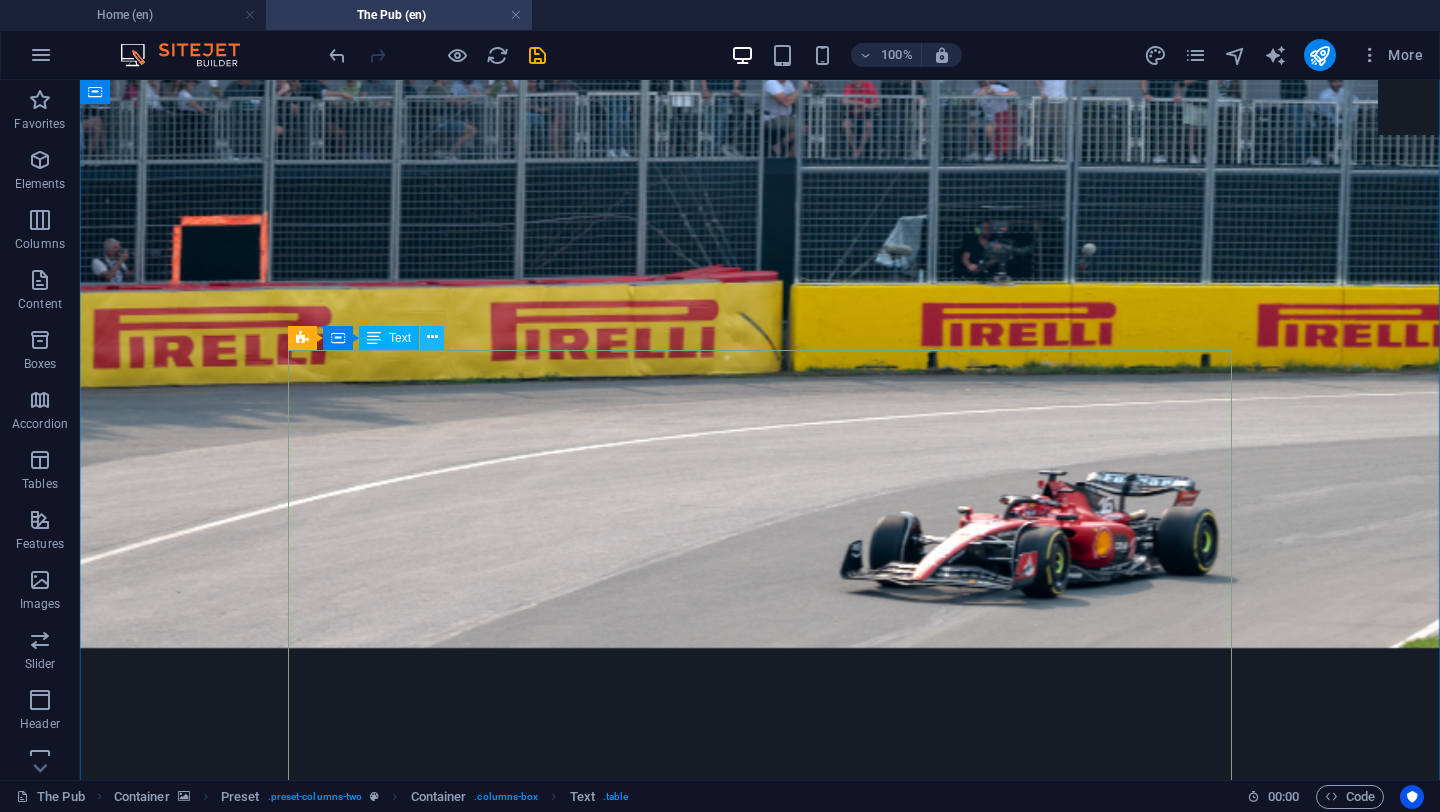 click at bounding box center (432, 337) 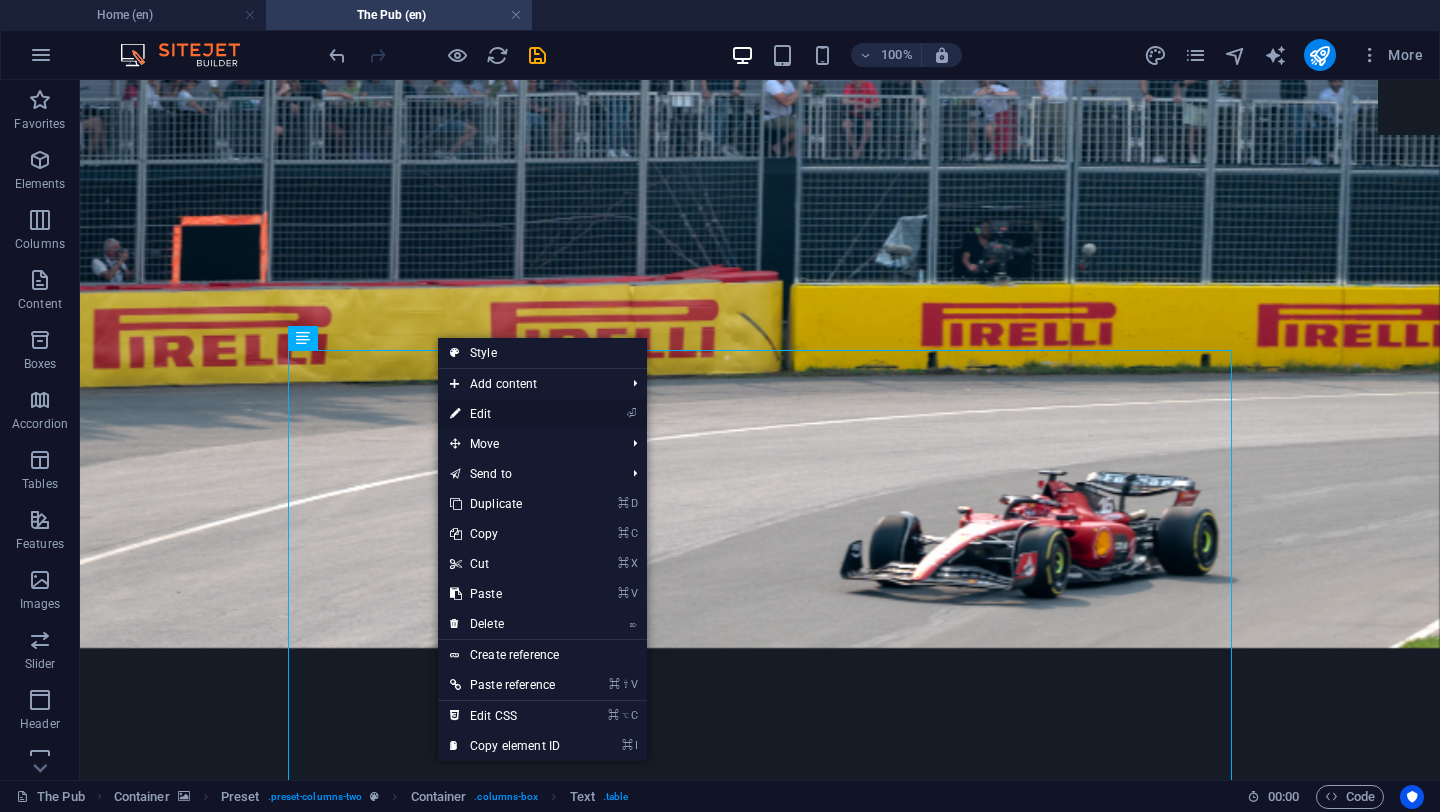 click on "⏎  Edit" at bounding box center (505, 414) 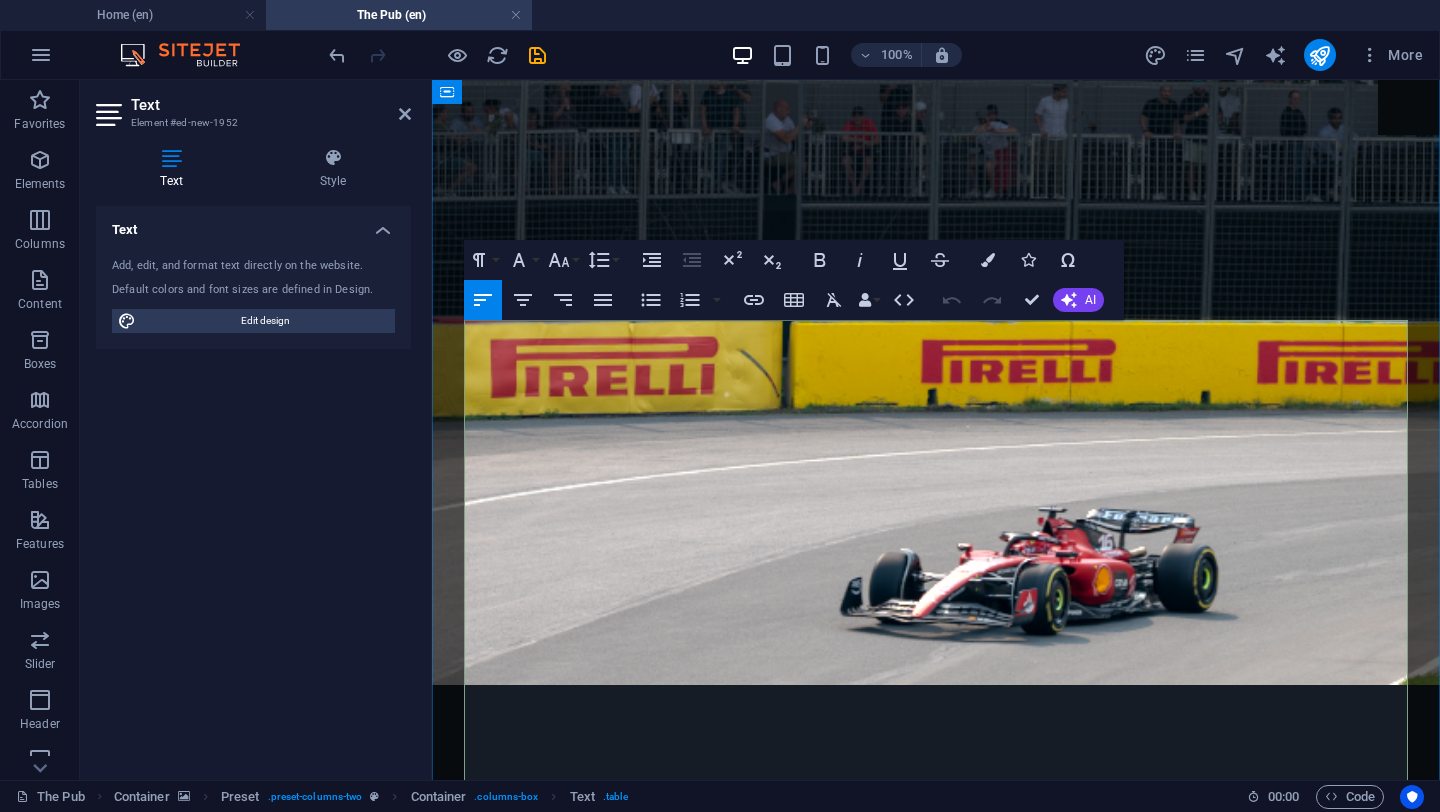 scroll, scrollTop: 5687, scrollLeft: 0, axis: vertical 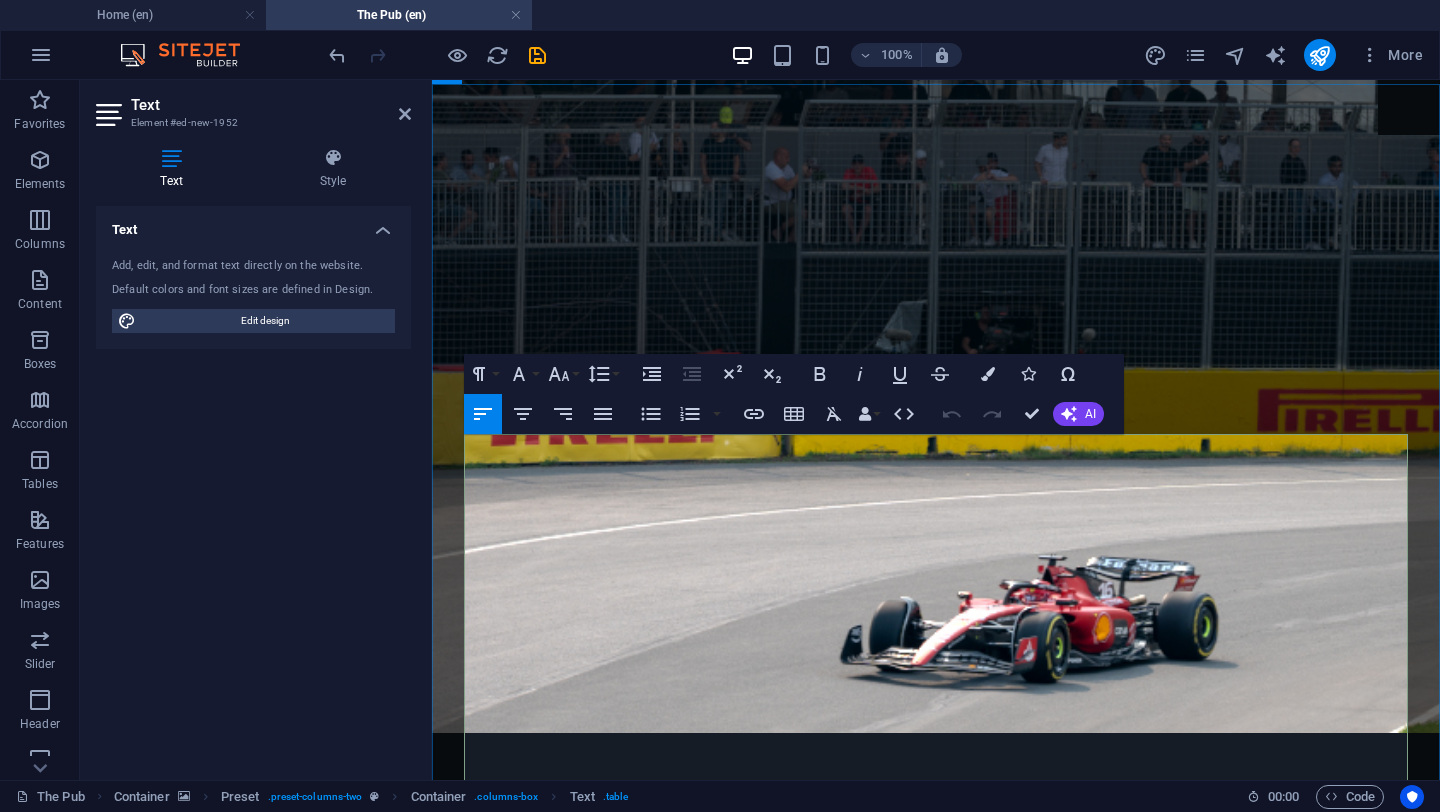 click on "[LIQUOR], [SWEETENER], [WATER] [BITTER] [BITTER]" at bounding box center [606, 6918] 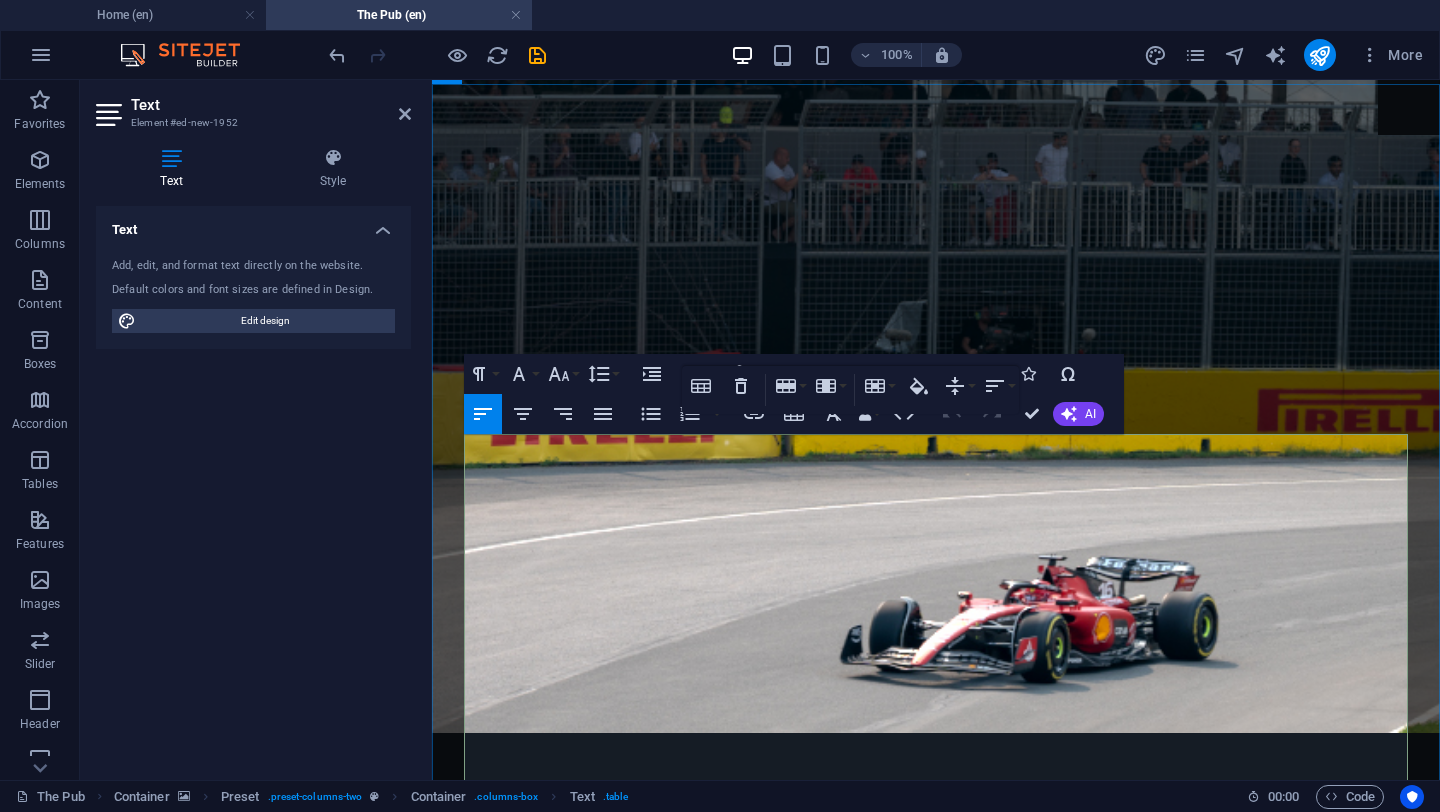 click on "old fashioned" at bounding box center [851, 6891] 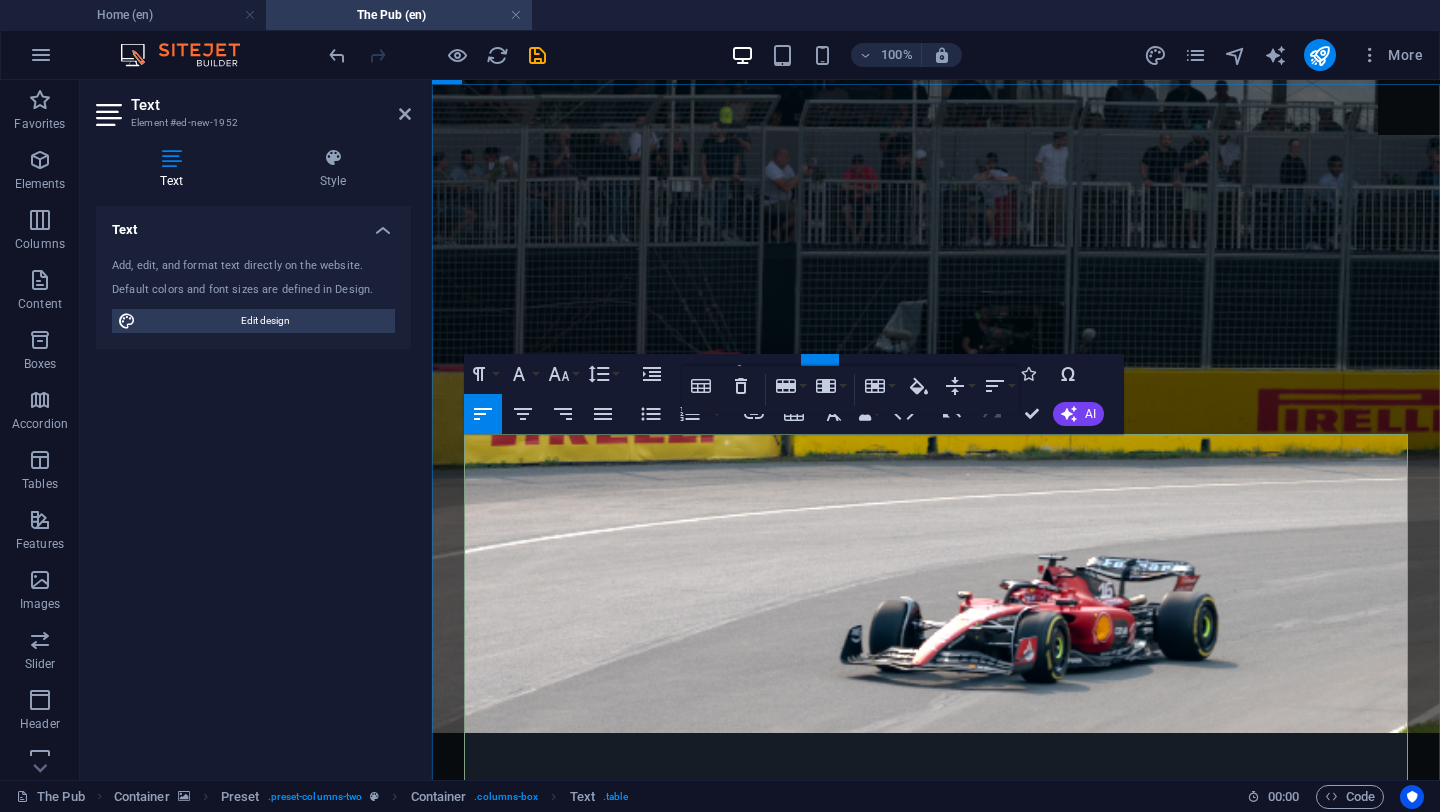 type 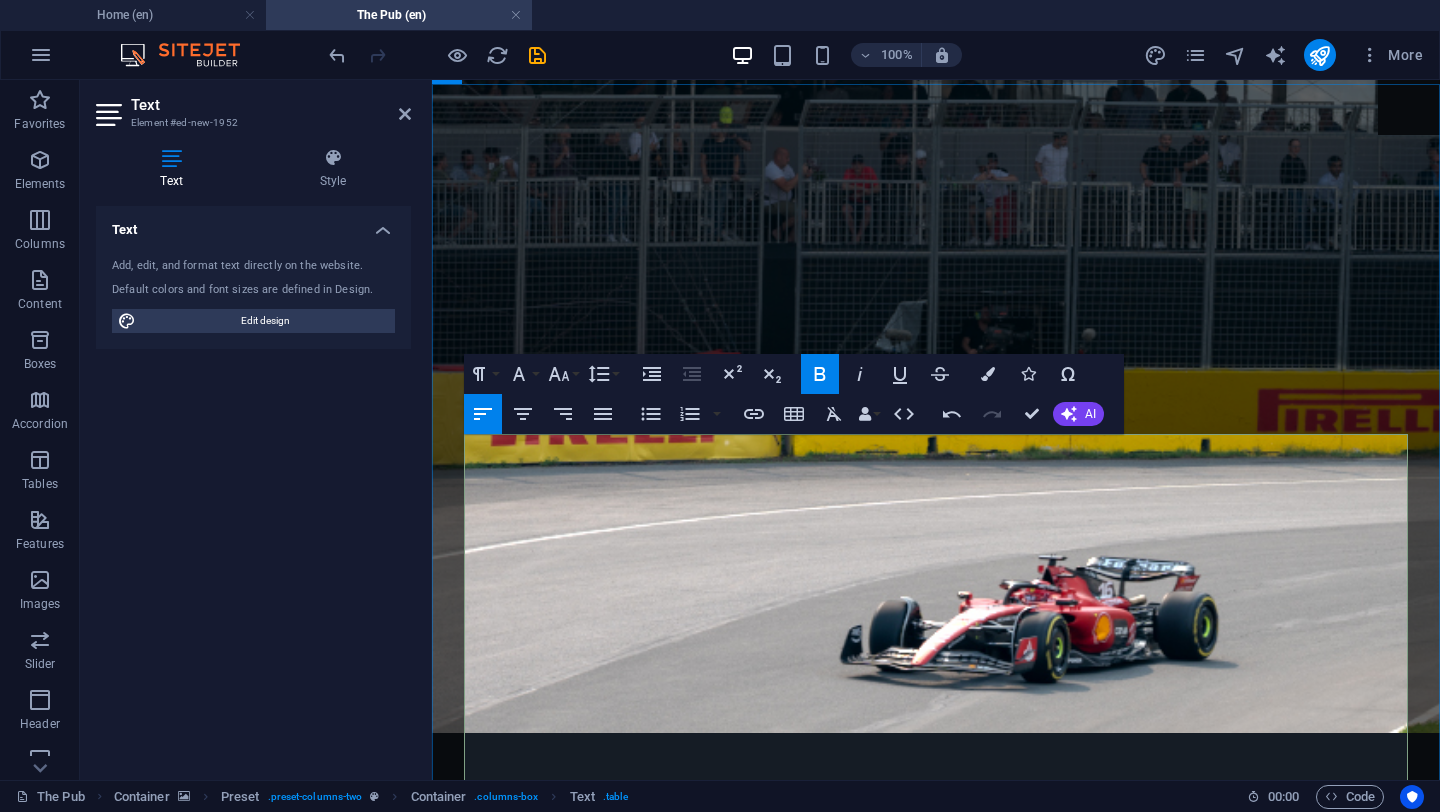 click on "MARGARITAS BOURBON, ENDULZANTE, AGUA MINERAL, AMARGO ANGOSTURA" at bounding box center (852, 6916) 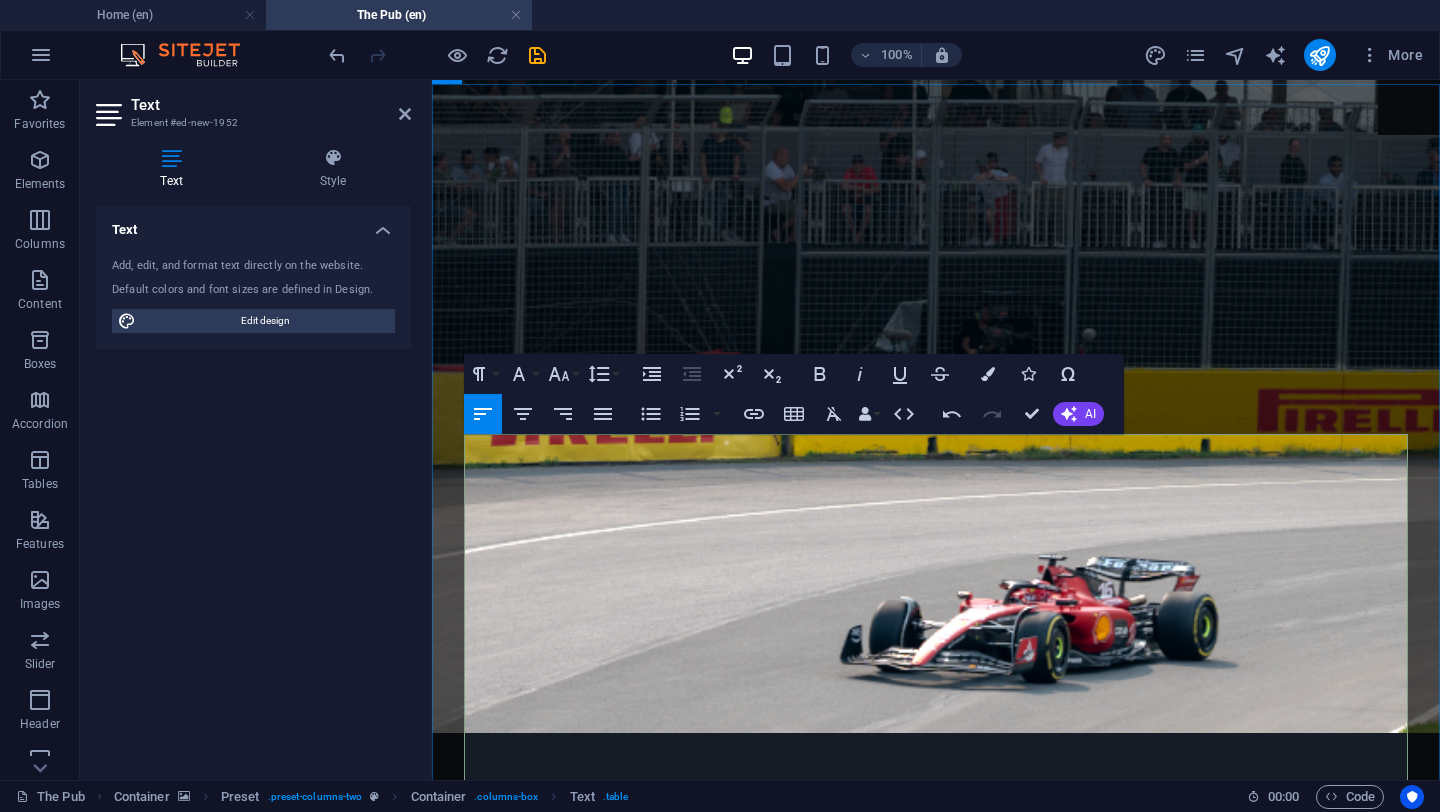 click on "$169.00" at bounding box center (1323, 6905) 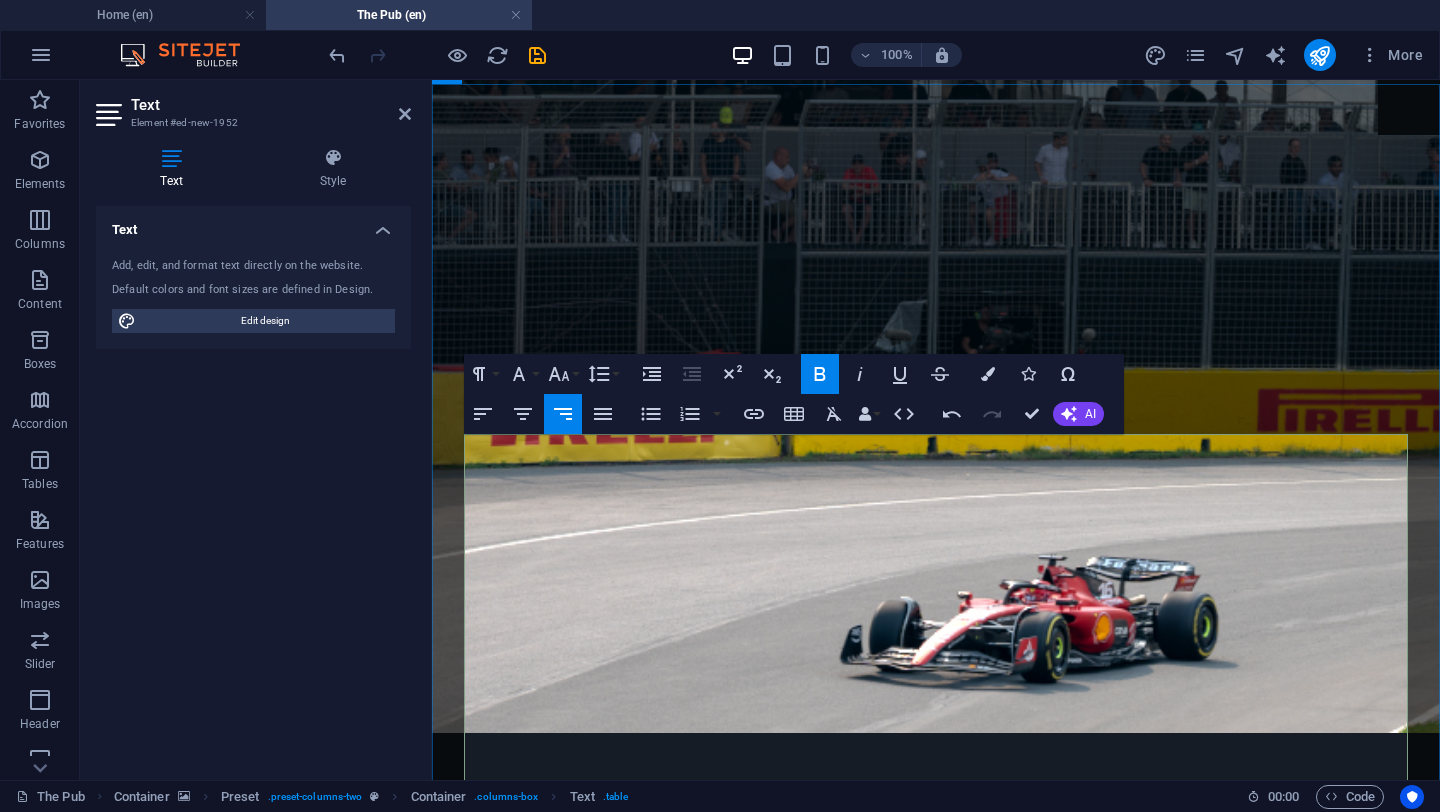 click on "MINT JULEP" at bounding box center [851, 6990] 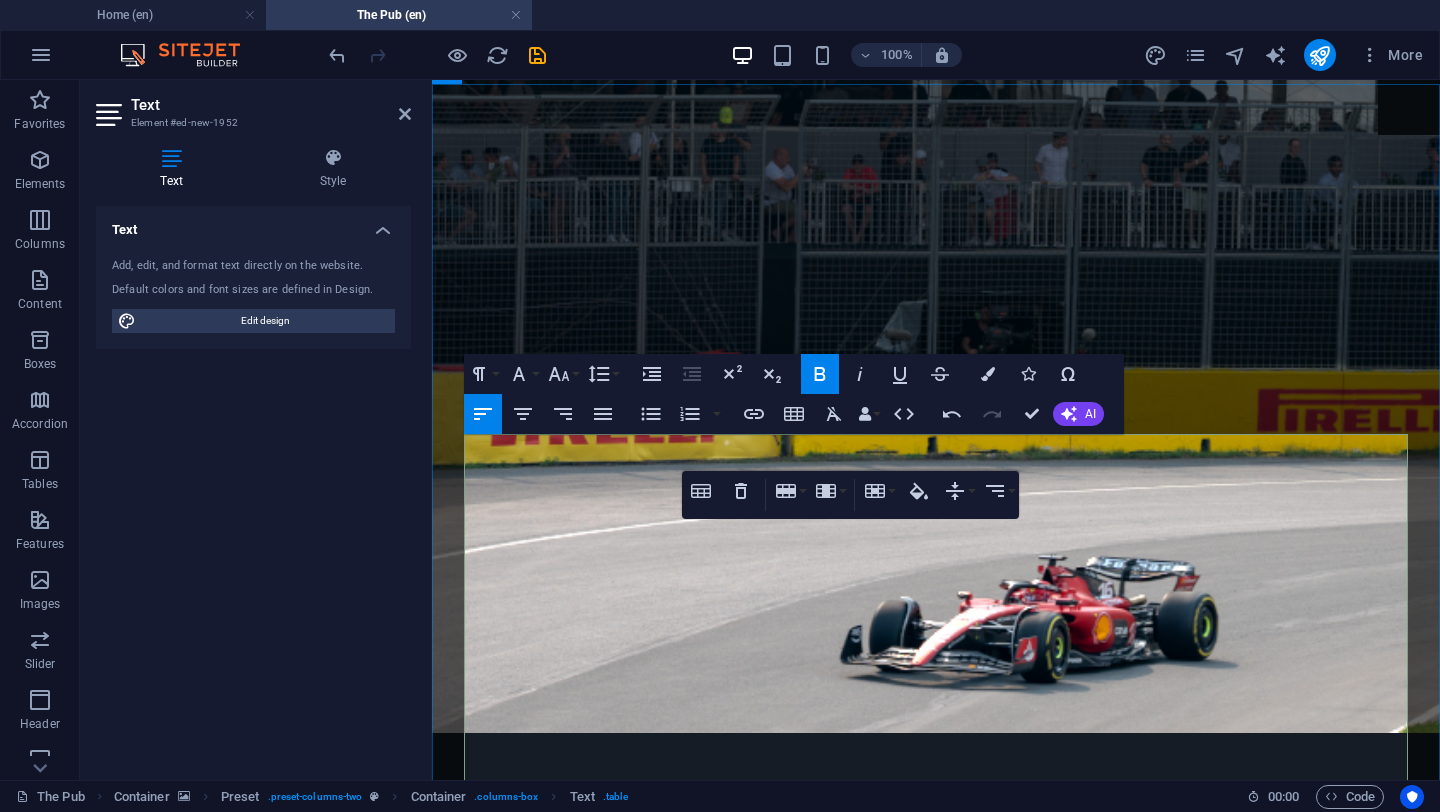 click on "MINT JULEP" at bounding box center (851, 6990) 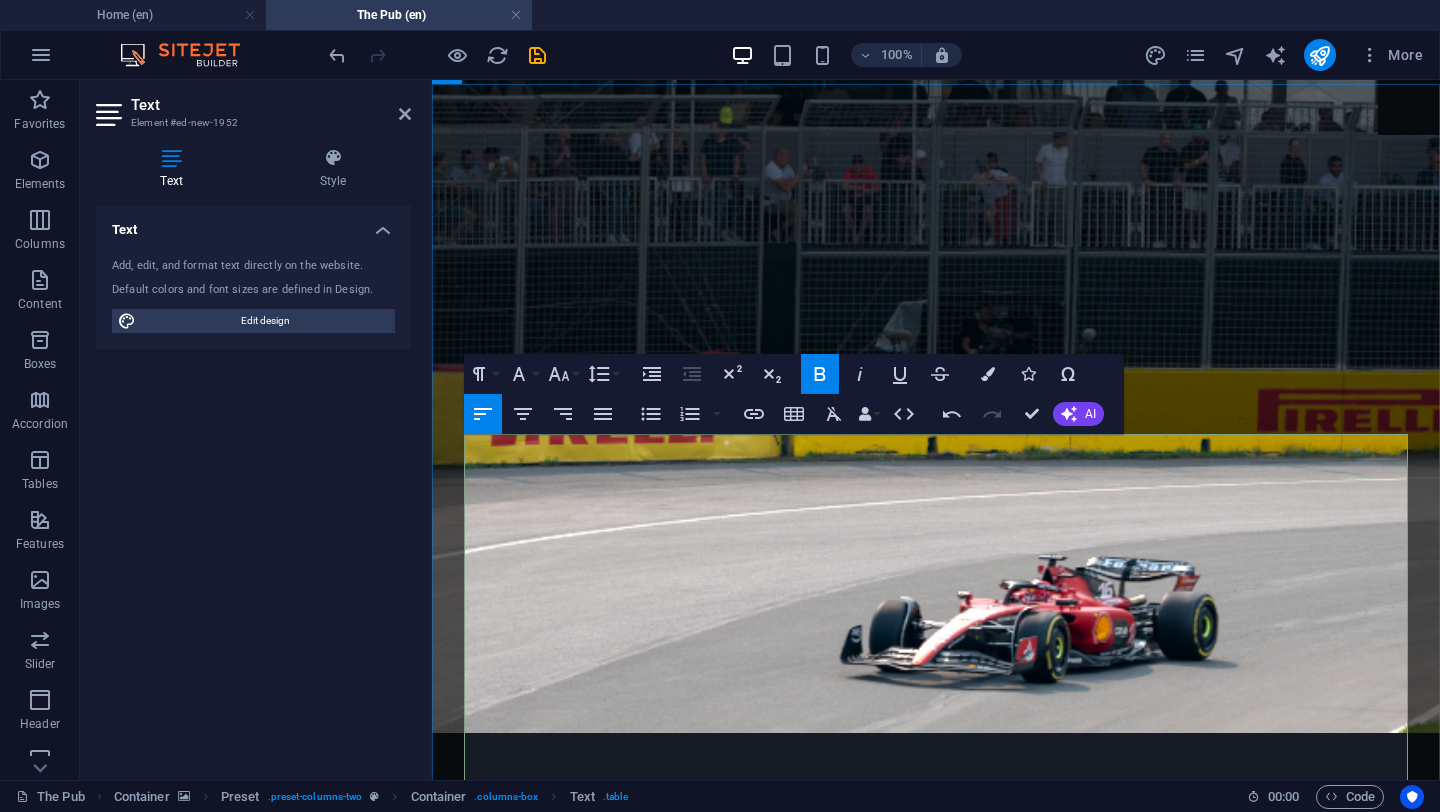 click on "$169.00" at bounding box center [1323, 6990] 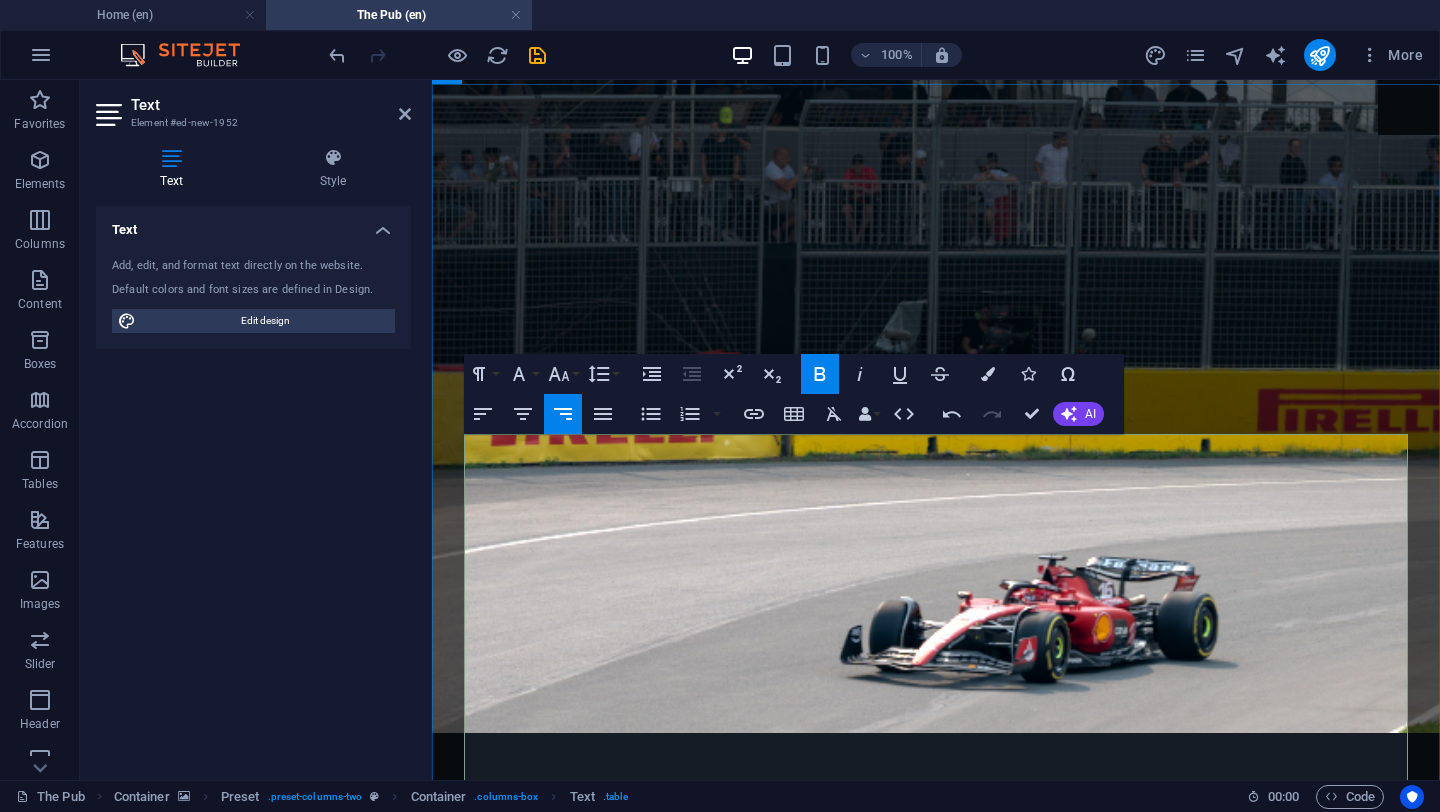 click on "[LIQUOR], [SWEETENER], [MINT] Y [FRUIT]" at bounding box center [851, 7021] 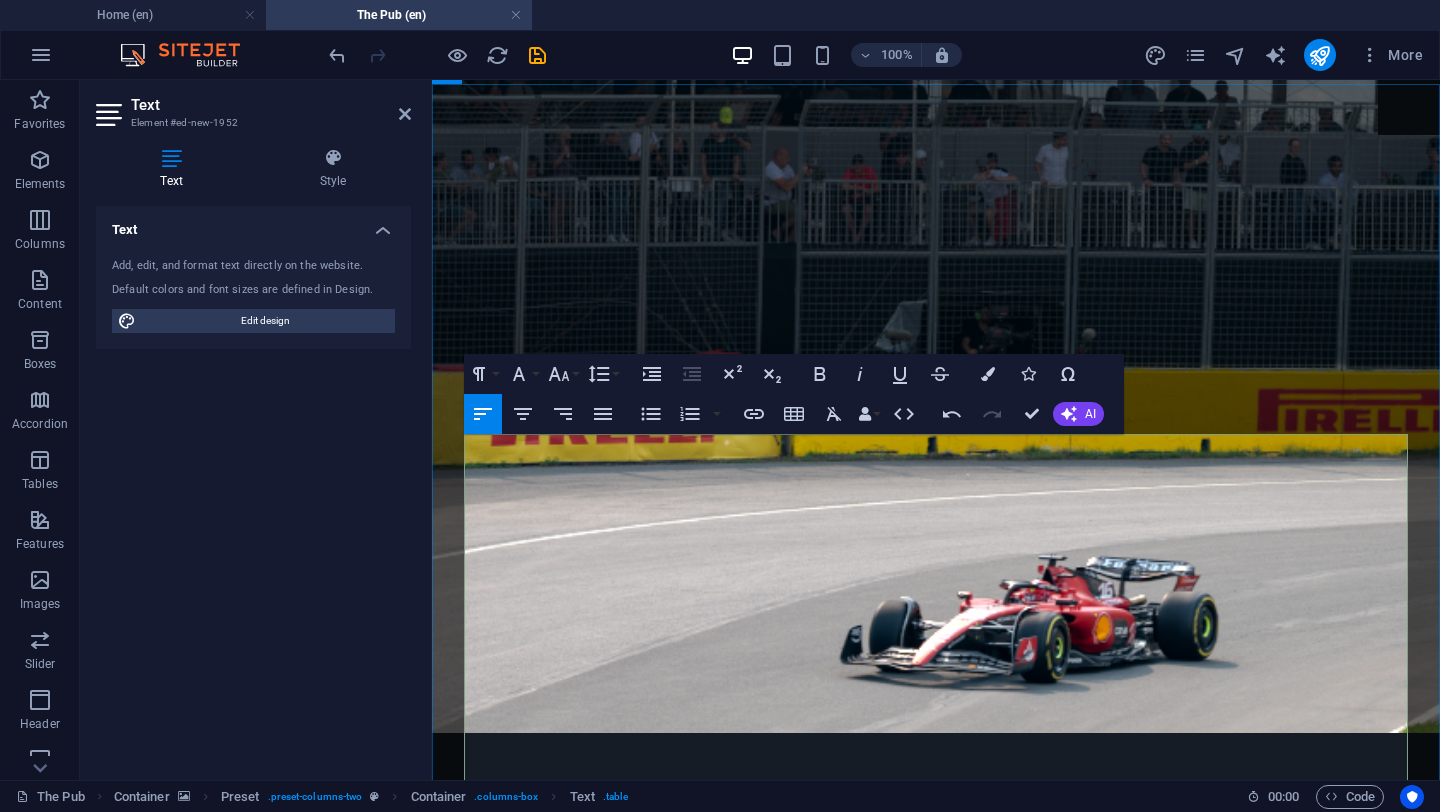 click on "MANHATTAN" at bounding box center (851, 7096) 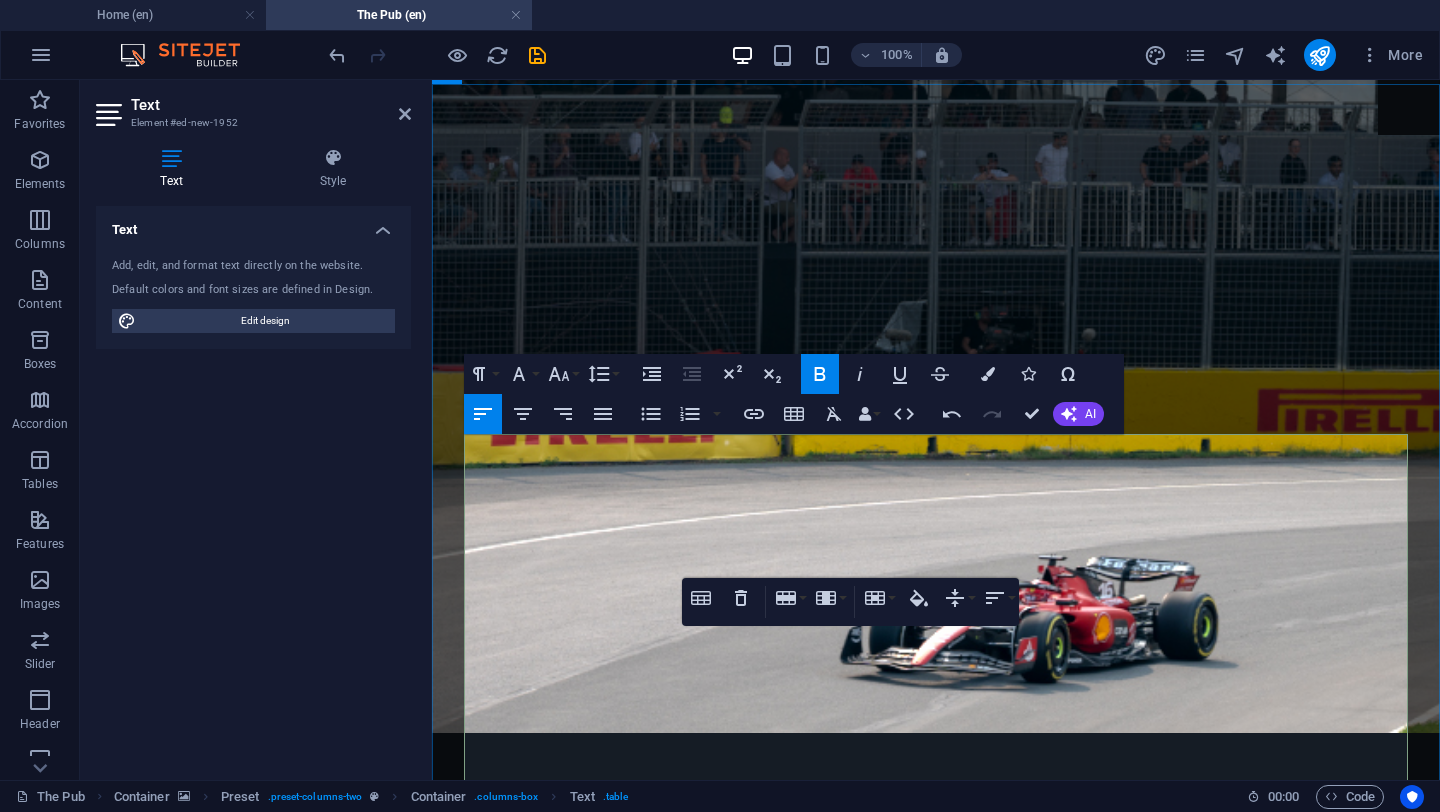 click on "FRUTOS ROJOS BOURBON, VERMOUTH, ANGOSTURA ORANGE Y CEREZA." at bounding box center [851, 7110] 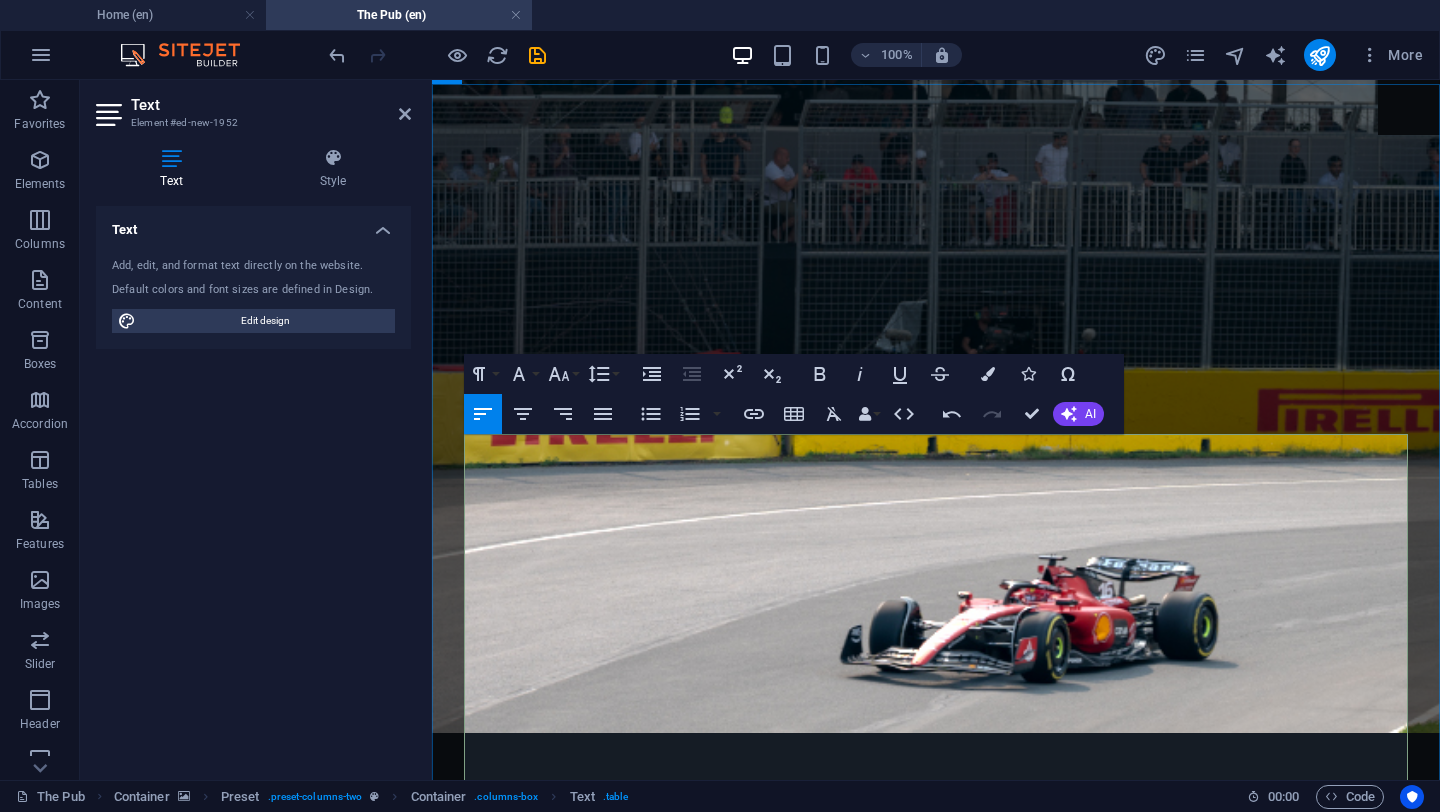 click on "JUGO DE ARÁNDANO Y FRUTOS ROJOS." at bounding box center (573, 7020) 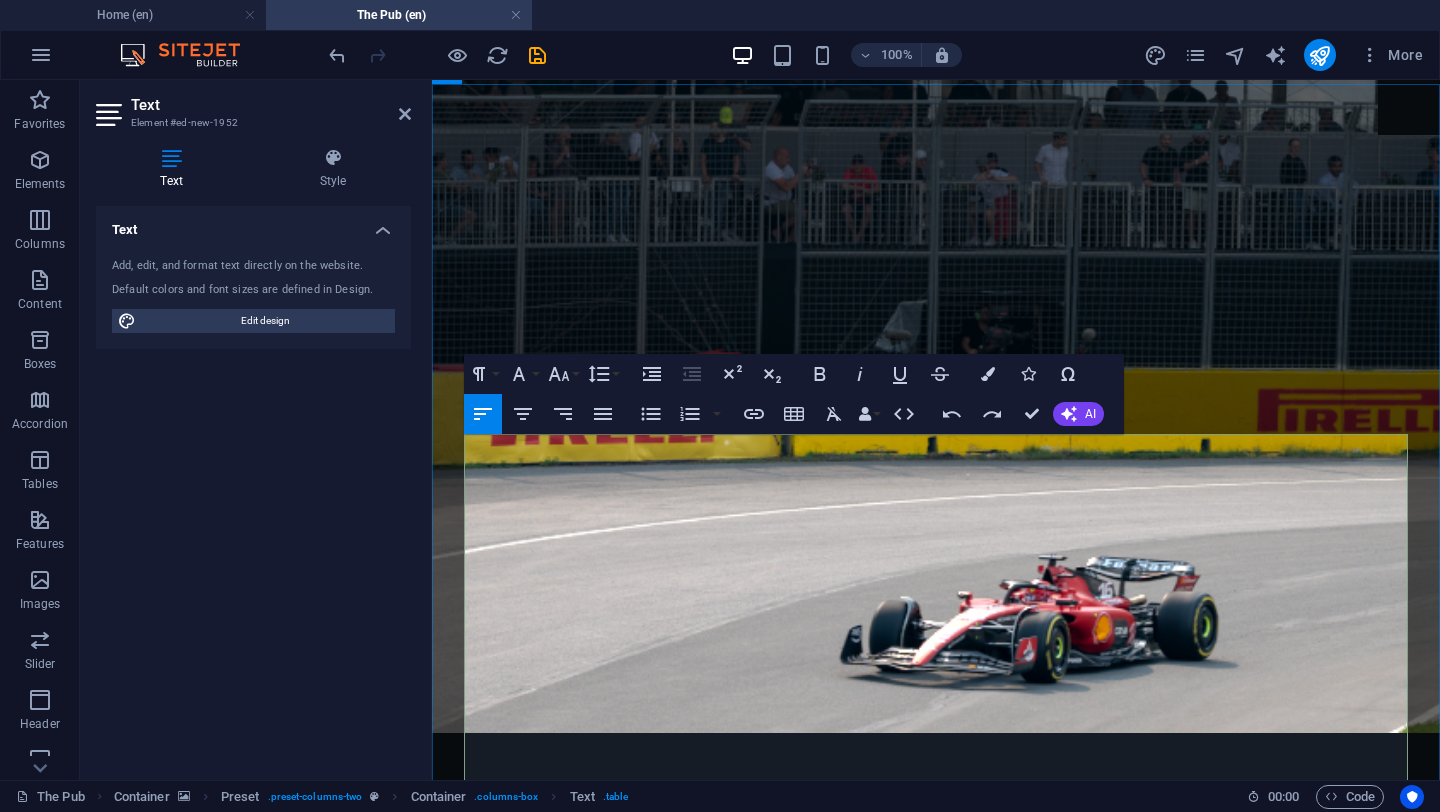 click on "FRUTOS ROJOS BOURBON, VERMOUTH, ANGOSTURA ORANGE Y CEREZ." at bounding box center (852, 7118) 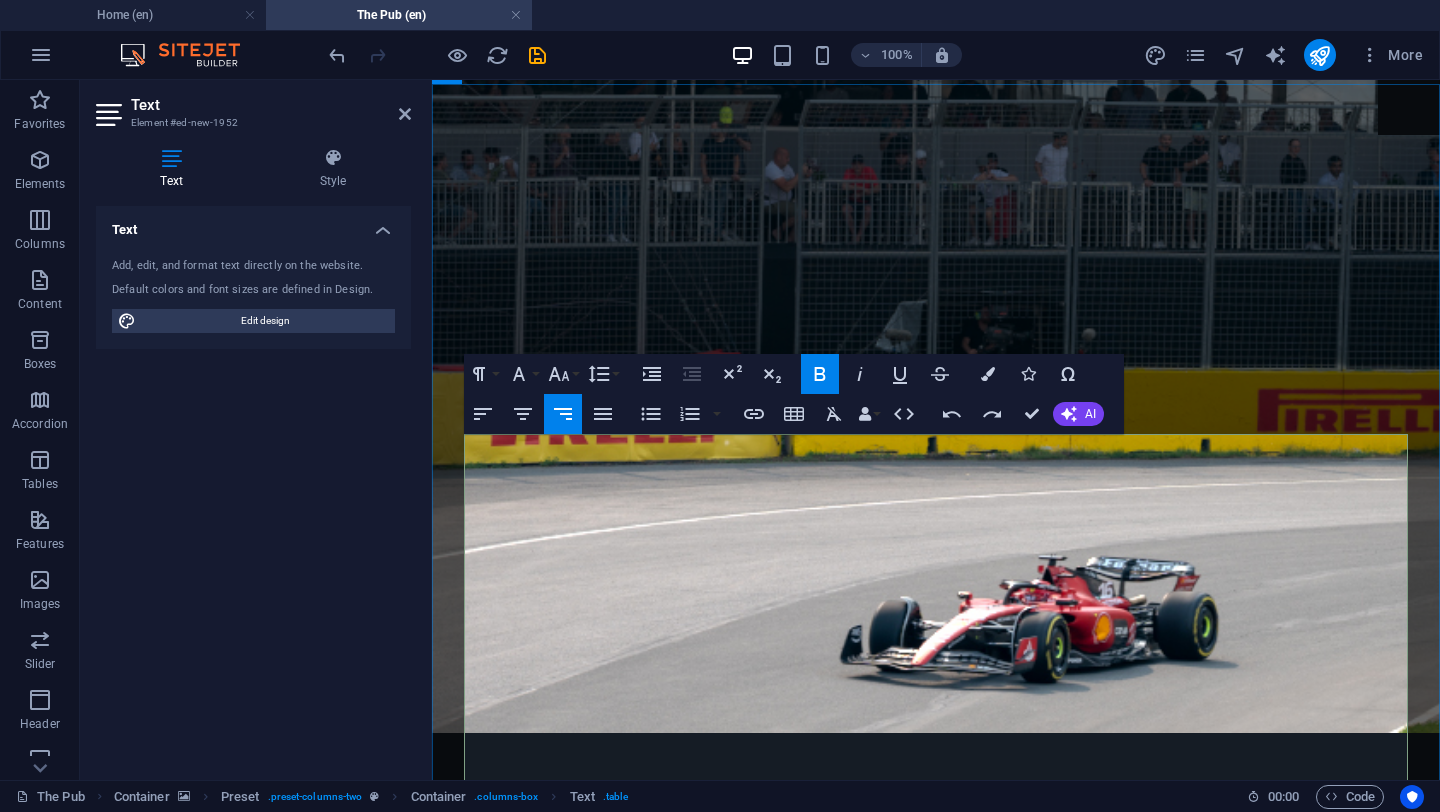 click on "FRUTOS ROJOS BOURBON, VERMOUTH, ANGOSTURA ORANGE Y CEREZ." at bounding box center (852, 7118) 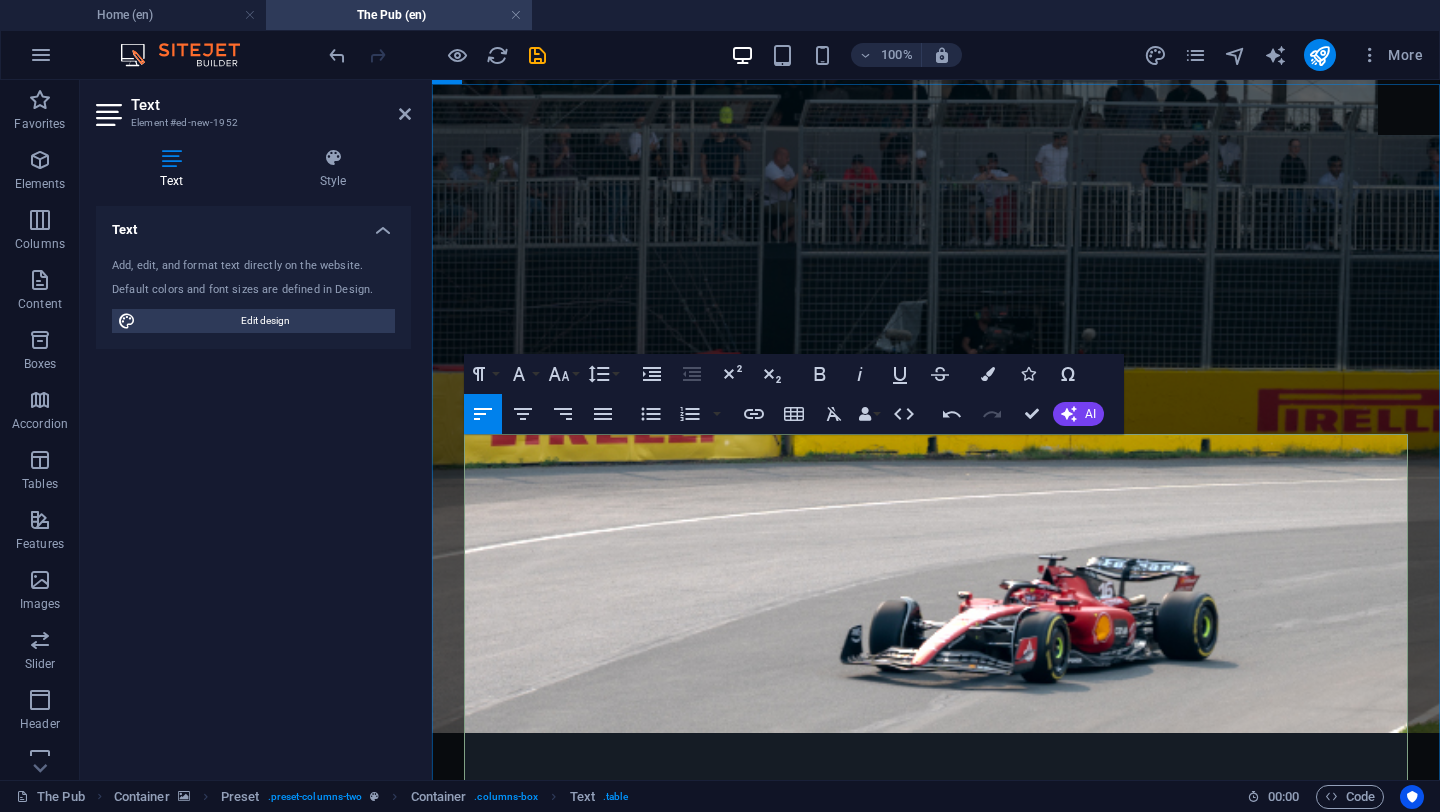 click on "JUGO DE ARÁNDANO Y FRUTOS ROJOS." at bounding box center [573, 7020] 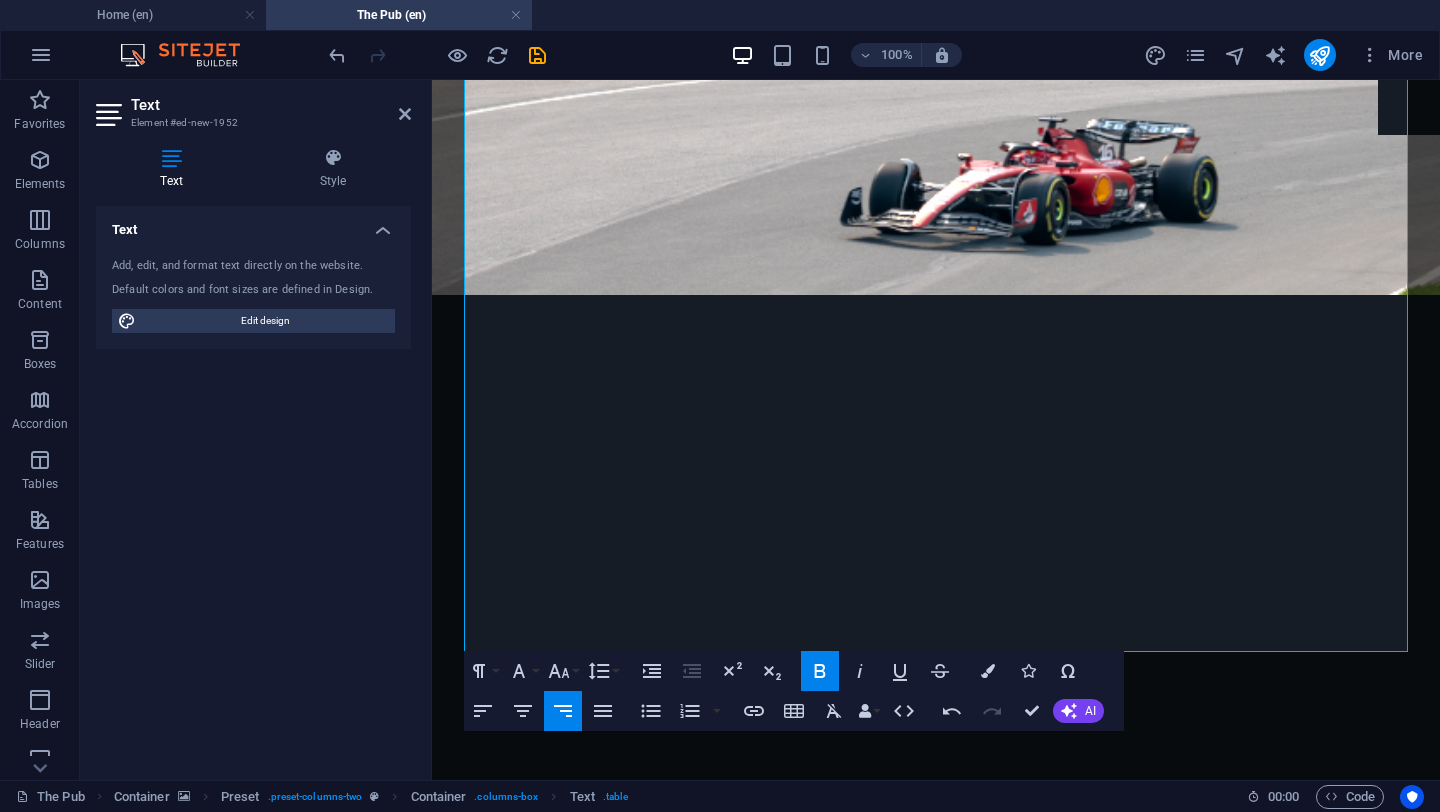 scroll, scrollTop: 6131, scrollLeft: 0, axis: vertical 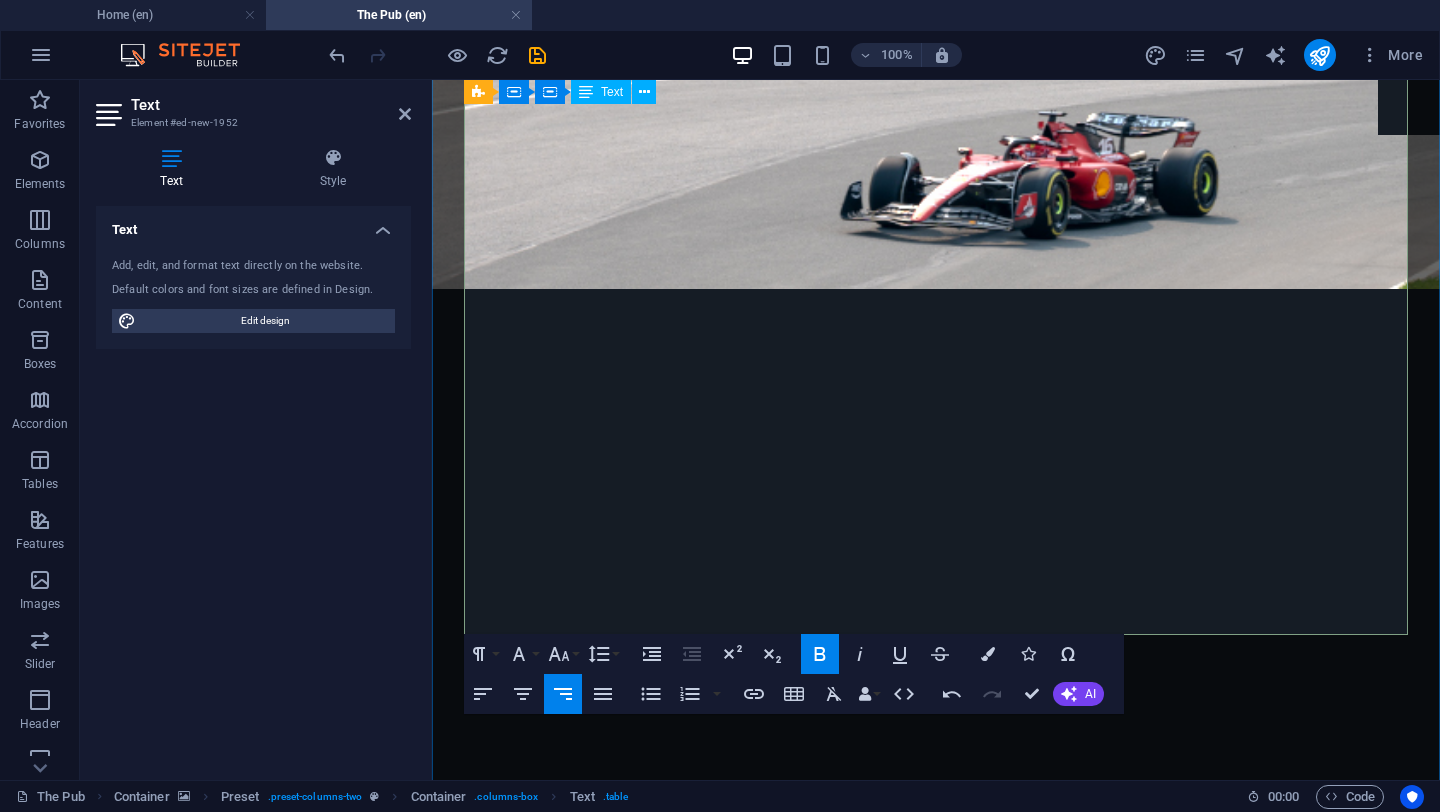 click on "PENICILLIN" at bounding box center [851, 6735] 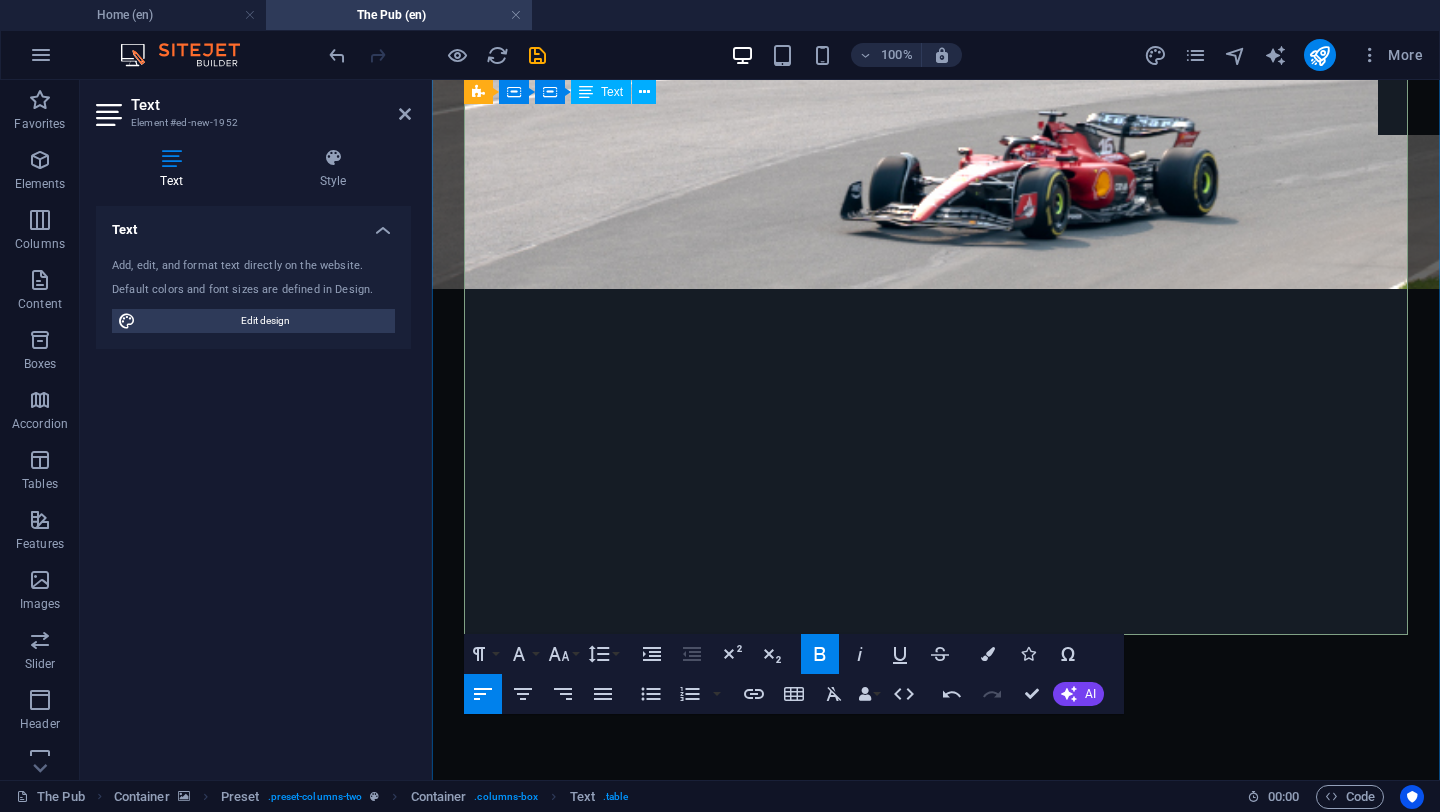 click on "WHISKY, JENGIBRE, LIMÓN, NARANJA Y MIEL" at bounding box center [585, 6762] 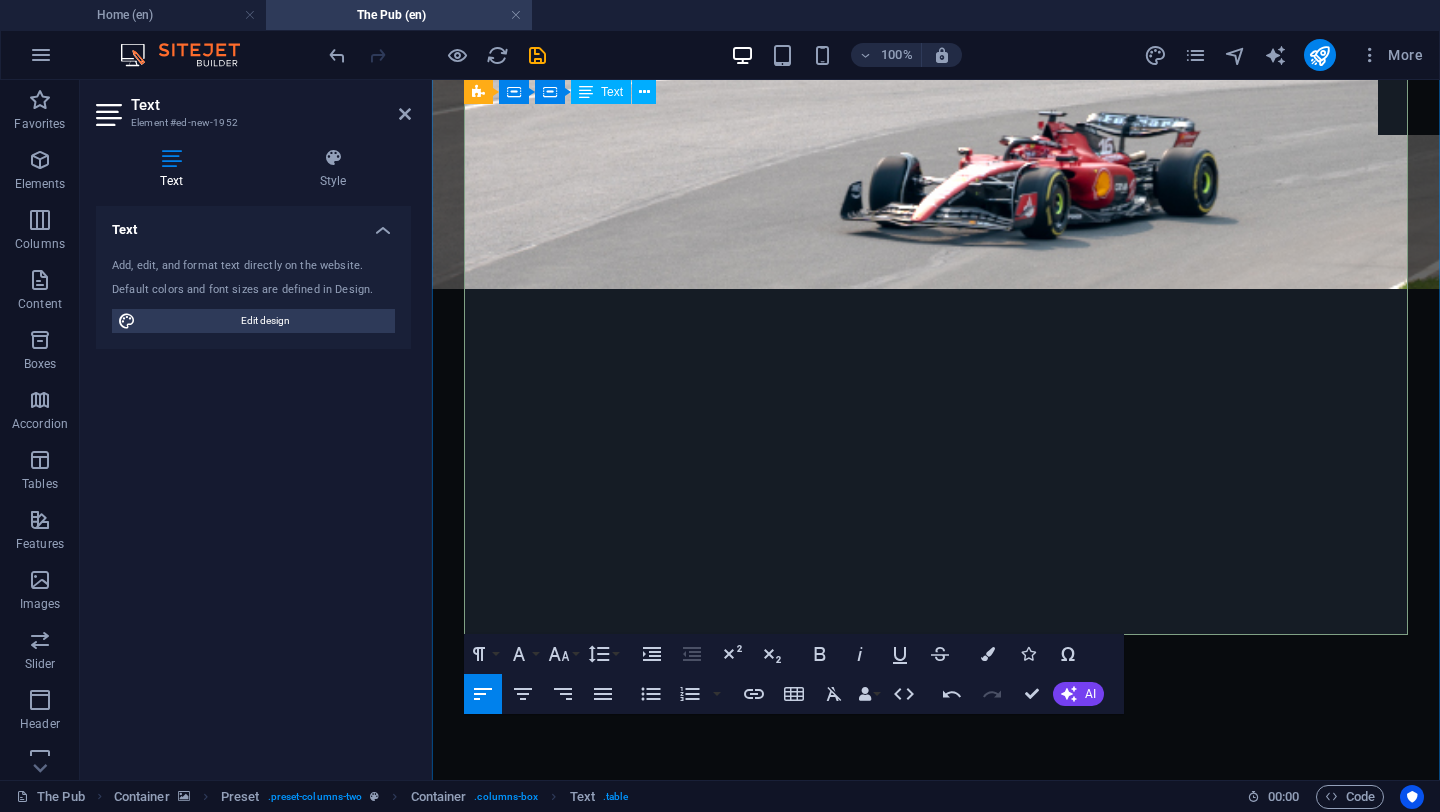click on "BOULEVARDIER" at bounding box center (851, 6817) 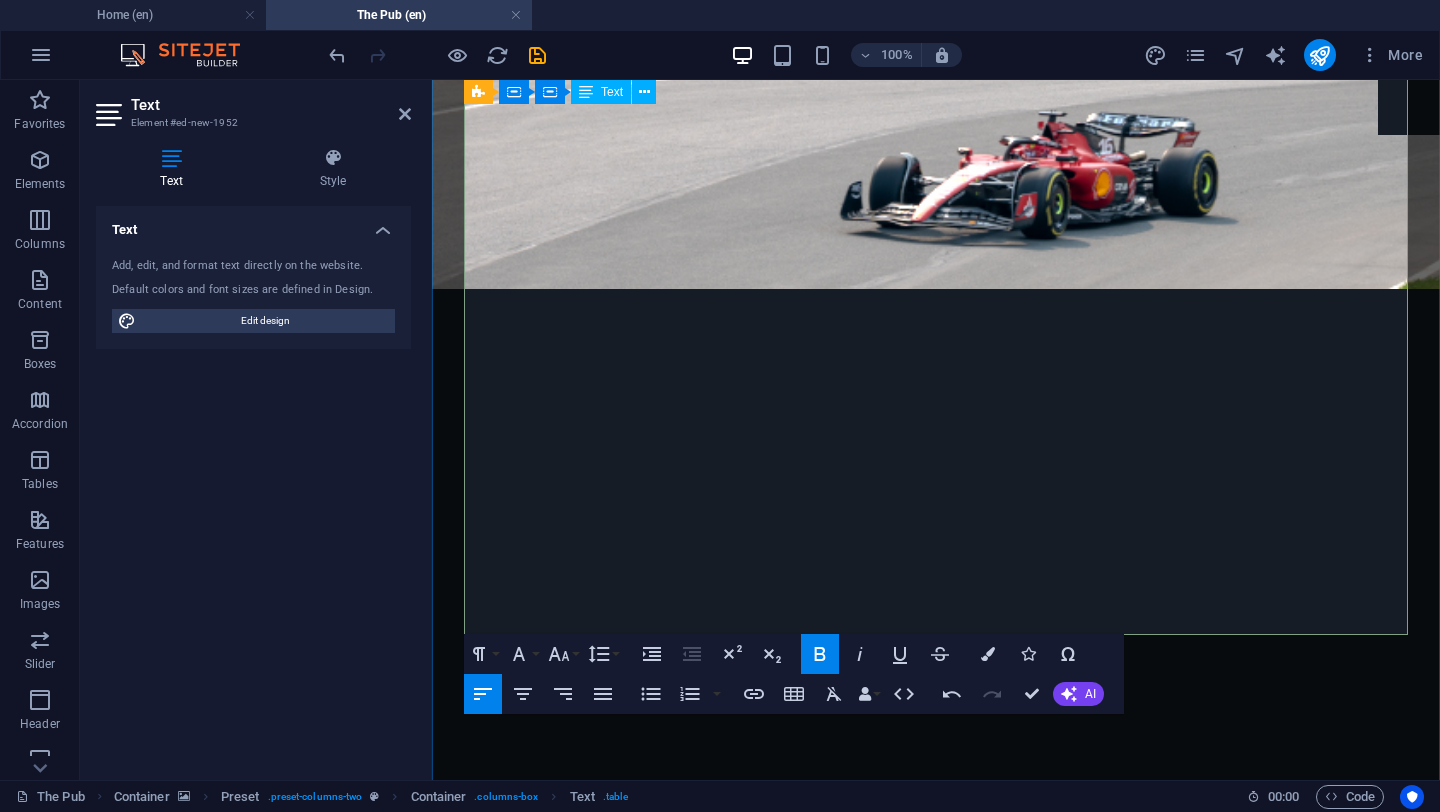 click on "[JAMAICA] [WHISKY], [GINGER], [FRUIT], [ORANGE] Y [MIEL]." at bounding box center [852, 6839] 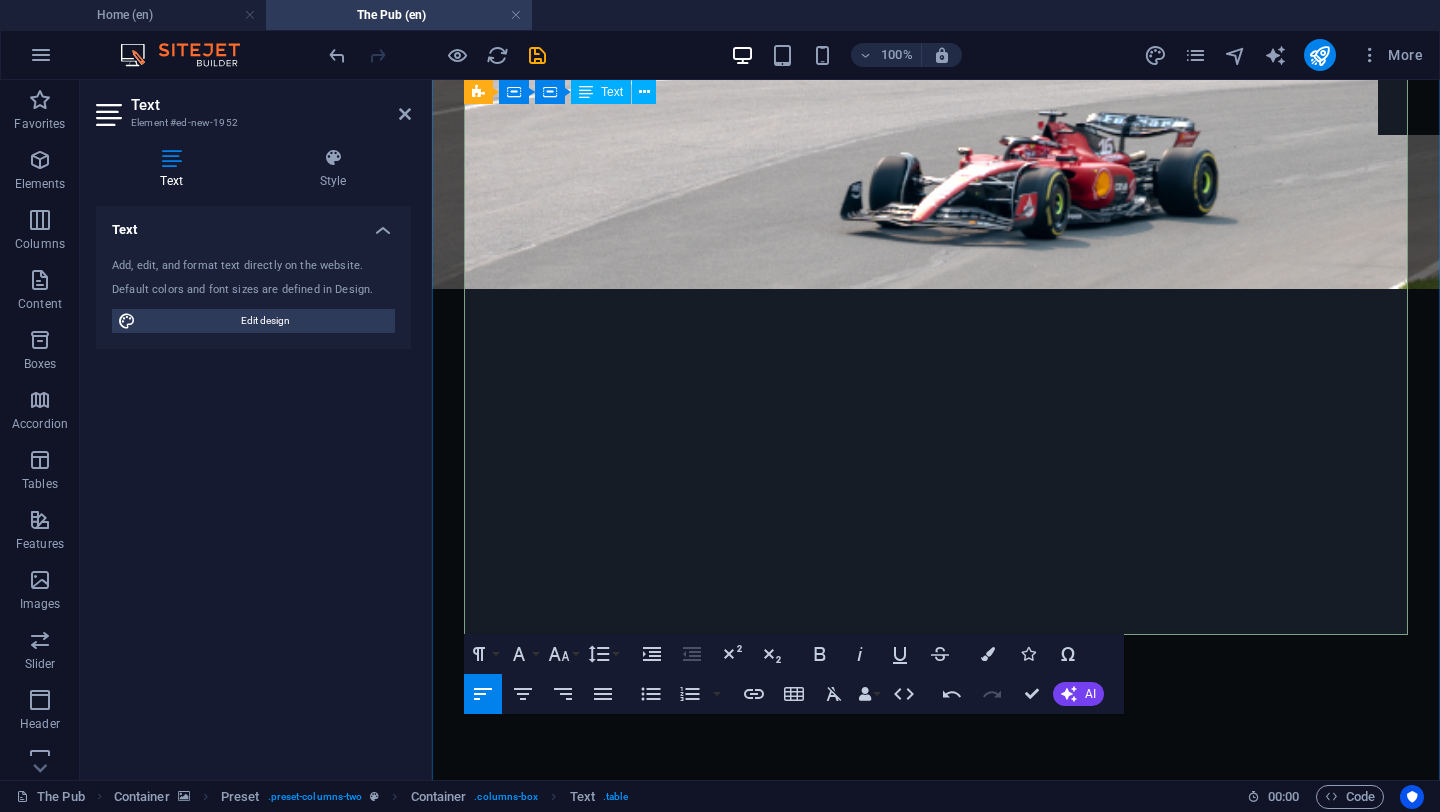 click on "NEW YORK SOUR" at bounding box center [851, 6899] 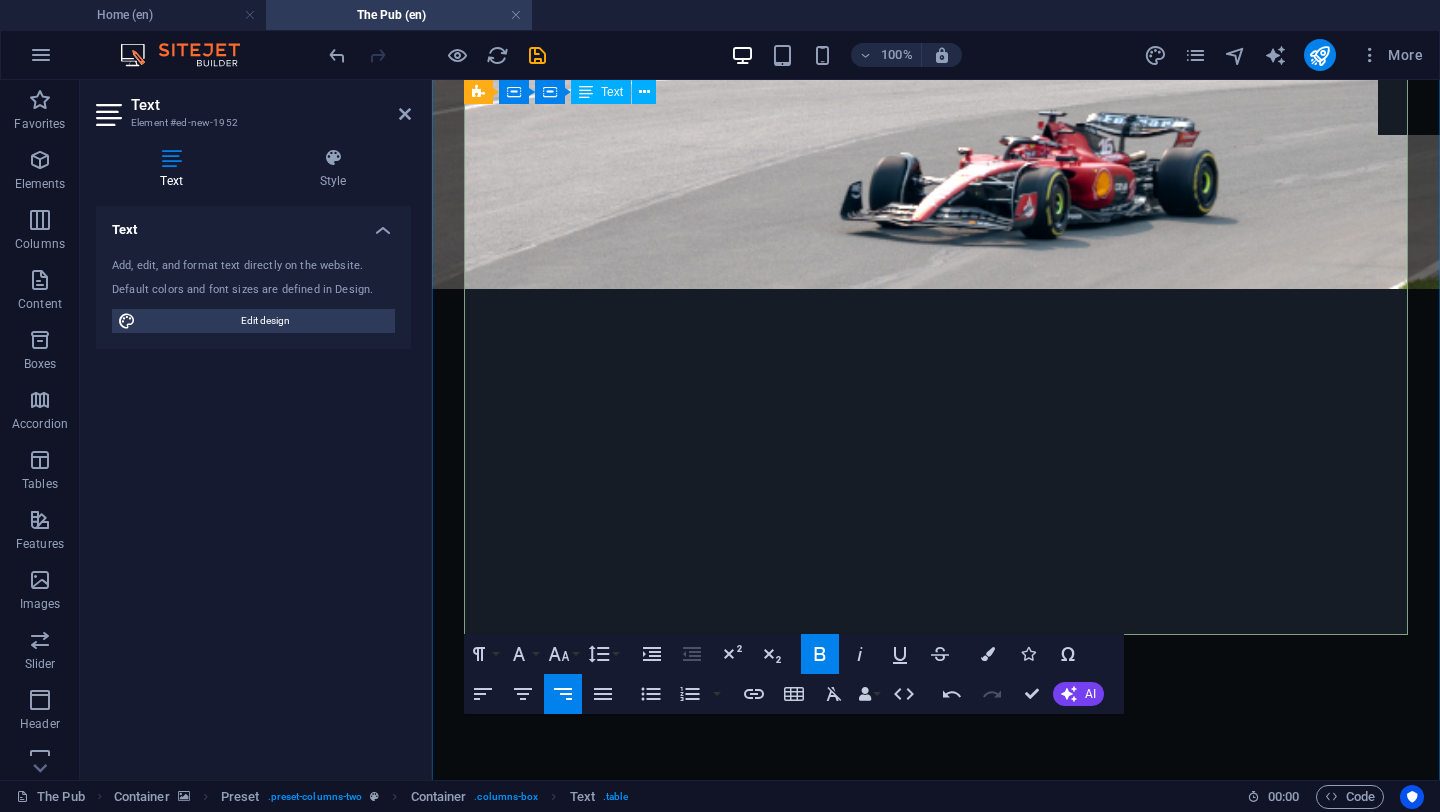 click on "$169.00" at bounding box center [1323, 6735] 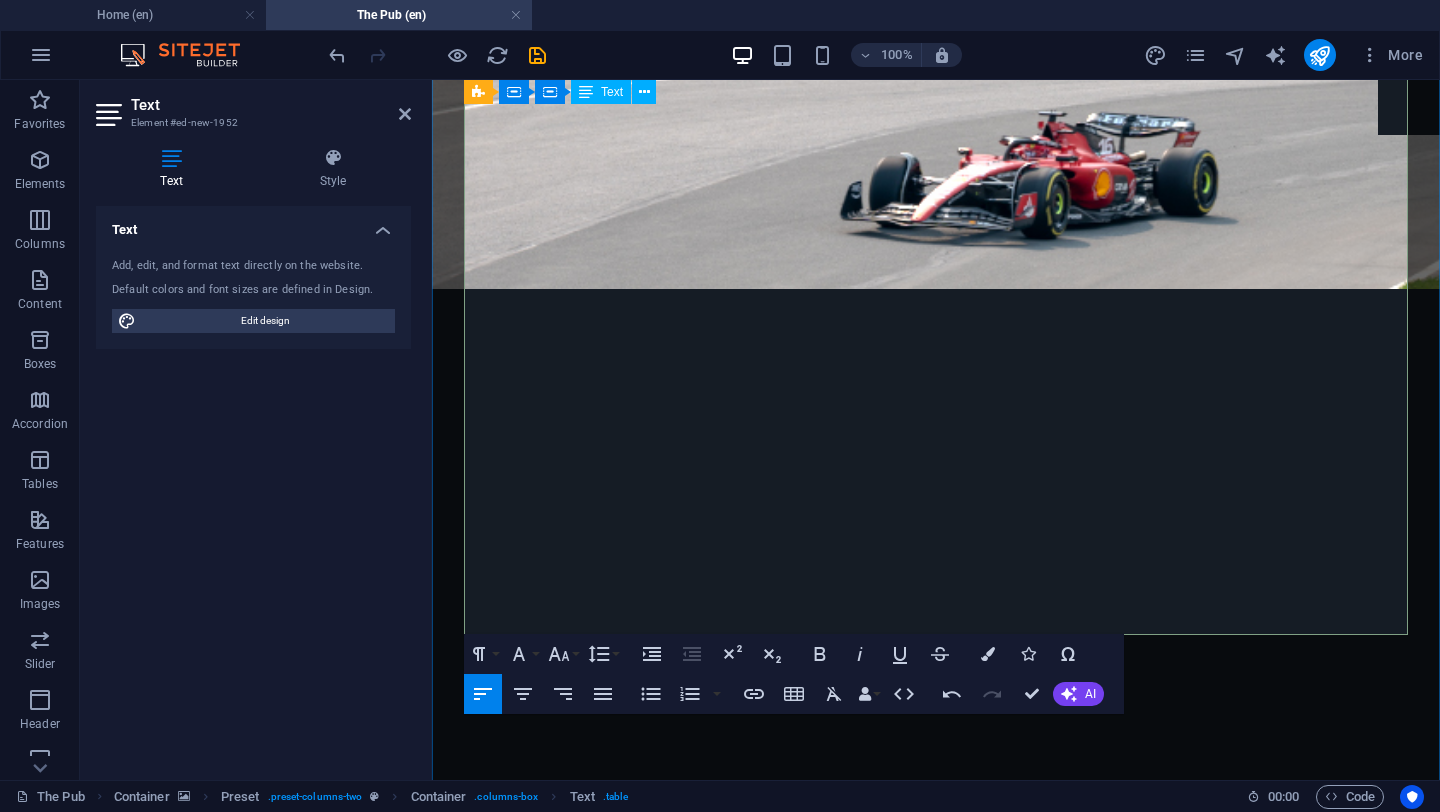 click on "MARACU" at bounding box center (851, 6899) 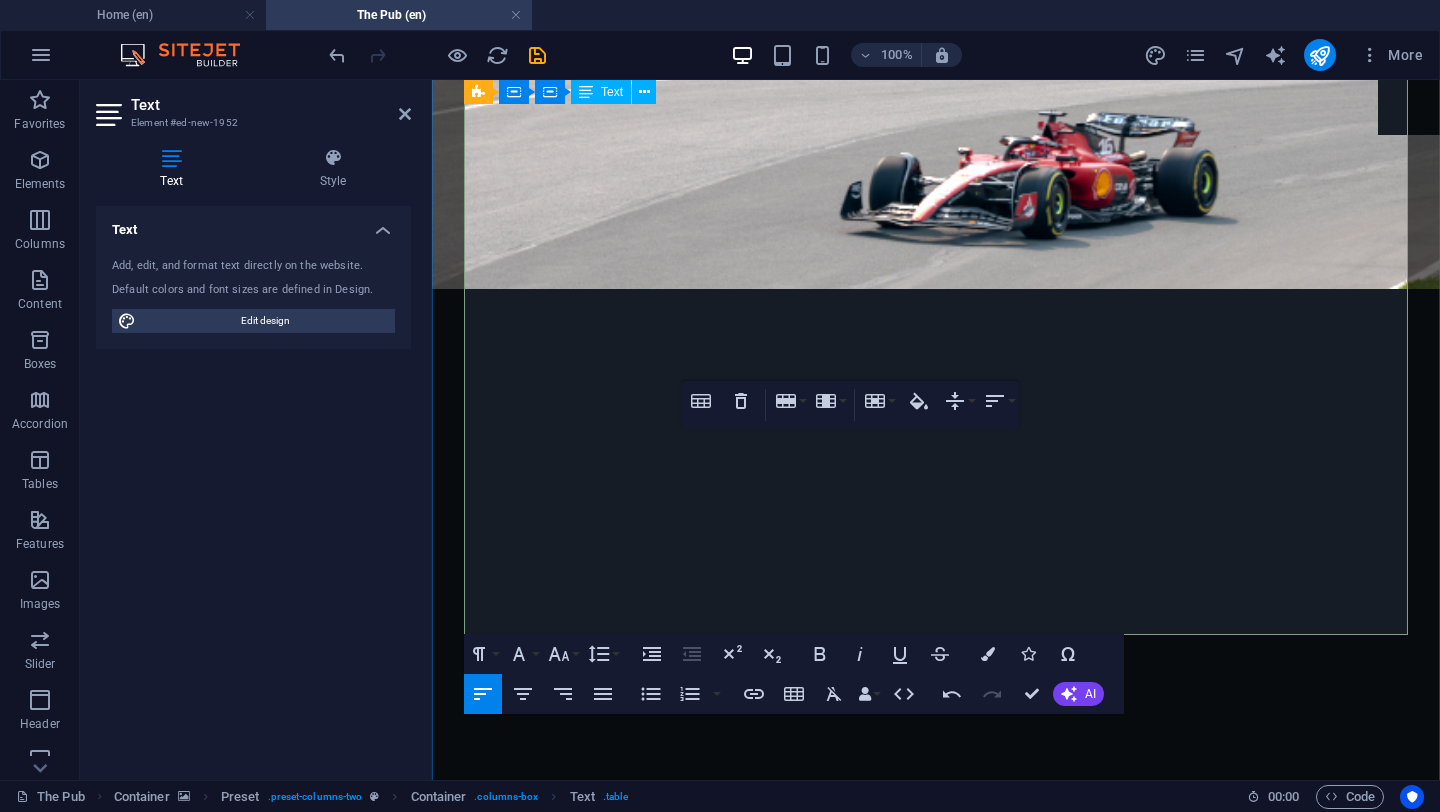 click on "$169.00" at bounding box center [1323, 6899] 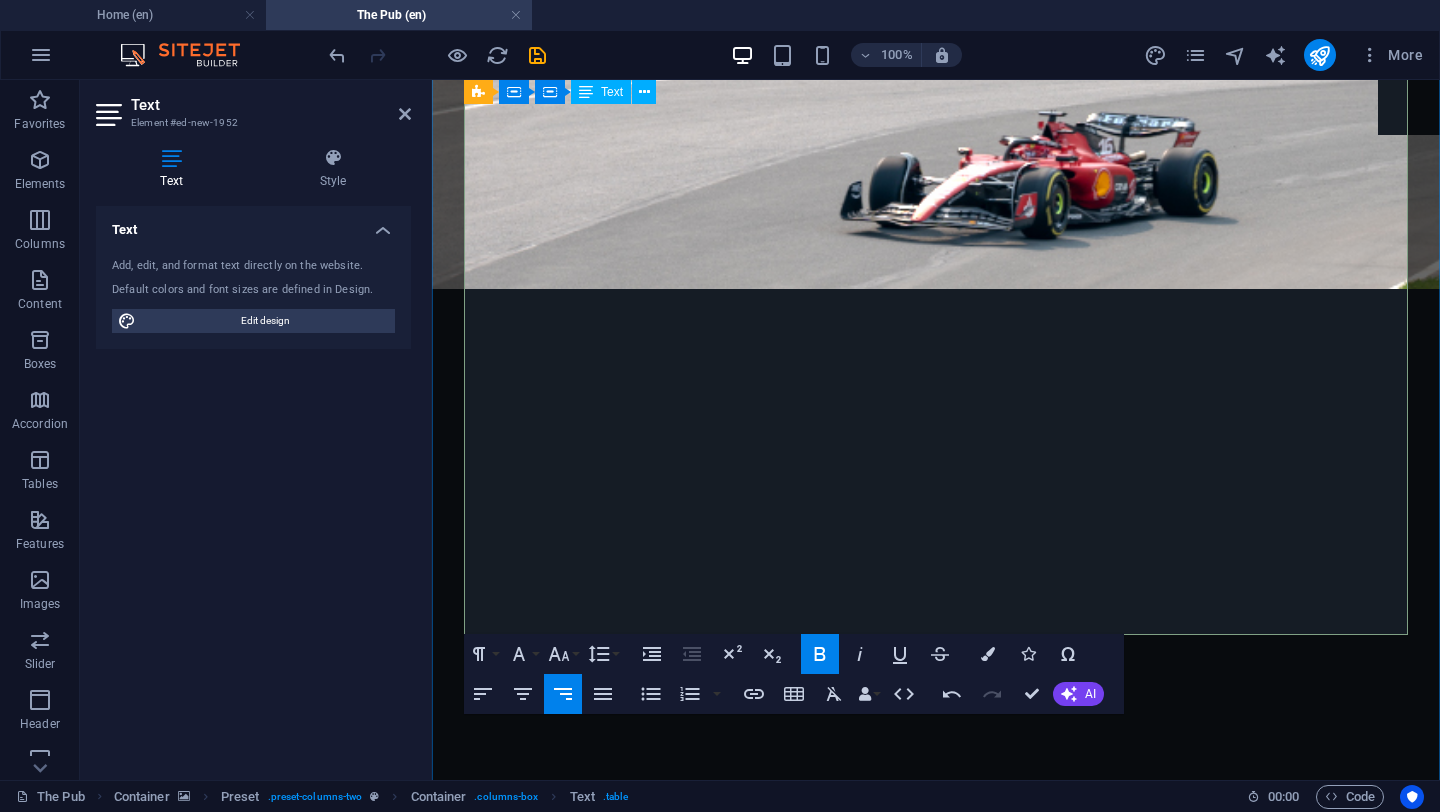 click on "MARACUYÁ" at bounding box center (851, 6899) 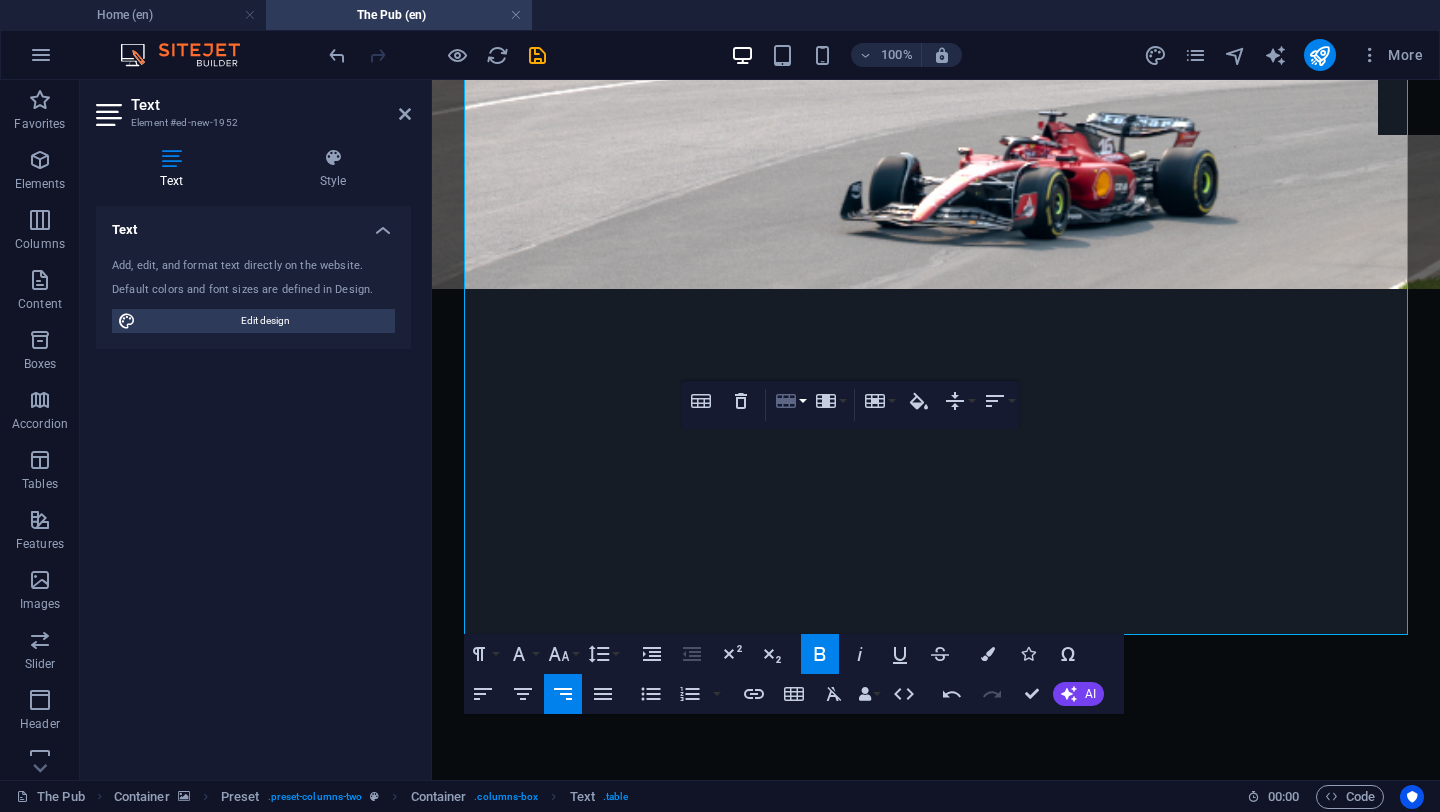 click on "Row" at bounding box center [790, 401] 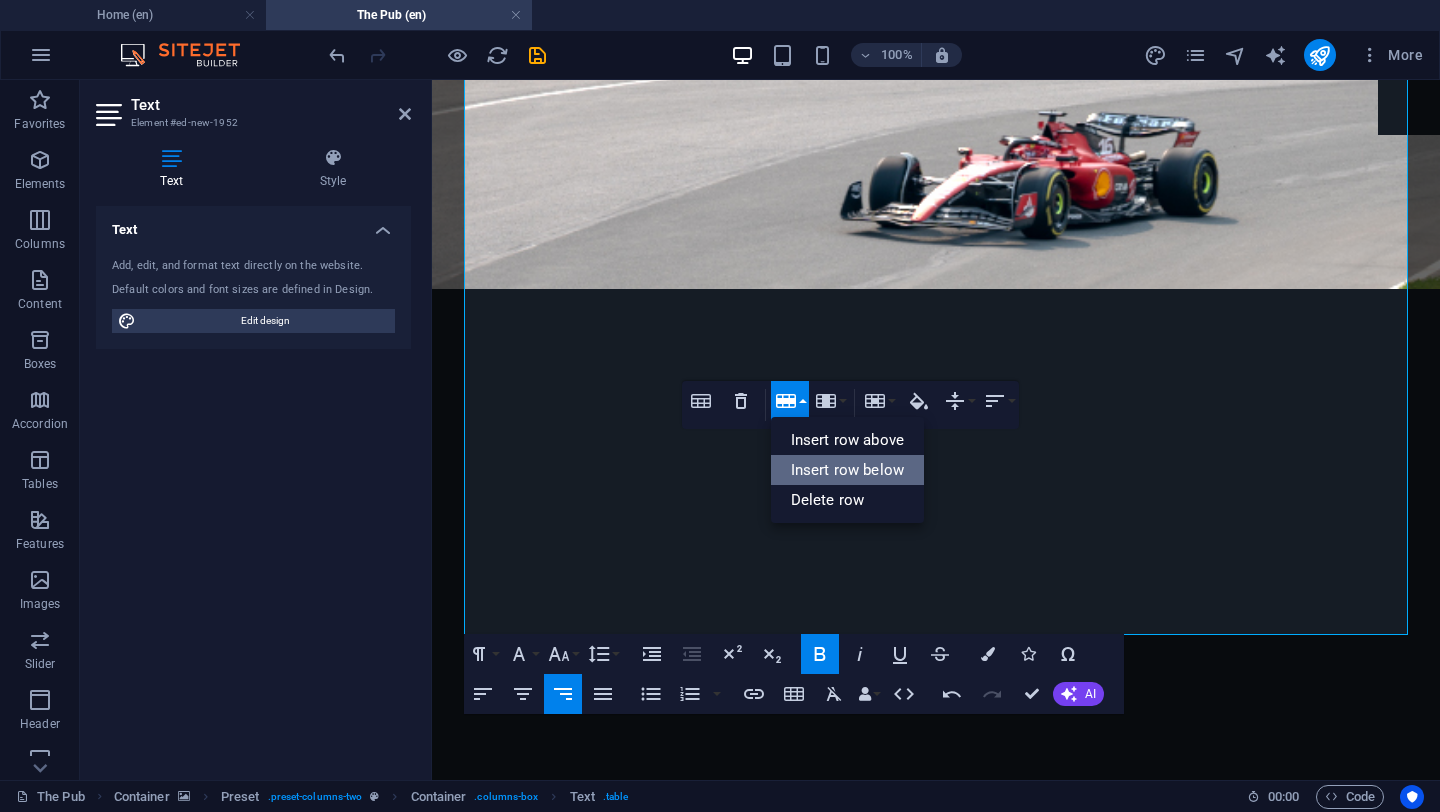 click on "Insert row below" at bounding box center (847, 470) 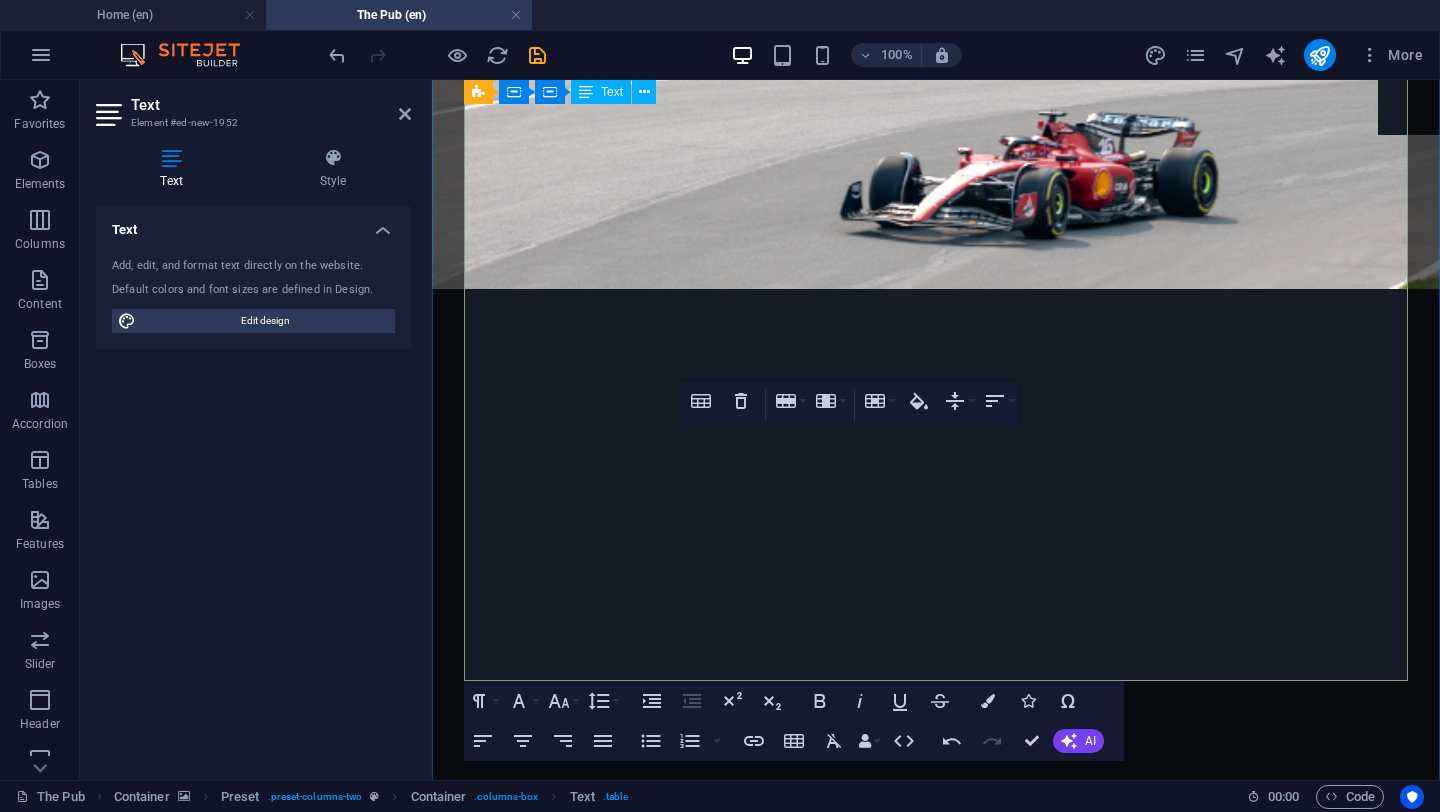 click on "MEZCAL TONIC" at bounding box center [851, 7028] 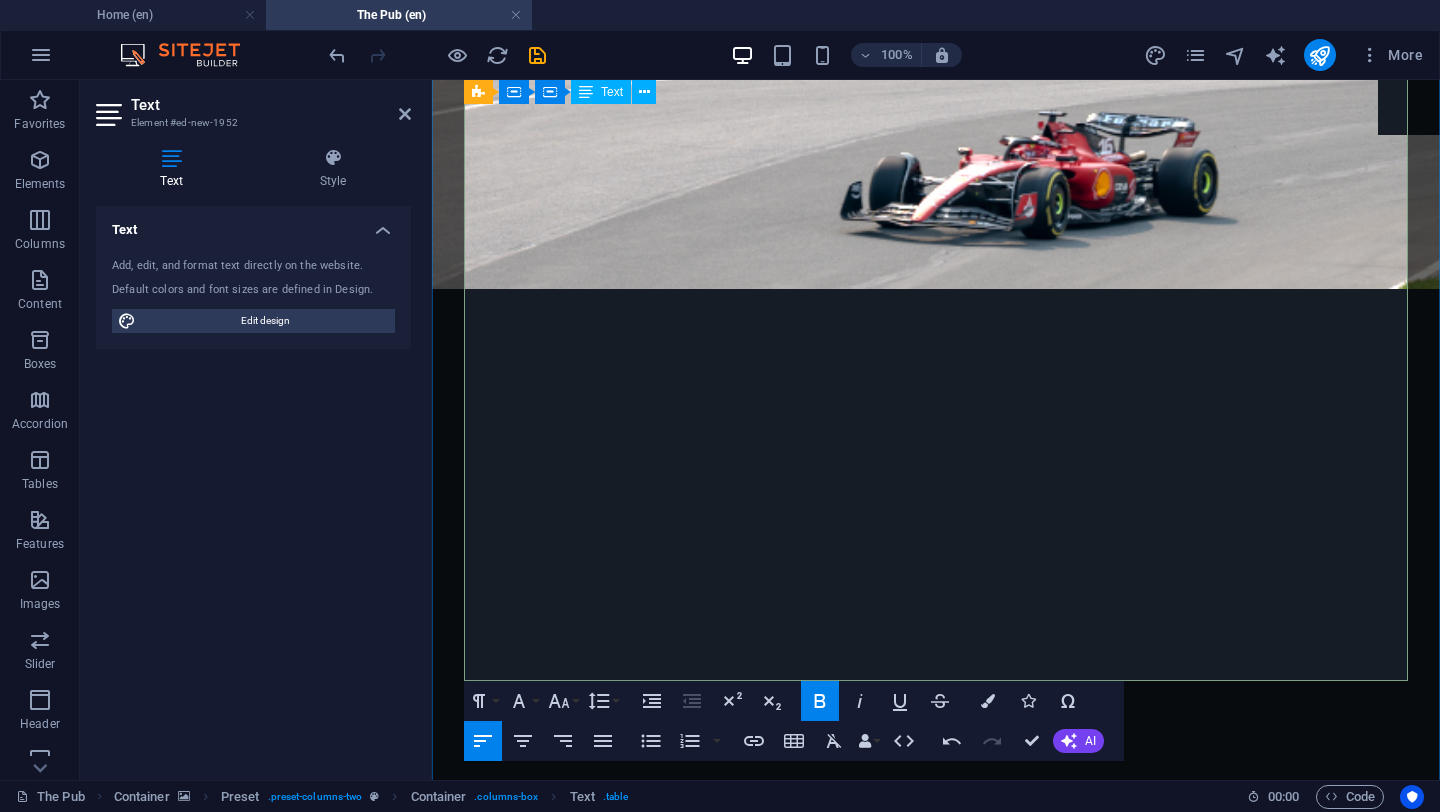 drag, startPoint x: 625, startPoint y: 552, endPoint x: 469, endPoint y: 546, distance: 156.11534 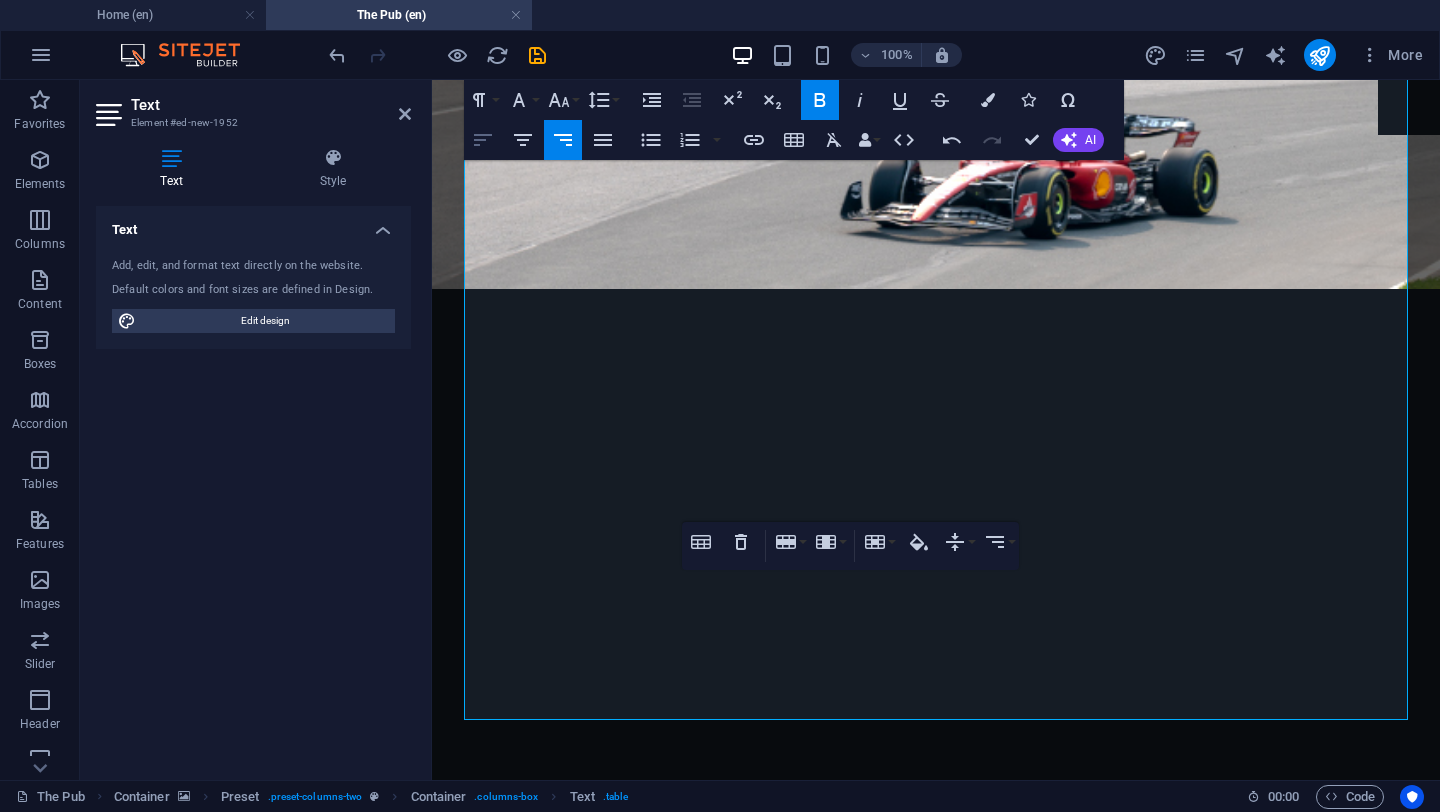 click 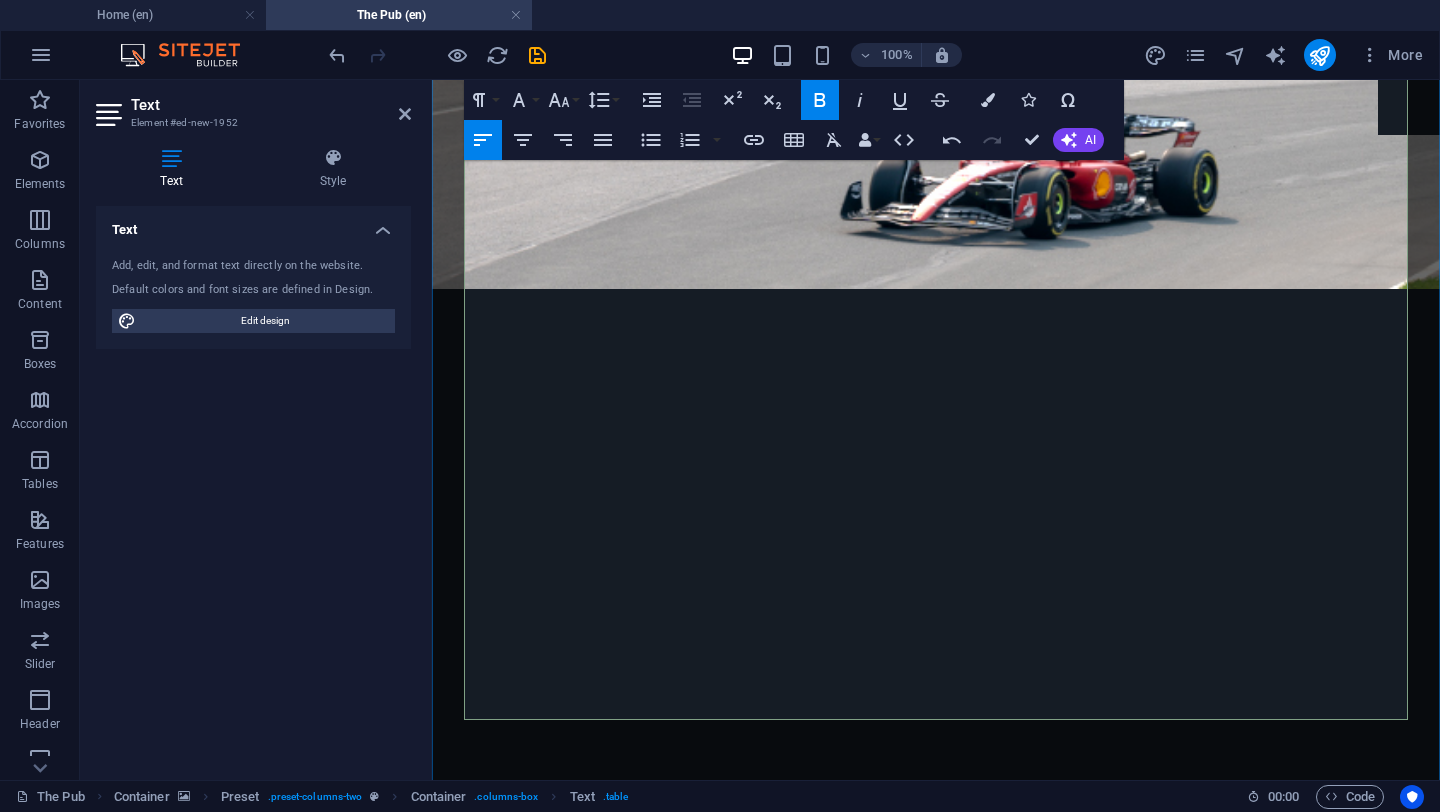 click on "MEZCAL TONIC" at bounding box center [851, 7067] 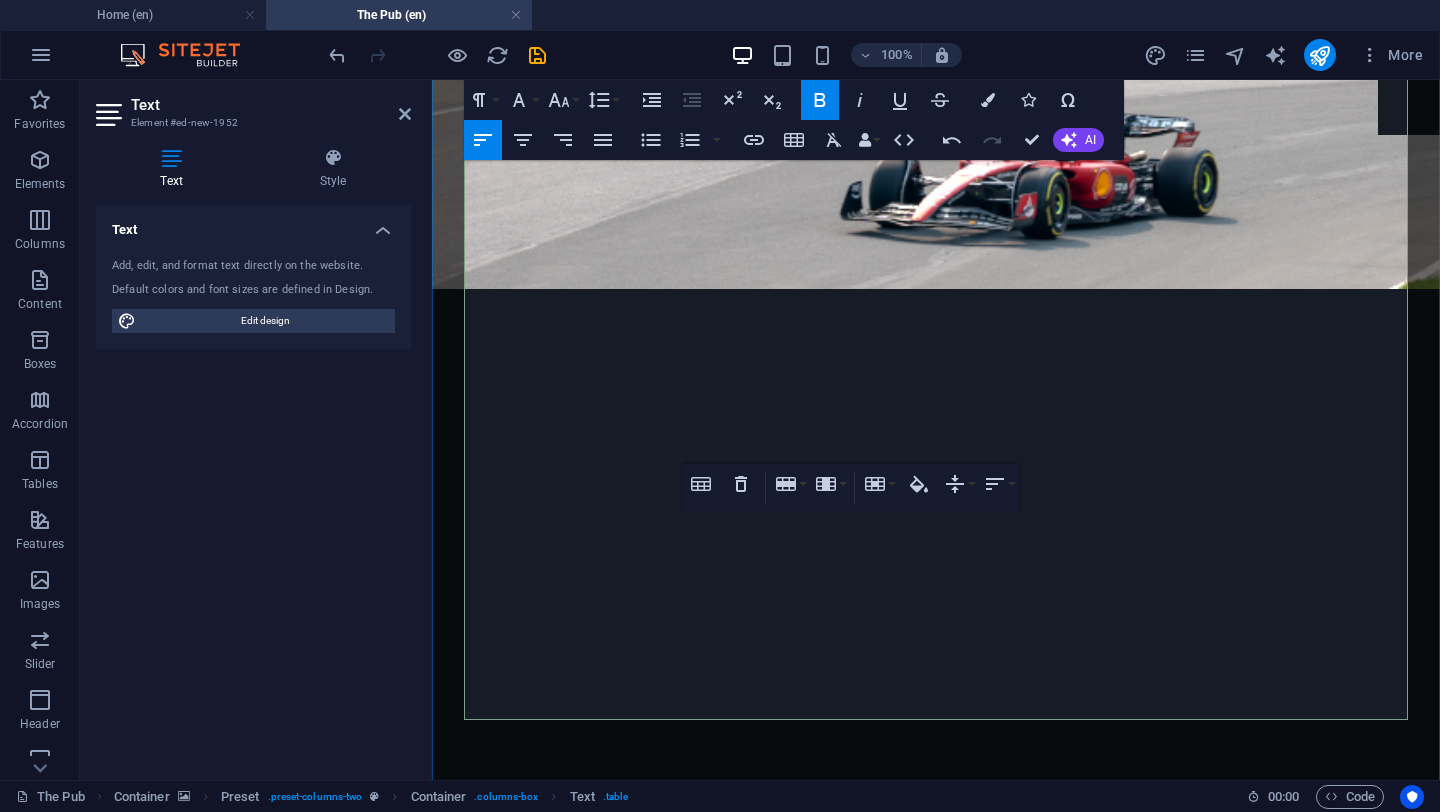 click on "MANGO SPICY MEZCAL + AGUA TONICA, LIMÓN, ENDULZANTE Y​ SAL DE GUSANO . MEZCAL TONIC" at bounding box center (852, 7129) 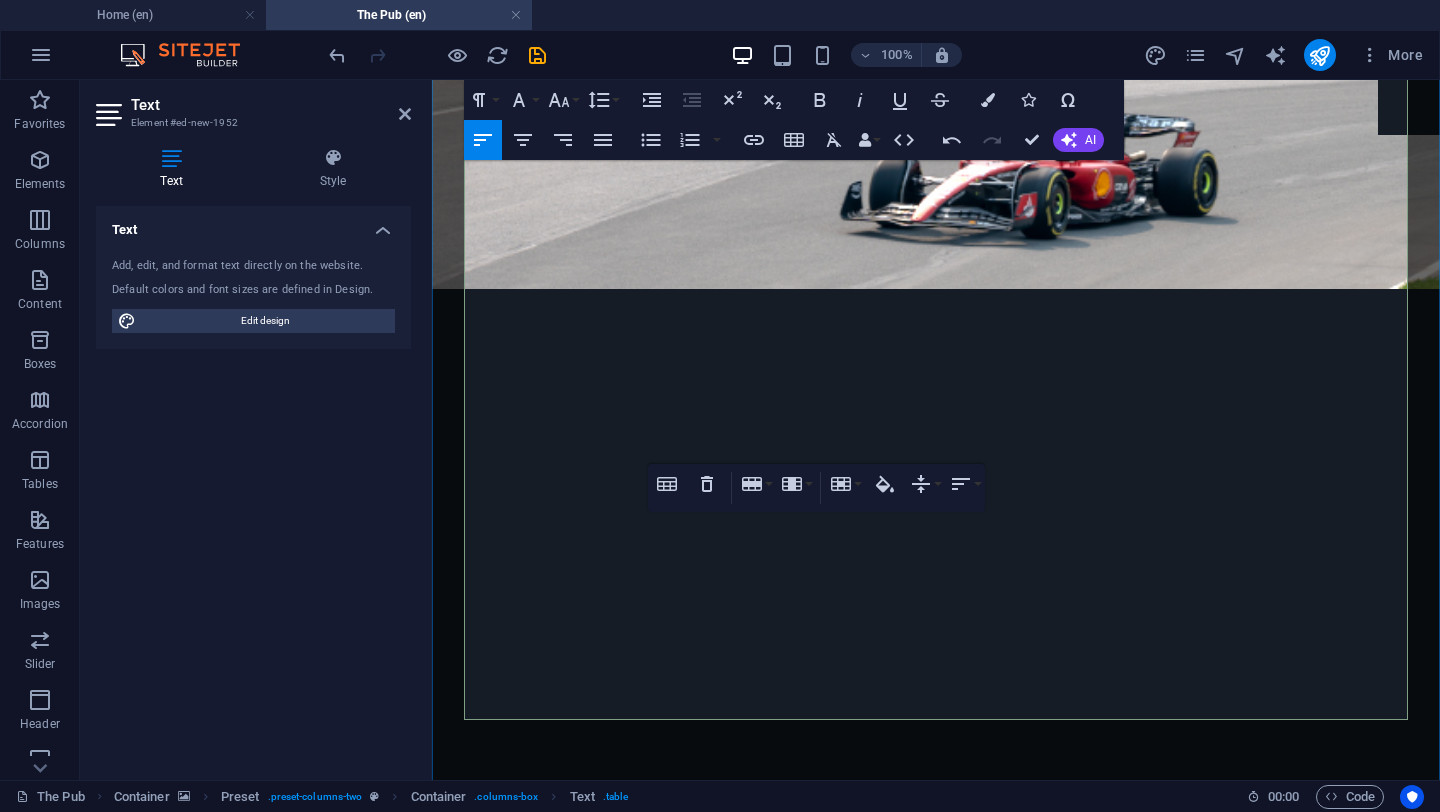 click on "$165.00" at bounding box center [1290, 7067] 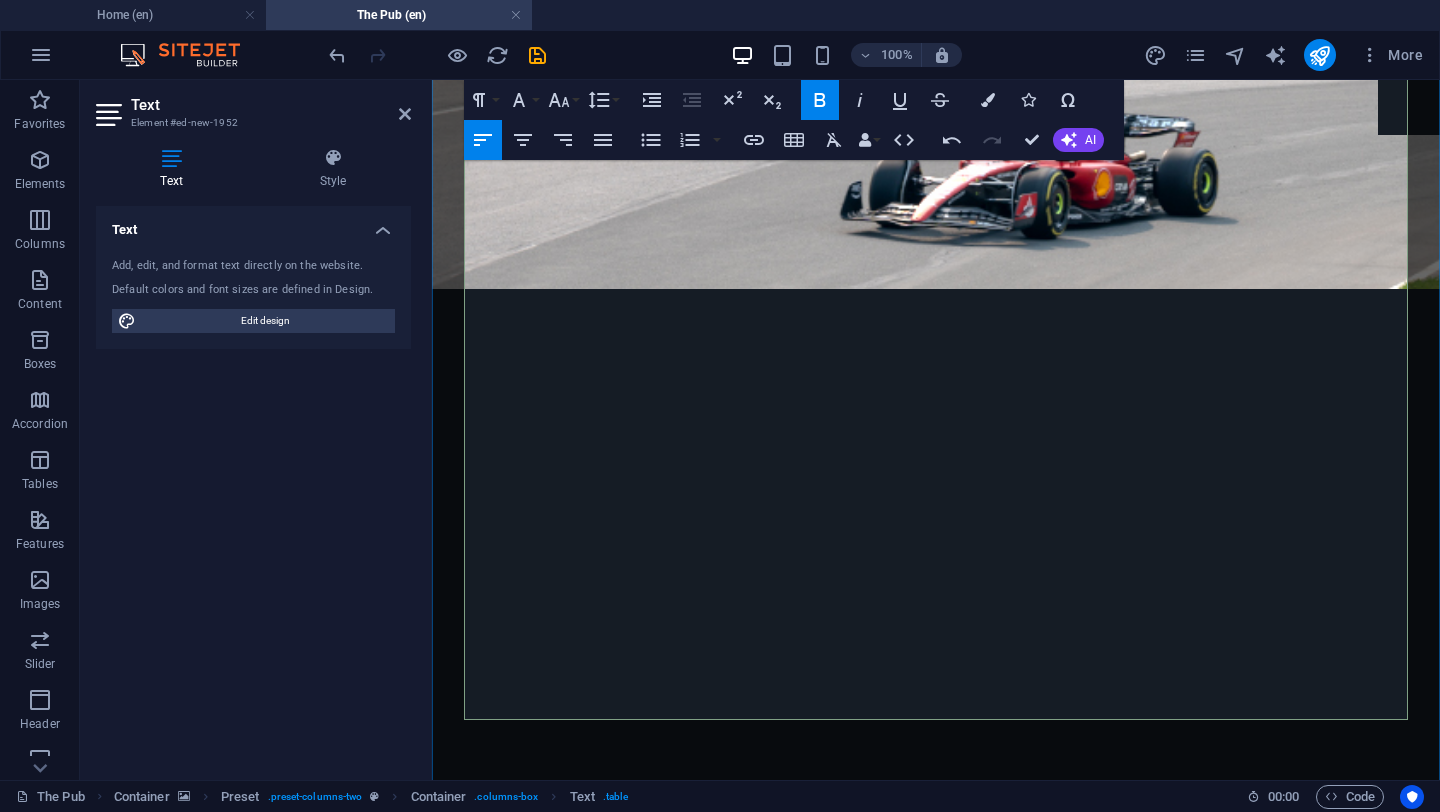 click on "MEZCAL TONIC" at bounding box center [819, 7127] 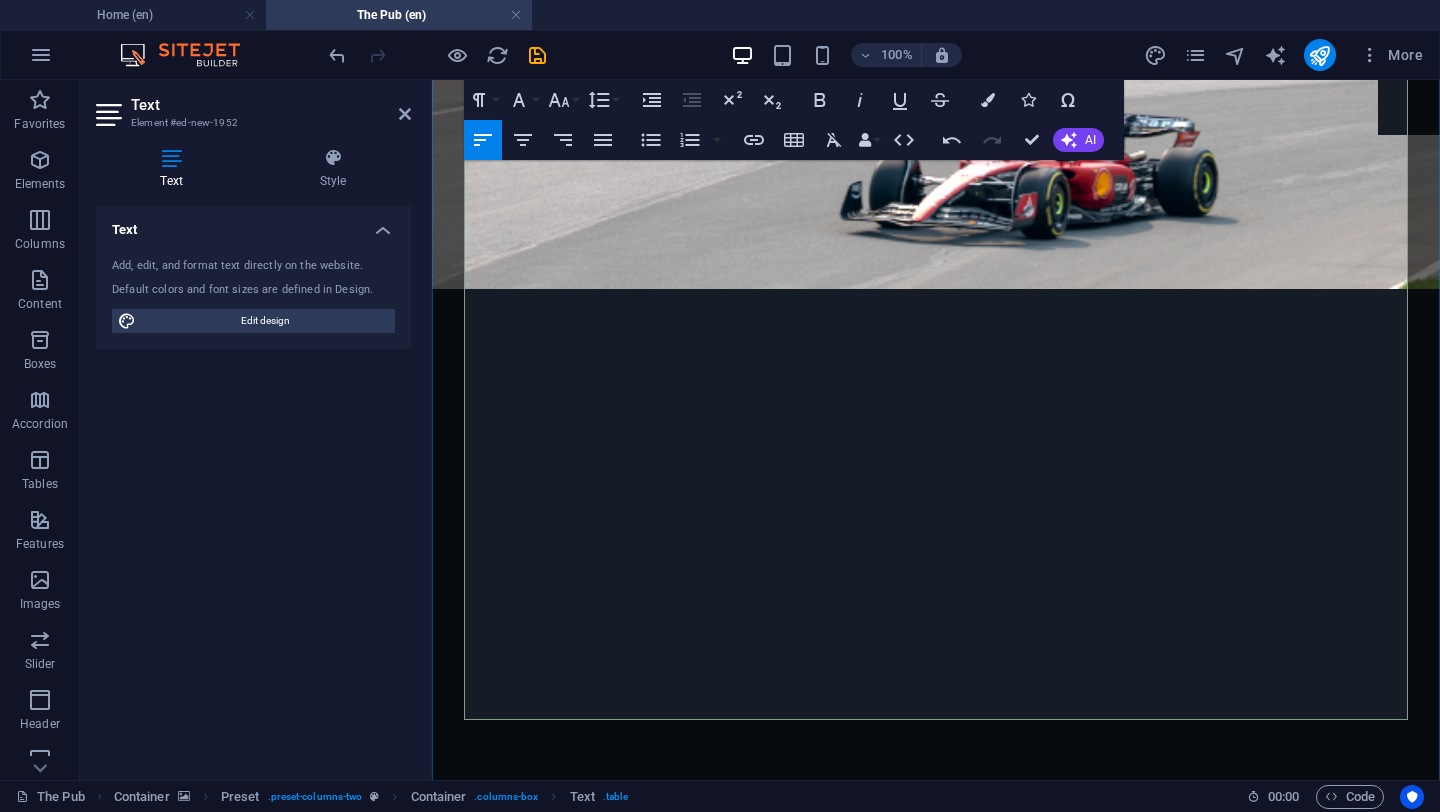 copy on "NTE" 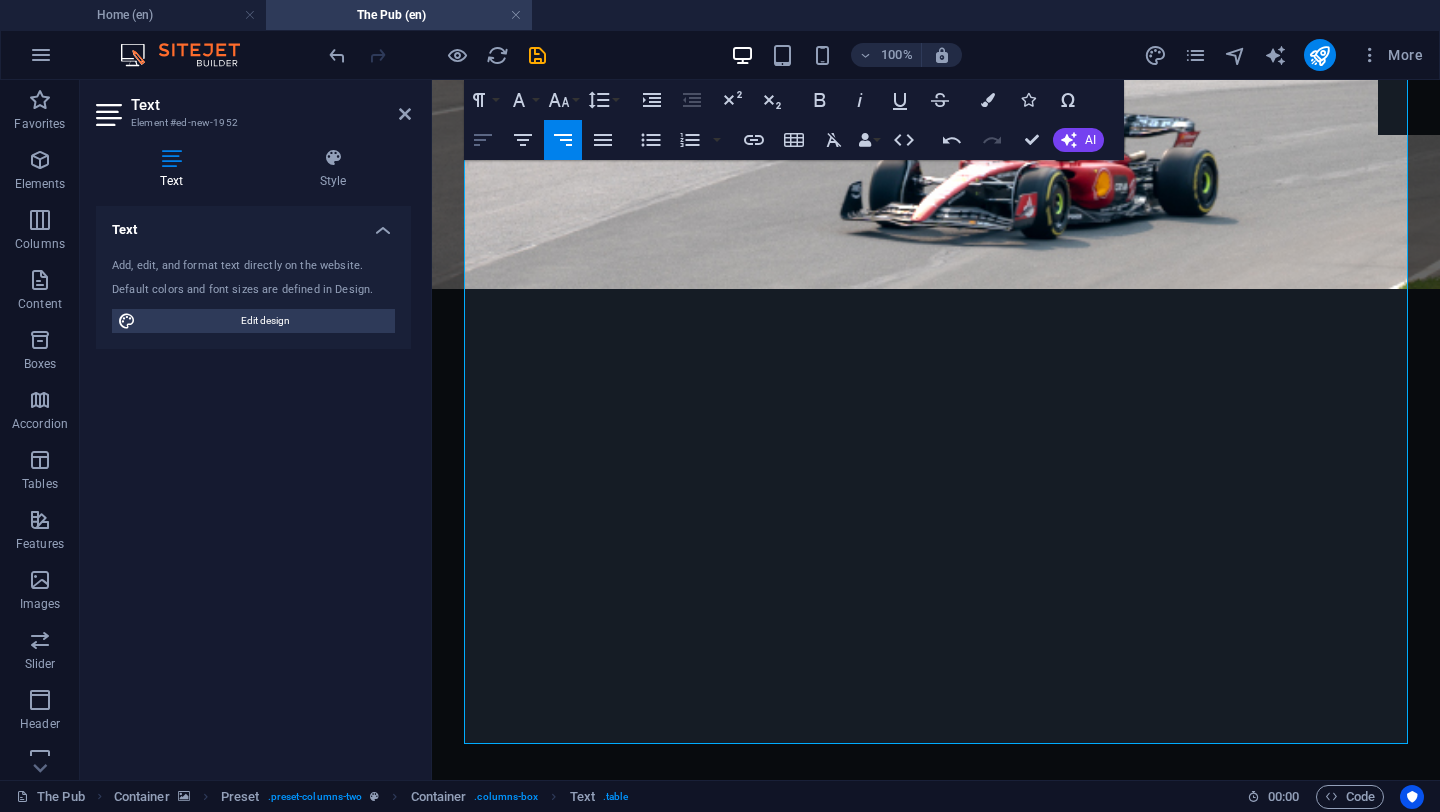 click 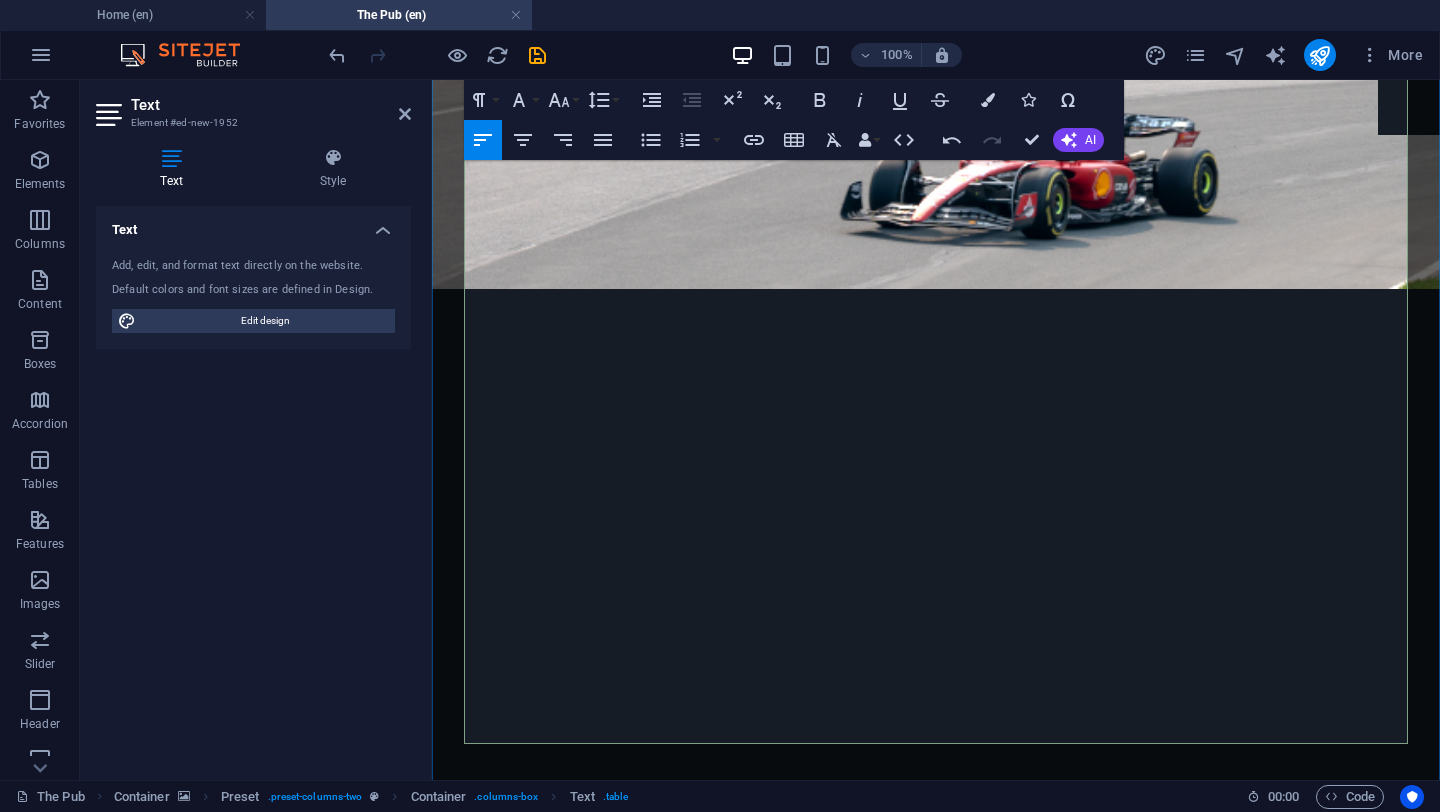 click on "NTE" at bounding box center (819, 7151) 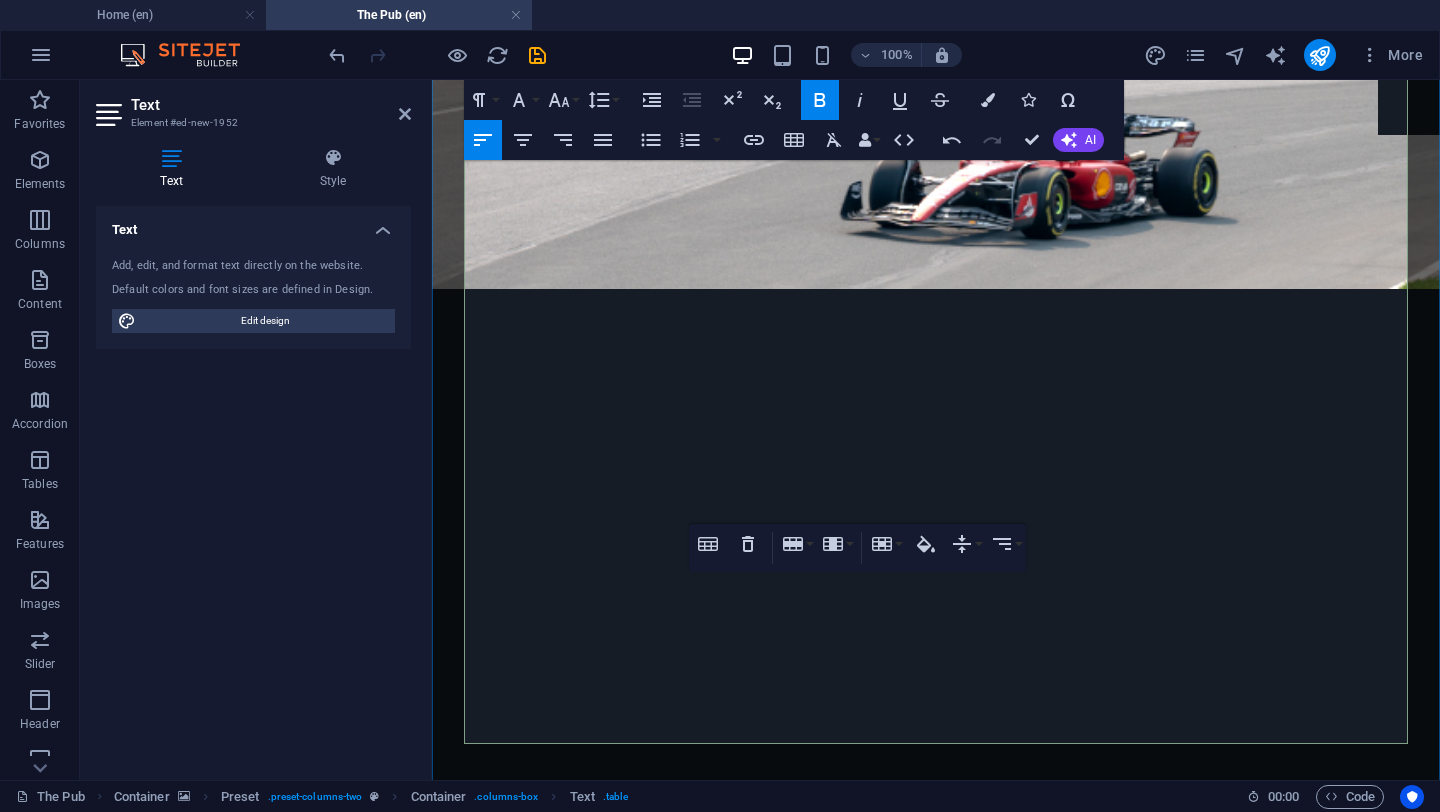 click on "$155.00" at bounding box center (1331, 7165) 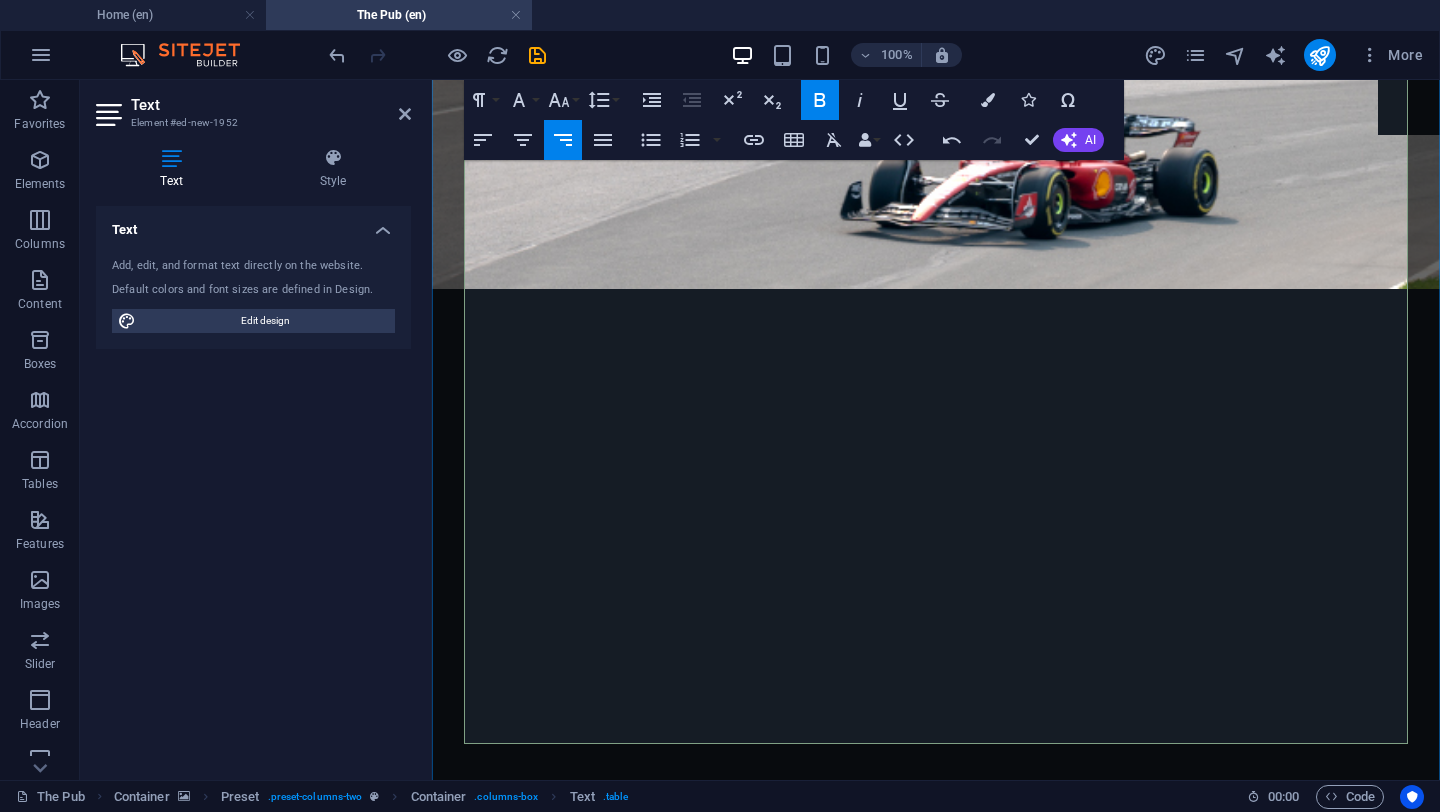 click on "$155.00" at bounding box center [1330, 7091] 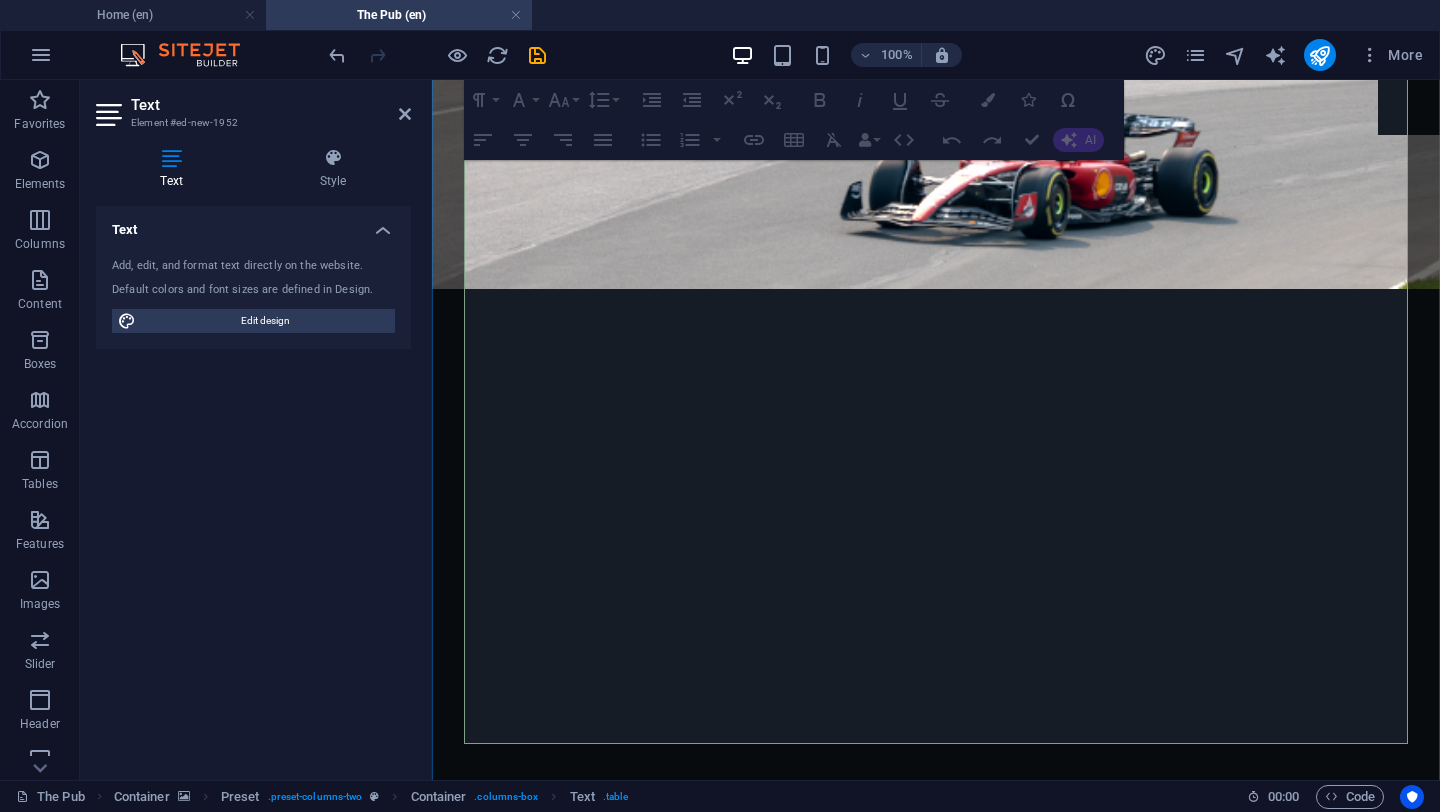 click at bounding box center [1217, -5675] 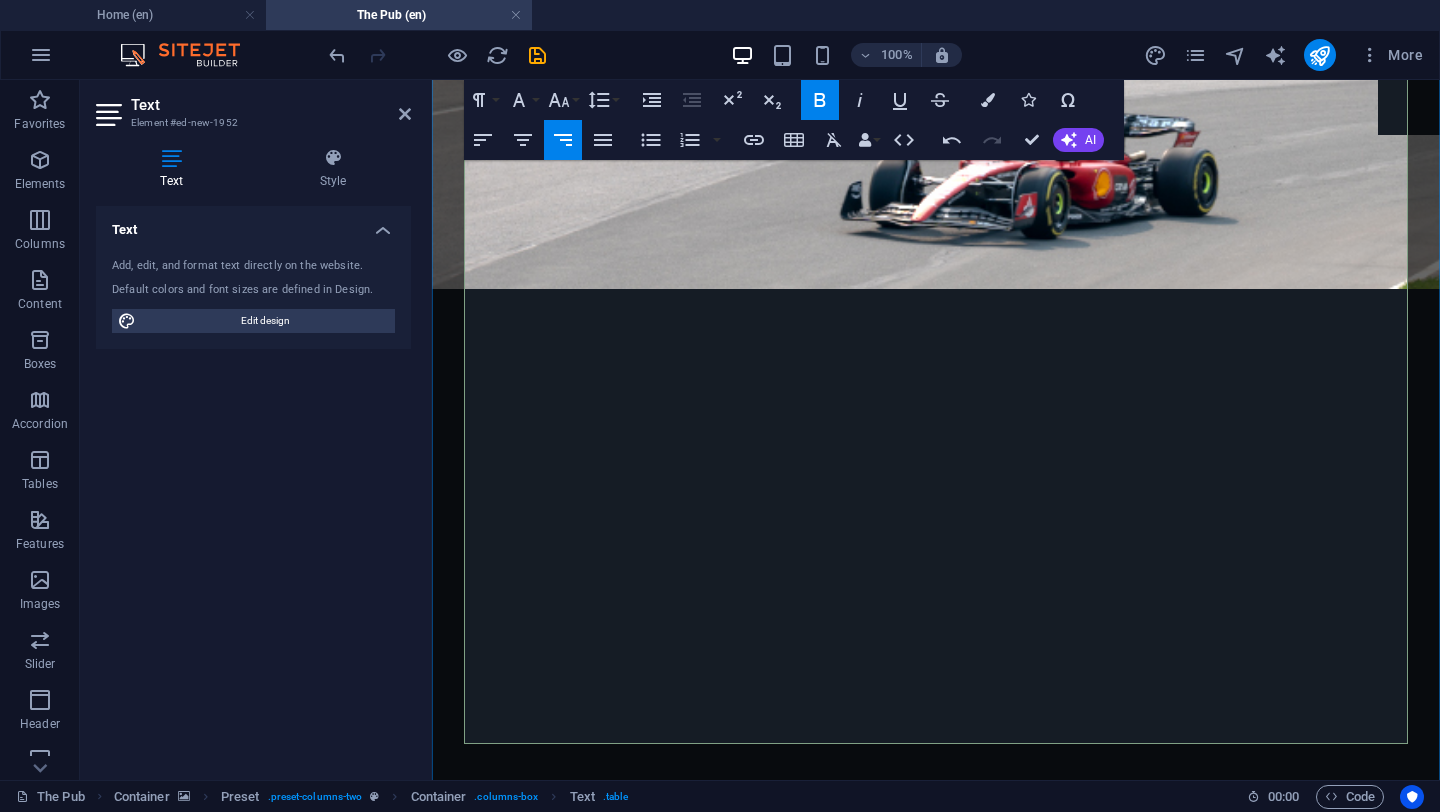 click on "$155.00" at bounding box center [1329, 7165] 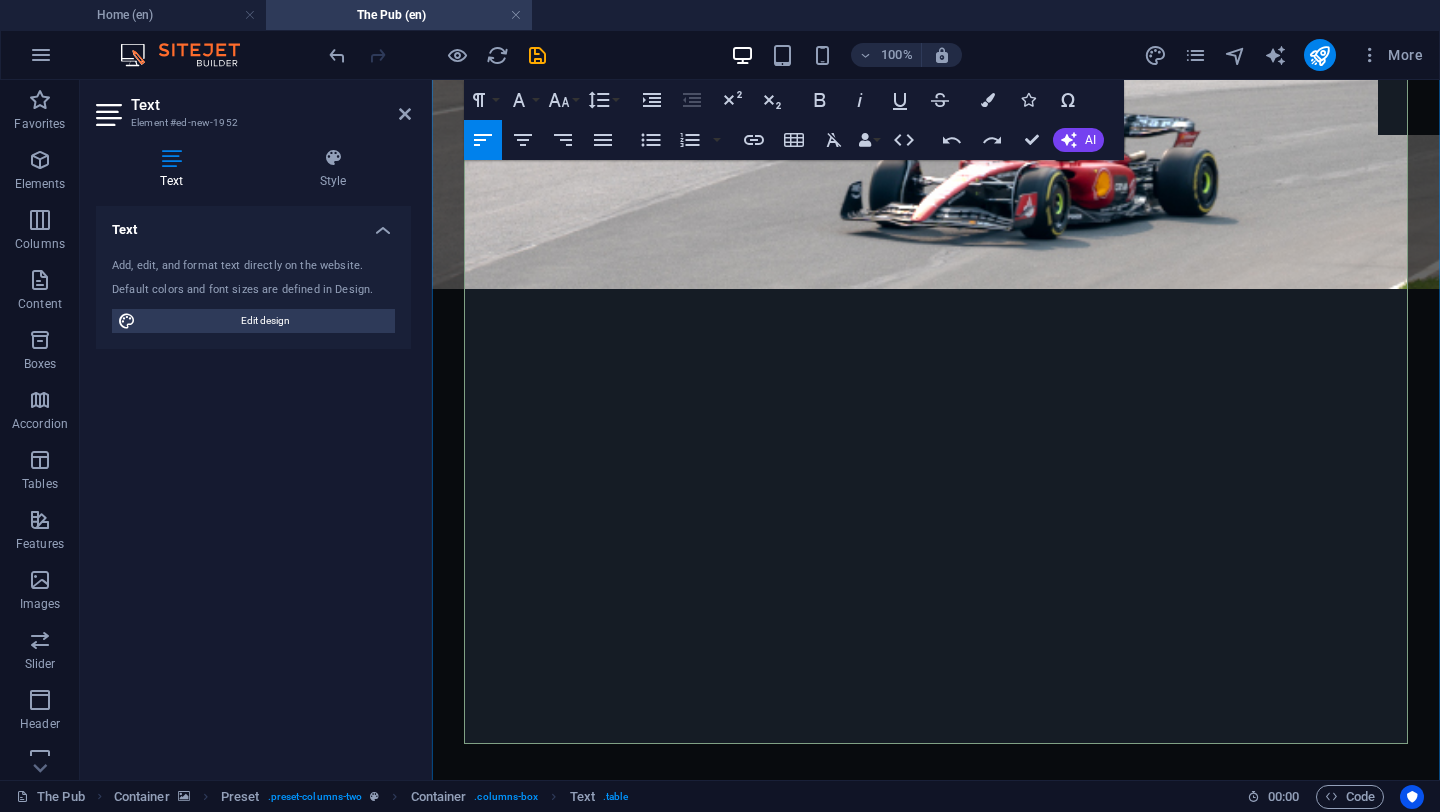 click on "$155.00" at bounding box center (1329, 7165) 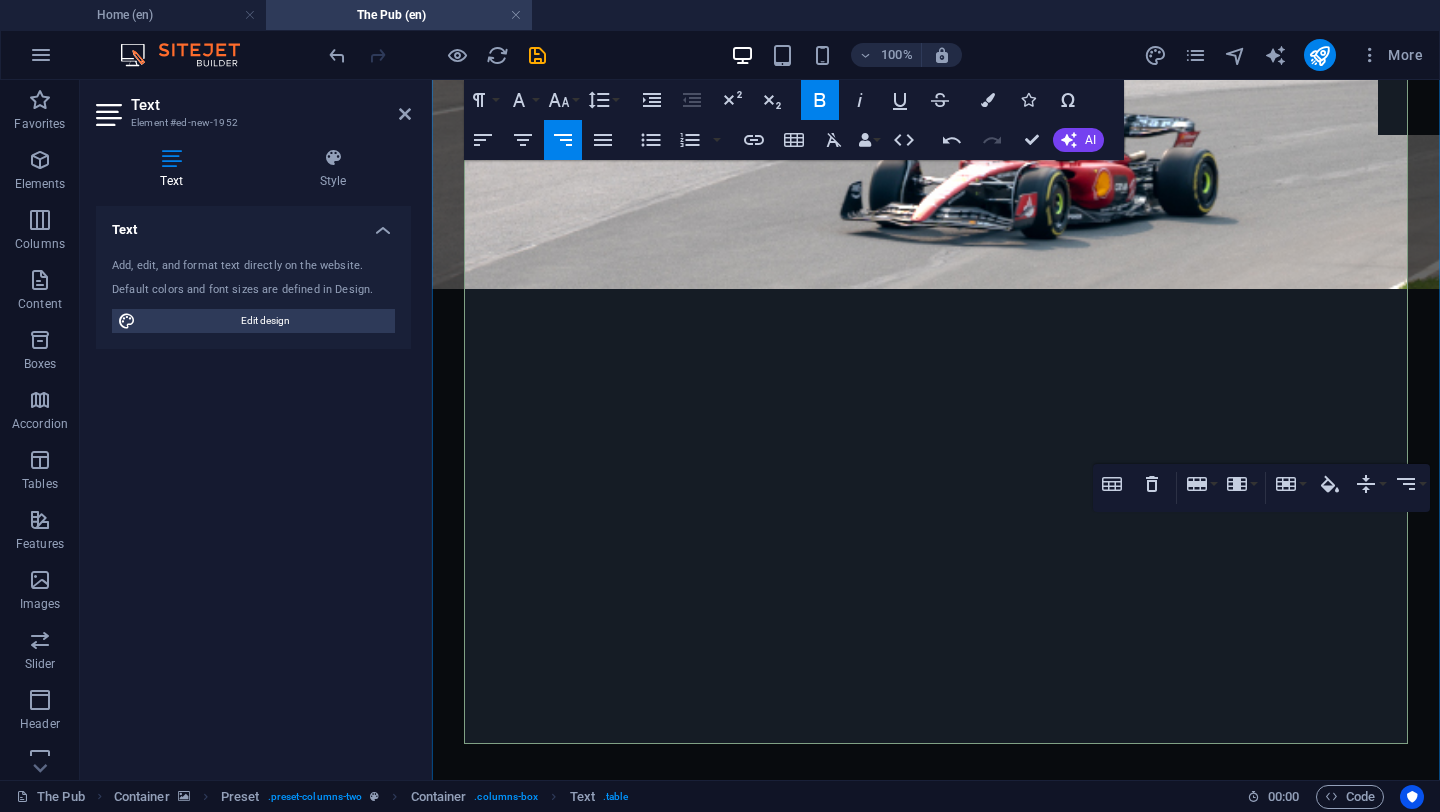 click on "$155.00" at bounding box center [1329, 7129] 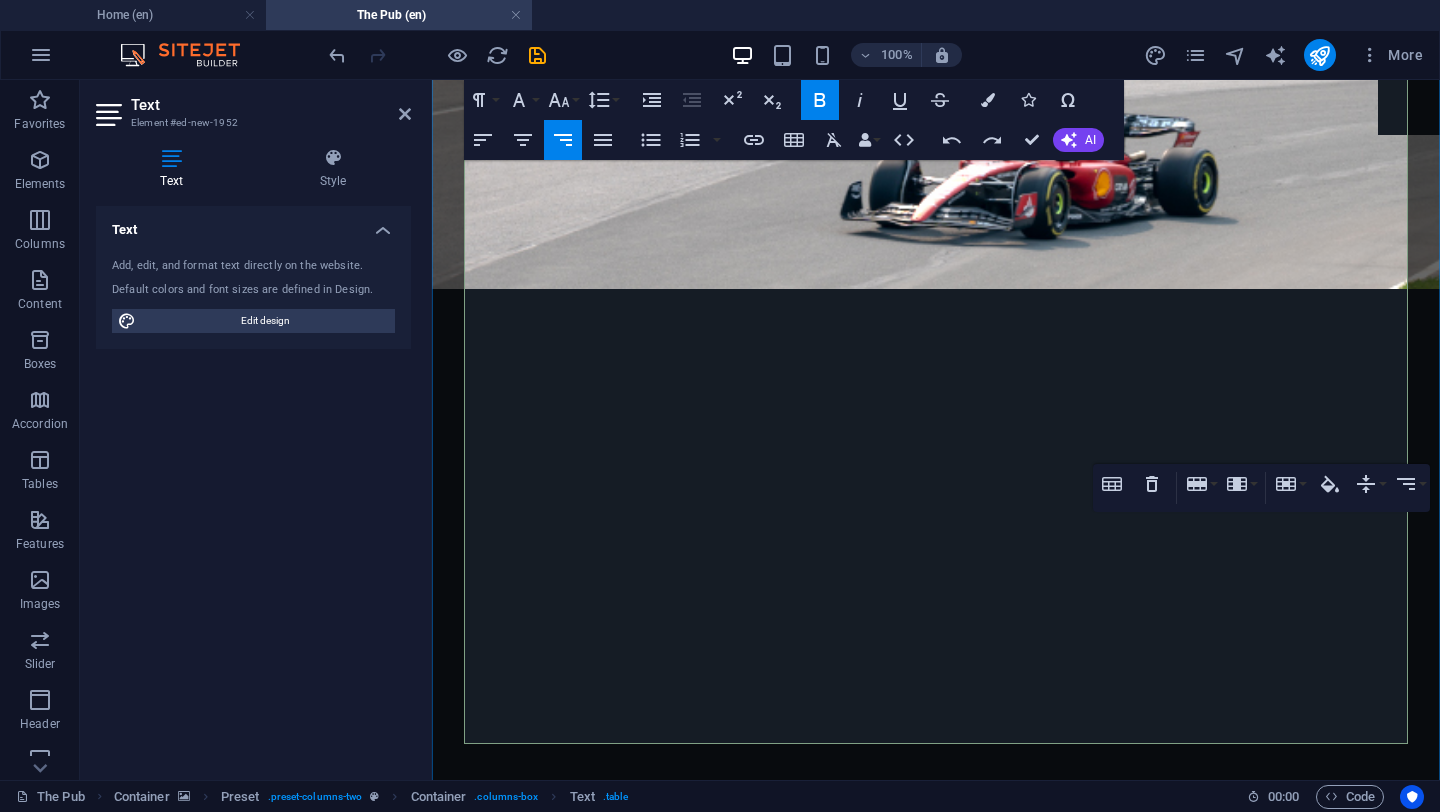 click on "$155.00" at bounding box center (1329, 7091) 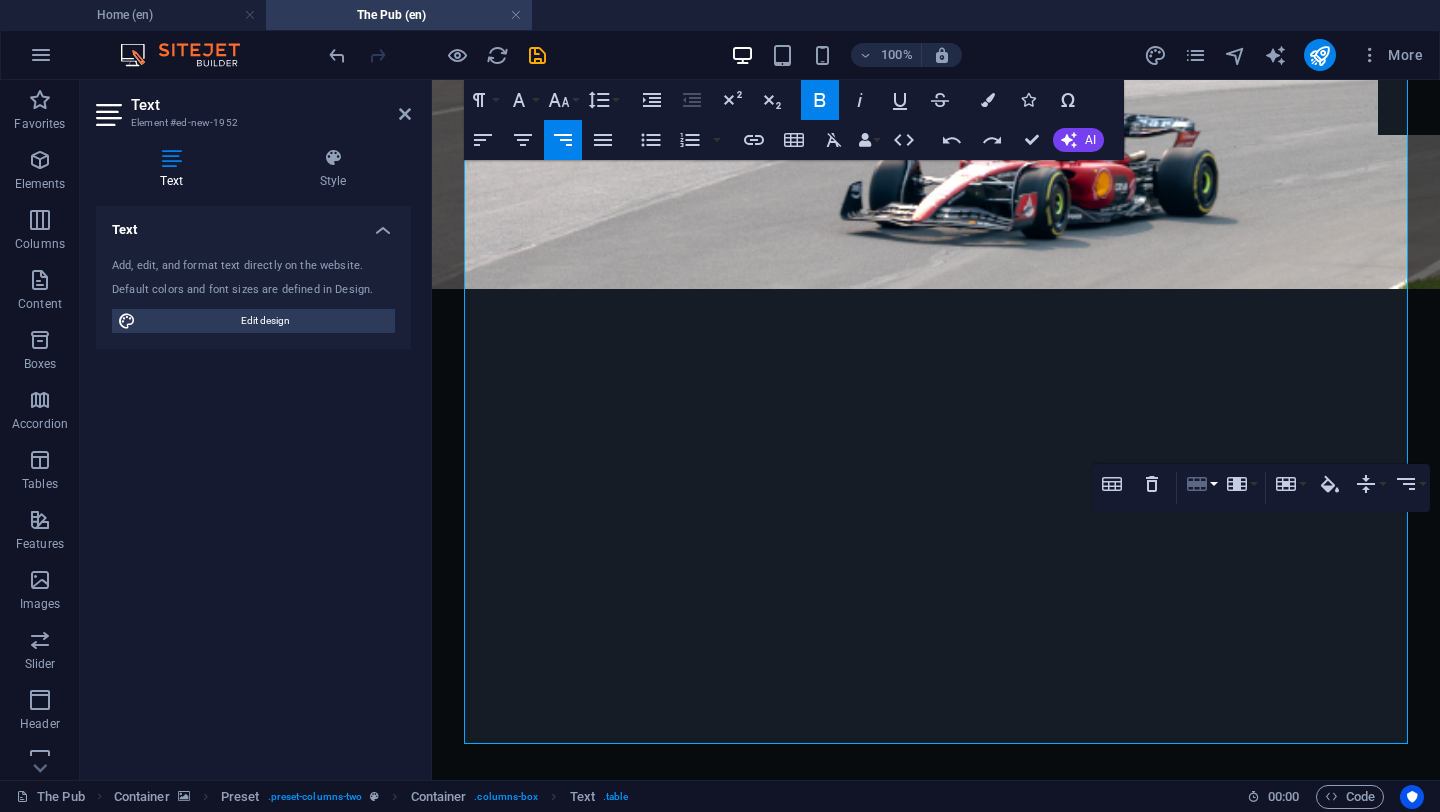 click 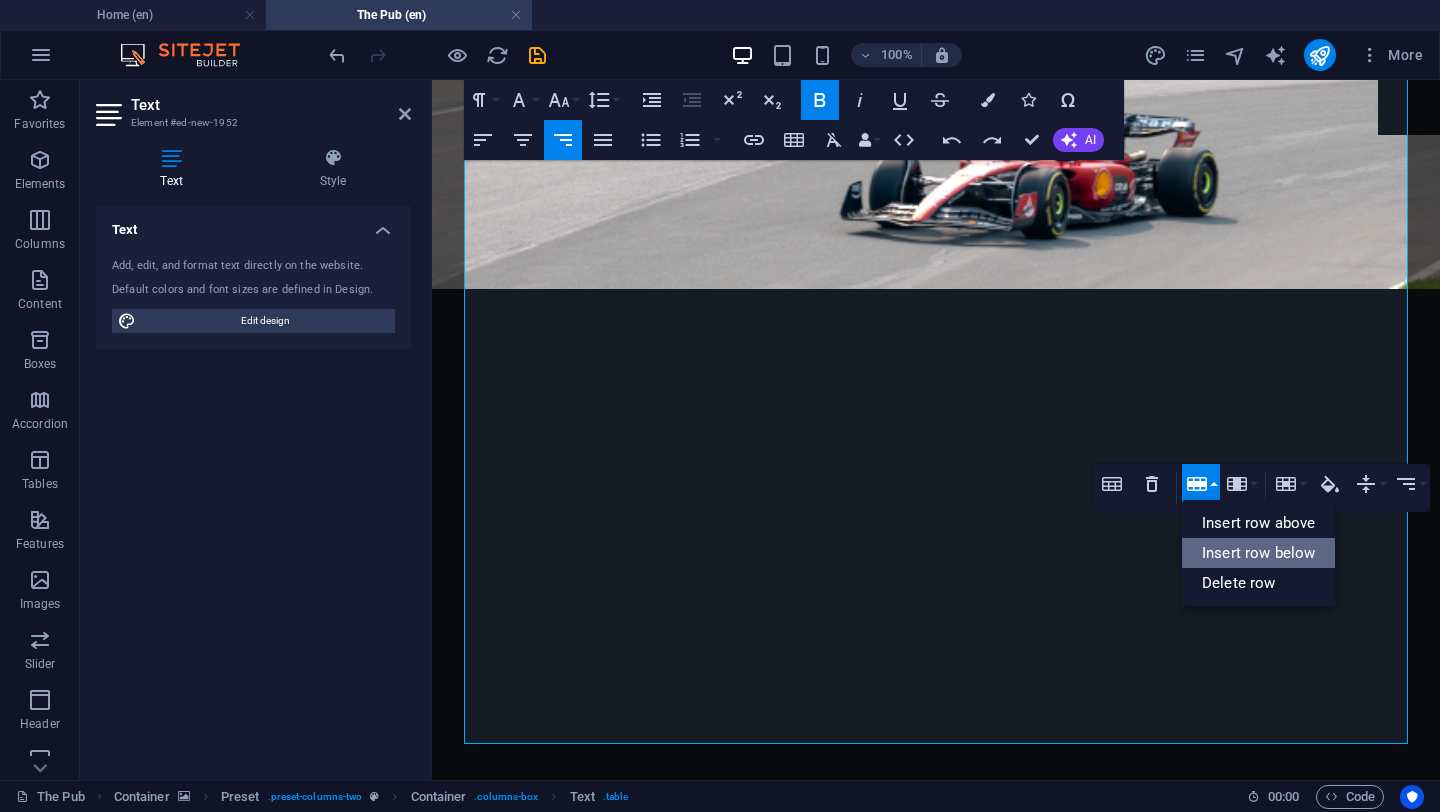 click on "Insert row below" at bounding box center [1258, 553] 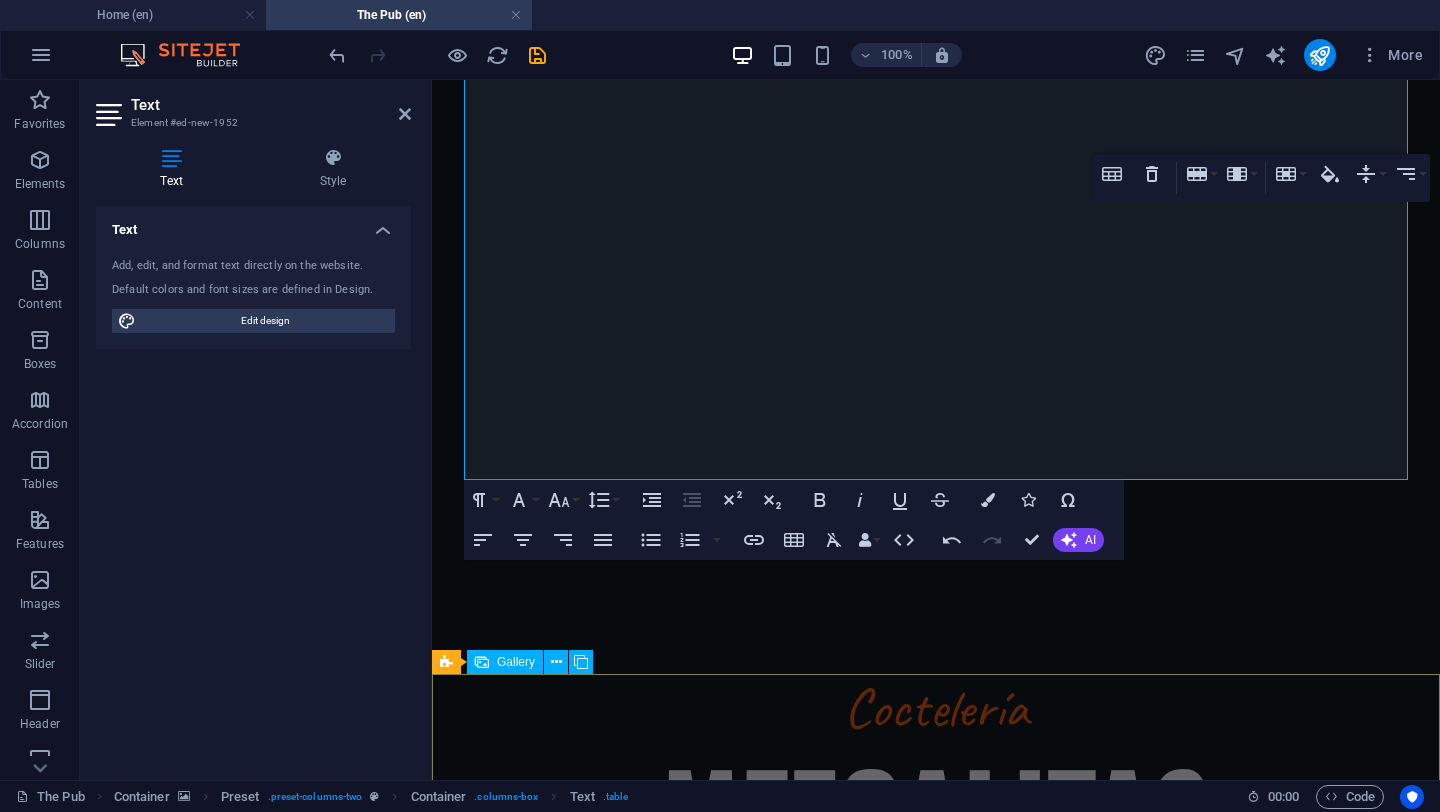 scroll, scrollTop: 6460, scrollLeft: 0, axis: vertical 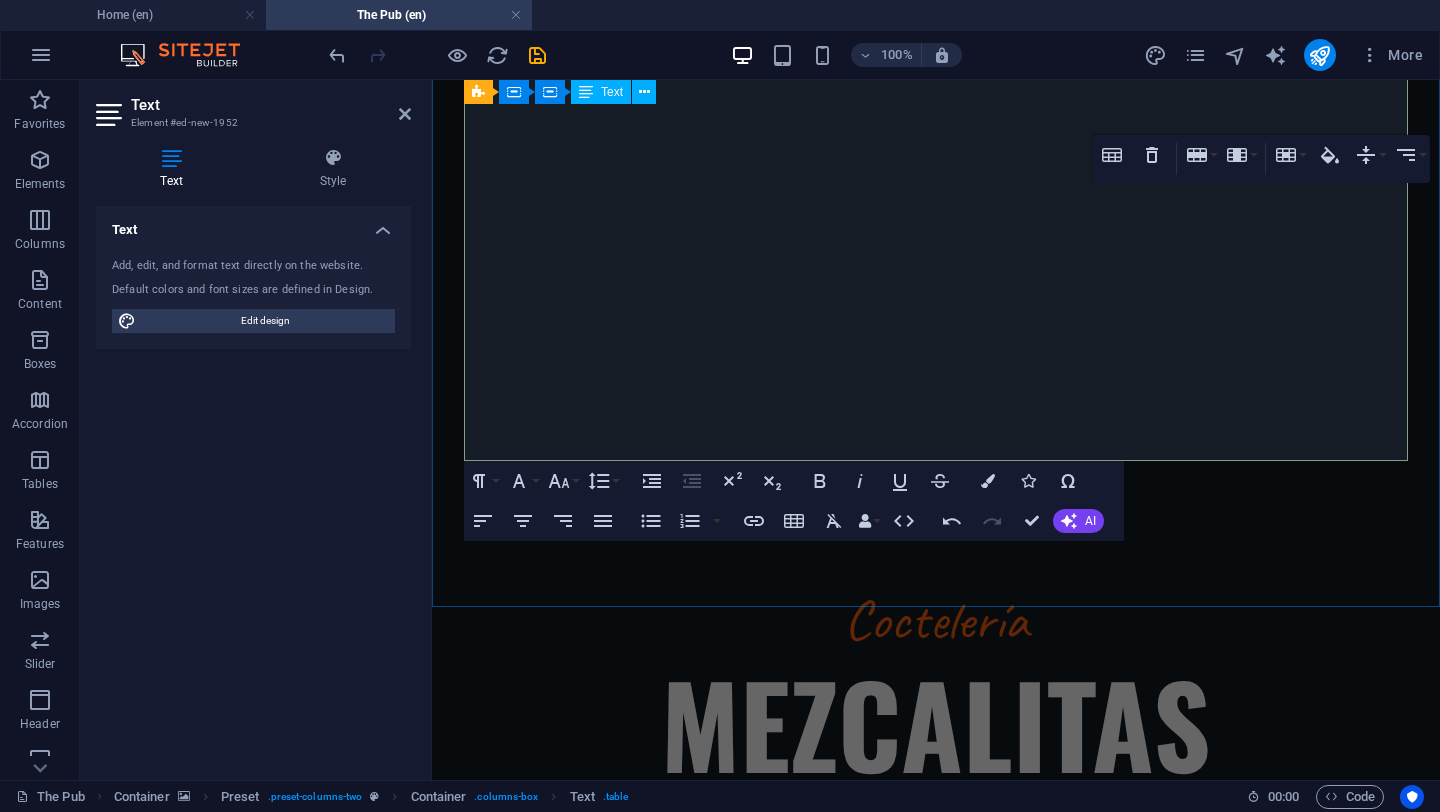 click at bounding box center [432, -5981] 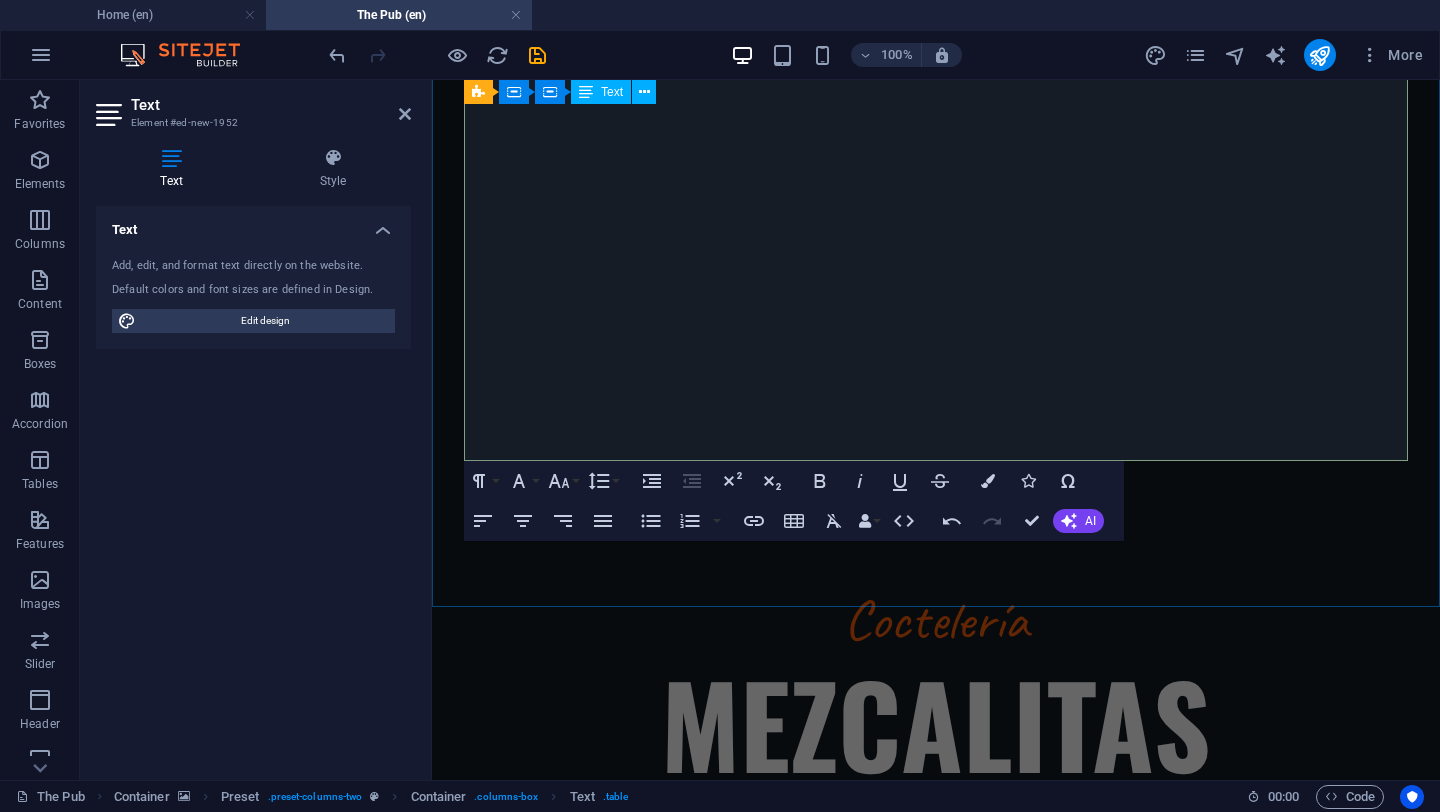 drag, startPoint x: 485, startPoint y: 366, endPoint x: 522, endPoint y: 389, distance: 43.56604 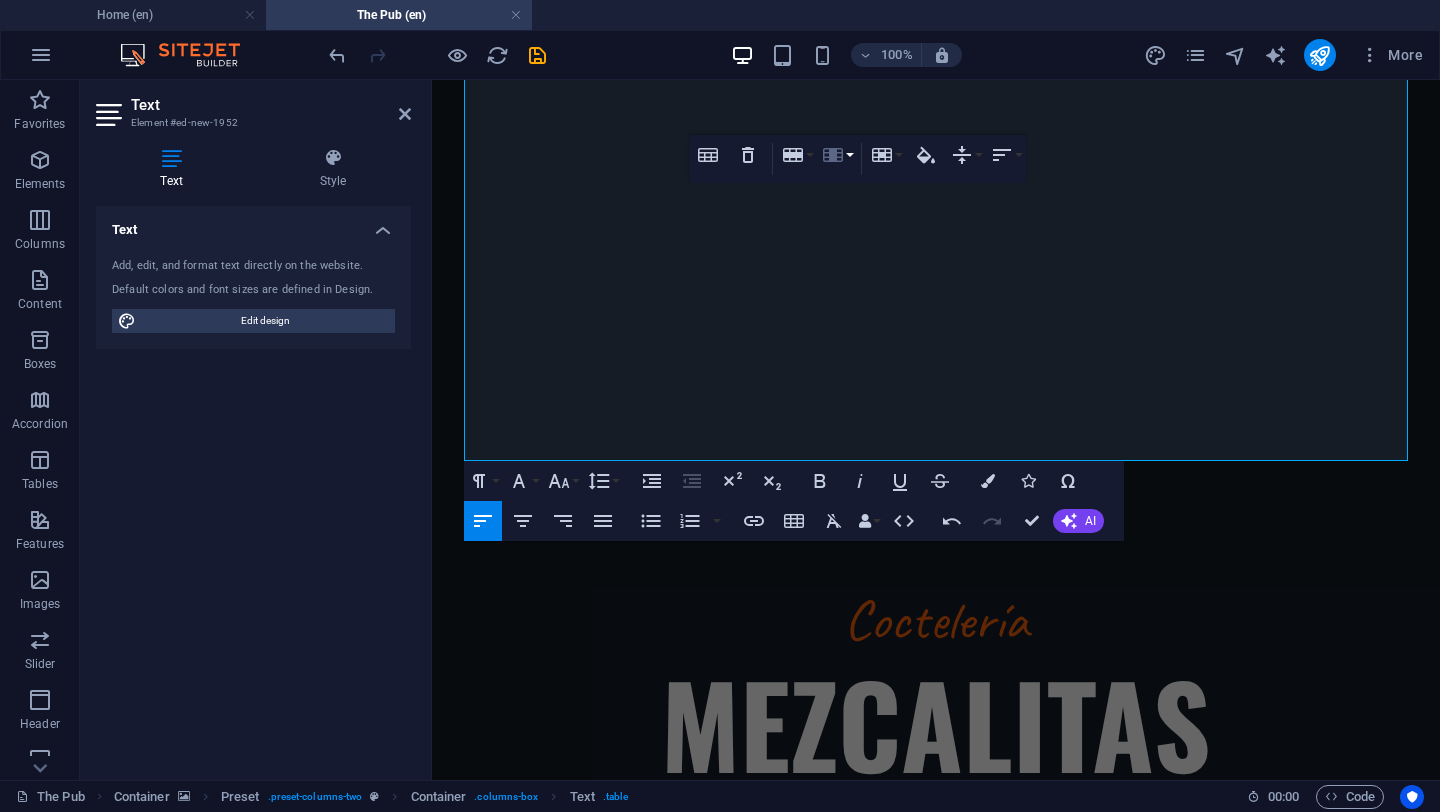 click on "Column" at bounding box center (837, 155) 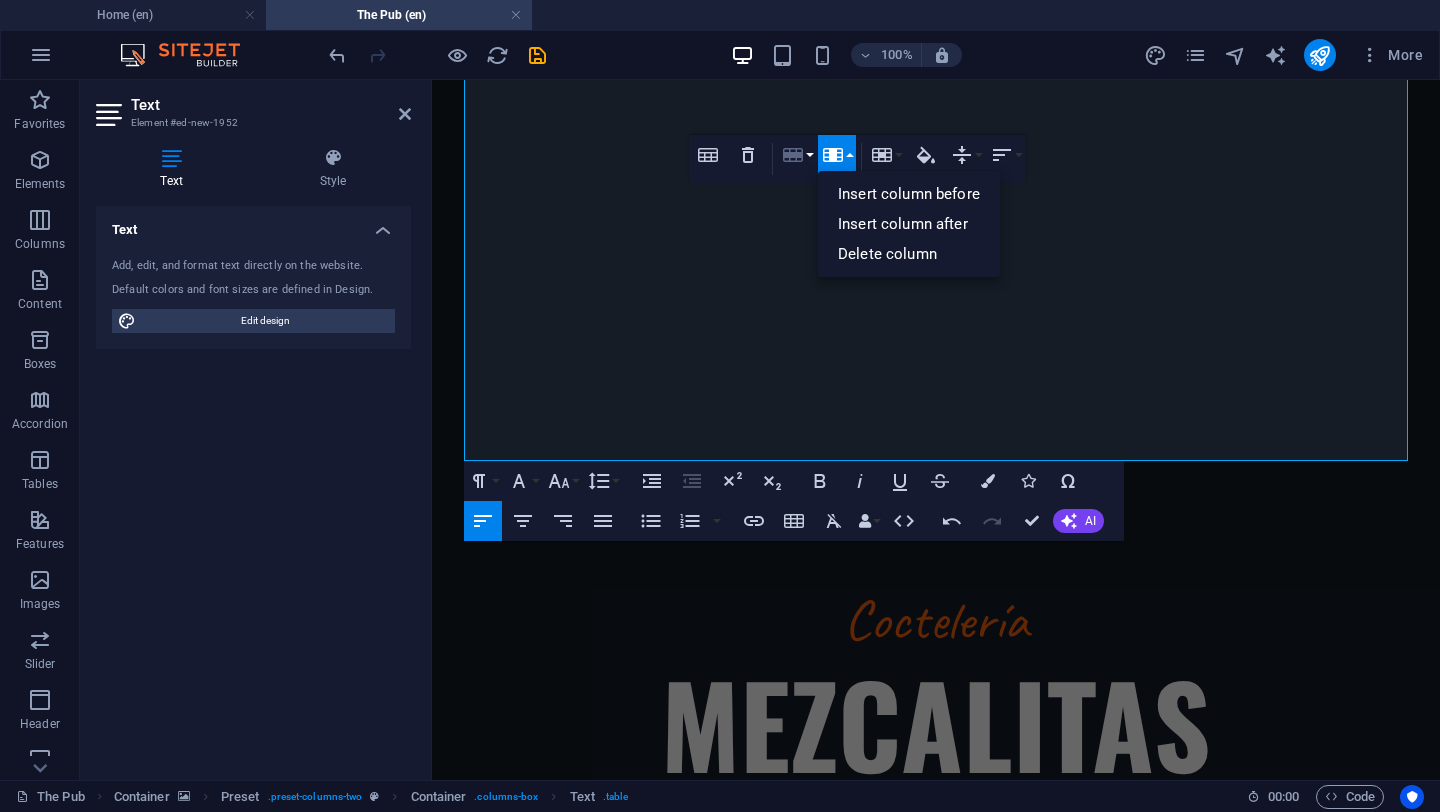 click on "Row" at bounding box center (797, 155) 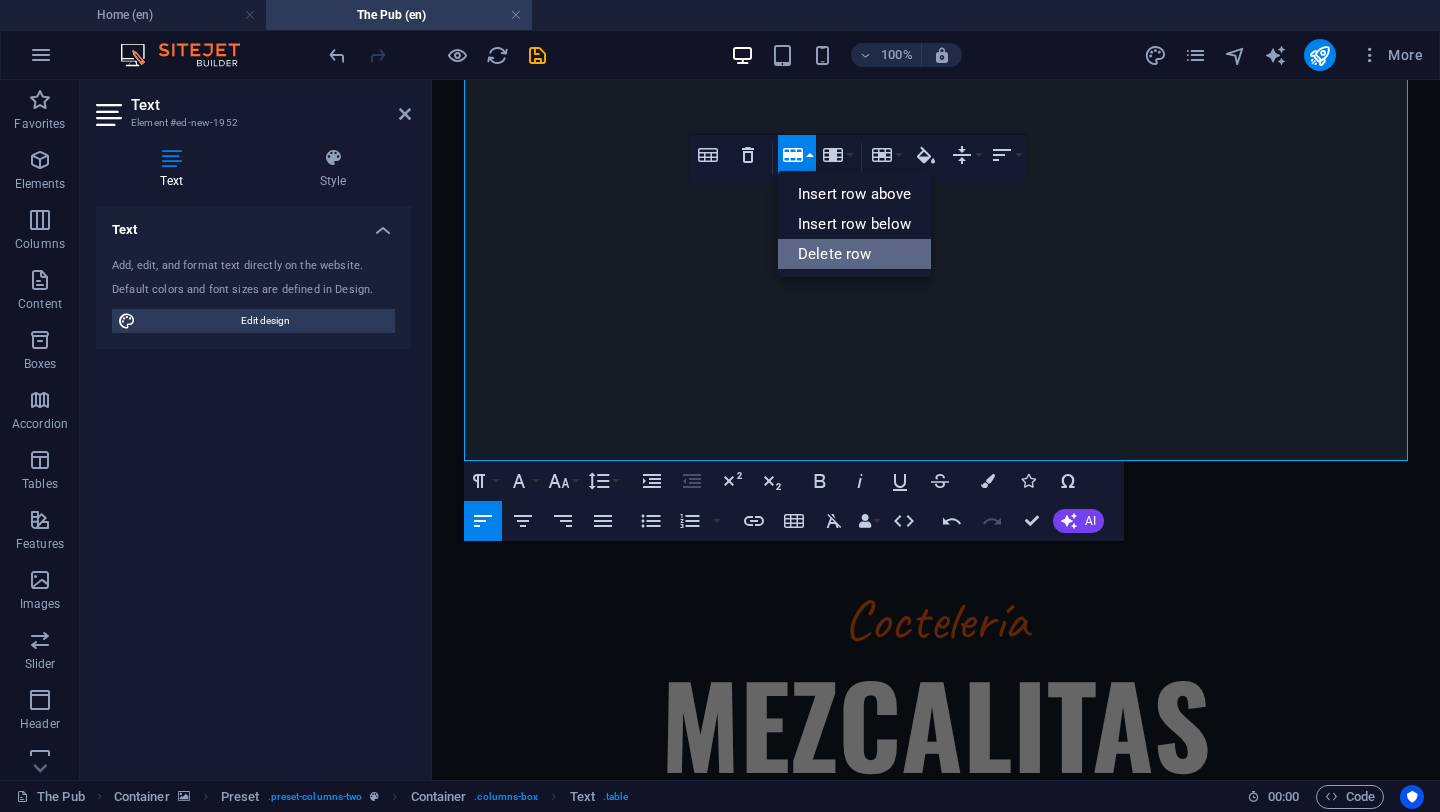 click on "Delete row" at bounding box center (854, 254) 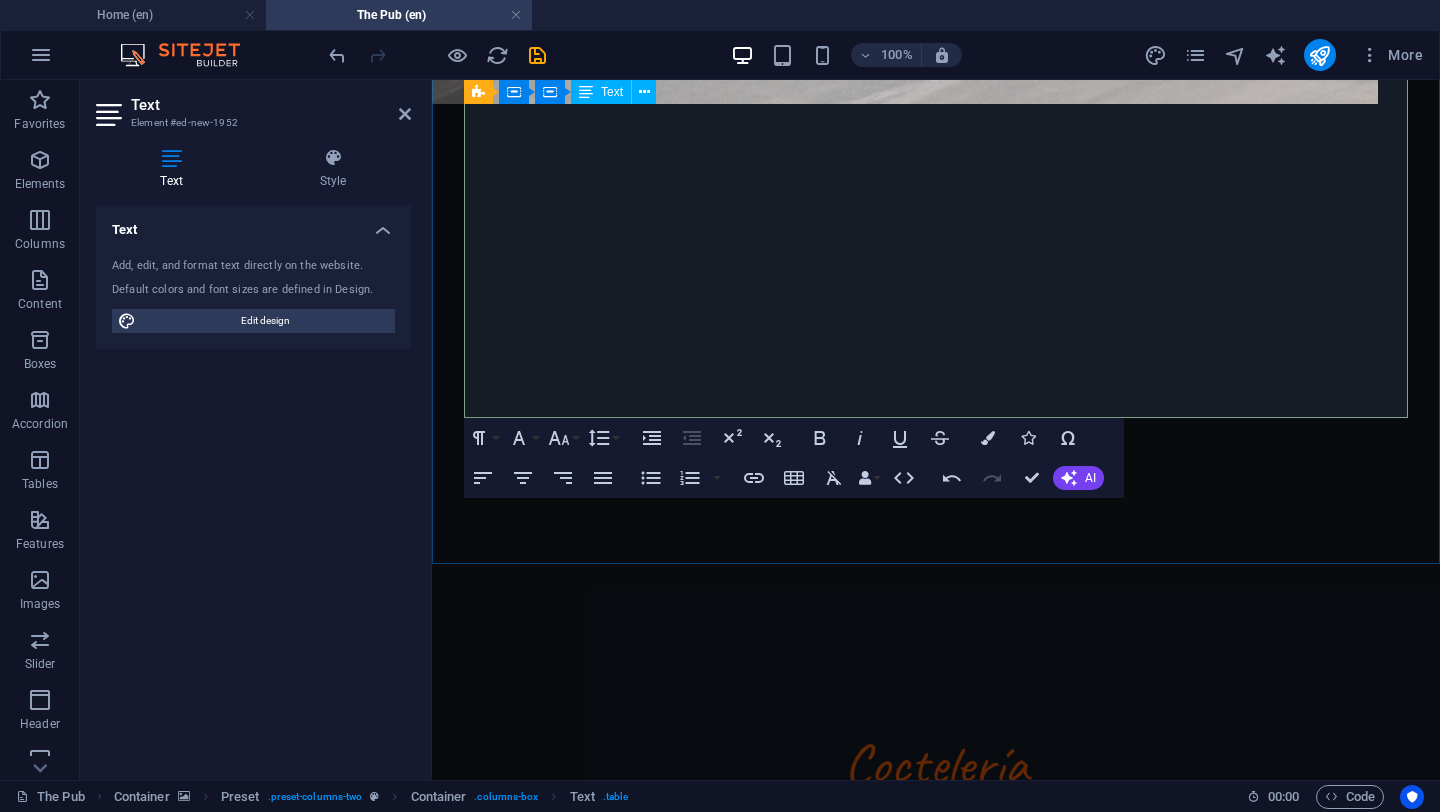 scroll, scrollTop: 6313, scrollLeft: 0, axis: vertical 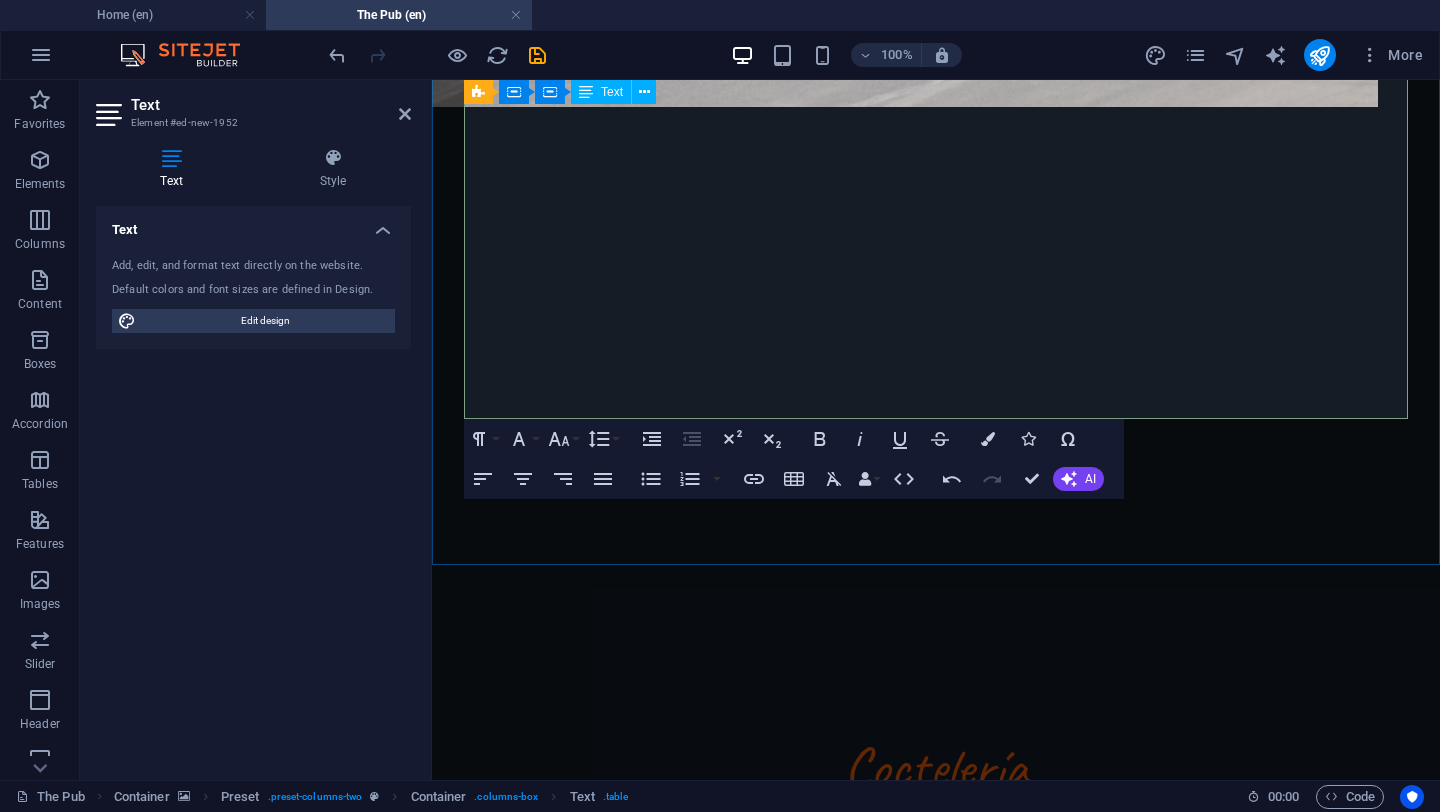 click at bounding box center (858, 6769) 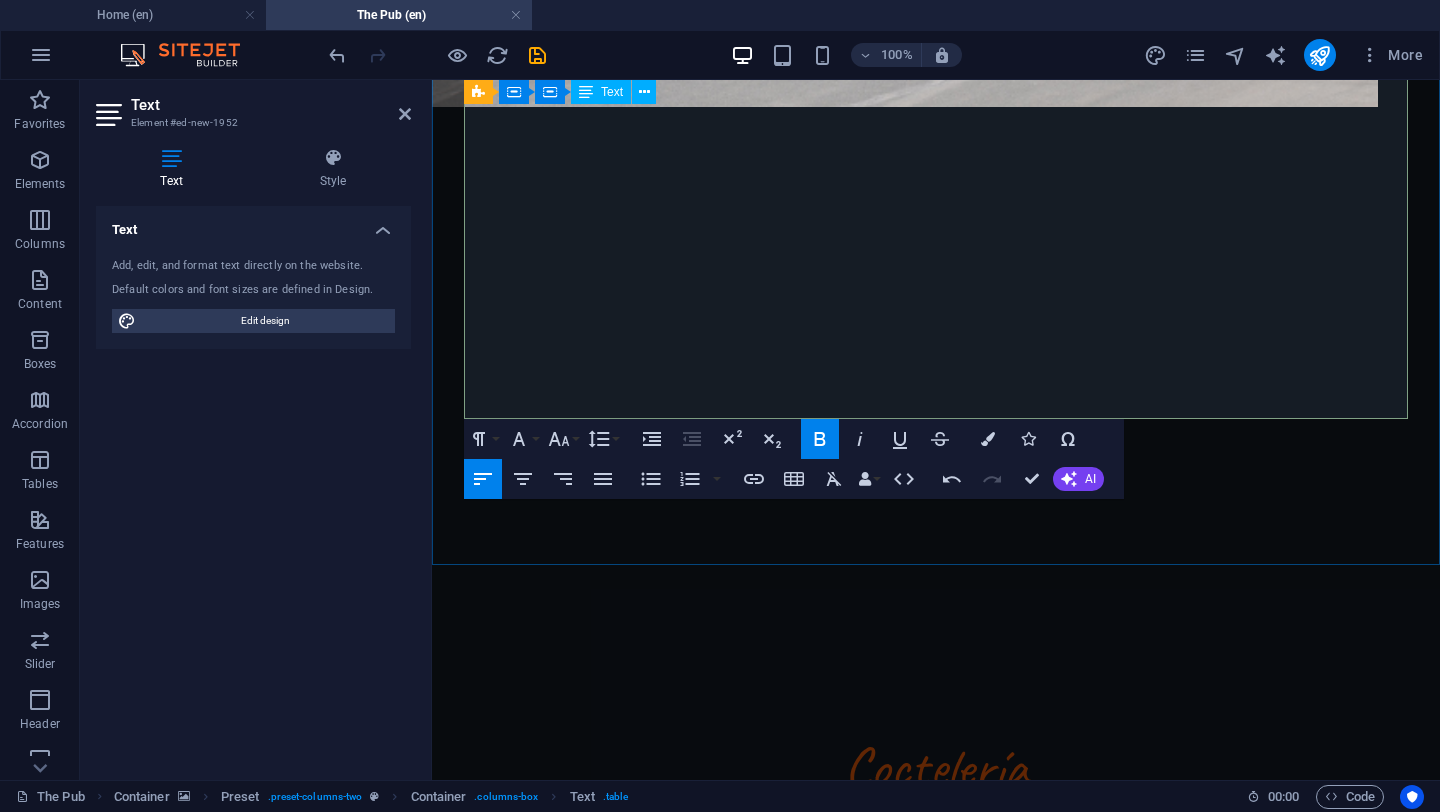 drag, startPoint x: 586, startPoint y: 294, endPoint x: 570, endPoint y: 288, distance: 17.088007 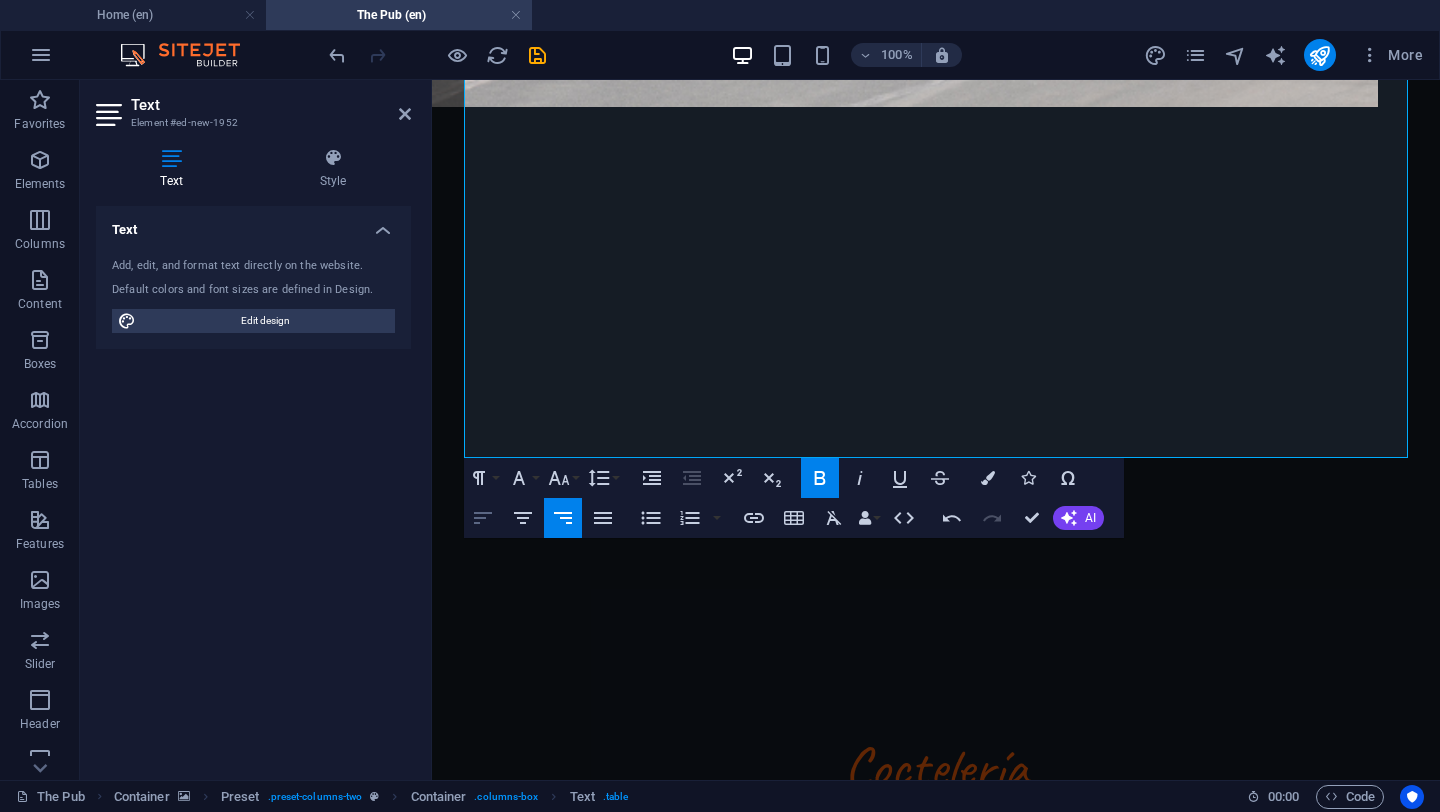 click 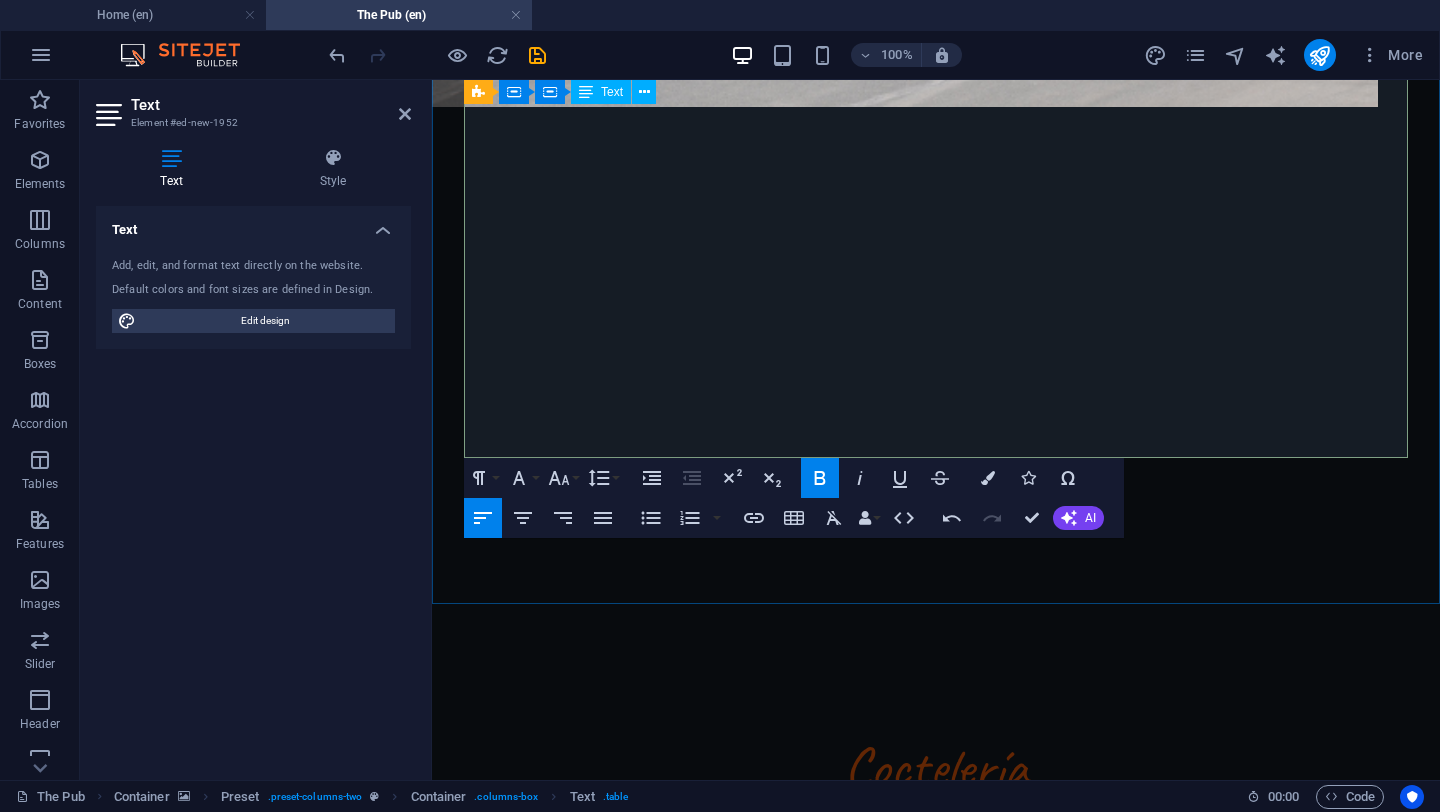 click at bounding box center [1329, 6827] 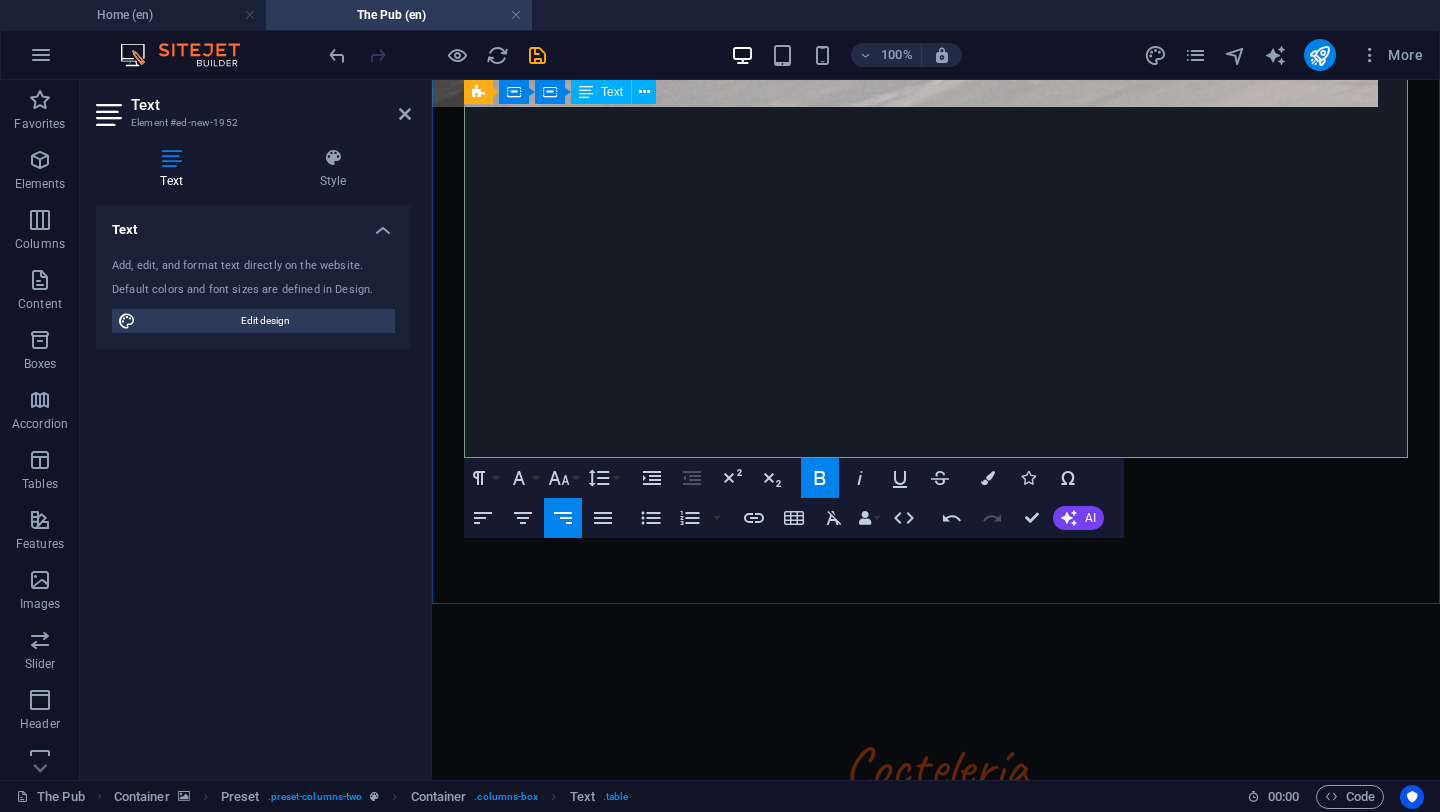 drag, startPoint x: 1327, startPoint y: 287, endPoint x: 1405, endPoint y: 290, distance: 78.05767 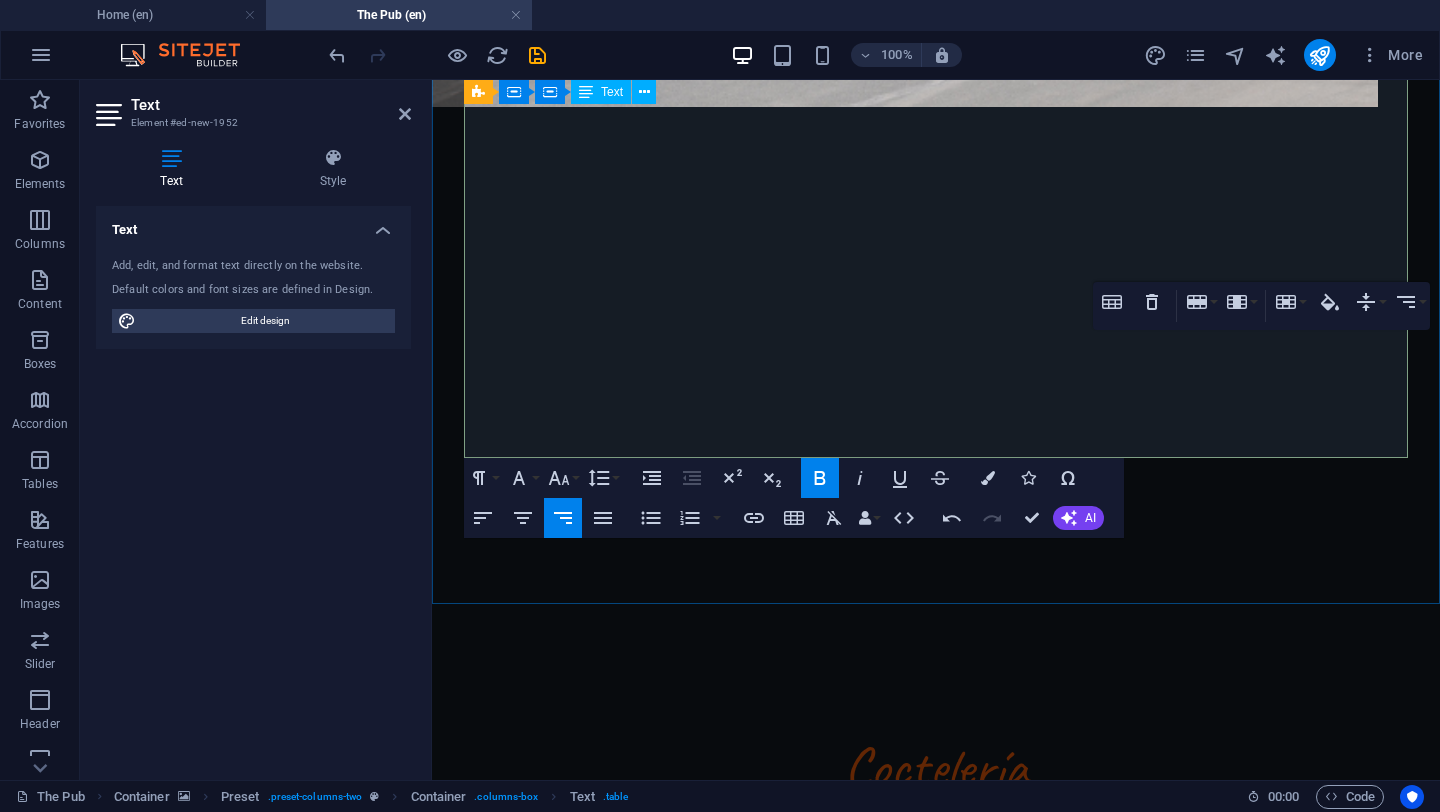 click on "$155.00" at bounding box center [1329, 6807] 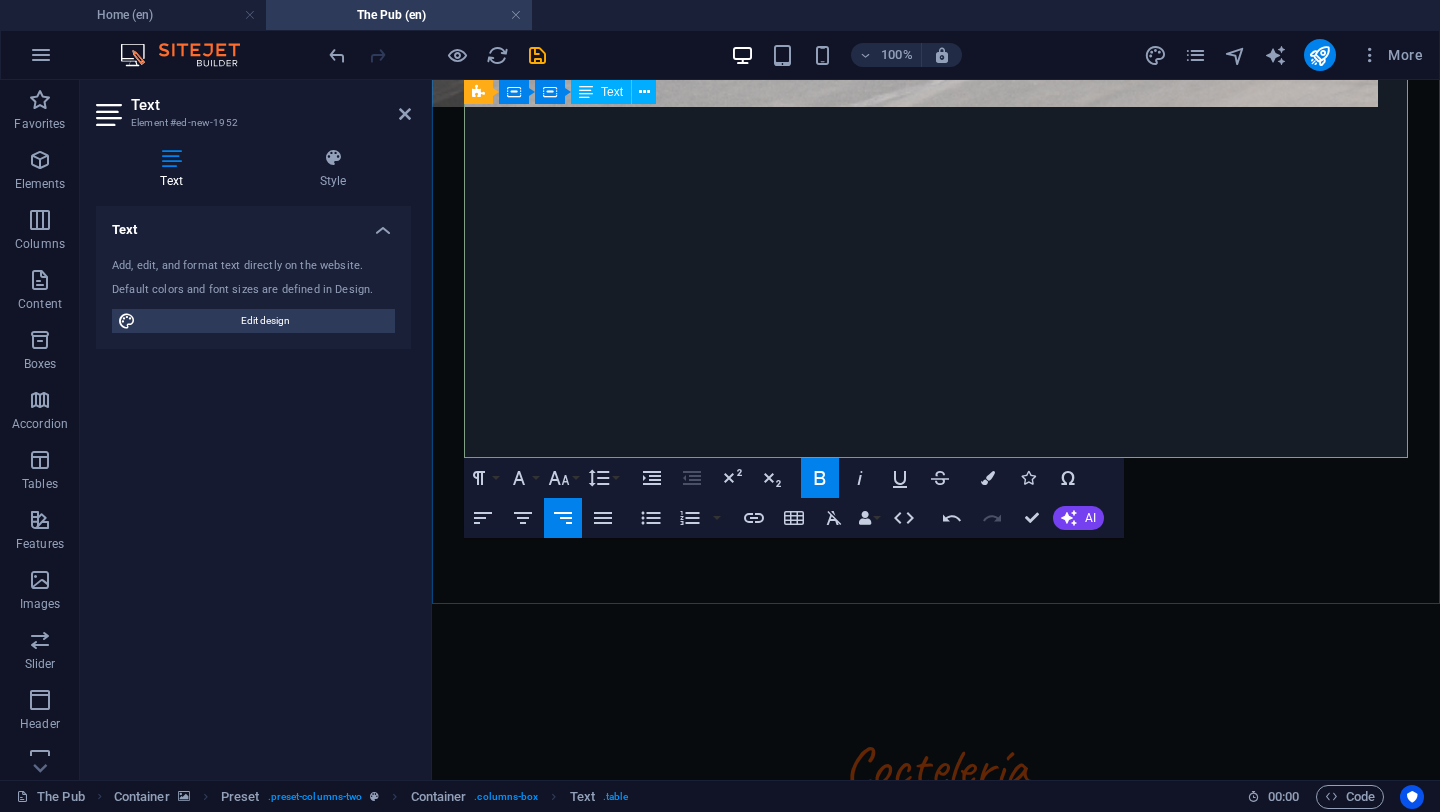 click on "CANTARITO" at bounding box center [858, 6827] 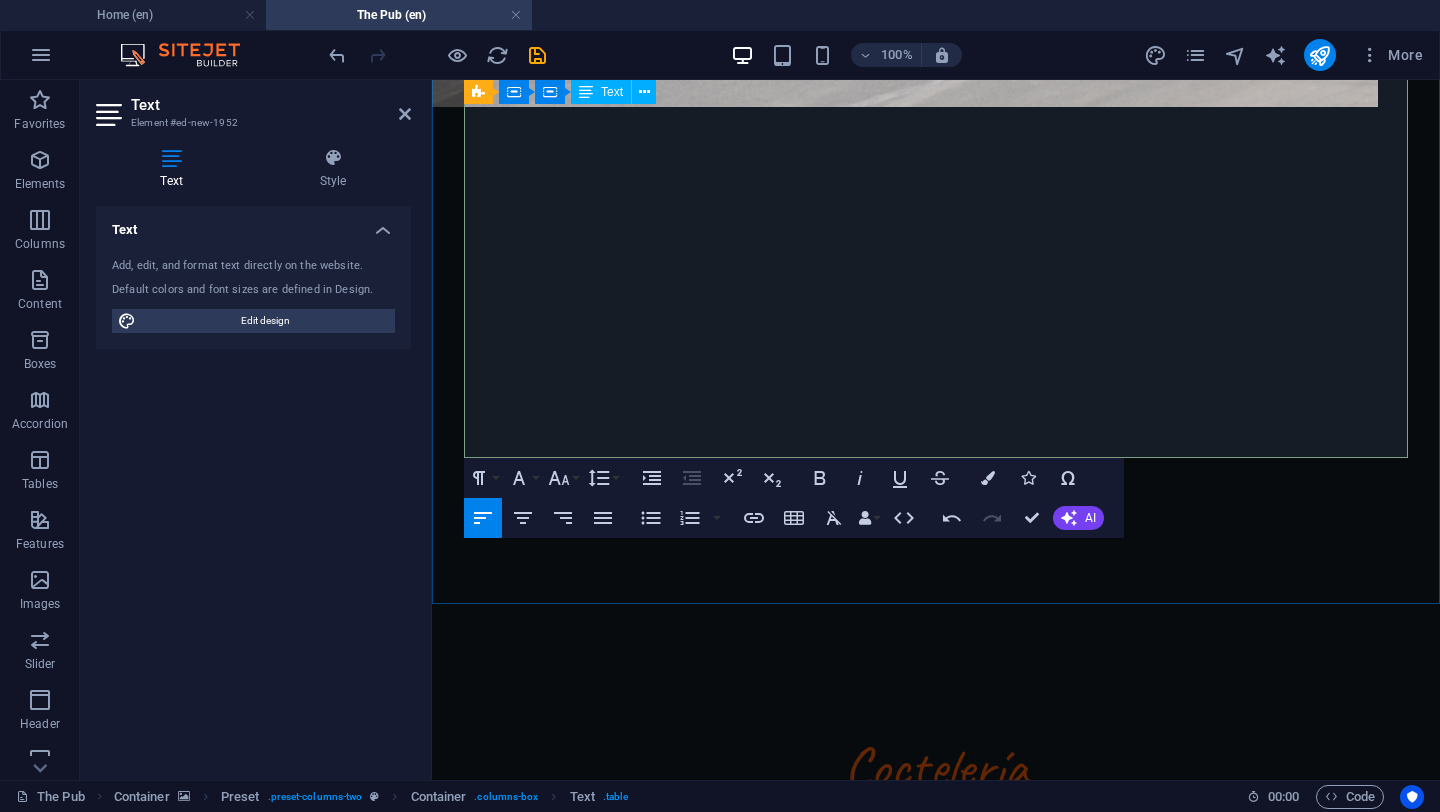 click on "MARACUYÁ + JUGO DE PIÑA" at bounding box center (541, 6749) 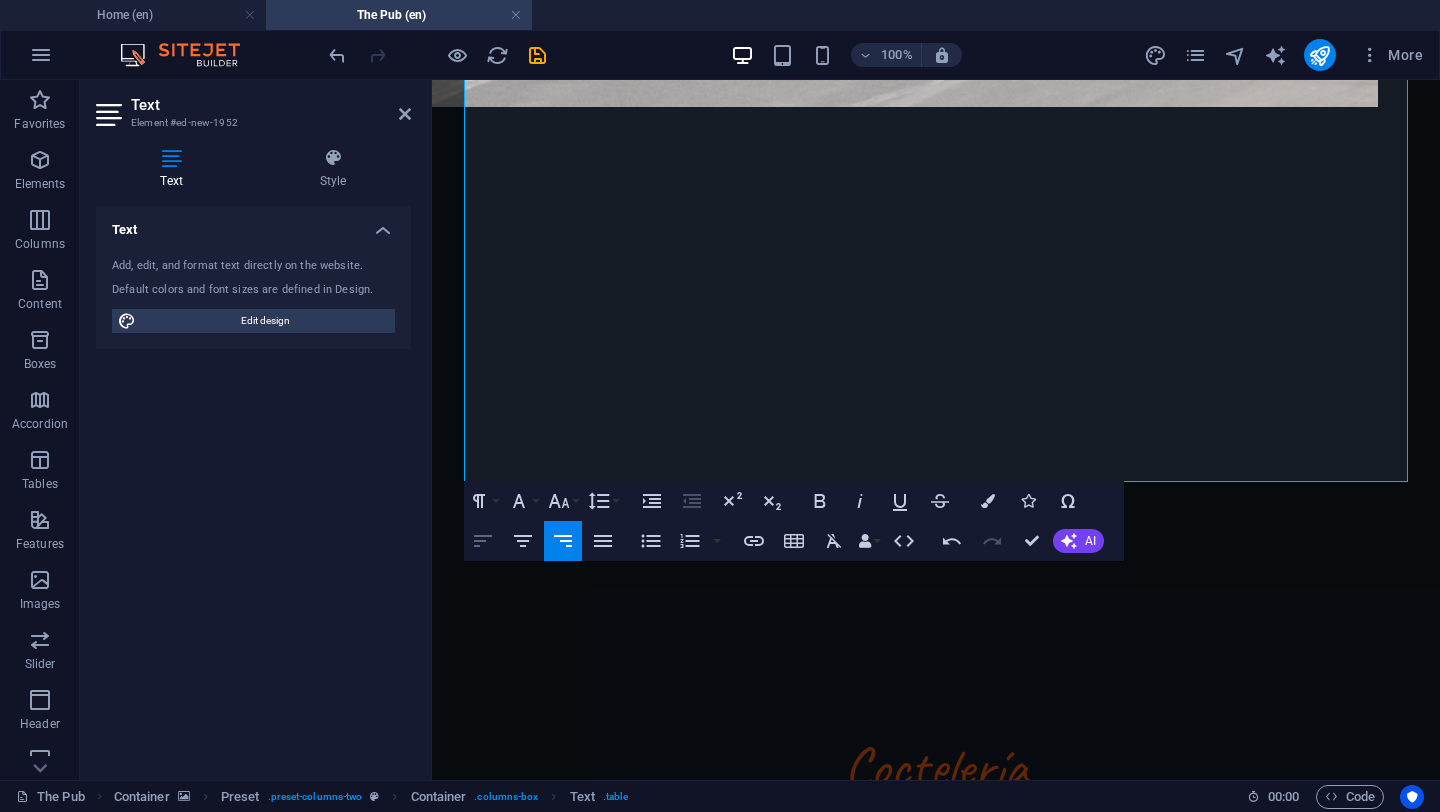 click 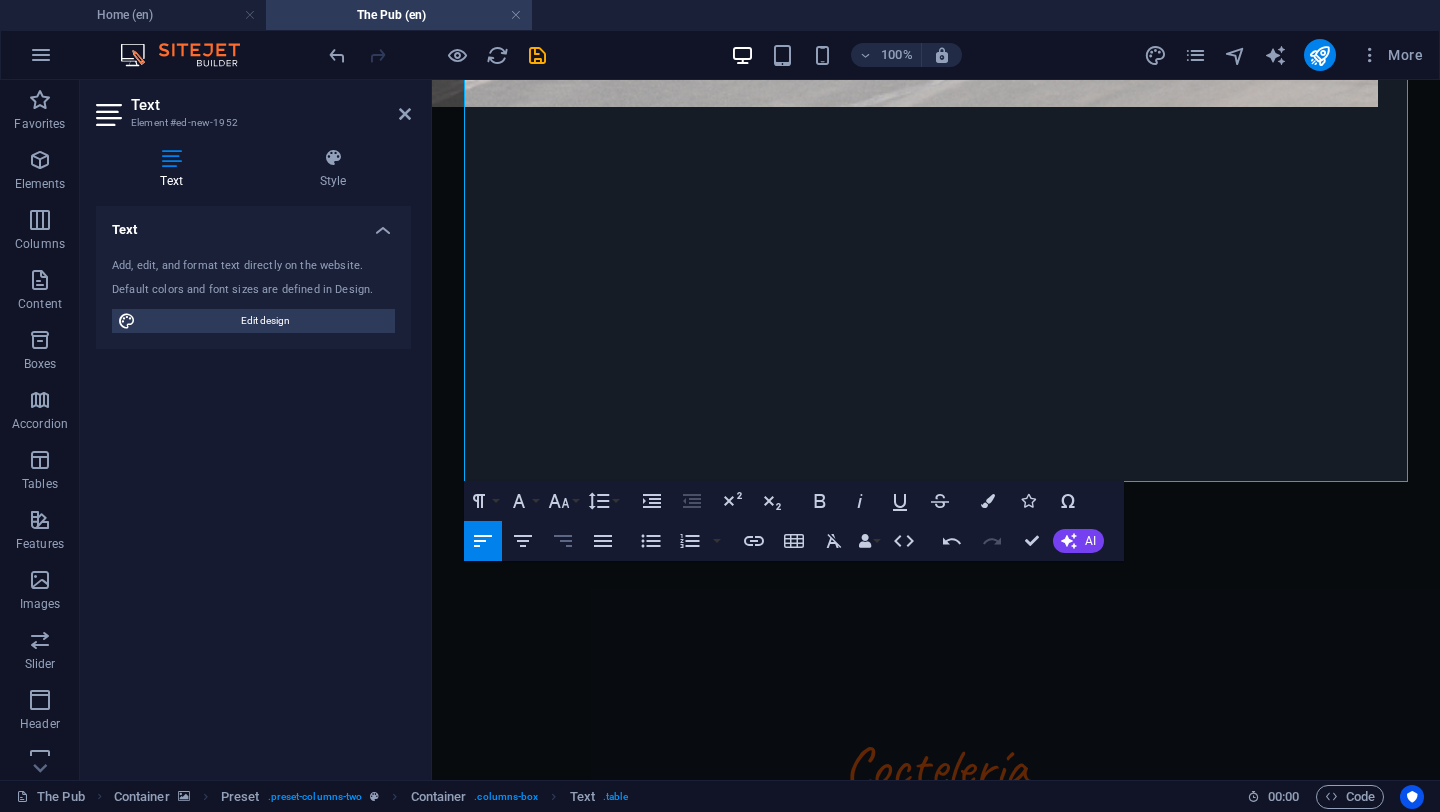 click 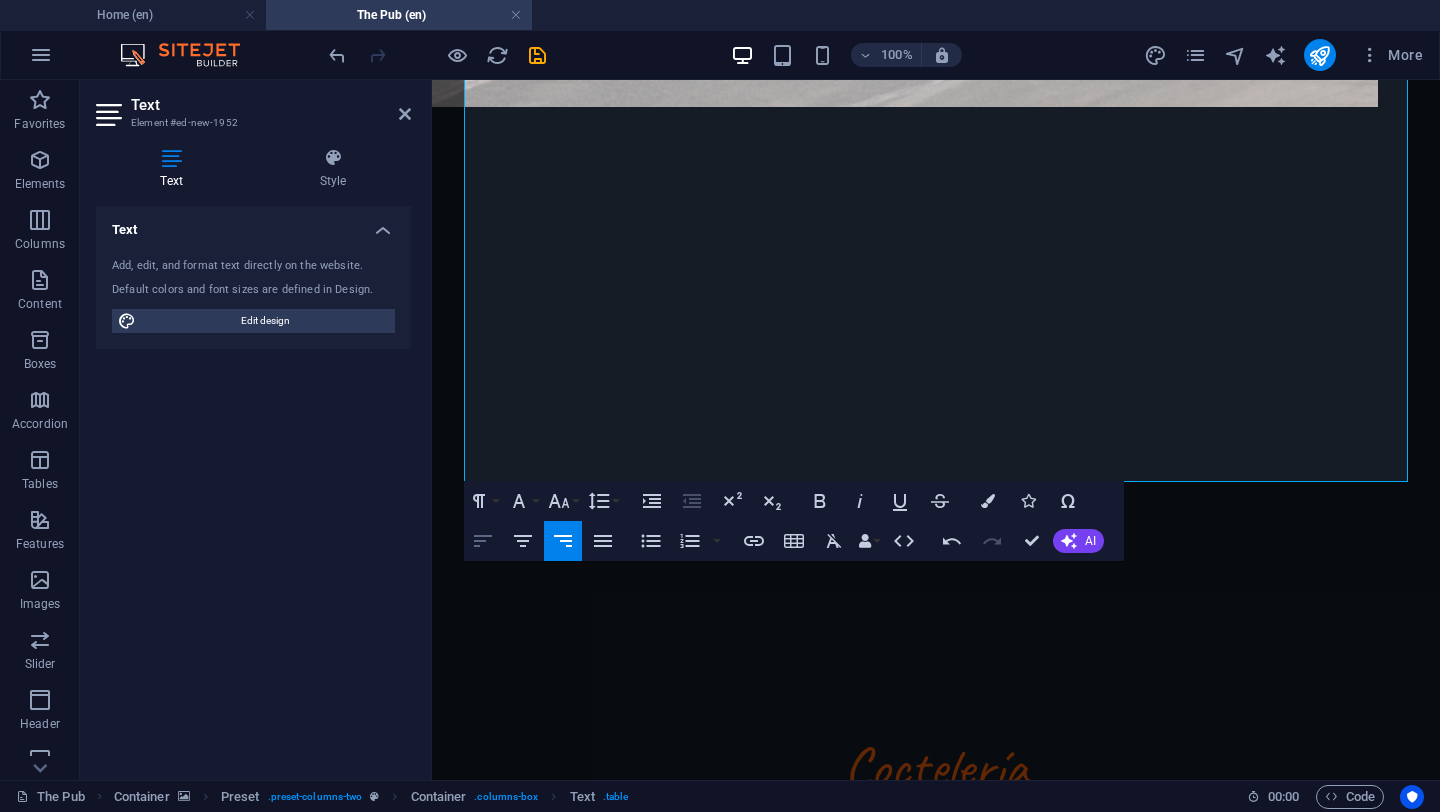 click 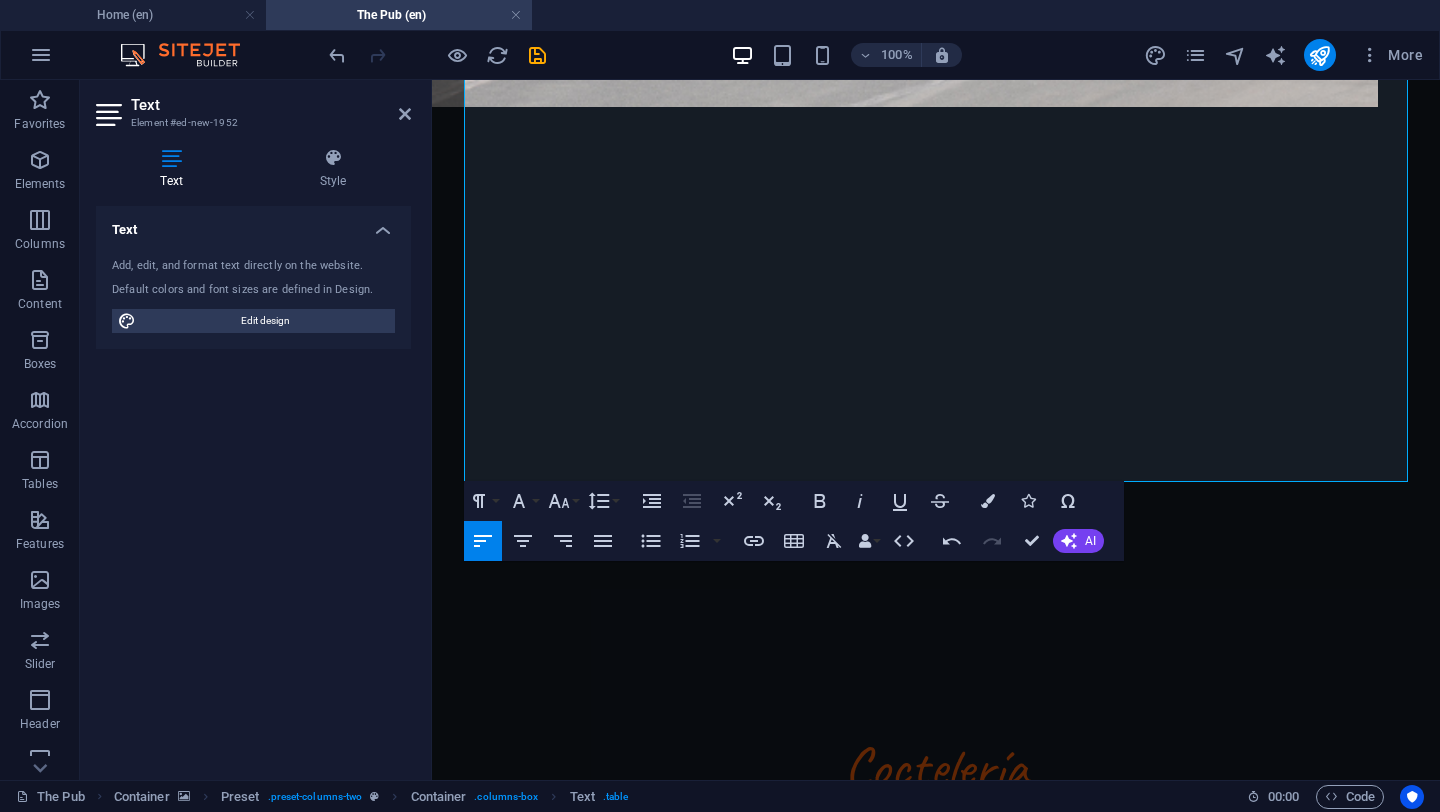 click on "Text Add, edit, and format text directly on the website. Default colors and font sizes are defined in Design. Edit design Alignment Left aligned Centered Right aligned" at bounding box center [253, 485] 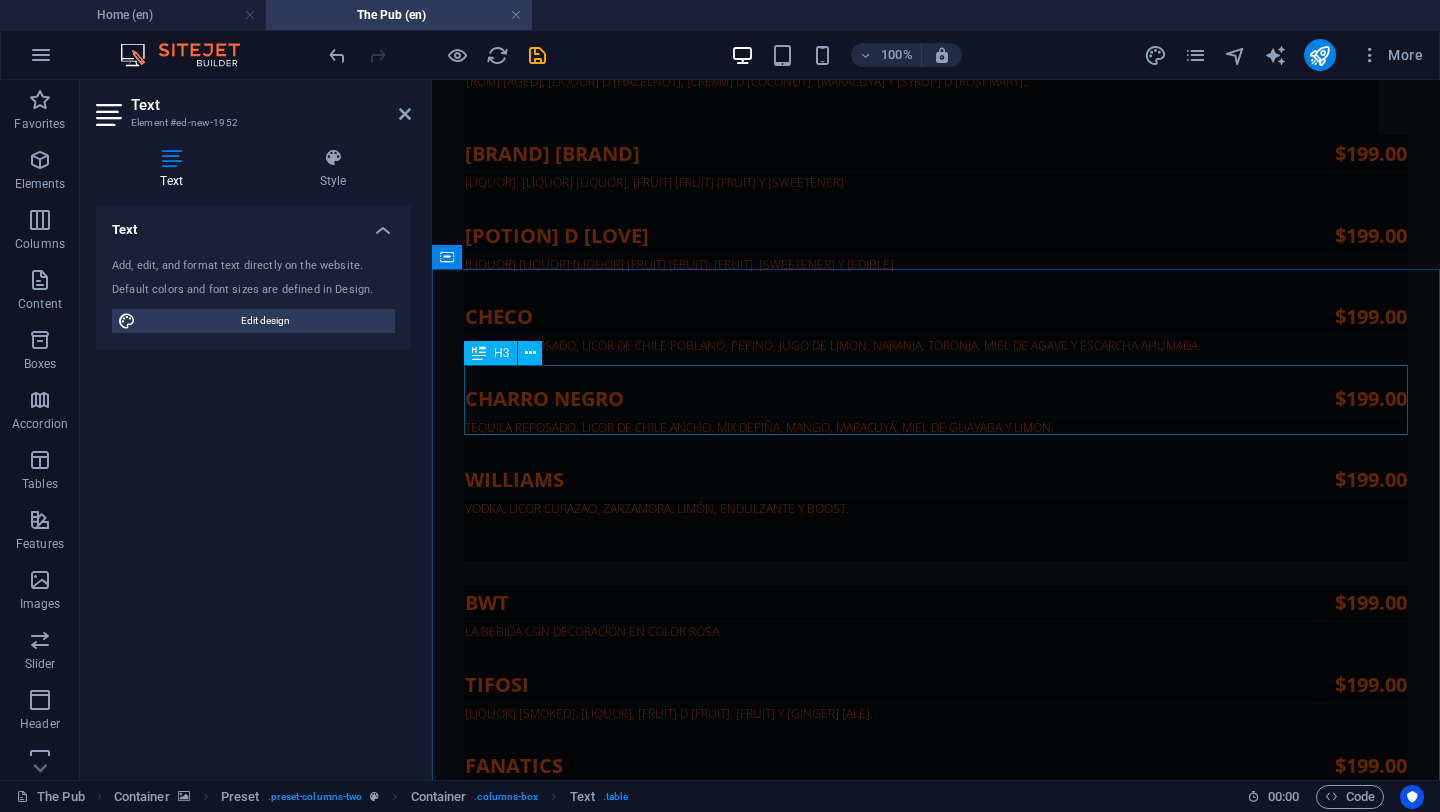 scroll, scrollTop: 4359, scrollLeft: 0, axis: vertical 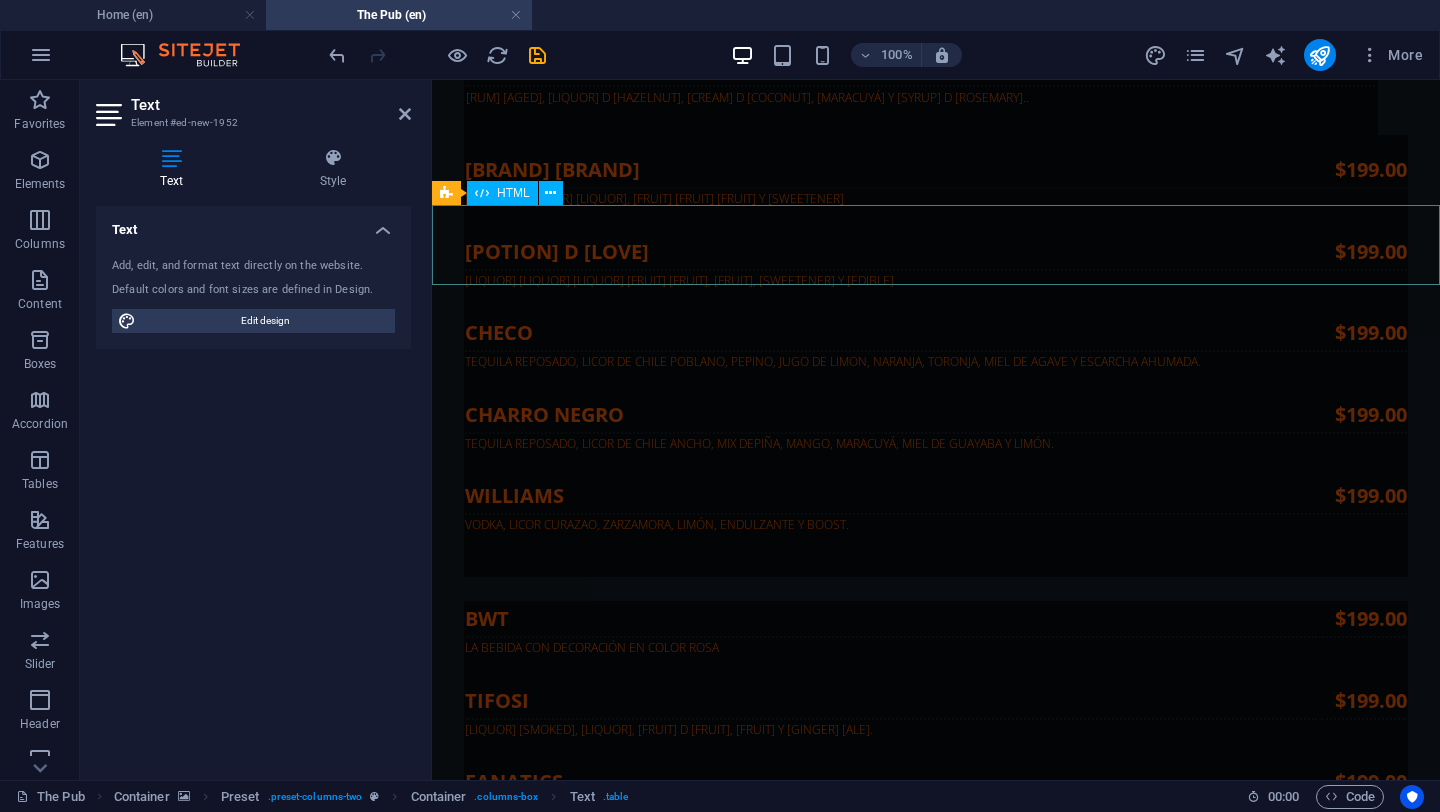 click at bounding box center (936, 4408) 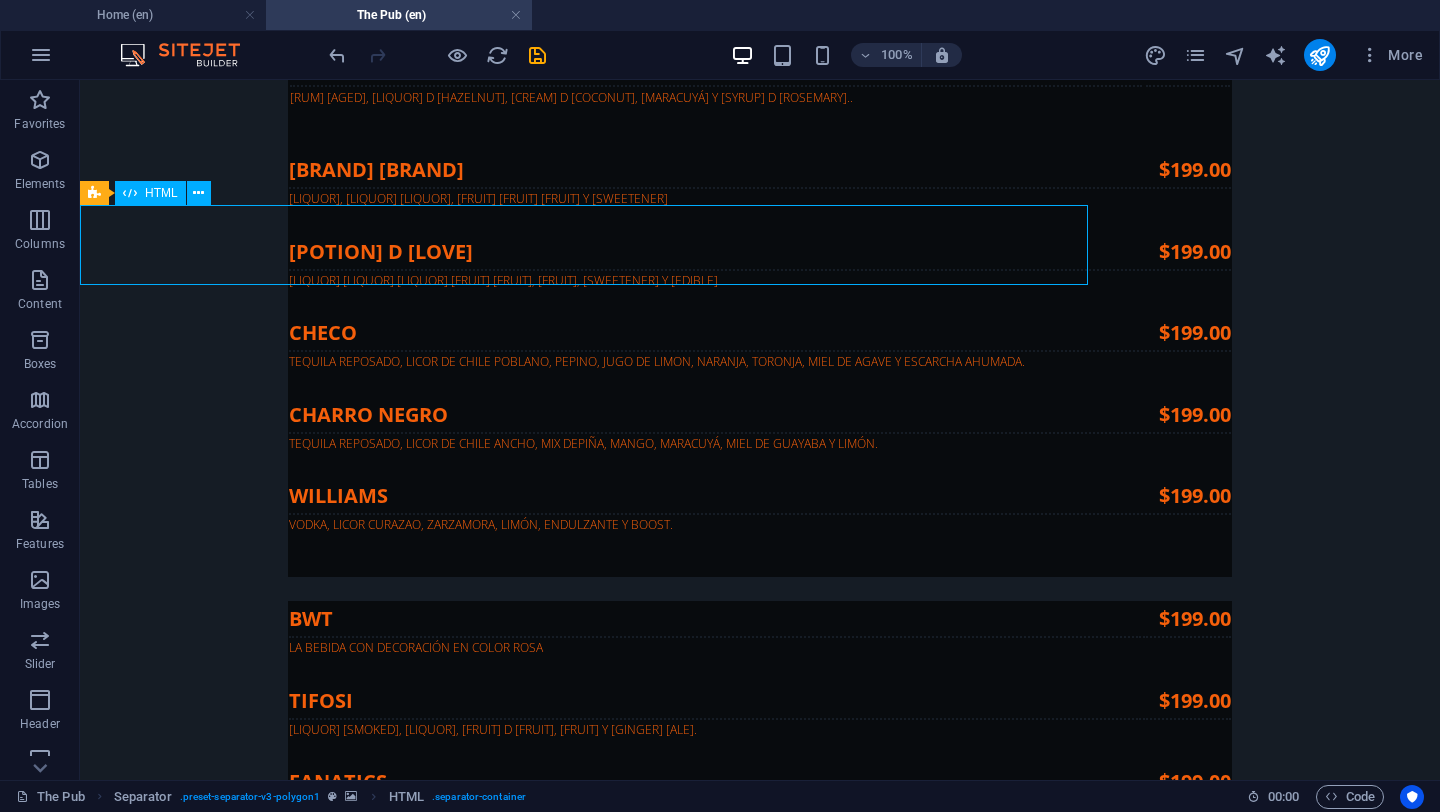 scroll, scrollTop: 4175, scrollLeft: 0, axis: vertical 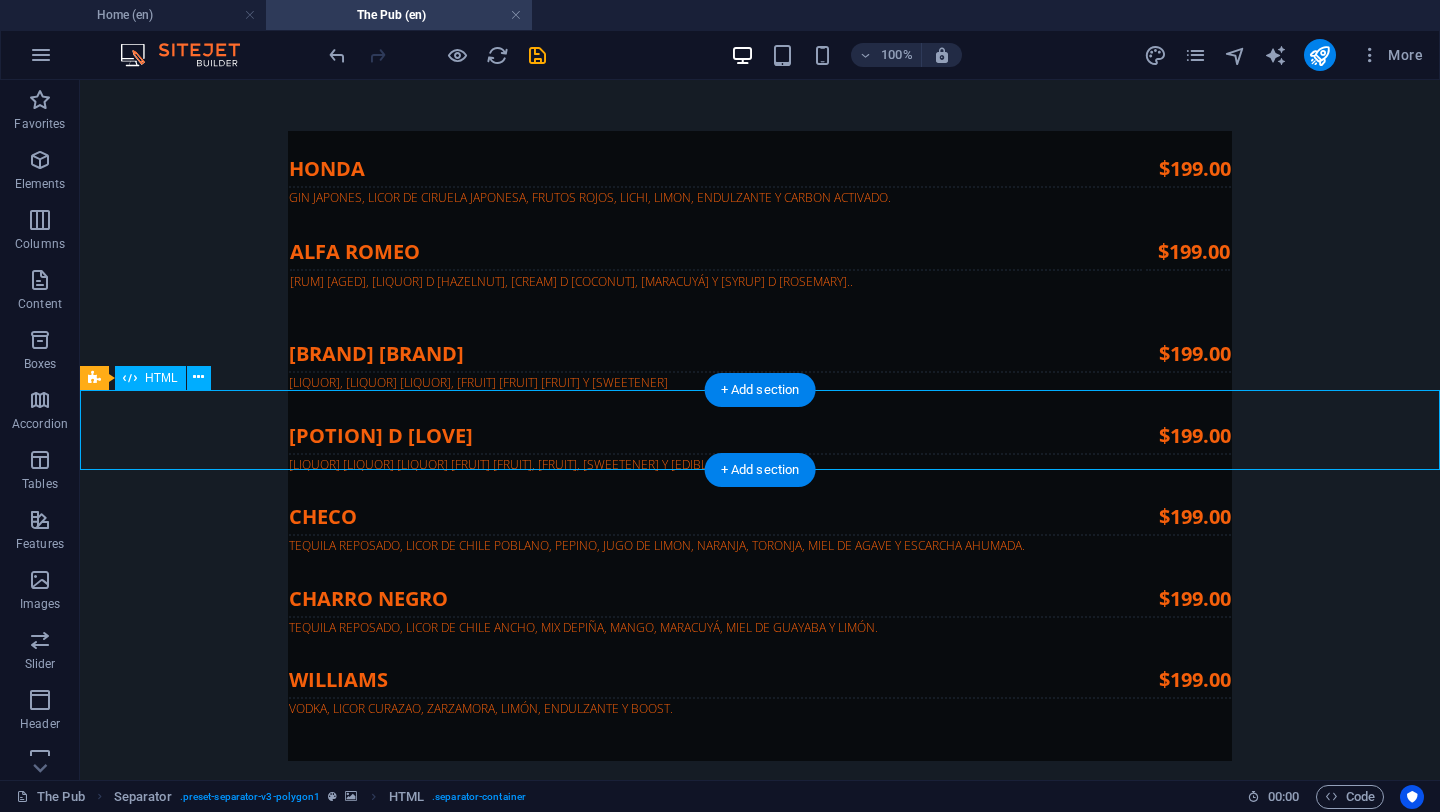 click at bounding box center [760, 4592] 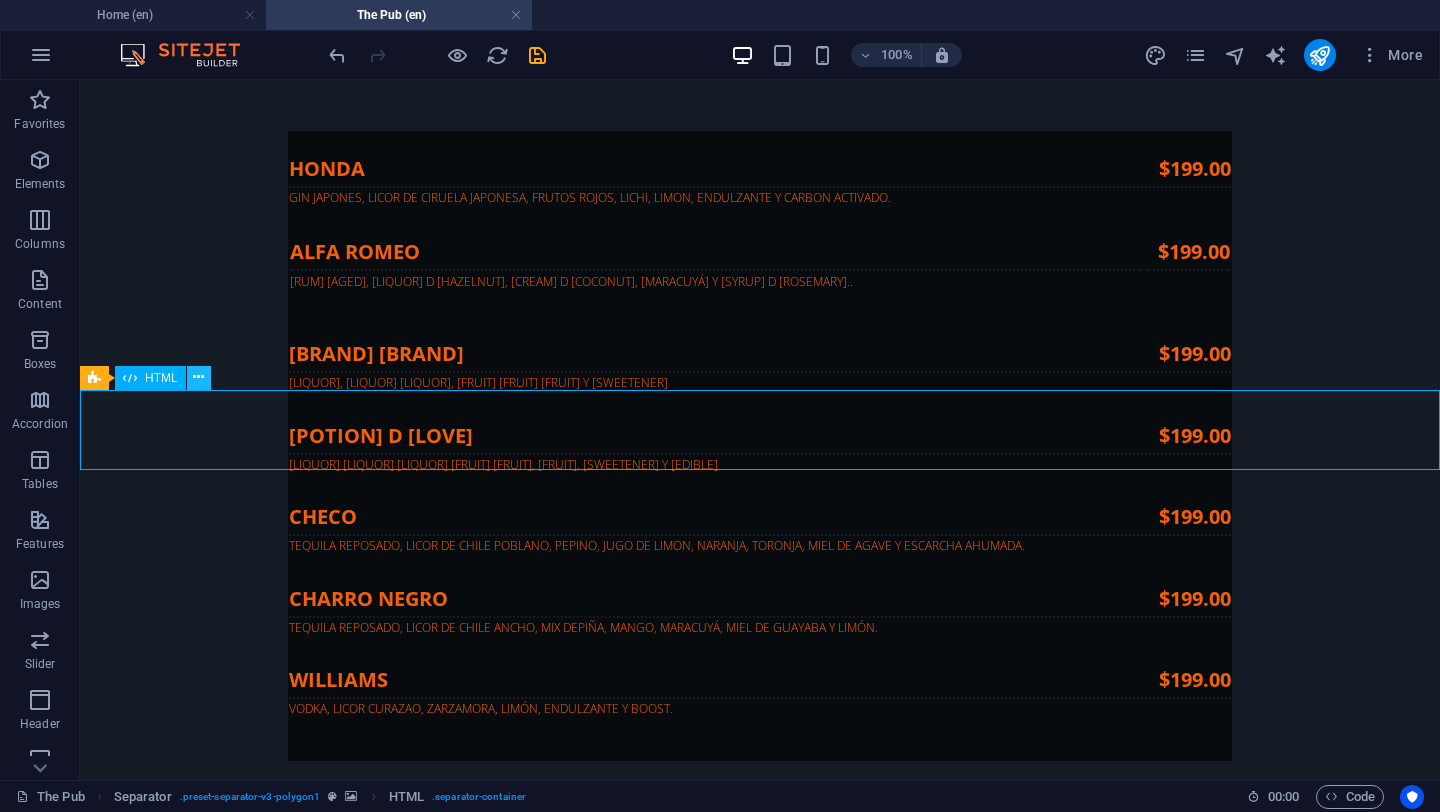 click at bounding box center [198, 377] 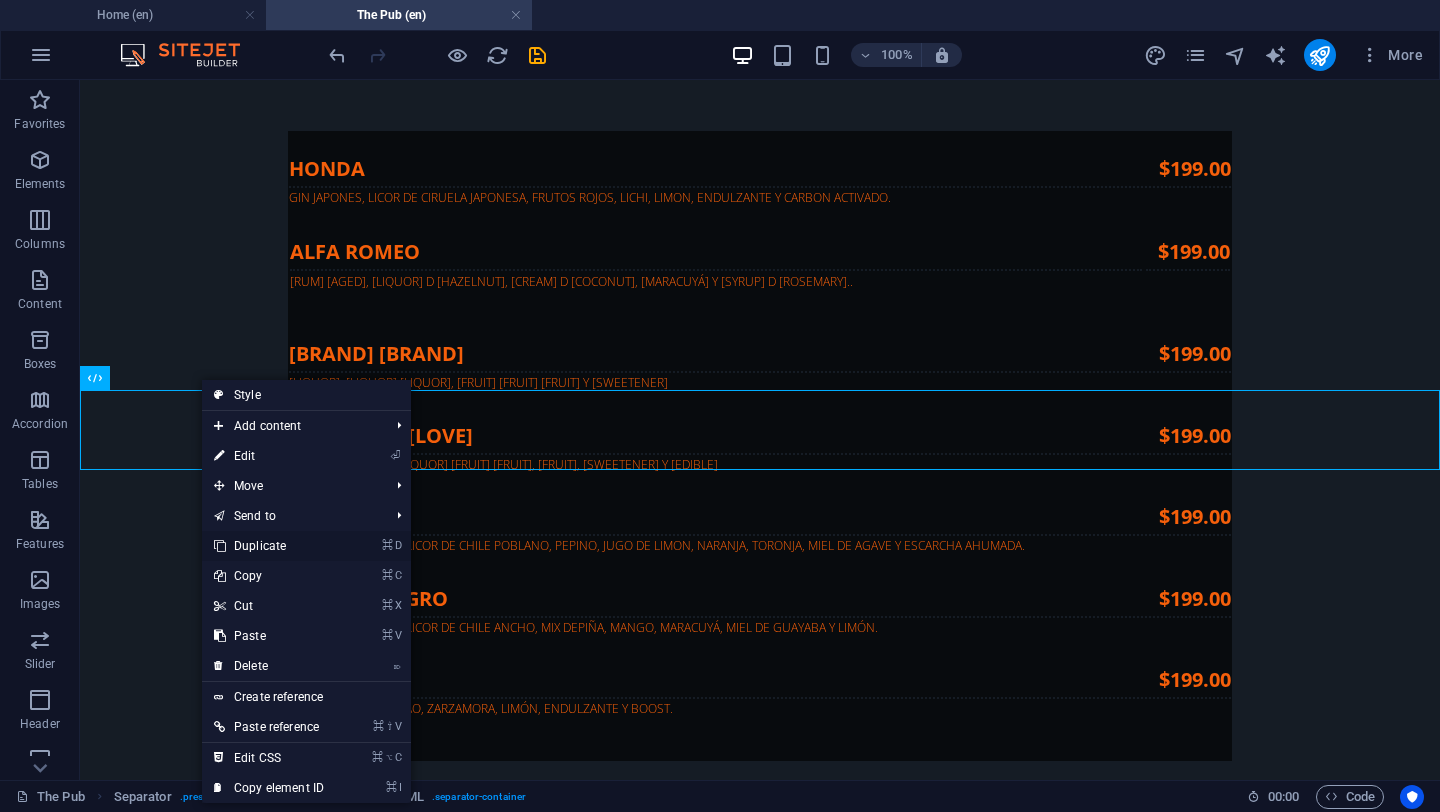 click on "⌘ D  Duplicate" at bounding box center [269, 546] 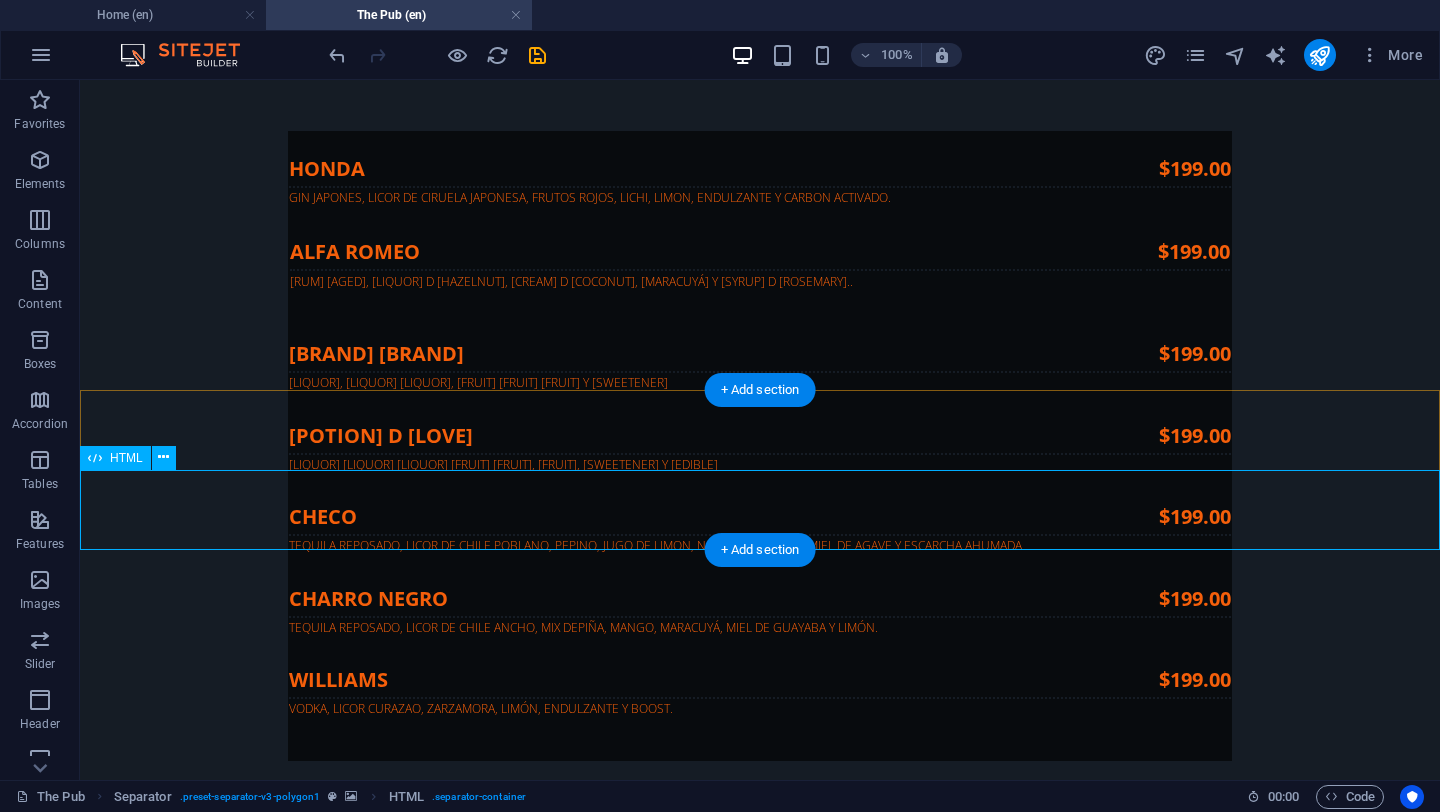 click at bounding box center (760, 4752) 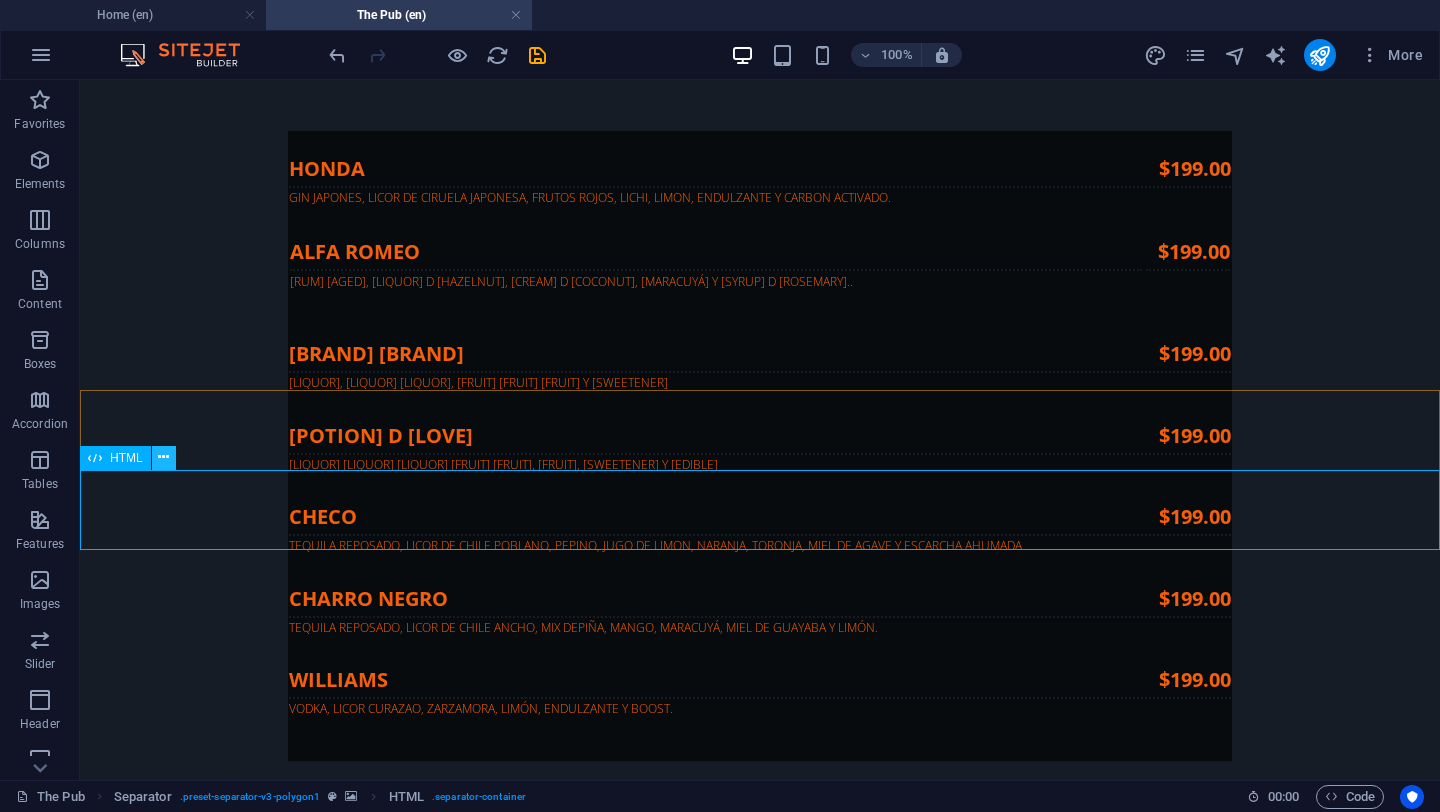 click at bounding box center [163, 457] 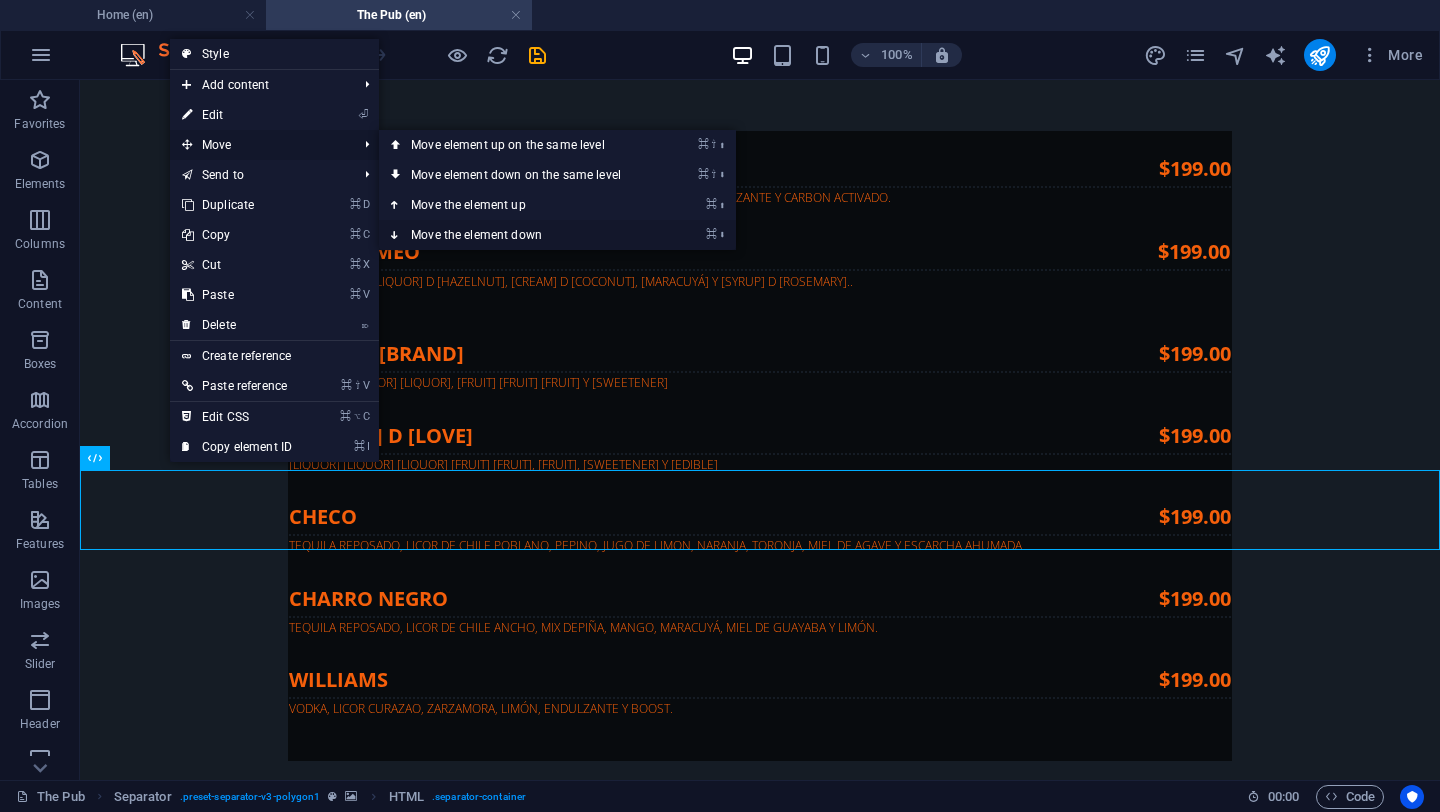 click on "⌘ ⬇  Move the element down" at bounding box center (520, 235) 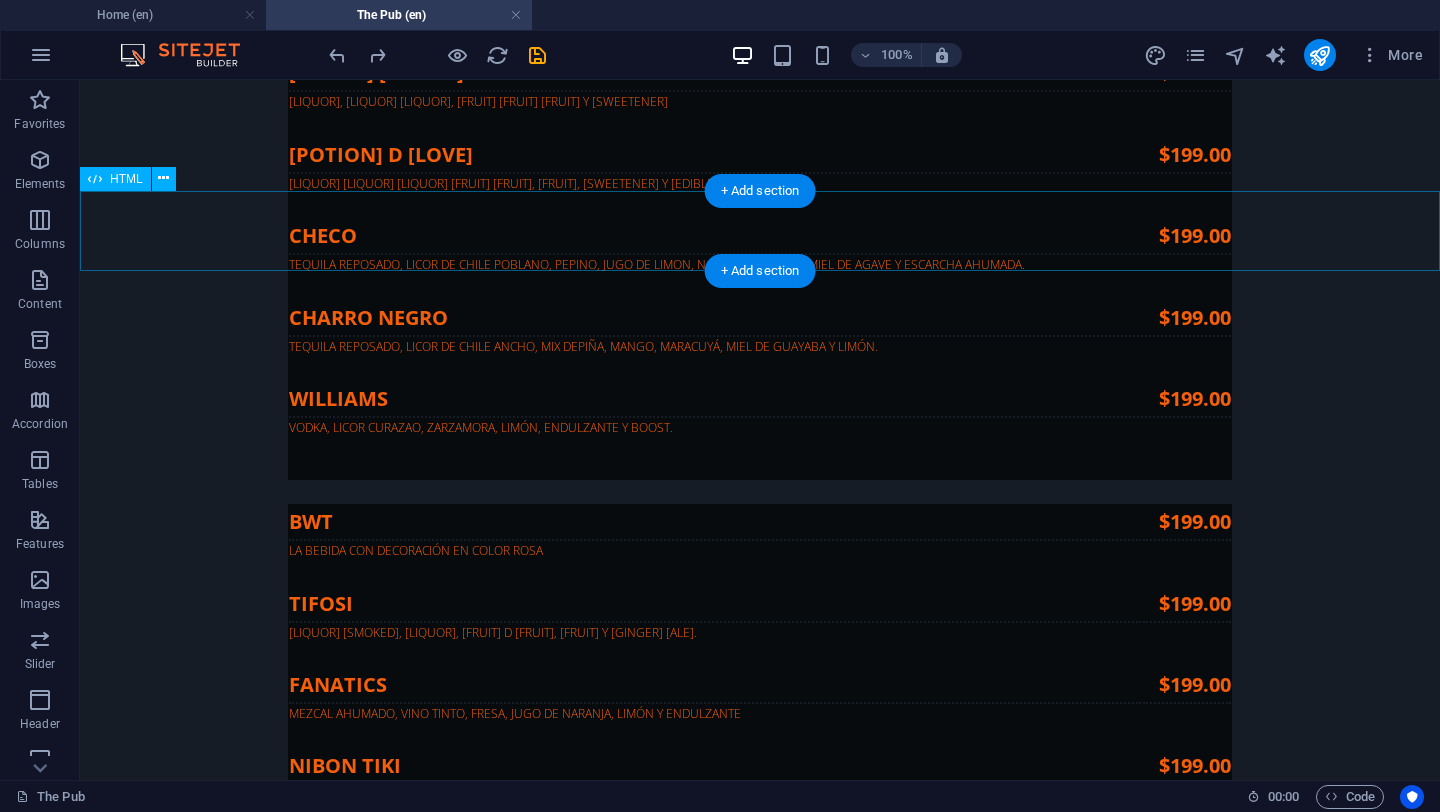 scroll, scrollTop: 4459, scrollLeft: 0, axis: vertical 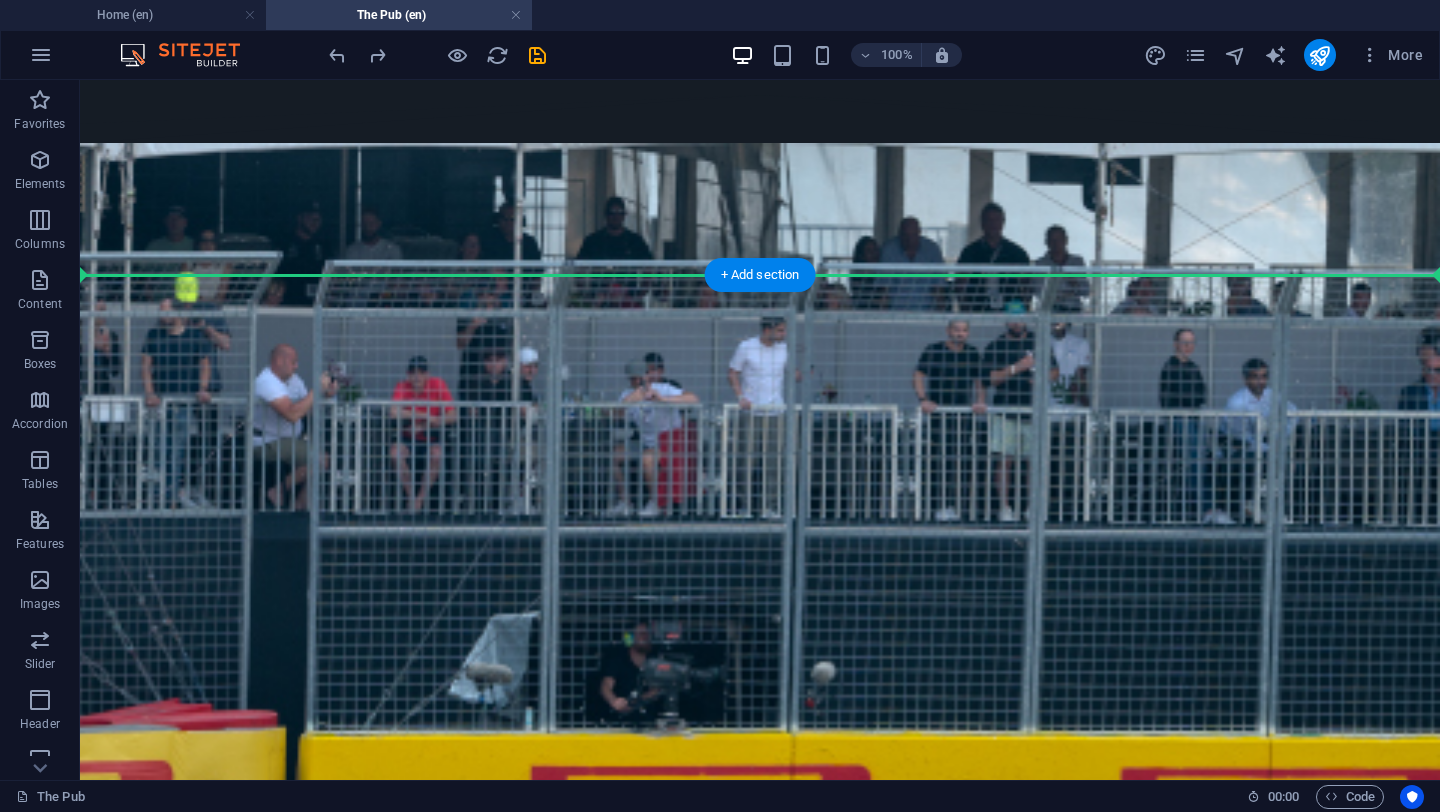 drag, startPoint x: 486, startPoint y: 209, endPoint x: 397, endPoint y: 312, distance: 136.12494 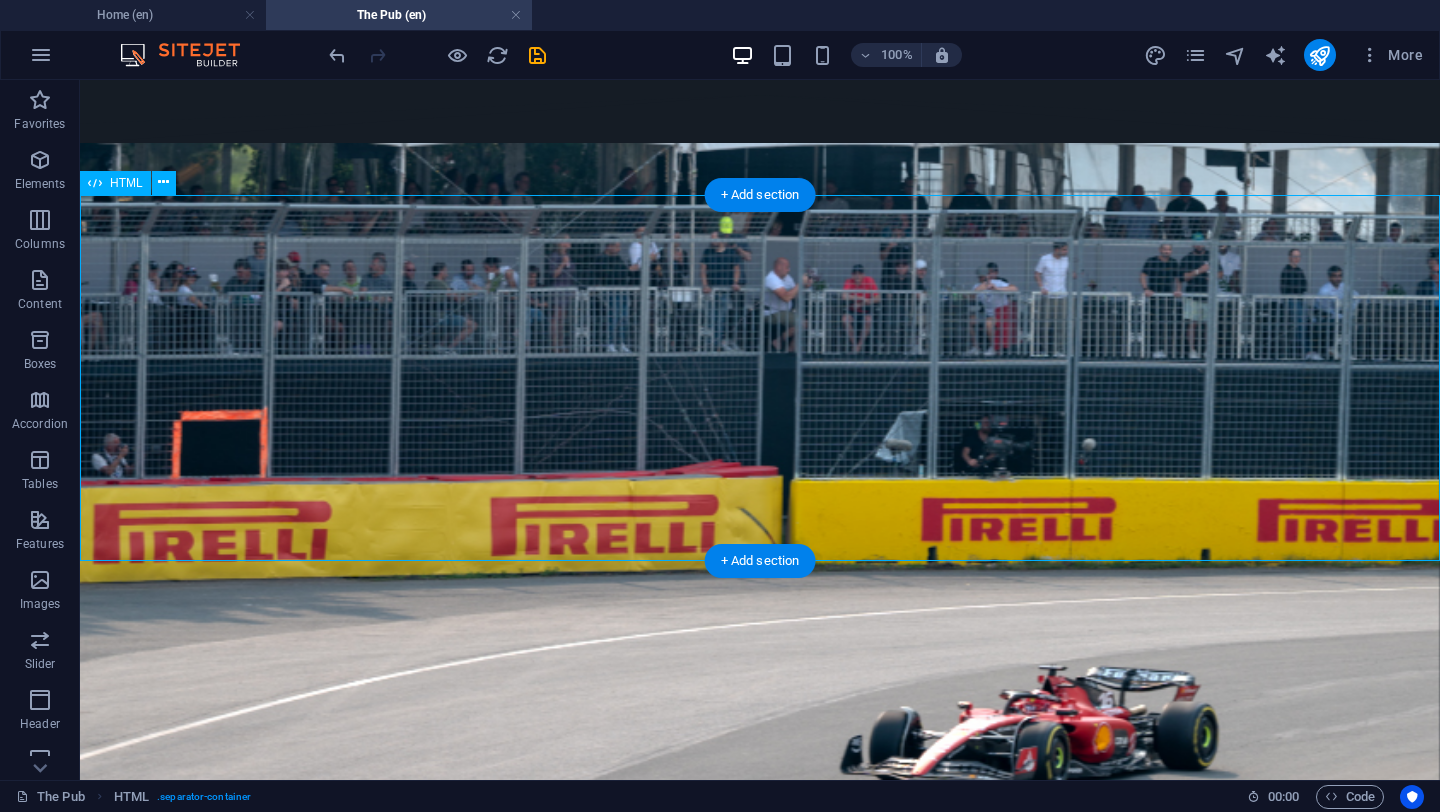 click at bounding box center (760, 5667) 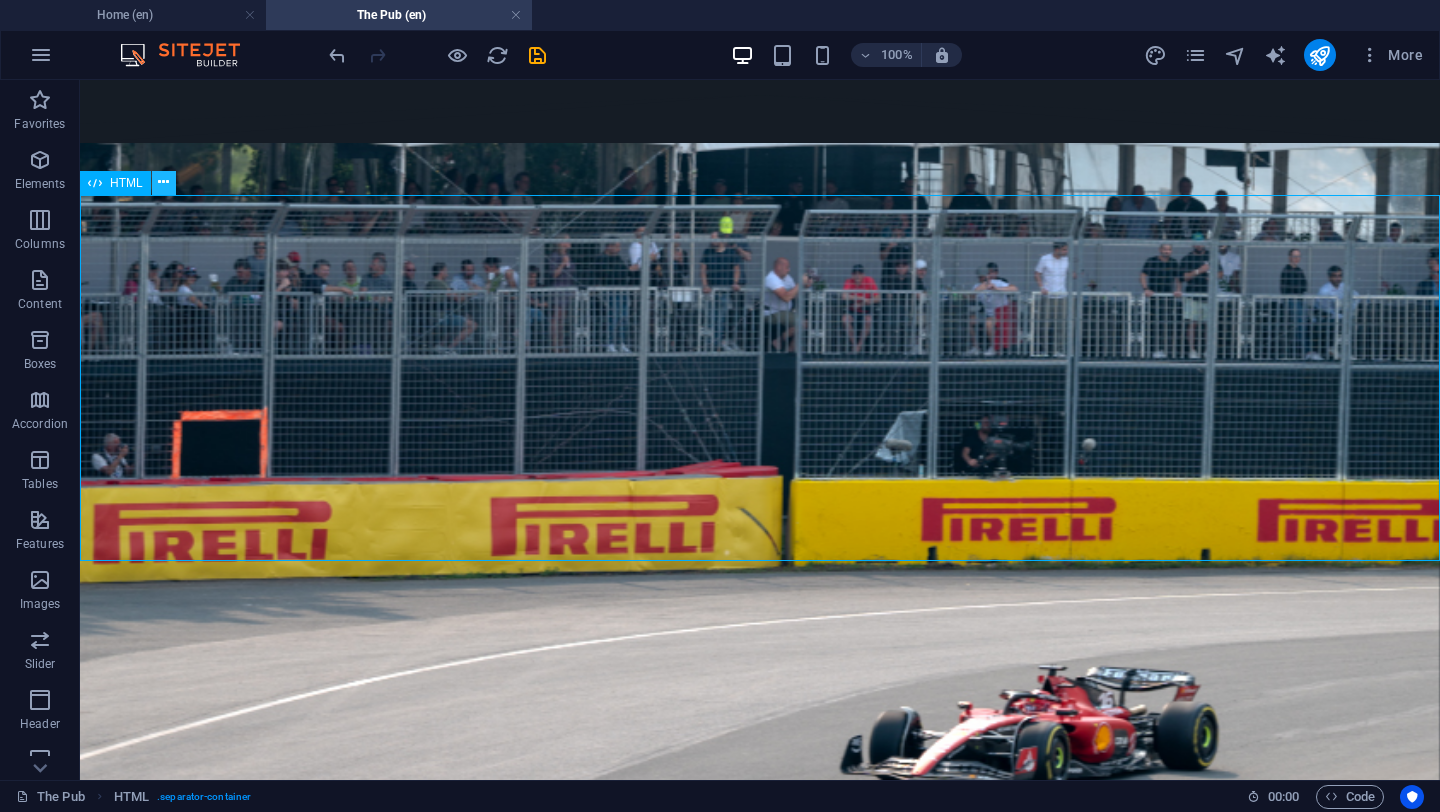 click at bounding box center (163, 182) 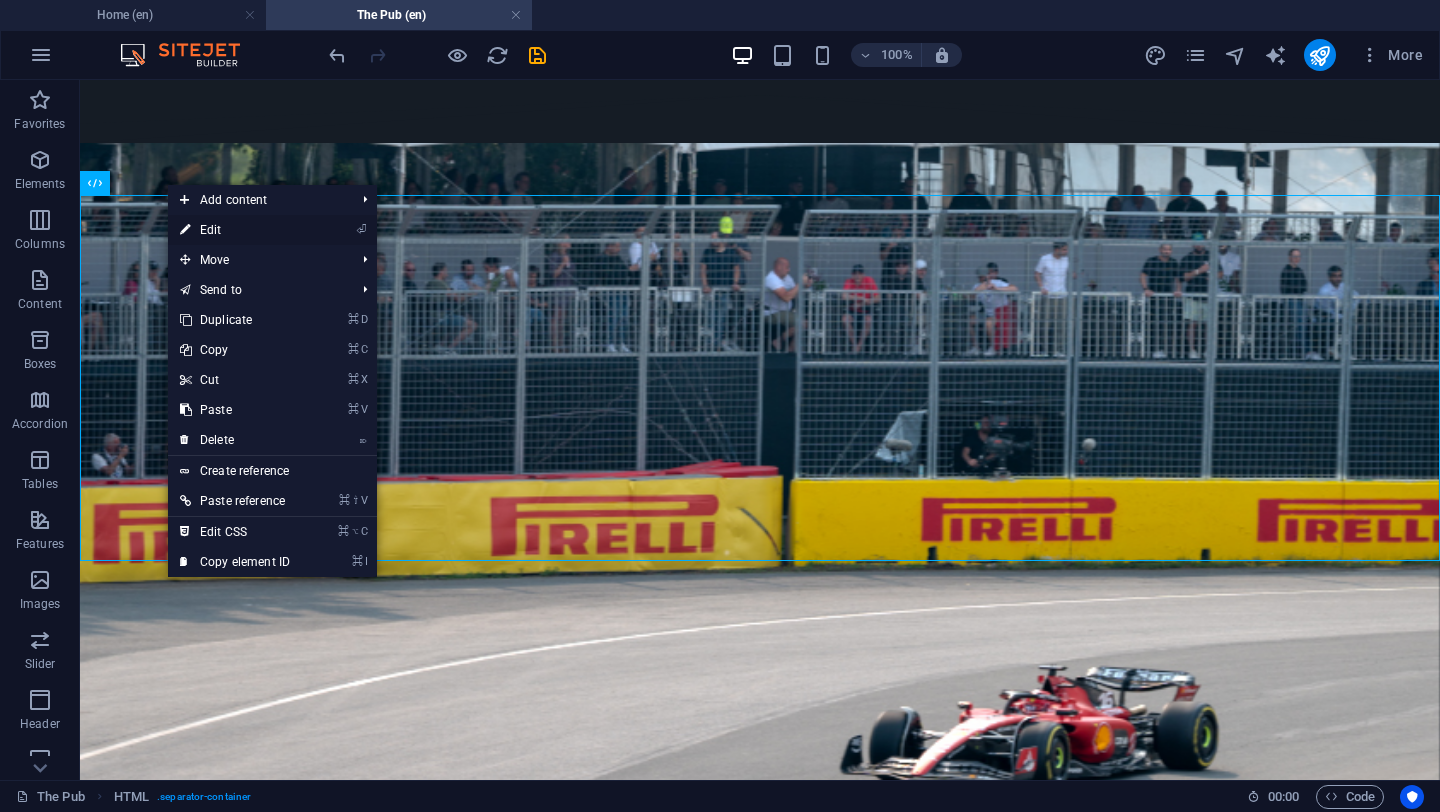click on "⏎  Edit" at bounding box center (235, 230) 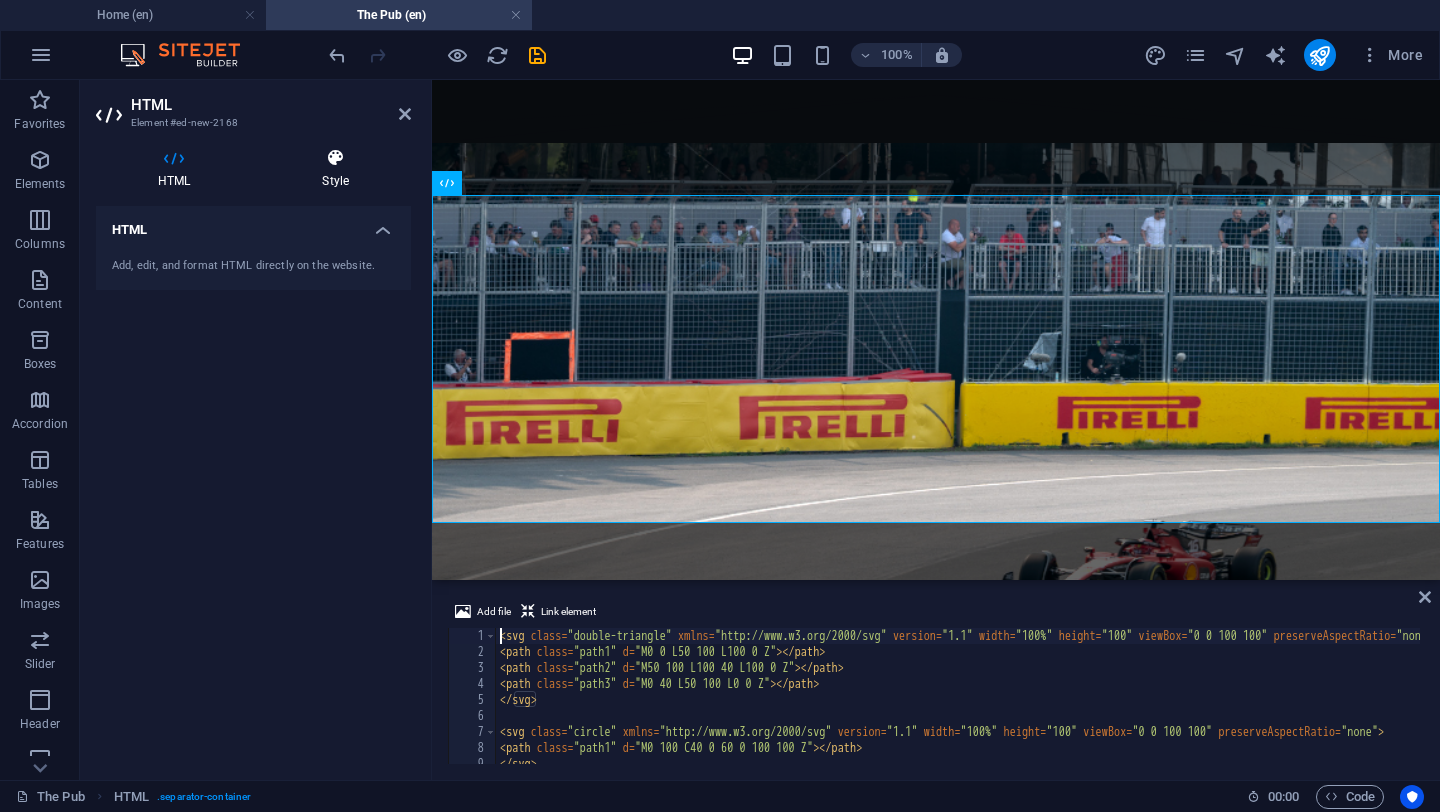 click on "Style" at bounding box center [335, 169] 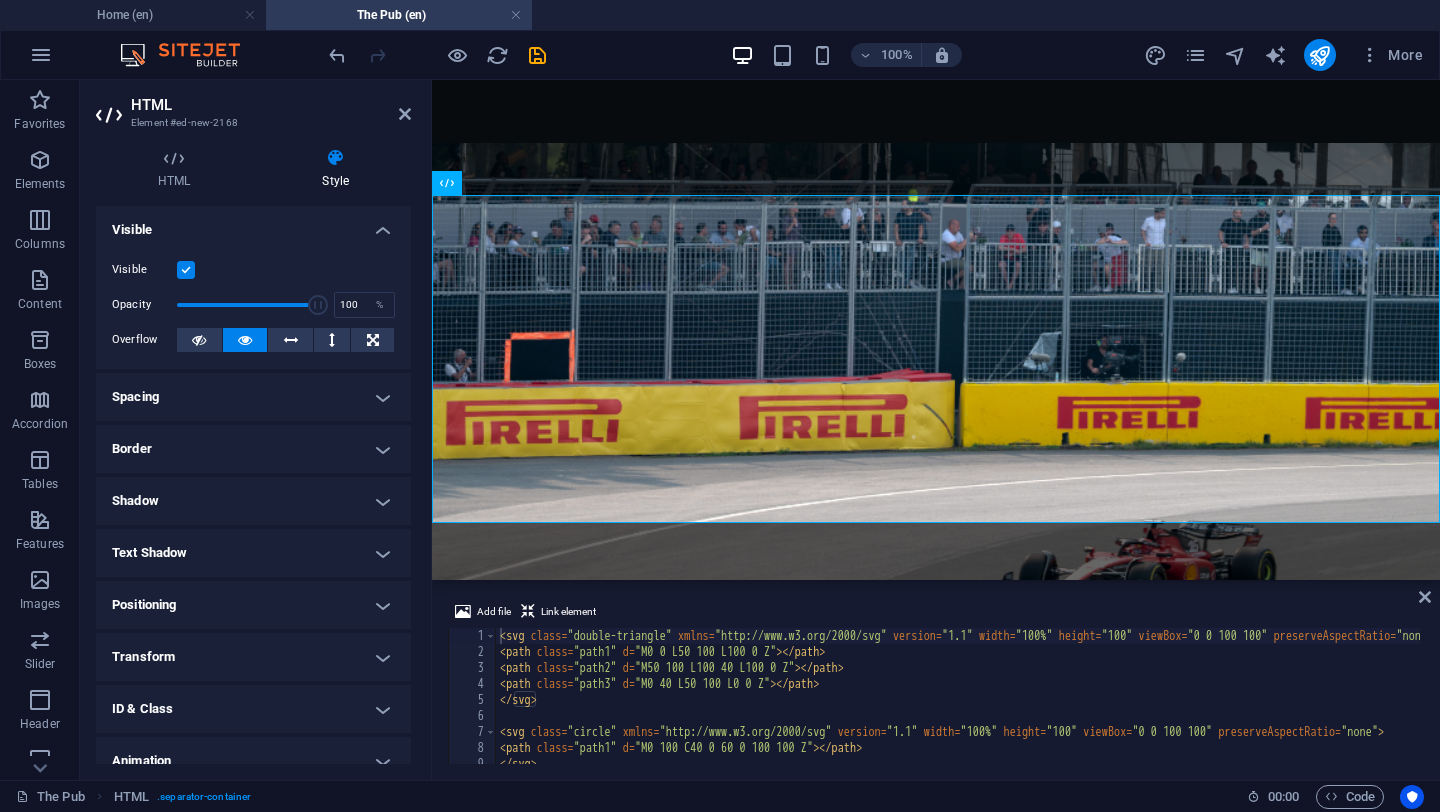 click on "Spacing" at bounding box center [253, 397] 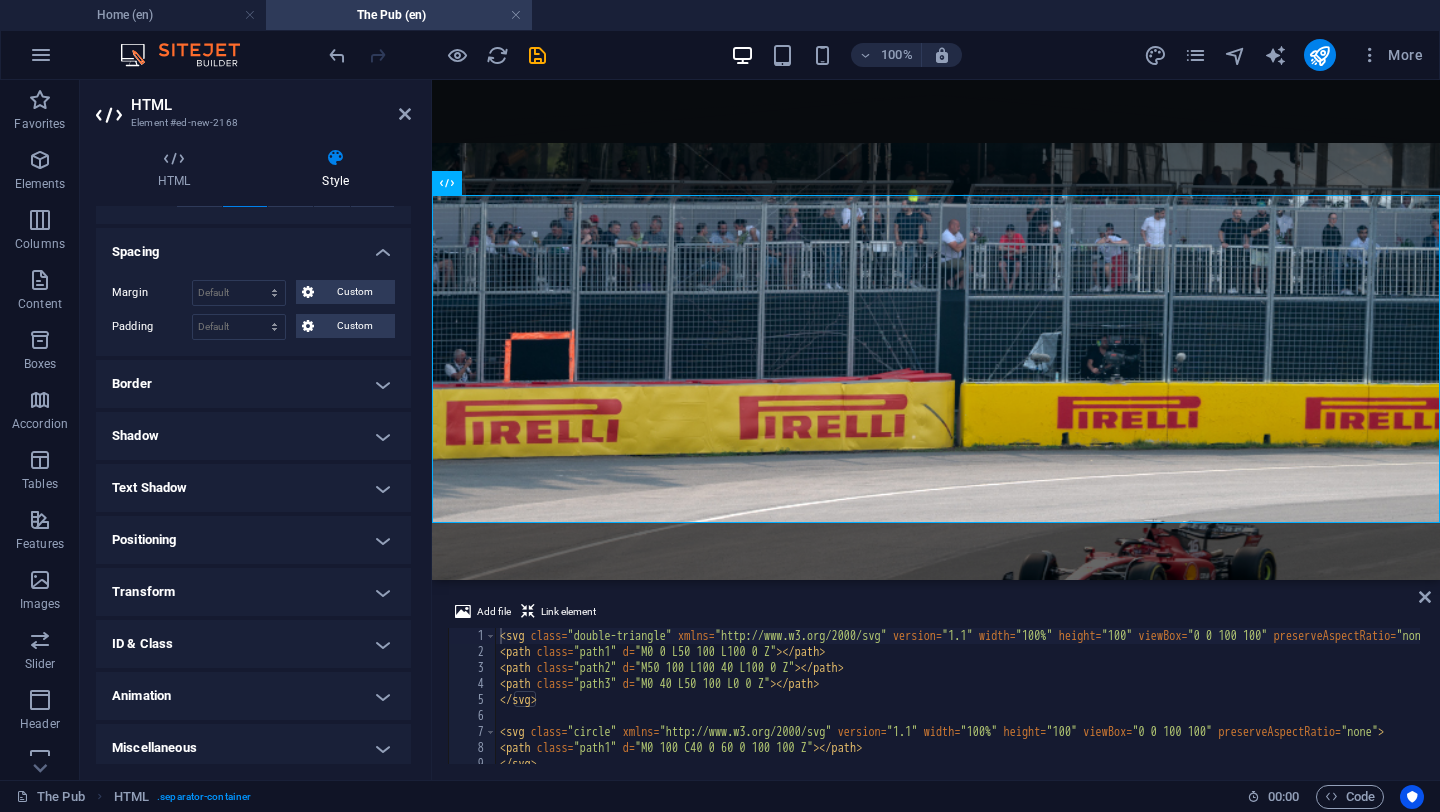 scroll, scrollTop: 152, scrollLeft: 0, axis: vertical 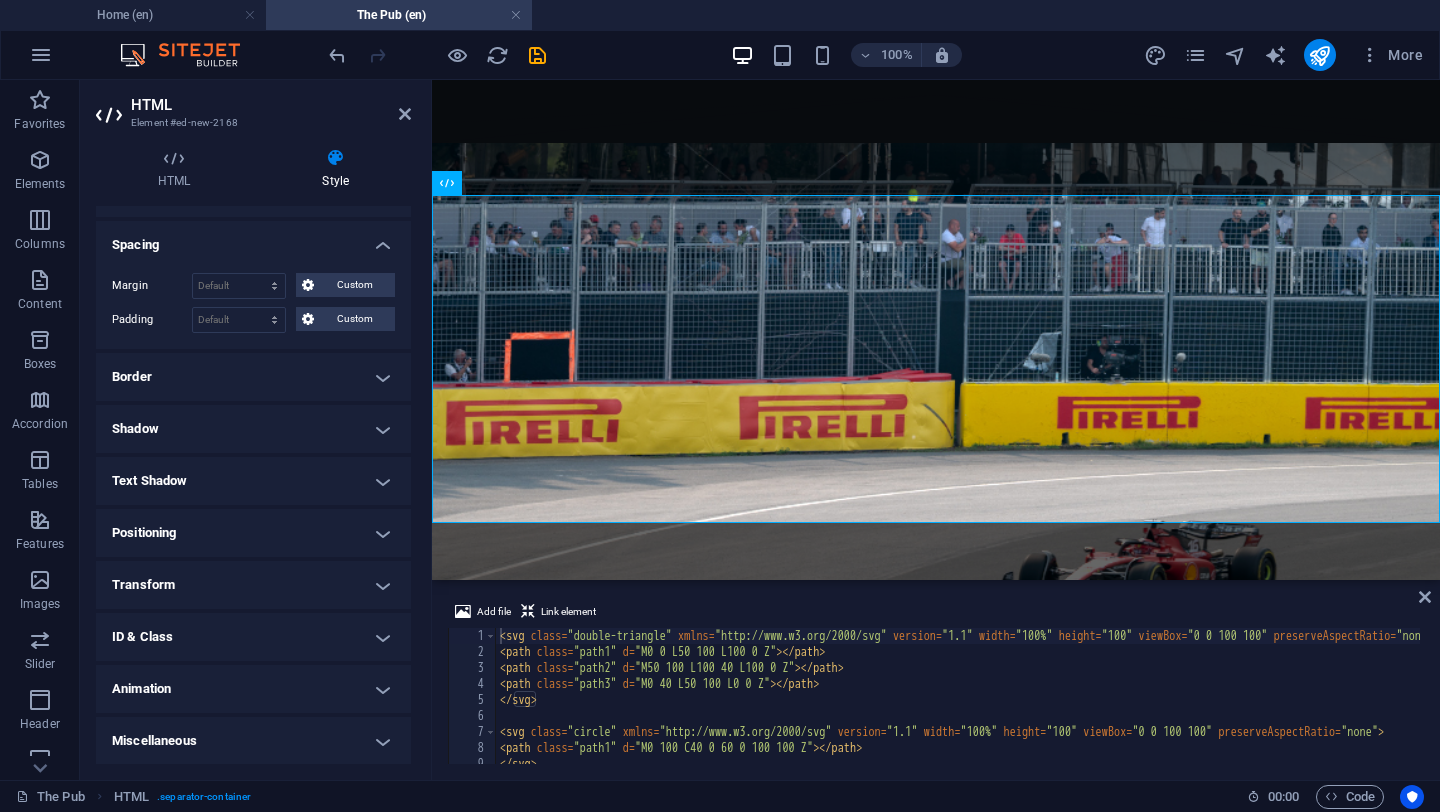 click on "Transform" at bounding box center (253, 585) 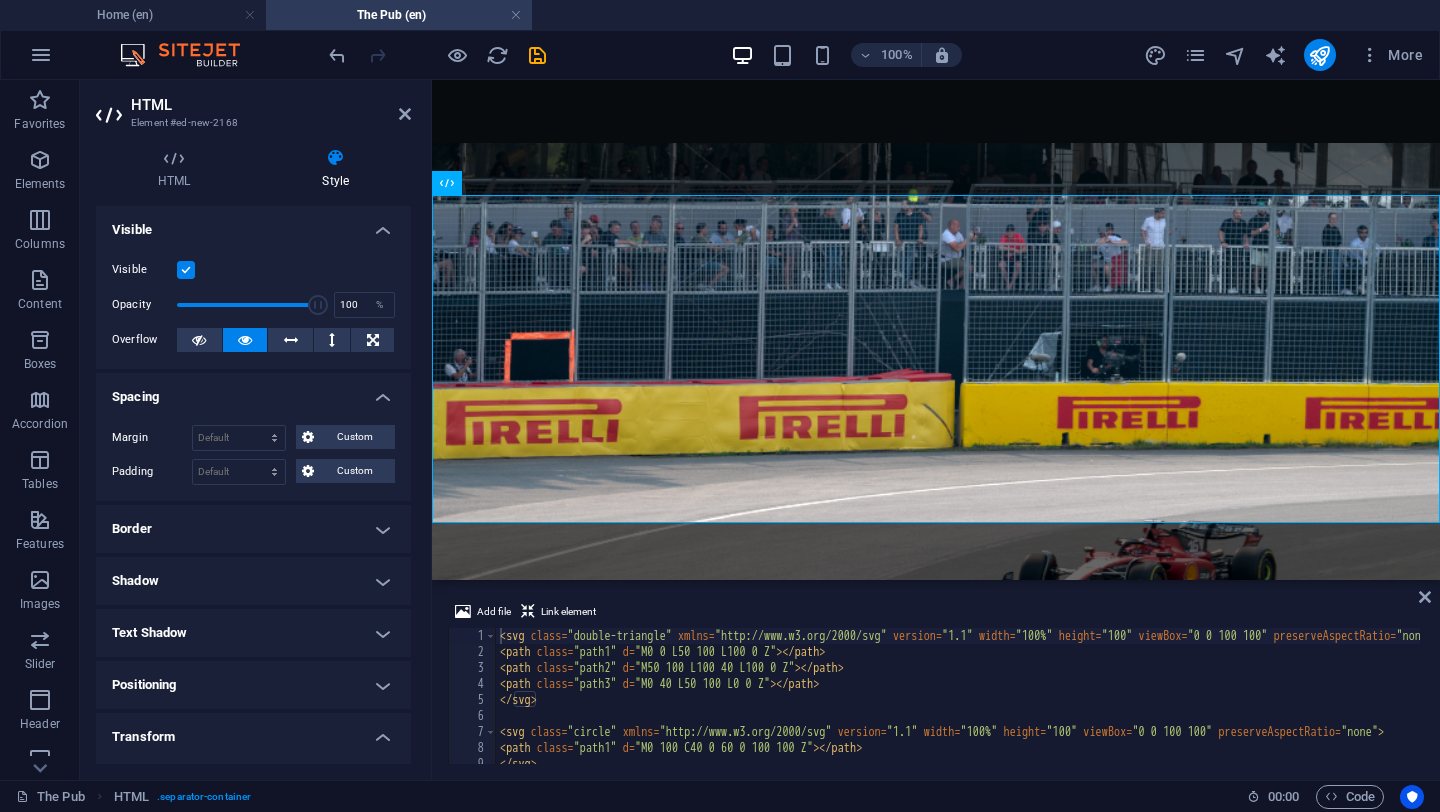 scroll, scrollTop: 5, scrollLeft: 0, axis: vertical 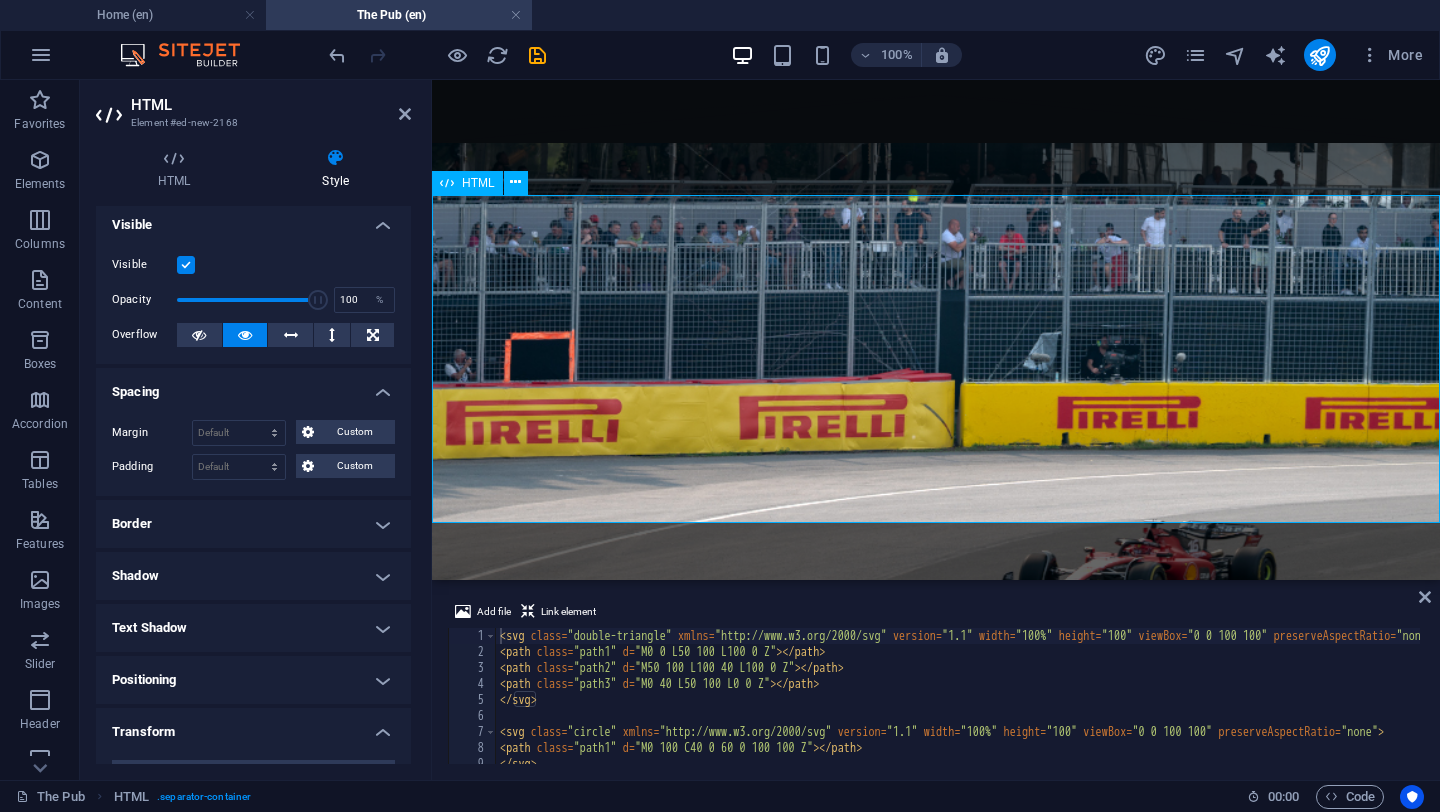 click at bounding box center (936, 5647) 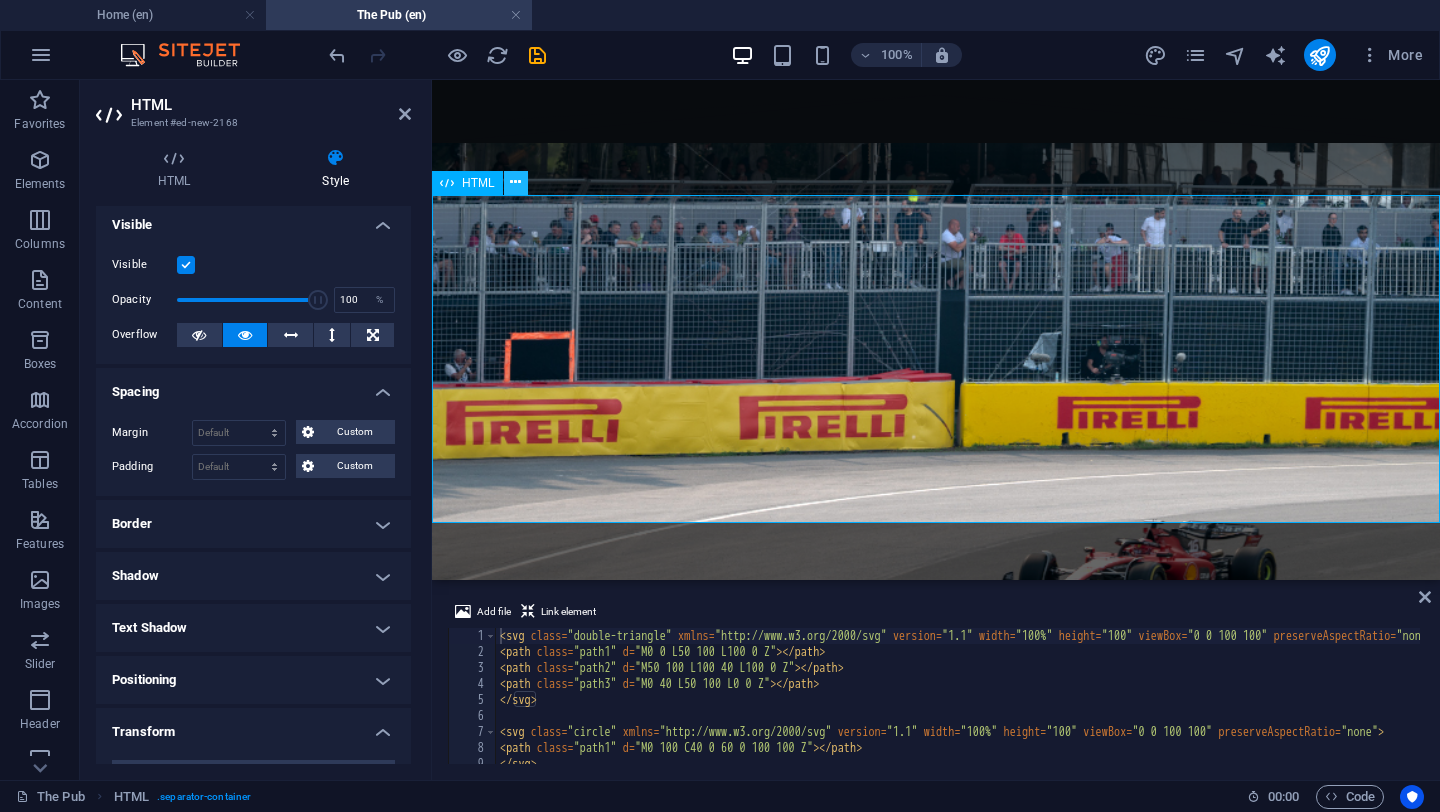 click at bounding box center [515, 182] 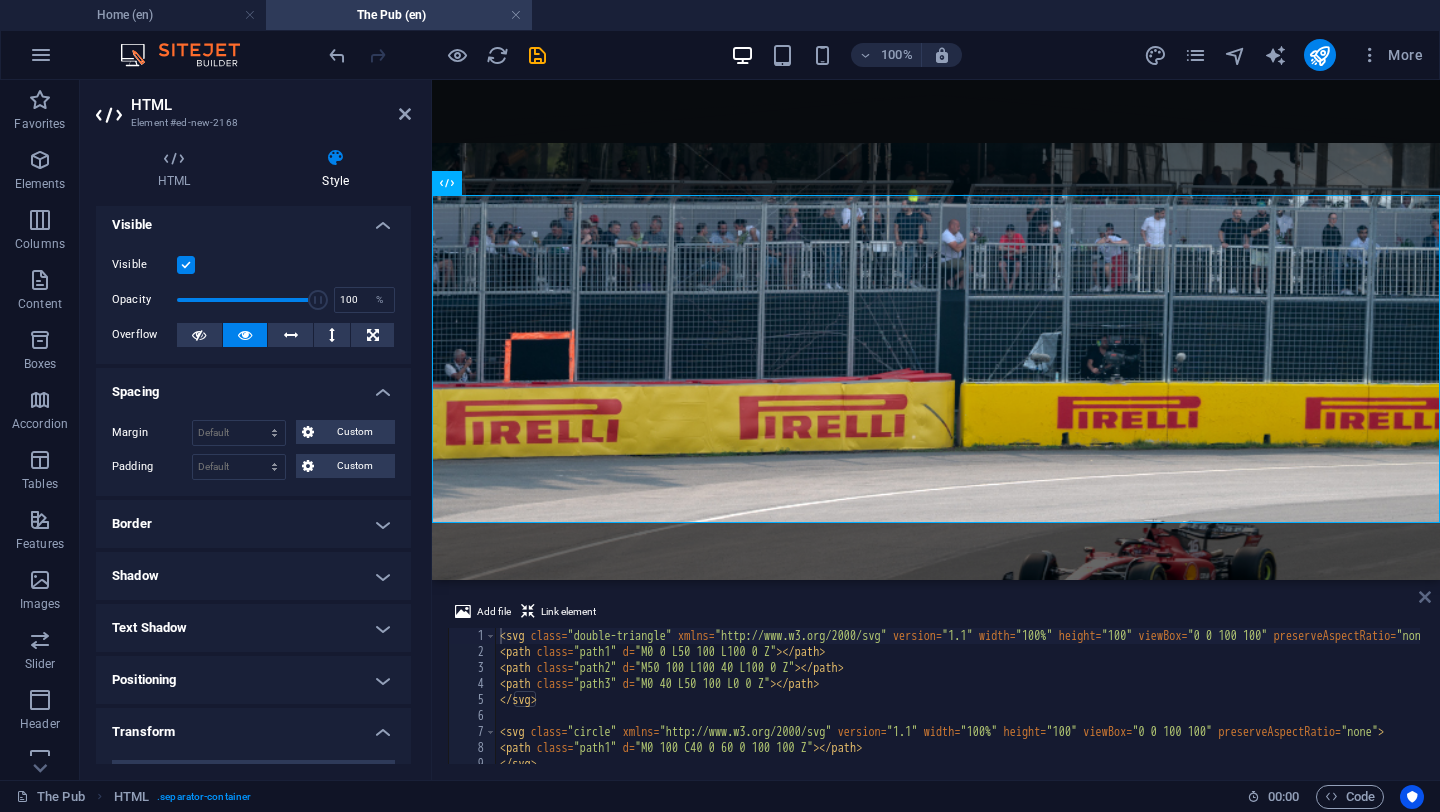 click at bounding box center [1425, 597] 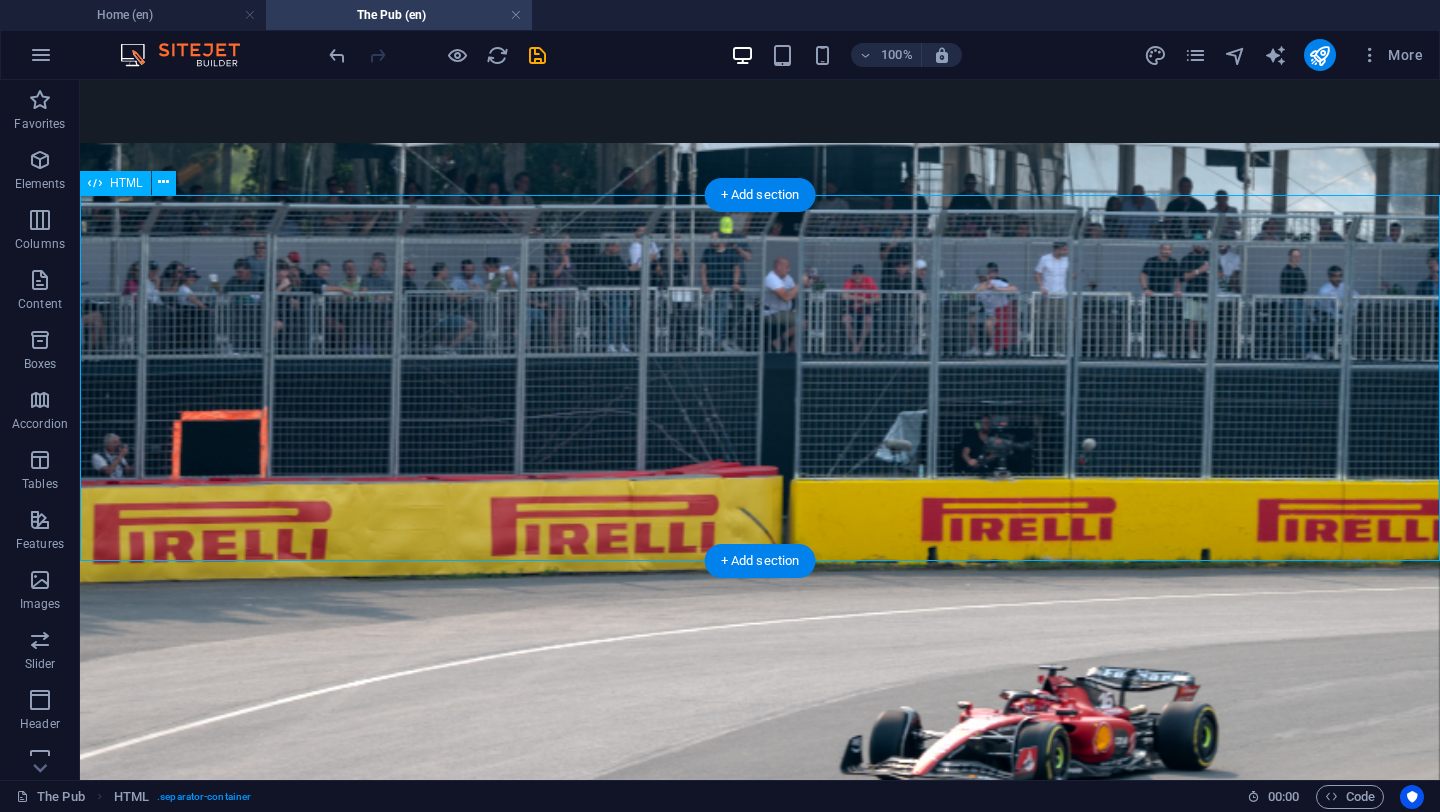 click at bounding box center [760, 5667] 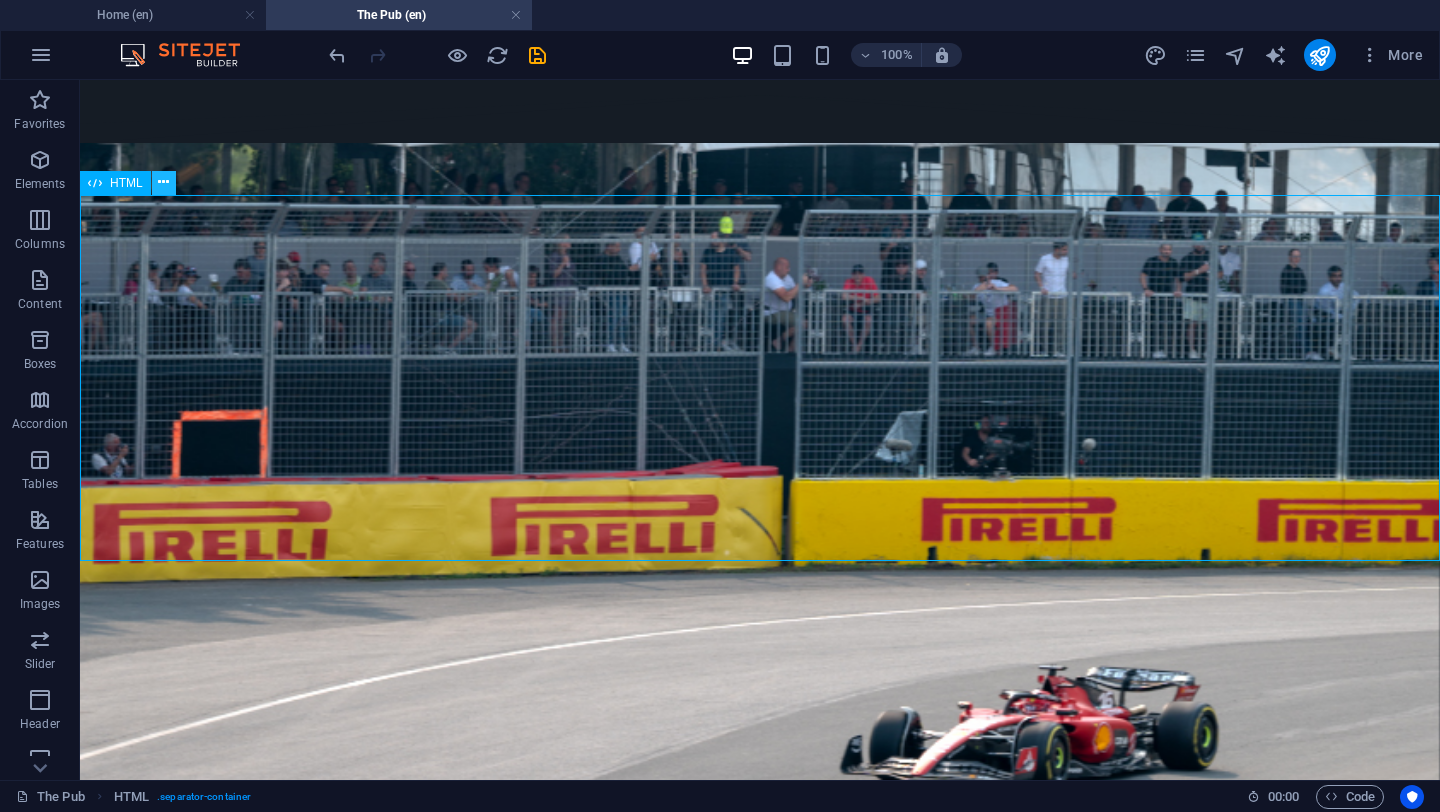 click at bounding box center [163, 182] 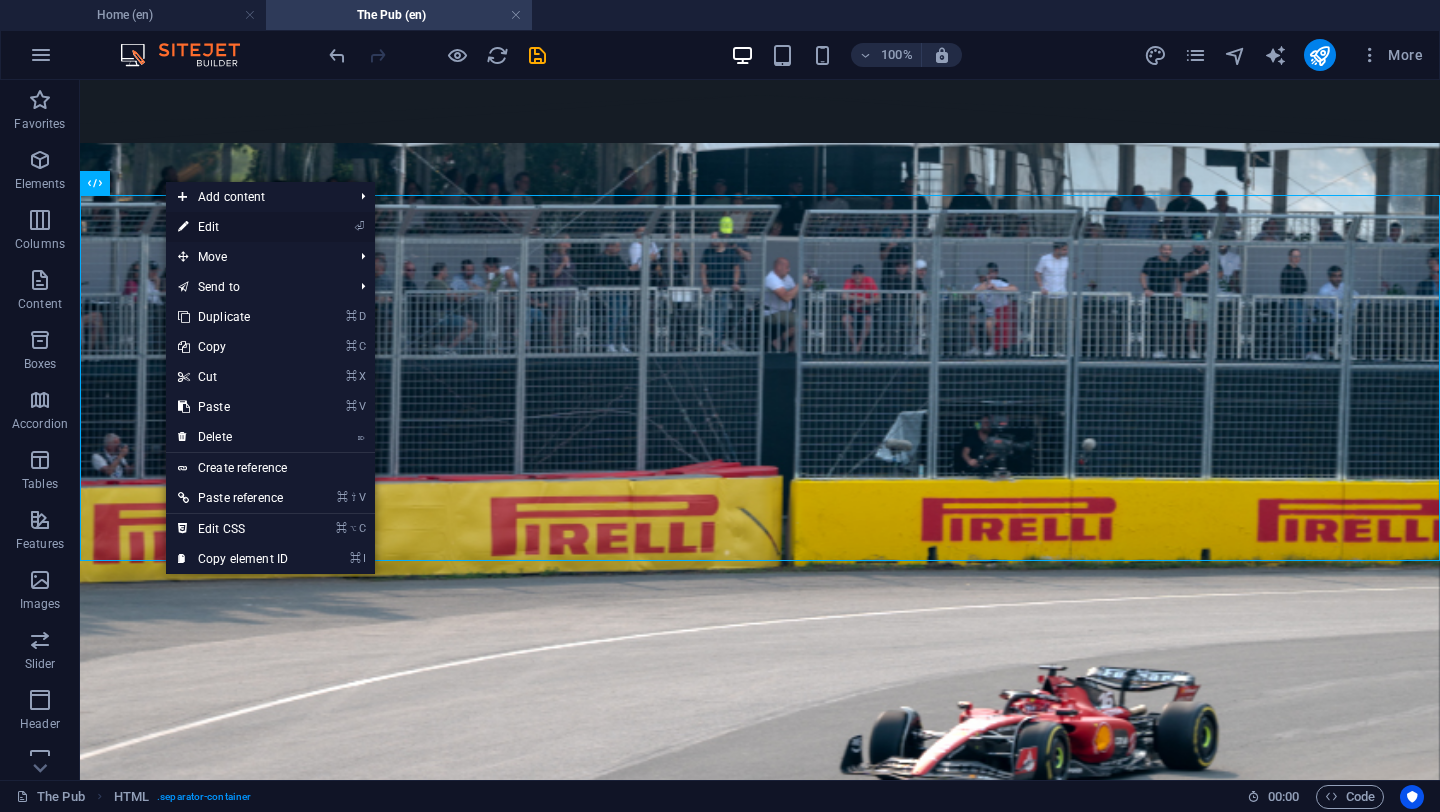 click on "⏎  Edit" at bounding box center [233, 227] 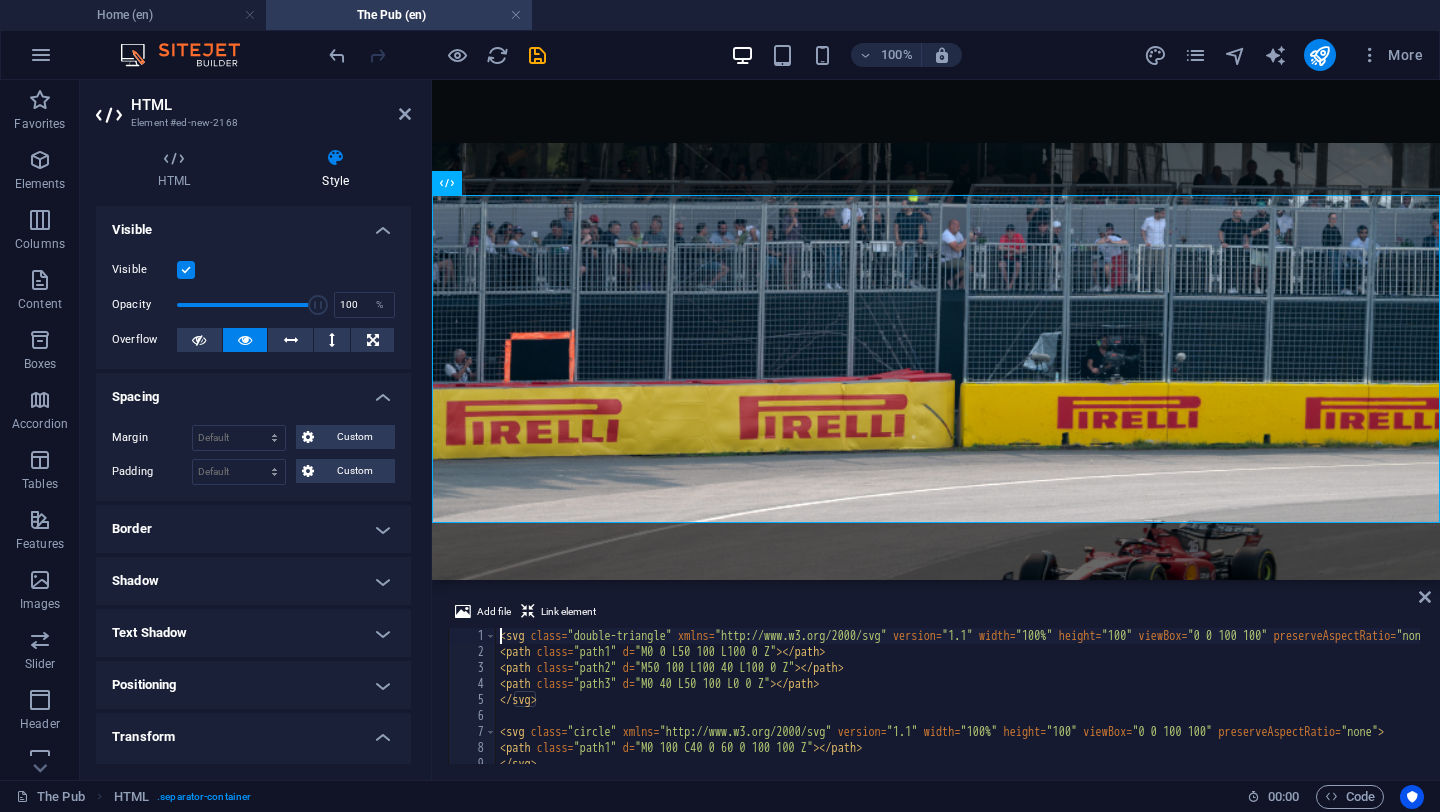 click at bounding box center [335, 158] 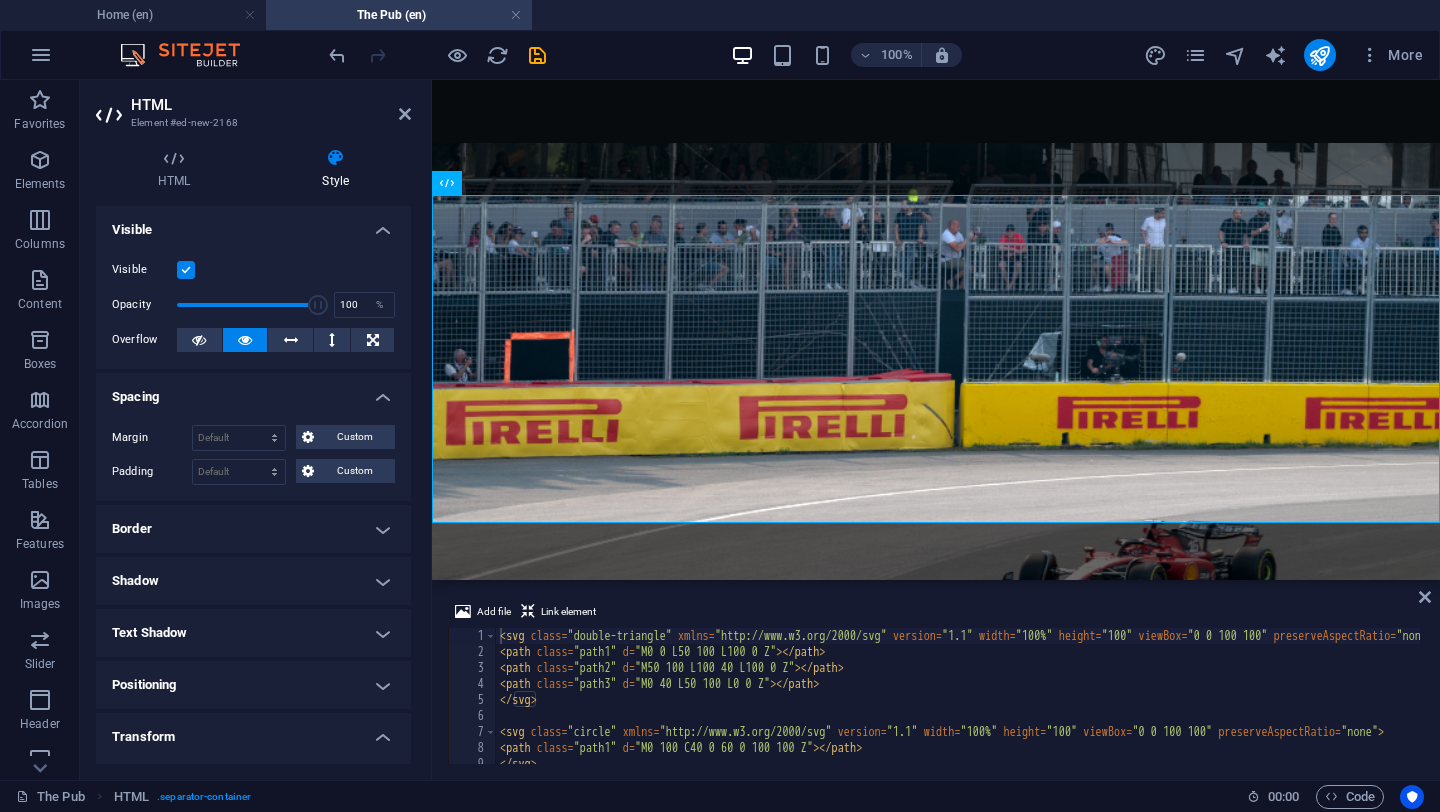 click on "Visible" at bounding box center [253, 224] 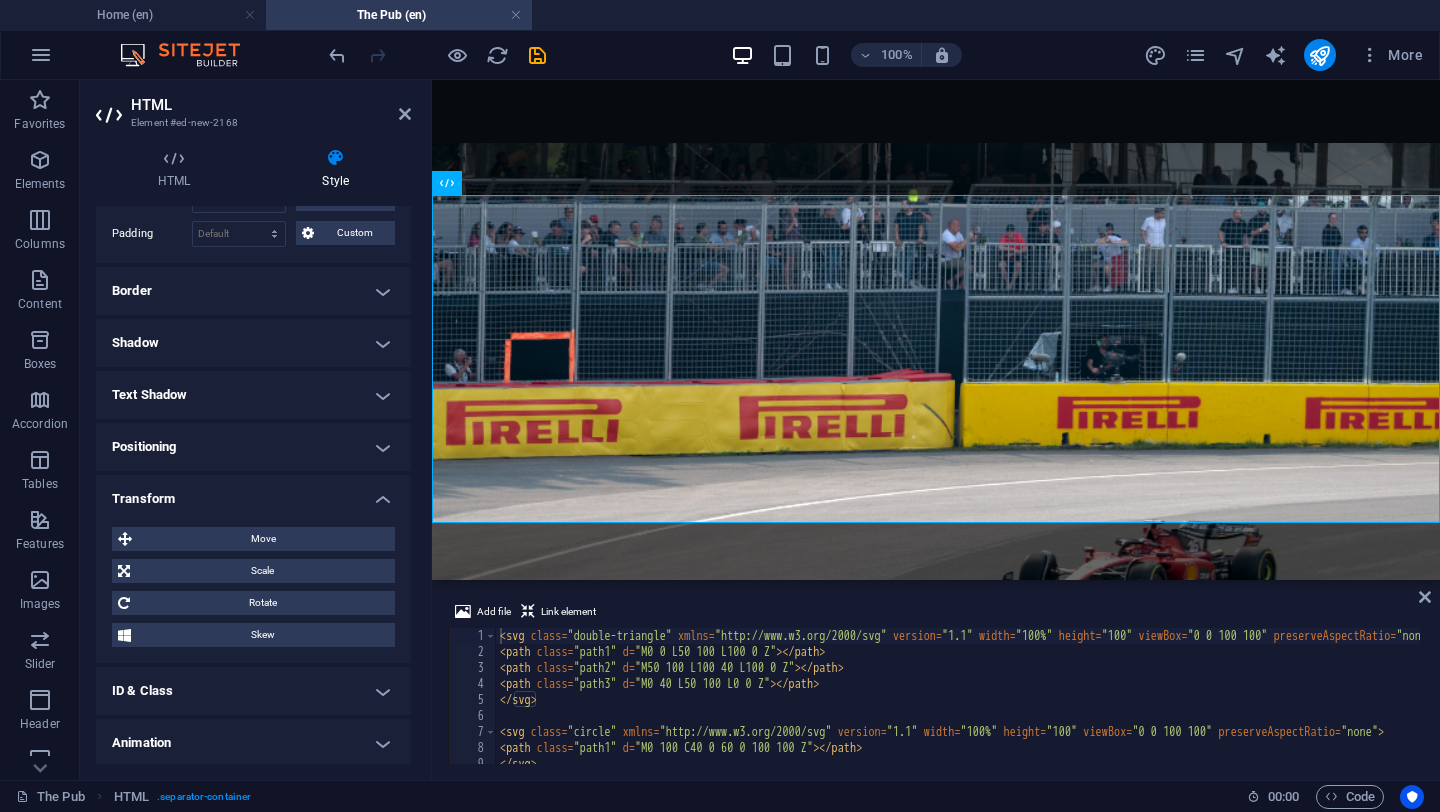 scroll, scrollTop: 177, scrollLeft: 0, axis: vertical 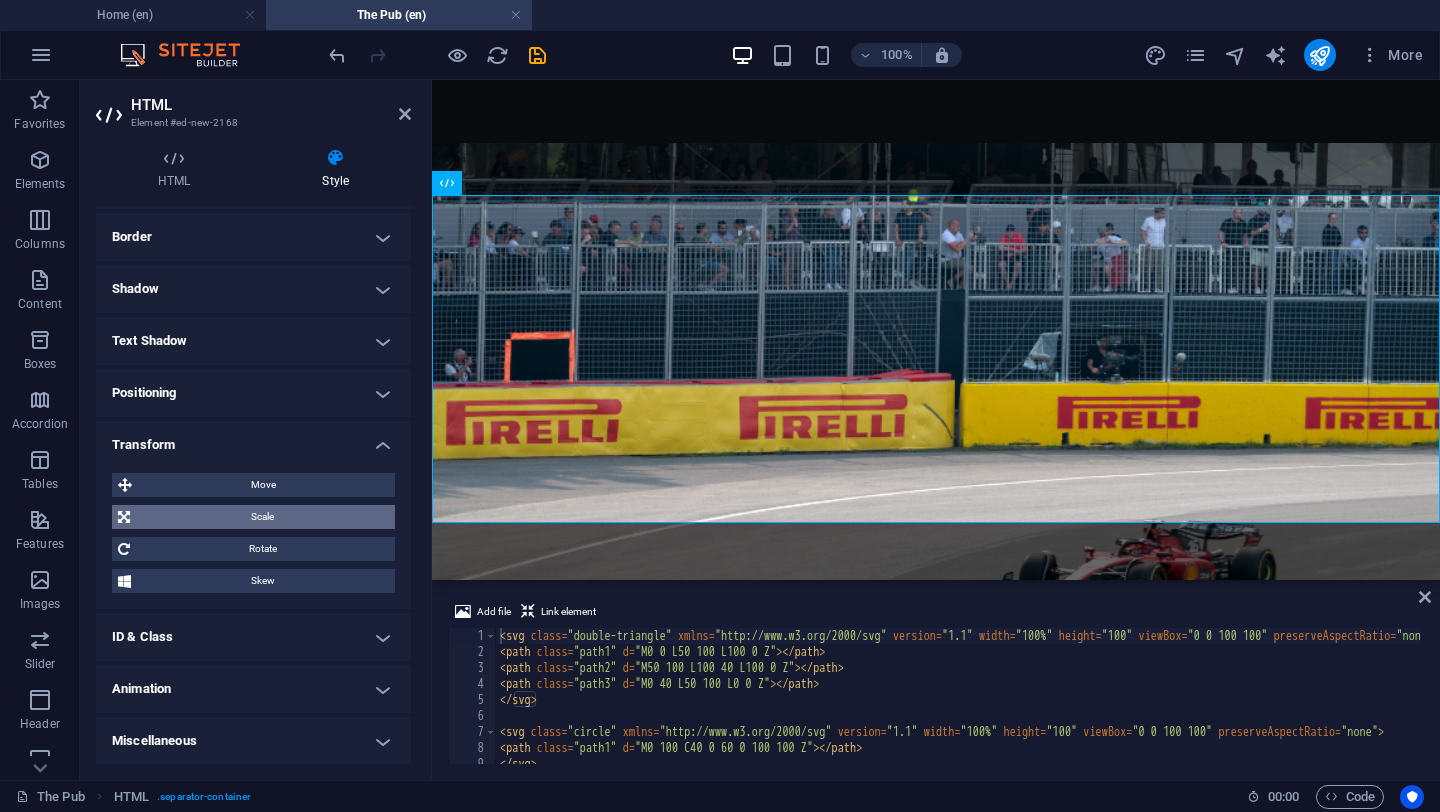 click on "Scale" at bounding box center [262, 517] 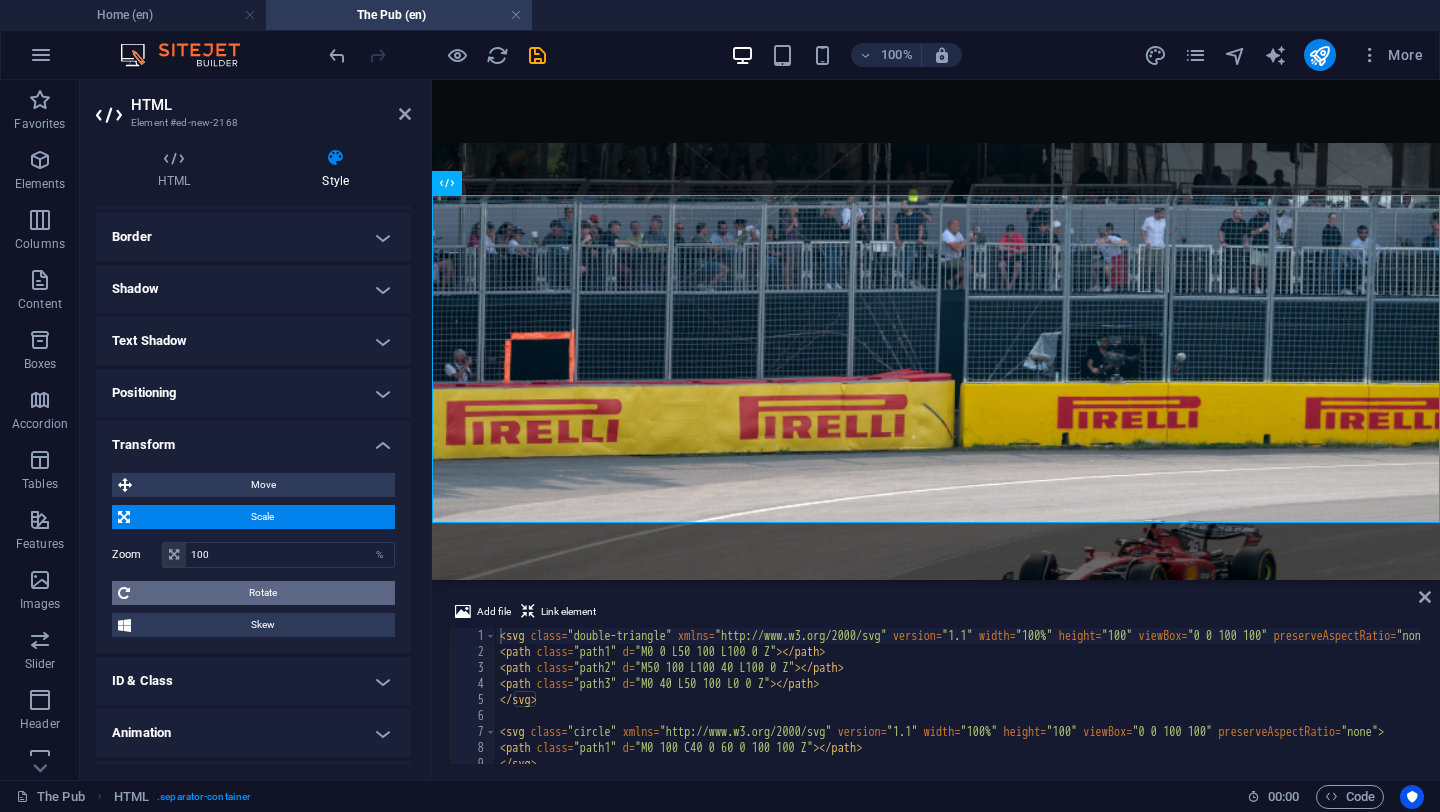 click on "Rotate" at bounding box center (262, 593) 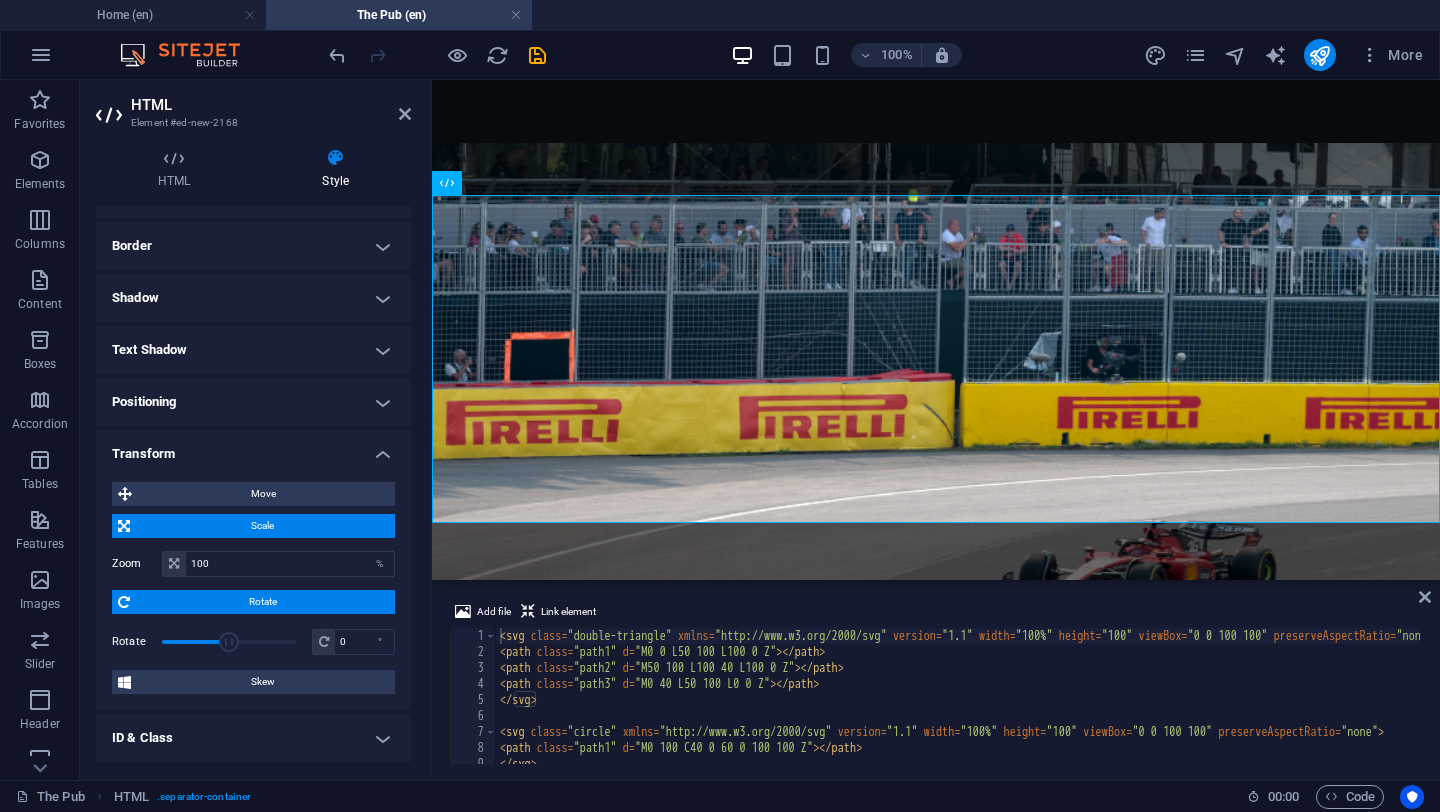 scroll, scrollTop: 0, scrollLeft: 0, axis: both 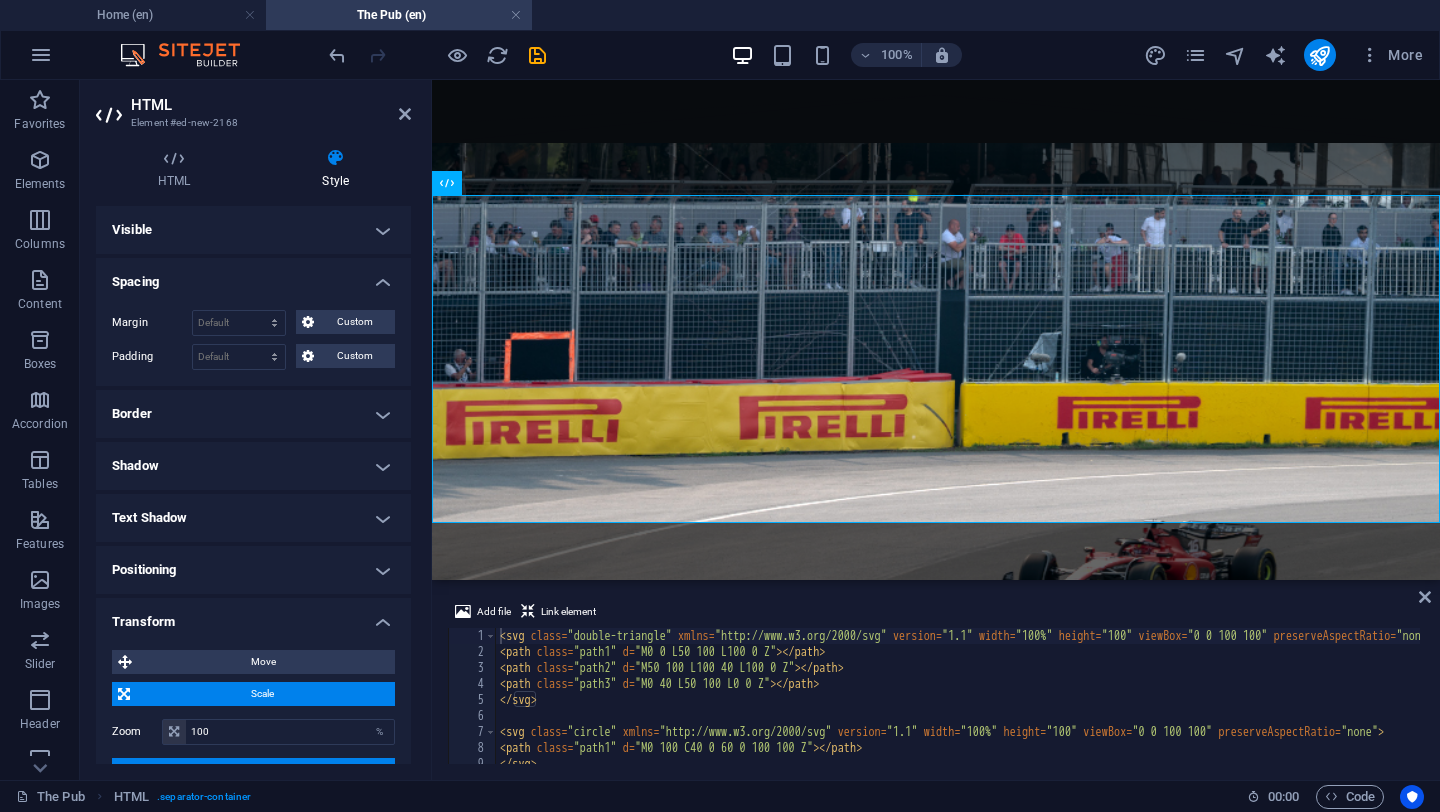 click on "Visible" at bounding box center [253, 230] 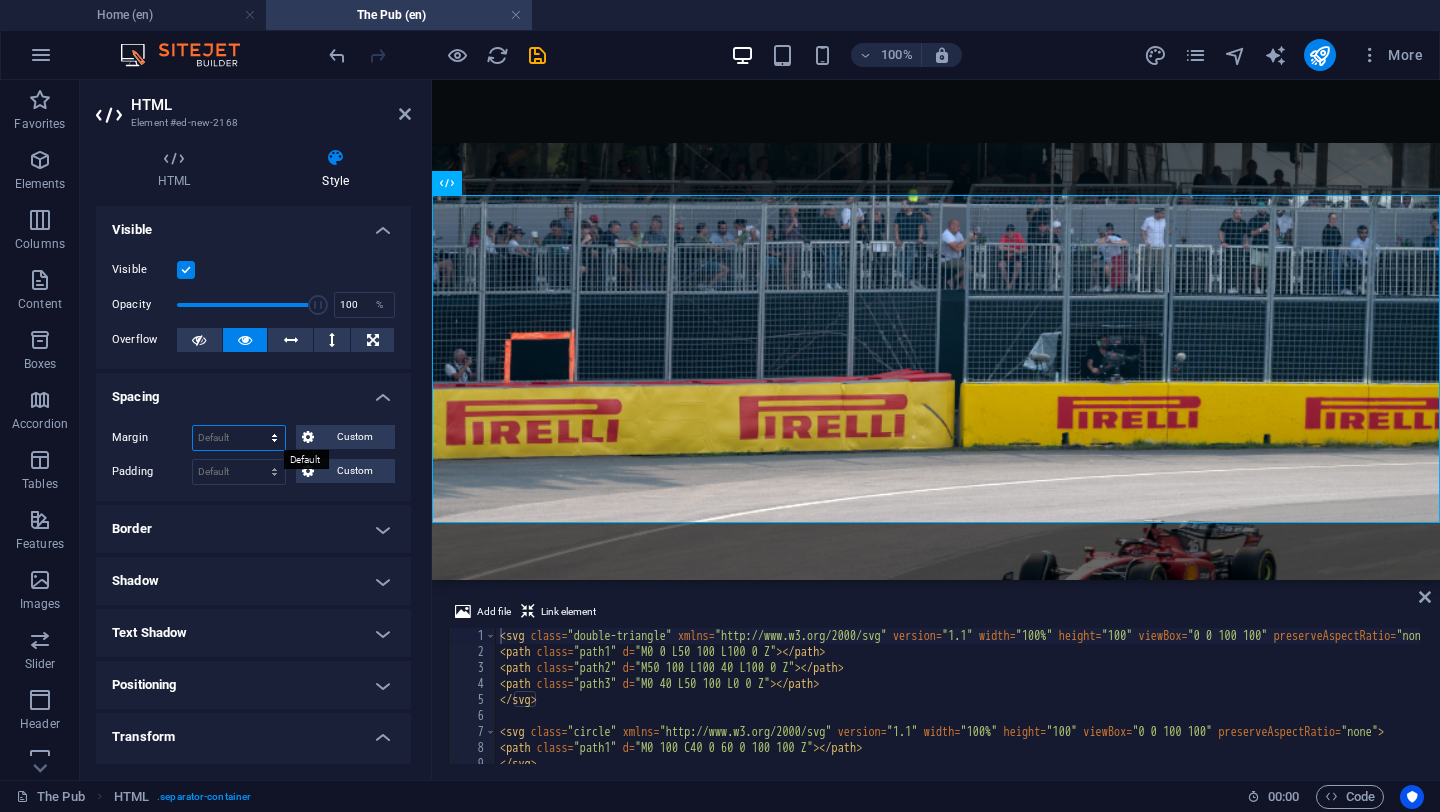 click on "Default auto px % rem vw vh Custom" at bounding box center [239, 438] 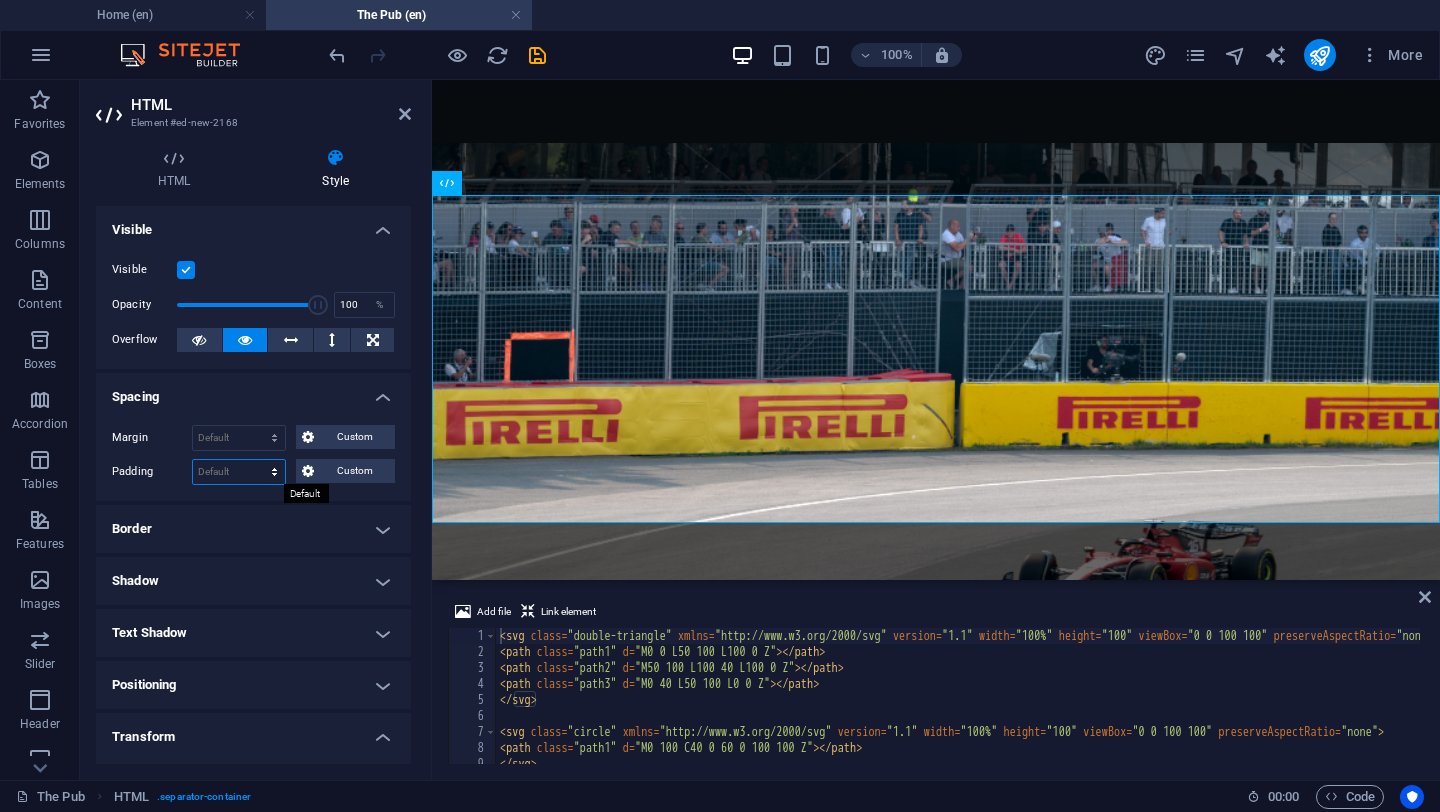 click on "Default px rem % vh vw Custom" at bounding box center [239, 472] 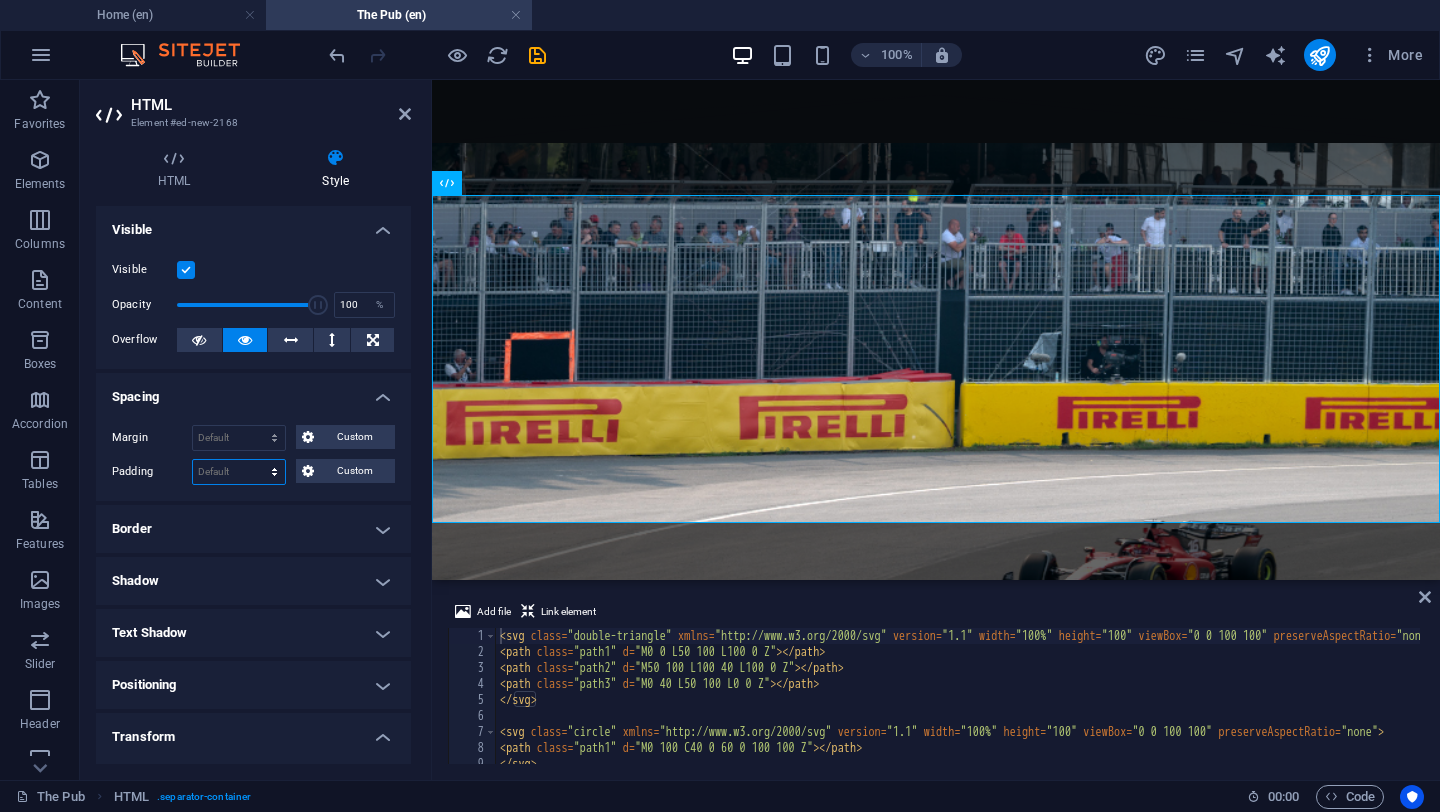 select on "px" 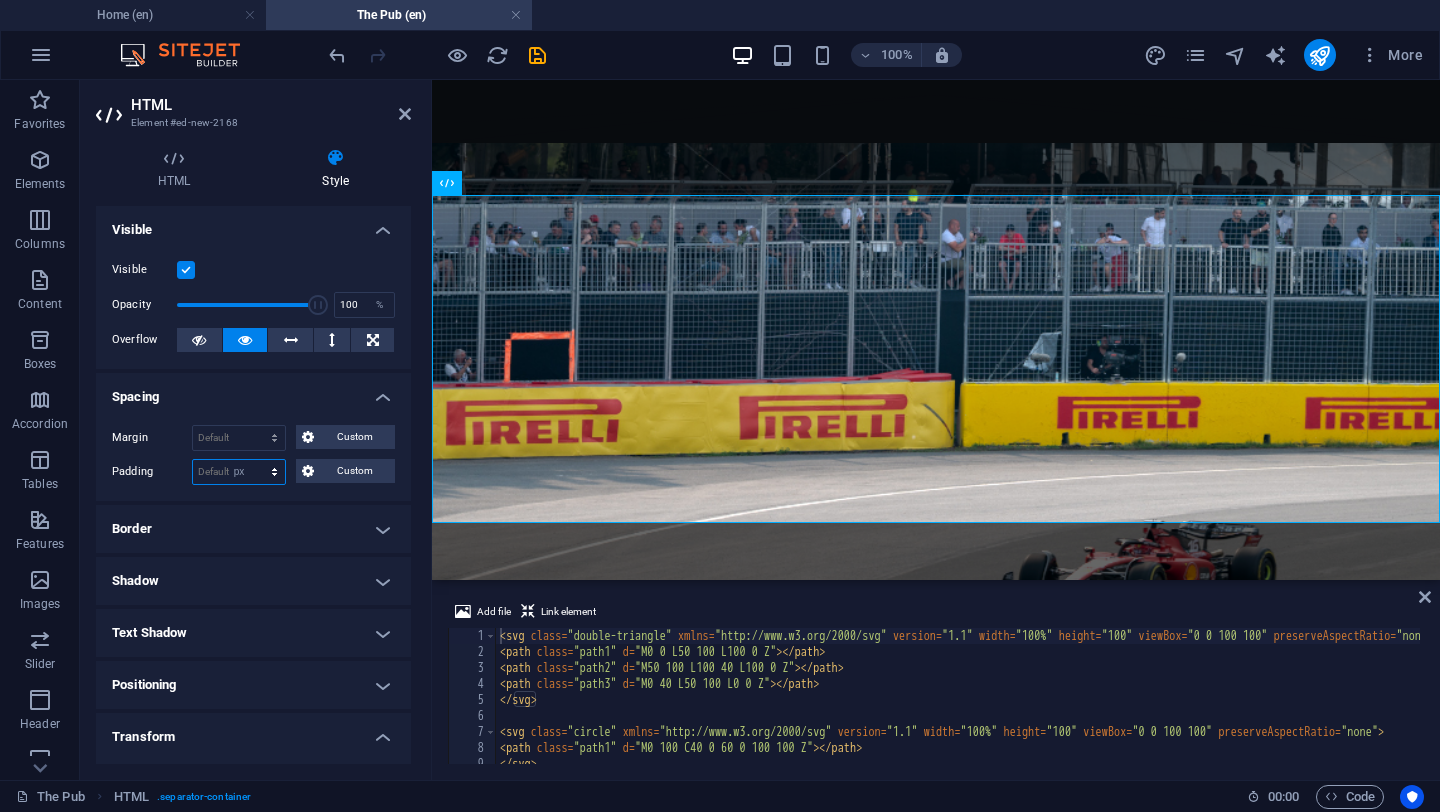 type on "0" 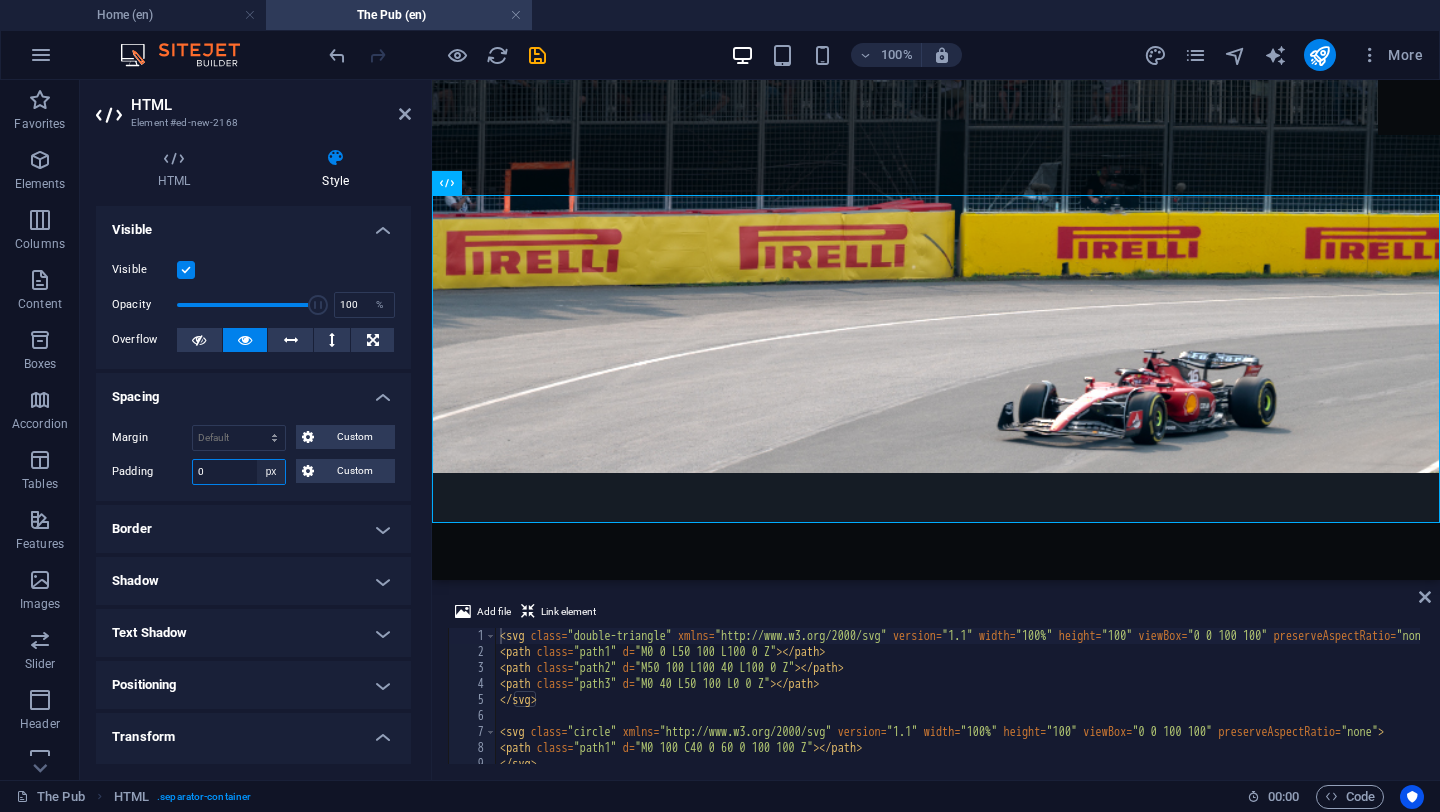 click on "Default px rem % vh vw Custom" at bounding box center (271, 472) 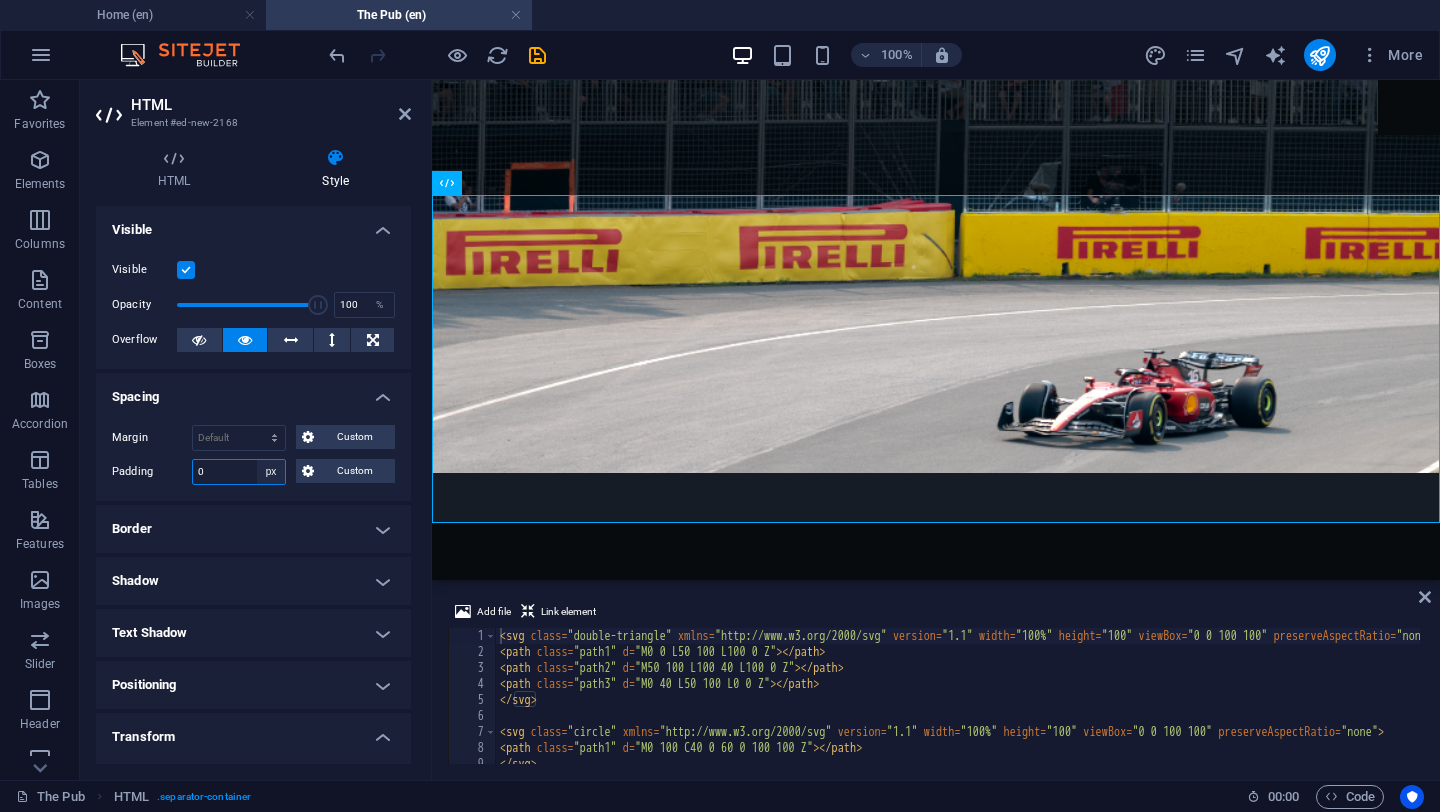 select on "default" 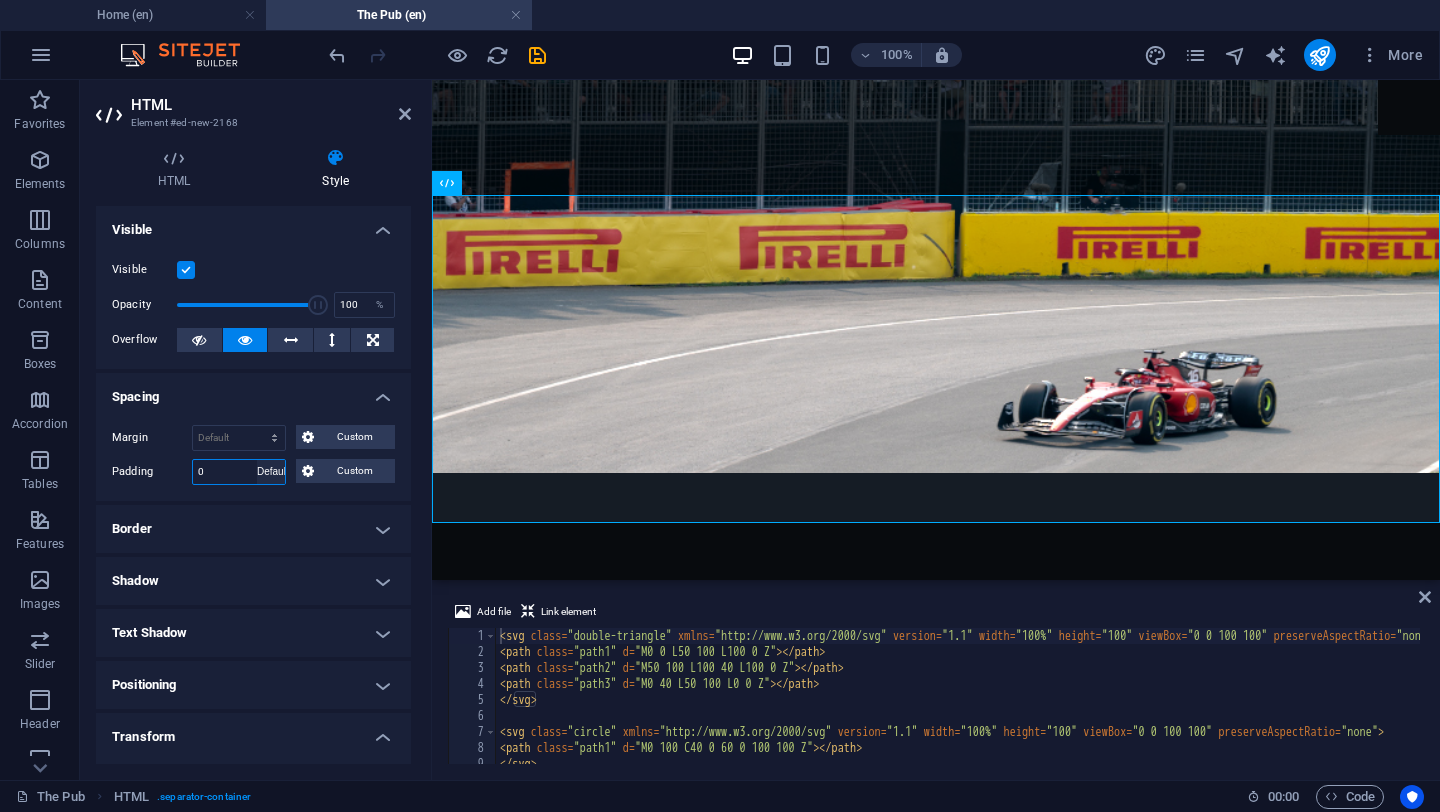 type 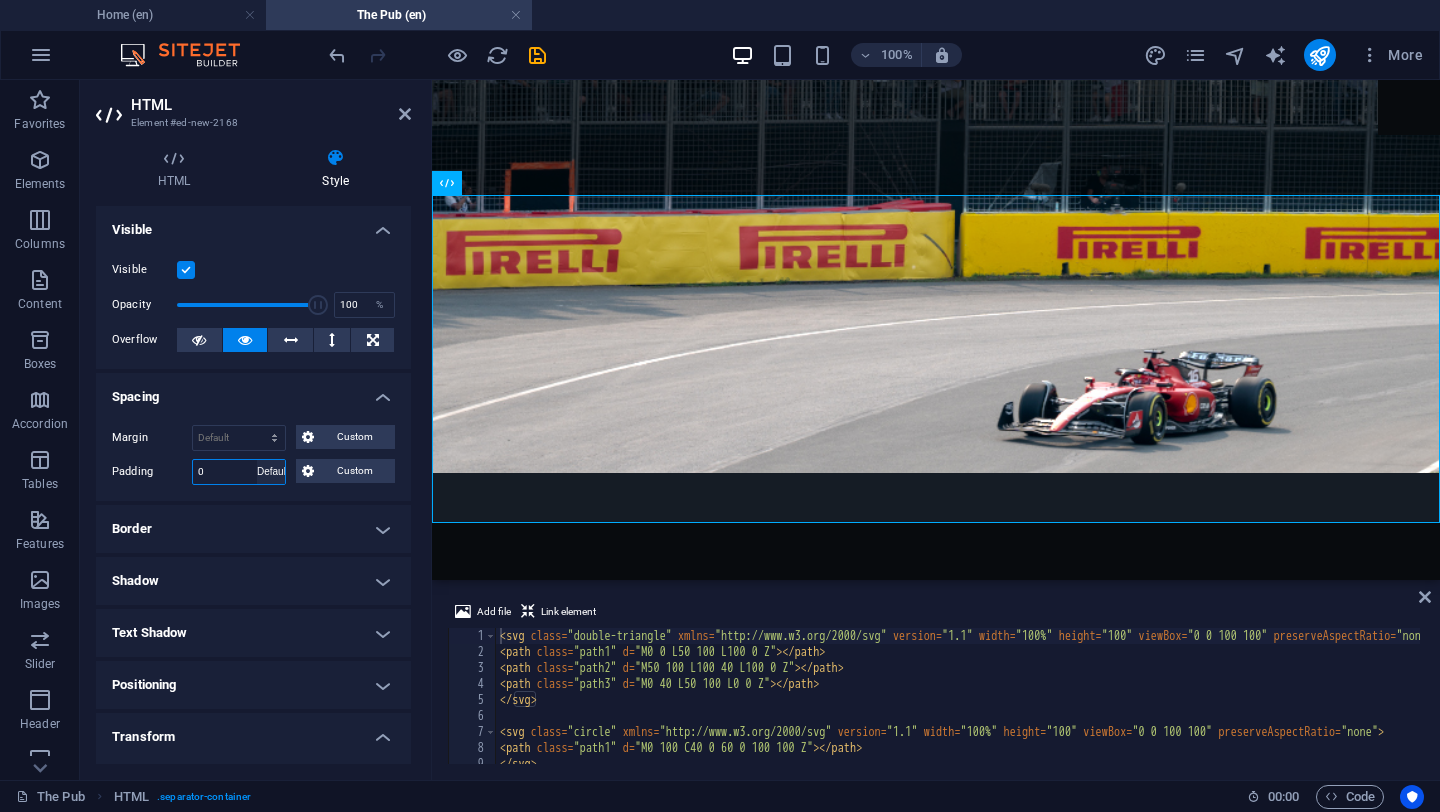 select on "DISABLED_OPTION_VALUE" 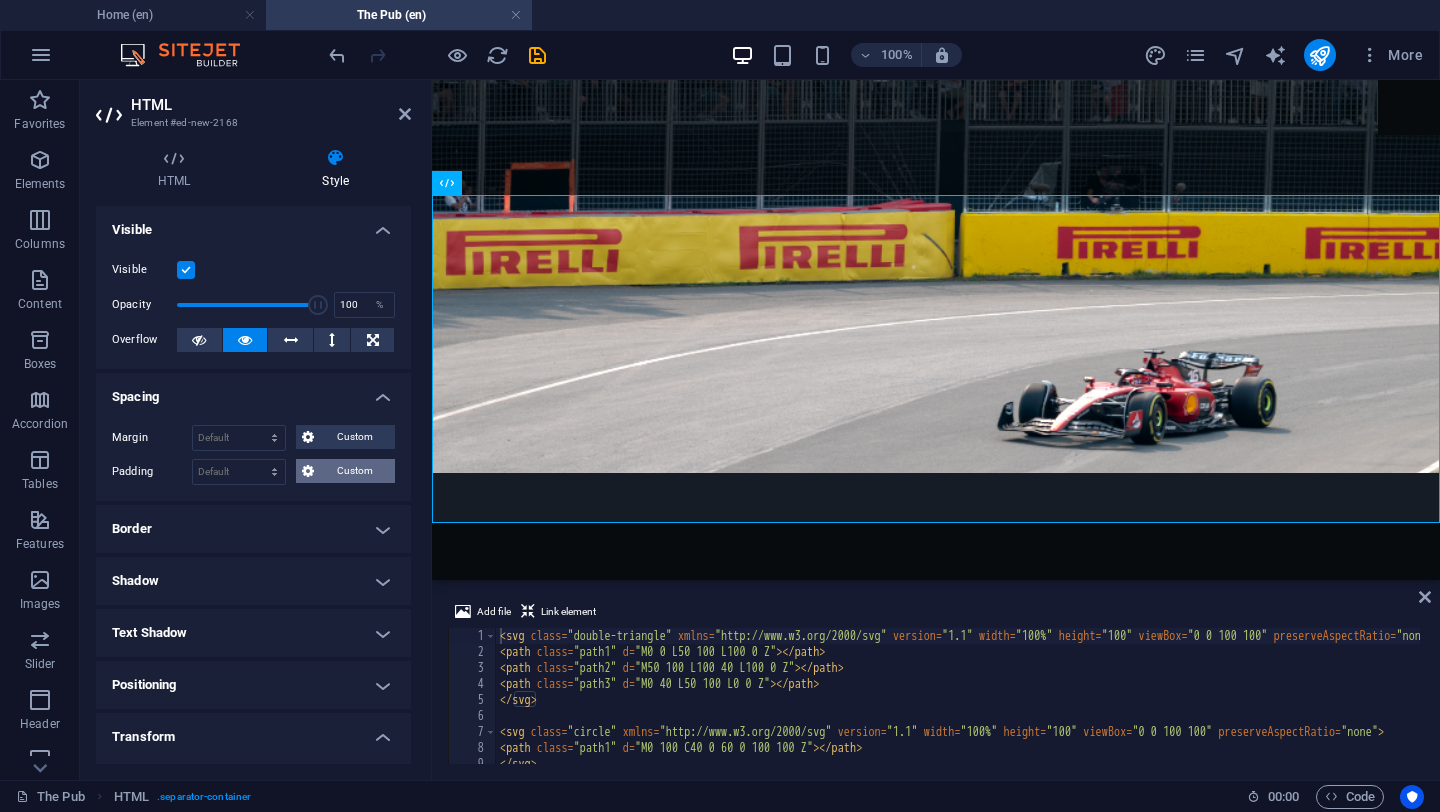click on "Custom" at bounding box center (354, 471) 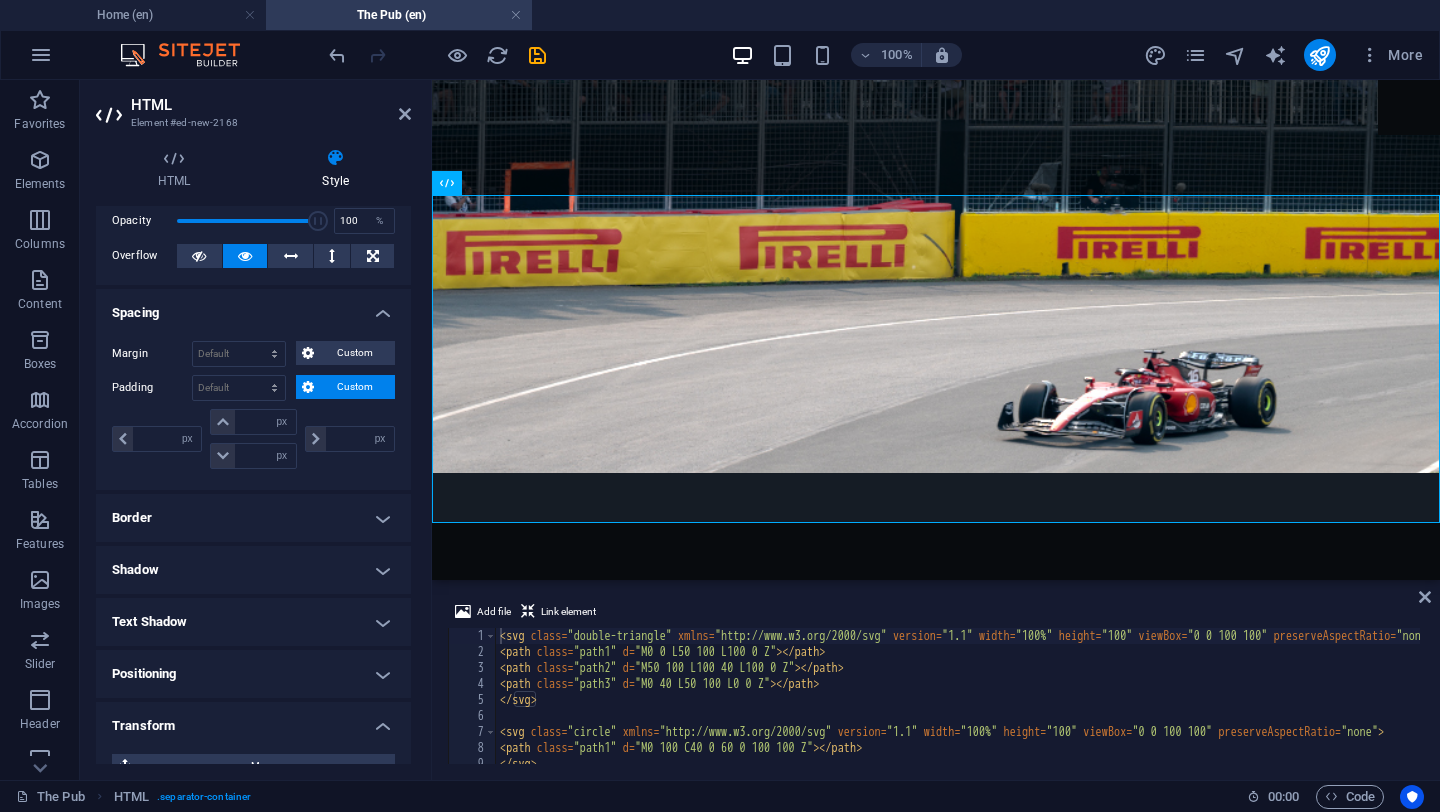 scroll, scrollTop: 85, scrollLeft: 0, axis: vertical 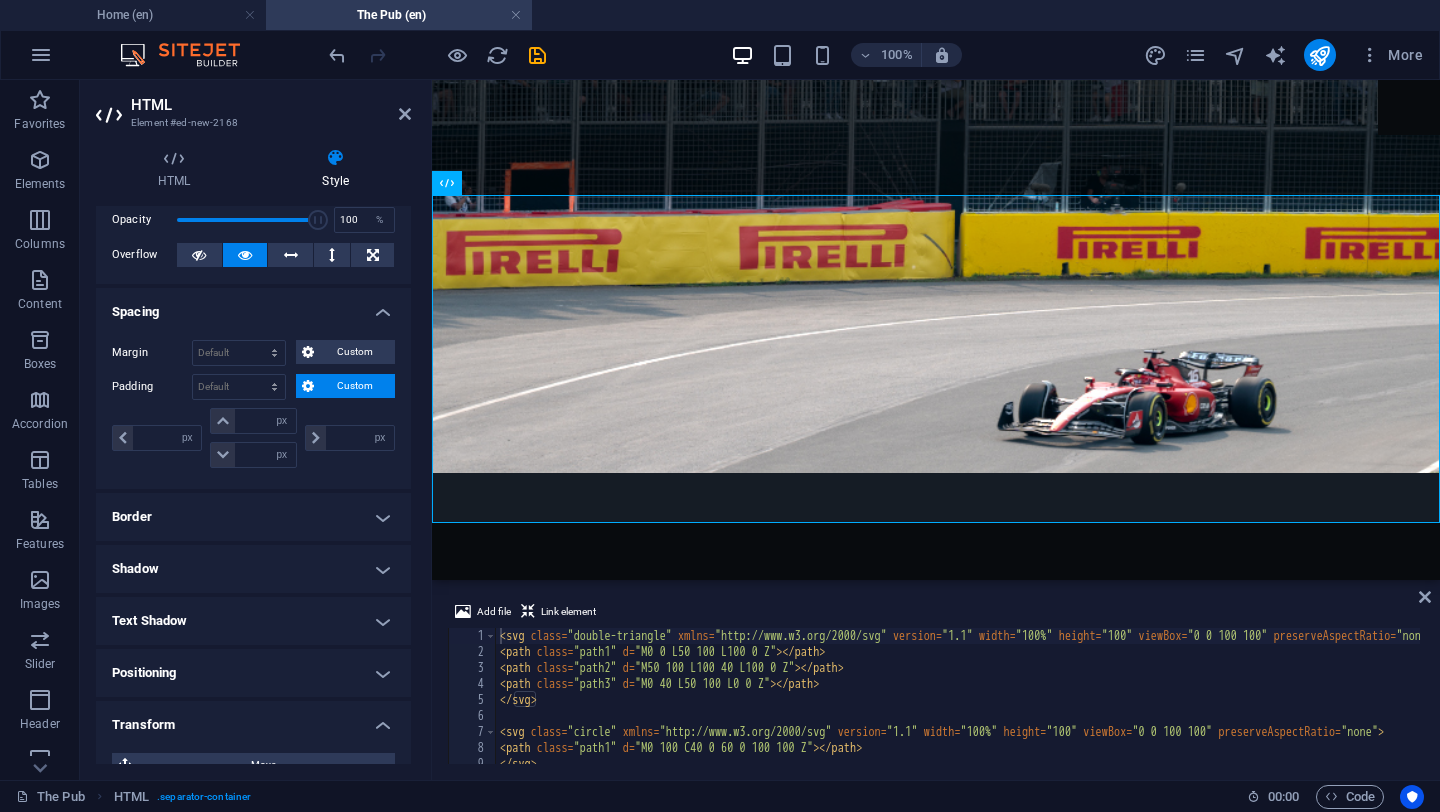 click on "Shadow" at bounding box center (253, 569) 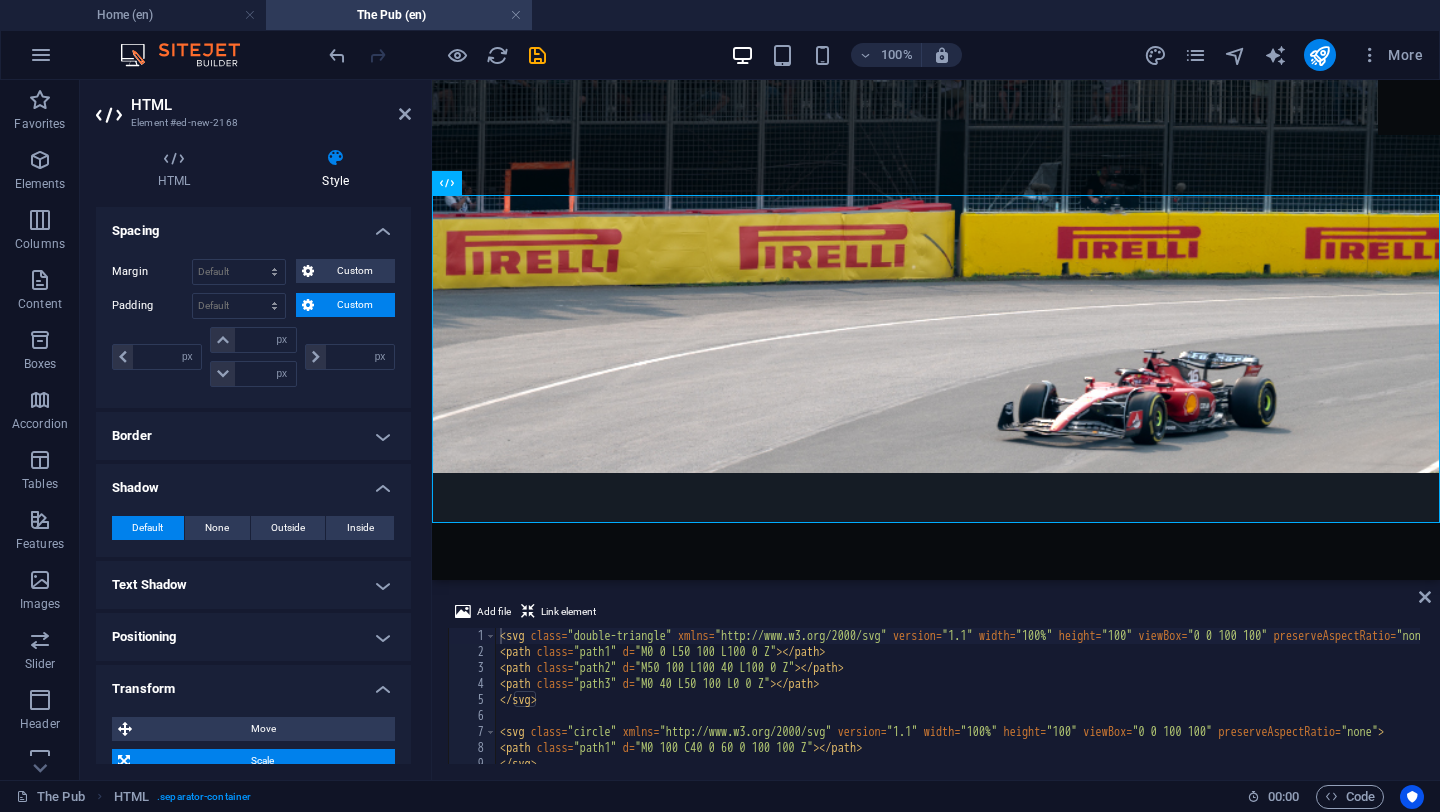 scroll, scrollTop: 169, scrollLeft: 0, axis: vertical 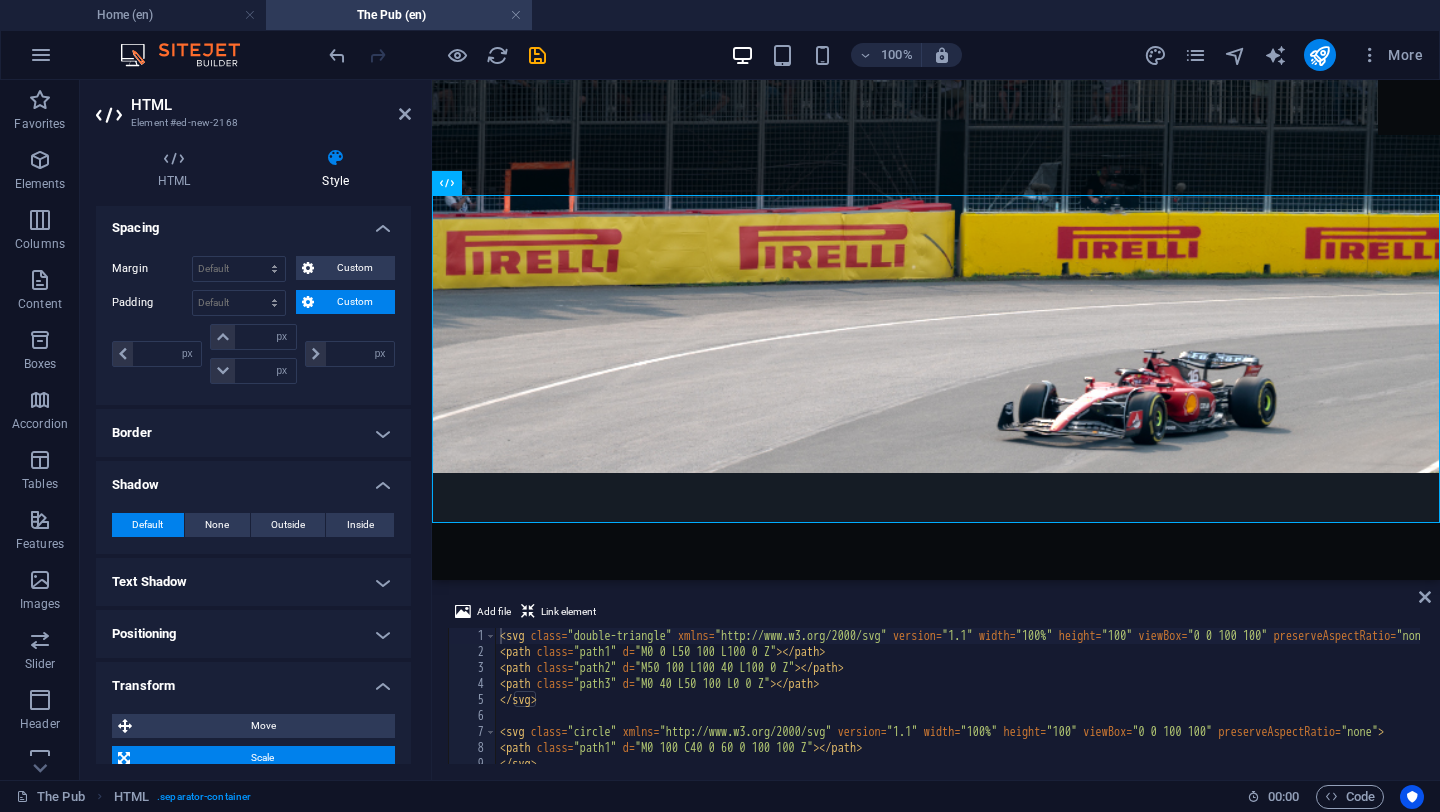 click on "Positioning" at bounding box center [253, 634] 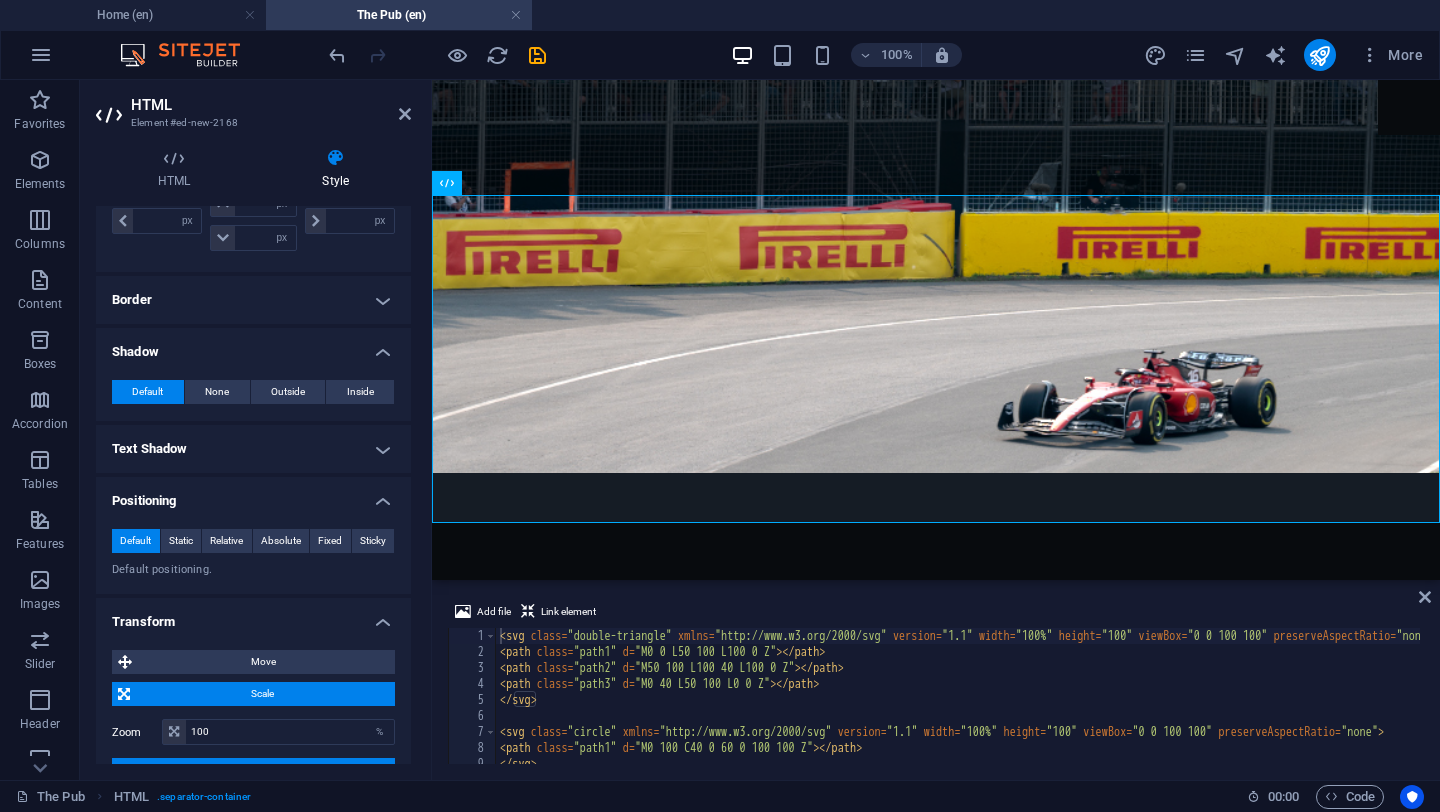 scroll, scrollTop: 0, scrollLeft: 0, axis: both 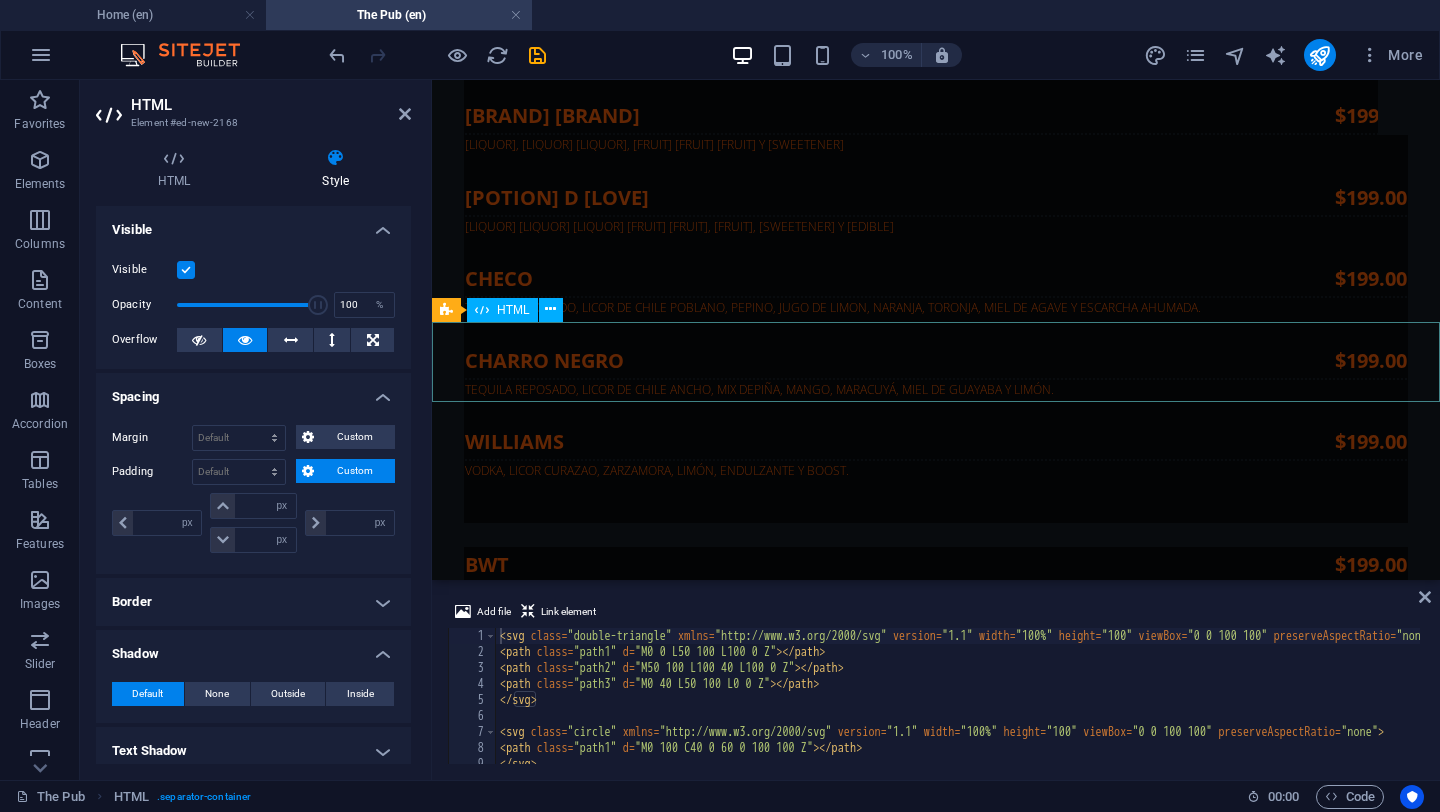 click at bounding box center [936, 4354] 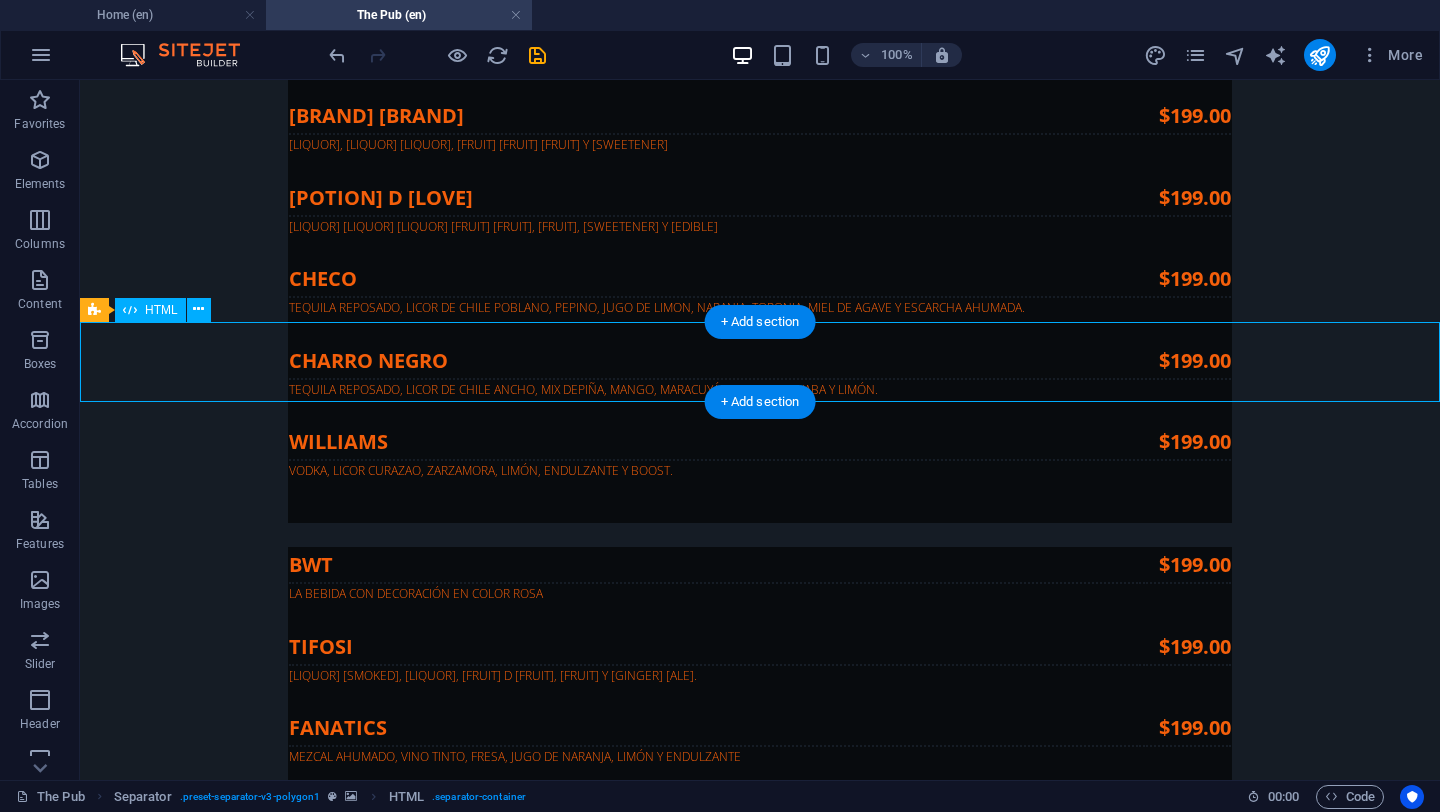 click at bounding box center [760, 4354] 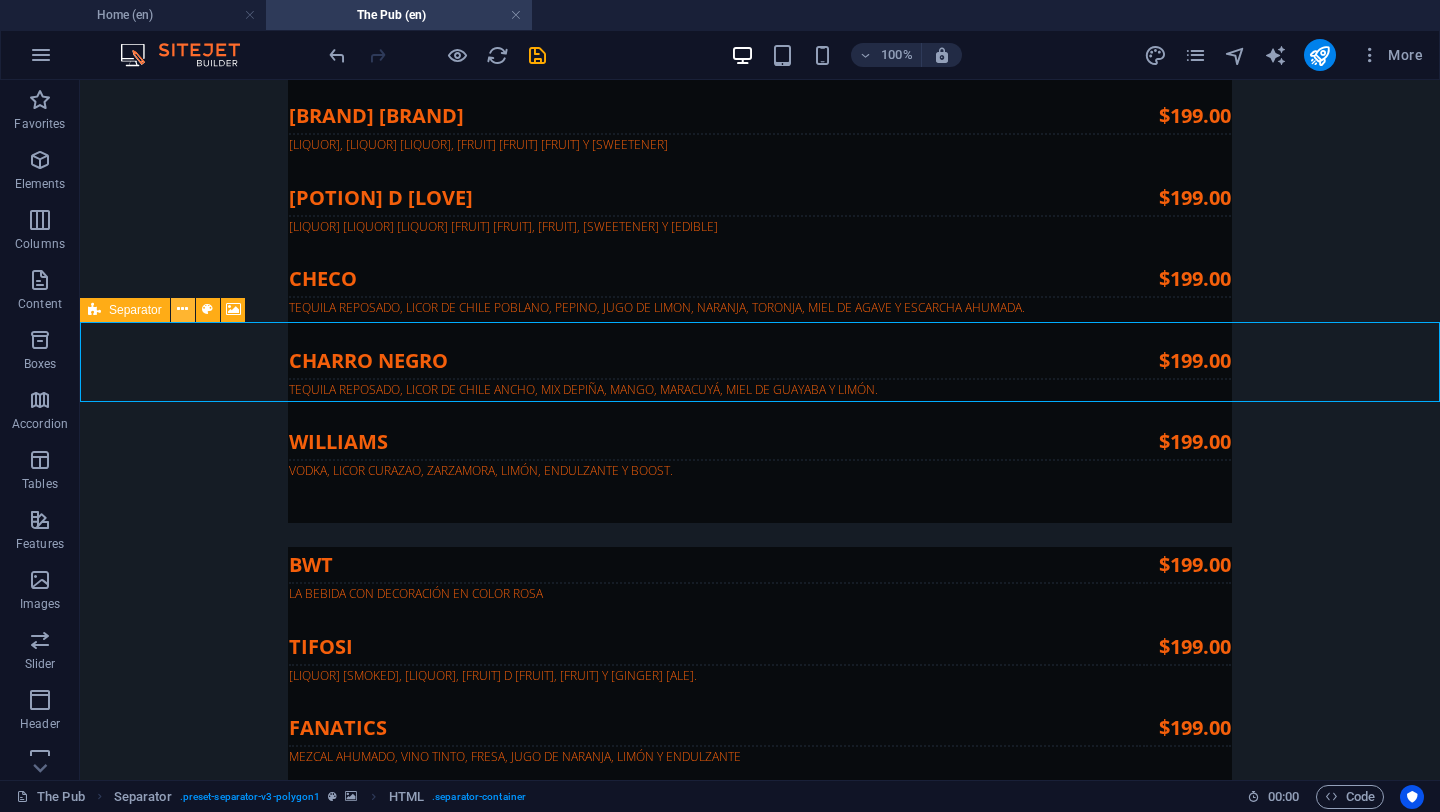 click at bounding box center (183, 310) 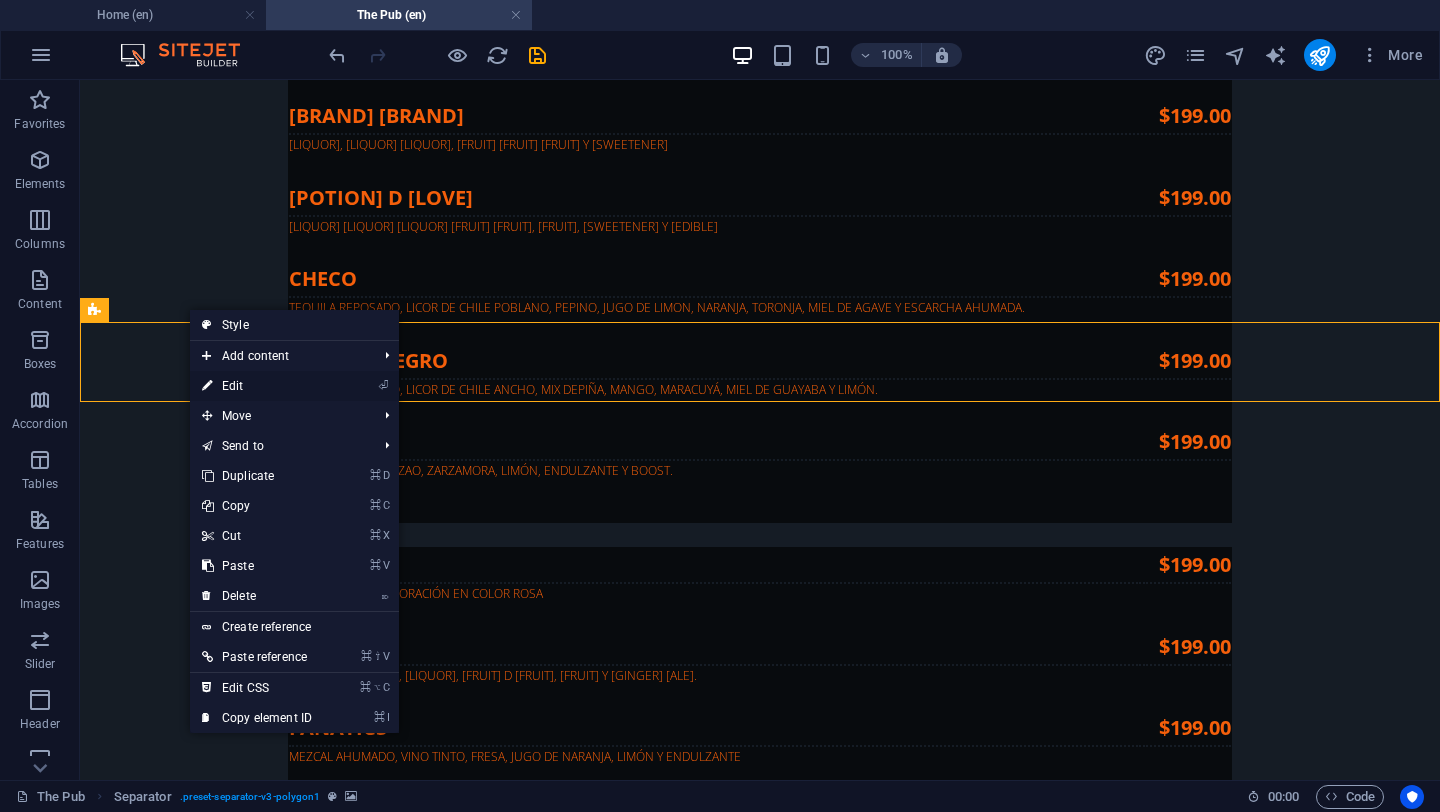 click on "⏎  Edit" at bounding box center [257, 386] 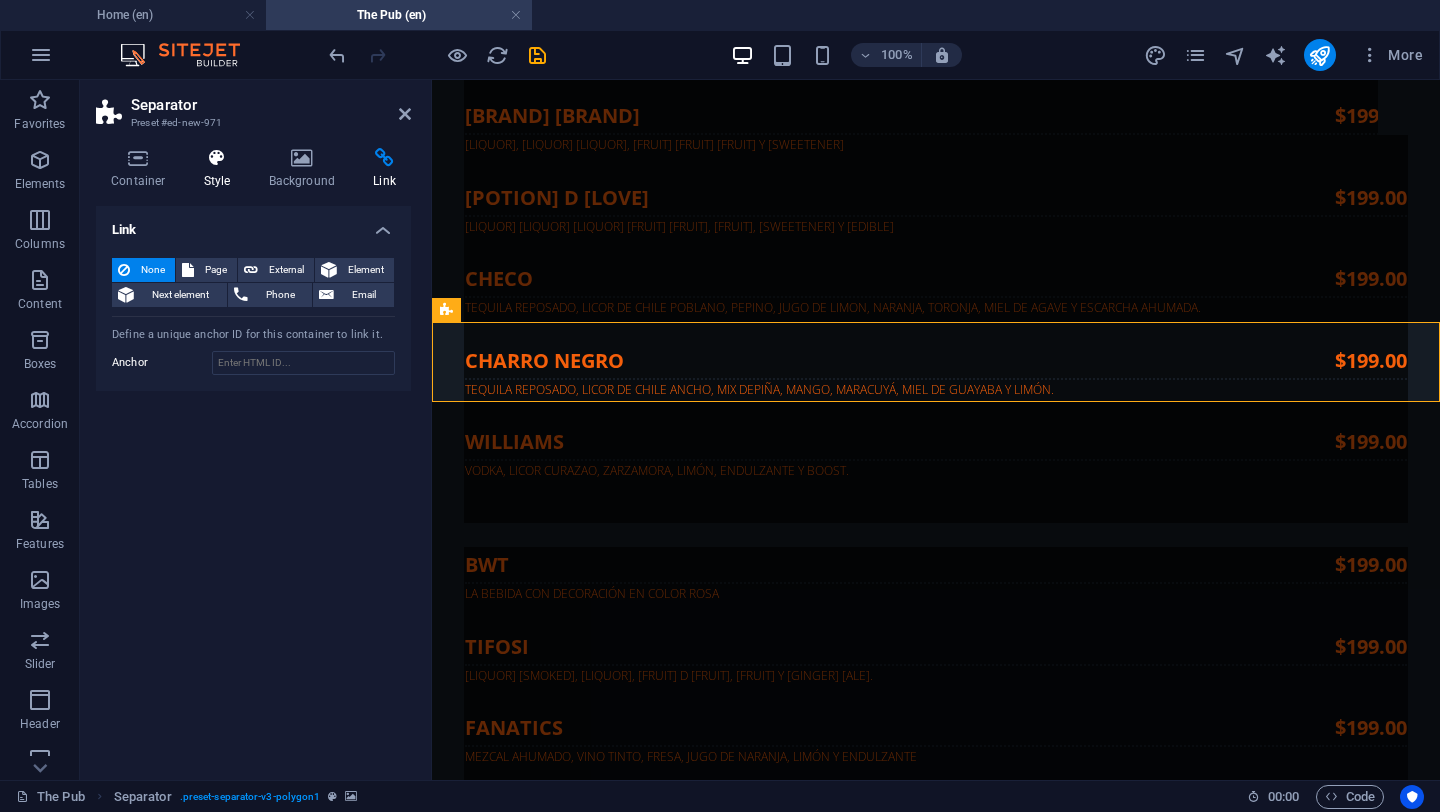 click on "Style" at bounding box center [221, 169] 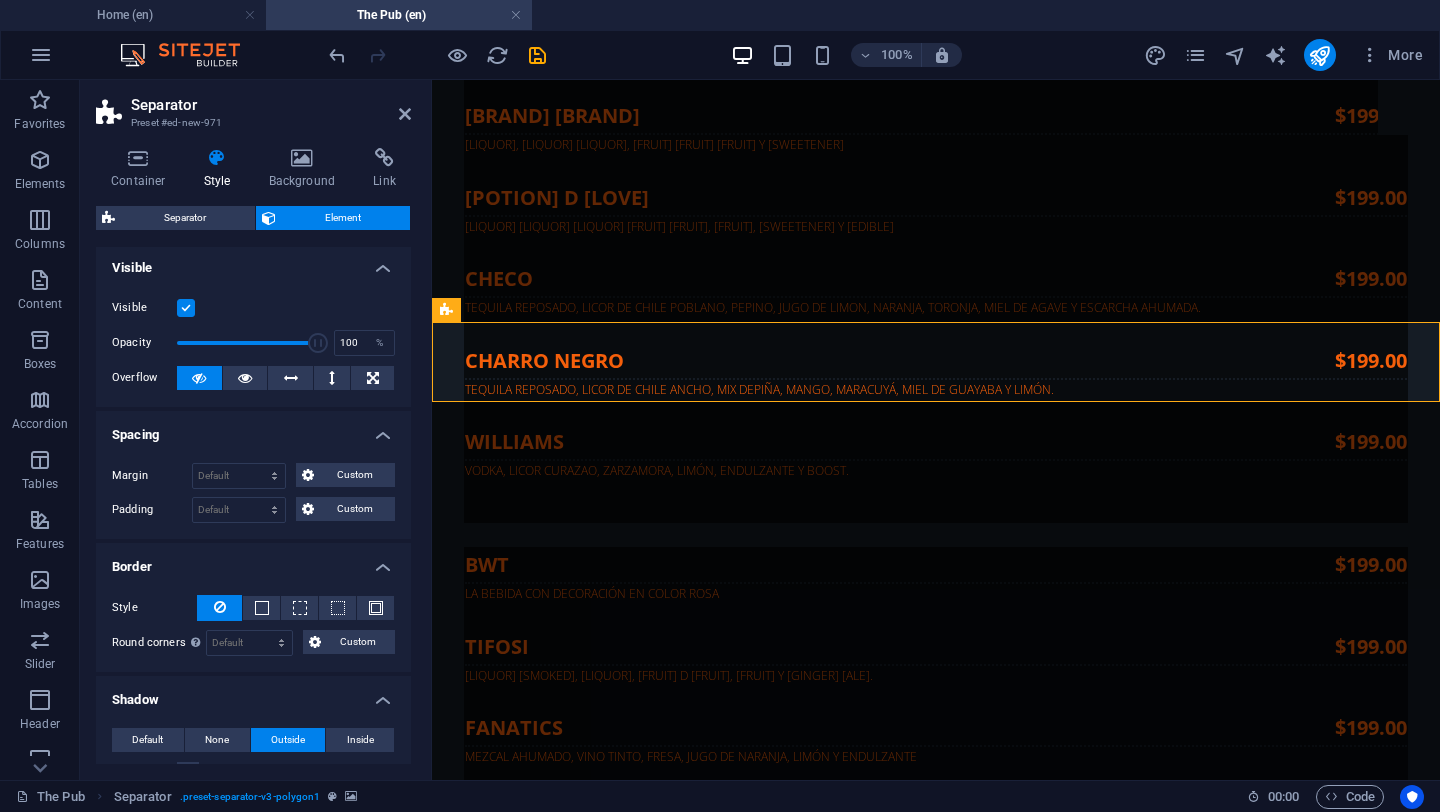 scroll, scrollTop: 0, scrollLeft: 0, axis: both 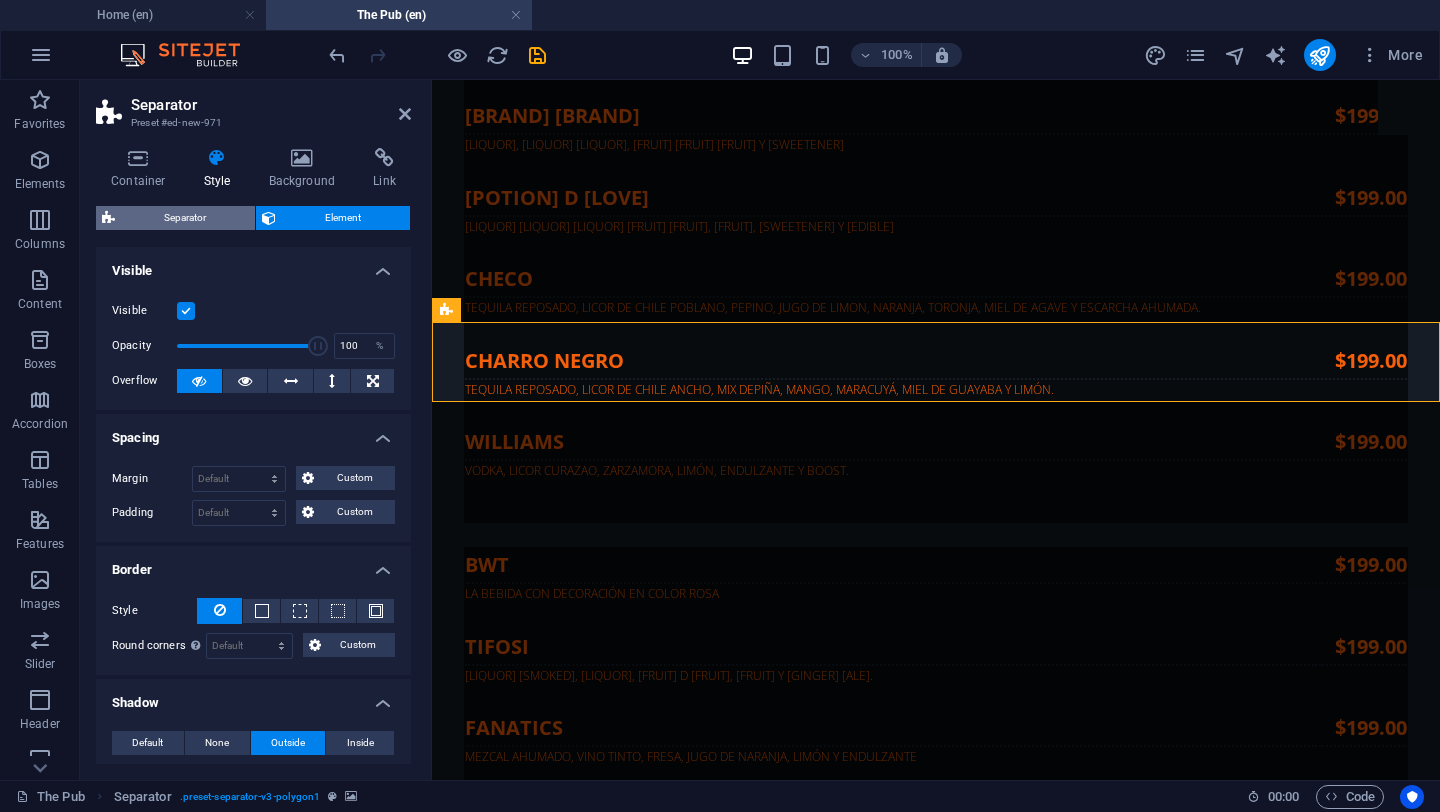 click on "Separator" at bounding box center [185, 218] 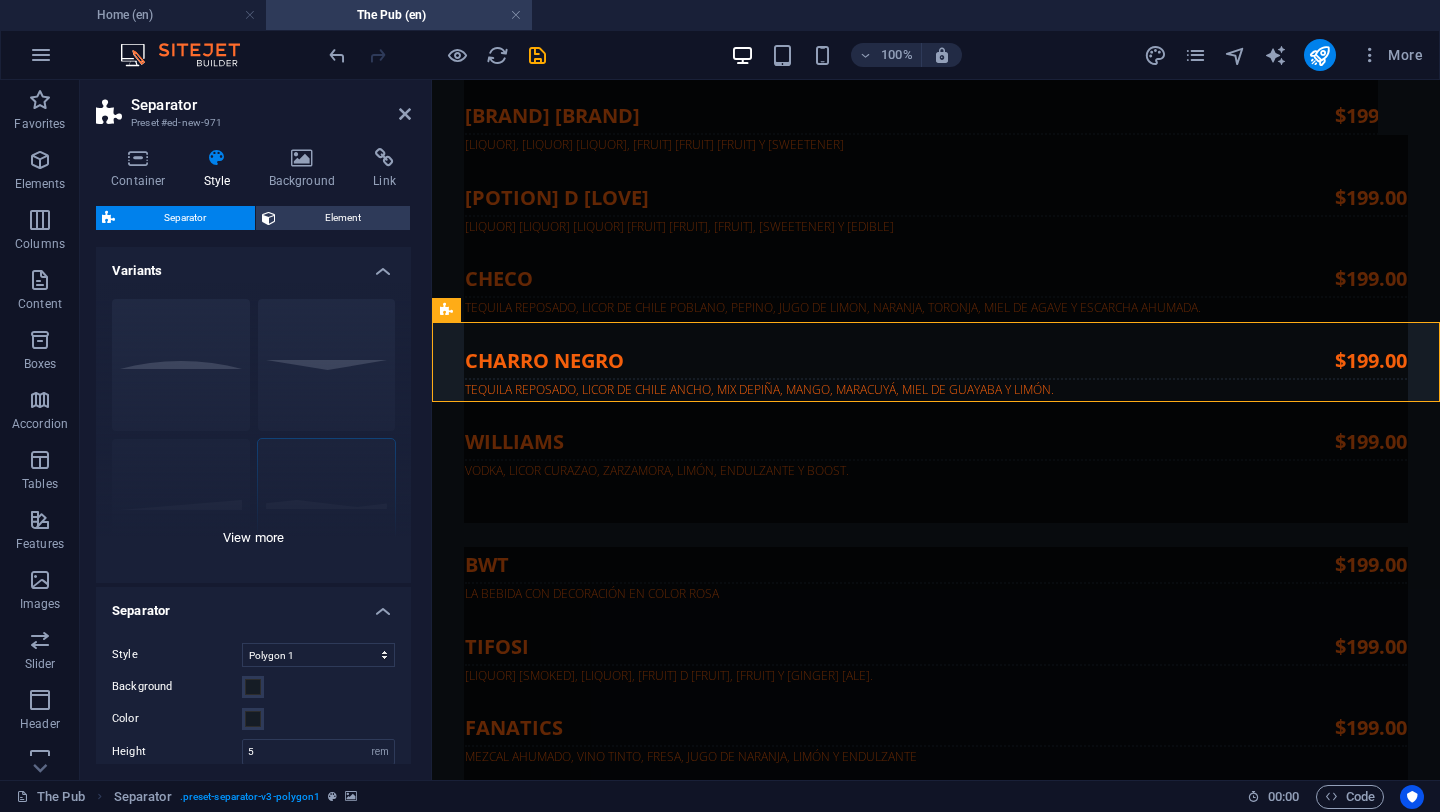 scroll, scrollTop: 169, scrollLeft: 0, axis: vertical 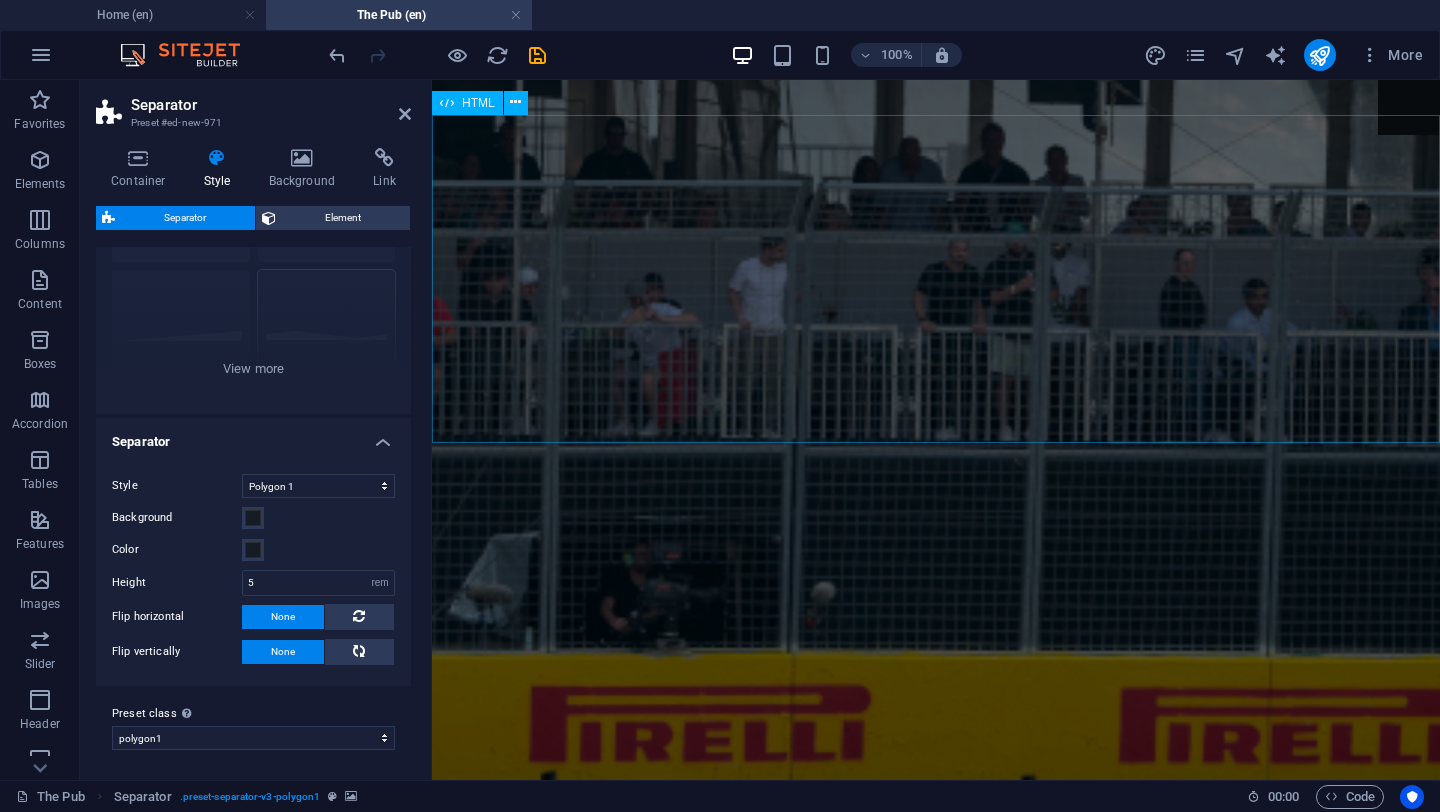 click at bounding box center (936, 5567) 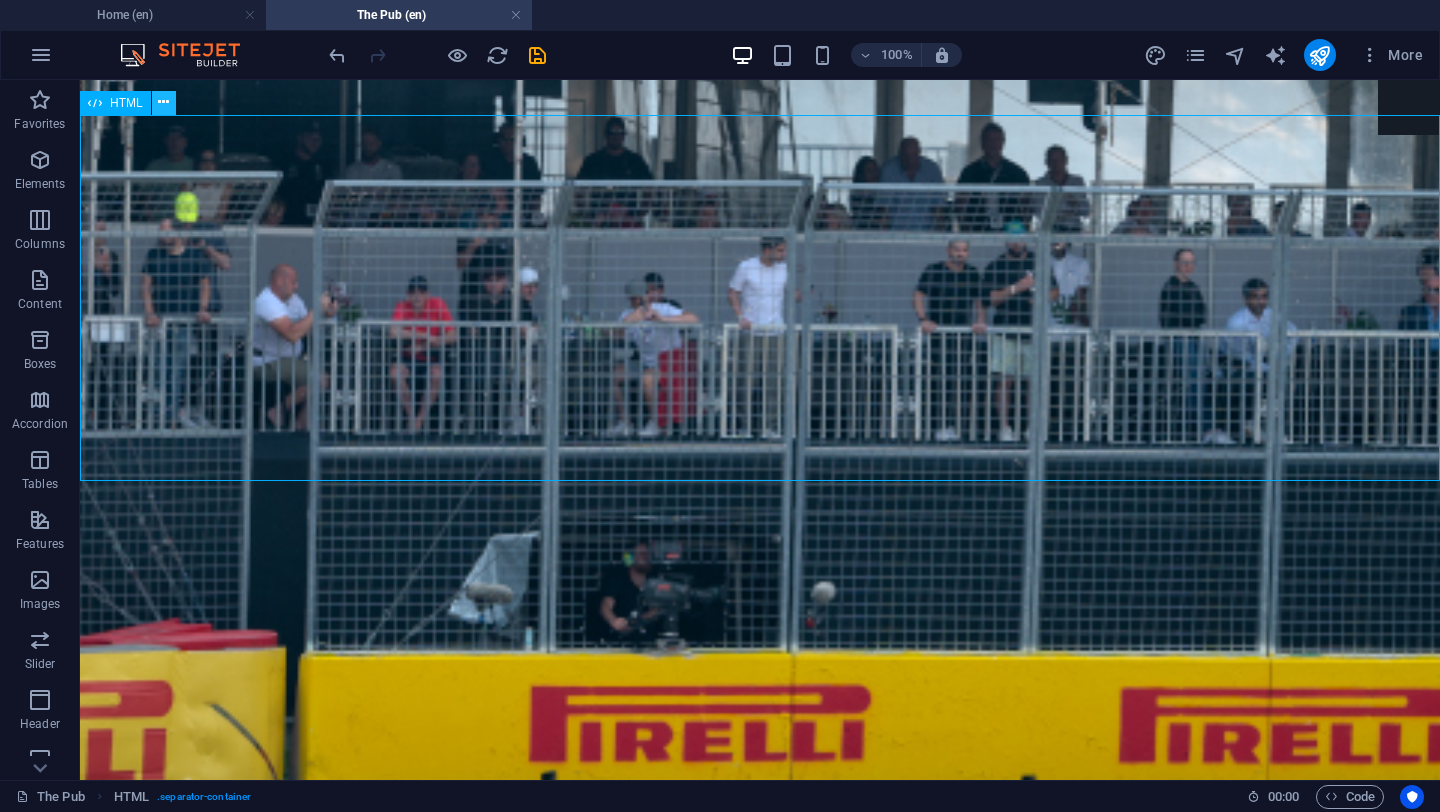 click at bounding box center (163, 102) 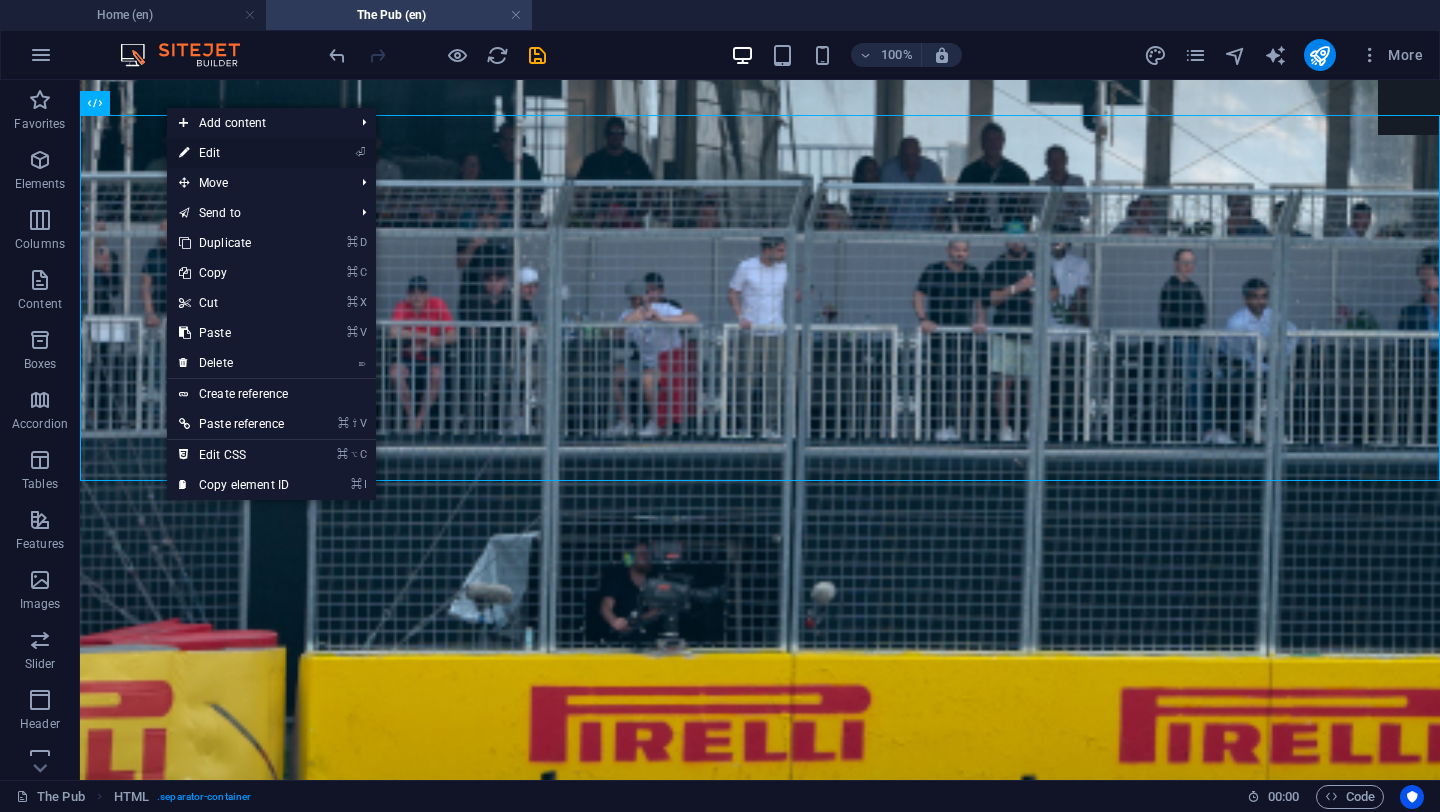 click on "⏎  Edit" at bounding box center (234, 153) 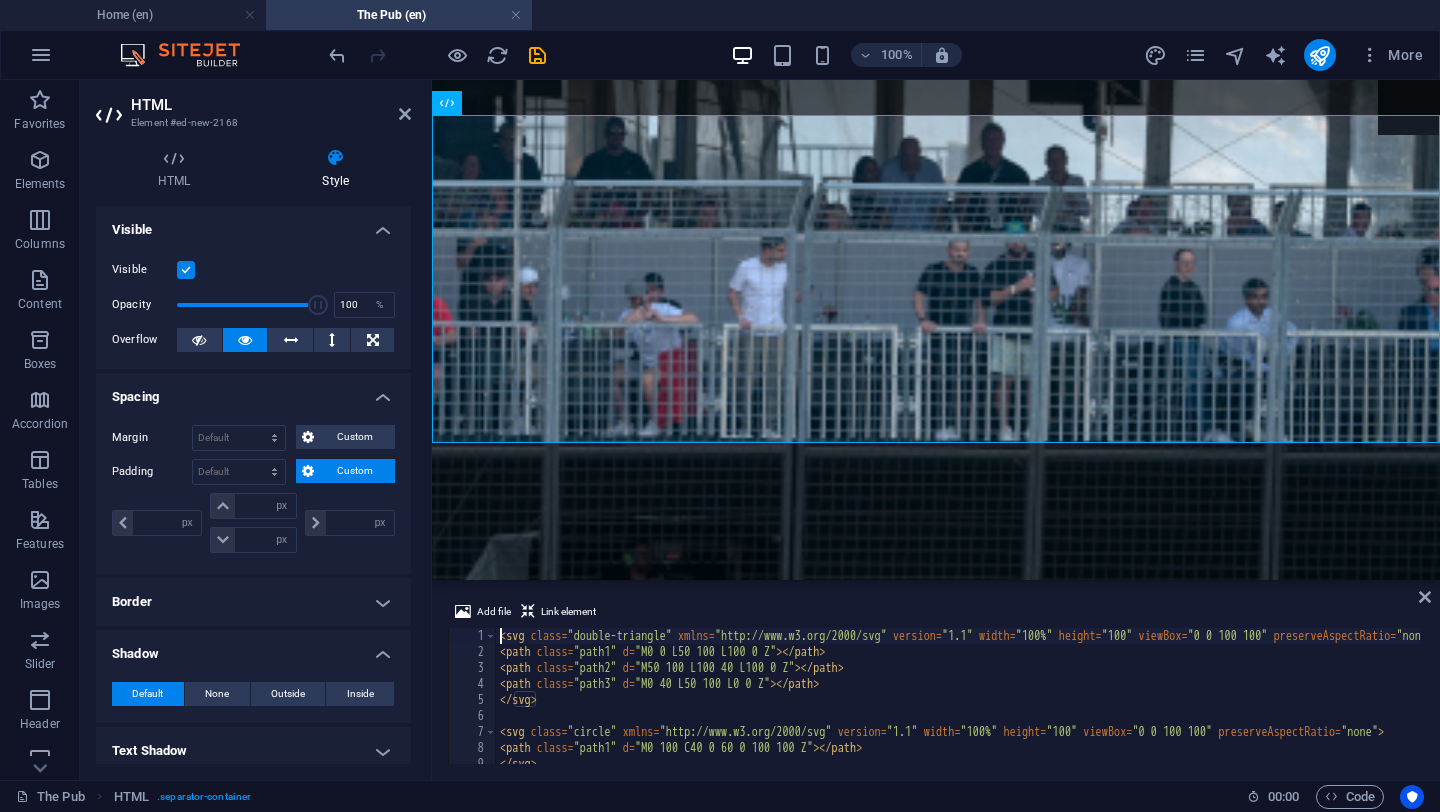 click on "Style" at bounding box center (335, 169) 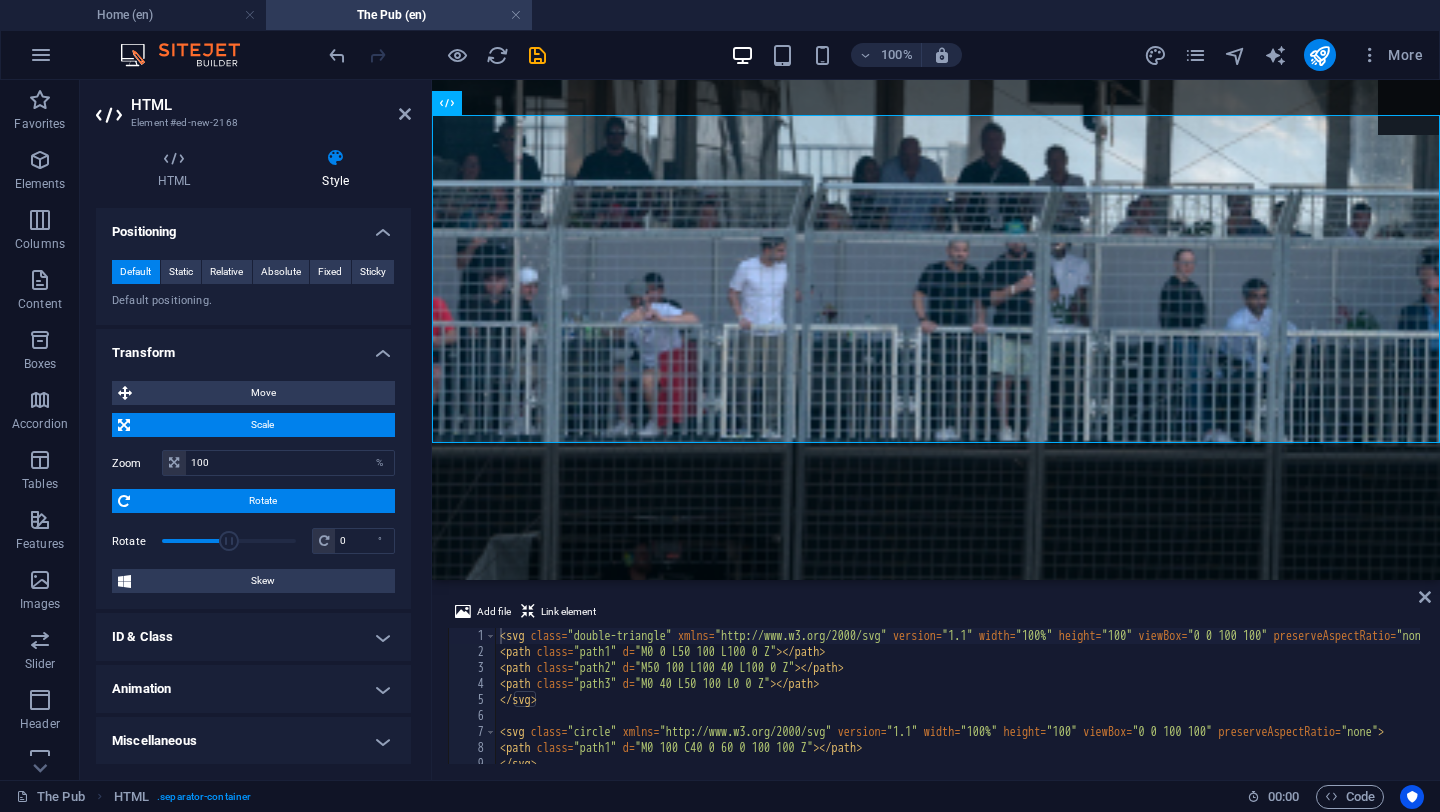 scroll, scrollTop: 572, scrollLeft: 0, axis: vertical 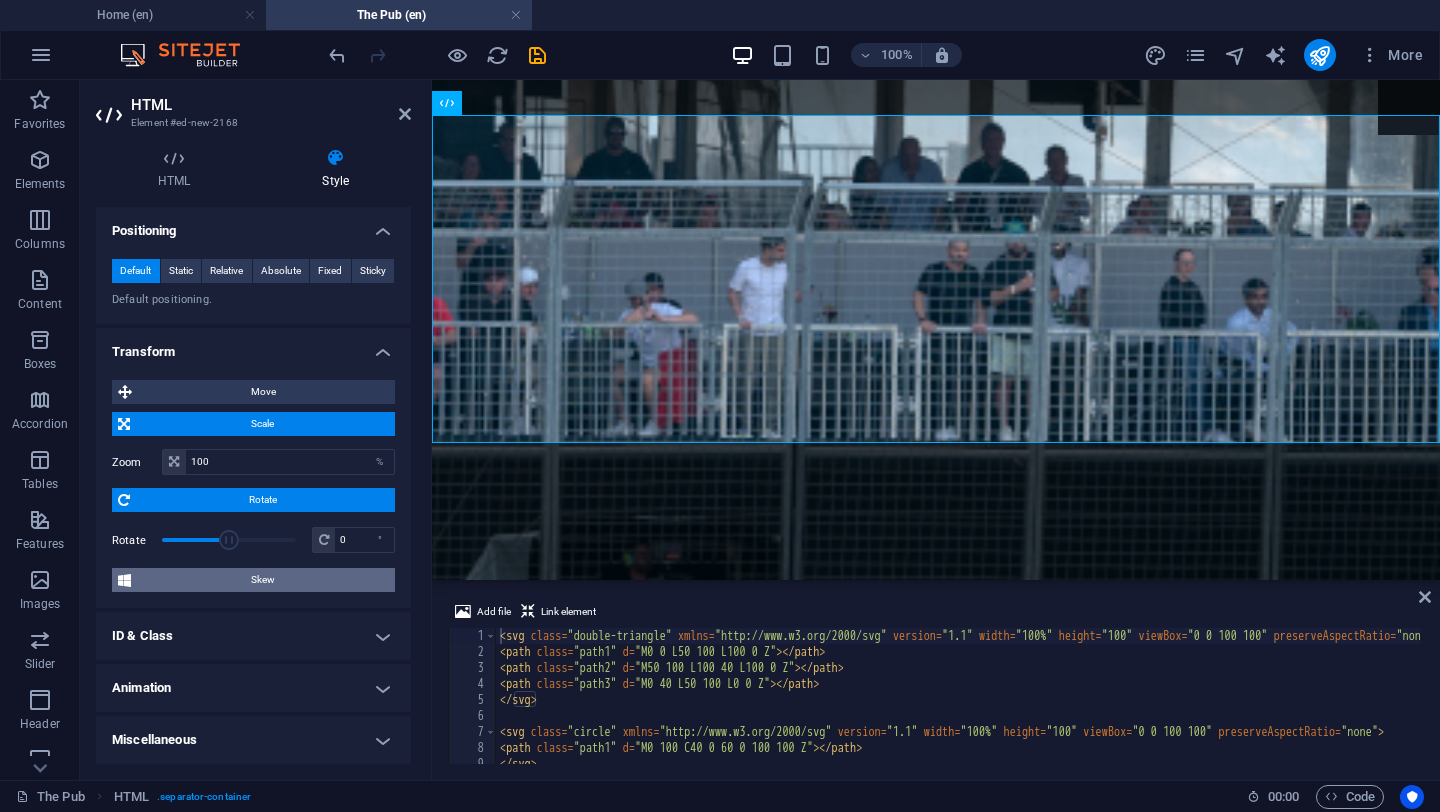 click on "Skew" at bounding box center [263, 580] 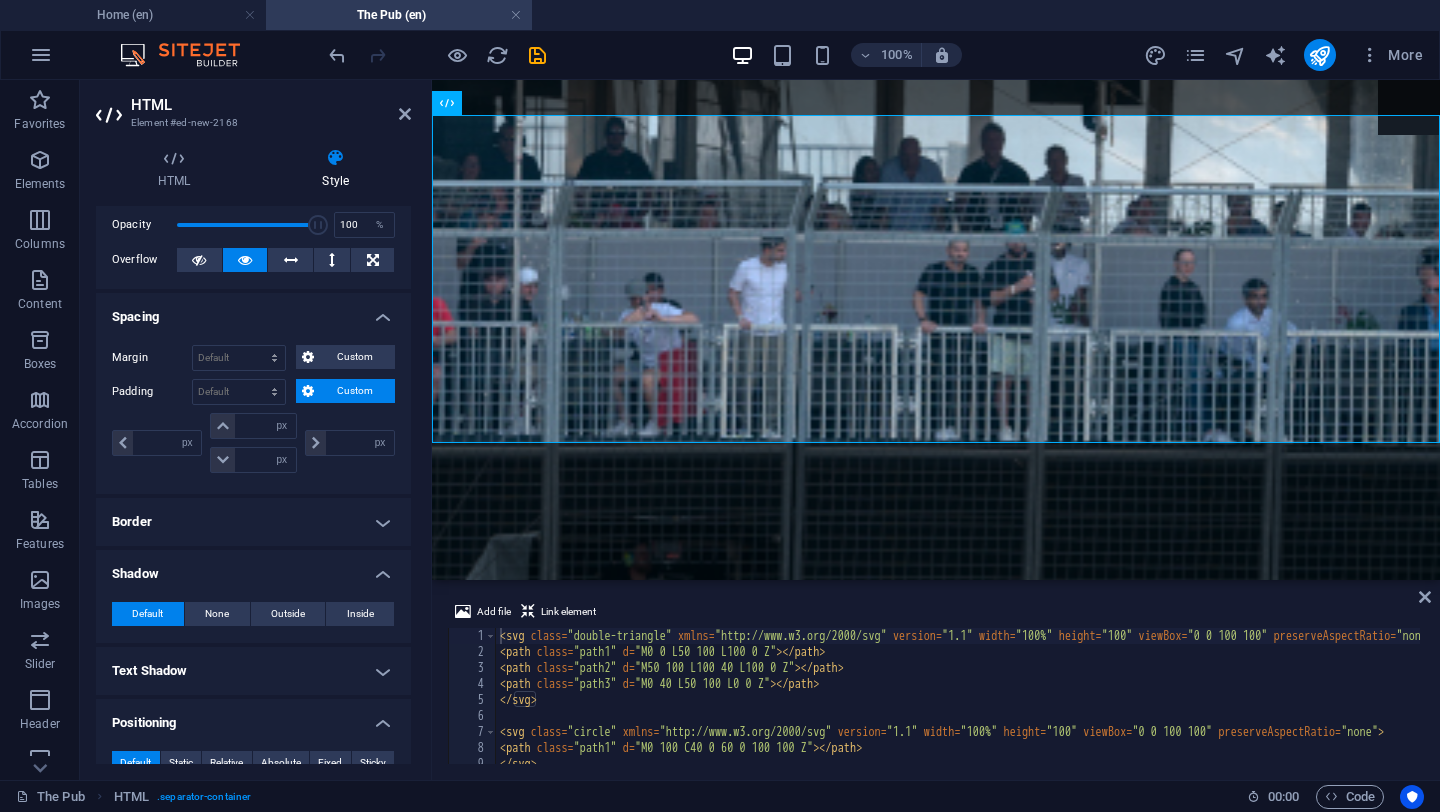 scroll, scrollTop: 0, scrollLeft: 0, axis: both 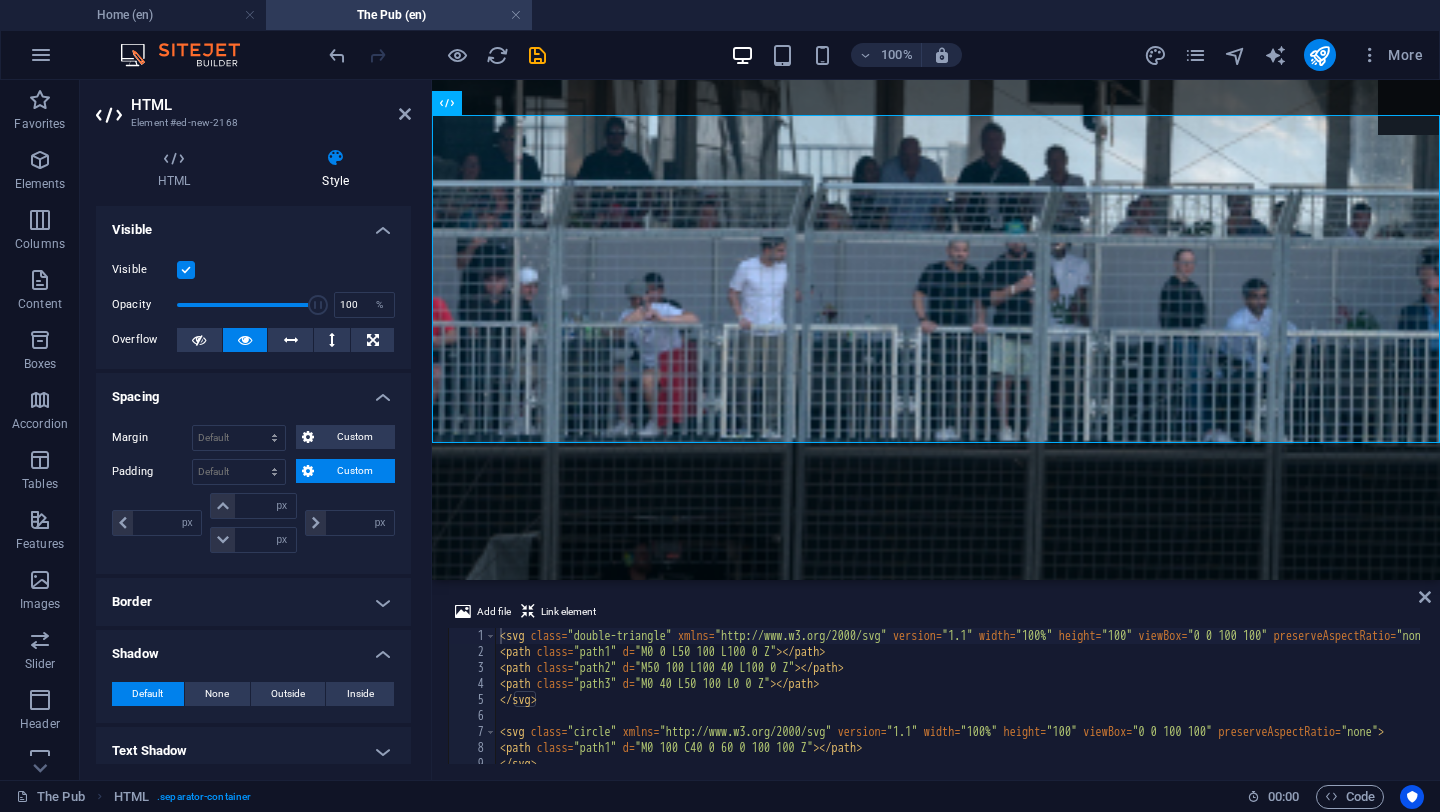 click at bounding box center (335, 158) 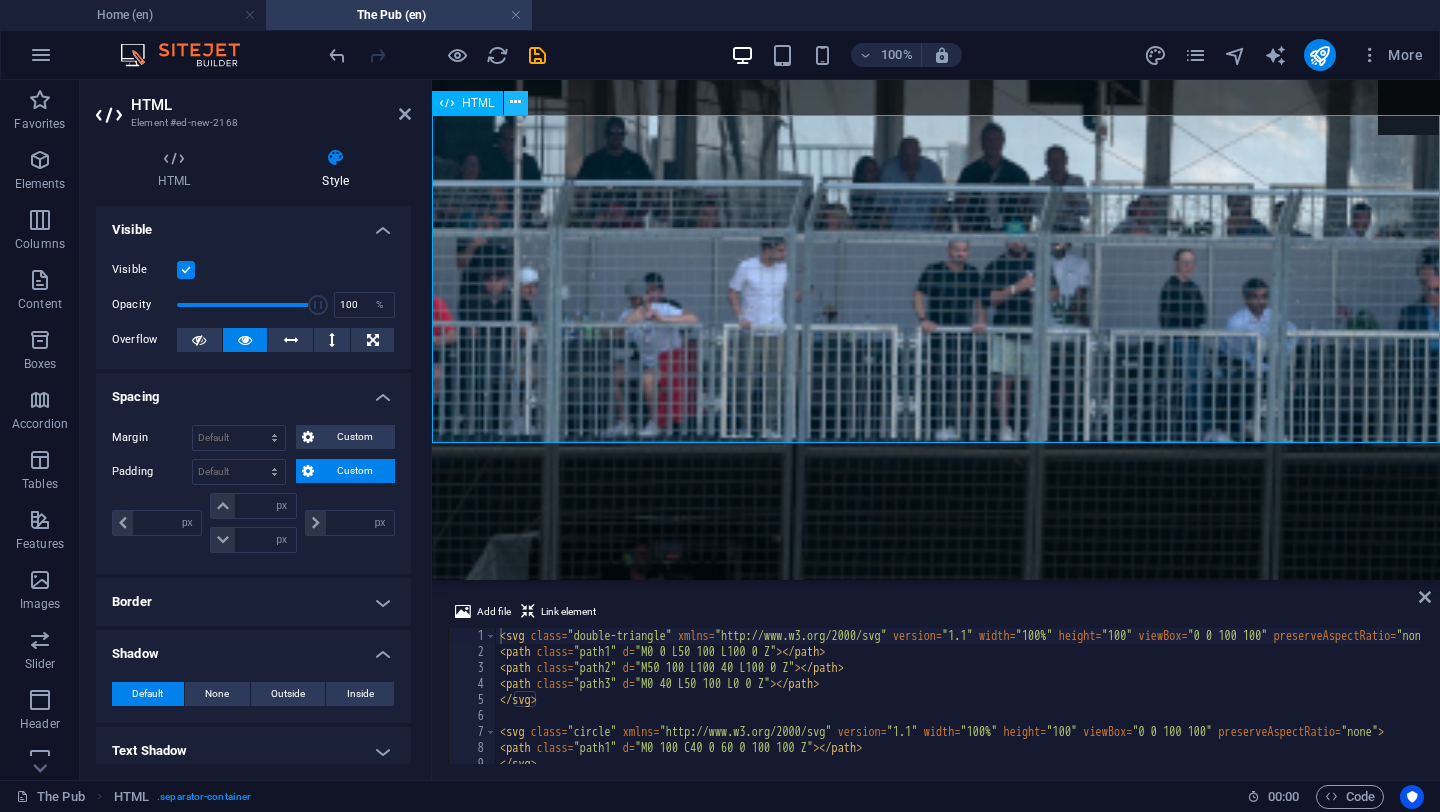 click at bounding box center (515, 102) 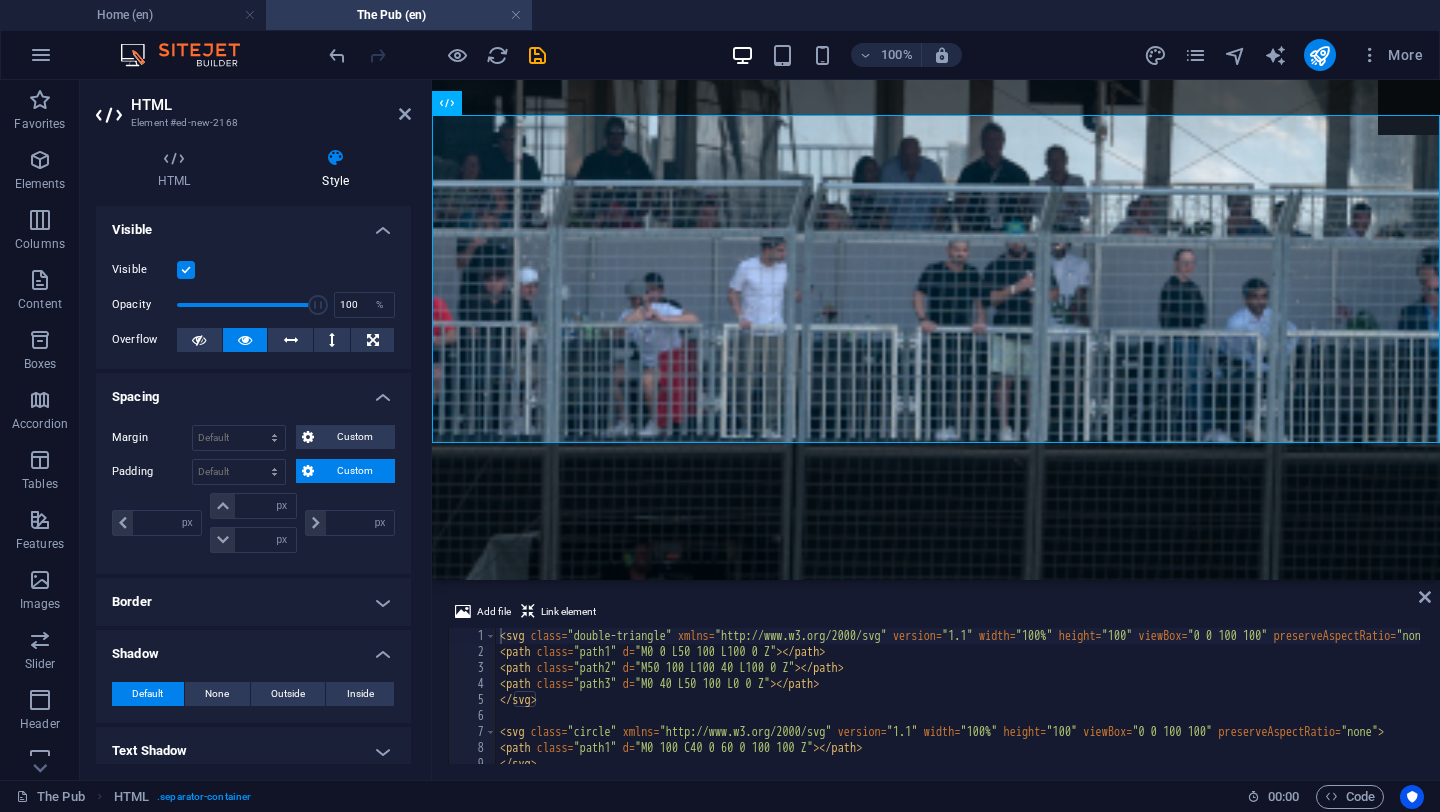 scroll, scrollTop: 112, scrollLeft: 0, axis: vertical 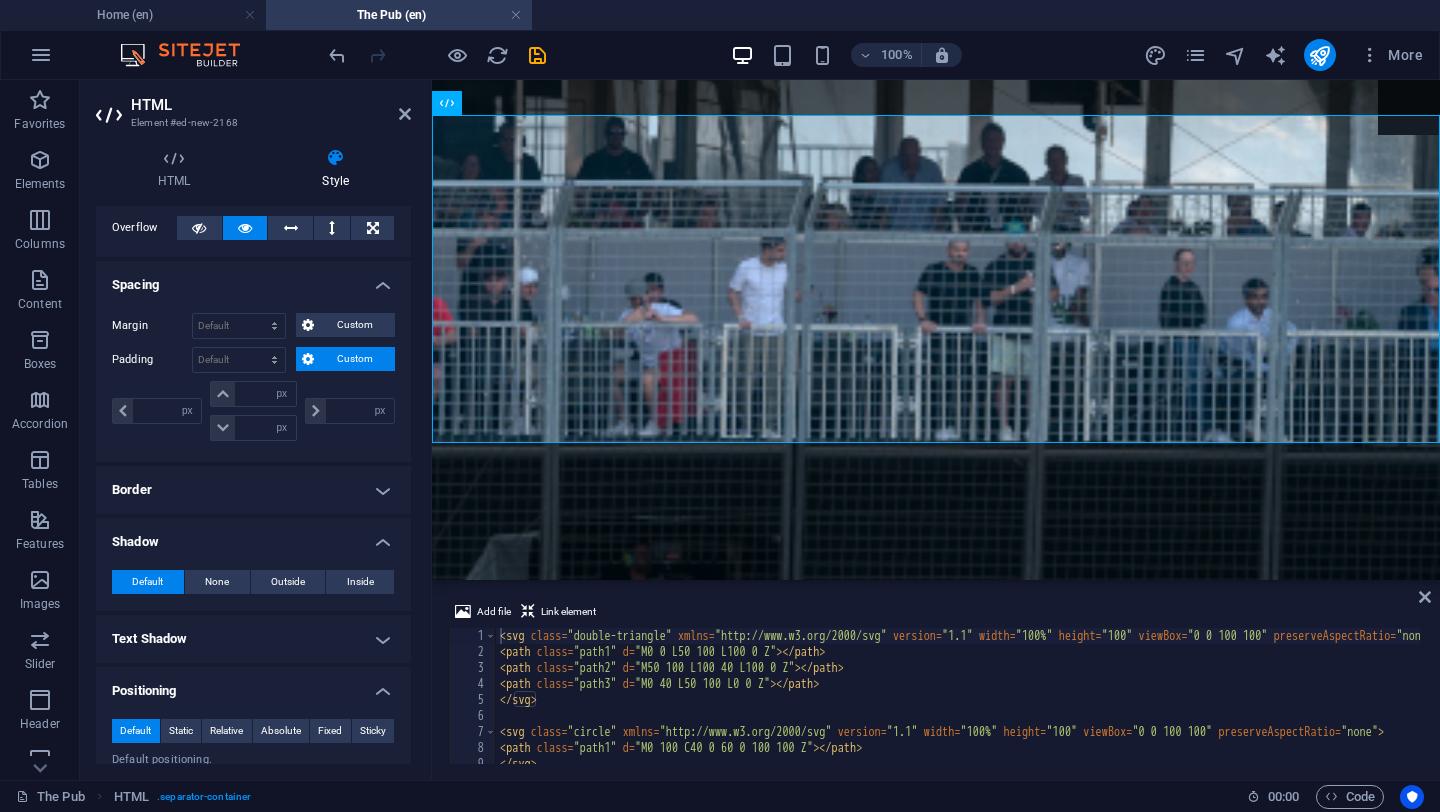 click on "Border" at bounding box center (253, 490) 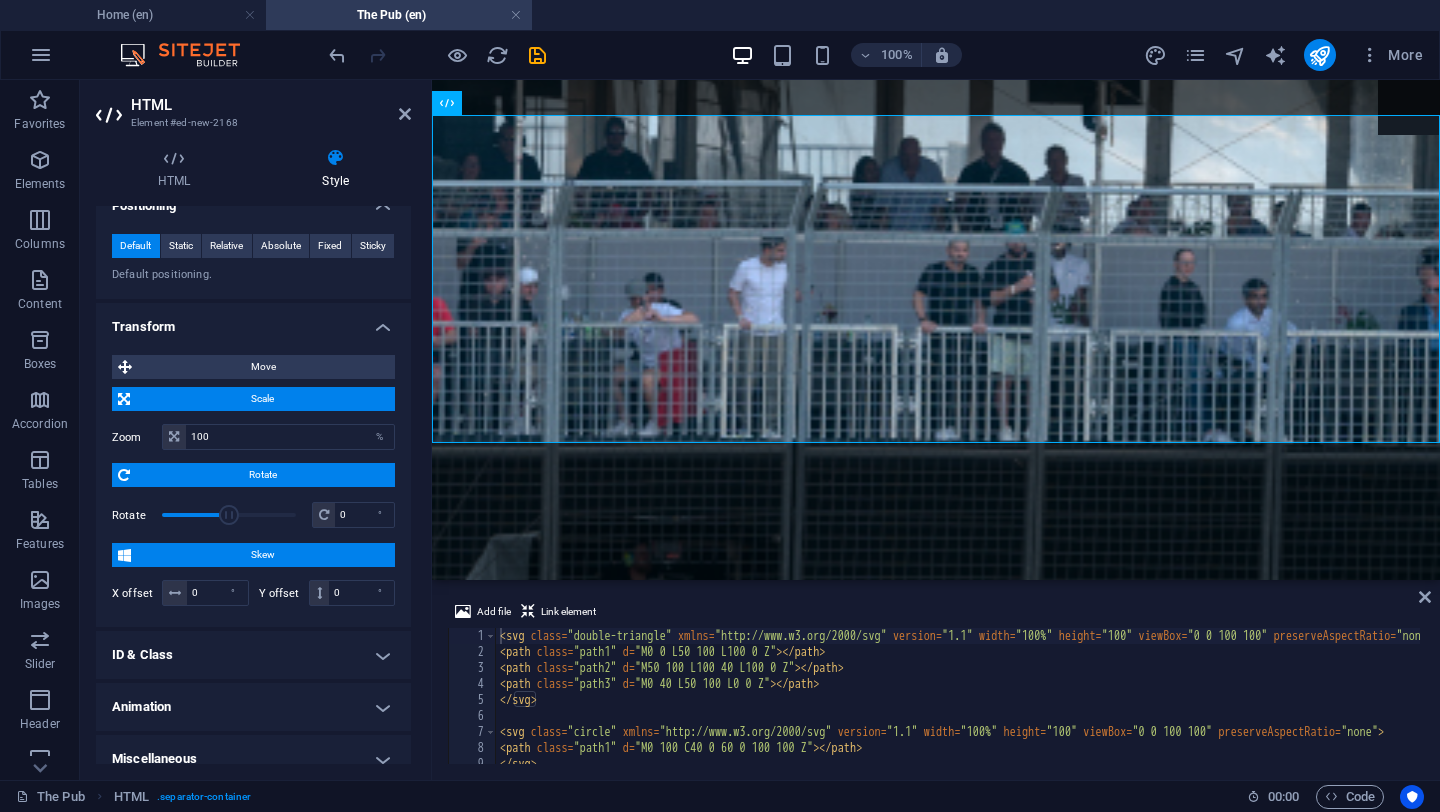 scroll, scrollTop: 696, scrollLeft: 0, axis: vertical 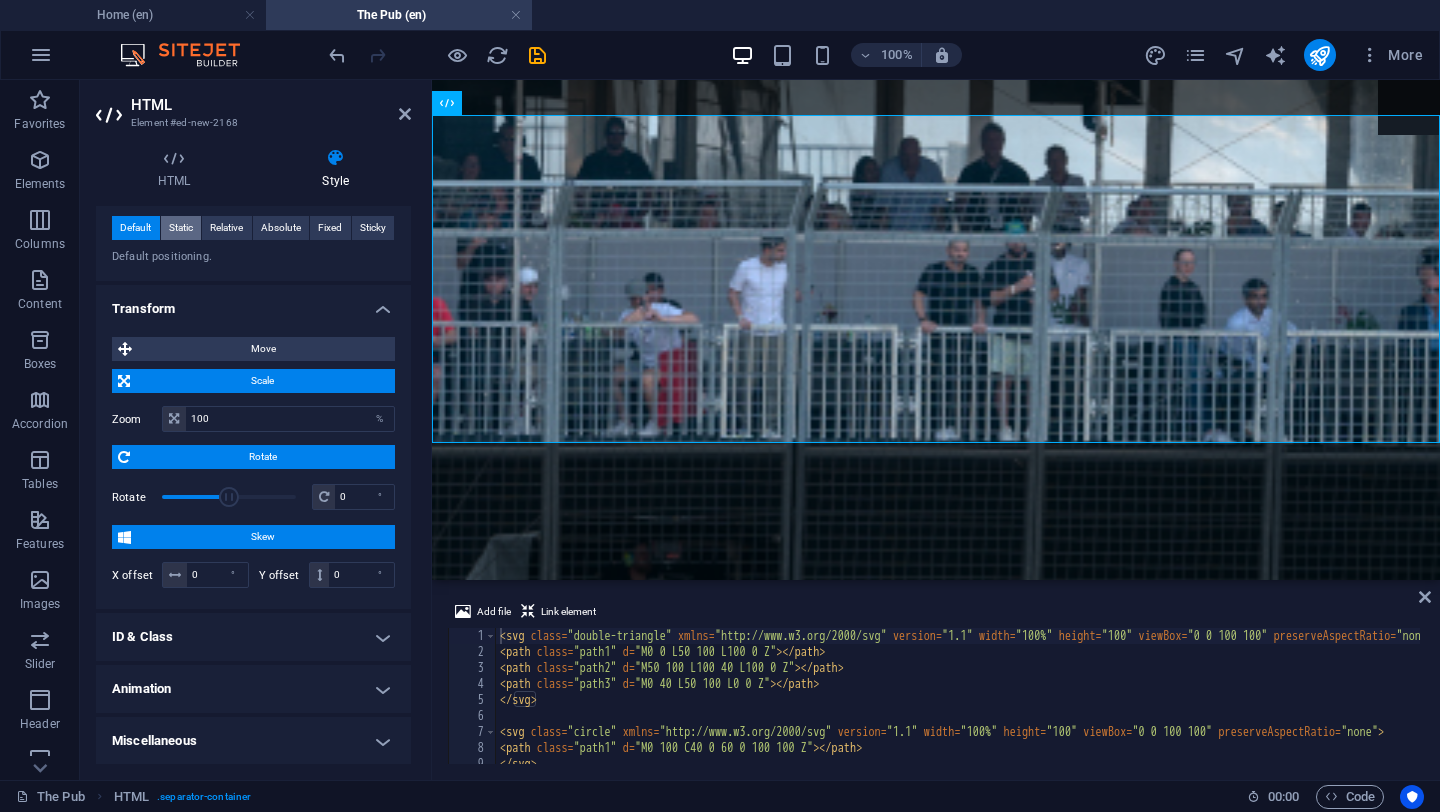 click on "Static" at bounding box center [181, 228] 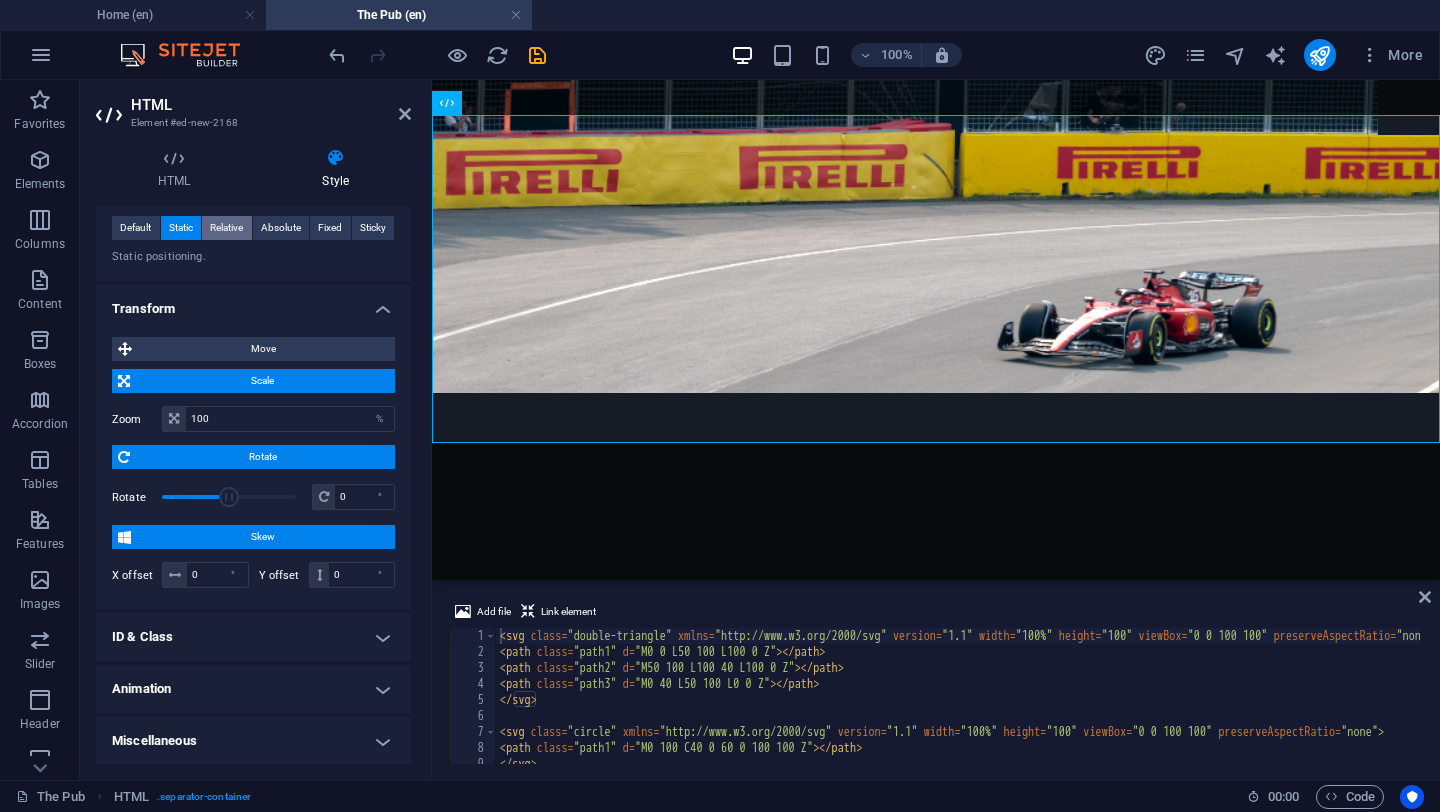 click on "Relative" at bounding box center [226, 228] 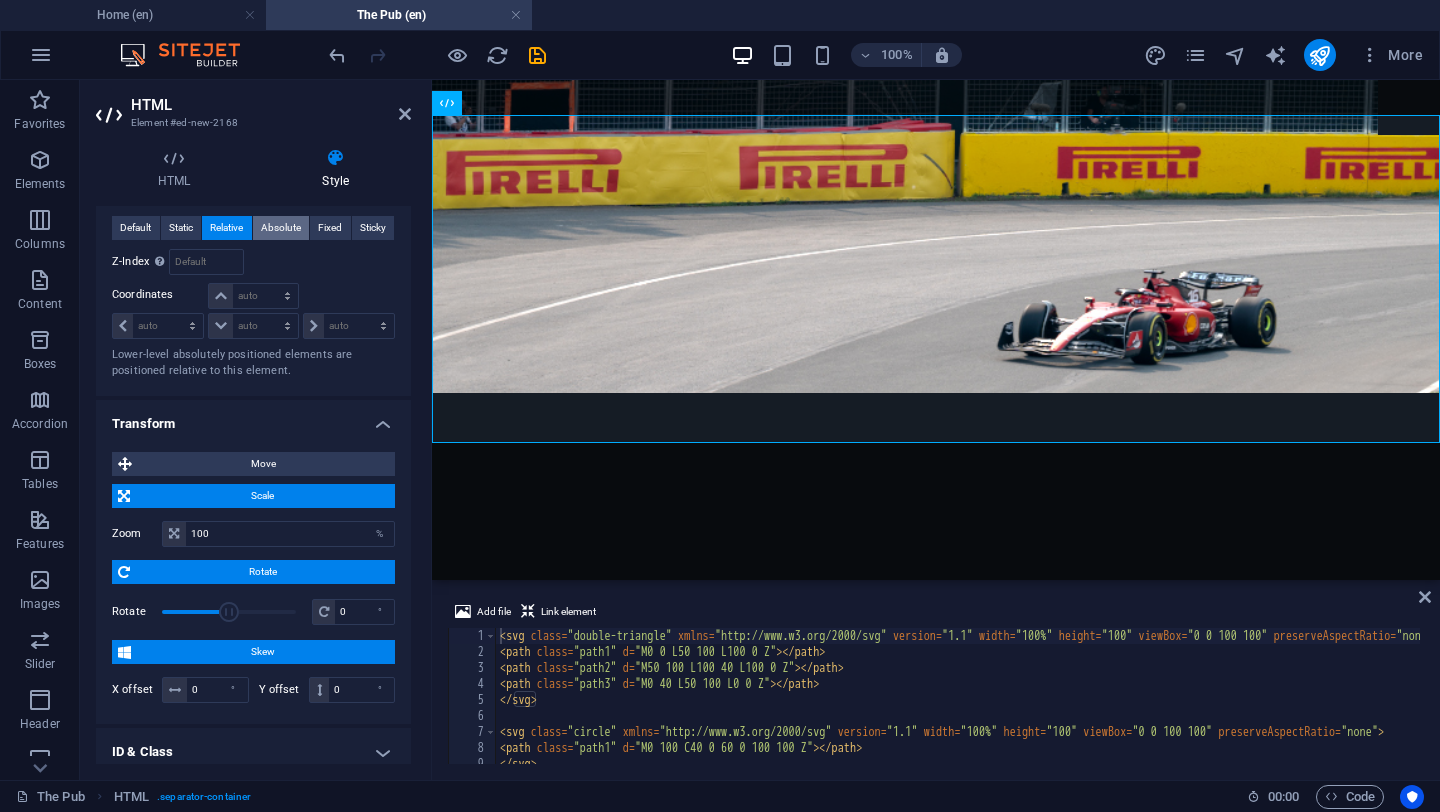 click on "Absolute" at bounding box center (281, 228) 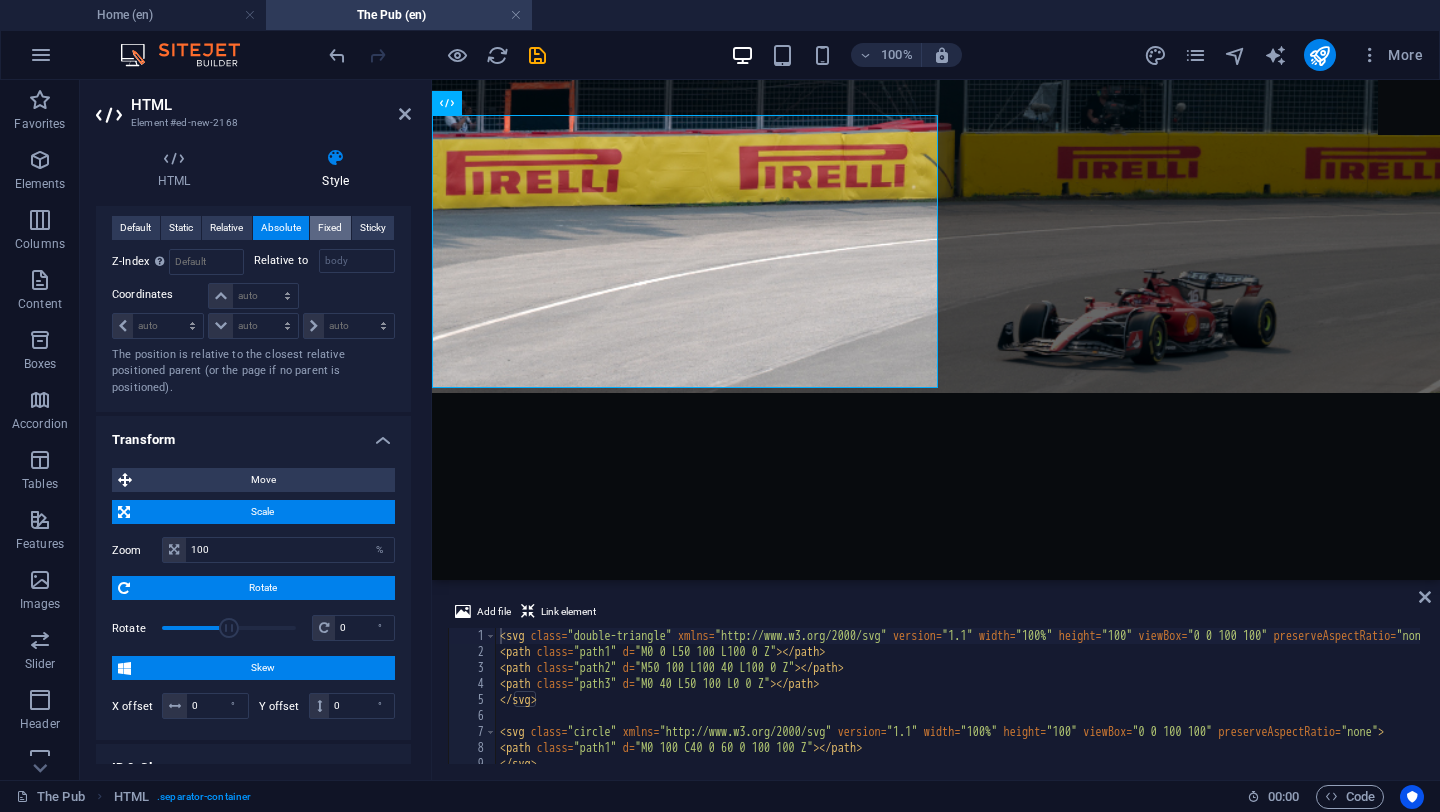 click on "Fixed" at bounding box center (330, 228) 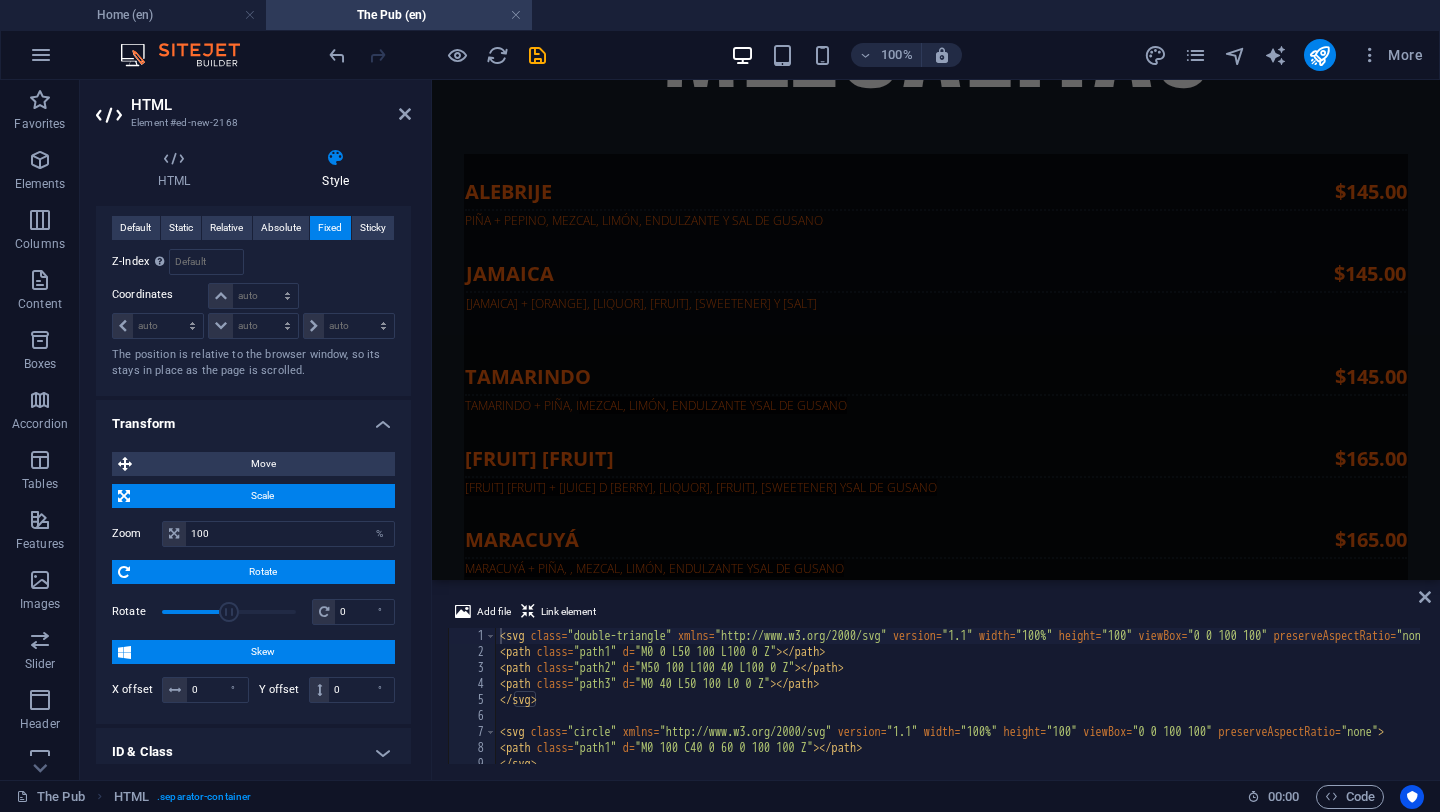 scroll, scrollTop: 7242, scrollLeft: 0, axis: vertical 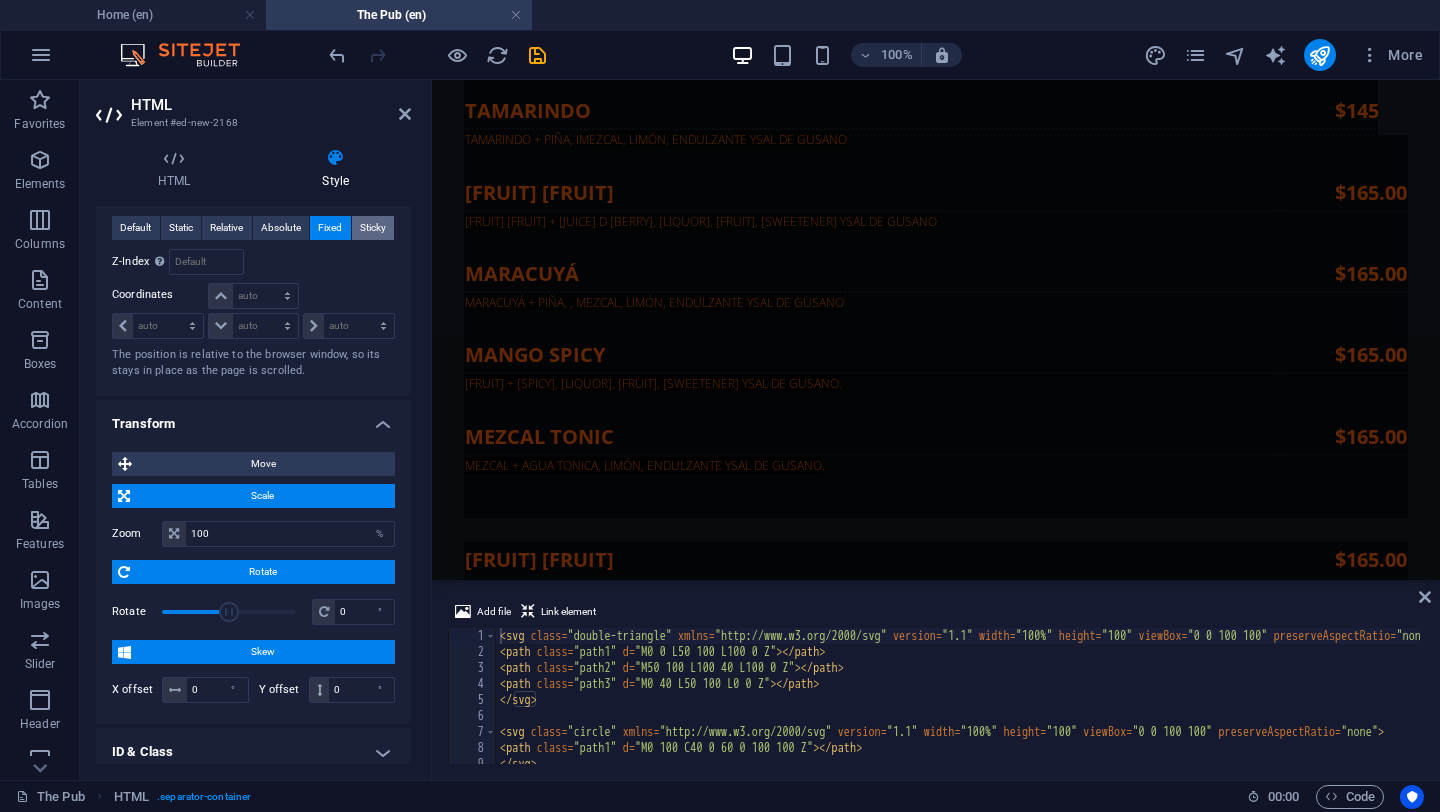 click on "Sticky" at bounding box center (373, 228) 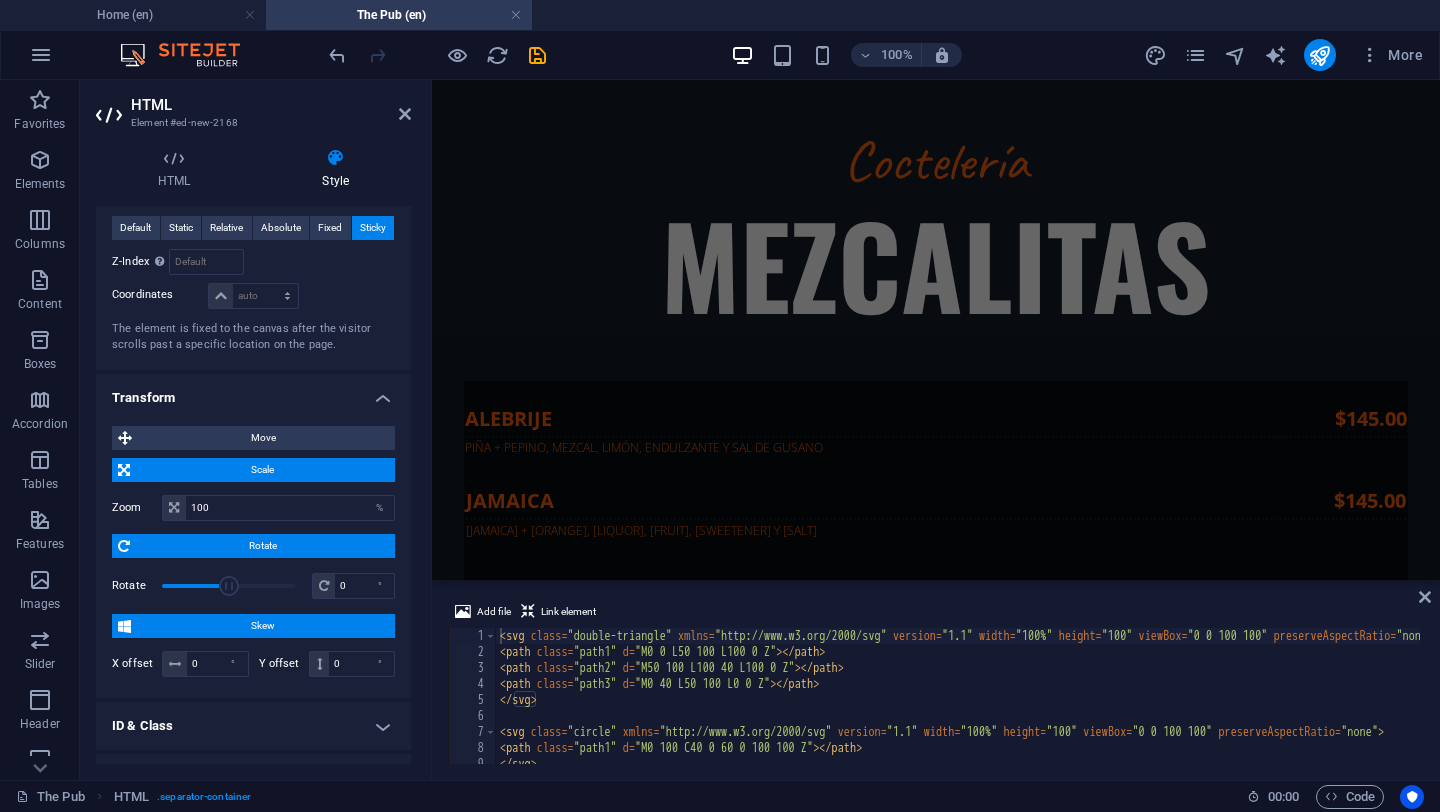 scroll, scrollTop: 5605, scrollLeft: 0, axis: vertical 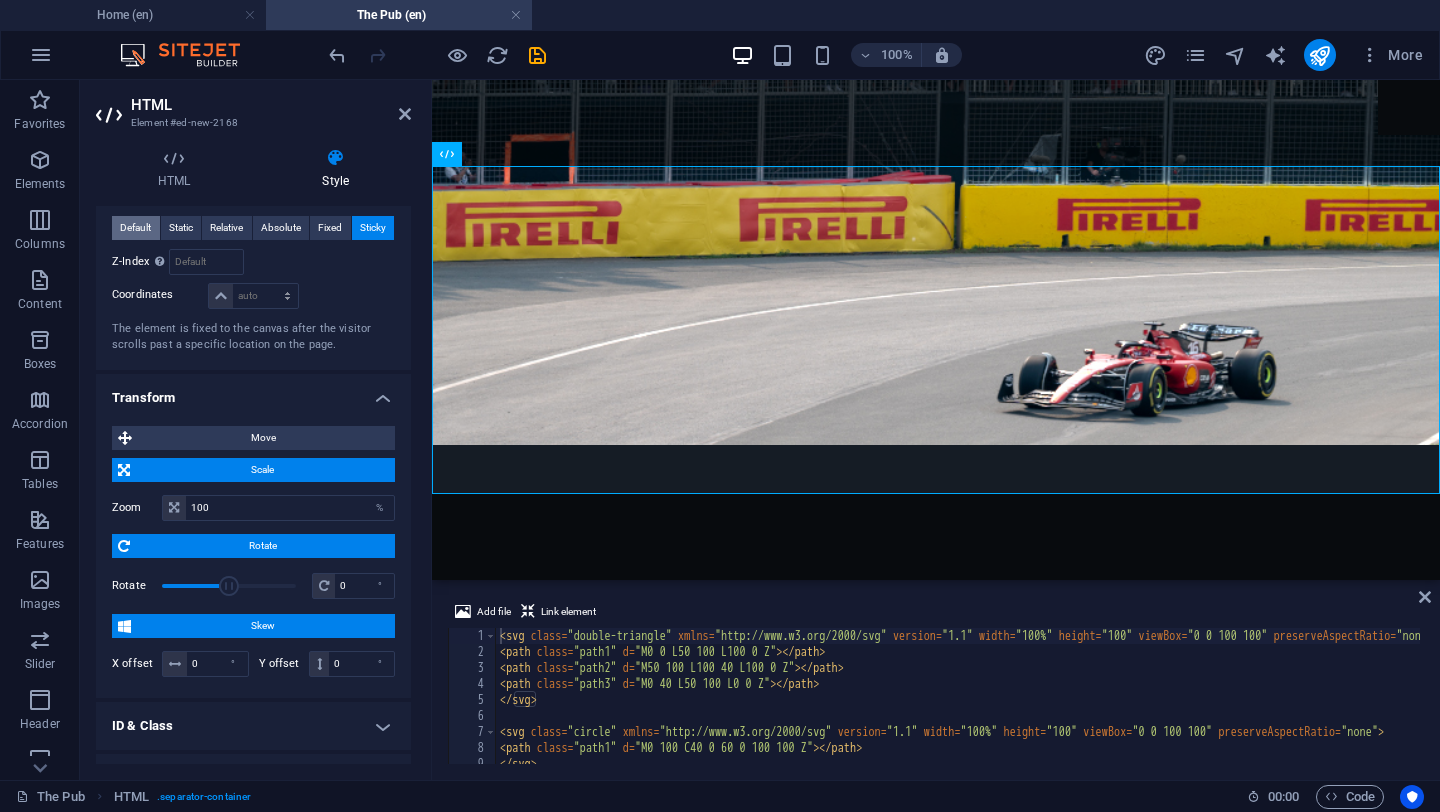 click on "Default" at bounding box center [135, 228] 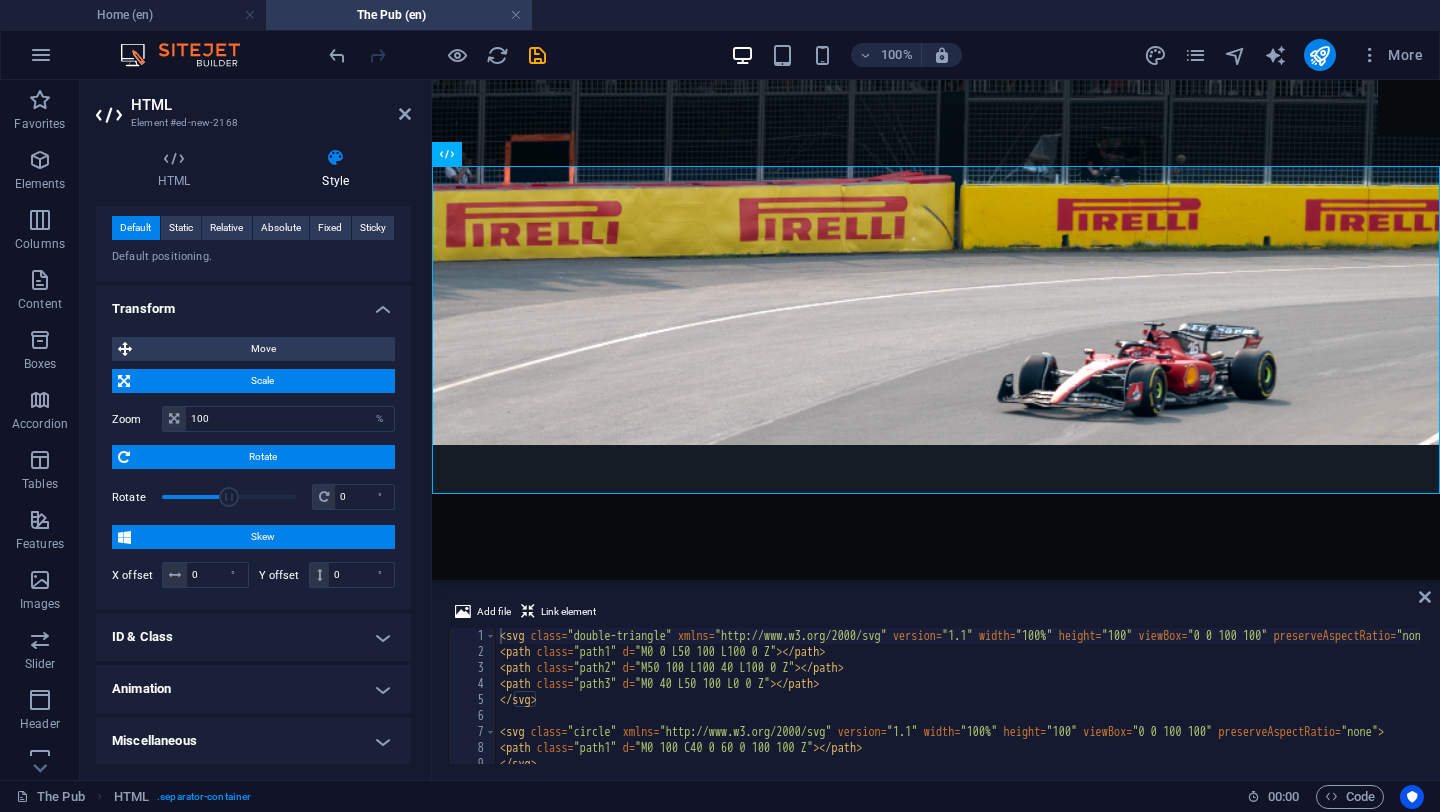 click on "Scale" at bounding box center (262, 381) 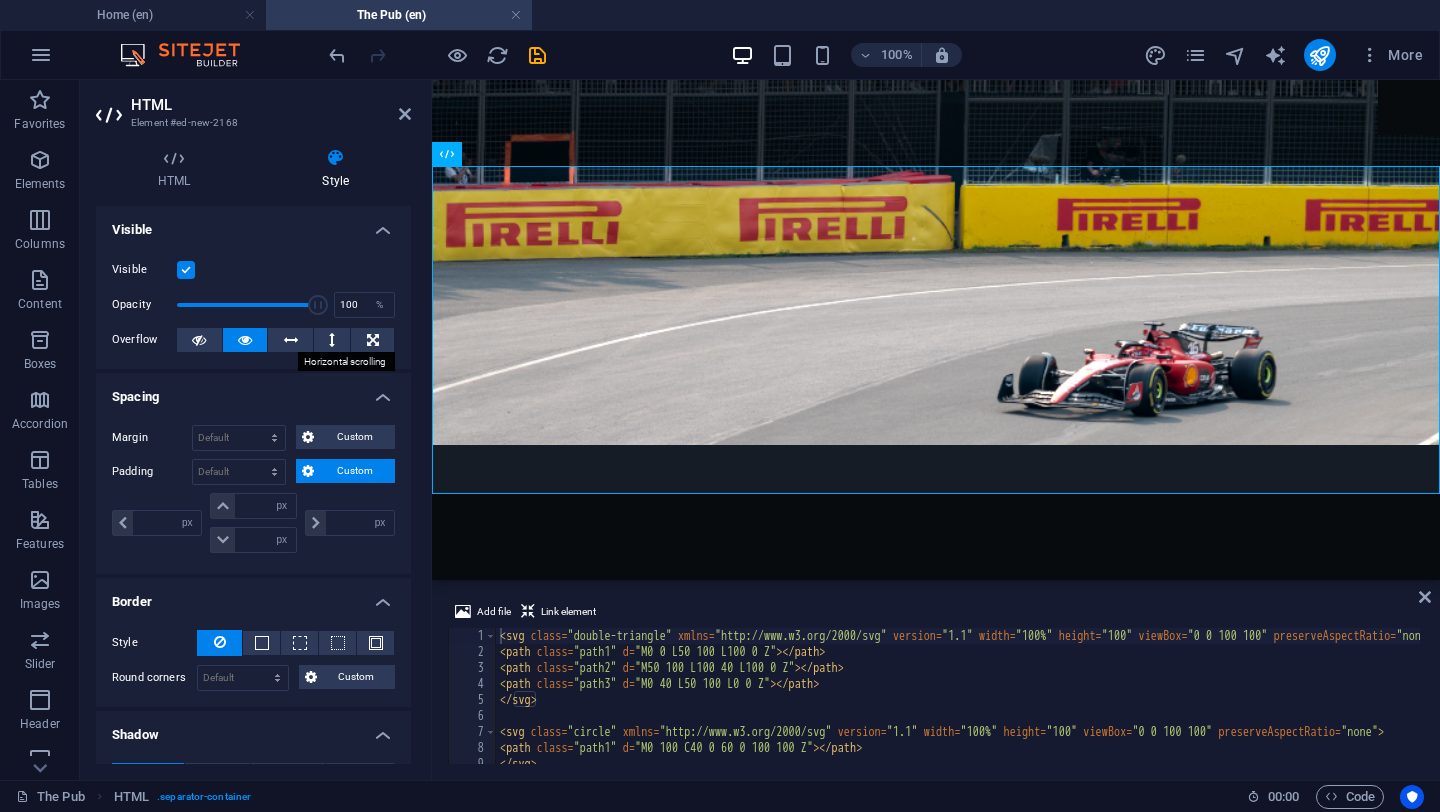 scroll, scrollTop: 8, scrollLeft: 0, axis: vertical 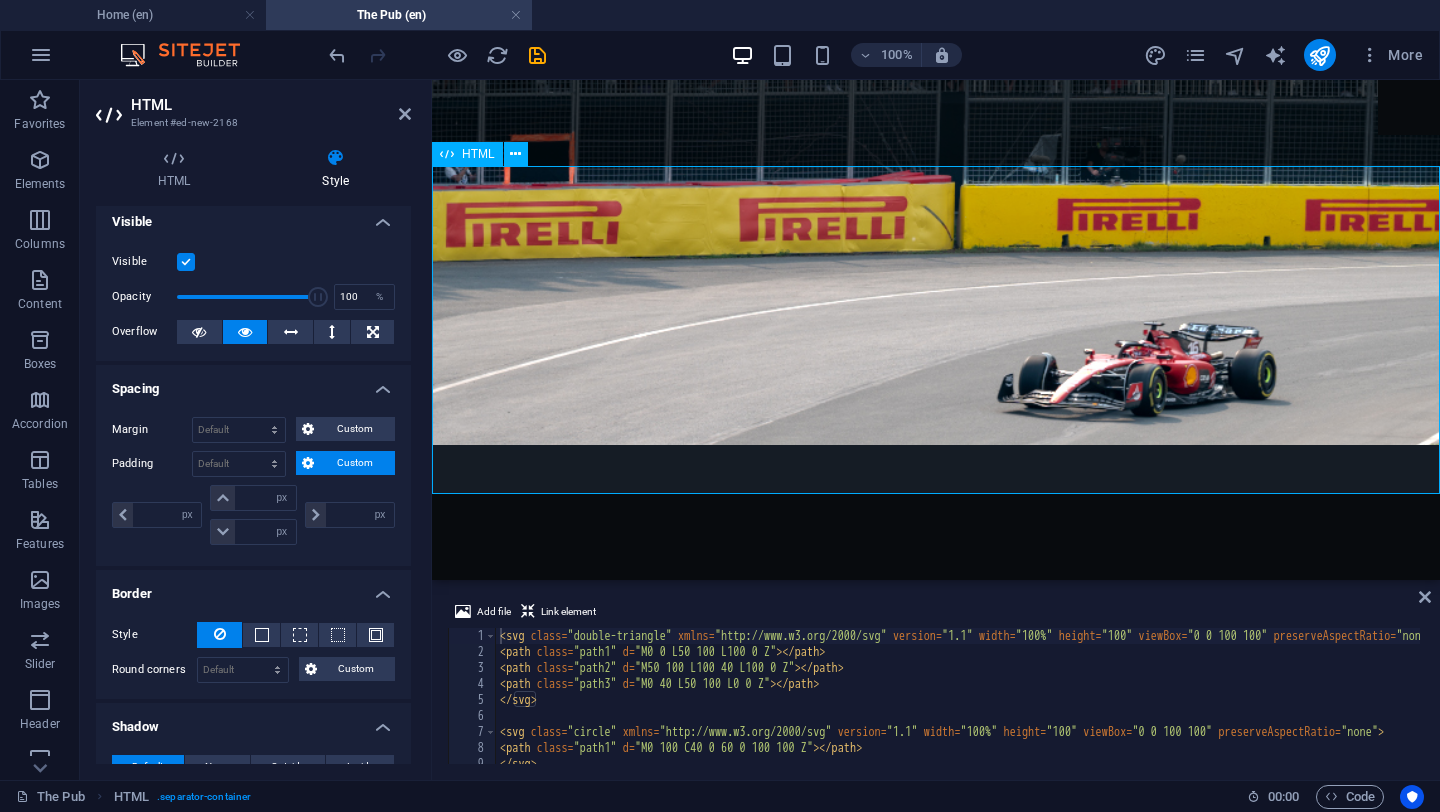 click at bounding box center [936, 5449] 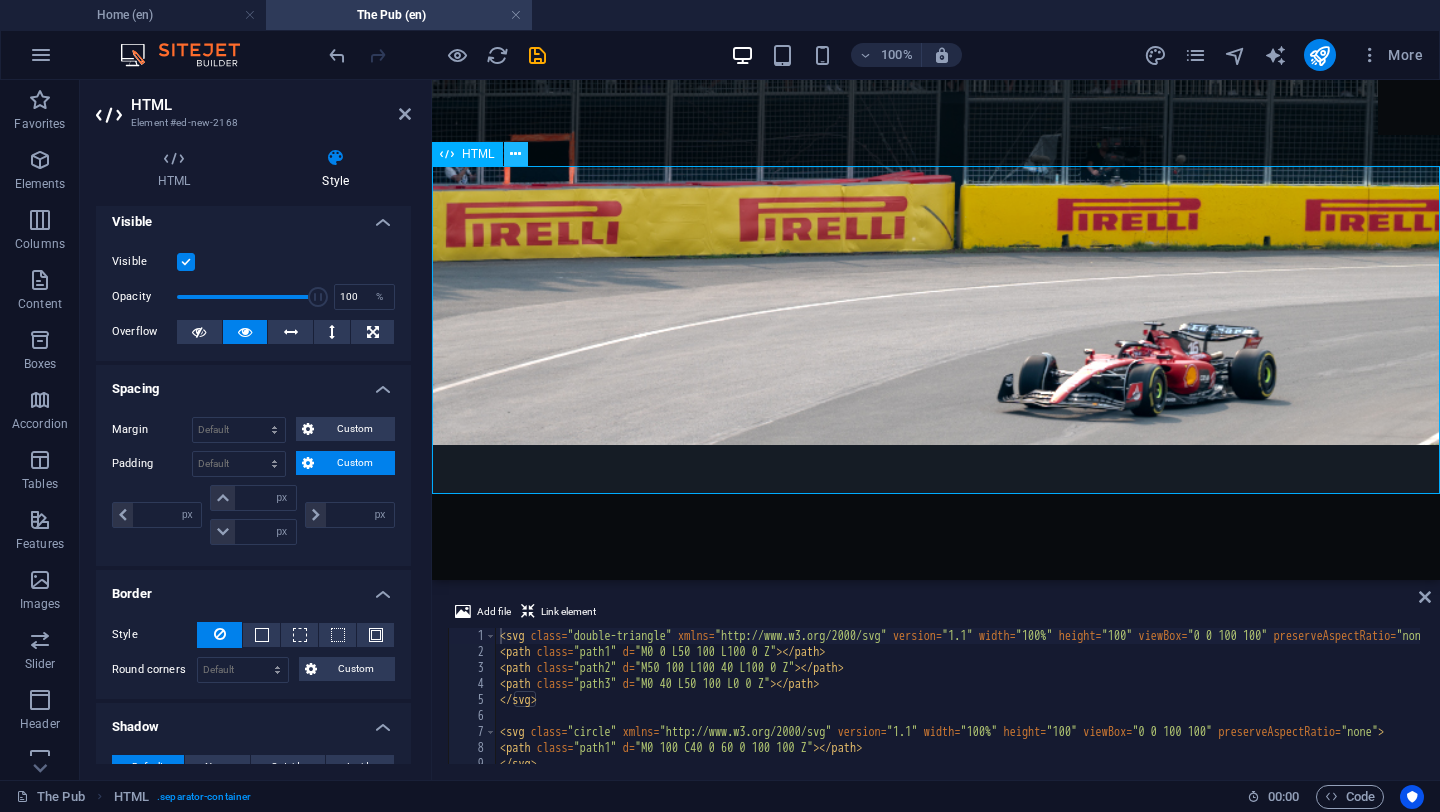 click at bounding box center (515, 154) 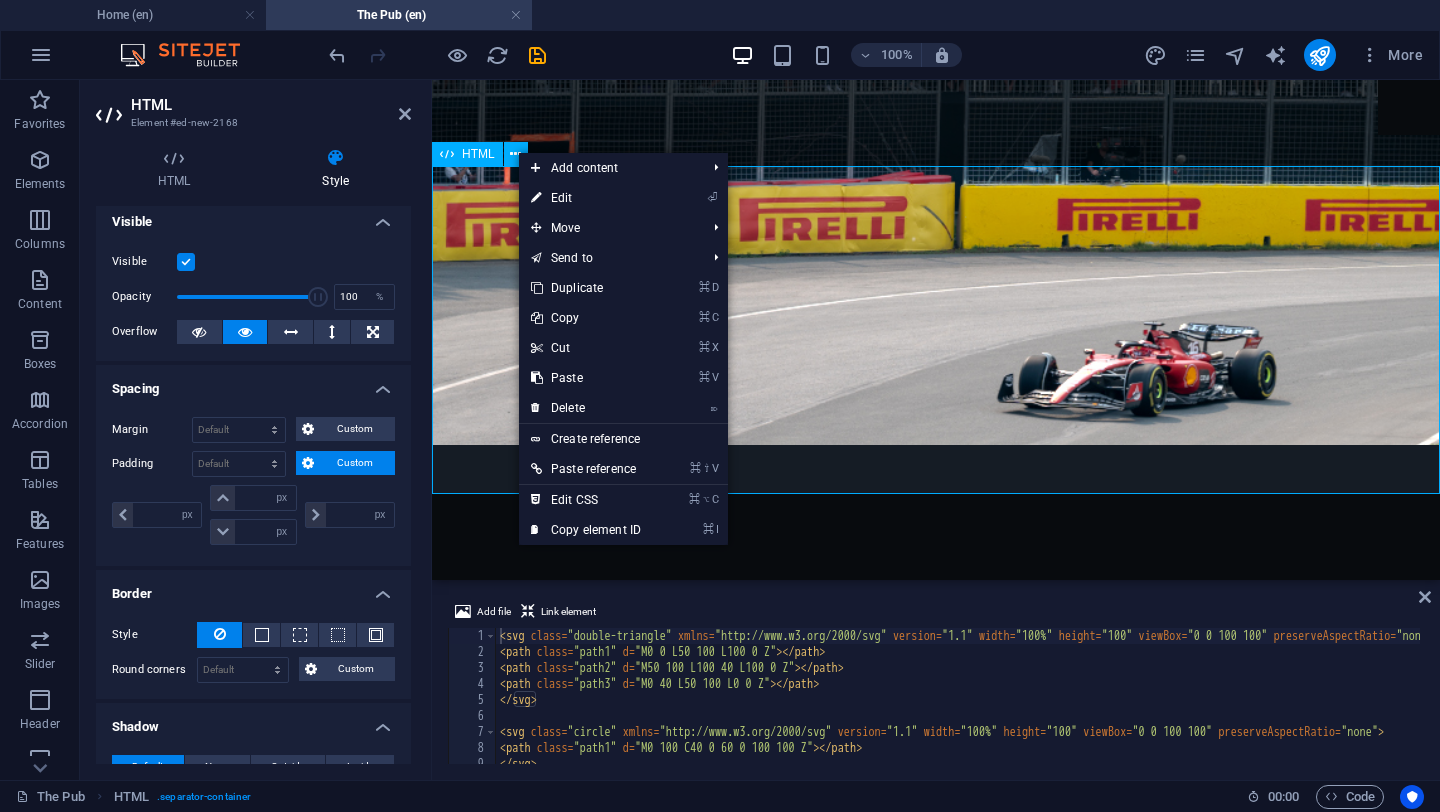 scroll, scrollTop: 5604, scrollLeft: 0, axis: vertical 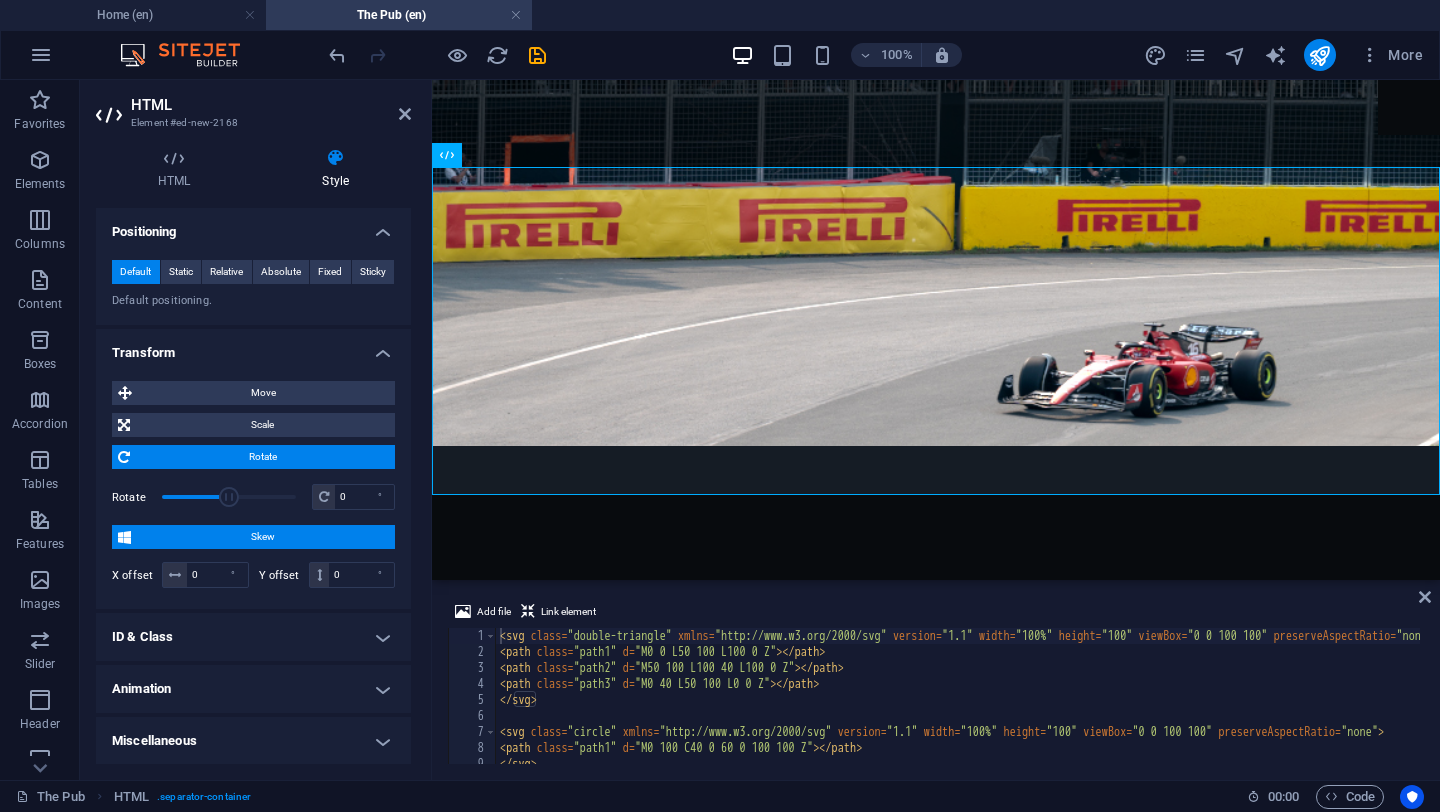 click on "Miscellaneous" at bounding box center (253, 741) 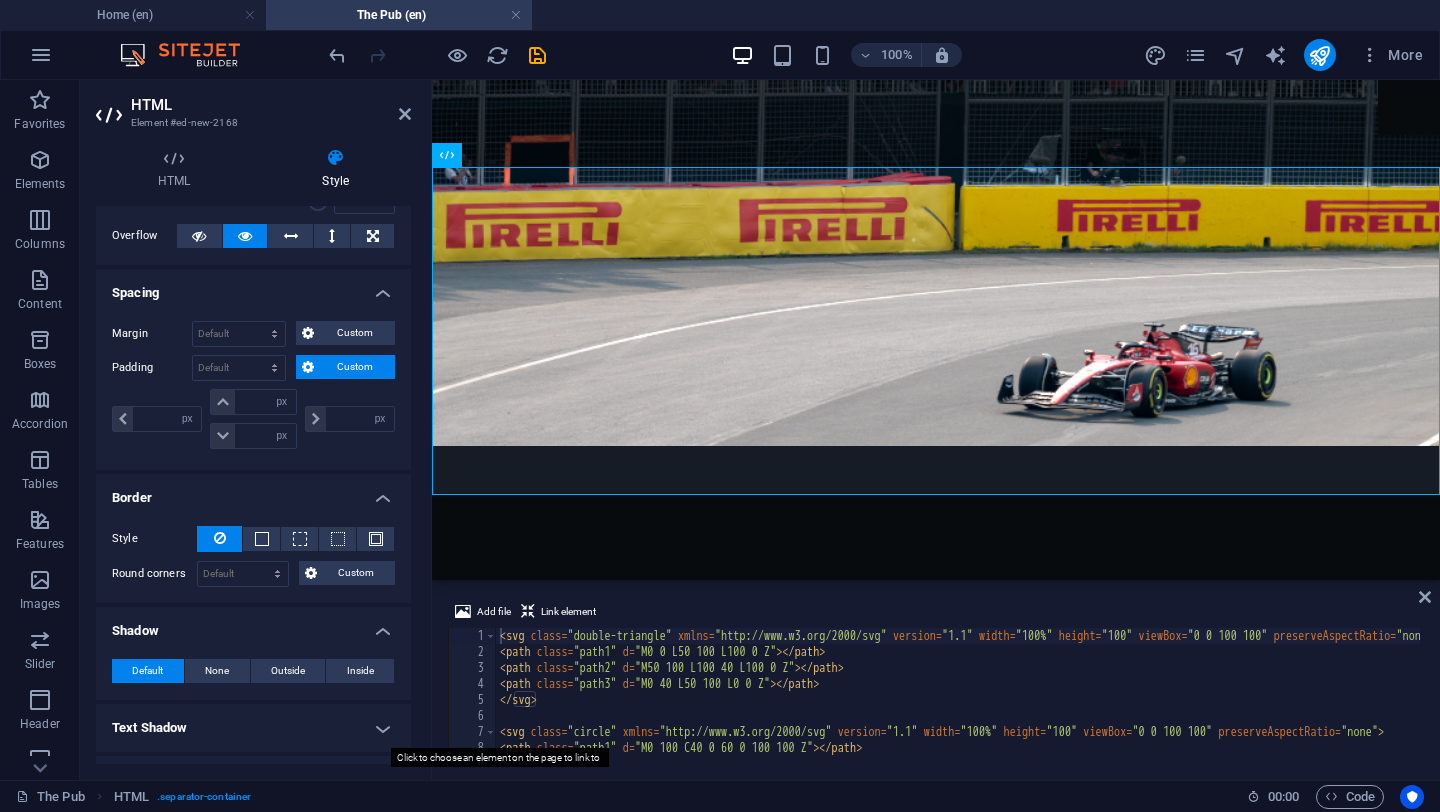 scroll, scrollTop: 0, scrollLeft: 0, axis: both 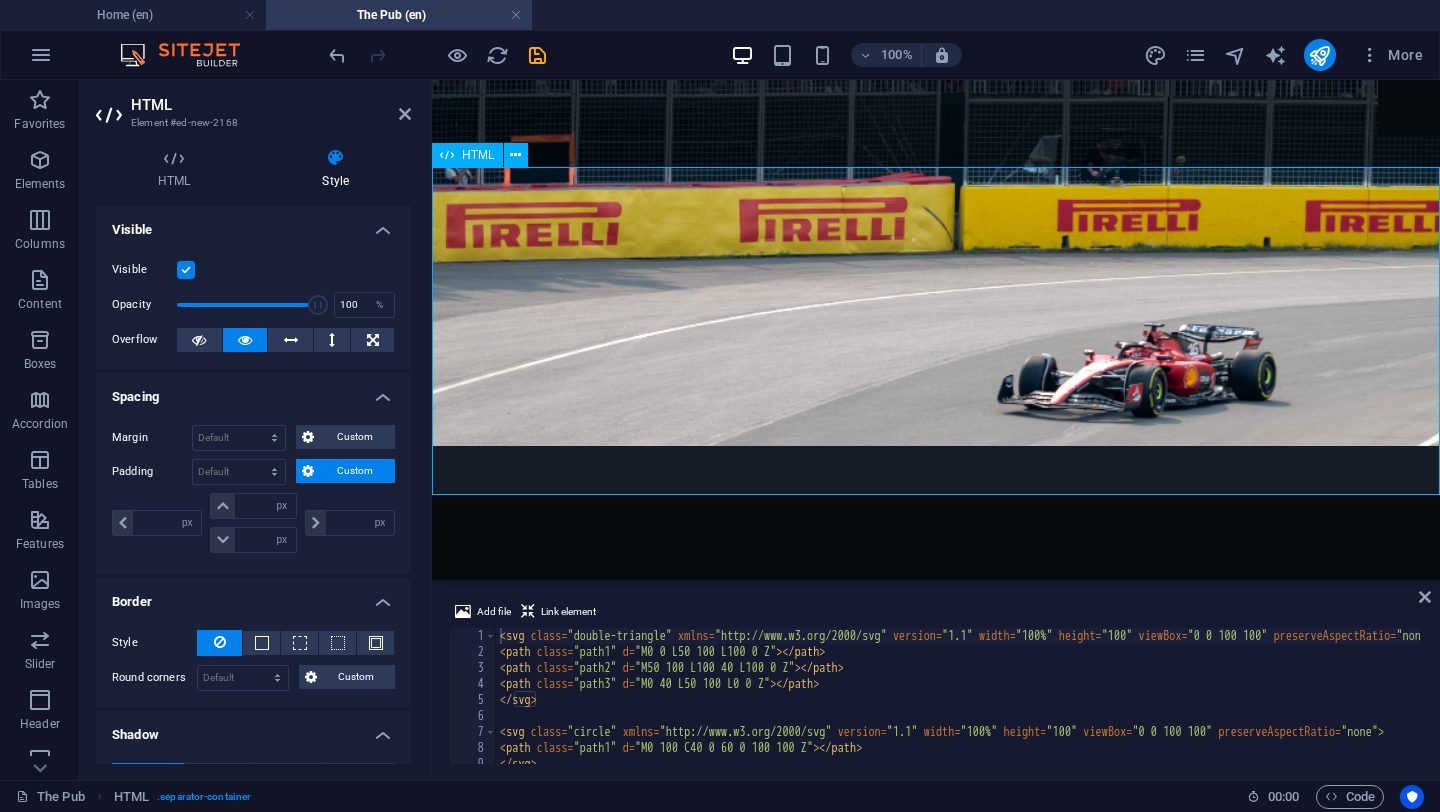 click at bounding box center [936, 5450] 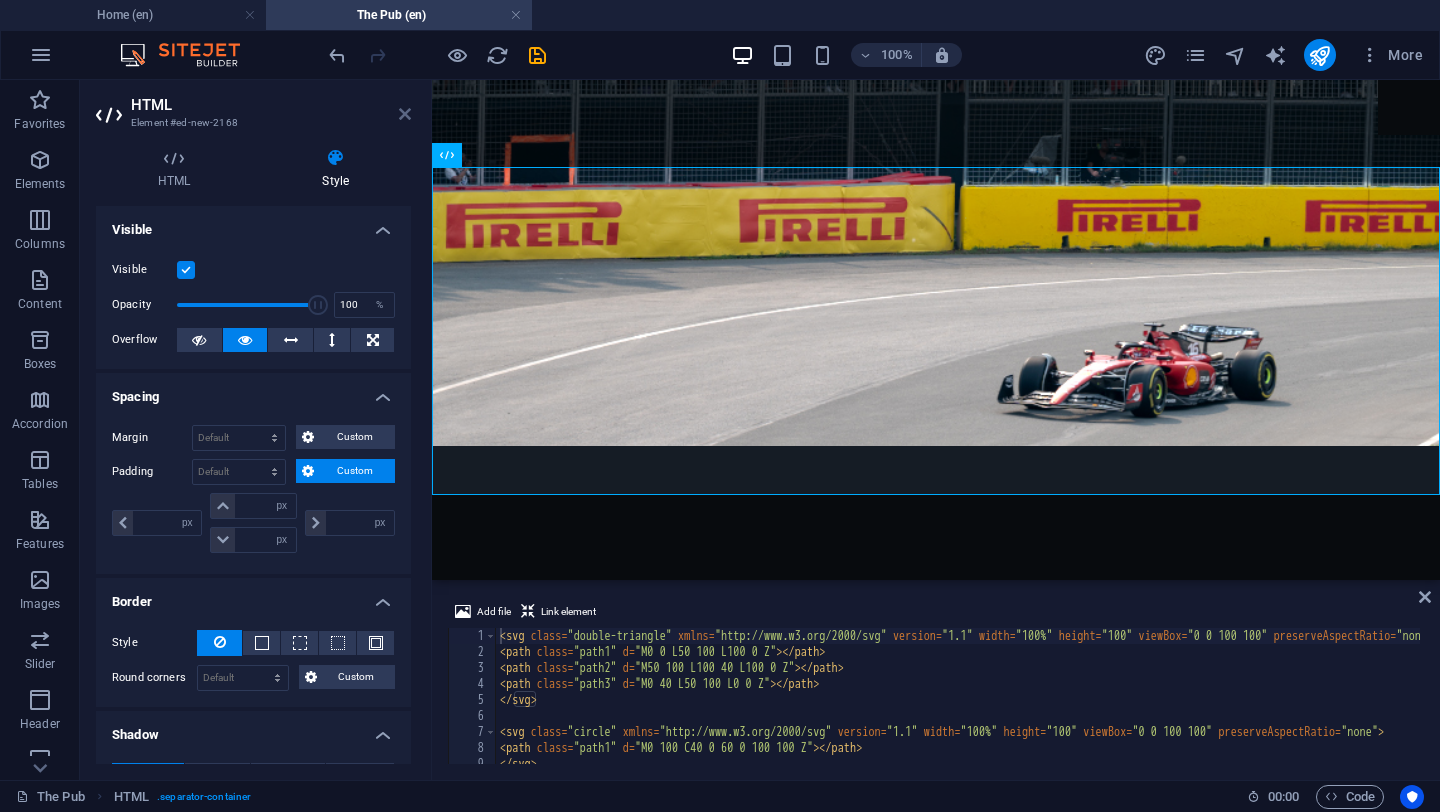 click at bounding box center (405, 114) 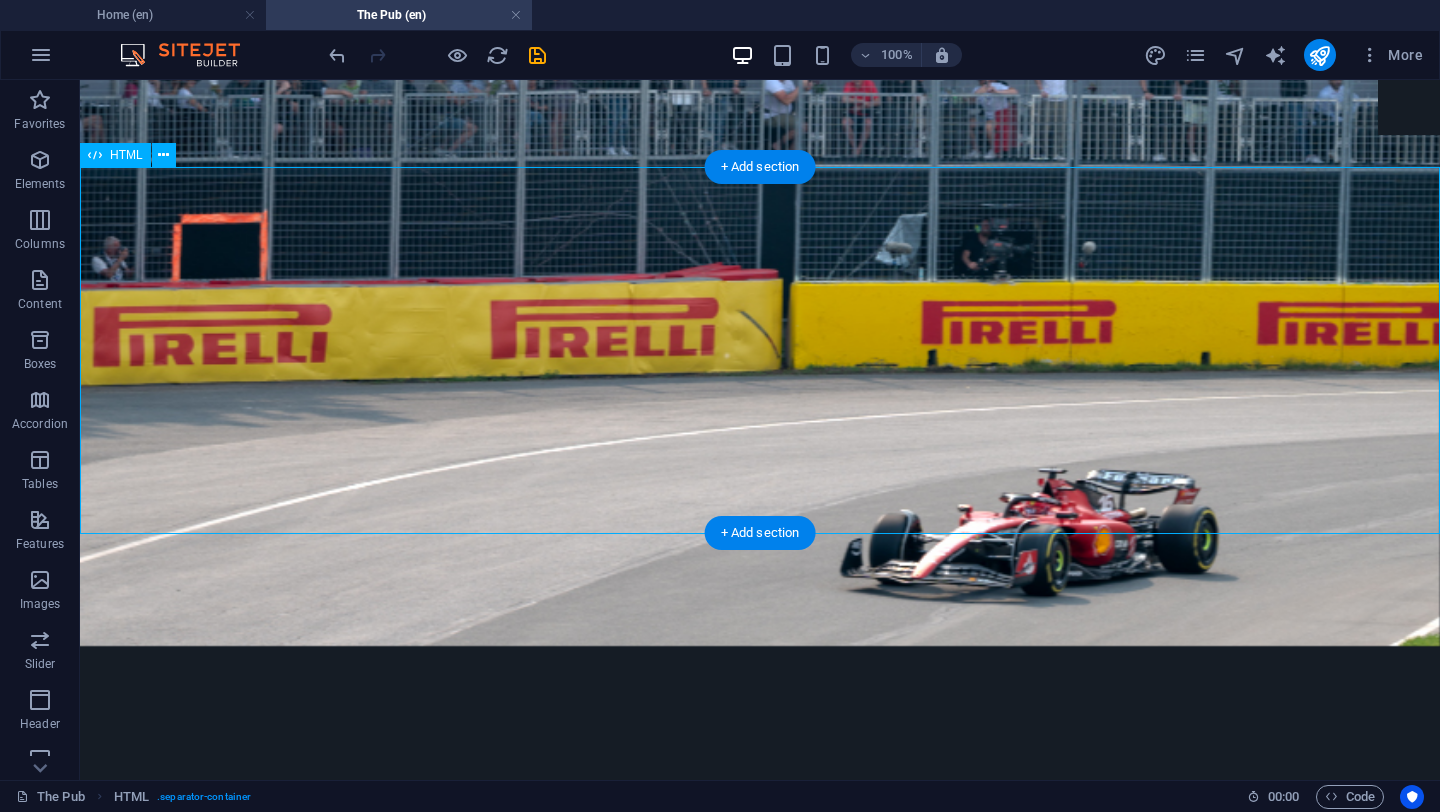 click at bounding box center [760, 5470] 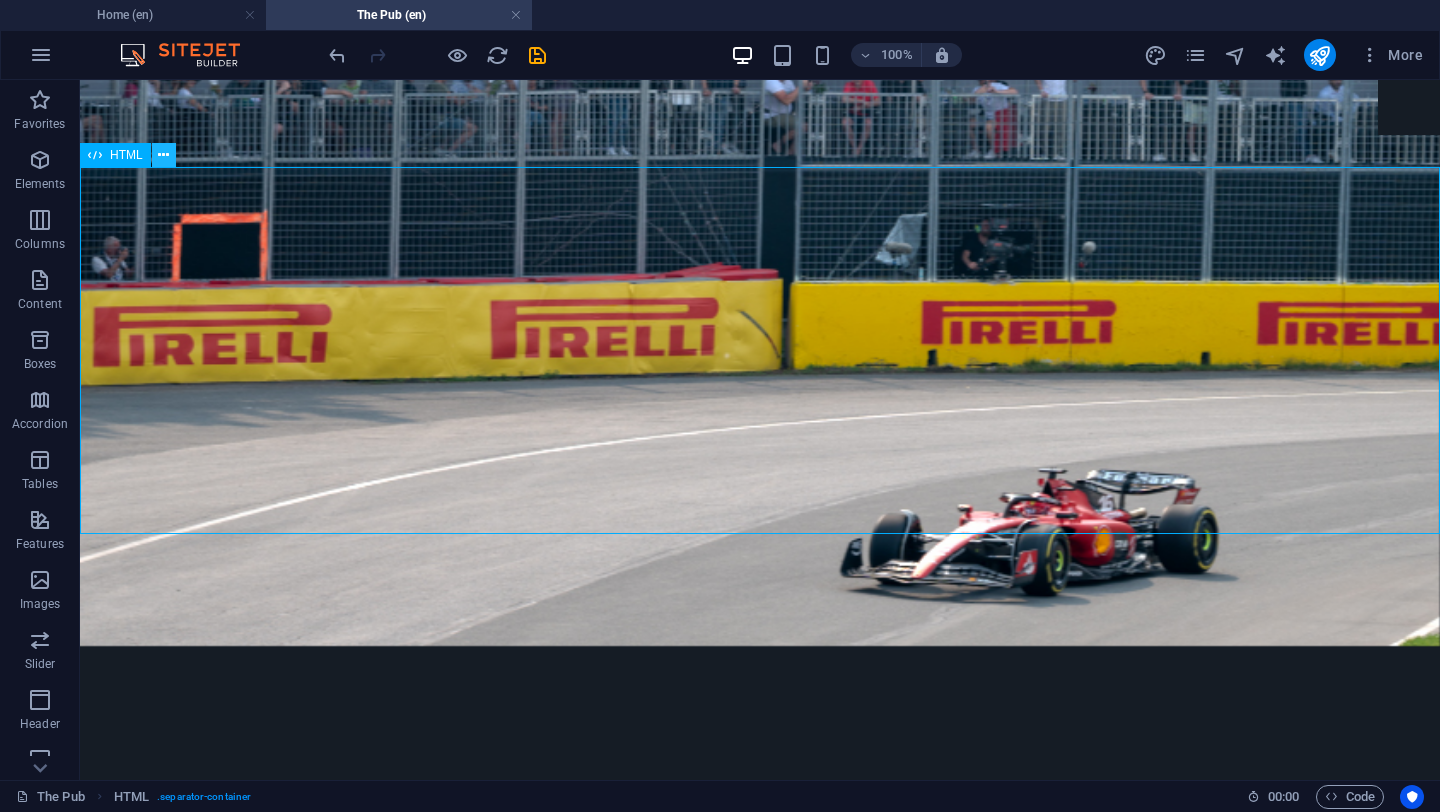 click at bounding box center (163, 155) 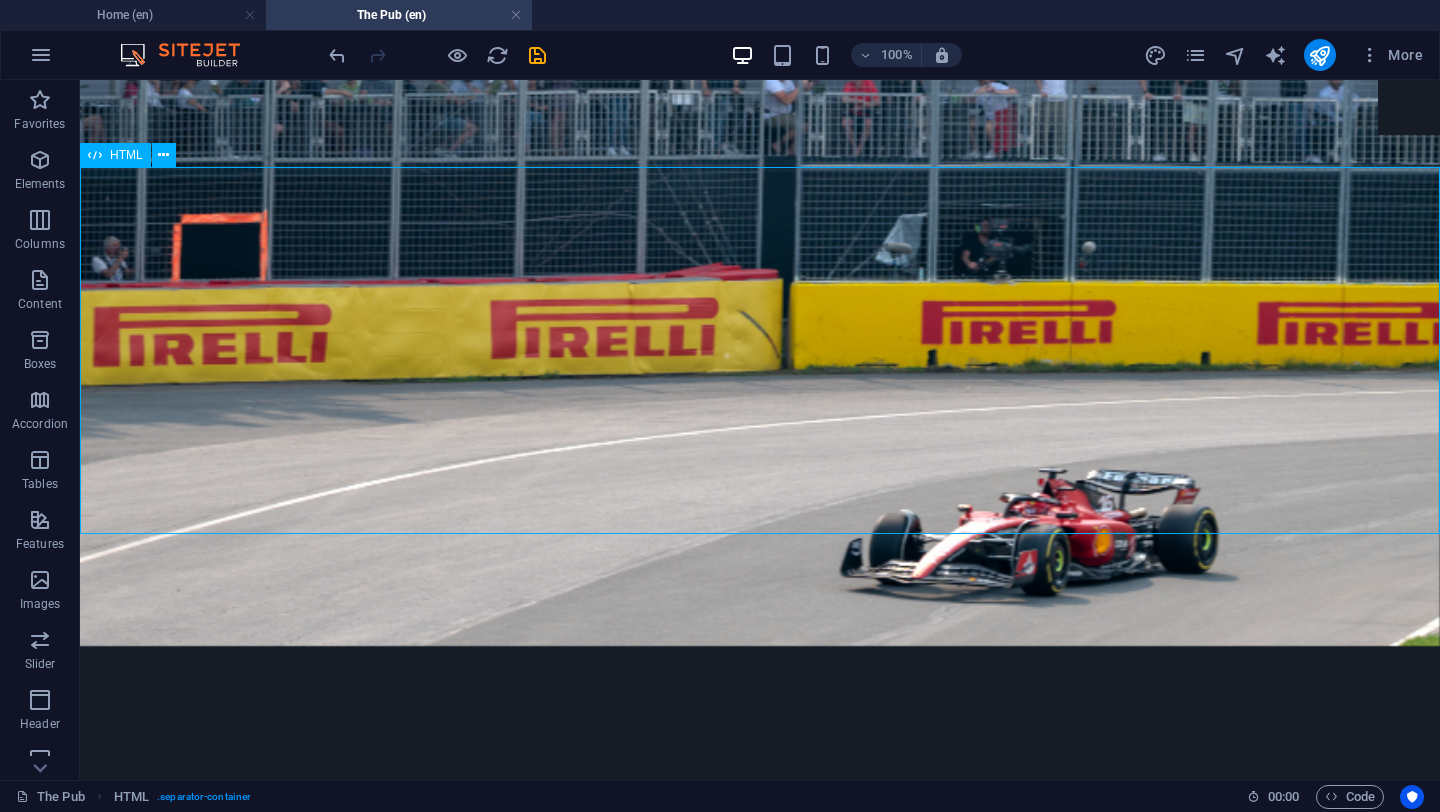 click on "HTML" at bounding box center (126, 155) 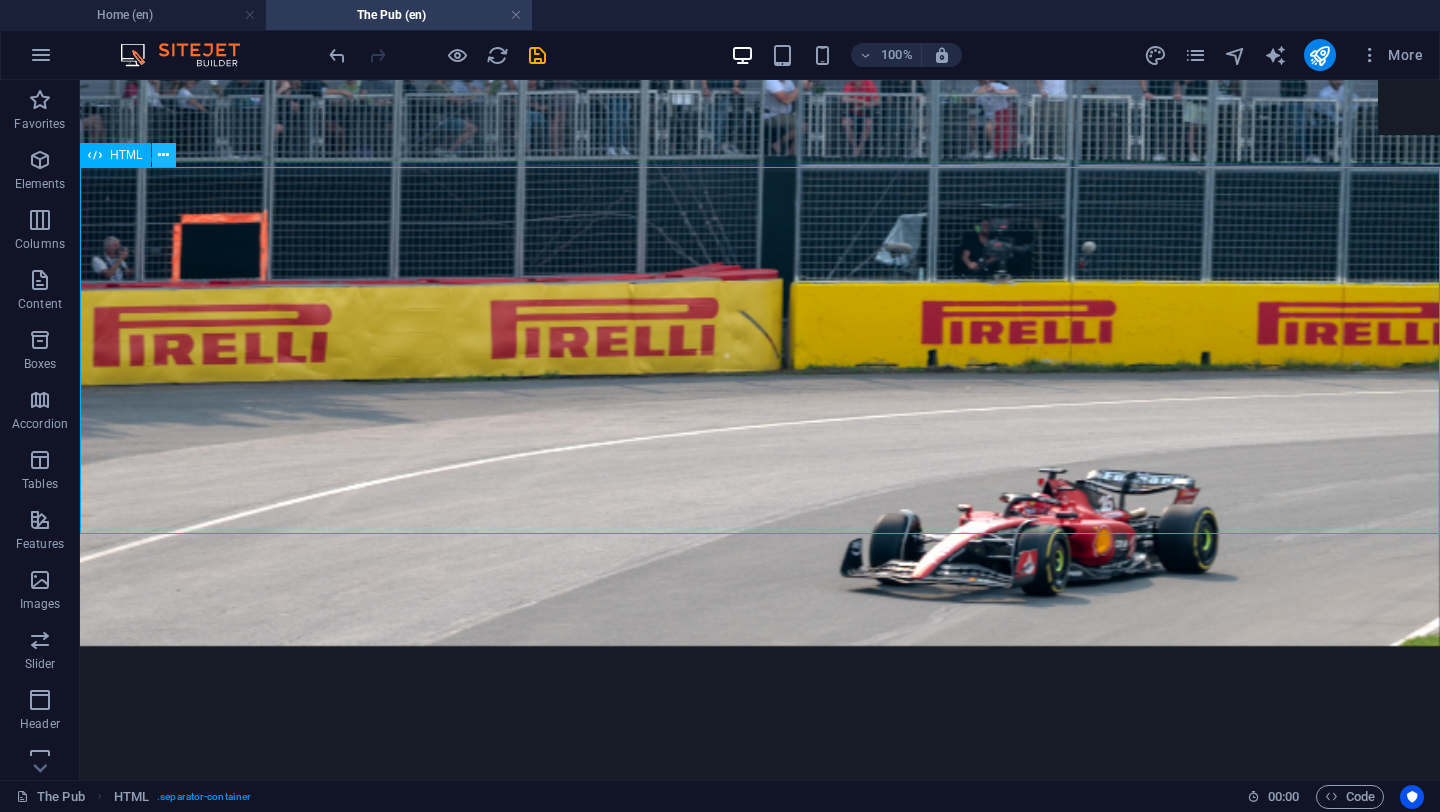 click at bounding box center [163, 155] 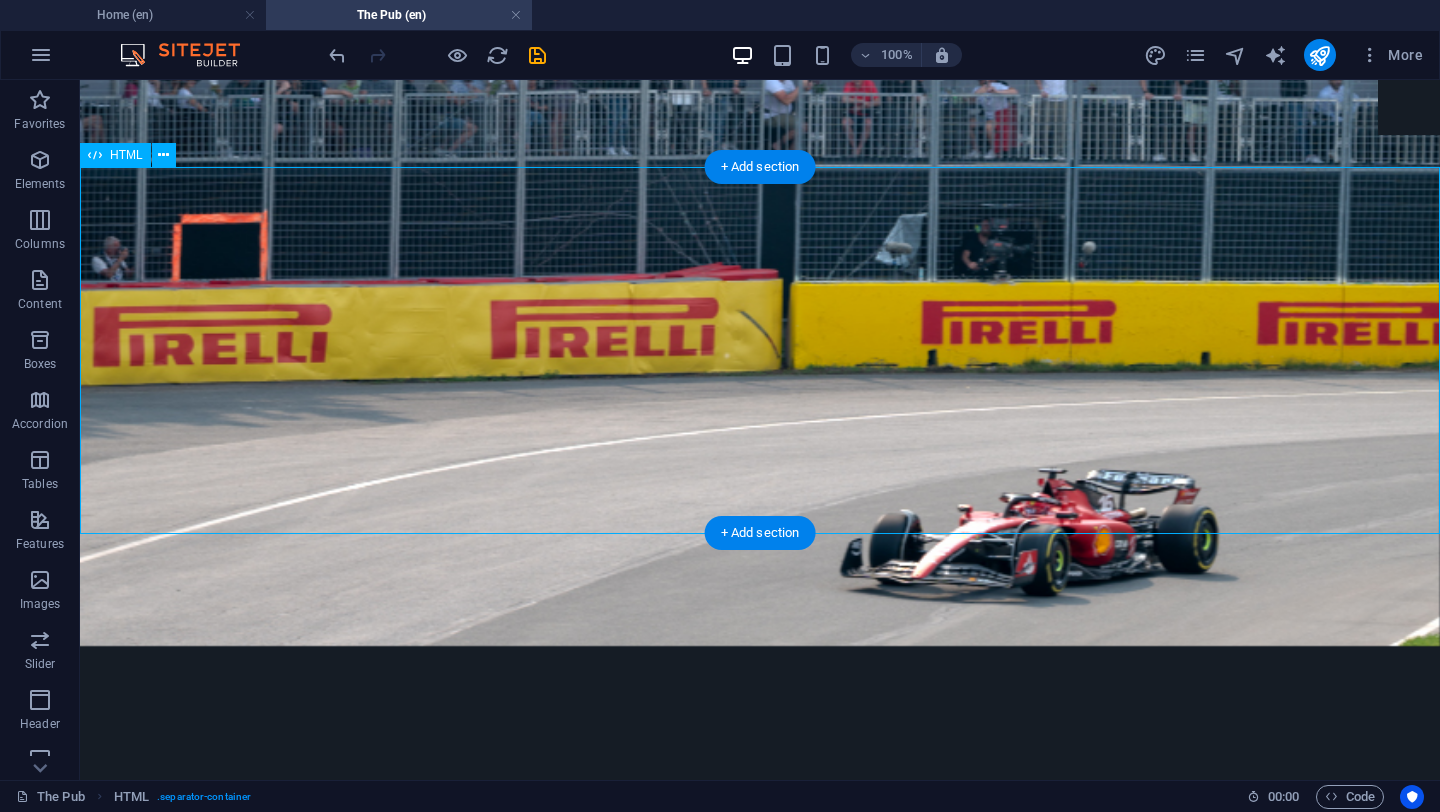click at bounding box center (760, 5470) 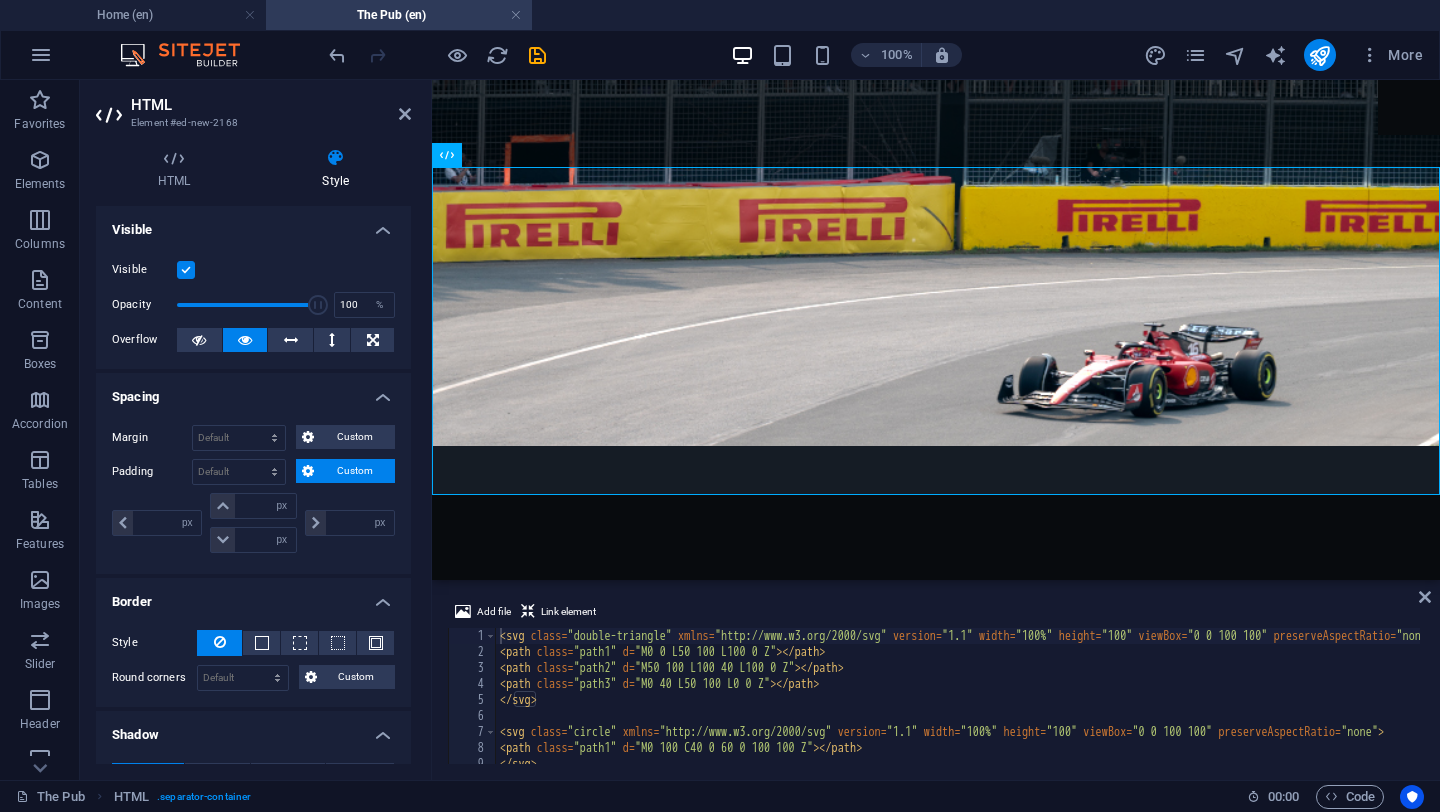 click at bounding box center [335, 158] 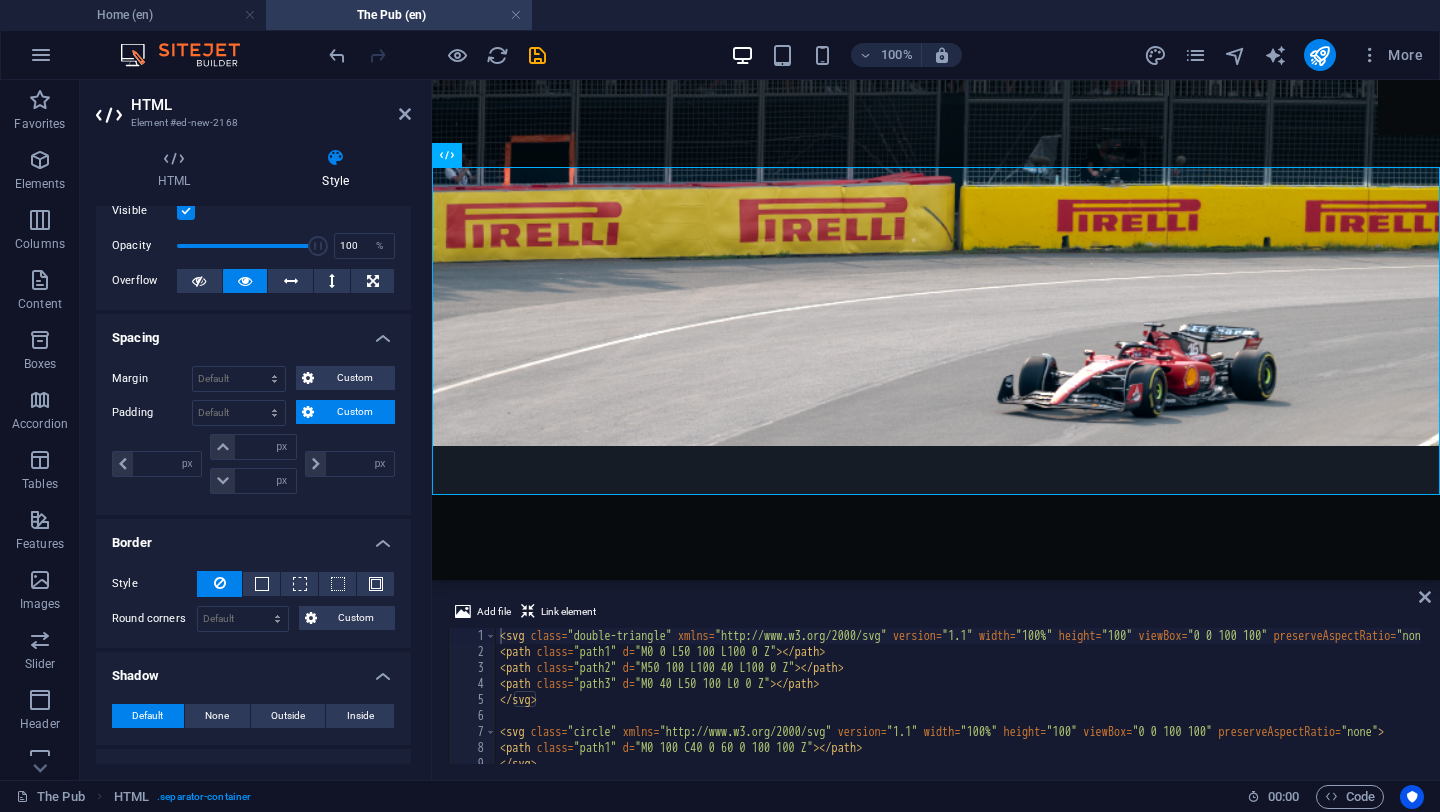 scroll, scrollTop: 0, scrollLeft: 0, axis: both 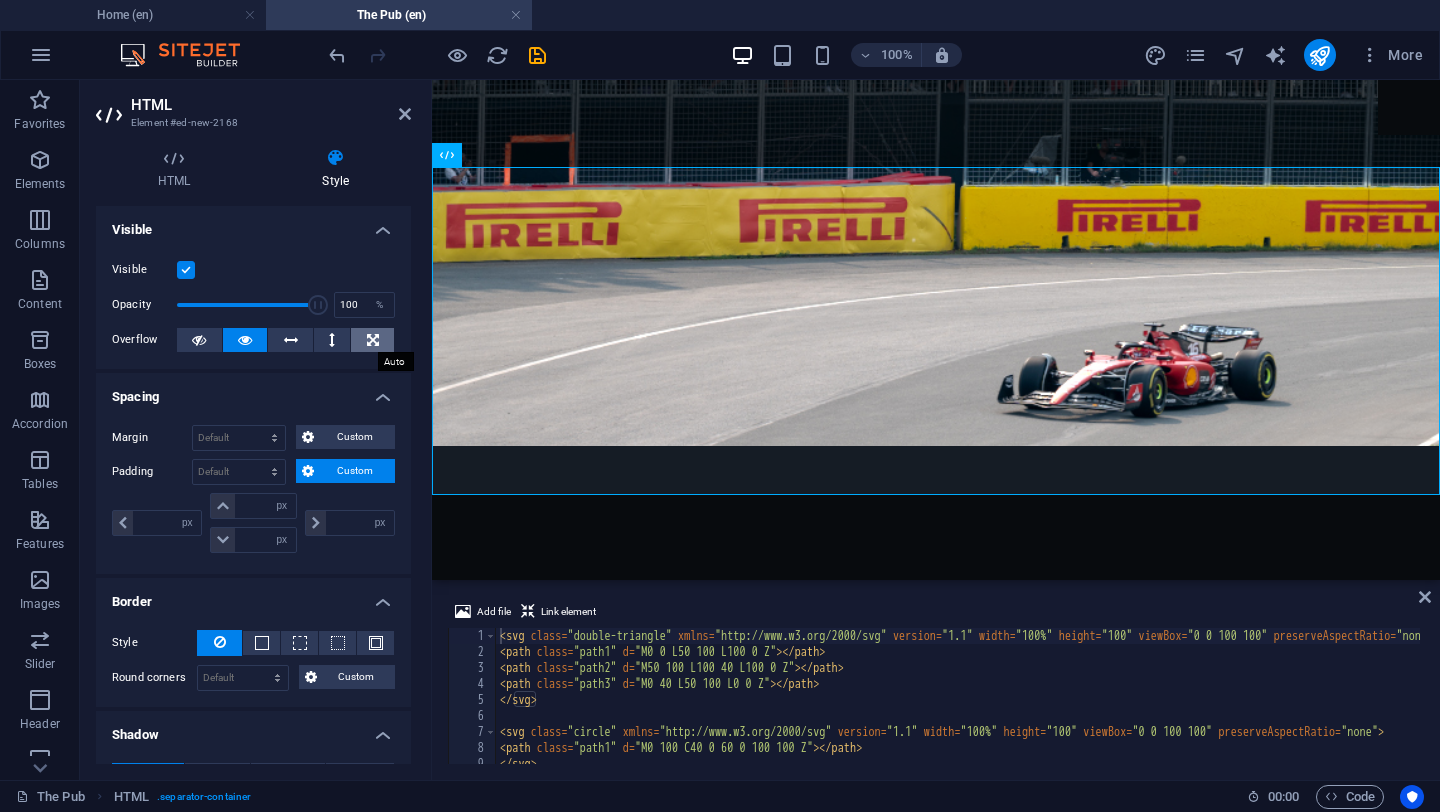 click at bounding box center [373, 340] 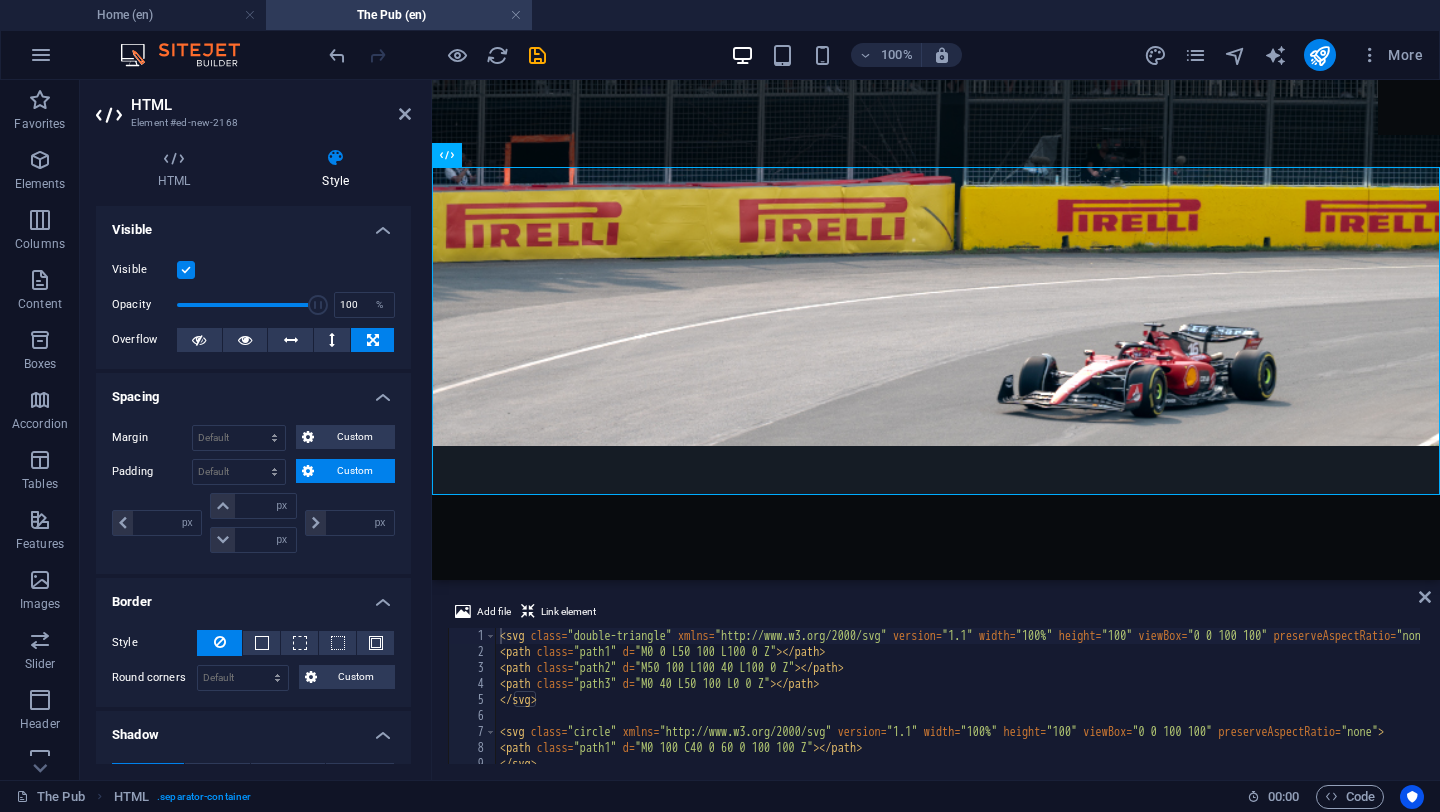 click on "Add file Link element" at bounding box center [936, 614] 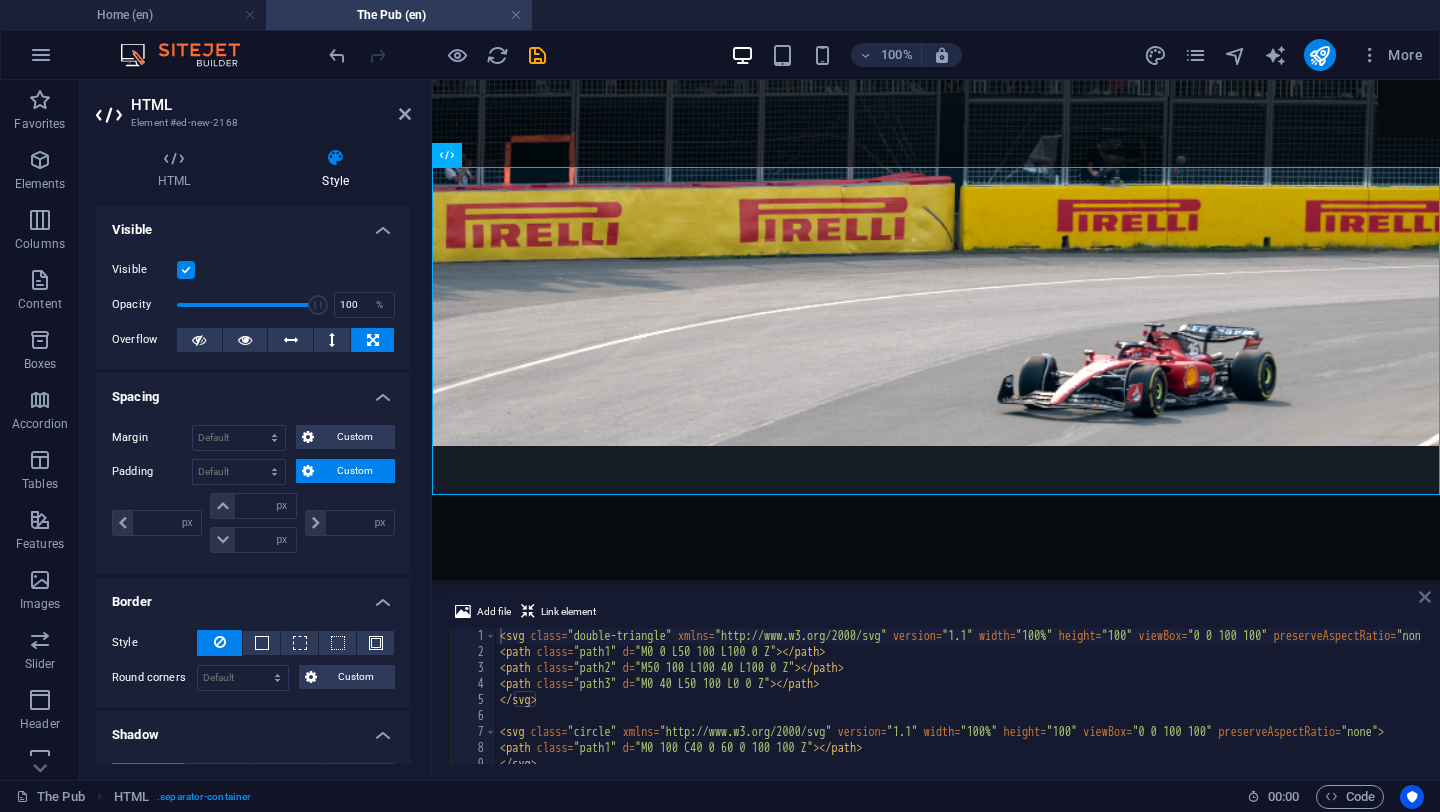 click at bounding box center [1425, 597] 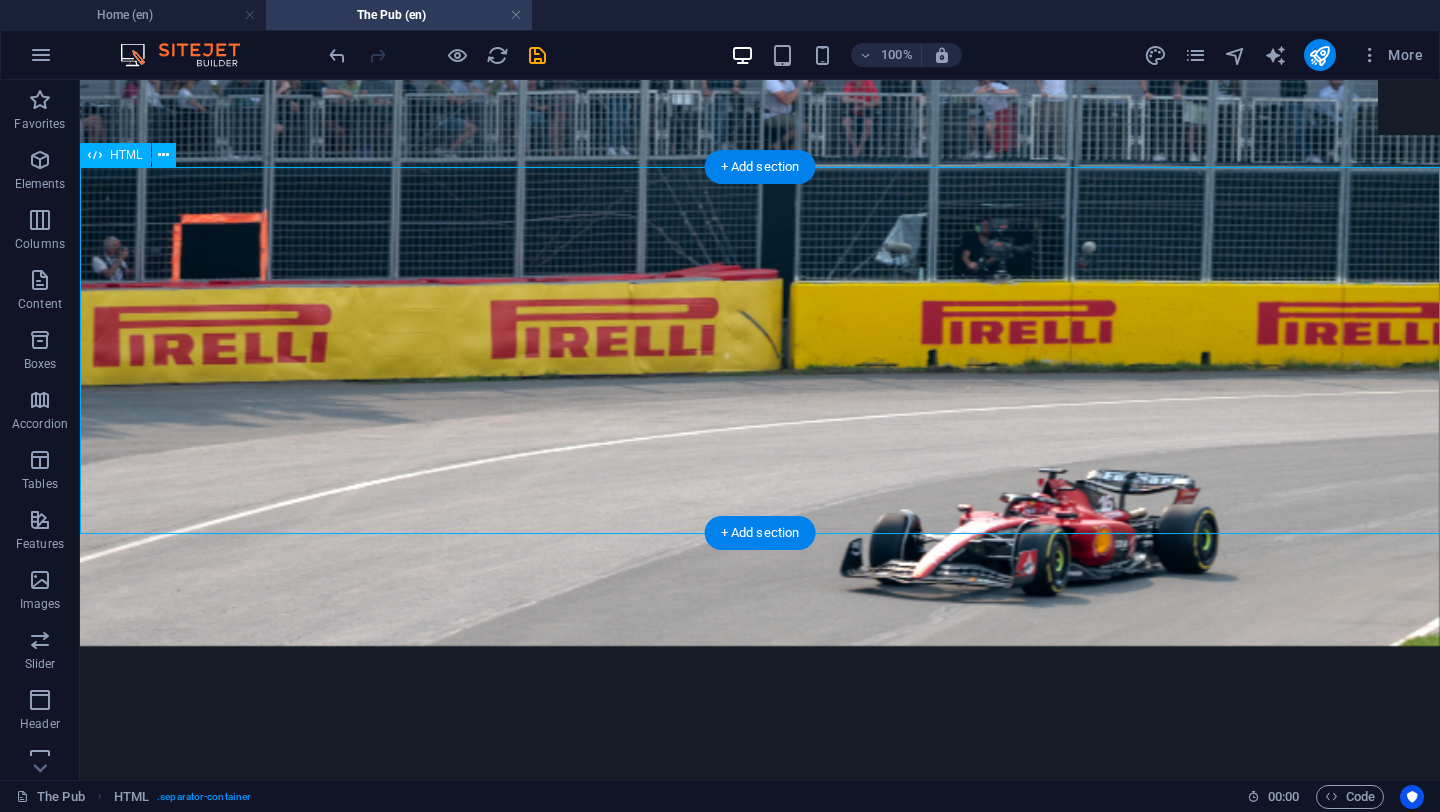 click at bounding box center (760, 5470) 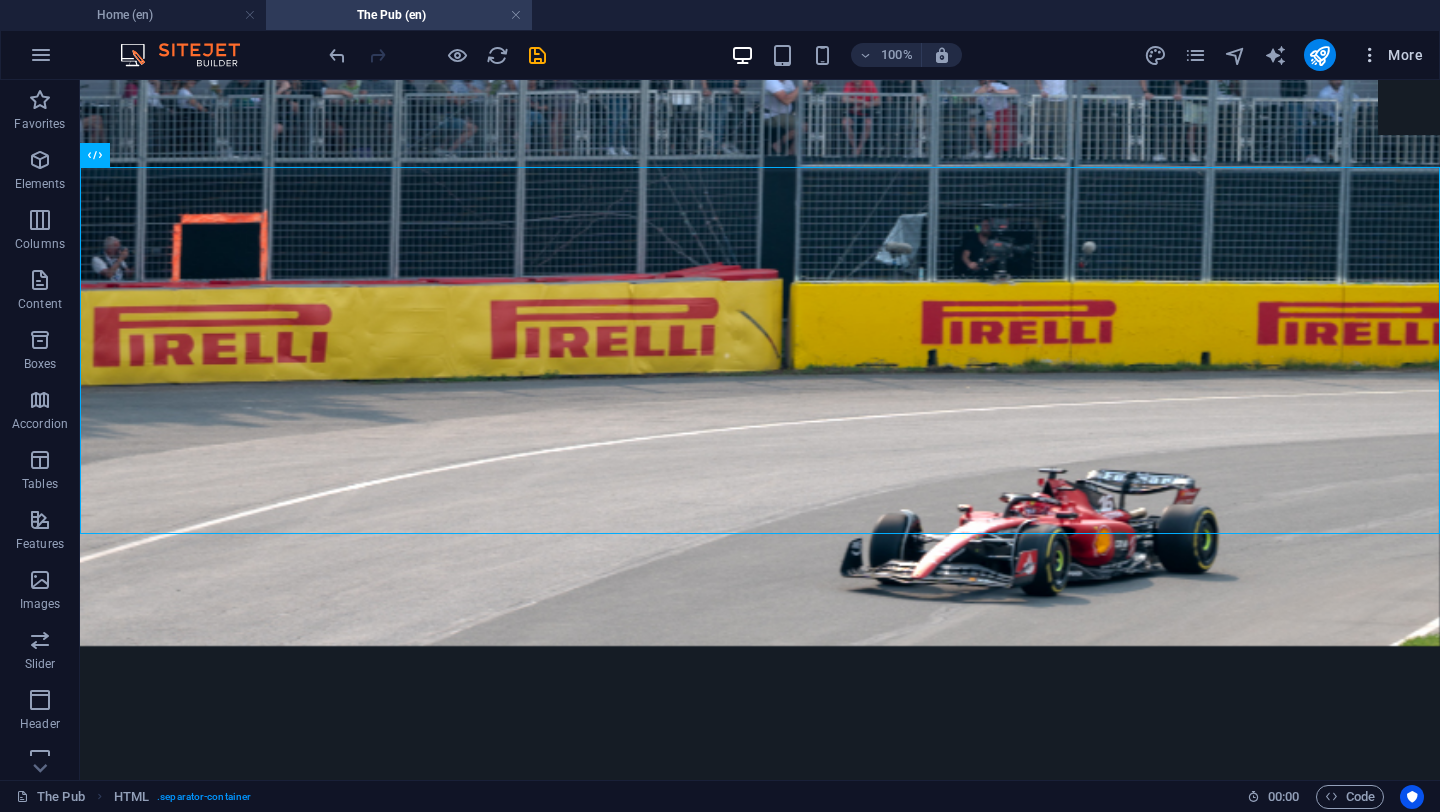 click on "More" at bounding box center [1391, 55] 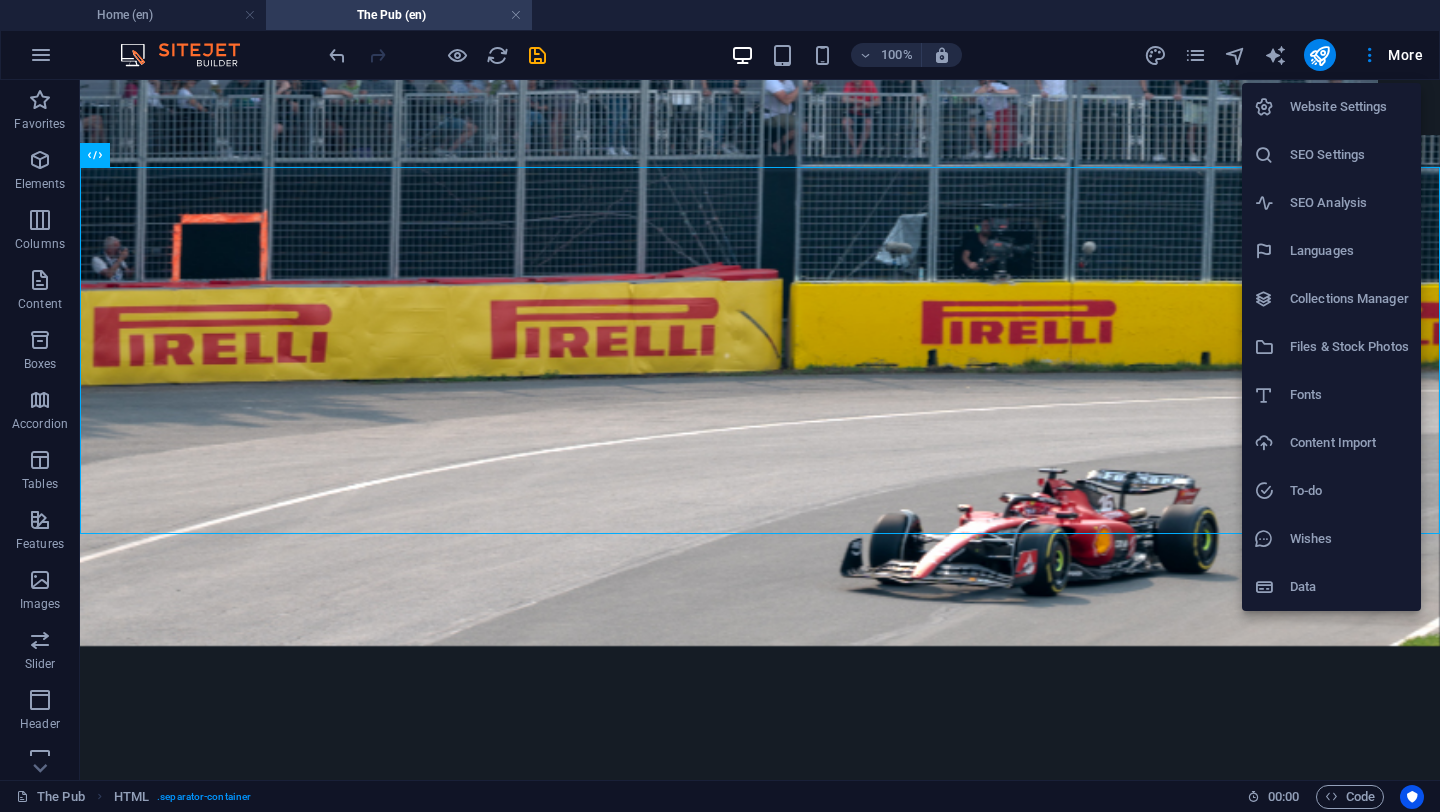 click at bounding box center (720, 406) 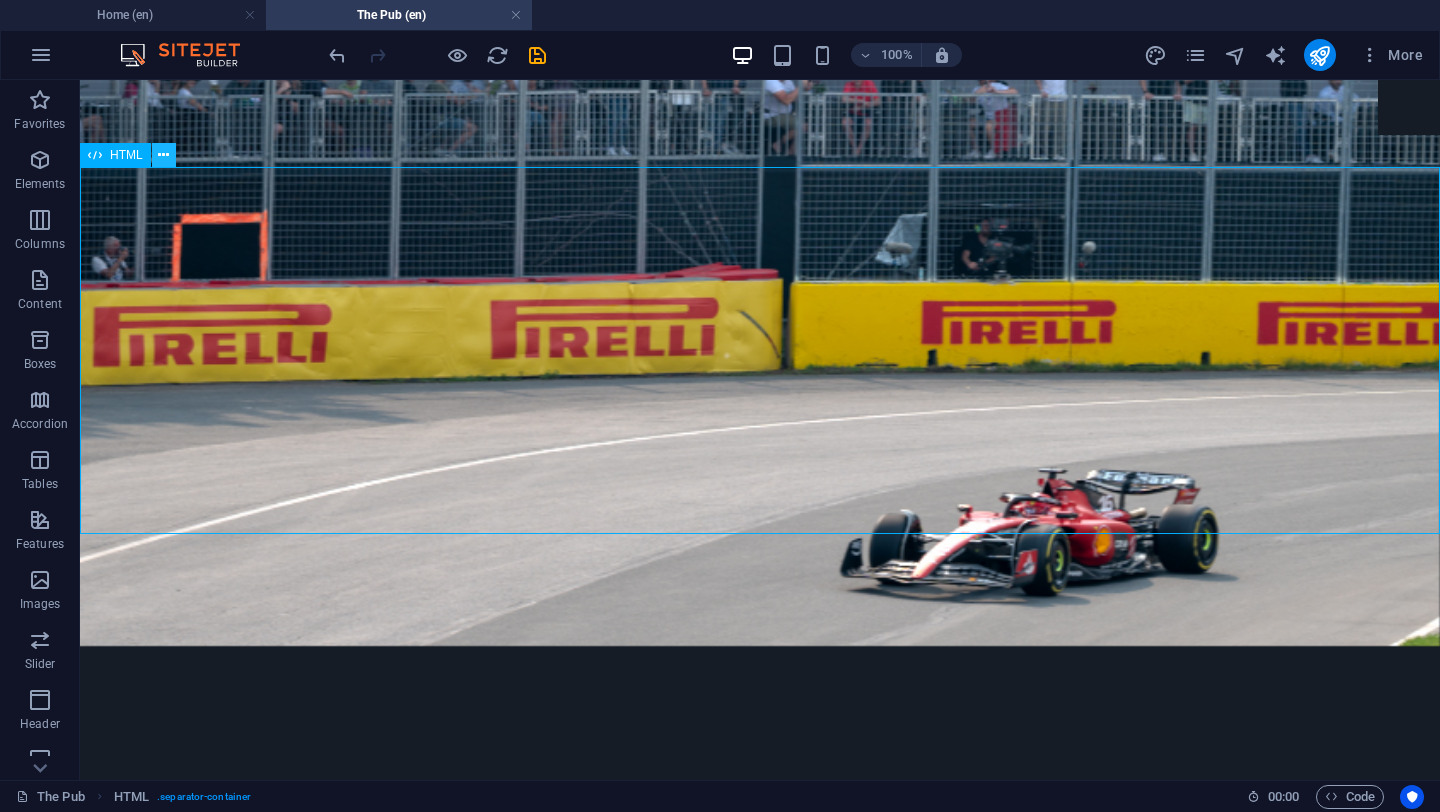 click at bounding box center (163, 155) 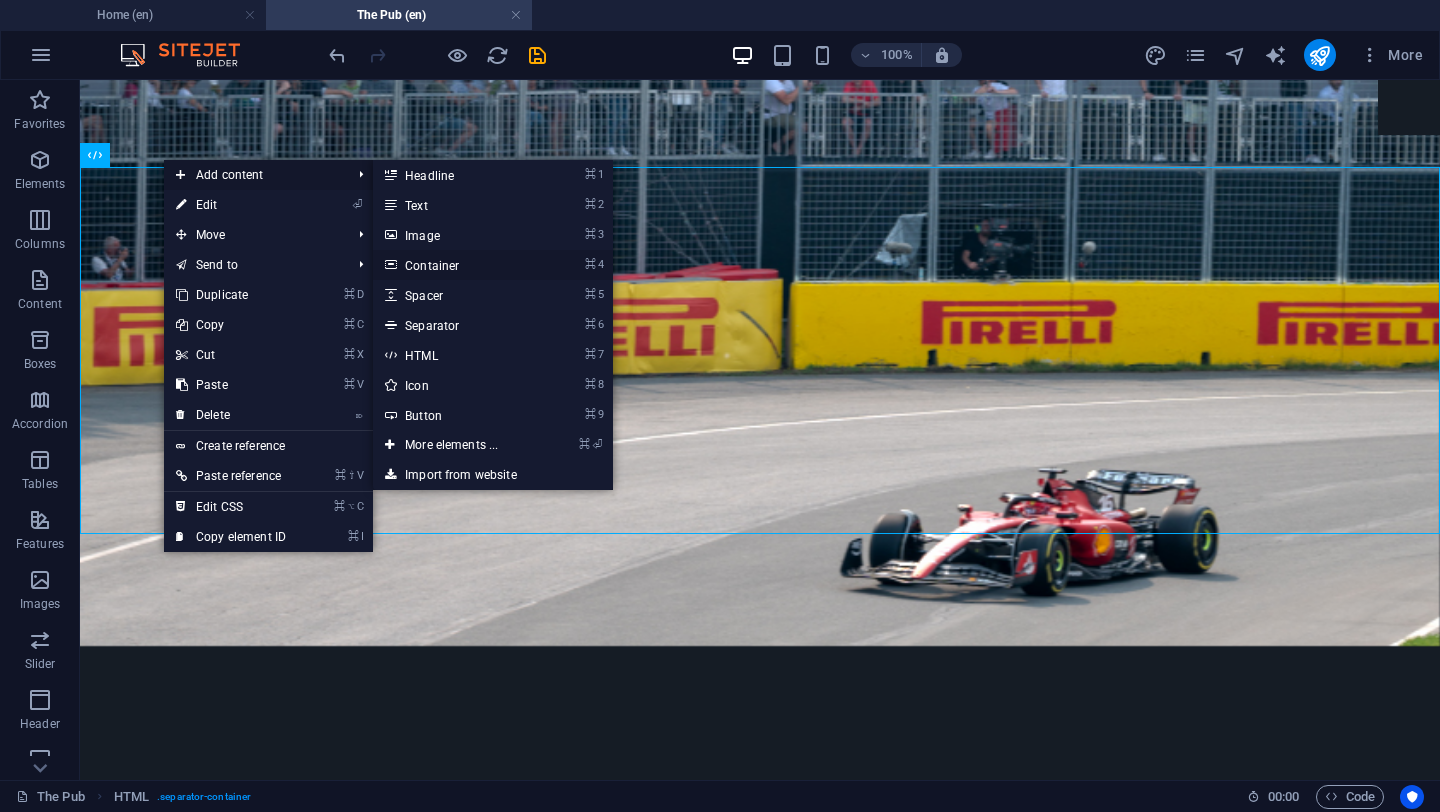 click on "⌘ 4  Container" at bounding box center [455, 265] 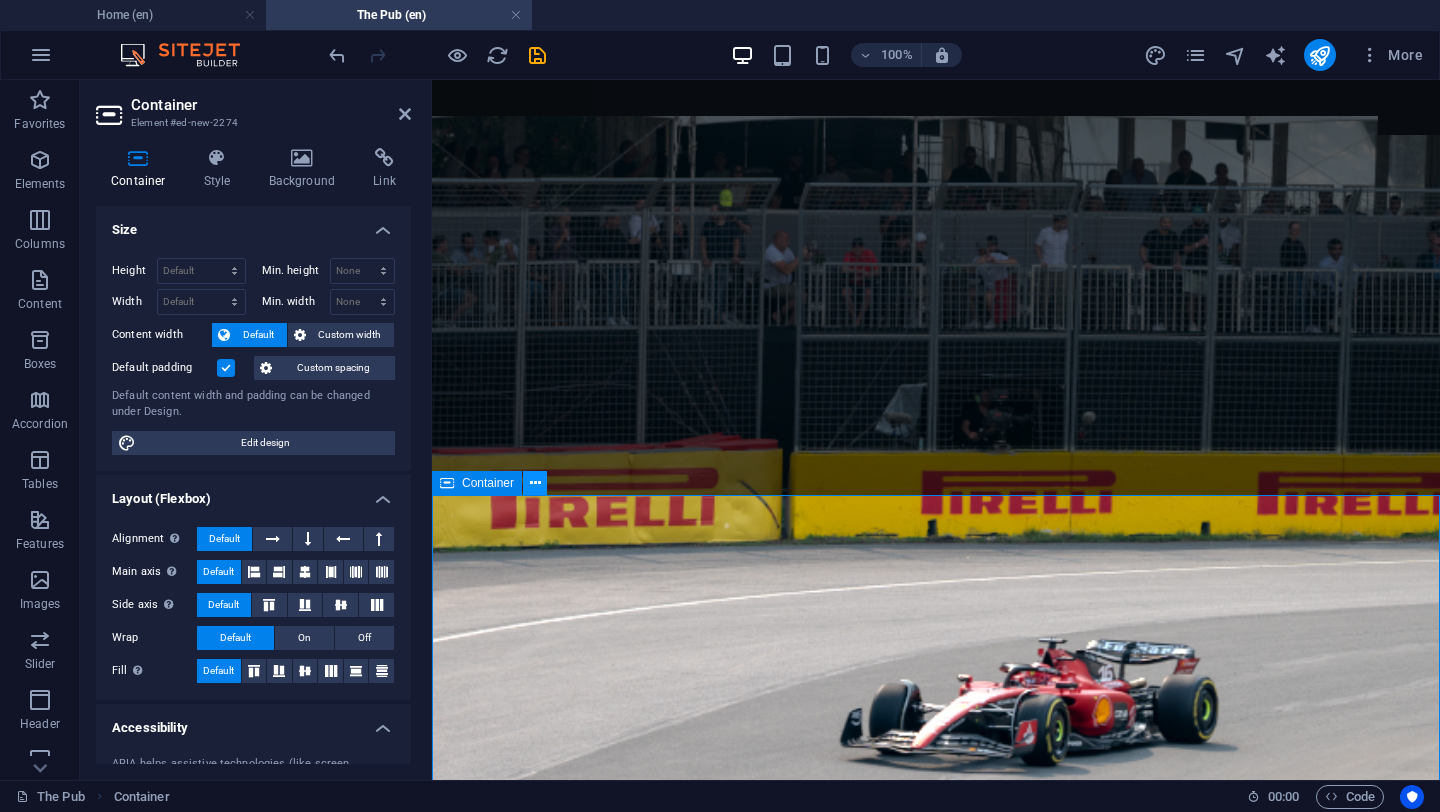 click at bounding box center [535, 483] 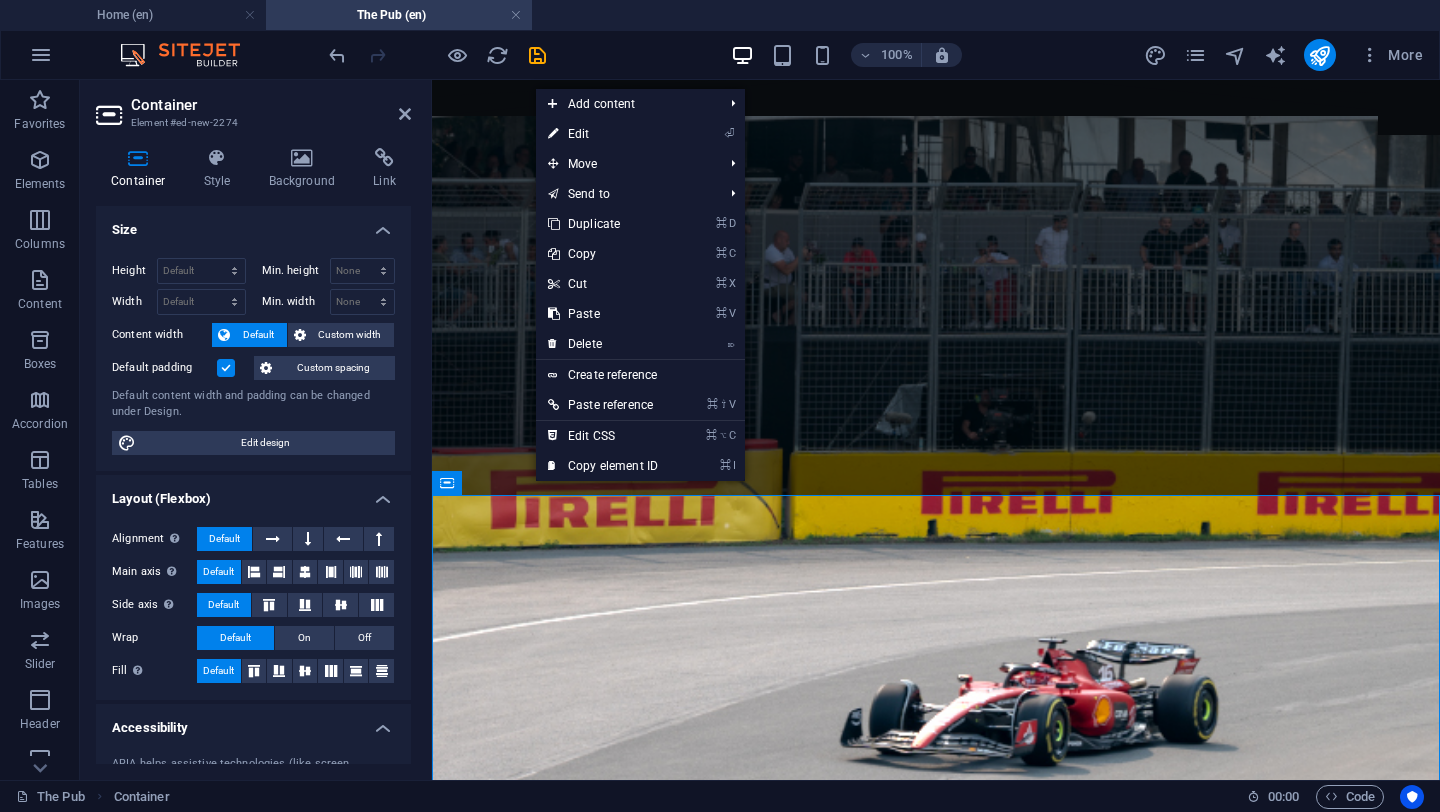click on "Layout (Flexbox)" at bounding box center (253, 493) 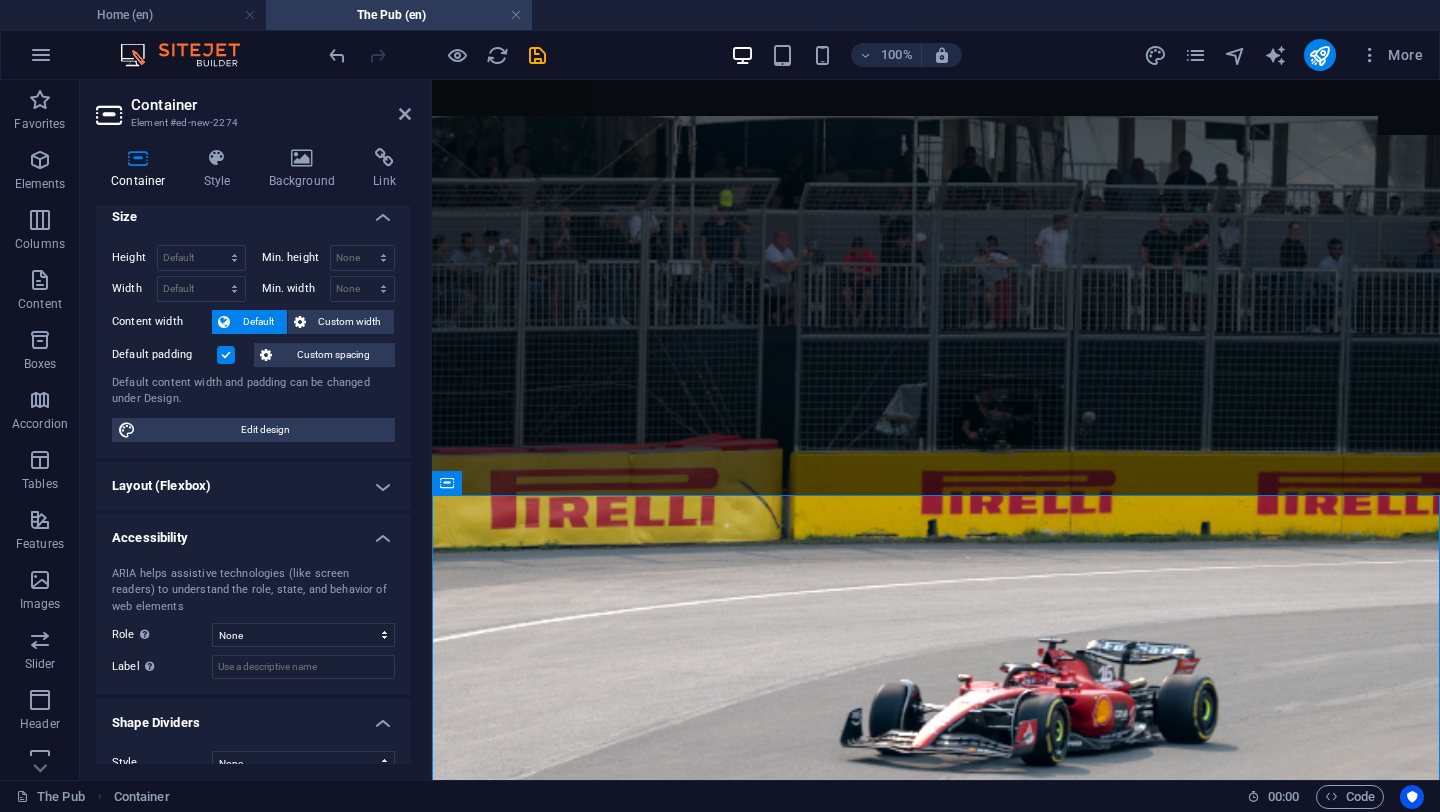 scroll, scrollTop: 15, scrollLeft: 0, axis: vertical 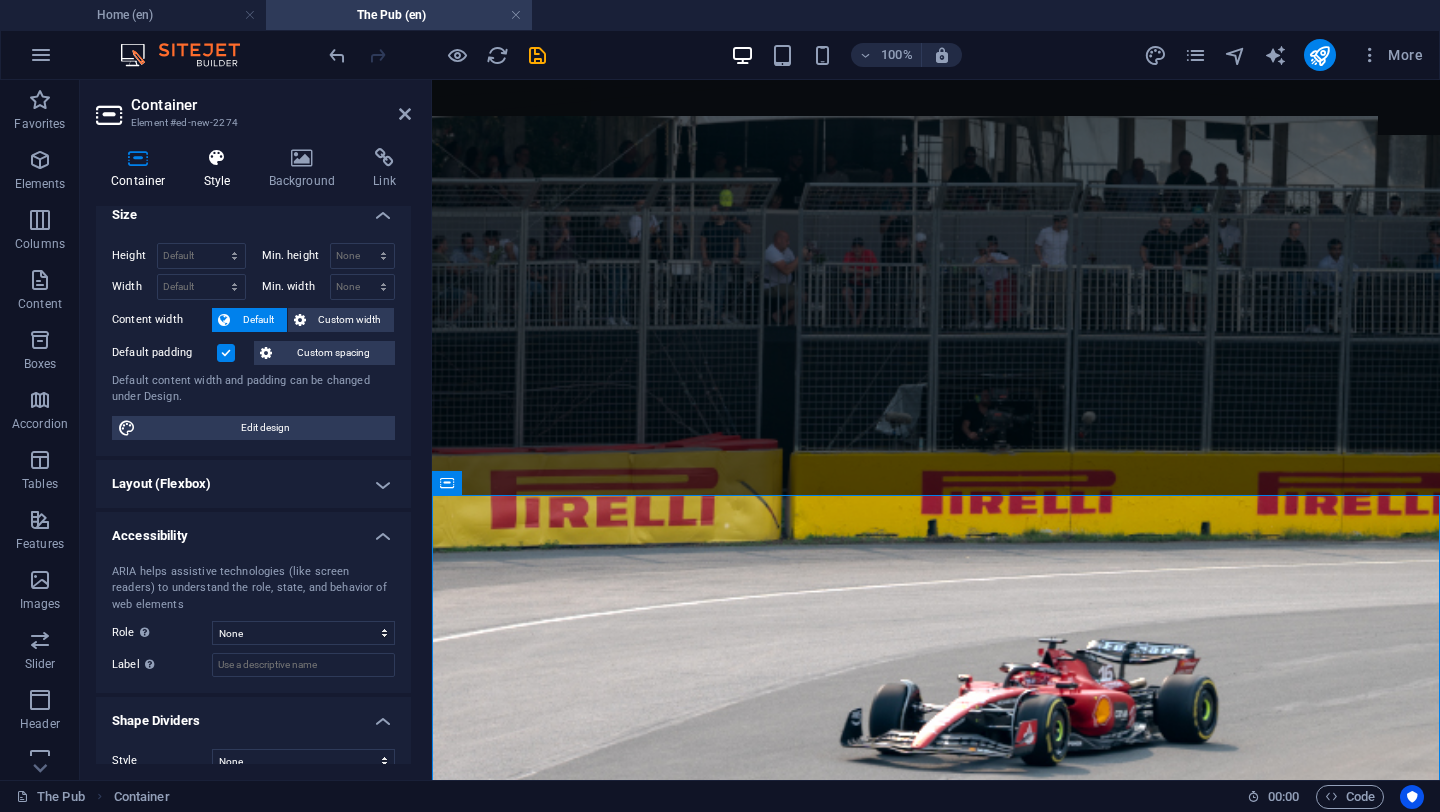 click on "Style" at bounding box center [221, 169] 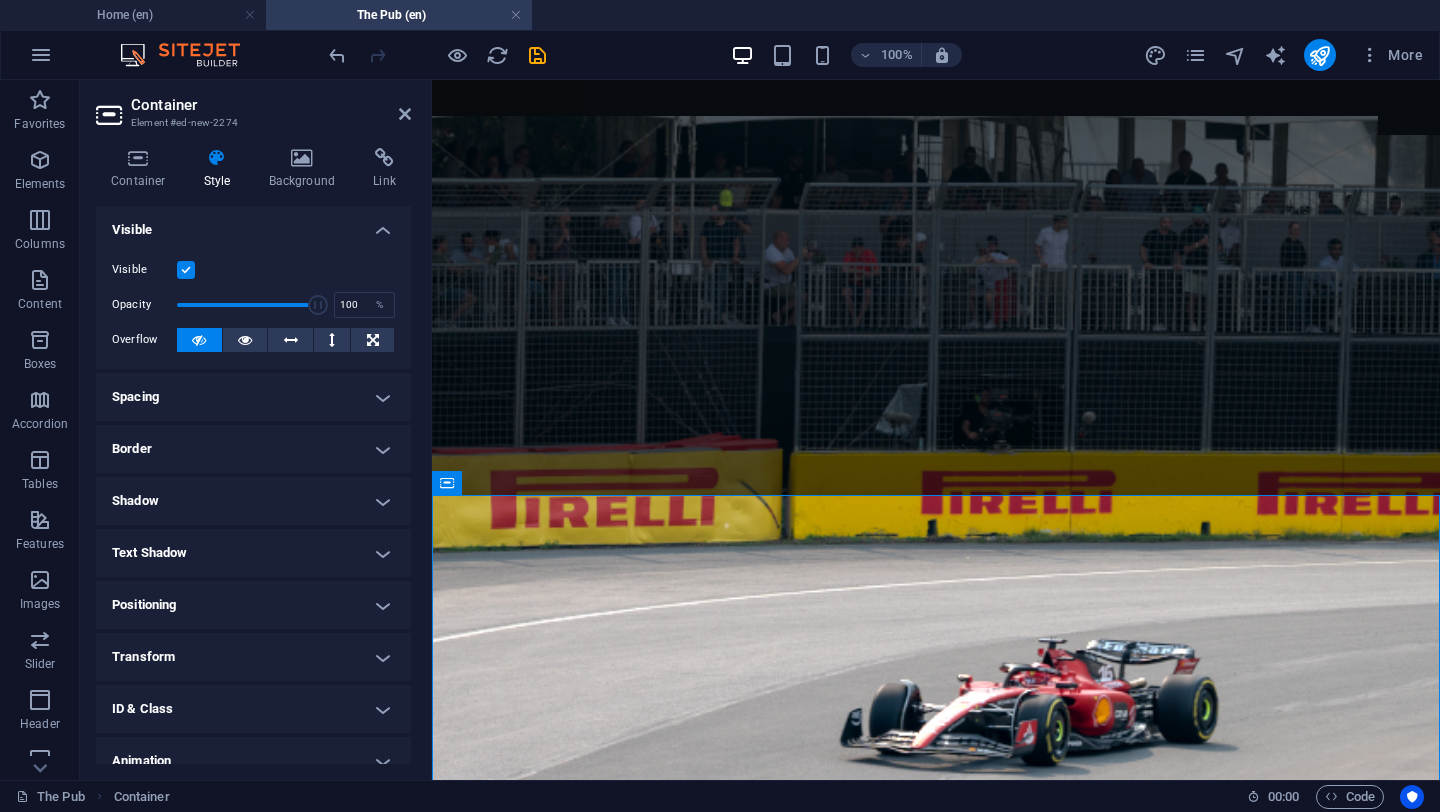 click on "Spacing" at bounding box center [253, 397] 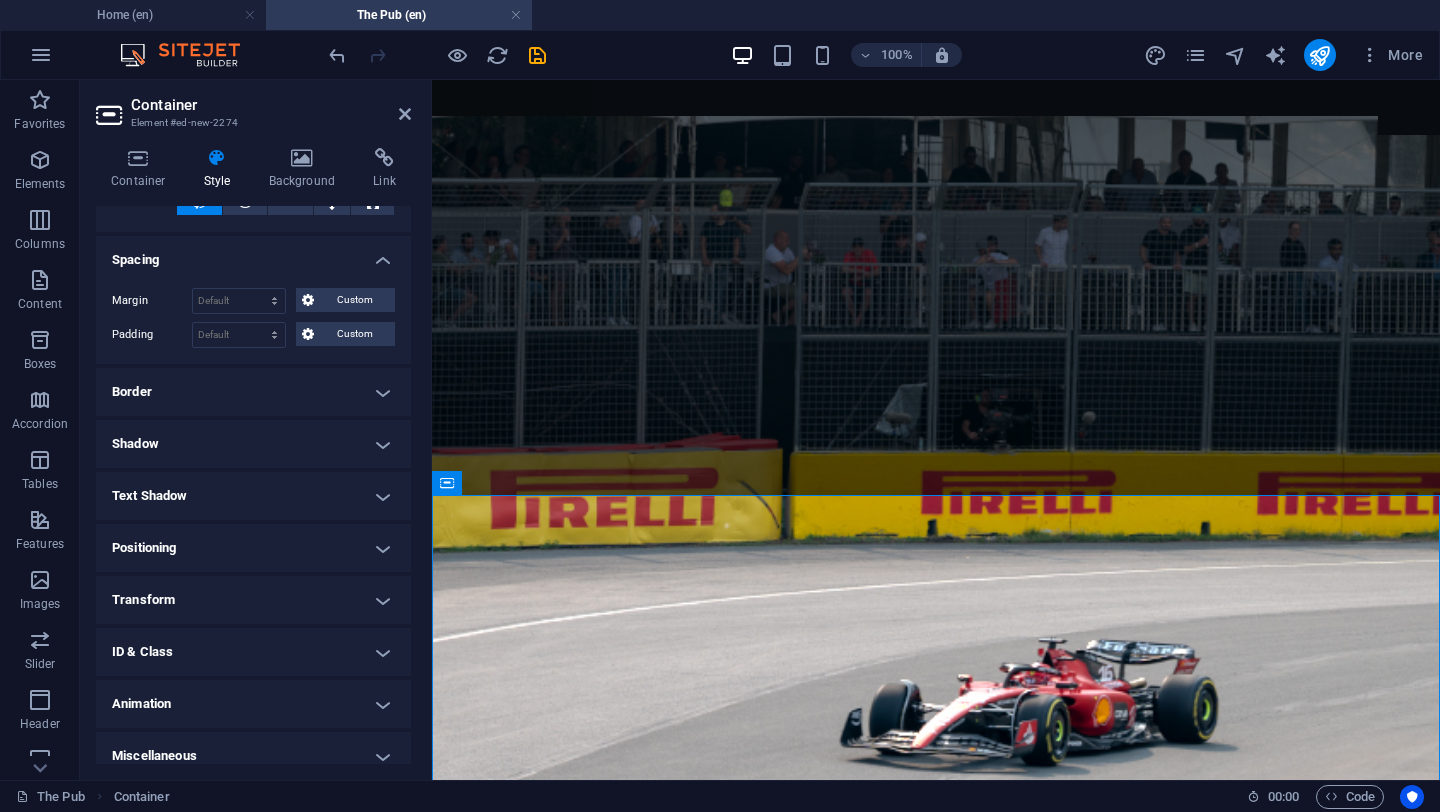 scroll, scrollTop: 152, scrollLeft: 0, axis: vertical 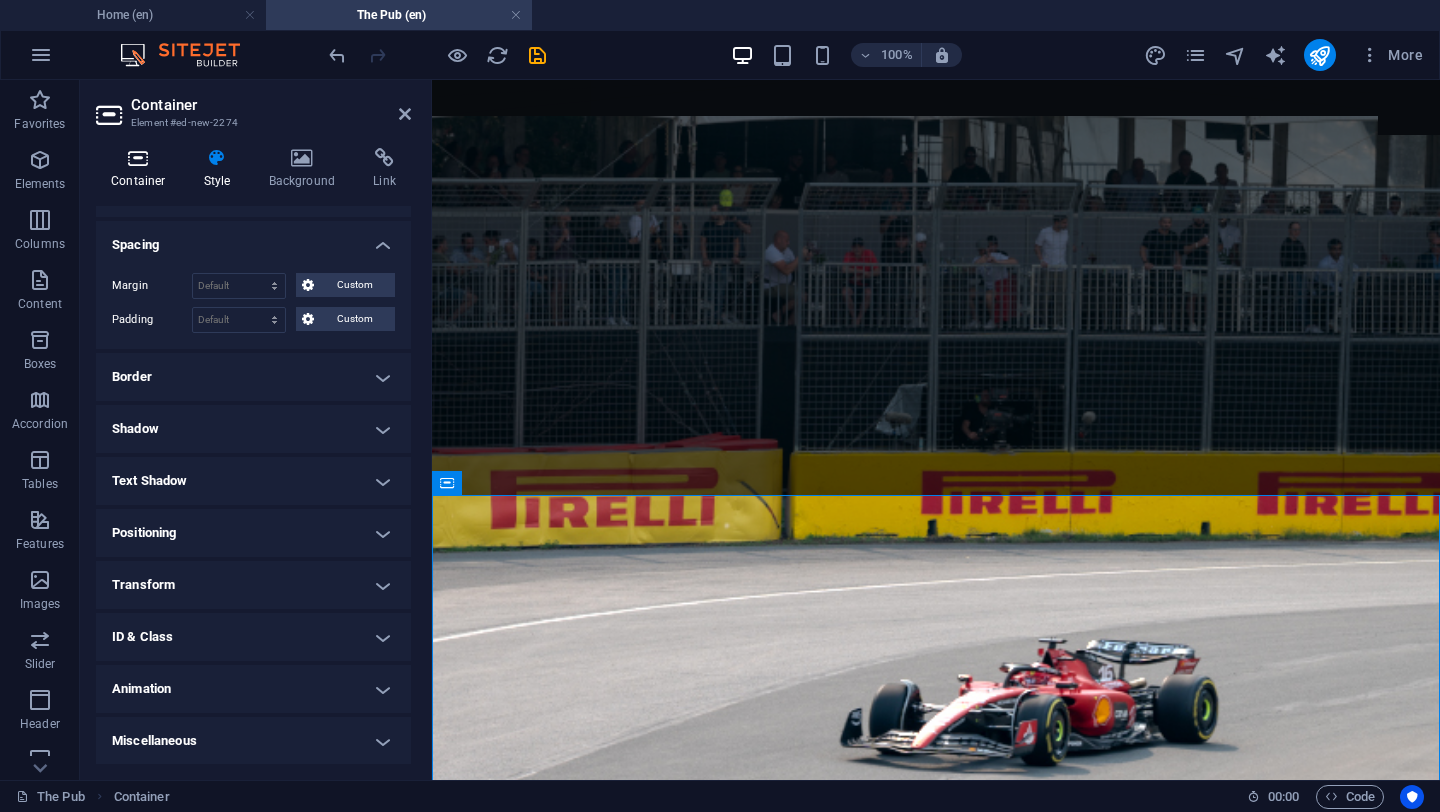 click on "Container" at bounding box center (142, 169) 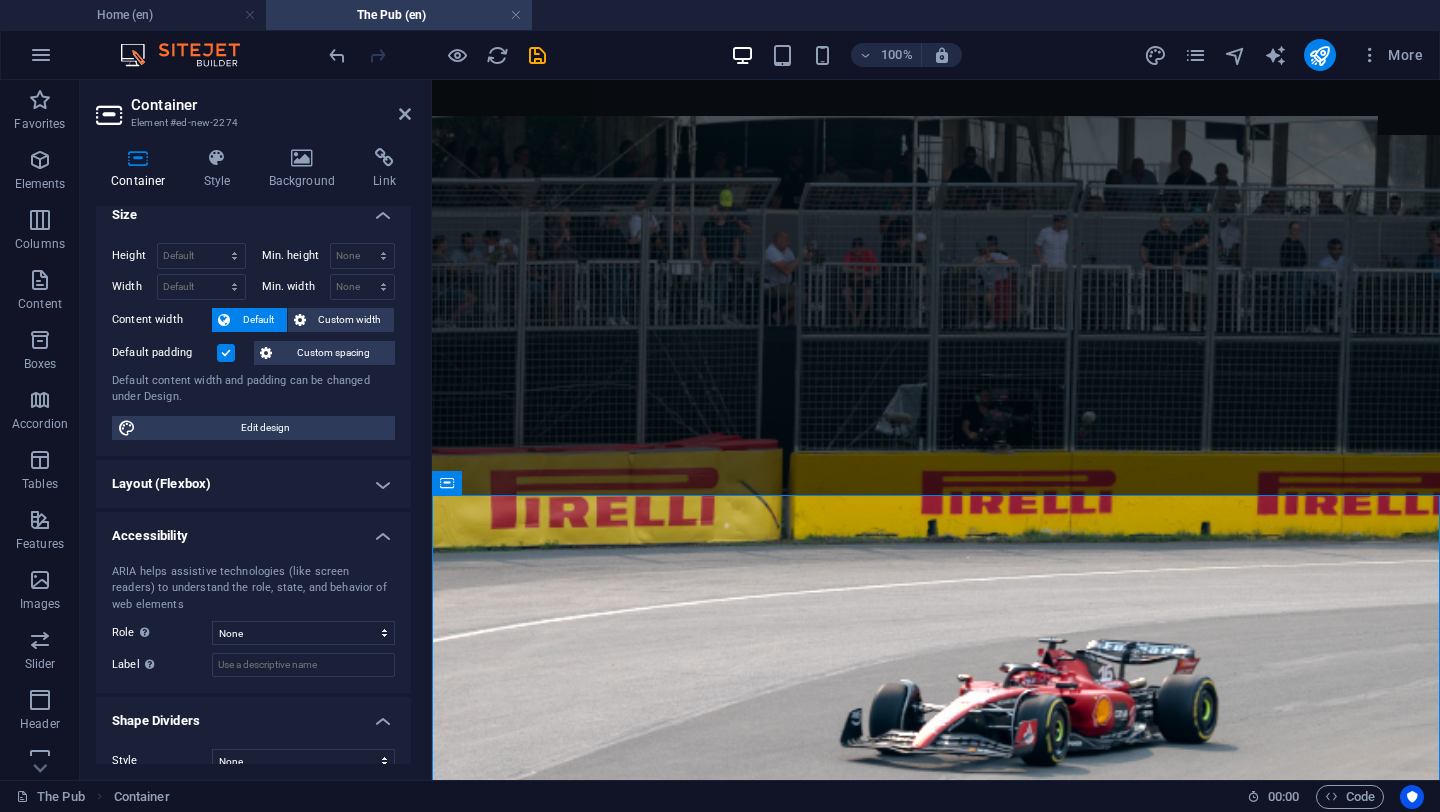 scroll, scrollTop: 40, scrollLeft: 0, axis: vertical 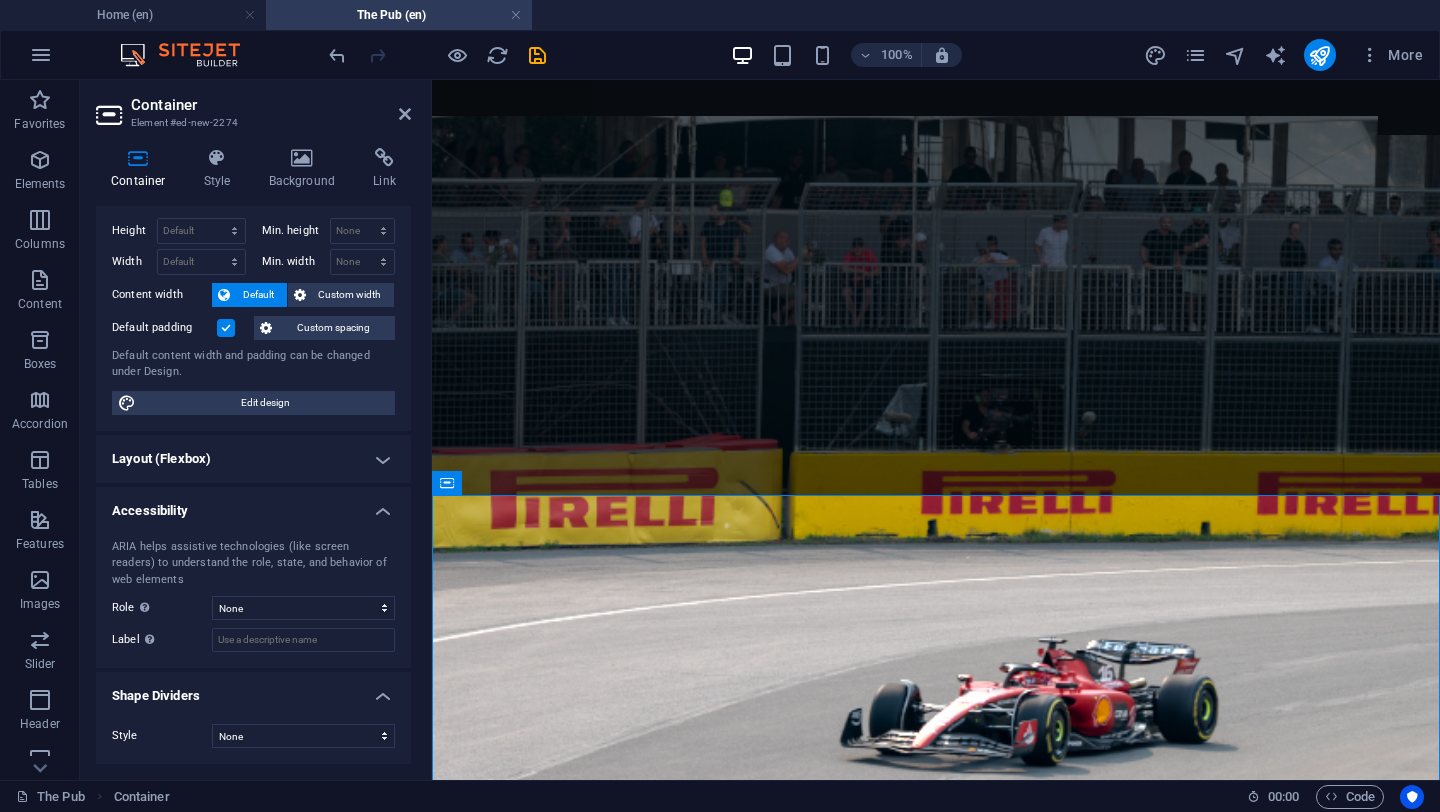 click on "Layout (Flexbox)" at bounding box center [253, 459] 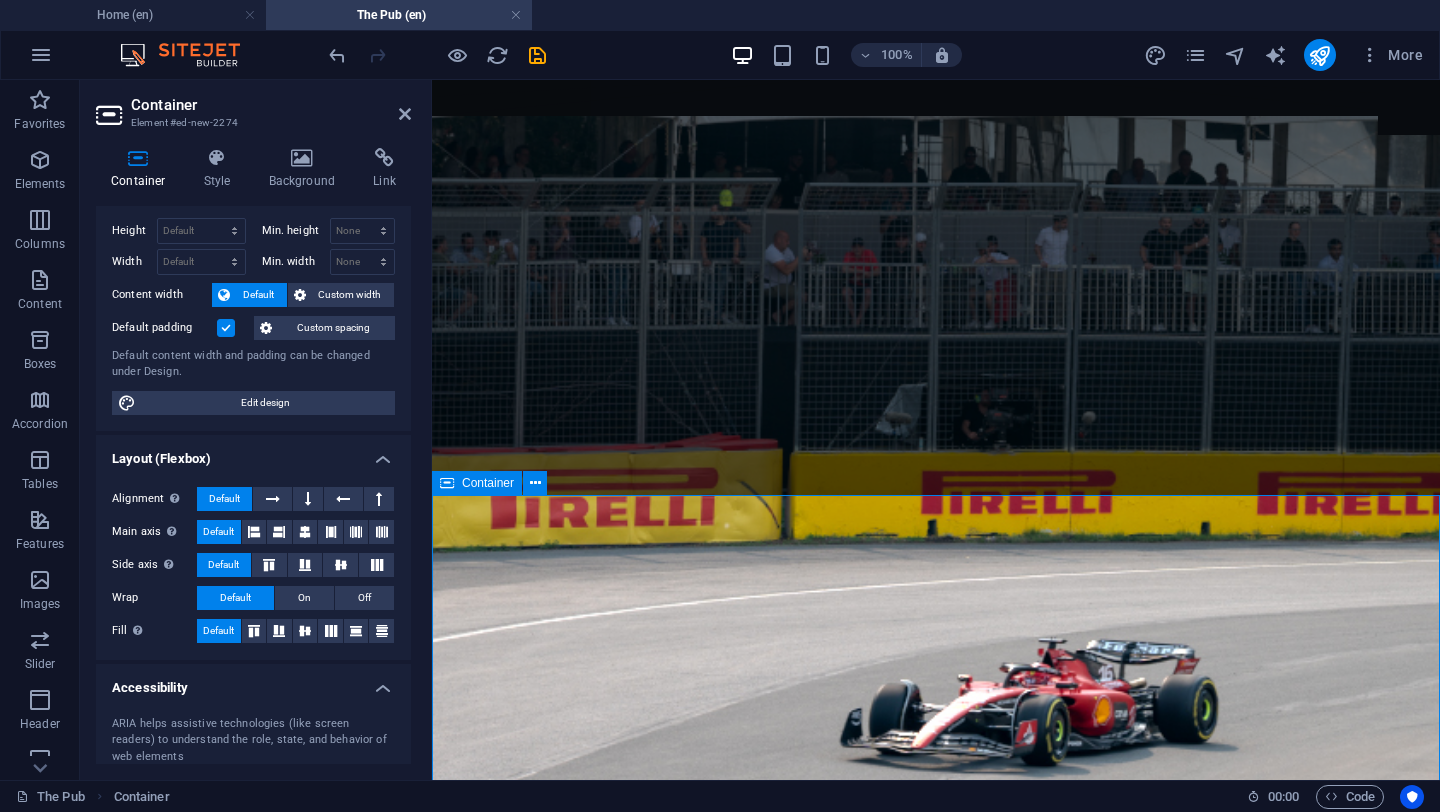 click on "Drop content here or  Add elements  Paste clipboard" at bounding box center [936, 5953] 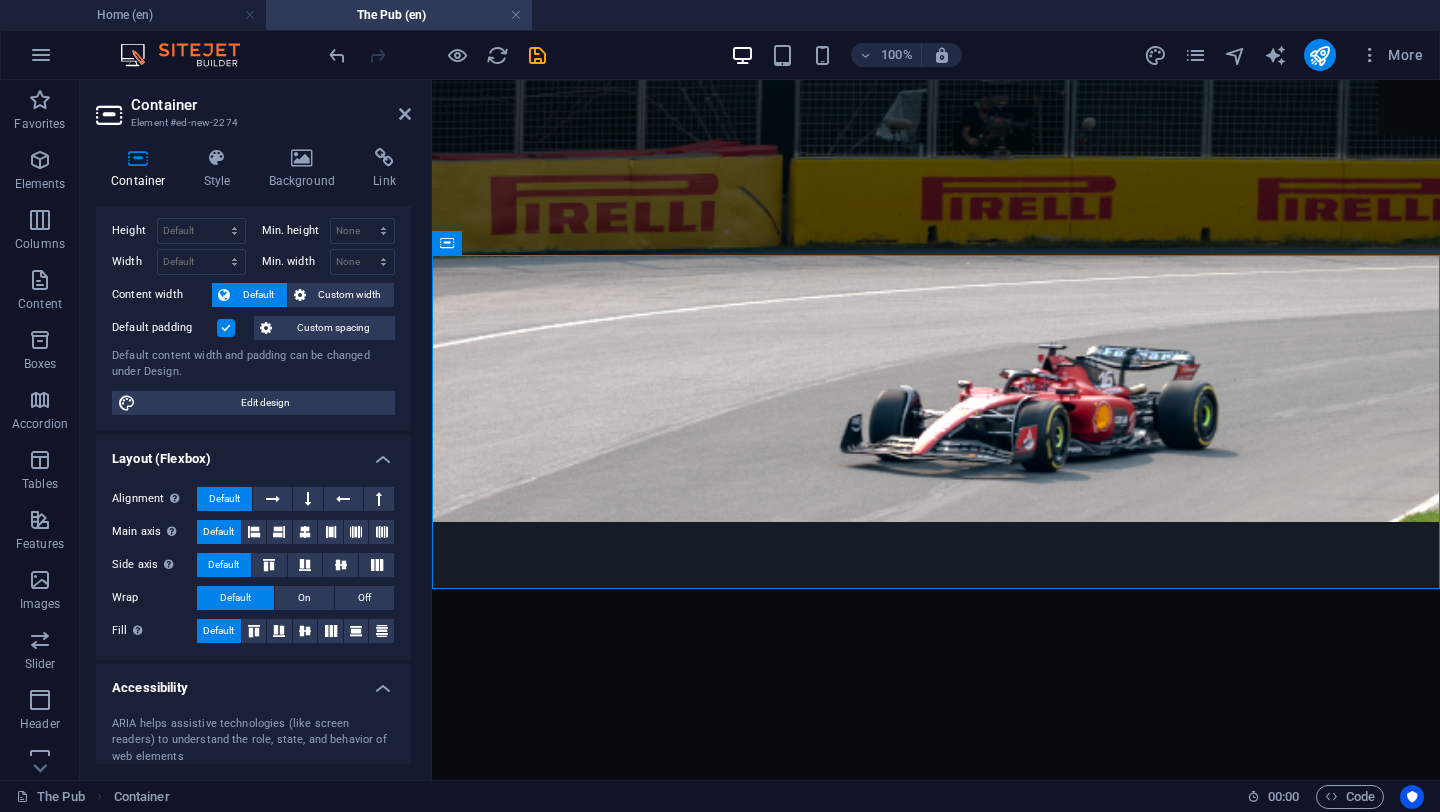 scroll, scrollTop: 5908, scrollLeft: 0, axis: vertical 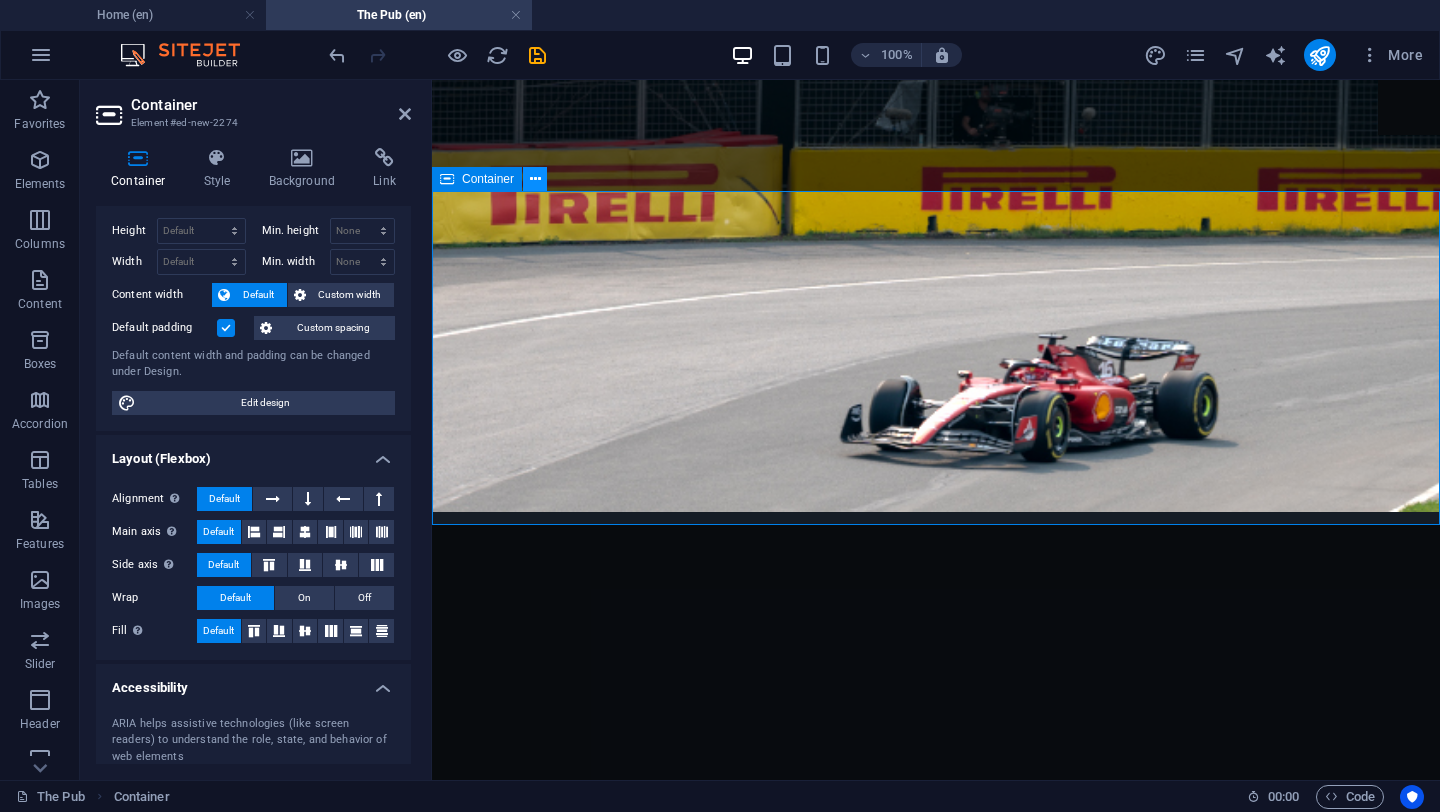 click at bounding box center (535, 179) 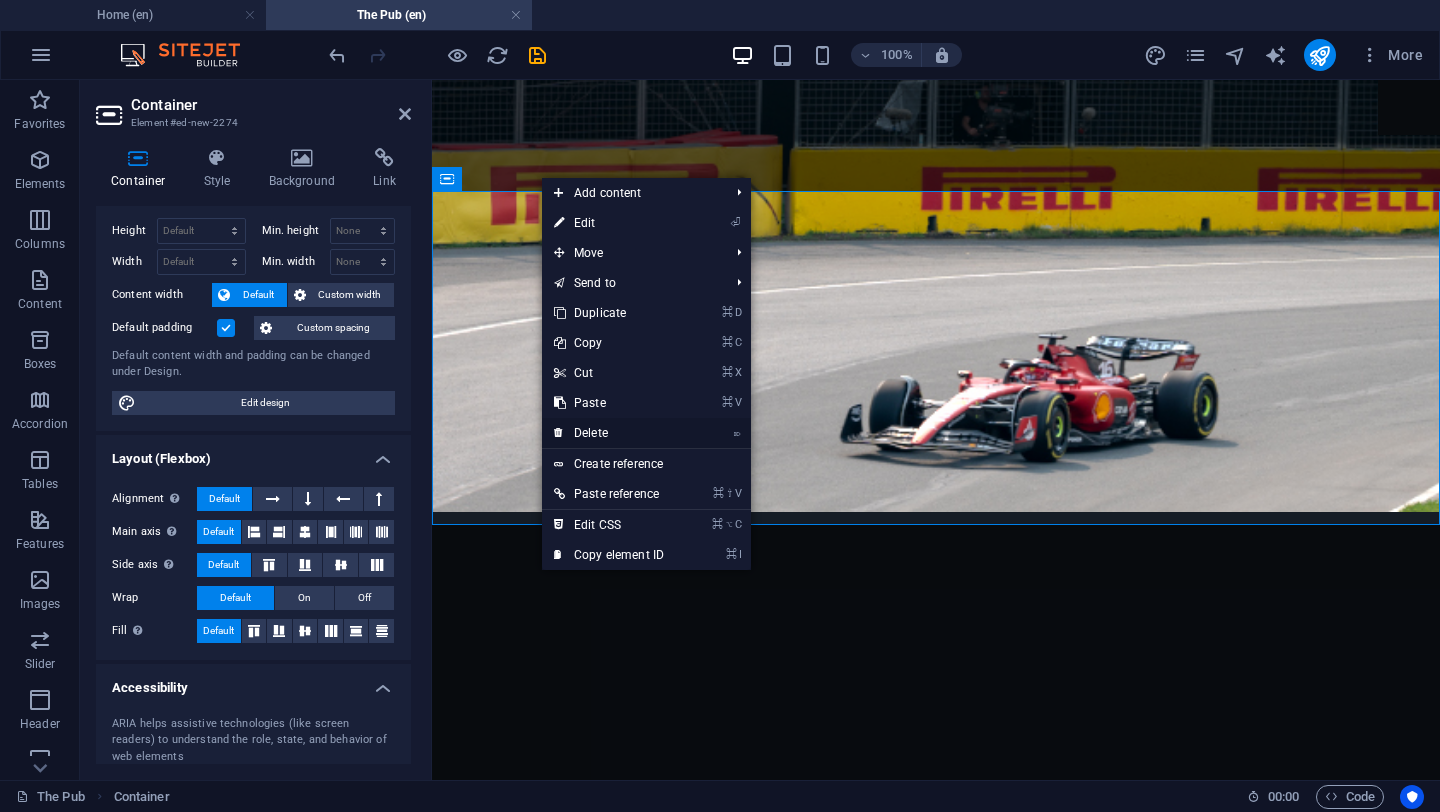 click on "⌦  Delete" at bounding box center [609, 433] 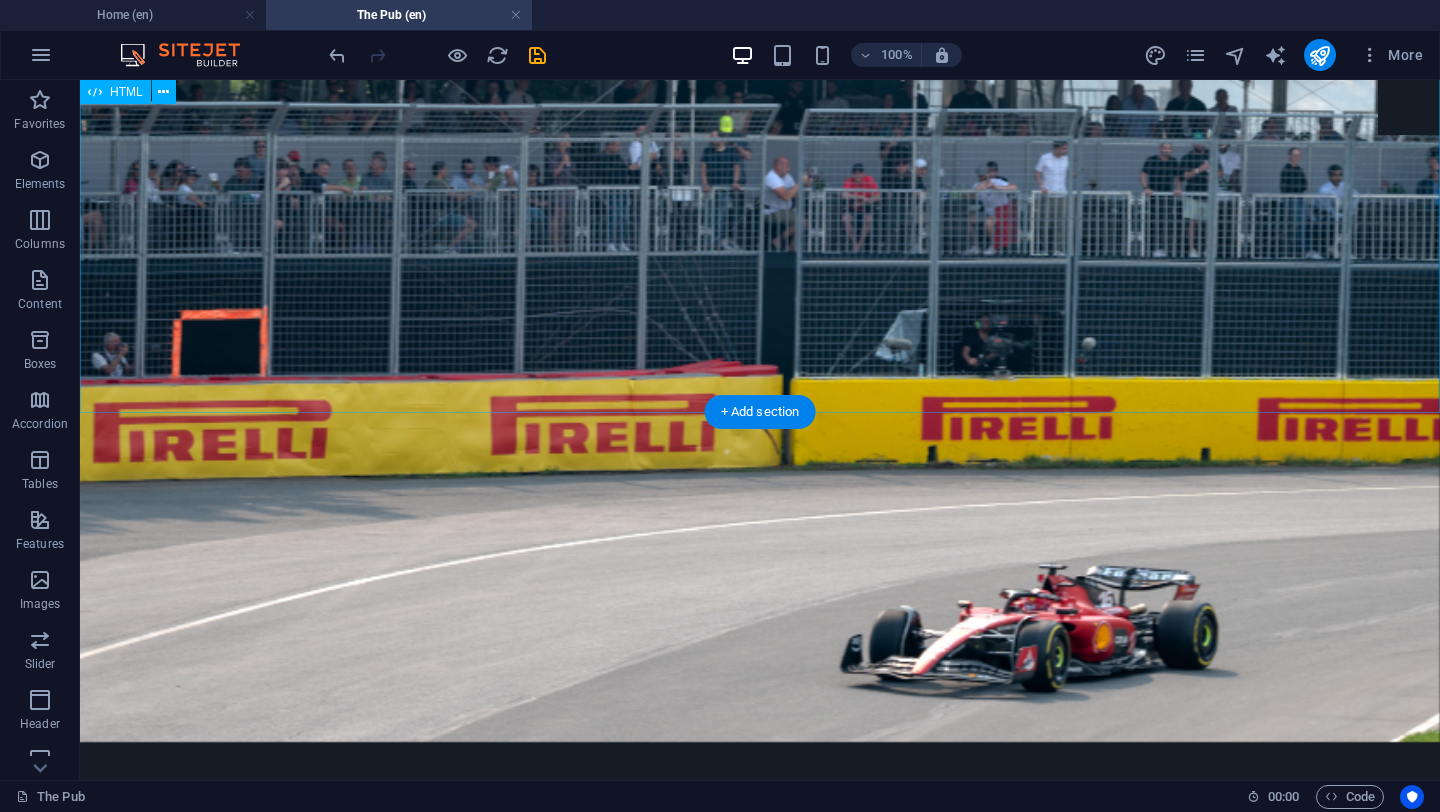 scroll, scrollTop: 5511, scrollLeft: 0, axis: vertical 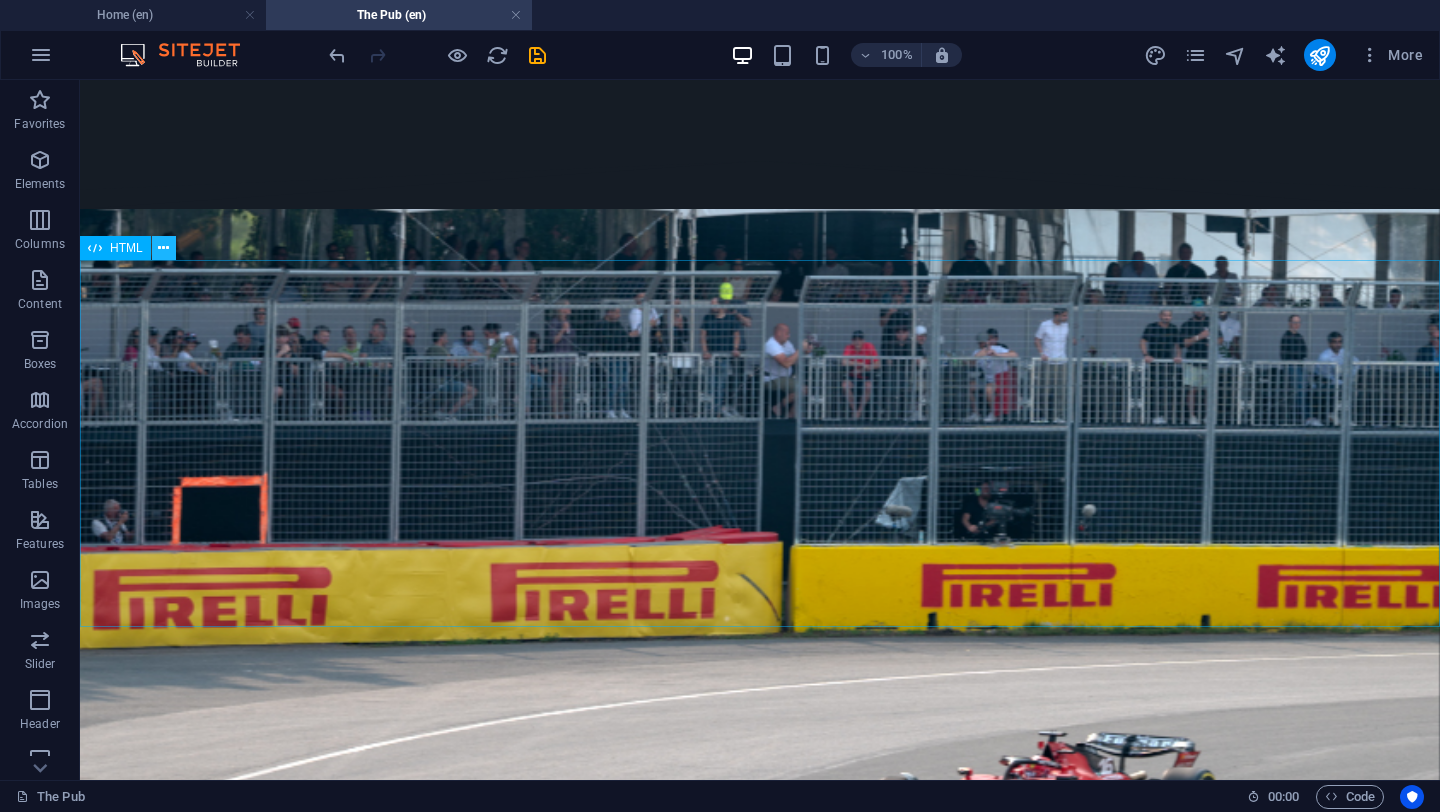 click at bounding box center [163, 248] 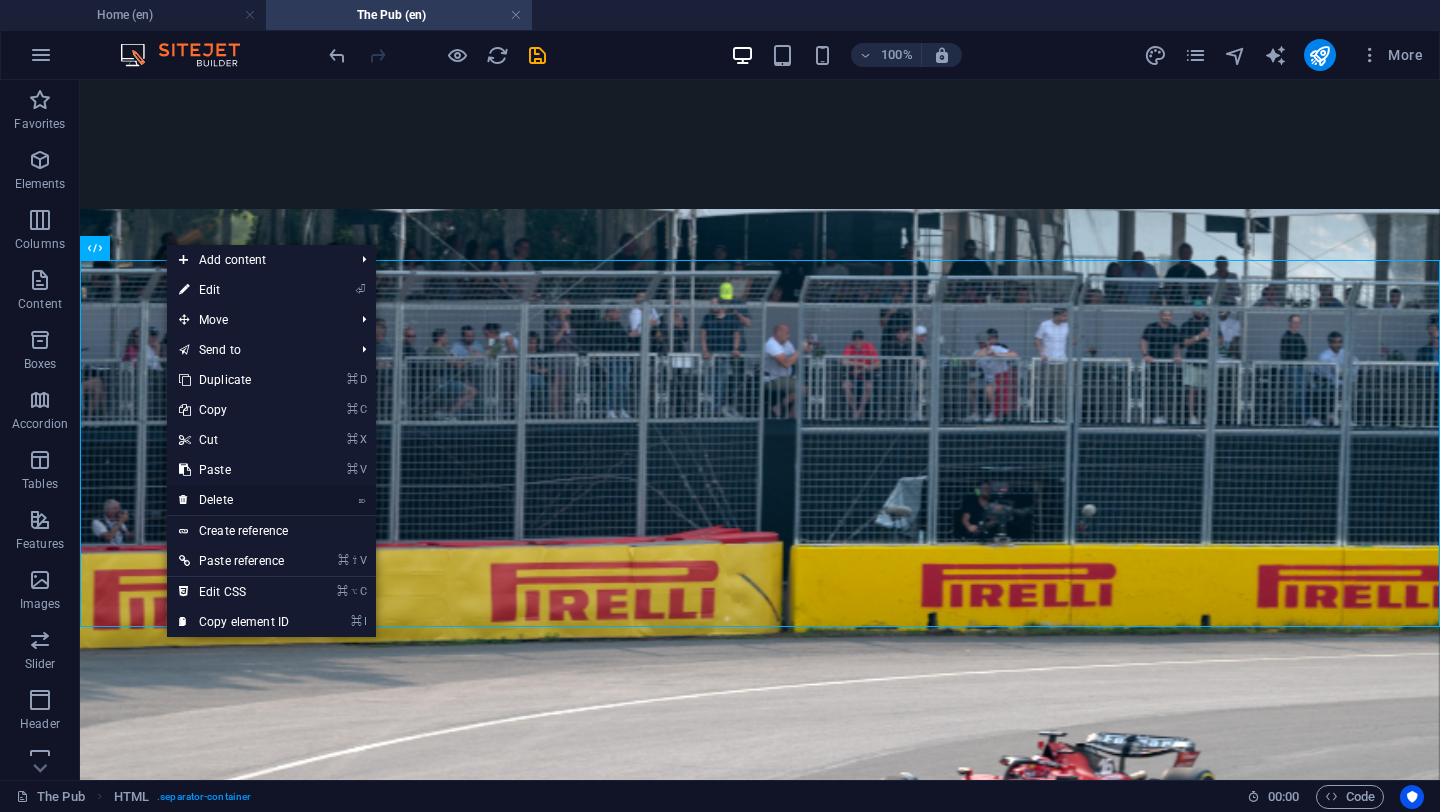 click on "⌦  Delete" at bounding box center [234, 500] 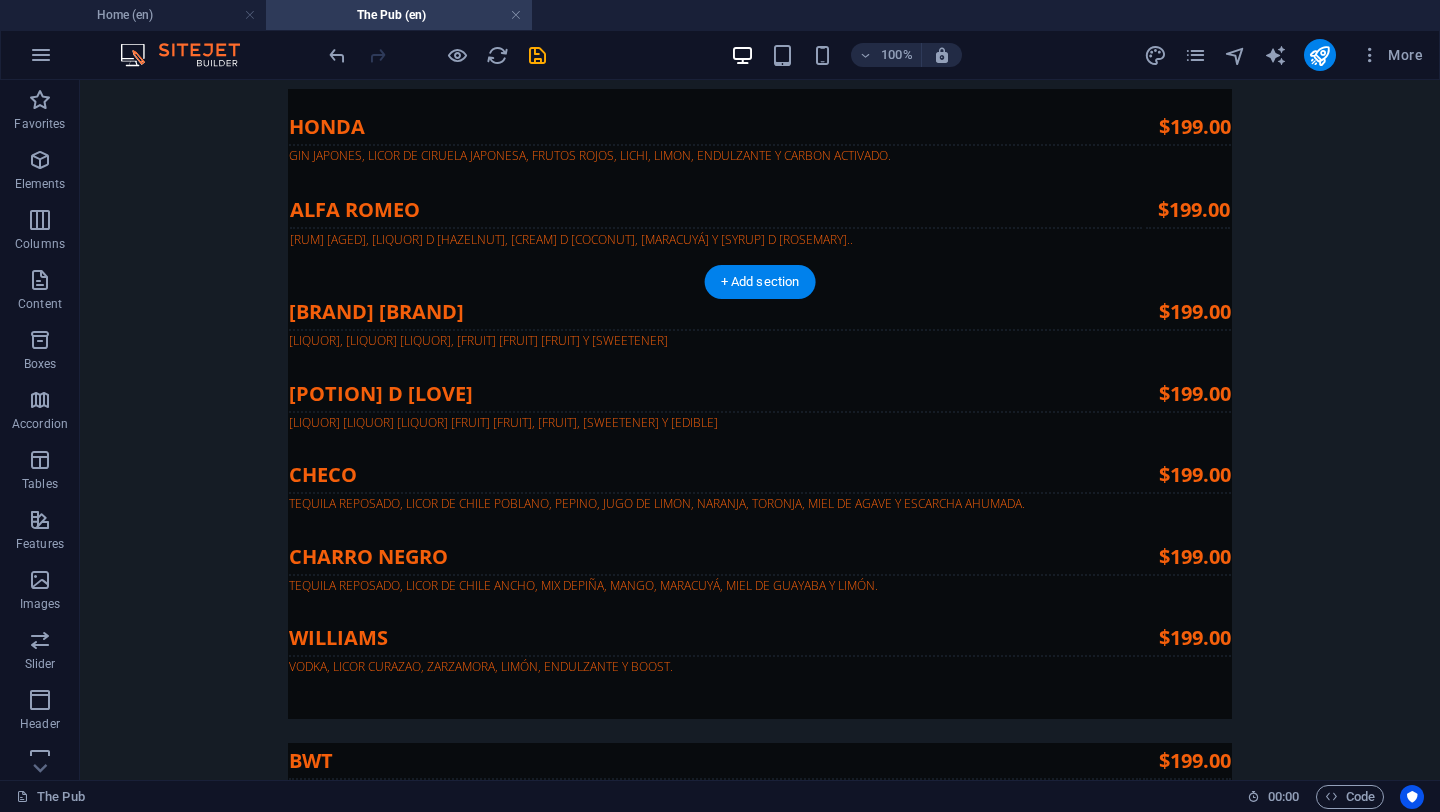 scroll, scrollTop: 4152, scrollLeft: 0, axis: vertical 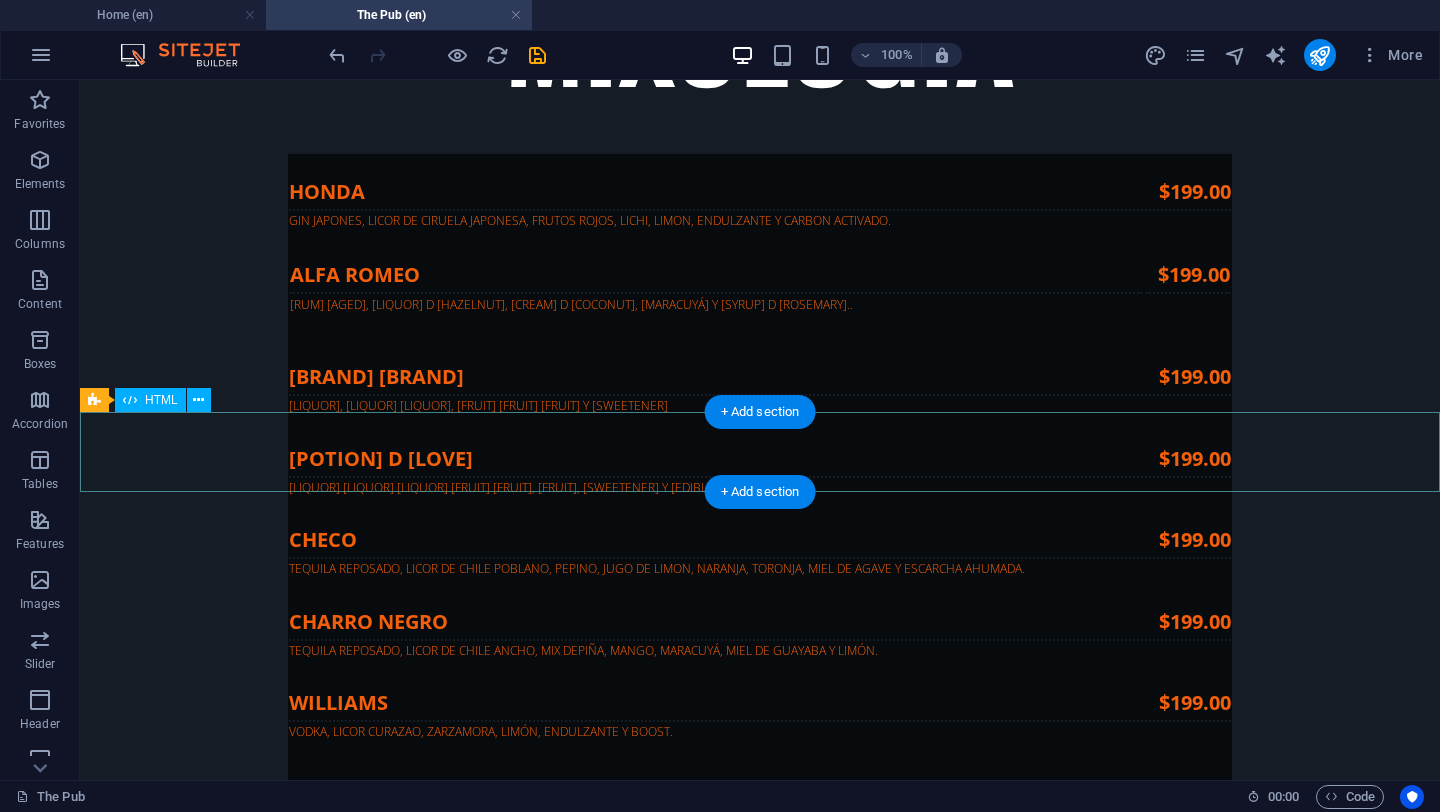 click at bounding box center (760, 4615) 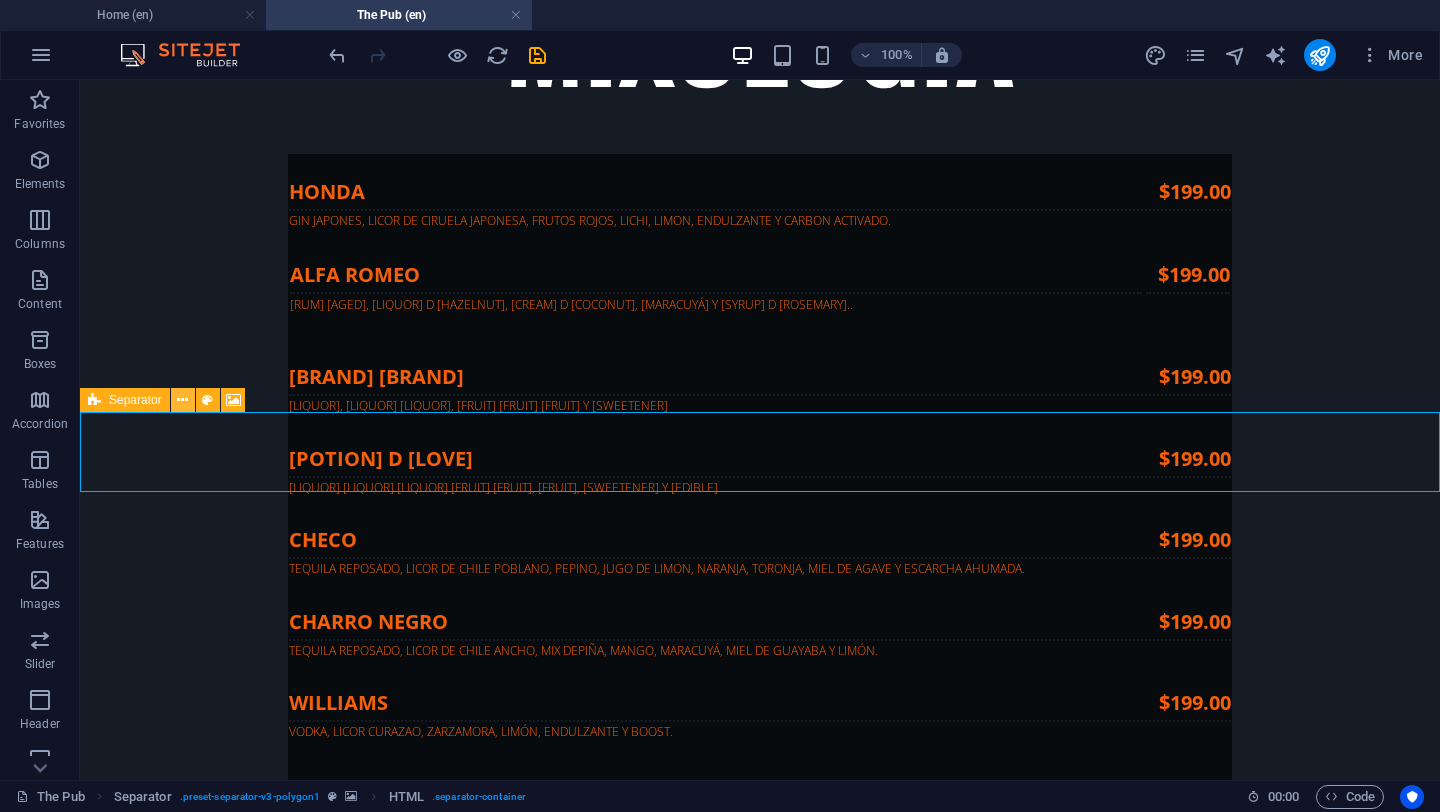 click at bounding box center [182, 400] 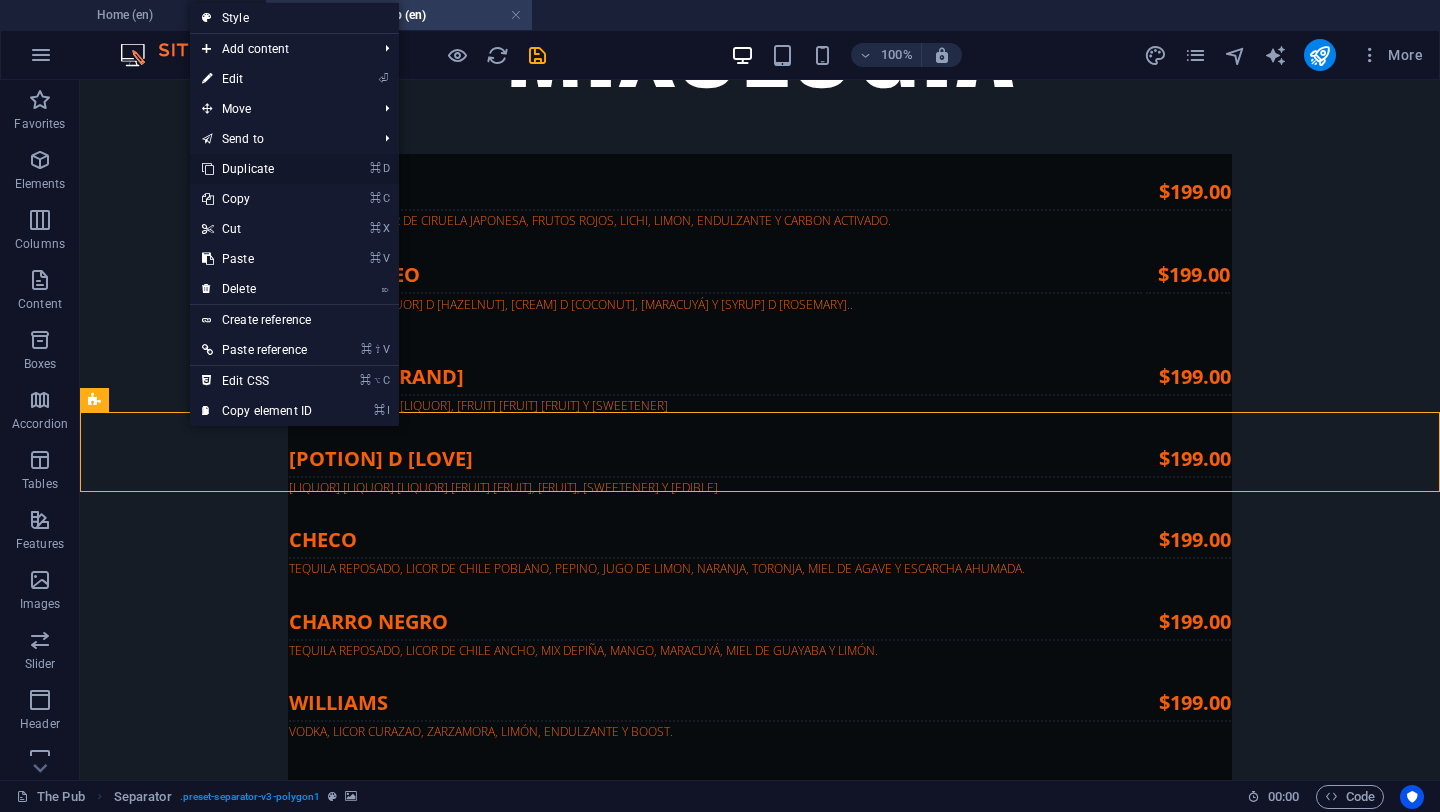 click on "⌘ D  Duplicate" at bounding box center (257, 169) 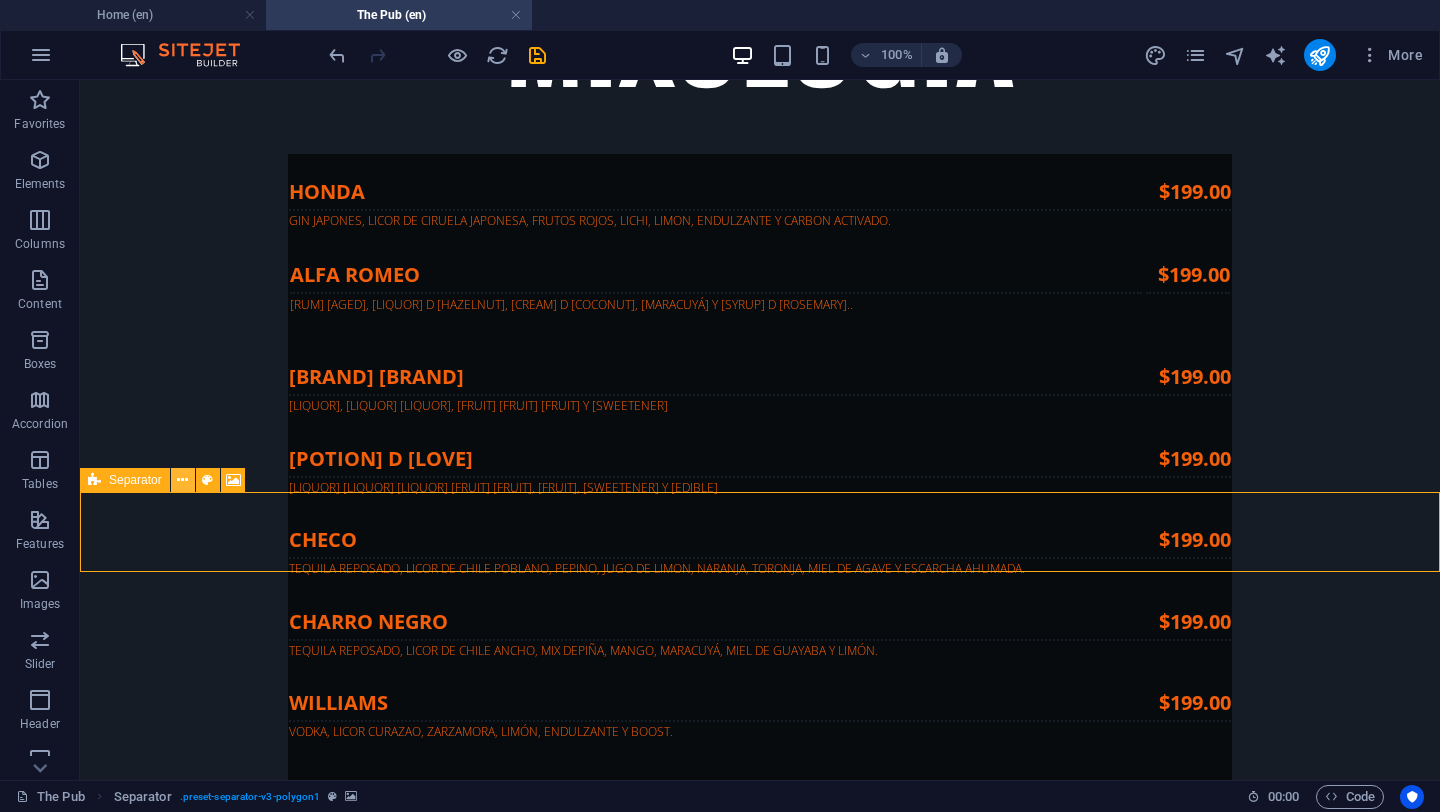 click at bounding box center [182, 480] 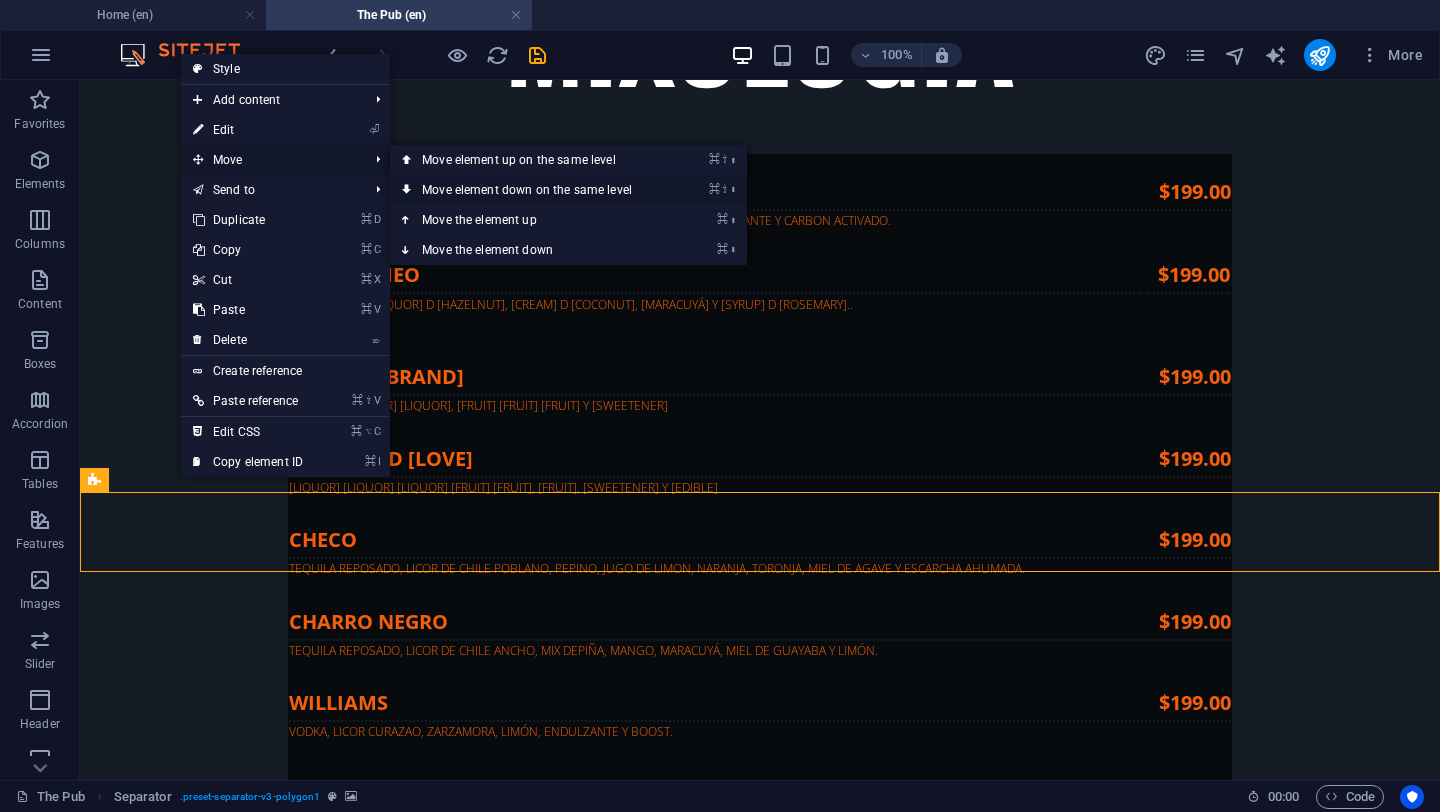 click on "⌘ ⇧ ⬇  Move element down on the same level" at bounding box center [531, 190] 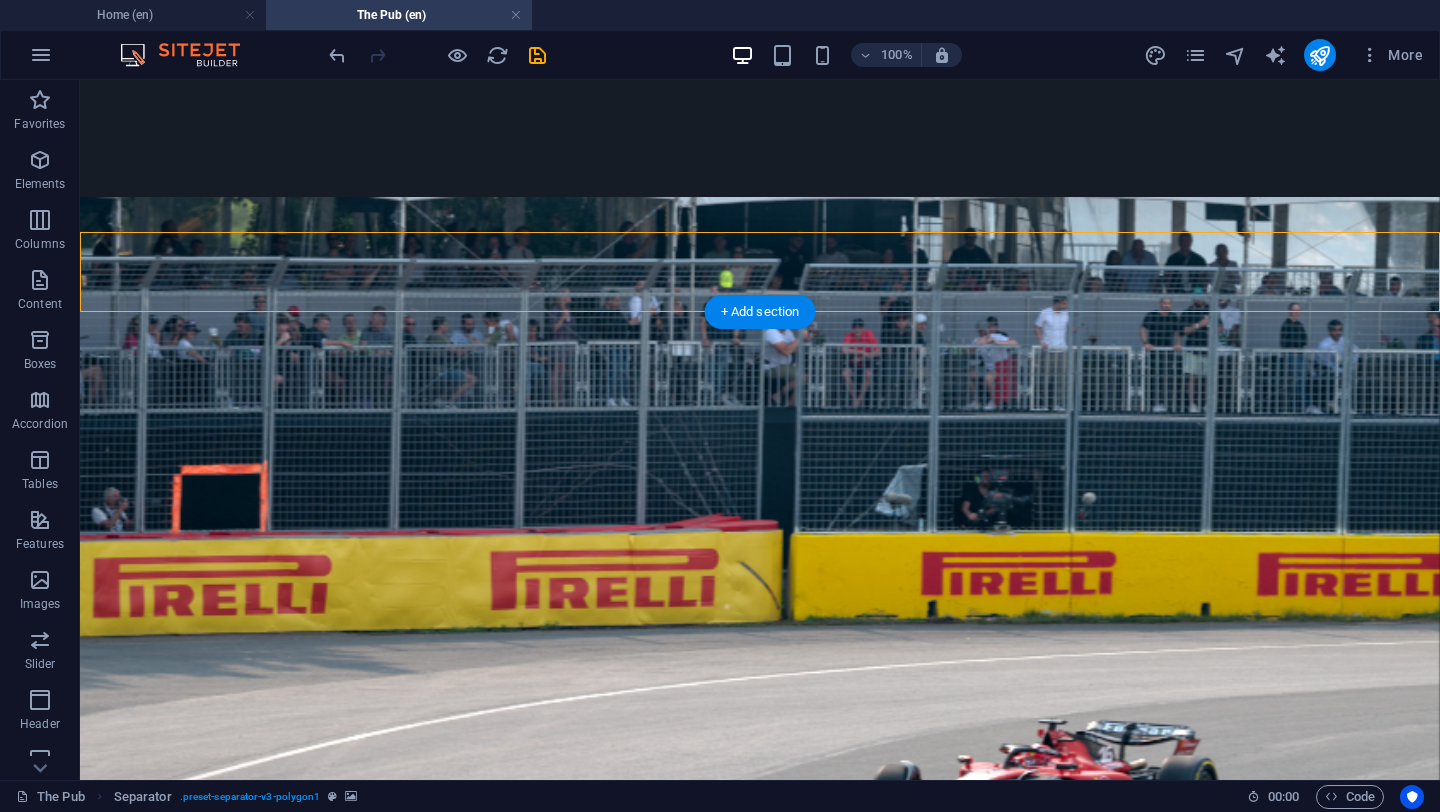 scroll, scrollTop: 5511, scrollLeft: 0, axis: vertical 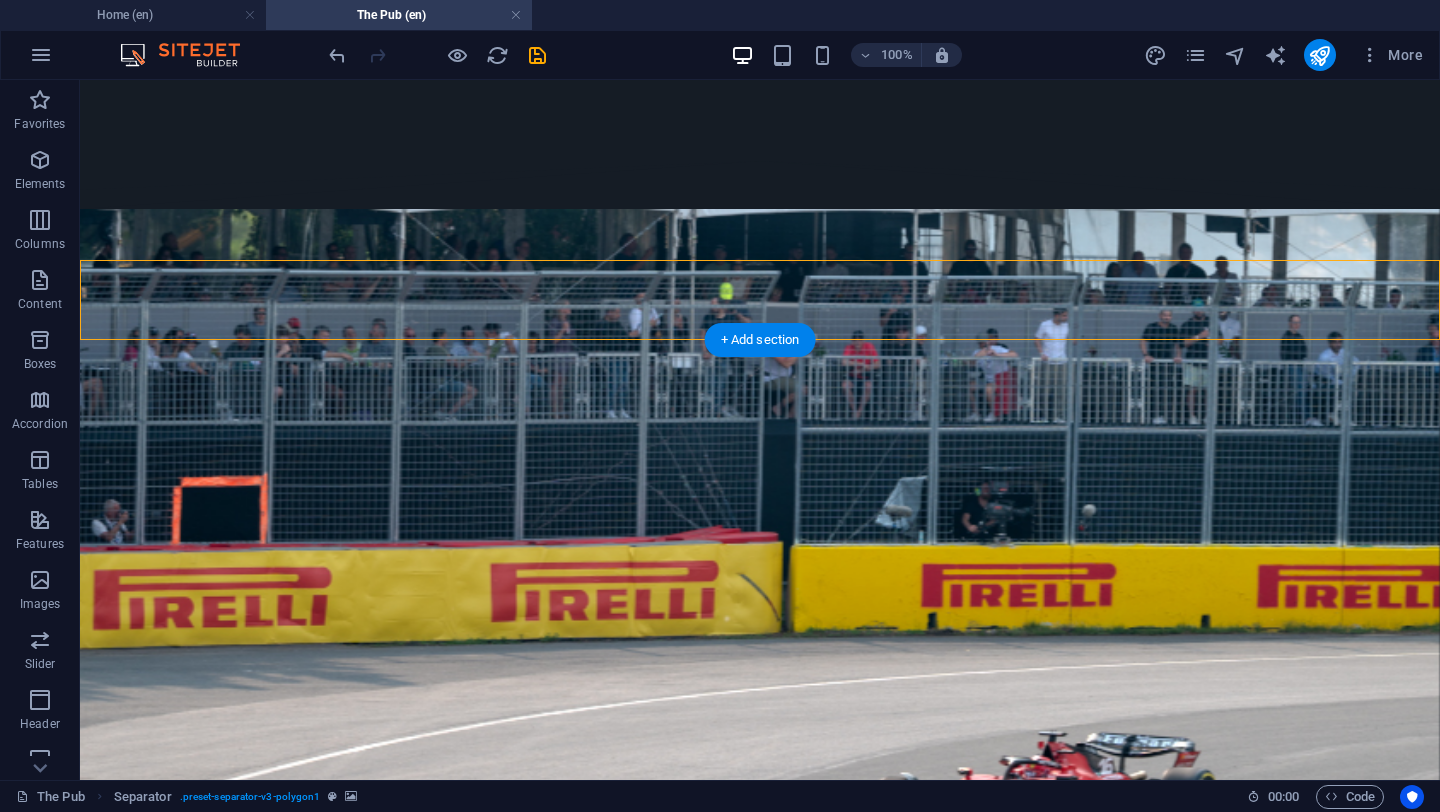 click at bounding box center (760, 6059) 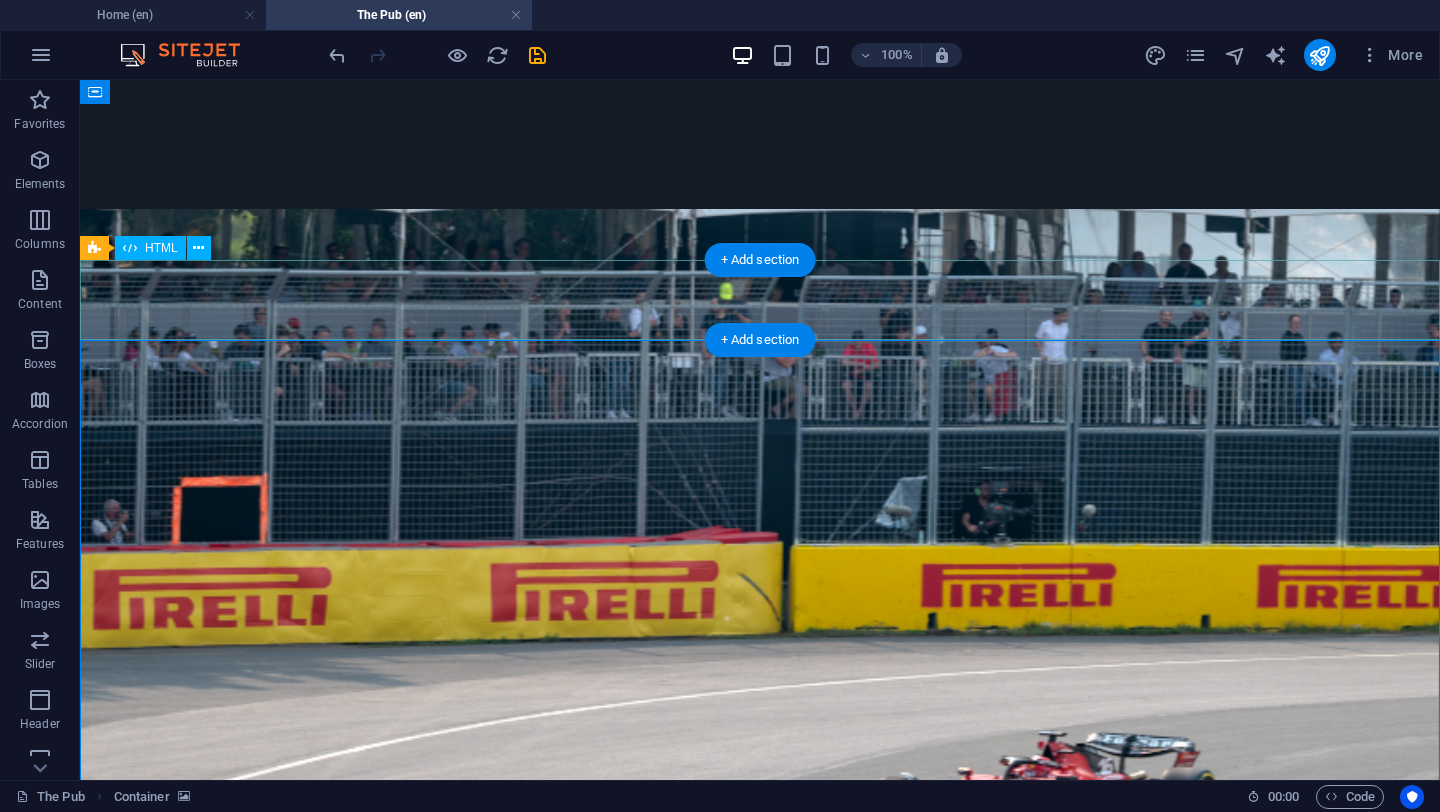 click at bounding box center [760, 5669] 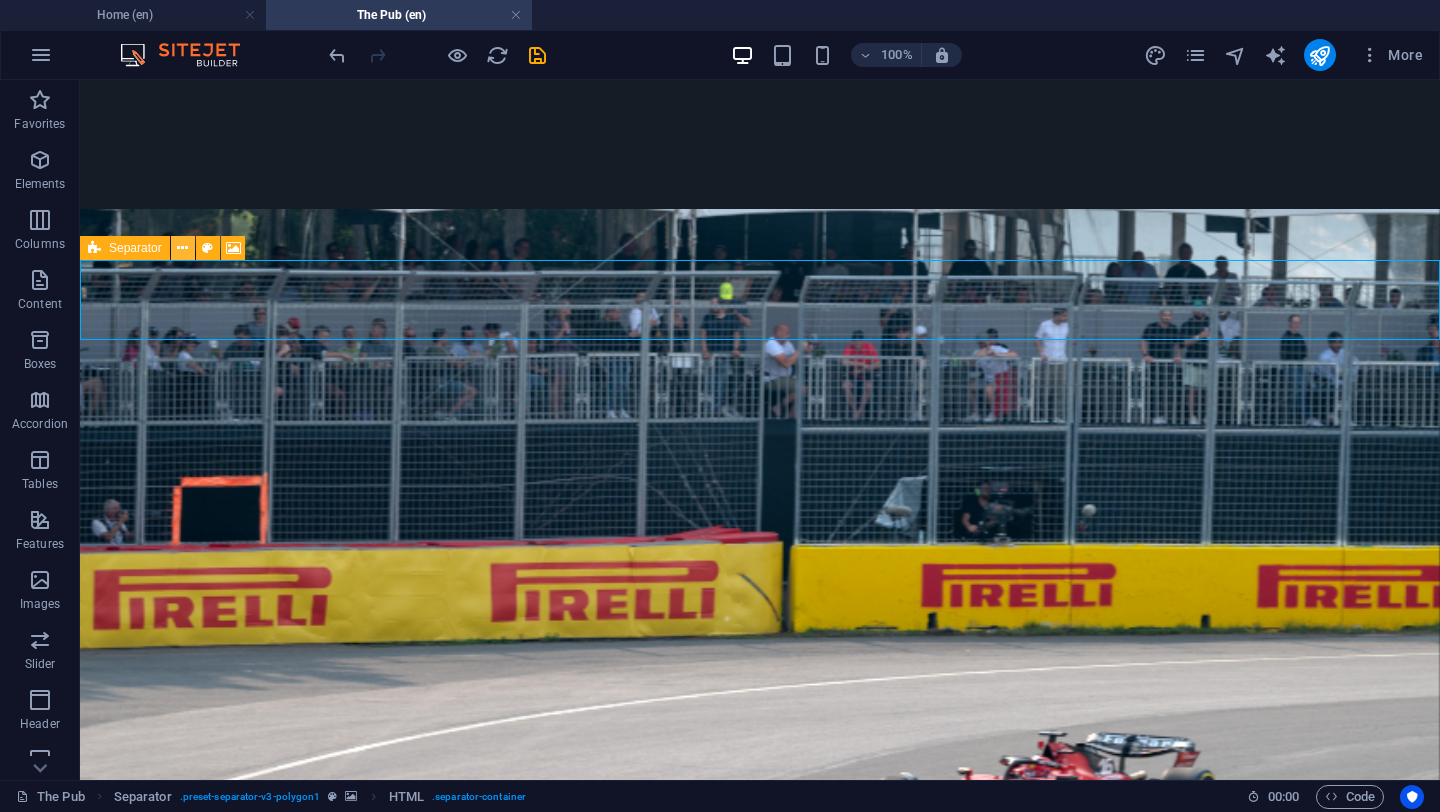click at bounding box center [182, 248] 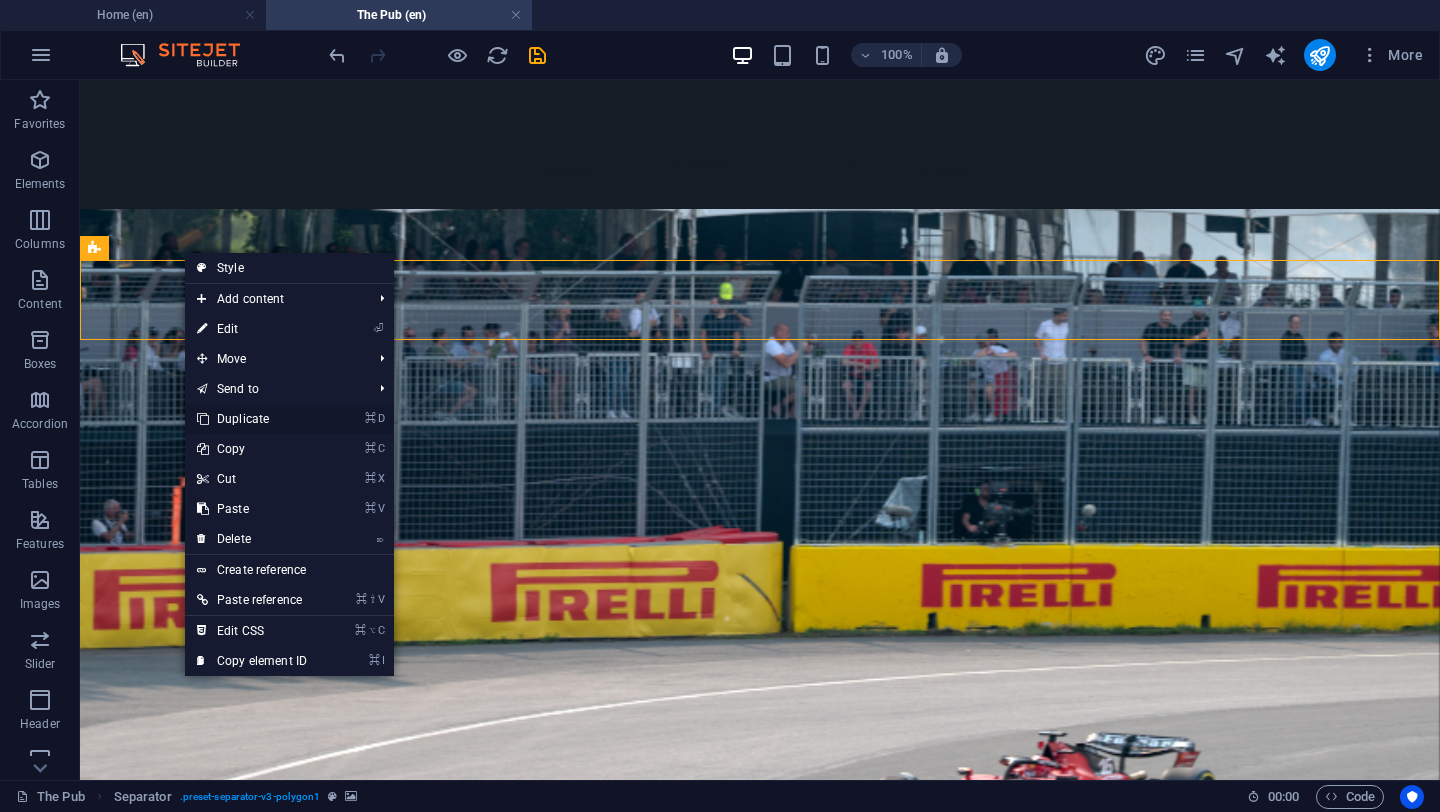 click on "⌘ D  Duplicate" at bounding box center [252, 419] 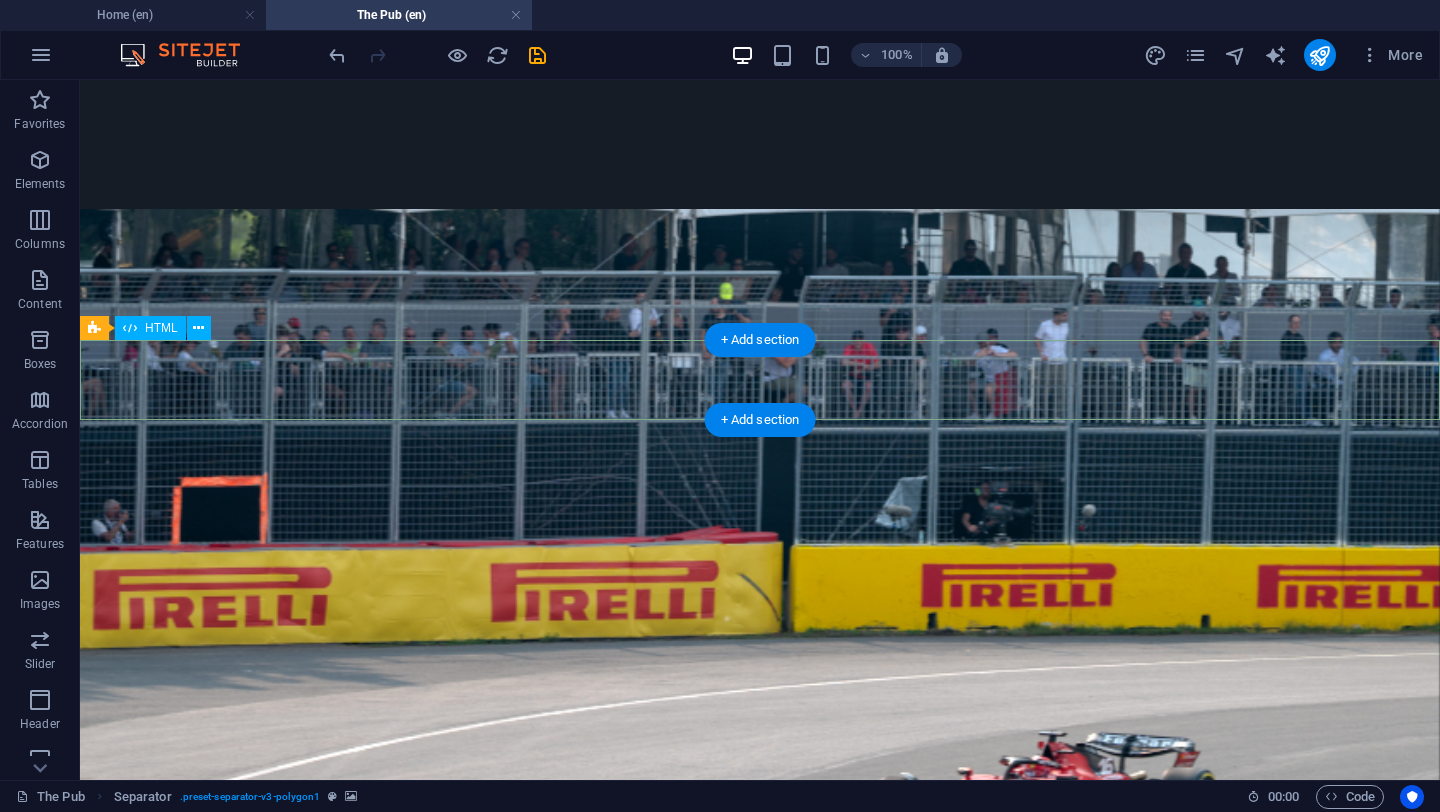 click at bounding box center [760, 5829] 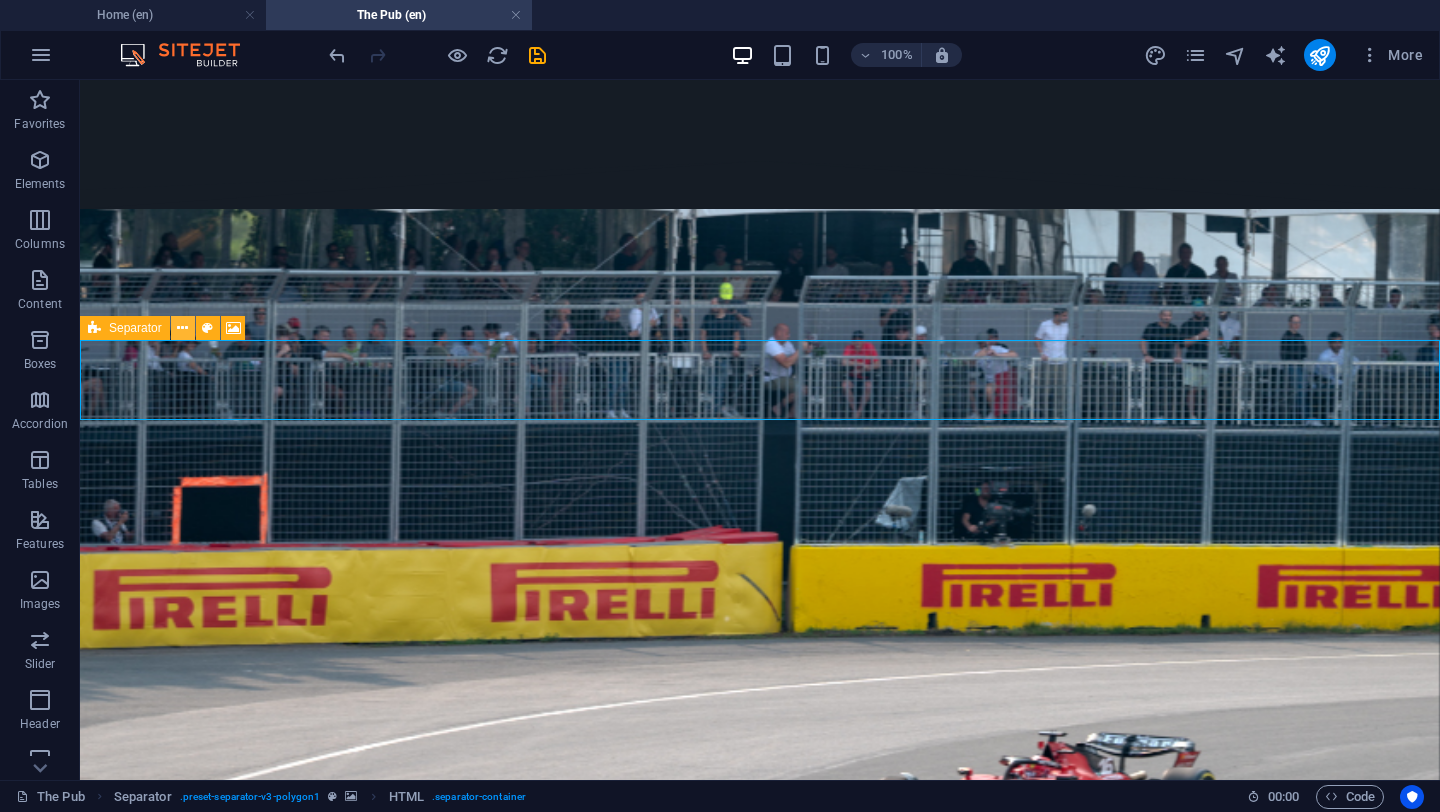 click at bounding box center (182, 328) 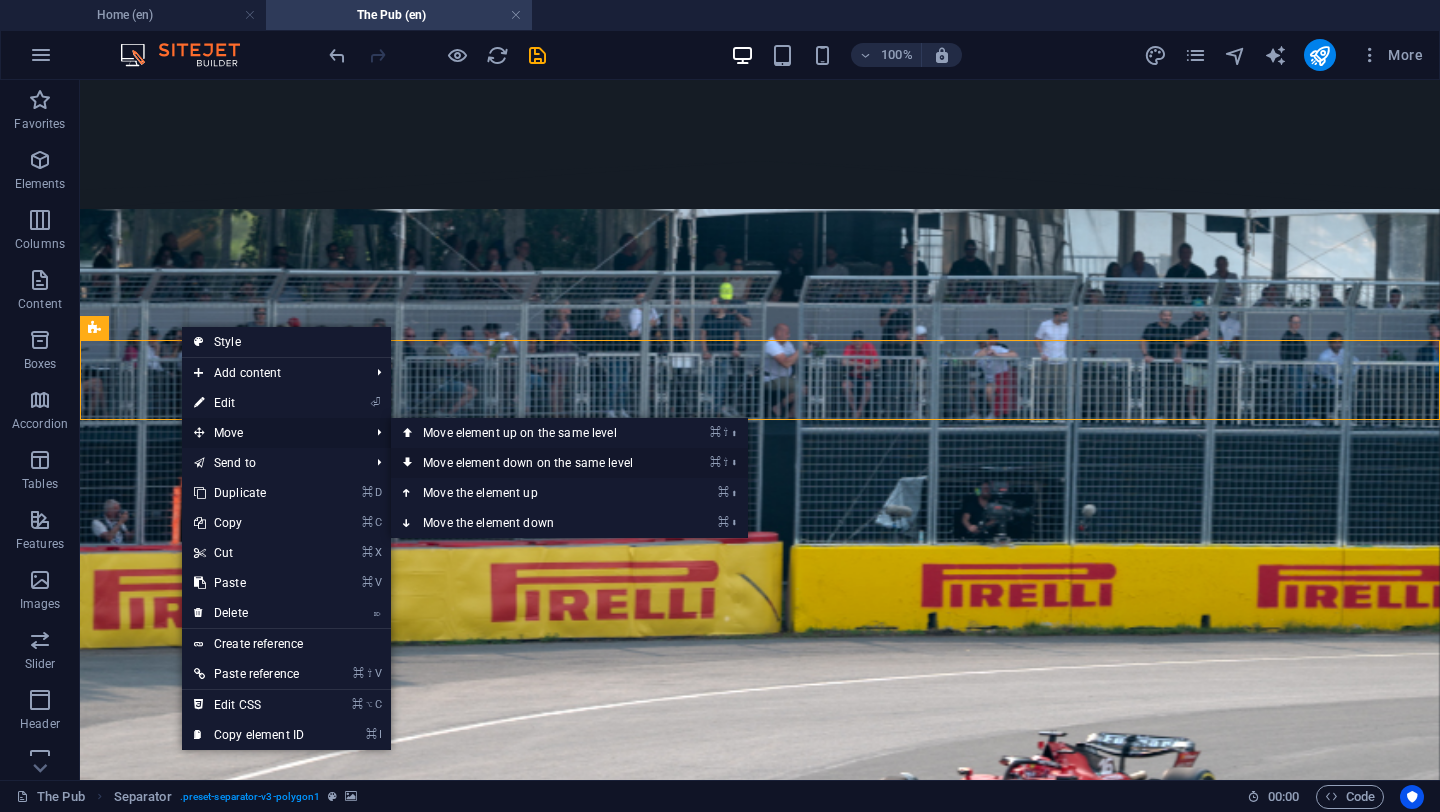 click on "⌘ ⇧ ⬇  Move element down on the same level" at bounding box center (532, 463) 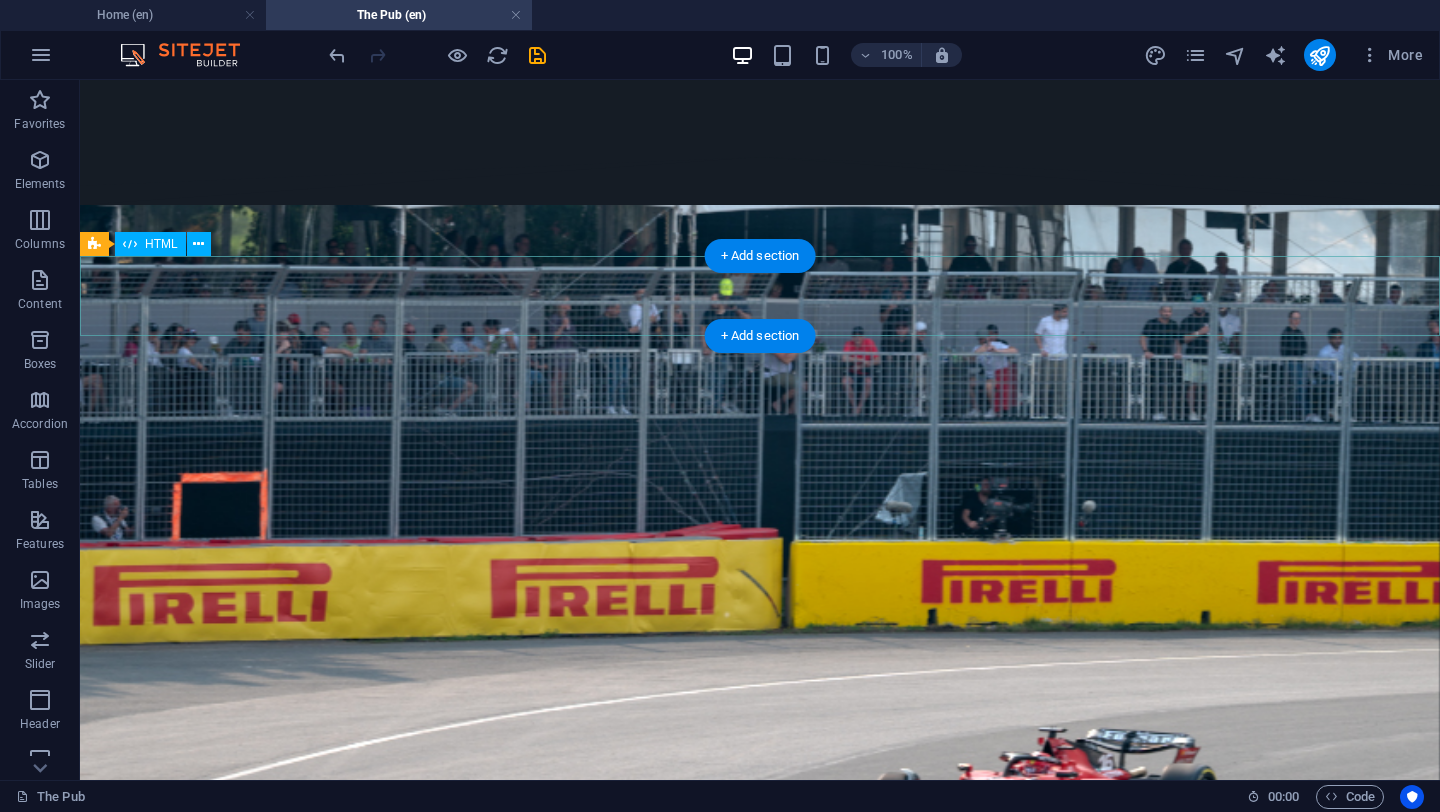scroll, scrollTop: 5506, scrollLeft: 0, axis: vertical 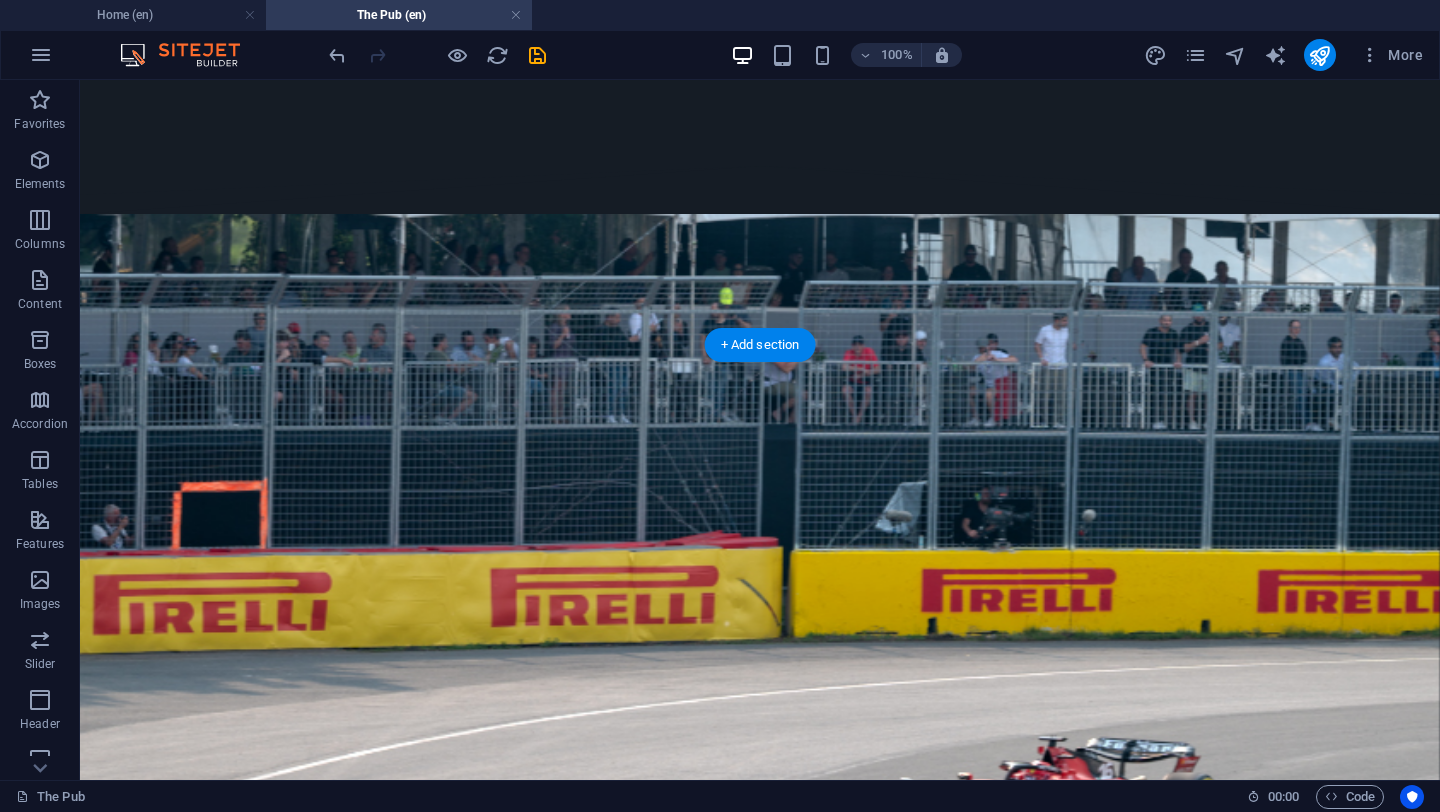 click at bounding box center [760, 6290] 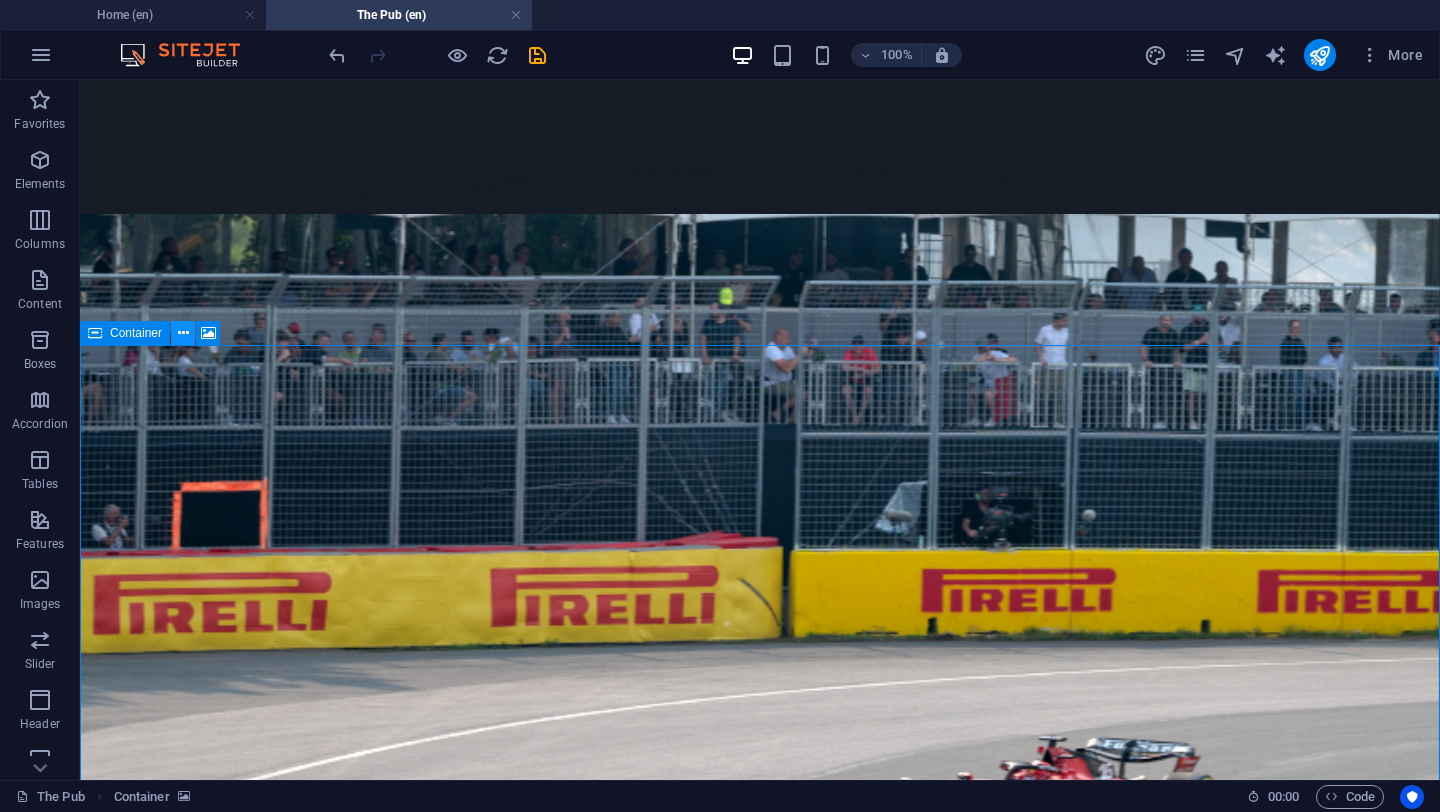 click at bounding box center [183, 333] 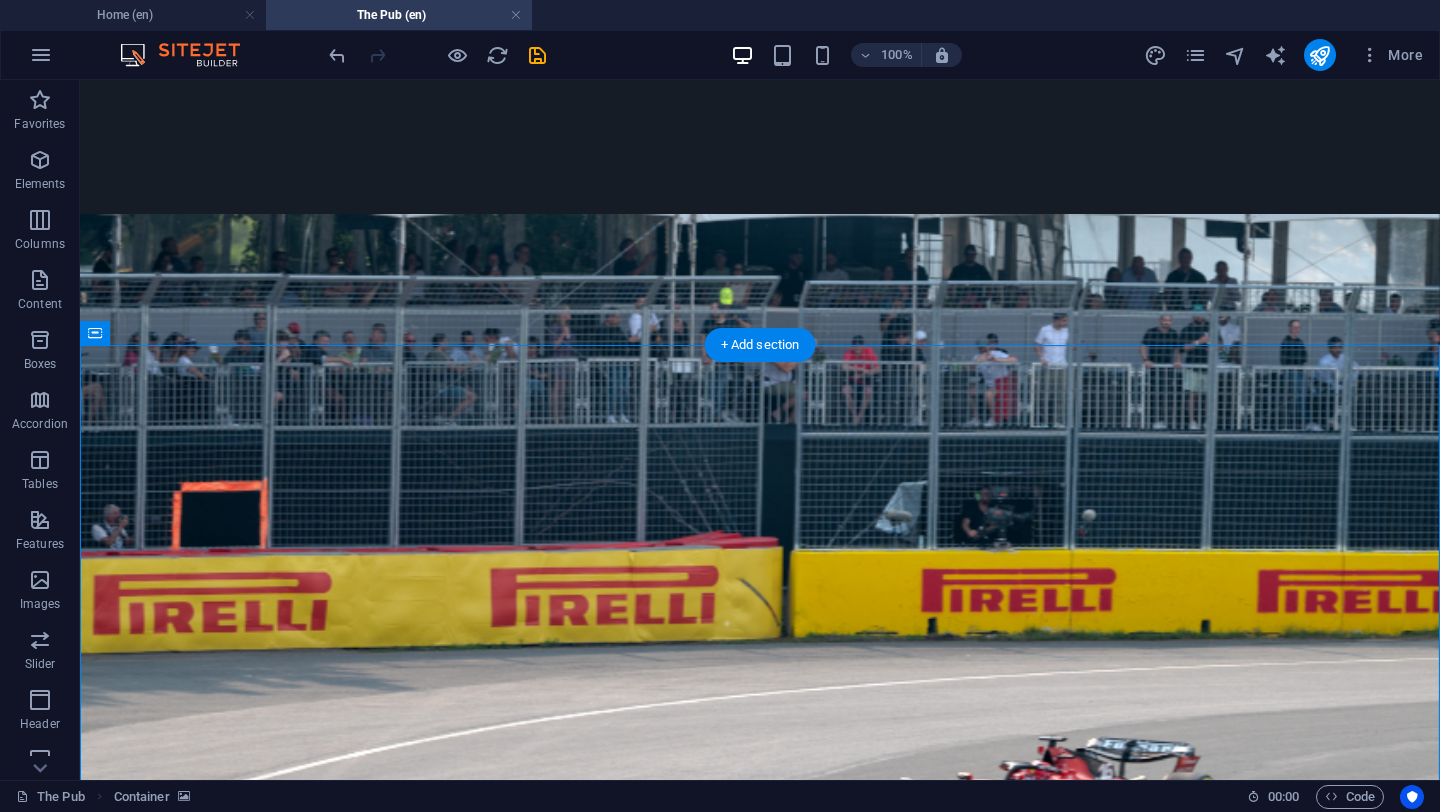 click at bounding box center [760, 6290] 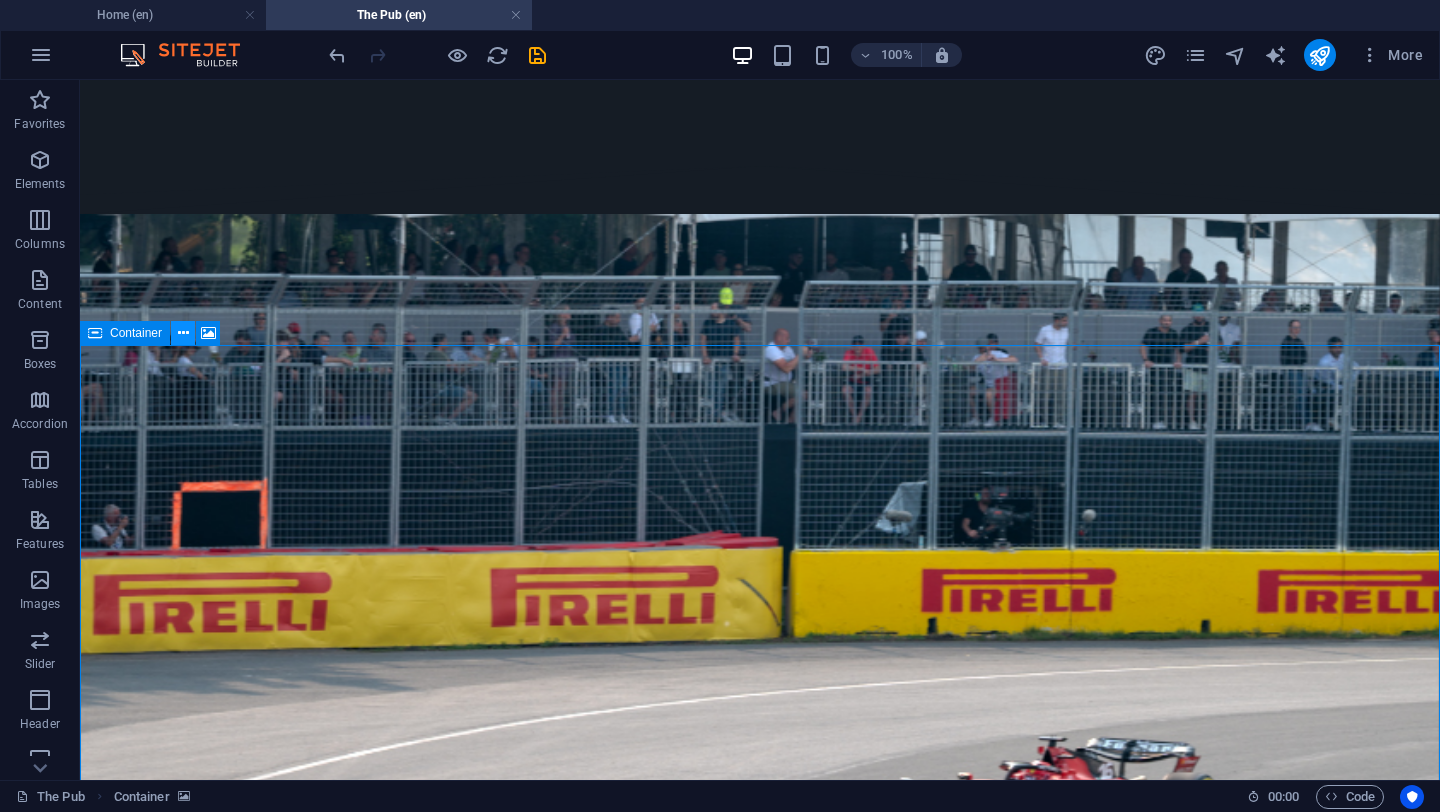 click at bounding box center [183, 333] 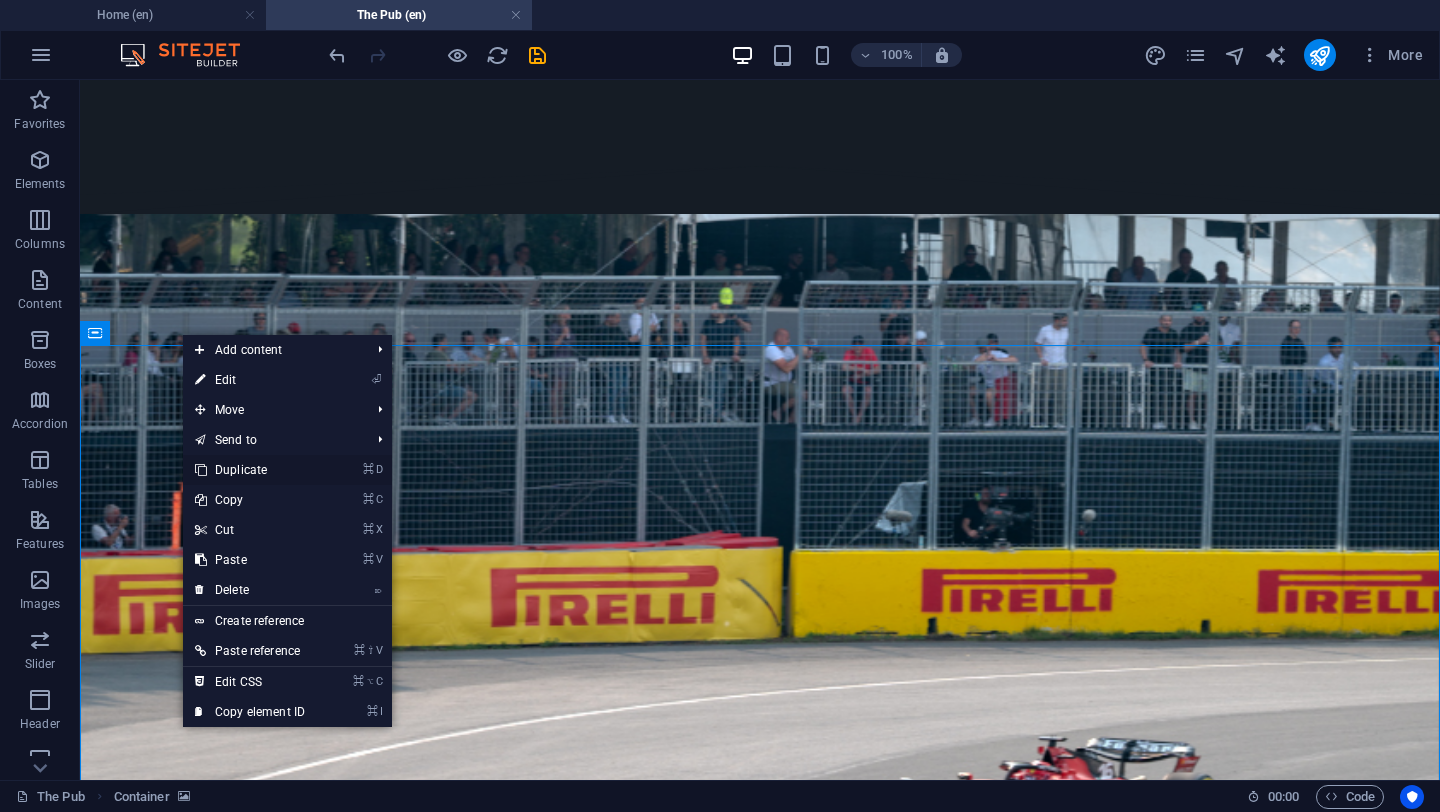 click on "⌘ D  Duplicate" at bounding box center (250, 470) 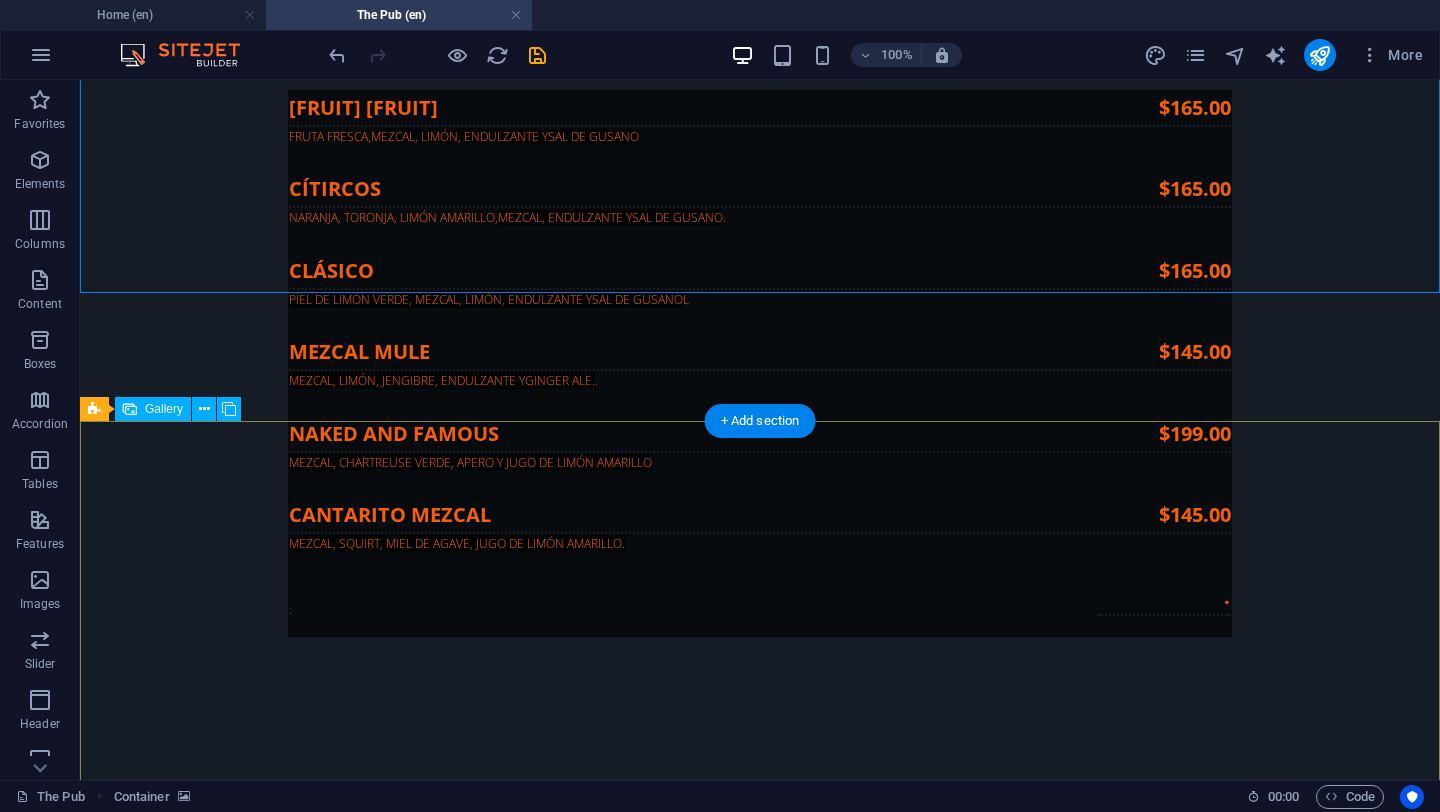 scroll, scrollTop: 7862, scrollLeft: 0, axis: vertical 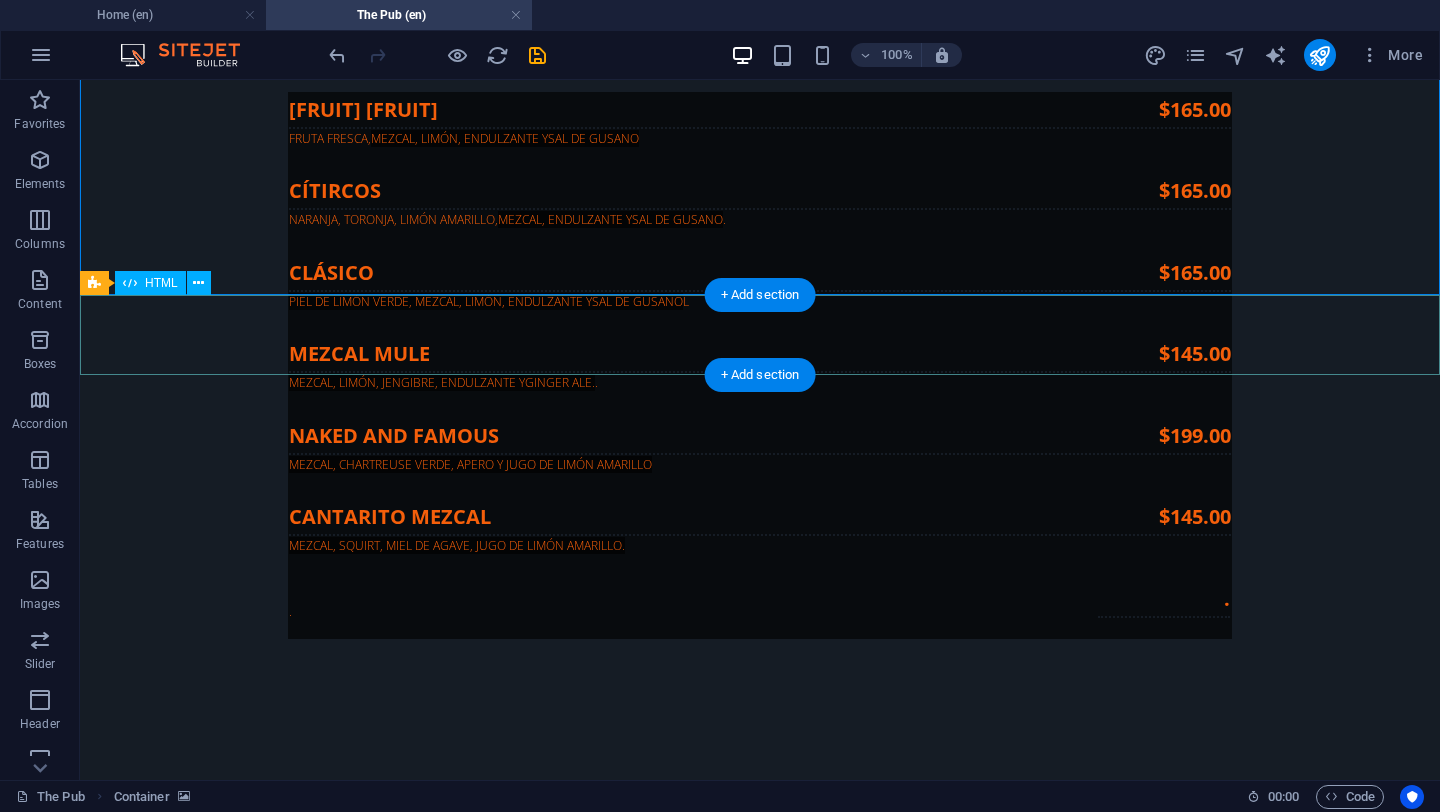 click at bounding box center (760, 8090) 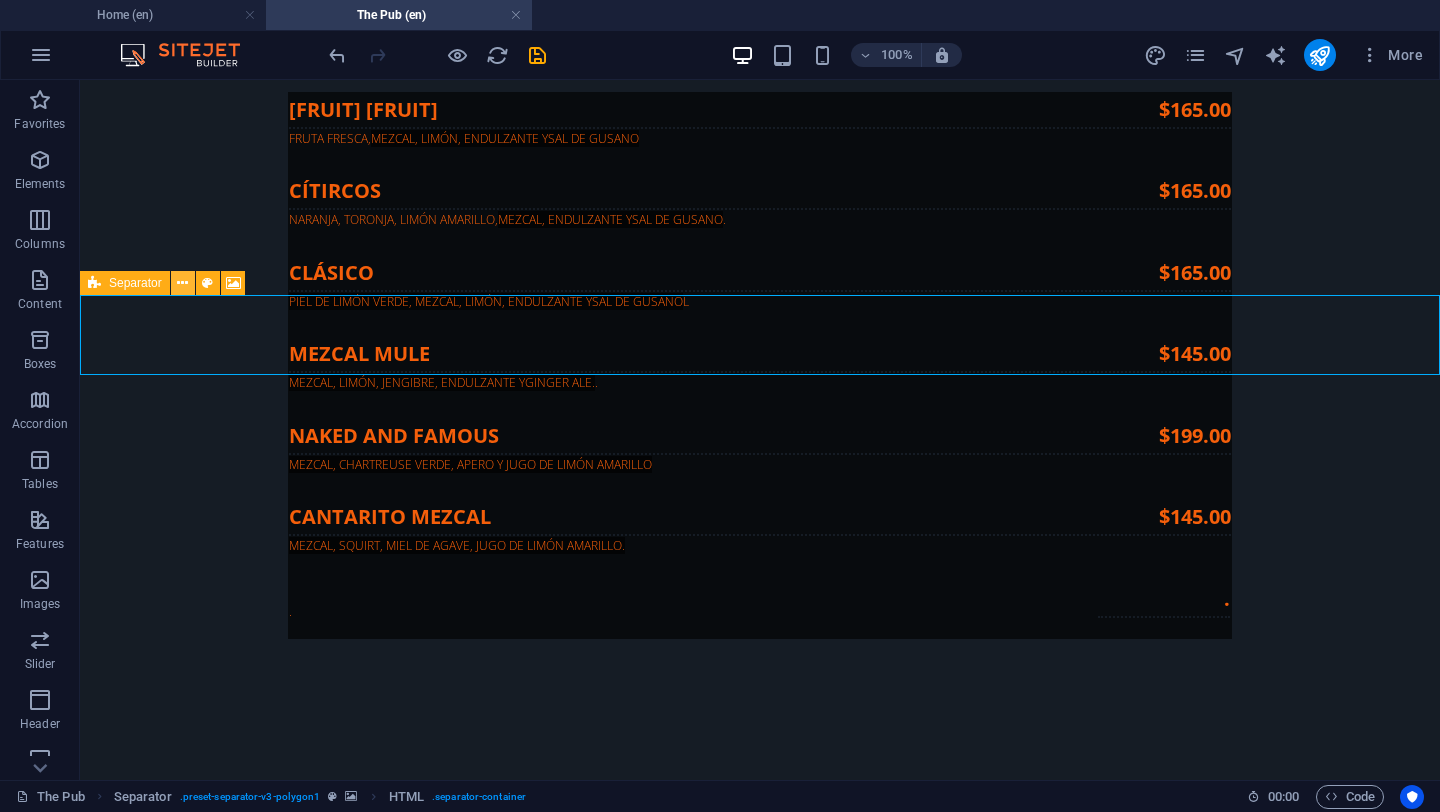 click at bounding box center [182, 283] 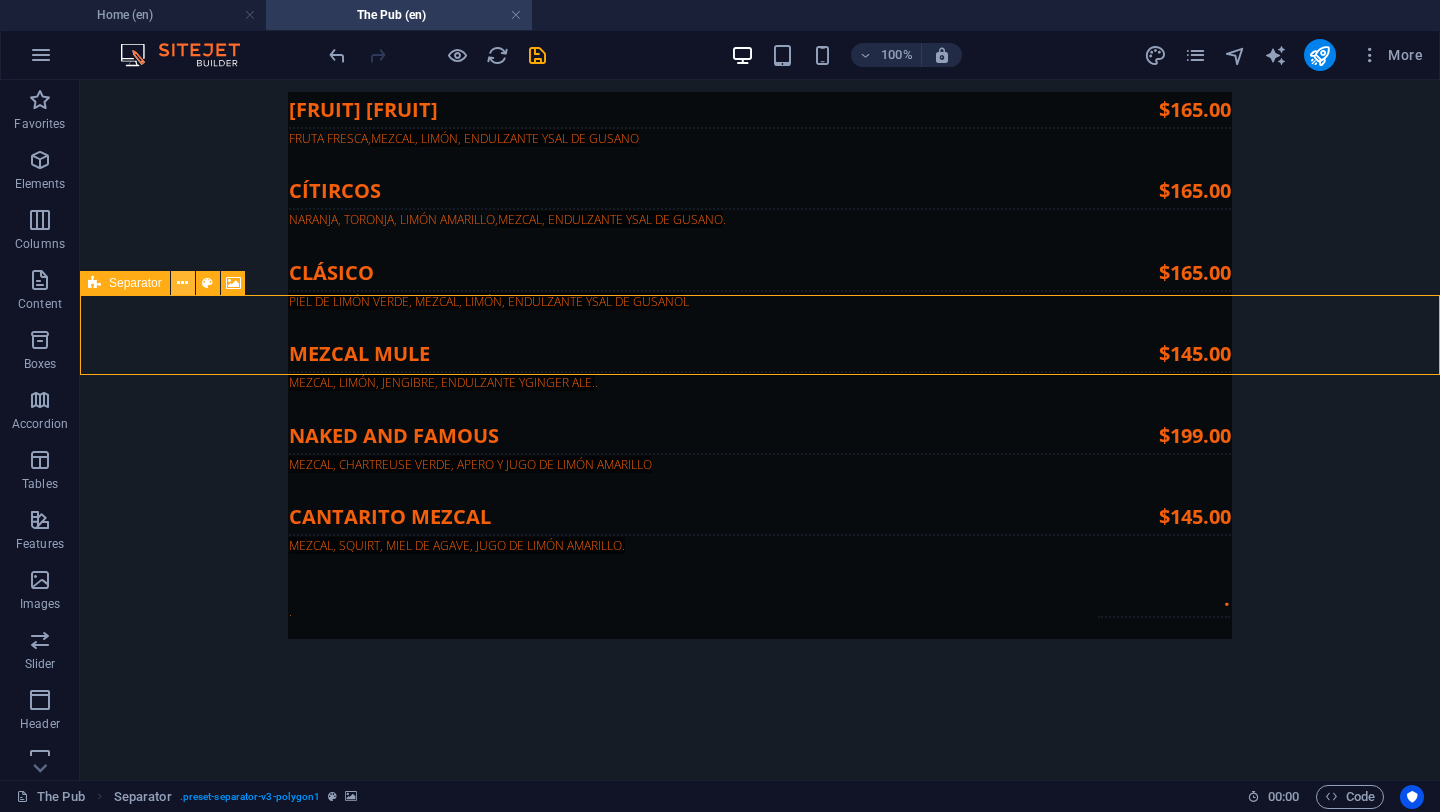 click at bounding box center [182, 283] 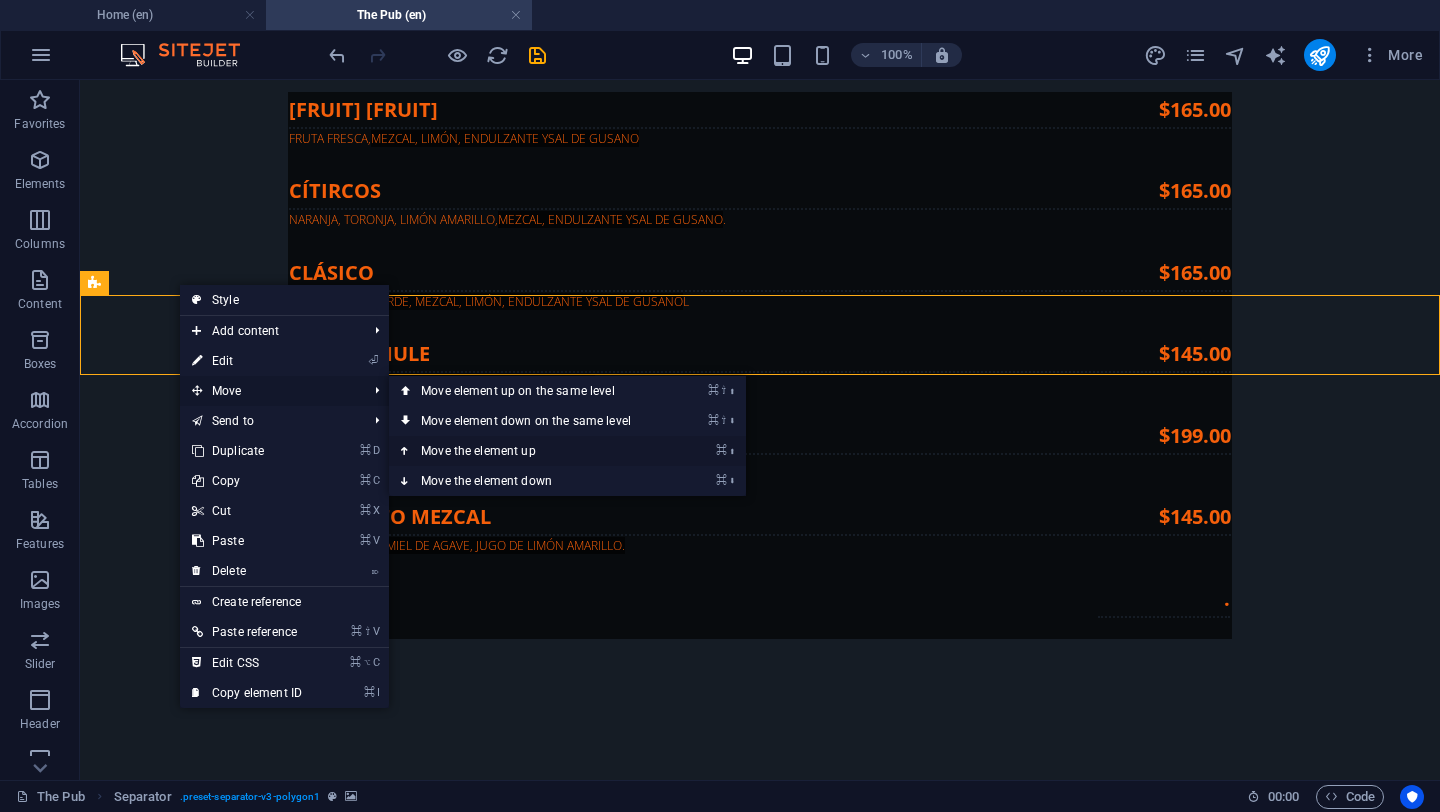 click on "⌘ ⬆  Move the element up" at bounding box center [530, 451] 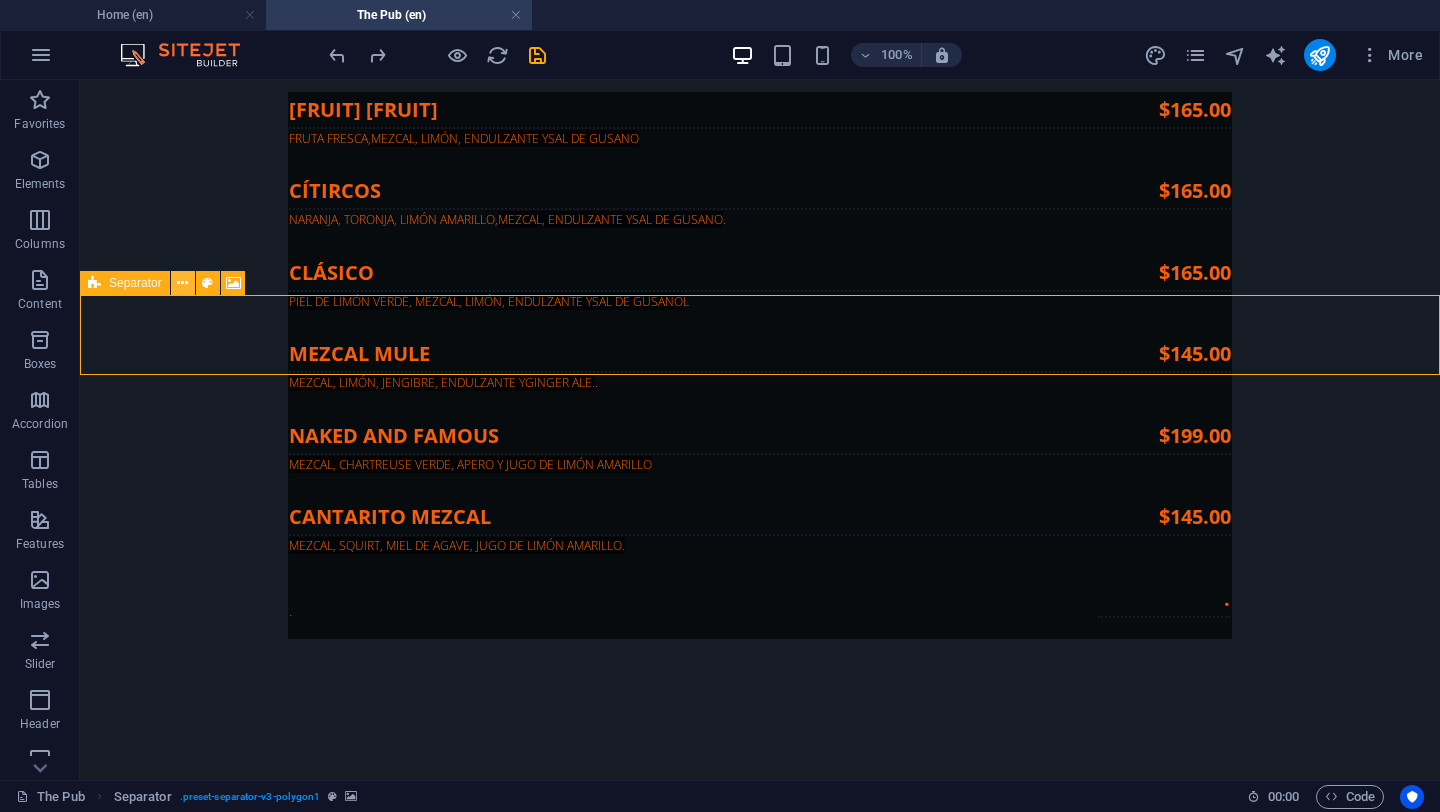click at bounding box center (182, 283) 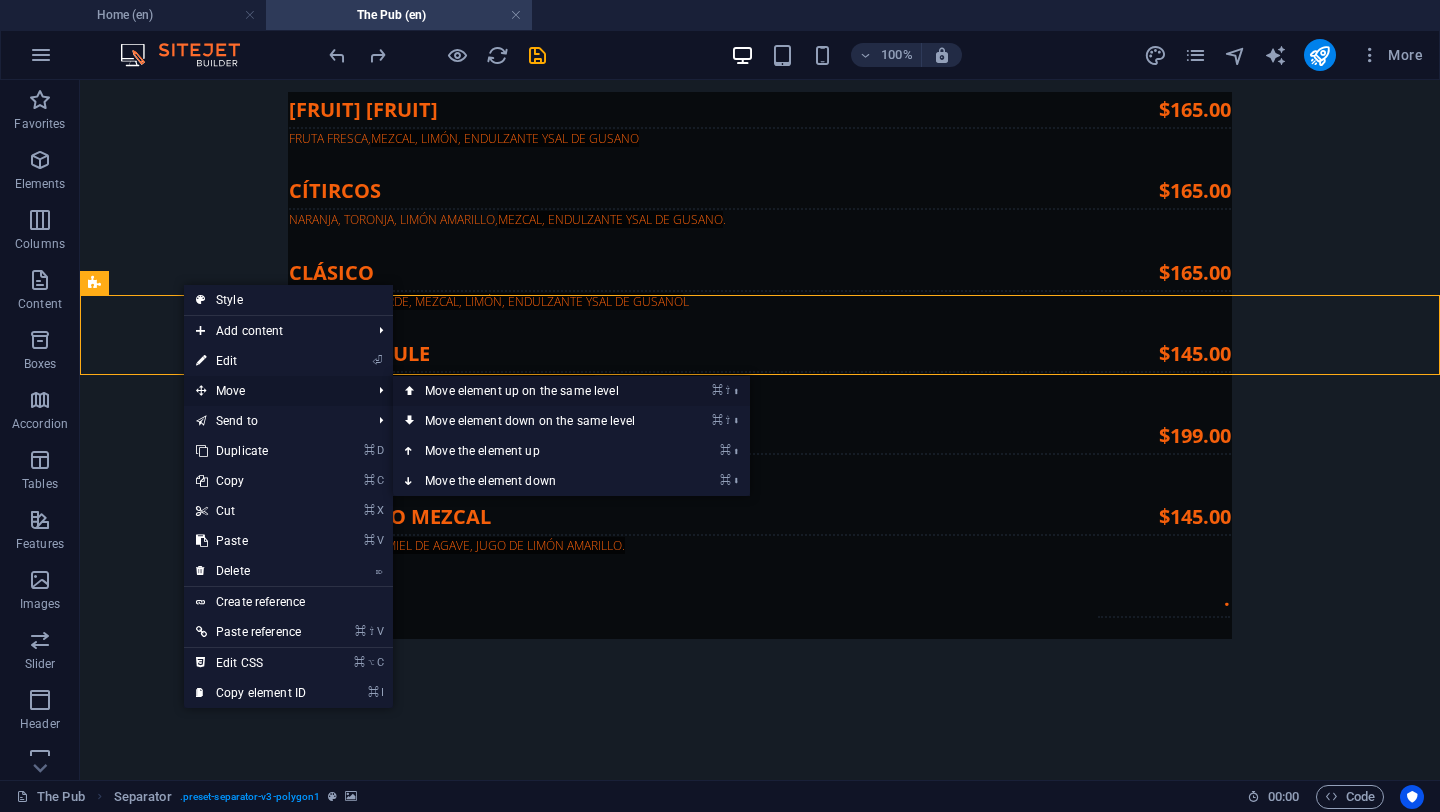 click on "⌘ ⇧ ⬆  Move element up on the same level" at bounding box center [534, 391] 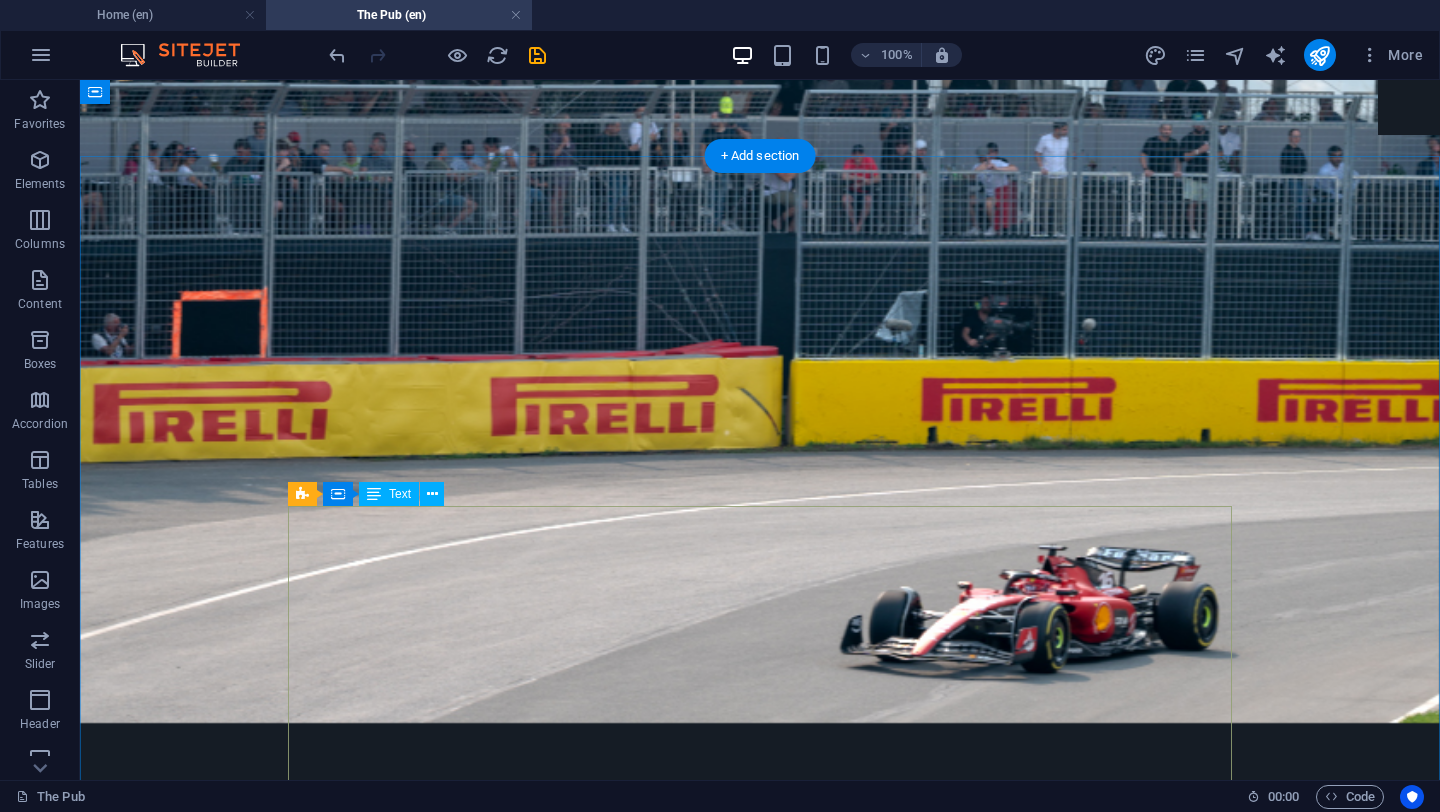 scroll, scrollTop: 5698, scrollLeft: 0, axis: vertical 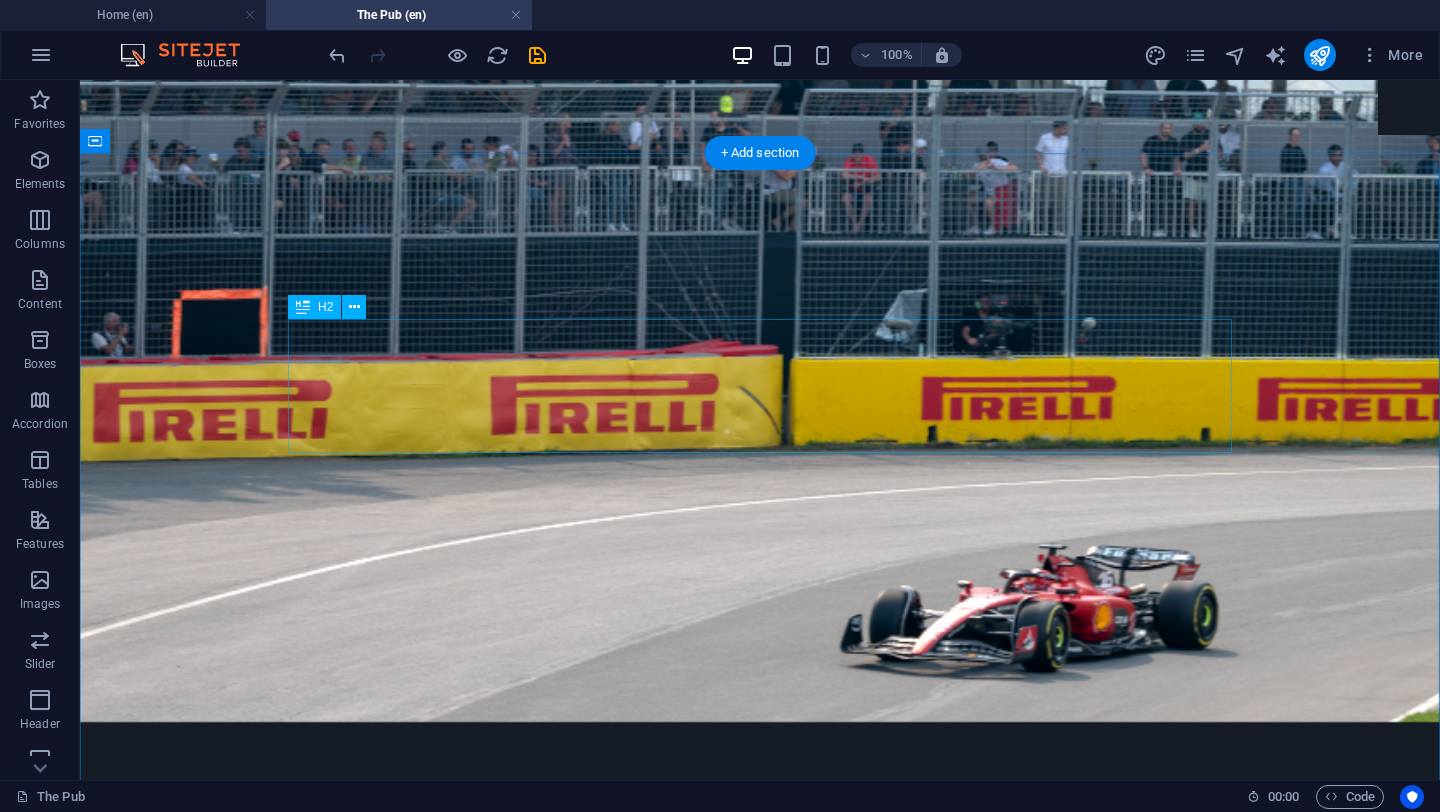 click on "TEQUILA" at bounding box center (760, 6908) 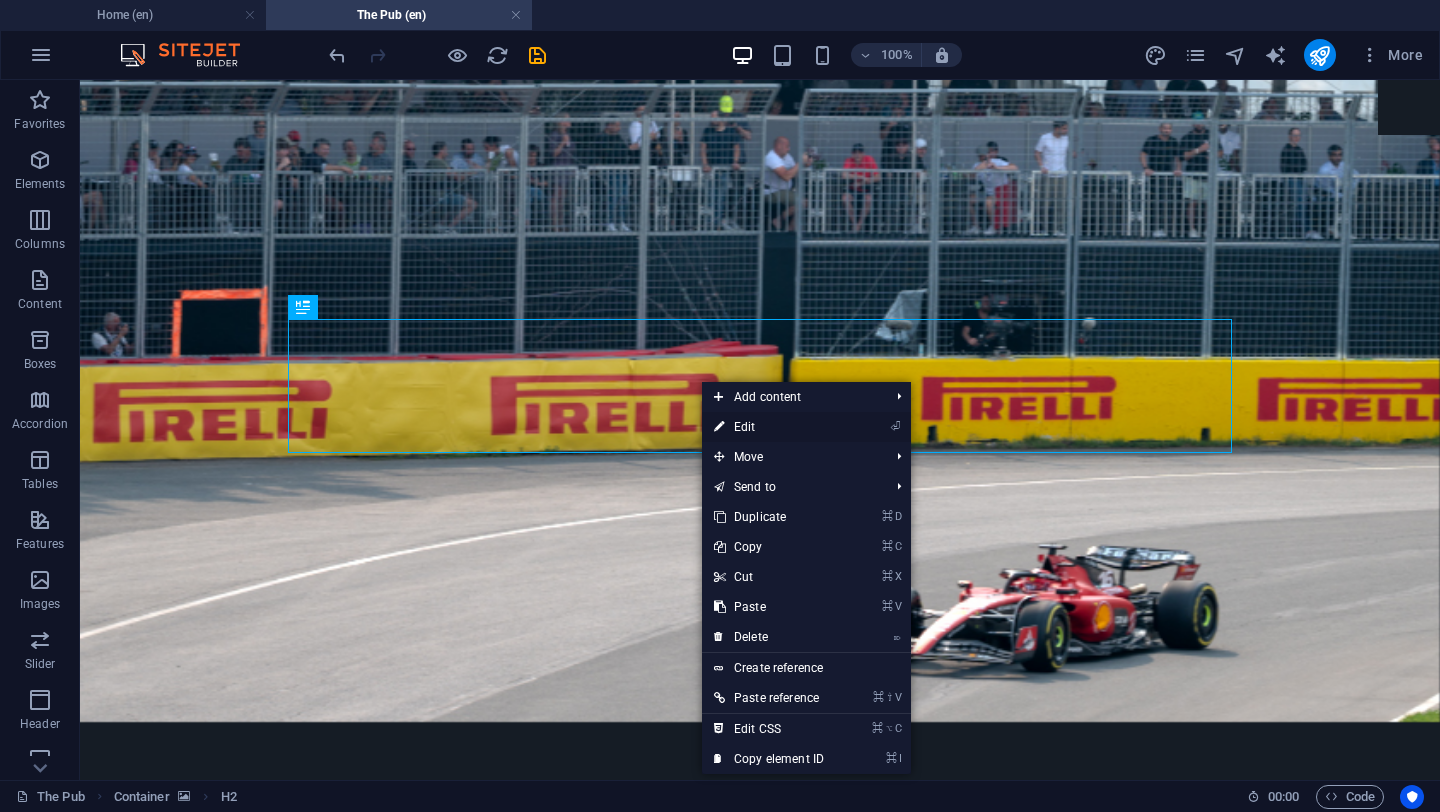 click on "⏎  Edit" at bounding box center [769, 427] 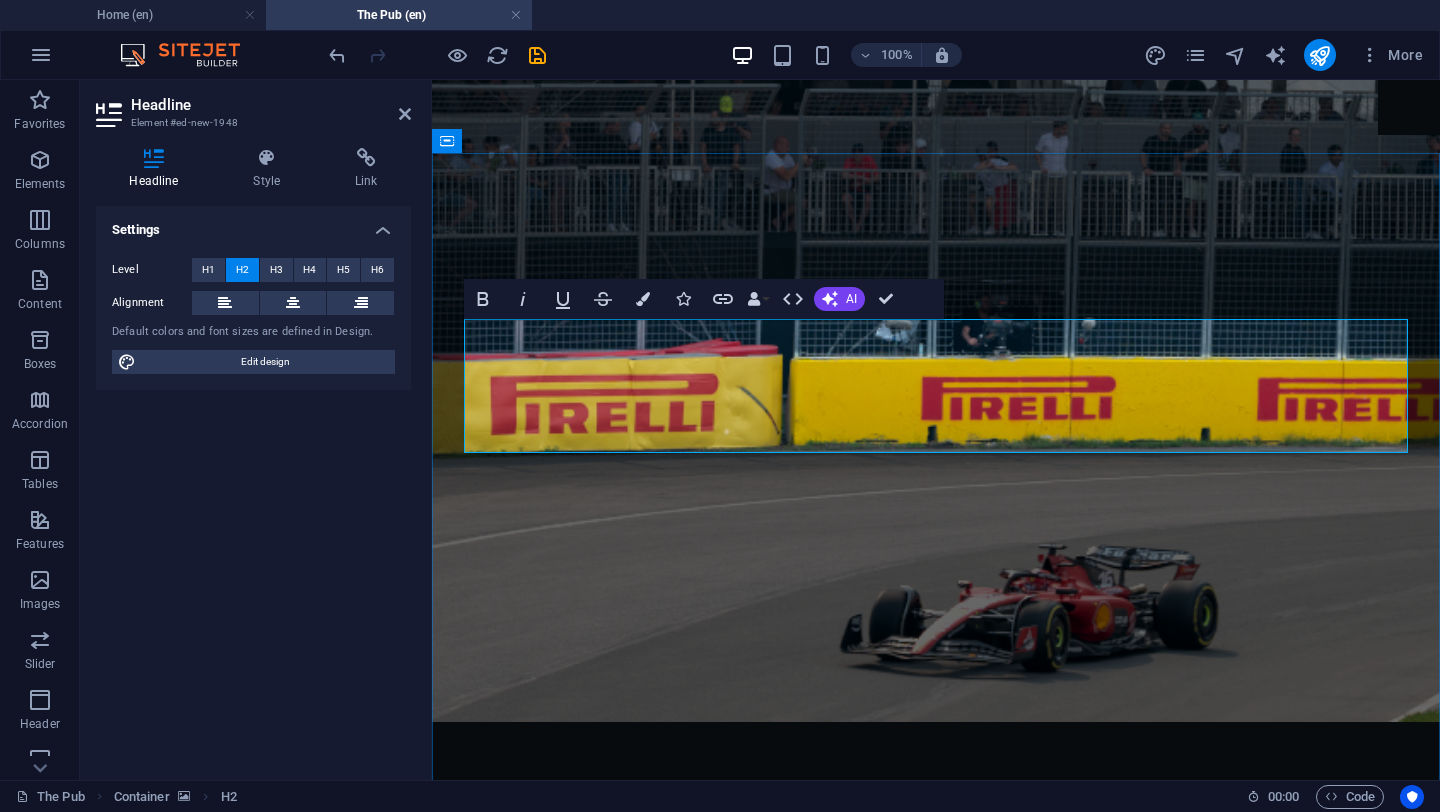 type 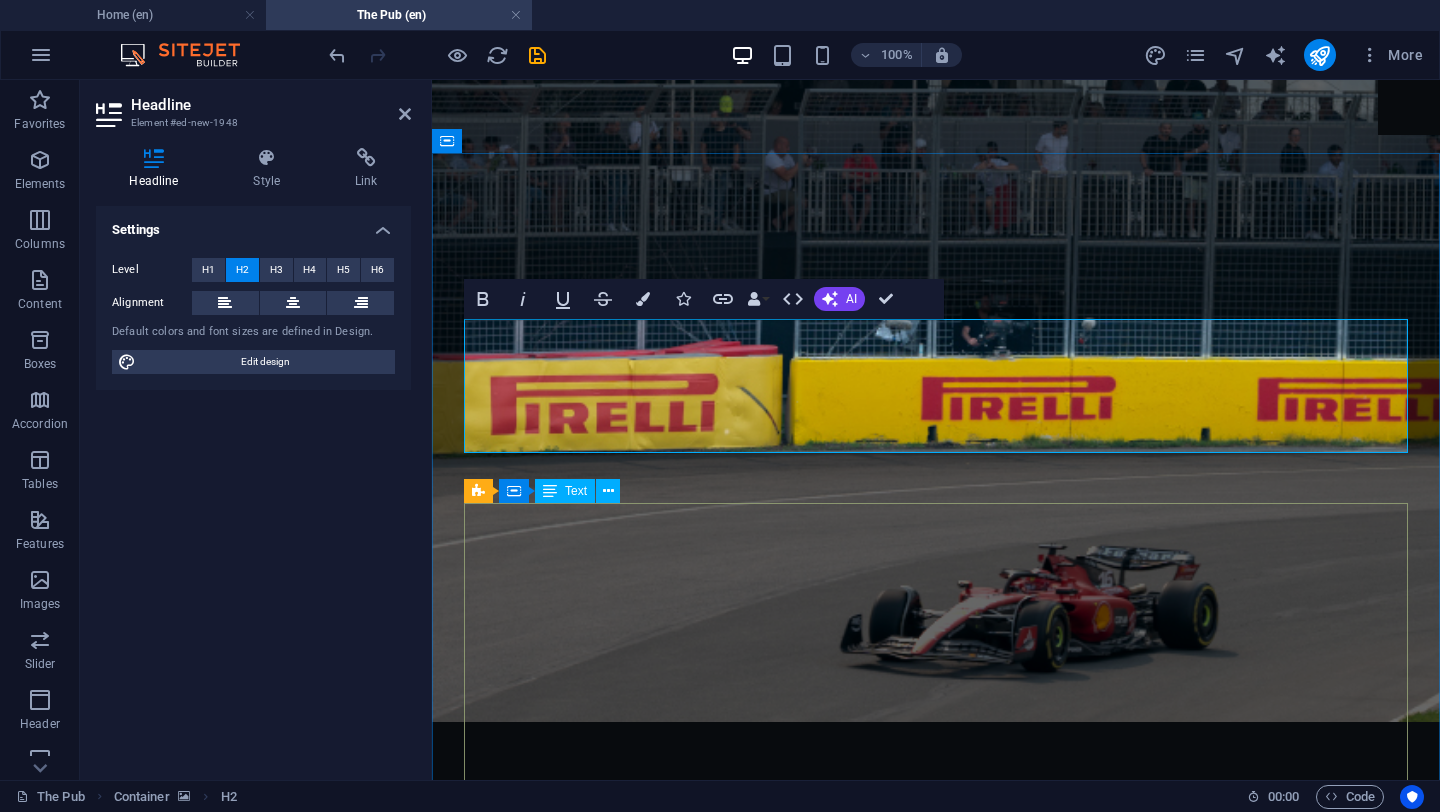 click on "MARGARITAS TEQUILA, CONTROY, LIMÓN Y ENDULZANTE . CLÁSICA . $145.00 FRUTOS ROJOS JUGO DE ARÁNDANO Y FRUTOS ROJOS. $145.00 TAMARINDO TAMARINDO + JUGO DE PIÑA $145.00 JAMAICA JAMAICA + JUGO DE PIÑA. $145.00 MARACUYÁ MARACUYÁ + JUGO DE PIÑA $155.00 CANTARITO T TEQUILA, SQUIRT, JUGO DE NARANJA, LIMÓN, TORONJA Y MIEL DE AGAVE $129.00" at bounding box center [936, 7354] 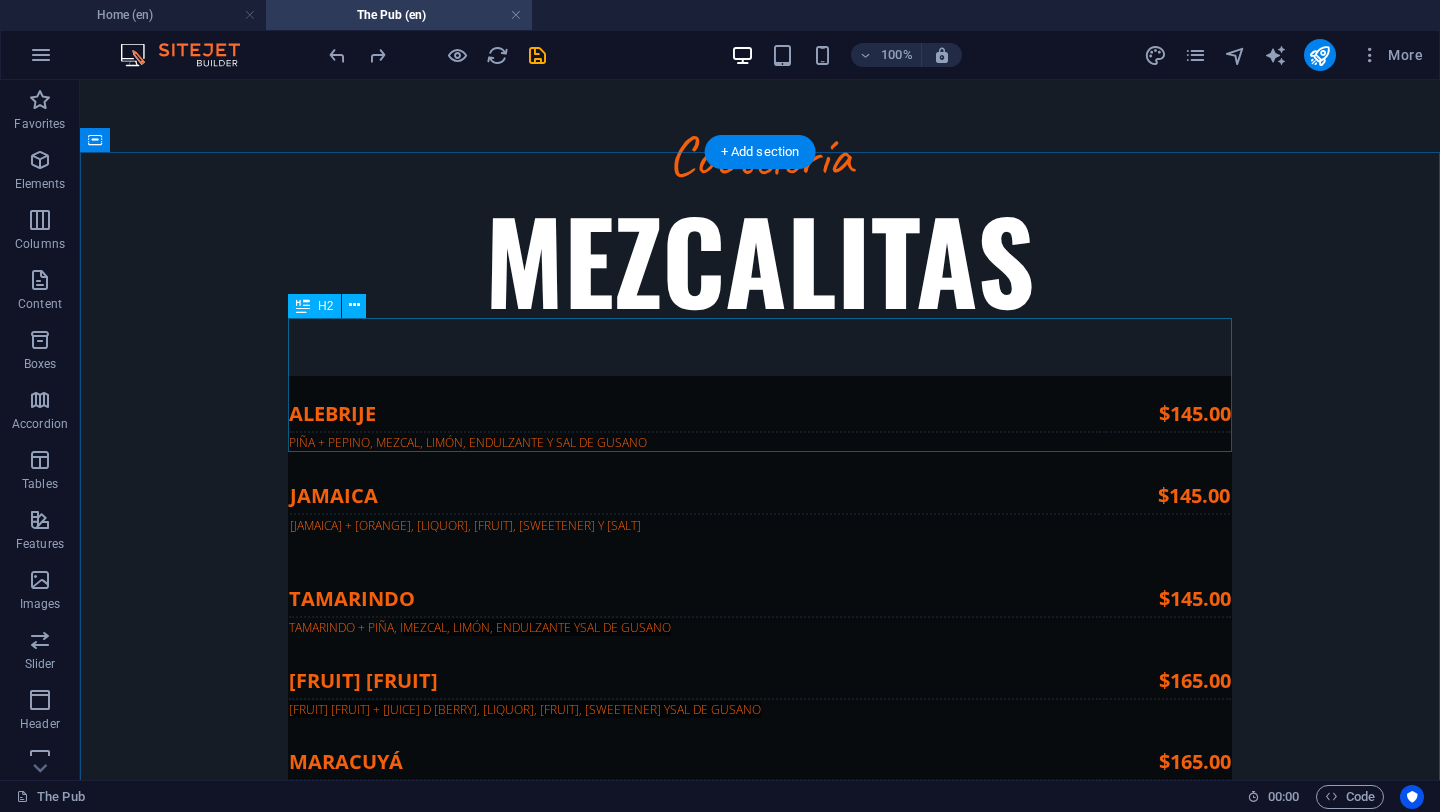 scroll, scrollTop: 6938, scrollLeft: 0, axis: vertical 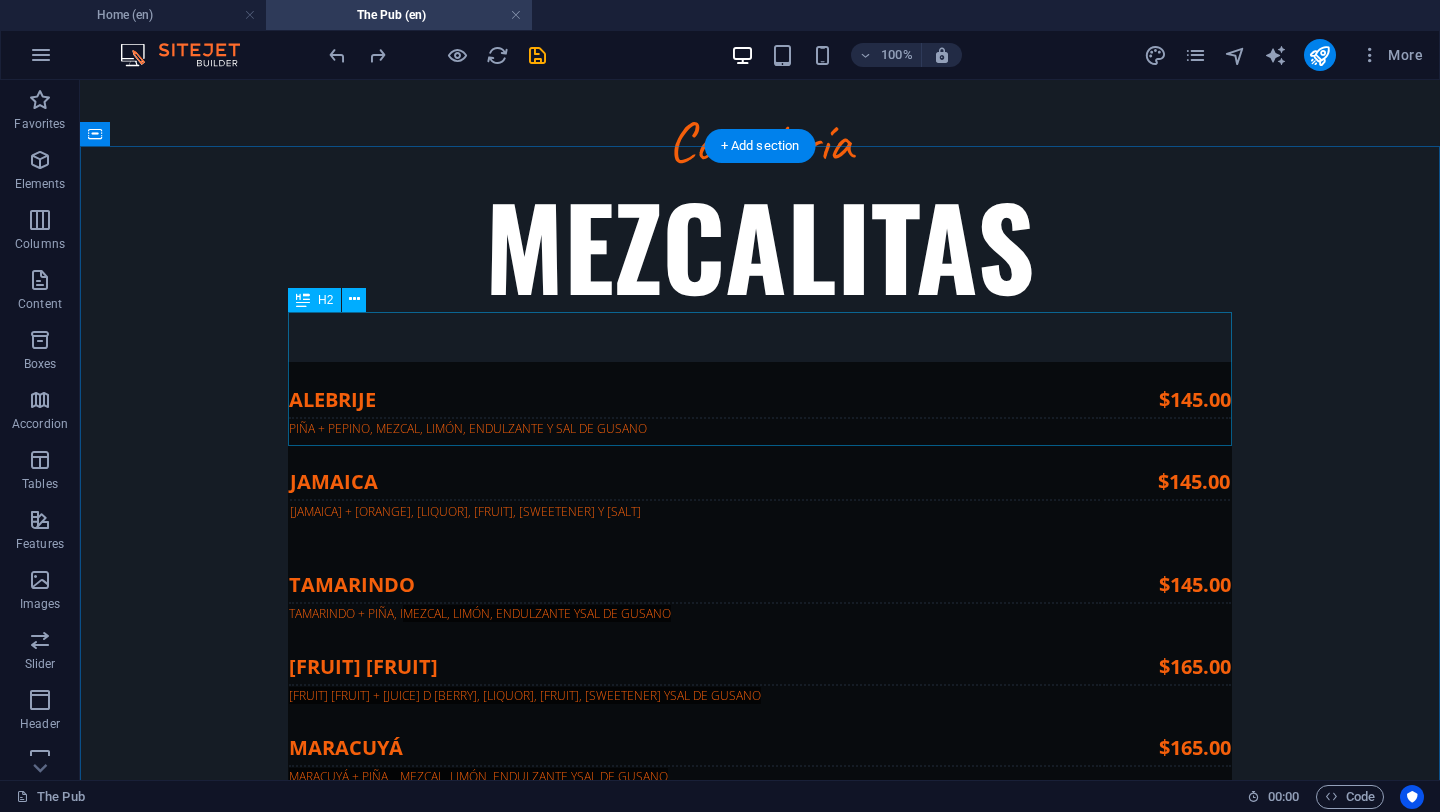 click on "TEQUILA" at bounding box center [760, 8134] 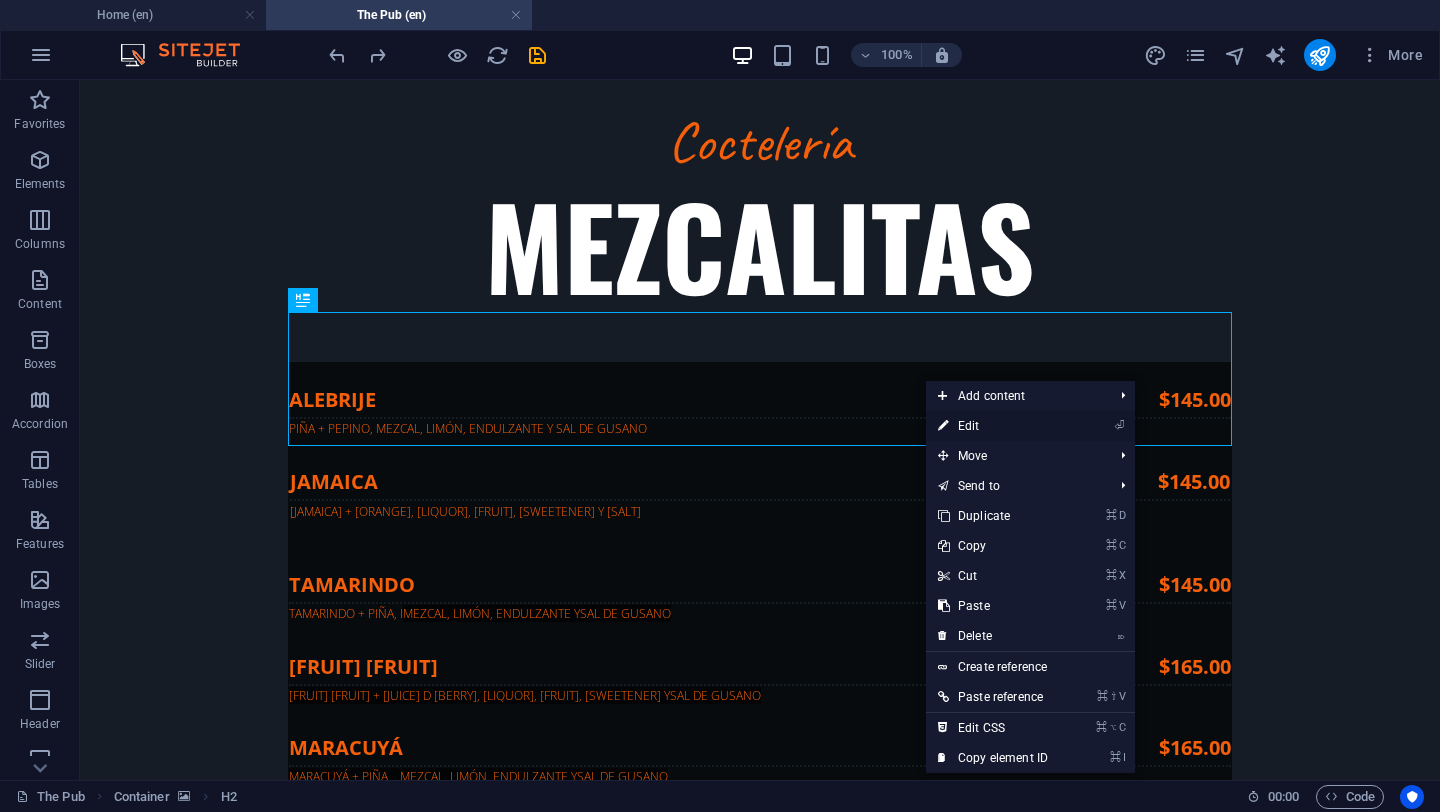 click on "⏎  Edit" at bounding box center [993, 426] 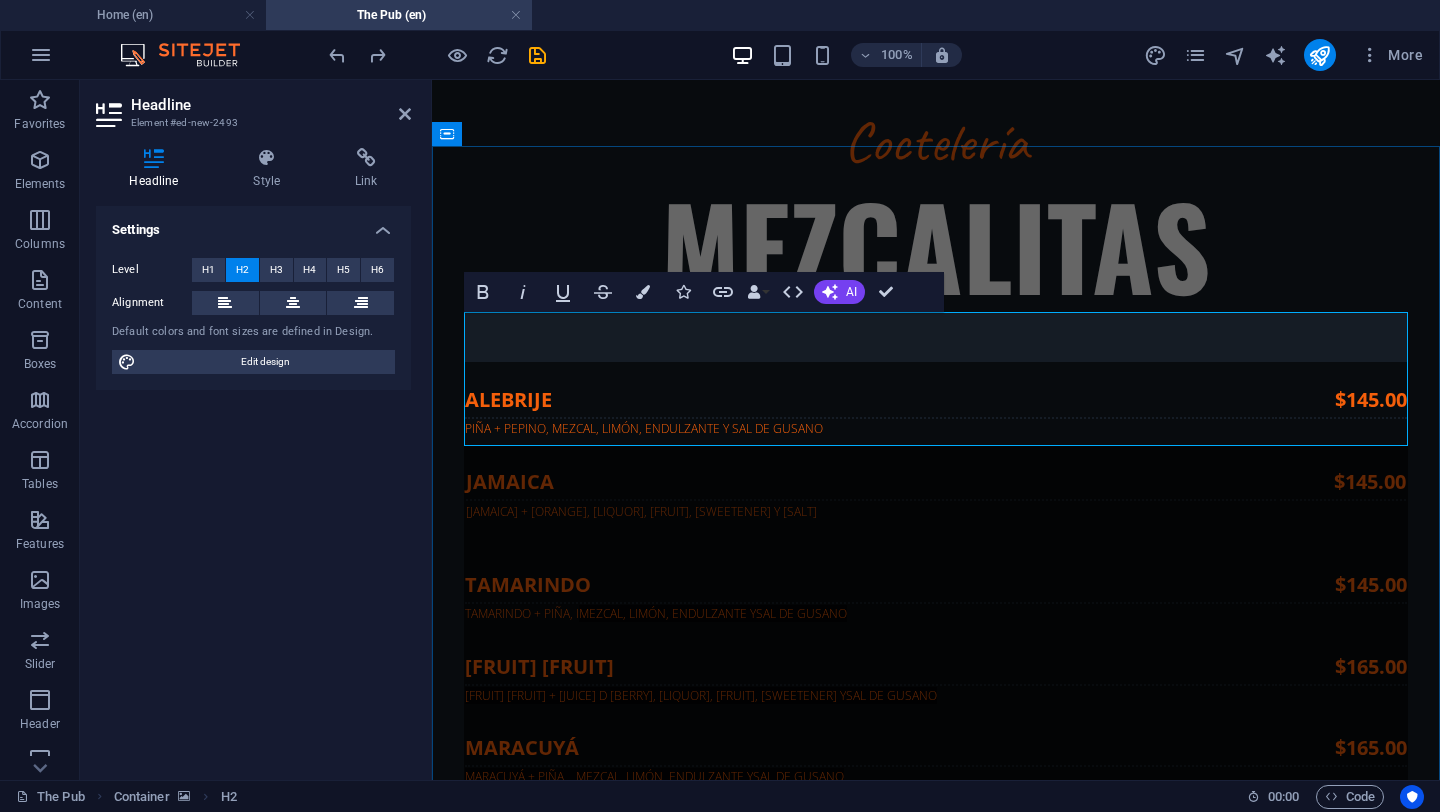 type 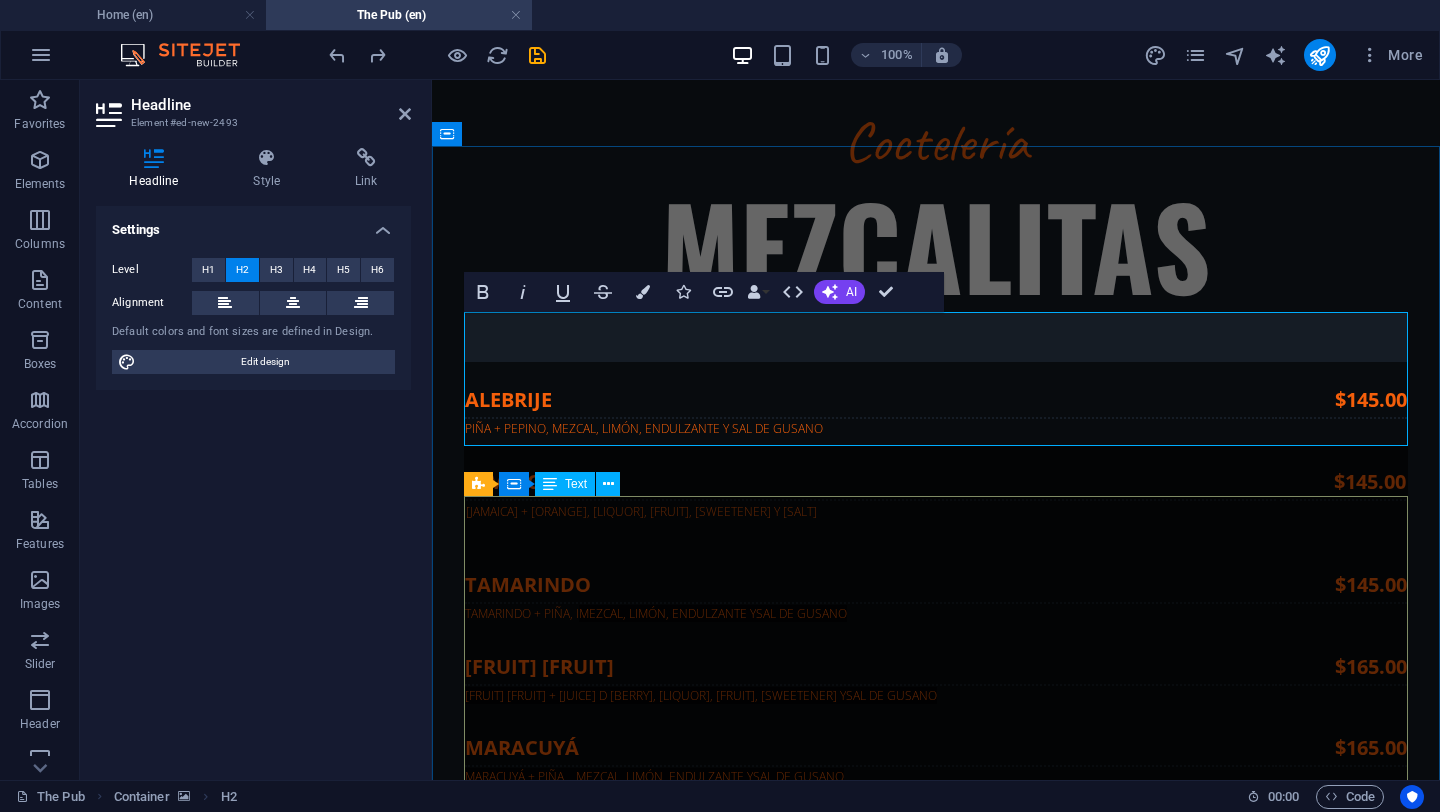 click on "MARGARITAS TEQUILA, CONTROY, LIMÓN Y ENDULZANTE . CLÁSICA . $145.00 FRUTOS ROJOS JUGO DE ARÁNDANO Y FRUTOS ROJOS. $145.00 TAMARINDO TAMARINDO + JUGO DE PIÑA $145.00 JAMAICA JAMAICA + JUGO DE PIÑA. $145.00 MARACUYÁ MARACUYÁ + JUGO DE PIÑA $155.00 CANTARITO T TEQUILA, SQUIRT, JUGO DE NARANJA, LIMÓN, TORONJA Y MIEL DE AGAVE $129.00" at bounding box center [936, 8579] 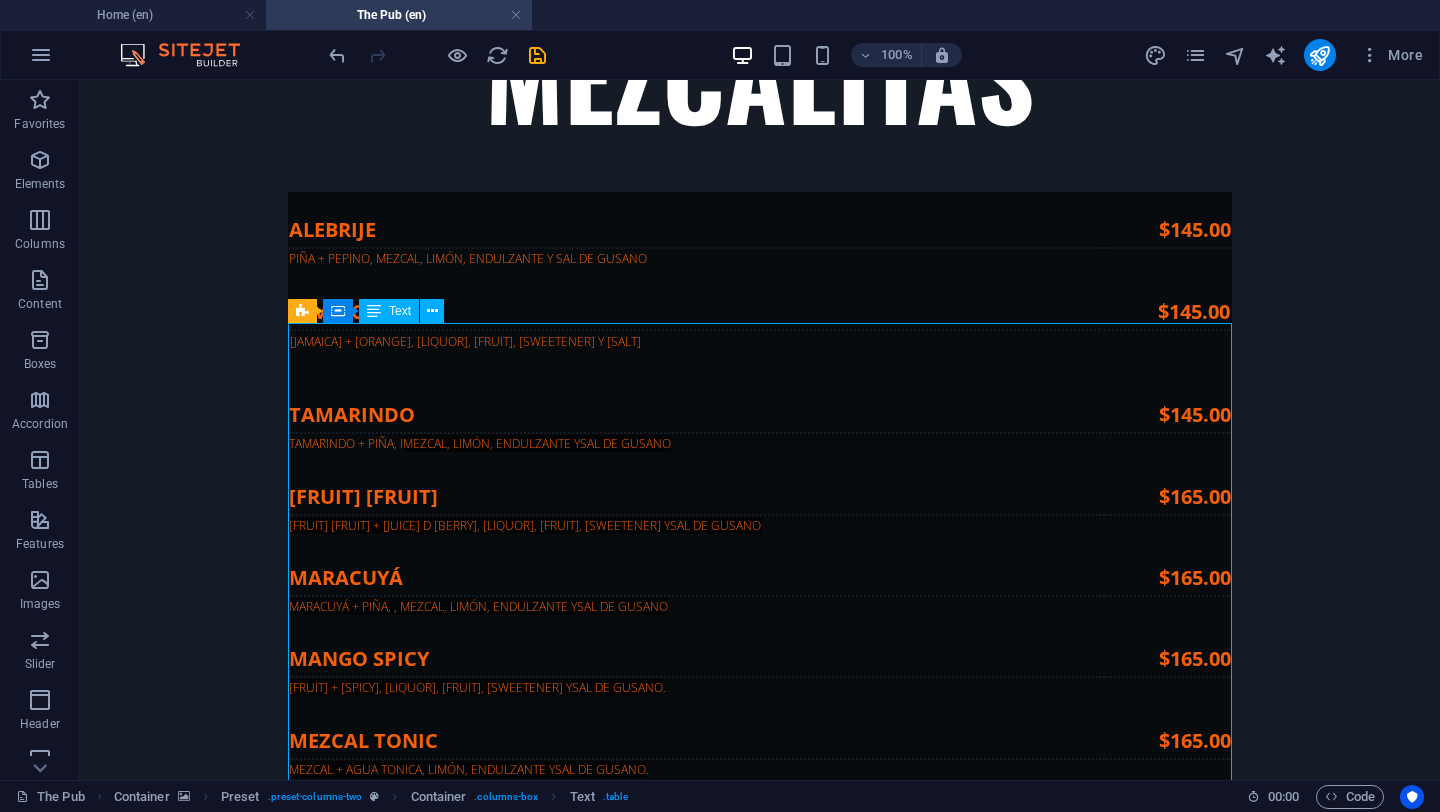 scroll, scrollTop: 7113, scrollLeft: 0, axis: vertical 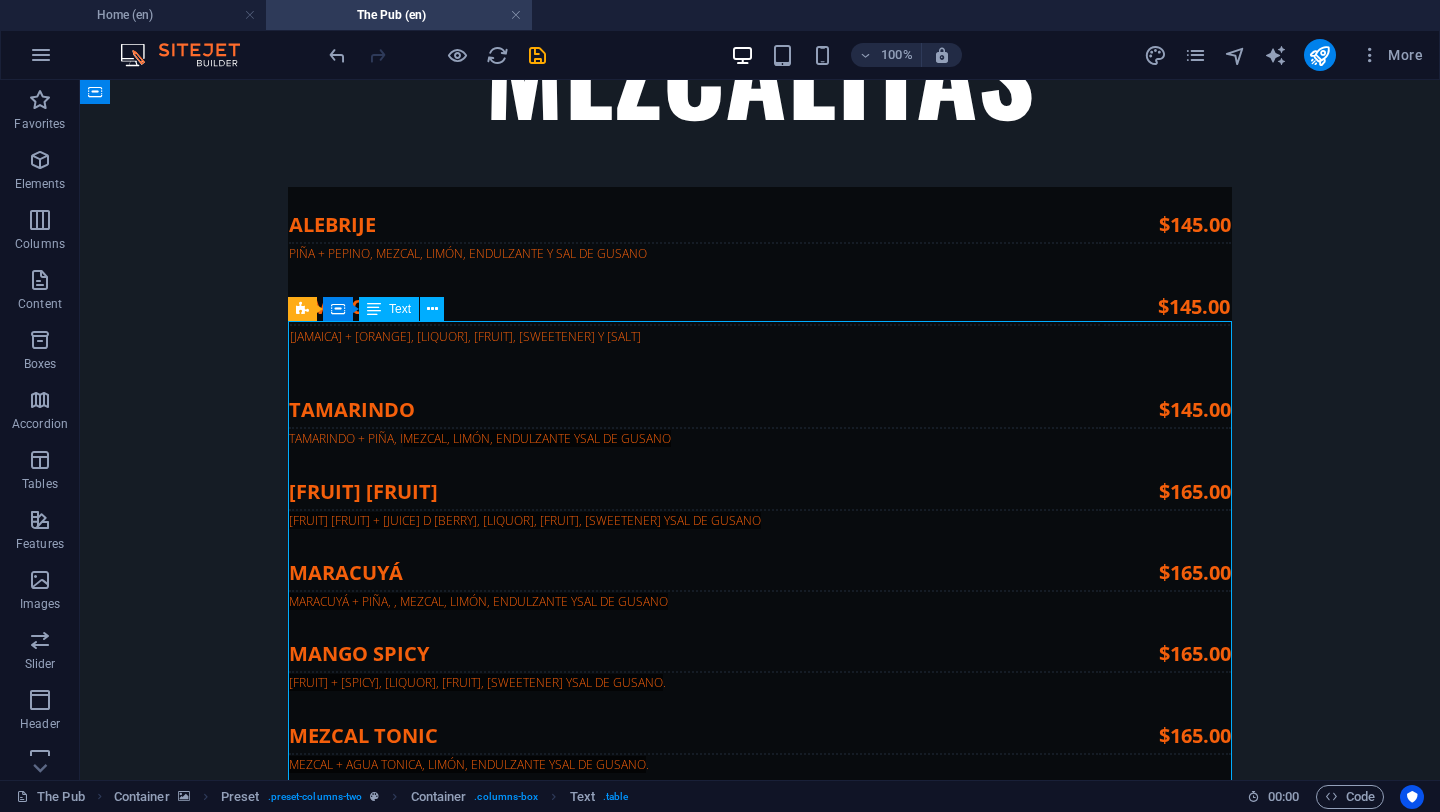 click on "MARGARITAS TEQUILA, CONTROY, LIMÓN Y ENDULZANTE . CLÁSICA . $145.00 FRUTOS ROJOS JUGO DE ARÁNDANO Y FRUTOS ROJOS. $145.00 TAMARINDO TAMARINDO + JUGO DE PIÑA $145.00 JAMAICA JAMAICA + JUGO DE PIÑA. $145.00 MARACUYÁ MARACUYÁ + JUGO DE PIÑA $155.00 CANTARITO T TEQUILA, SQUIRT, JUGO DE NARANJA, LIMÓN, TORONJA Y MIEL DE AGAVE $129.00" at bounding box center (760, 8404) 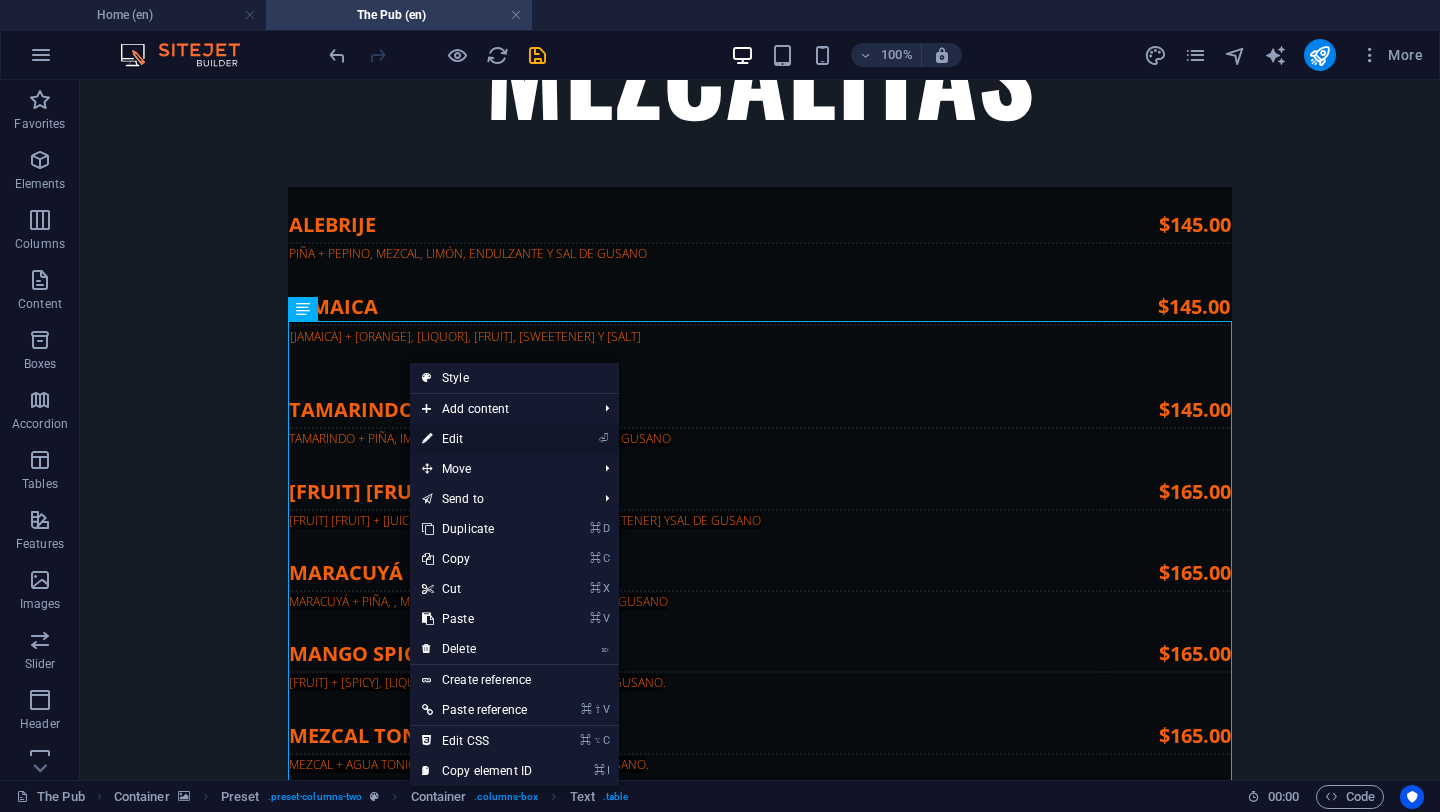 click on "⏎  Edit" at bounding box center [477, 439] 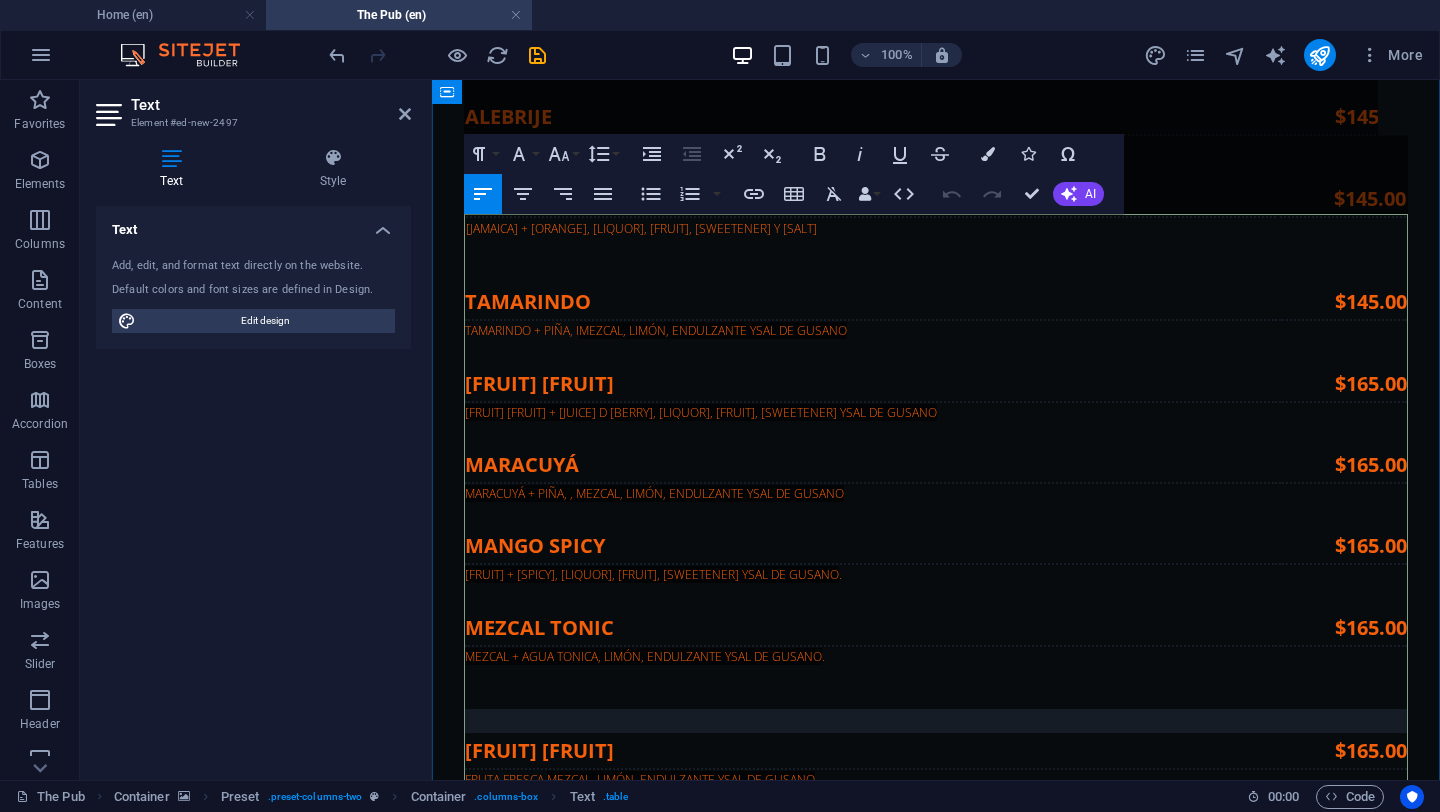 scroll, scrollTop: 7211, scrollLeft: 0, axis: vertical 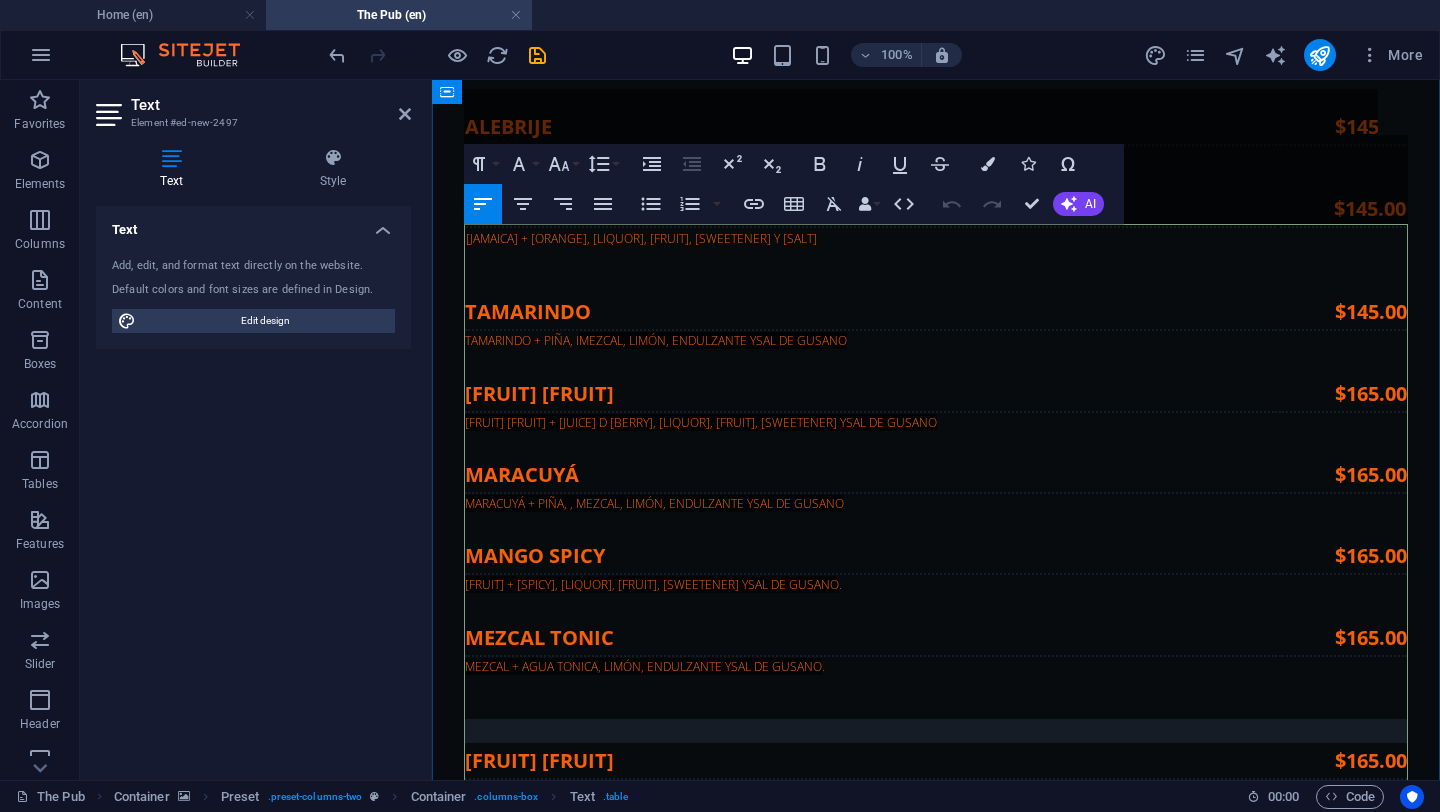 click on "[DRINK]" at bounding box center [857, 8019] 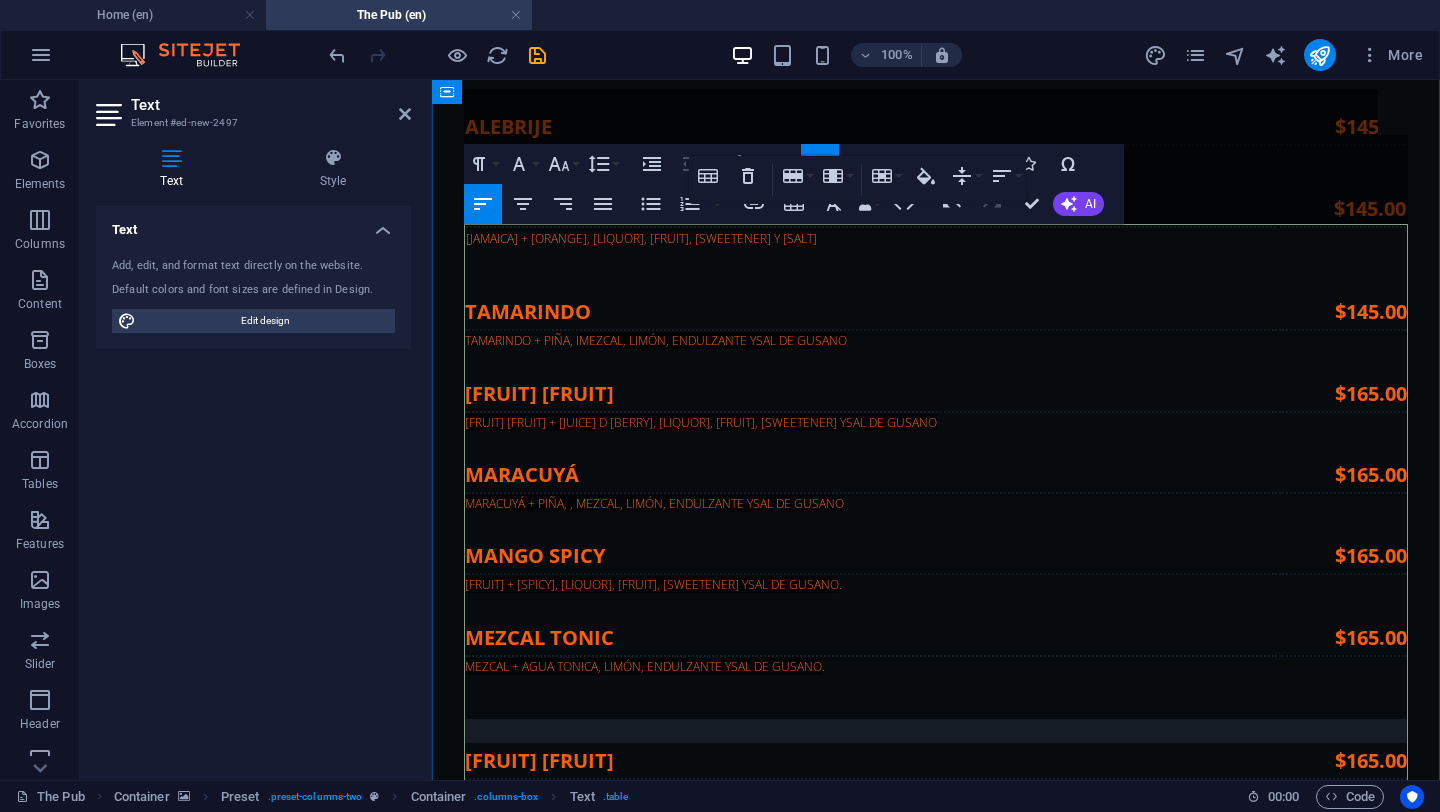 type 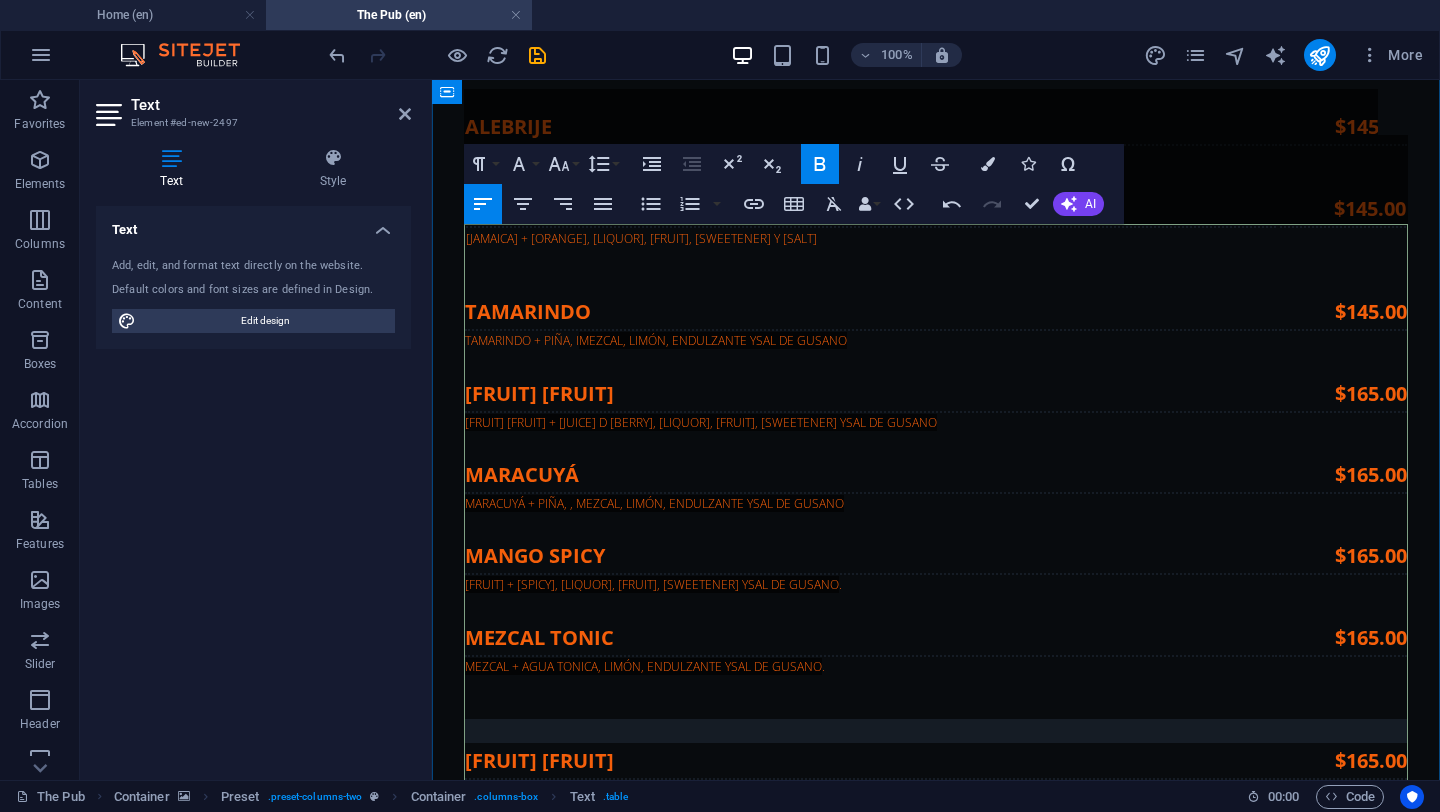 click on "CLOVER CLUB TEQUILA, CONTROY, LIMÓN Y ENDULZANTE" at bounding box center (858, 8047) 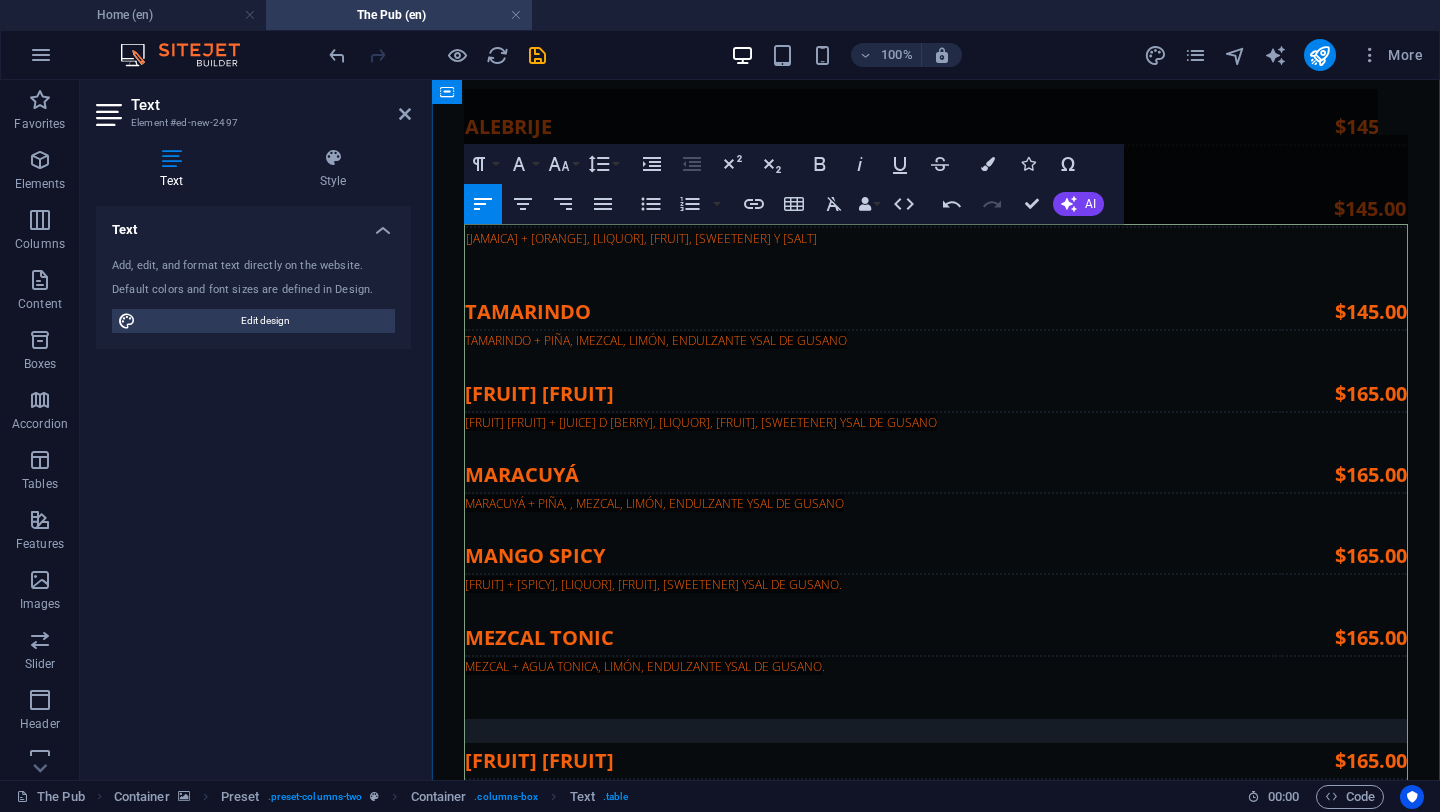 click on "." at bounding box center [1329, 8036] 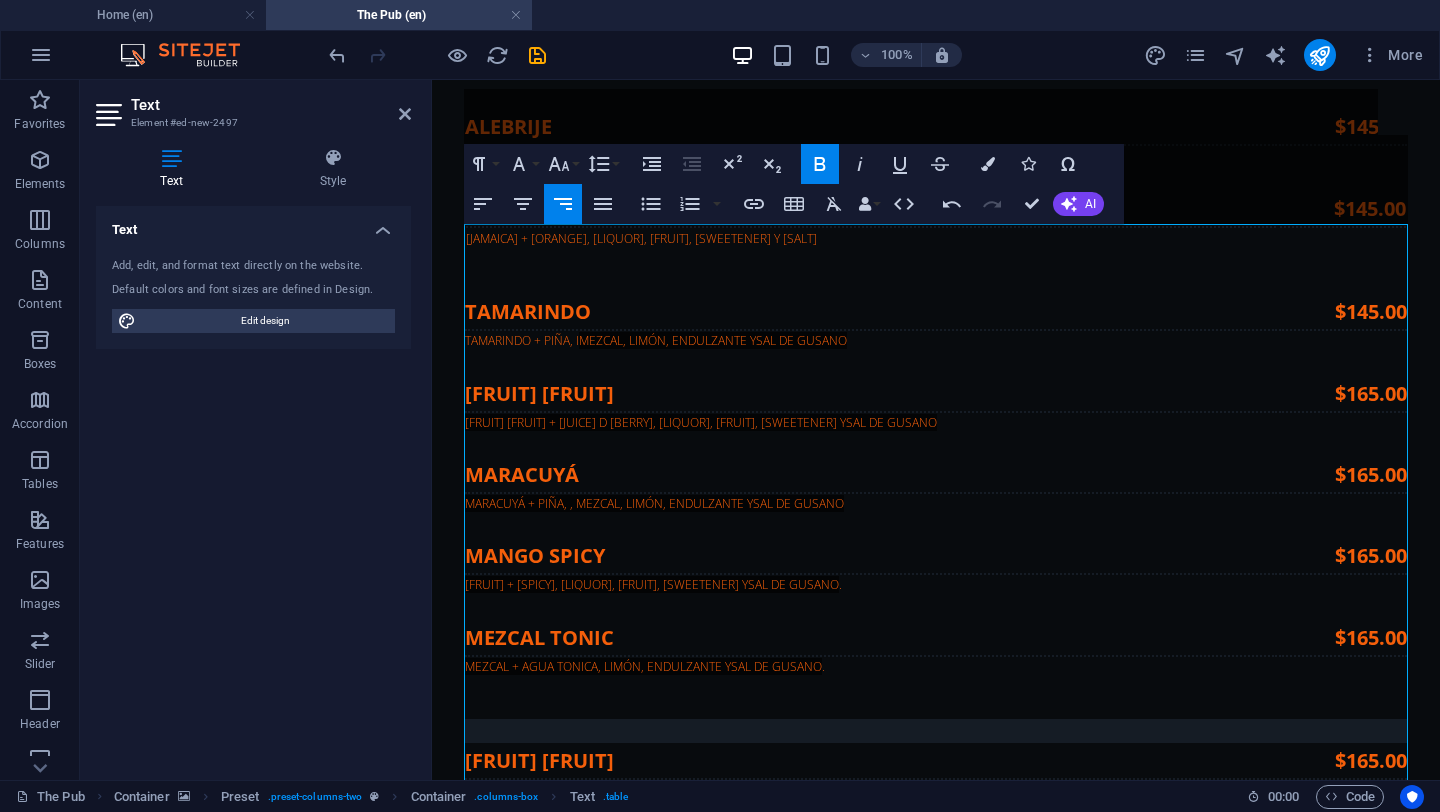 click at bounding box center (936, 7060) 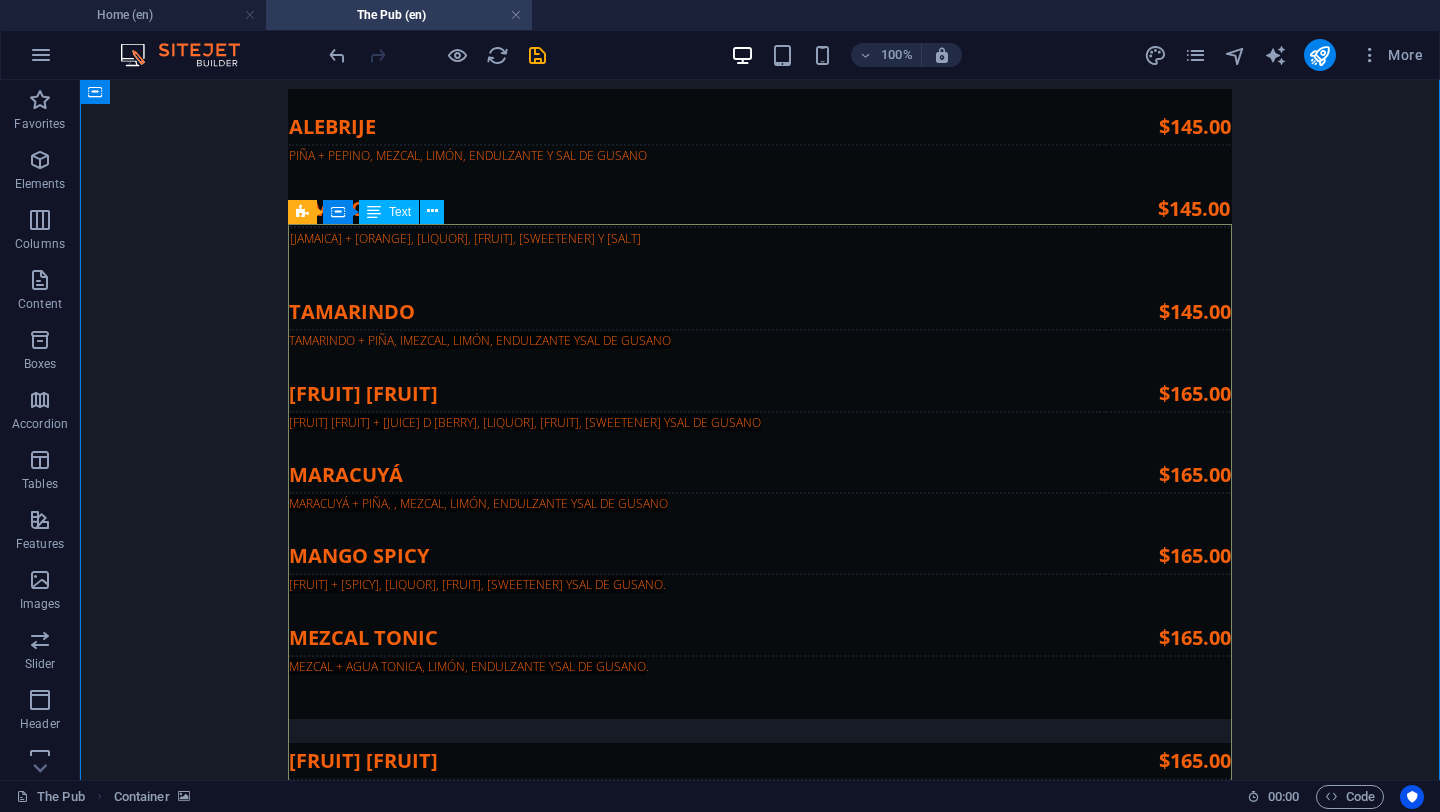 click on "CLOVER CLUB GINEBRA, FRAMBUESA, JUGO DE LIMÓN Y CLARA DE HUEVO. $159.00 CLÁSICA . $145.00 FRUTOS ROJOS JUGO DE ARÁNDANO Y FRUTOS ROJOS. $145.00 TAMARINDO TAMARINDO + JUGO DE PIÑA $145.00 JAMAICA JAMAICA + JUGO DE PIÑA. $145.00 MARACUYÁ MARACUYÁ + JUGO DE PIÑA $155.00 CANTARITO T TEQUILA, SQUIRT, JUGO DE NARANJA, LIMÓN, TORONJA Y MIEL DE AGAVE $129.00" at bounding box center [760, 8323] 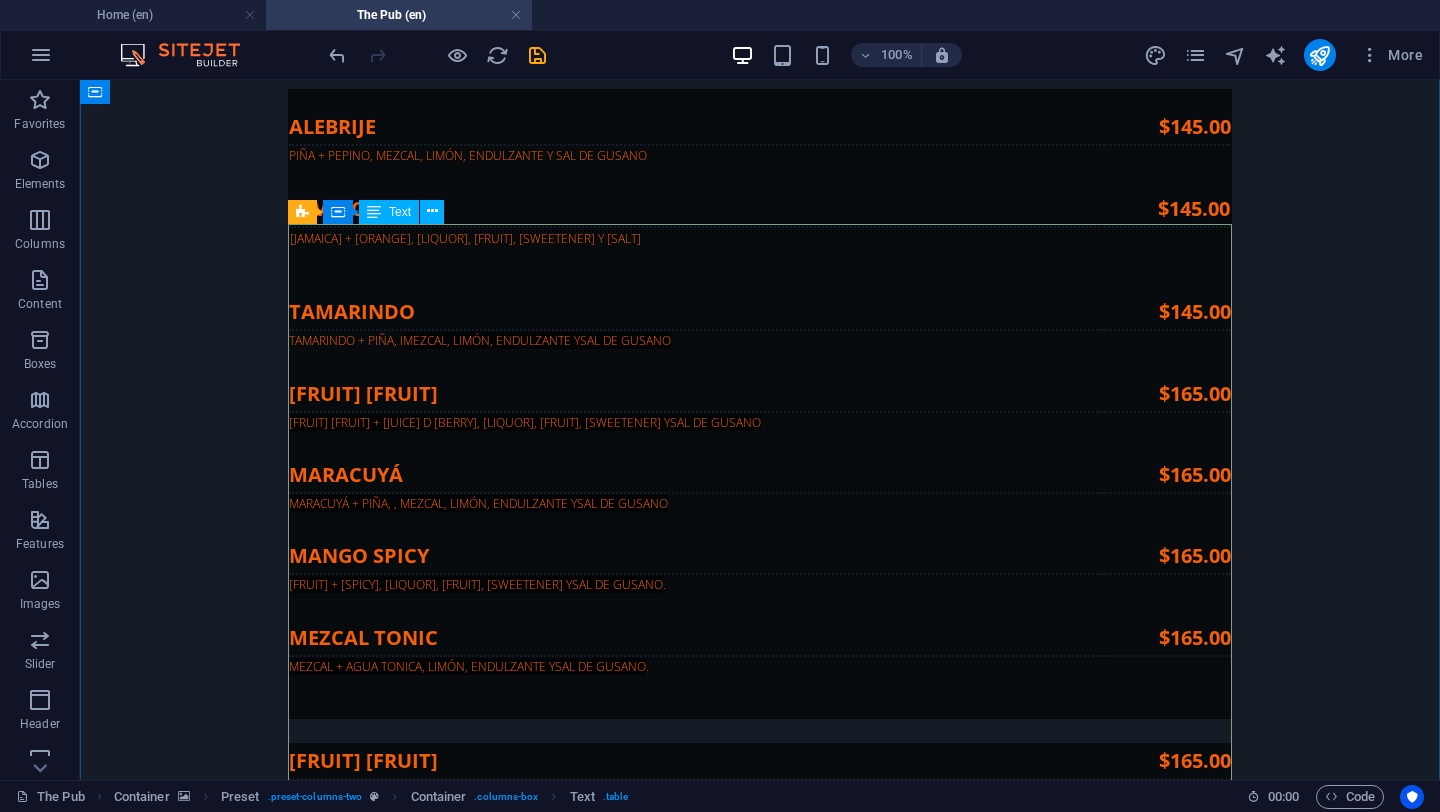 click on "CLOVER CLUB GINEBRA, FRAMBUESA, JUGO DE LIMÓN Y CLARA DE HUEVO. $159.00 CLÁSICA . $145.00 FRUTOS ROJOS JUGO DE ARÁNDANO Y FRUTOS ROJOS. $145.00 TAMARINDO TAMARINDO + JUGO DE PIÑA $145.00 JAMAICA JAMAICA + JUGO DE PIÑA. $145.00 MARACUYÁ MARACUYÁ + JUGO DE PIÑA $155.00 CANTARITO T TEQUILA, SQUIRT, JUGO DE NARANJA, LIMÓN, TORONJA Y MIEL DE AGAVE $129.00" at bounding box center (760, 8323) 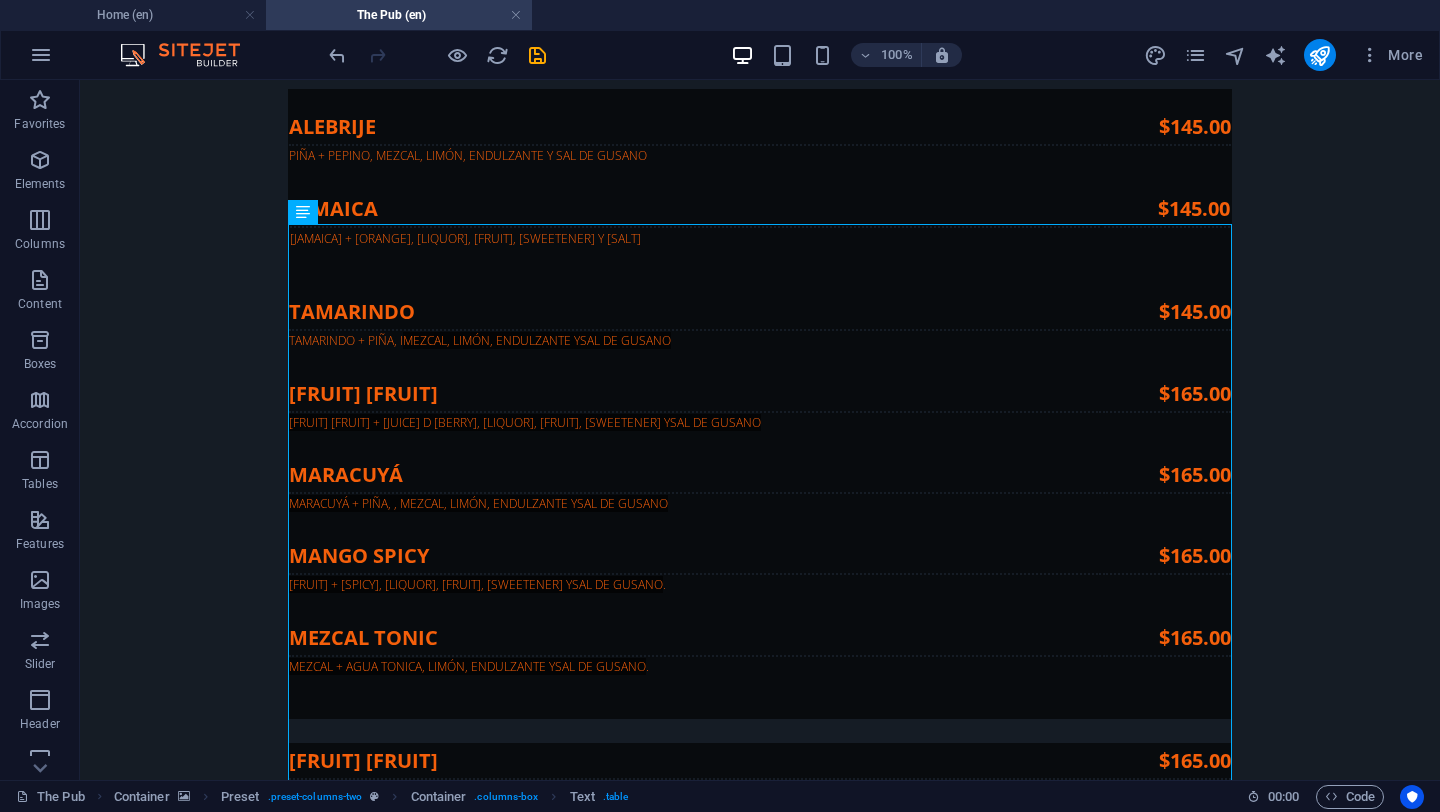click at bounding box center (760, 7060) 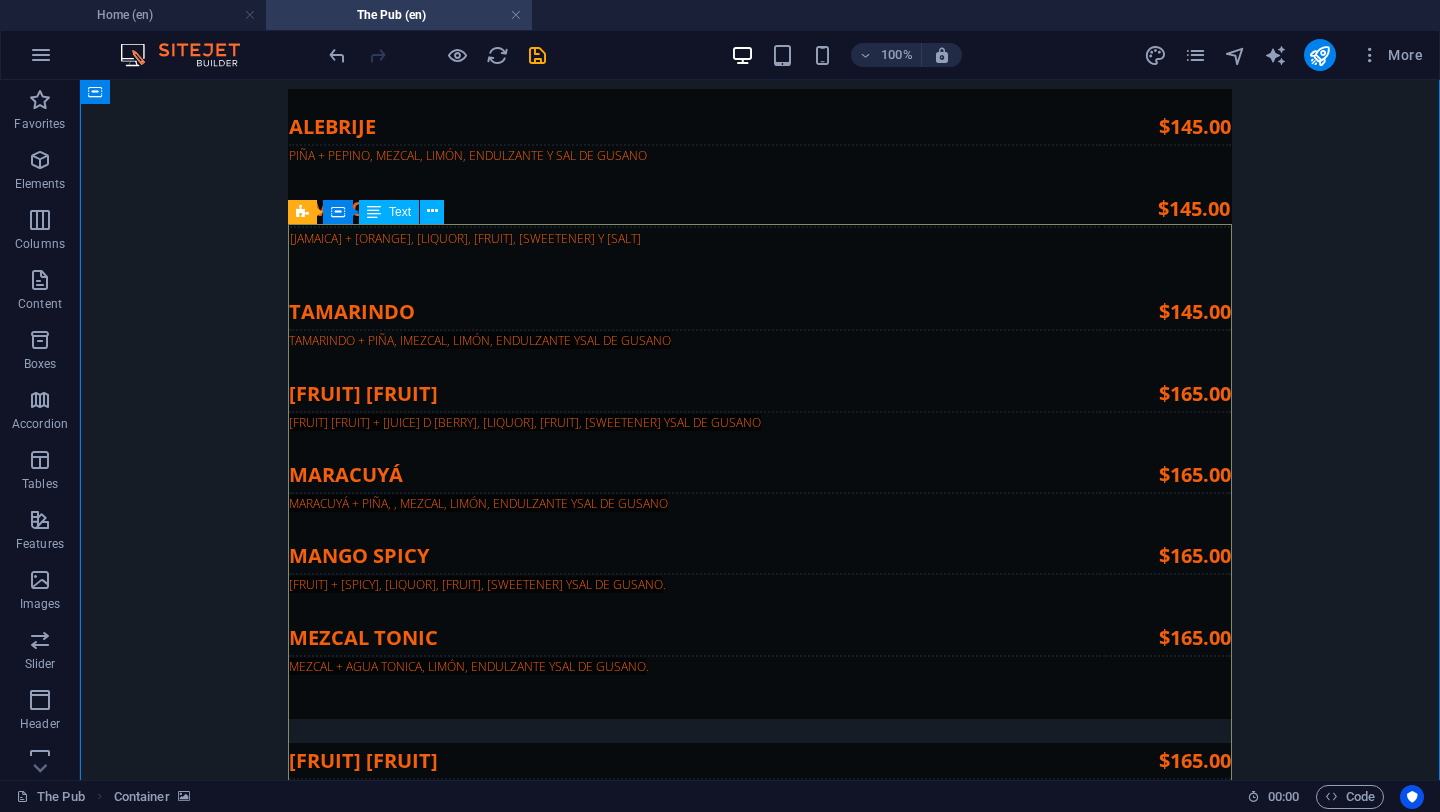 click on "CLOVER CLUB GINEBRA, FRAMBUESA, JUGO DE LIMÓN Y CLARA DE HUEVO. $159.00 CLÁSICA . $145.00 FRUTOS ROJOS JUGO DE ARÁNDANO Y FRUTOS ROJOS. $145.00 TAMARINDO TAMARINDO + JUGO DE PIÑA $145.00 JAMAICA JAMAICA + JUGO DE PIÑA. $145.00 MARACUYÁ MARACUYÁ + JUGO DE PIÑA $155.00 CANTARITO T TEQUILA, SQUIRT, JUGO DE NARANJA, LIMÓN, TORONJA Y MIEL DE AGAVE $129.00" at bounding box center [760, 8323] 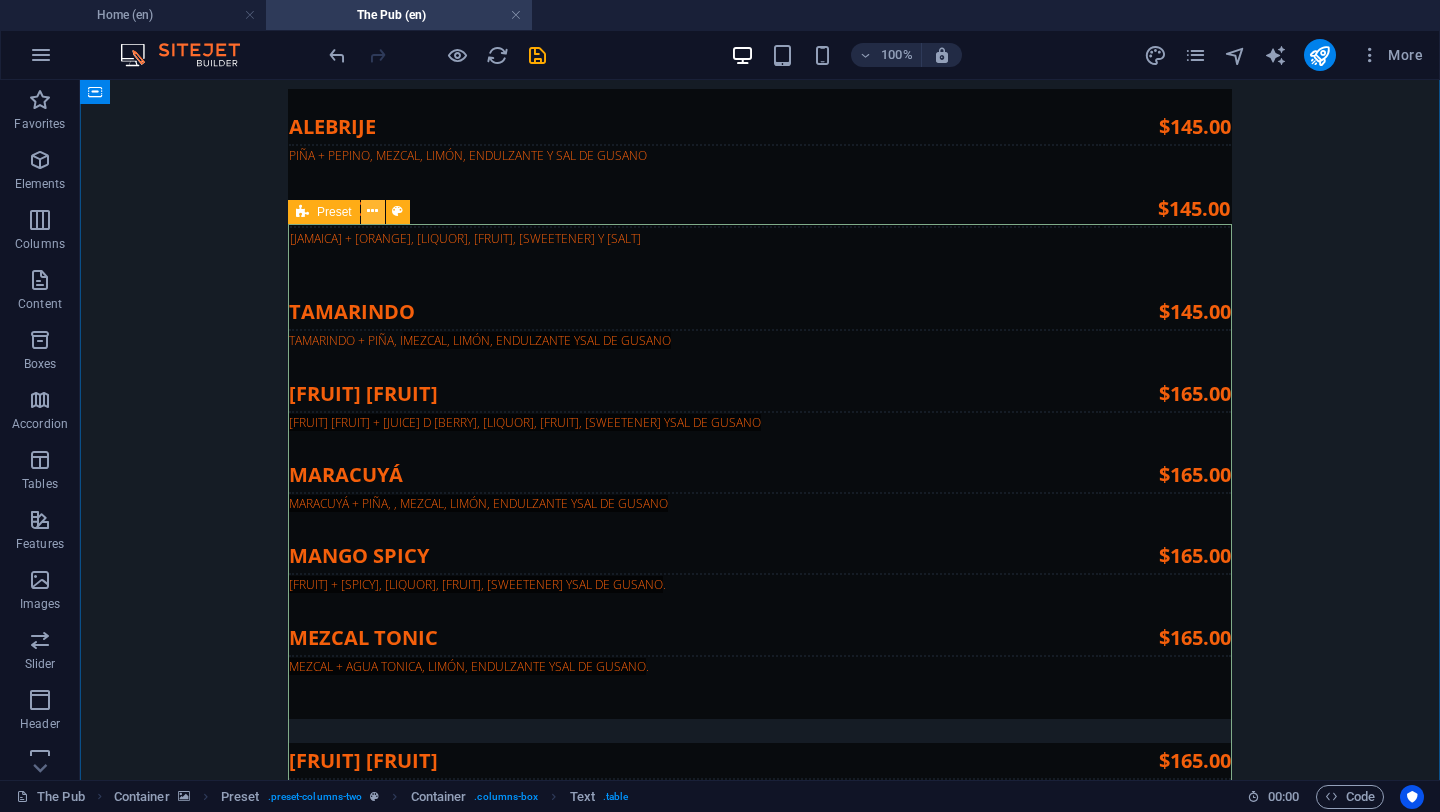 click at bounding box center (372, 211) 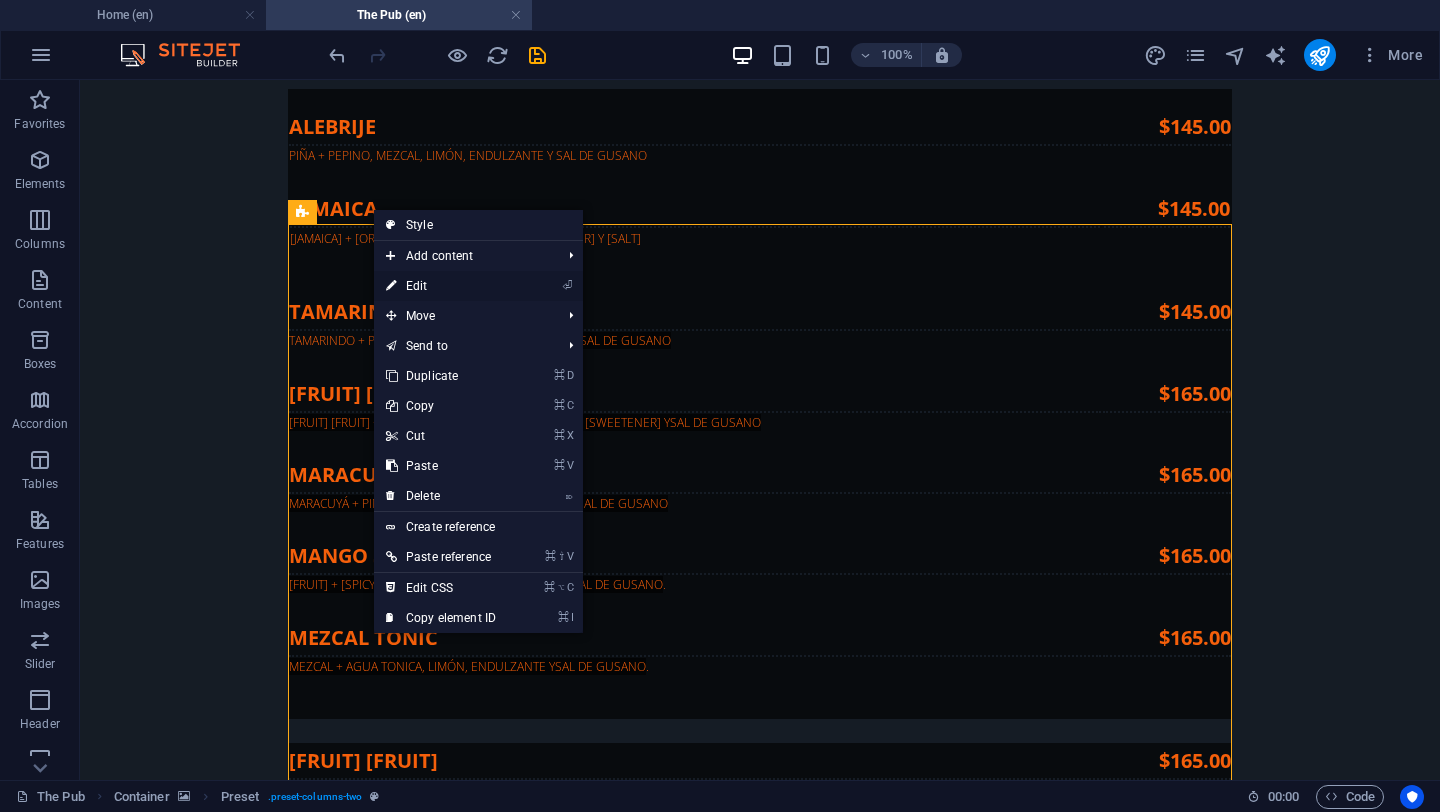 click on "⏎  Edit" at bounding box center (441, 286) 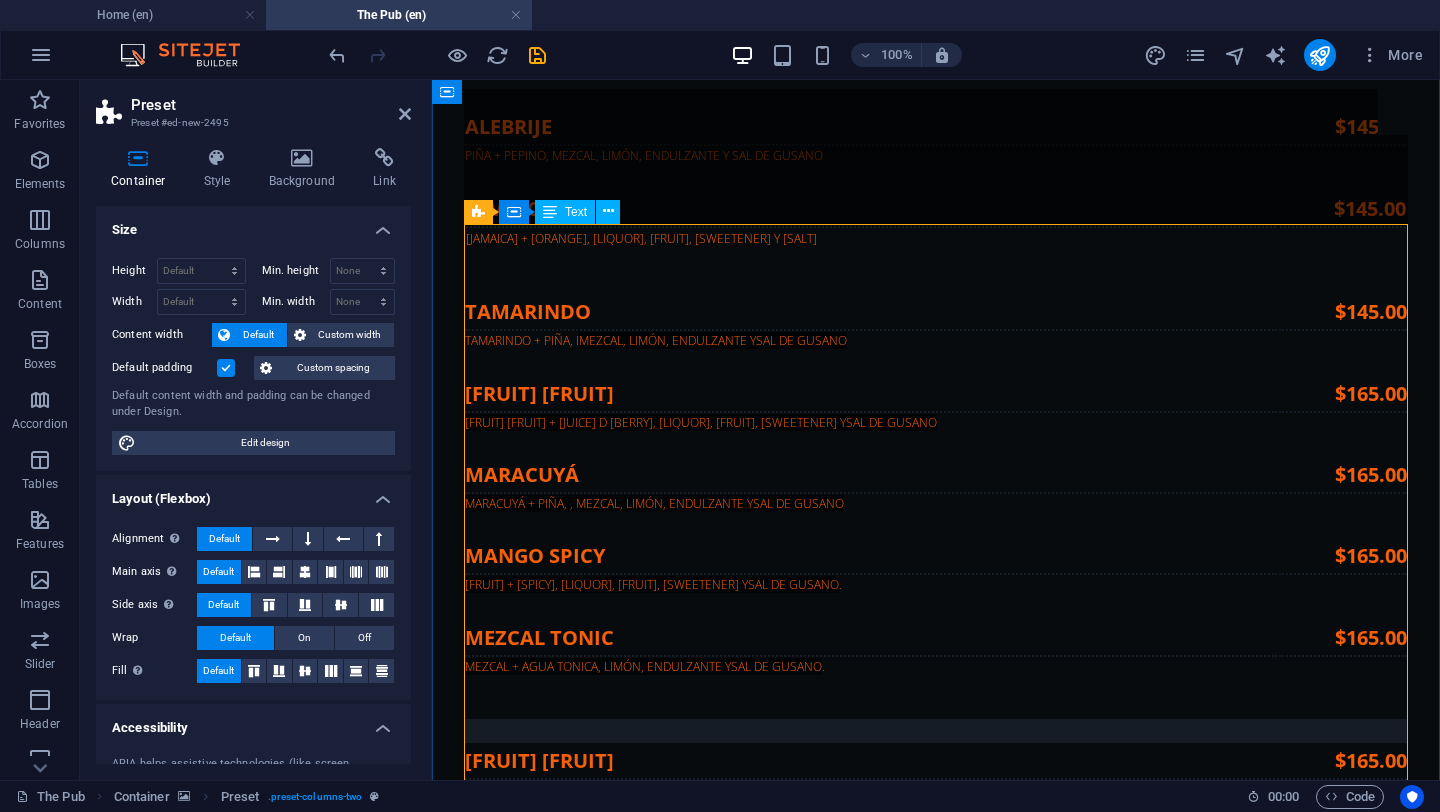 click on "CLOVER CLUB GINEBRA, FRAMBUESA, JUGO DE LIMÓN Y CLARA DE HUEVO. $159.00 CLÁSICA . $145.00 FRUTOS ROJOS JUGO DE ARÁNDANO Y FRUTOS ROJOS. $145.00 TAMARINDO TAMARINDO + JUGO DE PIÑA $145.00 JAMAICA JAMAICA + JUGO DE PIÑA. $145.00 MARACUYÁ MARACUYÁ + JUGO DE PIÑA $155.00 CANTARITO T TEQUILA, SQUIRT, JUGO DE NARANJA, LIMÓN, TORONJA Y MIEL DE AGAVE $129.00" at bounding box center (936, 8323) 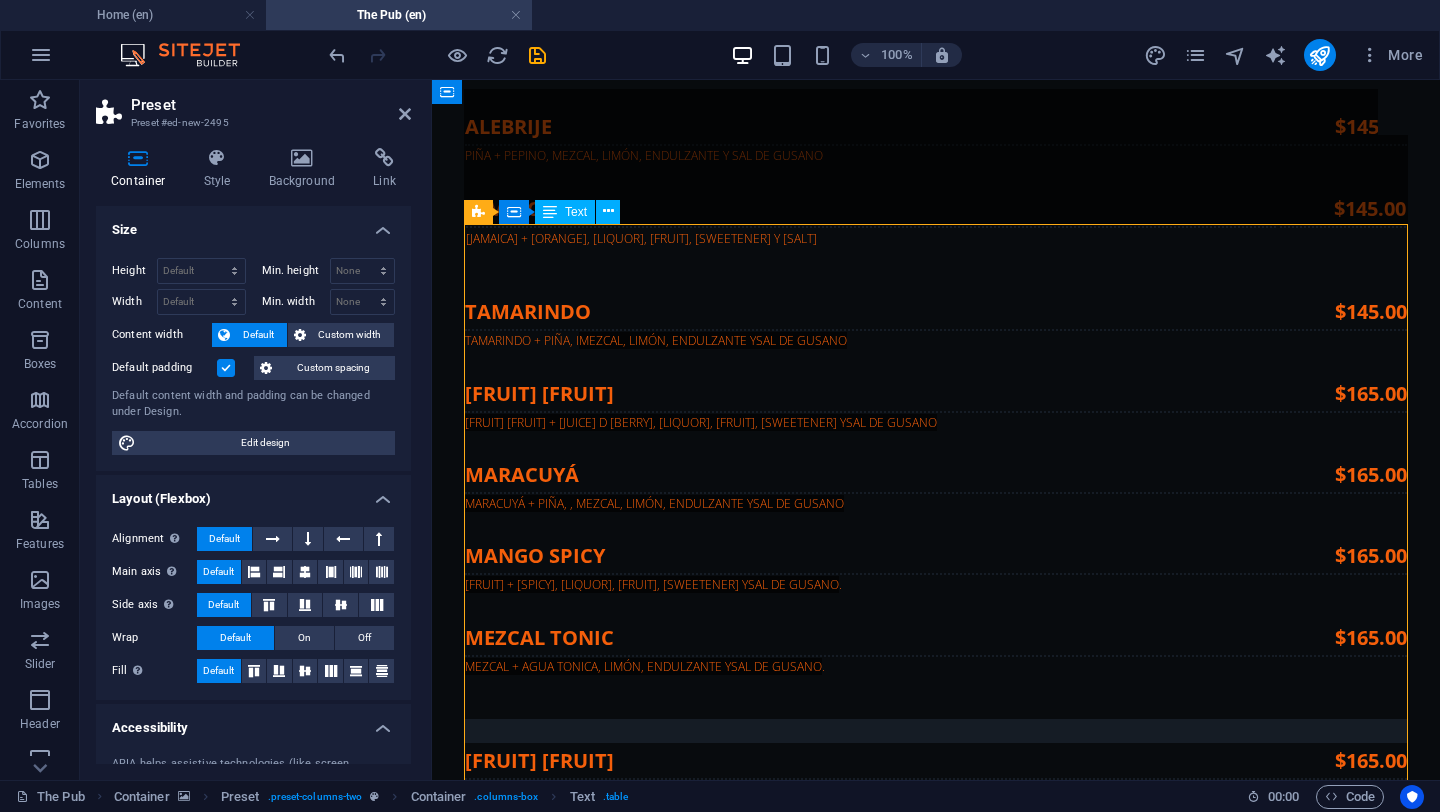 click on "CLOVER CLUB GINEBRA, FRAMBUESA, JUGO DE LIMÓN Y CLARA DE HUEVO. $159.00 CLÁSICA . $145.00 FRUTOS ROJOS JUGO DE ARÁNDANO Y FRUTOS ROJOS. $145.00 TAMARINDO TAMARINDO + JUGO DE PIÑA $145.00 JAMAICA JAMAICA + JUGO DE PIÑA. $145.00 MARACUYÁ MARACUYÁ + JUGO DE PIÑA $155.00 CANTARITO T TEQUILA, SQUIRT, JUGO DE NARANJA, LIMÓN, TORONJA Y MIEL DE AGAVE $129.00" at bounding box center [936, 8323] 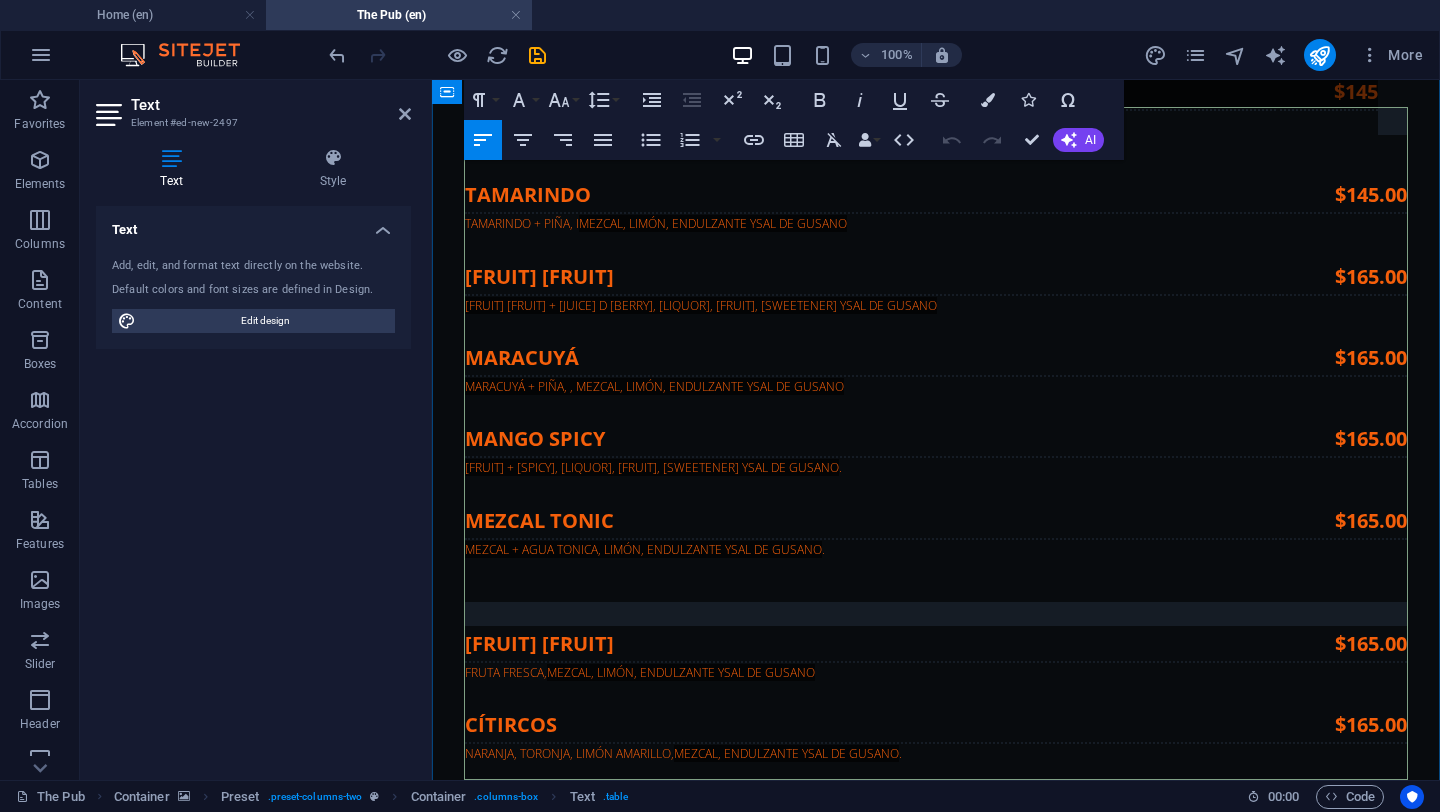 click at bounding box center (434, -7124) 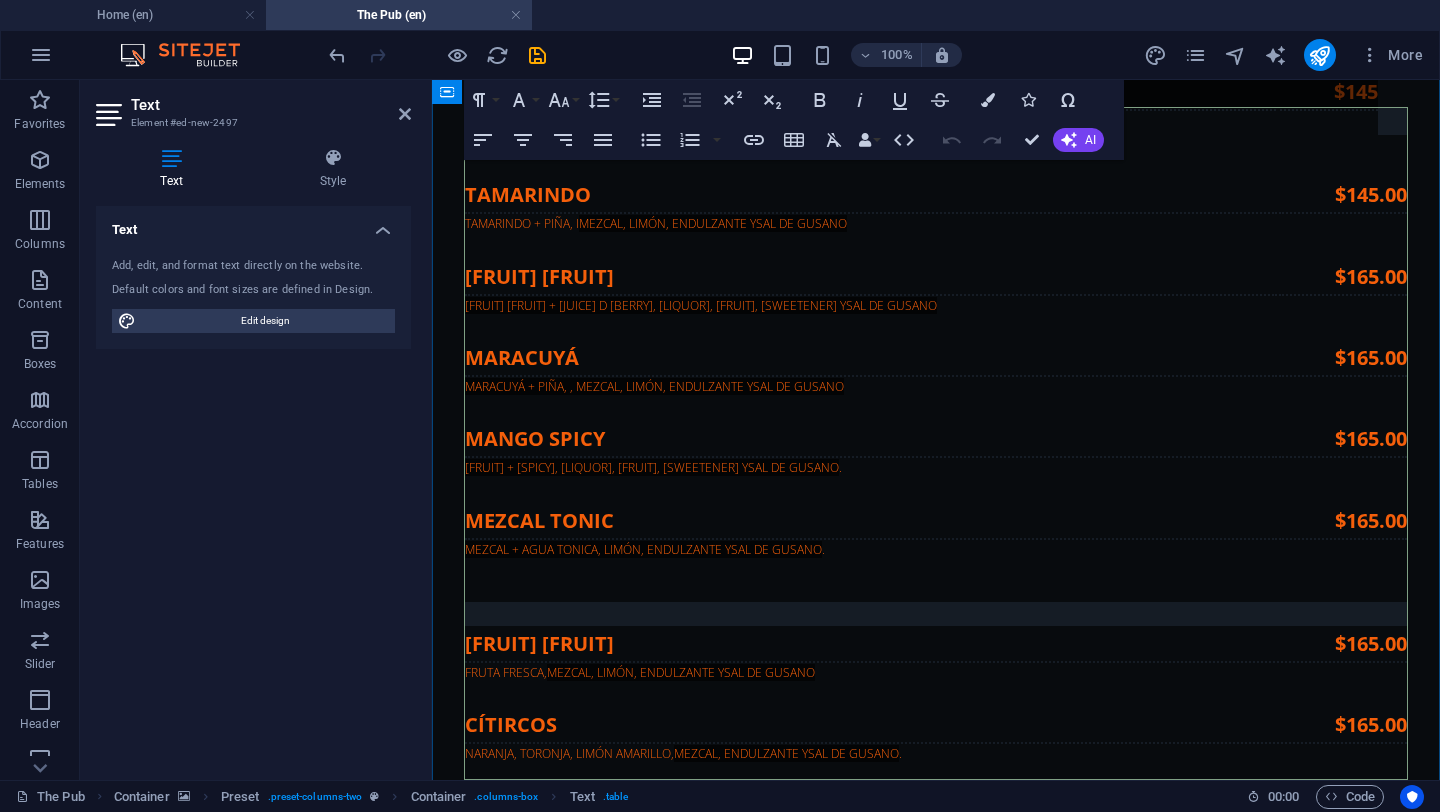 click on "CLÁSICA" at bounding box center (857, 8002) 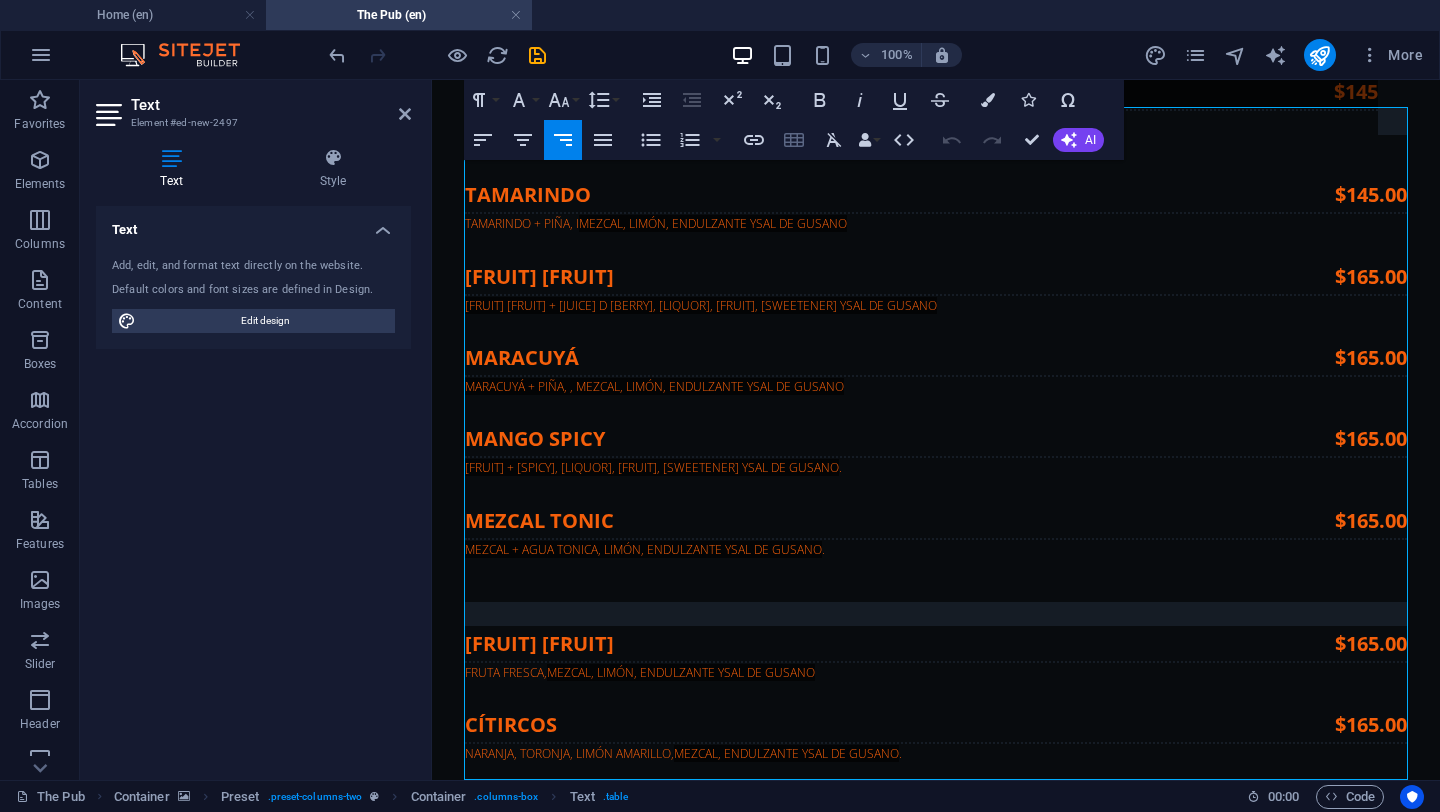 click 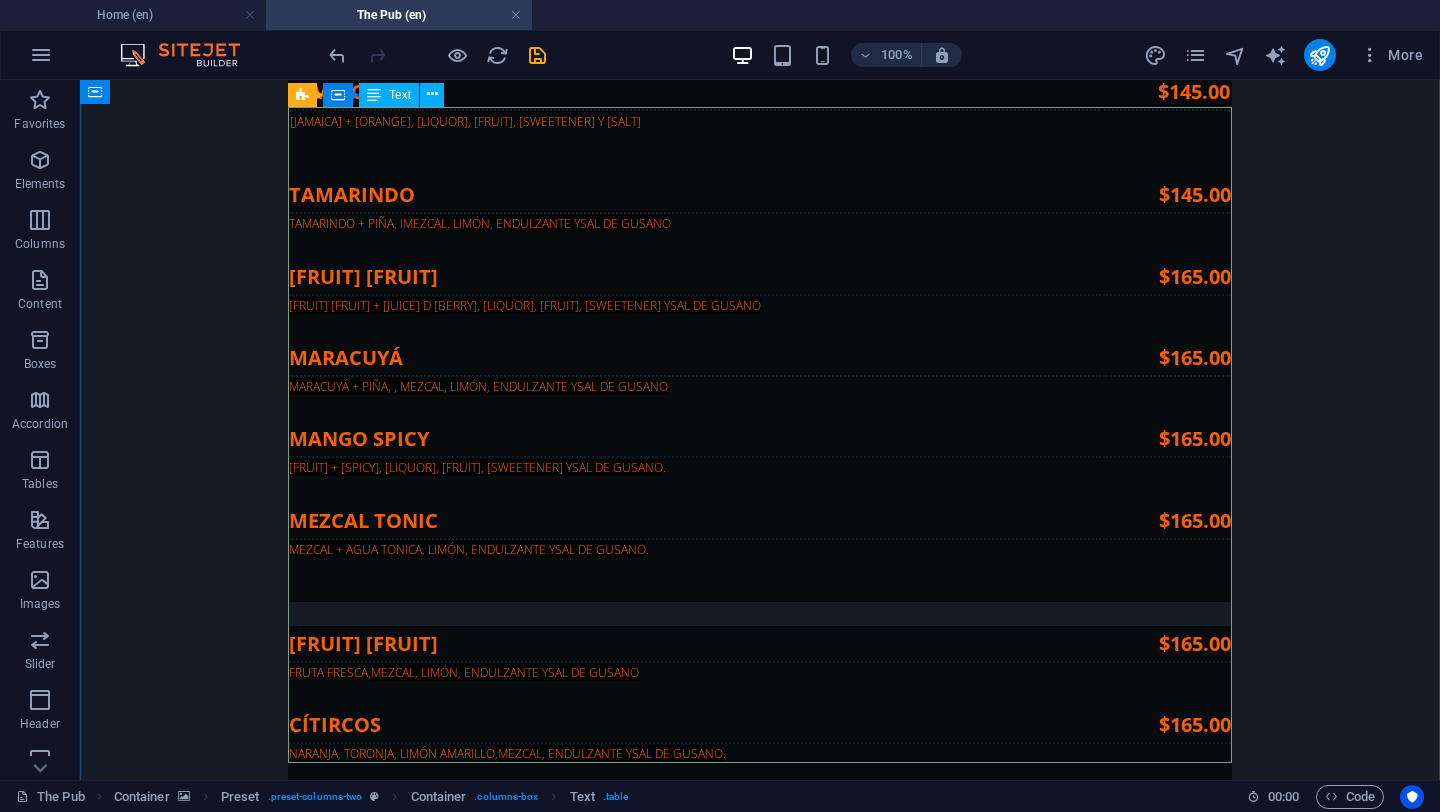 click on "CLOVER CLUB GINEBRA, FRAMBUESA, JUGO DE LIMÓN Y CLARA DE HUEVO. $159.00 CLÁSICA . $145.00 FRUTOS ROJOS JUGO DE ARÁNDANO Y FRUTOS ROJOS. $145.00 TAMARINDO TAMARINDO + JUGO DE PIÑA $145.00 JAMAICA JAMAICA + JUGO DE PIÑA. $145.00 MARACUYÁ MARACUYÁ + JUGO DE PIÑA $155.00 CANTARITO T TEQUILA, SQUIRT, JUGO DE NARANJA, LIMÓN, TORONJA Y MIEL DE AGAVE $129.00" at bounding box center [760, 8206] 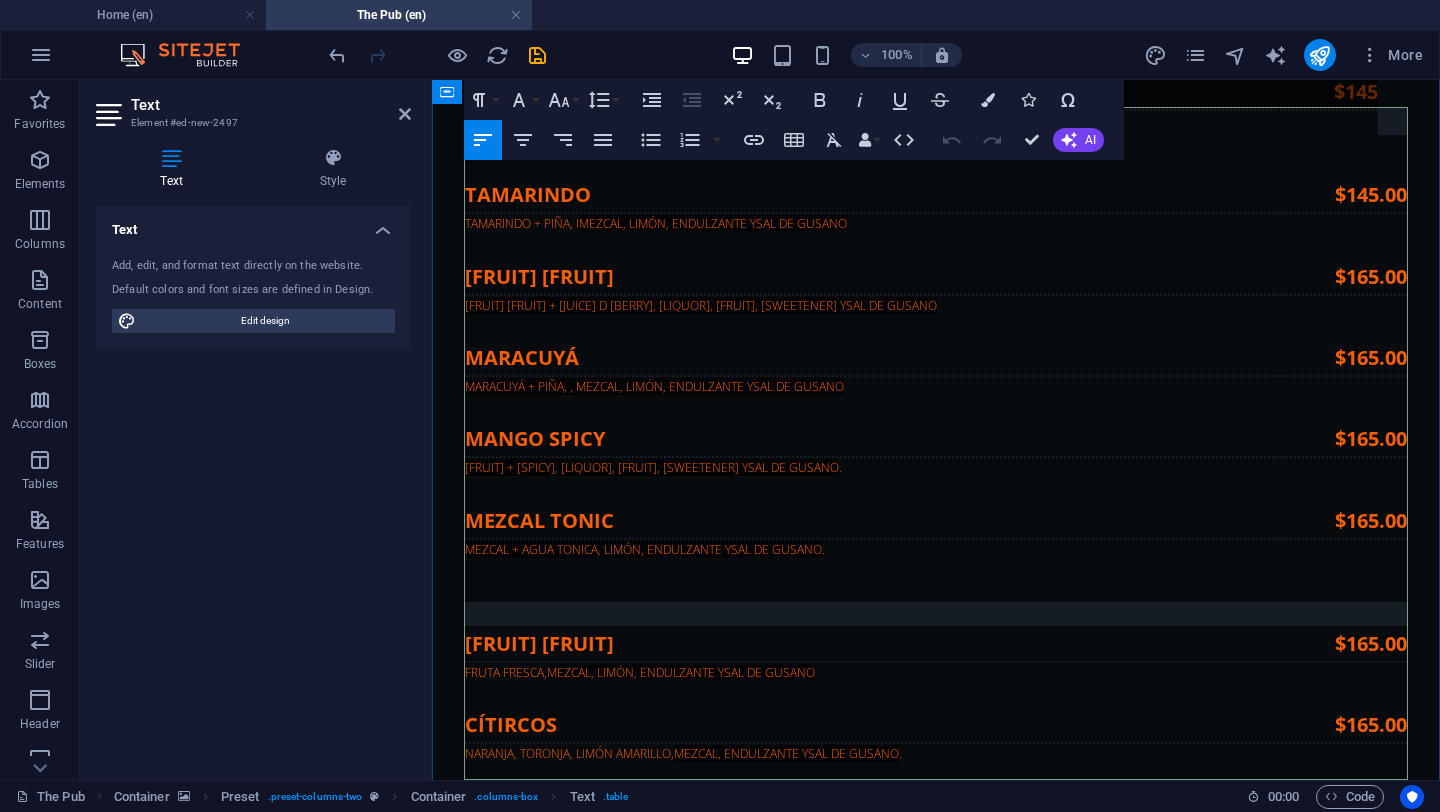 click on "CLÁSICA" at bounding box center [857, 8003] 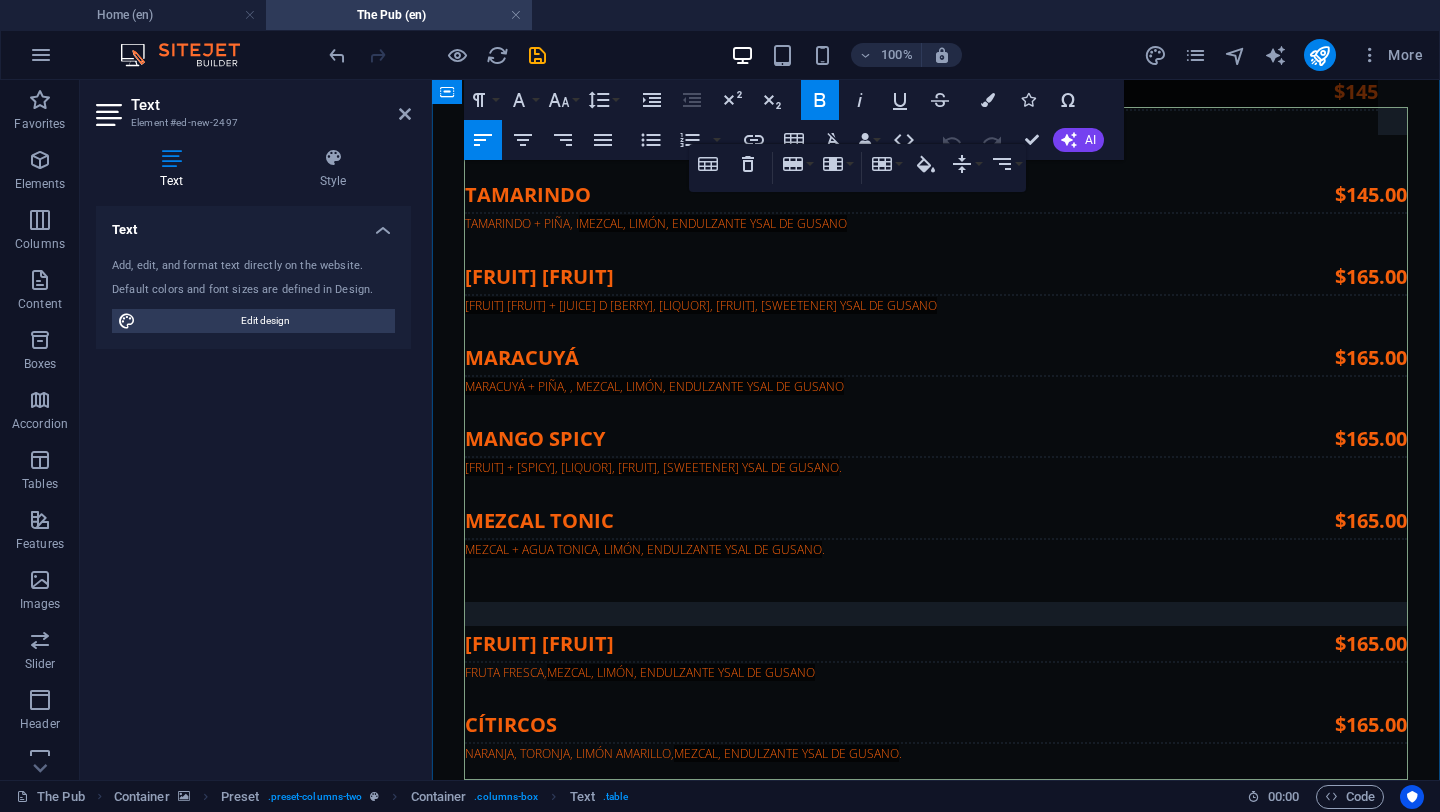 click on "CLÁSICA" at bounding box center (857, 8003) 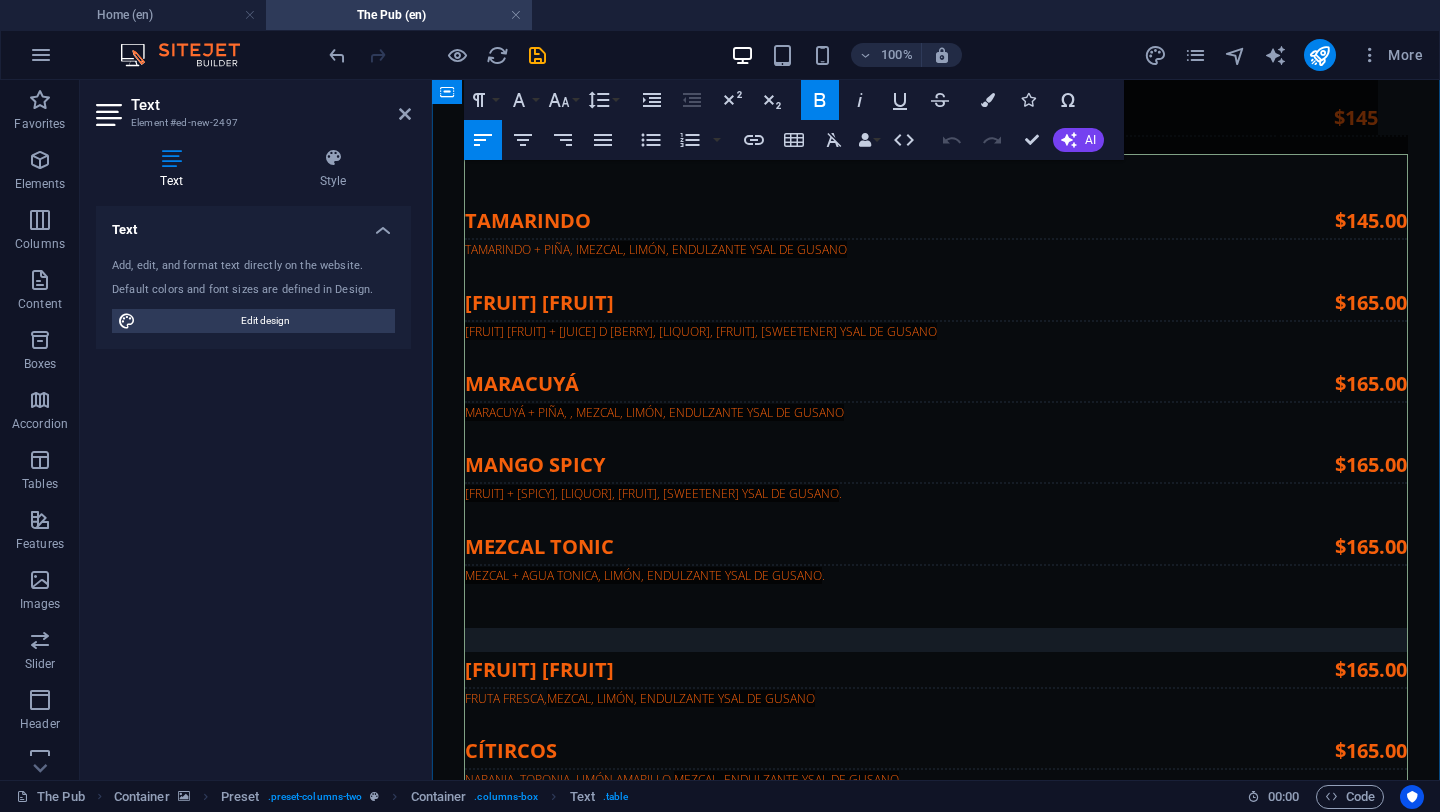 scroll, scrollTop: 7304, scrollLeft: 0, axis: vertical 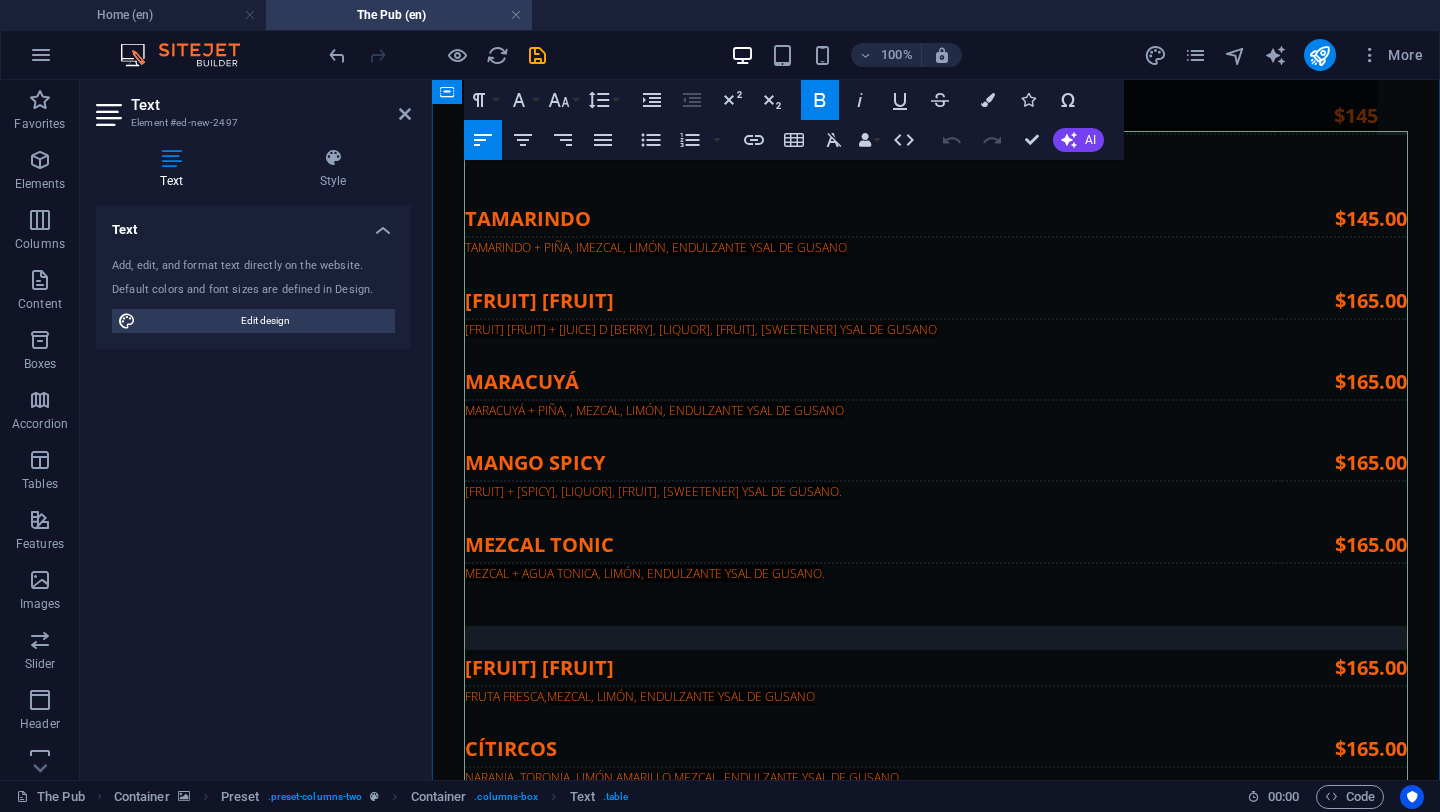 click on "CLÁSICA" at bounding box center [857, 8027] 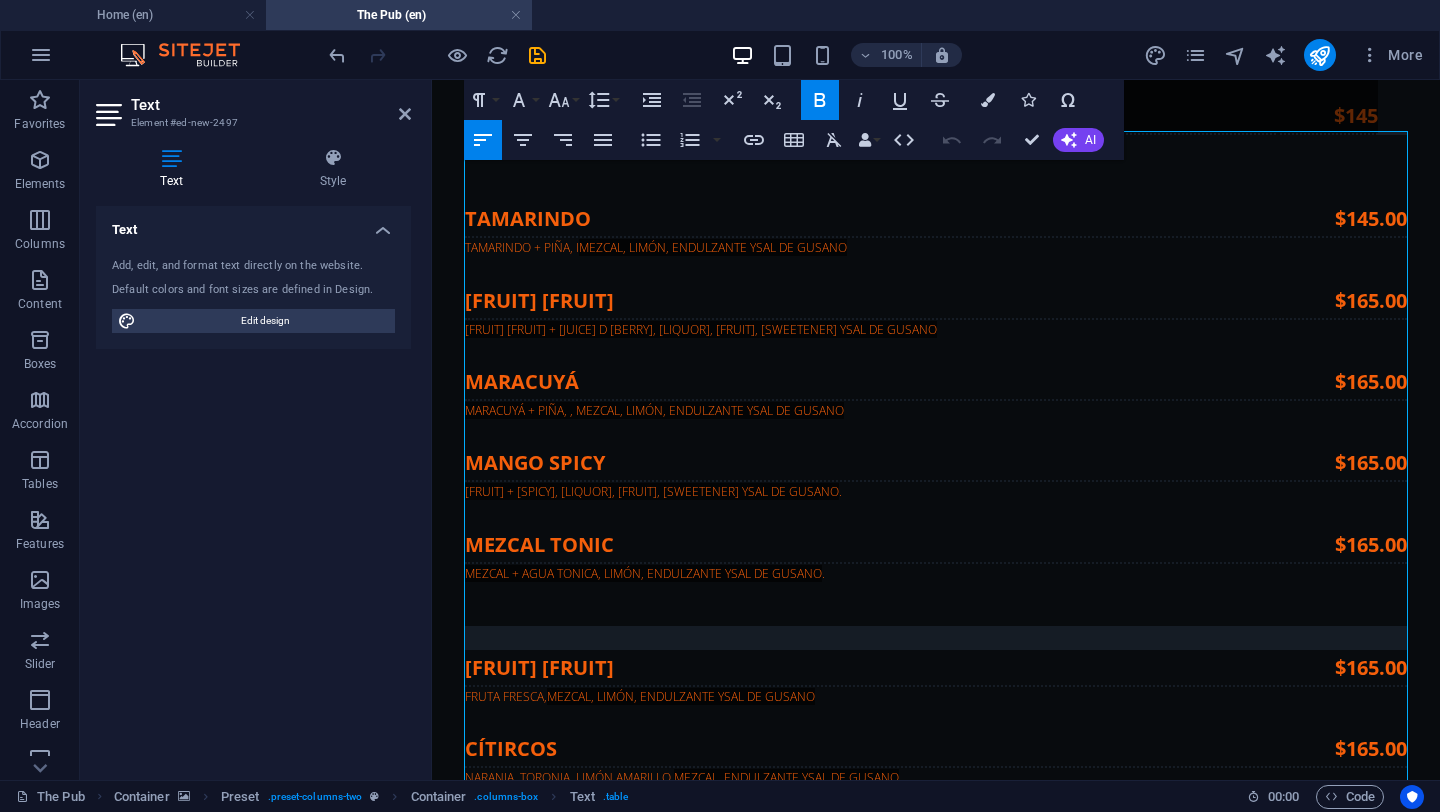 click at bounding box center (936, 6967) 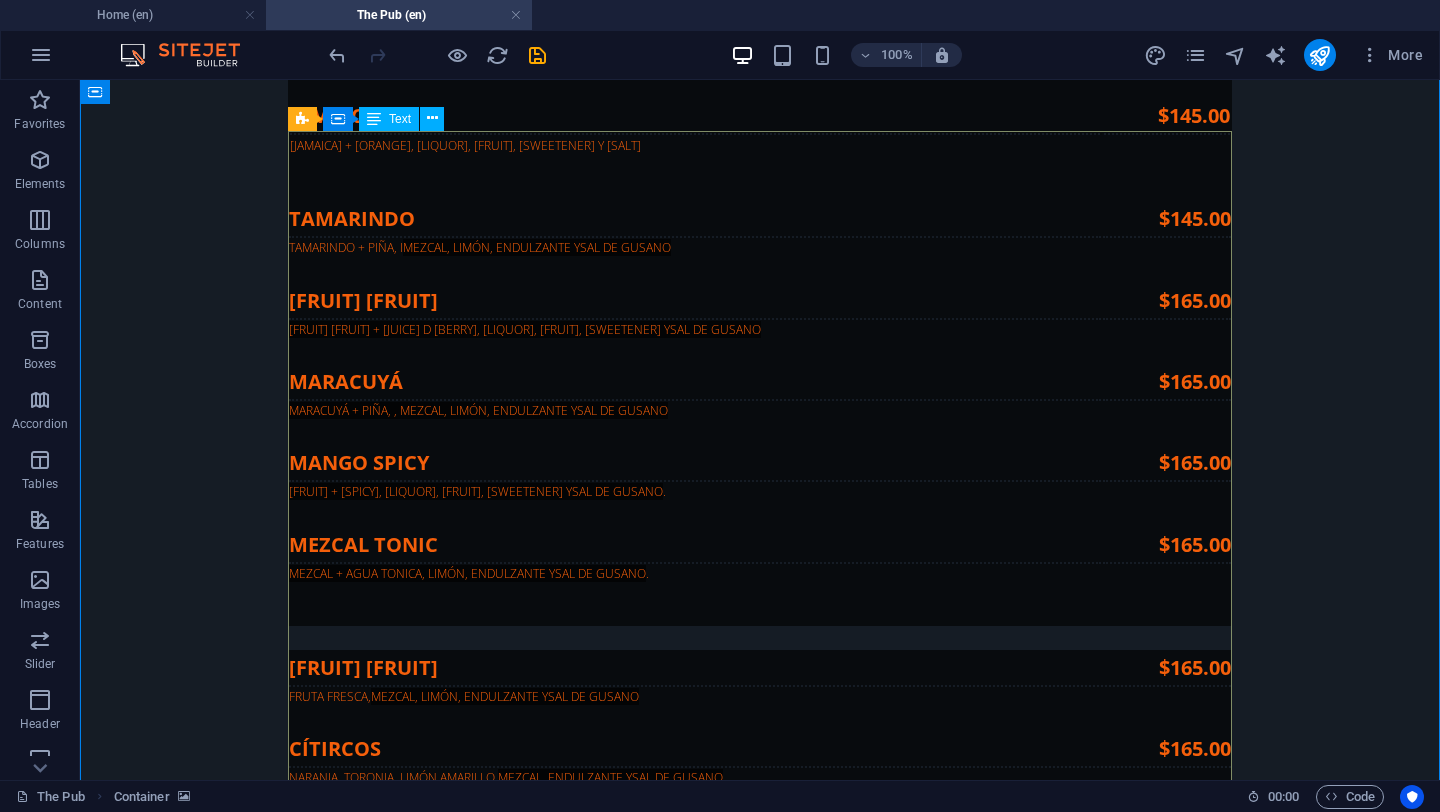 click on "CLOVER CLUB GINEBRA, FRAMBUESA, JUGO DE LIMÓN Y CLARA DE HUEVO. $159.00 CLÁSICA . $145.00 FRUTOS ROJOS JUGO DE ARÁNDANO Y FRUTOS ROJOS. $145.00 TAMARINDO TAMARINDO + JUGO DE PIÑA $145.00 JAMAICA JAMAICA + JUGO DE PIÑA. $145.00 MARACUYÁ MARACUYÁ + JUGO DE PIÑA $155.00 CANTARITO T TEQUILA, SQUIRT, JUGO DE NARANJA, LIMÓN, TORONJA Y MIEL DE AGAVE $129.00" at bounding box center (760, 8230) 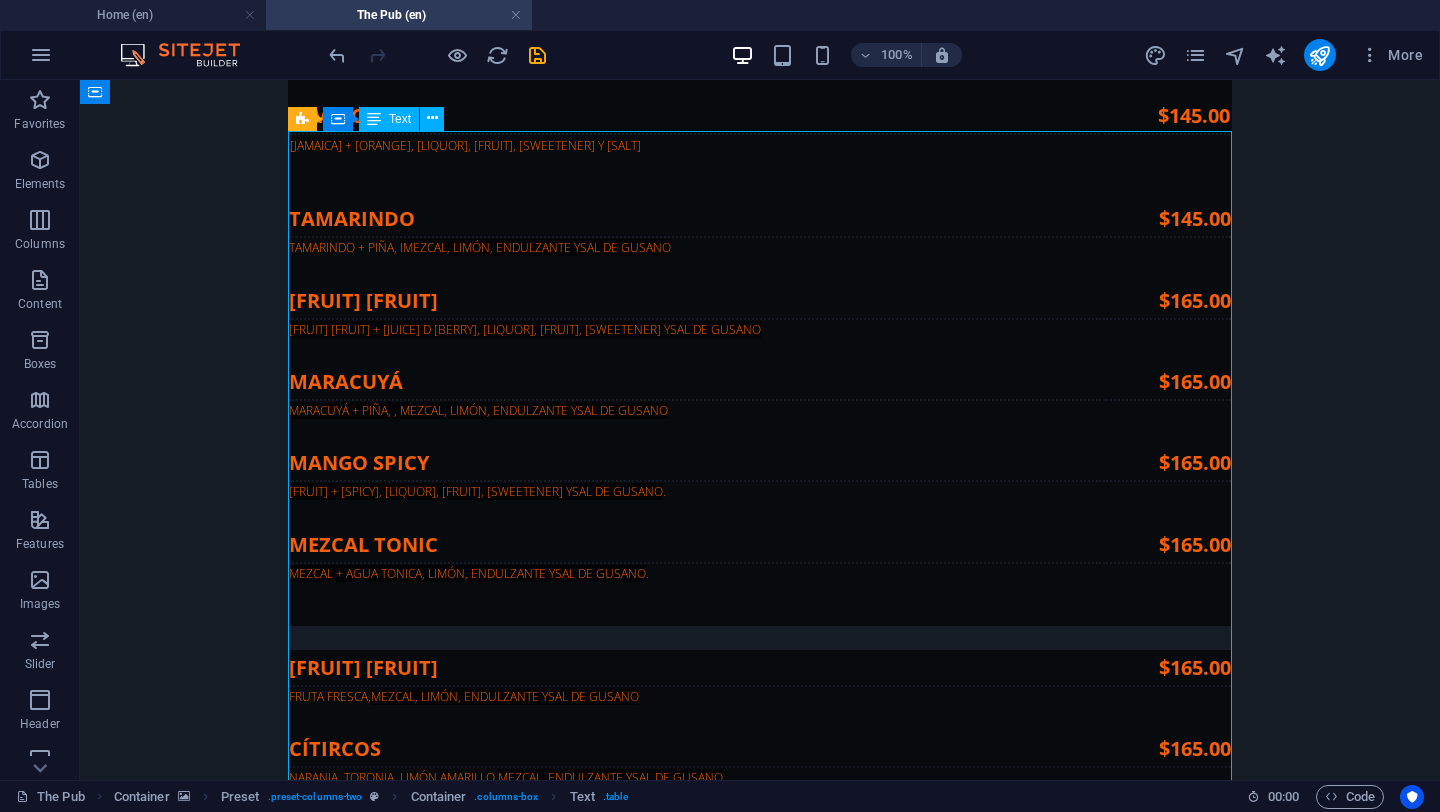 click on "CLOVER CLUB GINEBRA, FRAMBUESA, JUGO DE LIMÓN Y CLARA DE HUEVO. $159.00 CLÁSICA . $145.00 FRUTOS ROJOS JUGO DE ARÁNDANO Y FRUTOS ROJOS. $145.00 TAMARINDO TAMARINDO + JUGO DE PIÑA $145.00 JAMAICA JAMAICA + JUGO DE PIÑA. $145.00 MARACUYÁ MARACUYÁ + JUGO DE PIÑA $155.00 CANTARITO T TEQUILA, SQUIRT, JUGO DE NARANJA, LIMÓN, TORONJA Y MIEL DE AGAVE $129.00" at bounding box center [760, 8230] 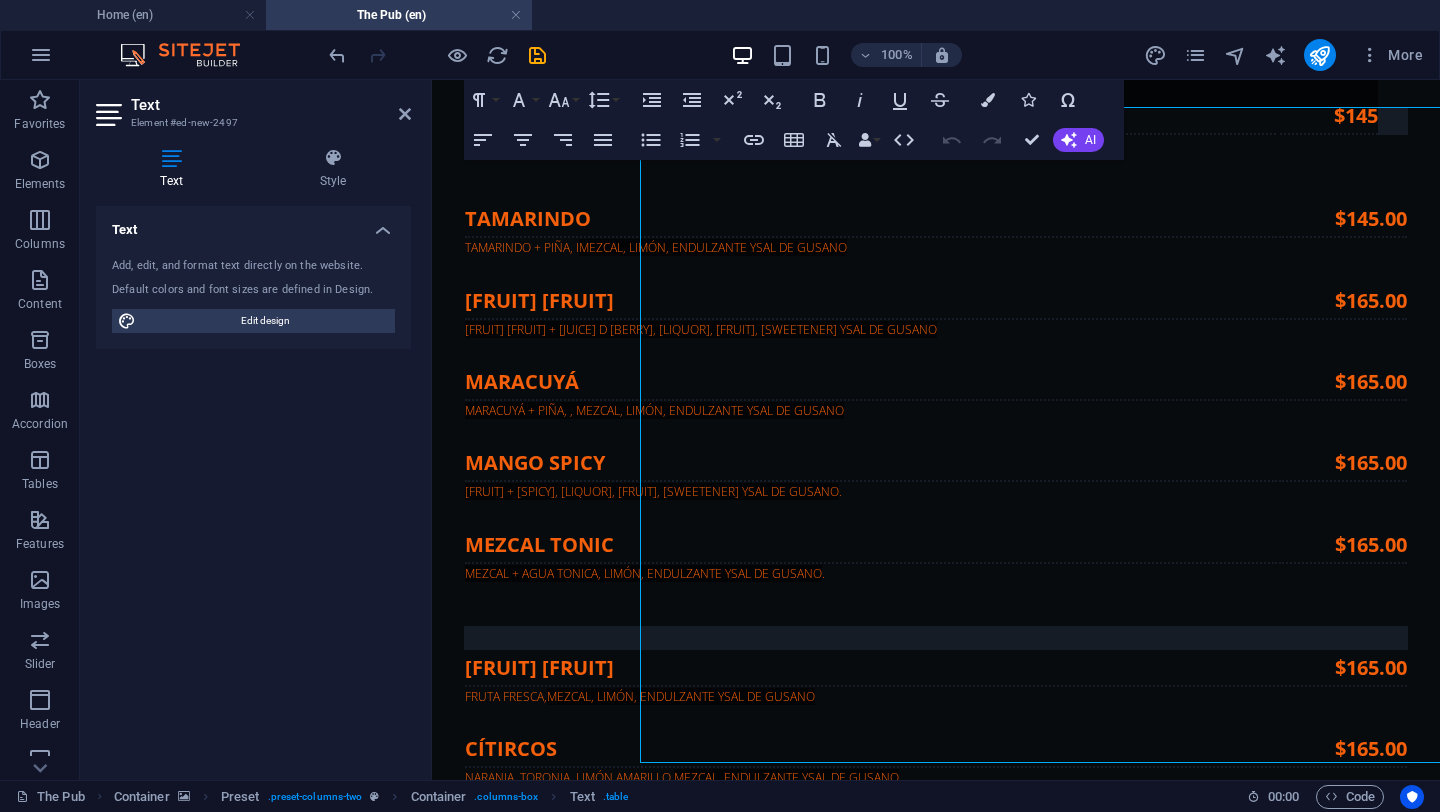 scroll, scrollTop: 7328, scrollLeft: 0, axis: vertical 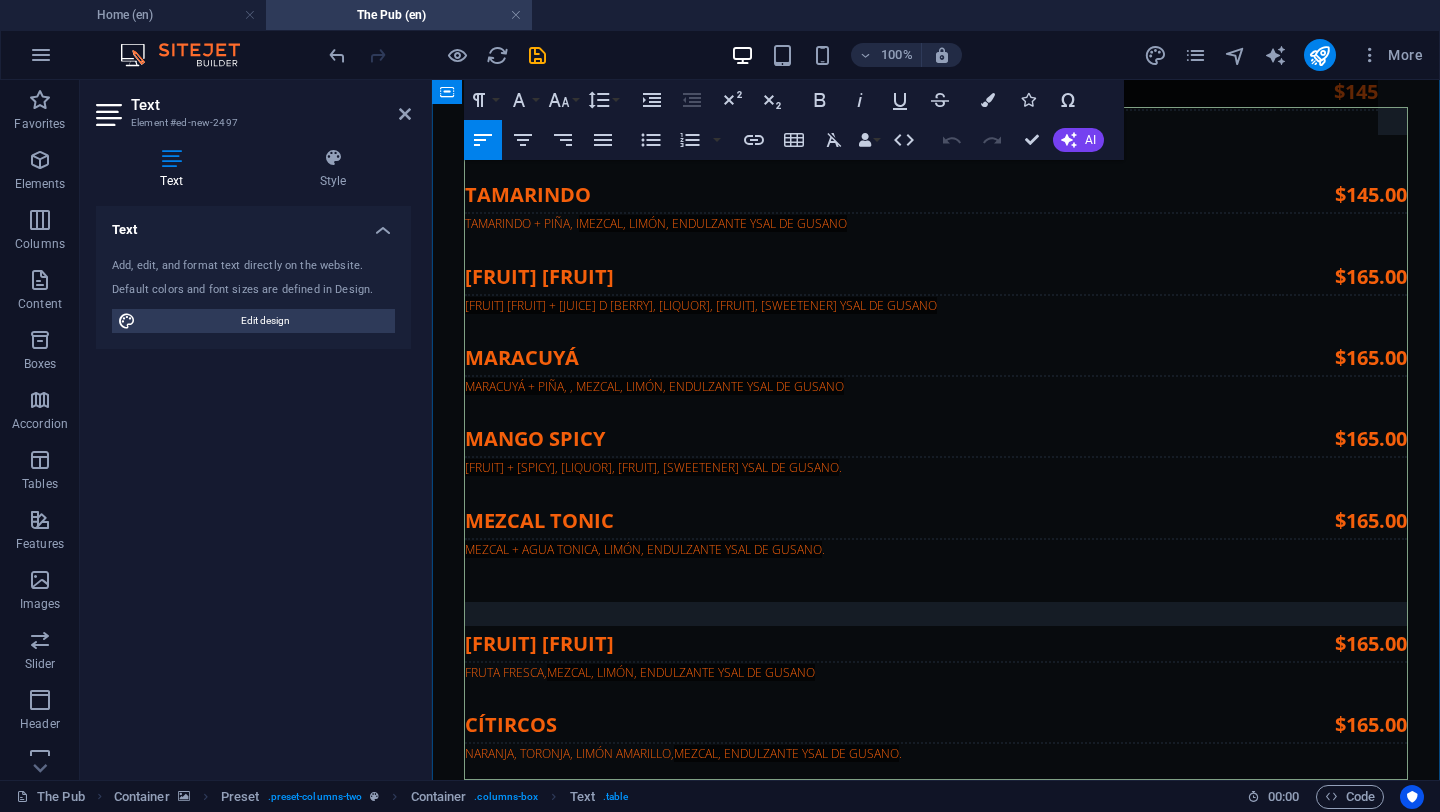 click on "CLÁSICA" at bounding box center (857, 8003) 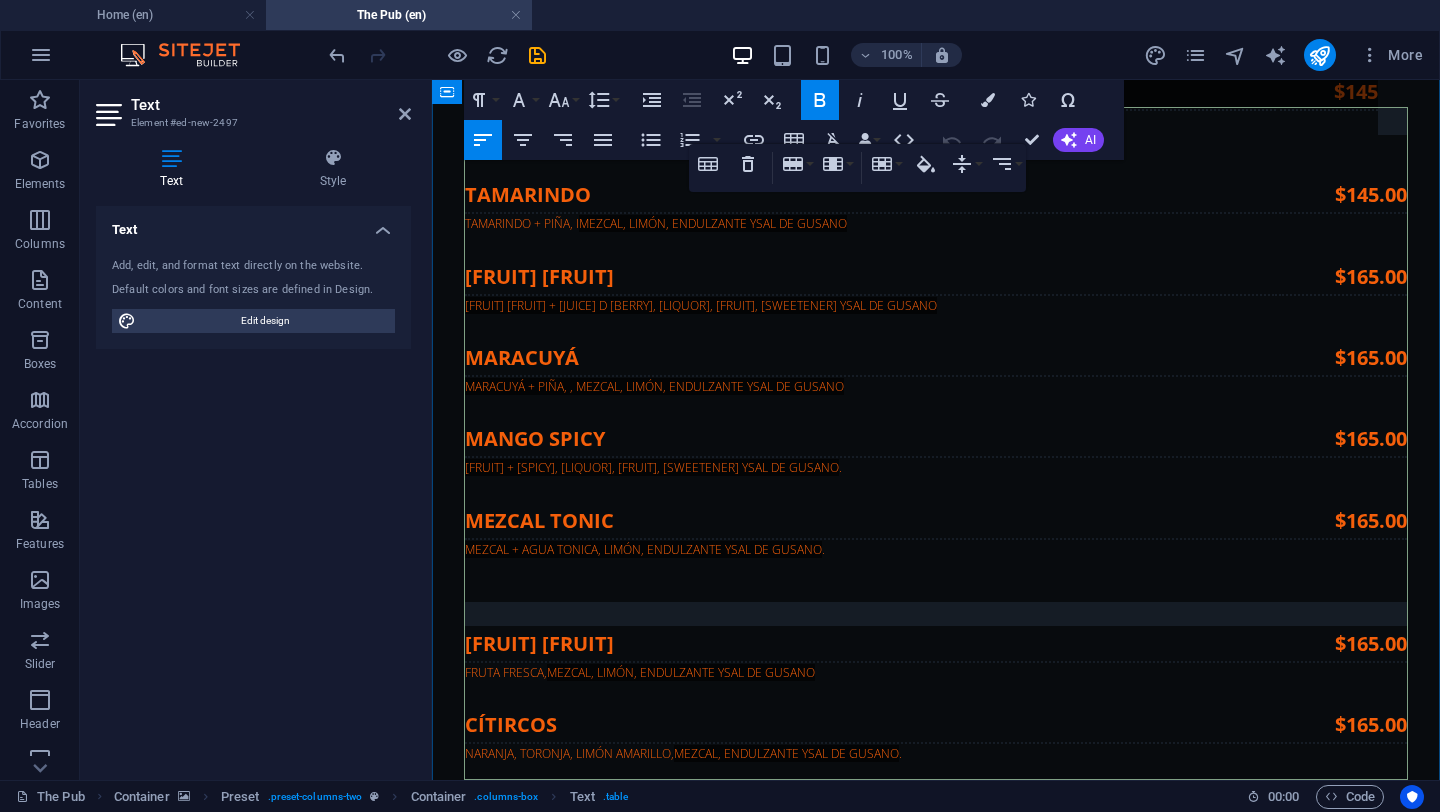click on "CLÁSICA" at bounding box center (857, 8003) 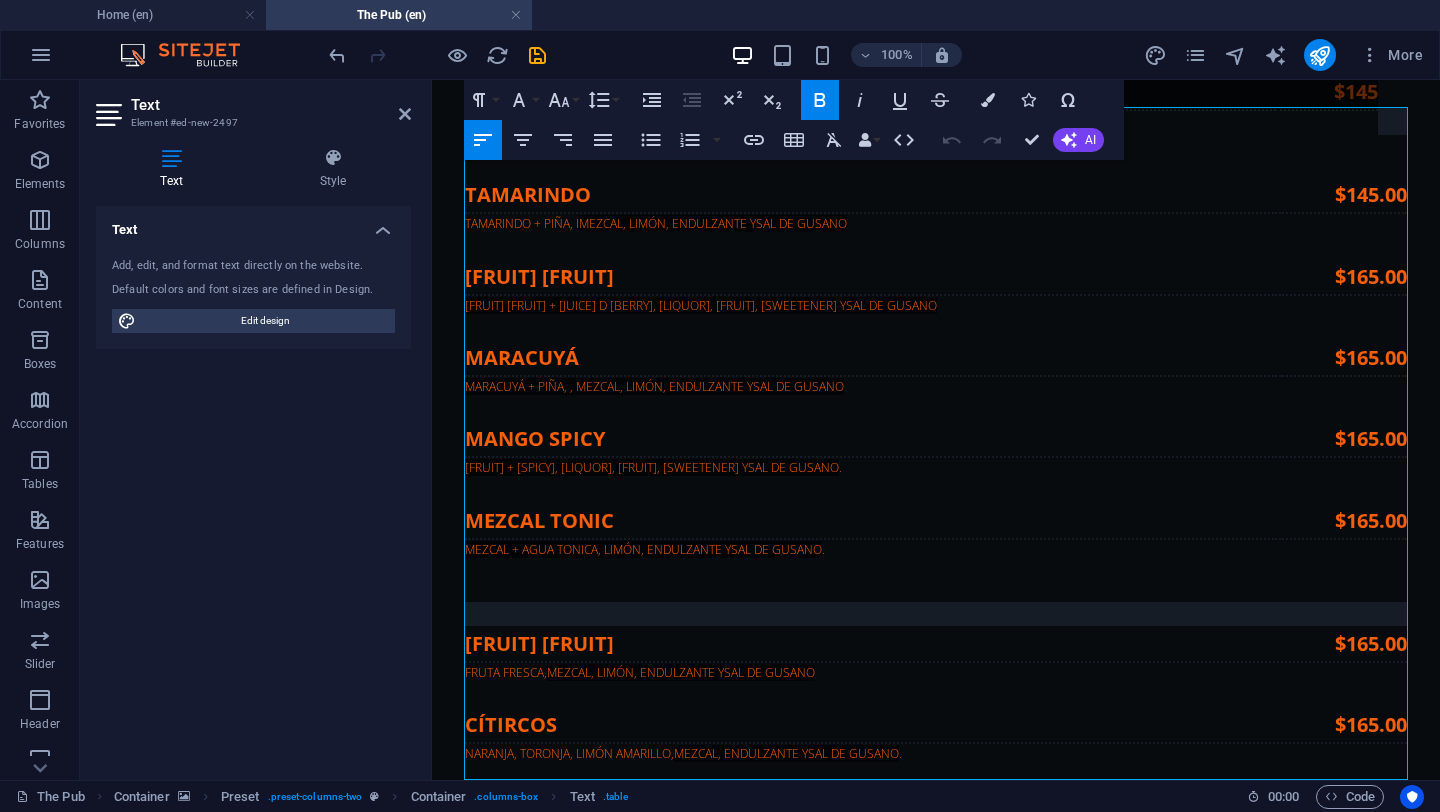 click at bounding box center (936, 6943) 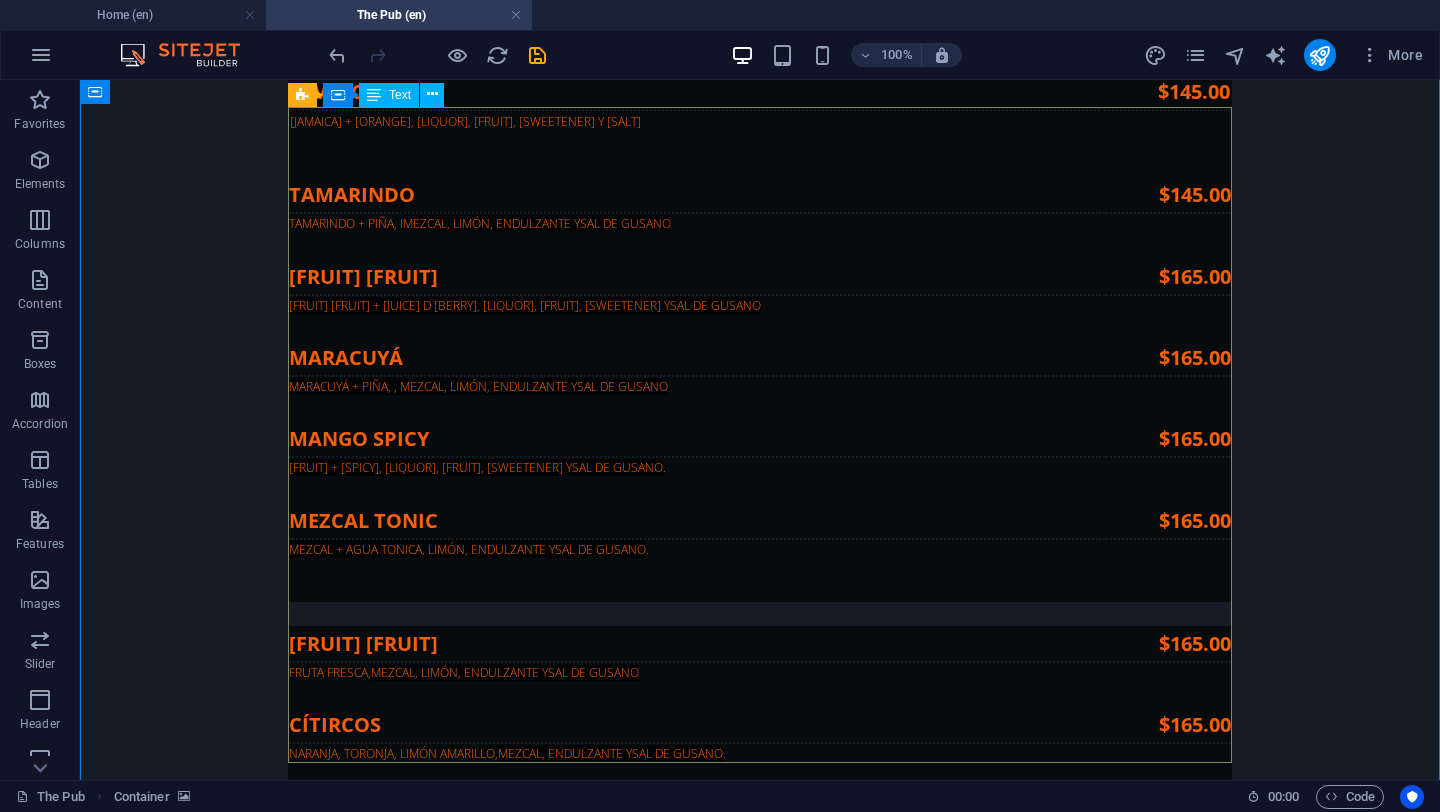 click on "CLOVER CLUB GINEBRA, FRAMBUESA, JUGO DE LIMÓN Y CLARA DE HUEVO. $159.00 CLÁSICA . $145.00 FRUTOS ROJOS JUGO DE ARÁNDANO Y FRUTOS ROJOS. $145.00 TAMARINDO TAMARINDO + JUGO DE PIÑA $145.00 JAMAICA JAMAICA + JUGO DE PIÑA. $145.00 MARACUYÁ MARACUYÁ + JUGO DE PIÑA $155.00 CANTARITO T TEQUILA, SQUIRT, JUGO DE NARANJA, LIMÓN, TORONJA Y MIEL DE AGAVE $129.00" at bounding box center [760, 8206] 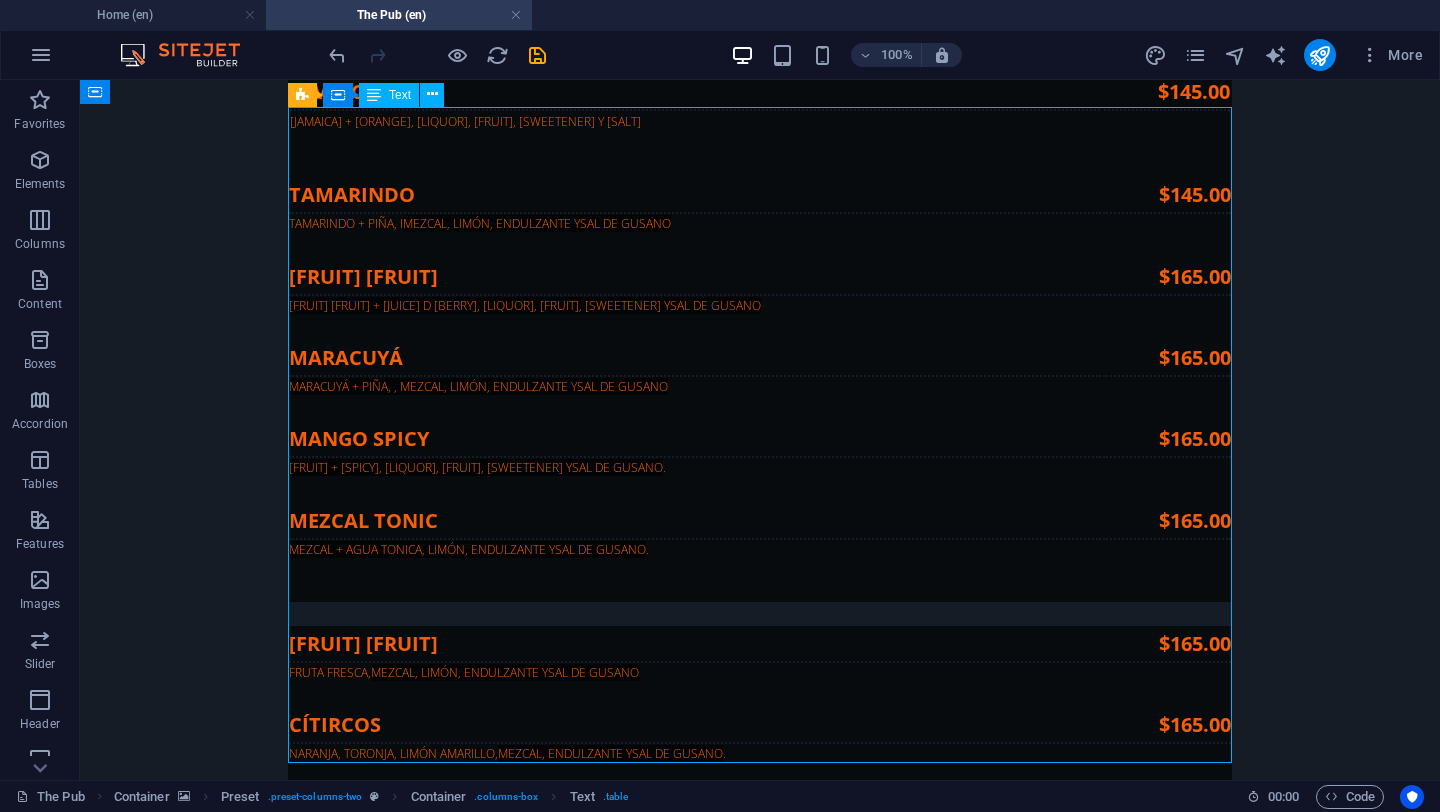 click on "CLOVER CLUB GINEBRA, FRAMBUESA, JUGO DE LIMÓN Y CLARA DE HUEVO. $159.00 CLÁSICA . $145.00 FRUTOS ROJOS JUGO DE ARÁNDANO Y FRUTOS ROJOS. $145.00 TAMARINDO TAMARINDO + JUGO DE PIÑA $145.00 JAMAICA JAMAICA + JUGO DE PIÑA. $145.00 MARACUYÁ MARACUYÁ + JUGO DE PIÑA $155.00 CANTARITO T TEQUILA, SQUIRT, JUGO DE NARANJA, LIMÓN, TORONJA Y MIEL DE AGAVE $129.00" at bounding box center [760, 8206] 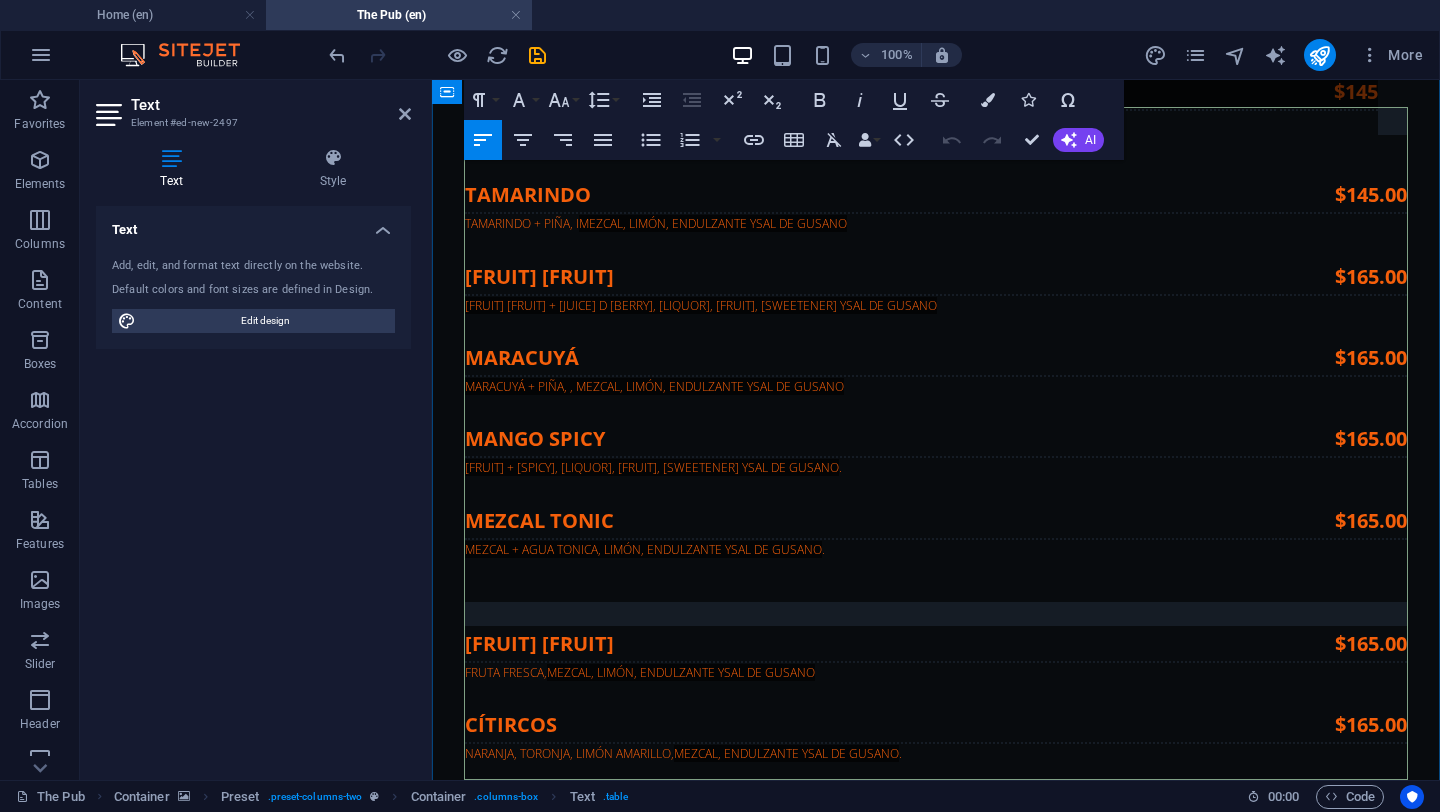 drag, startPoint x: 477, startPoint y: 228, endPoint x: 820, endPoint y: 300, distance: 350.4754 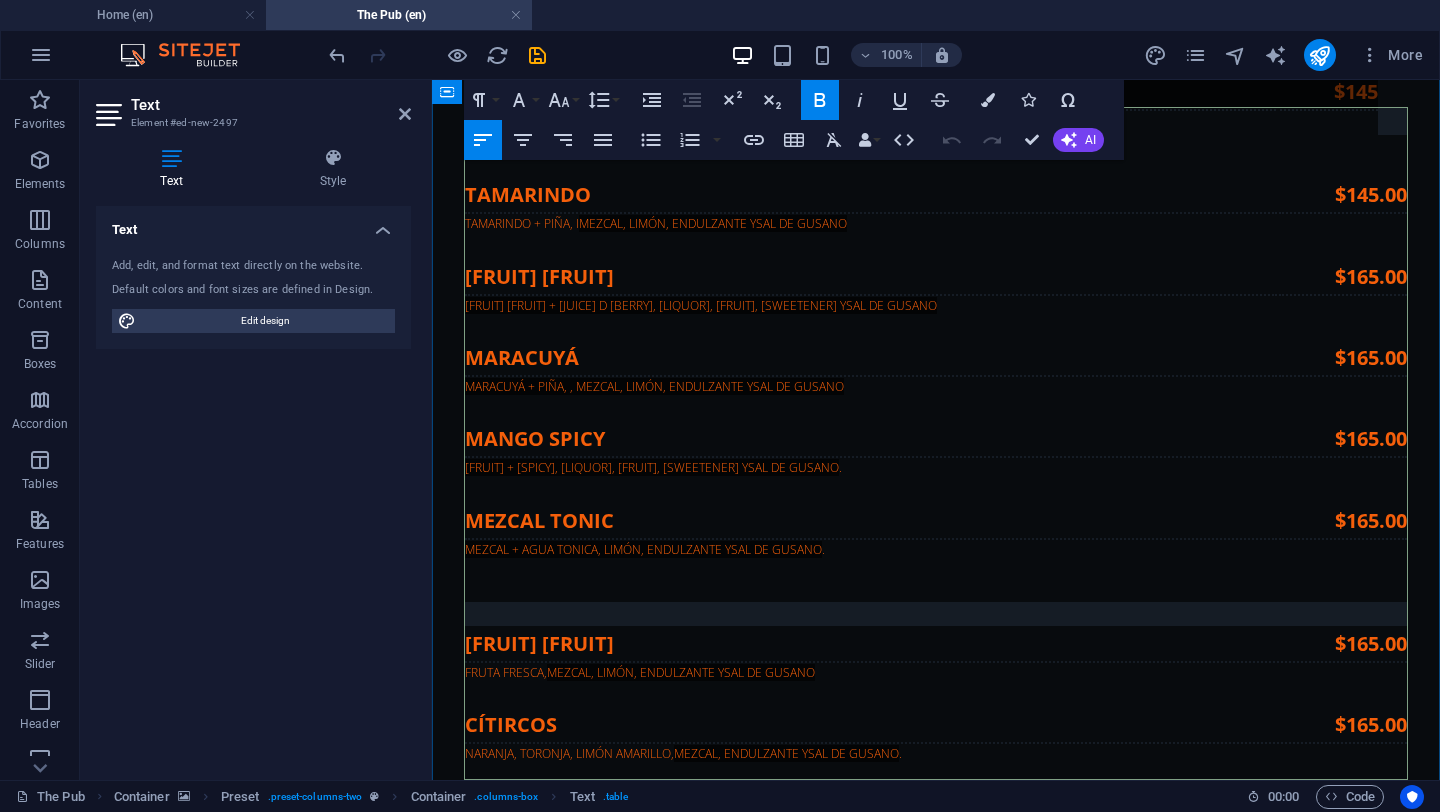 click on "CLÁSICA" at bounding box center (857, 8003) 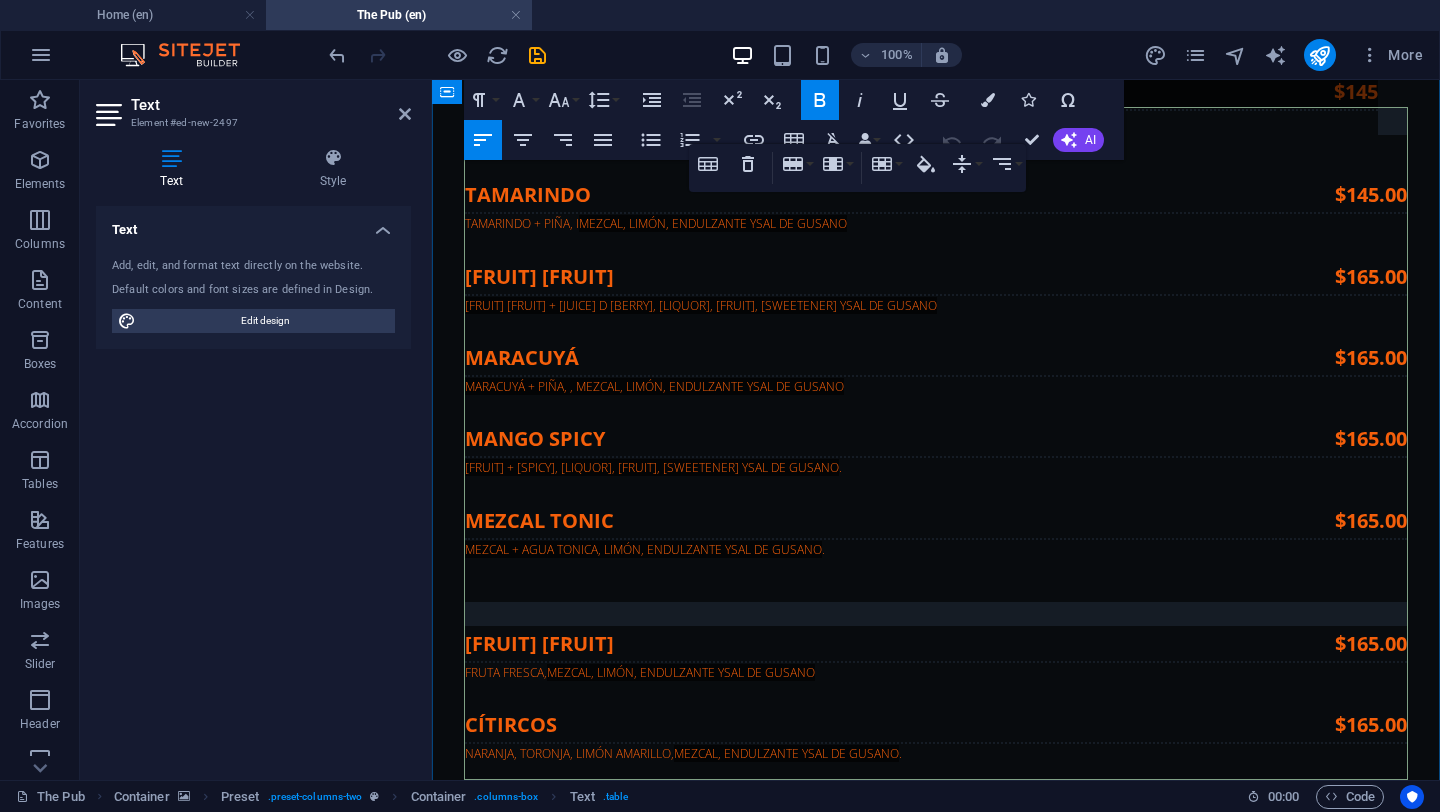 click on "CLÁSICA" at bounding box center [857, 8003] 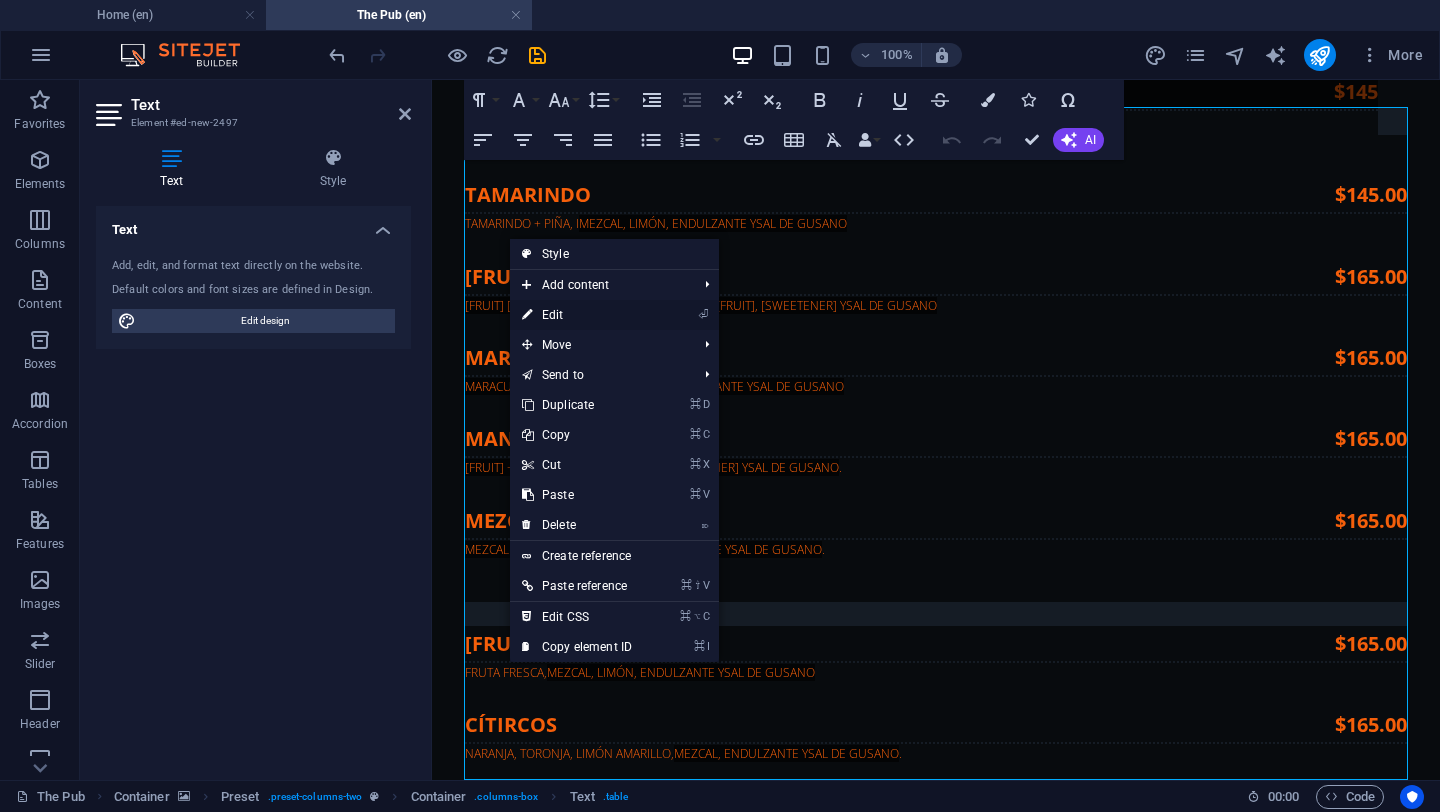 click on "⏎  Edit" at bounding box center (577, 315) 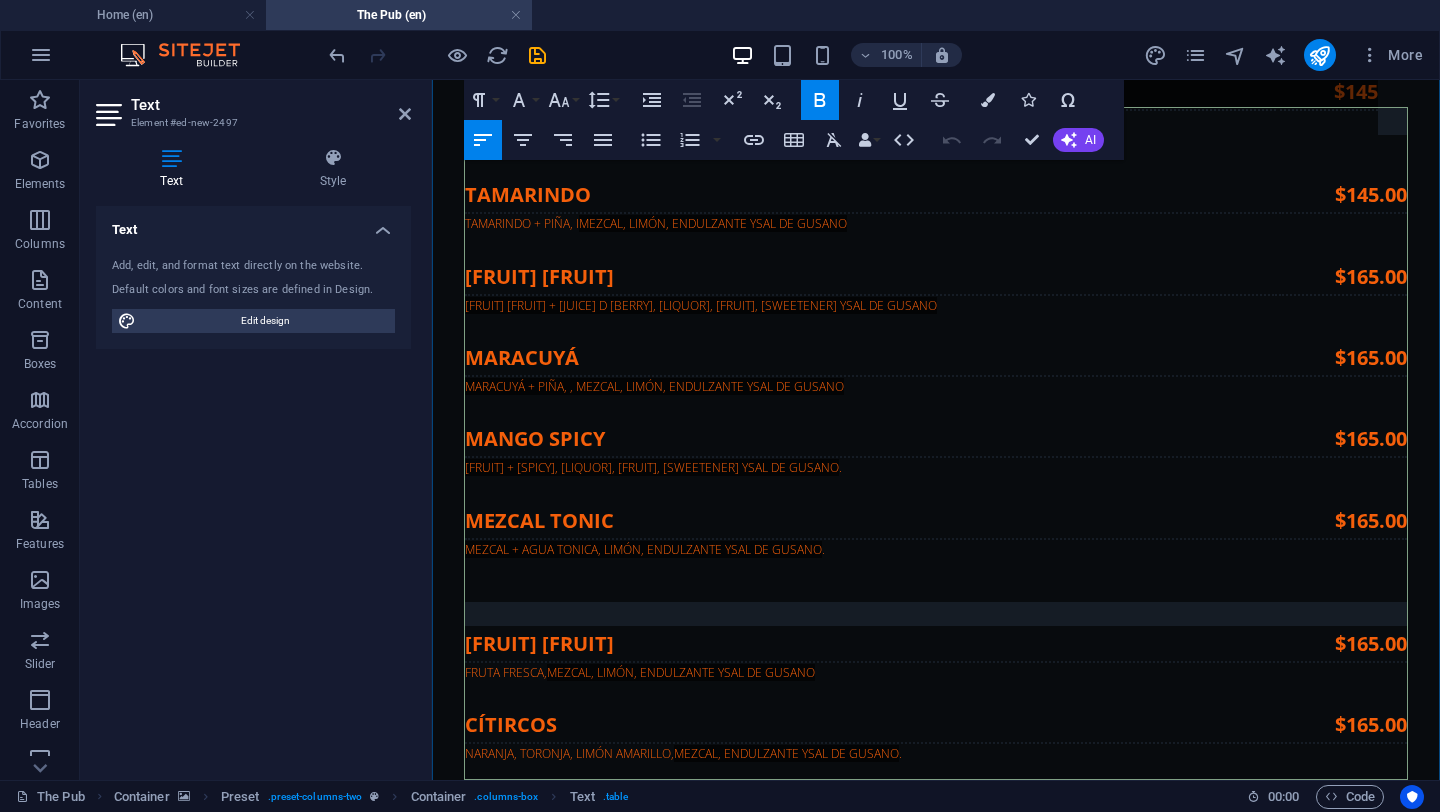 click on "CLÁSICA ." at bounding box center (858, 8036) 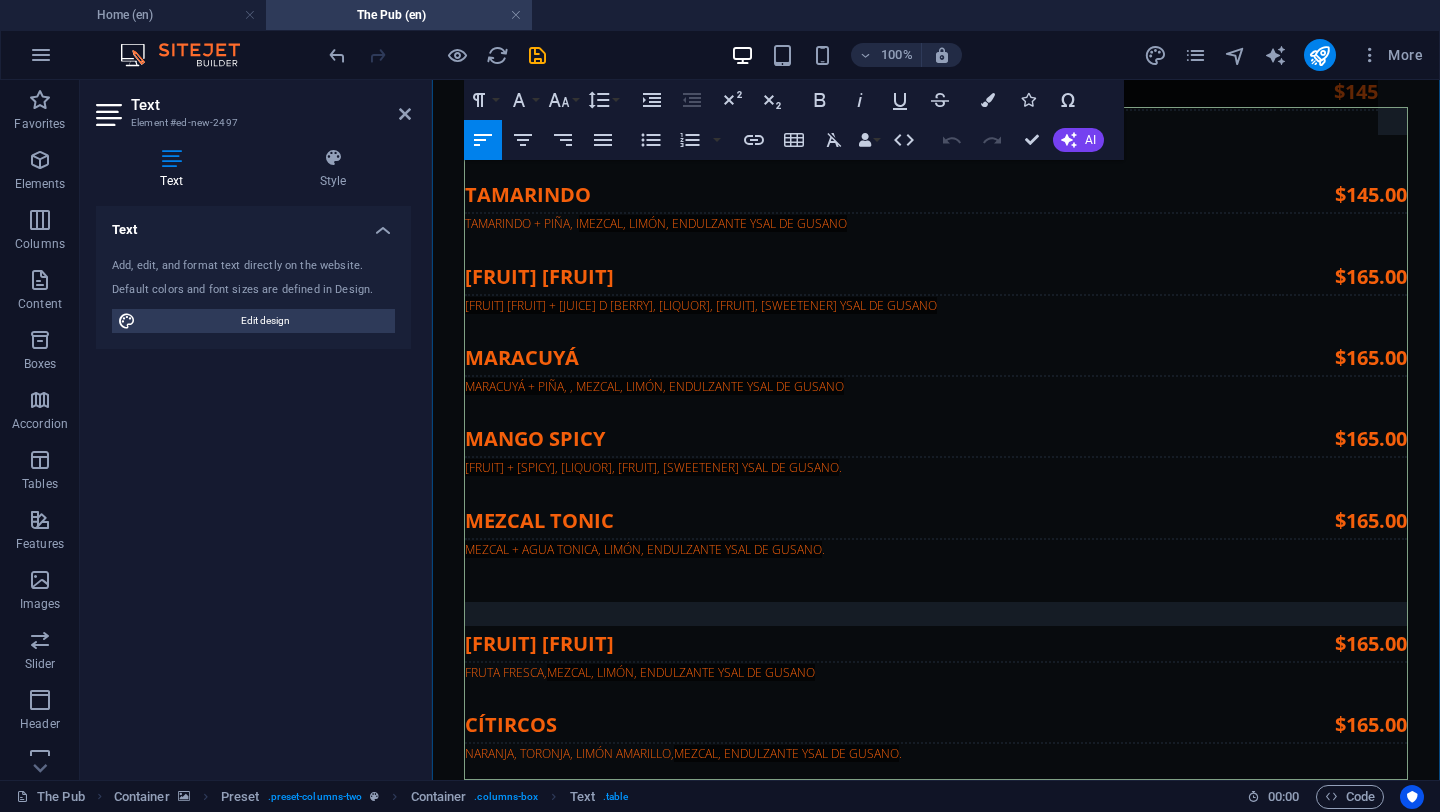 click on "CLÁSICA" at bounding box center [857, 8003] 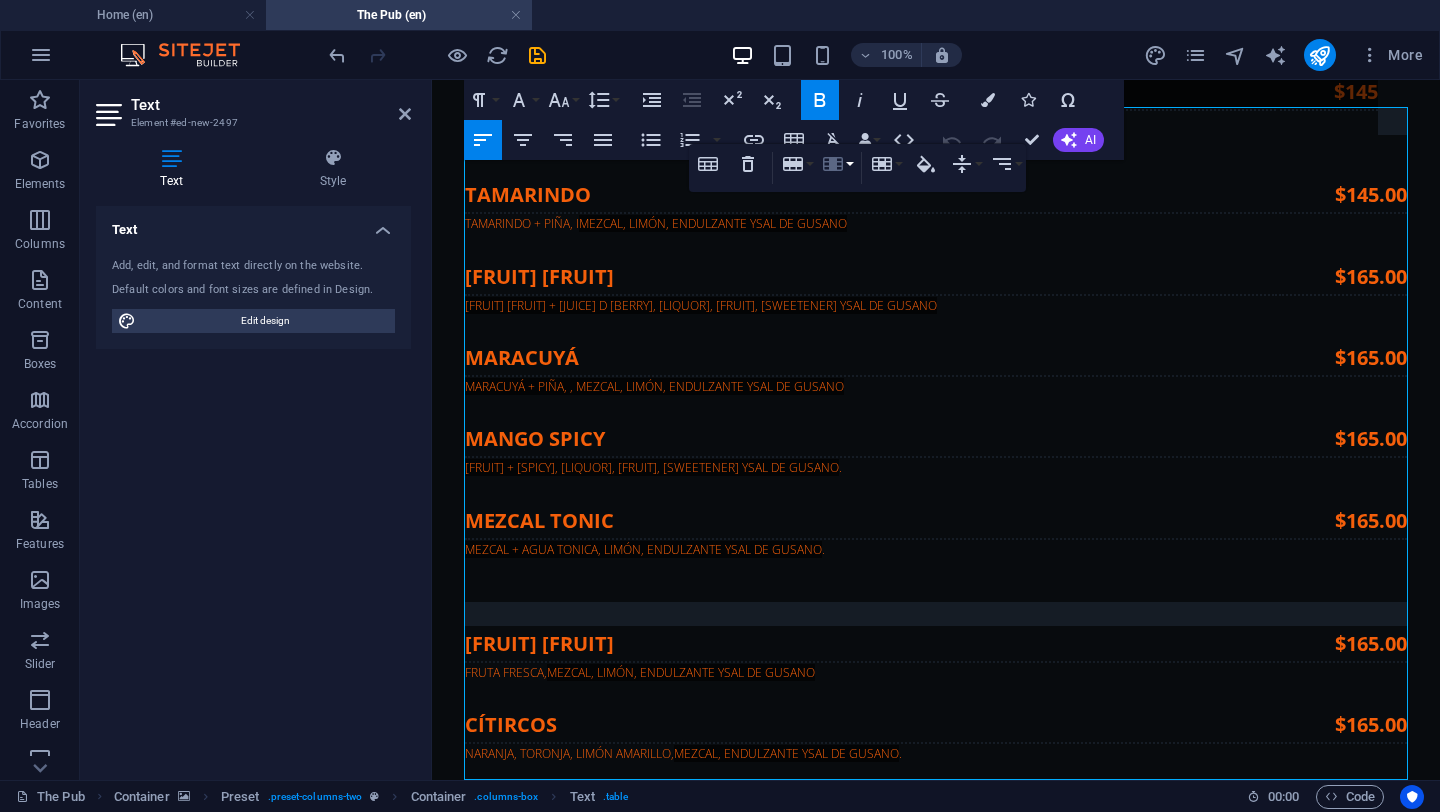 click on "Column" at bounding box center (837, 164) 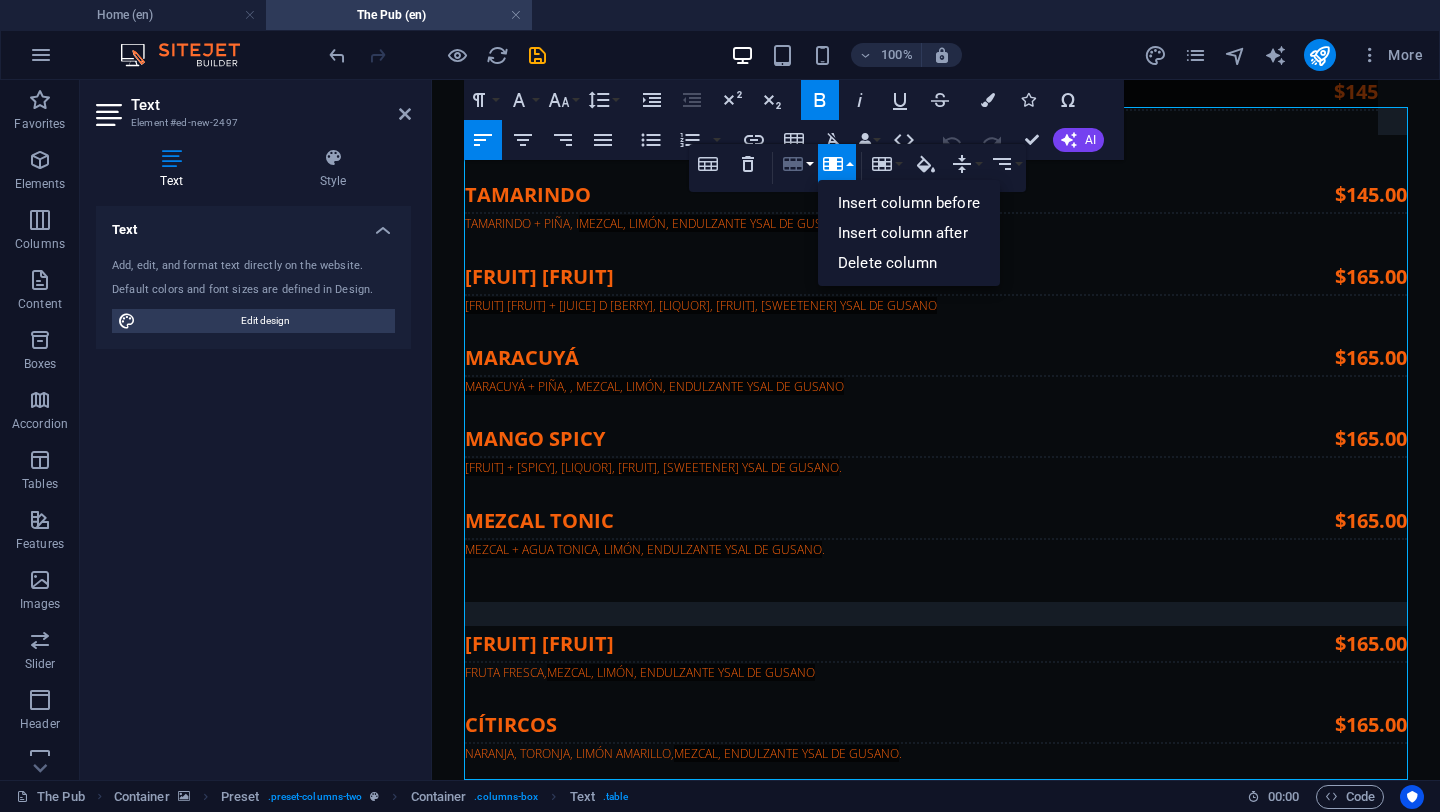 click on "Row" at bounding box center (797, 164) 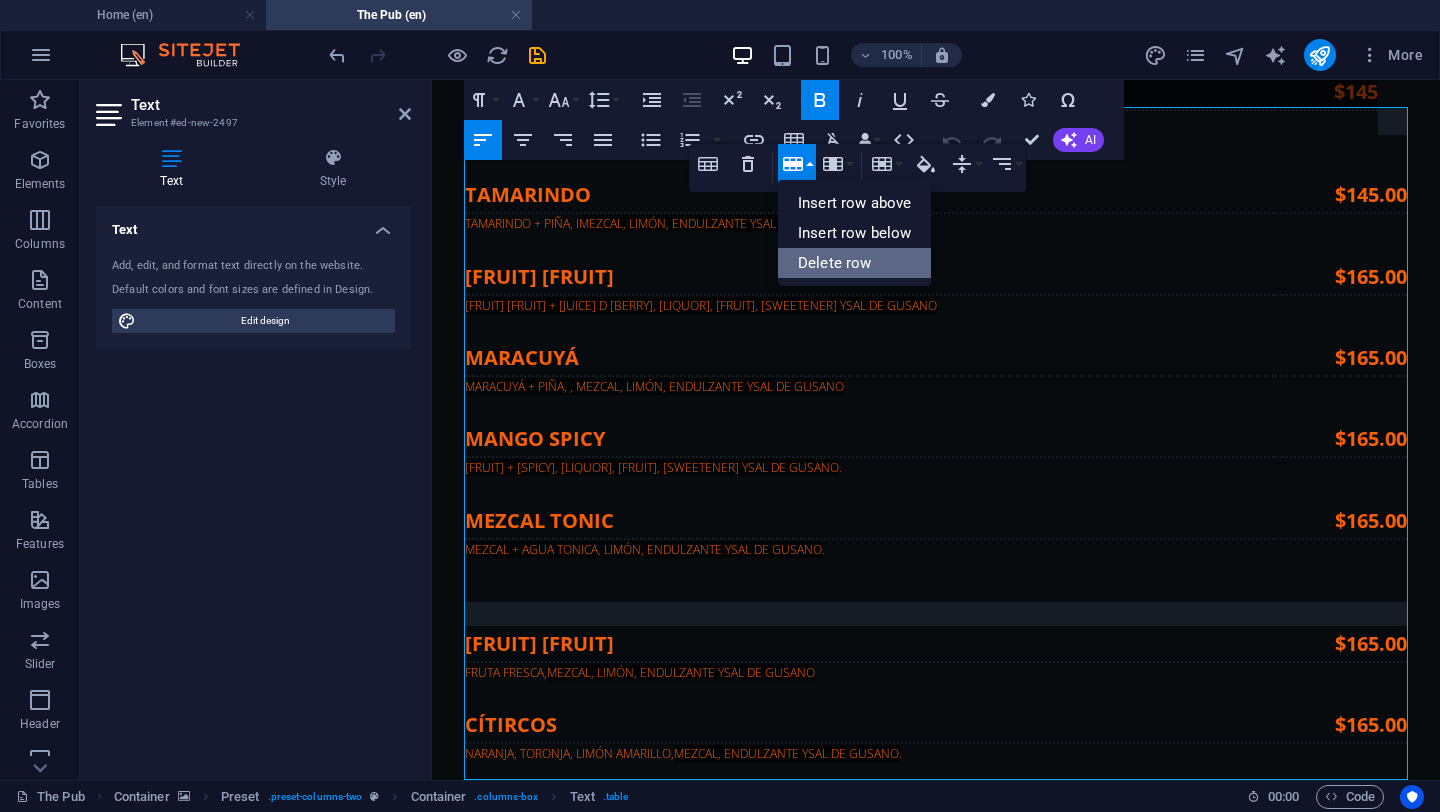 click on "Delete row" at bounding box center (854, 263) 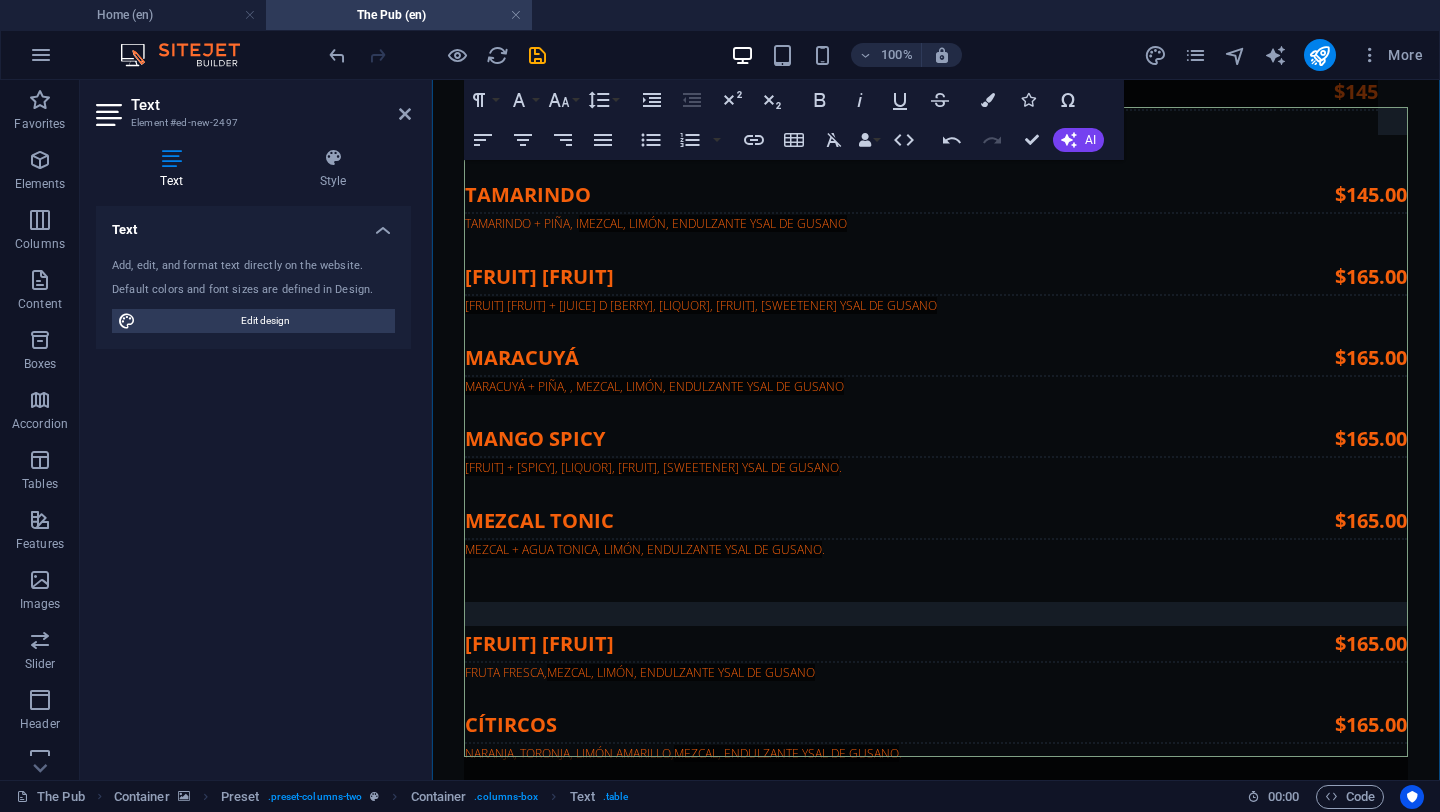 click on "$145.00" at bounding box center (1329, 7979) 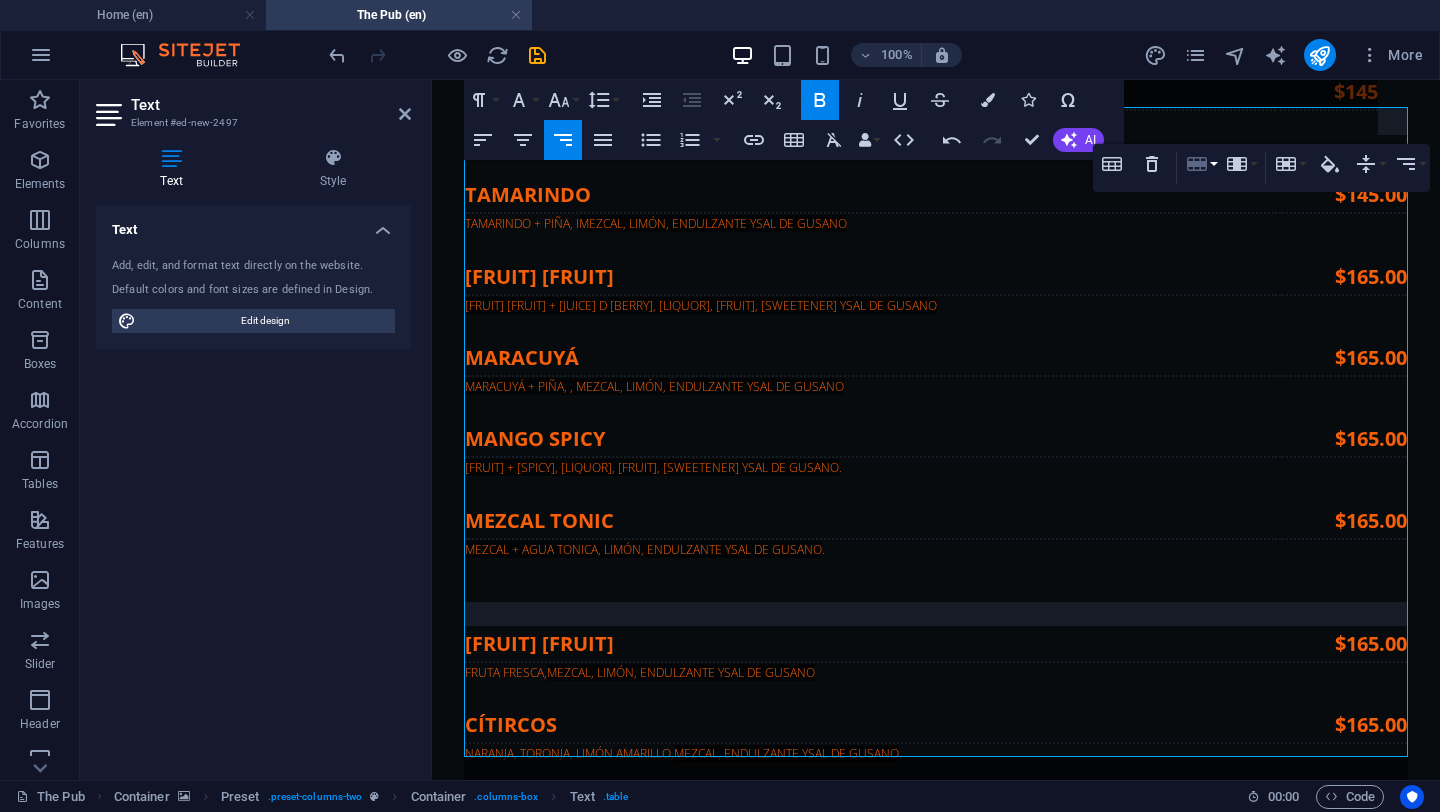 click on "Row" at bounding box center (1201, 164) 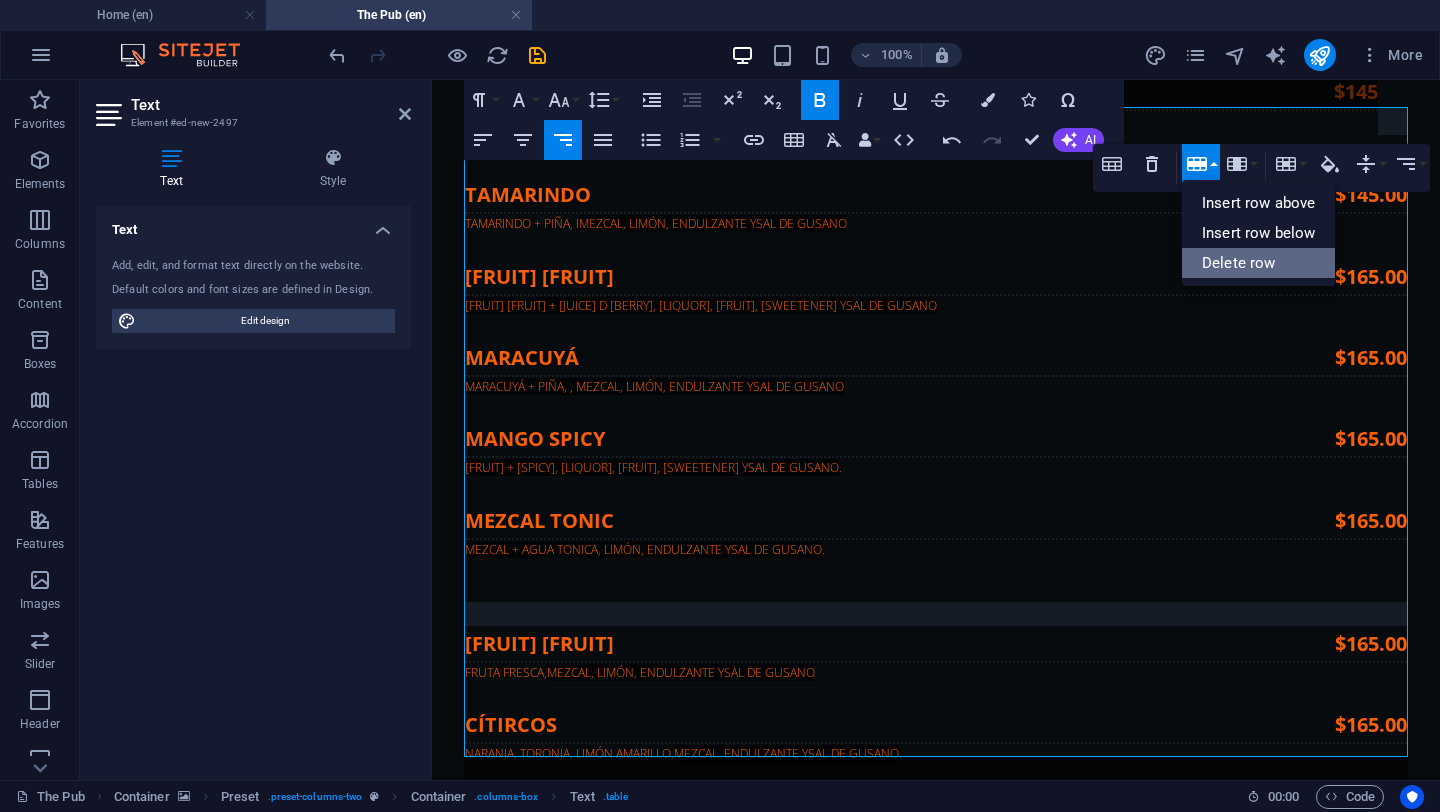 click on "Delete row" at bounding box center [1258, 263] 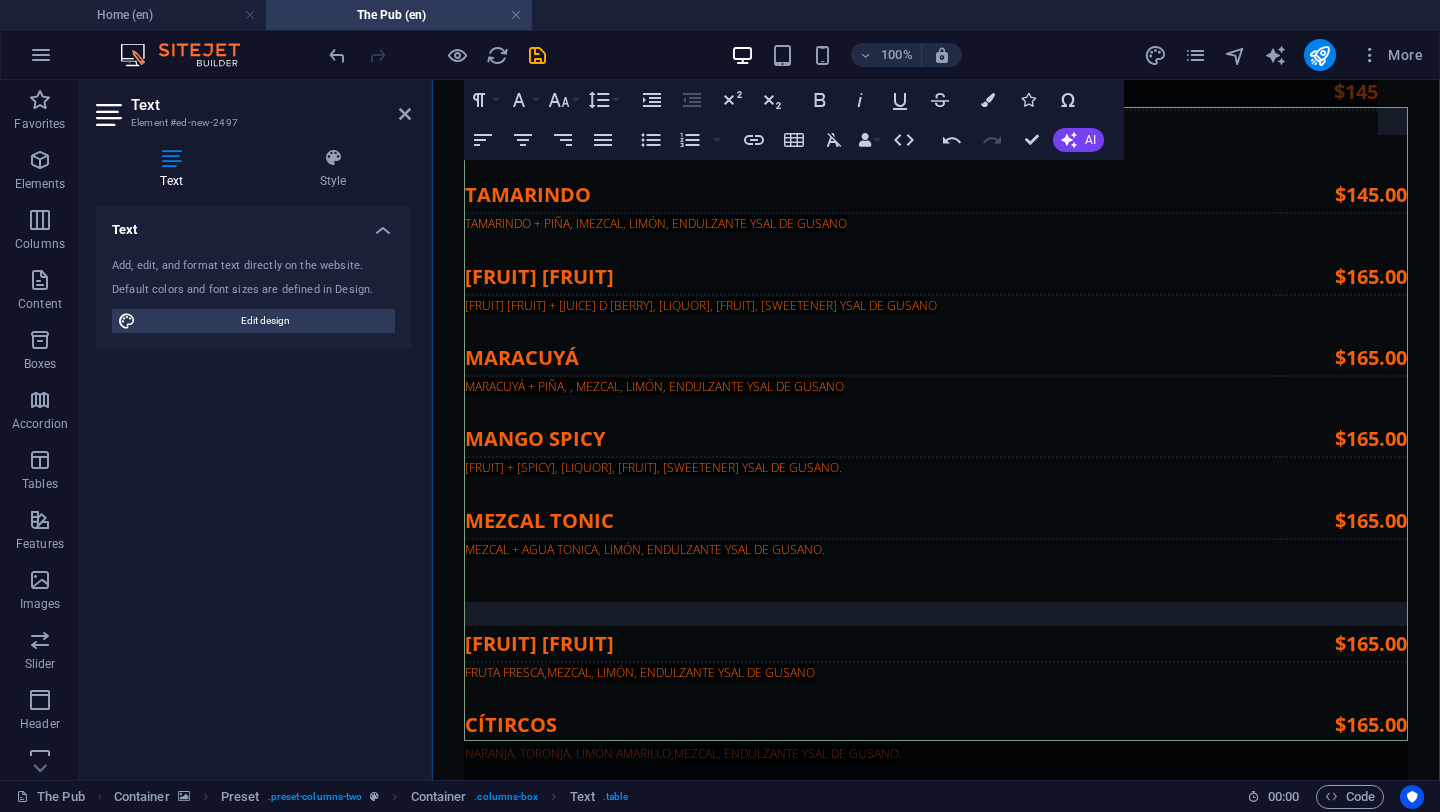 click on "." at bounding box center [858, 7956] 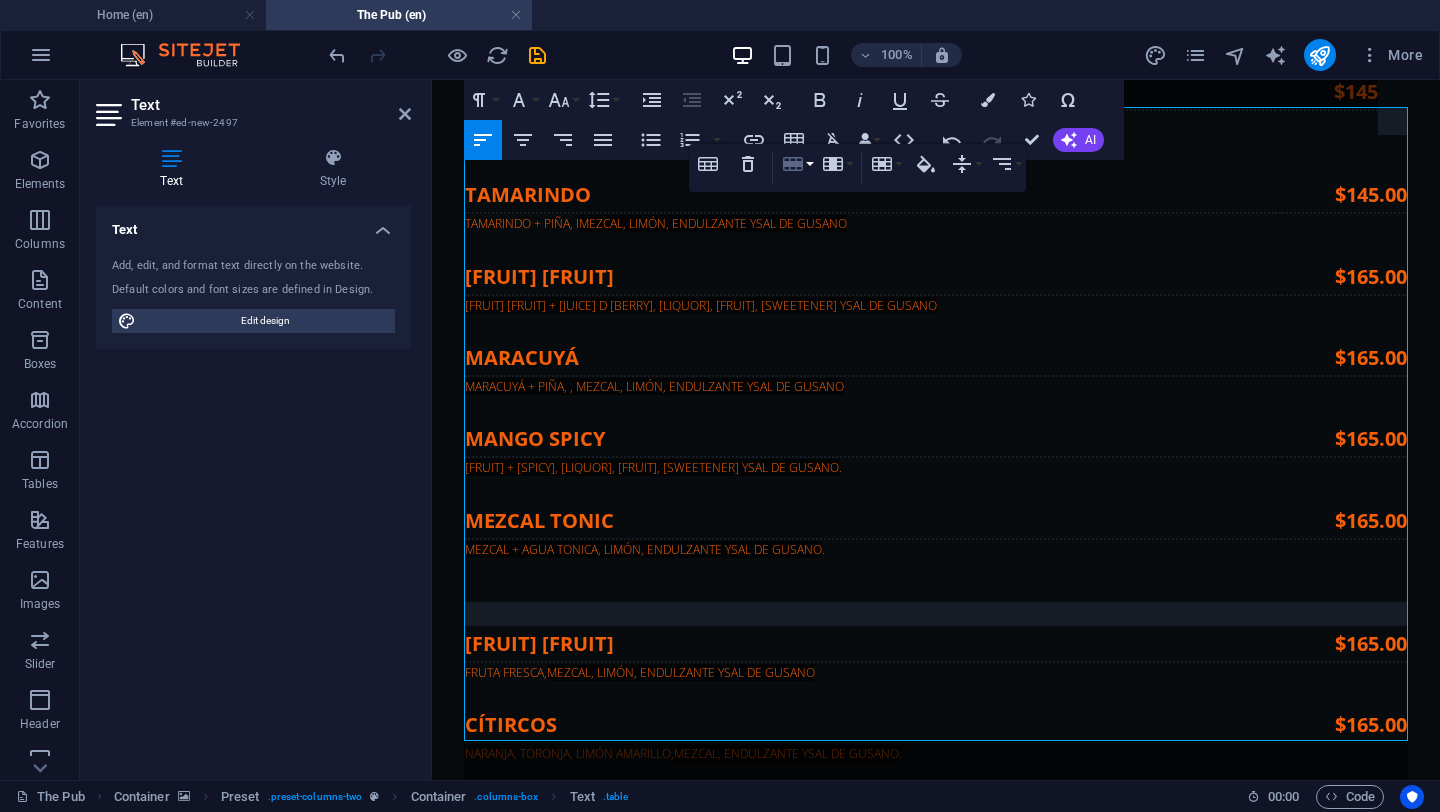 click on "Row" at bounding box center (797, 164) 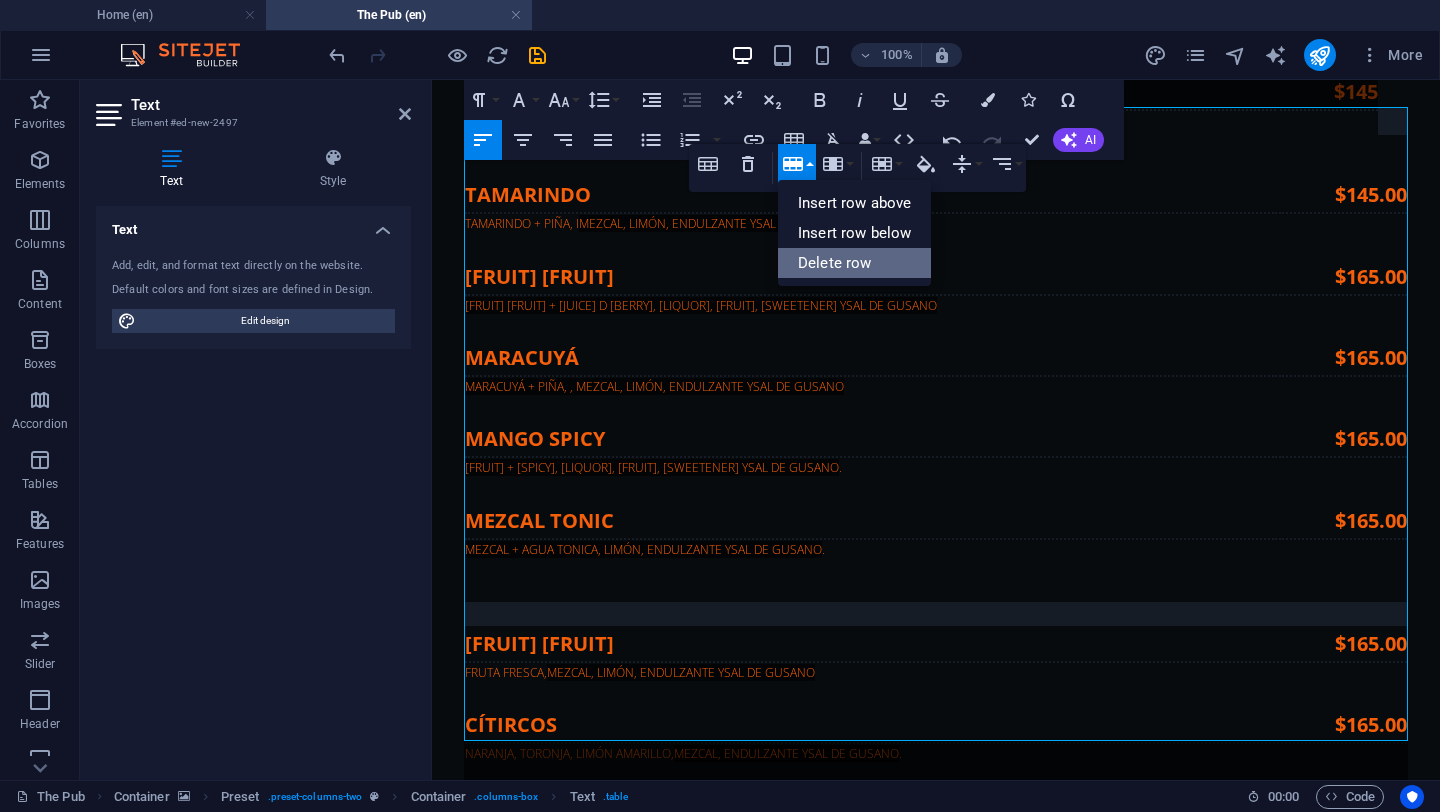 click on "Delete row" at bounding box center [854, 263] 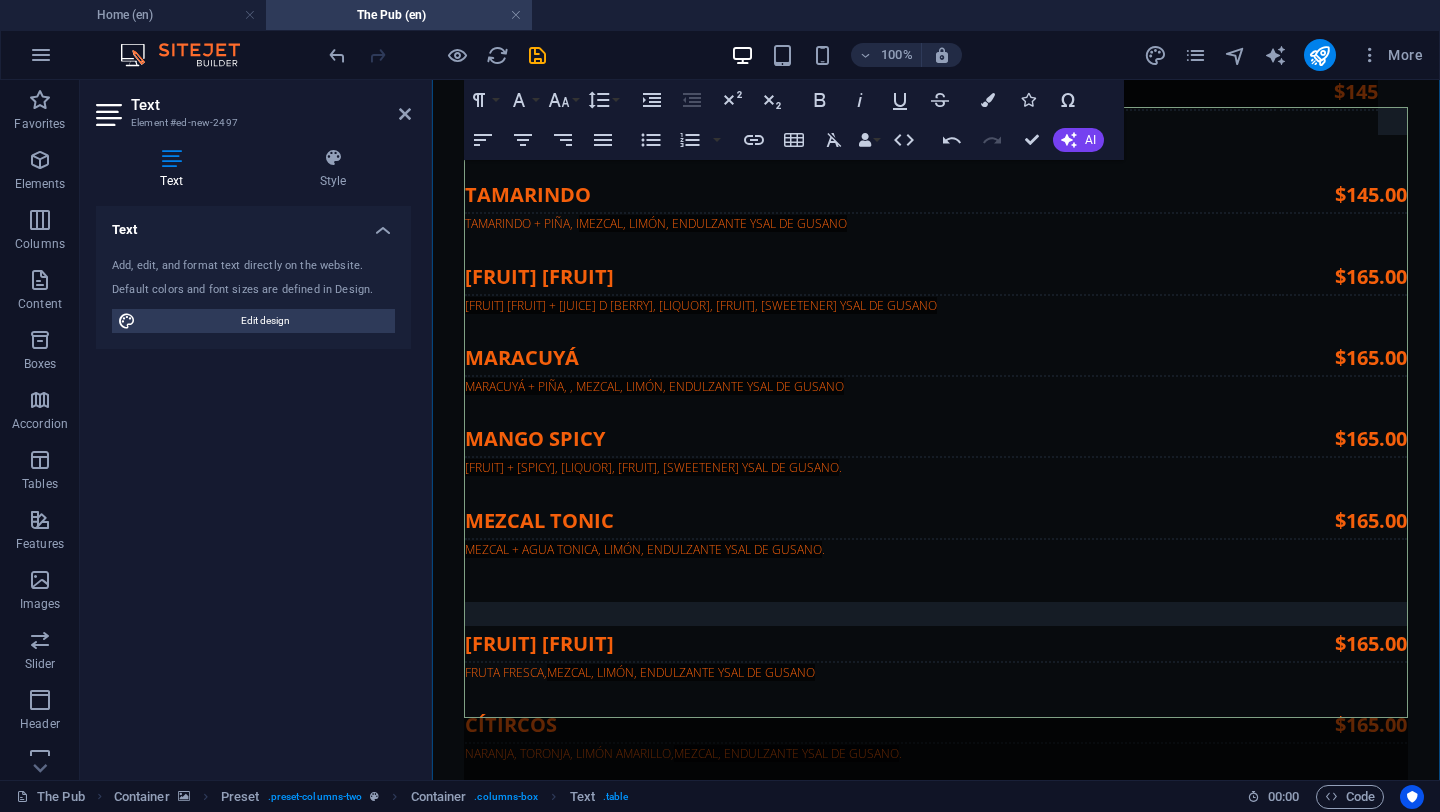 click at bounding box center (858, 7942) 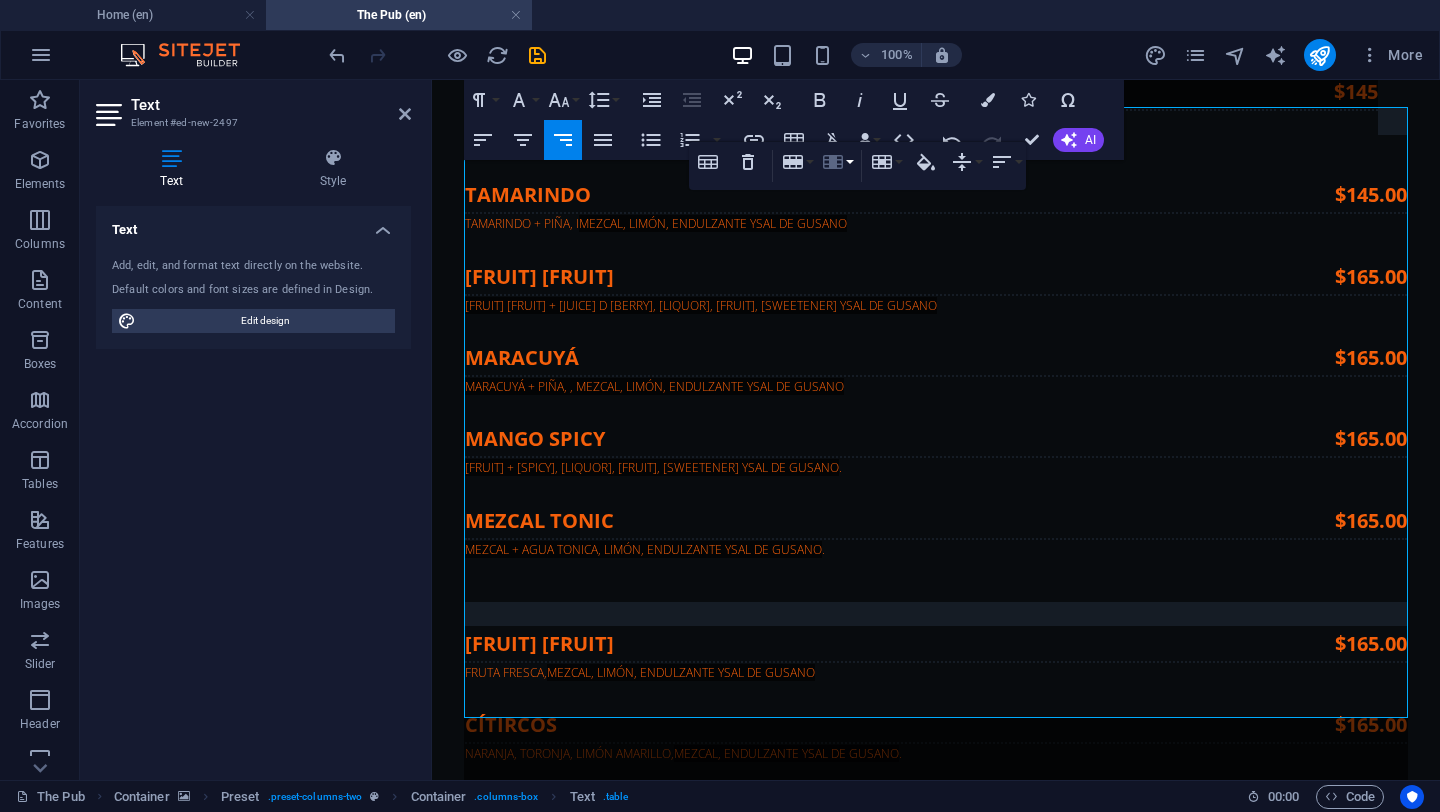 click on "Column" at bounding box center [837, 162] 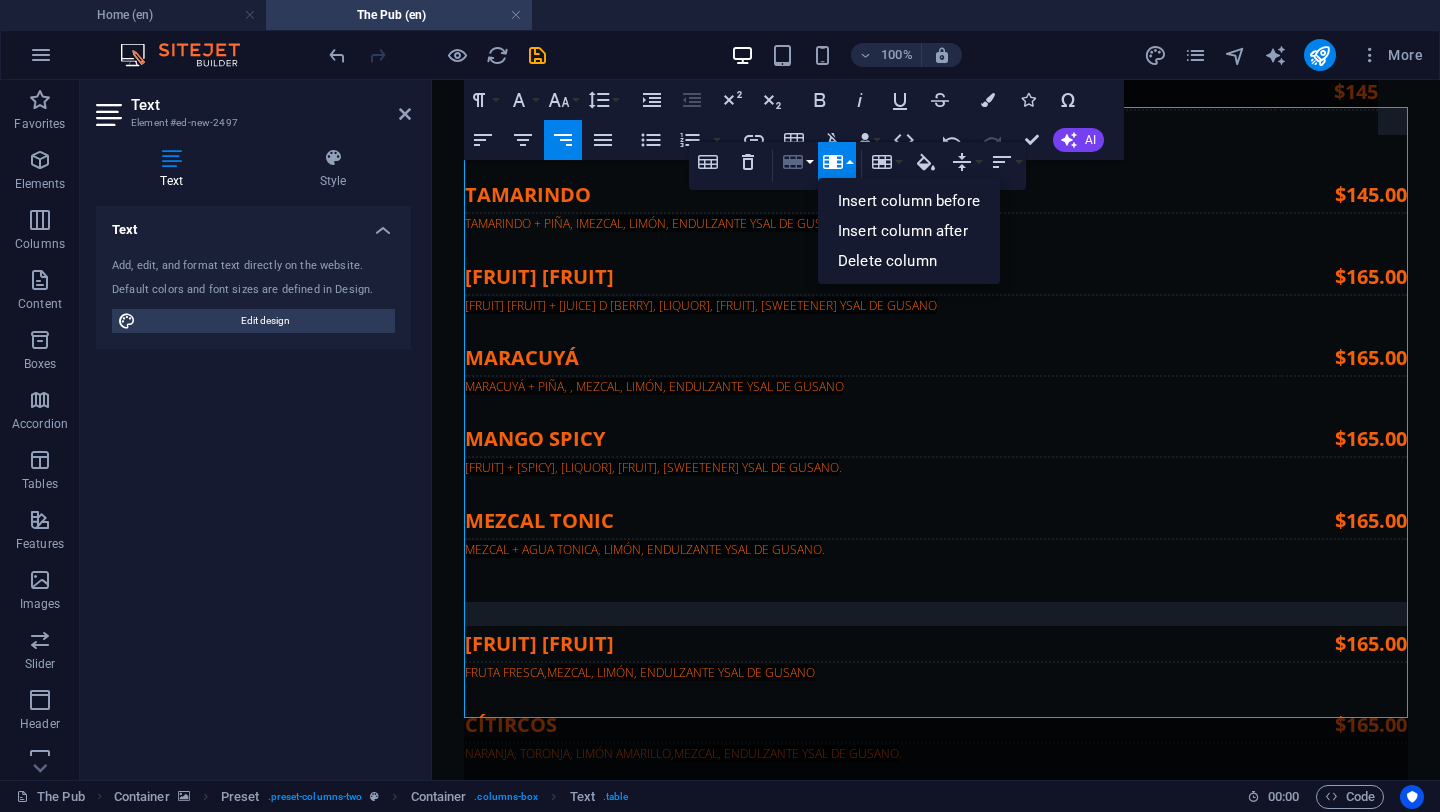 click on "Row" at bounding box center (797, 162) 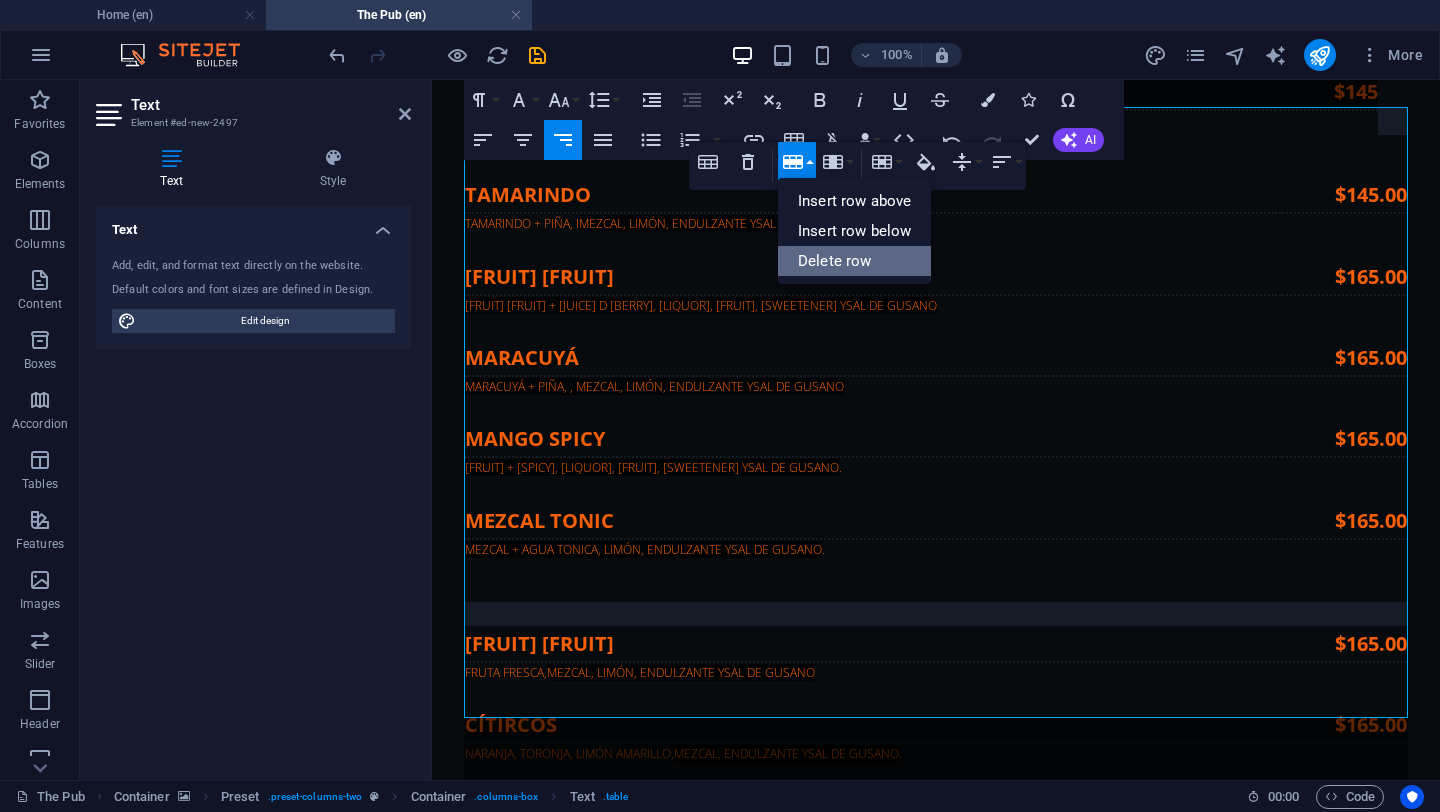 click on "Delete row" at bounding box center (854, 261) 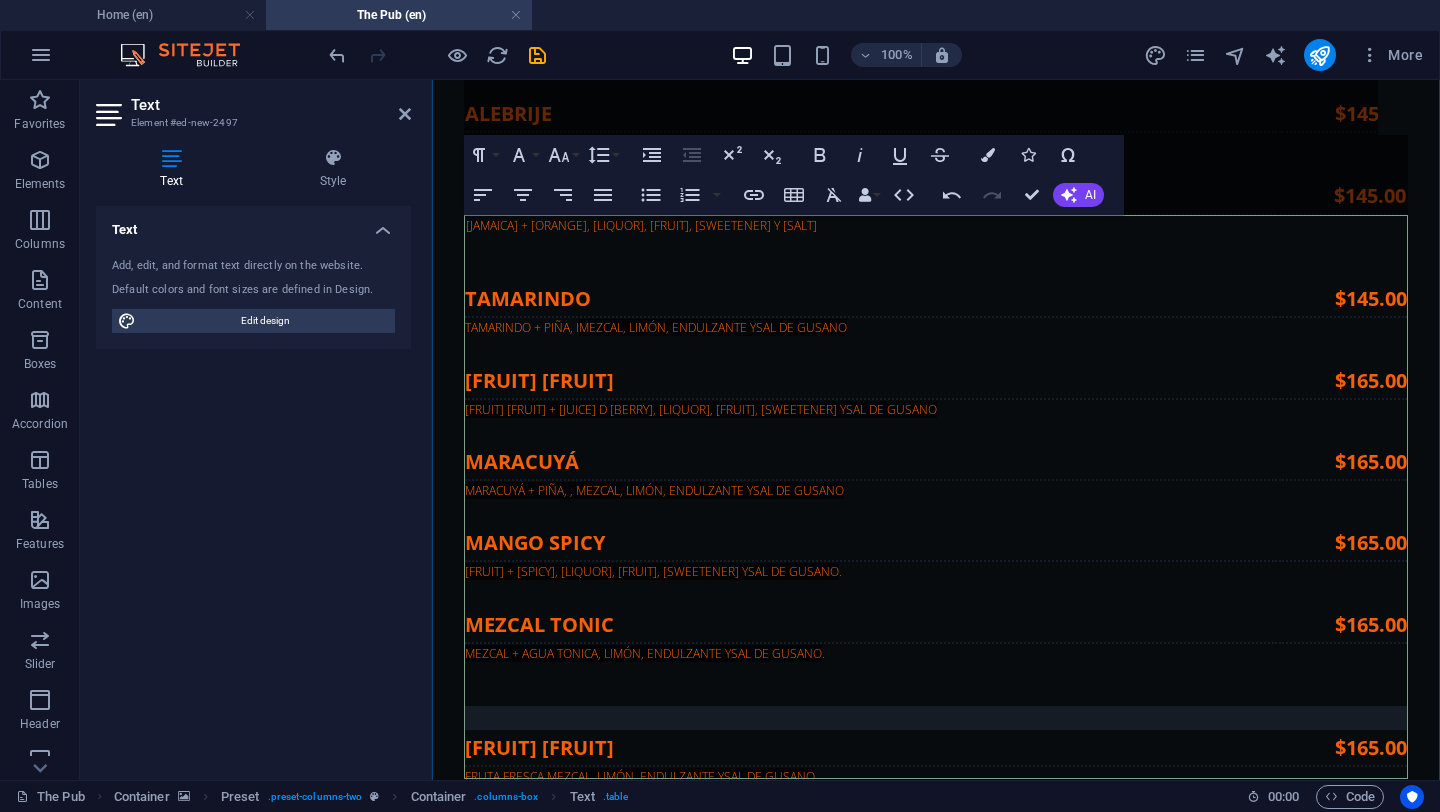 scroll, scrollTop: 7220, scrollLeft: 0, axis: vertical 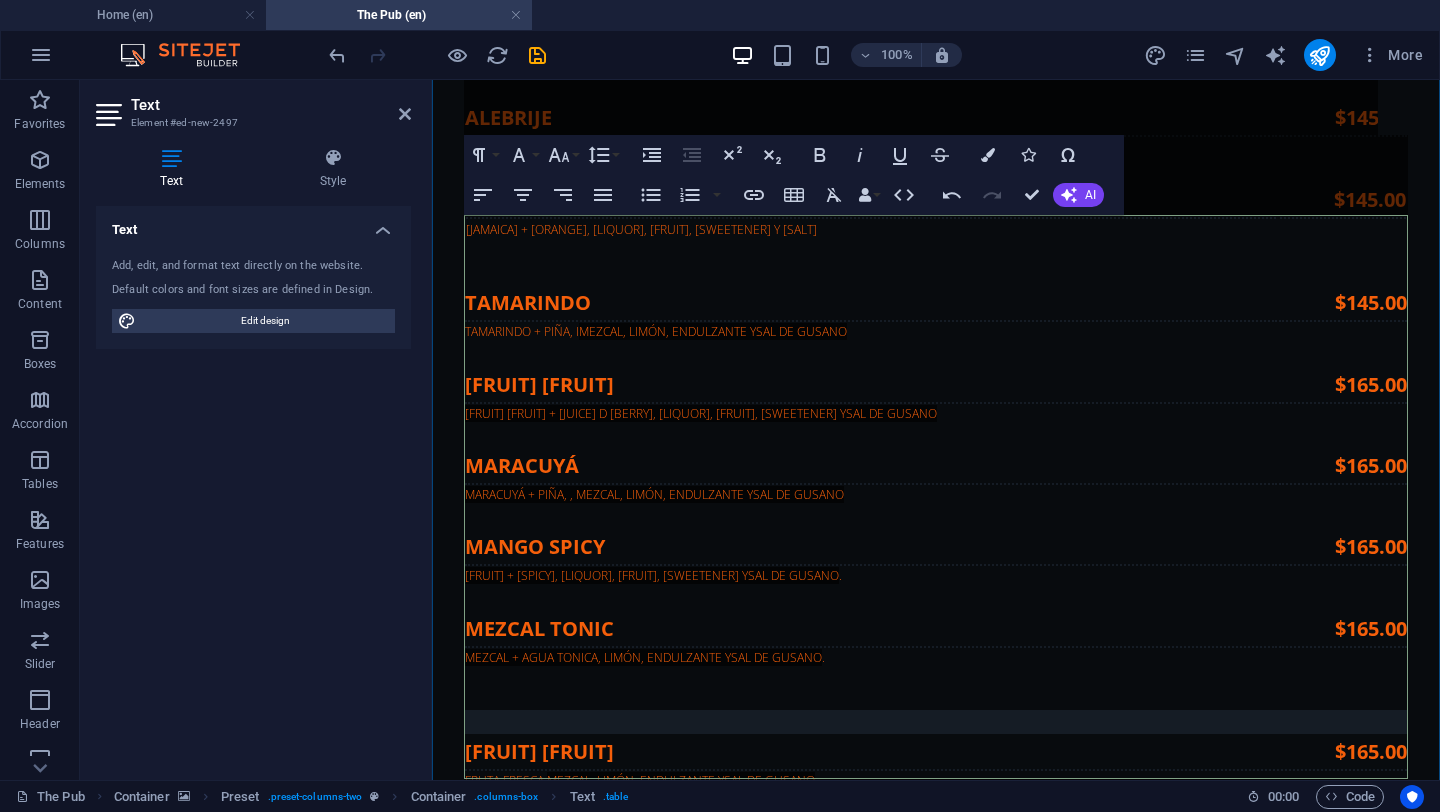 click on "[FRUIT] [FRUIT]" at bounding box center (857, 8000) 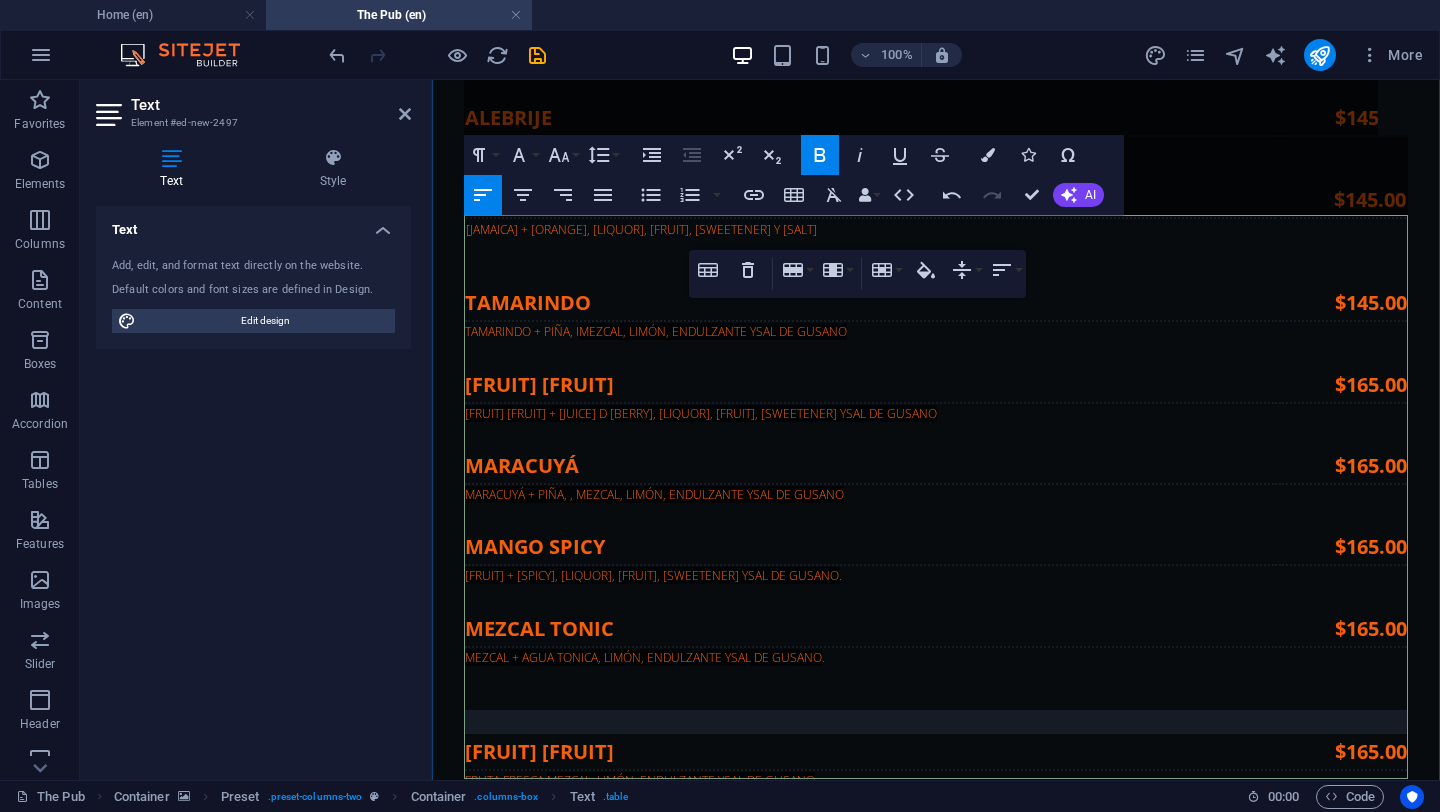type 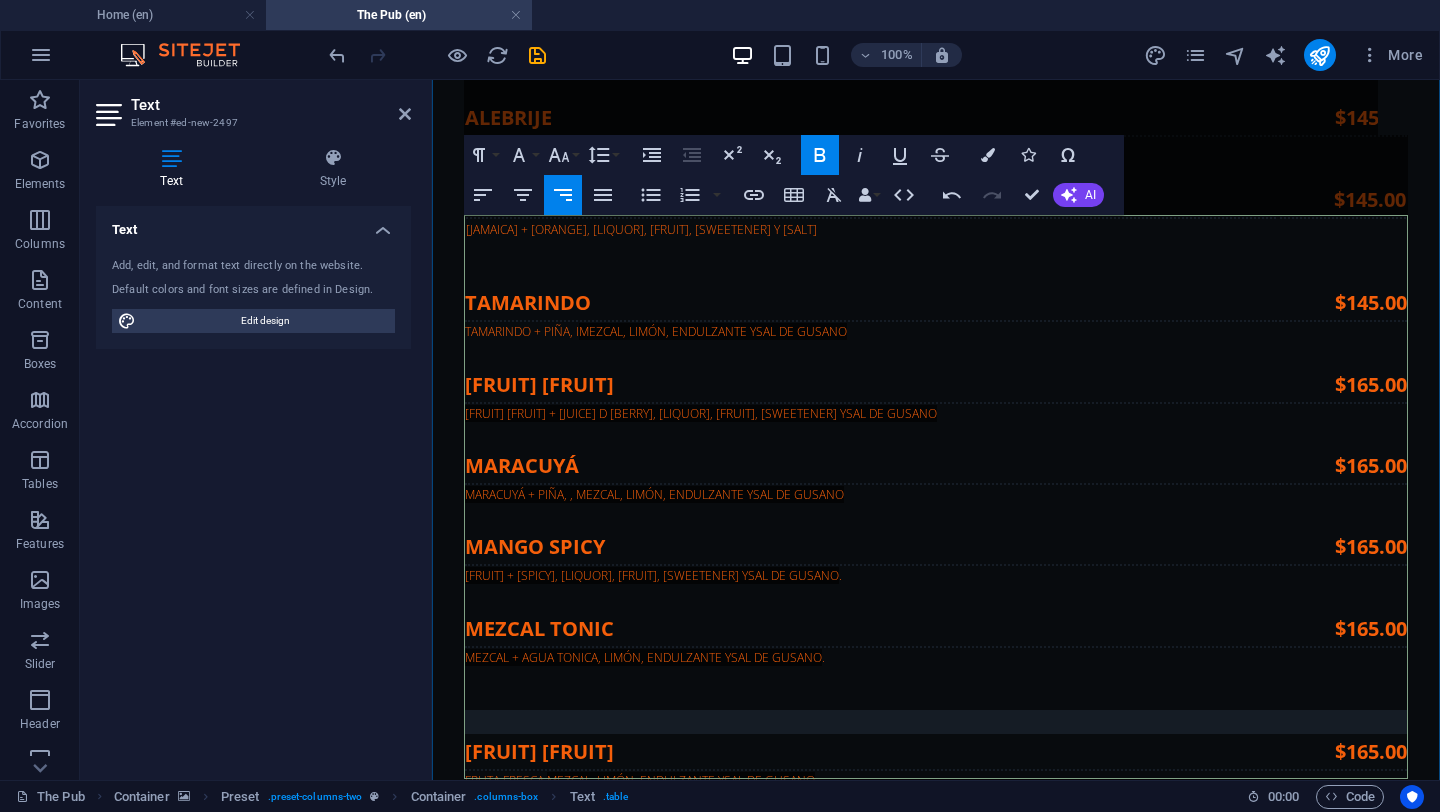 click on "[DRINK] [JUICE] D [BERRY] Y [FRUIT]." at bounding box center (858, 8022) 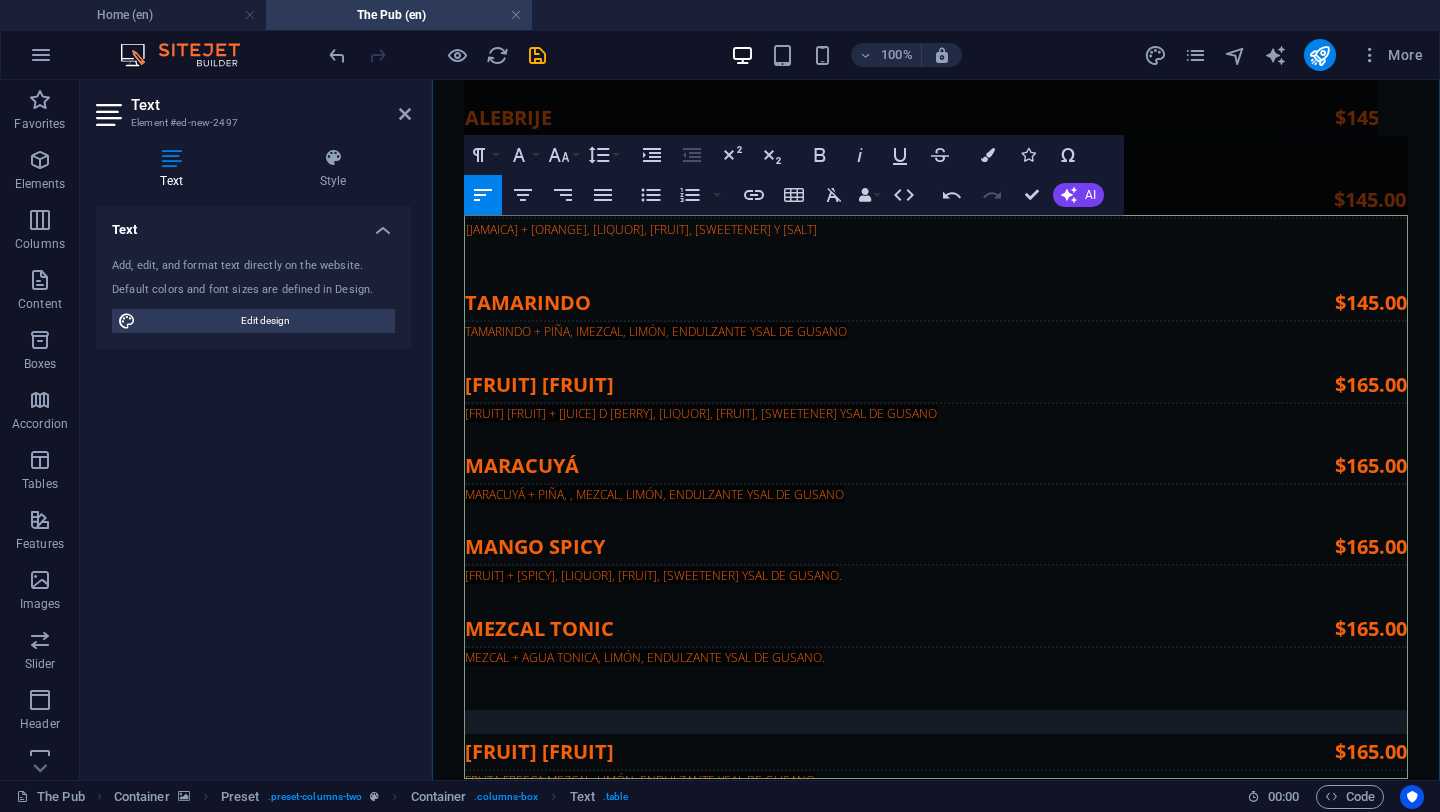 click on "FRENCH 75 GINEBRA, VINO ESPUMOSO, JUGO DE LIMÓN" at bounding box center [857, 8014] 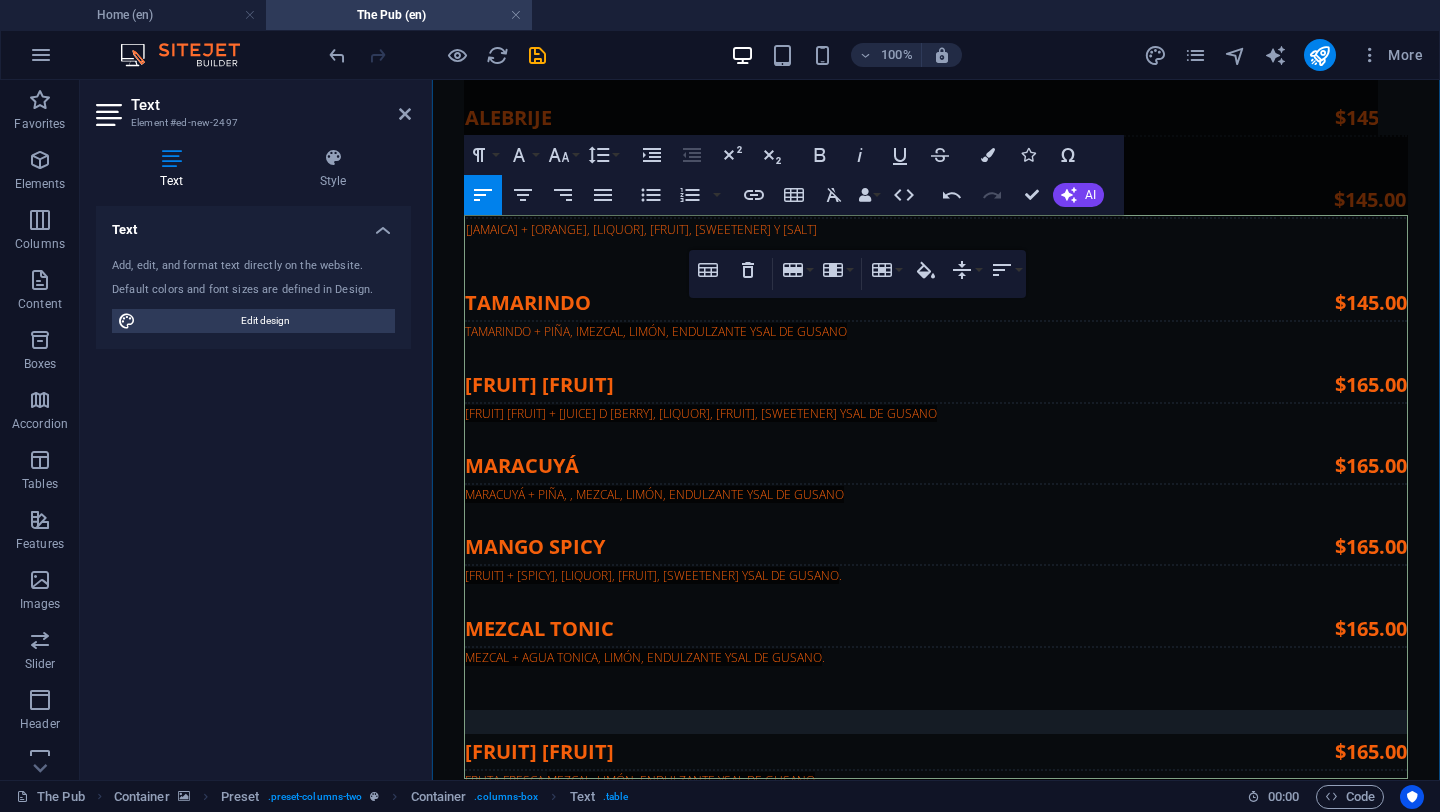 click on "TAMARINDO" at bounding box center [857, 8083] 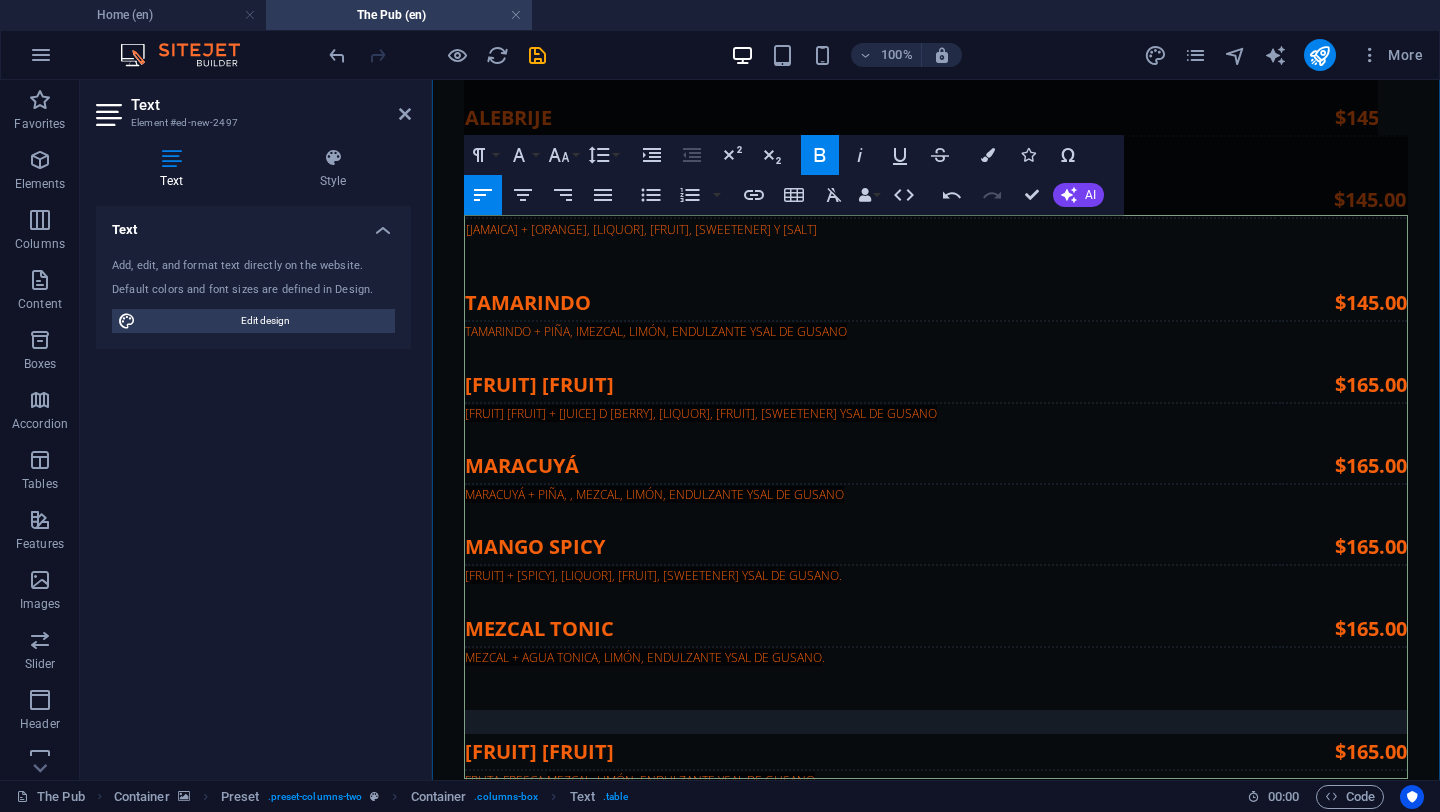click on "NEGRONI TAMARINDO + JUGO DE PIÑA" at bounding box center (858, 8104) 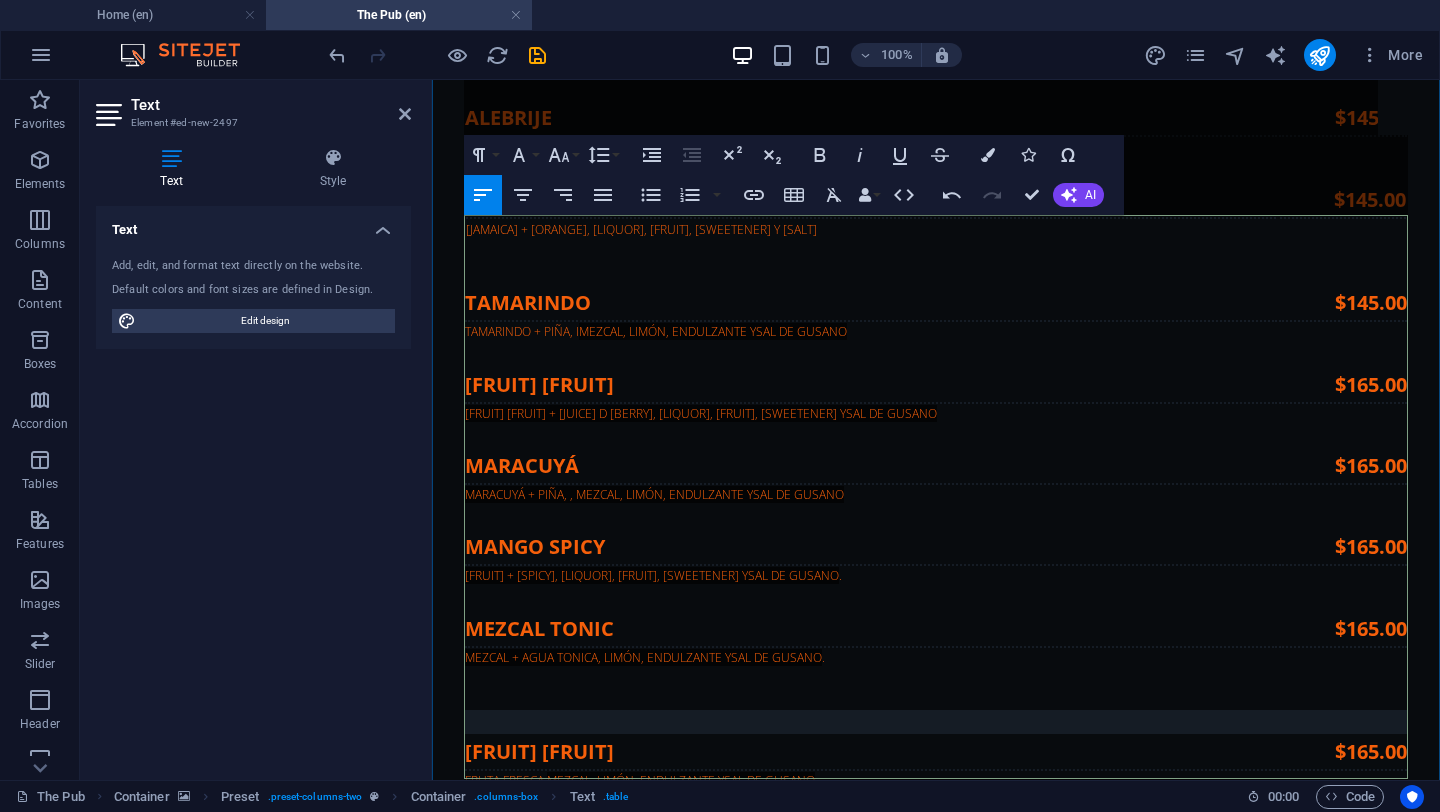 click on "$145.00" at bounding box center [1329, 8083] 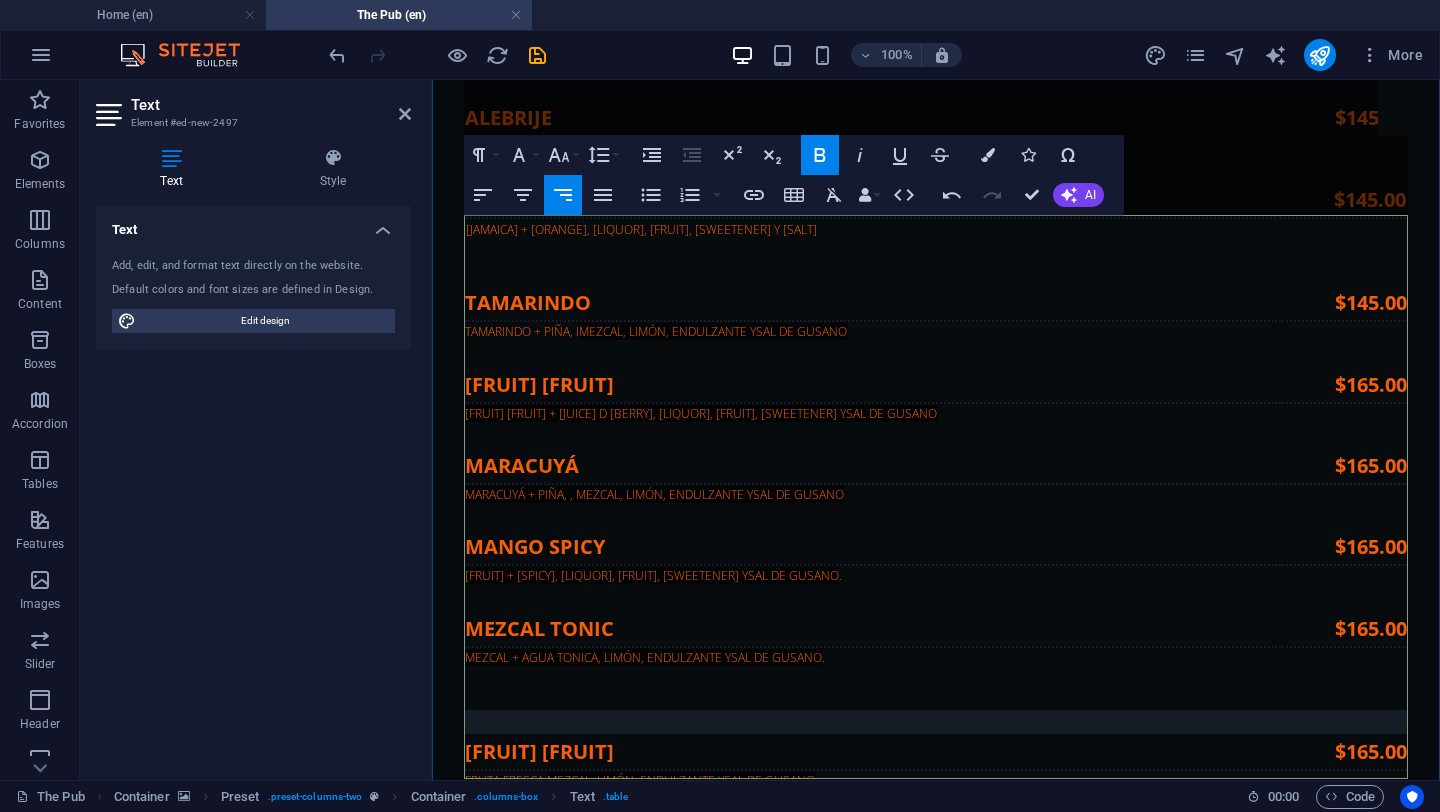 click on "JAMAICA" at bounding box center [857, 8165] 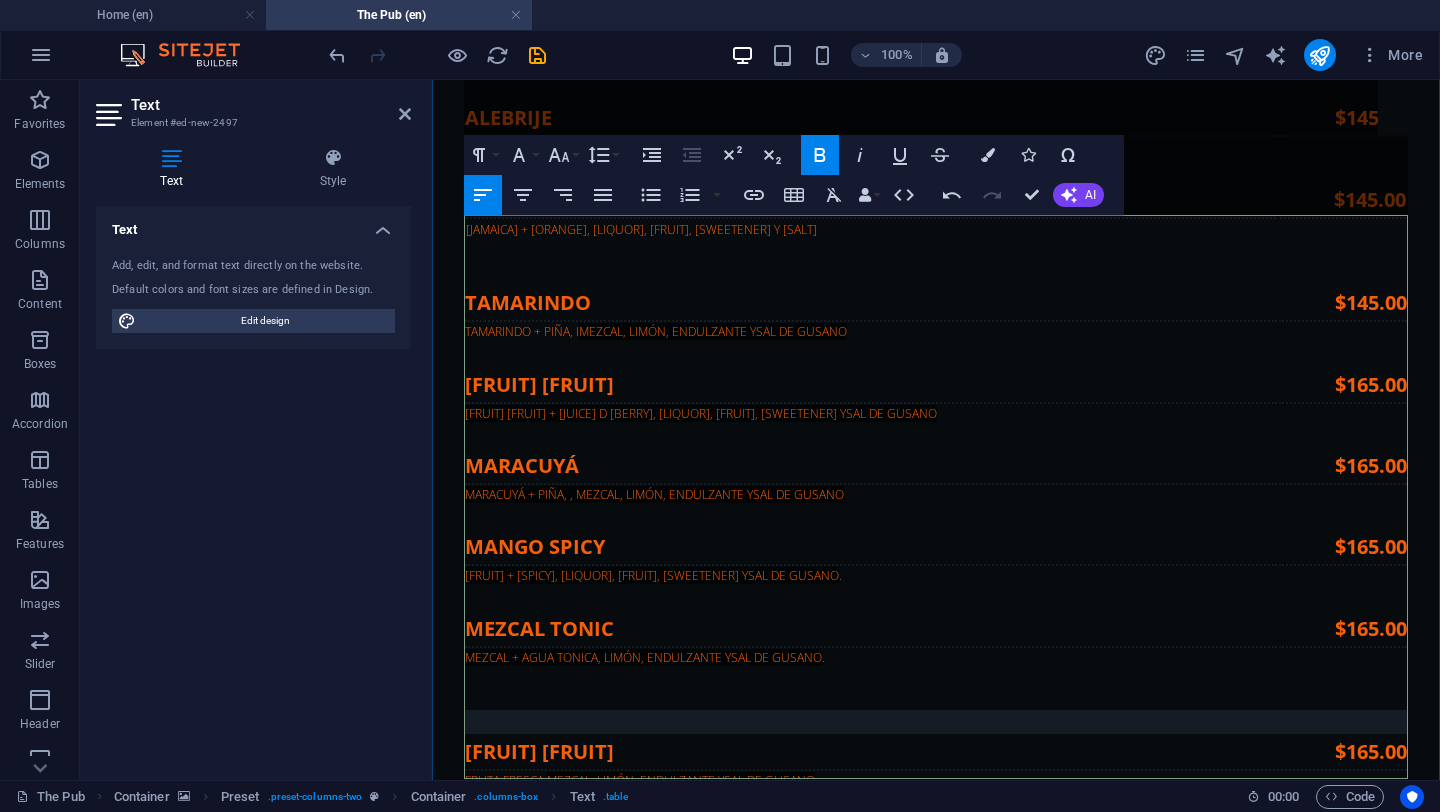 click on "$145.00" at bounding box center [1329, 8165] 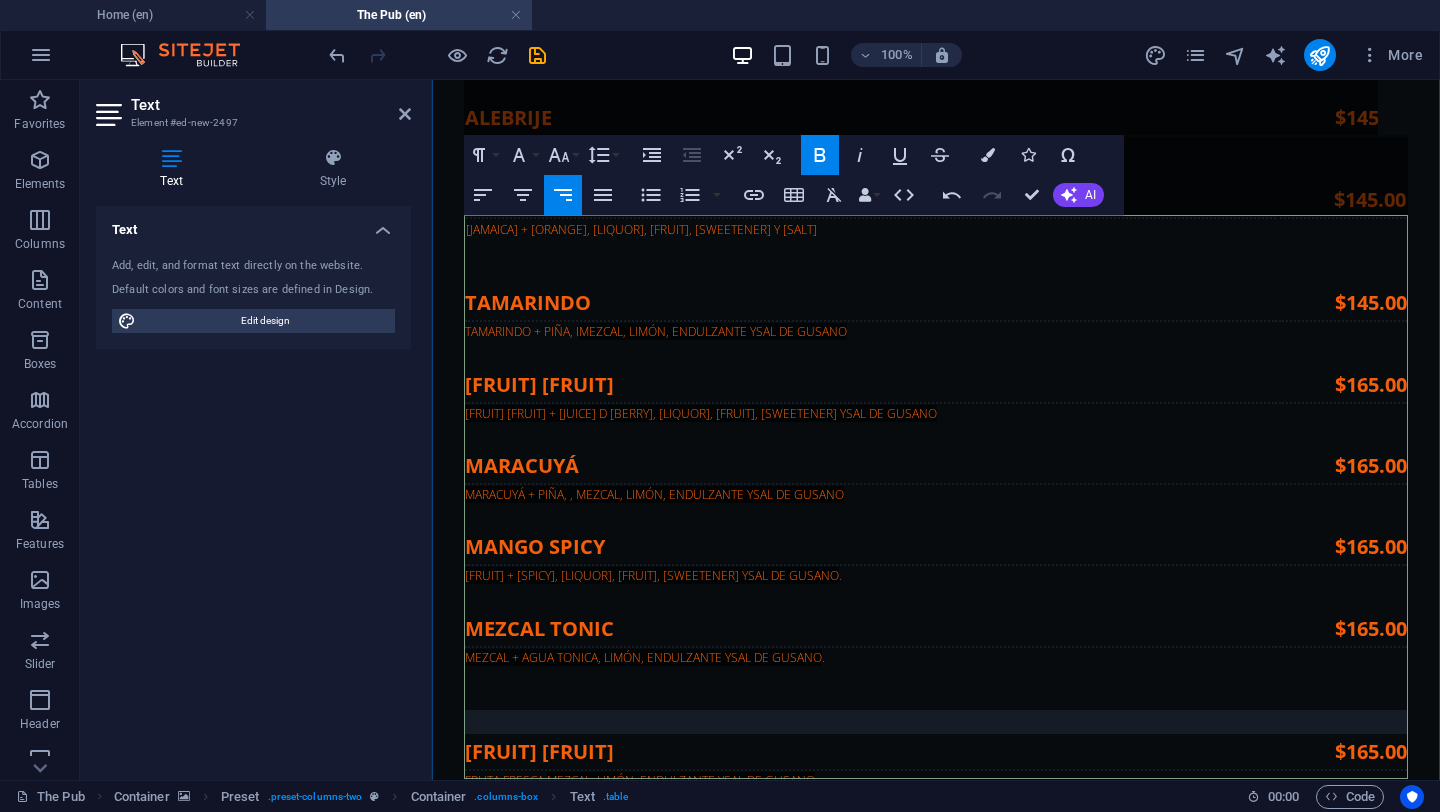 click on "DRY MARTINI JAMAICA + JUGO DE PIÑA." at bounding box center [858, 8187] 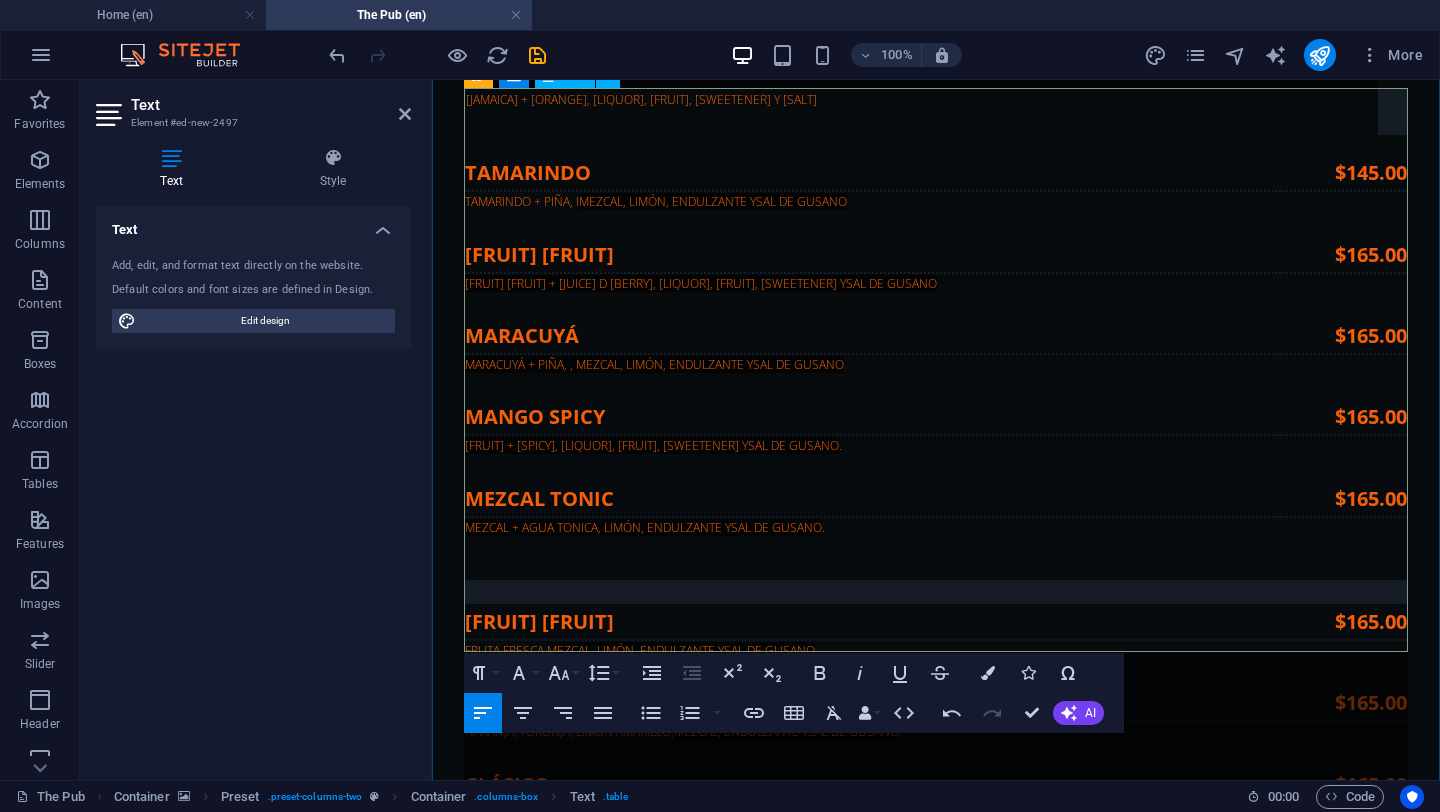 scroll, scrollTop: 7351, scrollLeft: 0, axis: vertical 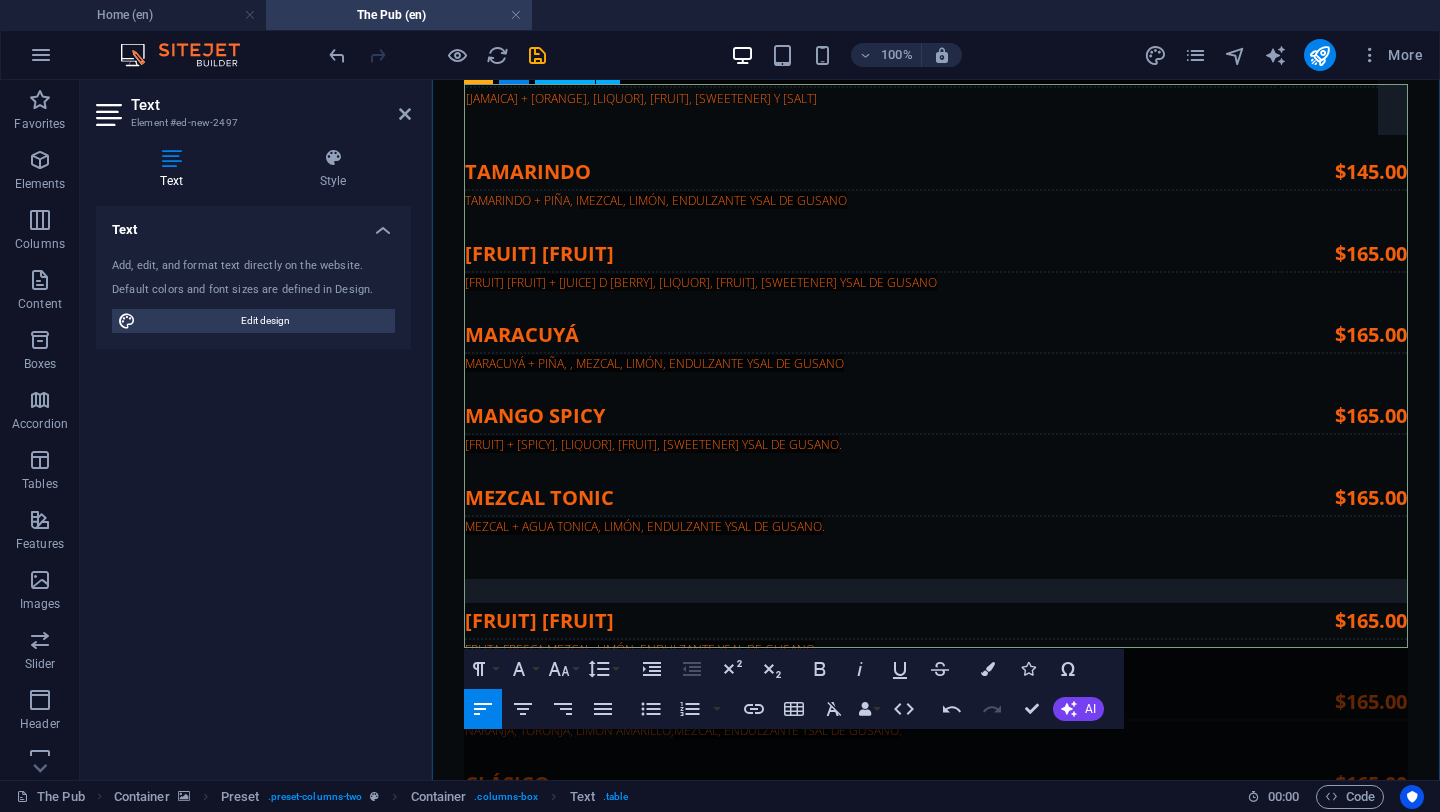 click on "MARACUYÁ" at bounding box center [857, 8116] 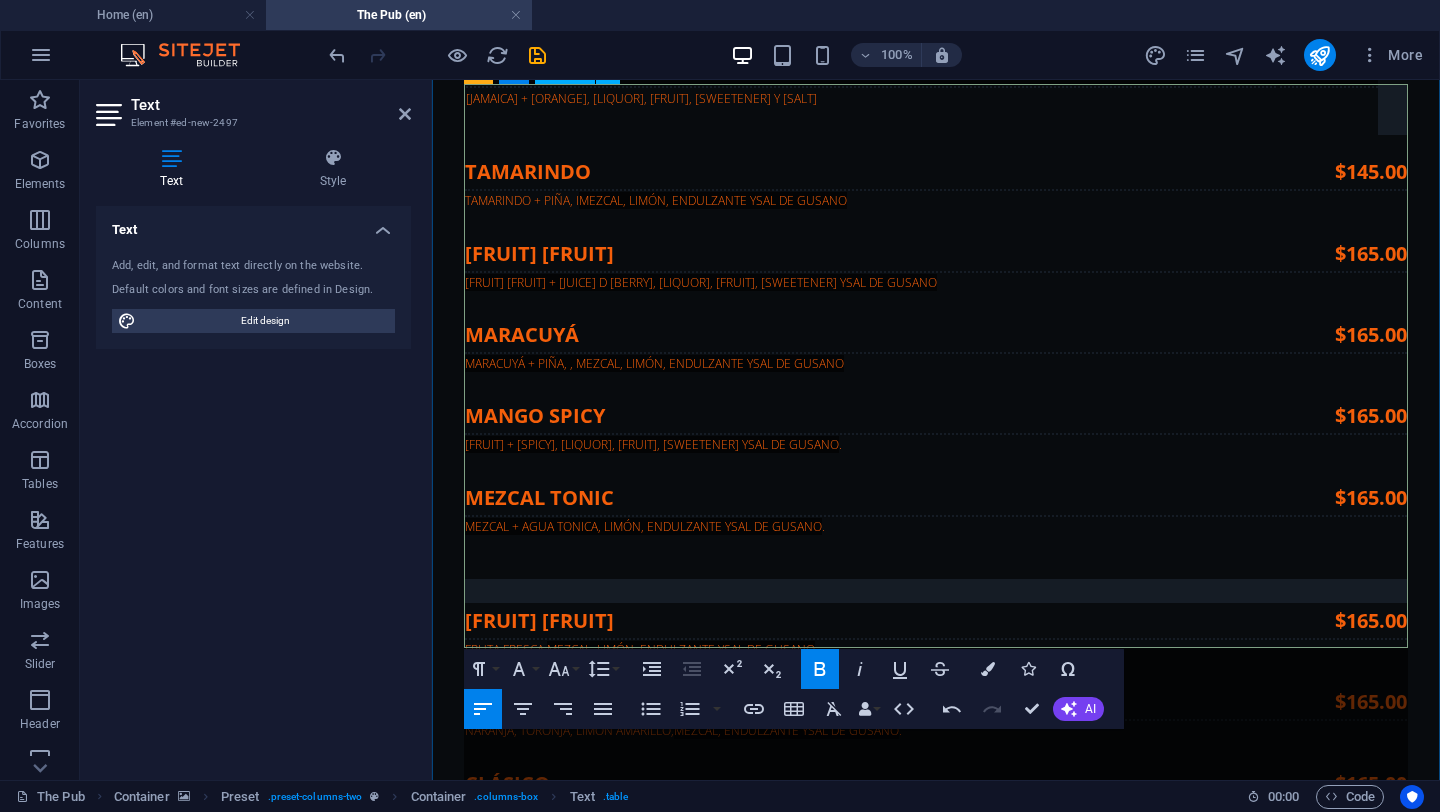 click on "$155.00" at bounding box center (1329, 8116) 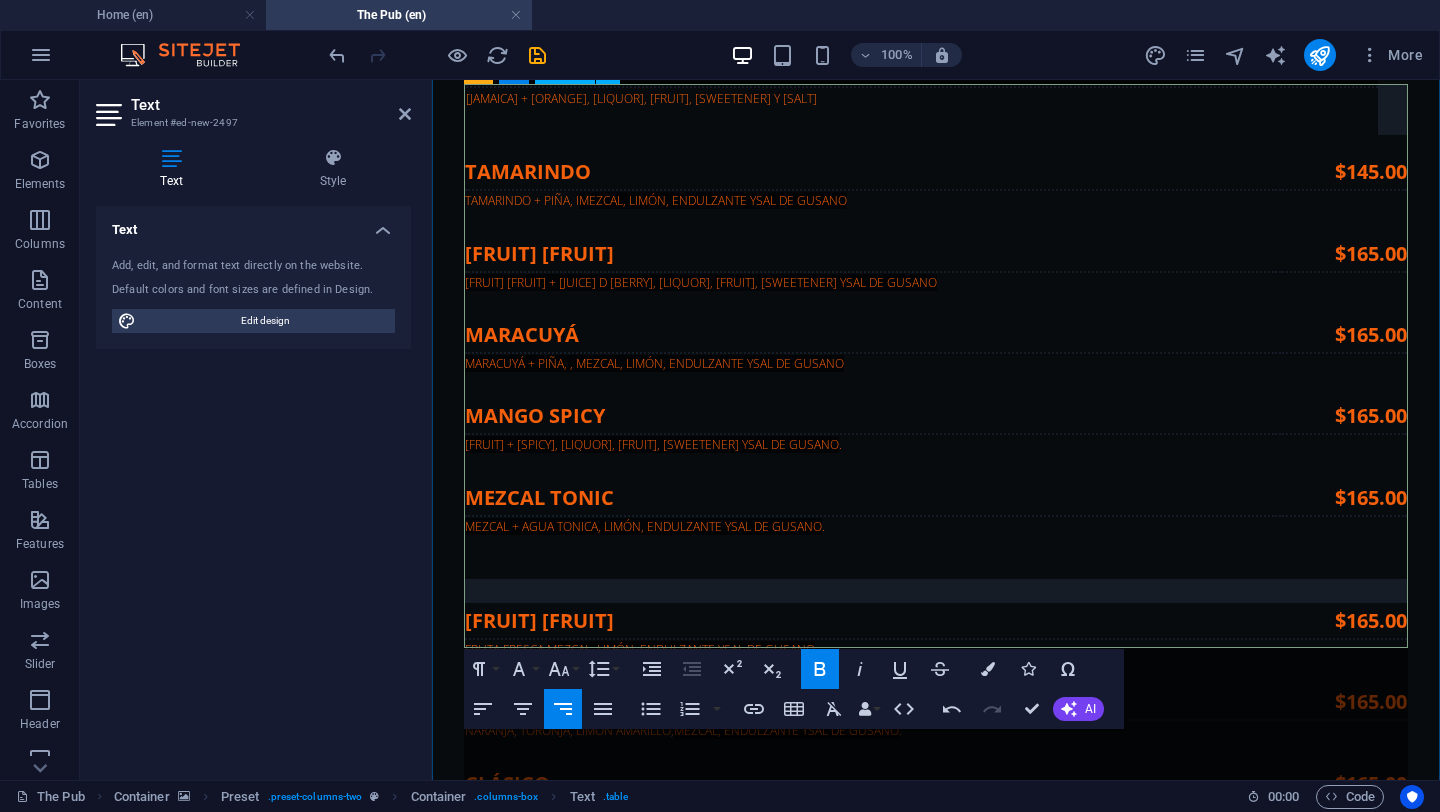 click on "MARACUYÁ + JUGO DE PIÑA" at bounding box center (541, 8143) 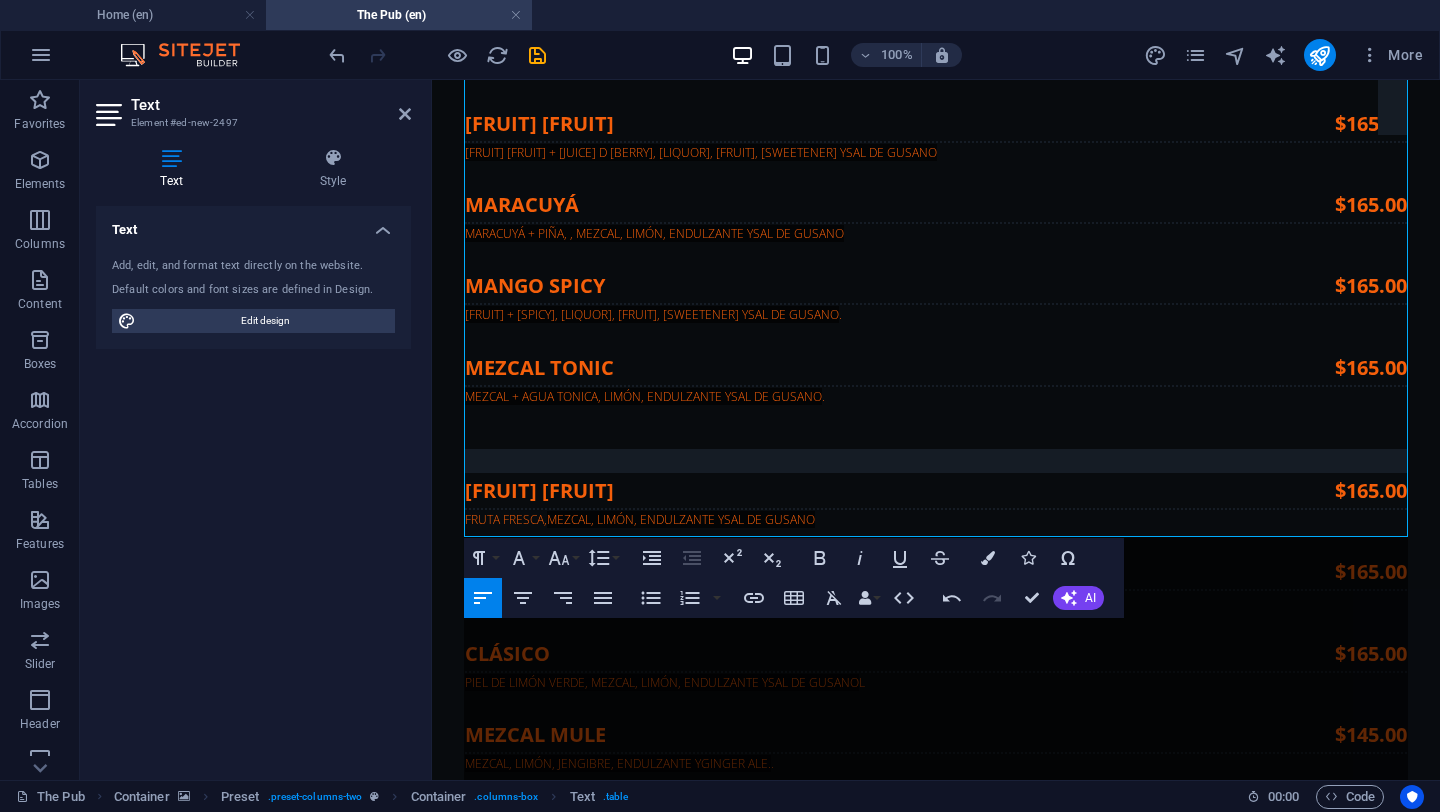 scroll, scrollTop: 7506, scrollLeft: 0, axis: vertical 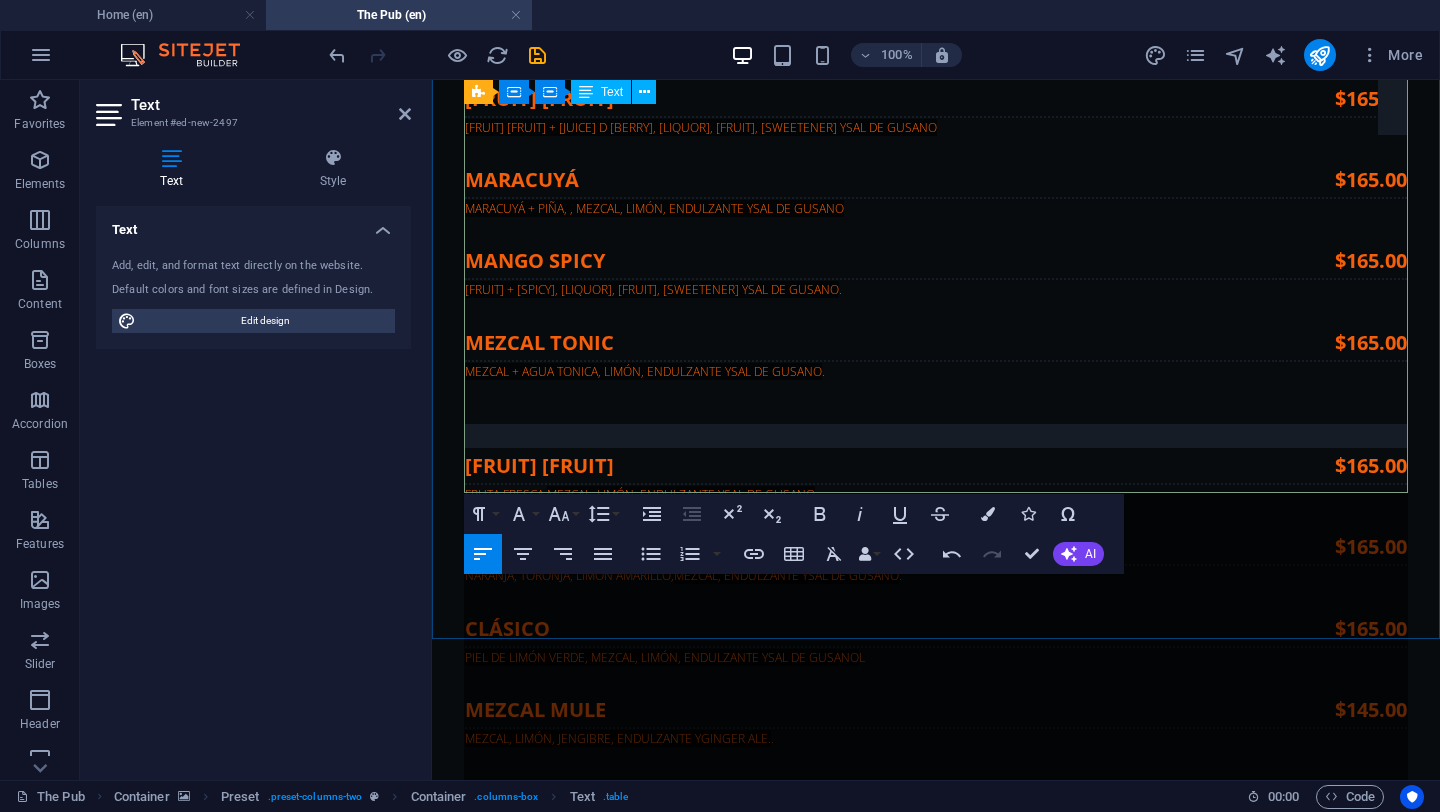 click on "CANTARITO" at bounding box center (857, 8046) 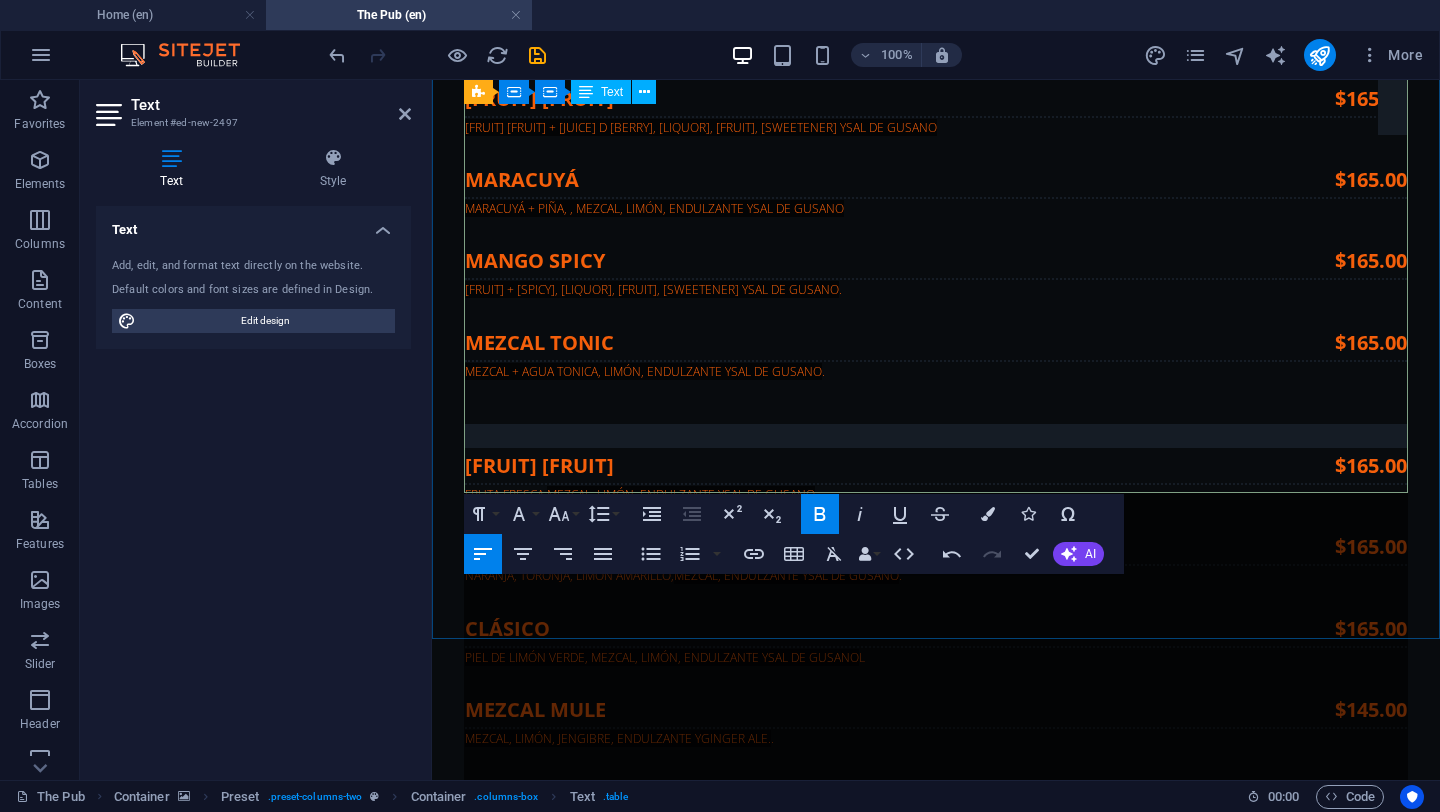 click on "$129.00" at bounding box center (1329, 8046) 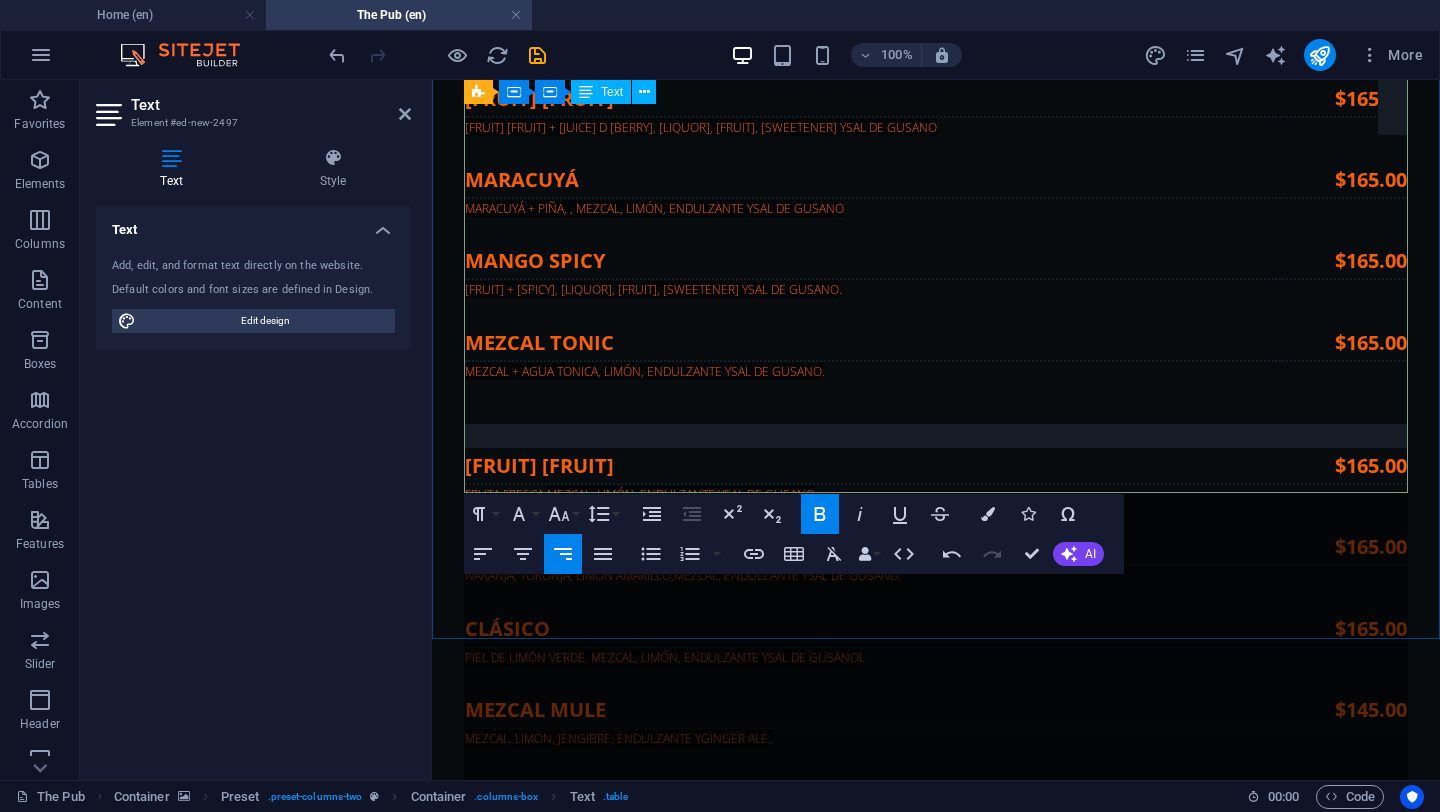 click on "$129.00" at bounding box center [1329, 8046] 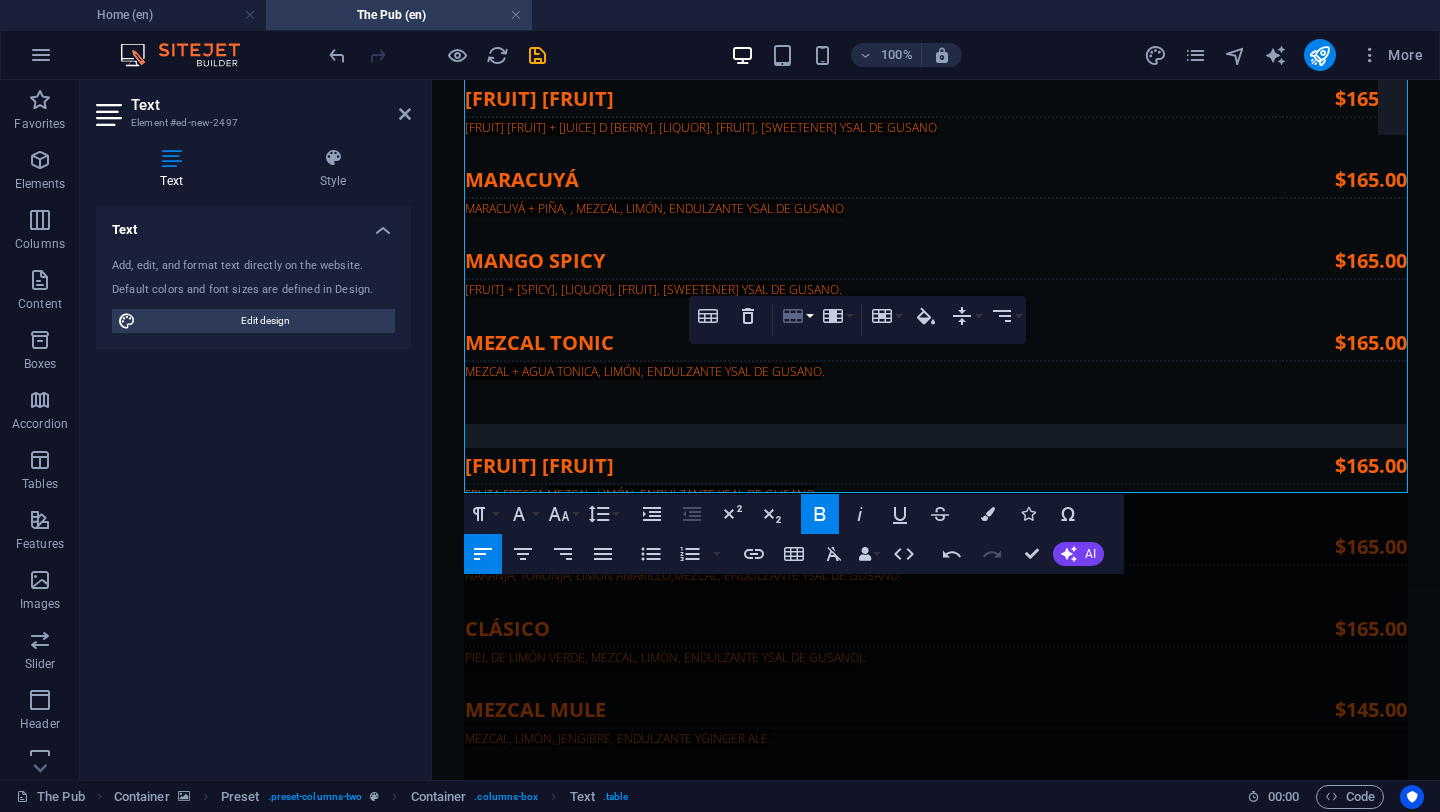 click on "Row" at bounding box center [797, 316] 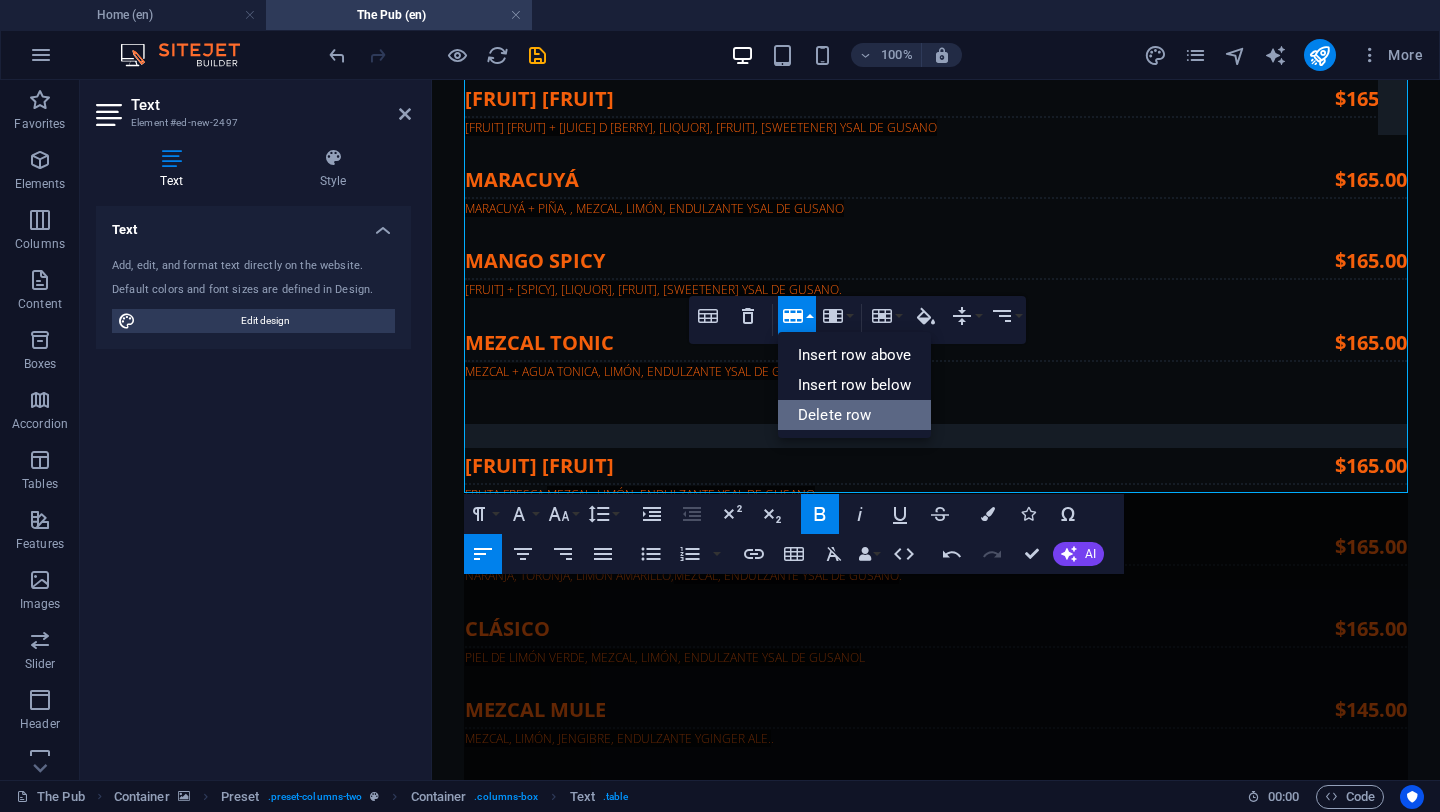 click on "Delete row" at bounding box center [854, 415] 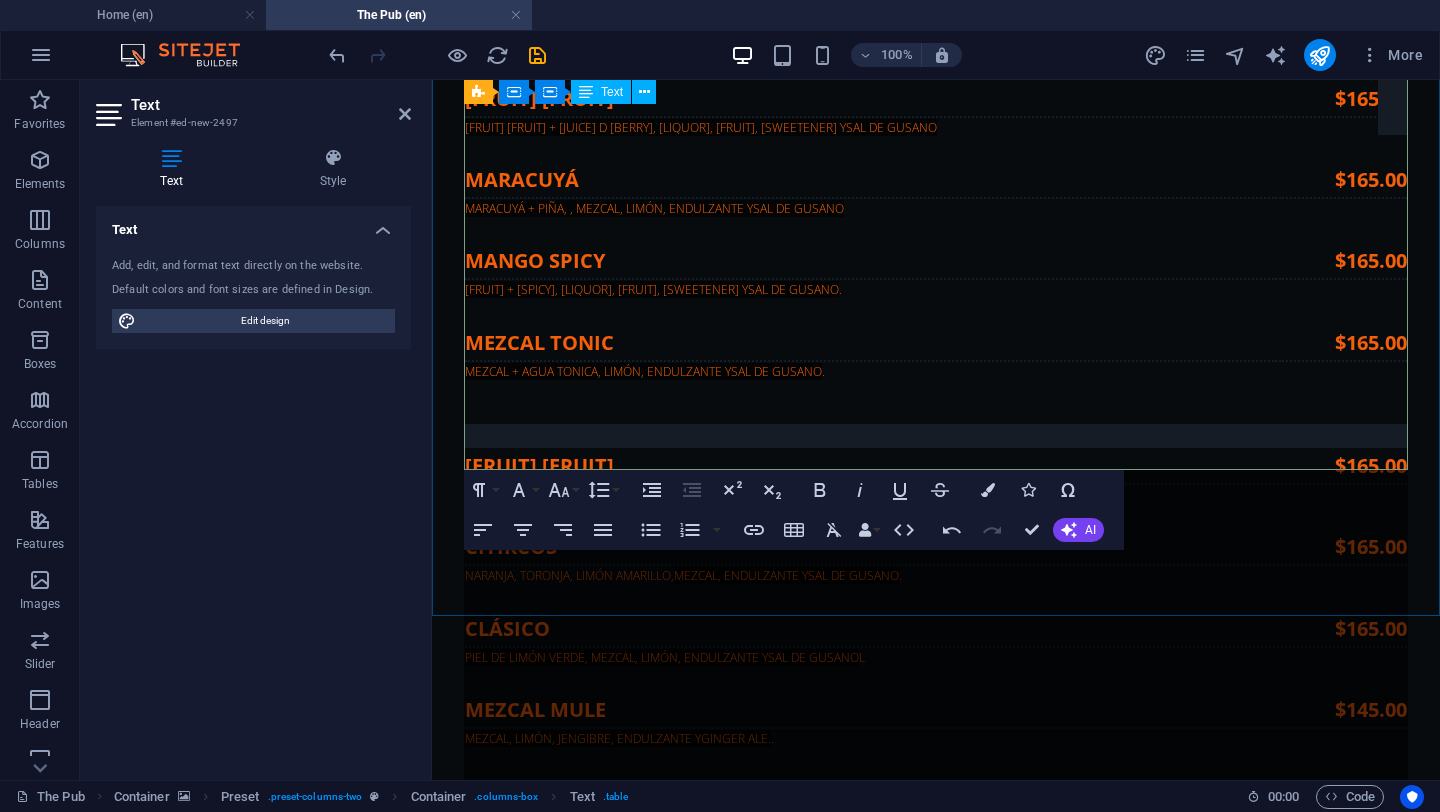 click on "$129.00" at bounding box center (1329, 8023) 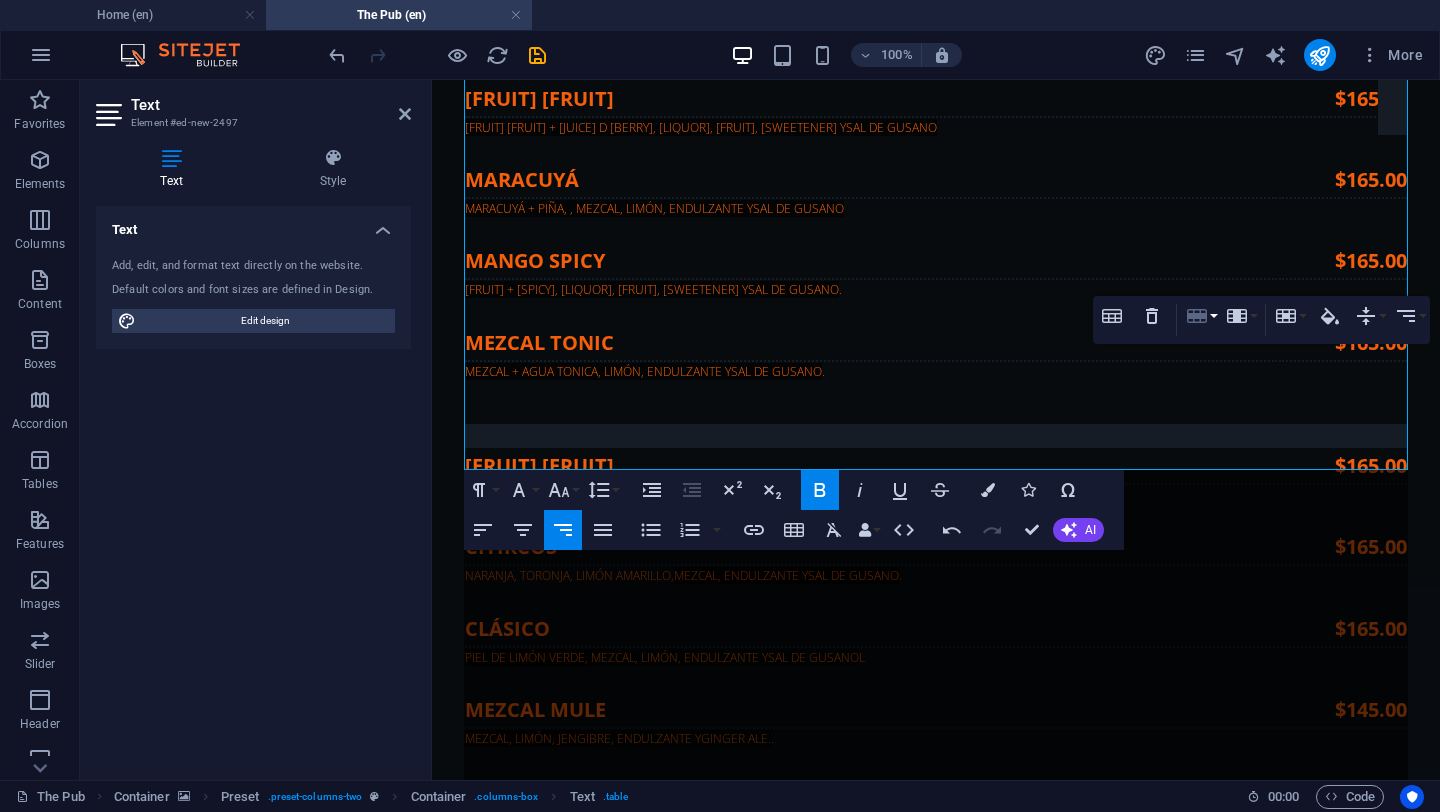 click on "Row" at bounding box center (1201, 316) 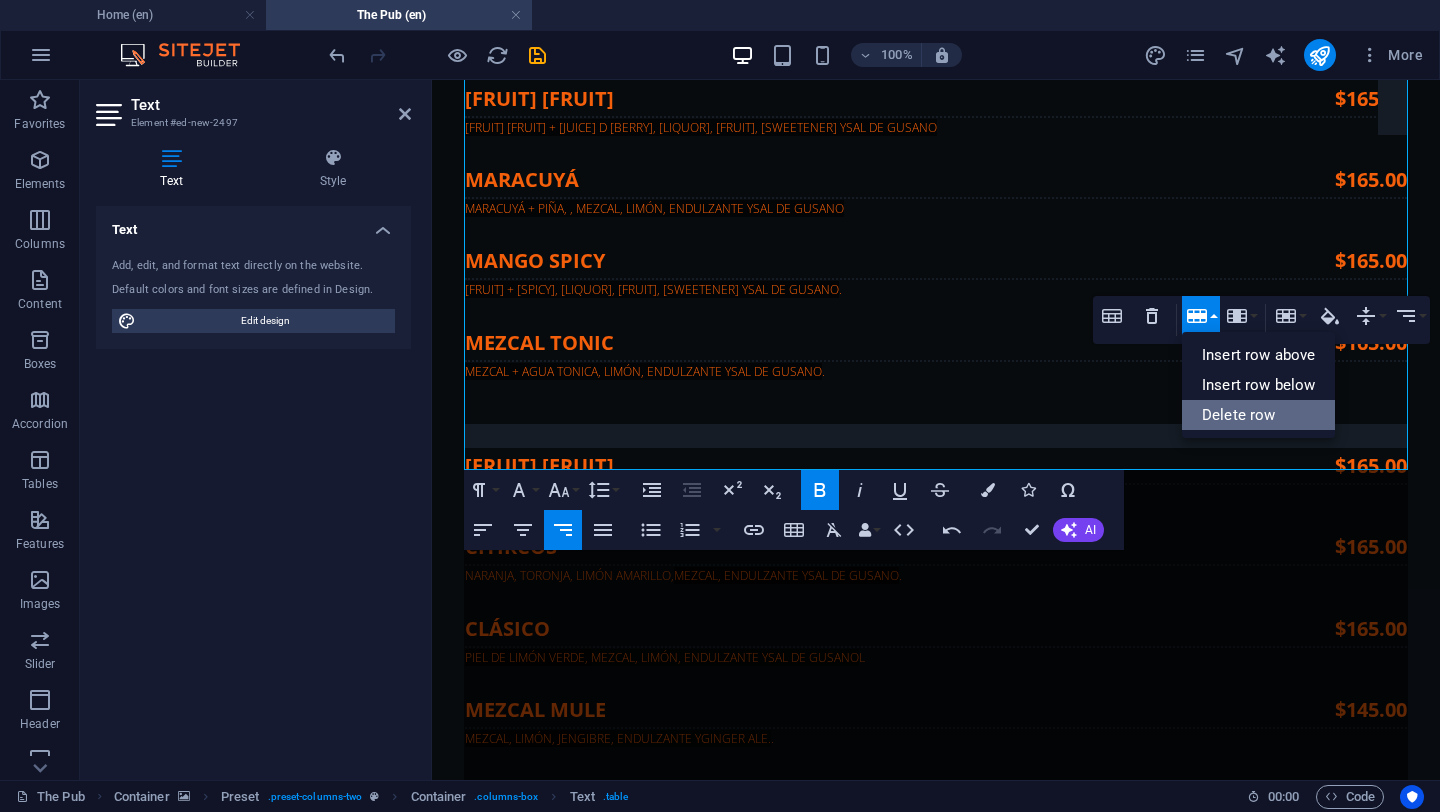 click on "Delete row" at bounding box center [1258, 415] 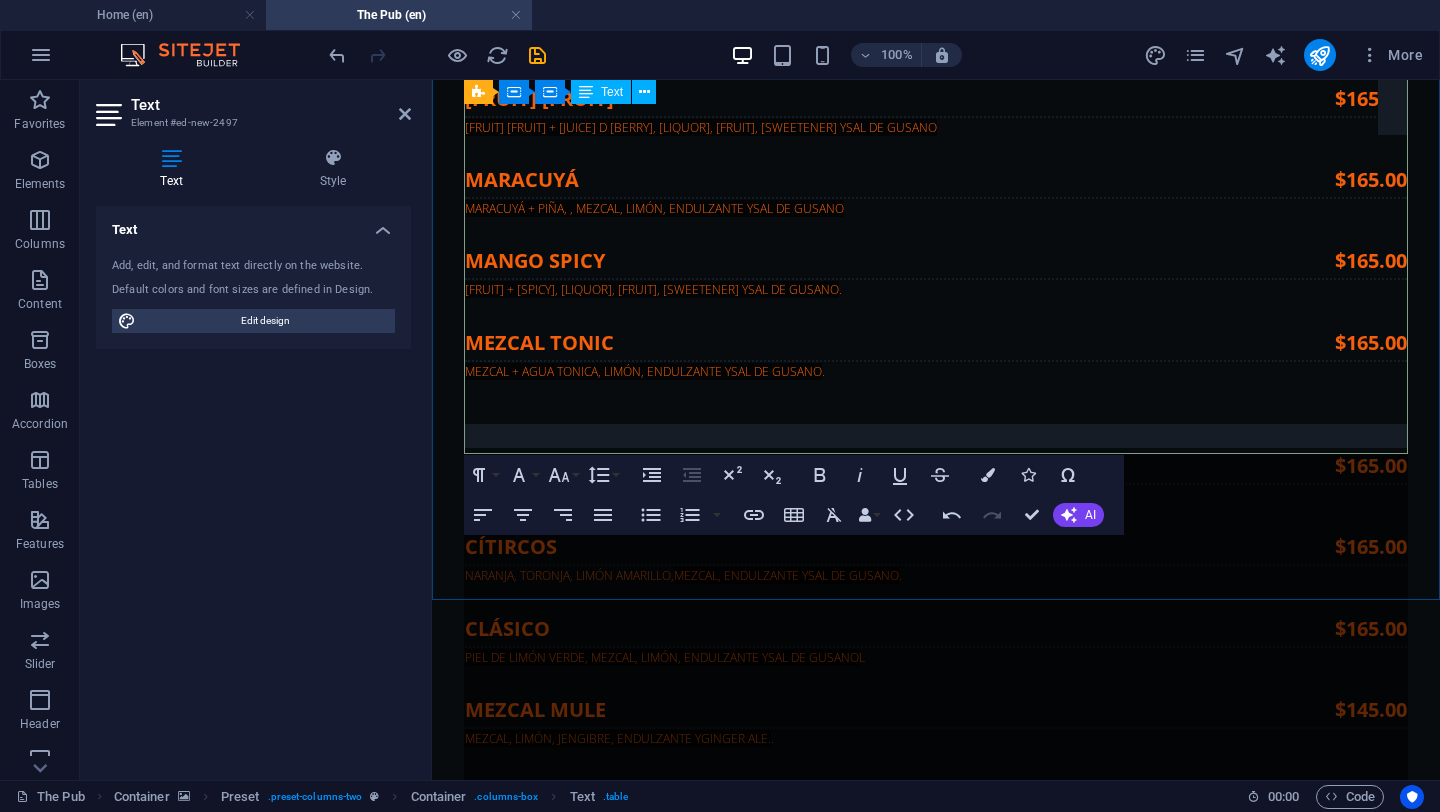 click on "TEQUILA, SQUIRT, JUGO DE NARANJA, LIMÓN, TORONJA Y MIEL DE AGAVE" at bounding box center [857, 8019] 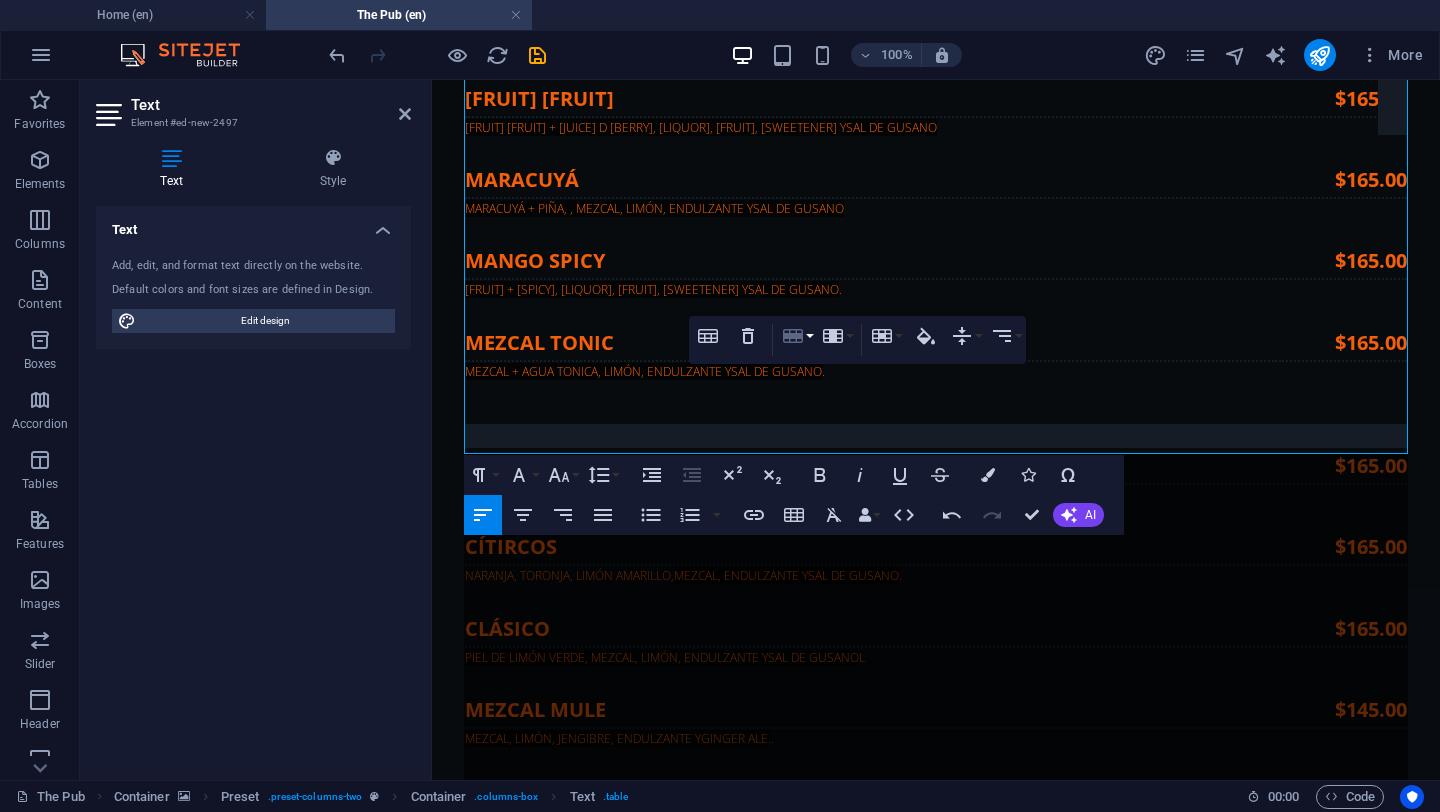 click on "Row" at bounding box center (797, 336) 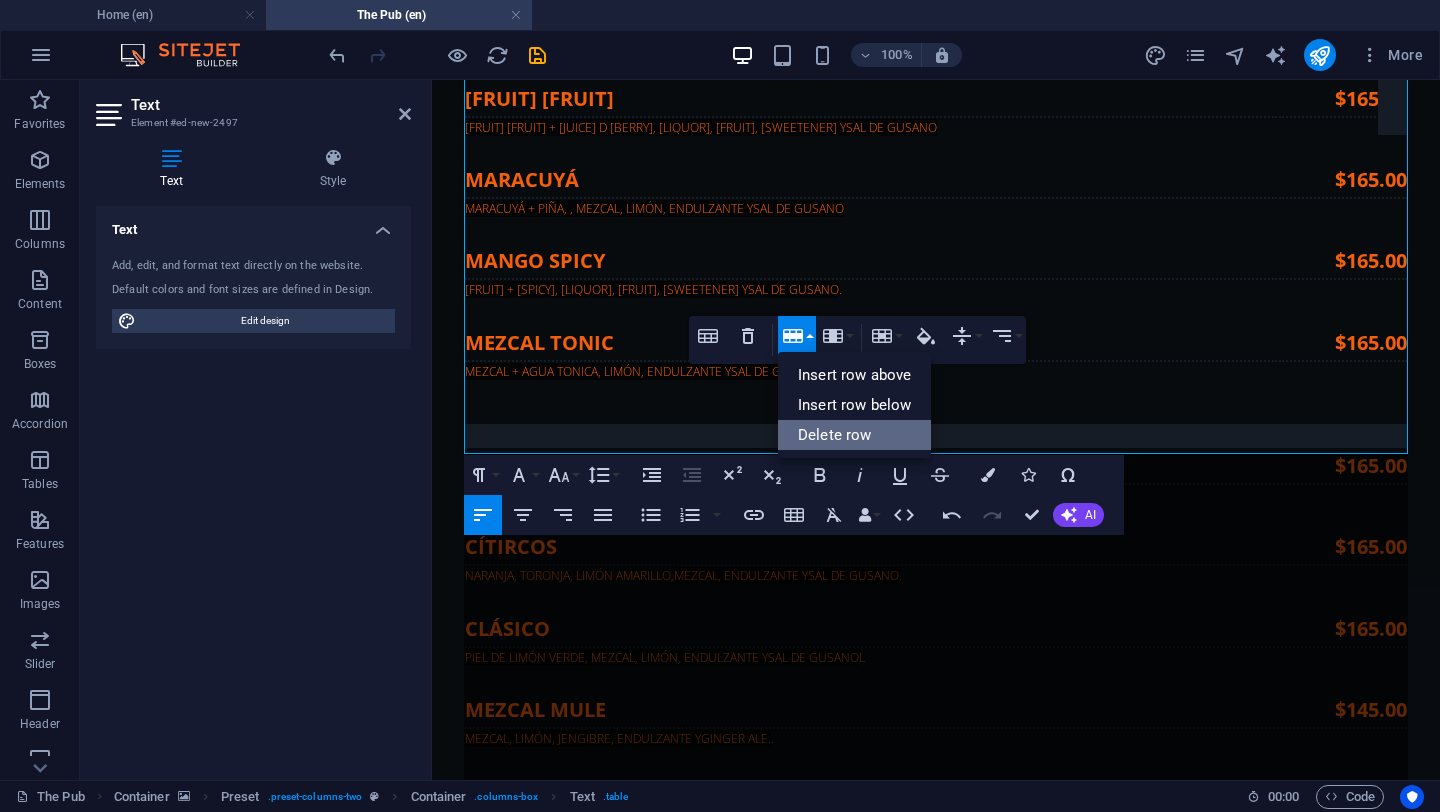 click on "Delete row" at bounding box center [854, 435] 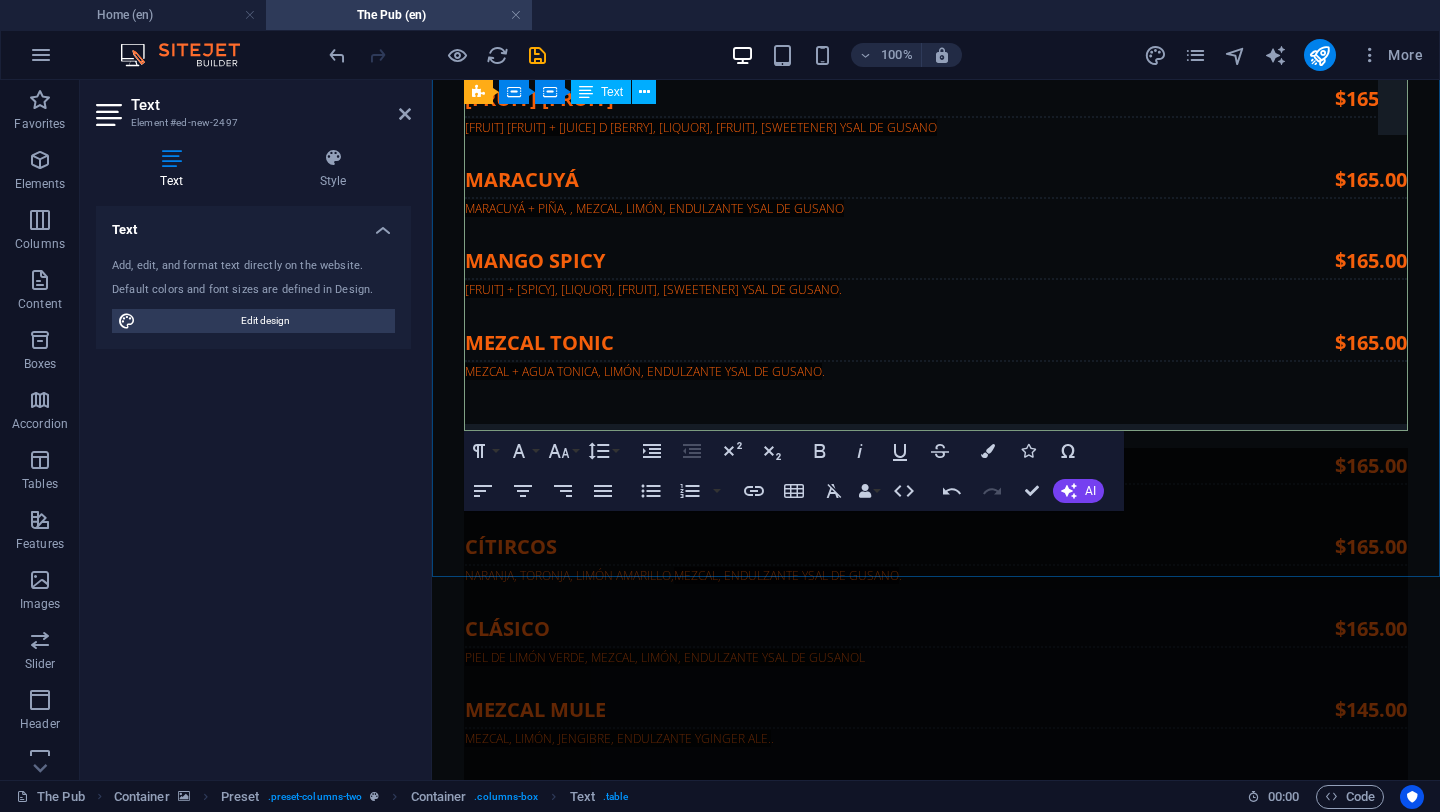click on "T" at bounding box center (858, 7985) 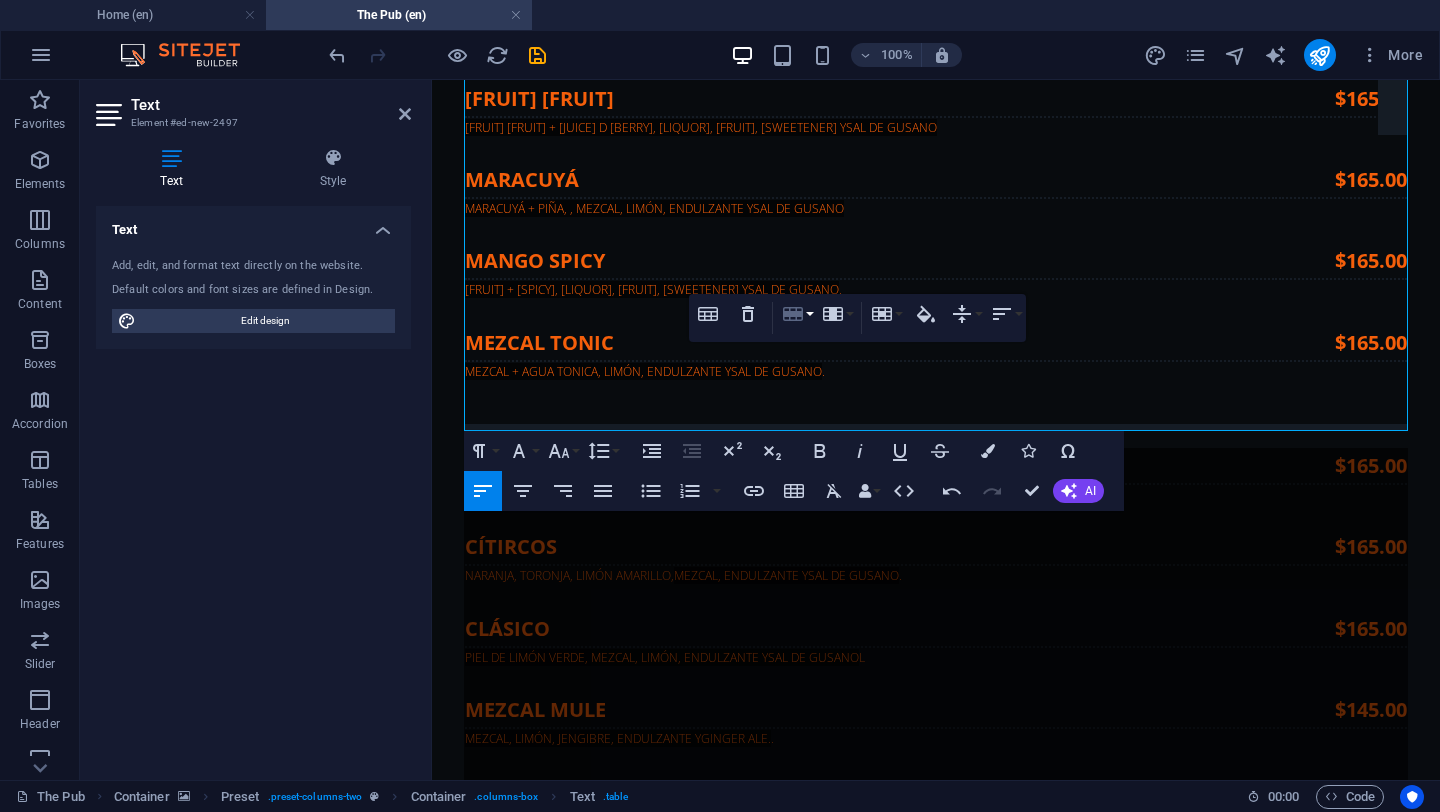 click on "Row" at bounding box center [797, 314] 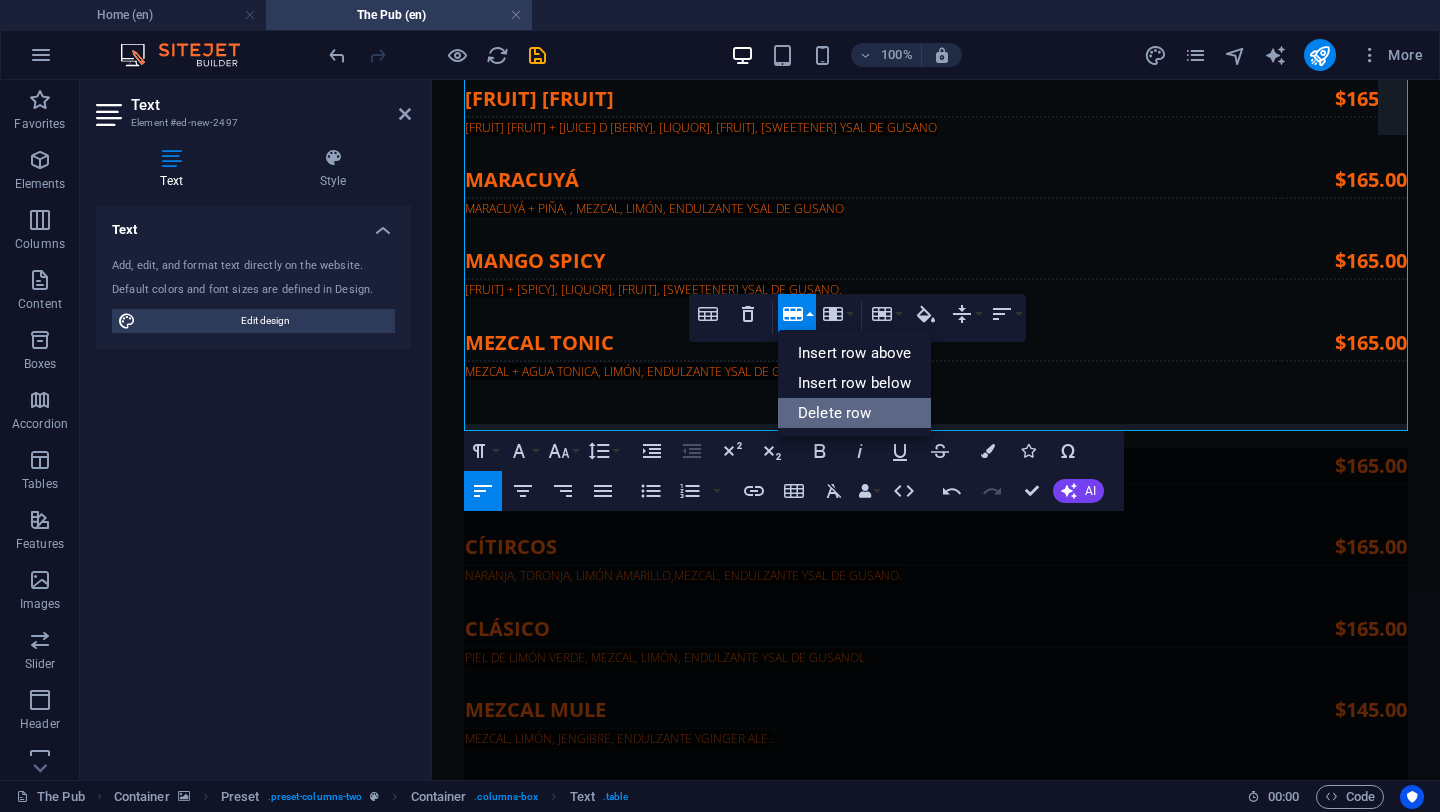 click on "Delete row" at bounding box center (854, 413) 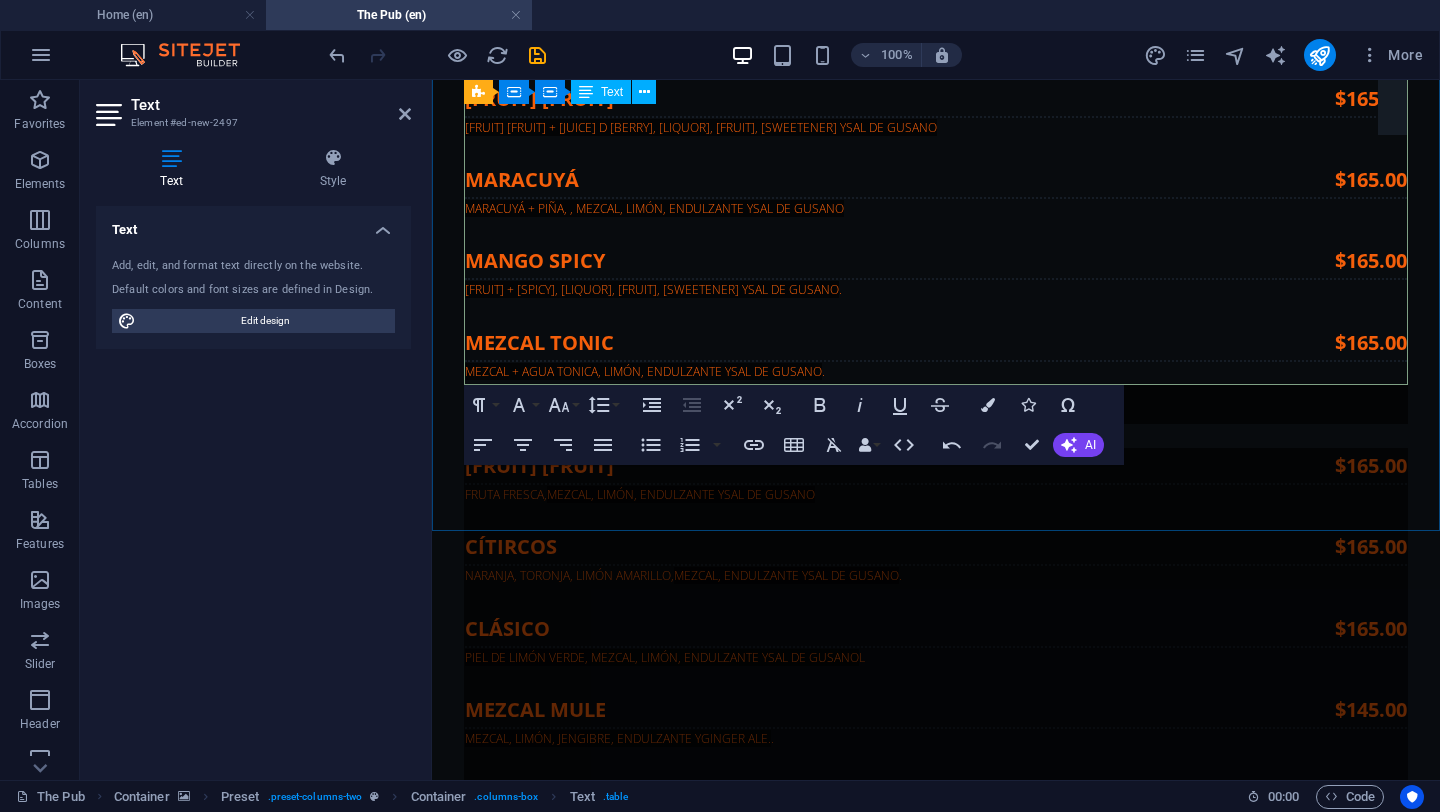 click on "$199.00" at bounding box center [1329, 7874] 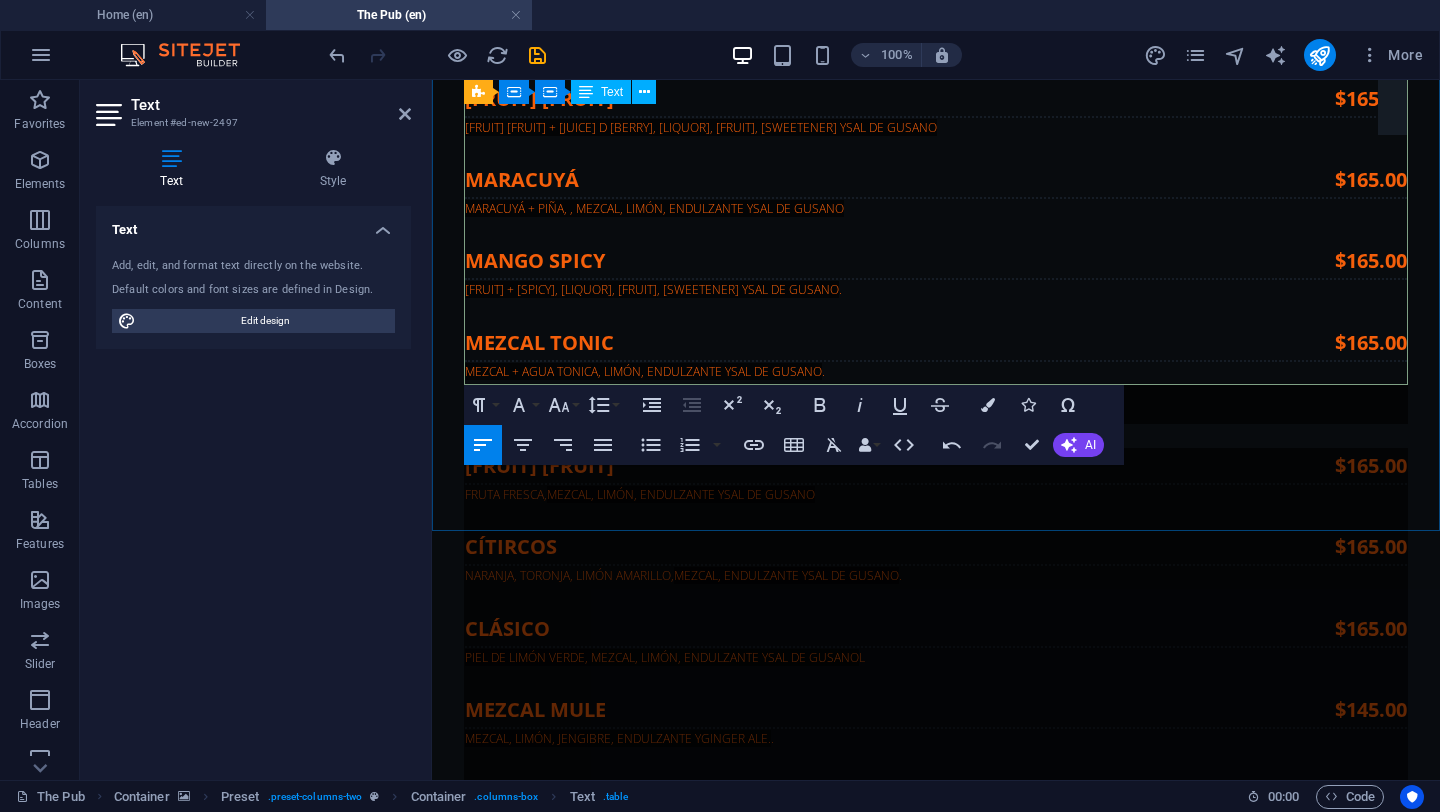 click at bounding box center [858, 7926] 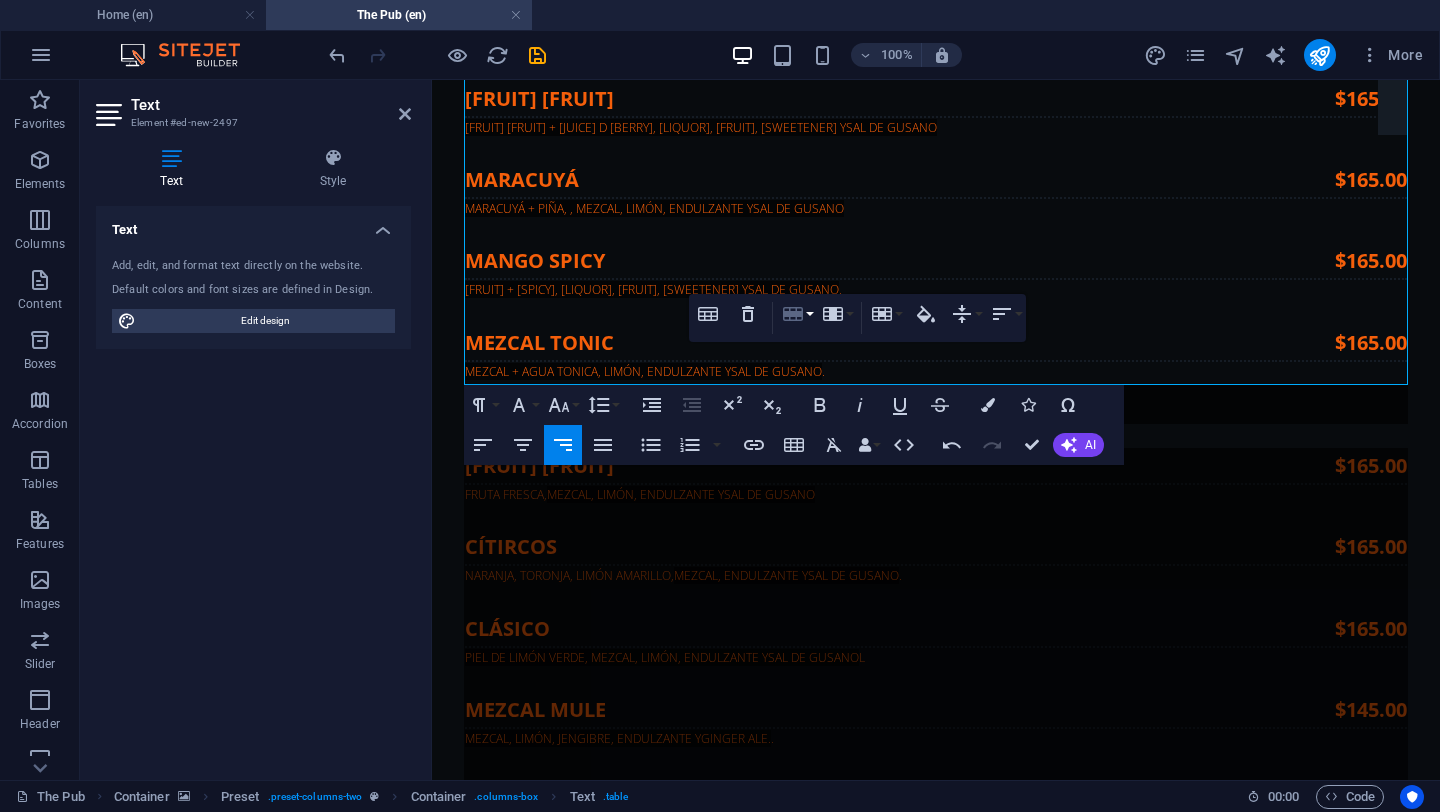click on "Row" at bounding box center [797, 314] 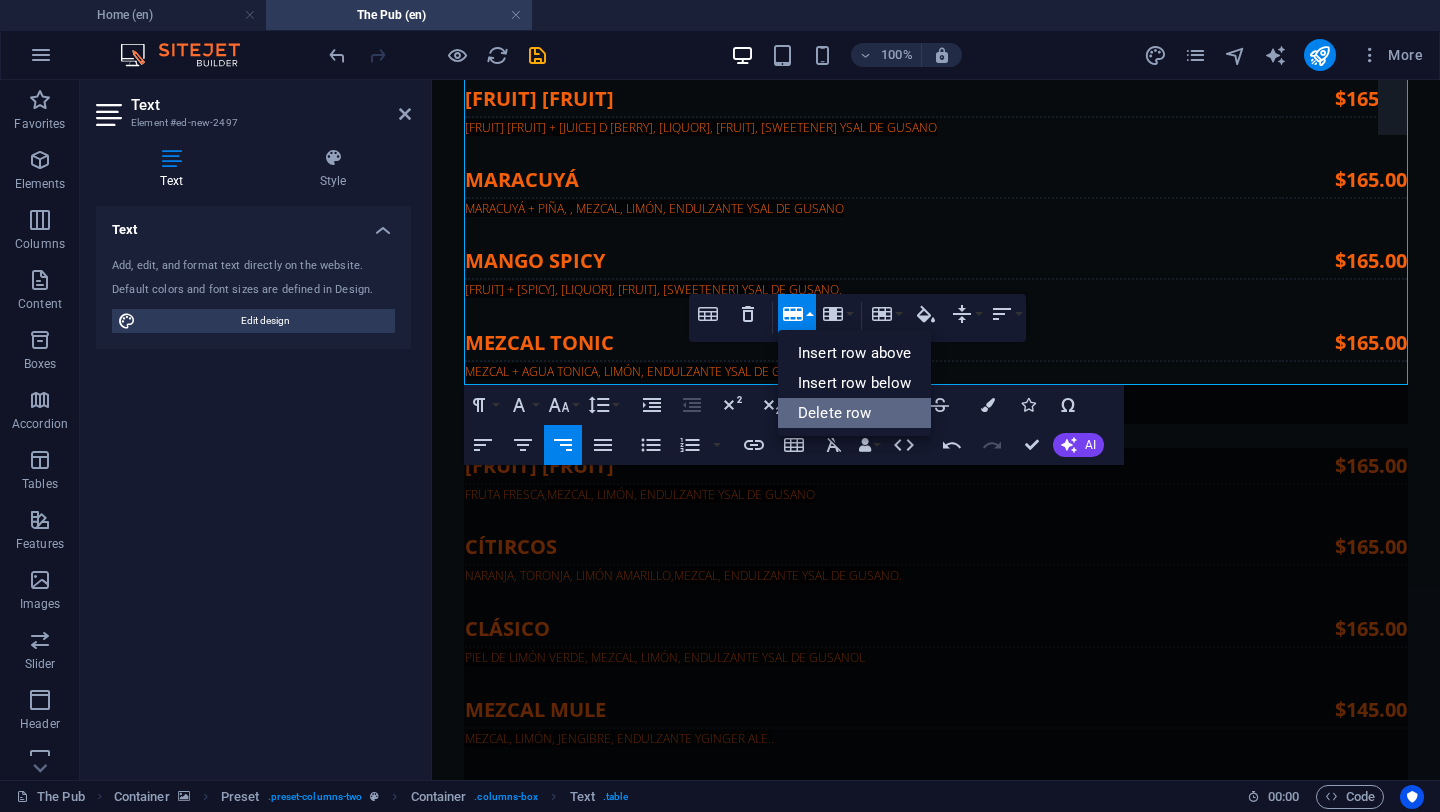 click on "Delete row" at bounding box center (854, 413) 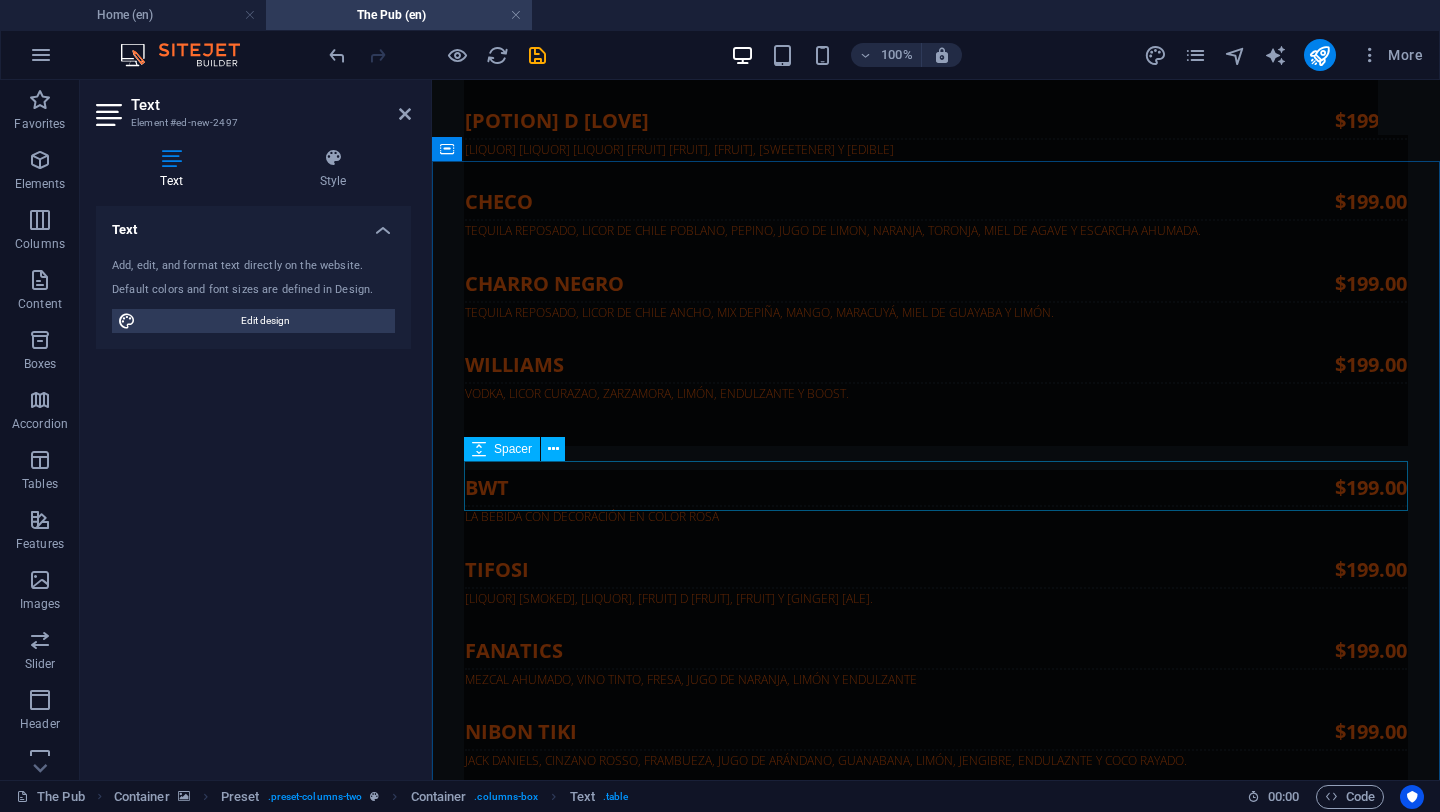 scroll, scrollTop: 4468, scrollLeft: 0, axis: vertical 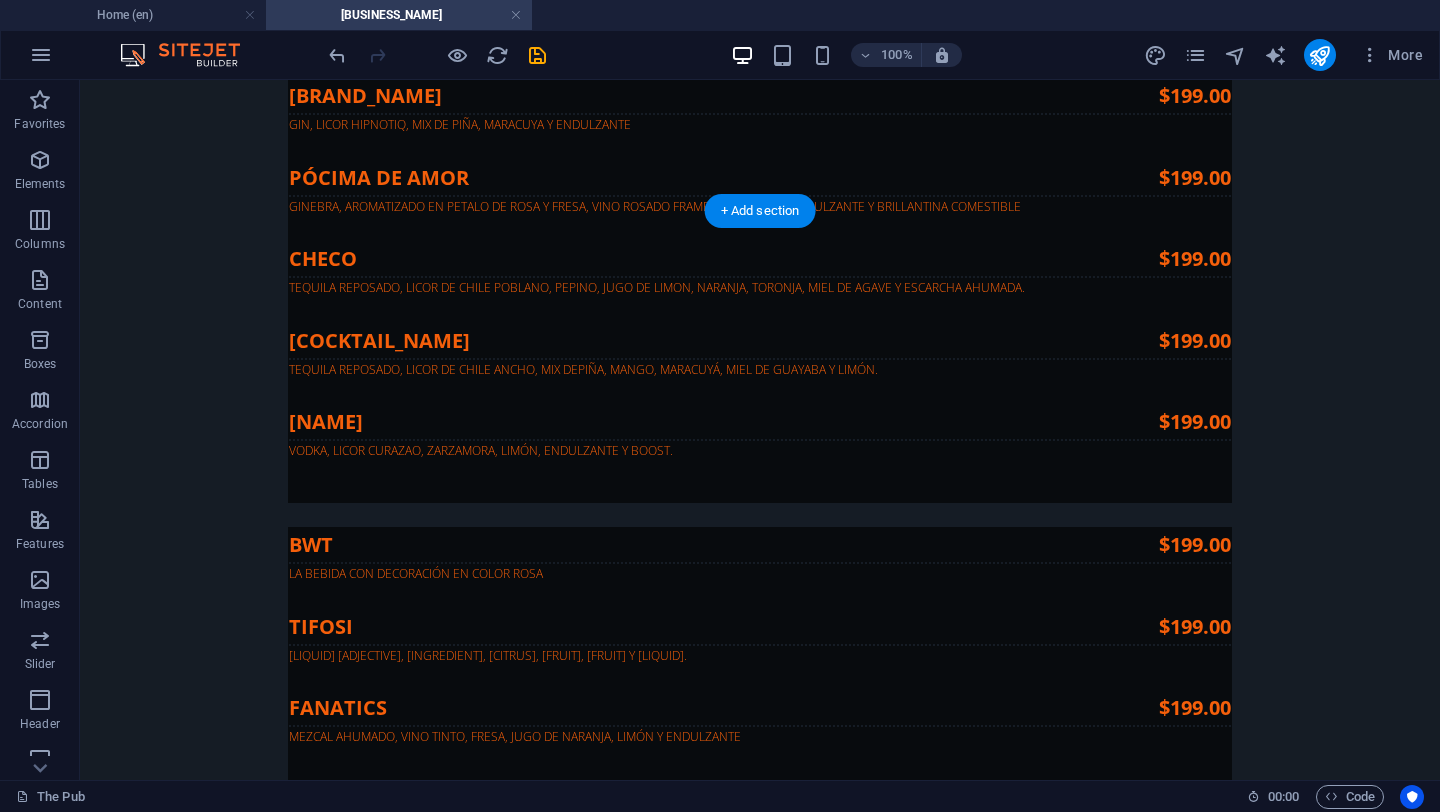 click at bounding box center (760, 4937) 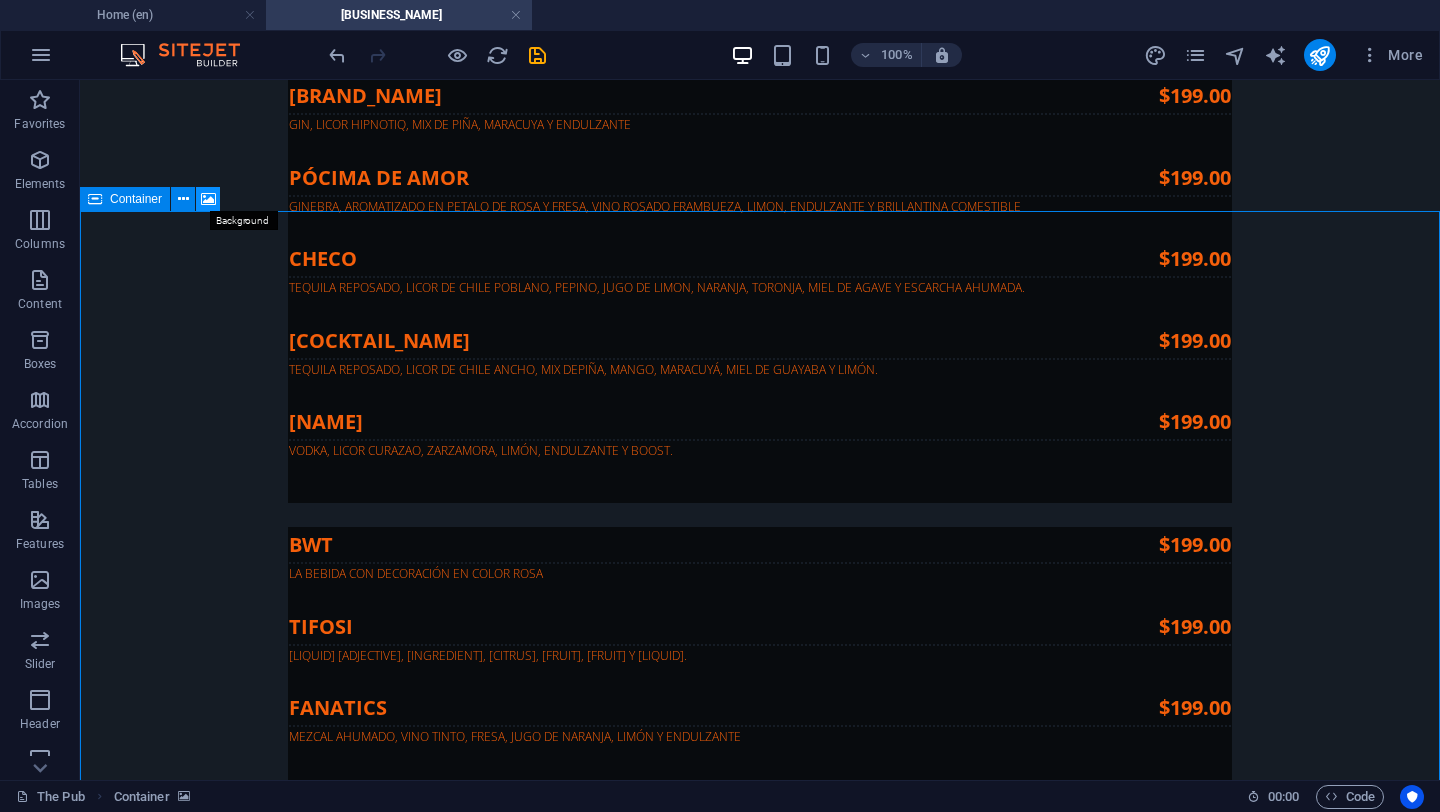 click at bounding box center (208, 199) 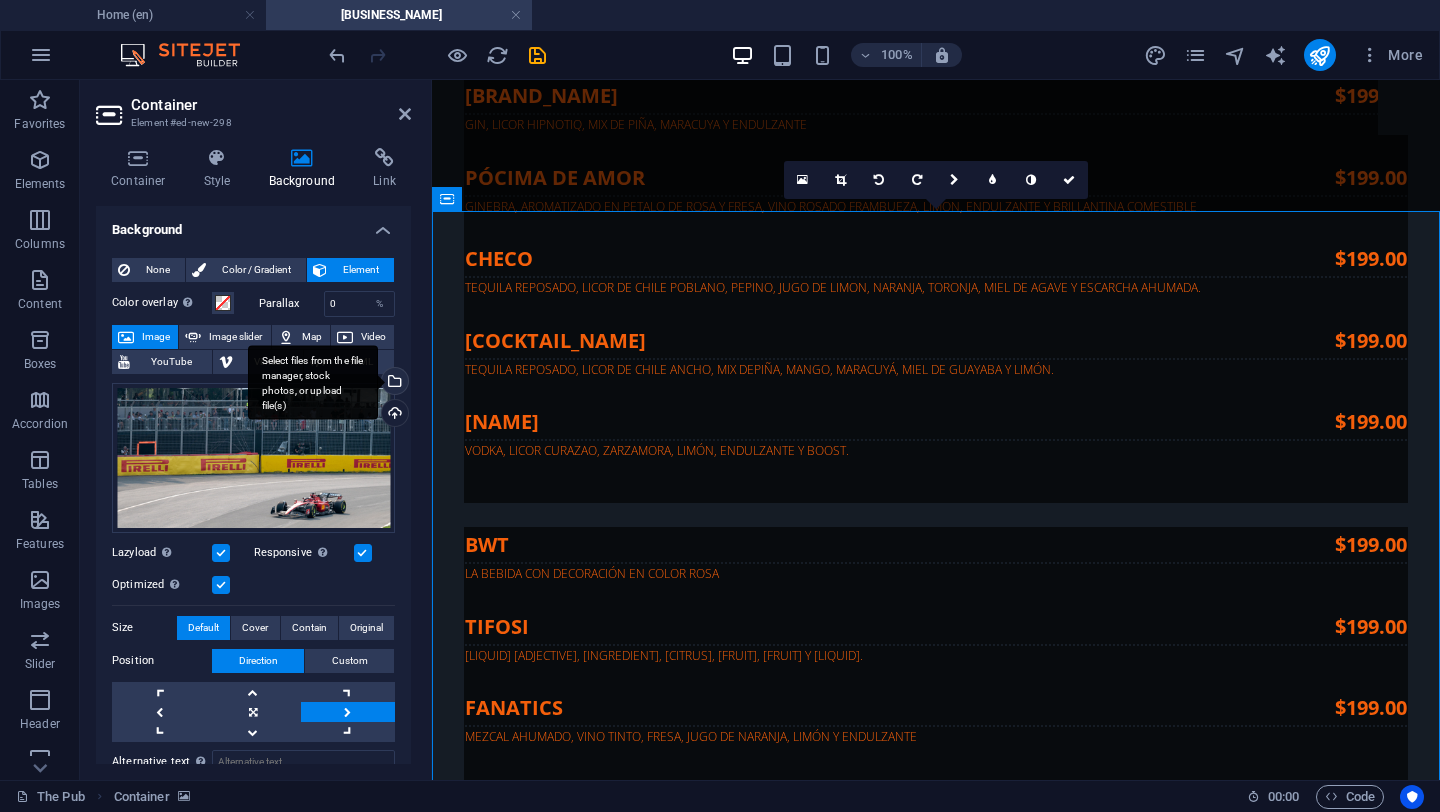 click on "Select files from the file manager, stock photos, or upload file(s)" at bounding box center [393, 383] 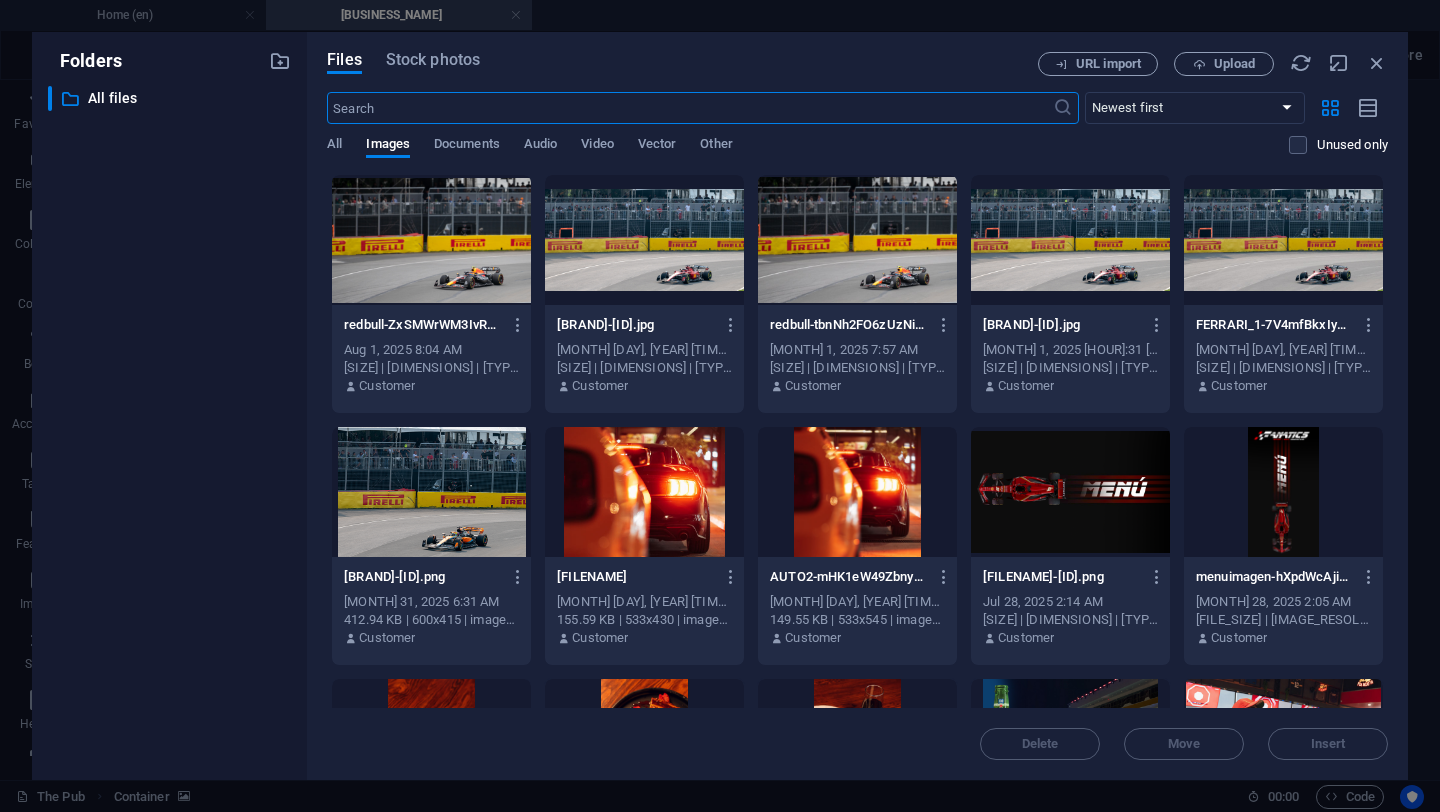 scroll, scrollTop: 4285, scrollLeft: 0, axis: vertical 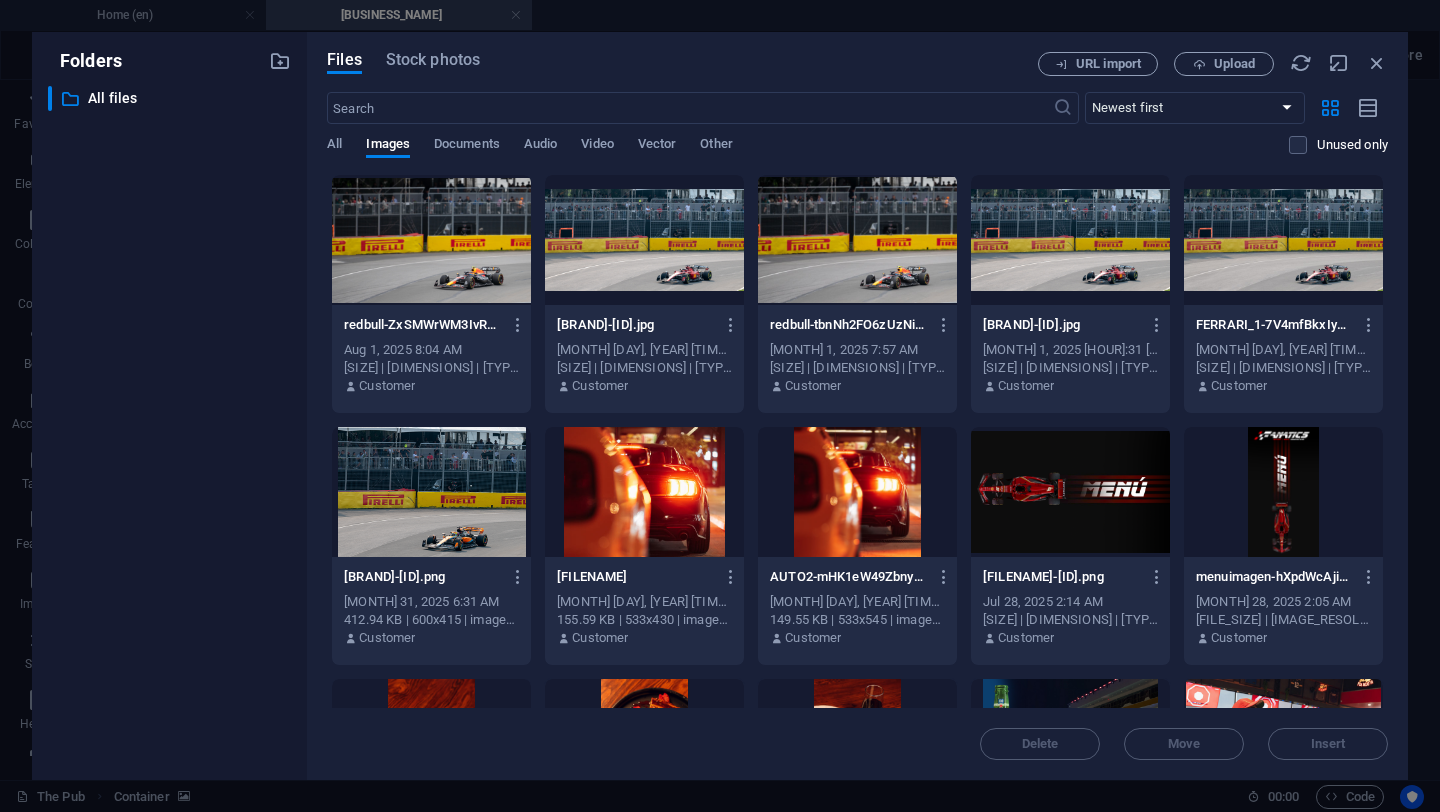 click at bounding box center [431, 240] 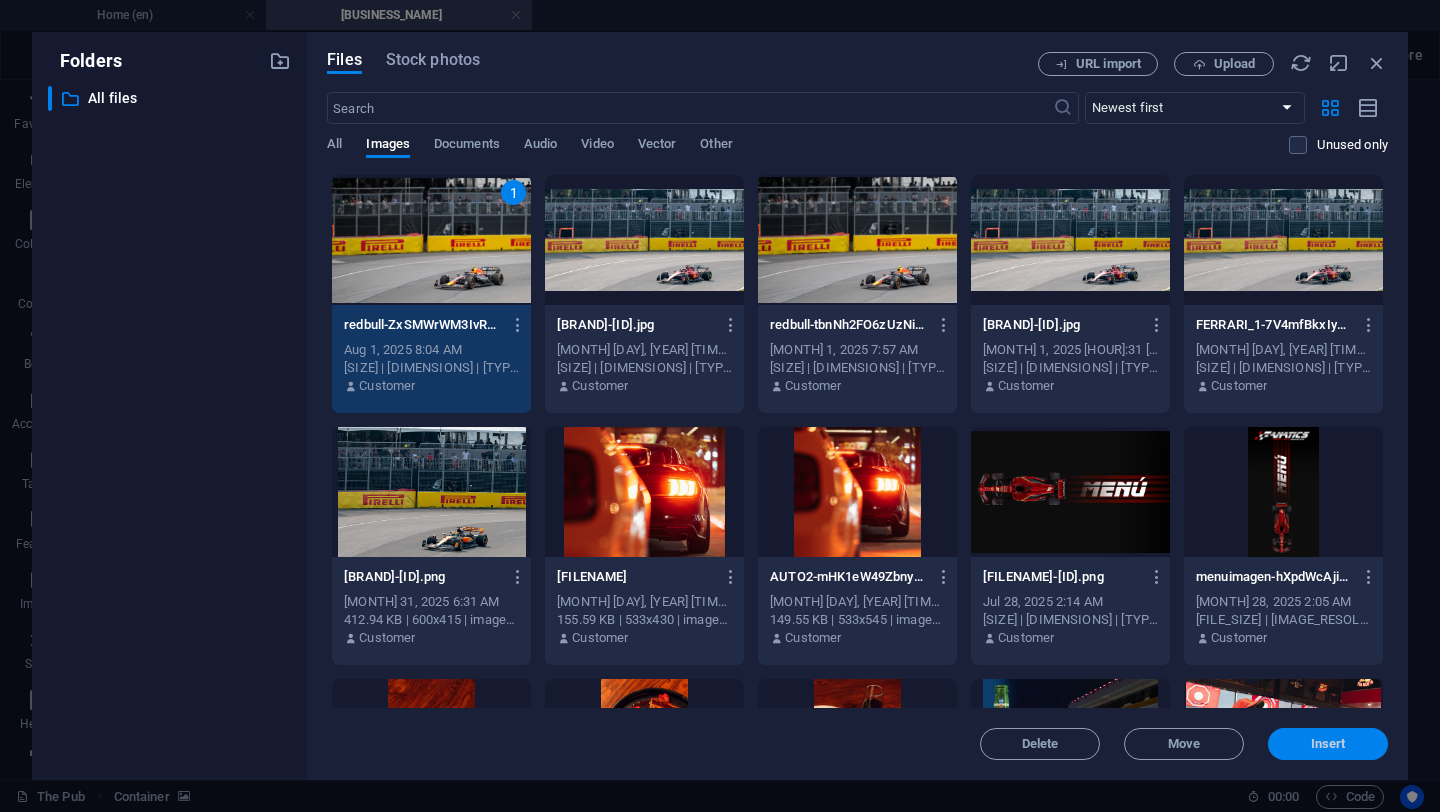 click on "Insert" at bounding box center [1328, 744] 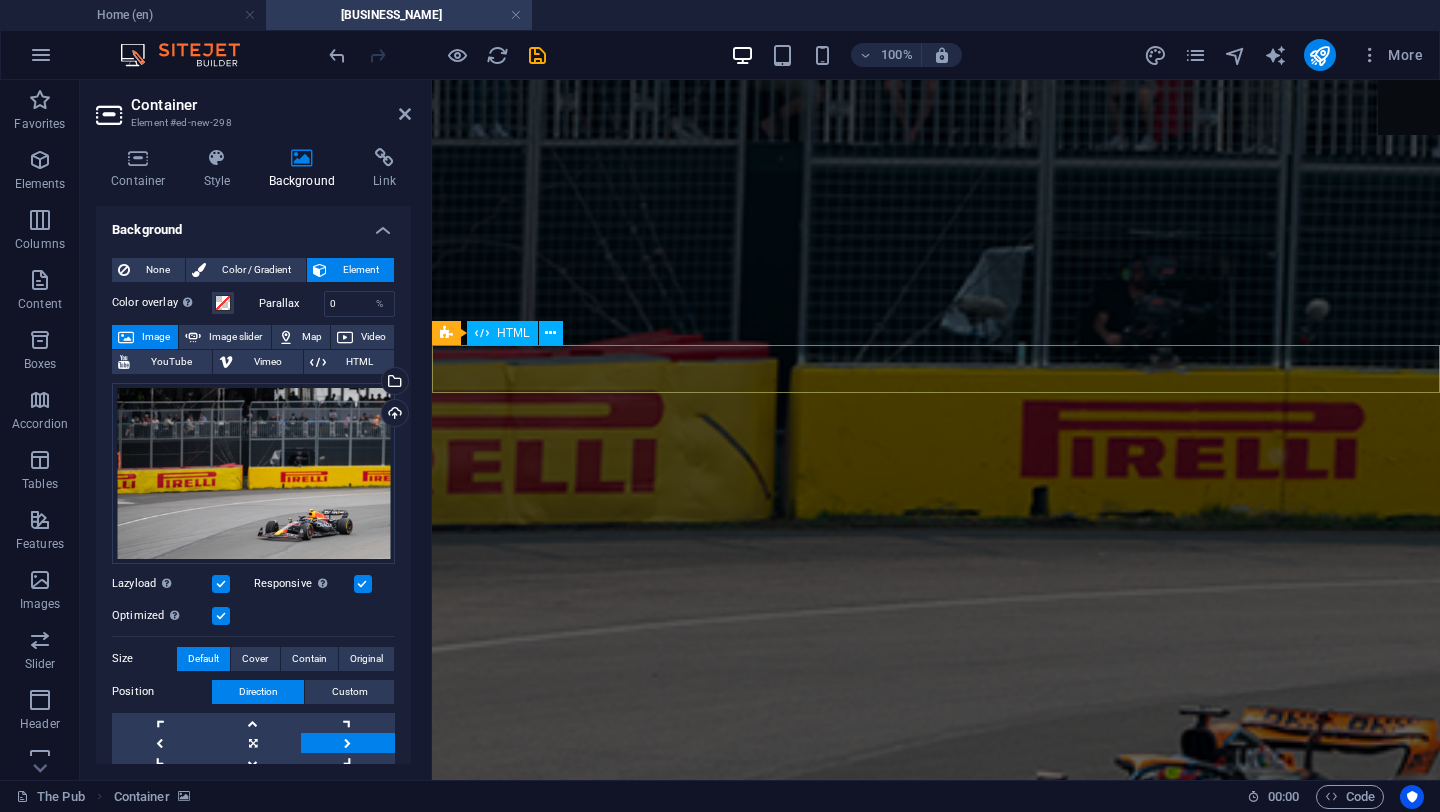 scroll, scrollTop: 2943, scrollLeft: 0, axis: vertical 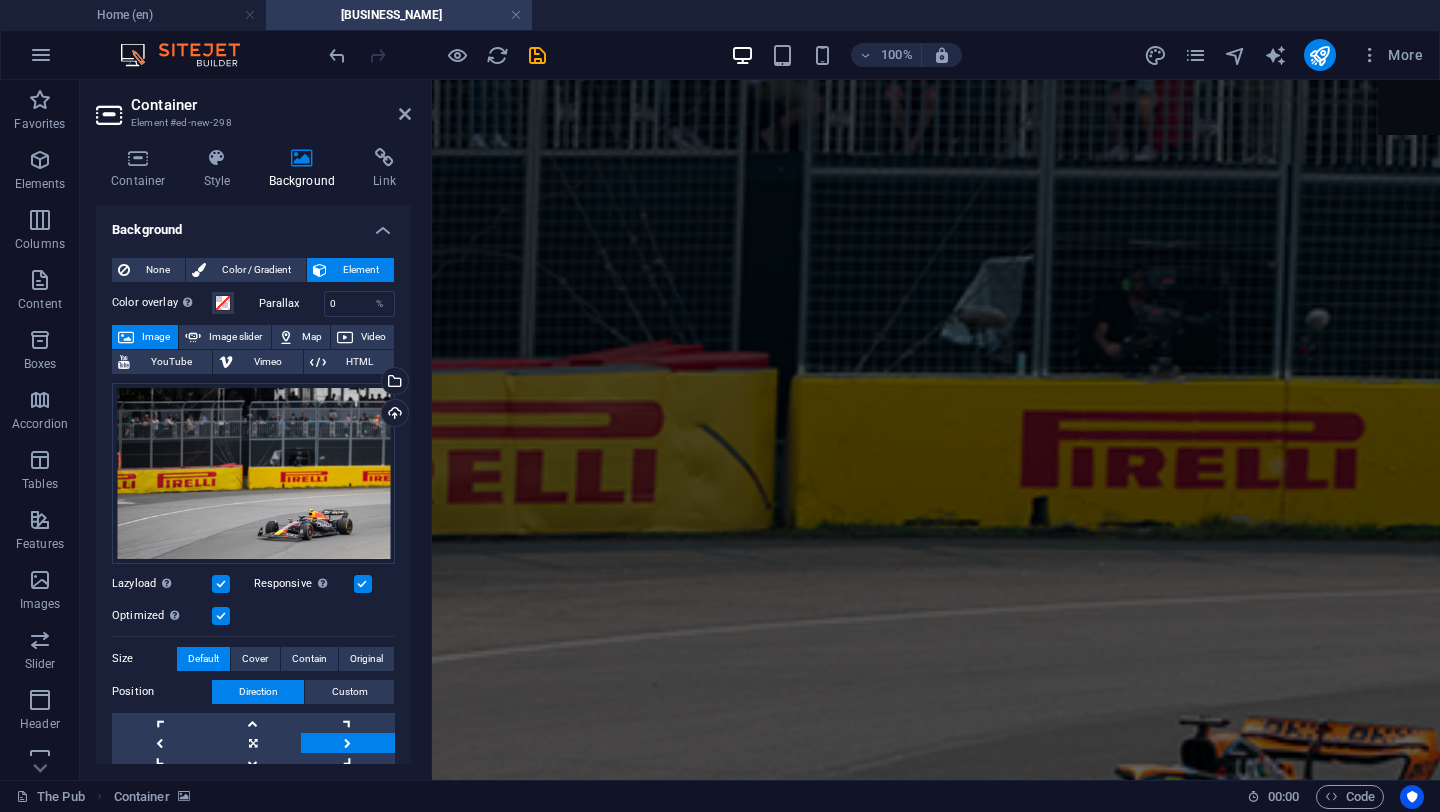 click at bounding box center [936, 3391] 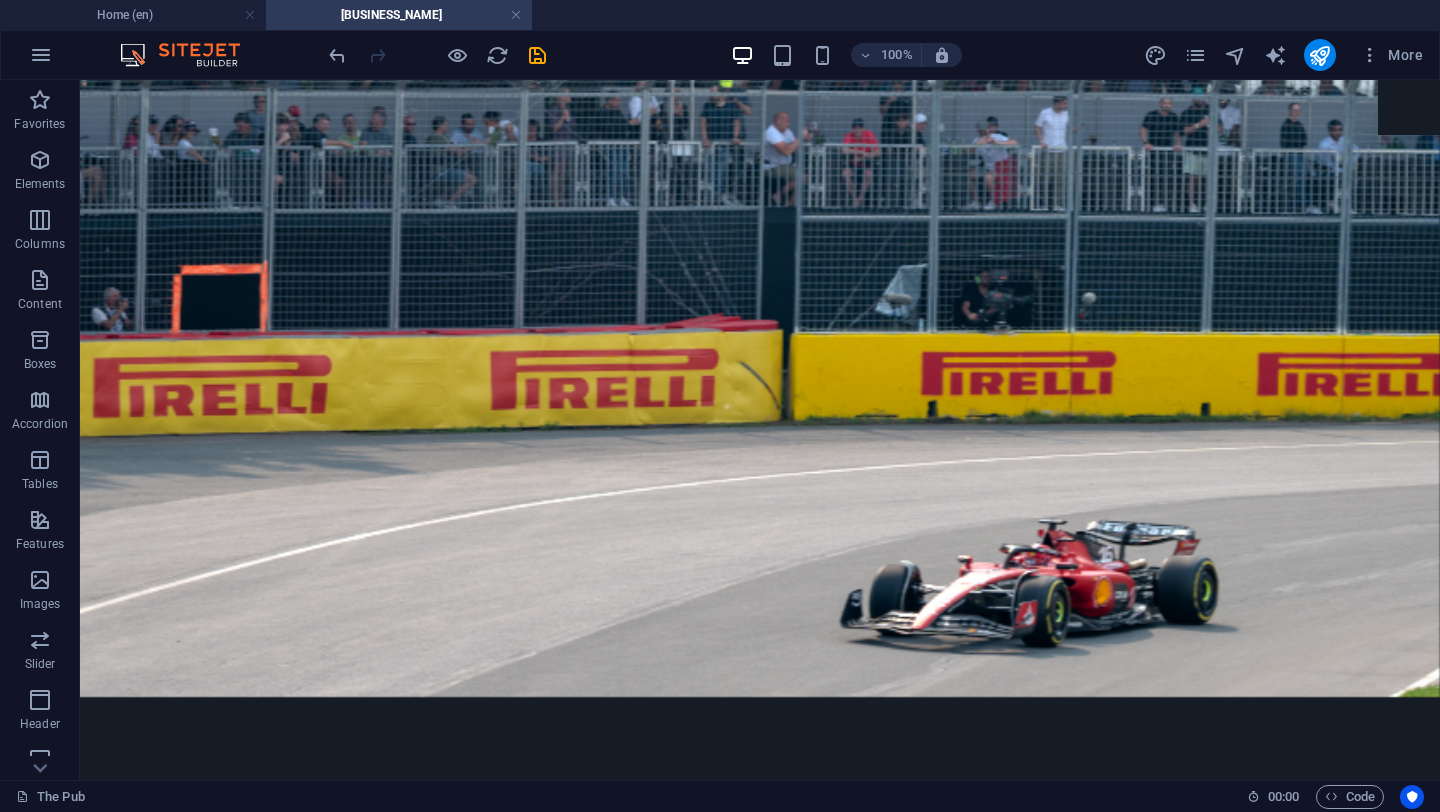 scroll, scrollTop: 5720, scrollLeft: 0, axis: vertical 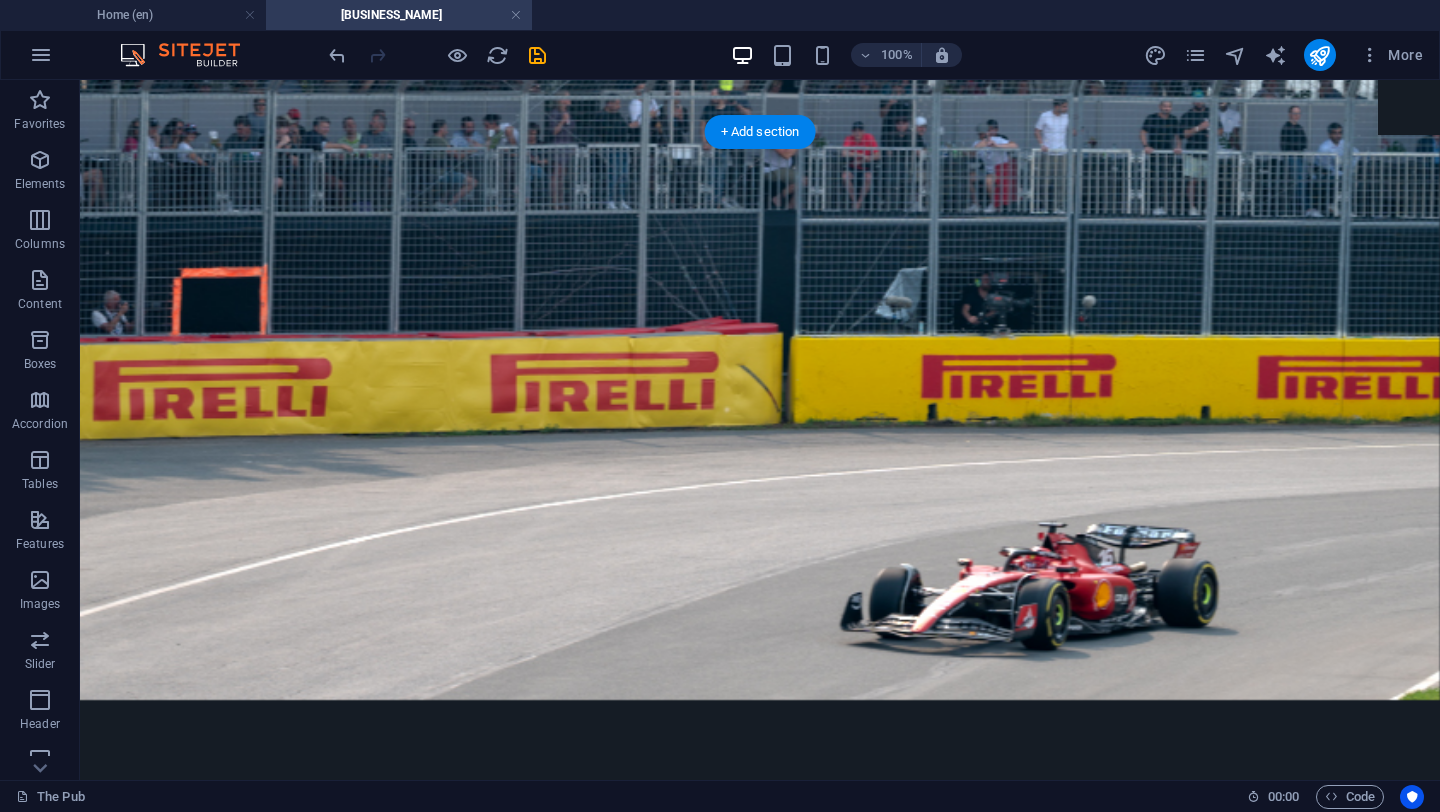 click at bounding box center [760, 5850] 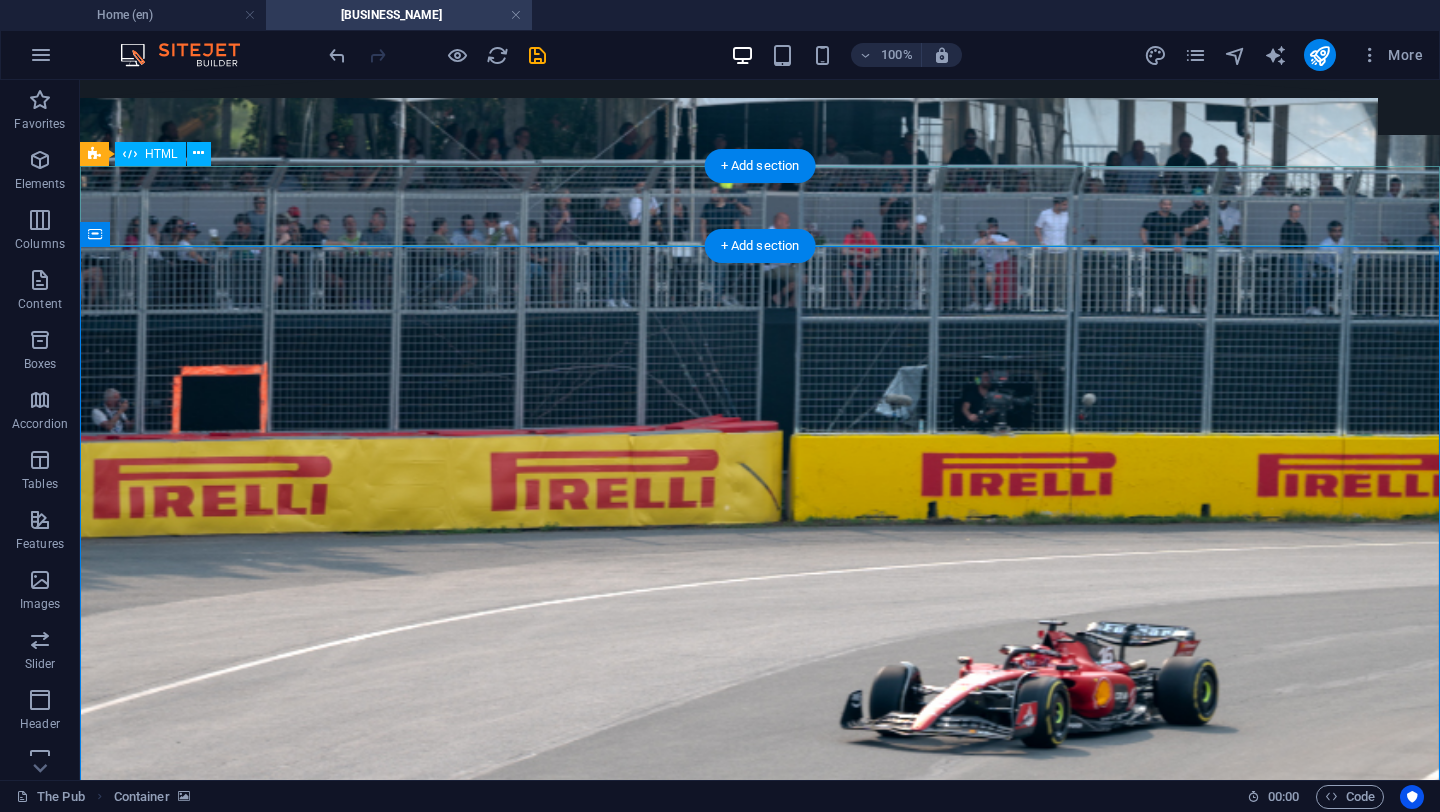 scroll, scrollTop: 5601, scrollLeft: 0, axis: vertical 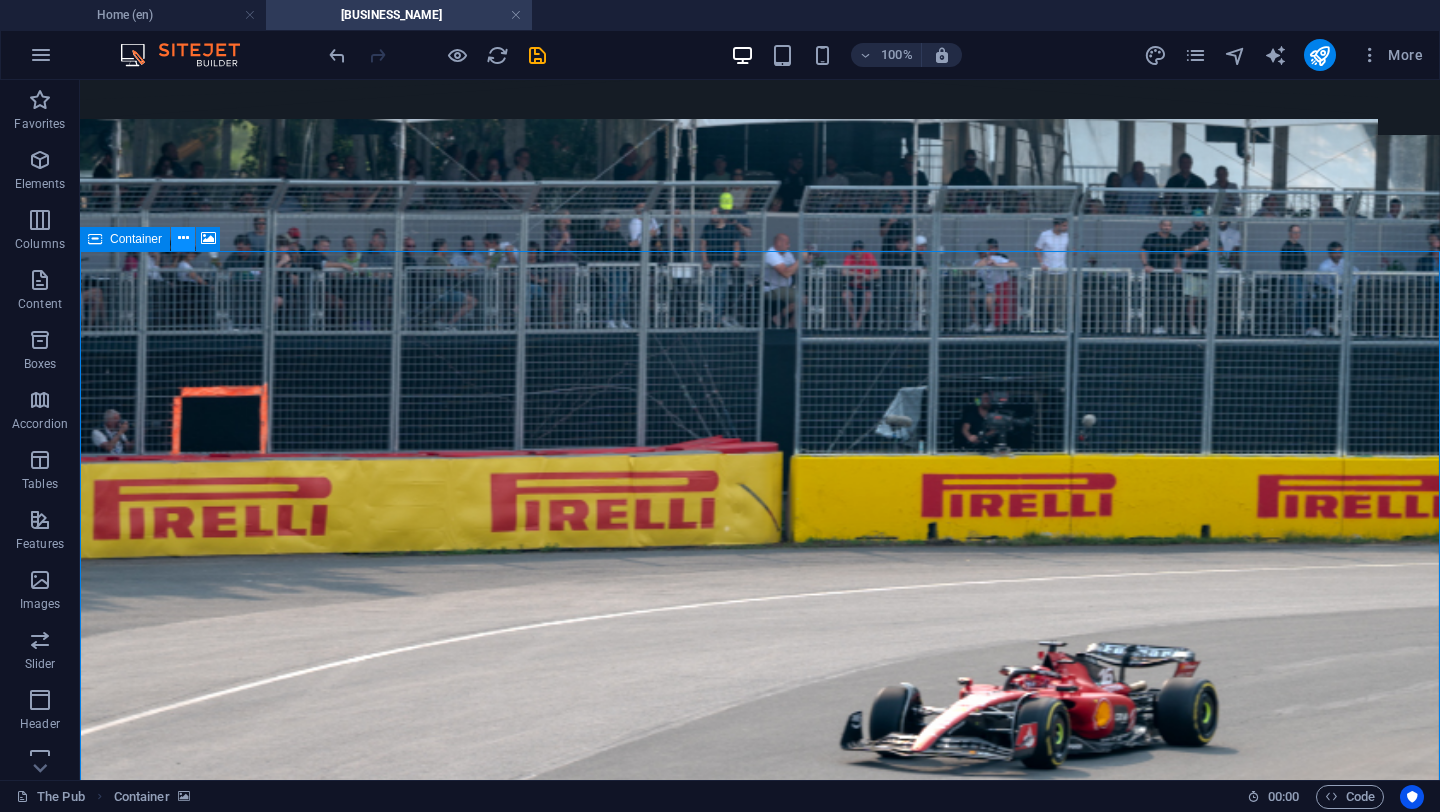click at bounding box center [183, 238] 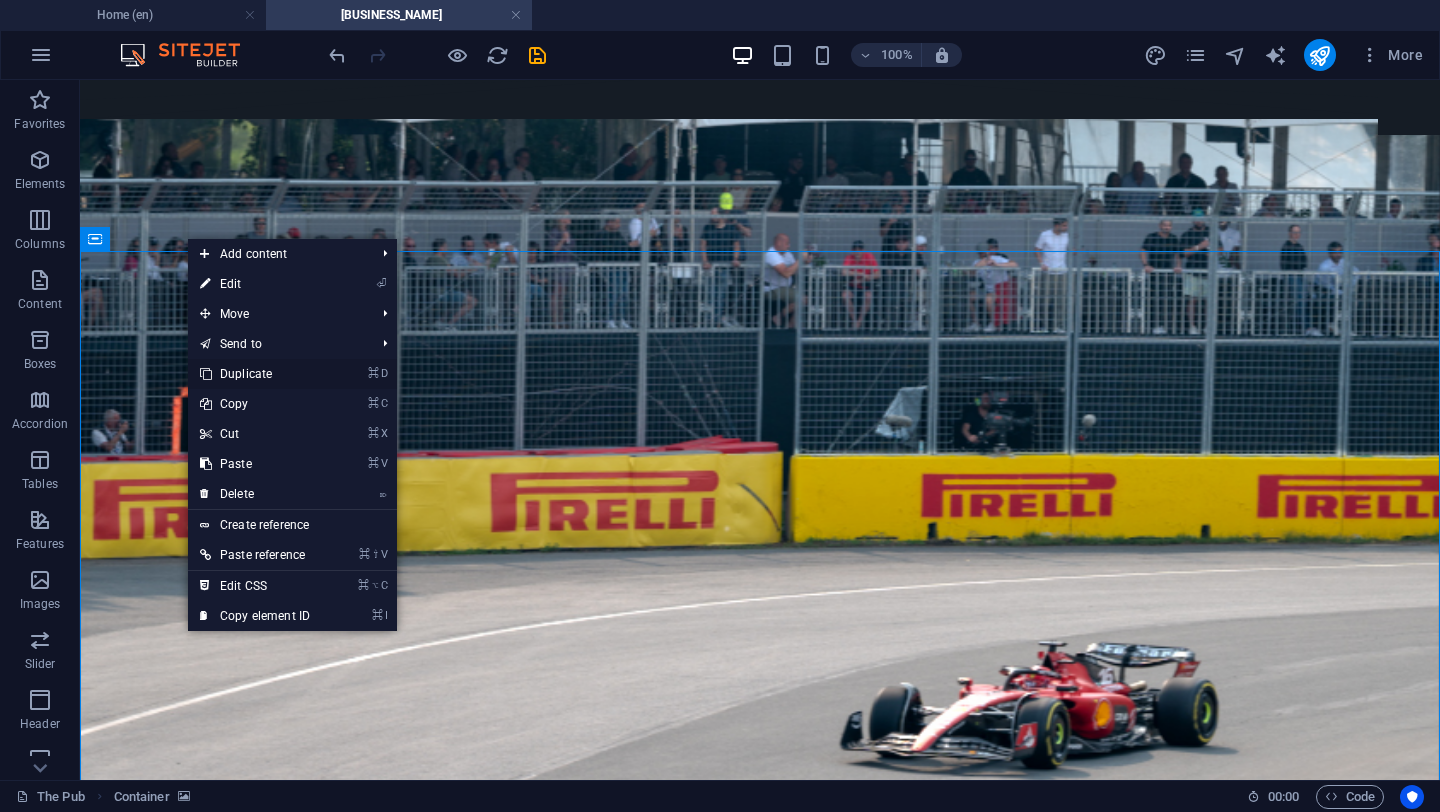 click on "⌘ D  Duplicate" at bounding box center [255, 374] 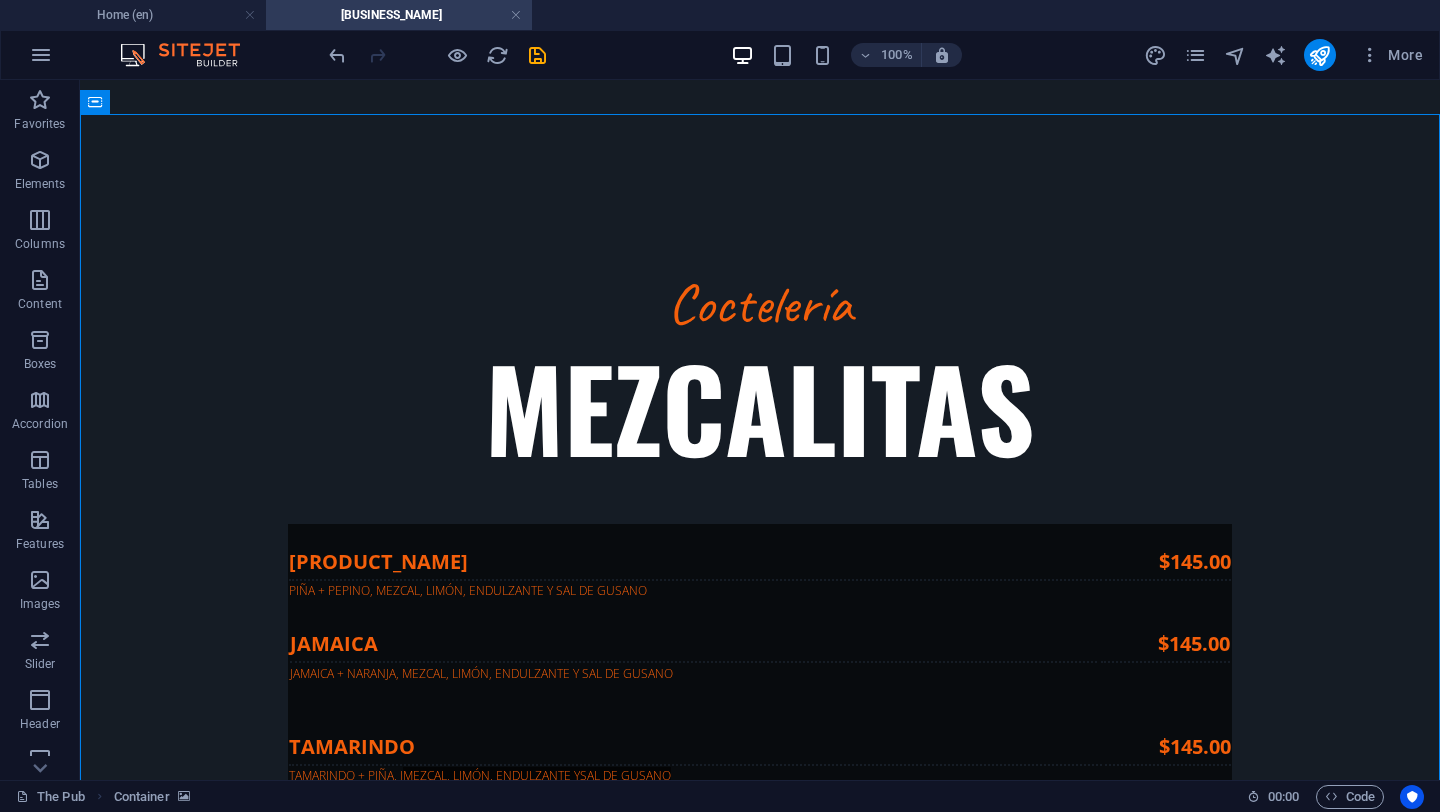 scroll, scrollTop: 6730, scrollLeft: 0, axis: vertical 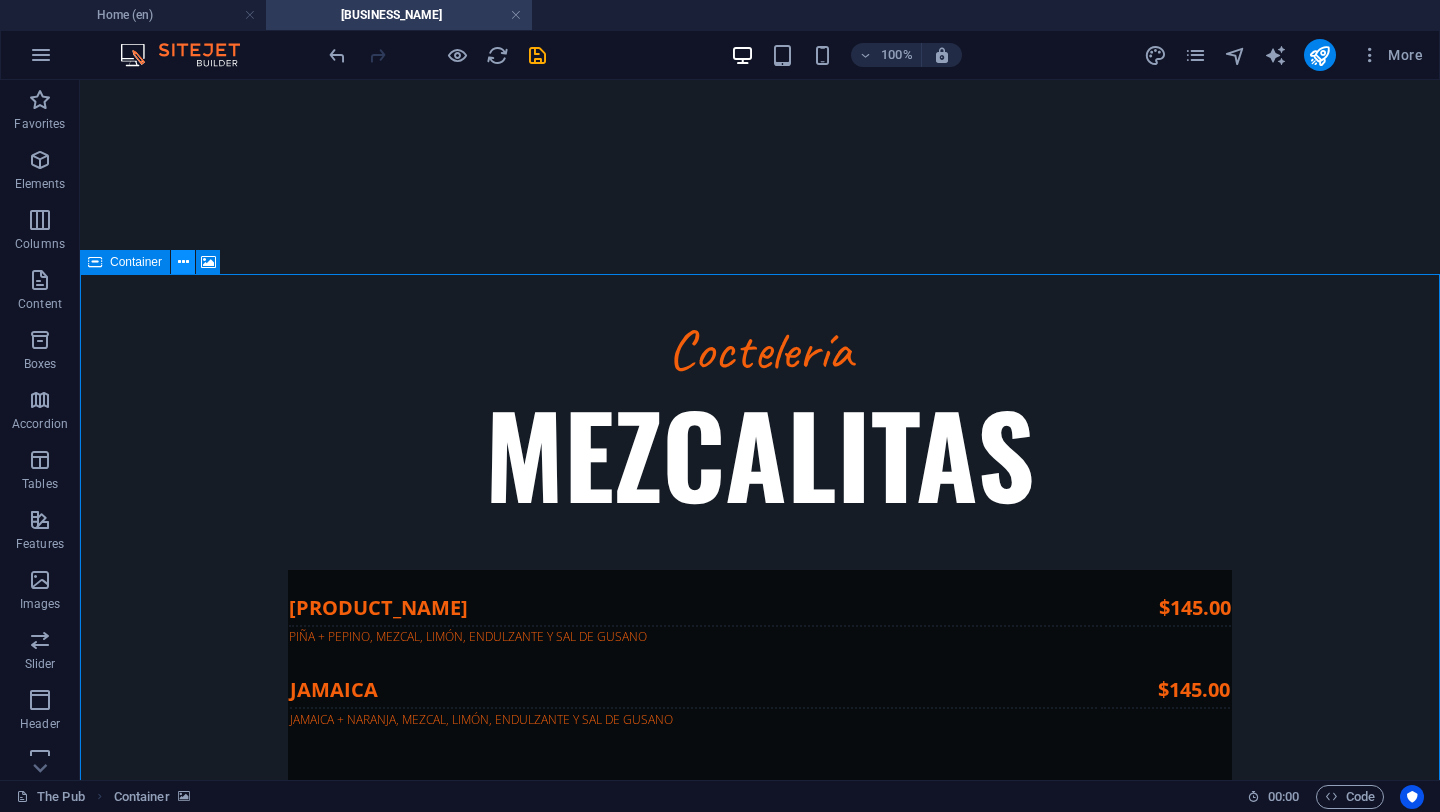 click at bounding box center (183, 262) 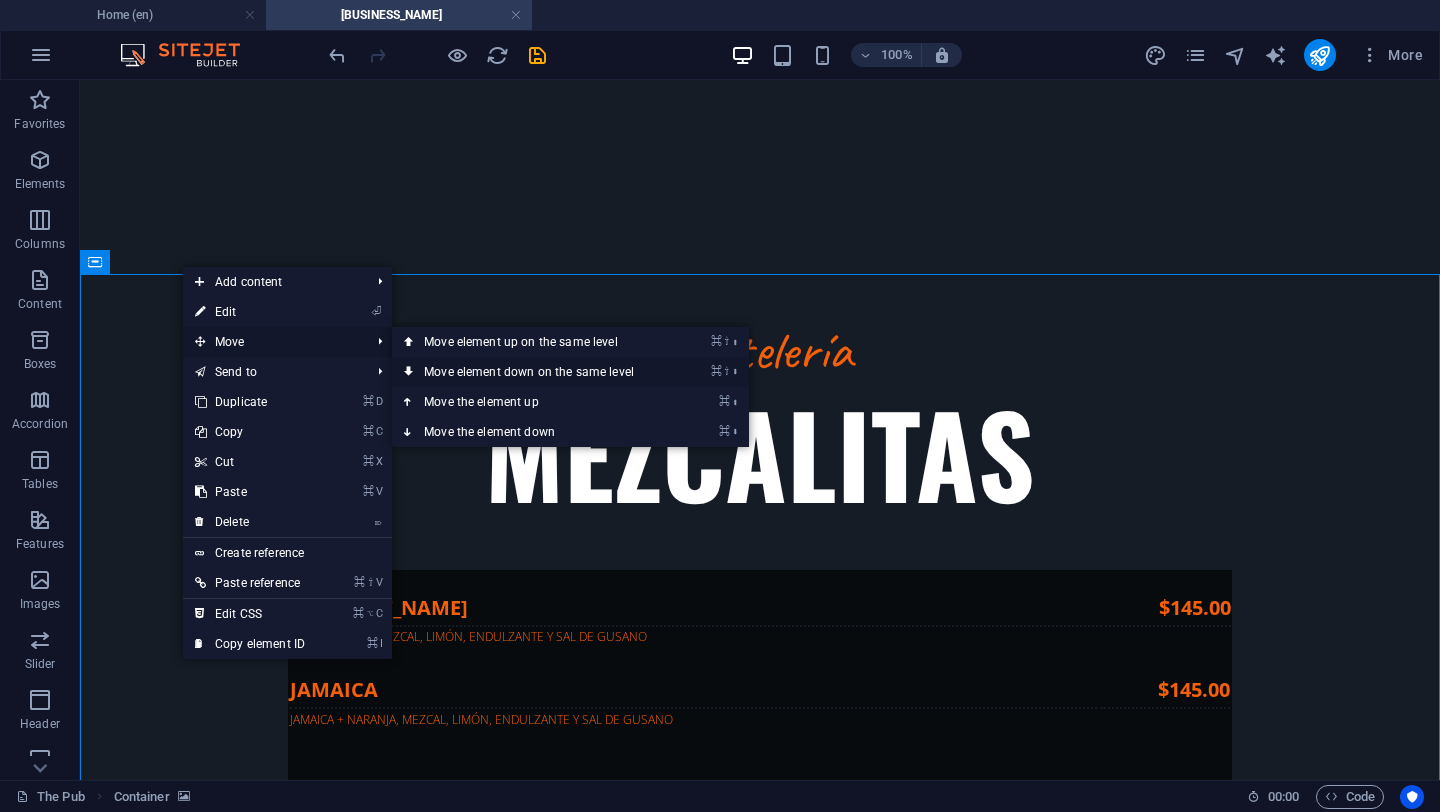 click on "⌘ ⇧ ⬇  Move element down on the same level" at bounding box center [533, 372] 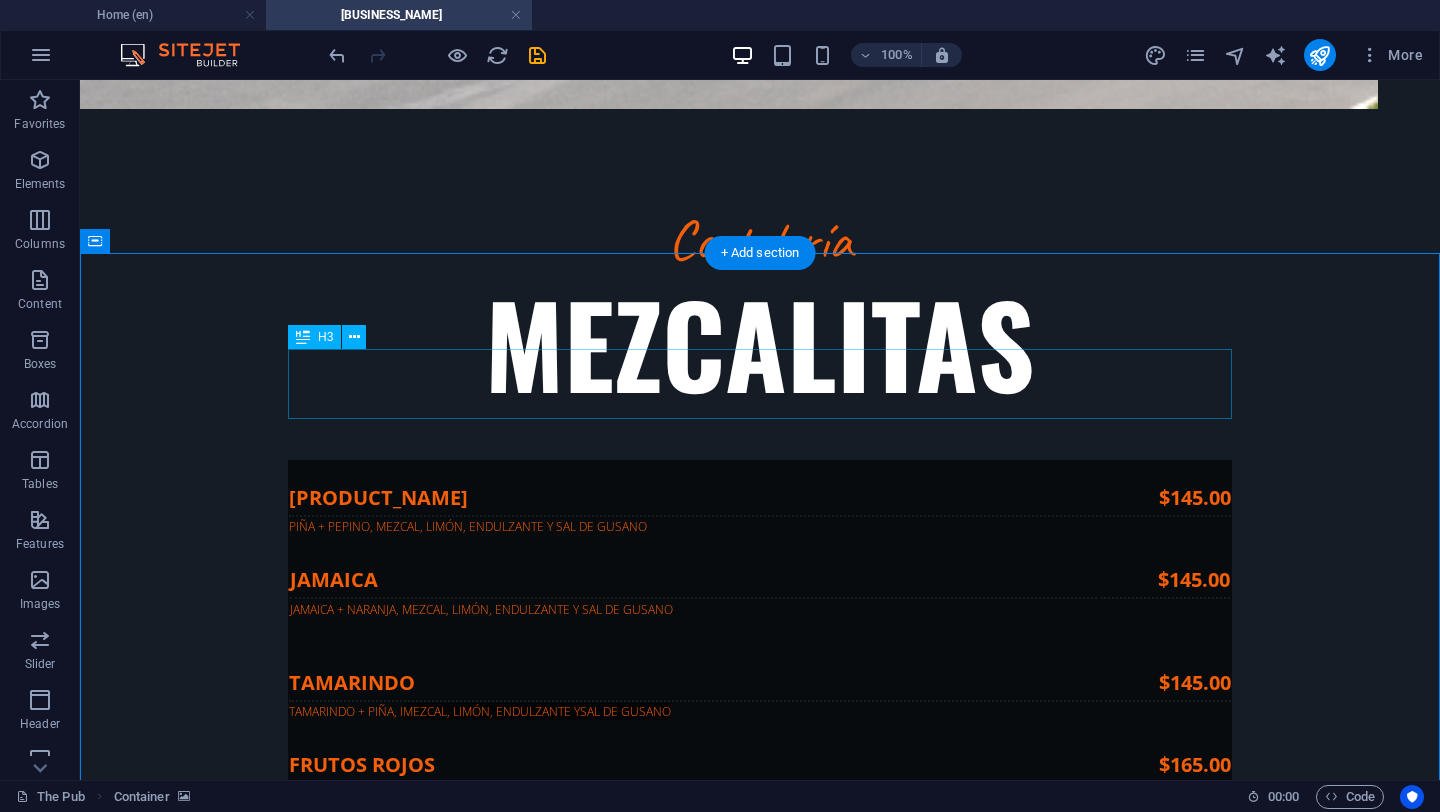 scroll, scrollTop: 6844, scrollLeft: 0, axis: vertical 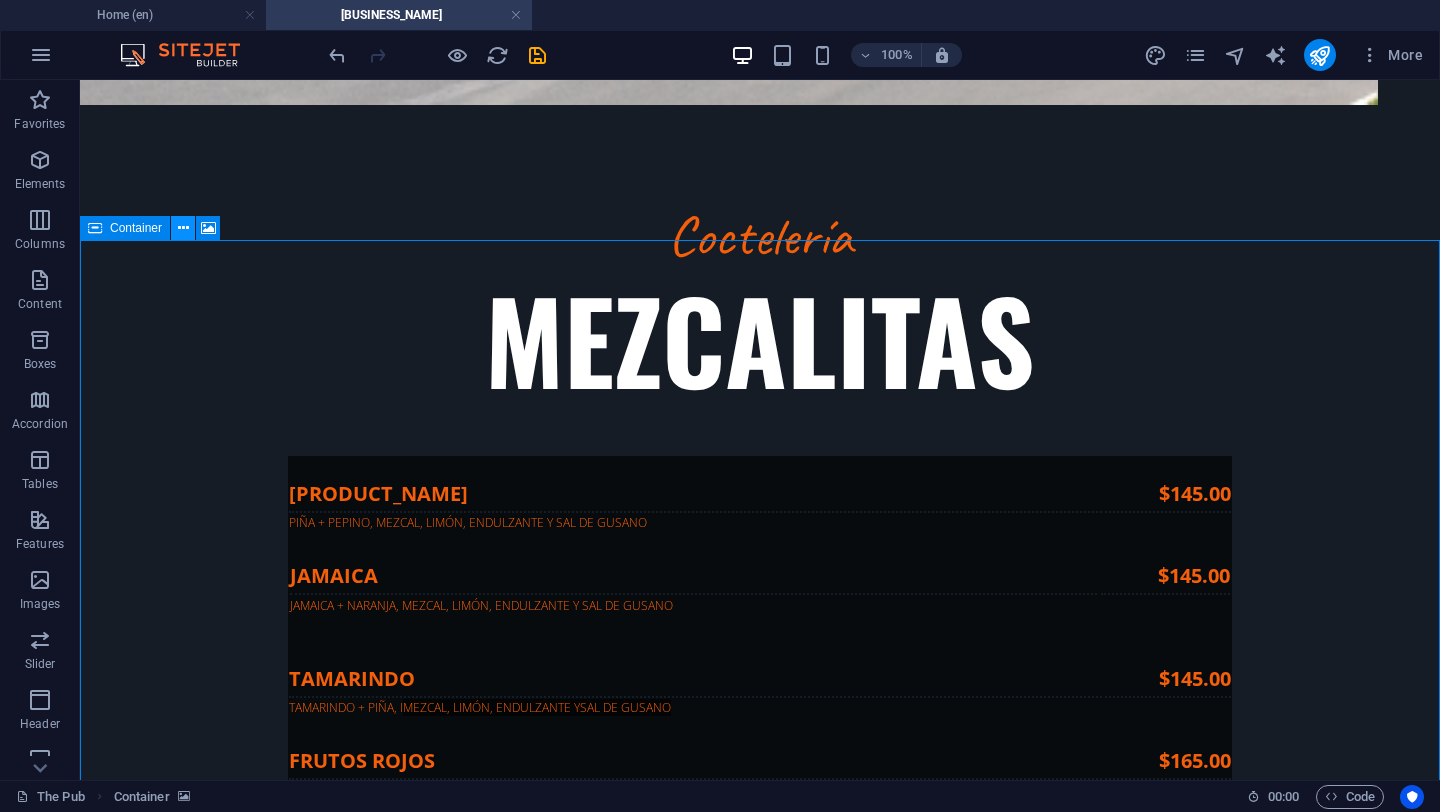 click at bounding box center [183, 228] 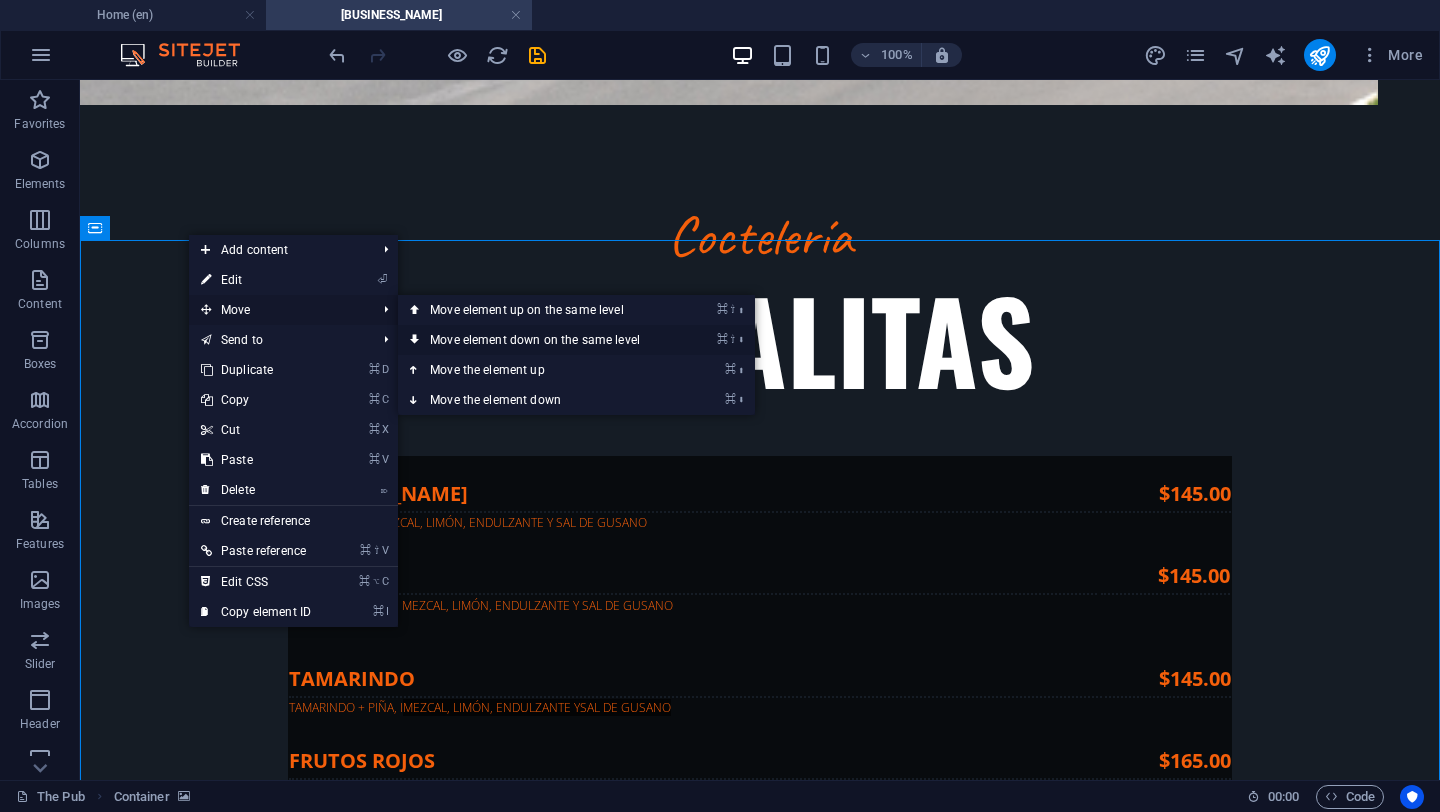 click on "⌘ ⇧ ⬇  Move element down on the same level" at bounding box center [539, 340] 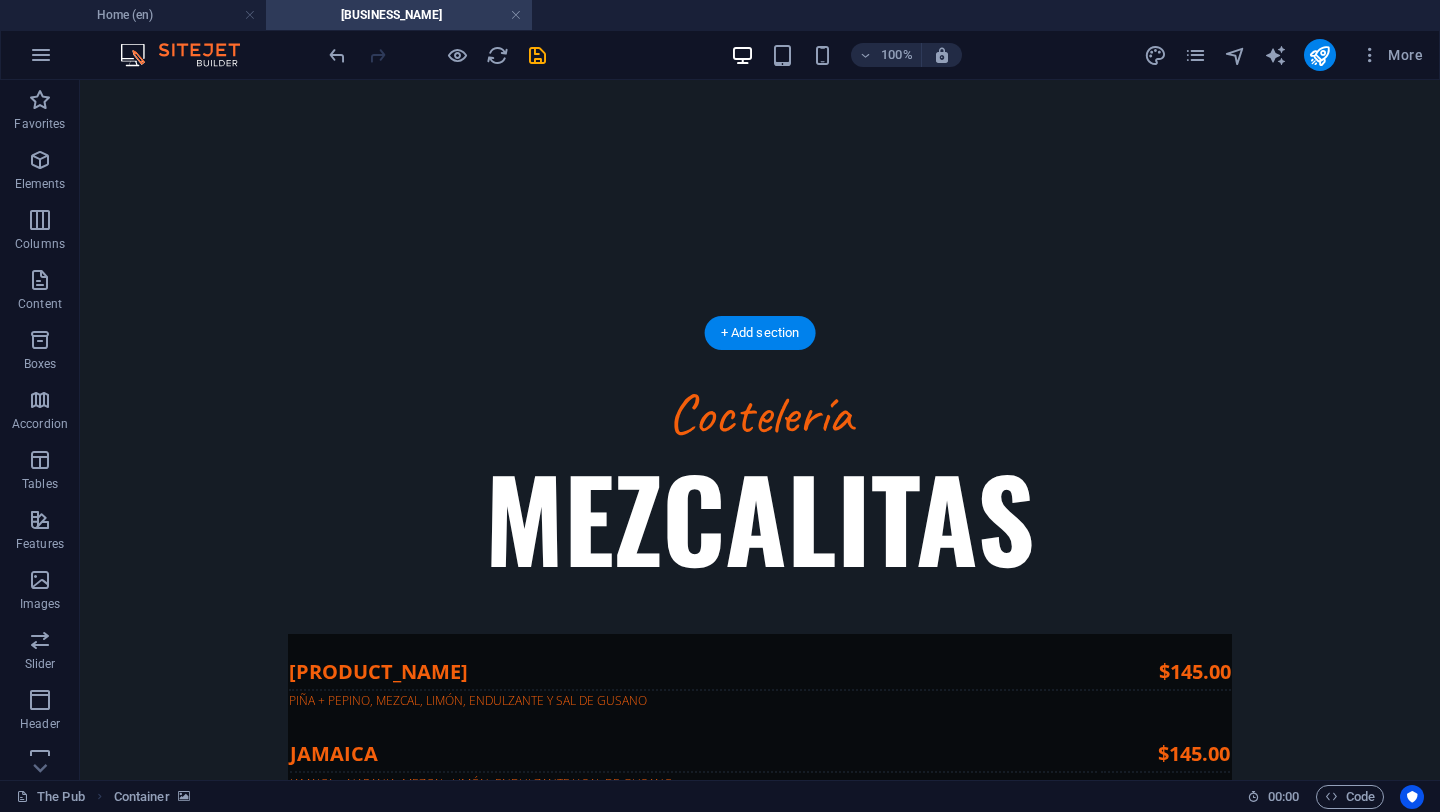 scroll, scrollTop: 6636, scrollLeft: 0, axis: vertical 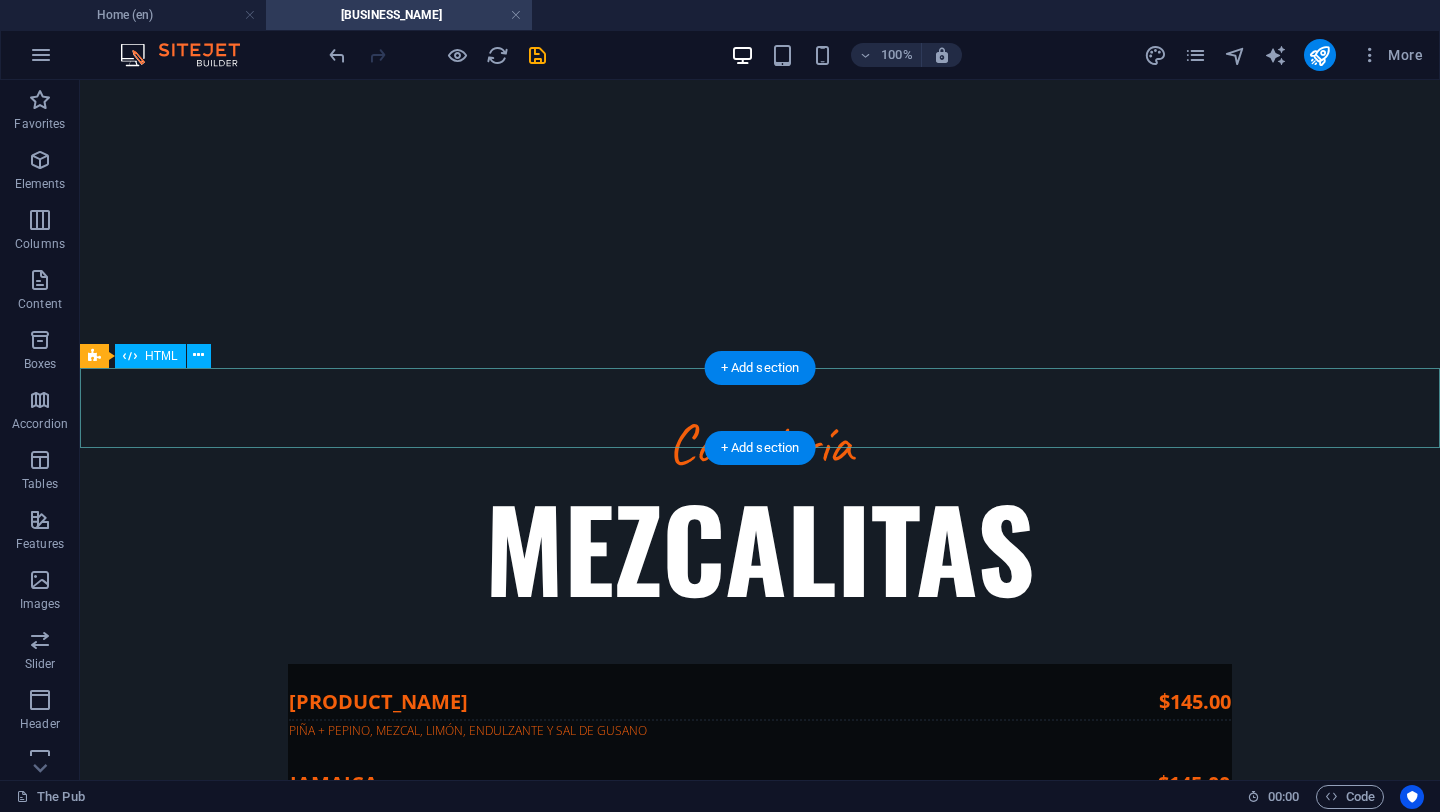 click at bounding box center [760, 7010] 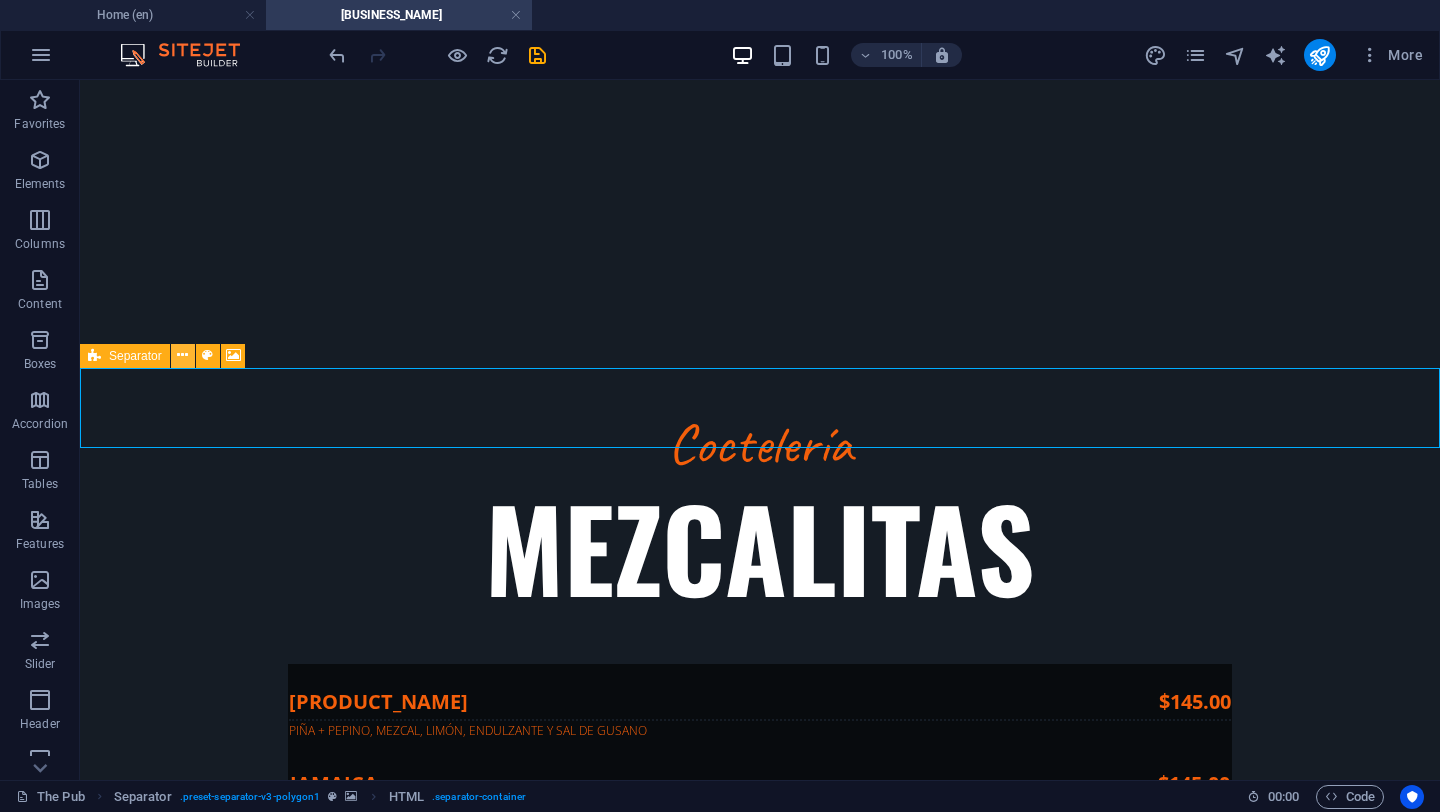 click at bounding box center [182, 355] 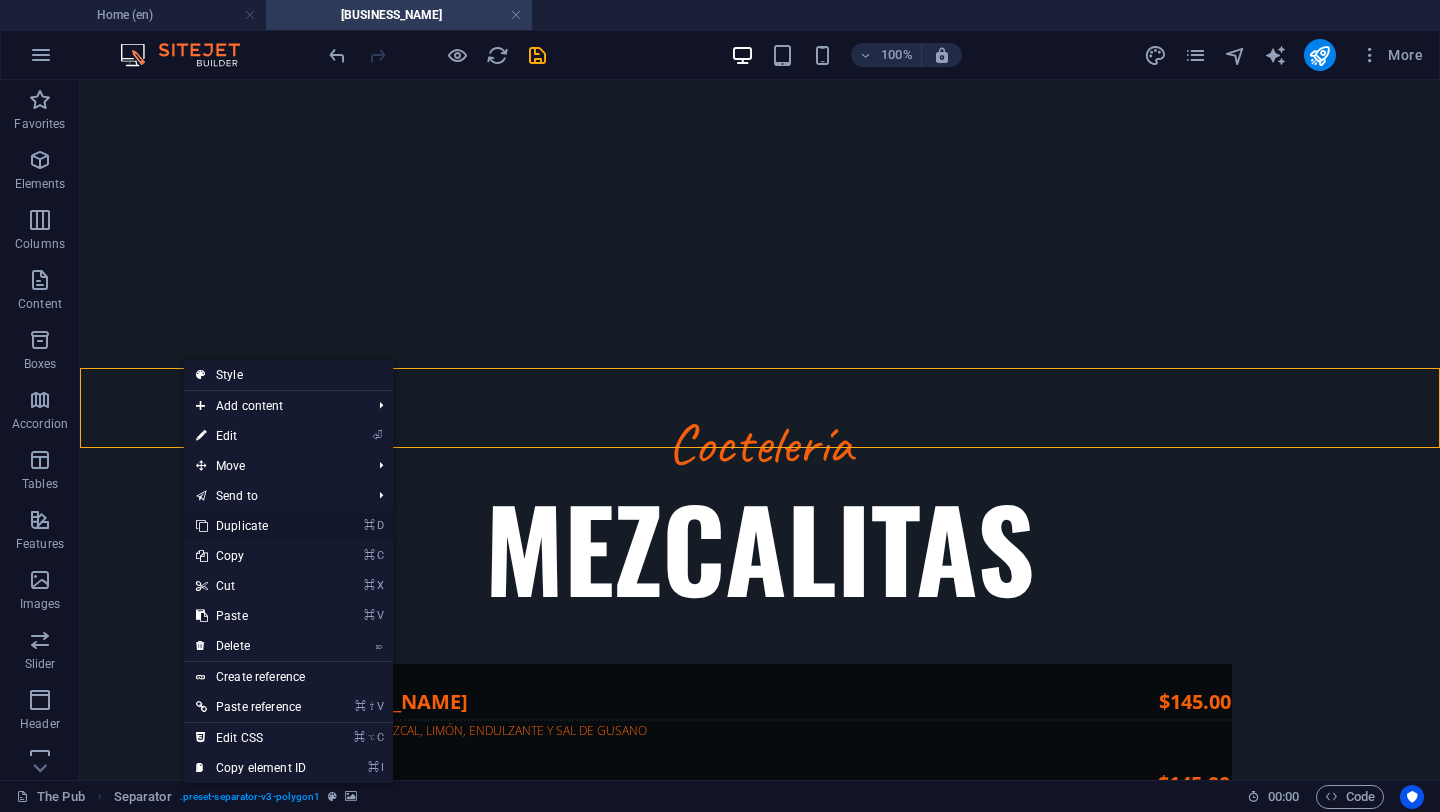 click on "⌘ D  Duplicate" at bounding box center (251, 526) 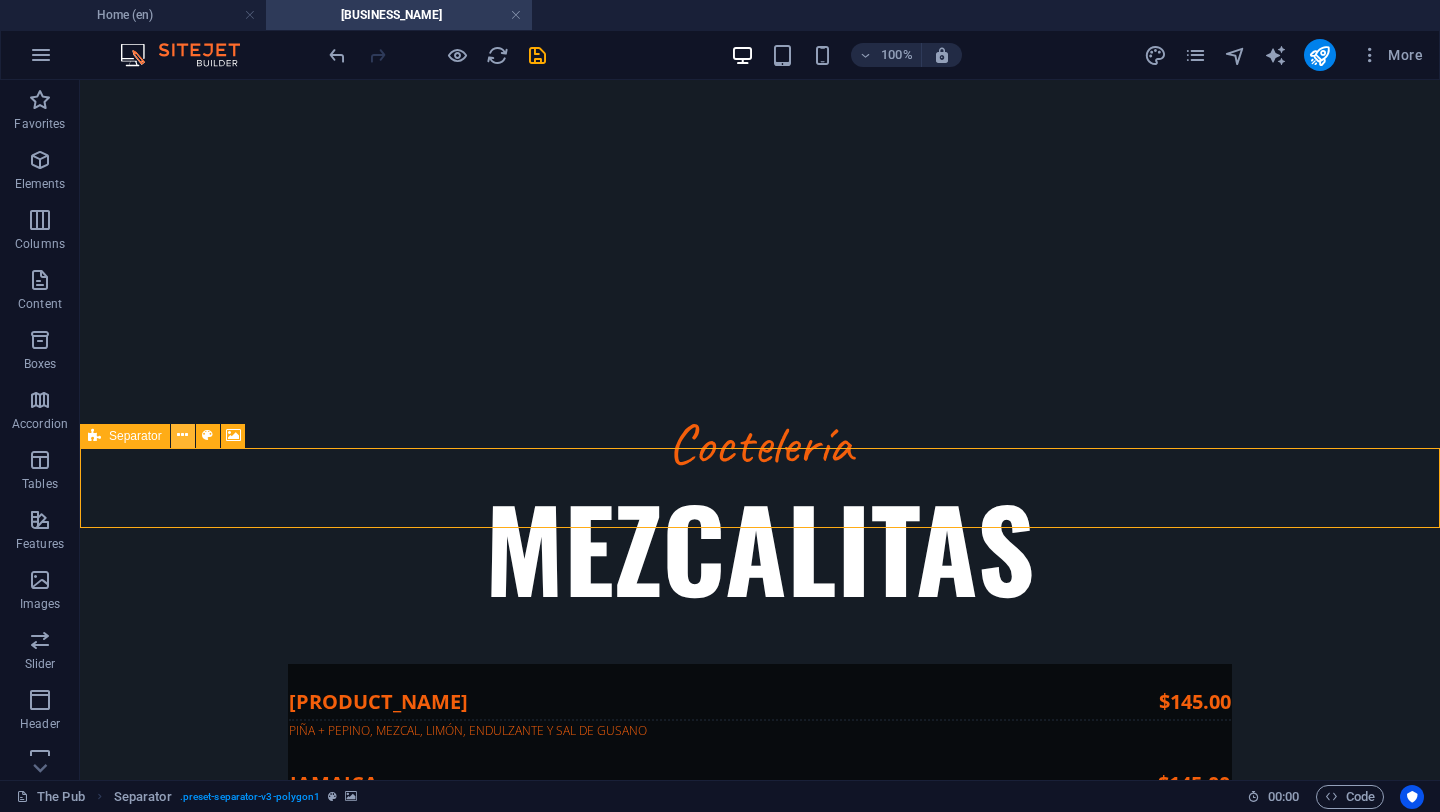 click at bounding box center (182, 435) 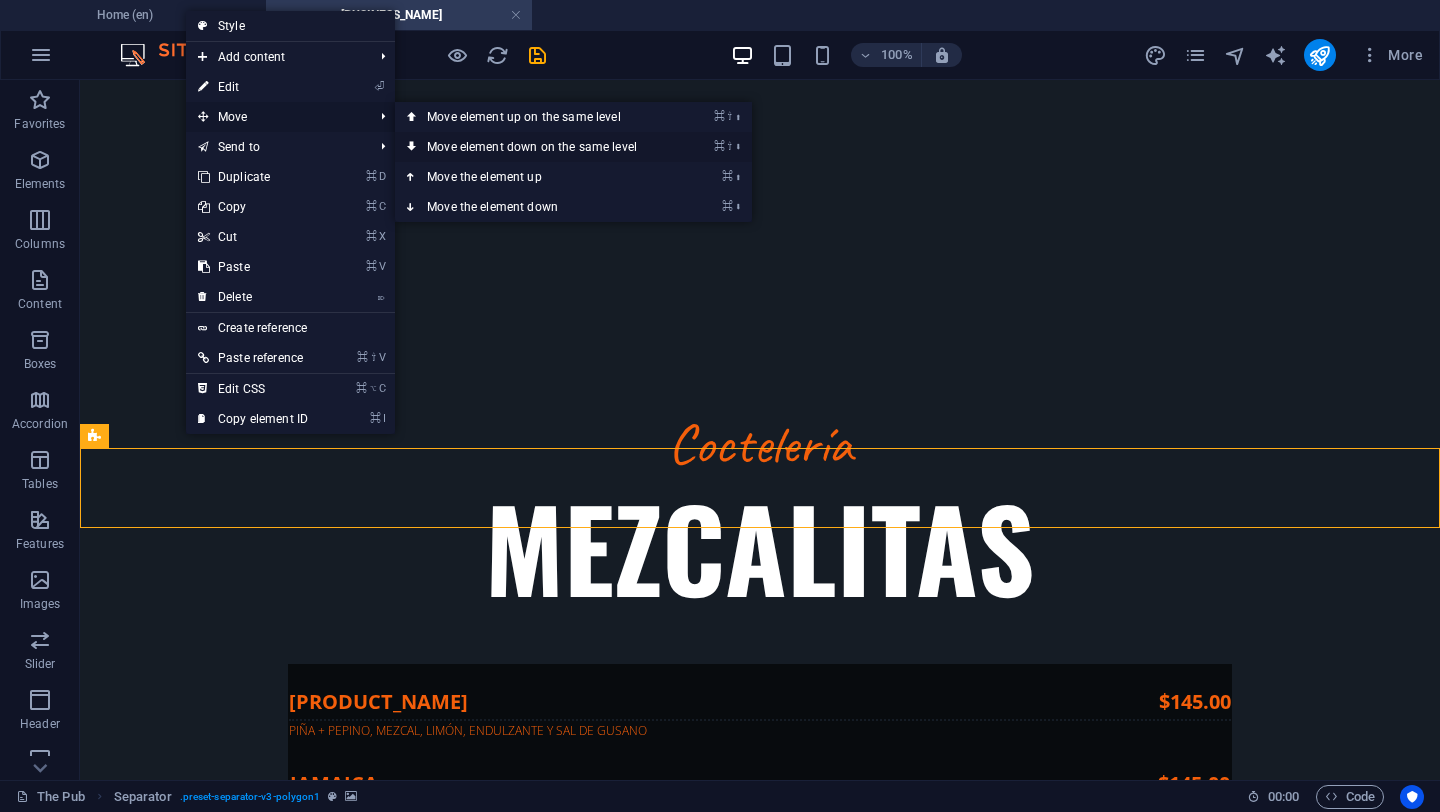 click on "⌘ ⇧ ⬇  Move element down on the same level" at bounding box center (536, 147) 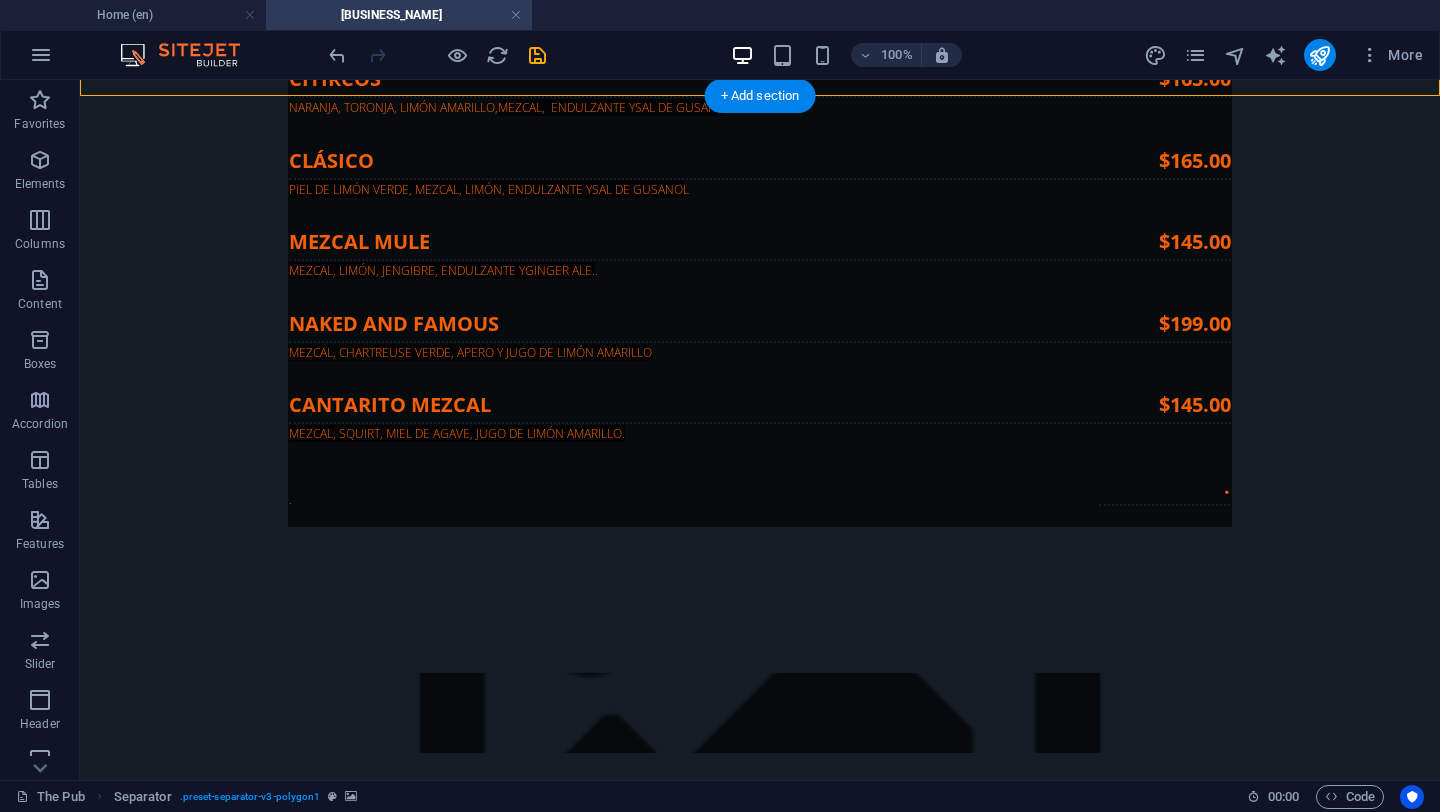 scroll, scrollTop: 7975, scrollLeft: 0, axis: vertical 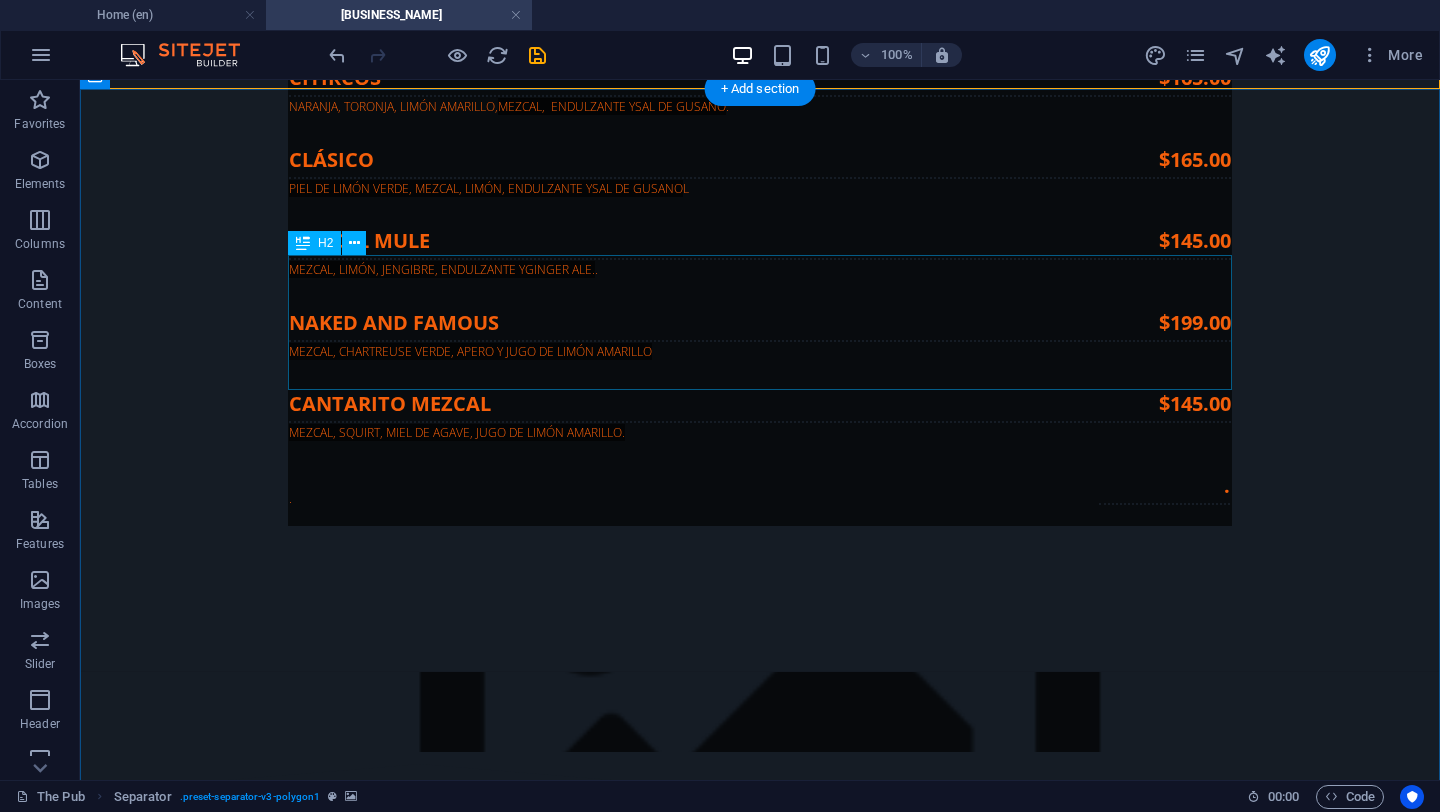click on "TEQUILA" at bounding box center [760, 9057] 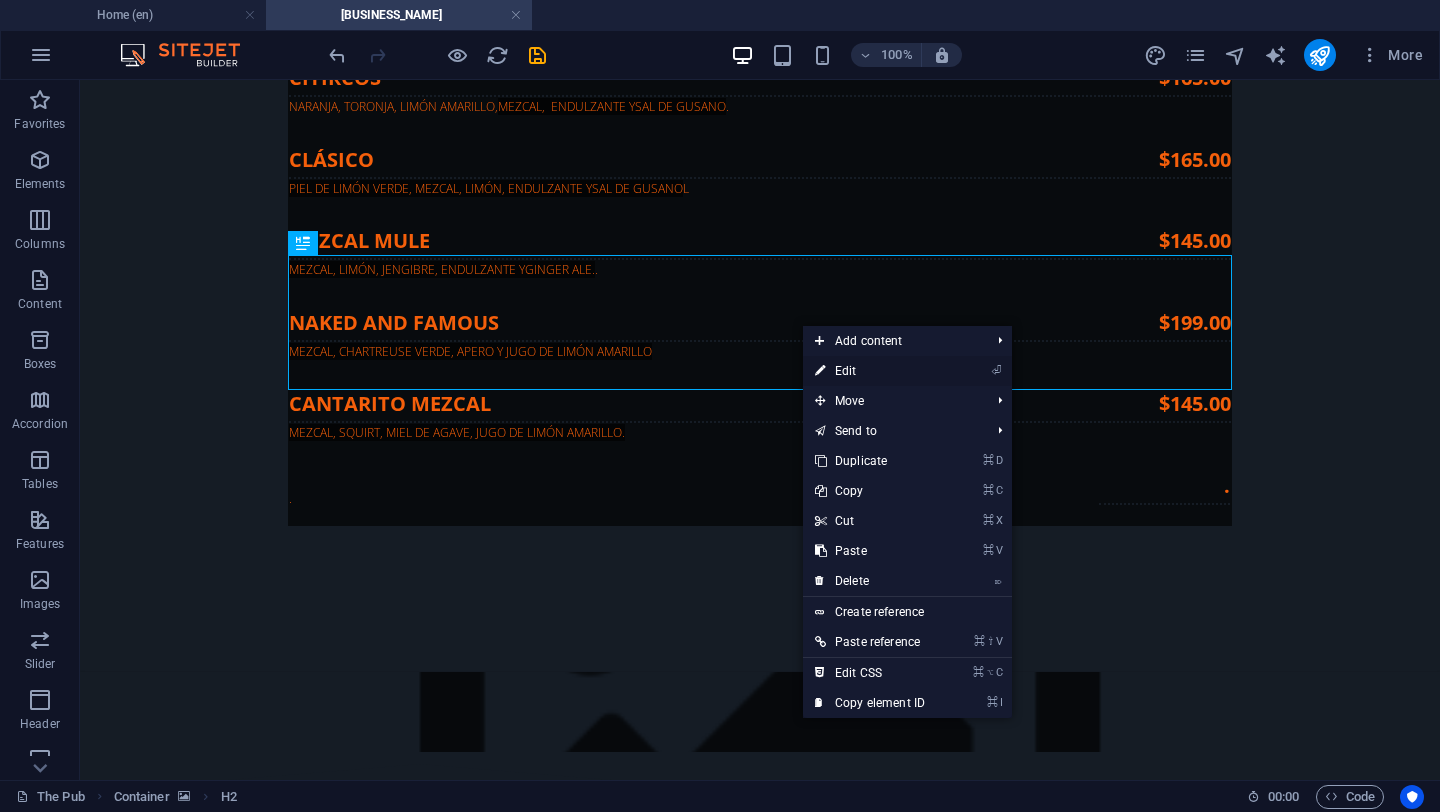 click on "⏎  Edit" at bounding box center (870, 371) 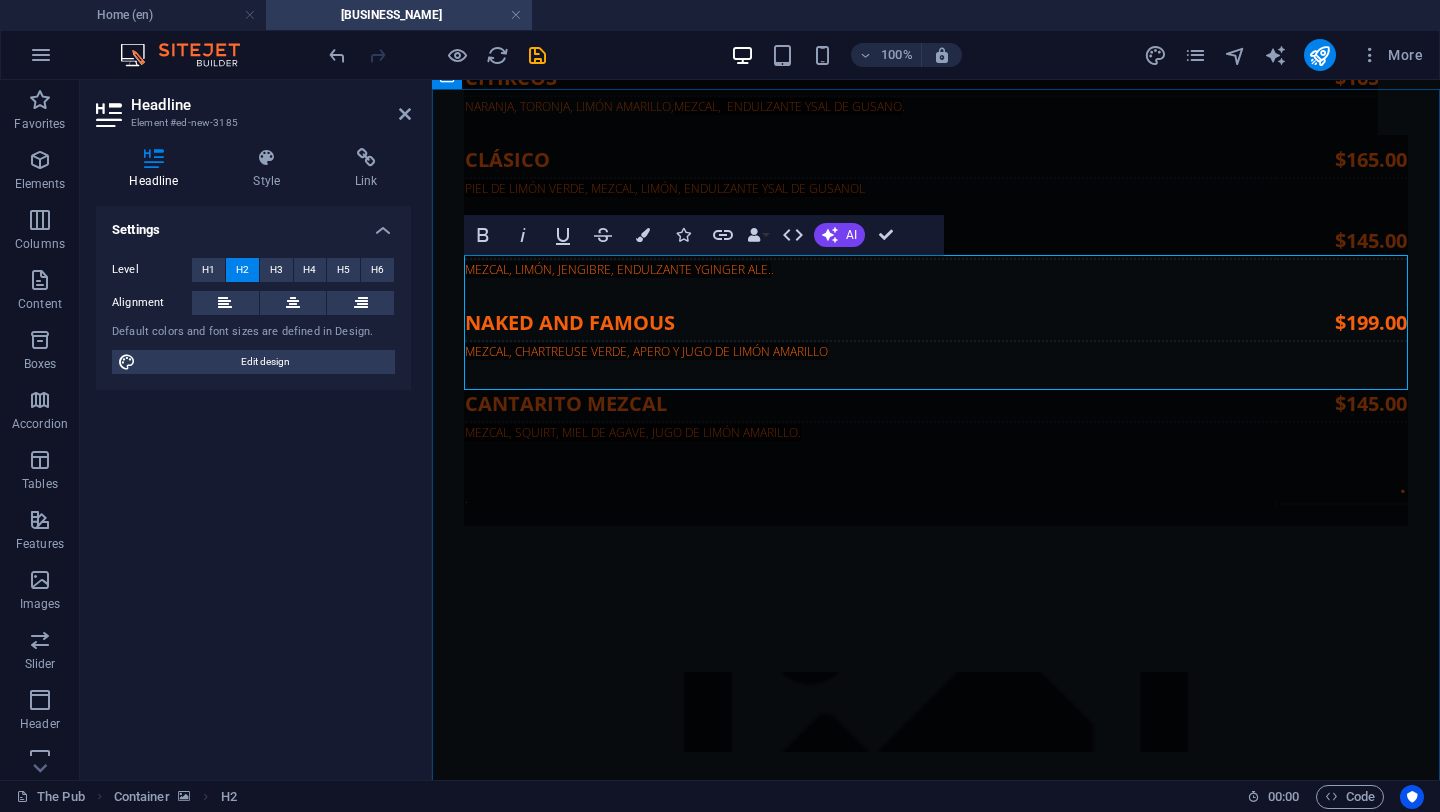 type 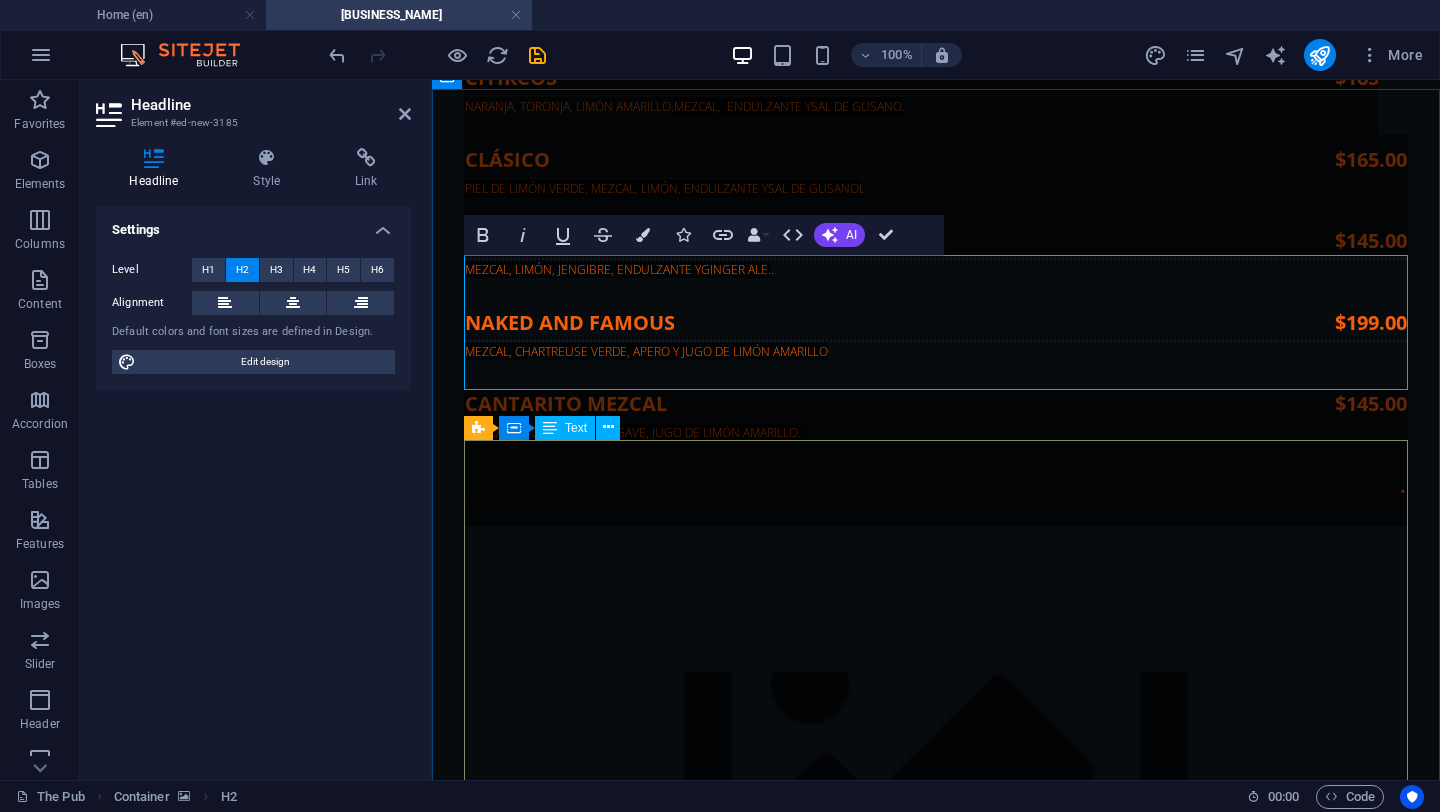 click on "MARGARITAS TEQUILA, CONTROY, LIMÓN Y ENDULZANTE . CLÁSICA . $145.00 FRUTOS ROJOS JUGO DE ARÁNDANO Y FRUTOS ROJOS. $145.00 TAMARINDO TAMARINDO + JUGO DE PIÑA $145.00 JAMAICA JAMAICA + JUGO DE PIÑA. $145.00 MARACUYÁ MARACUYÁ + JUGO DE PIÑA $155.00 CANTARITO T TEQUILA, SQUIRT, JUGO DE NARANJA, LIMÓN, TORONJA Y MIEL DE AGAVE $129.00" at bounding box center (936, 9502) 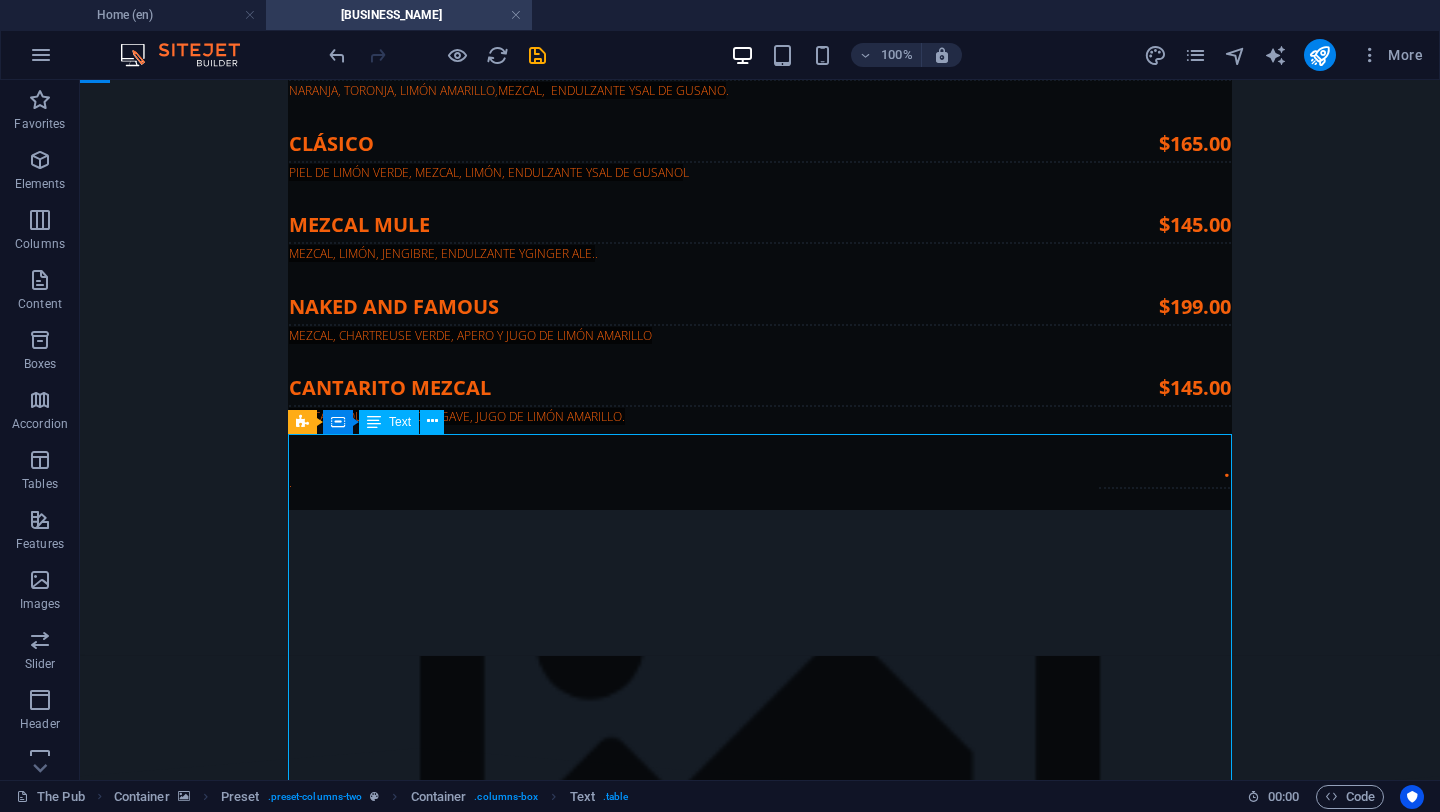 scroll, scrollTop: 8012, scrollLeft: 0, axis: vertical 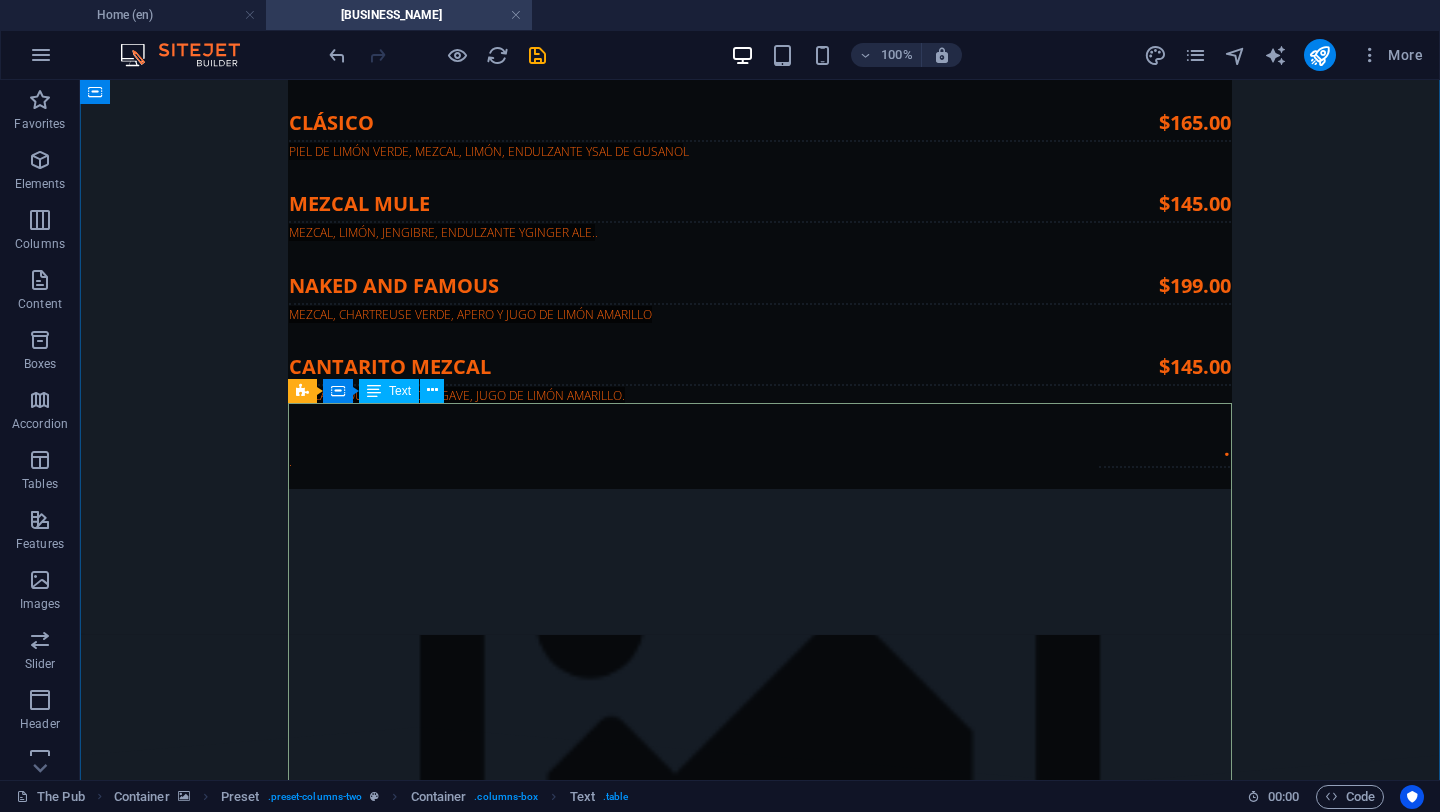click on "MARGARITAS TEQUILA, CONTROY, LIMÓN Y ENDULZANTE . CLÁSICA . $145.00 FRUTOS ROJOS JUGO DE ARÁNDANO Y FRUTOS ROJOS. $145.00 TAMARINDO TAMARINDO + JUGO DE PIÑA $145.00 JAMAICA JAMAICA + JUGO DE PIÑA. $145.00 MARACUYÁ MARACUYÁ + JUGO DE PIÑA $155.00 CANTARITO T TEQUILA, SQUIRT, JUGO DE NARANJA, LIMÓN, TORONJA Y MIEL DE AGAVE $129.00" at bounding box center [760, 9465] 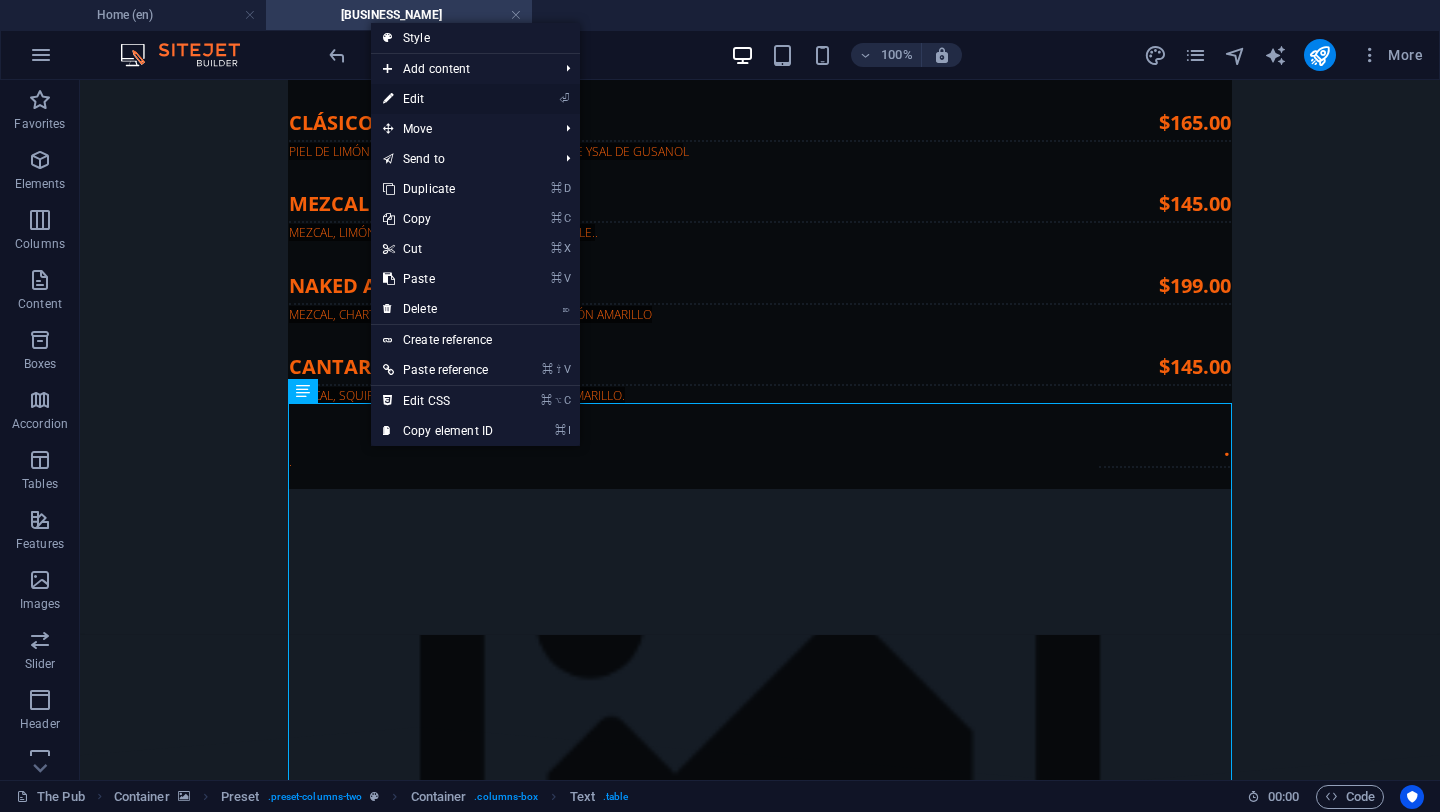 click on "⏎  Edit" at bounding box center (438, 99) 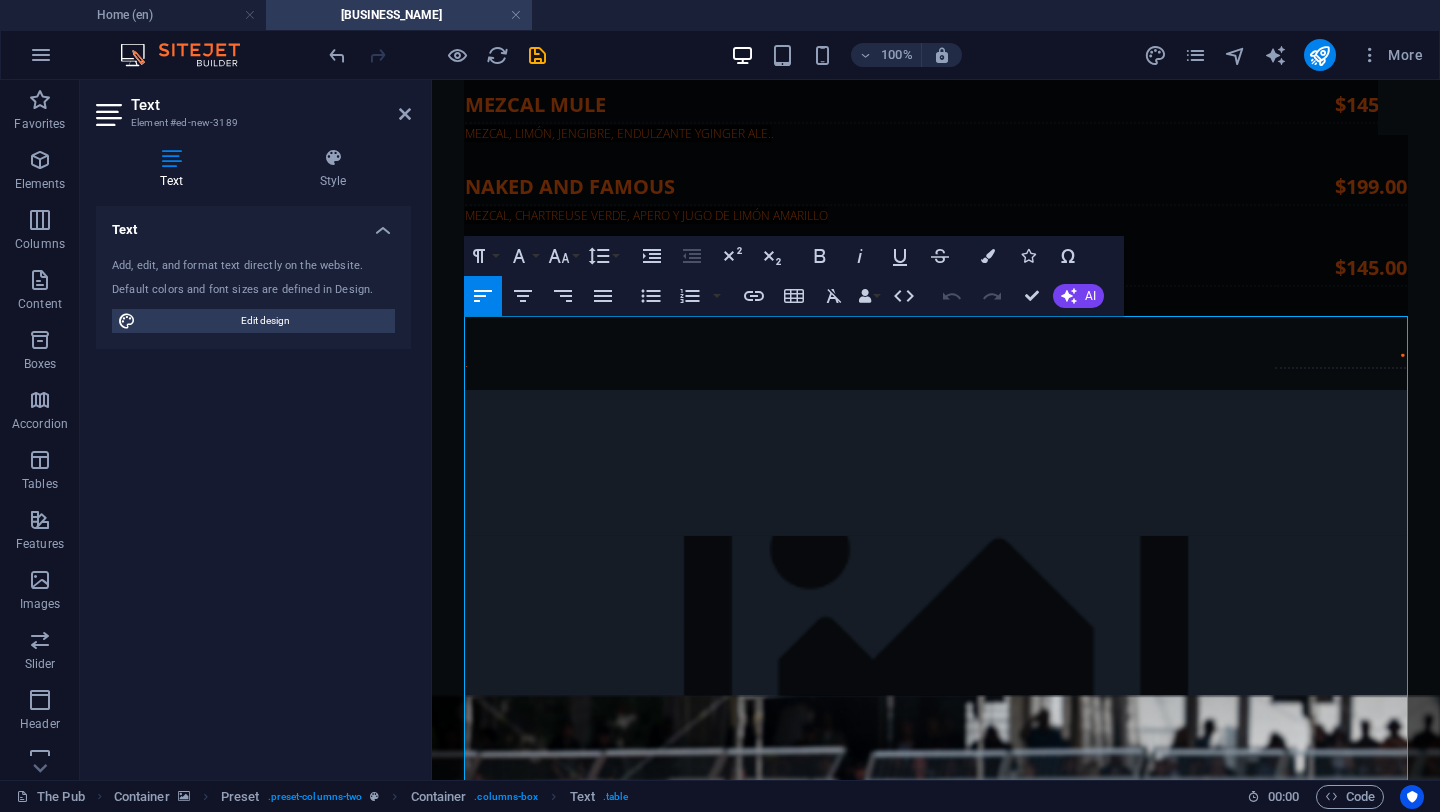 scroll, scrollTop: 8076, scrollLeft: 0, axis: vertical 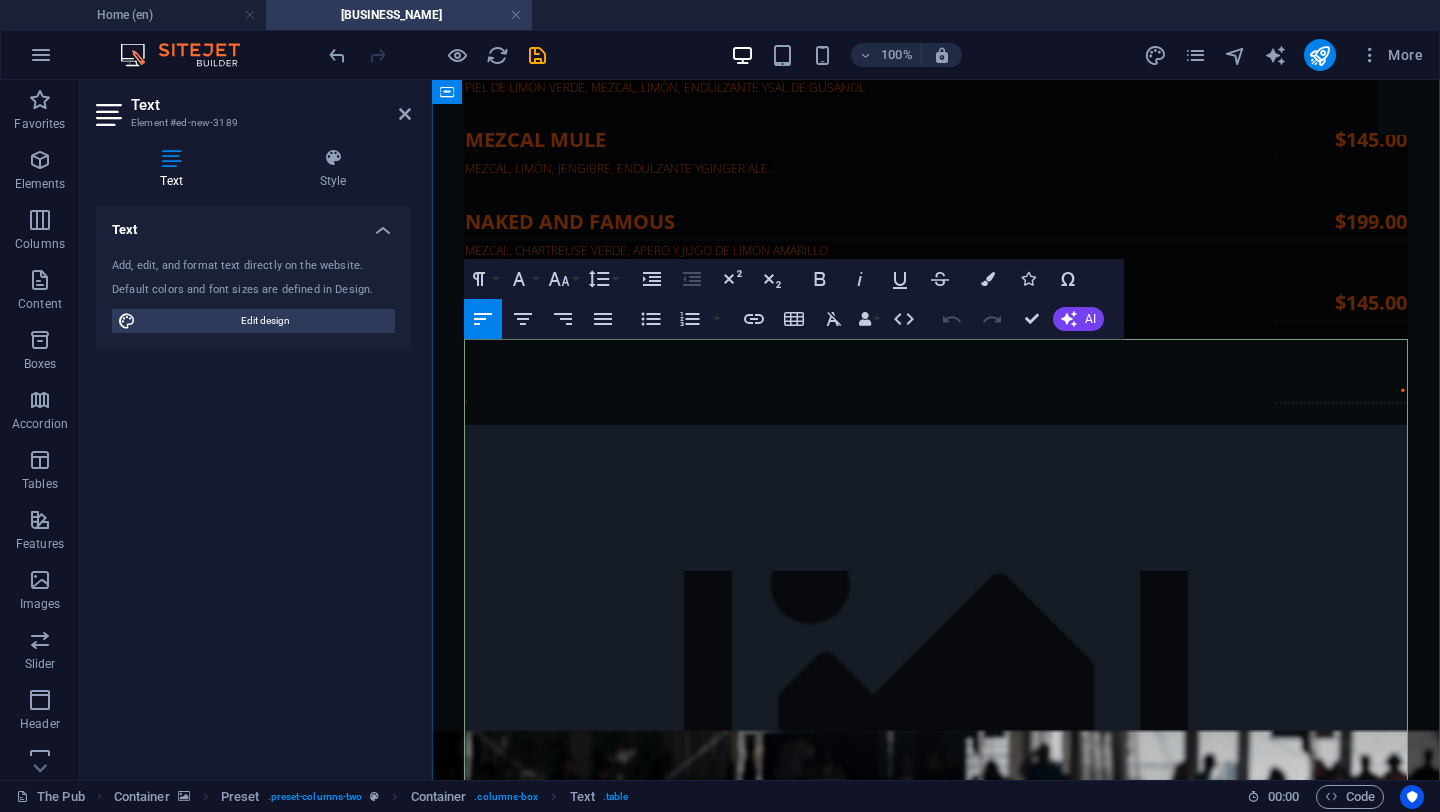 click on "TEQUILA, CONTROY, LIMÓN Y ENDULZANTE" at bounding box center (584, 9141) 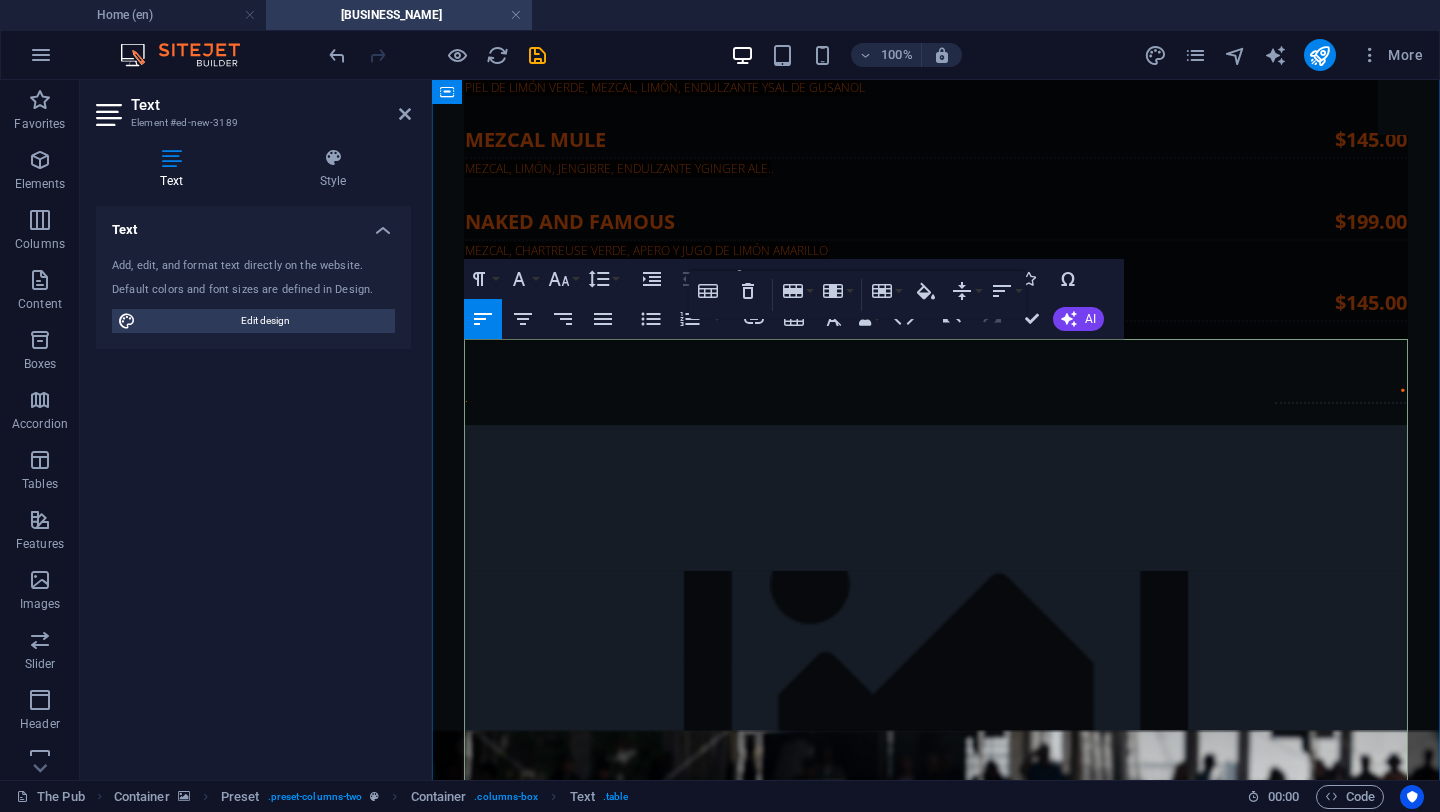 click on "[DRINK]" at bounding box center [857, 9131] 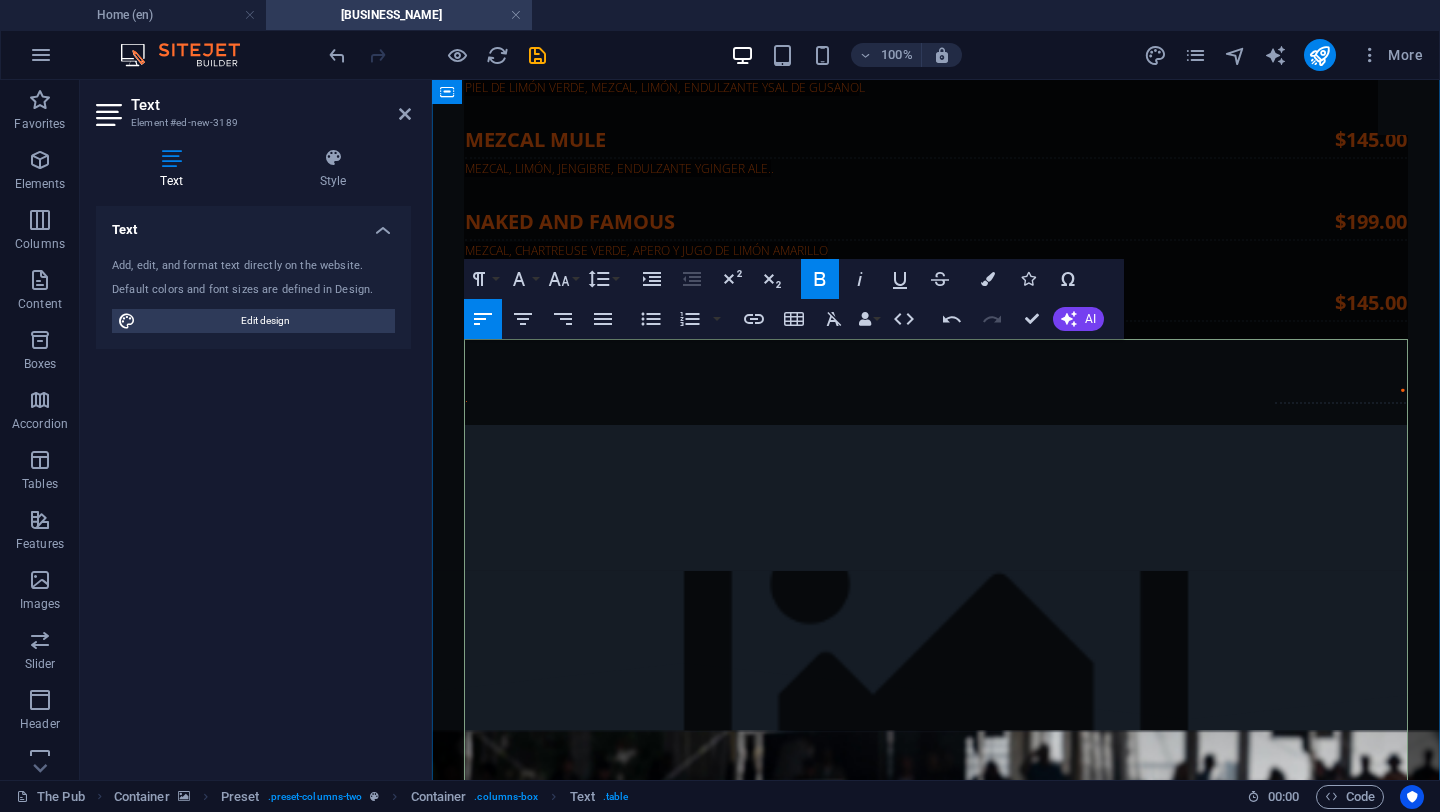 type 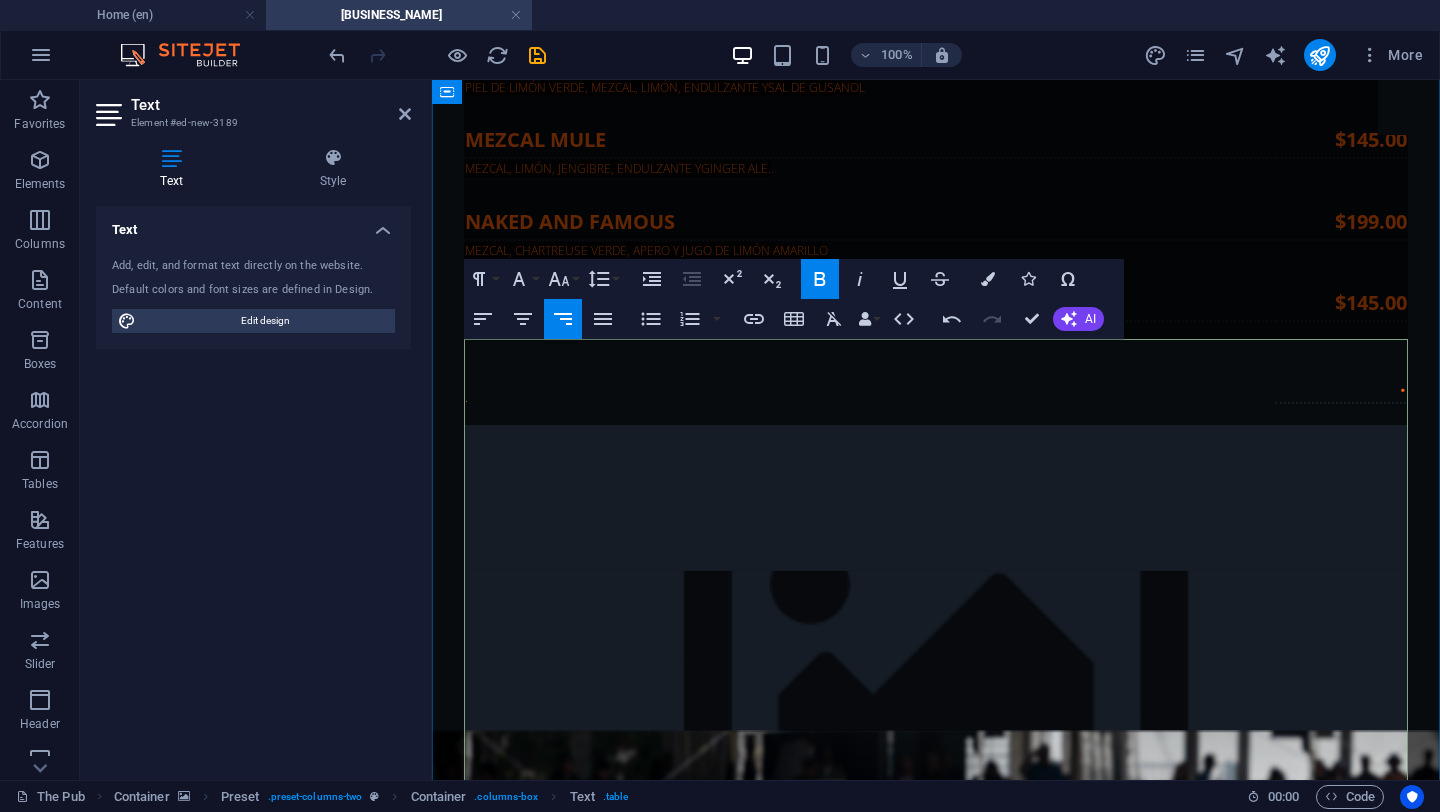 click on "GIN FRUTOS ROJOS TEQUILA, CONT" at bounding box center (858, 9142) 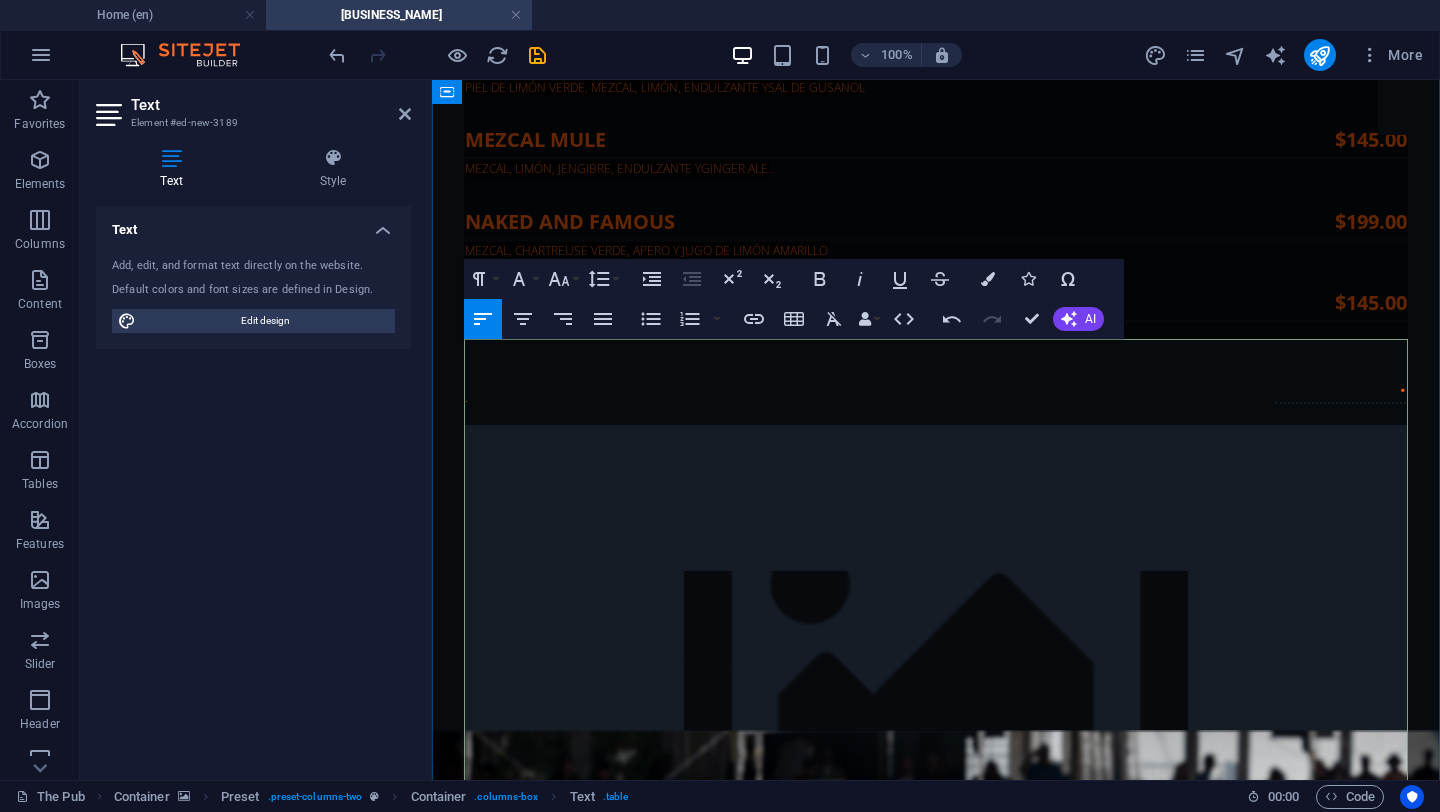 click on "CLÁSICA" at bounding box center (857, 9215) 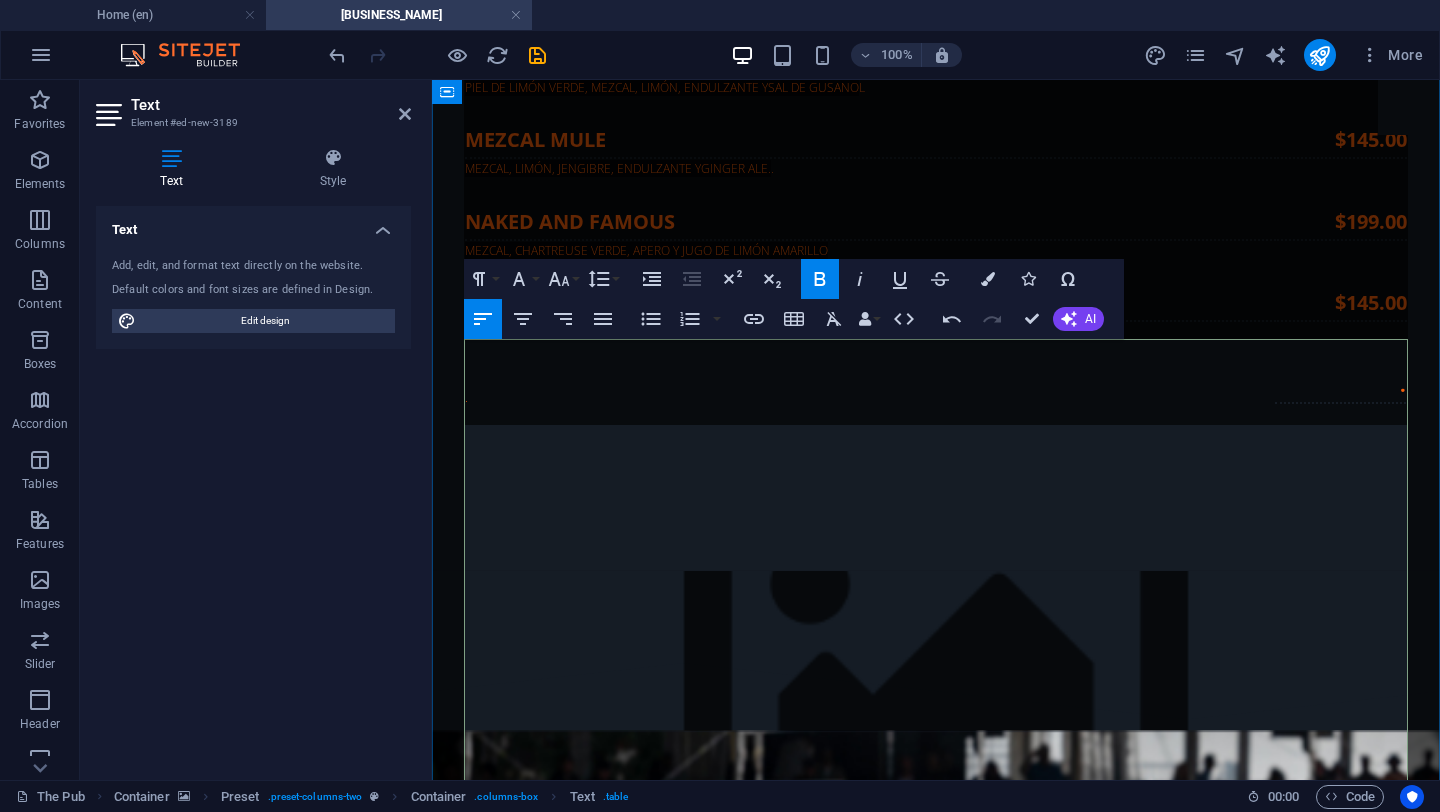 click on "$145.00" at bounding box center [1329, 9215] 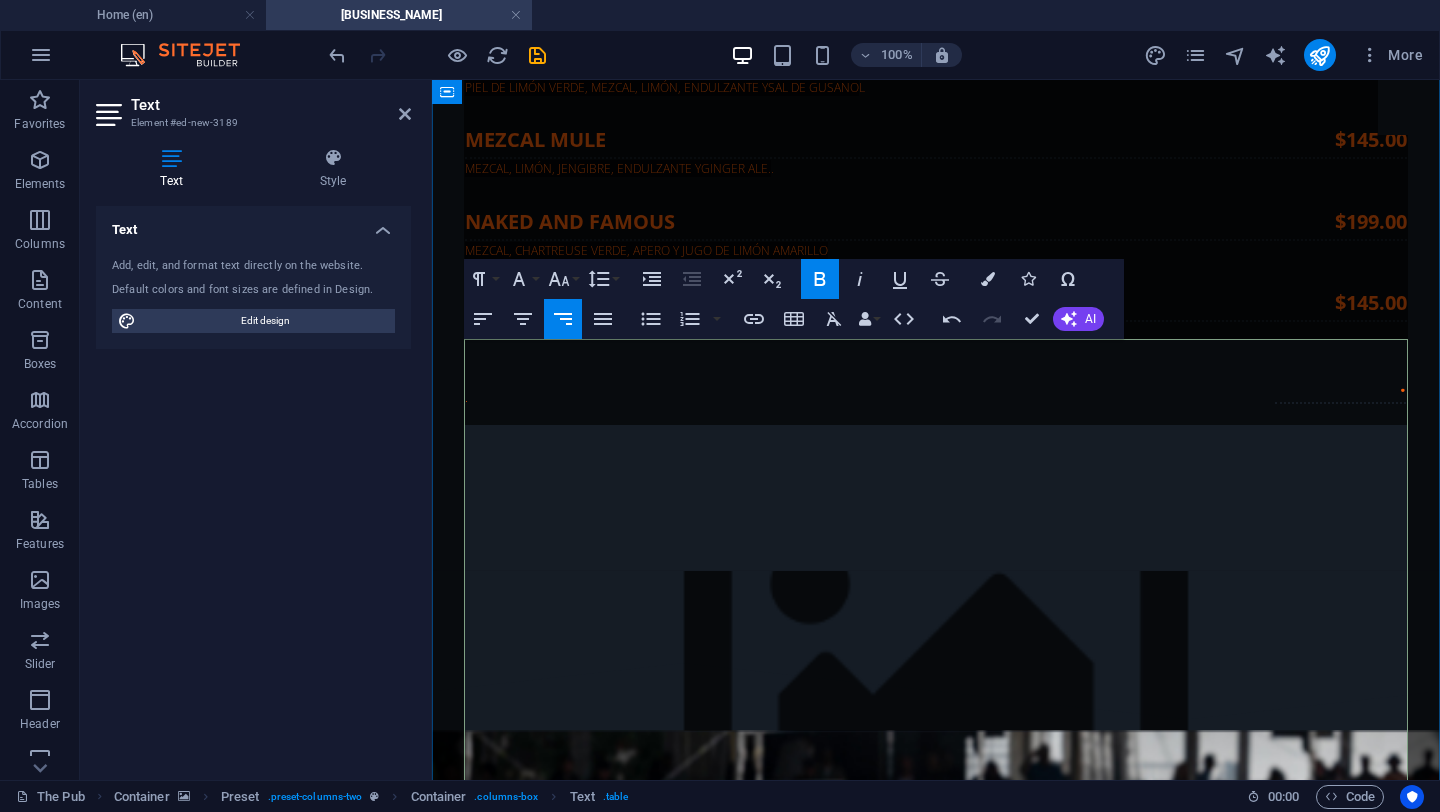 click on "." at bounding box center [857, 9246] 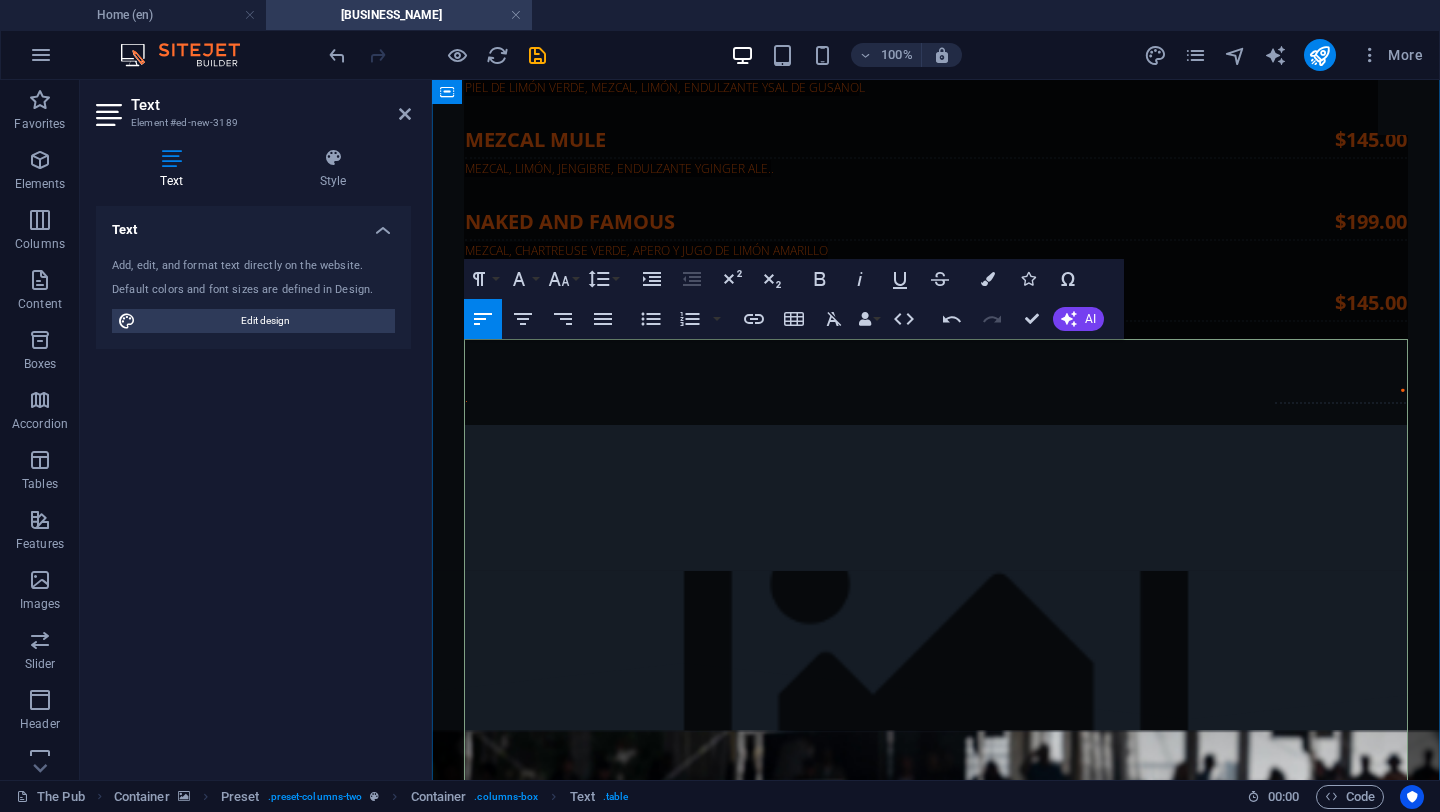click on "GIN MARACUYÁ GINEBRA, PULPA DE MARACUYÁ, ENDULZANTE Y AGUA TONICA ." at bounding box center (858, 9247) 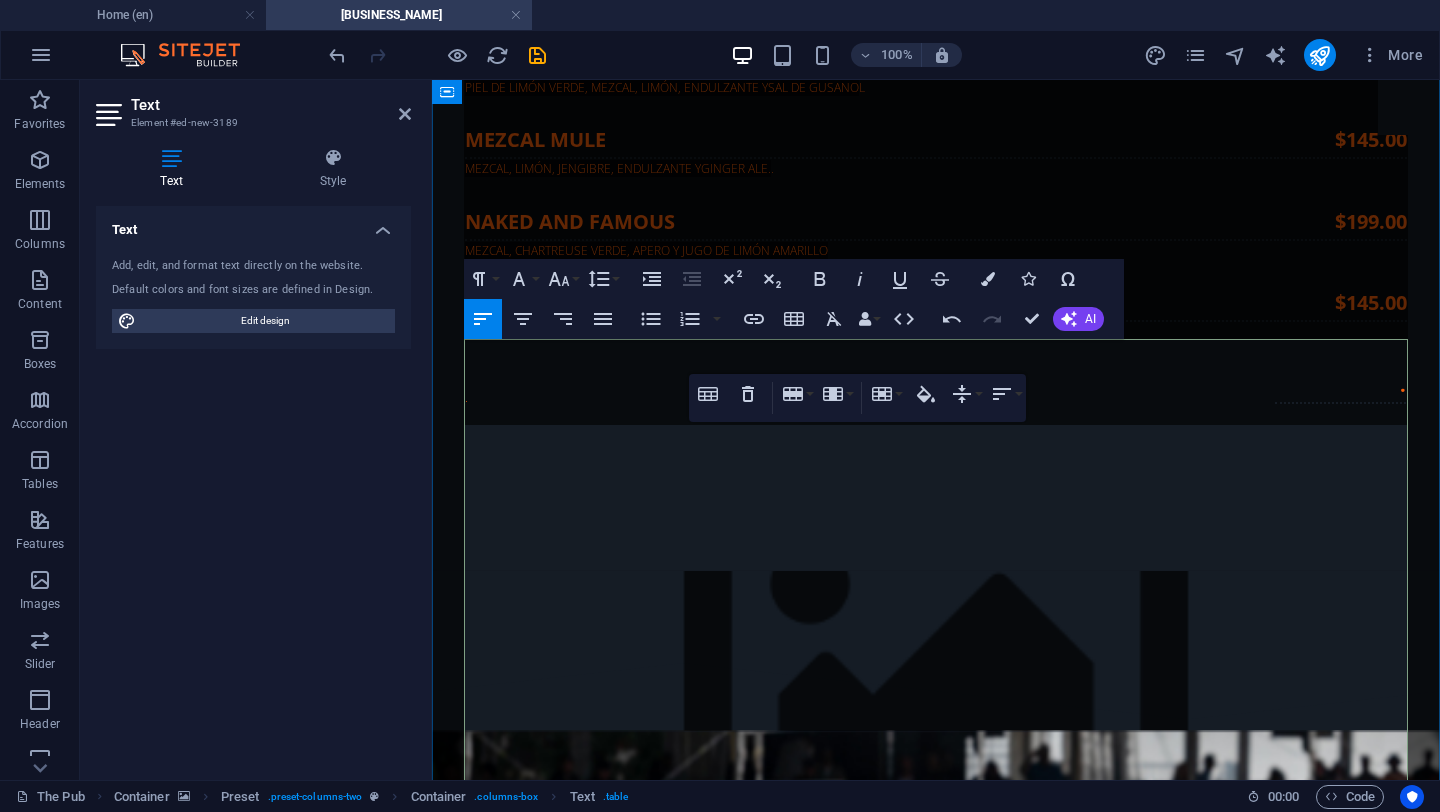 click on "[FRUIT] [FRUIT]" at bounding box center (857, 9322) 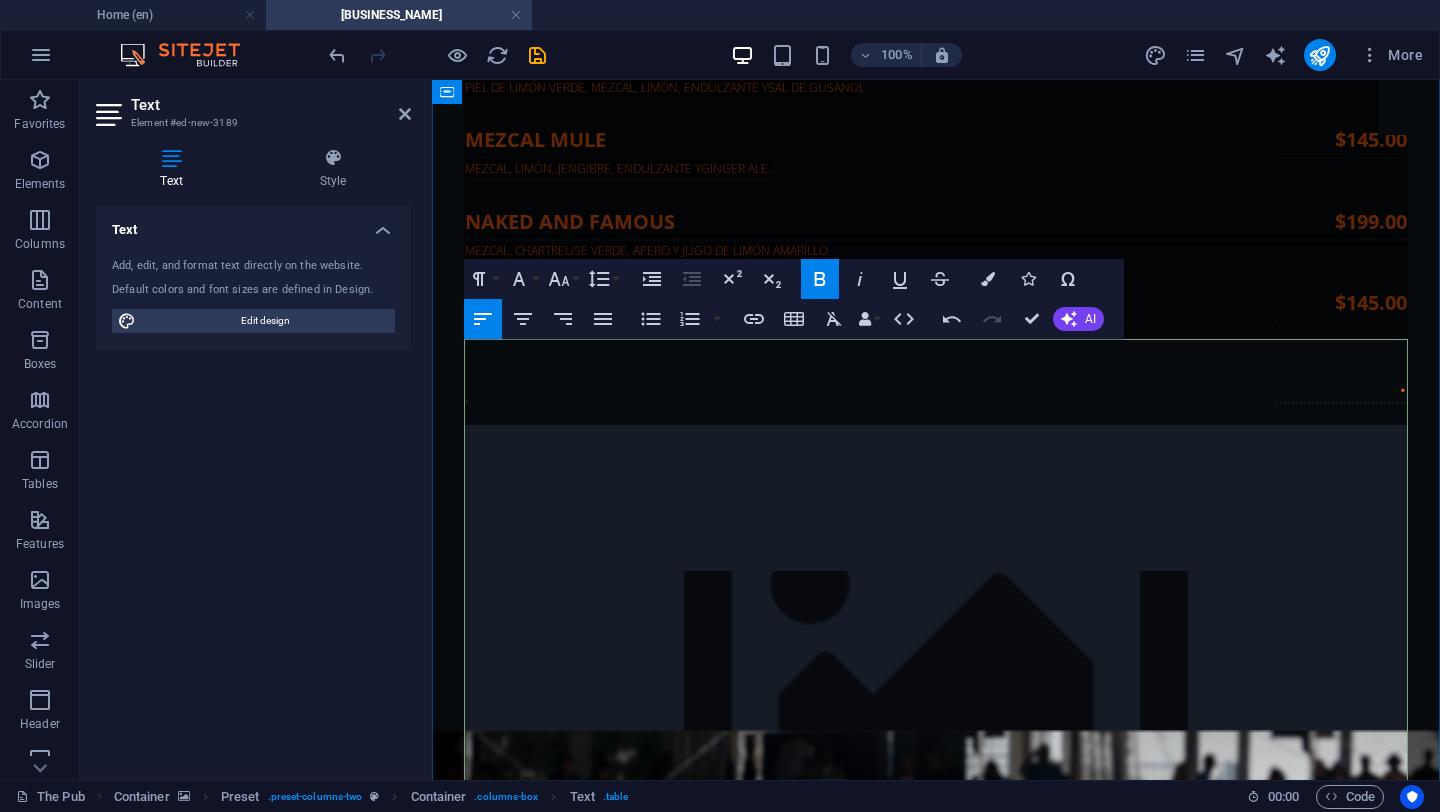 click on "[FRUIT] [FRUIT]" at bounding box center (857, 9322) 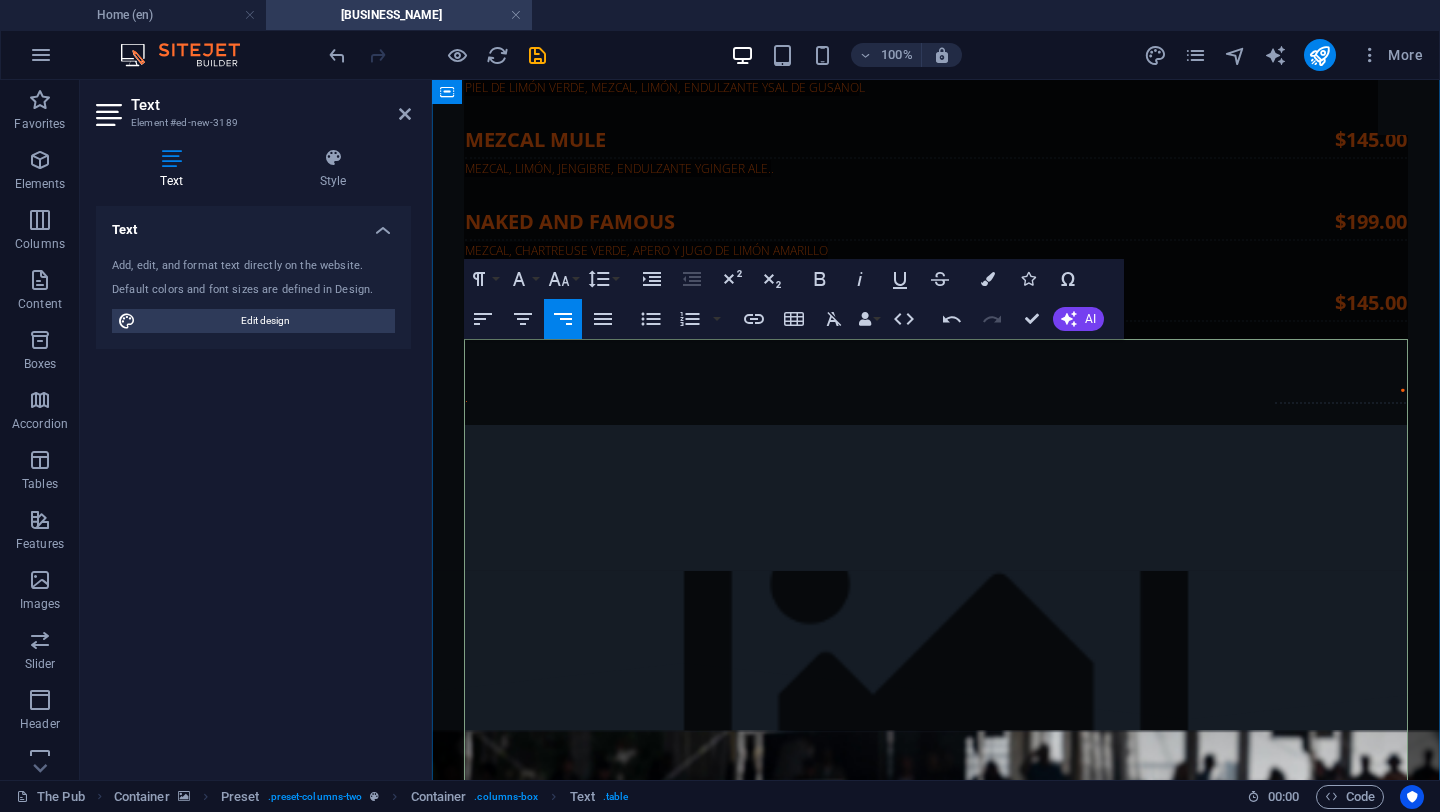 click on "$169.00" at bounding box center [1329, 9247] 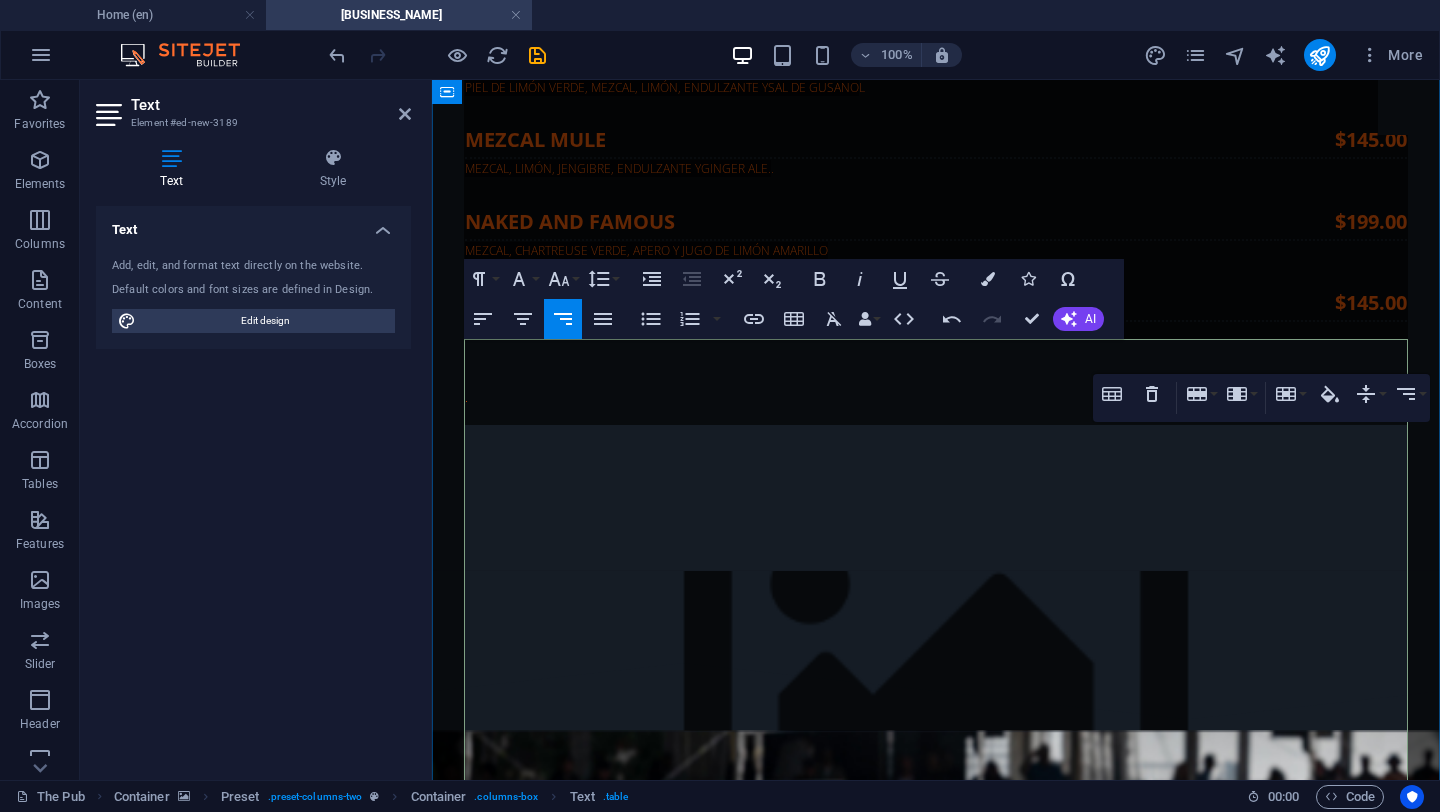 click on "GIN MARACUYÁ GINEBRA, PULPA DE MARACUYÁ, ENDULZANTE Y AGUA TONICA." at bounding box center [858, 9247] 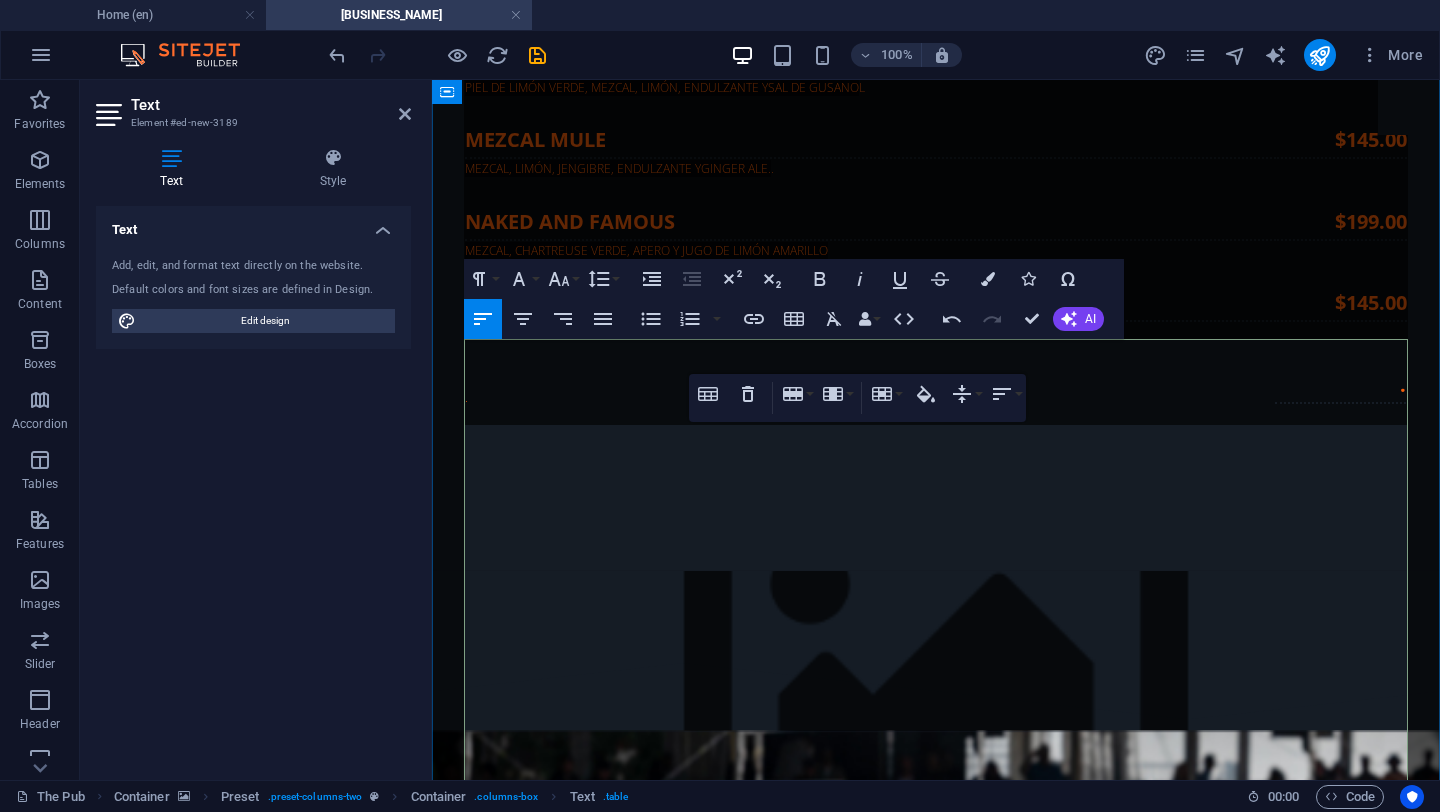 click on "GIN EXPRESSO JUGO DE ARÁNDANO Y FRUTOS ROJOS." at bounding box center (858, 9343) 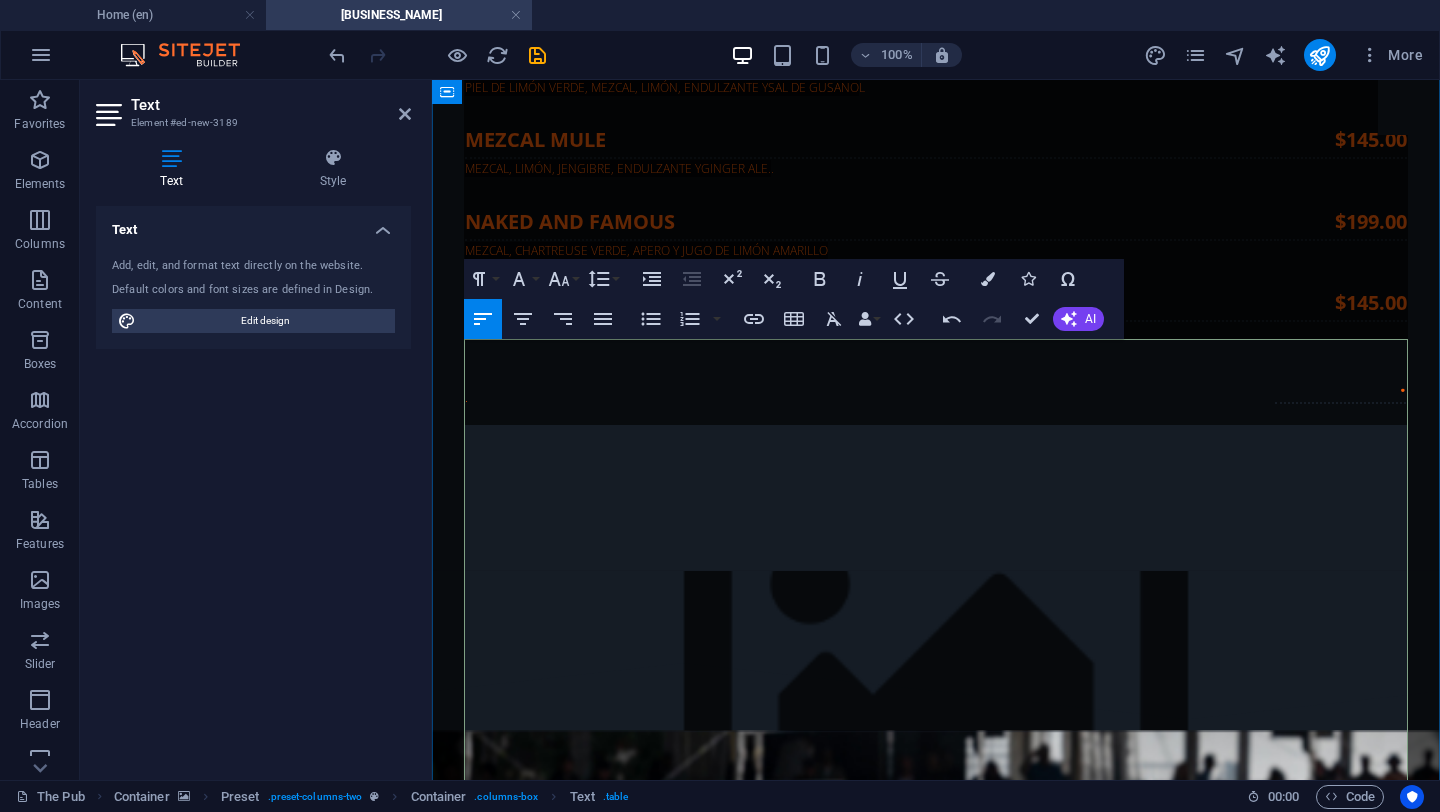 click on "GIN EXPRESSO GINEBRA, CAFÉ EXRESSO, JUGO DE NARANJA, AGUA TÓNICA" at bounding box center (858, 9343) 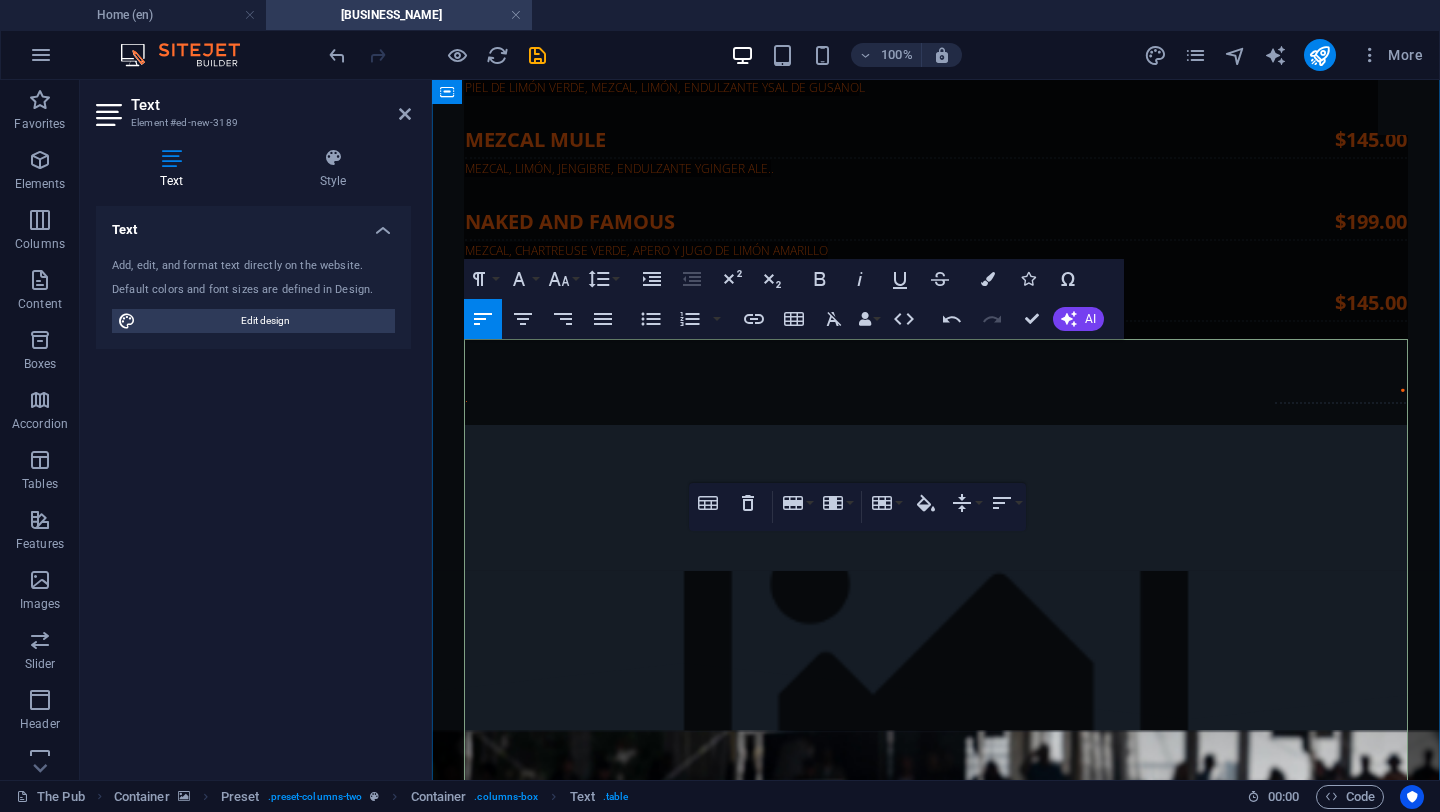 click on "$145.00" at bounding box center (1329, 9322) 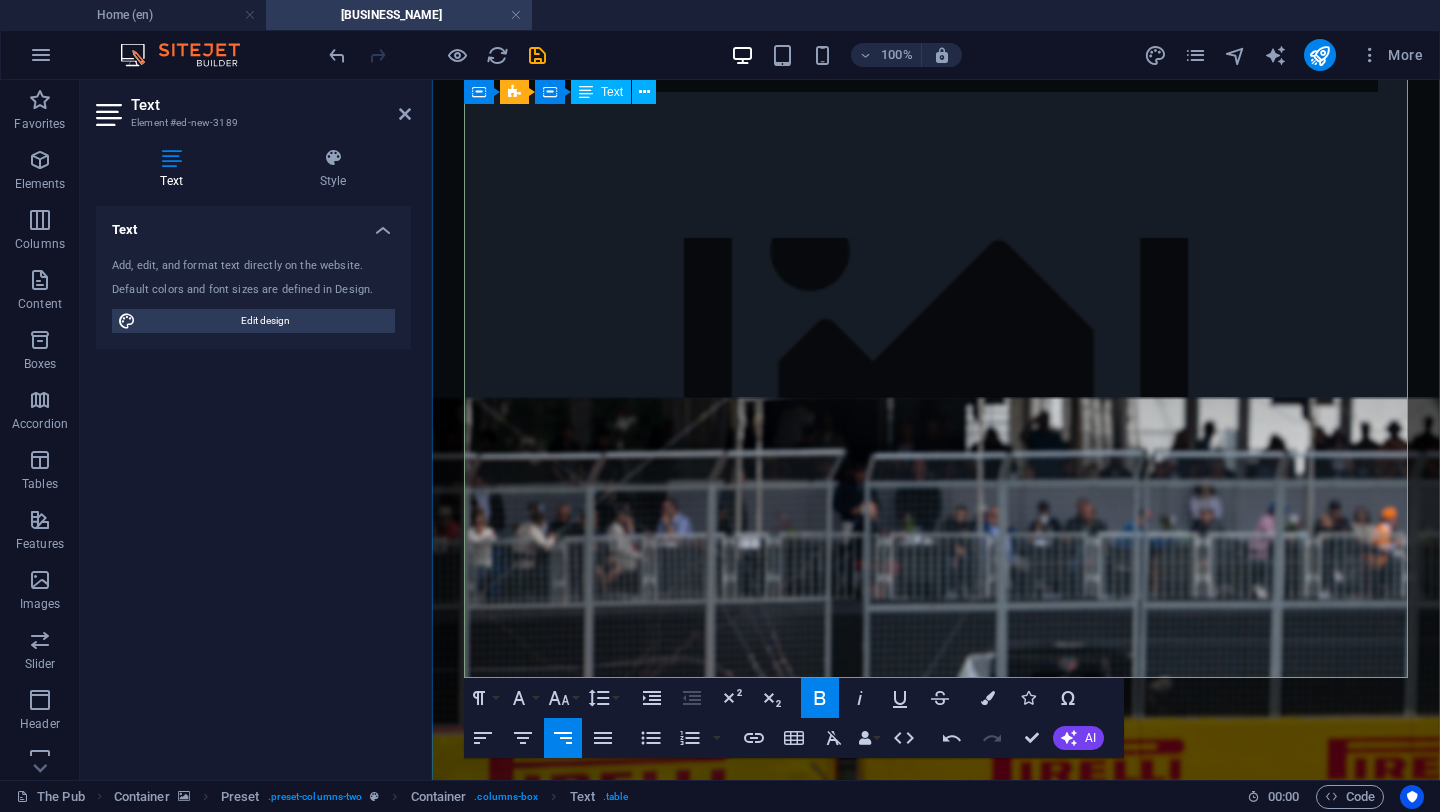 scroll, scrollTop: 8410, scrollLeft: 0, axis: vertical 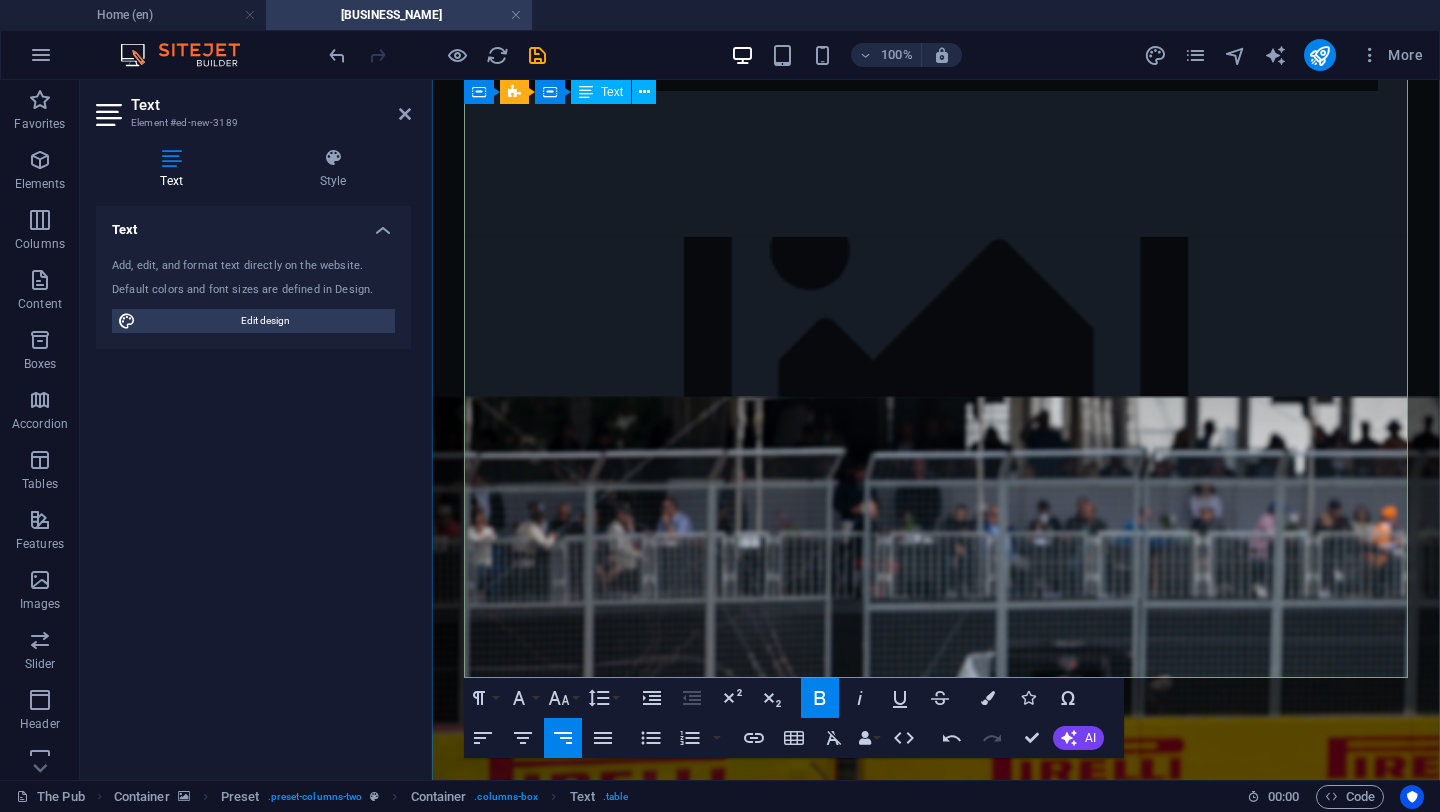 click on "TAMARINDO" at bounding box center [857, 9070] 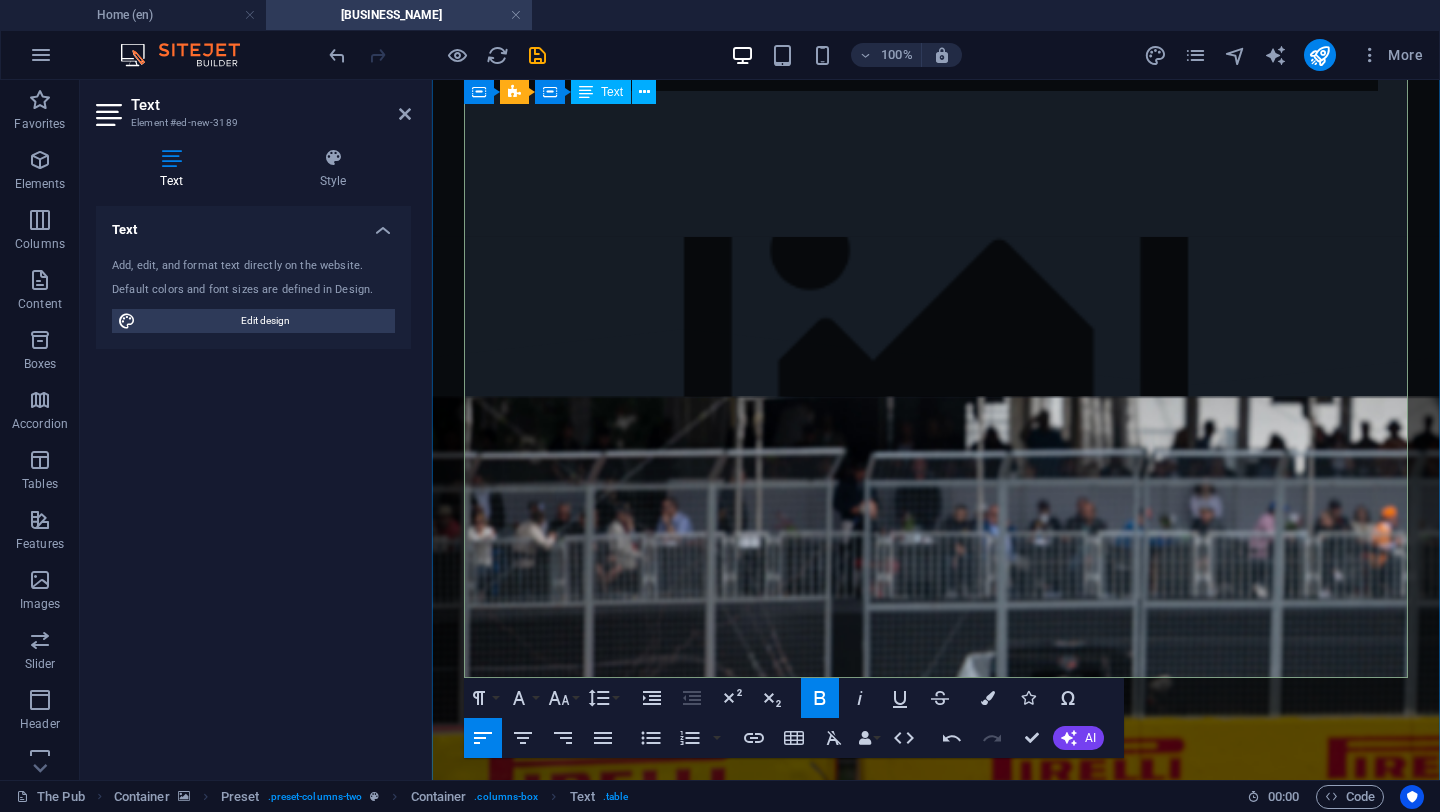 click on "JAMAICA JAMAICA + JUGO DE PIÑA." at bounding box center (858, 9174) 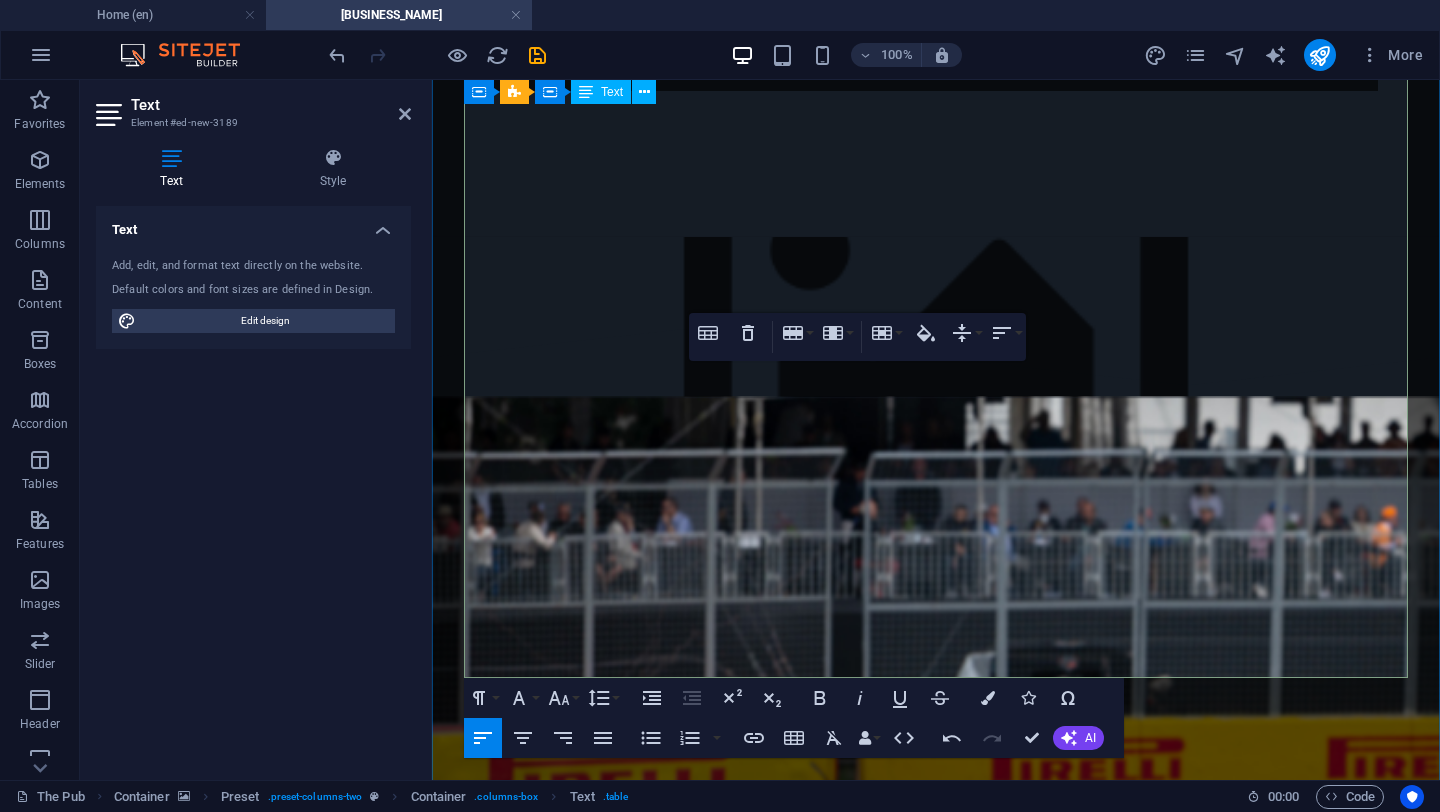 click on "[TAMARINDO] + [JUICE] D [FRUIT]" at bounding box center [544, 9097] 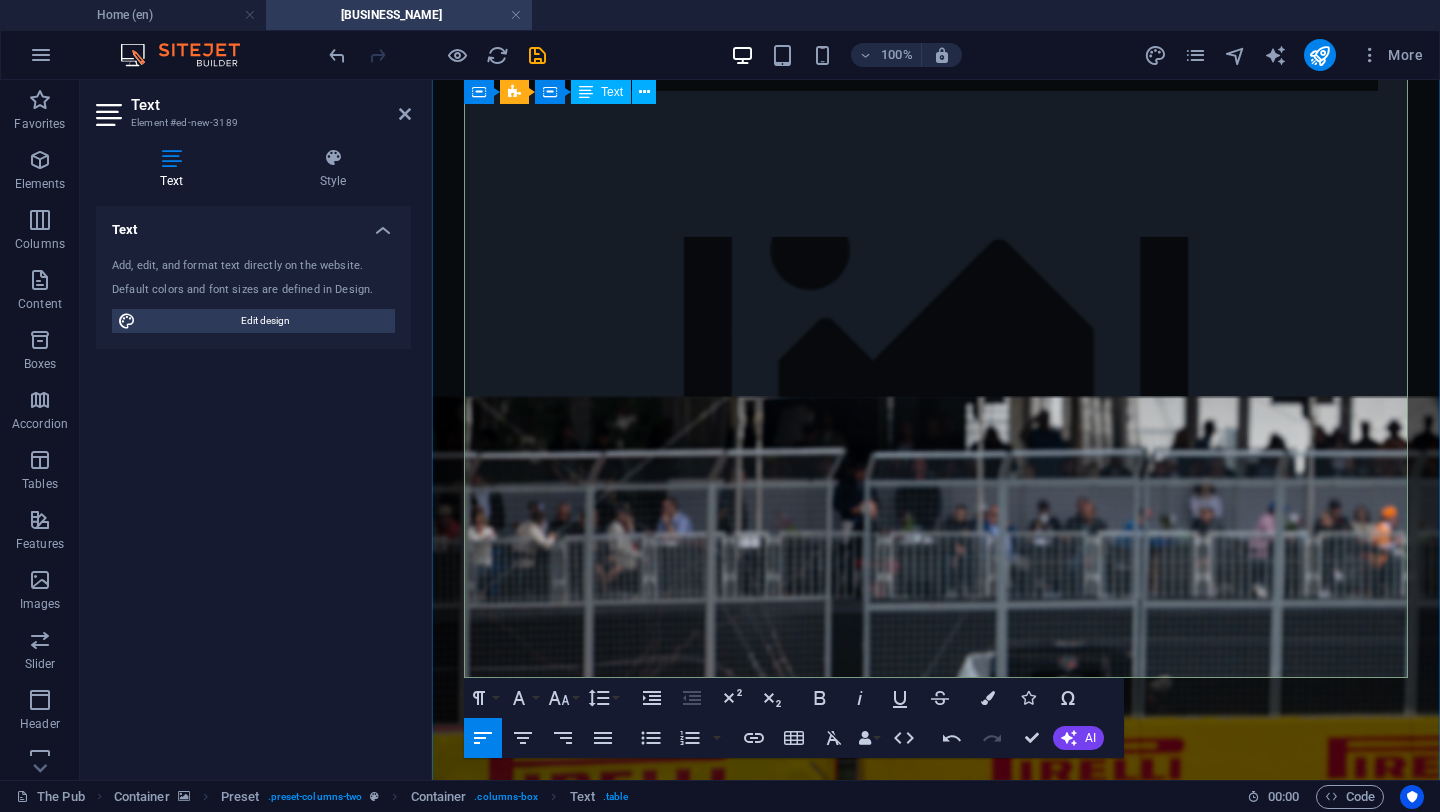 click on "$145.00" at bounding box center (1329, 9070) 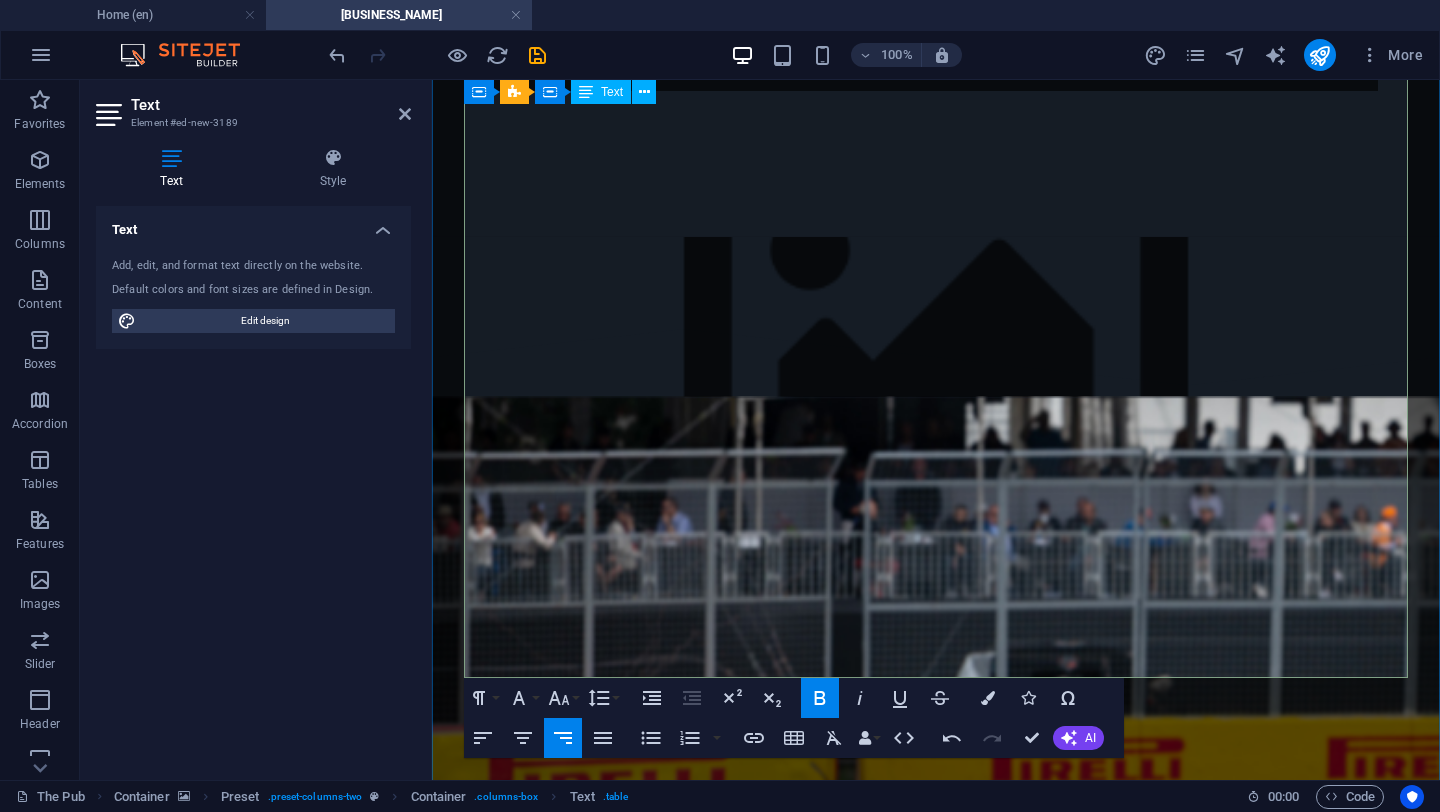 click on "JAMAICA" at bounding box center (857, 9153) 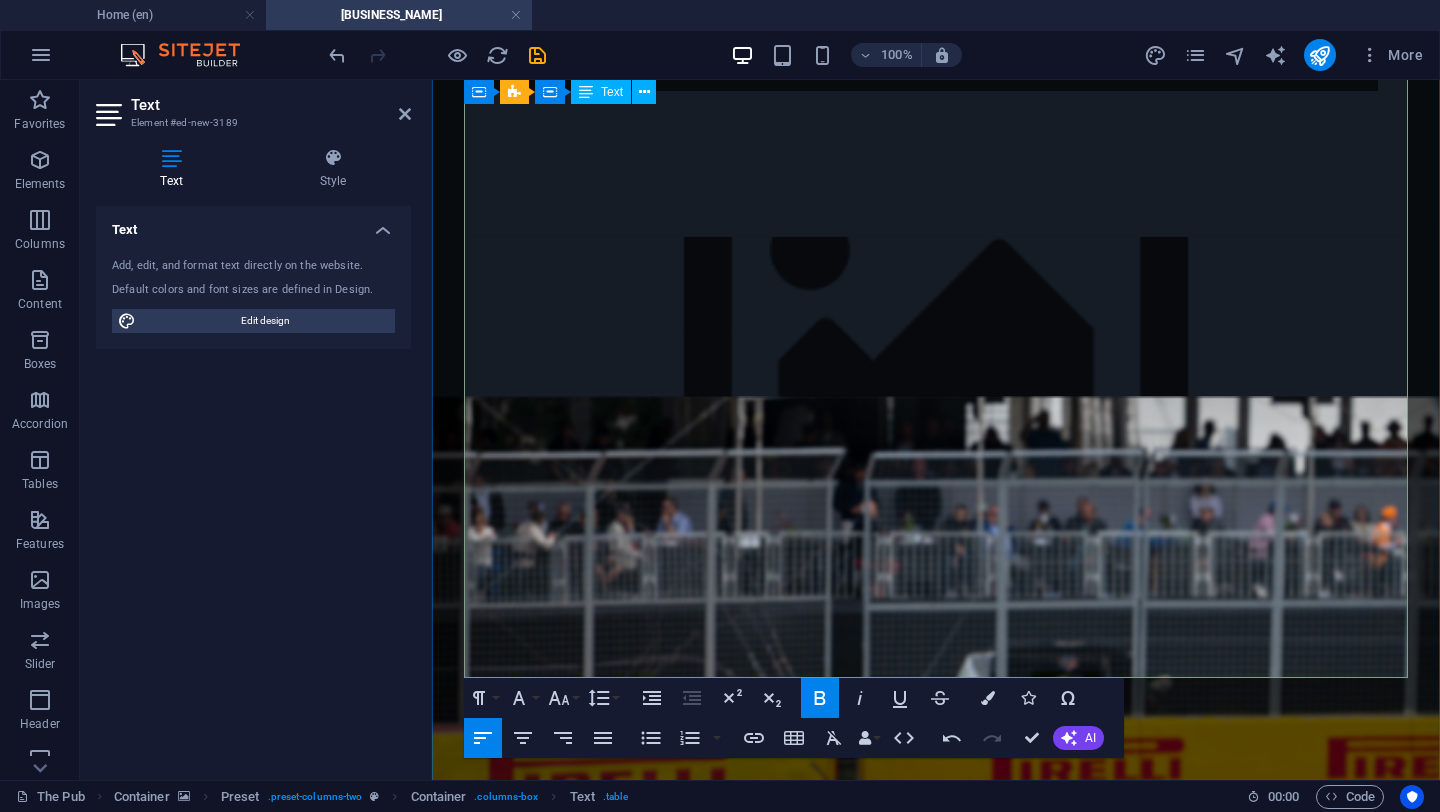 click on "JAMAICA +" at bounding box center [493, 9180] 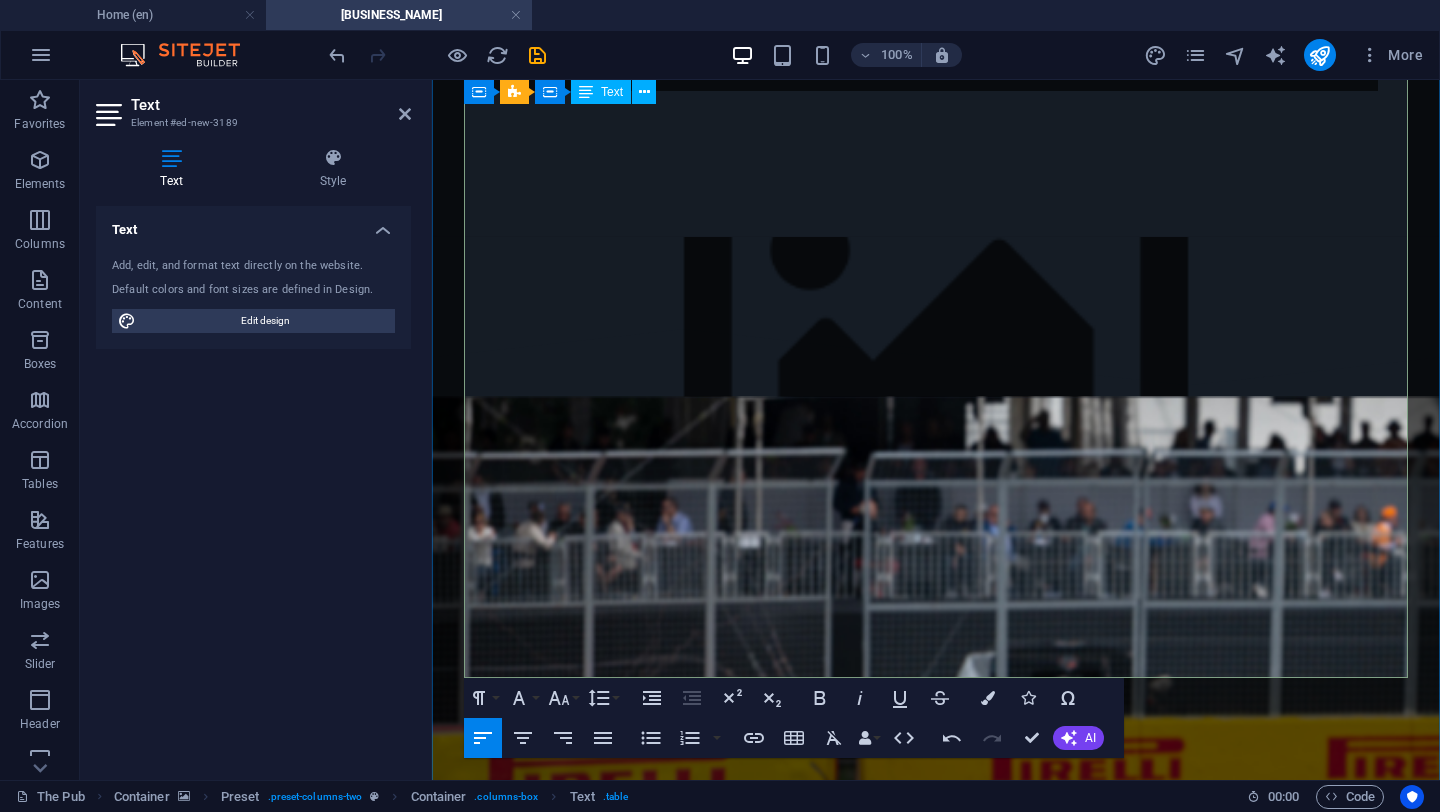 click on "MARACUYÁ" at bounding box center (857, 9235) 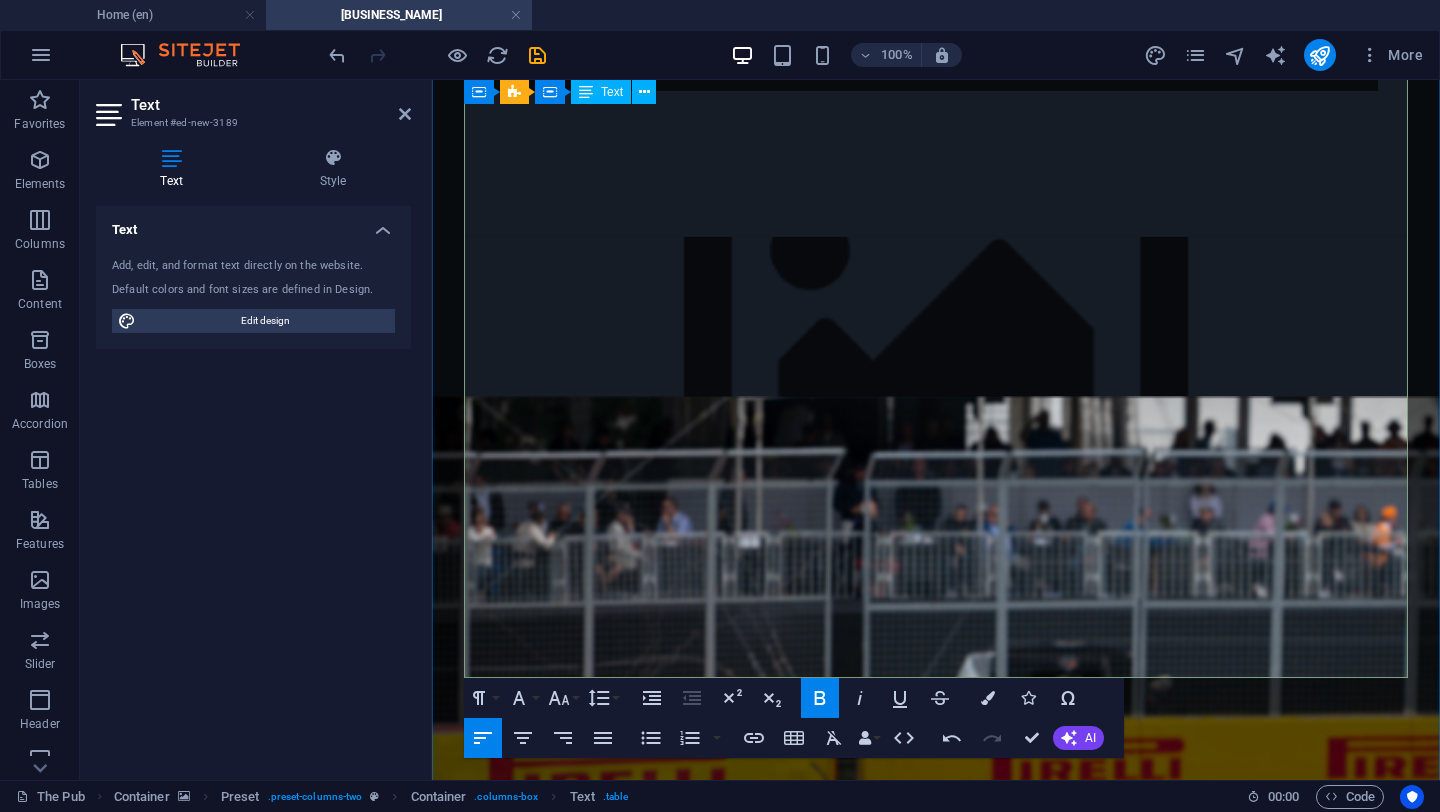 click on "$145.00" at bounding box center [1329, 9153] 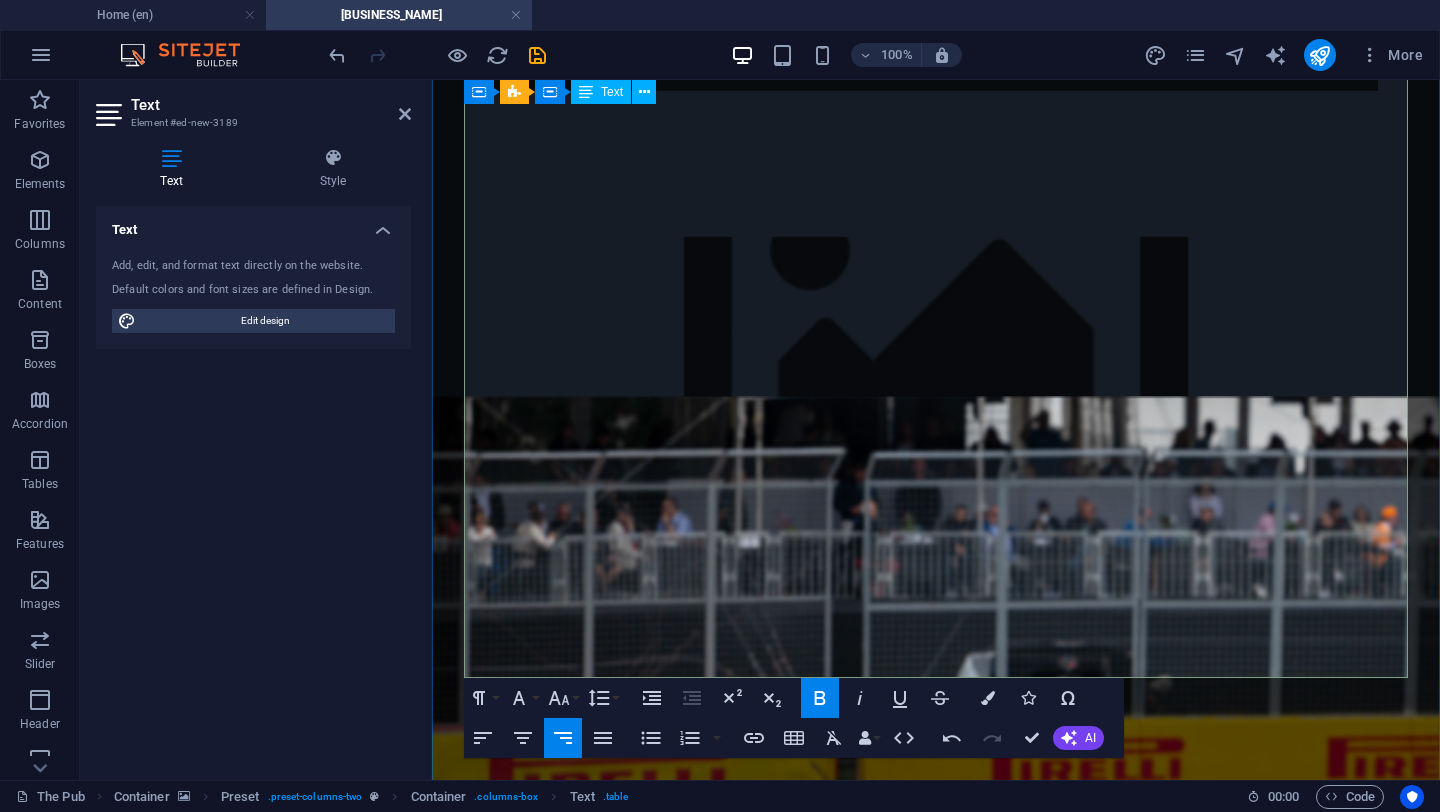 click on "$155.00" at bounding box center [1329, 9235] 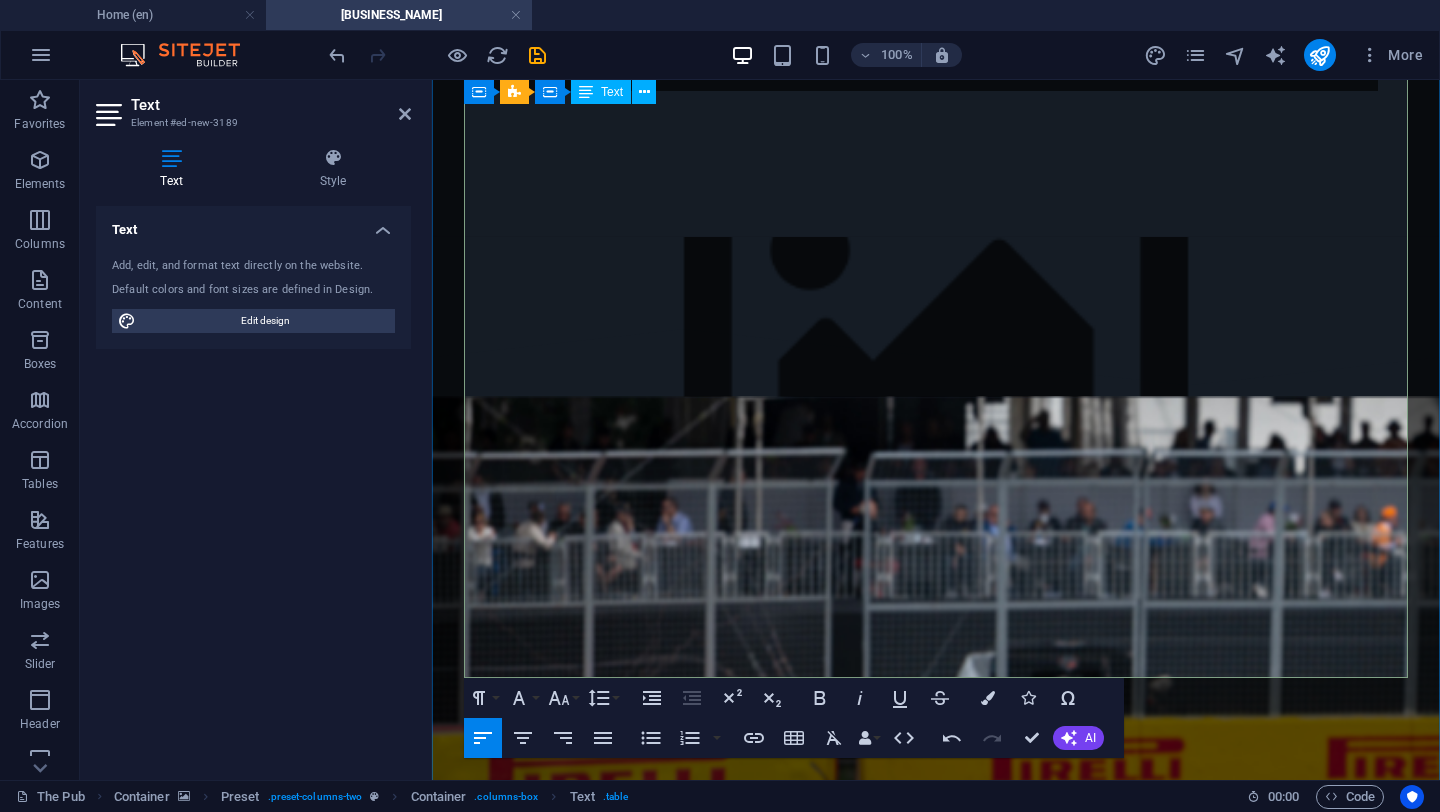 click on "GIN TONIC CÍTRICOS MARACUYÁ + JUGO DE PIÑA" at bounding box center [858, 9256] 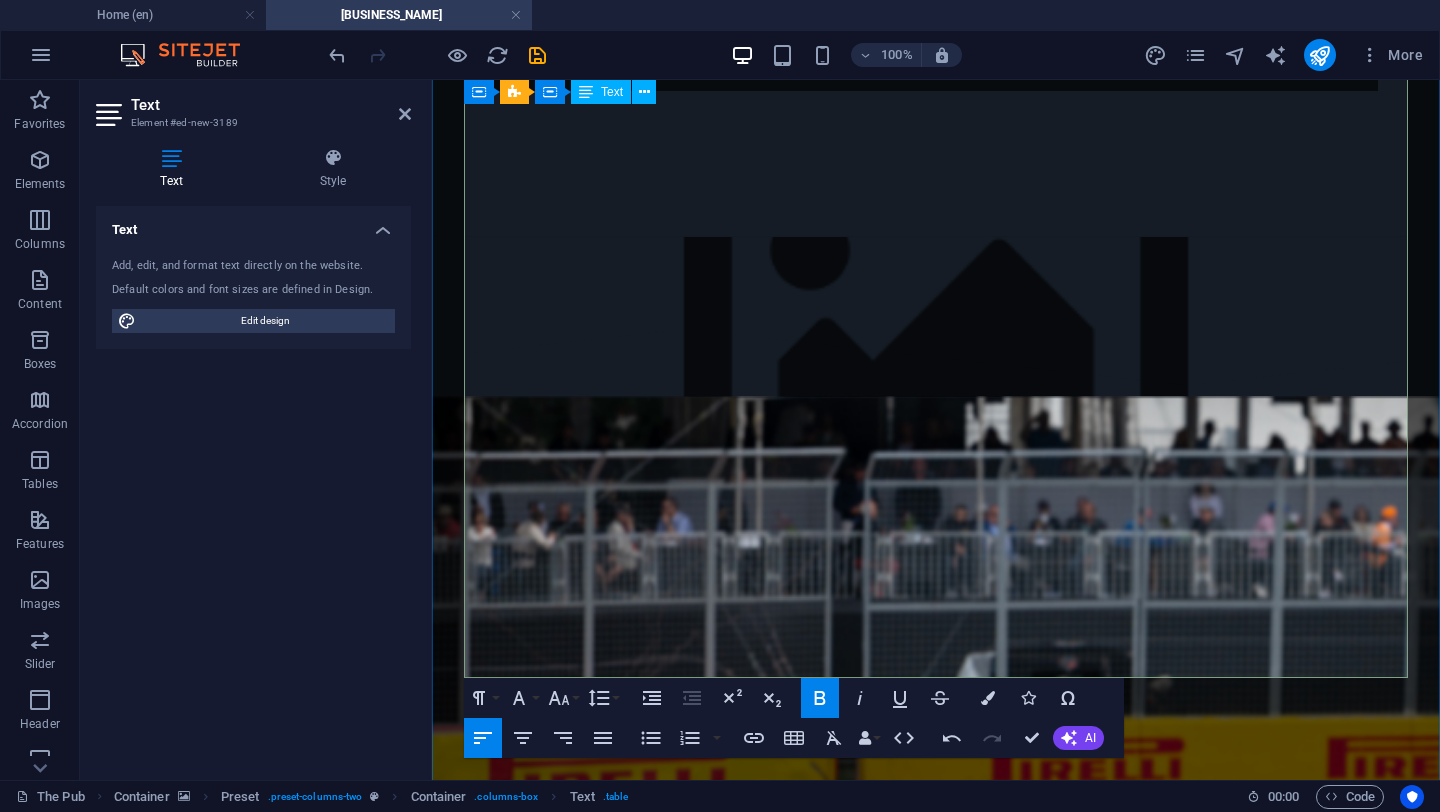 click on "$129.00" at bounding box center [1329, 9319] 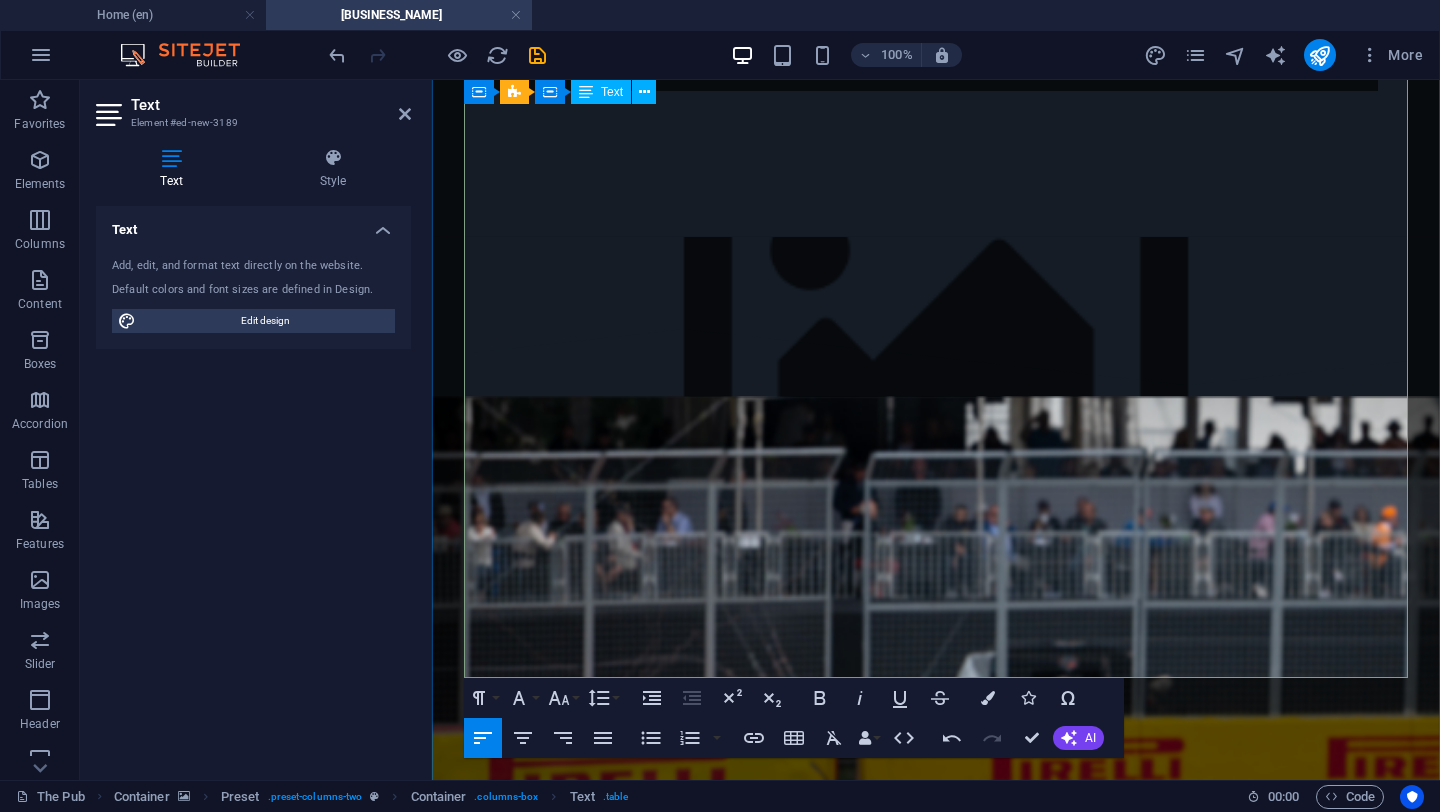 click on "TEQUILA, SQUIRT, JUGO DE NARANJA, LIMÓN, TORONJA Y MIEL DE AGAVE" at bounding box center [665, 9370] 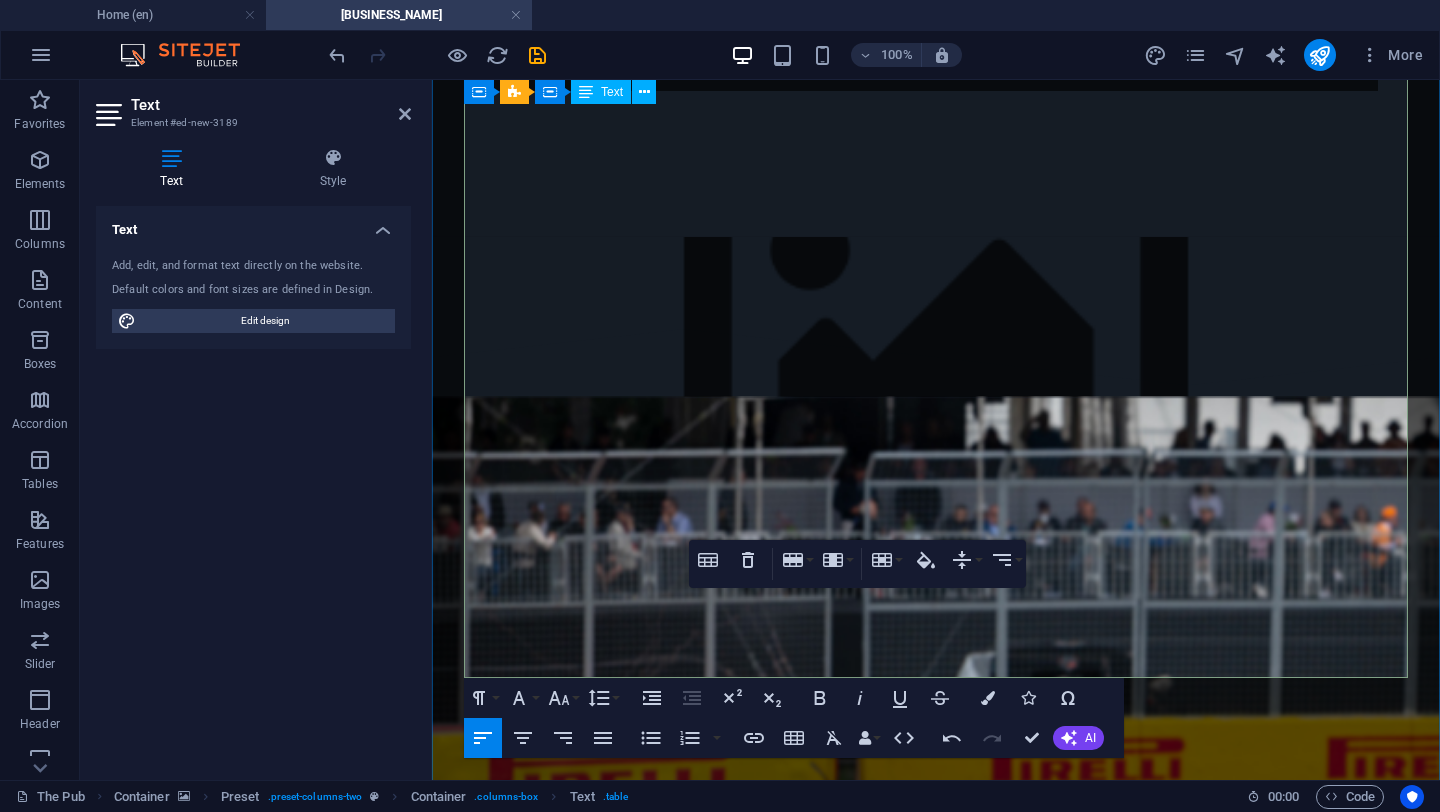 click on "TEQUILA, SQUIRT, JUGO DE NARANJA, LIMÓN, TORONJA Y MIEL DE AGAVE" at bounding box center (857, 9371) 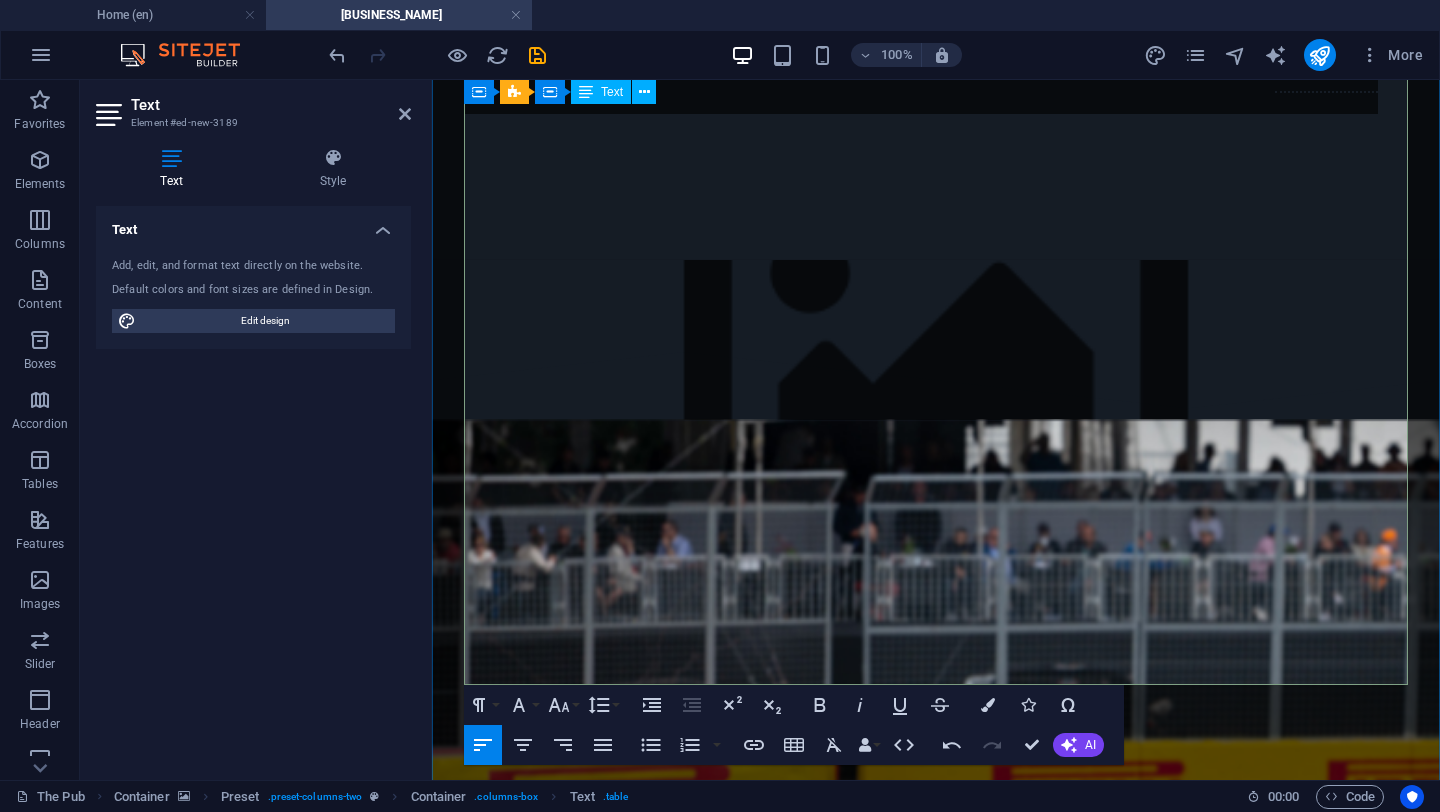 scroll, scrollTop: 8385, scrollLeft: 0, axis: vertical 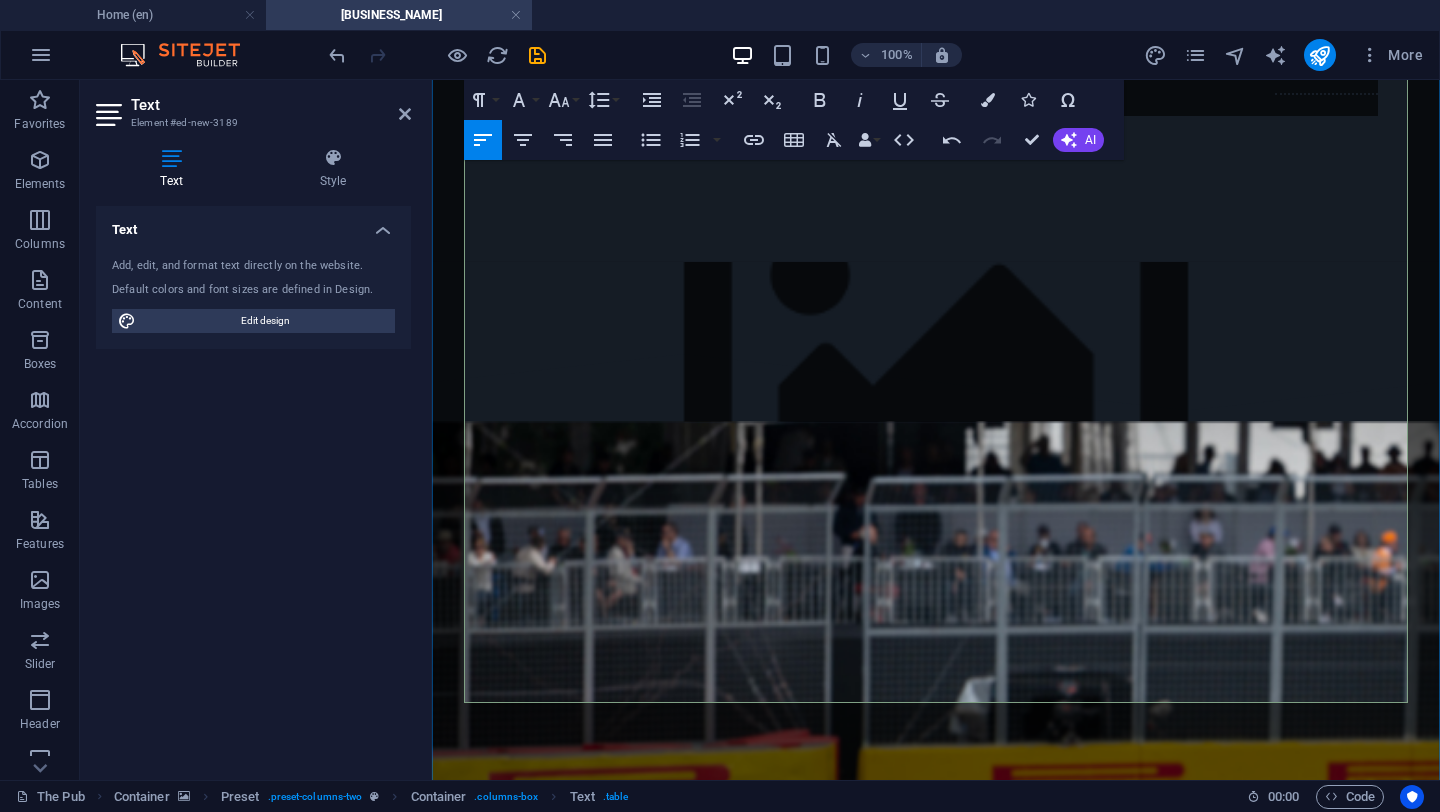 click on "GINEBRA, PULPA DE MARACUYÁ, ENDULZANTE Y AGUA TONICA." at bounding box center (630, 8936) 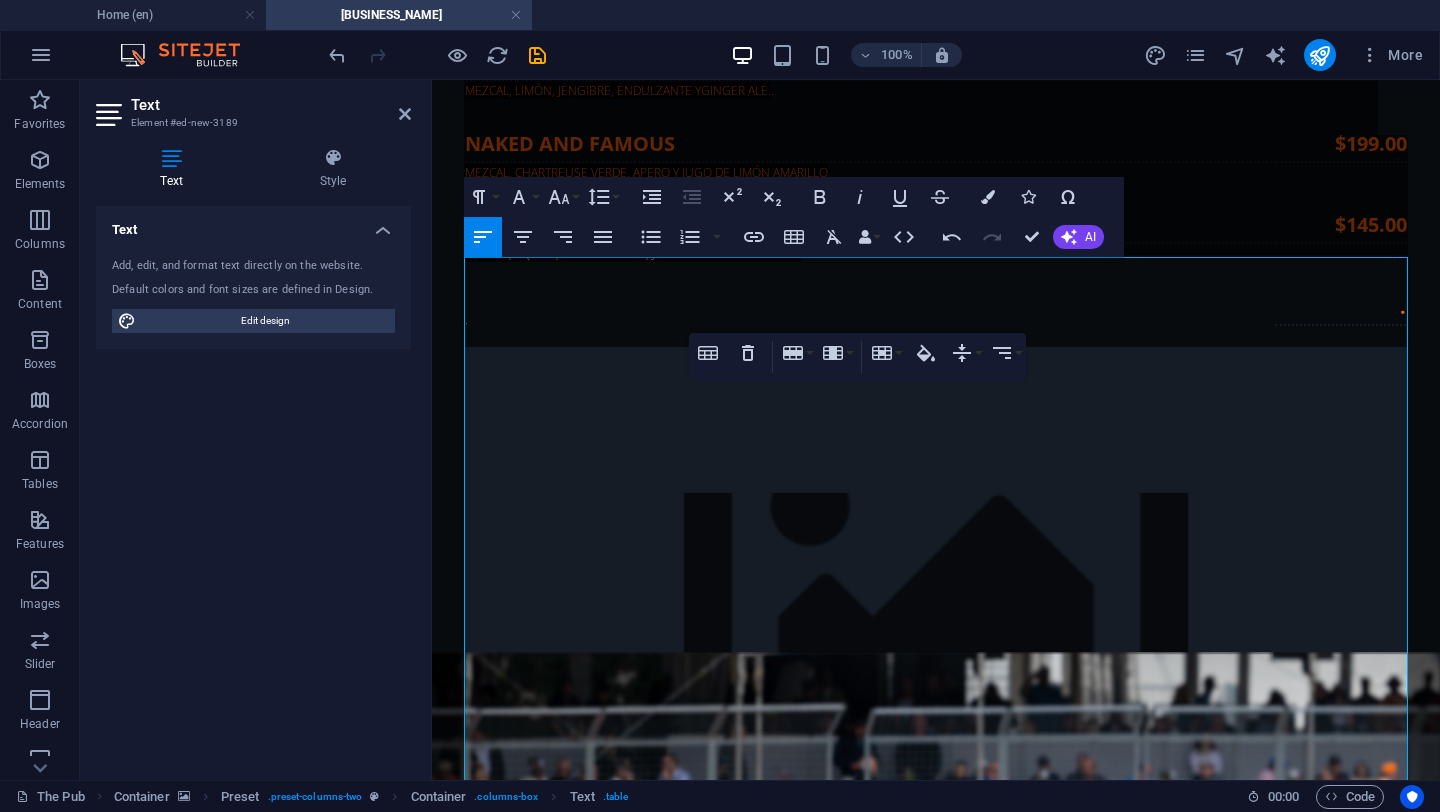 scroll, scrollTop: 8153, scrollLeft: 0, axis: vertical 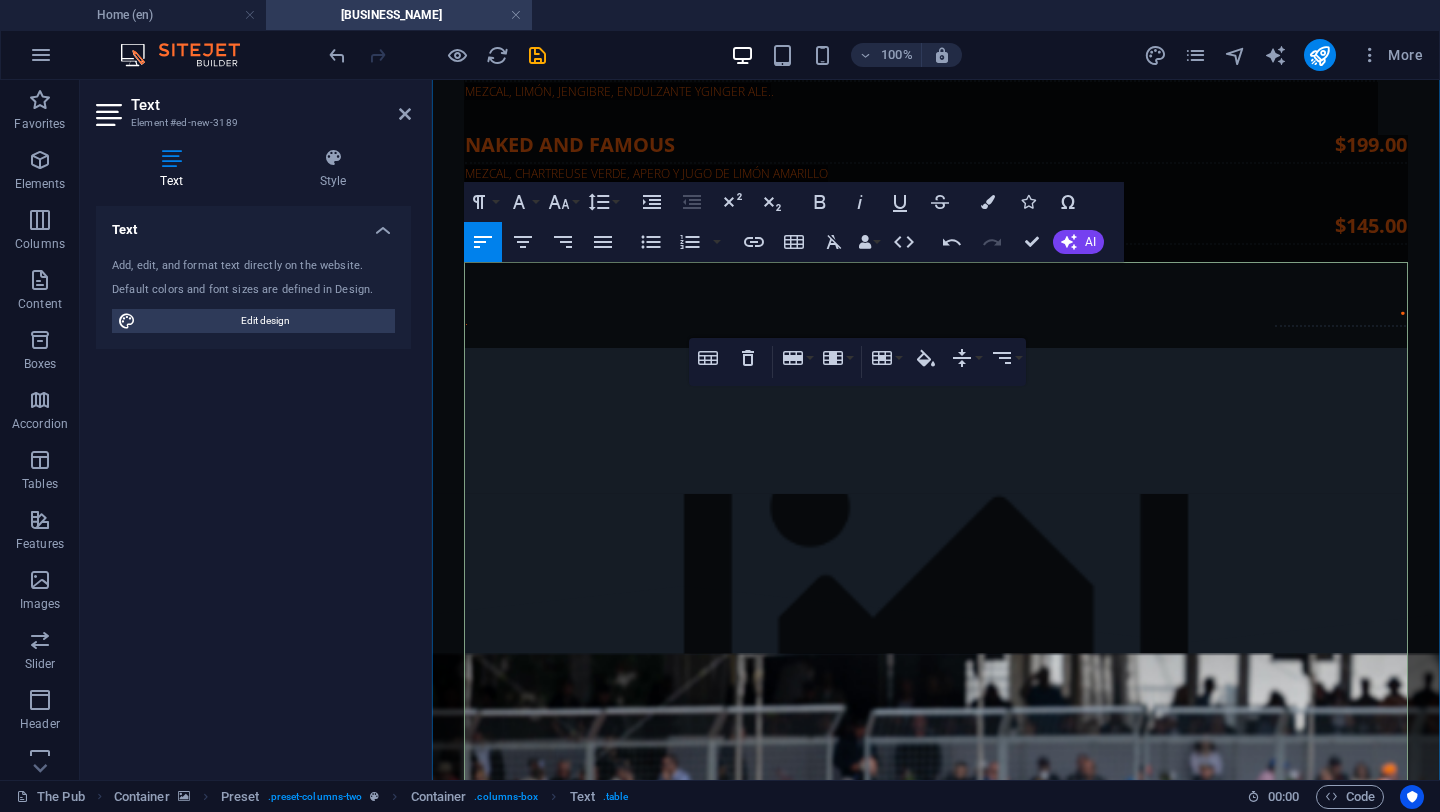 click on "GINEBRA, AGUA TONICA Y FRUTOS ROJOS" at bounding box center (579, 9081) 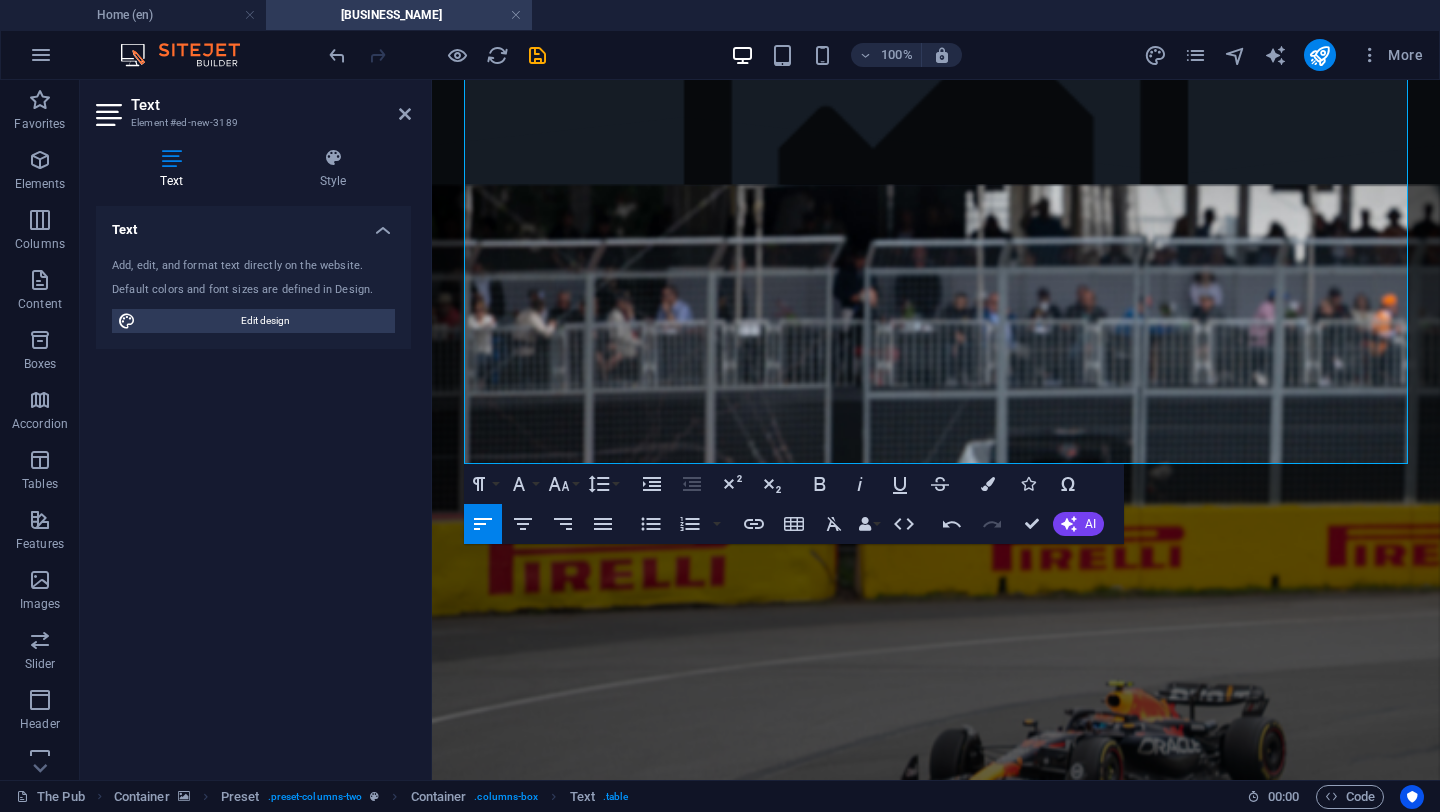 scroll, scrollTop: 8625, scrollLeft: 0, axis: vertical 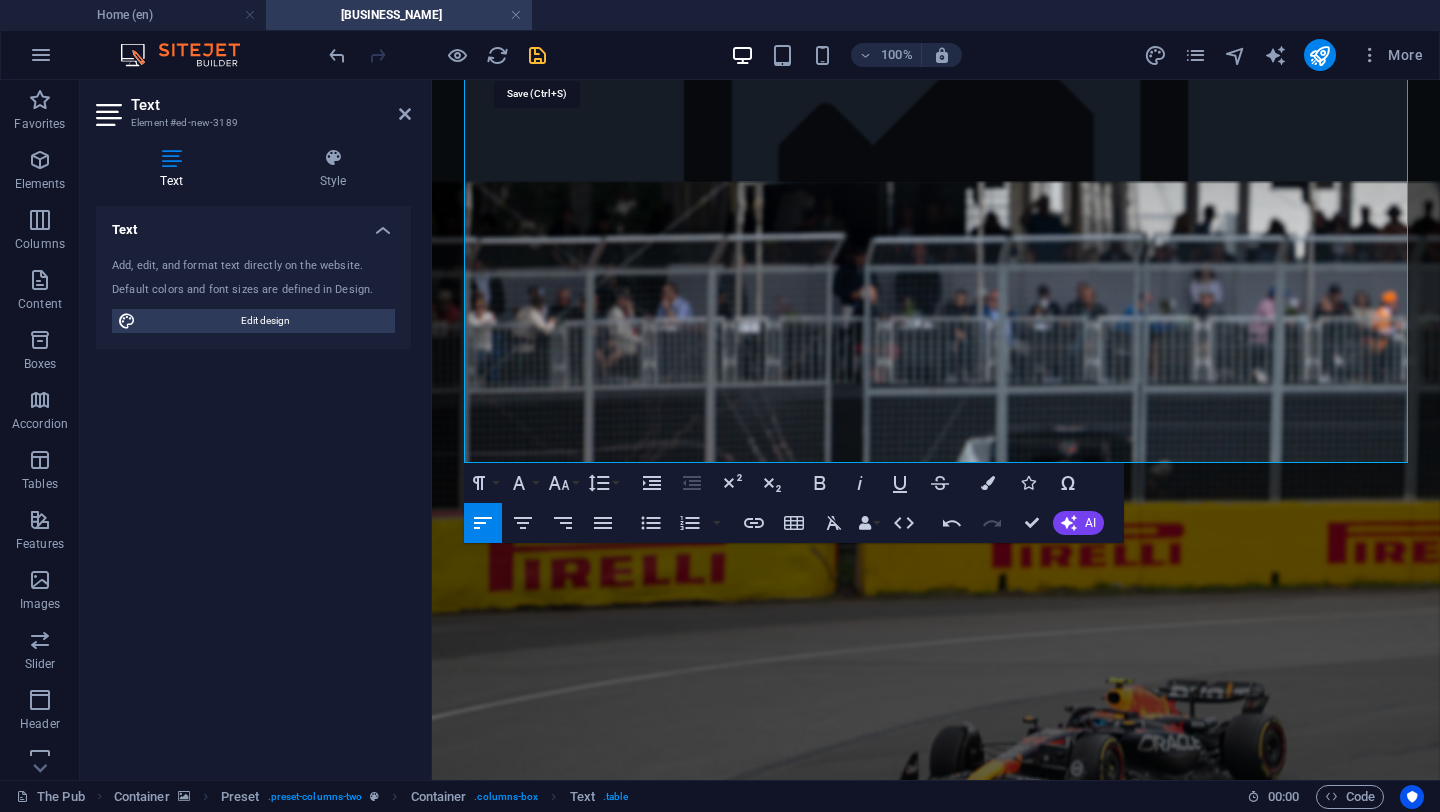 click at bounding box center (537, 55) 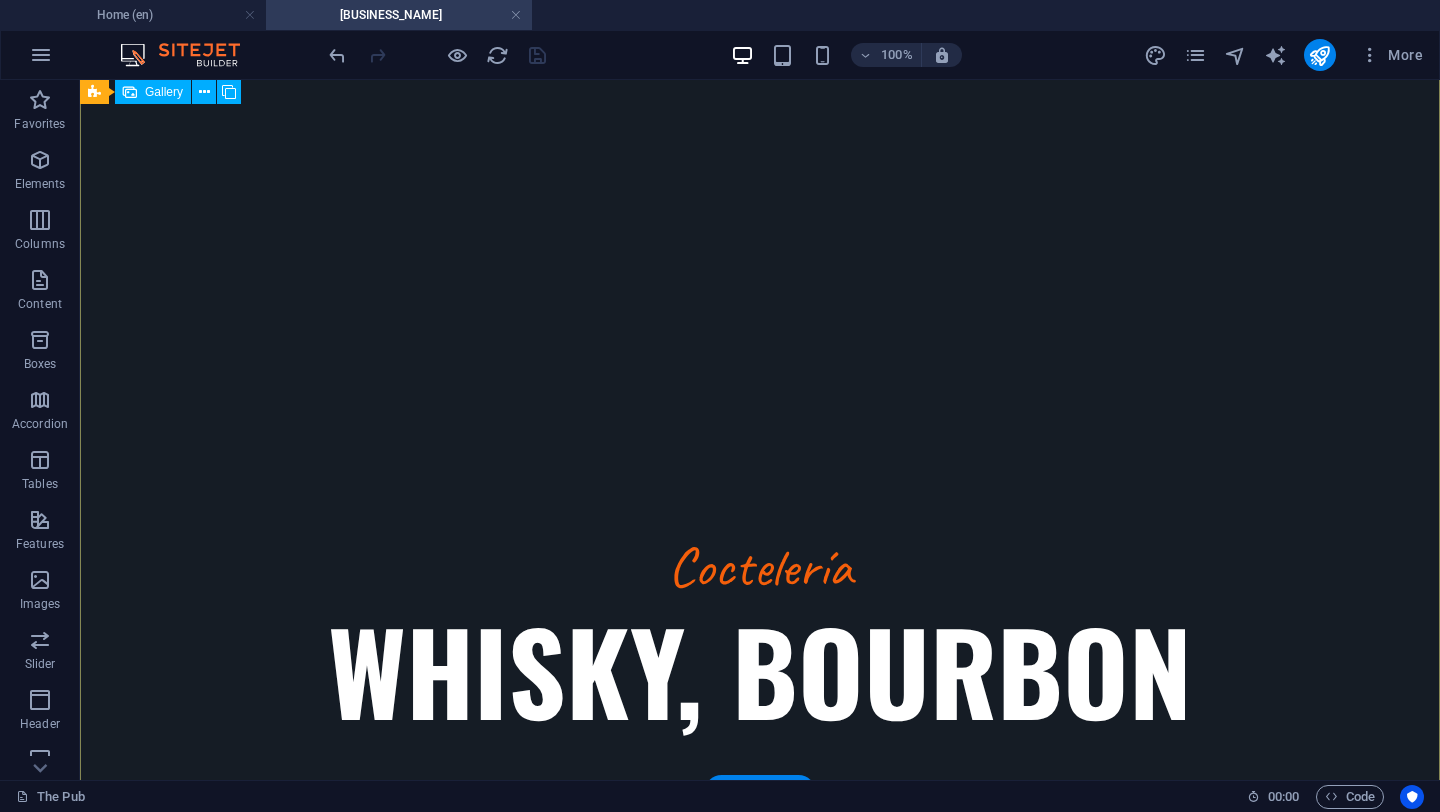 scroll, scrollTop: 9499, scrollLeft: 0, axis: vertical 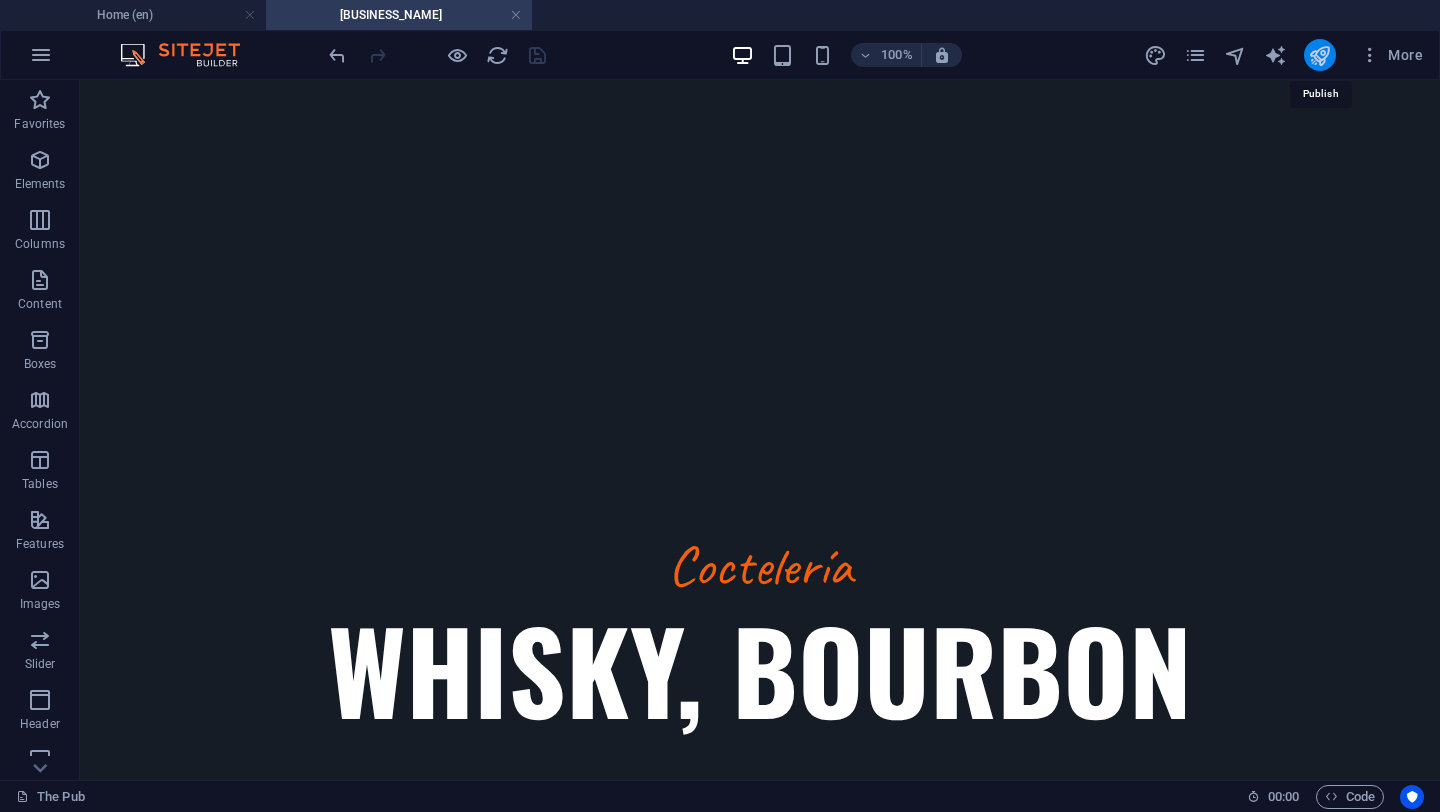 click at bounding box center (1319, 55) 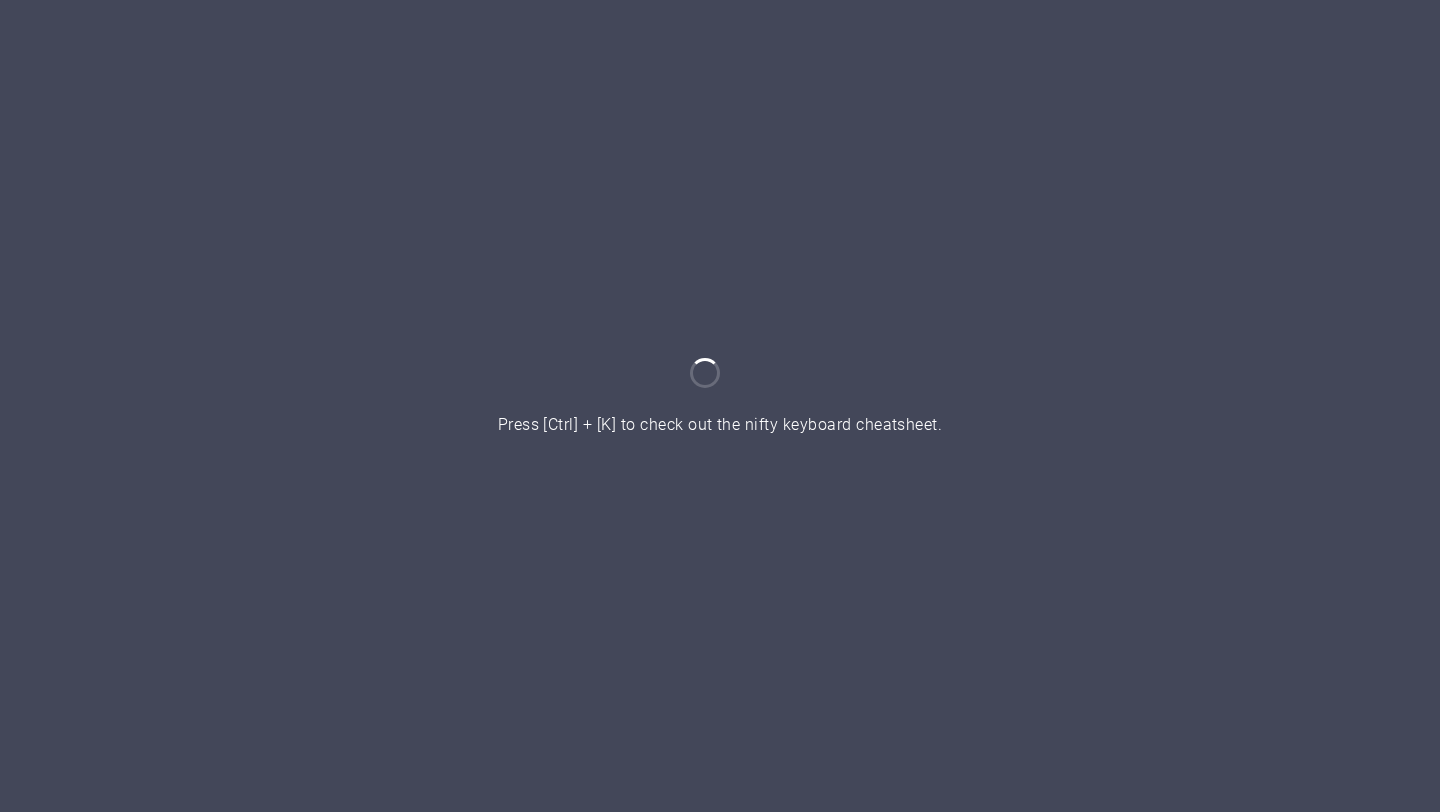 scroll, scrollTop: 0, scrollLeft: 0, axis: both 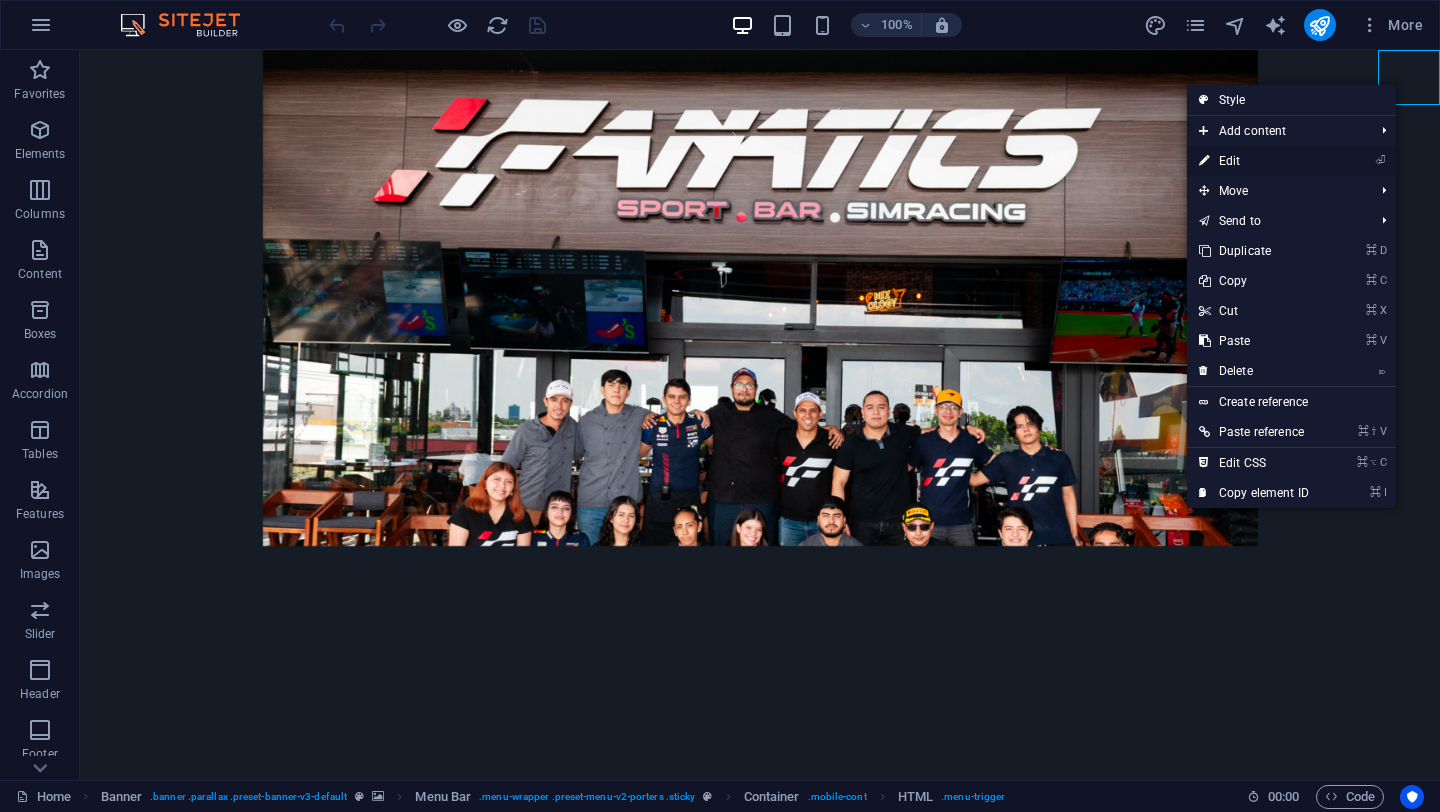 click on "⏎  Edit" at bounding box center (1254, 161) 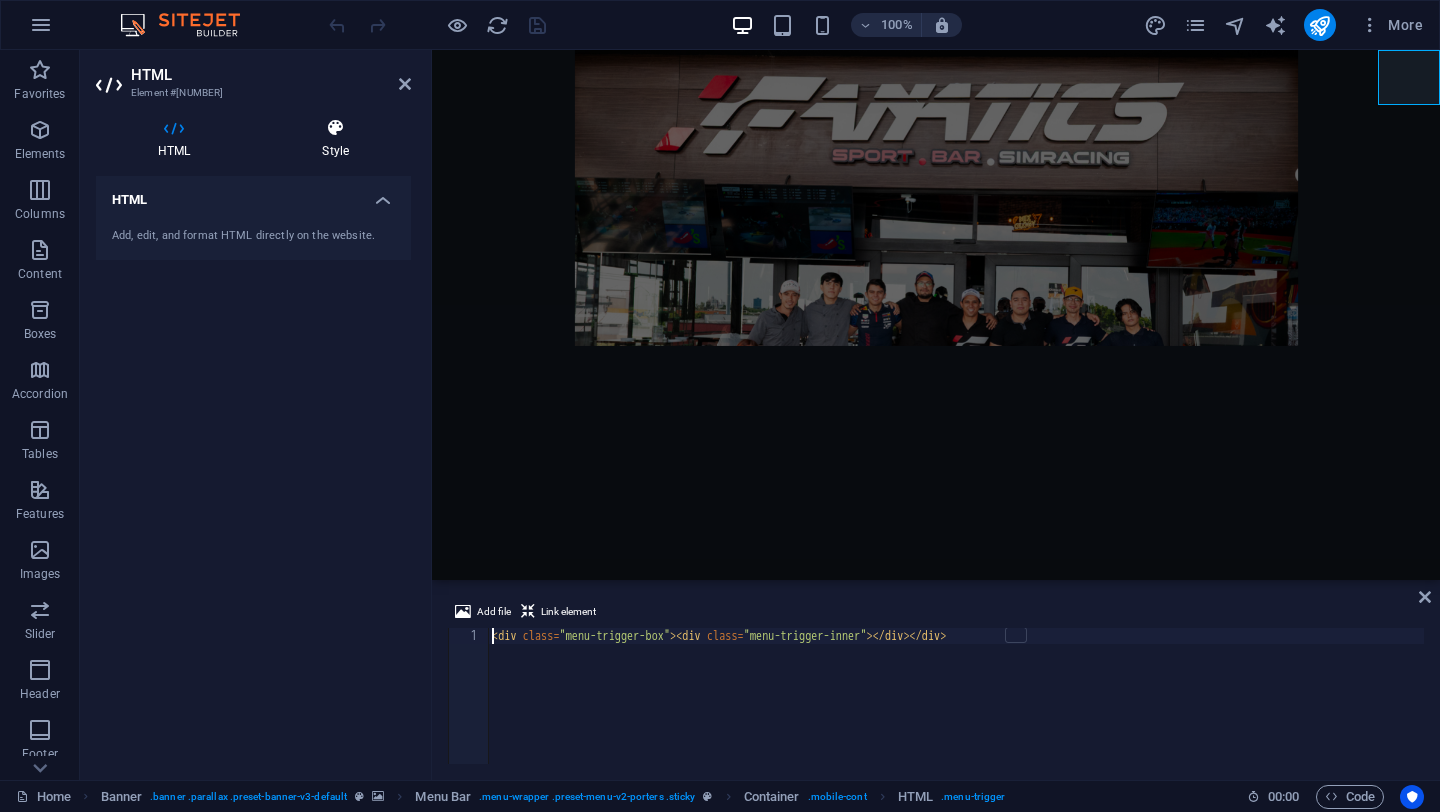 click on "Style" at bounding box center [335, 139] 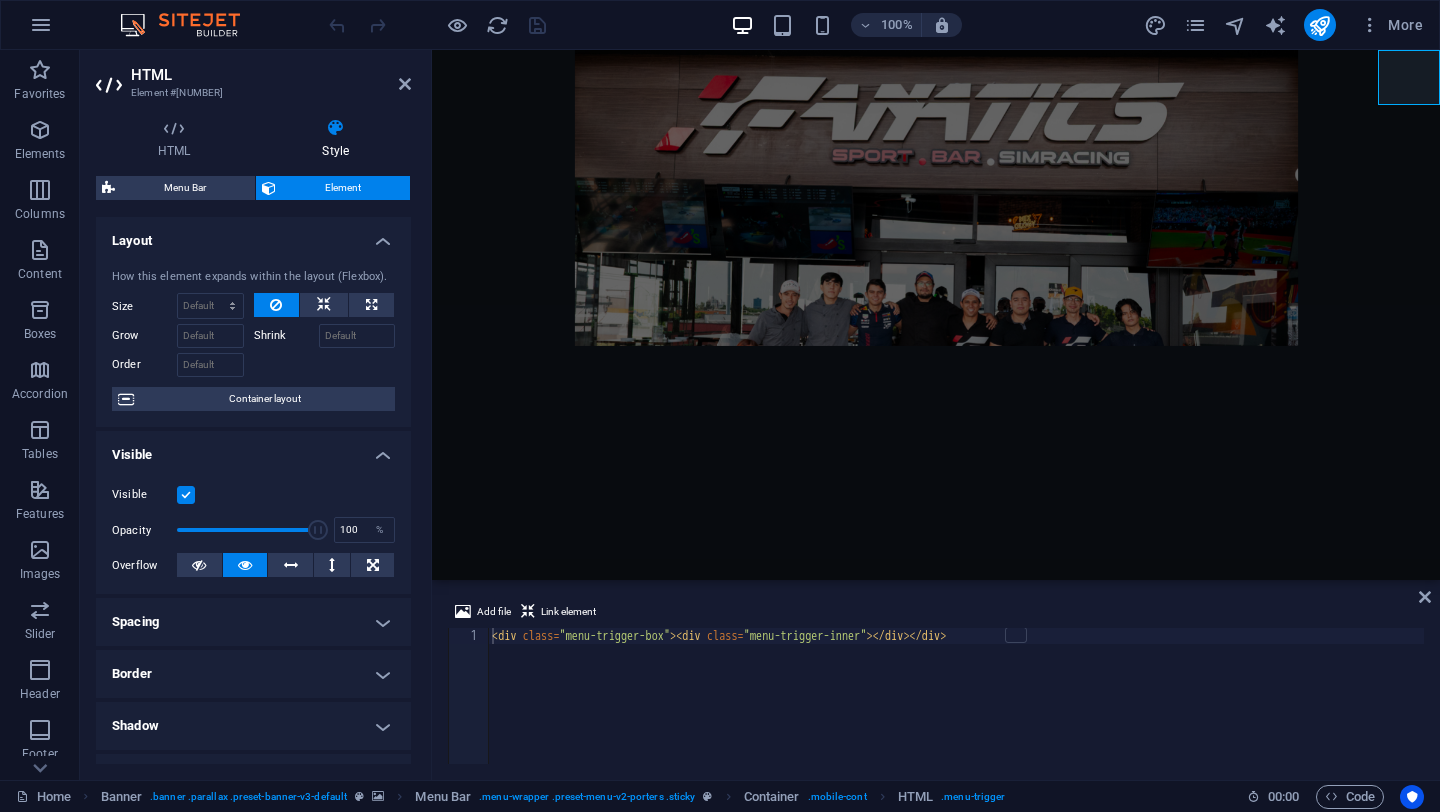click on "Element" at bounding box center [343, 188] 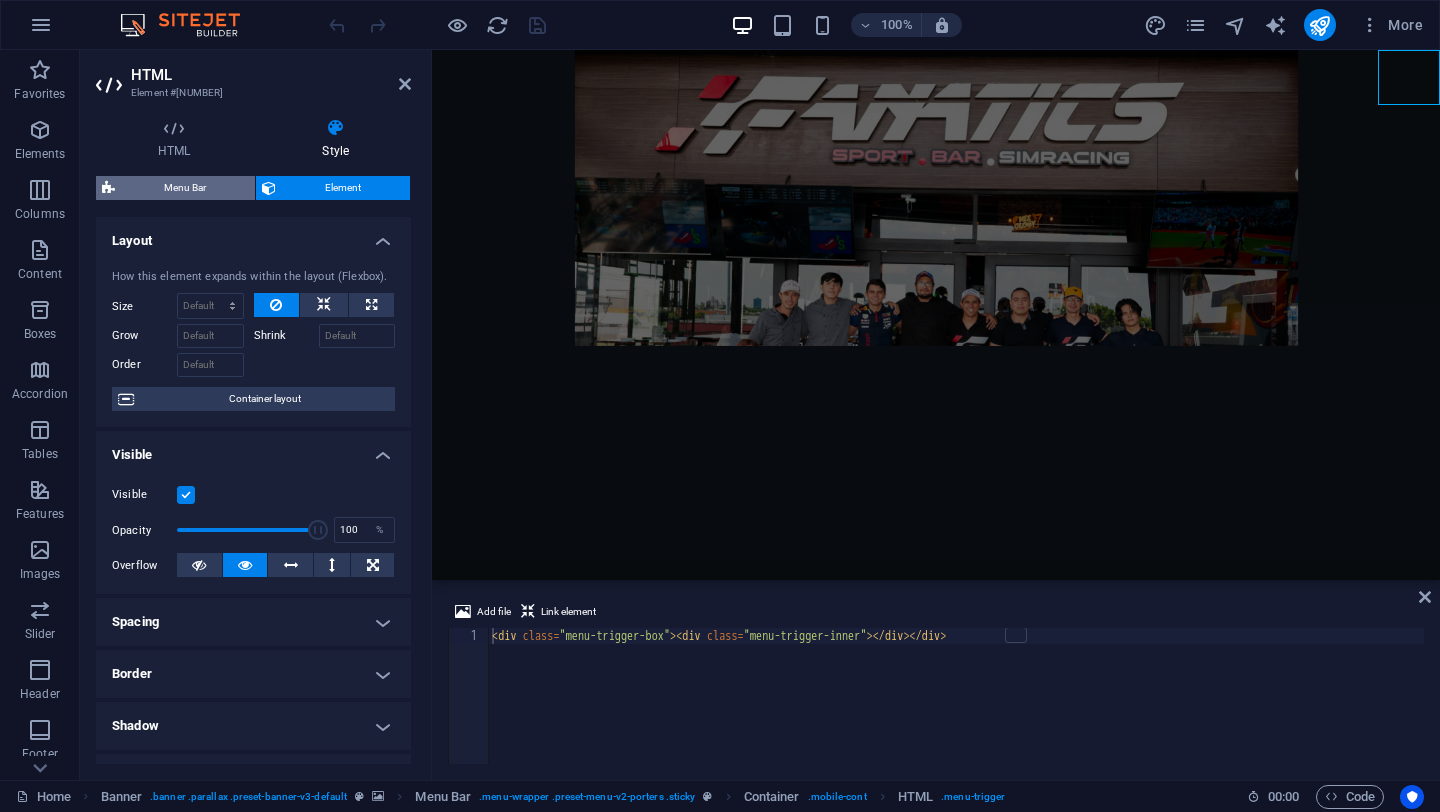 click on "Menu Bar" at bounding box center [185, 188] 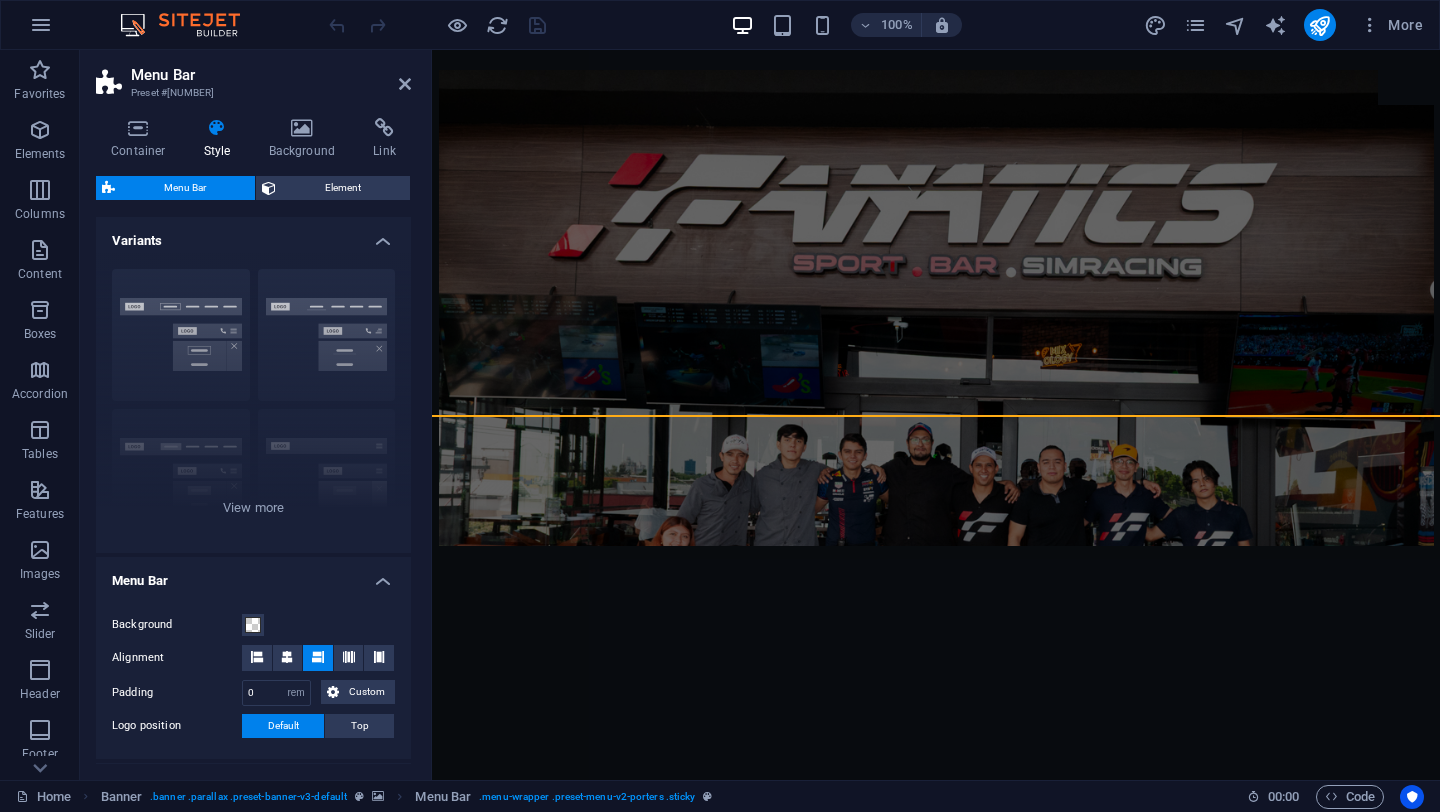 scroll, scrollTop: 205, scrollLeft: 0, axis: vertical 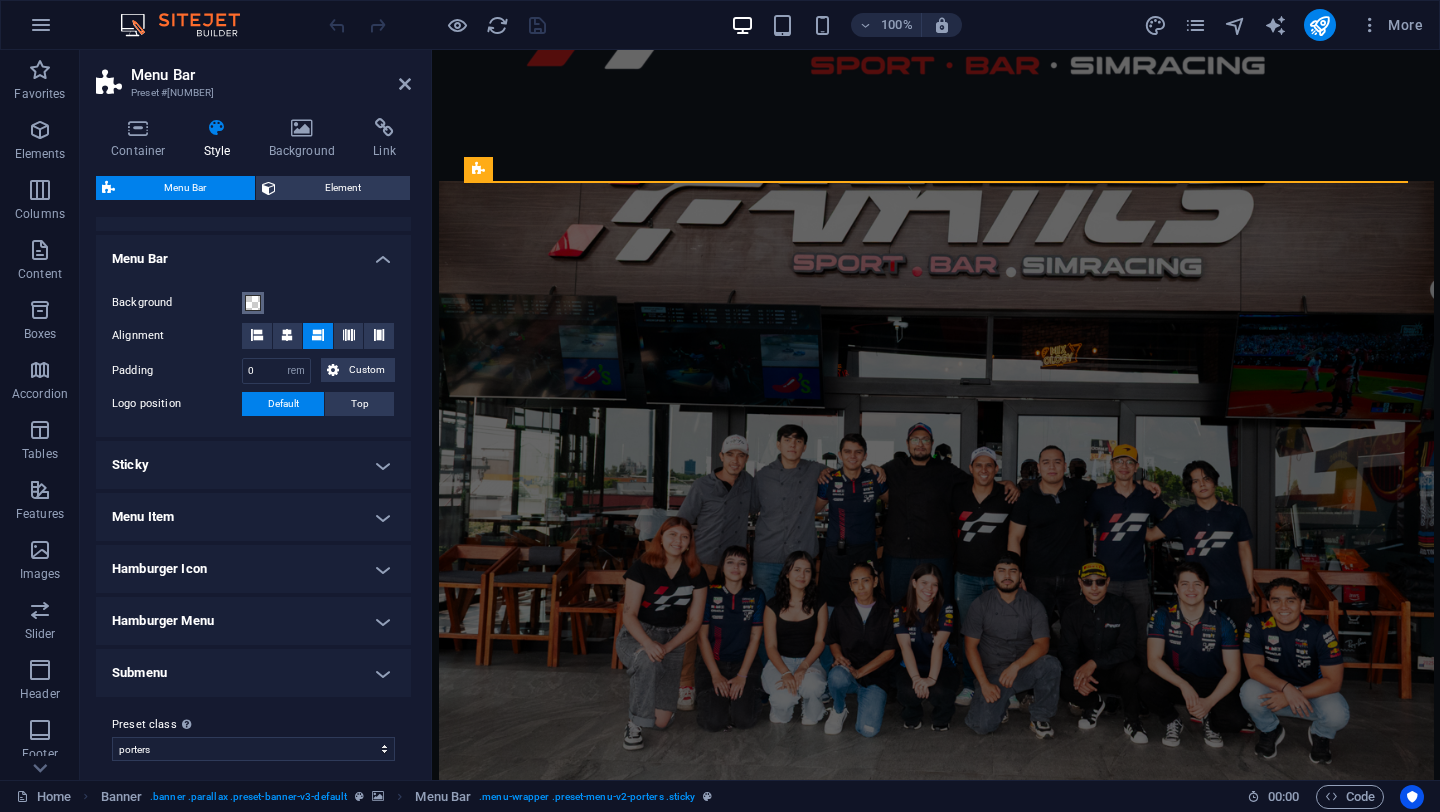 click at bounding box center (253, 303) 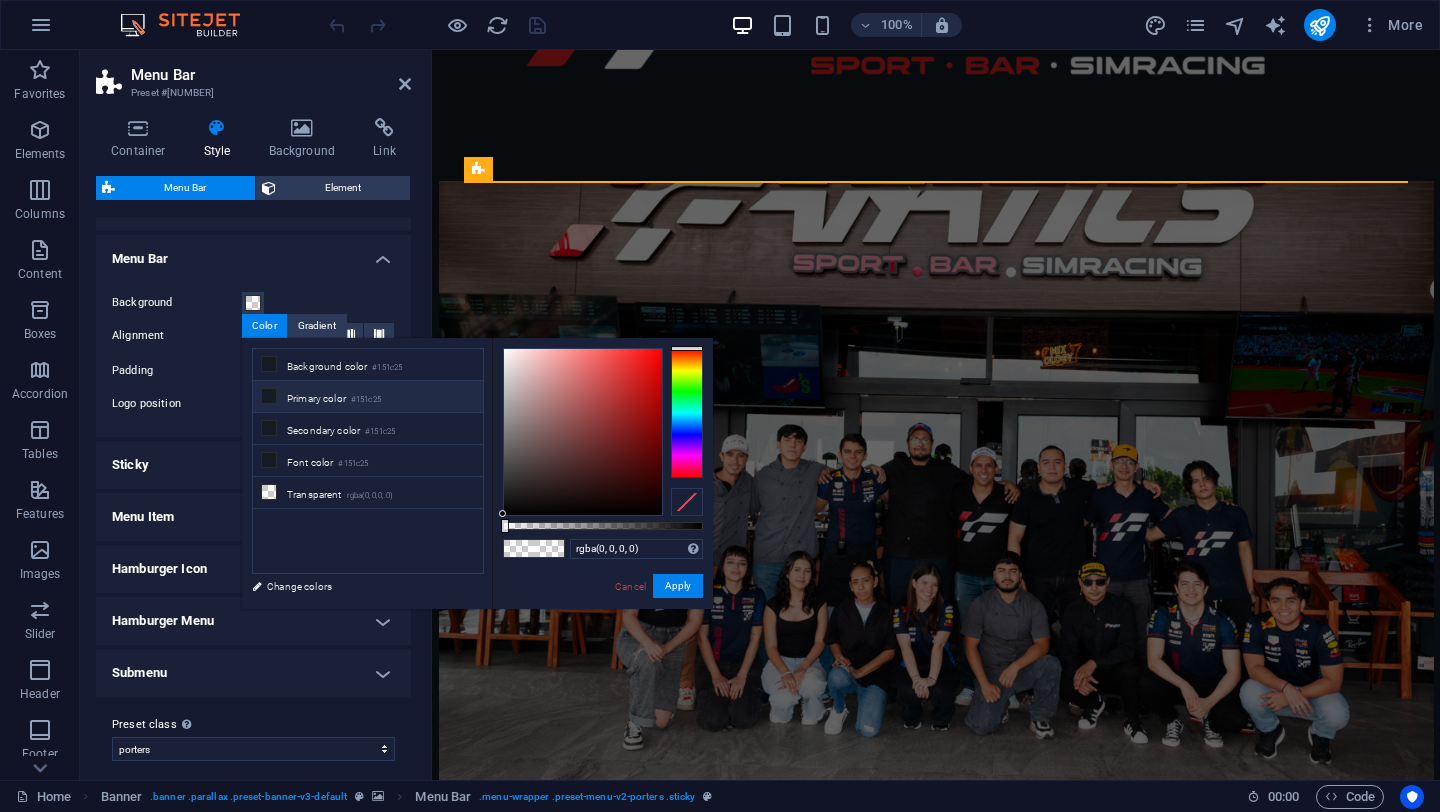 click at bounding box center (269, 396) 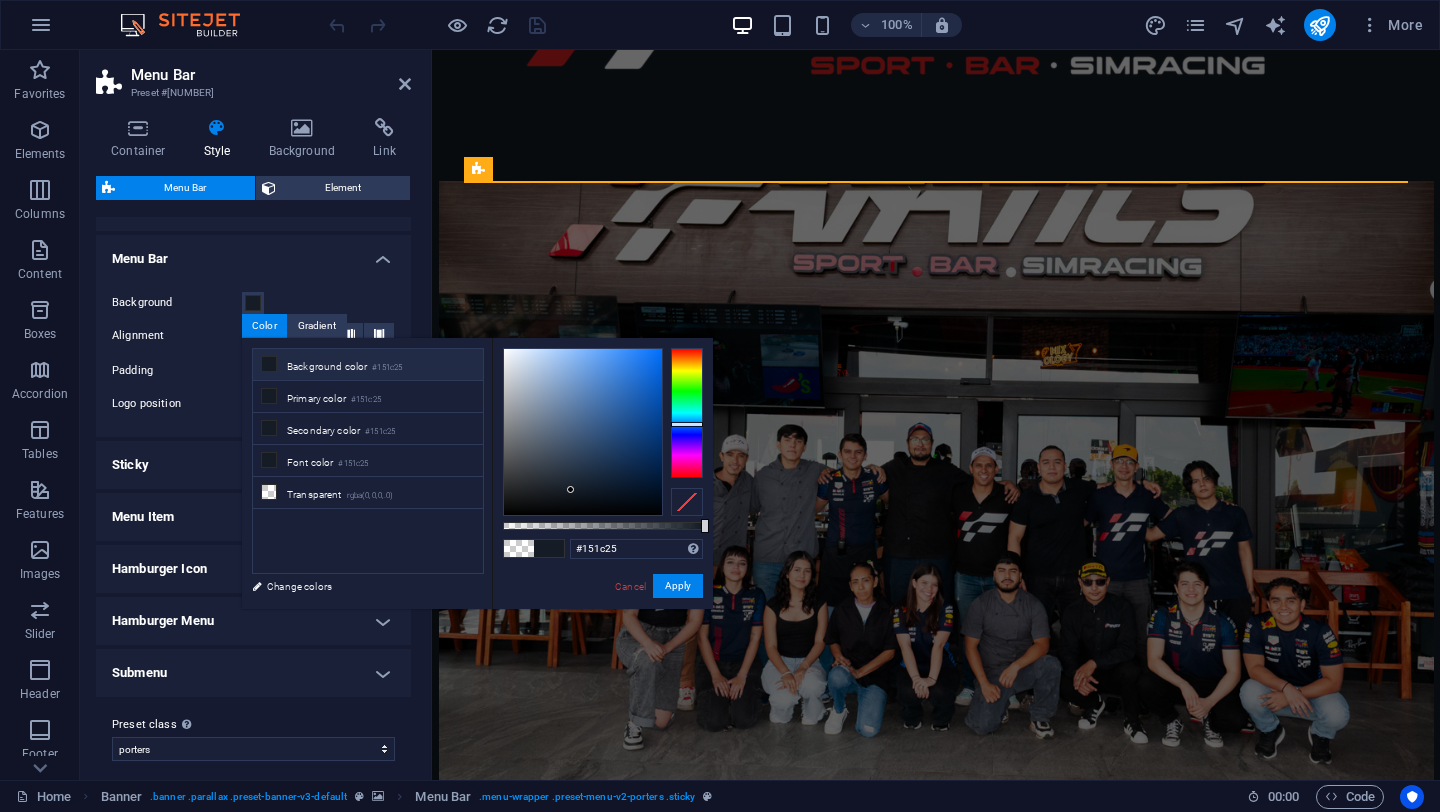 click on "Background color
#151c25" at bounding box center (368, 365) 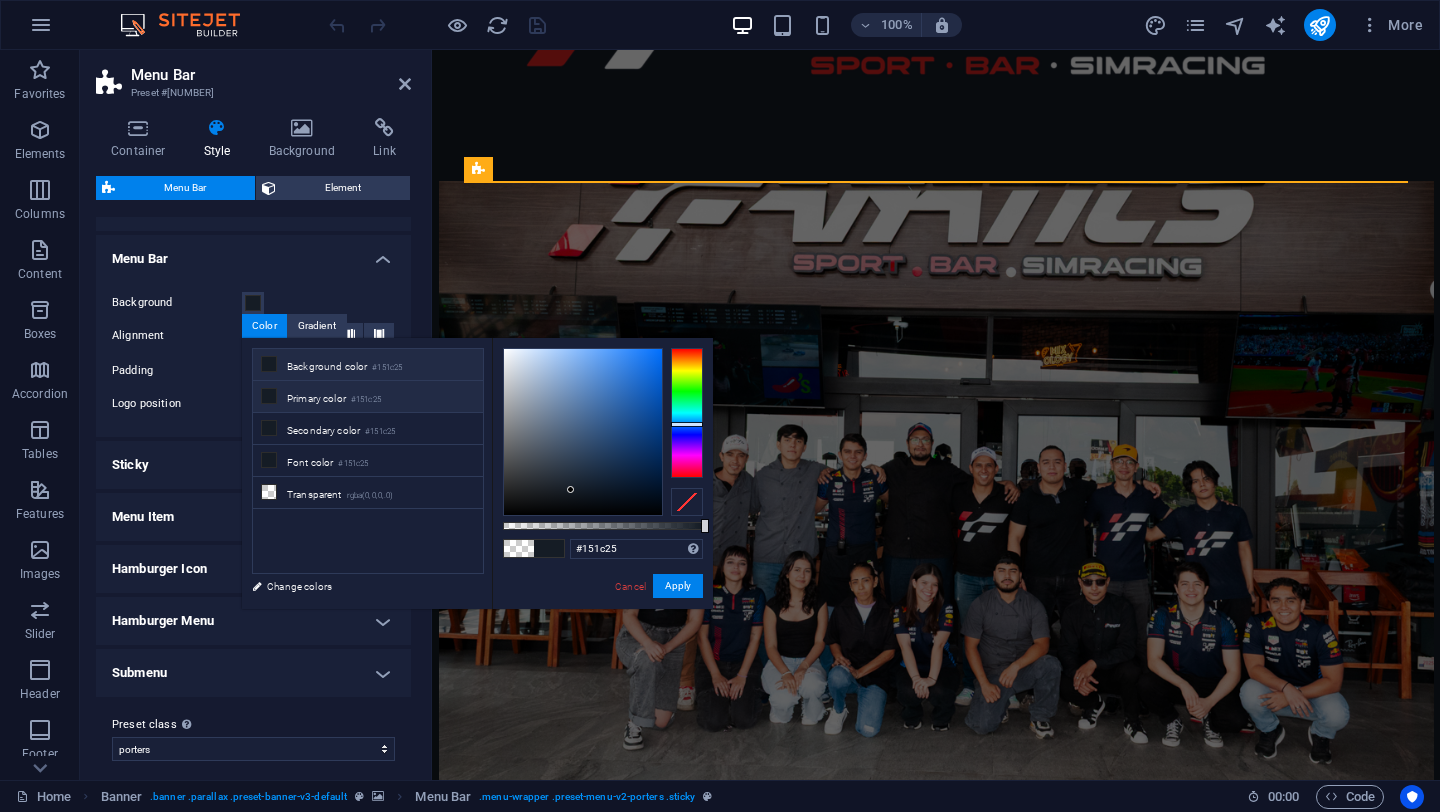 click on "Primary color
#151c25" at bounding box center [368, 397] 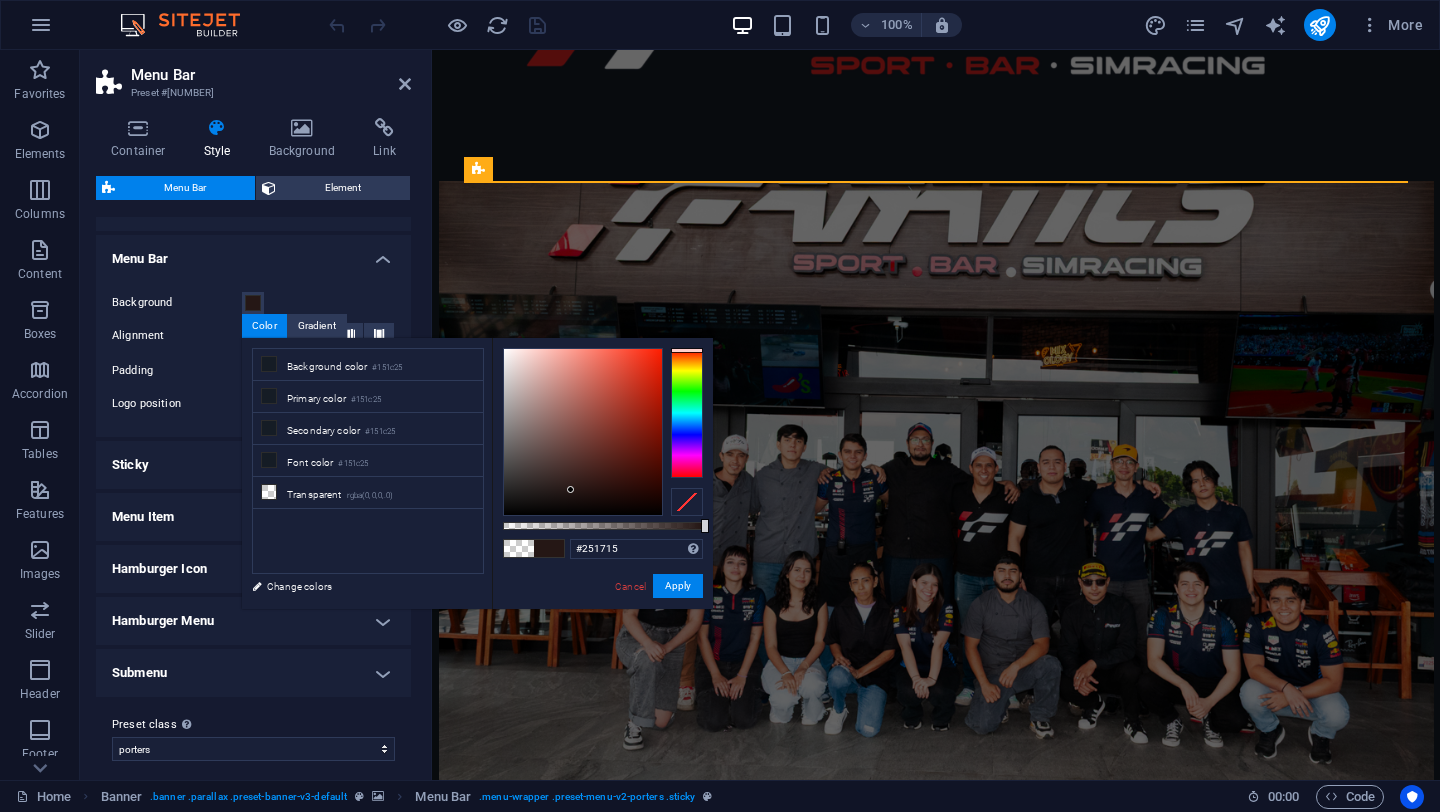 drag, startPoint x: 690, startPoint y: 423, endPoint x: 689, endPoint y: 350, distance: 73.00685 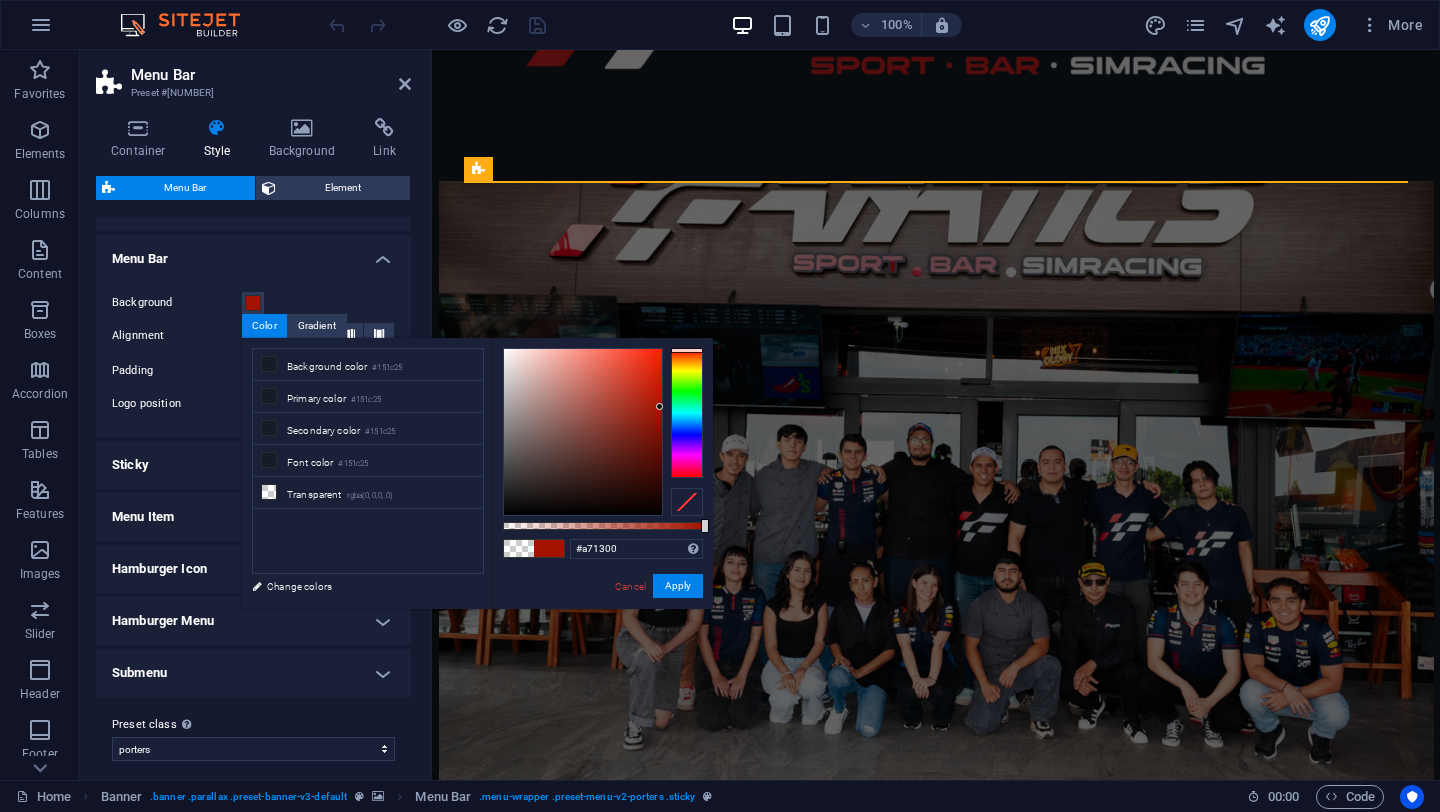 type on "#a81300" 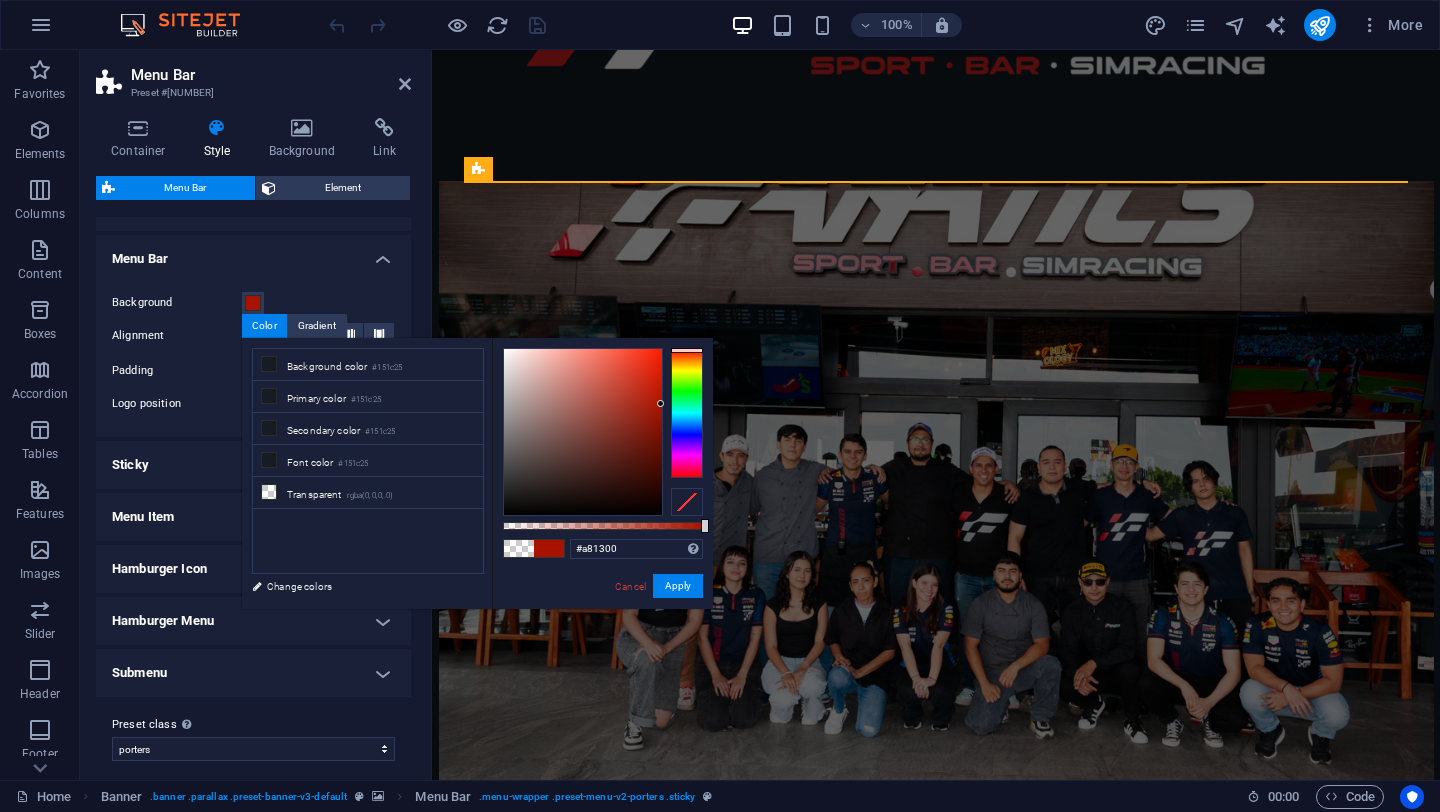 drag, startPoint x: 568, startPoint y: 488, endPoint x: 661, endPoint y: 404, distance: 125.31959 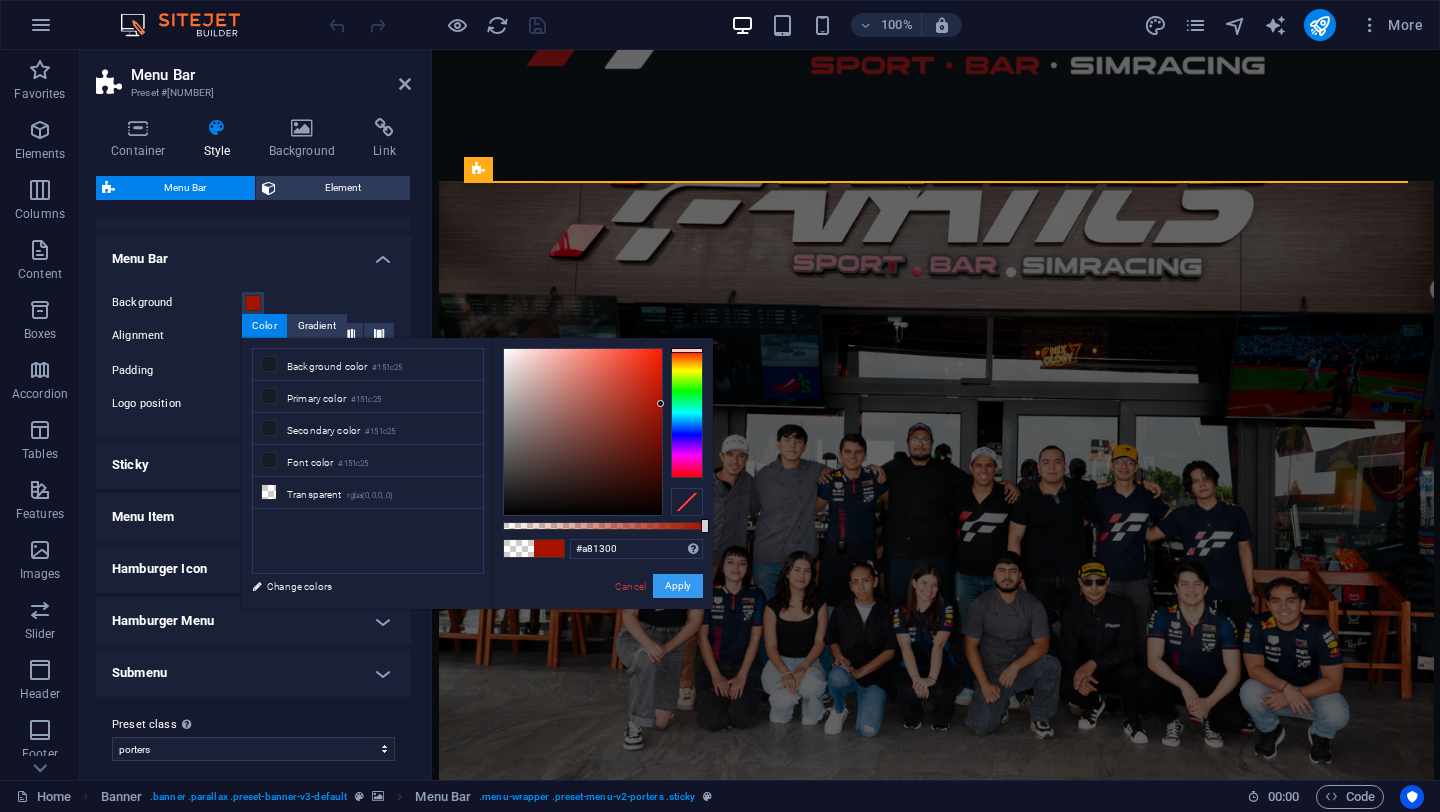 click on "Apply" at bounding box center (678, 586) 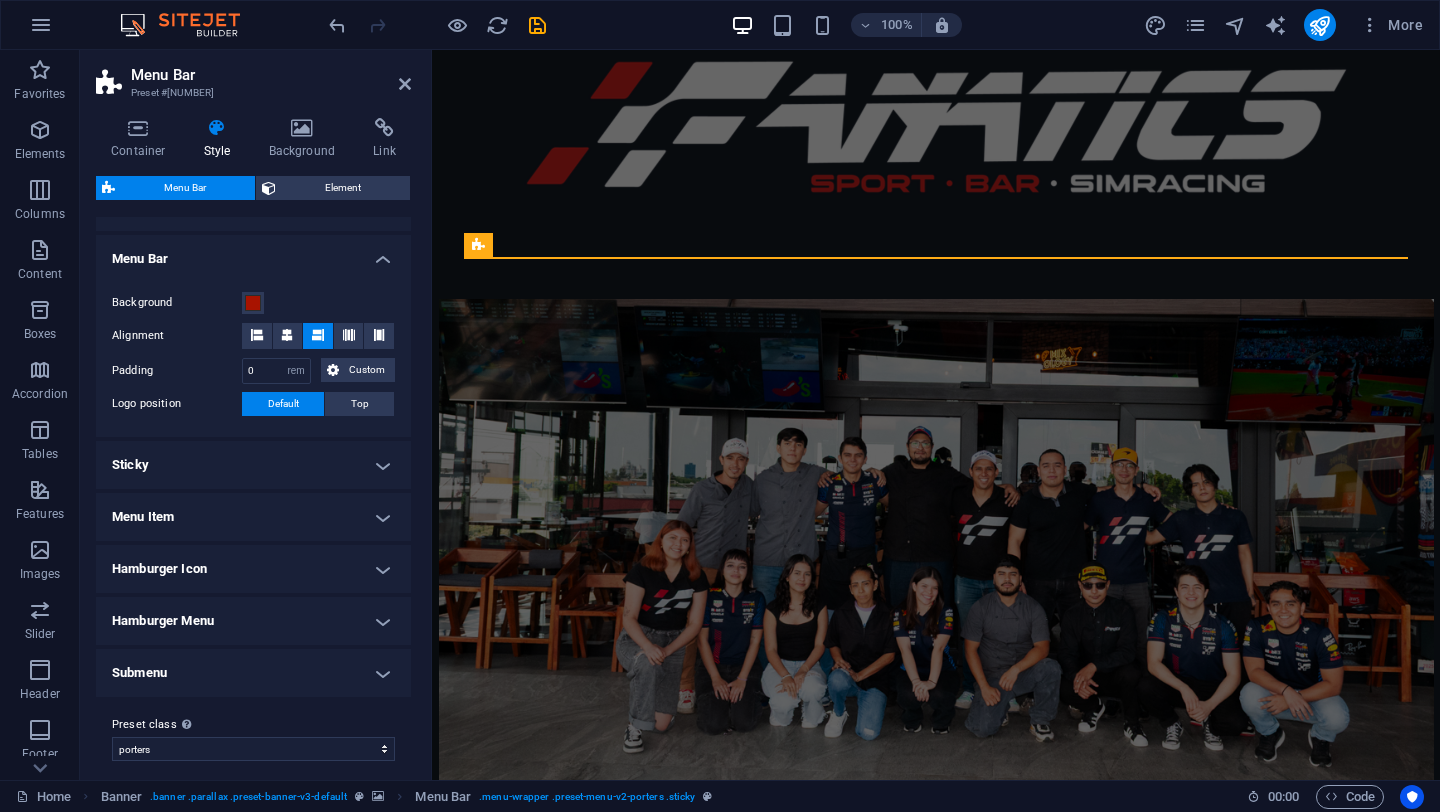 scroll, scrollTop: 0, scrollLeft: 0, axis: both 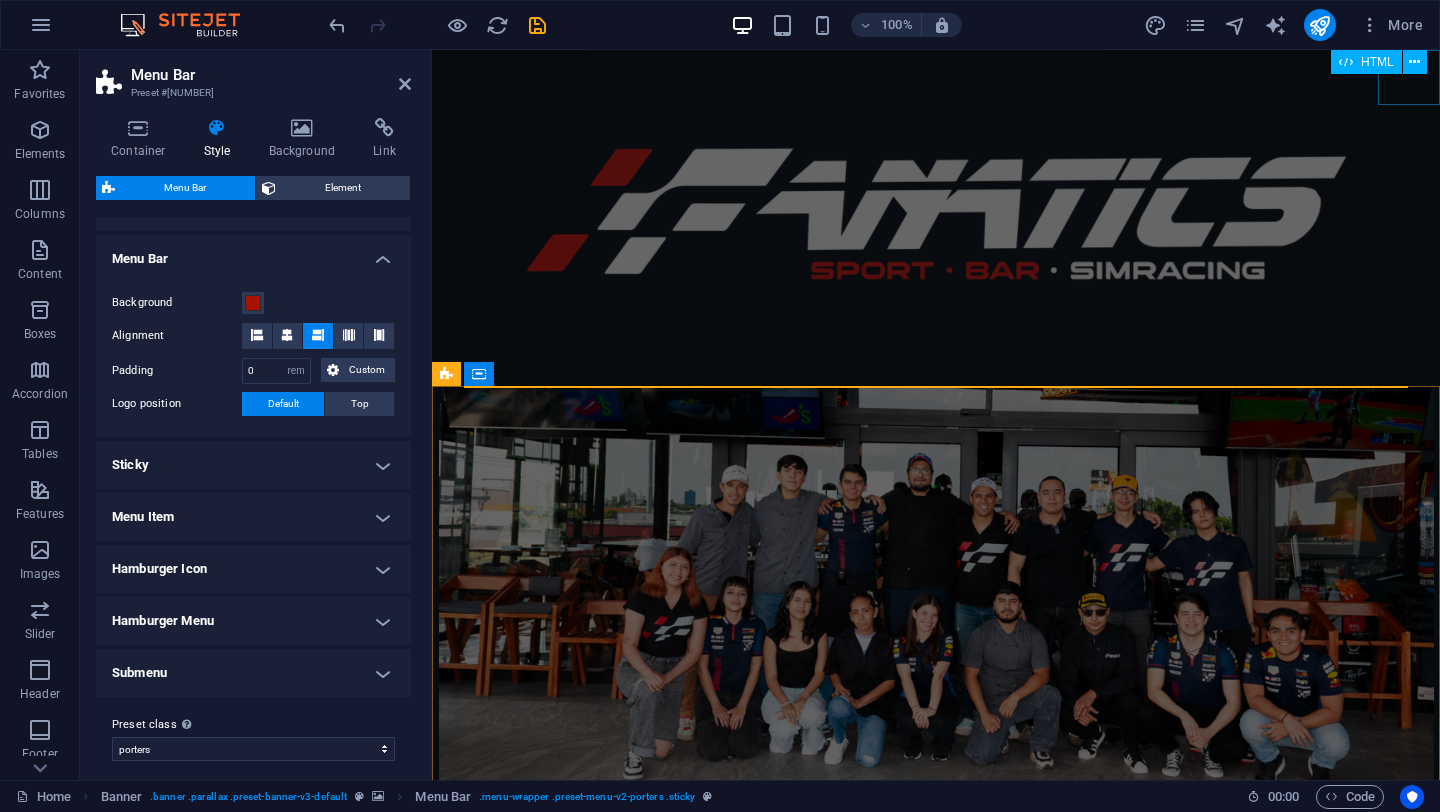click at bounding box center (1409, 77) 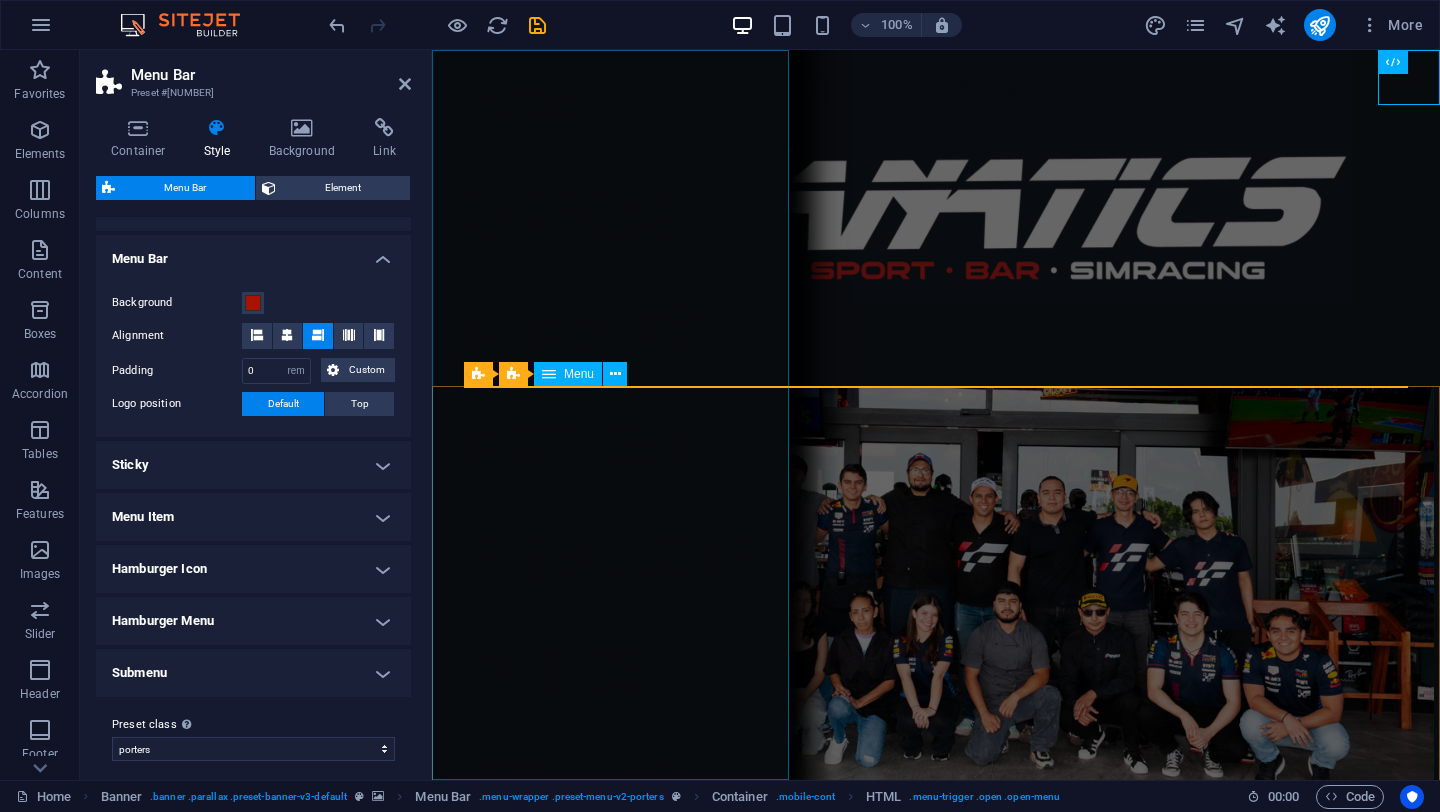 click on "Home Cervezas Alimentos Mixologia F1 Simulator Eventos Visitanos" at bounding box center [610, 415] 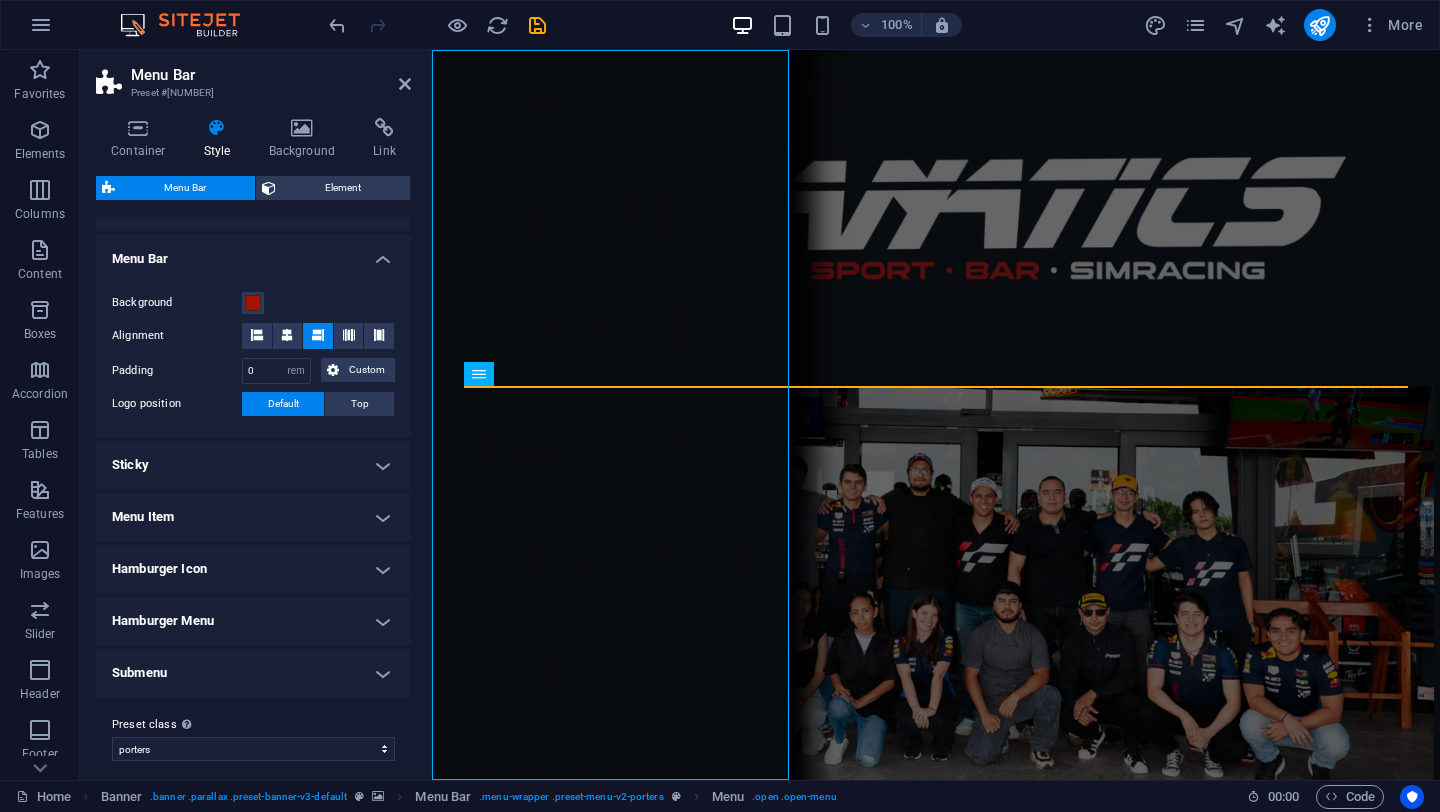 click on "Style" at bounding box center [221, 139] 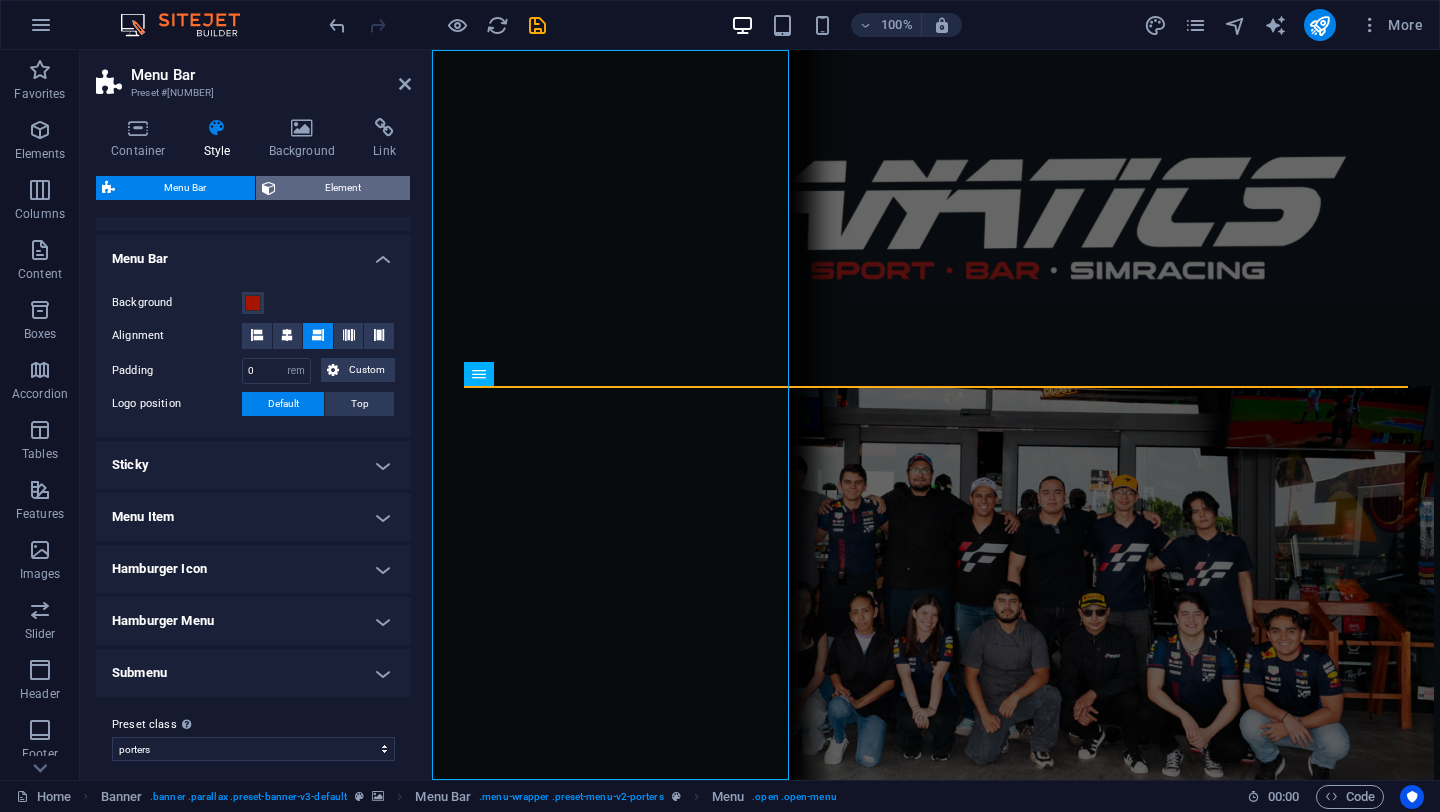 click on "Element" at bounding box center [343, 188] 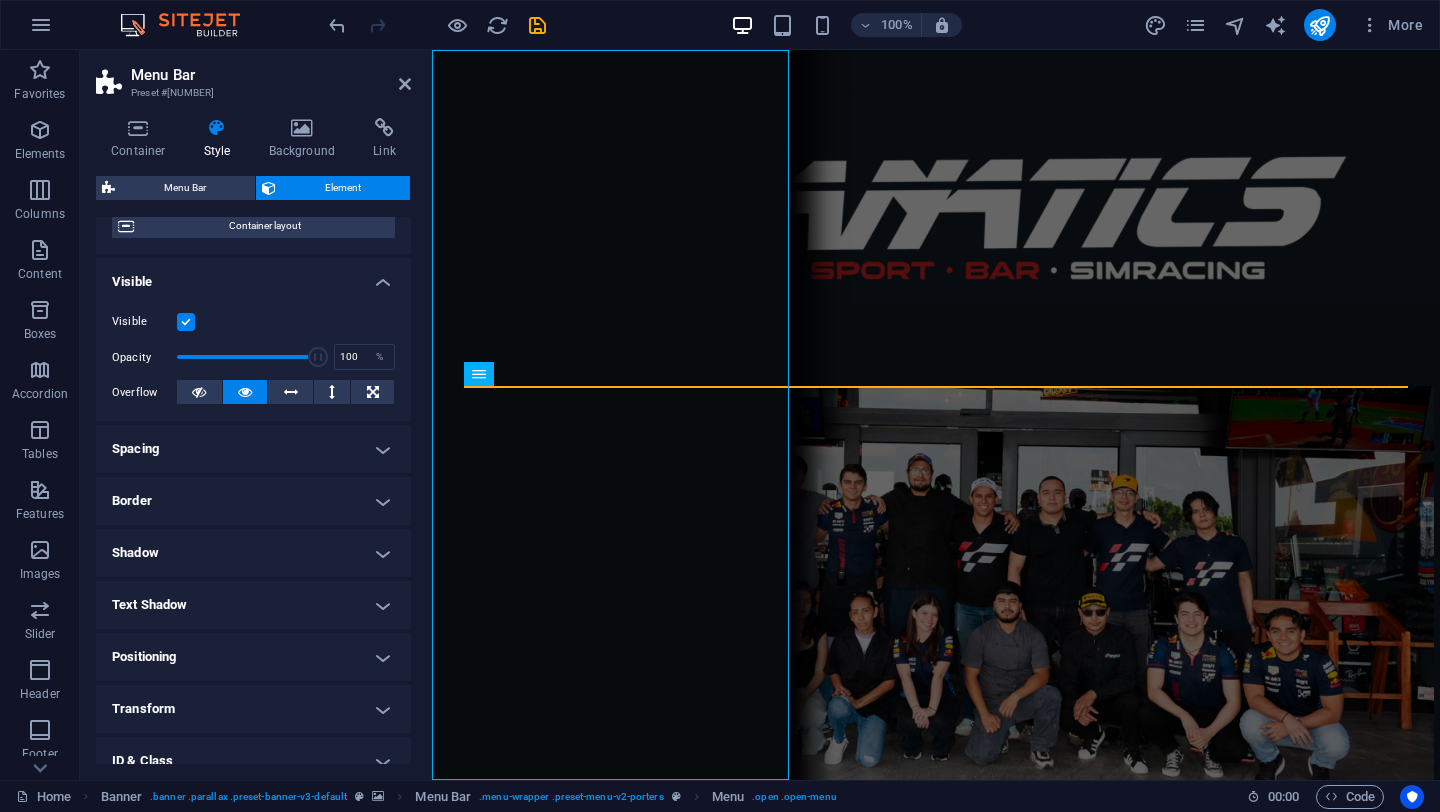 scroll, scrollTop: 0, scrollLeft: 0, axis: both 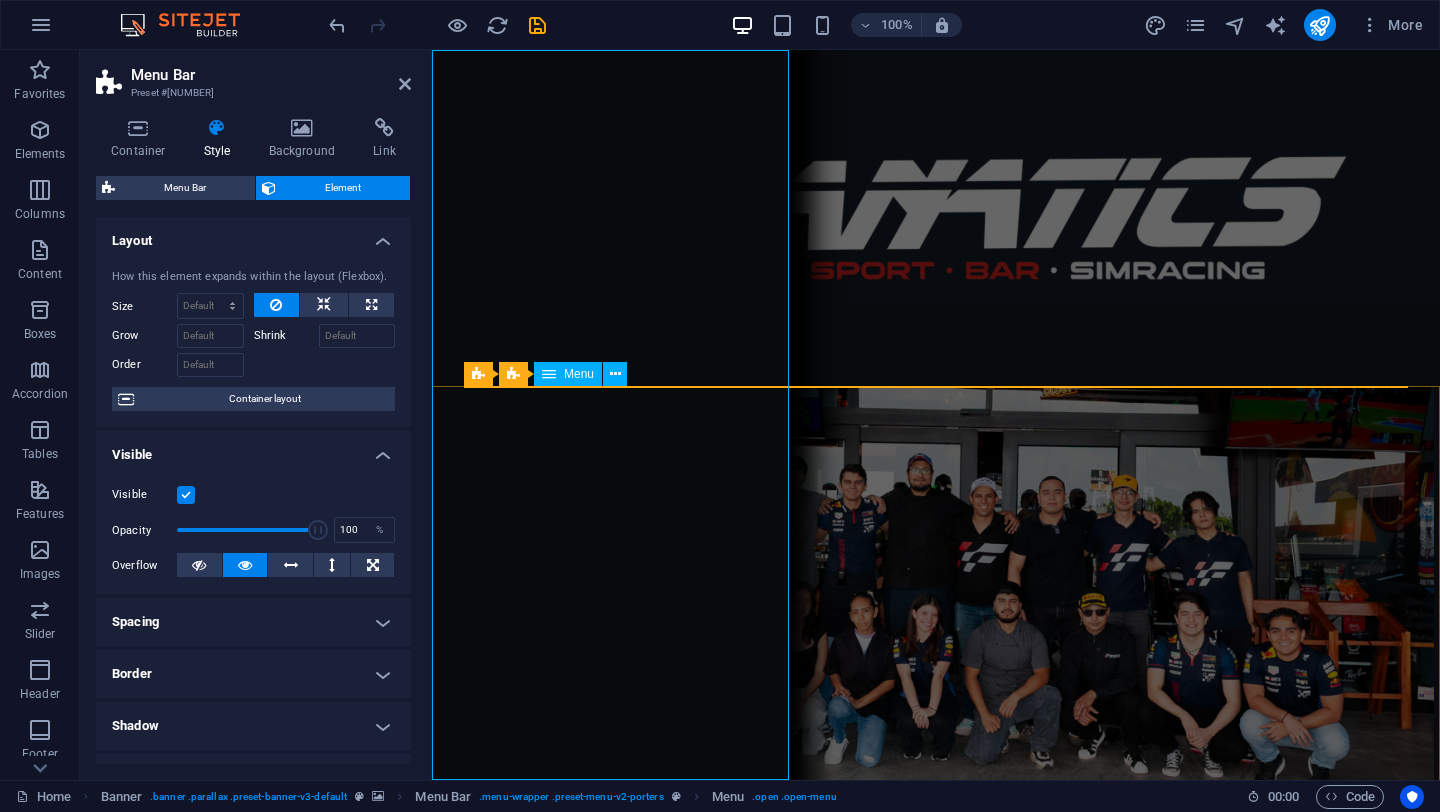 click on "Home Cervezas Alimentos Mixologia F1 Simulator Eventos Visitanos" at bounding box center [610, 415] 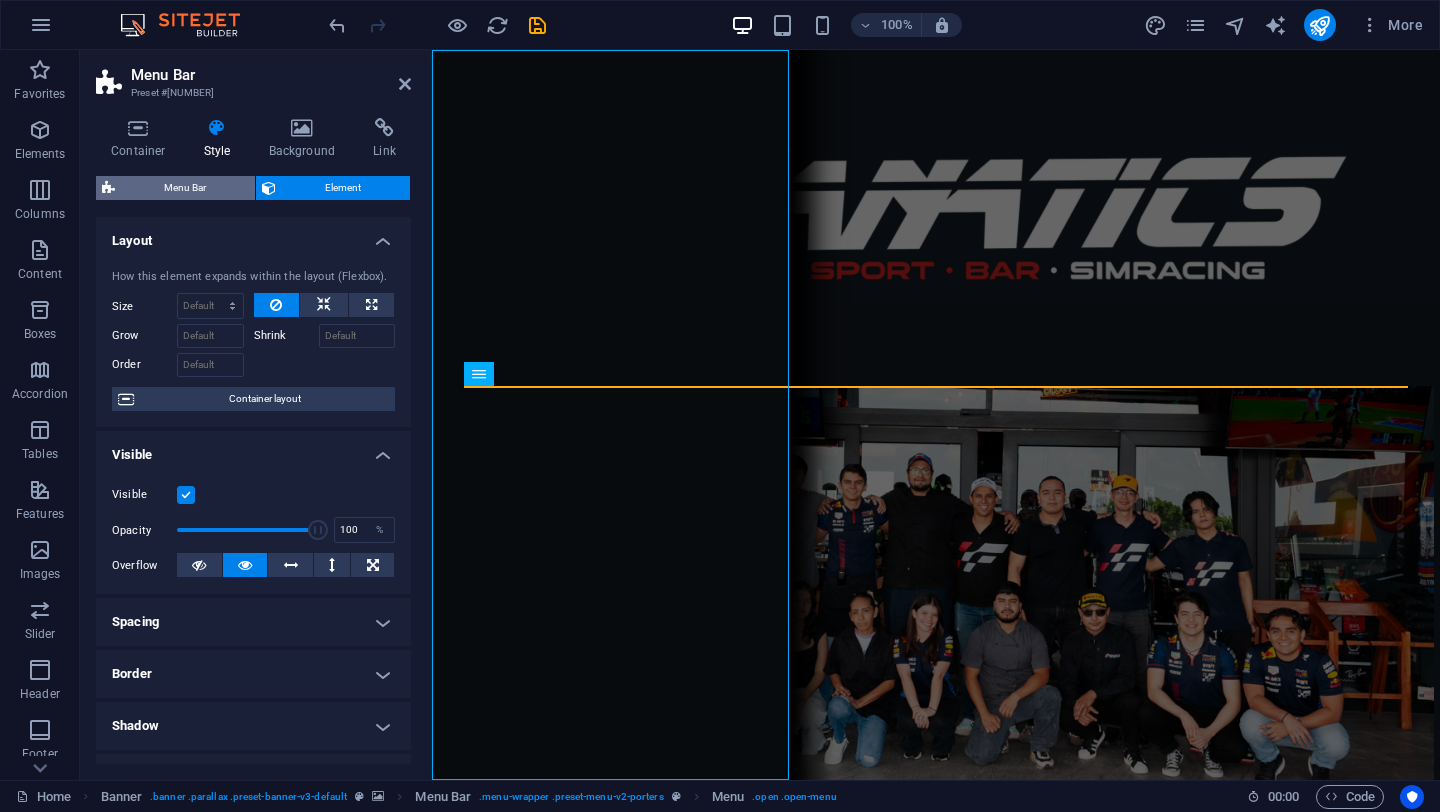 click on "Menu Bar" at bounding box center (185, 188) 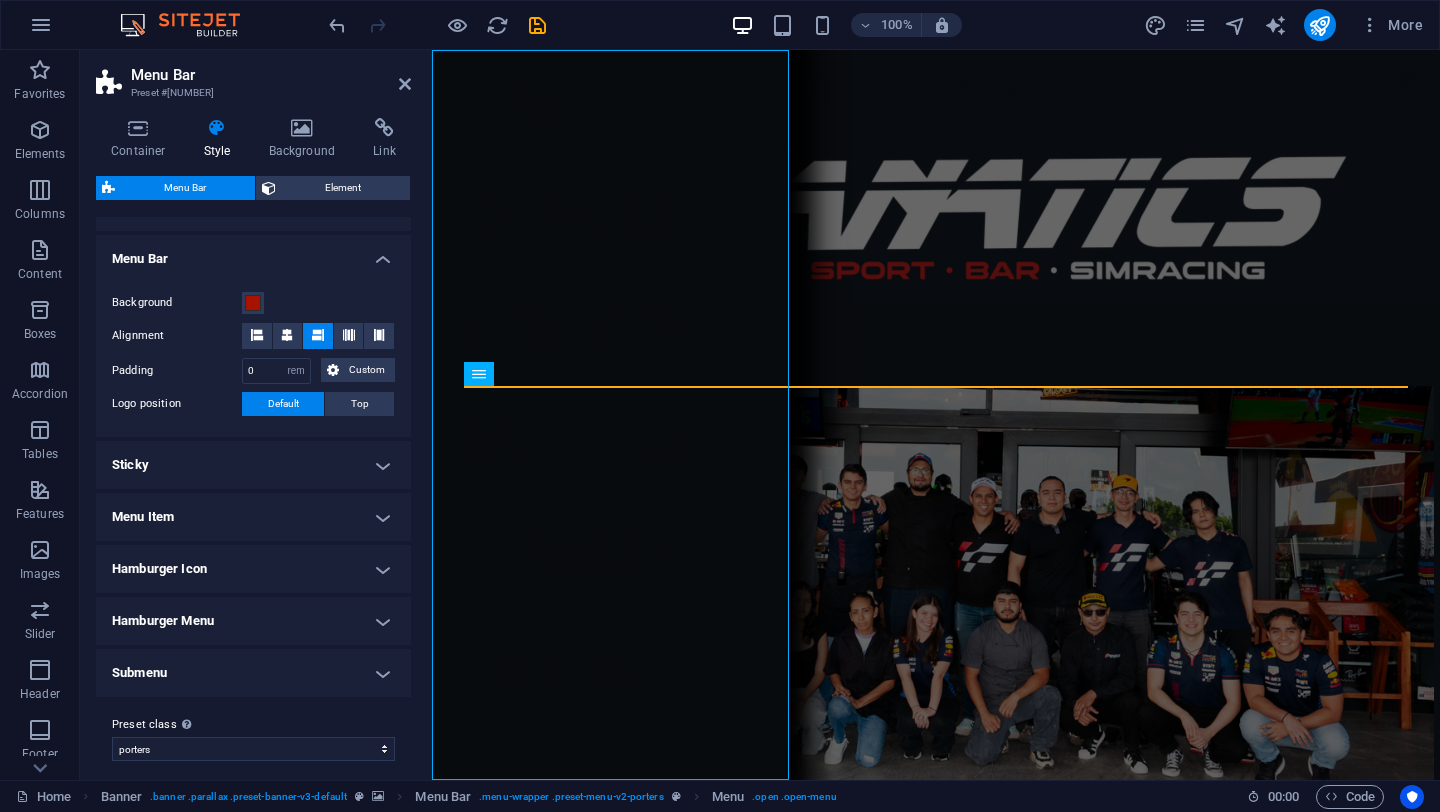 click on "Menu Item" at bounding box center [253, 517] 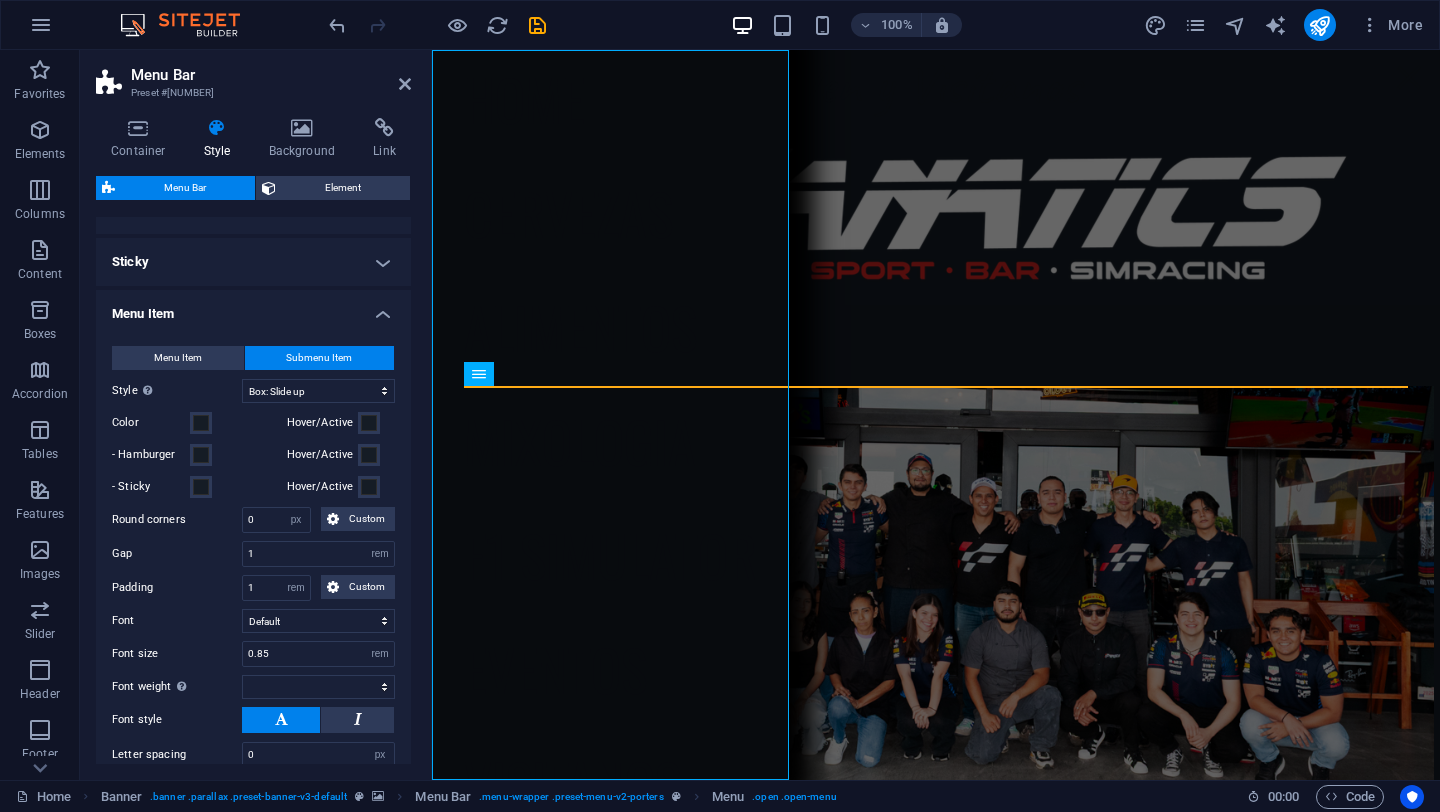 scroll, scrollTop: 526, scrollLeft: 0, axis: vertical 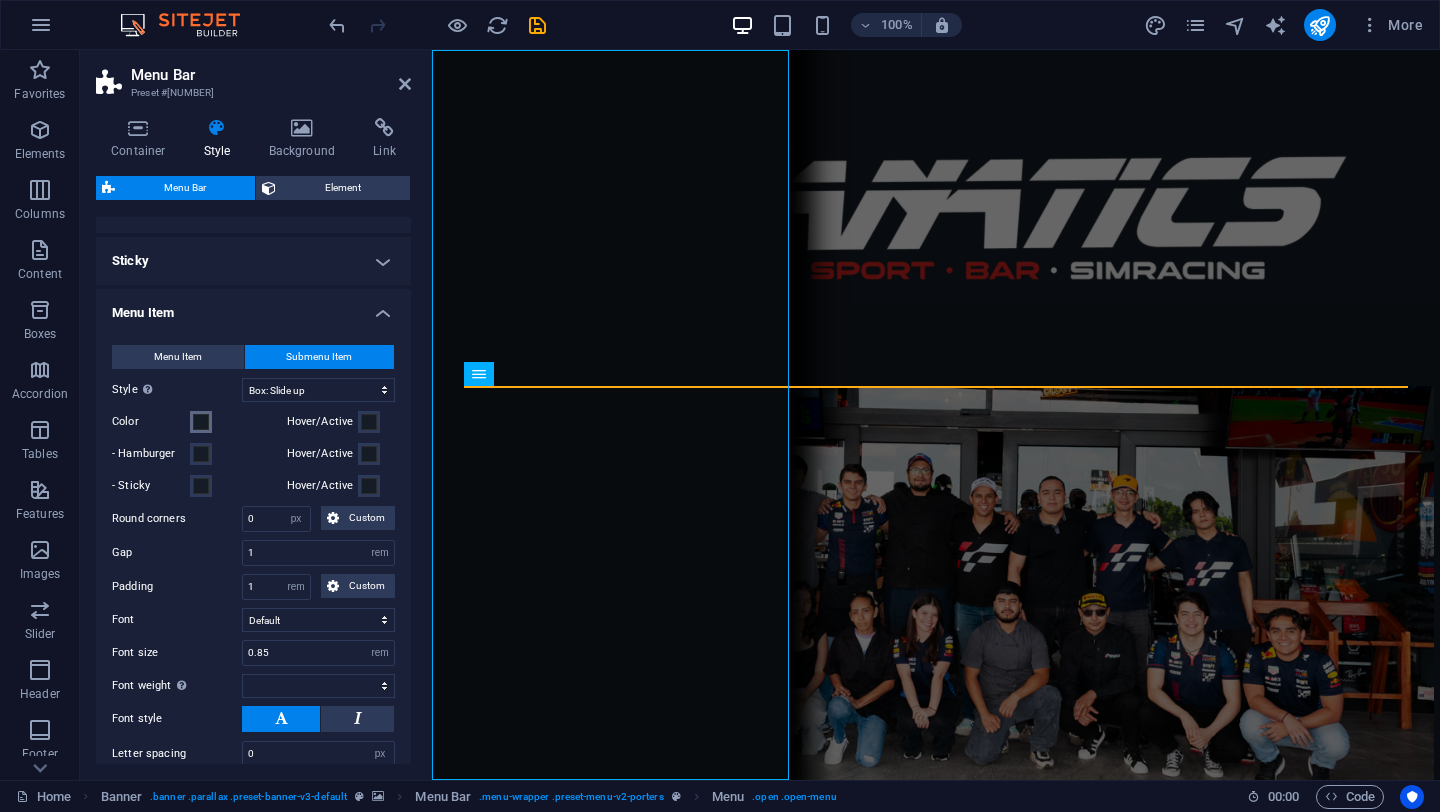 click at bounding box center (201, 422) 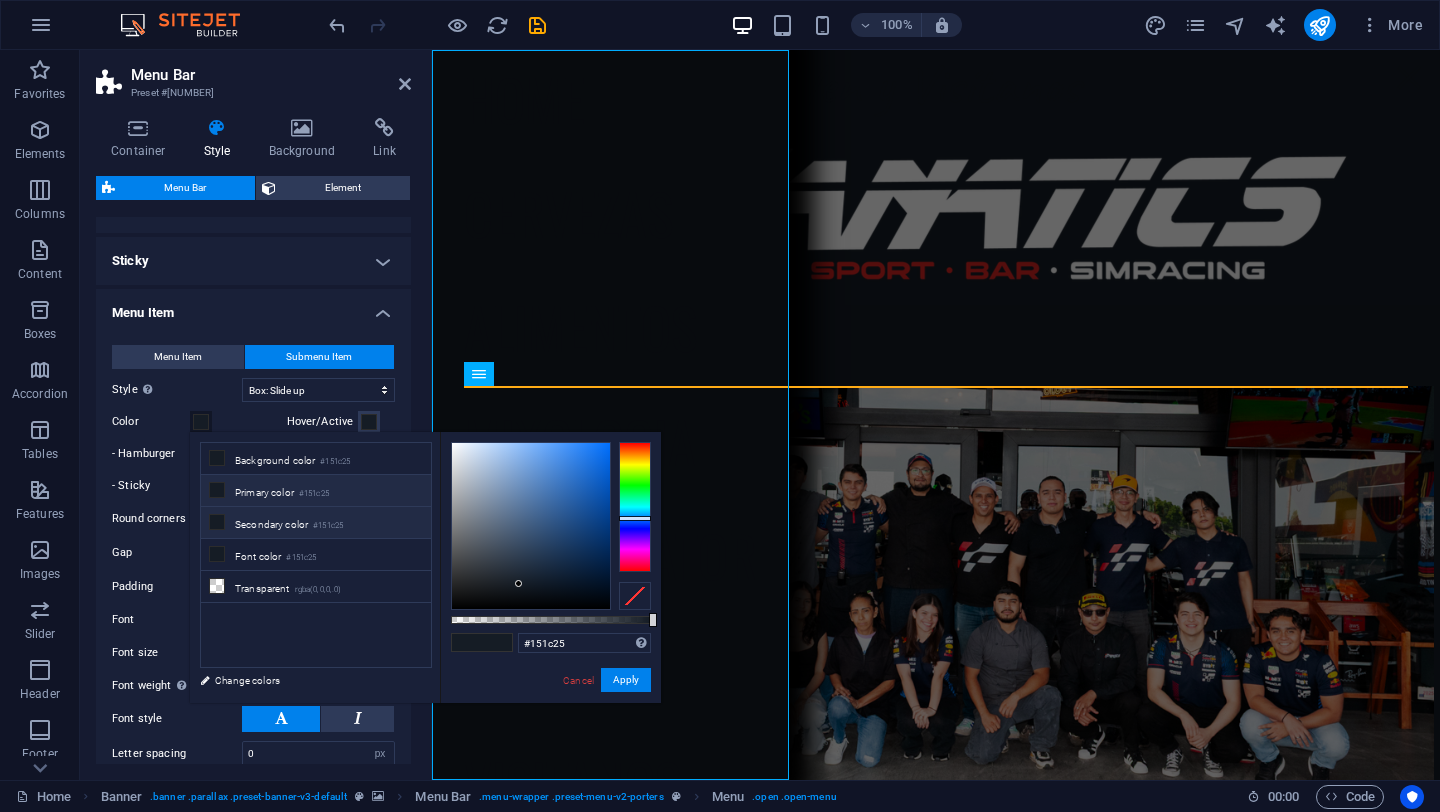 click on "Primary color
#151c25" at bounding box center [316, 491] 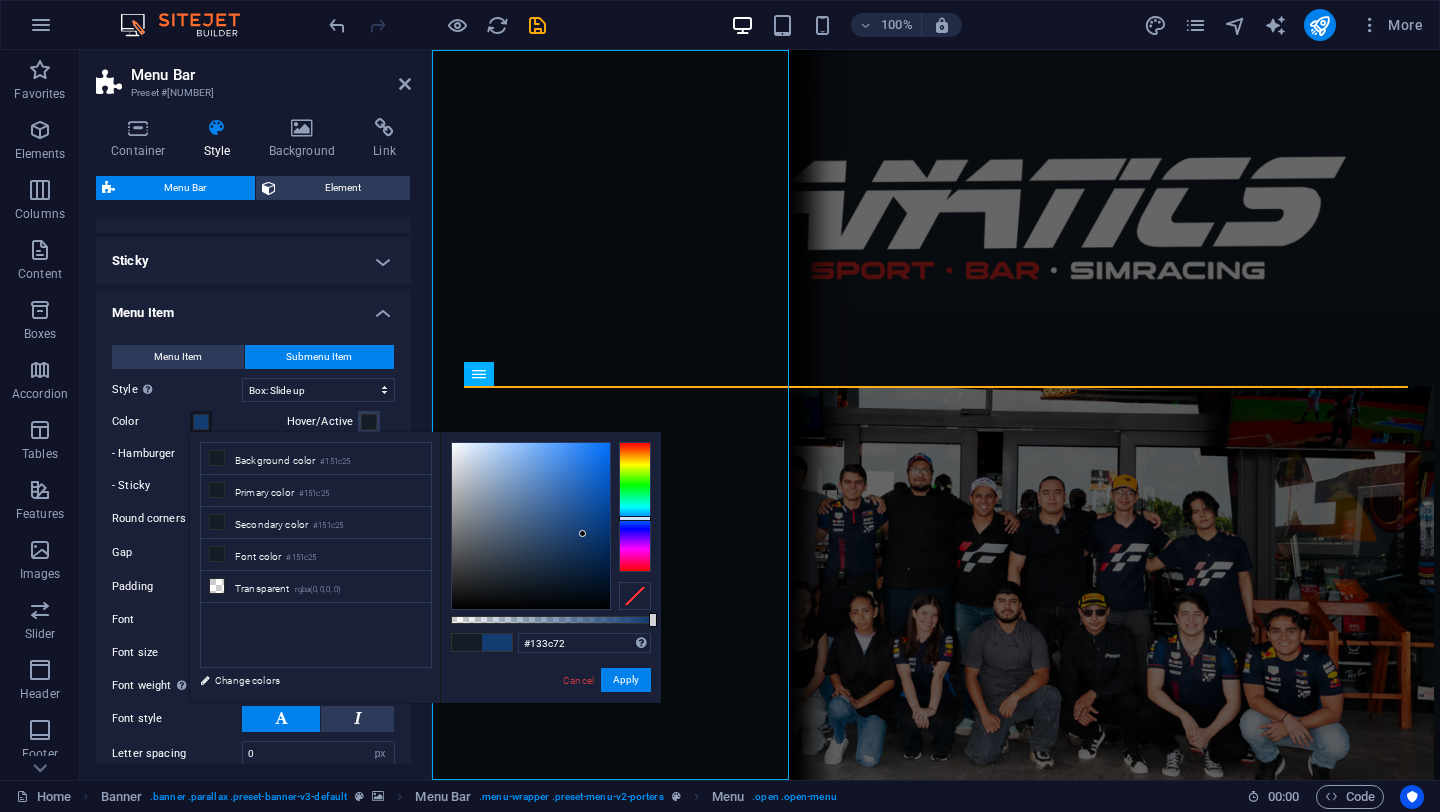 drag, startPoint x: 521, startPoint y: 584, endPoint x: 583, endPoint y: 534, distance: 79.64923 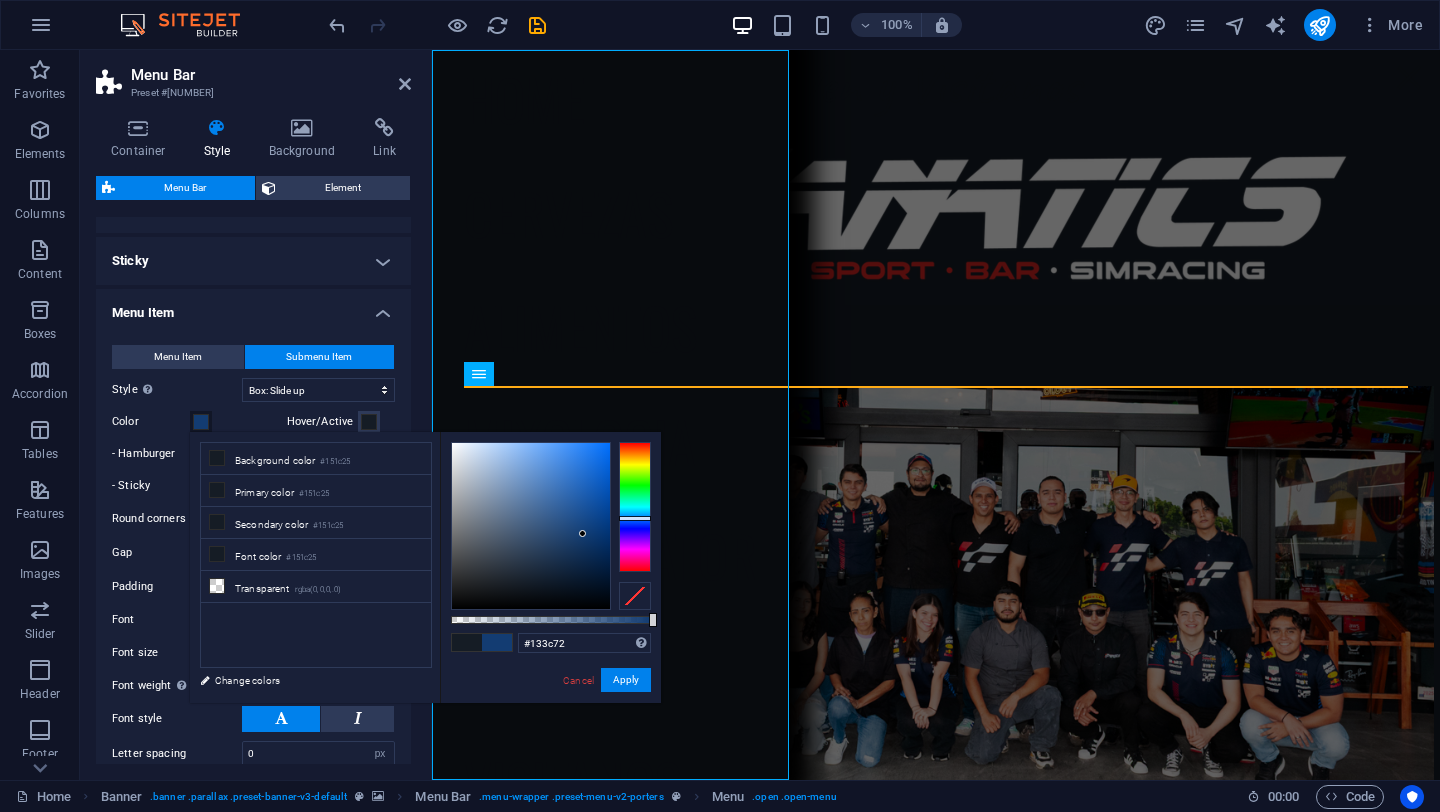 click at bounding box center [582, 533] 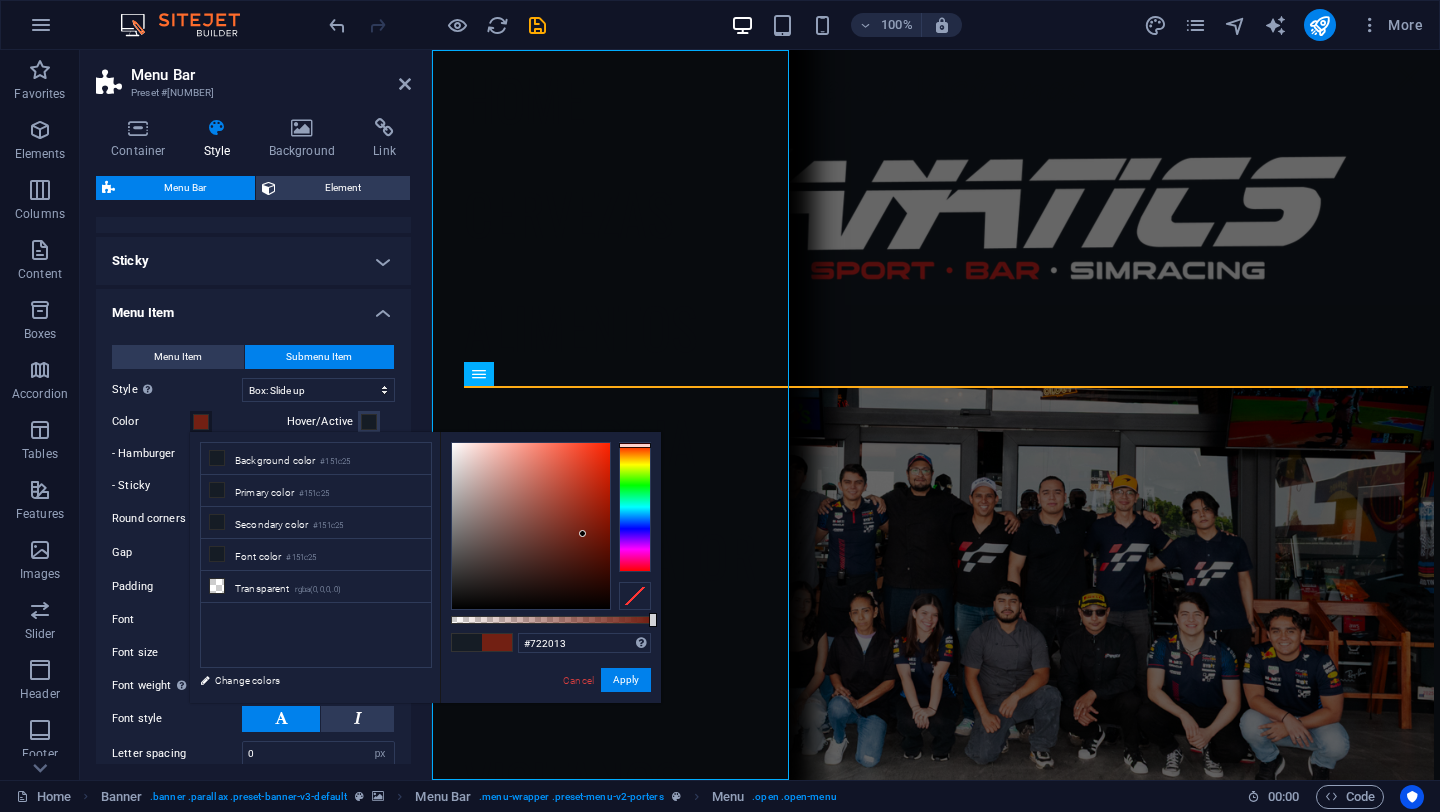 drag, startPoint x: 645, startPoint y: 520, endPoint x: 637, endPoint y: 445, distance: 75.42546 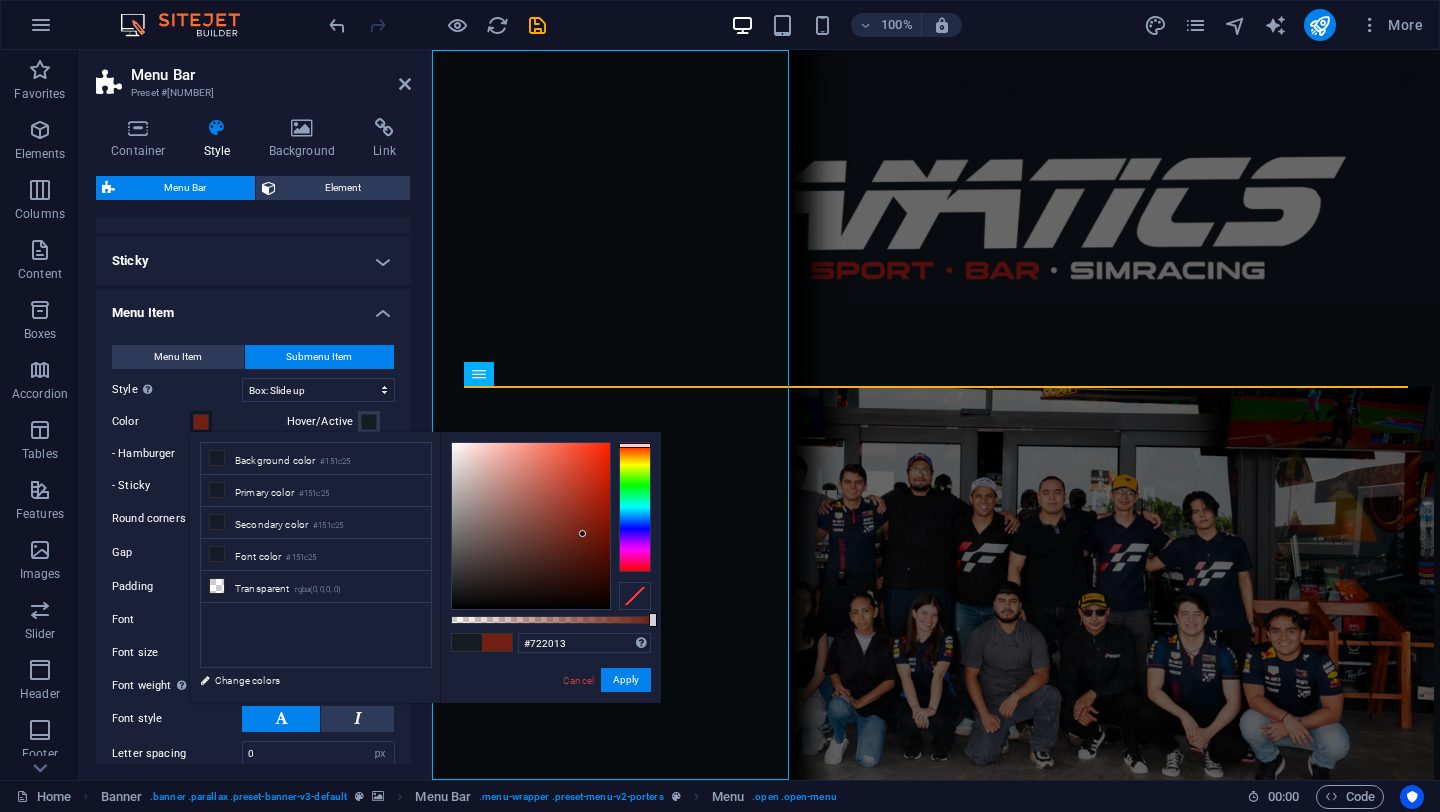 click at bounding box center [635, 445] 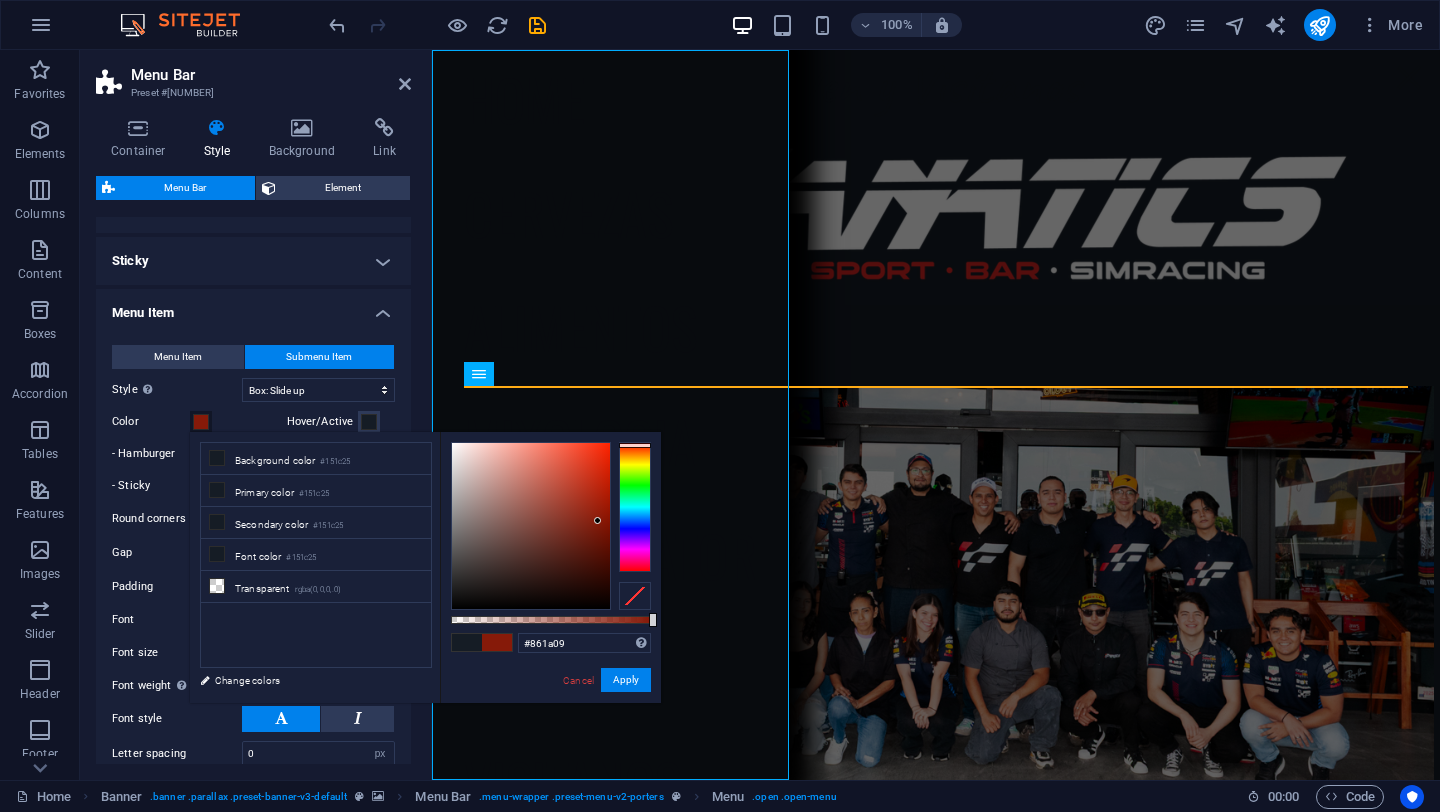 type on "#722013" 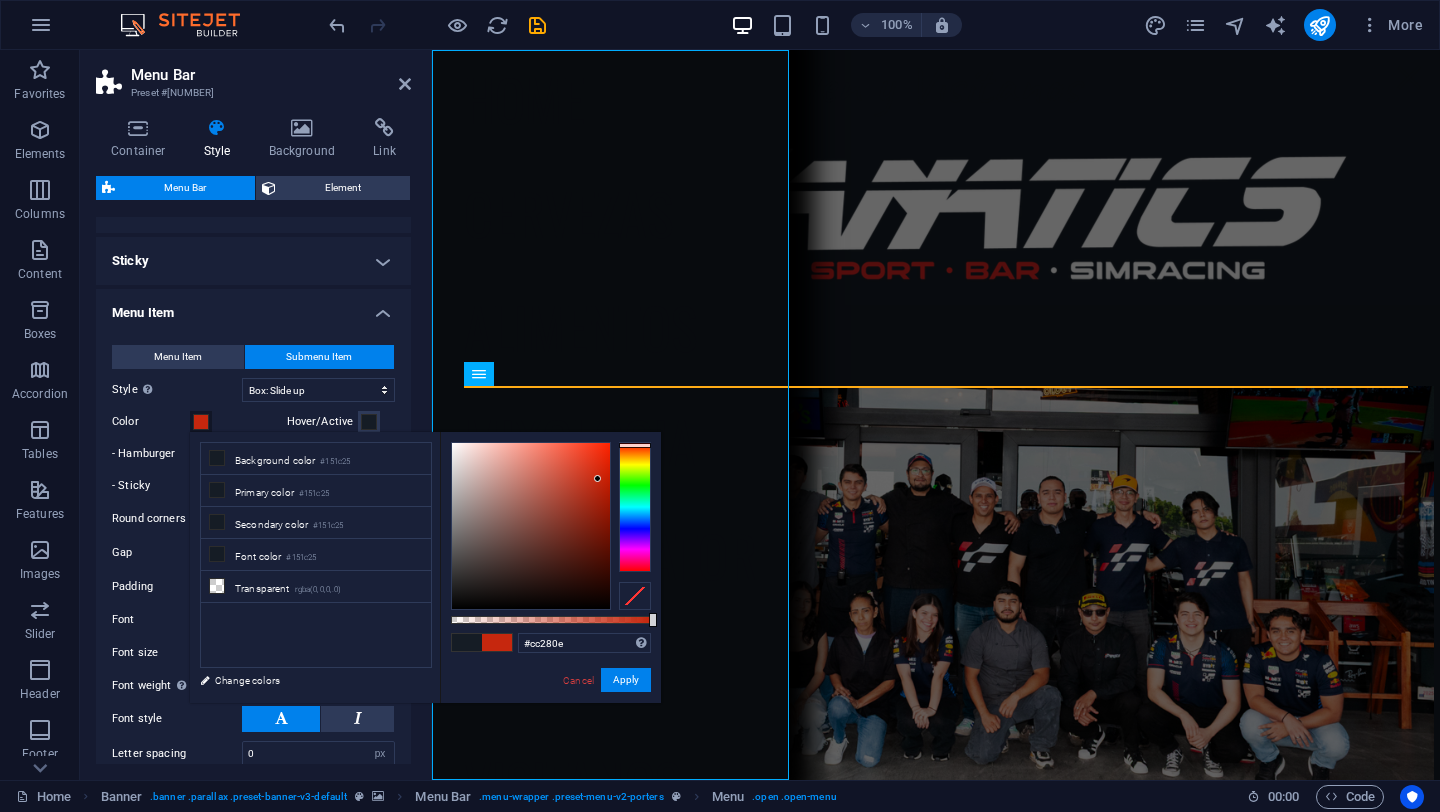 type on "#ce290e" 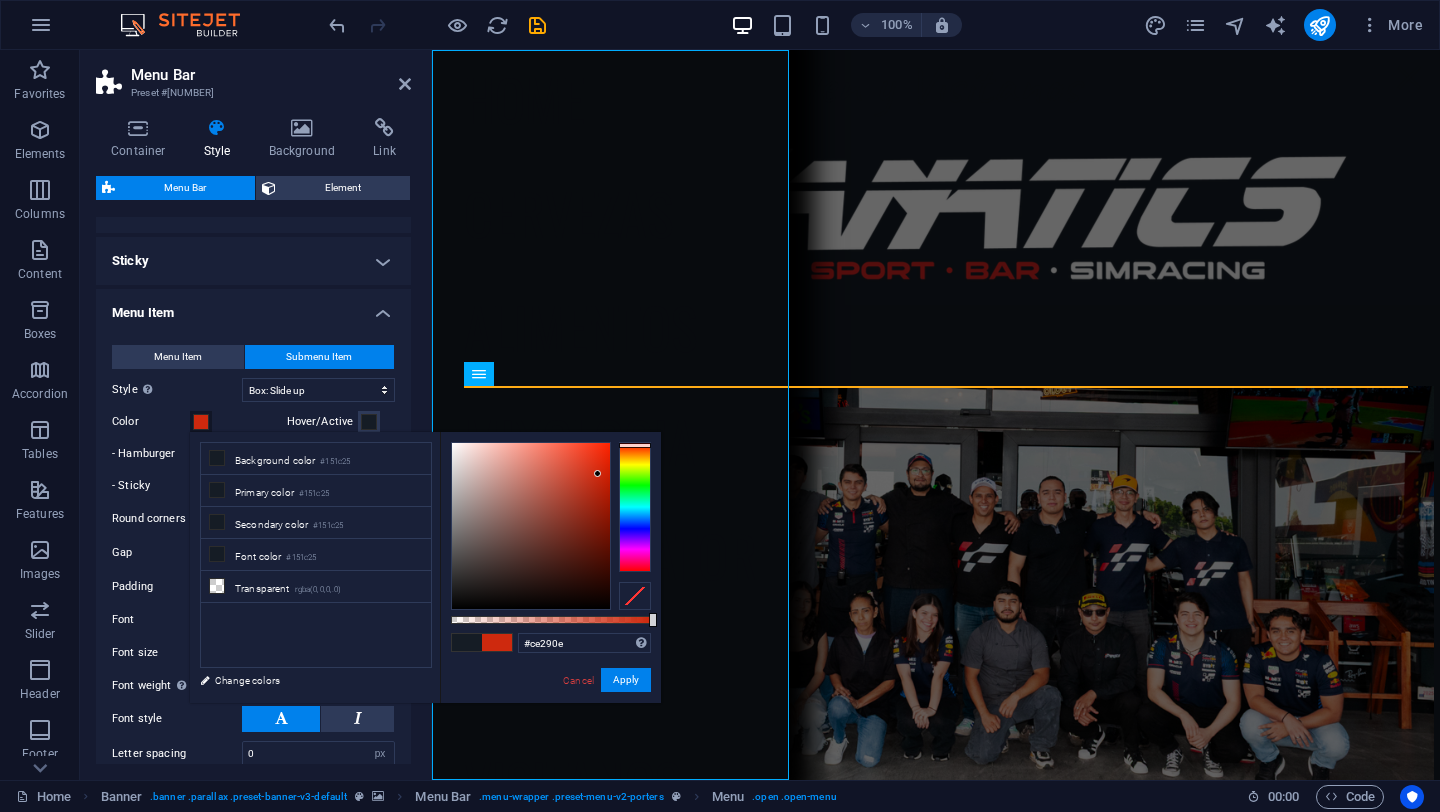 drag, startPoint x: 585, startPoint y: 534, endPoint x: 598, endPoint y: 474, distance: 61.39218 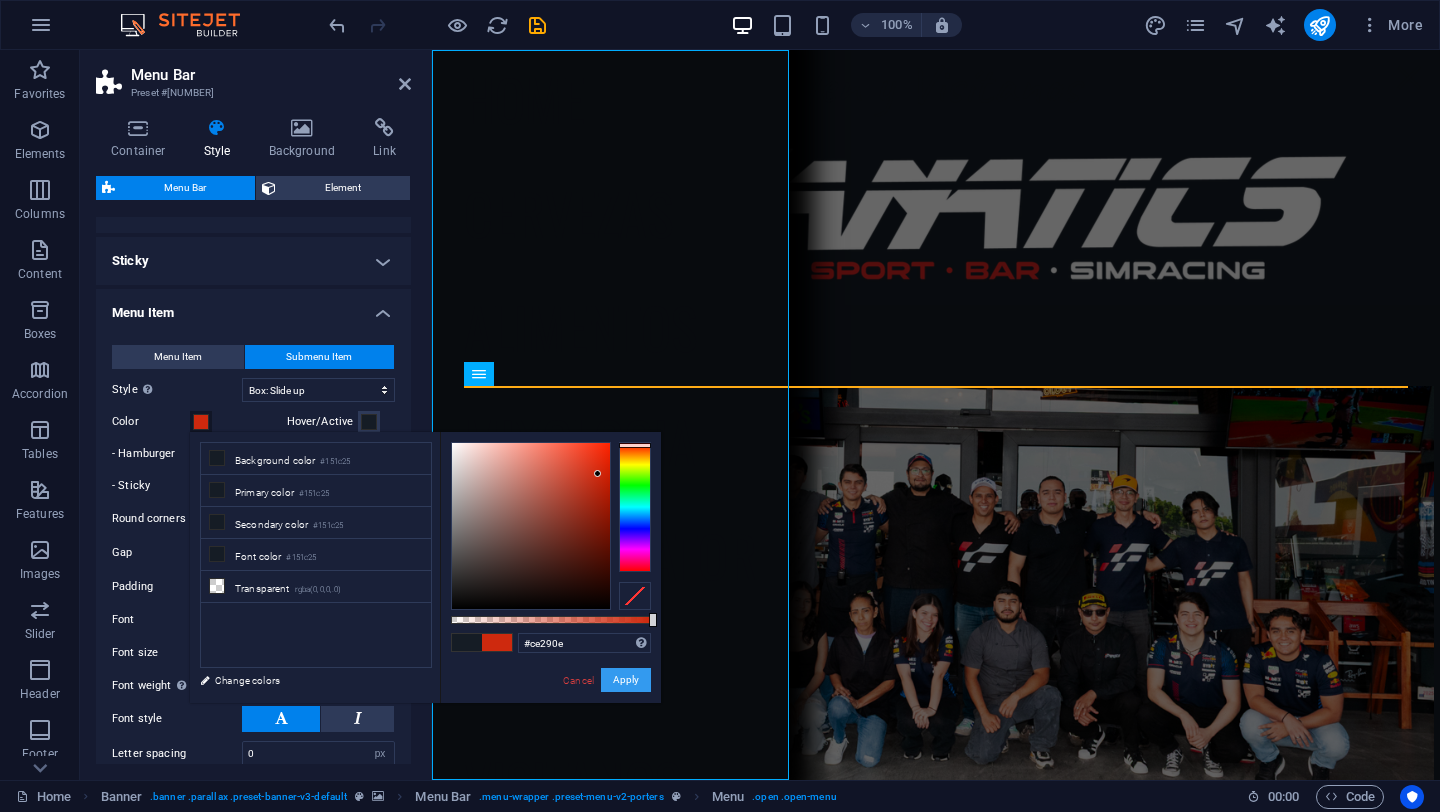 click on "Apply" at bounding box center [626, 680] 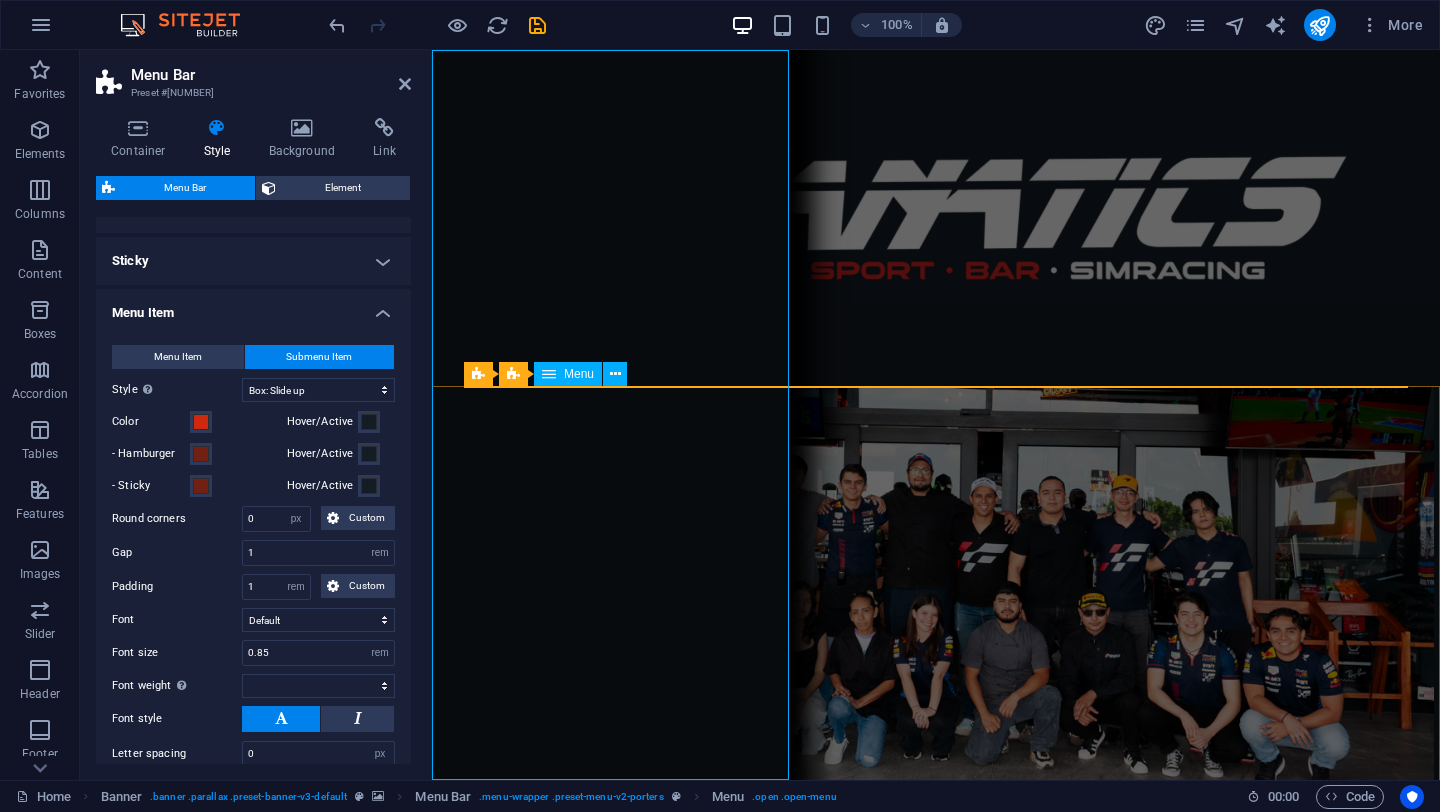 select 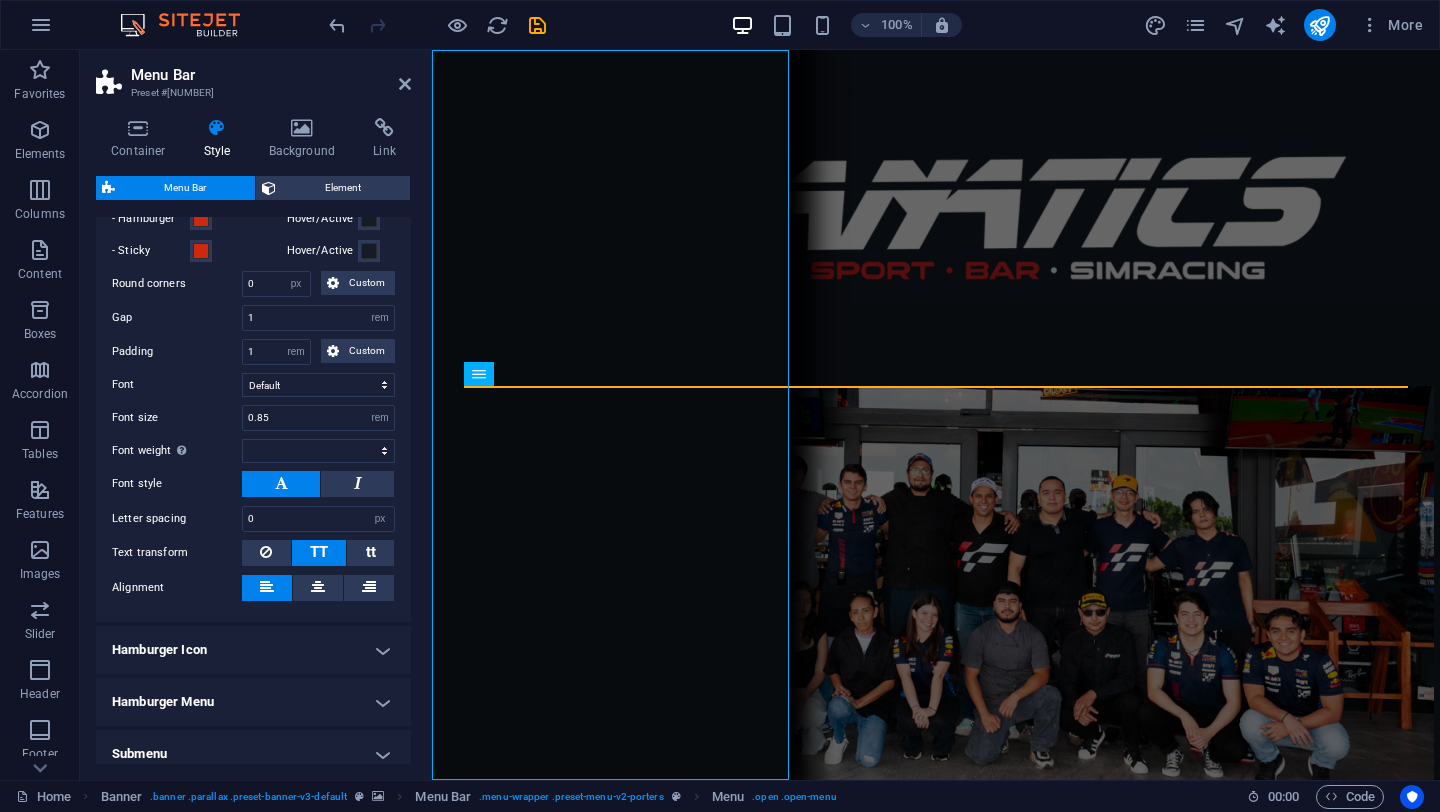 scroll, scrollTop: 694, scrollLeft: 0, axis: vertical 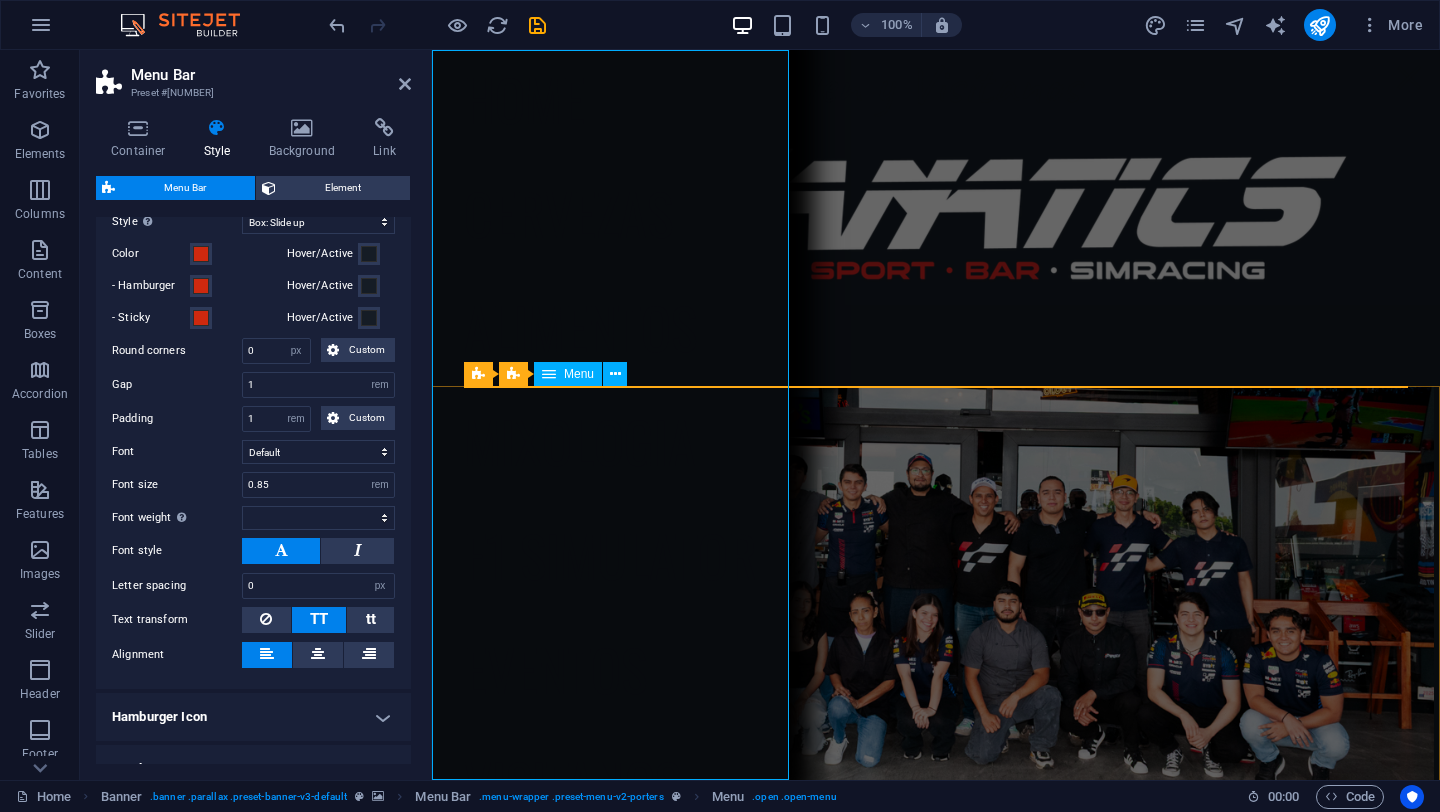 click on "Home Cervezas Alimentos Mixologia F1 Simulator Eventos Visitanos" at bounding box center [610, 415] 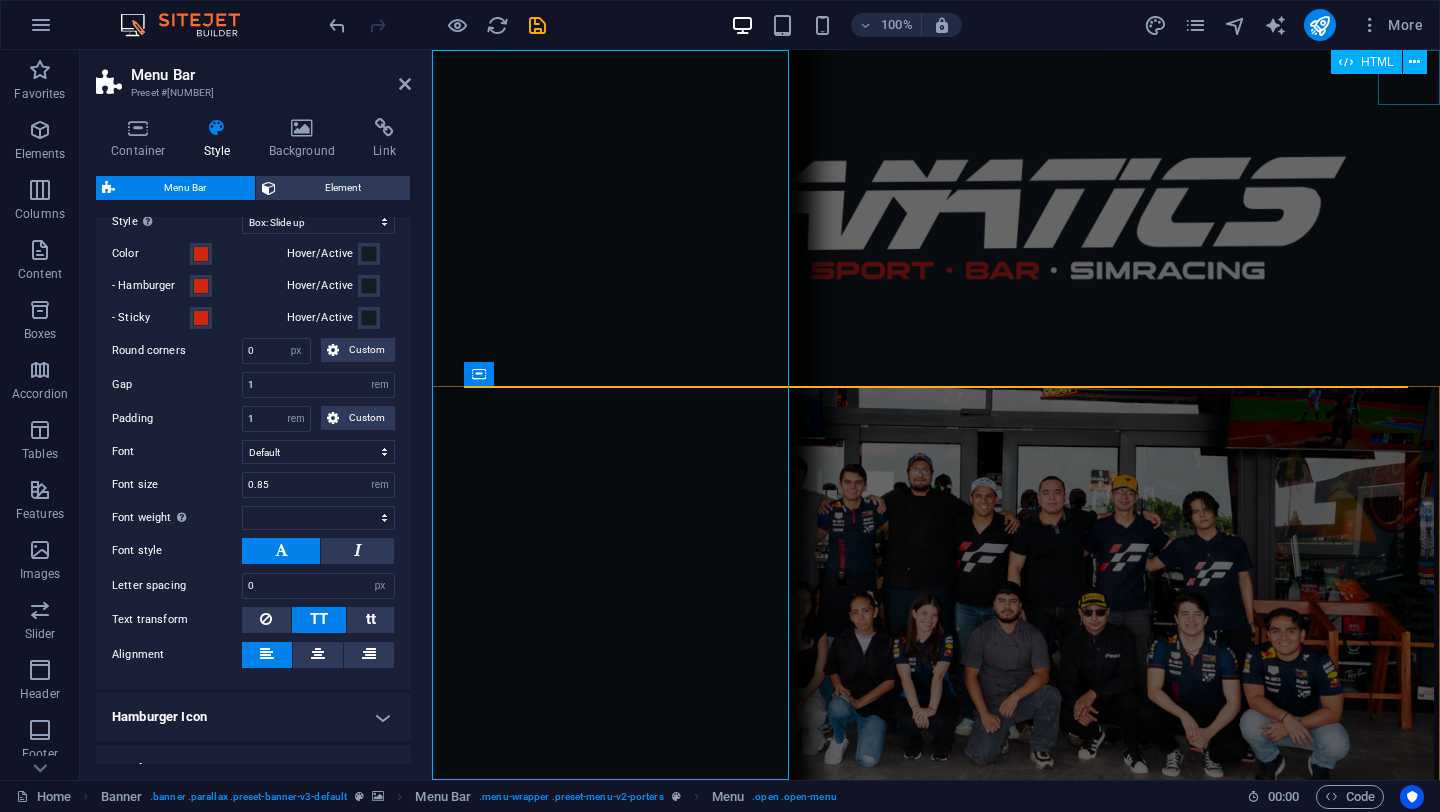 click at bounding box center [1409, 77] 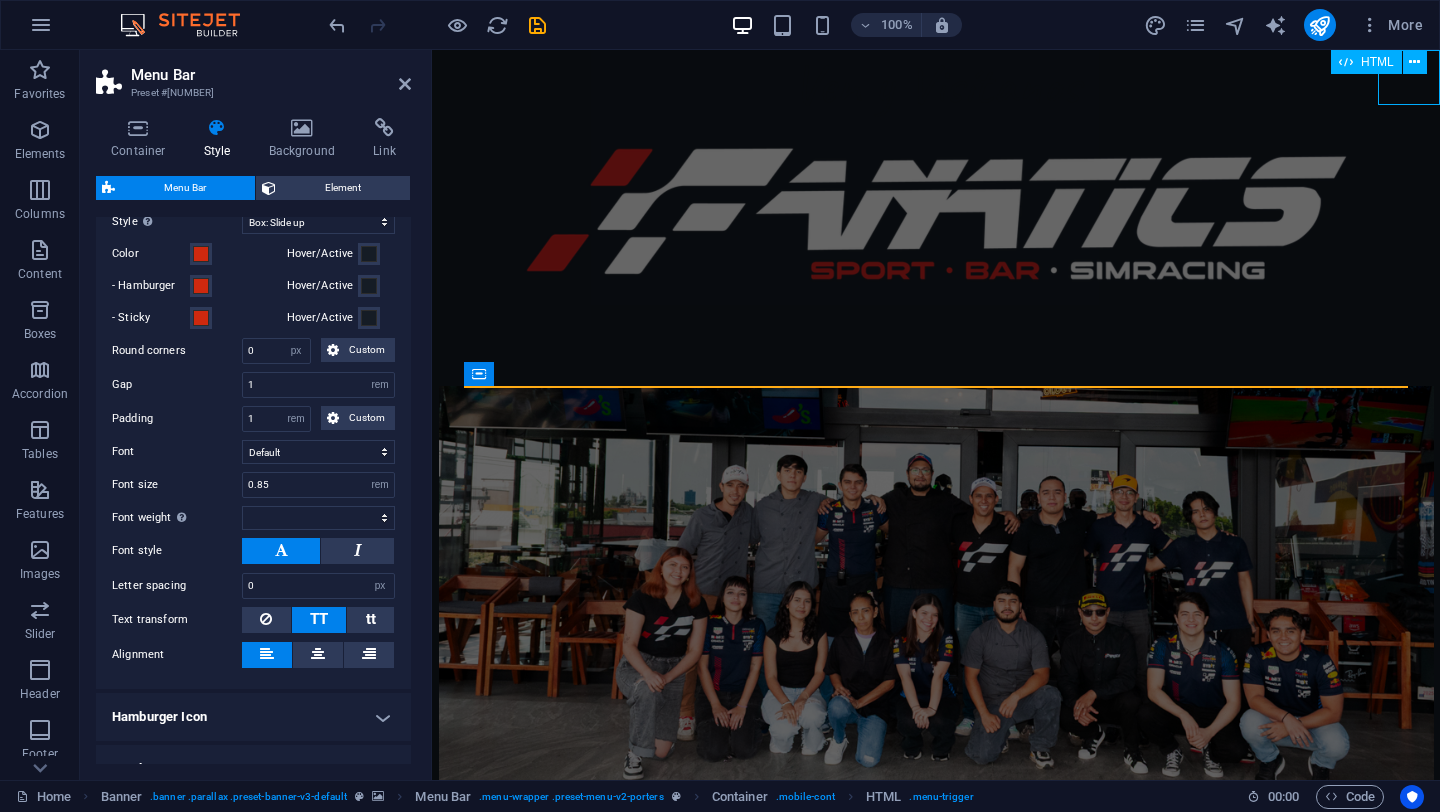 click at bounding box center (1409, 77) 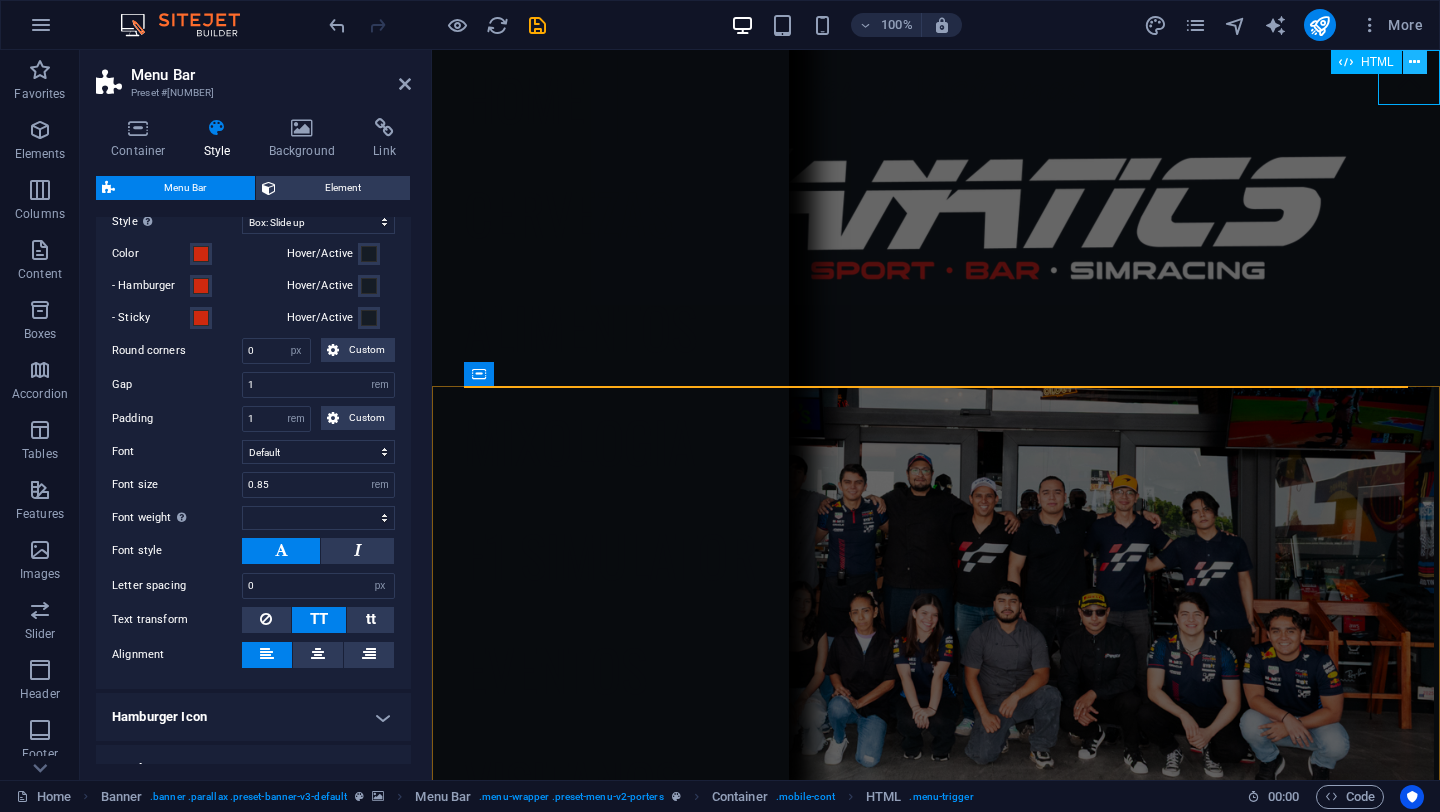 click at bounding box center [1414, 62] 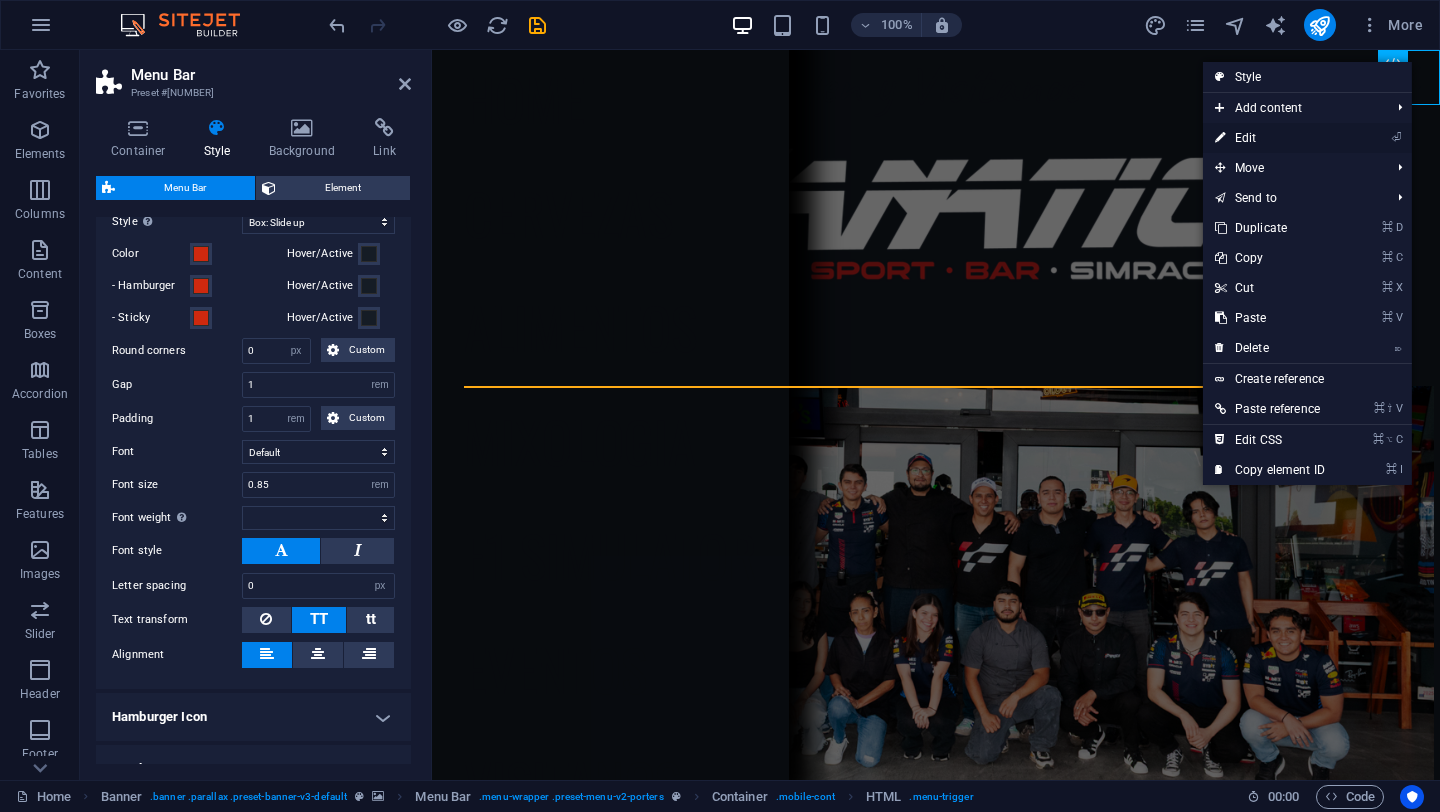click on "⏎  Edit" at bounding box center [1270, 138] 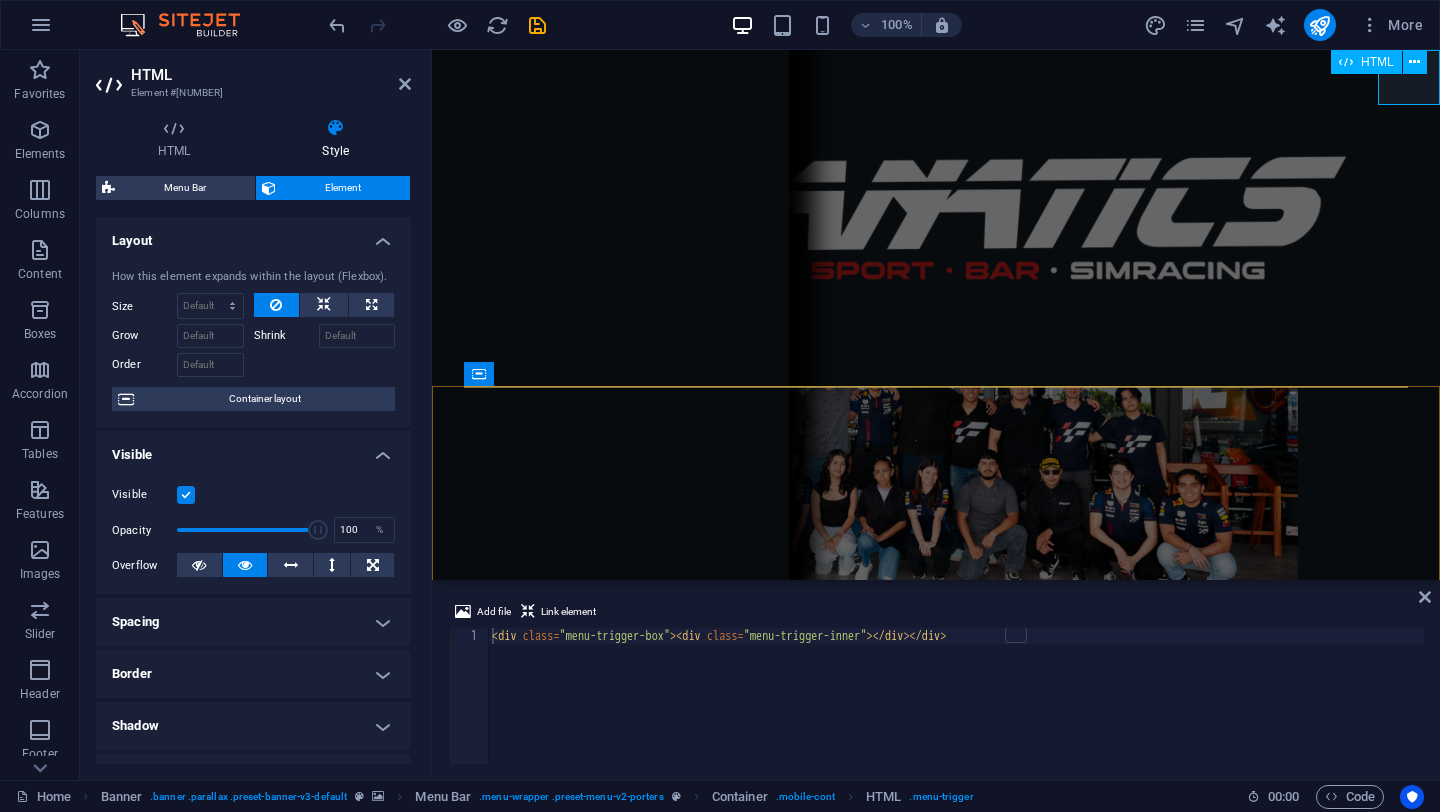 click at bounding box center [1409, 77] 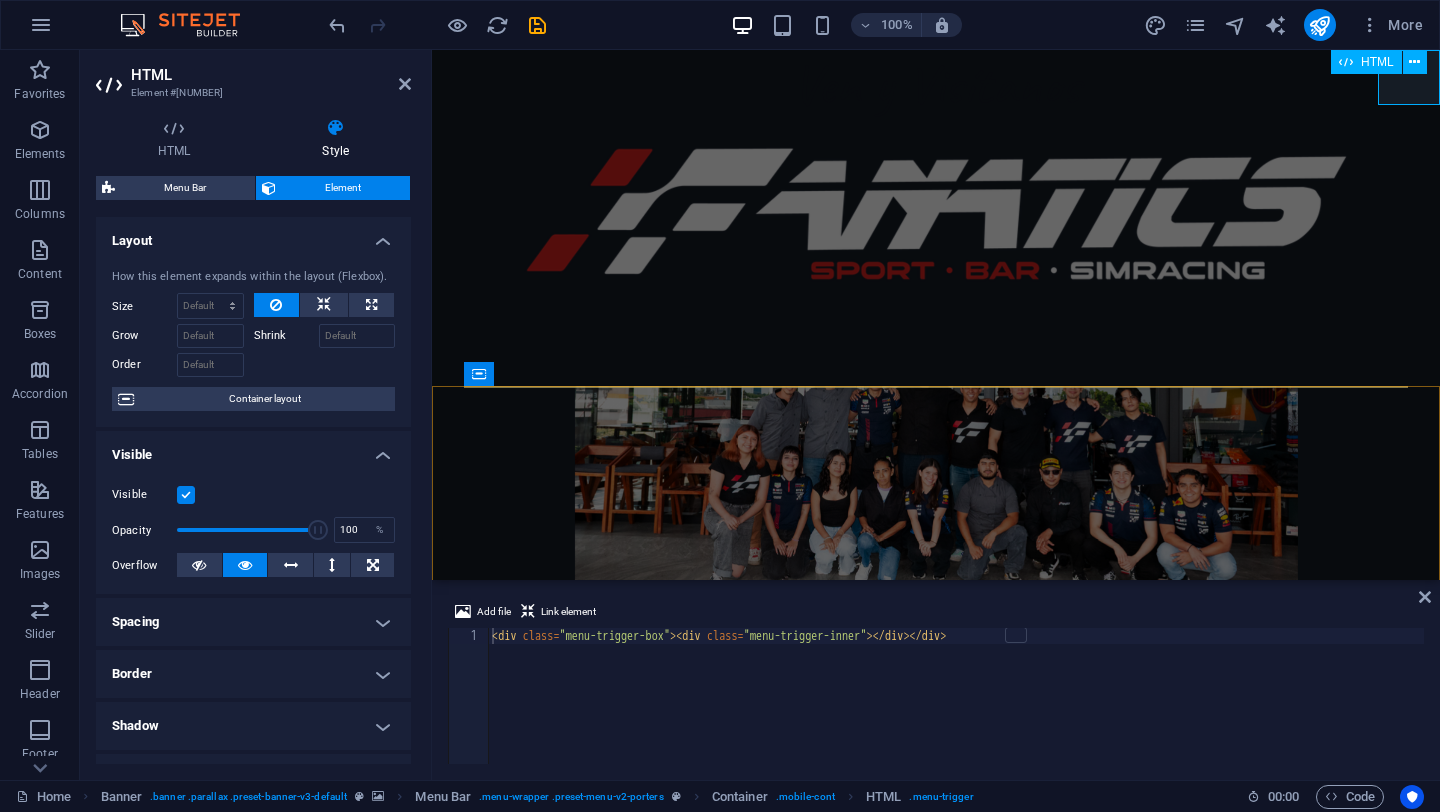 click at bounding box center [1409, 77] 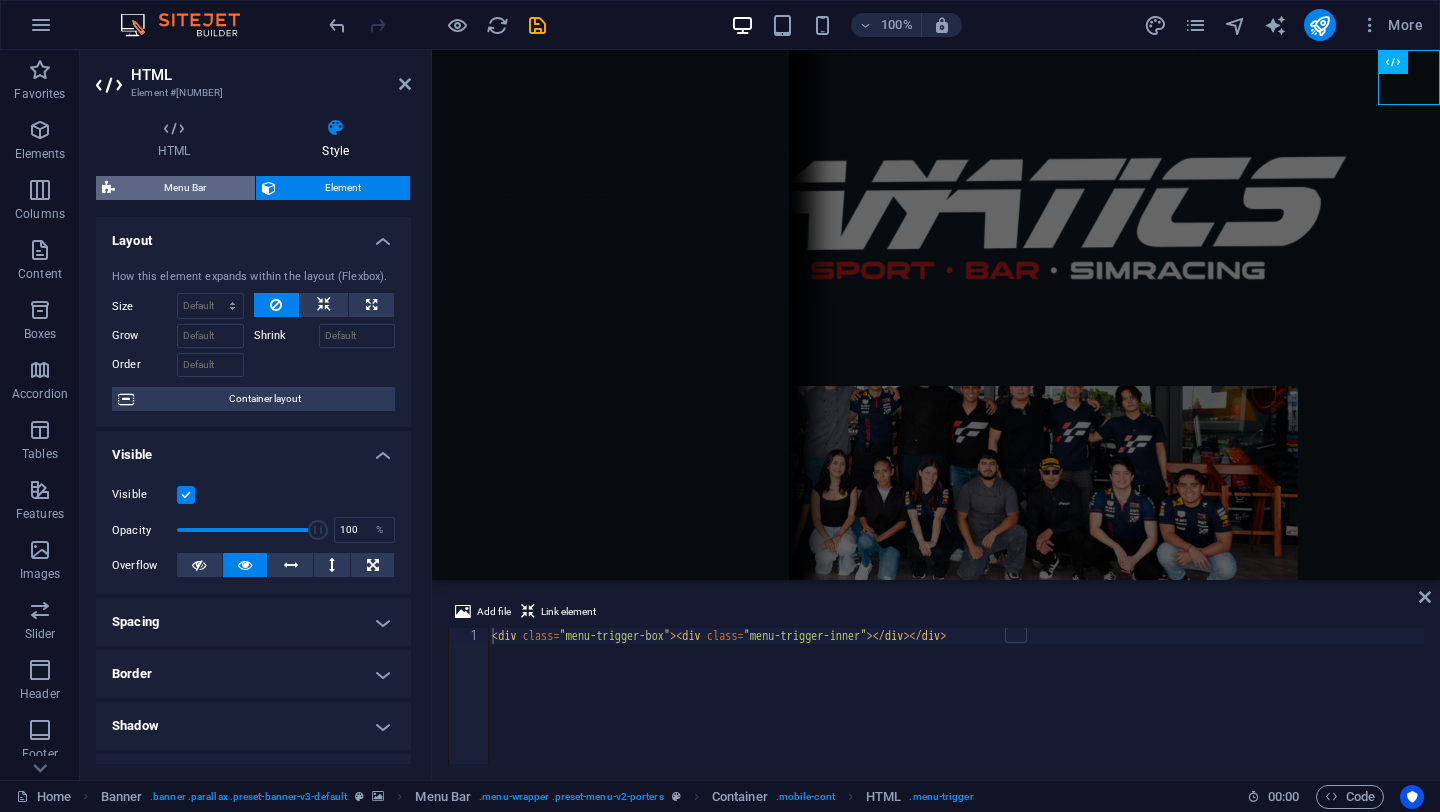 click on "Menu Bar" at bounding box center [185, 188] 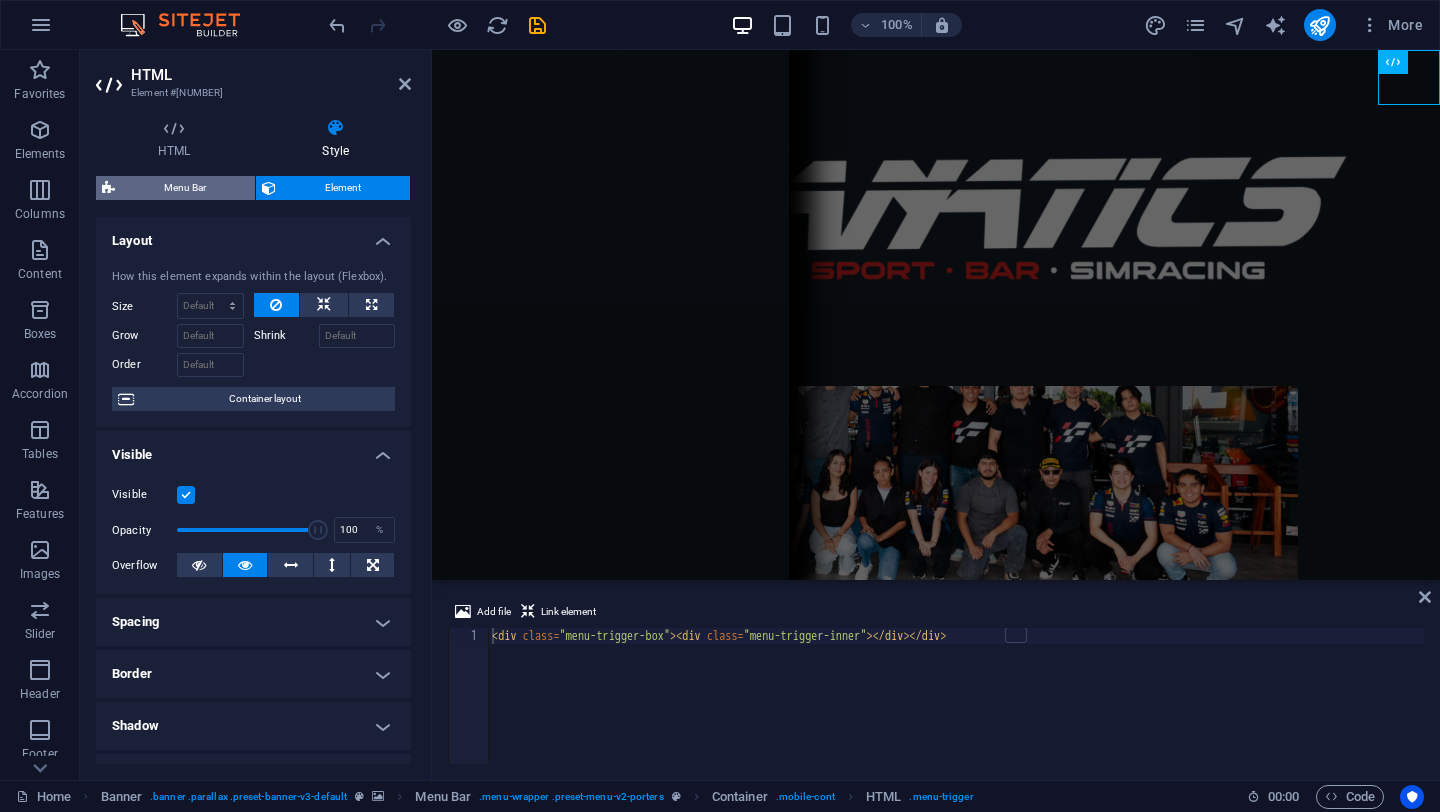 select on "rem" 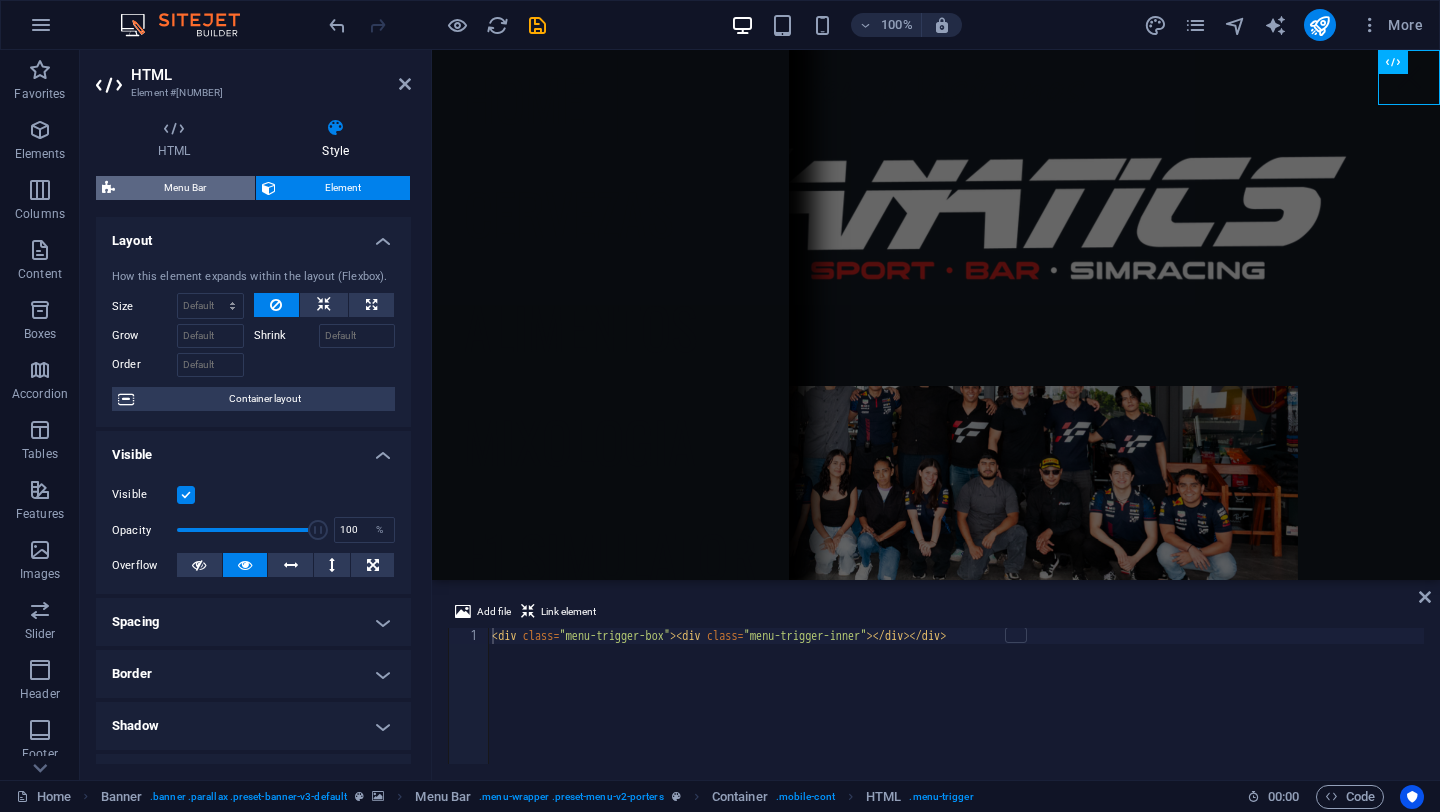 select on "hover_box_bottom" 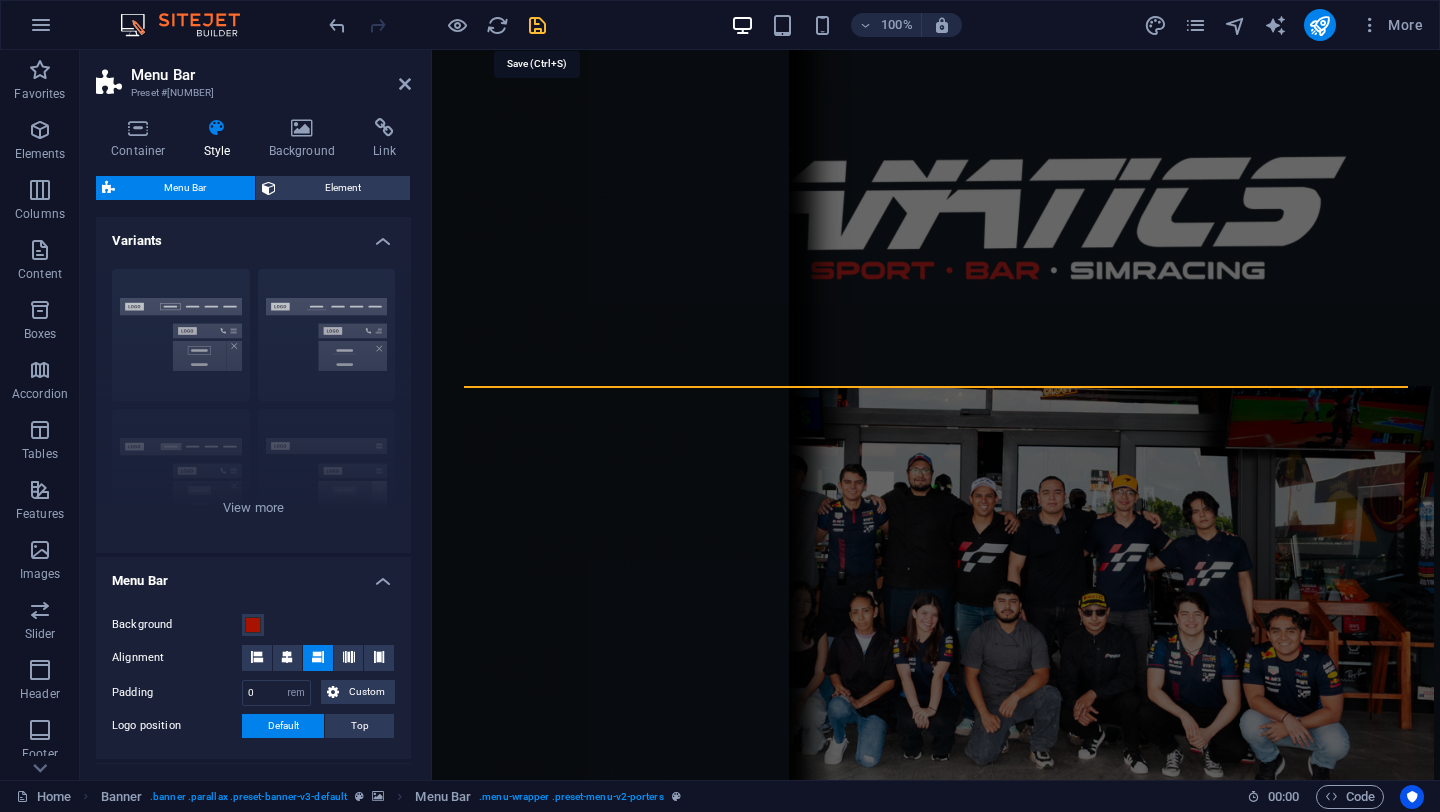 click at bounding box center [537, 25] 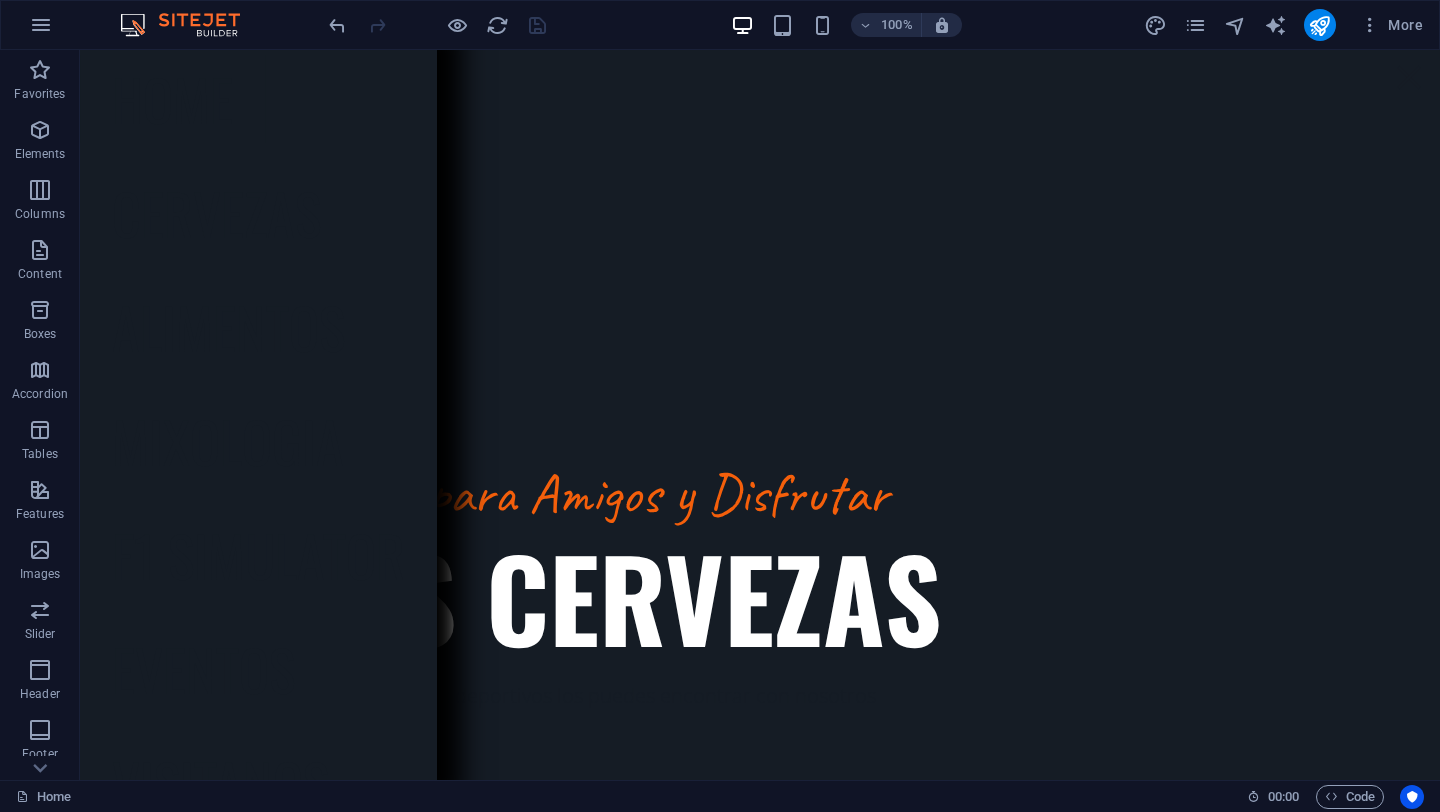 scroll, scrollTop: 1302, scrollLeft: 0, axis: vertical 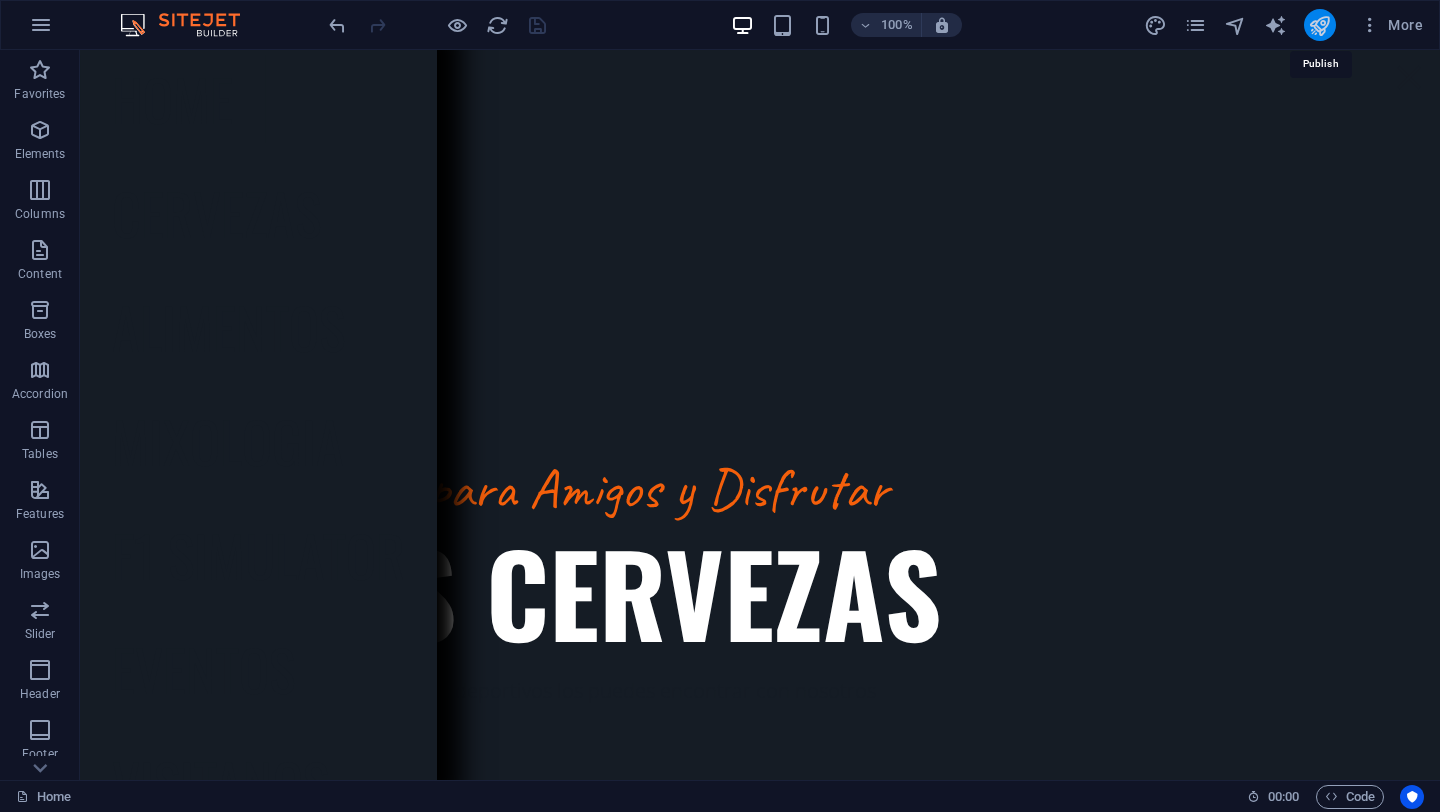 click at bounding box center (1319, 25) 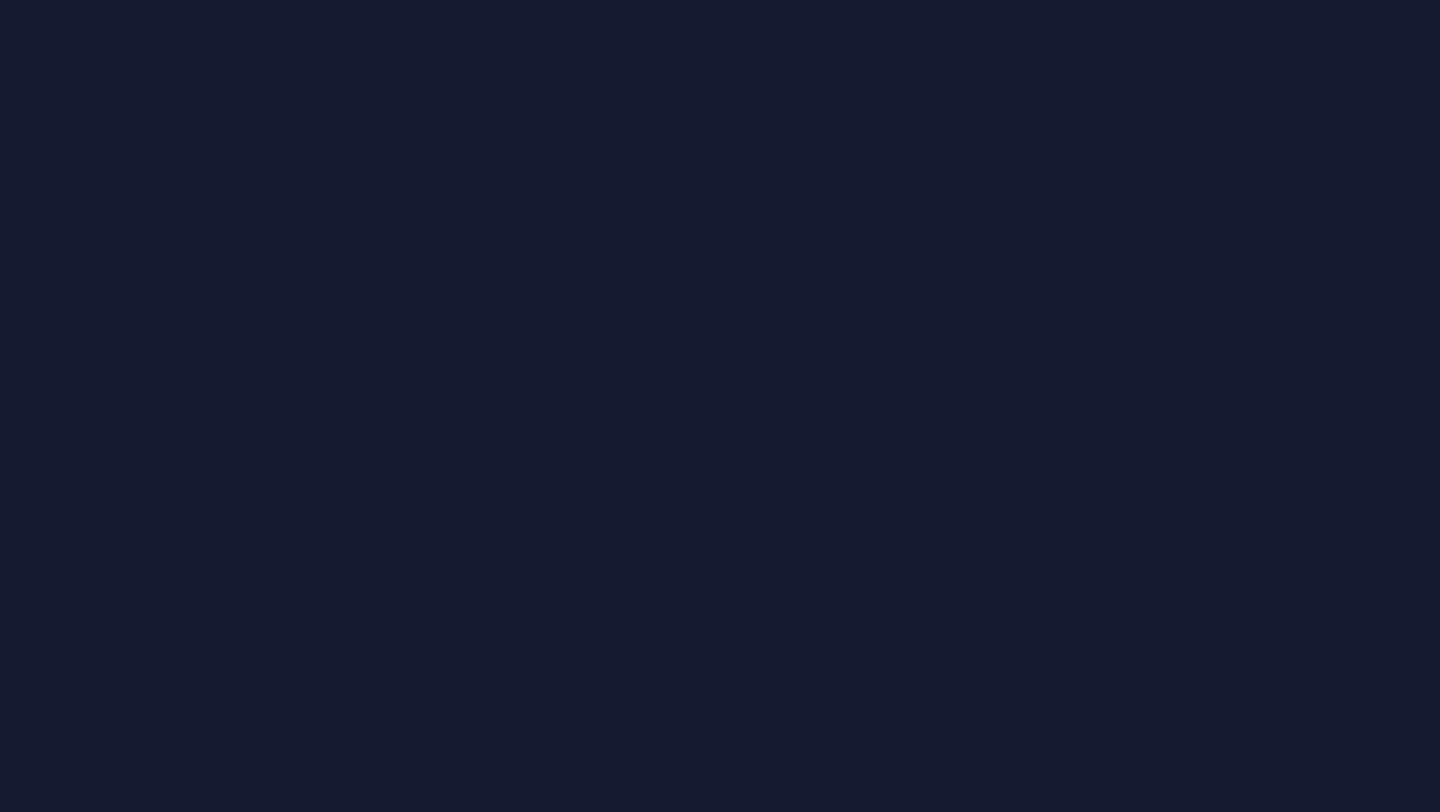 scroll, scrollTop: 0, scrollLeft: 0, axis: both 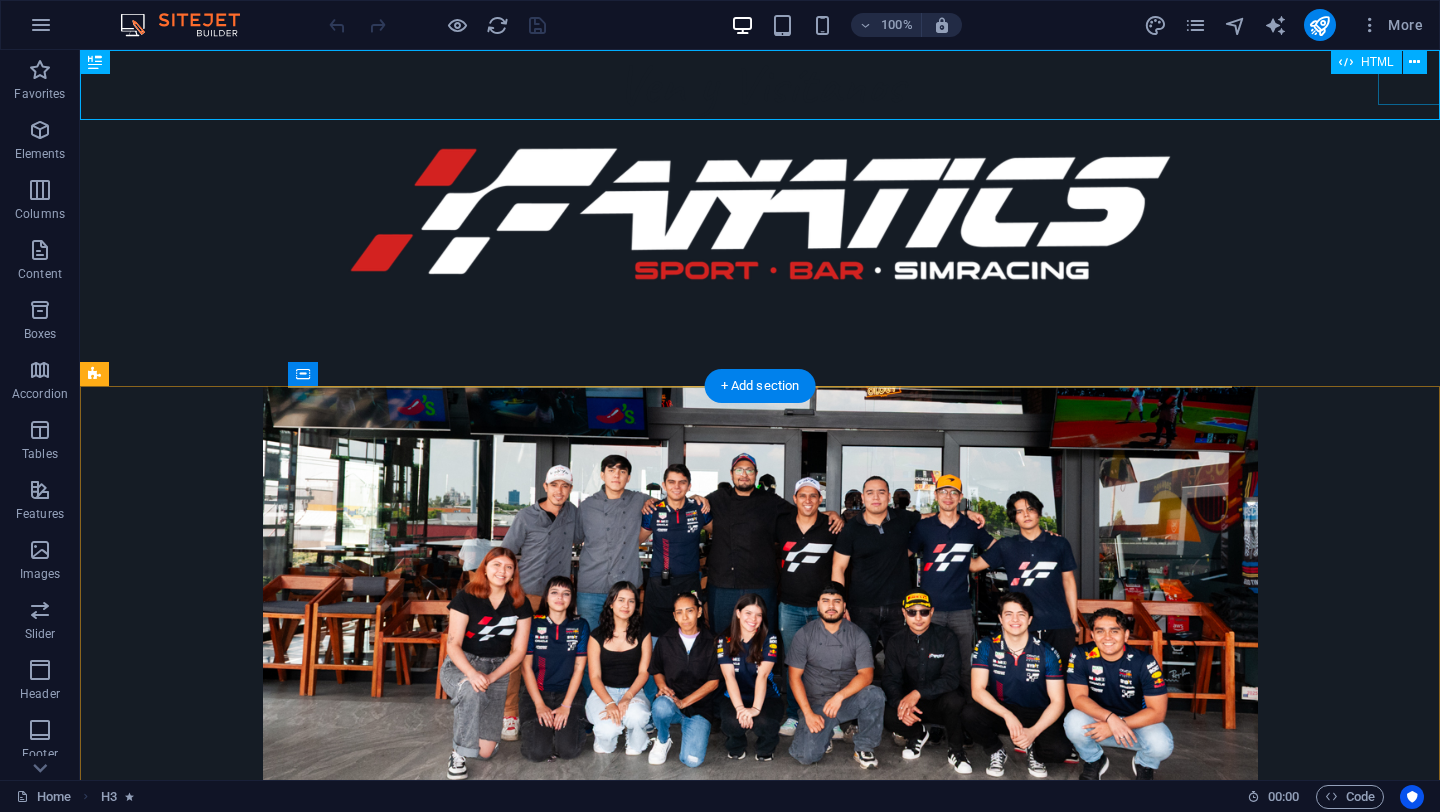 click at bounding box center [1409, 77] 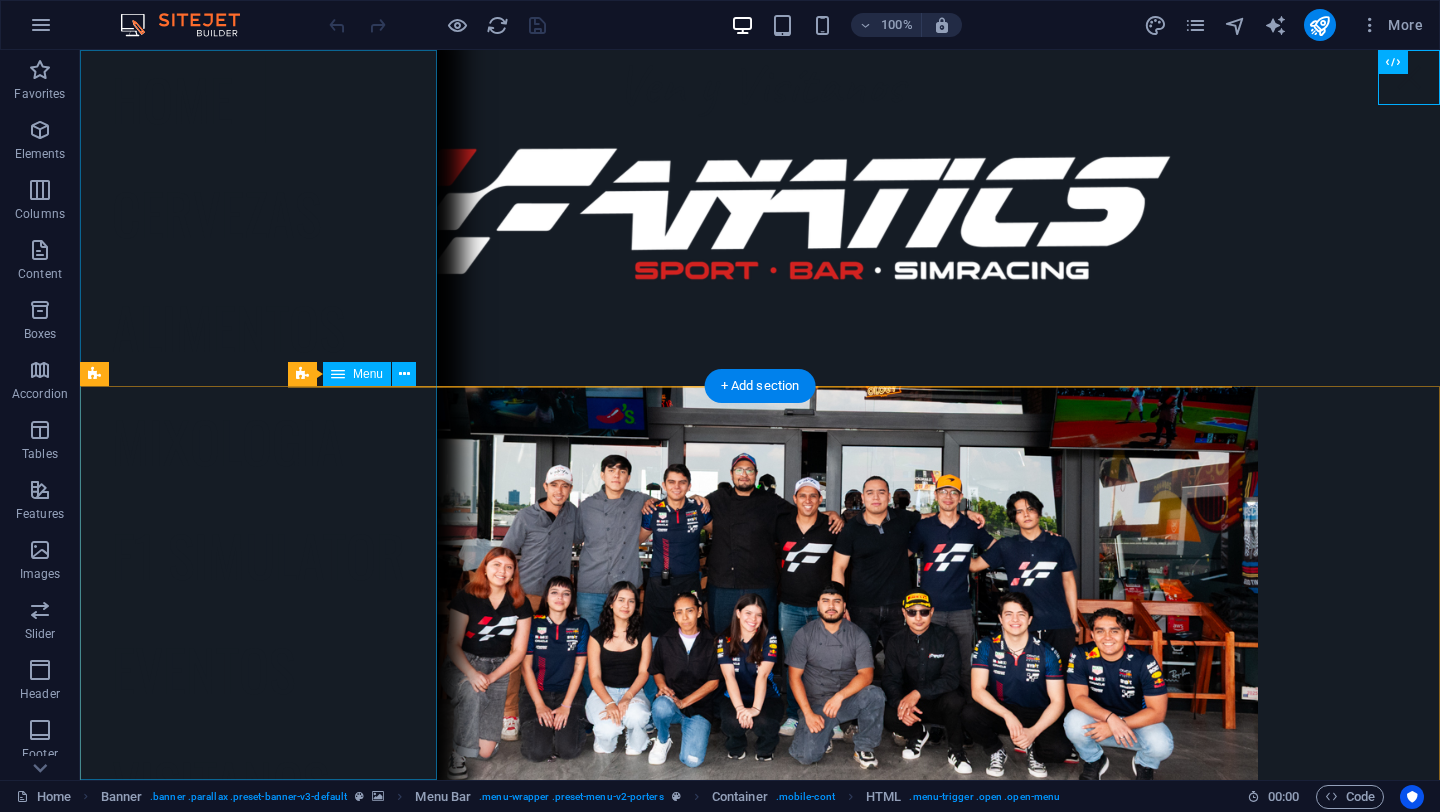 click on "Home Cervezas Alimentos Mixologia F1 Simulator Eventos Visitanos" at bounding box center [258, 415] 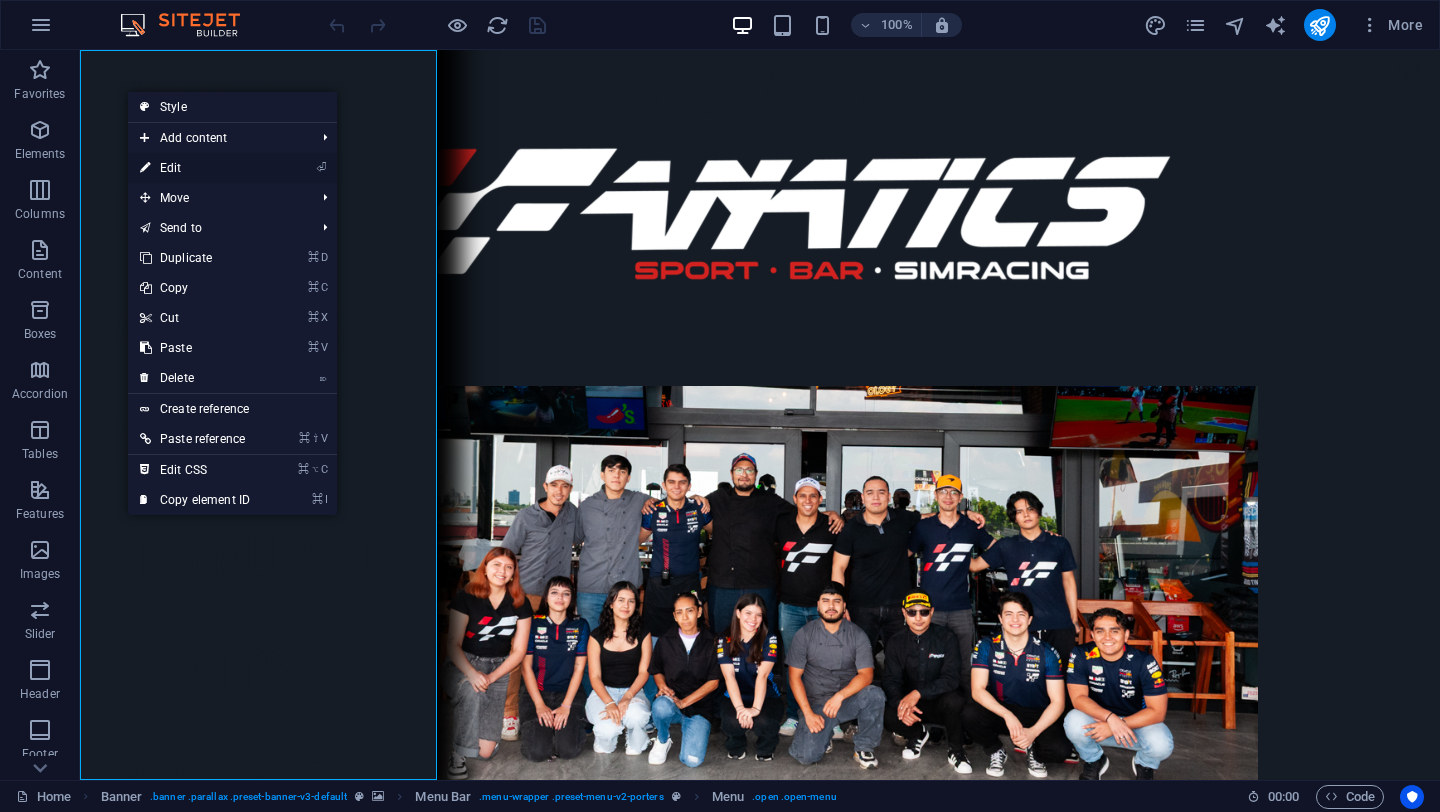 click on "⏎  Edit" at bounding box center (195, 168) 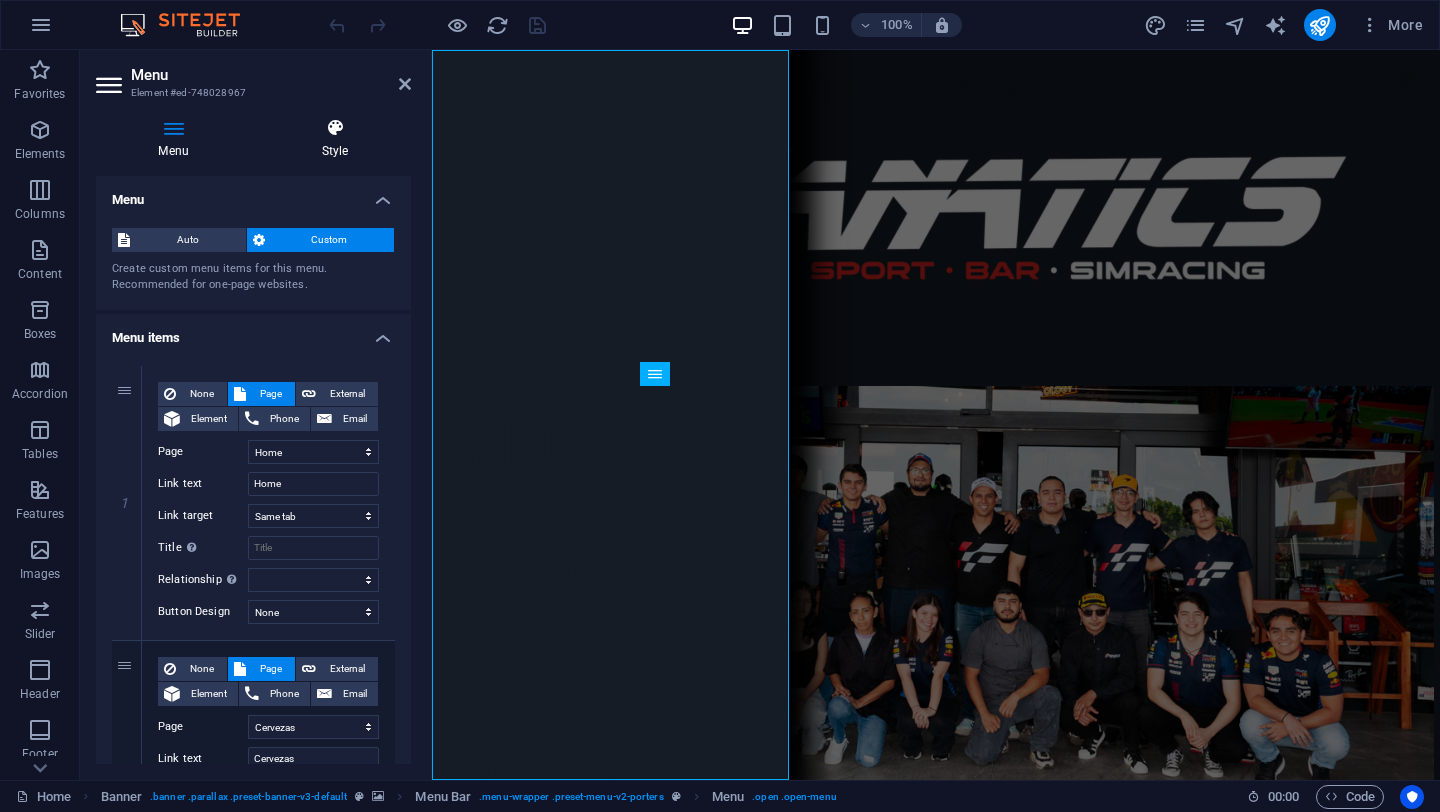 click on "Style" at bounding box center [335, 139] 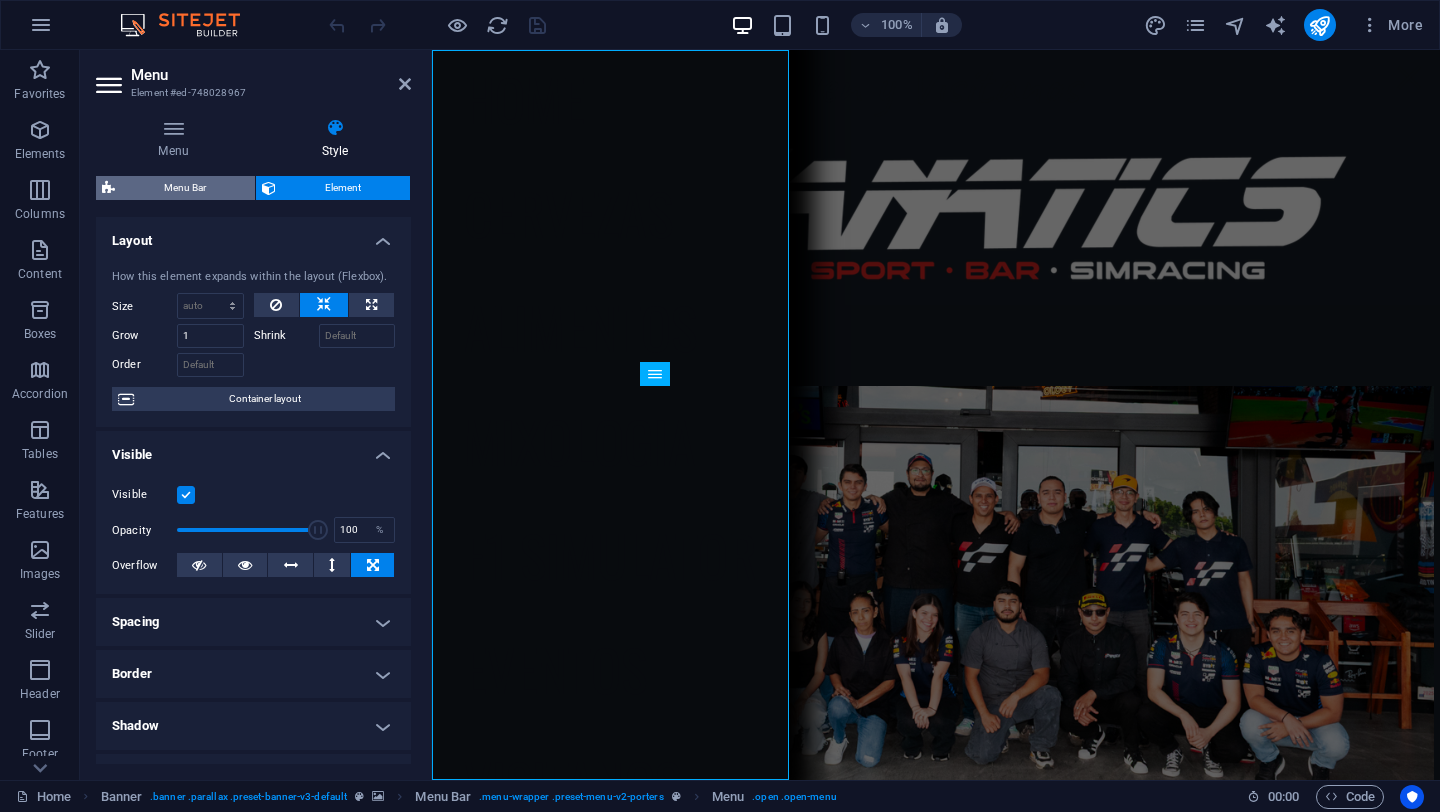 click on "Menu Bar" at bounding box center [185, 188] 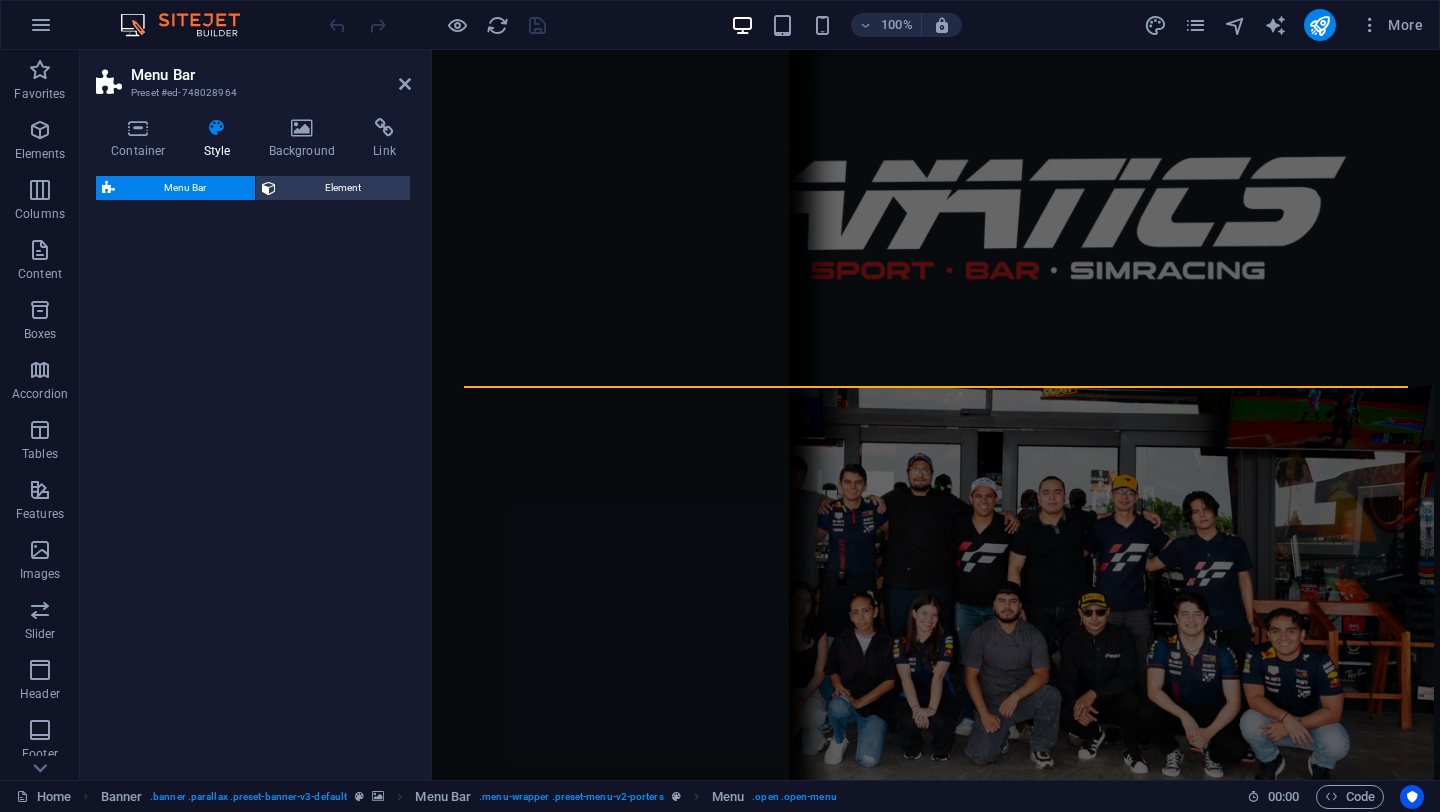 select on "rem" 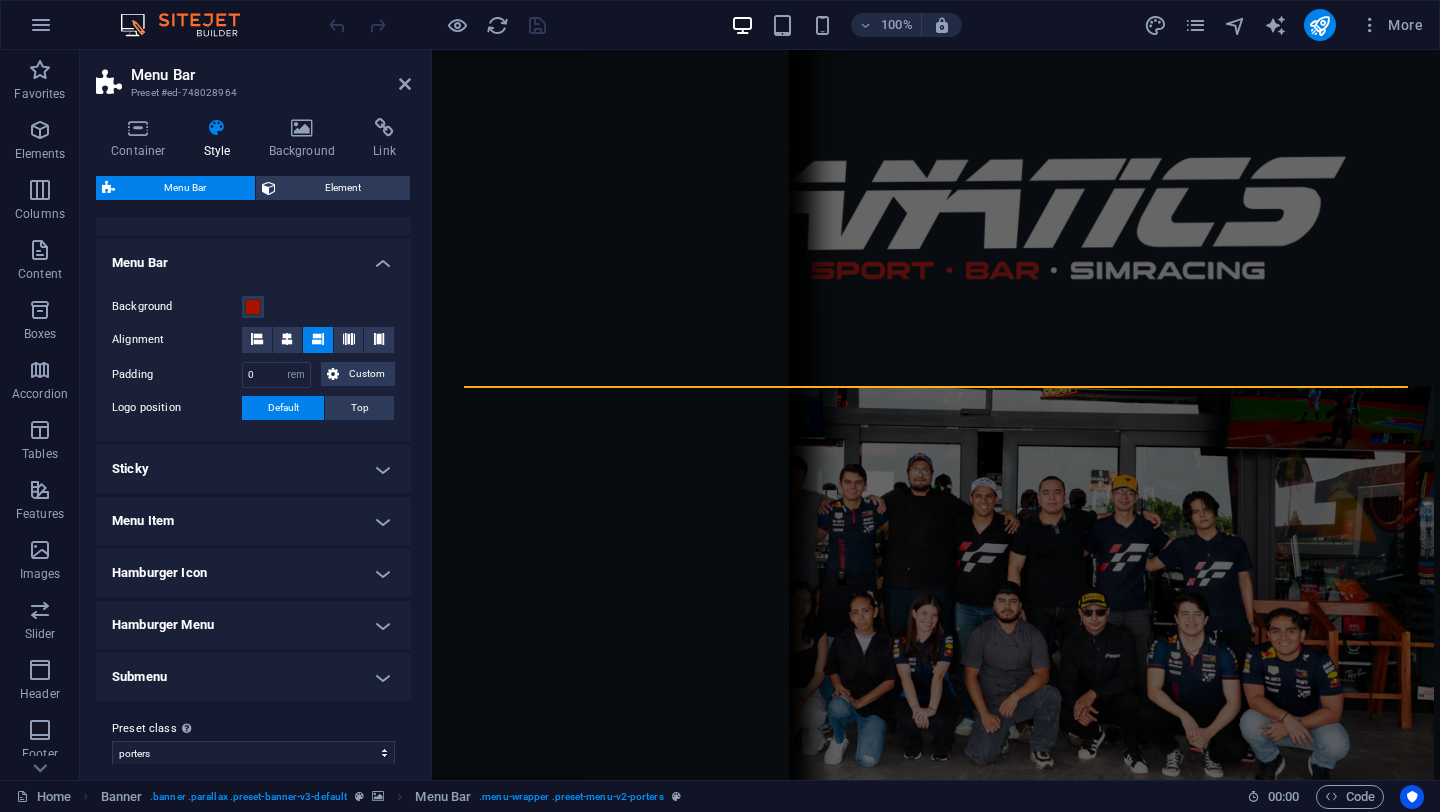 scroll, scrollTop: 334, scrollLeft: 0, axis: vertical 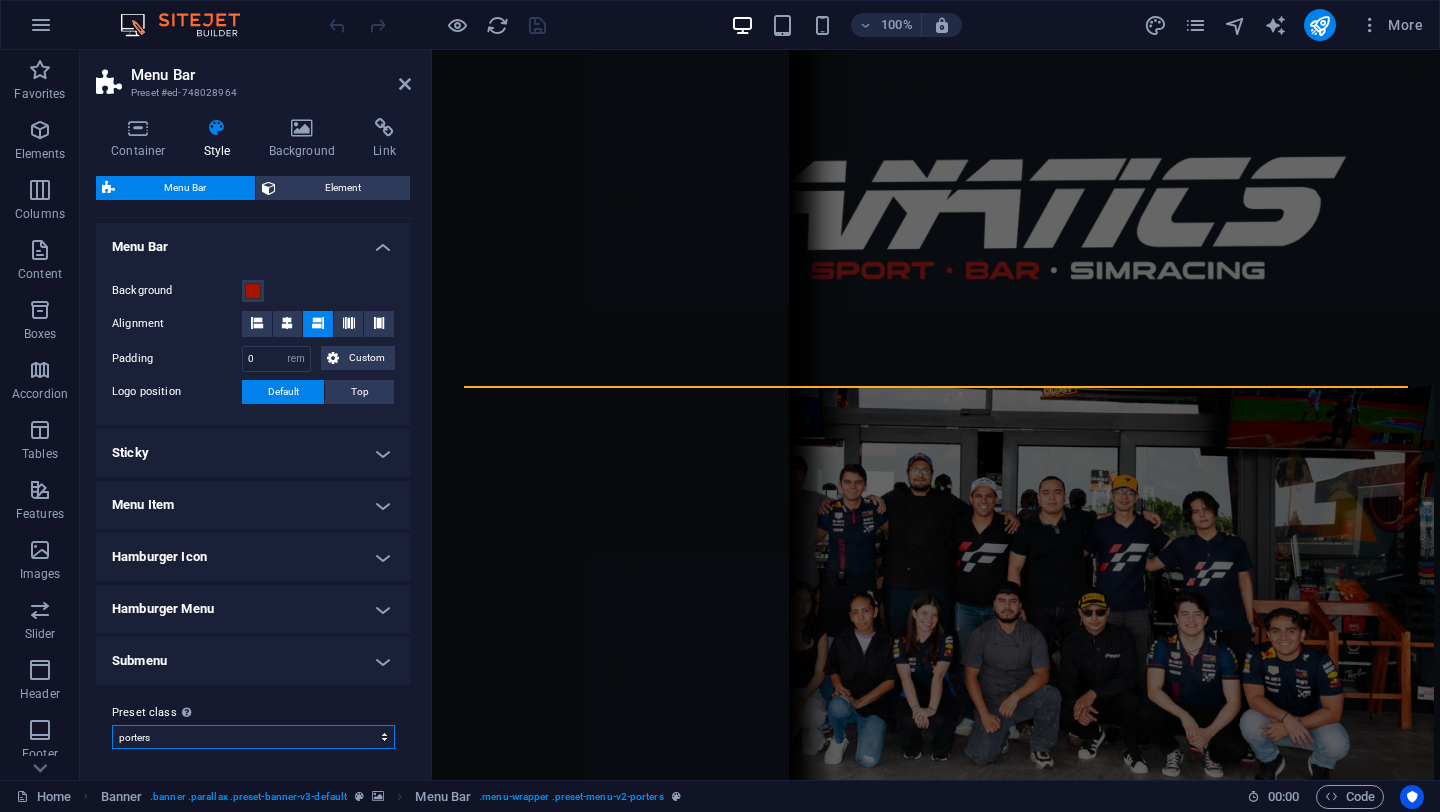 click on "porters Add preset class" at bounding box center (253, 737) 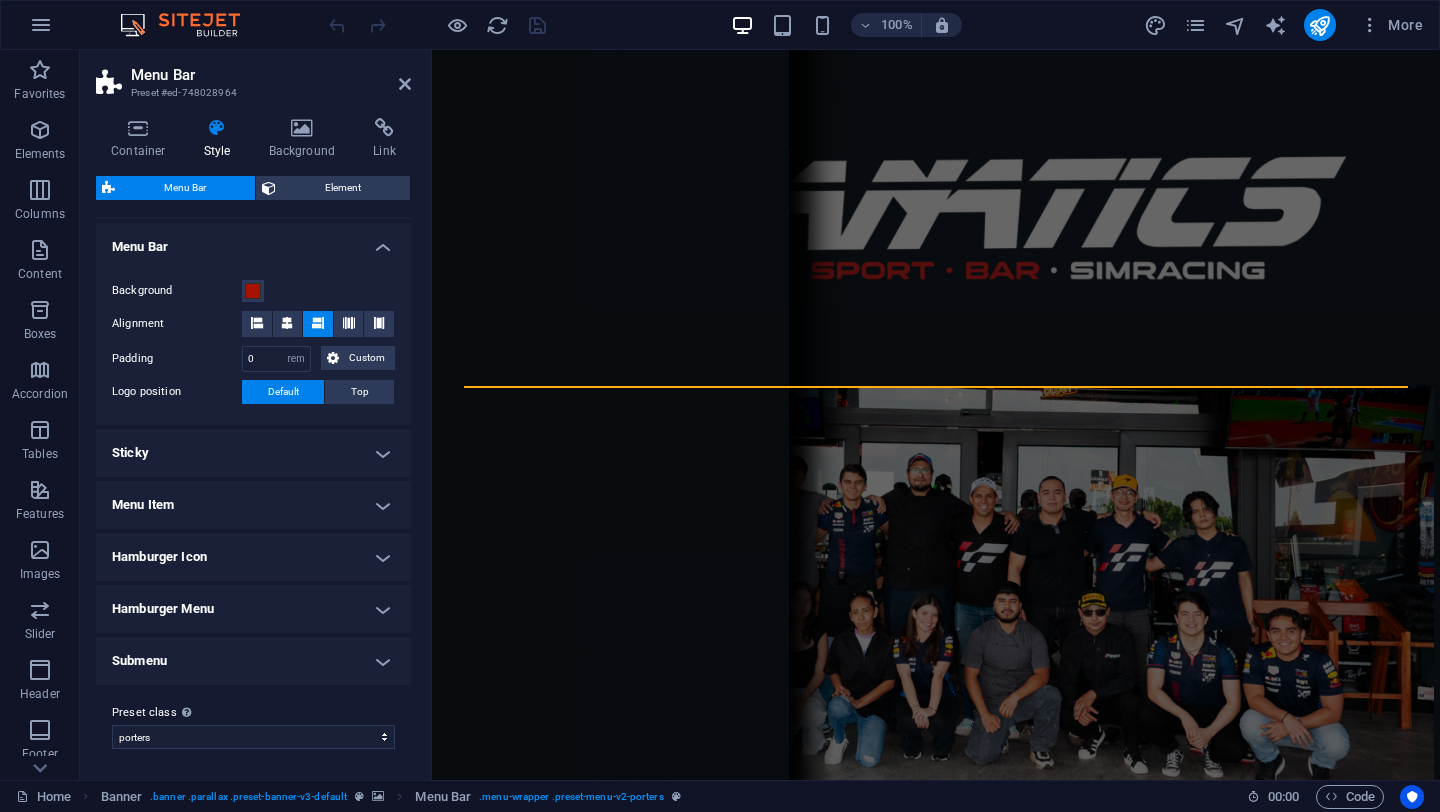 click on "Sticky" at bounding box center (253, 453) 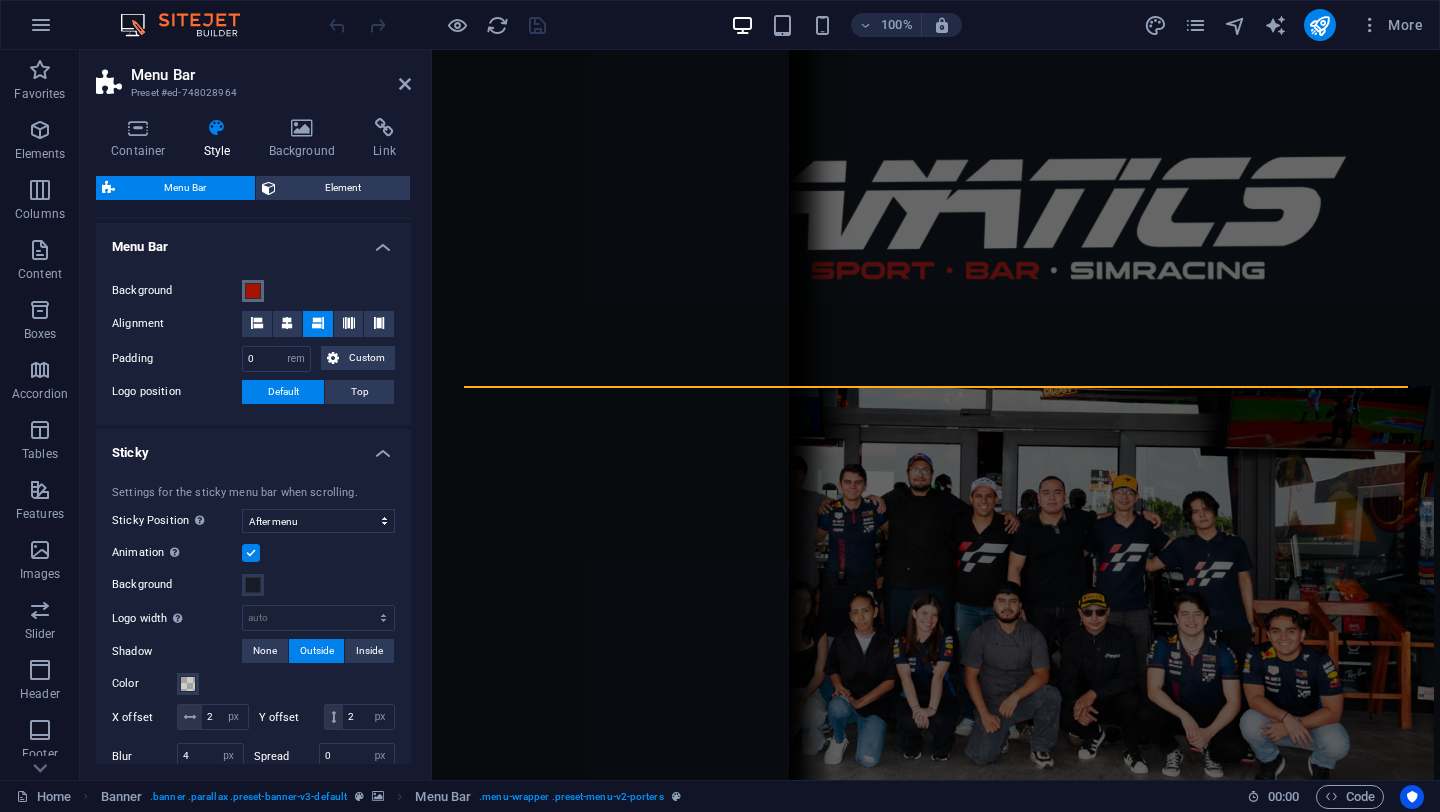 click at bounding box center [253, 291] 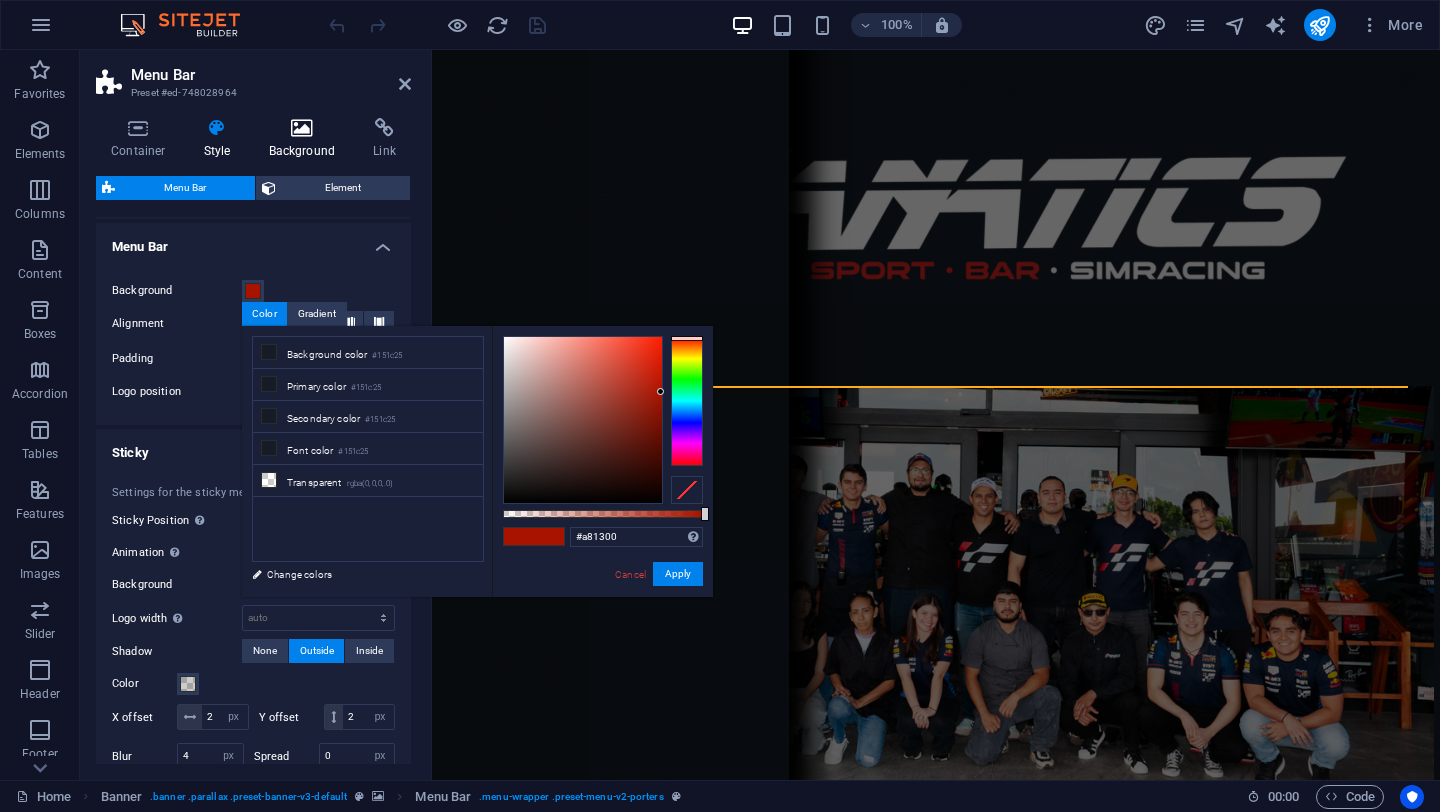 click at bounding box center [302, 128] 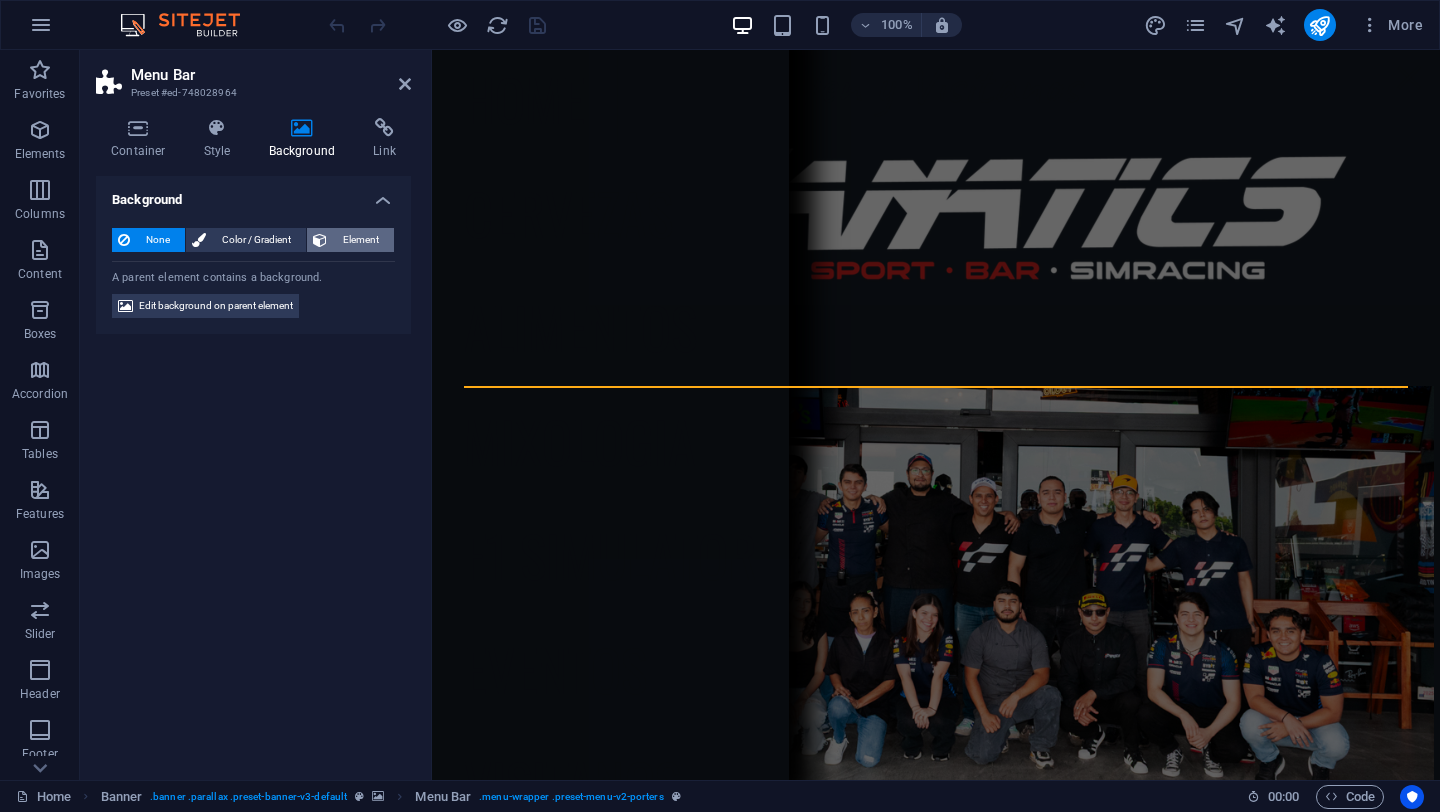 click on "Element" at bounding box center (360, 240) 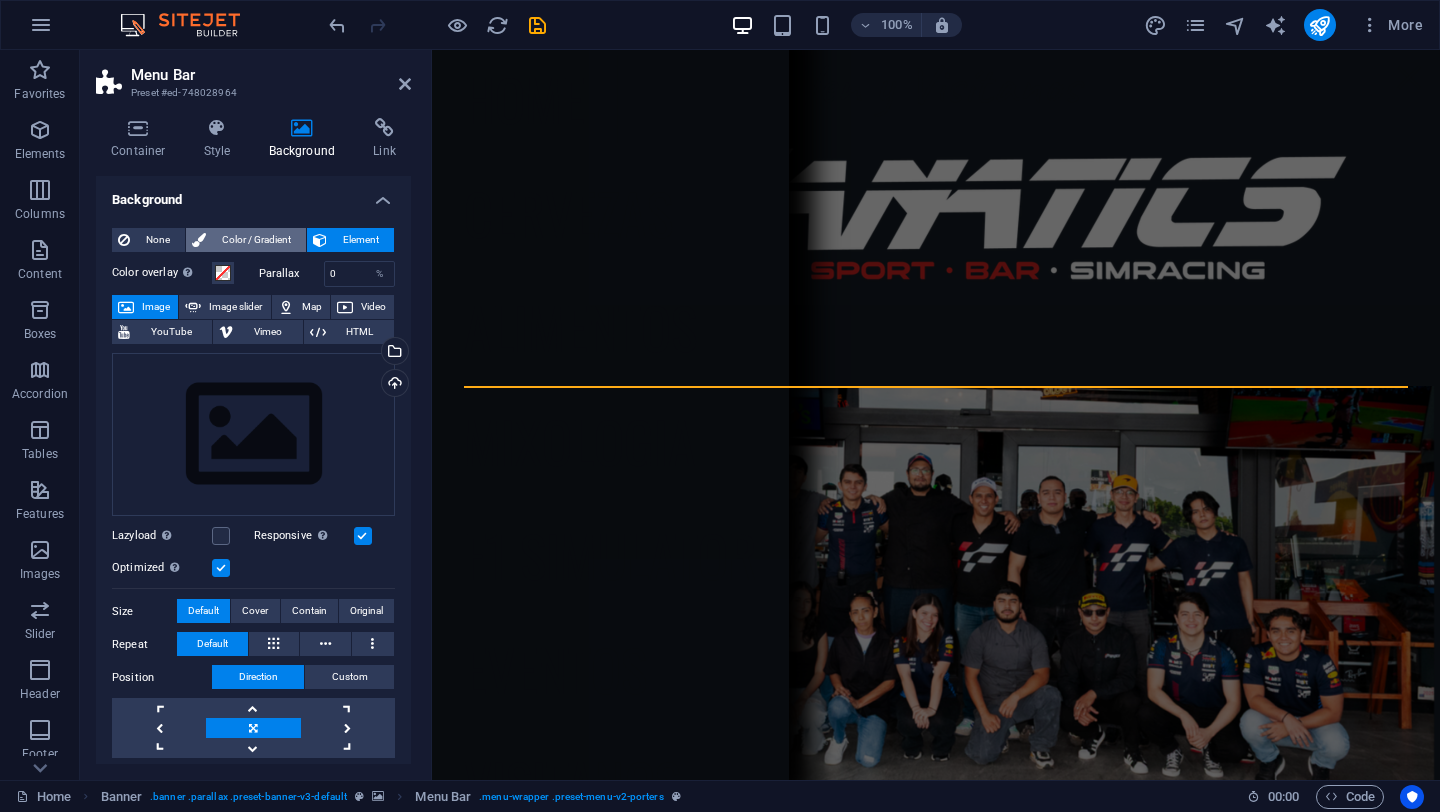 click on "Color / Gradient" at bounding box center (256, 240) 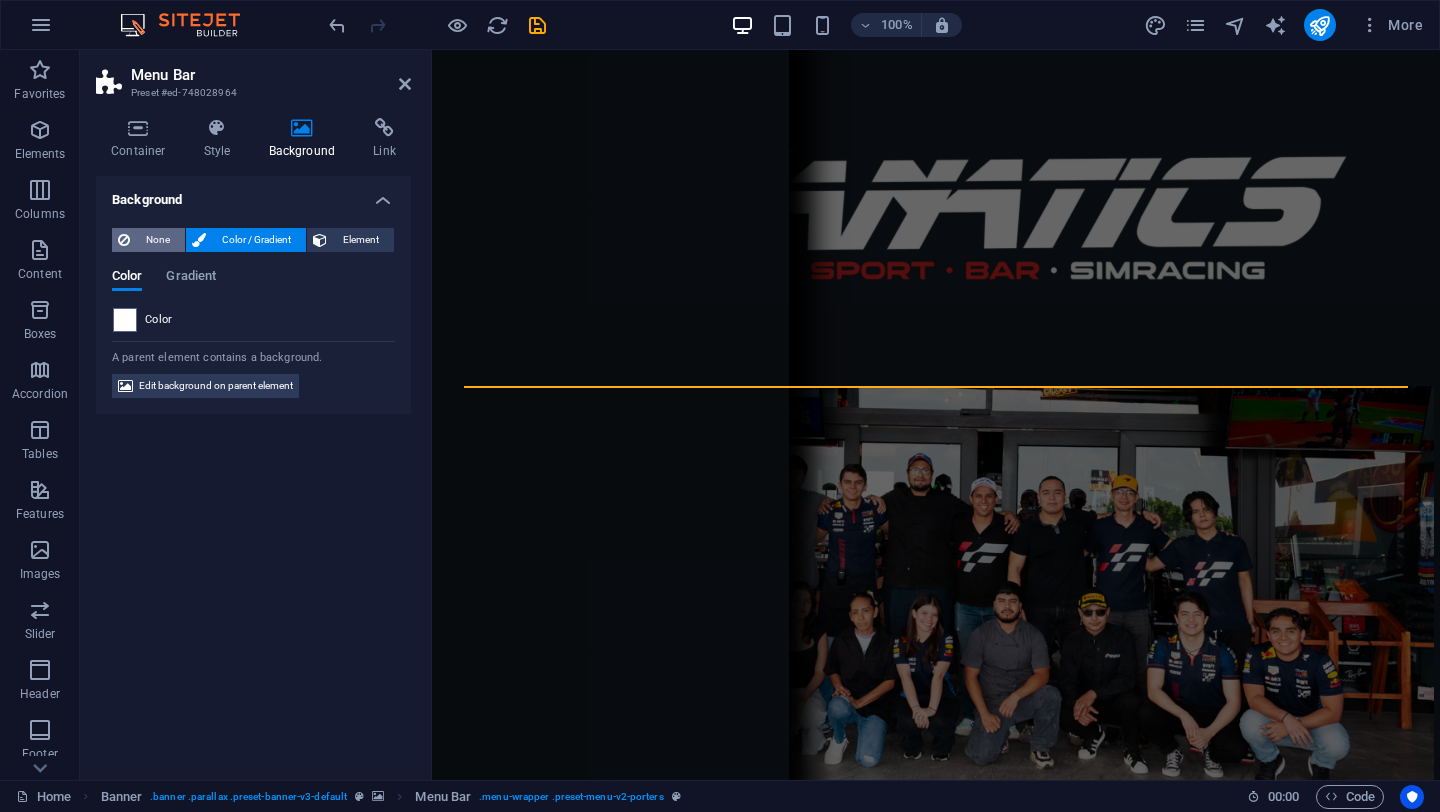 click on "None" at bounding box center [157, 240] 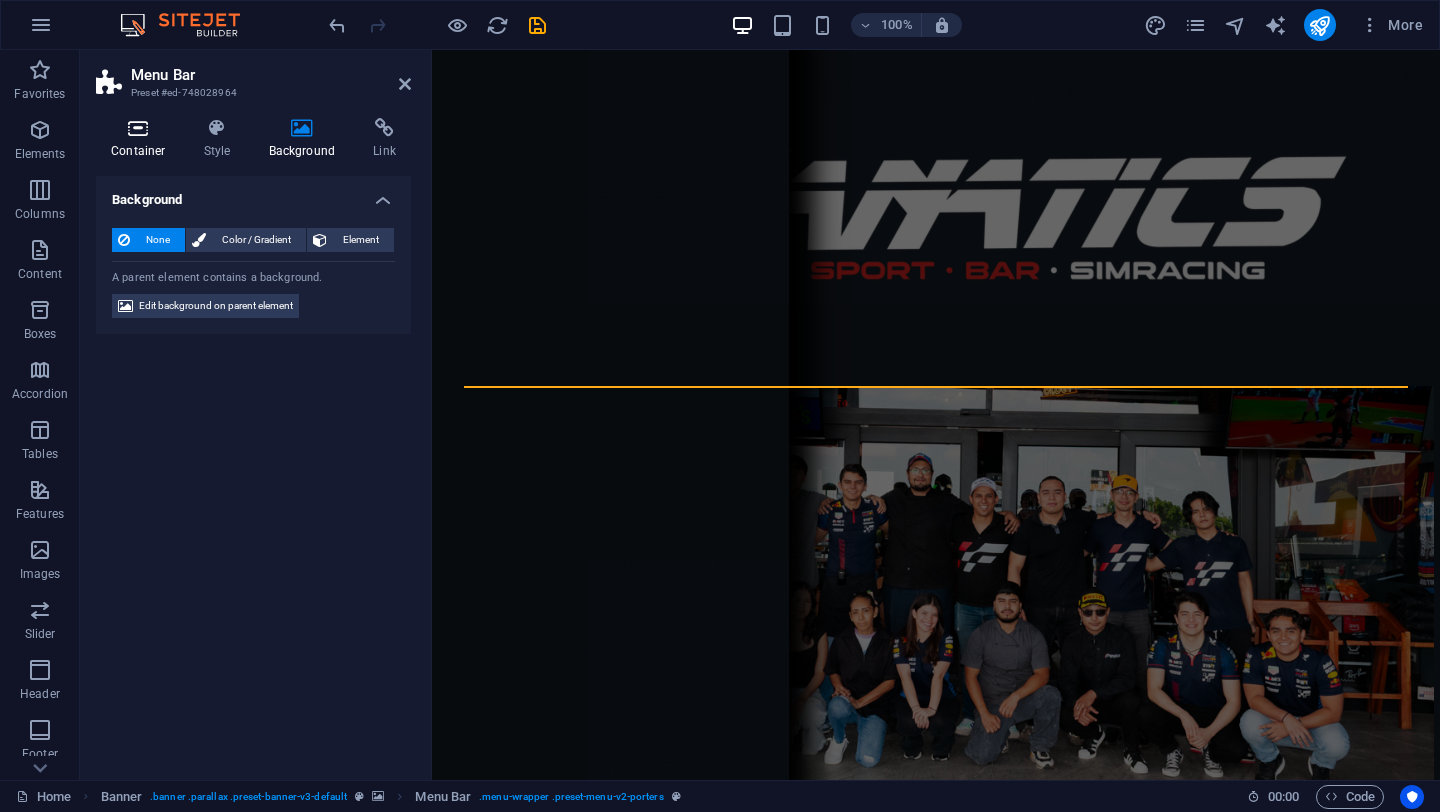 click at bounding box center (138, 128) 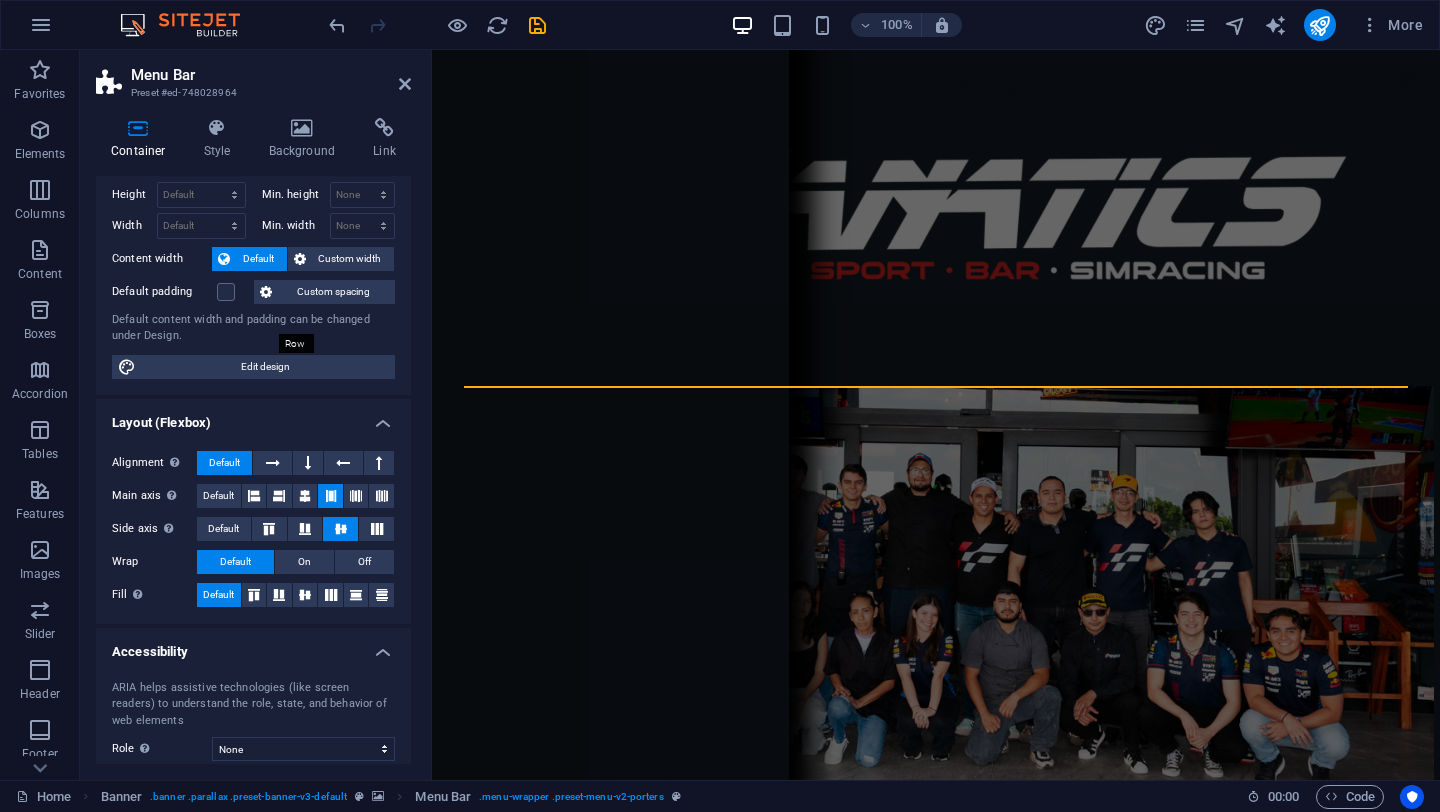 scroll, scrollTop: 0, scrollLeft: 0, axis: both 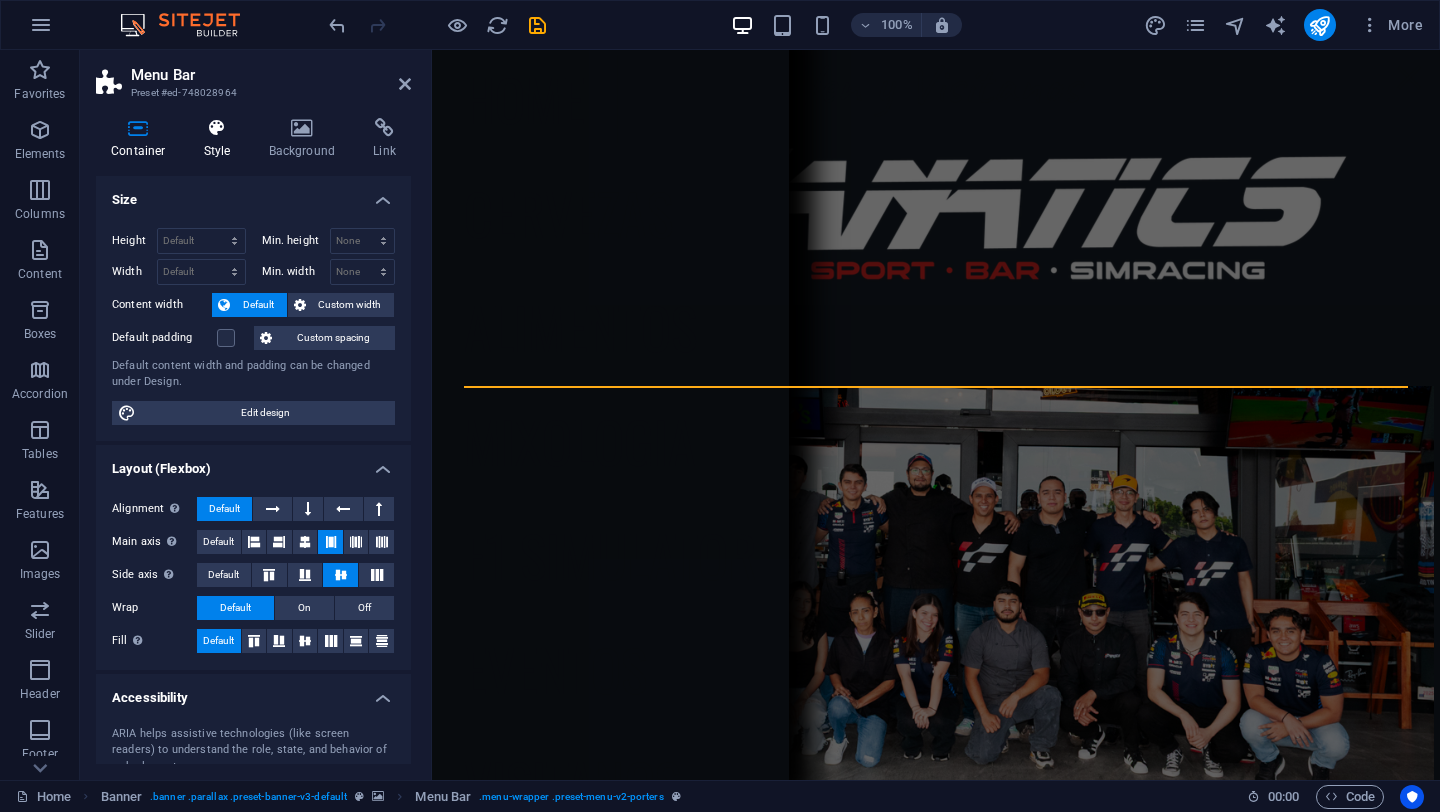click at bounding box center [217, 128] 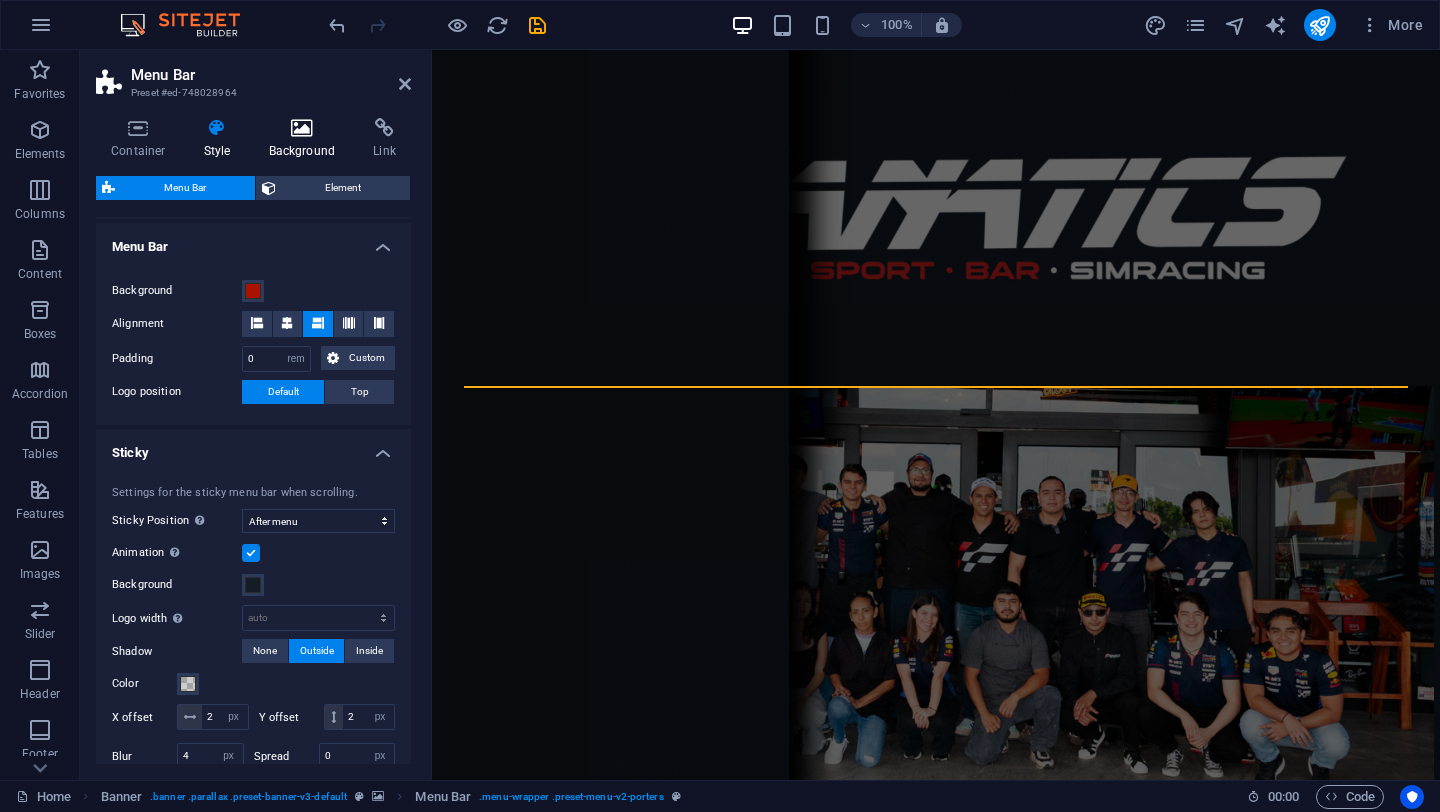 click at bounding box center (302, 128) 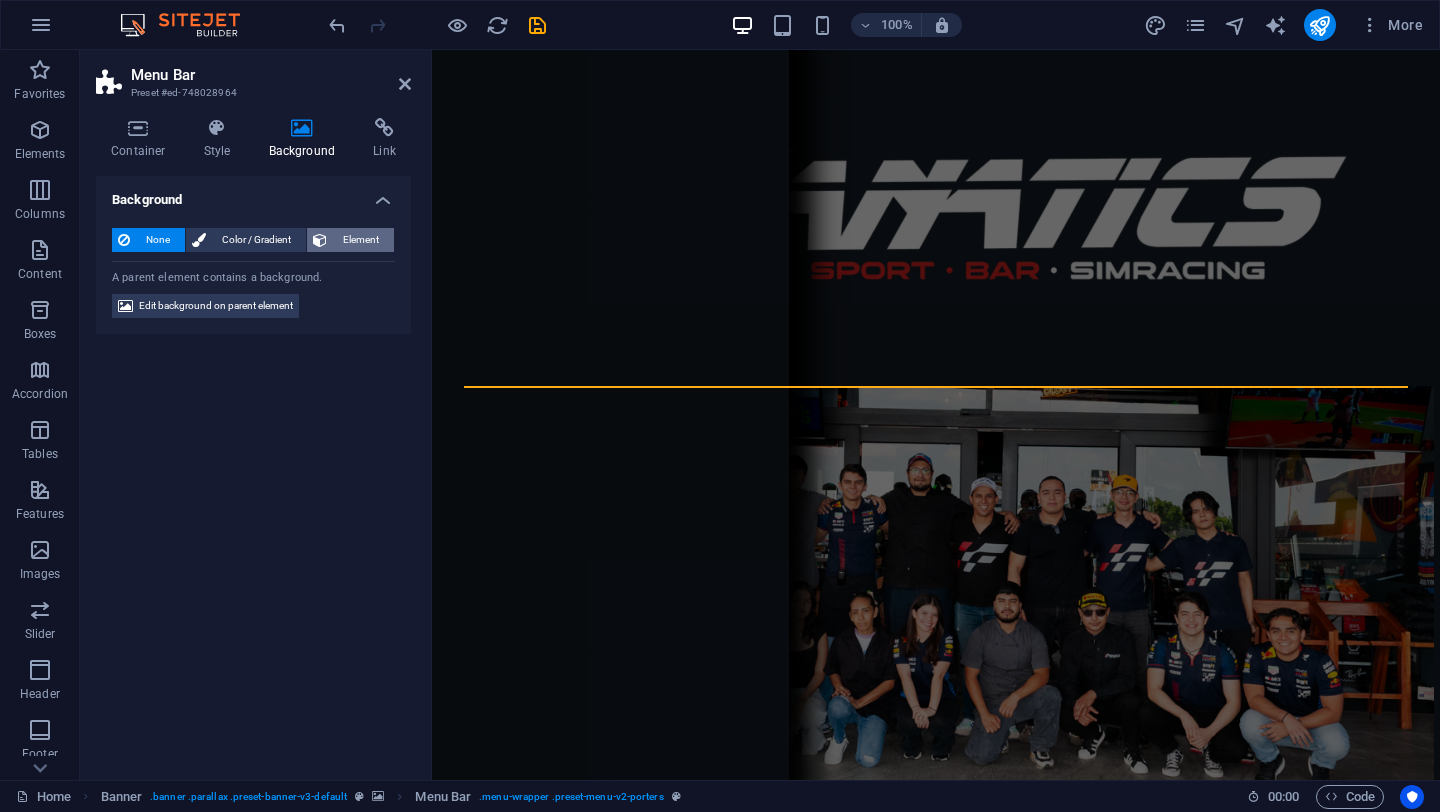click on "Element" at bounding box center (360, 240) 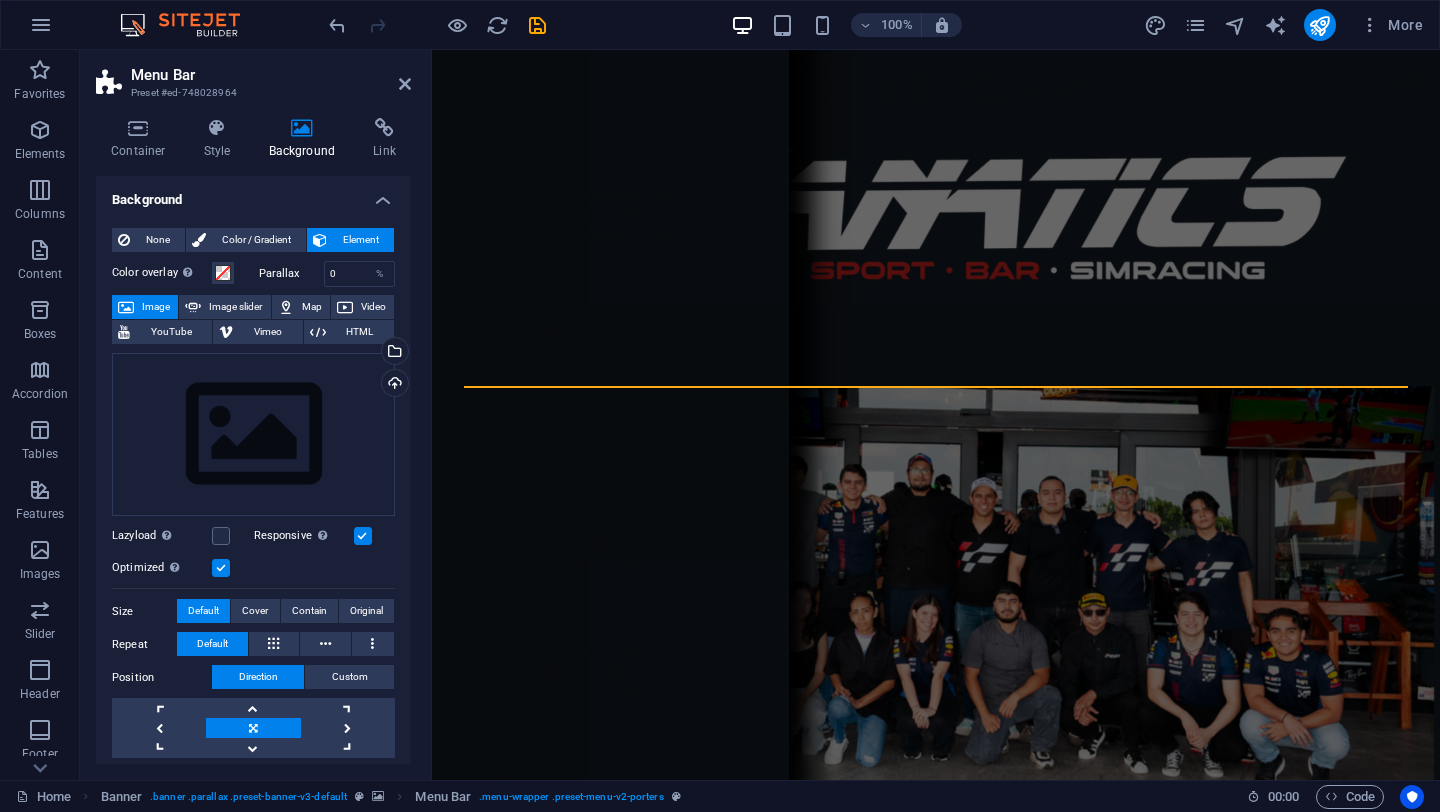 click on "None Color / Gradient Element Stretch background to full-width Color overlay Places an overlay over the background to colorize it Parallax 0 % Image Image slider Map Video YouTube Vimeo HTML Drag files here, click to choose files or select files from Files or our free stock photos & videos Select files from the file manager, stock photos, or upload file(s) Upload Lazyload Loading images after the page loads improves page speed. Responsive Automatically load retina image and smartphone optimized sizes. Optimized Images are compressed to improve page speed. Size Default Cover Contain Original Repeat Default Position Direction Custom X offset 50 px rem % vh vw Y offset 50 px rem % vh vw Alternative text The alternative text is used by devices that cannot display images (e.g. image search engines) and should be added to every image to improve website accessibility. Image caption Paragraph Format Normal Heading 1 Heading 2 Heading 3 Heading 4 Heading 5 Heading 6 Code Font Family Arial Georgia Impact Tahoma Verdana" at bounding box center [253, 614] 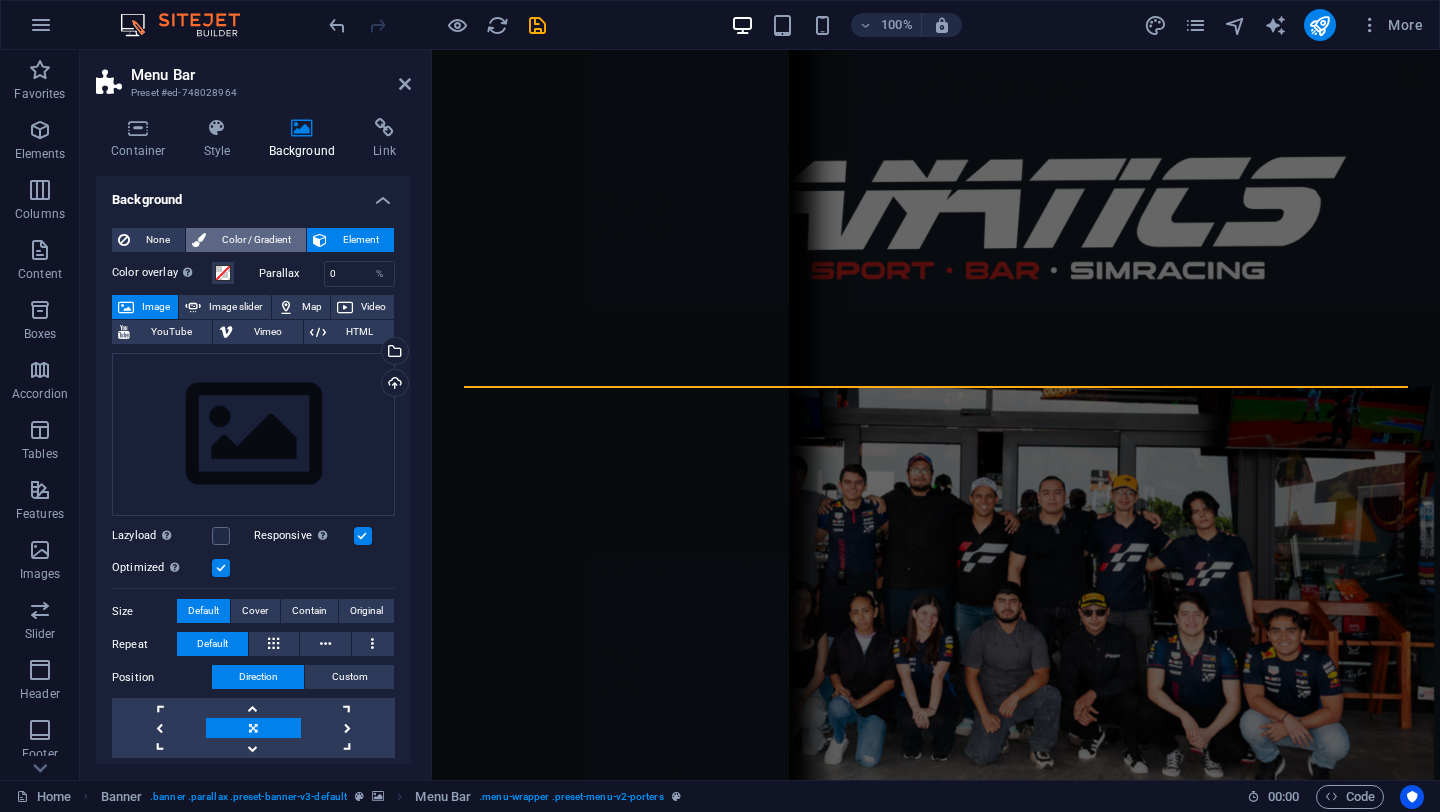 click on "Color / Gradient" at bounding box center (256, 240) 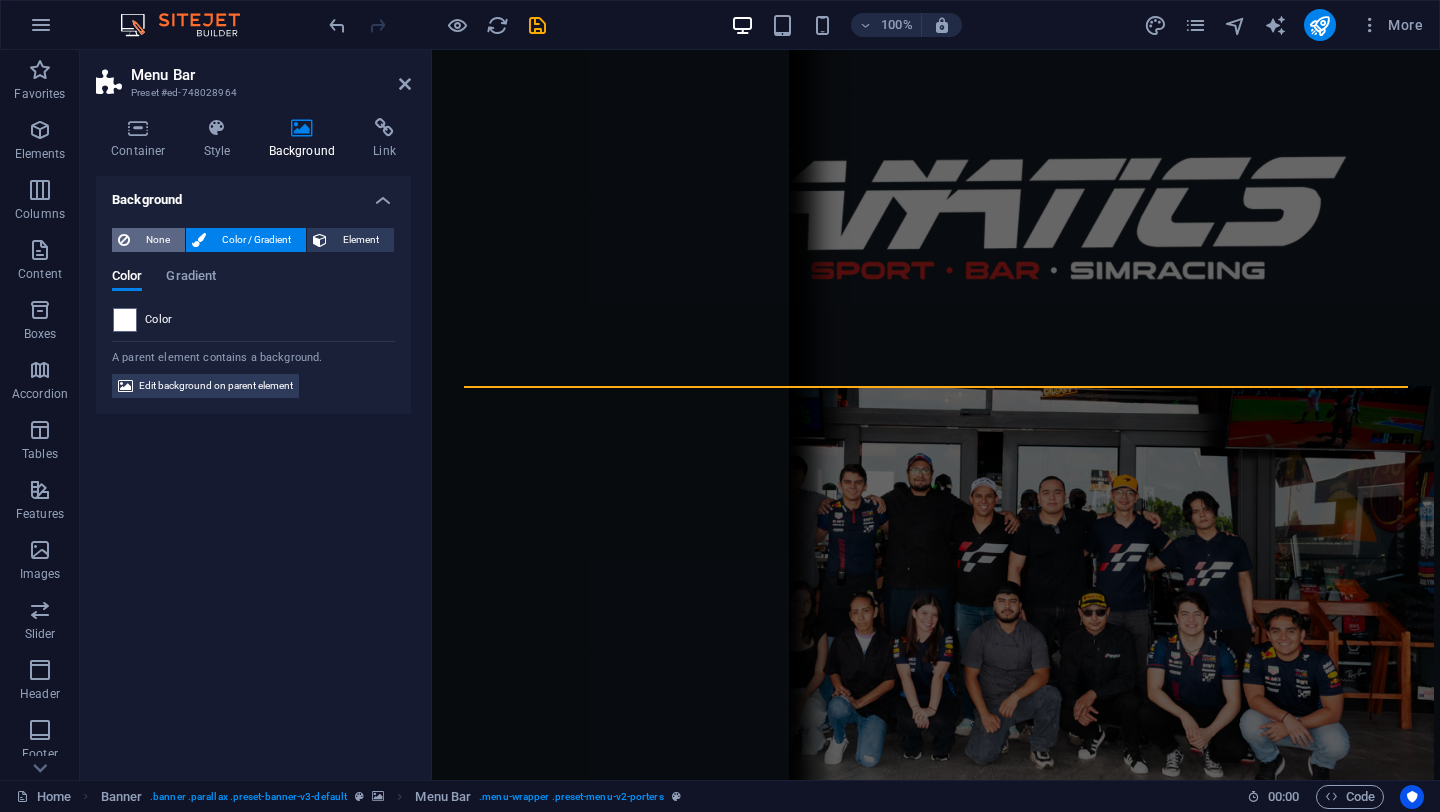 click on "None" at bounding box center [157, 240] 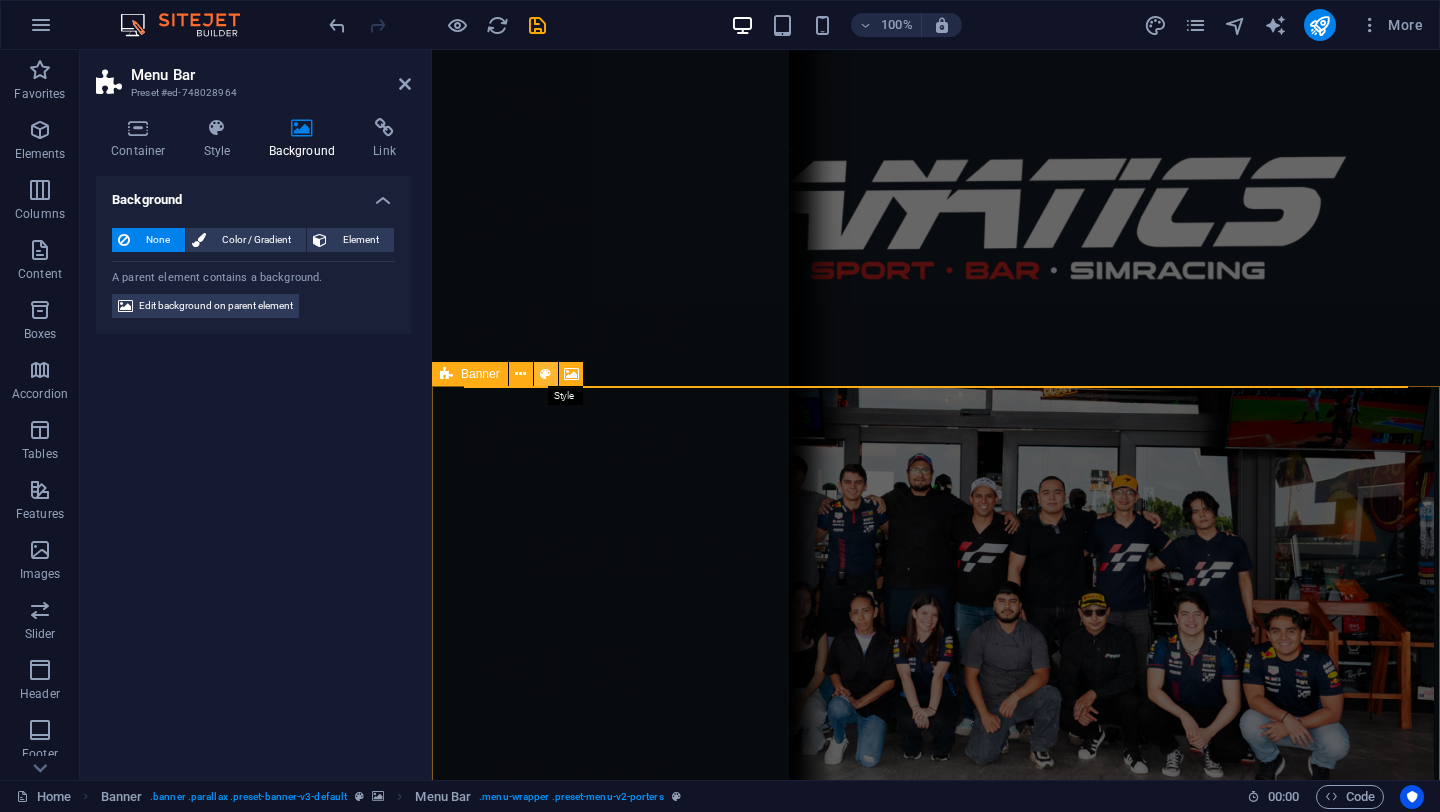 click at bounding box center (545, 374) 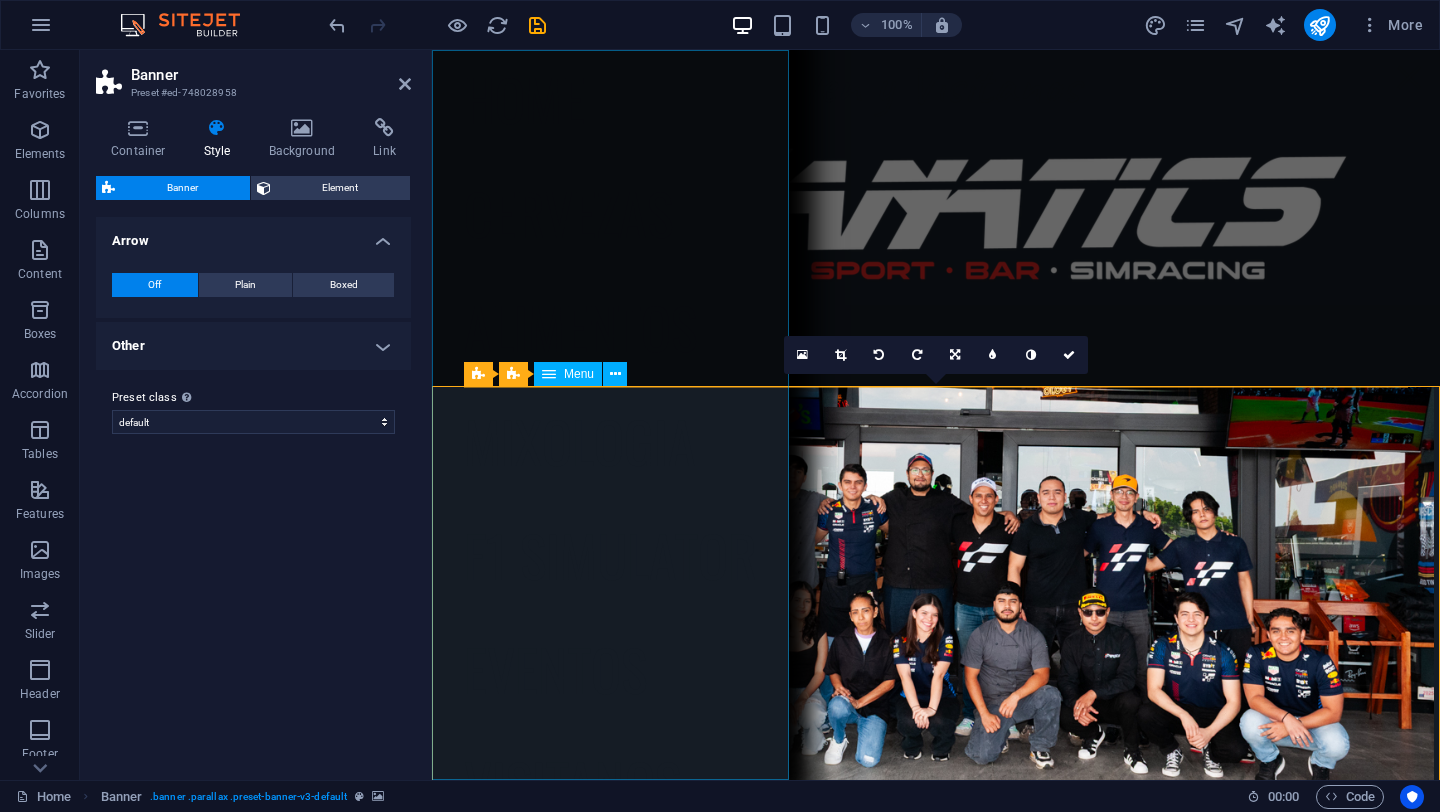 click on "Home Cervezas Alimentos Mixologia F1 Simulator Eventos Visitanos" at bounding box center [610, 415] 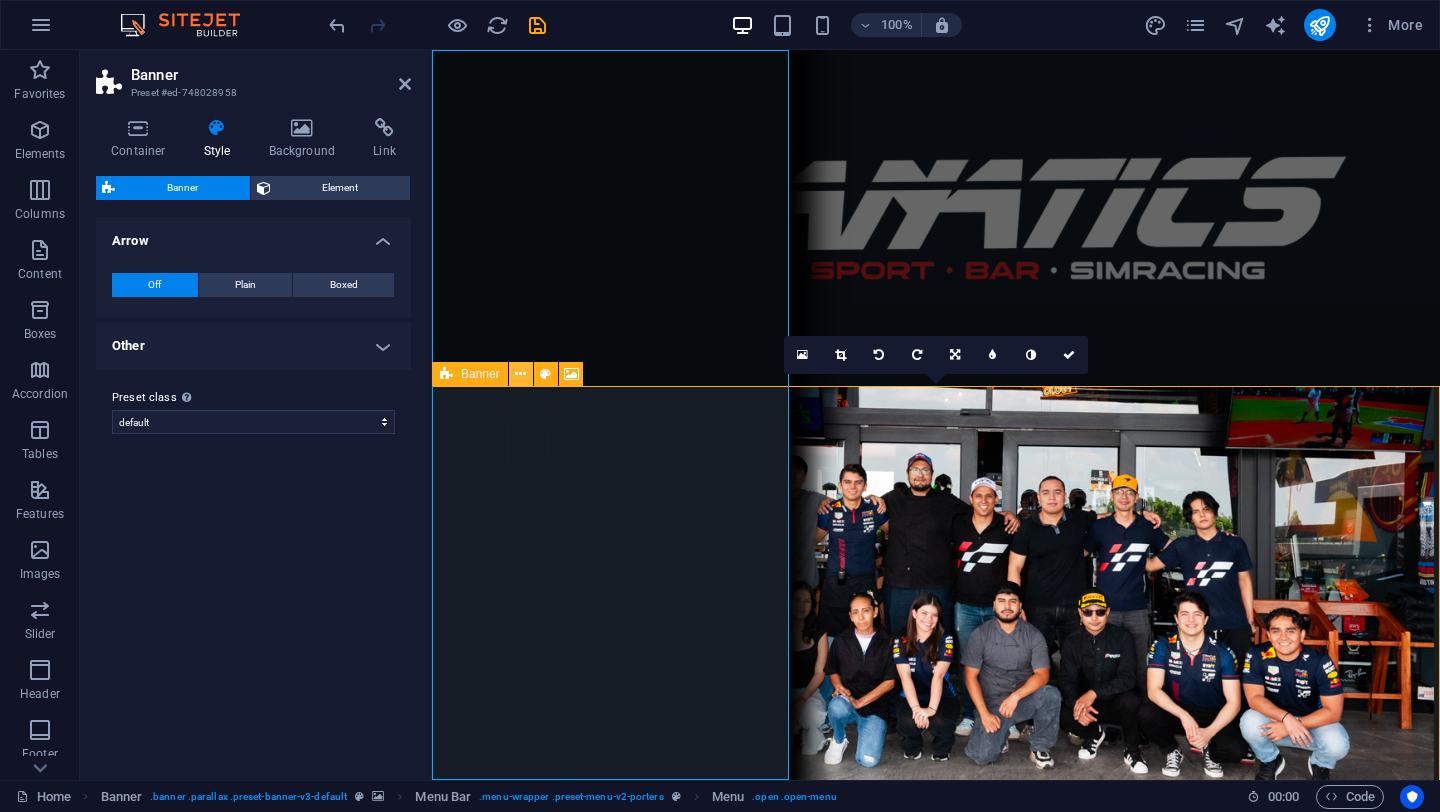 click at bounding box center (520, 374) 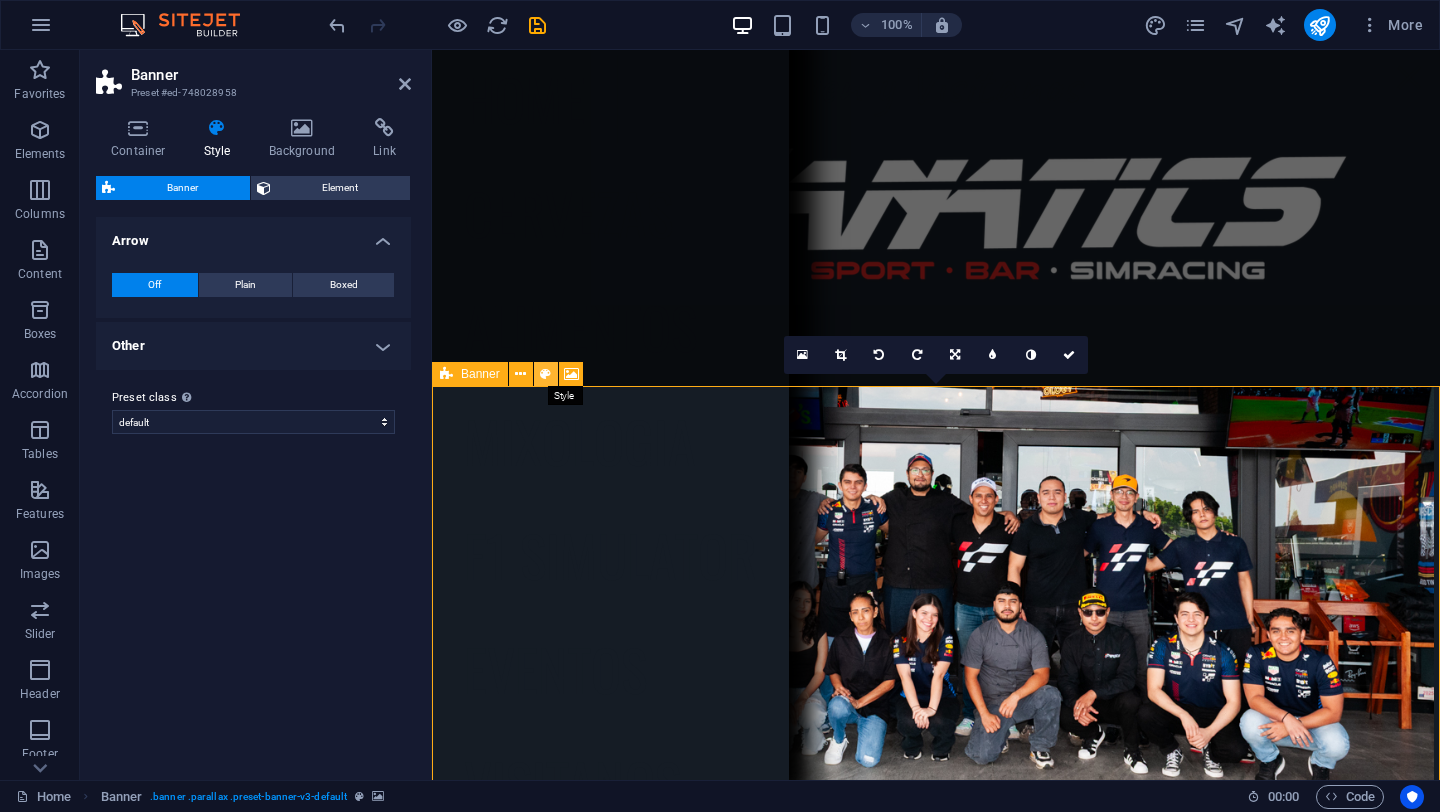 click at bounding box center [545, 374] 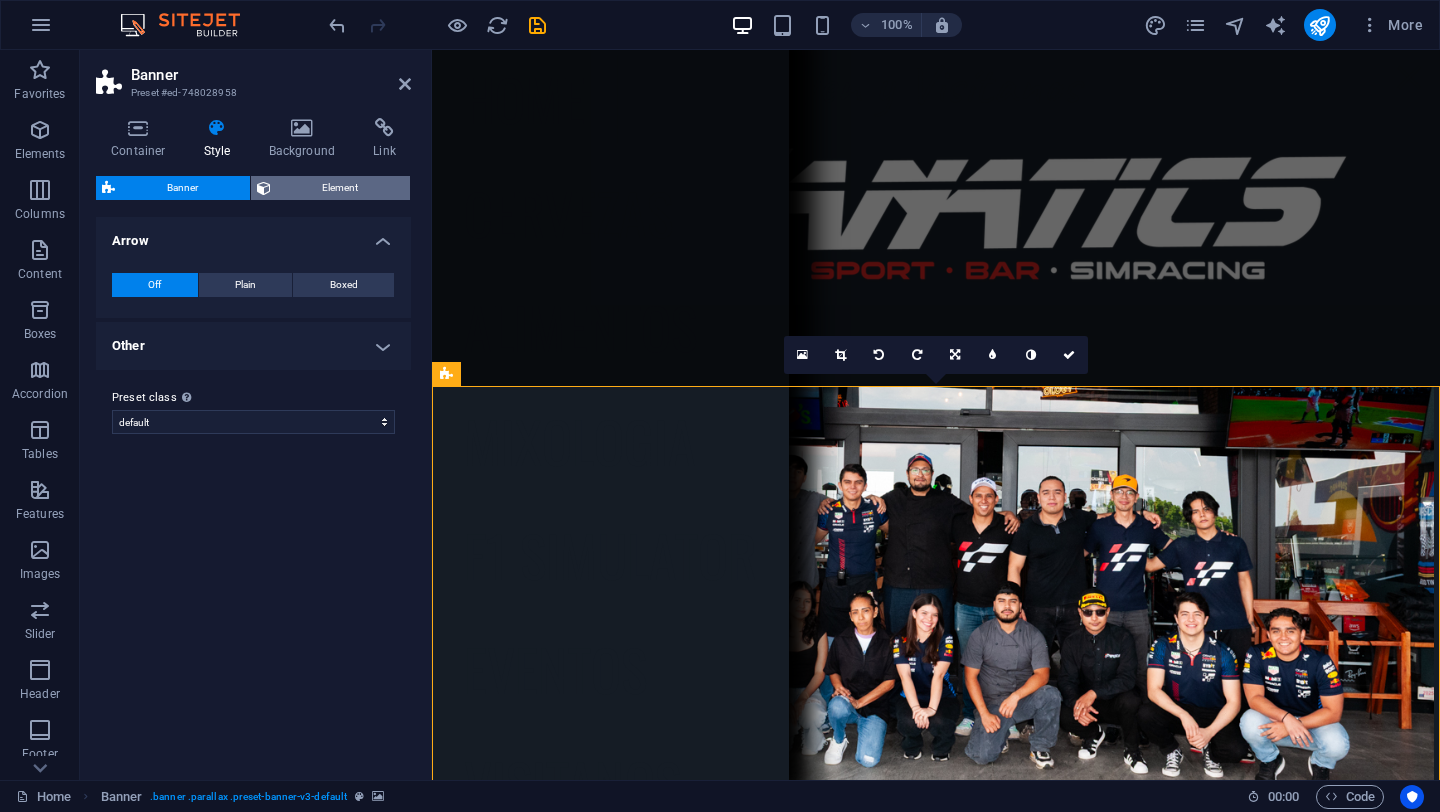 click on "Element" at bounding box center [341, 188] 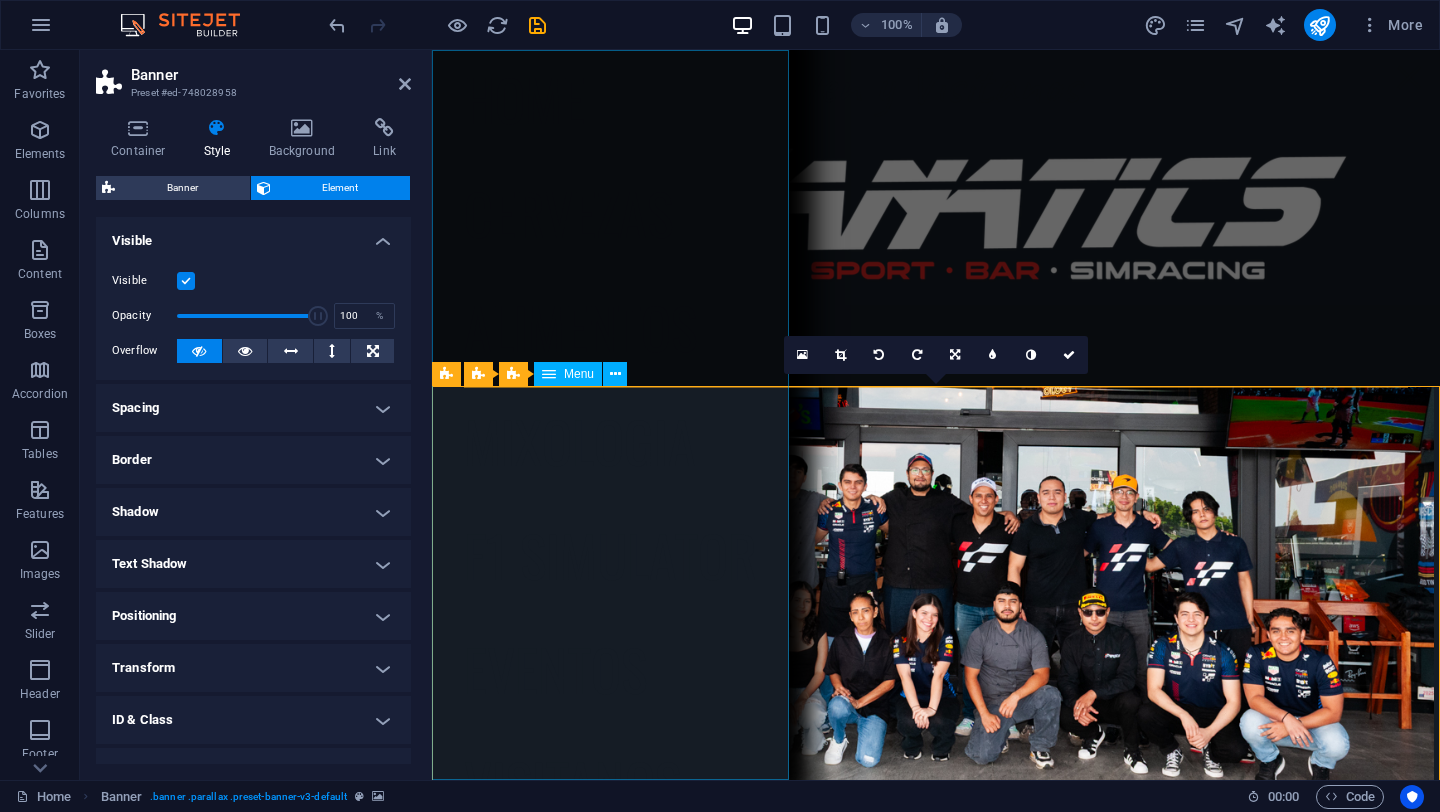 click on "Home Cervezas Alimentos Mixologia F1 Simulator Eventos Visitanos" at bounding box center (610, 415) 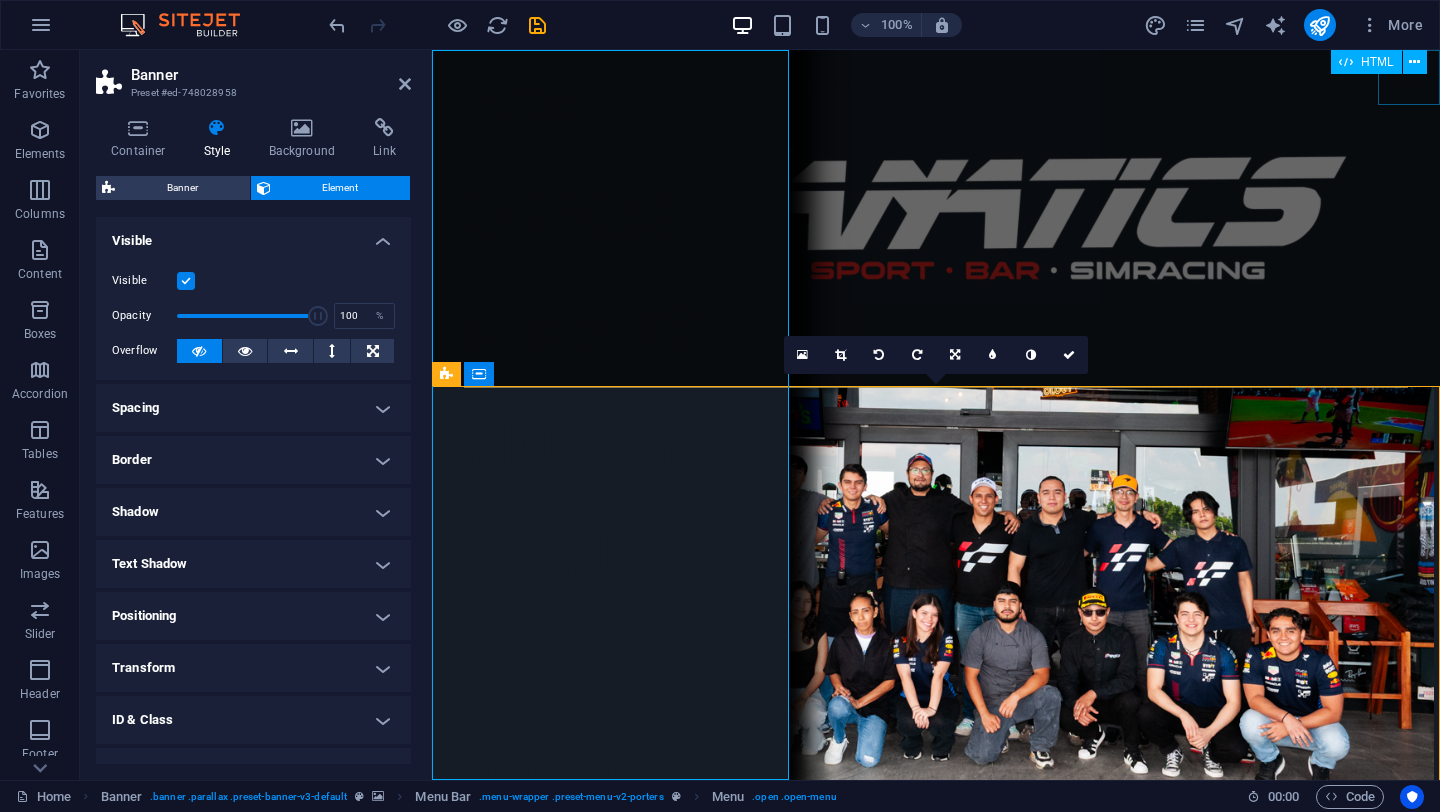 click at bounding box center (1409, 77) 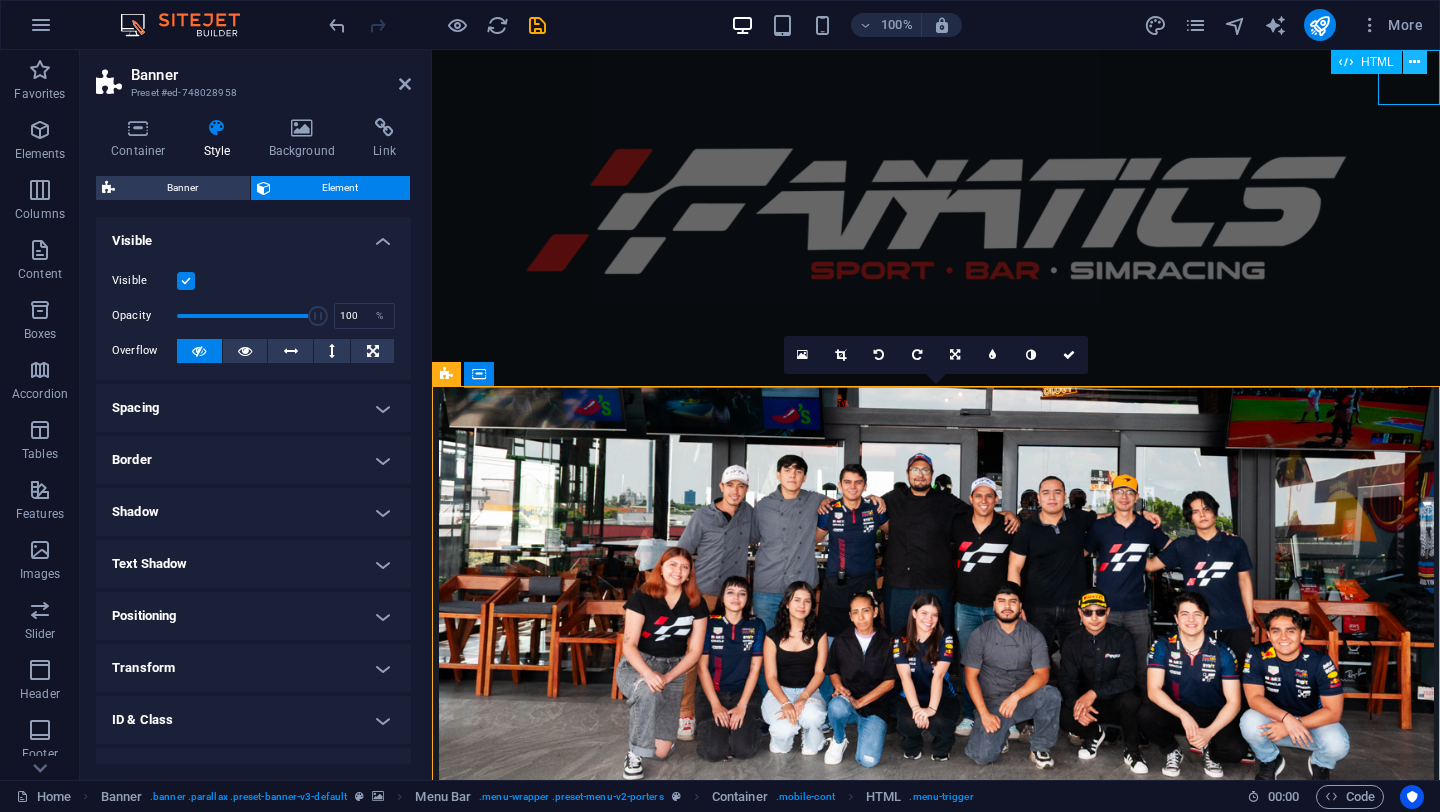click at bounding box center [1414, 62] 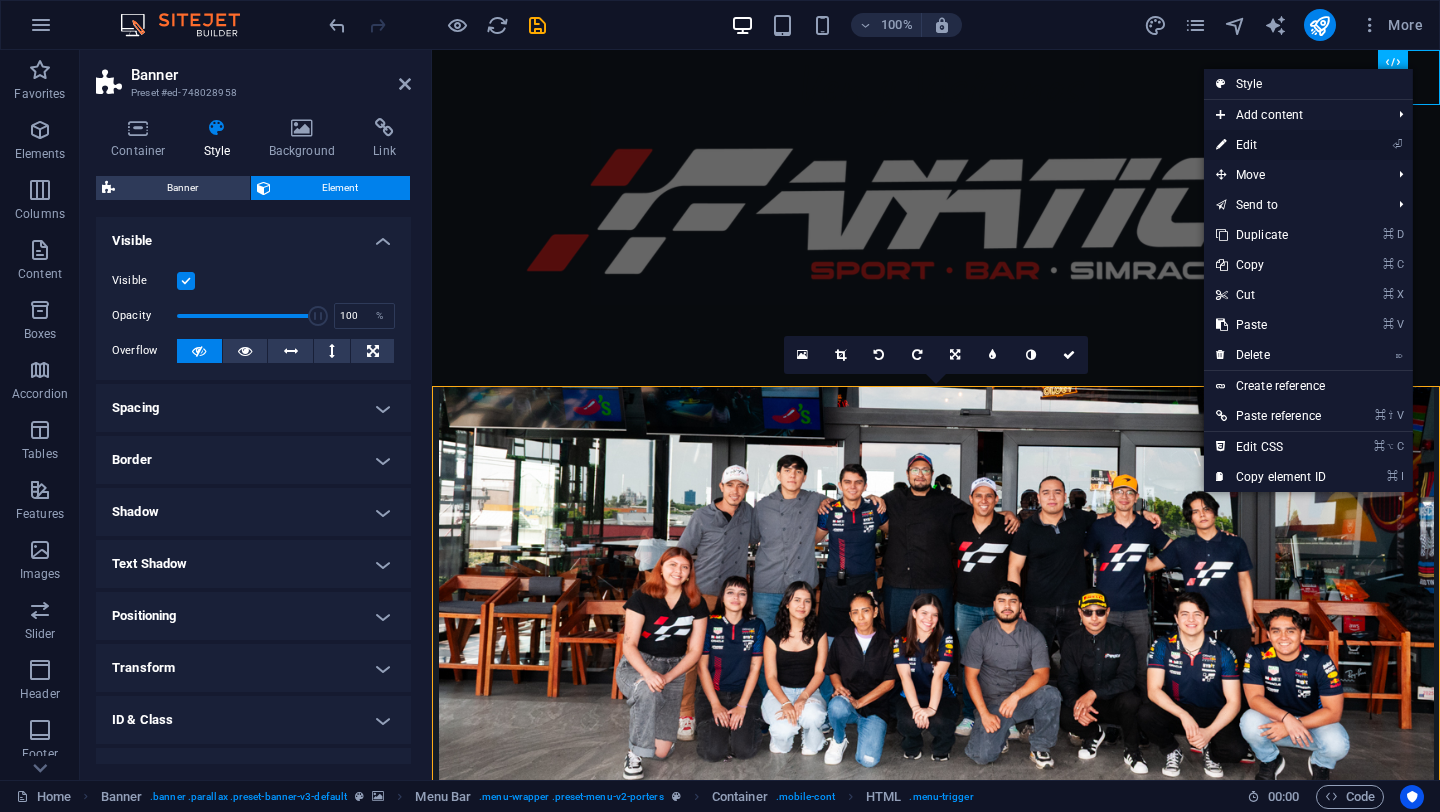 click on "⏎  Edit" at bounding box center [1271, 145] 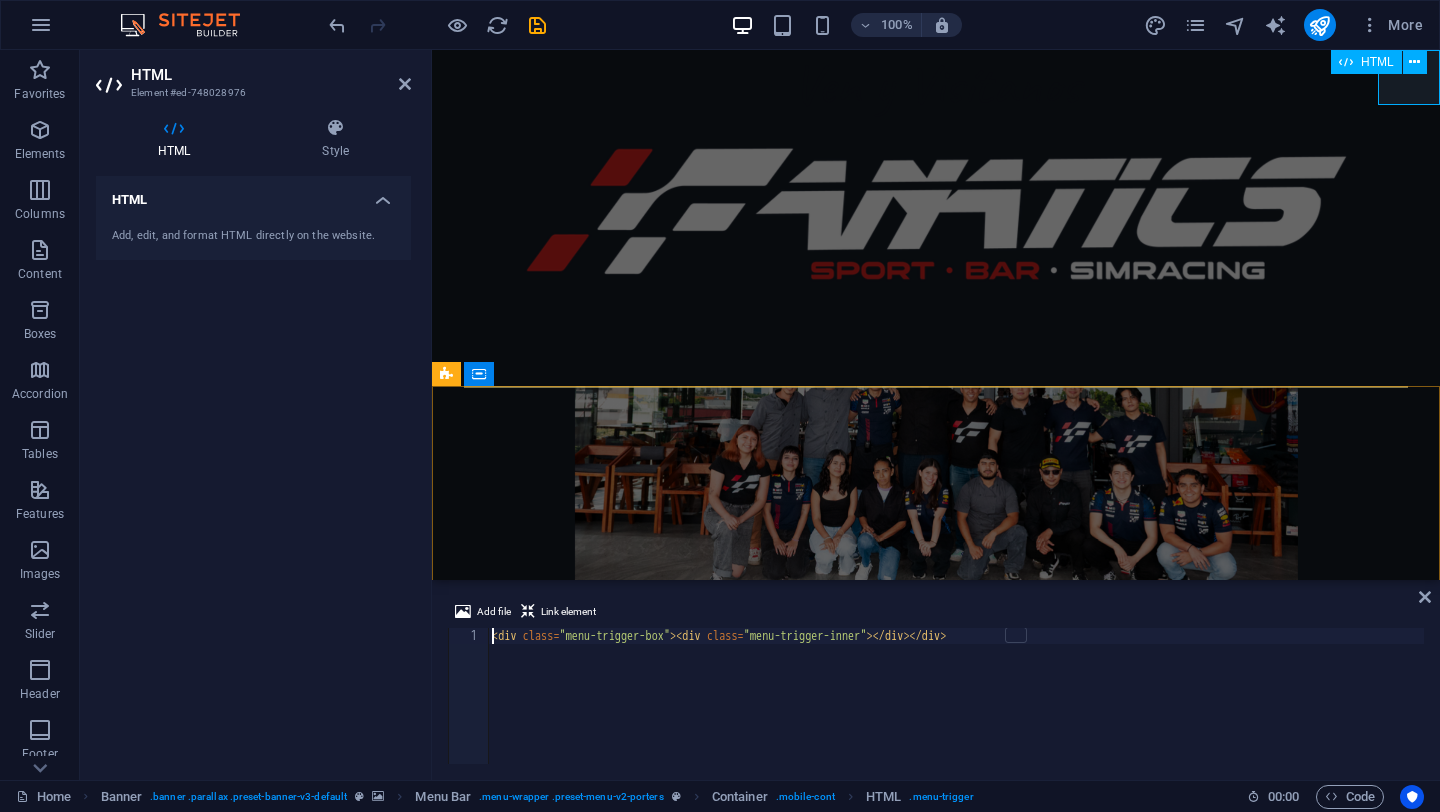 click at bounding box center [1409, 77] 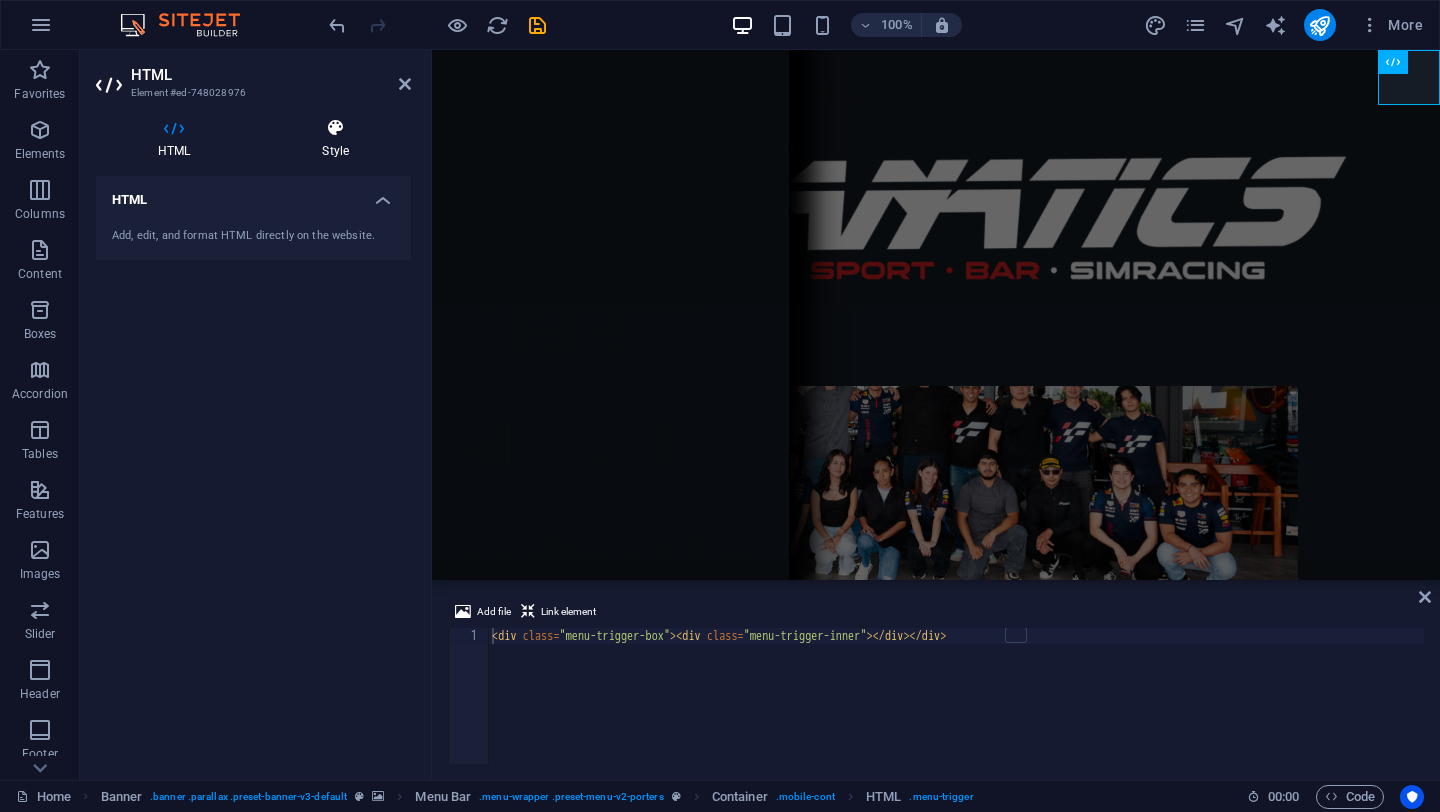 click at bounding box center (335, 128) 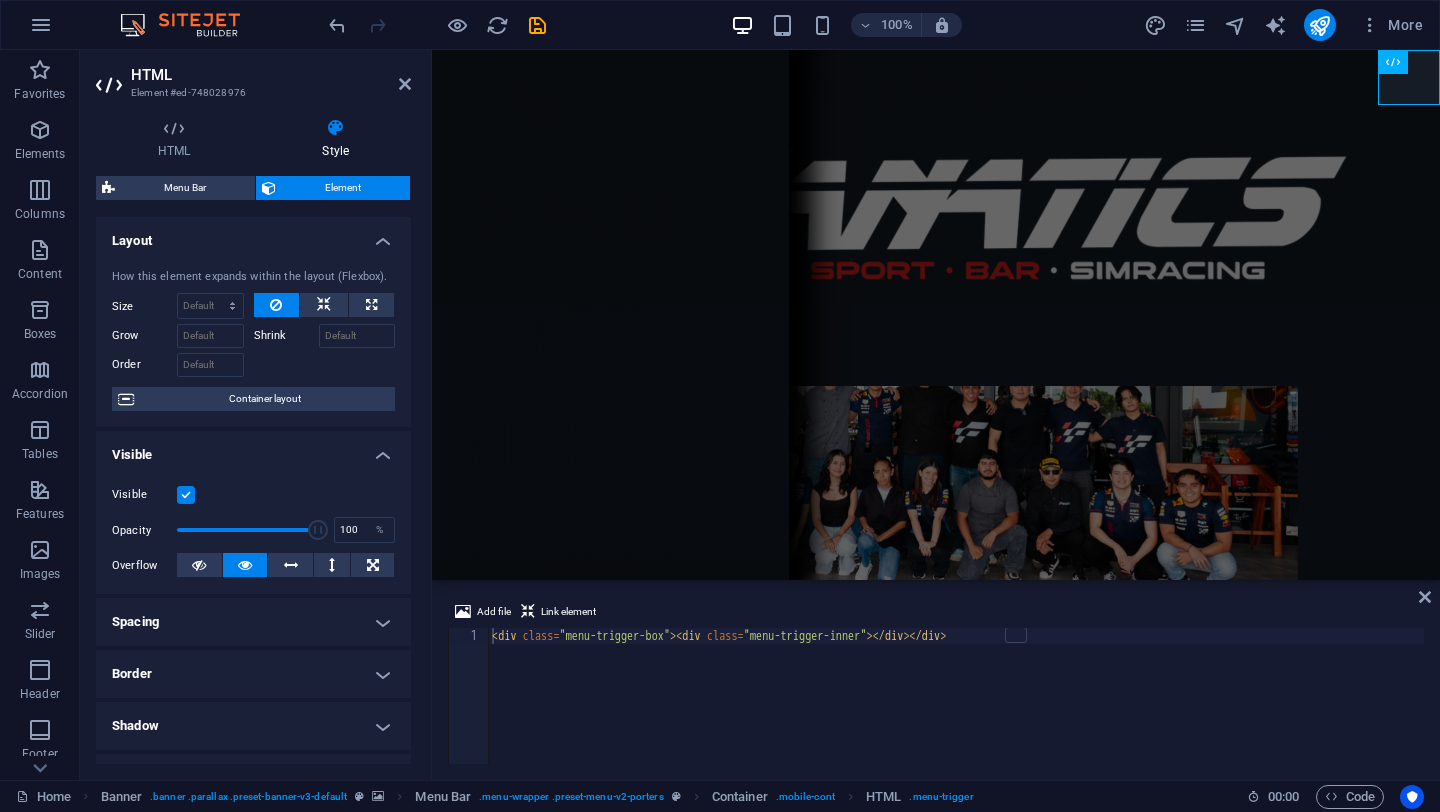scroll, scrollTop: 298, scrollLeft: 0, axis: vertical 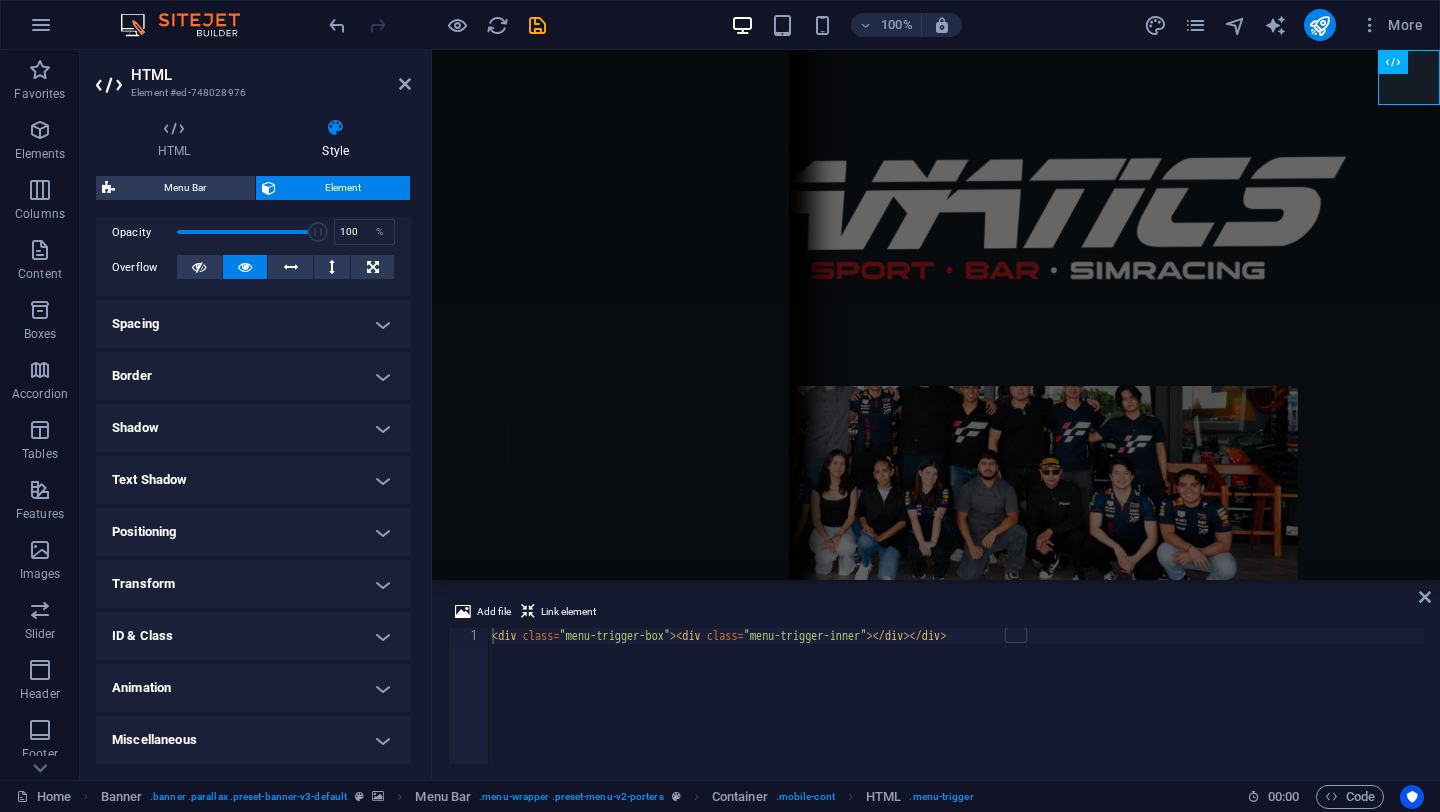 click on "Miscellaneous" at bounding box center (253, 740) 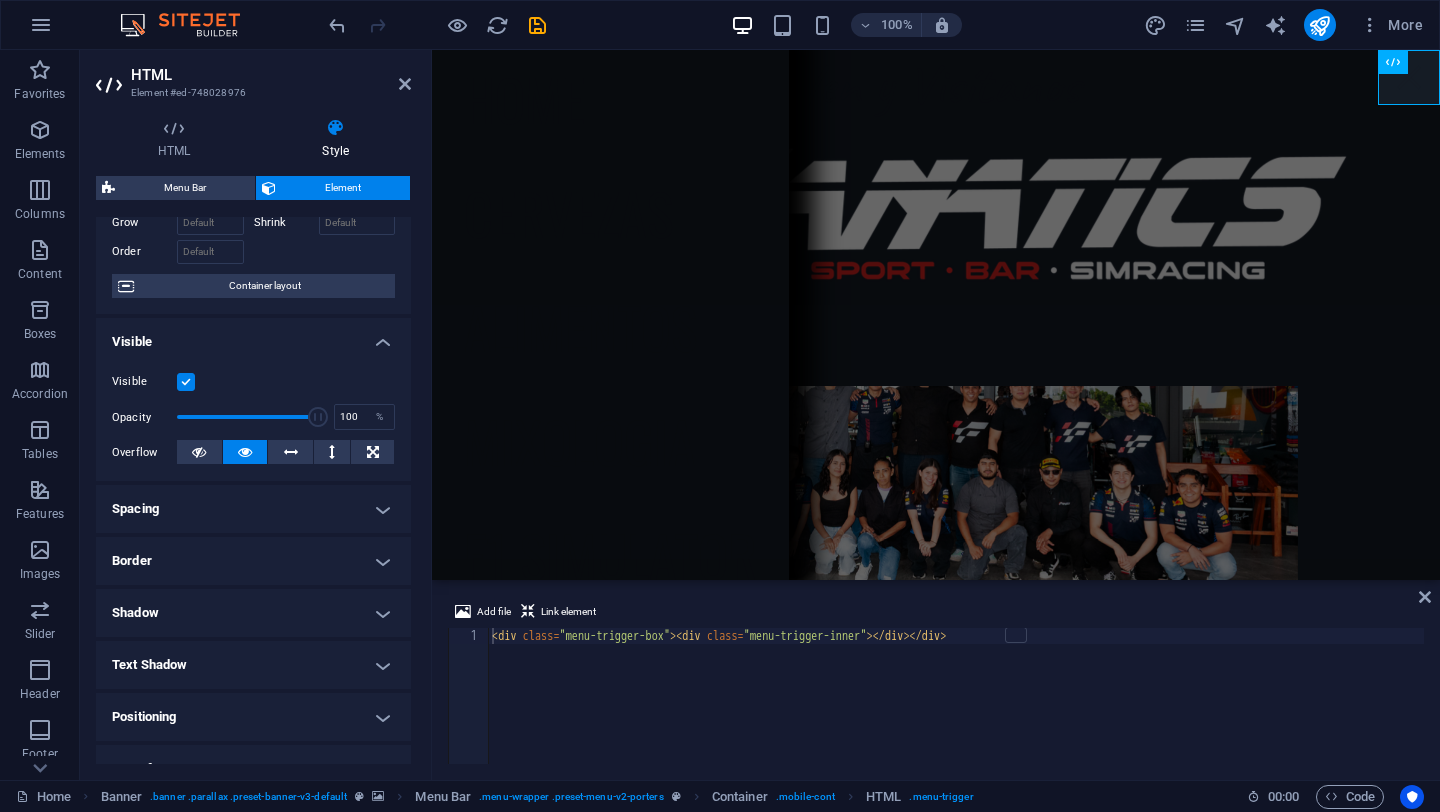 scroll, scrollTop: 0, scrollLeft: 0, axis: both 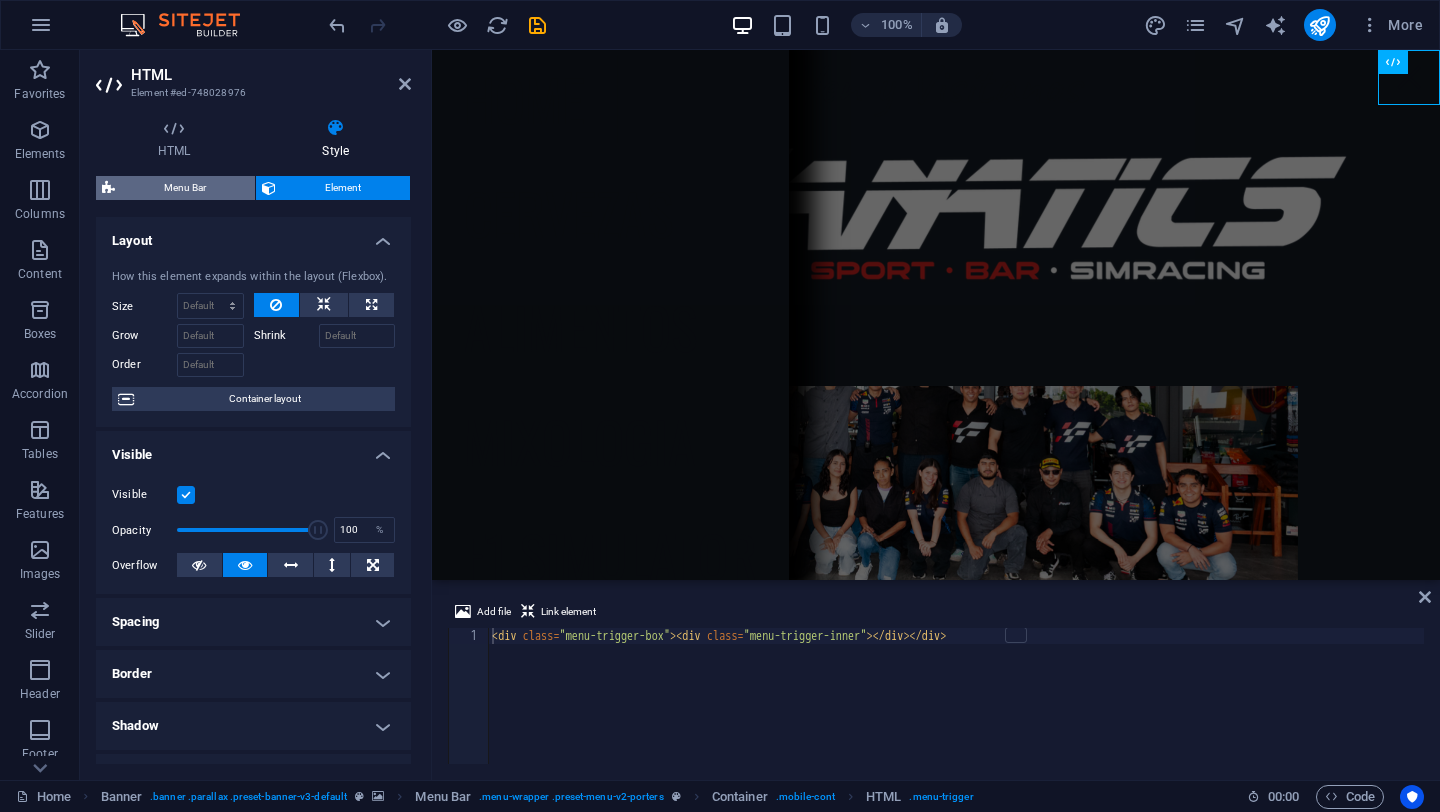 click on "Menu Bar" at bounding box center (185, 188) 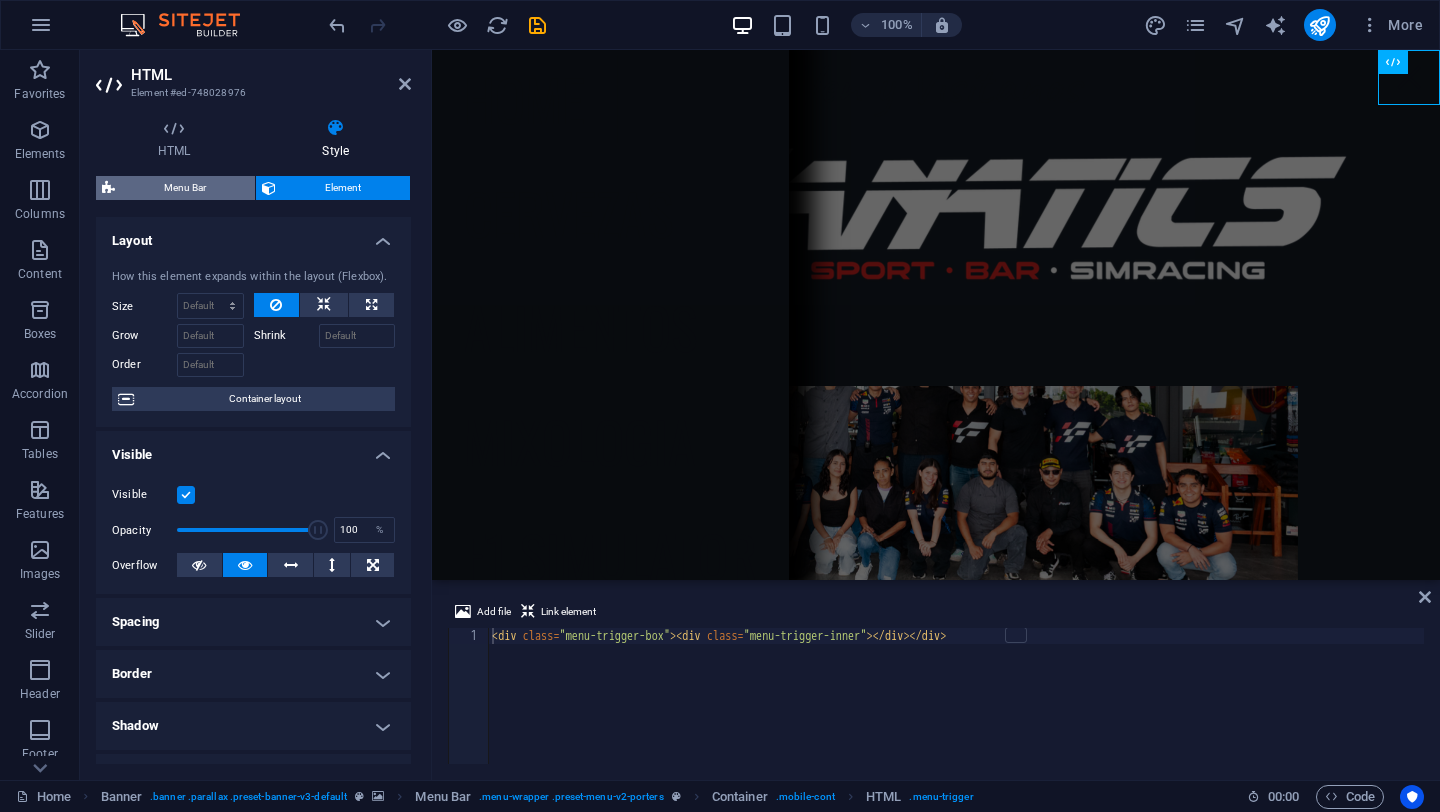 select on "rem" 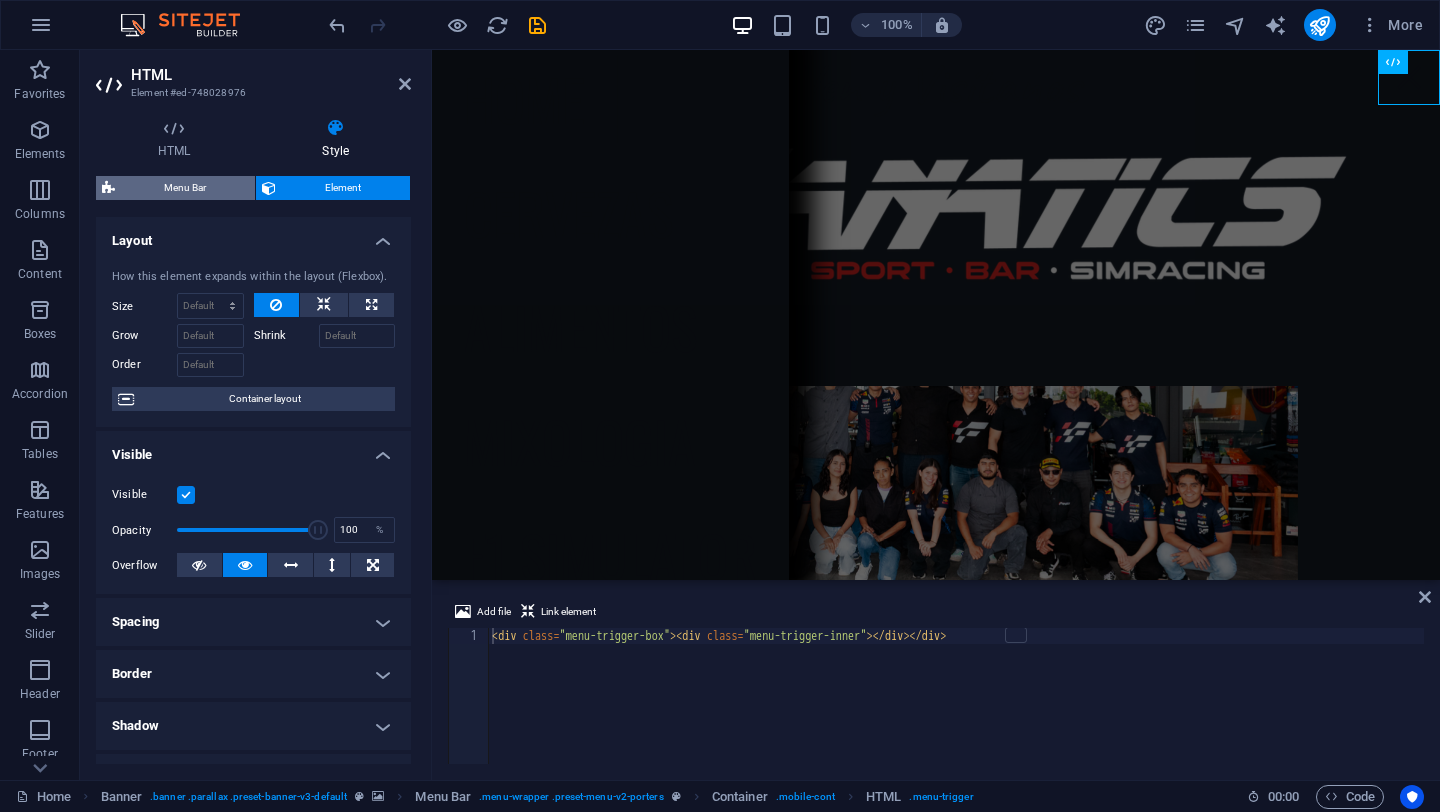 select on "px" 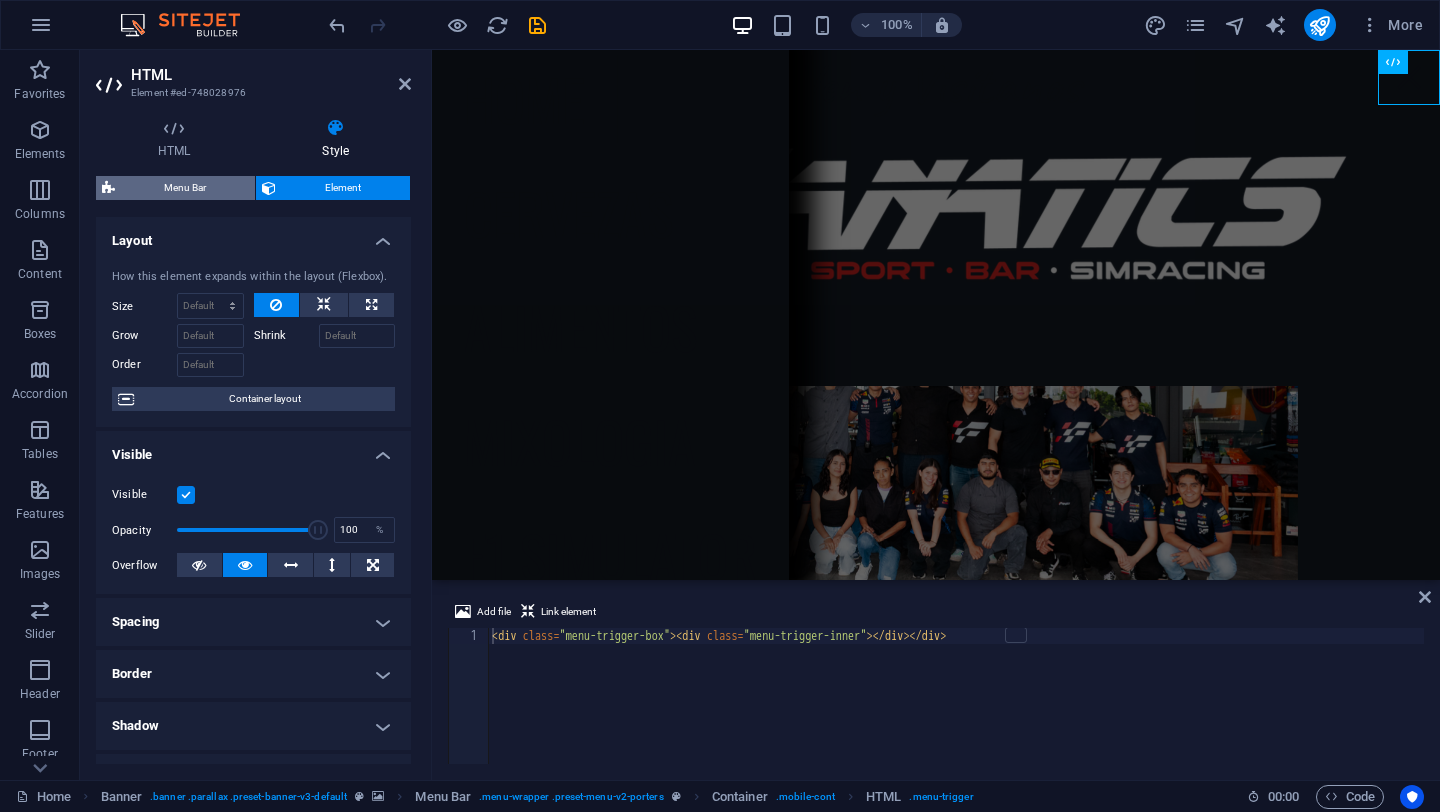 select on "px" 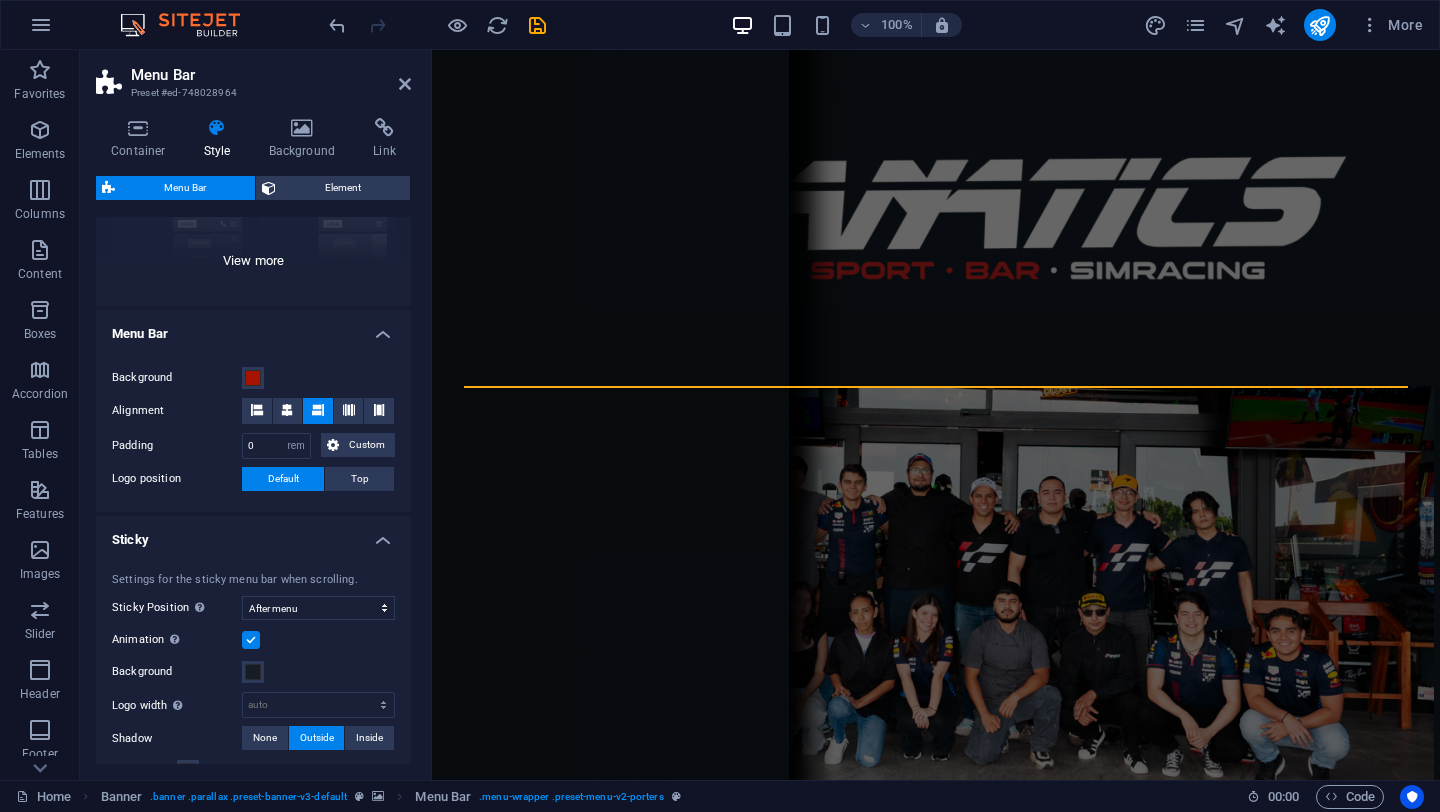 scroll, scrollTop: 251, scrollLeft: 0, axis: vertical 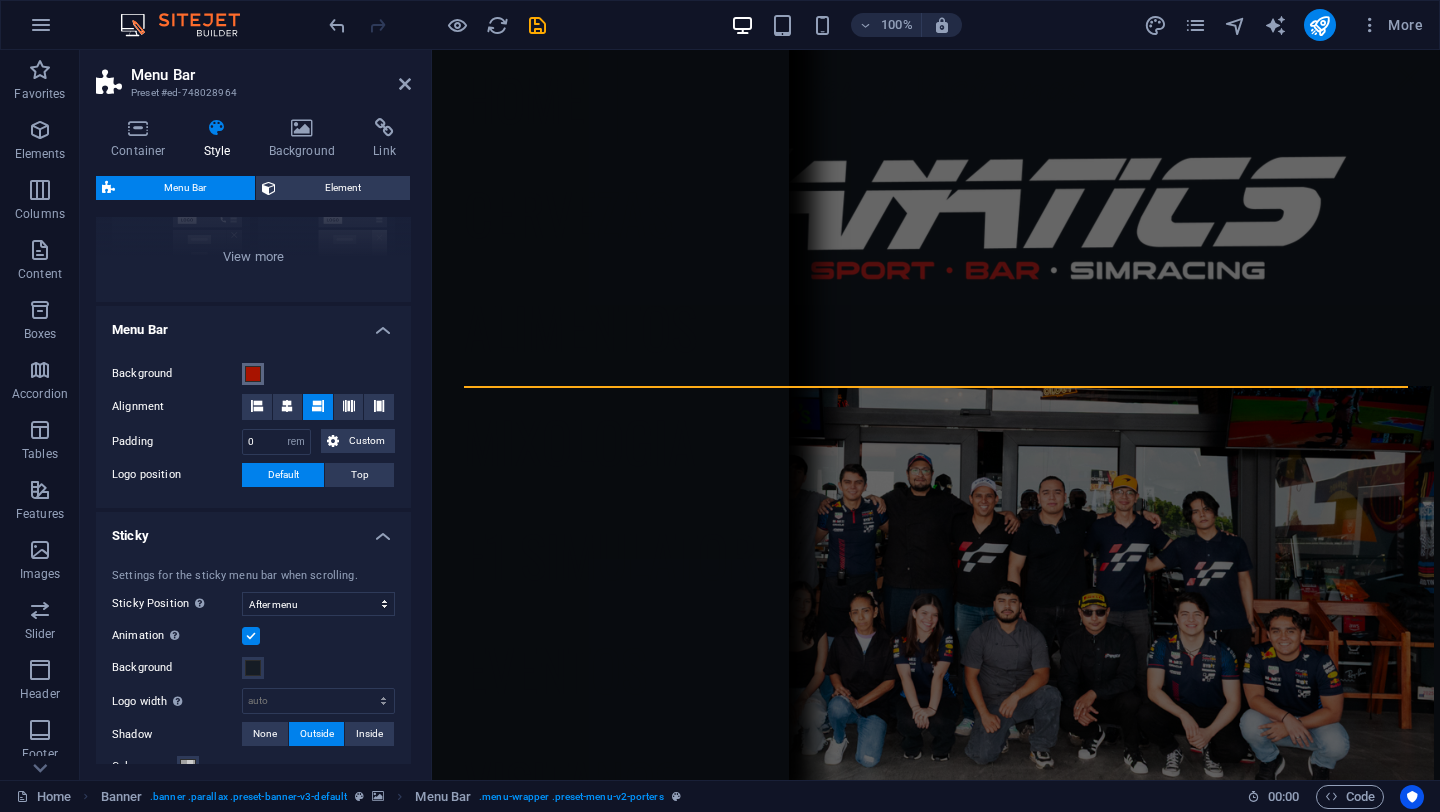click at bounding box center (253, 374) 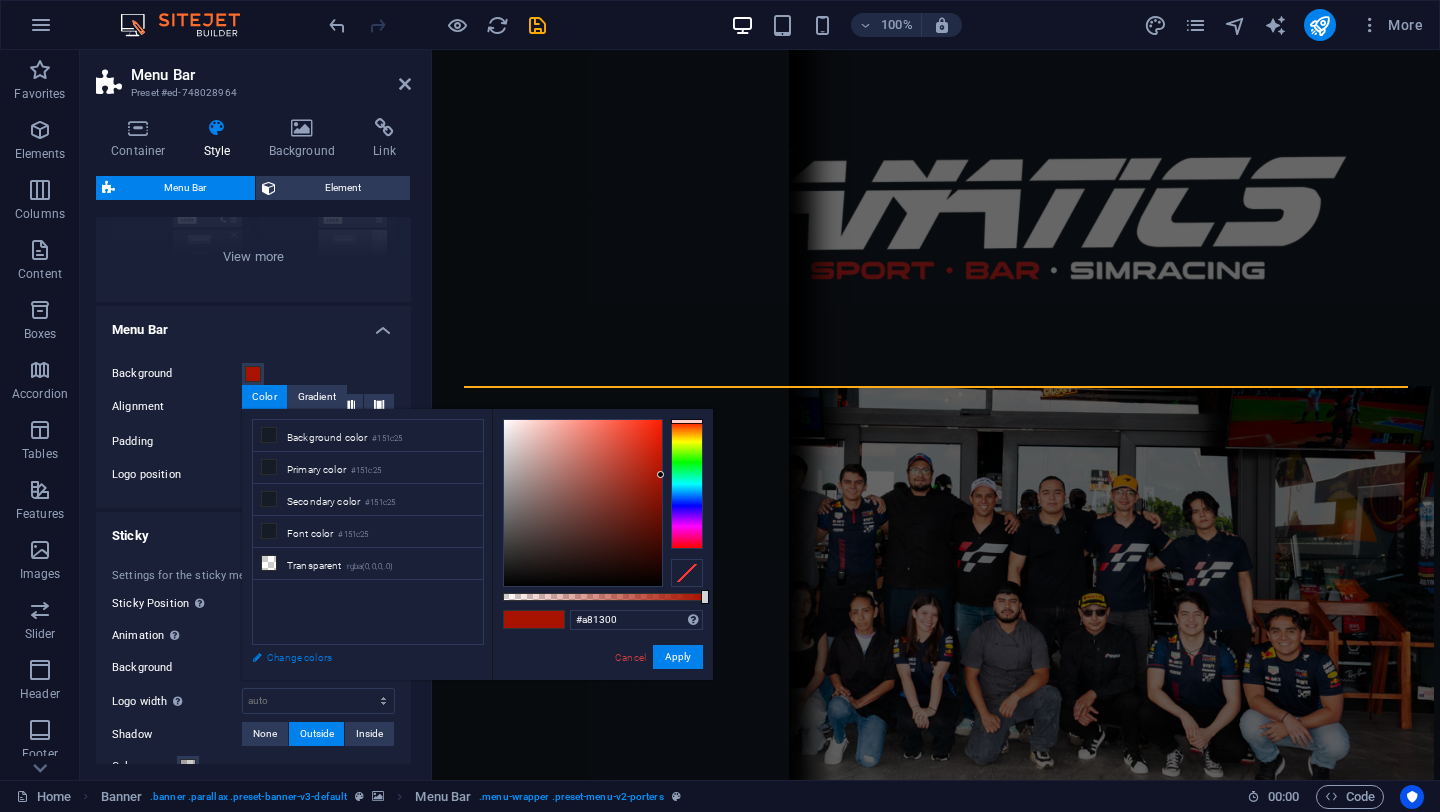 click on "Change colors" at bounding box center (358, 657) 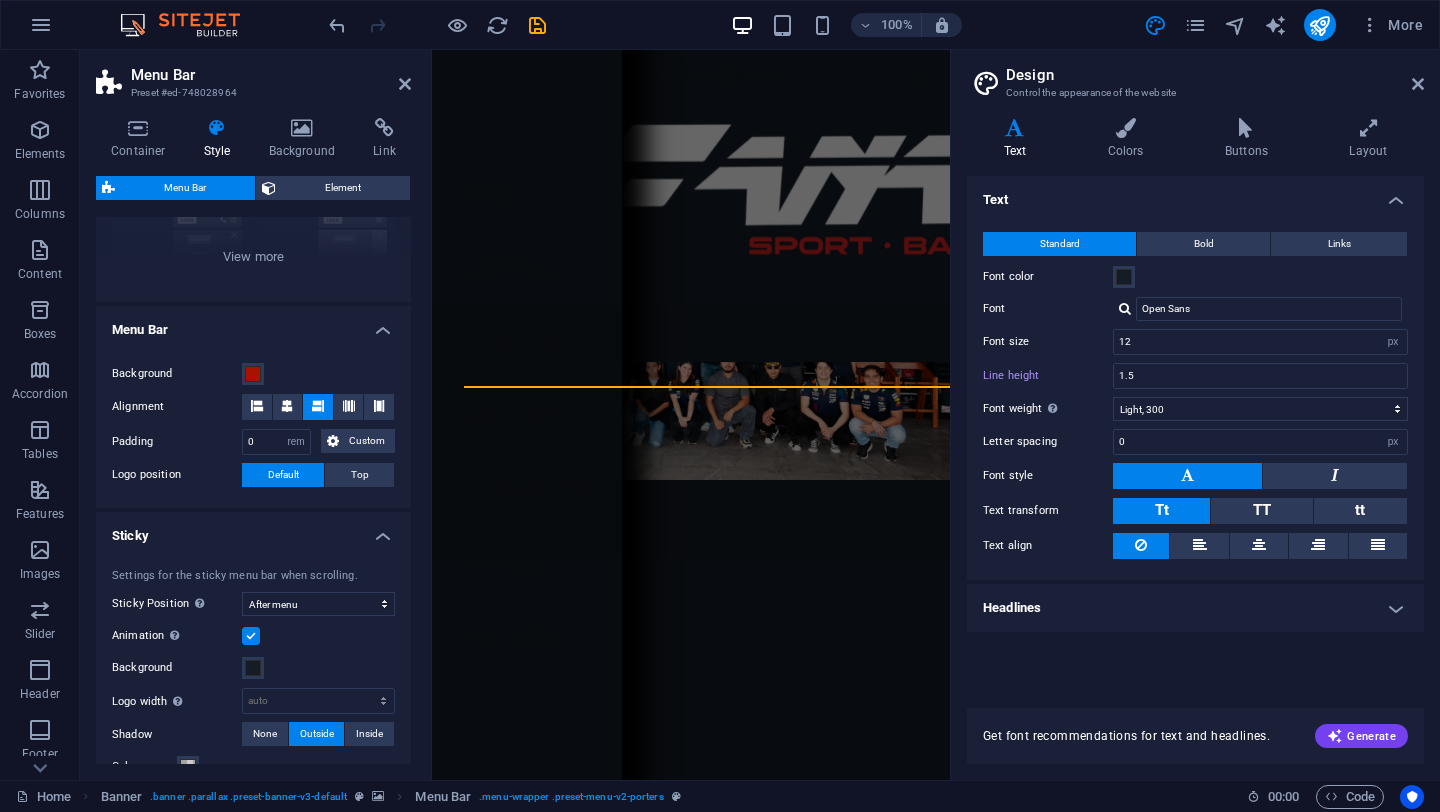 type on "4" 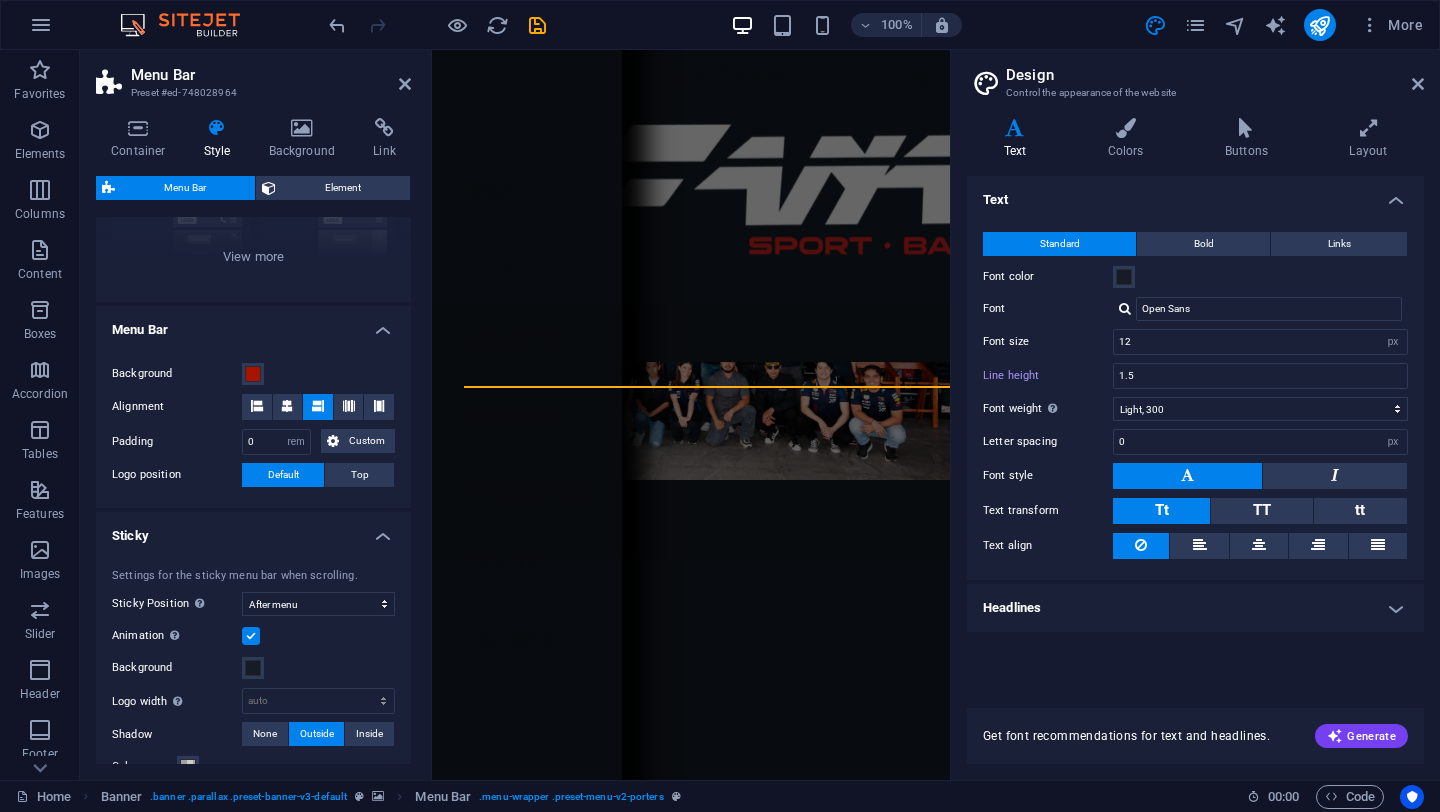 type on "0" 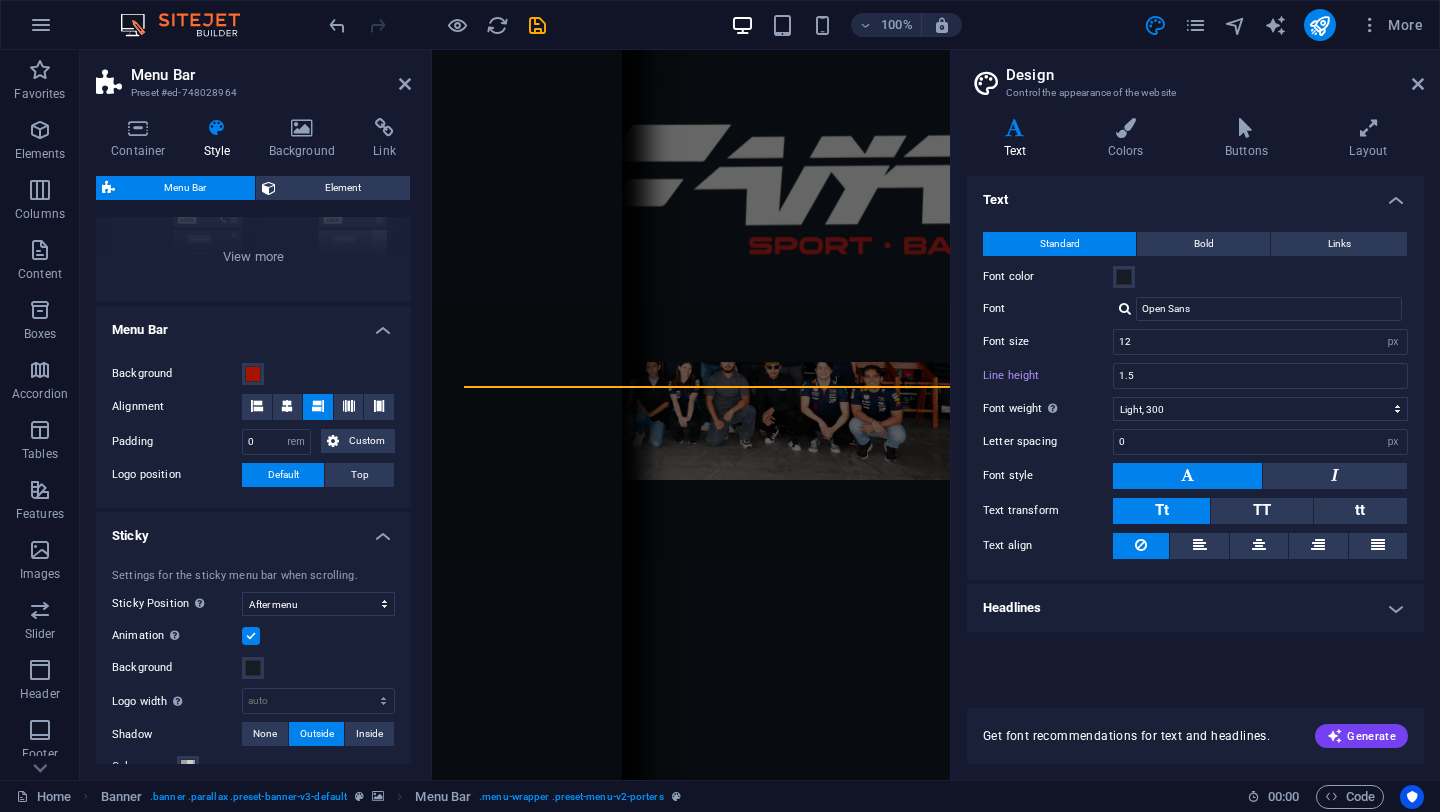 type on "0" 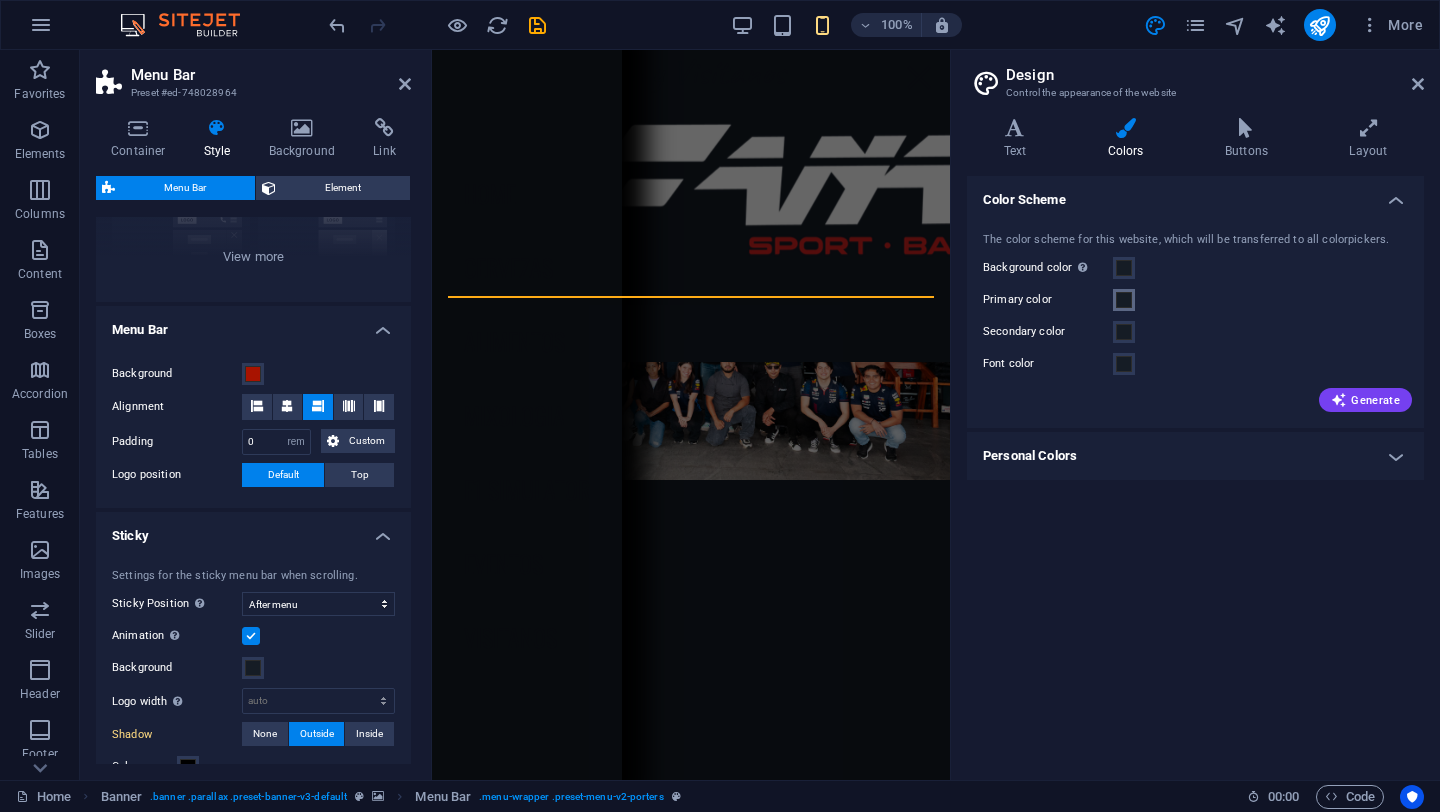 click at bounding box center [1124, 300] 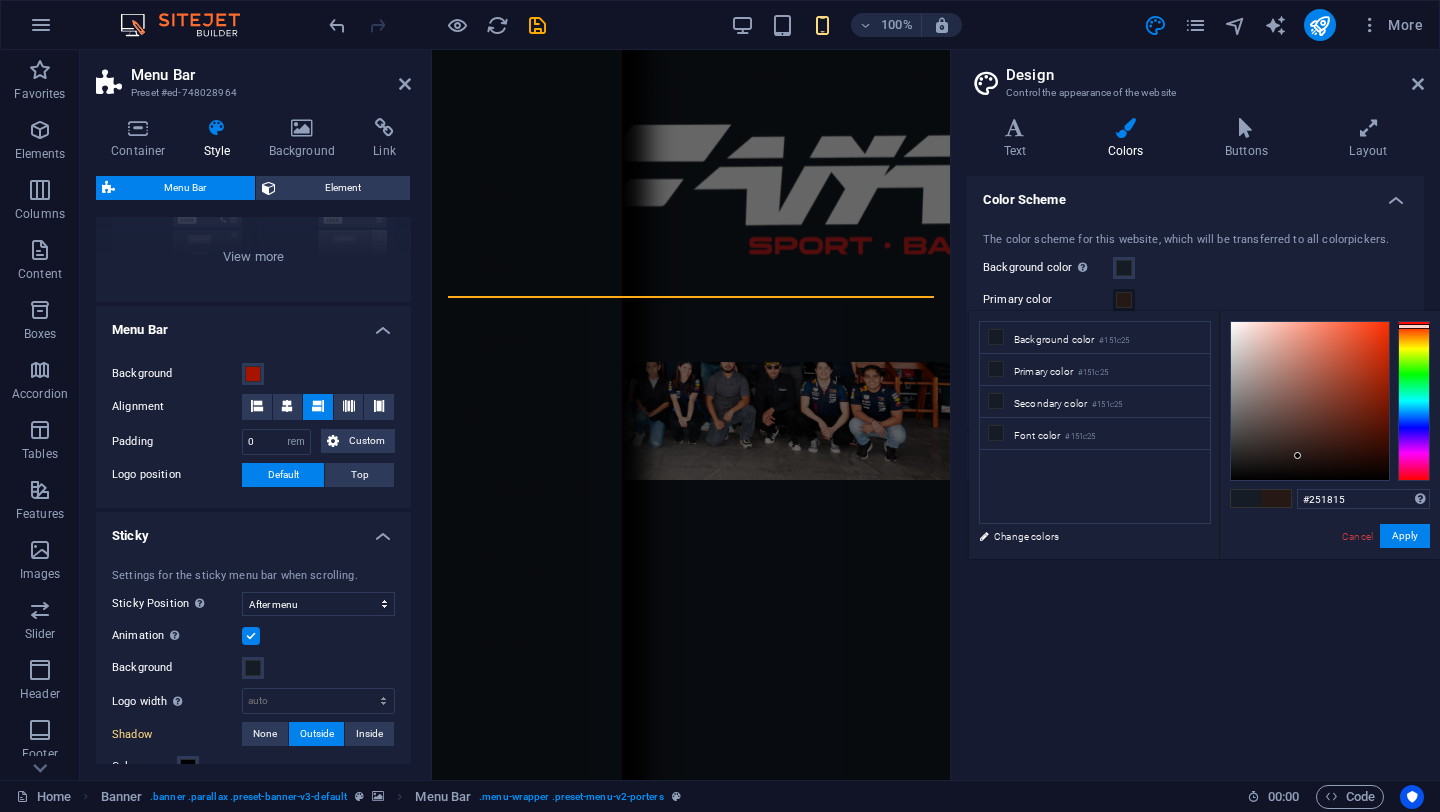 drag, startPoint x: 1410, startPoint y: 413, endPoint x: 1410, endPoint y: 326, distance: 87 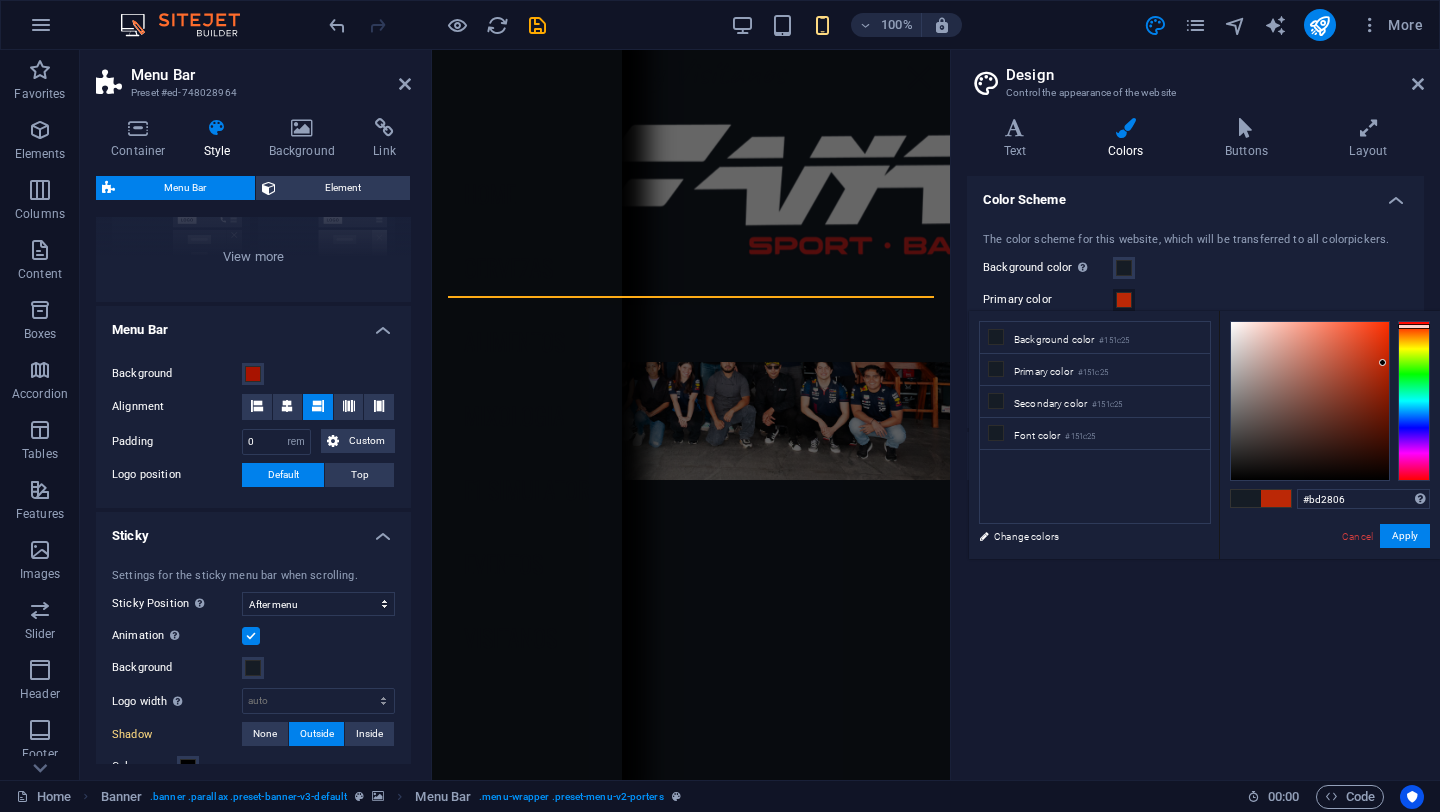 type on "#bf2806" 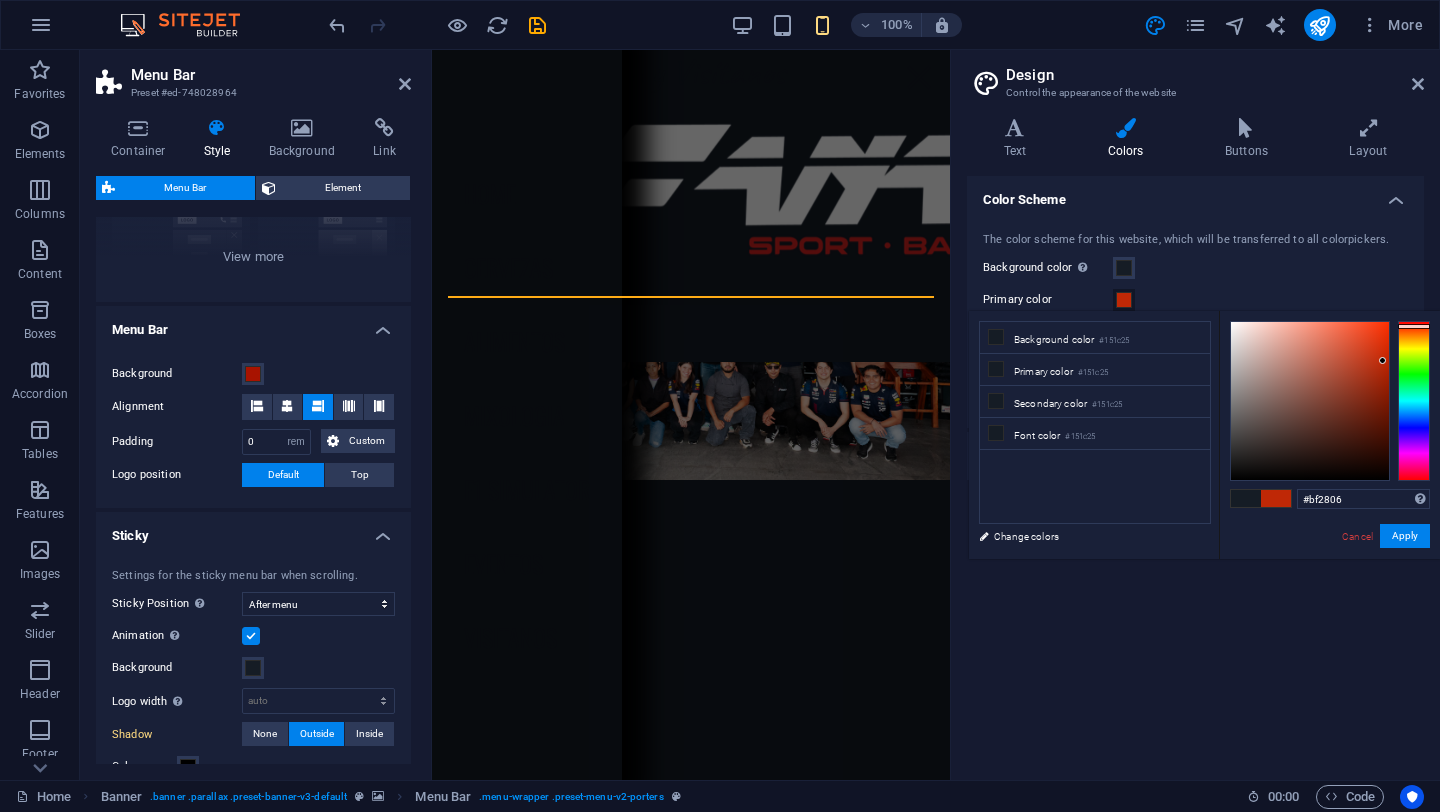 drag, startPoint x: 1298, startPoint y: 454, endPoint x: 1383, endPoint y: 361, distance: 125.992065 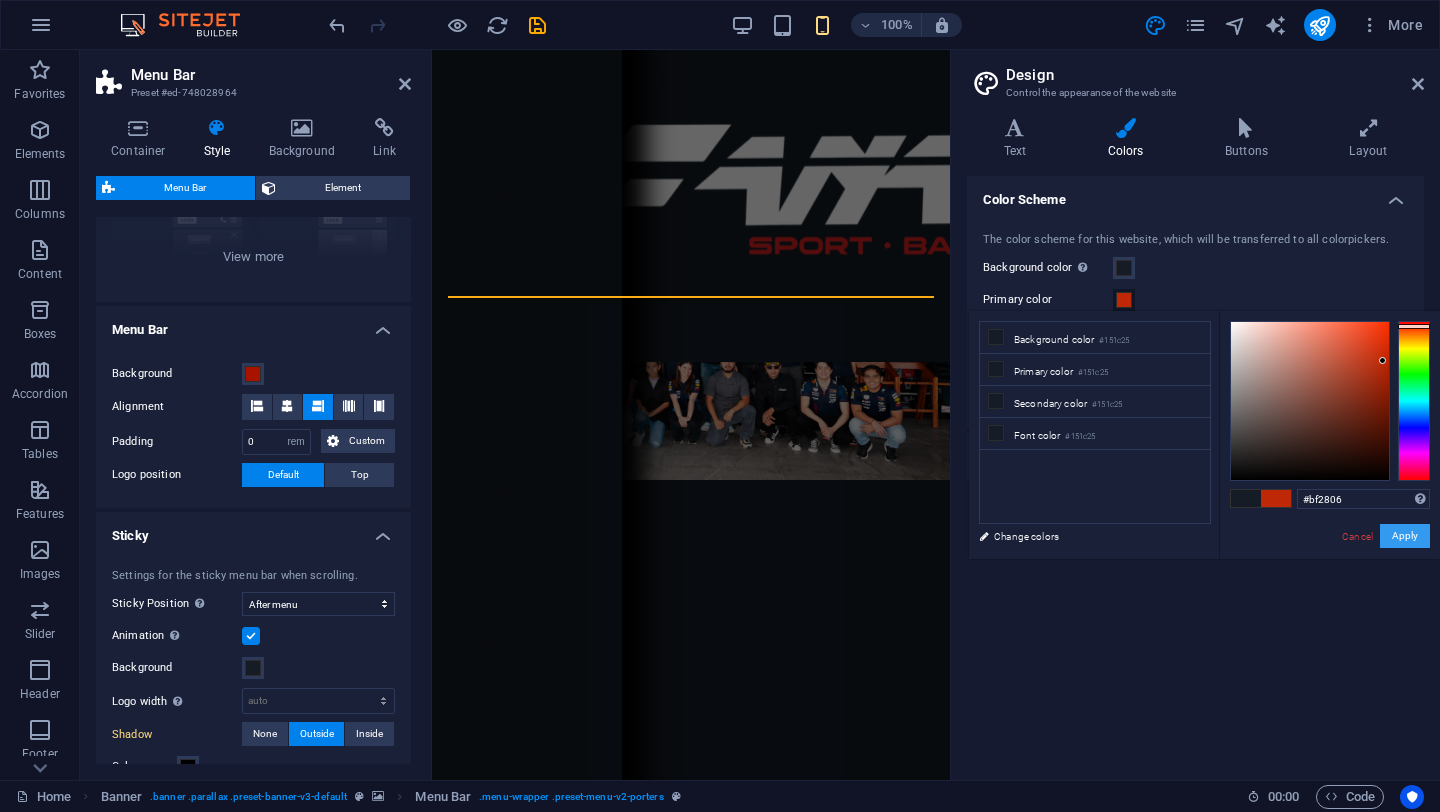 click on "Apply" at bounding box center (1405, 536) 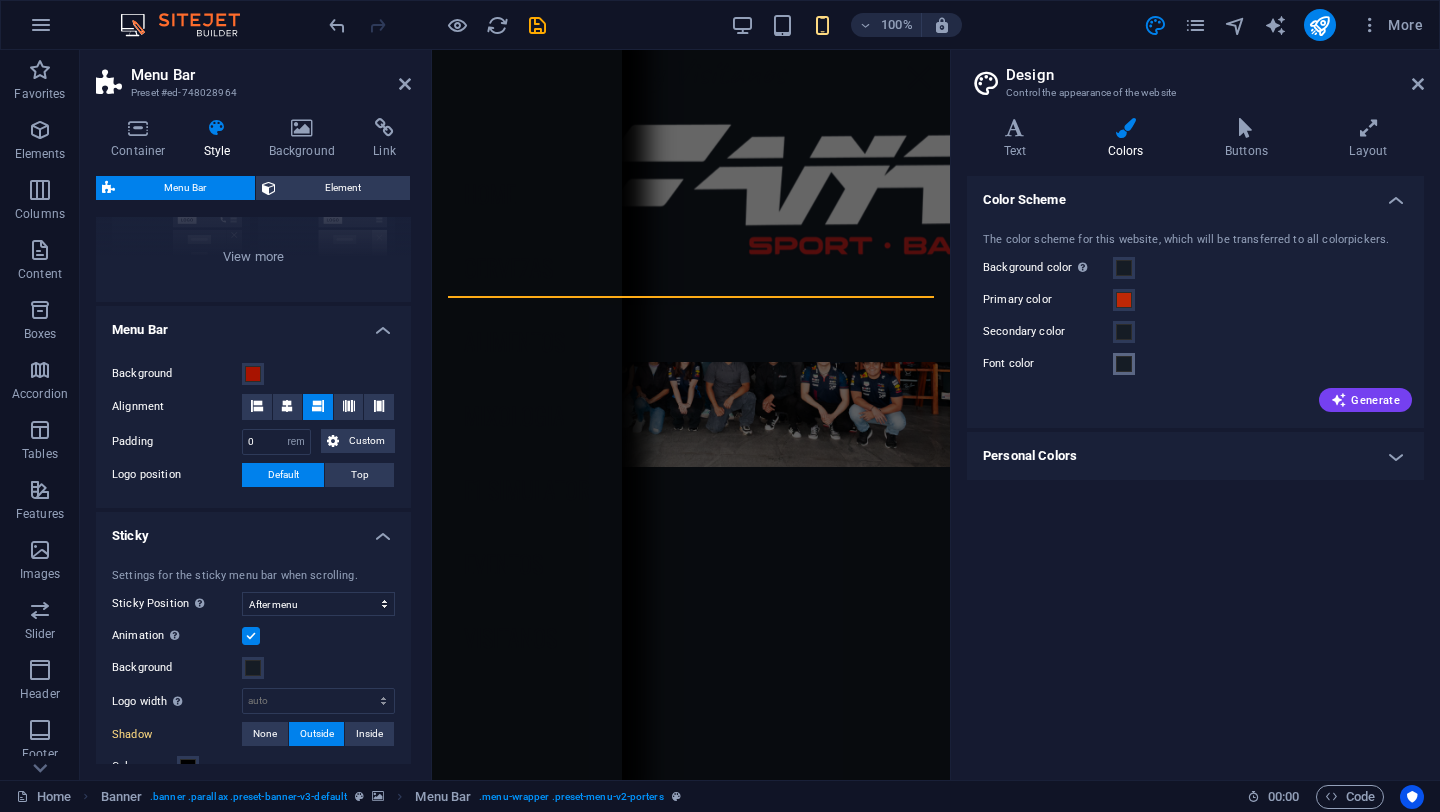 click at bounding box center [1124, 364] 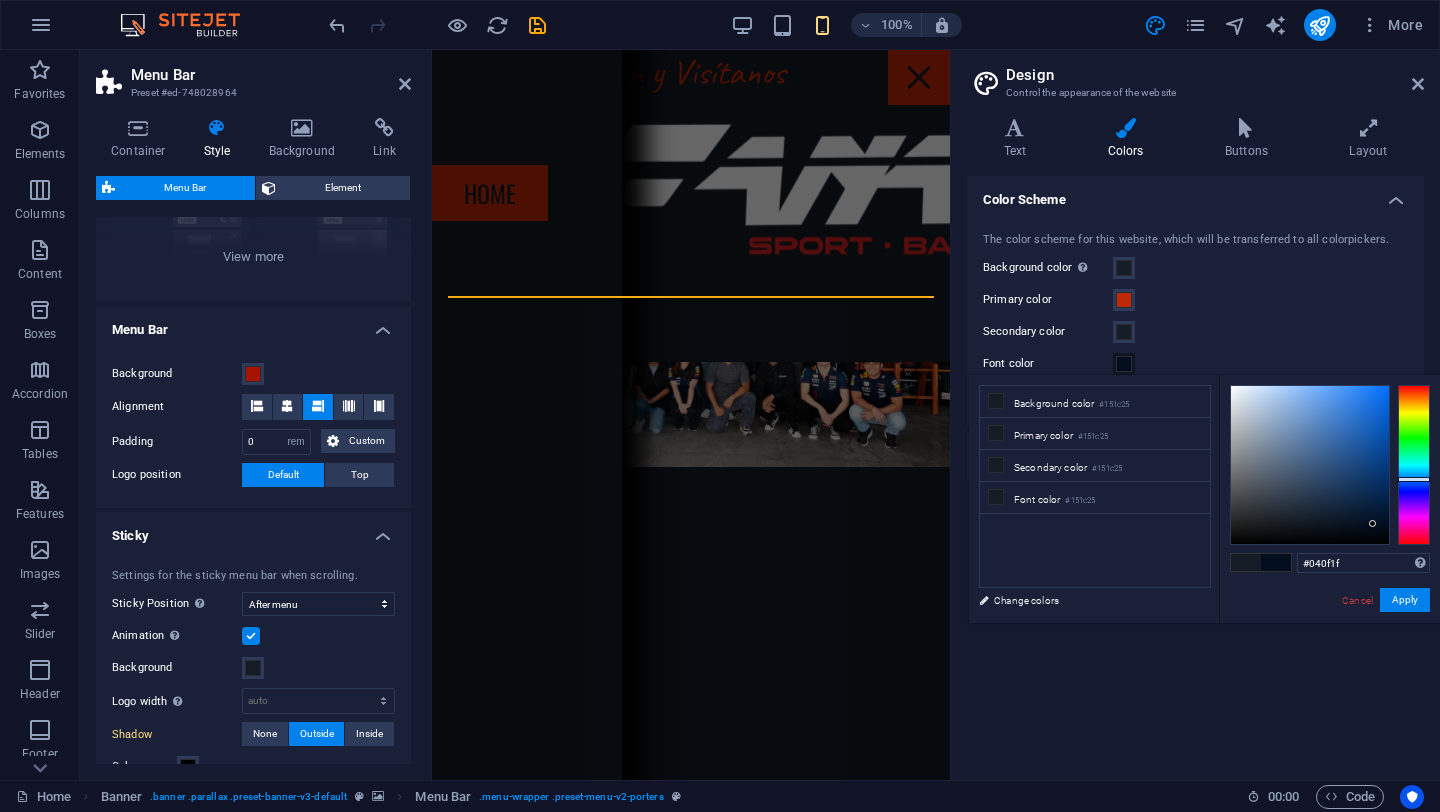 type on "#04101f" 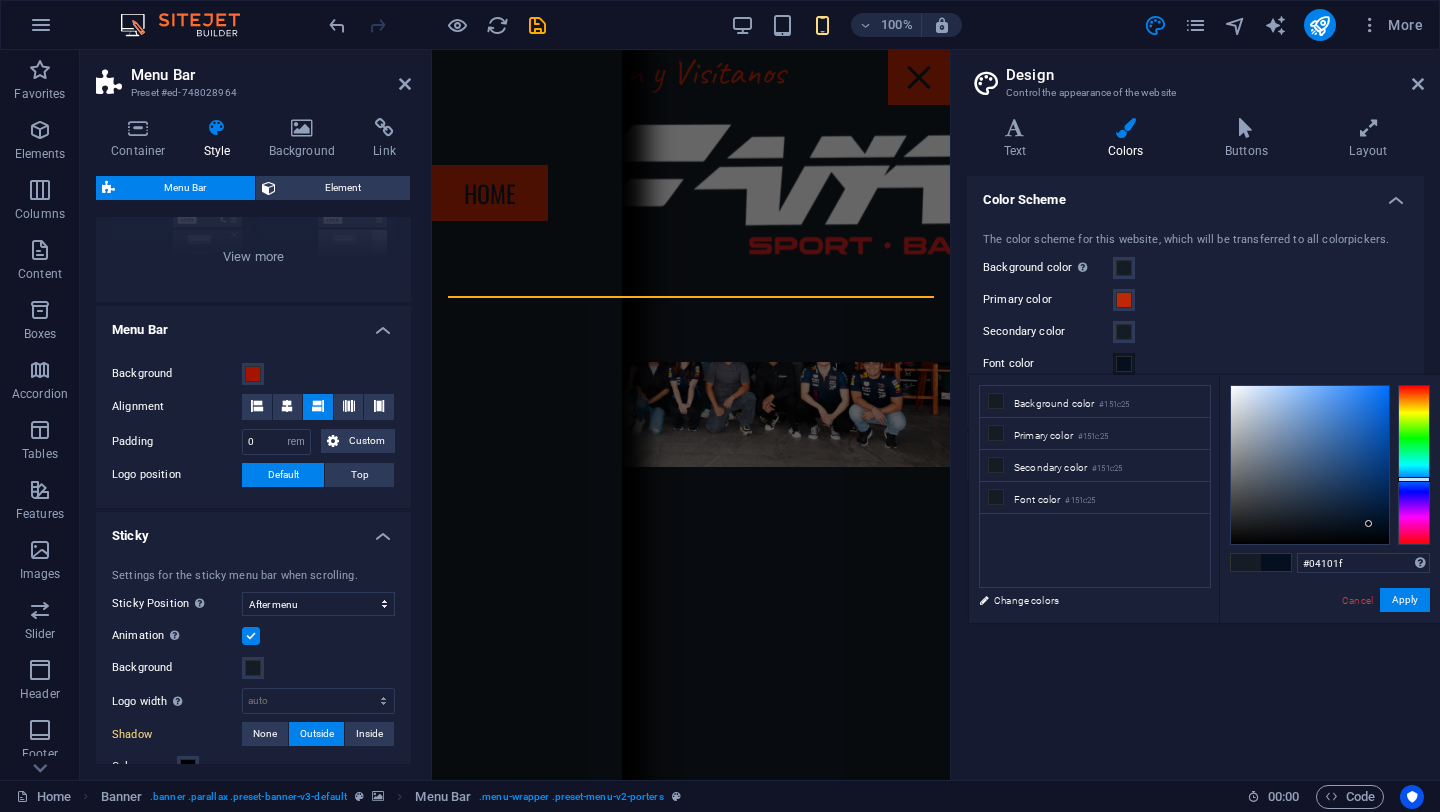 drag, startPoint x: 1299, startPoint y: 518, endPoint x: 1369, endPoint y: 524, distance: 70.256676 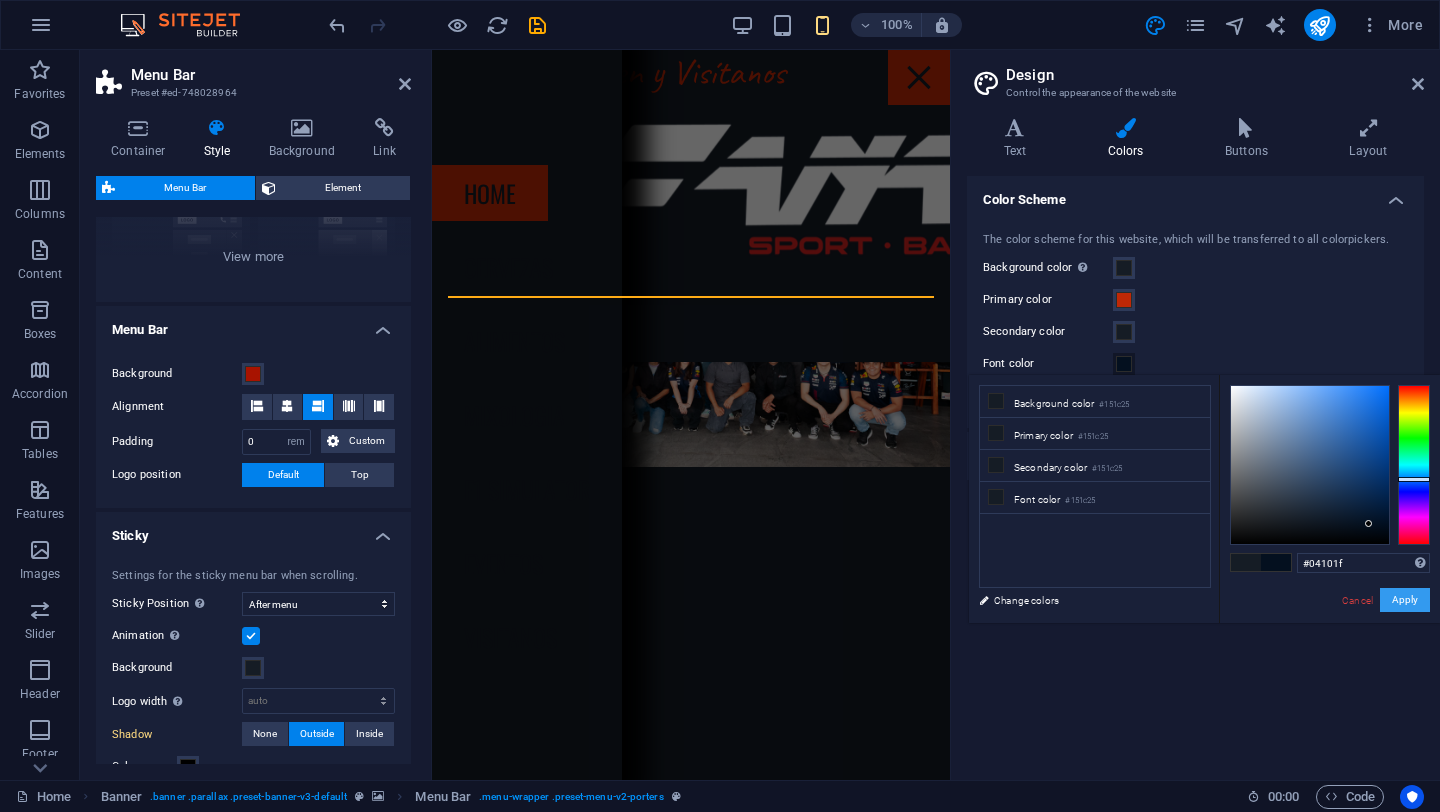 click on "Apply" at bounding box center [1405, 600] 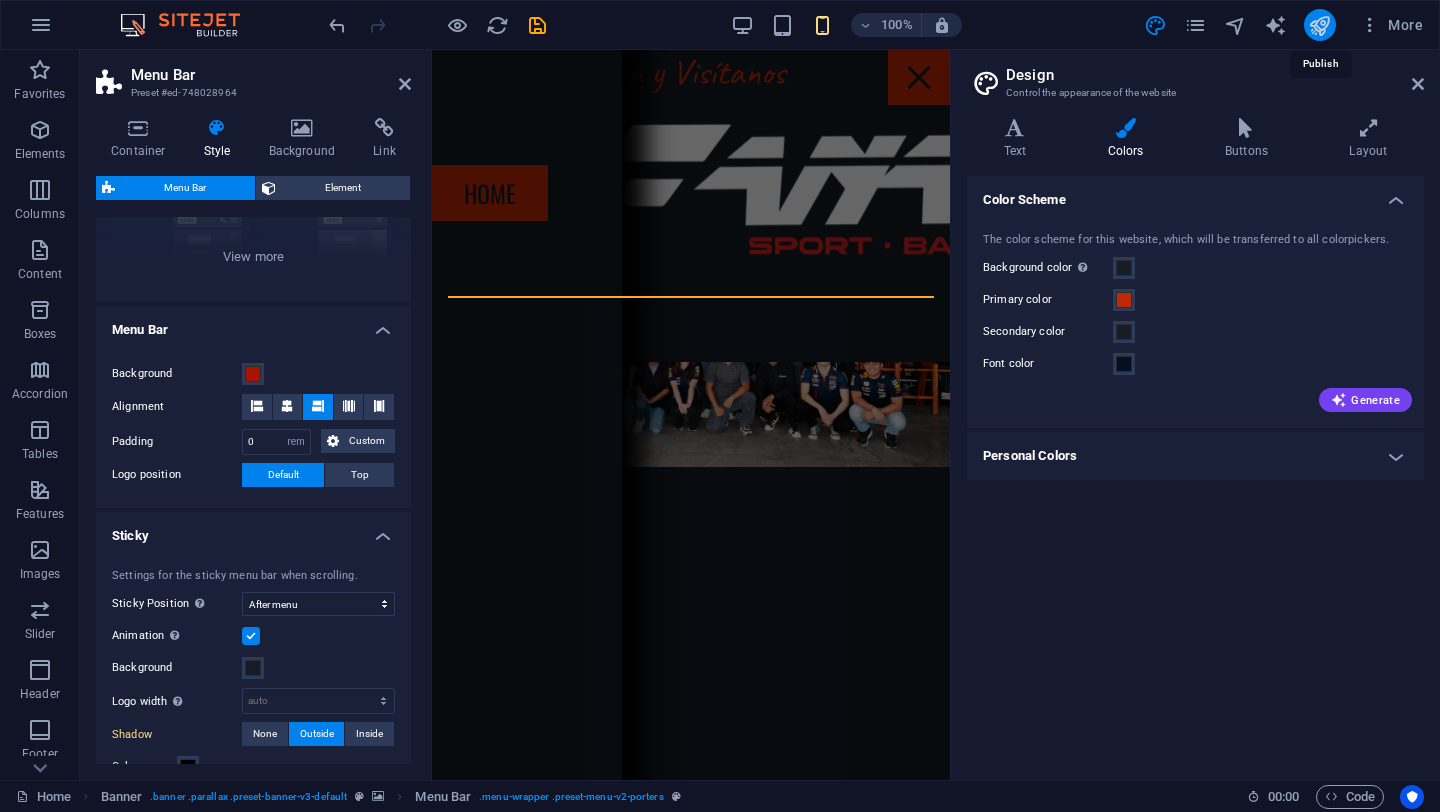 click at bounding box center (1319, 25) 